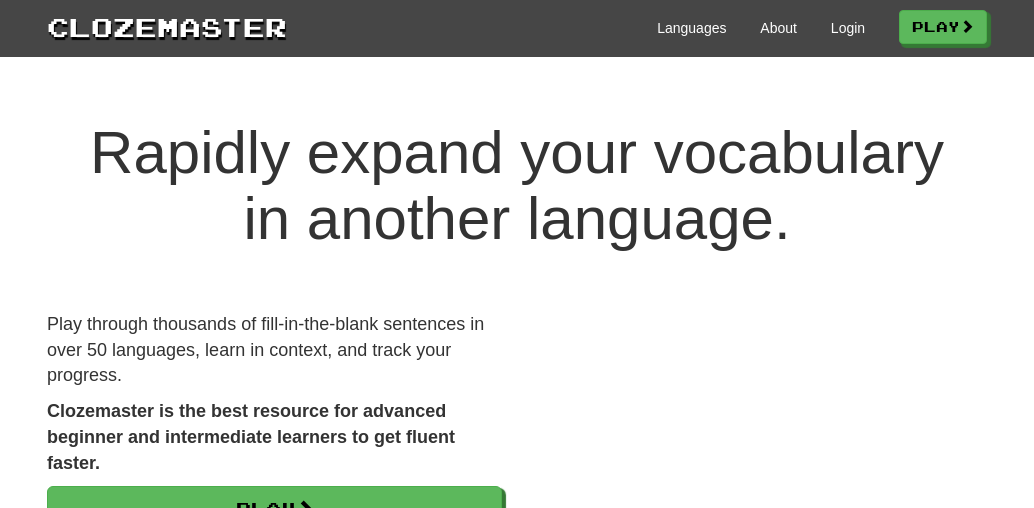 scroll, scrollTop: 0, scrollLeft: 0, axis: both 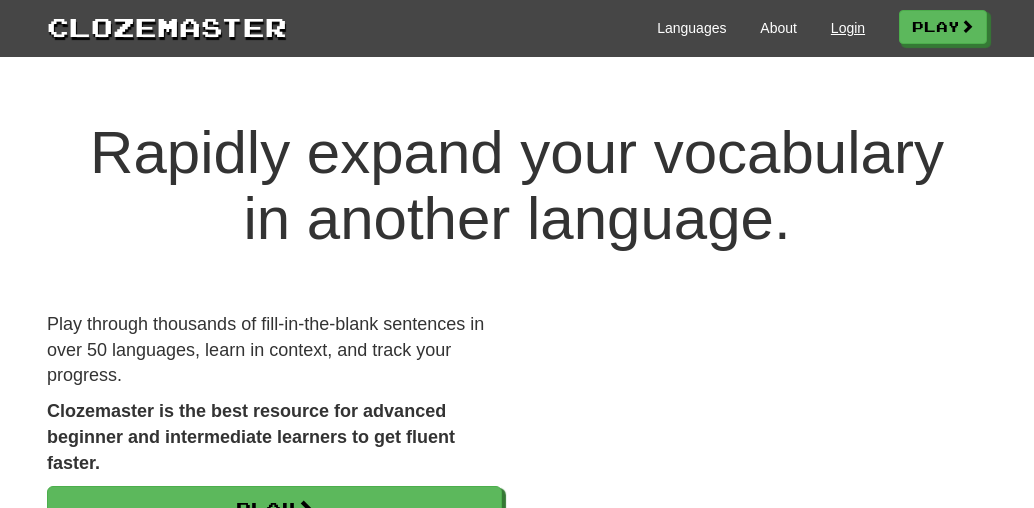 click on "Login" at bounding box center (848, 28) 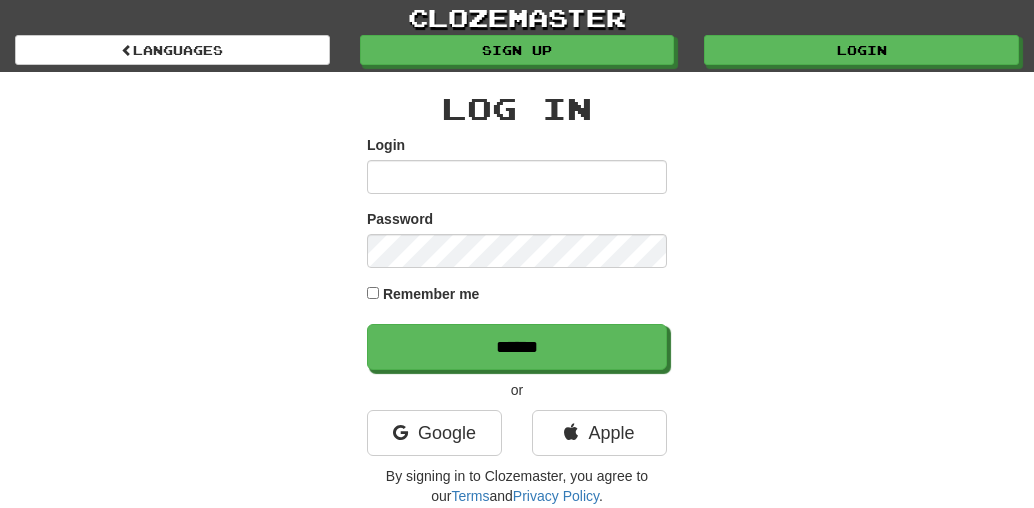 scroll, scrollTop: 0, scrollLeft: 0, axis: both 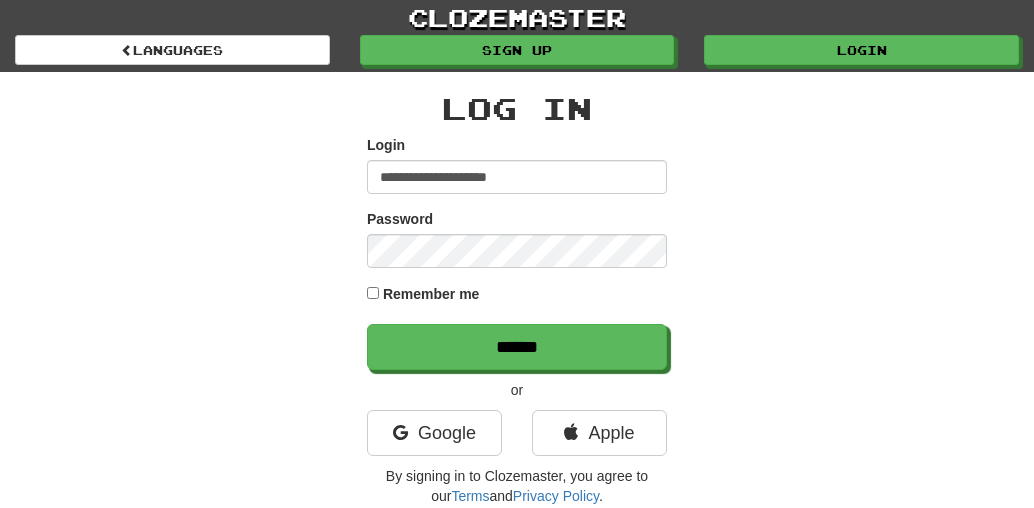 type on "**********" 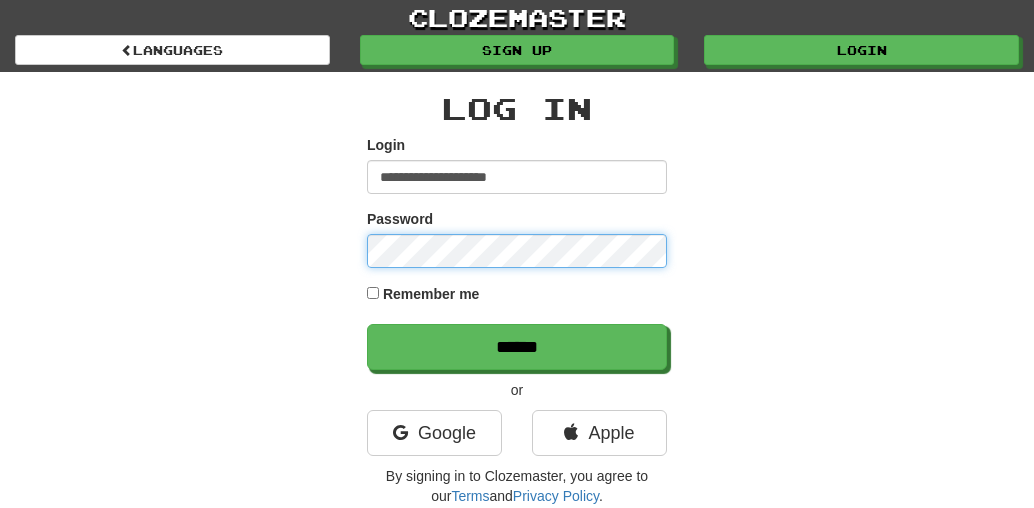 click on "******" at bounding box center [517, 347] 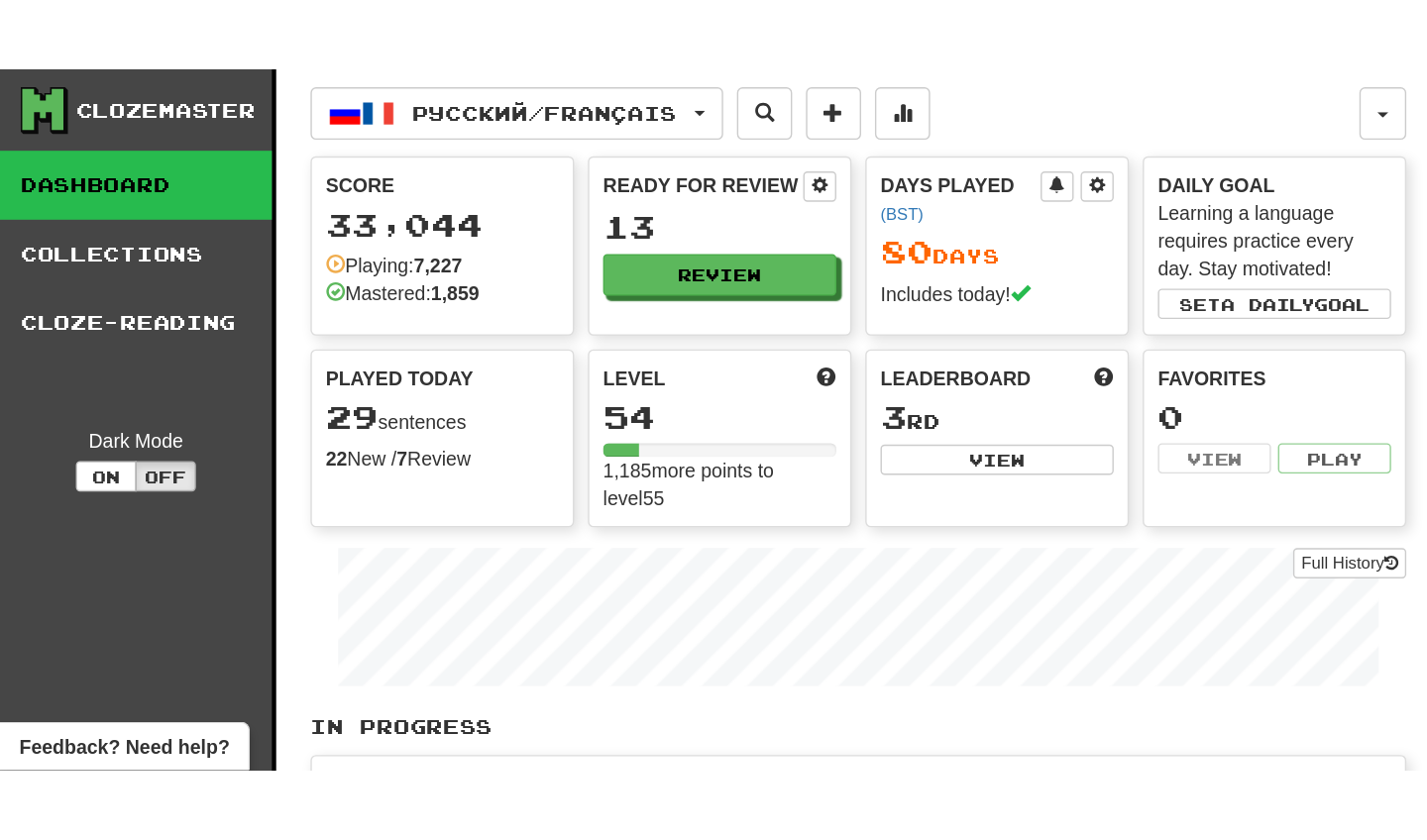 scroll, scrollTop: 0, scrollLeft: 0, axis: both 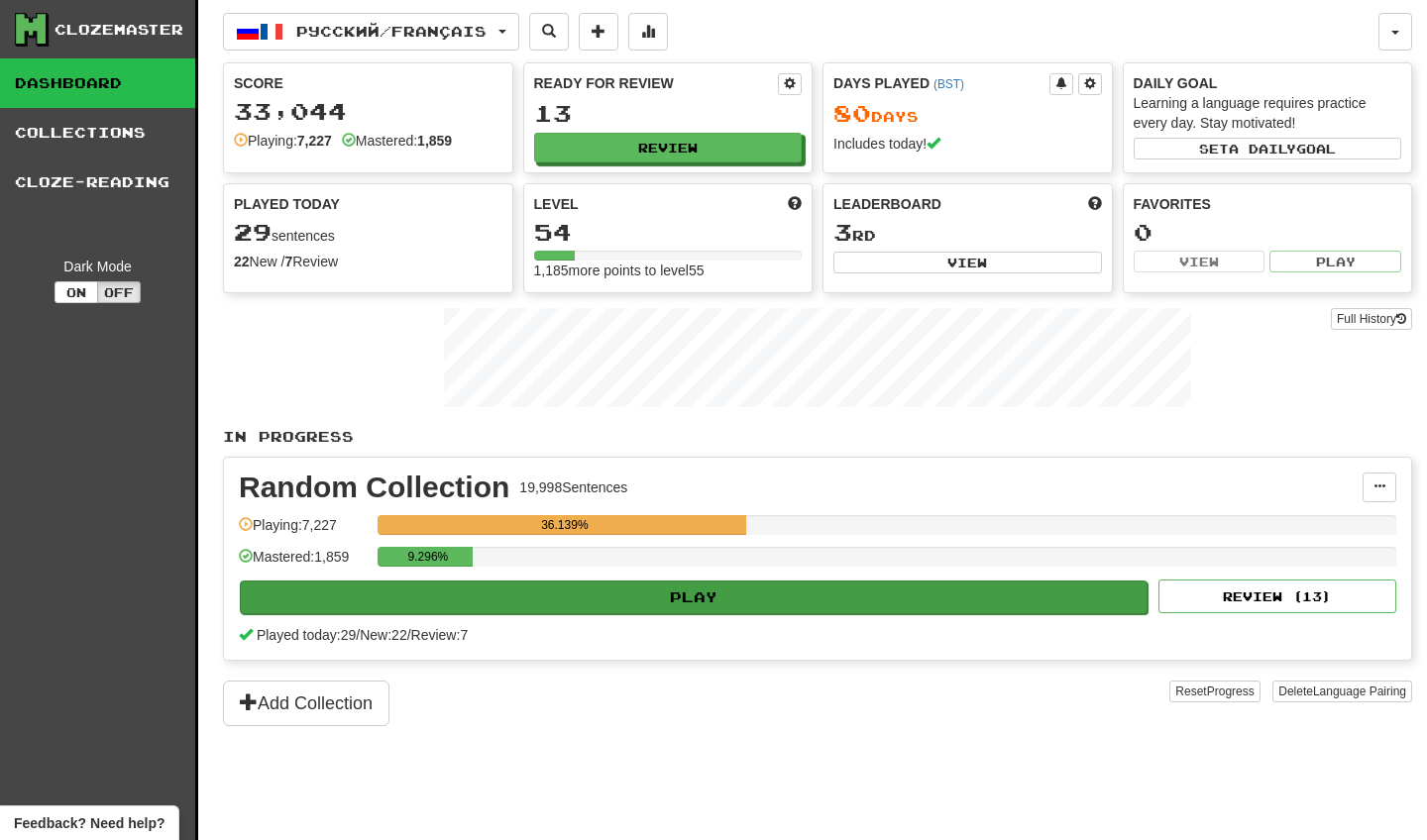 click on "Play" 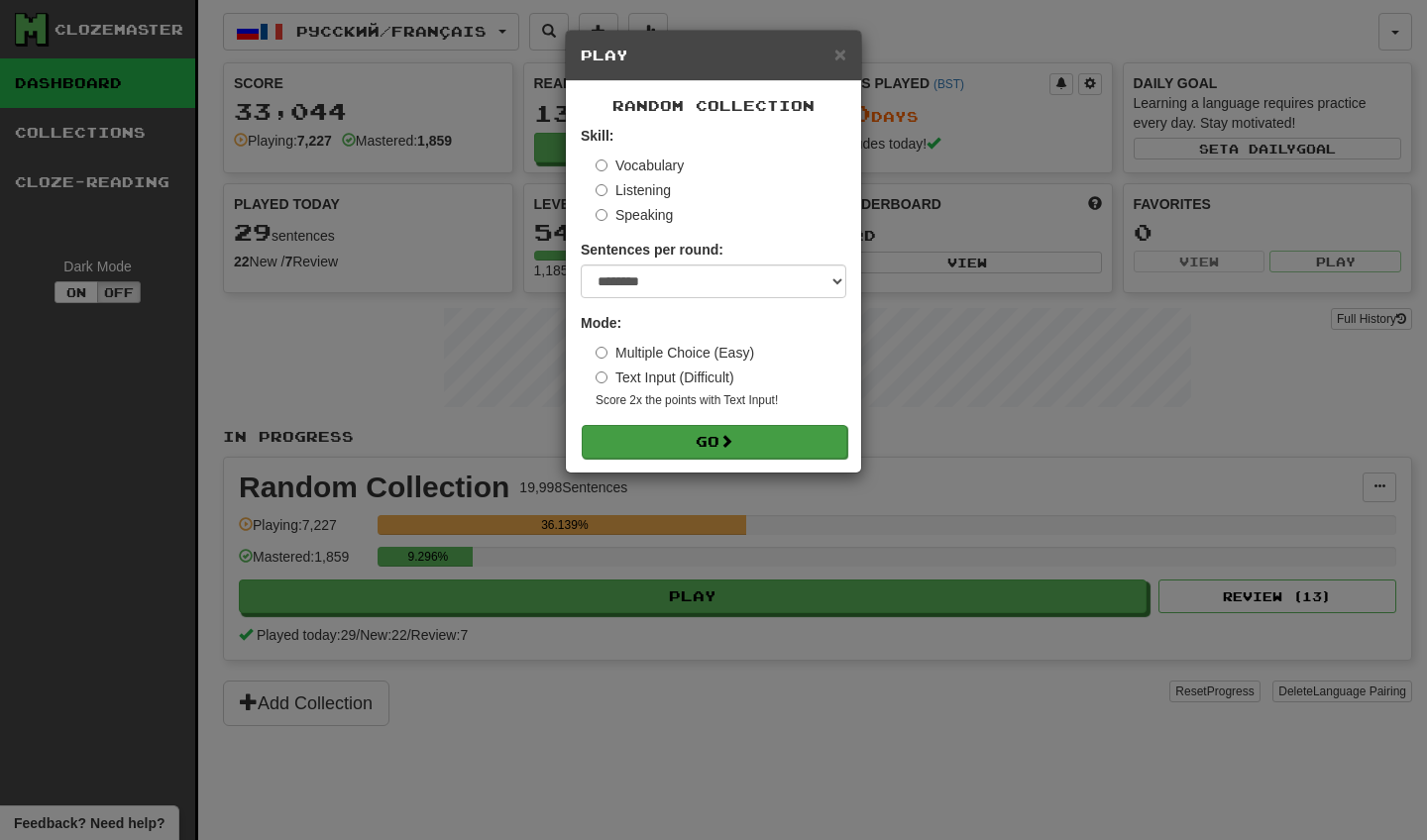 click on "Go" at bounding box center (714, 442) 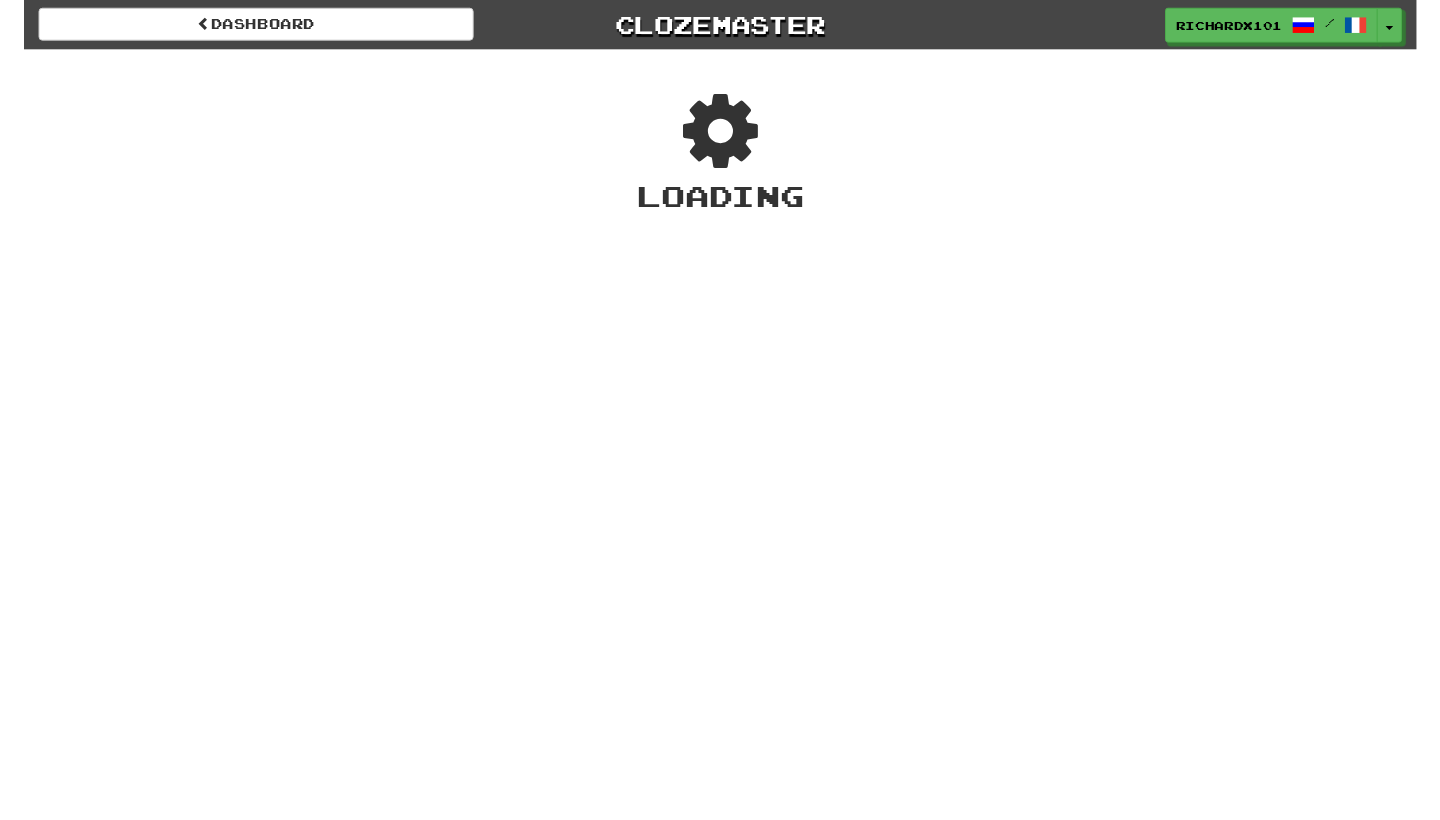 scroll, scrollTop: 0, scrollLeft: 0, axis: both 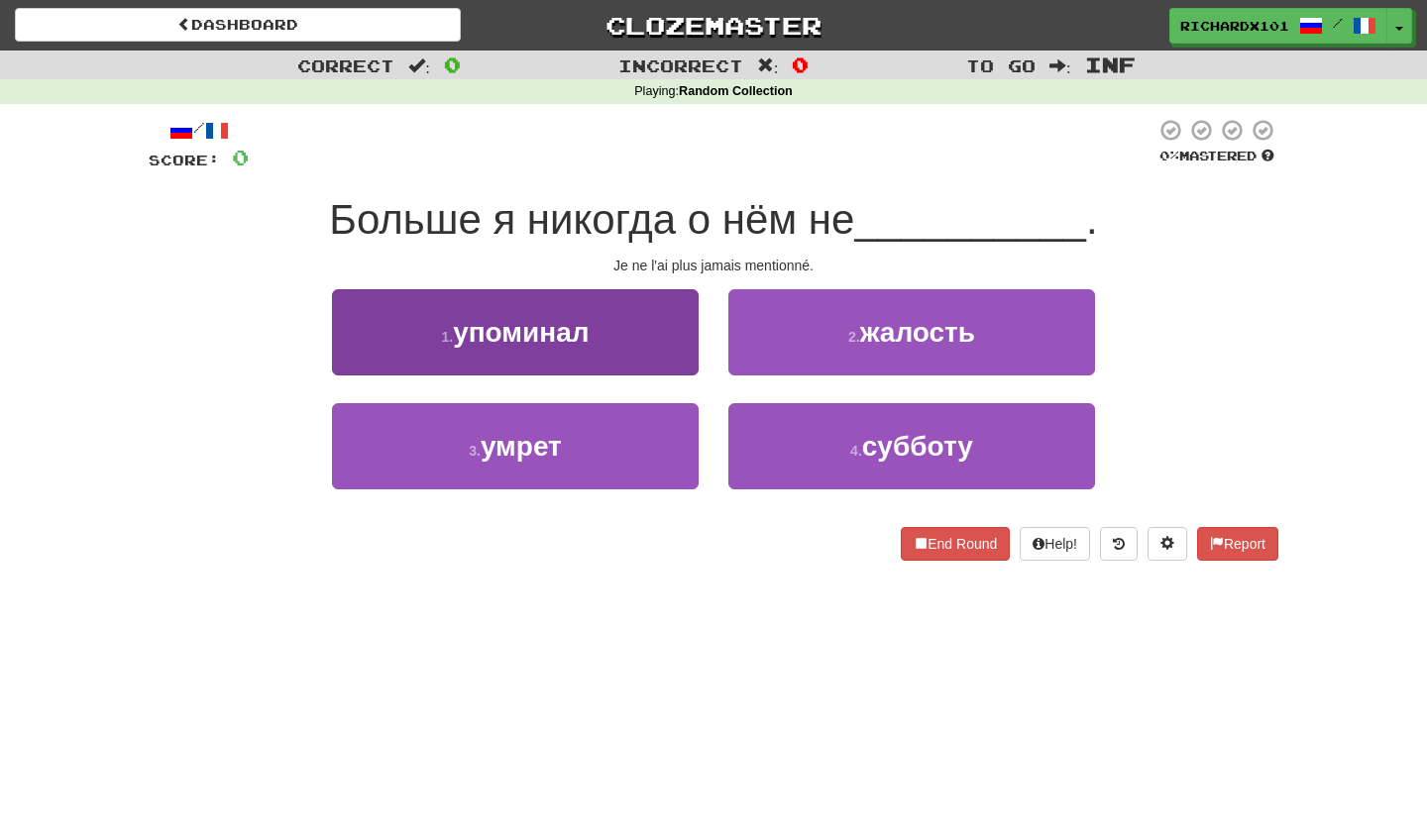 click on "1 .  упоминал" at bounding box center [515, 332] 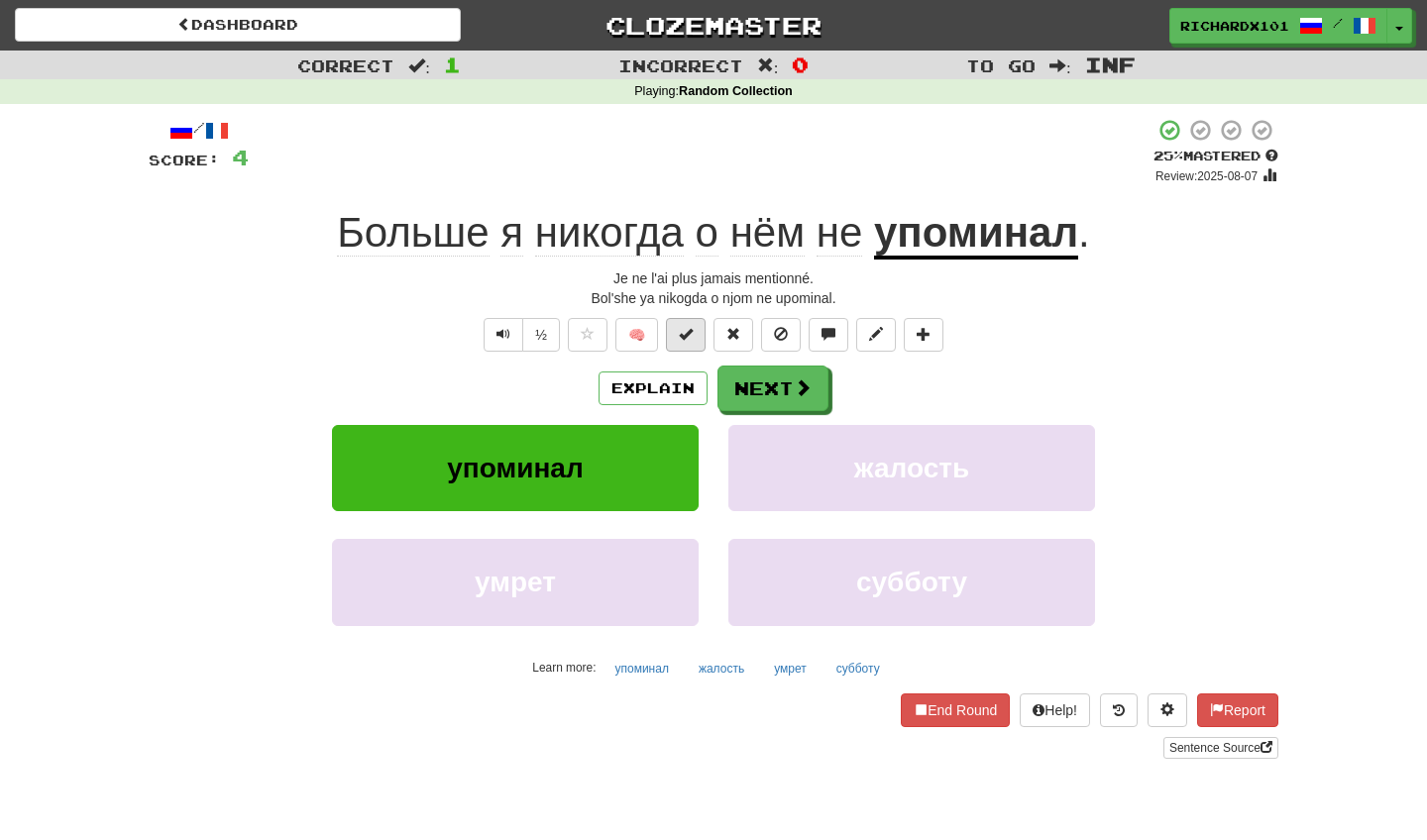 click at bounding box center [686, 334] 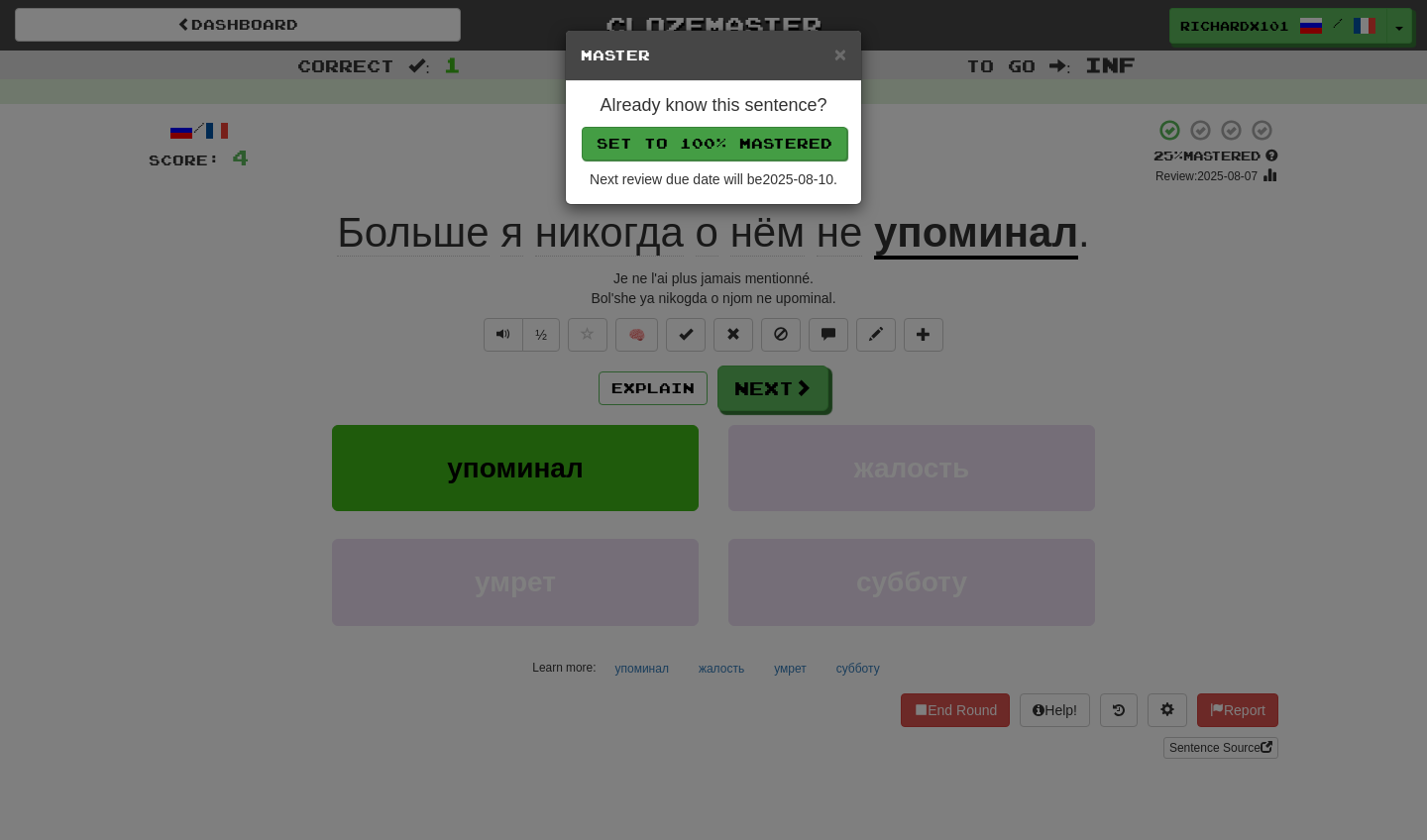 click on "Set to 100% Mastered" at bounding box center (714, 144) 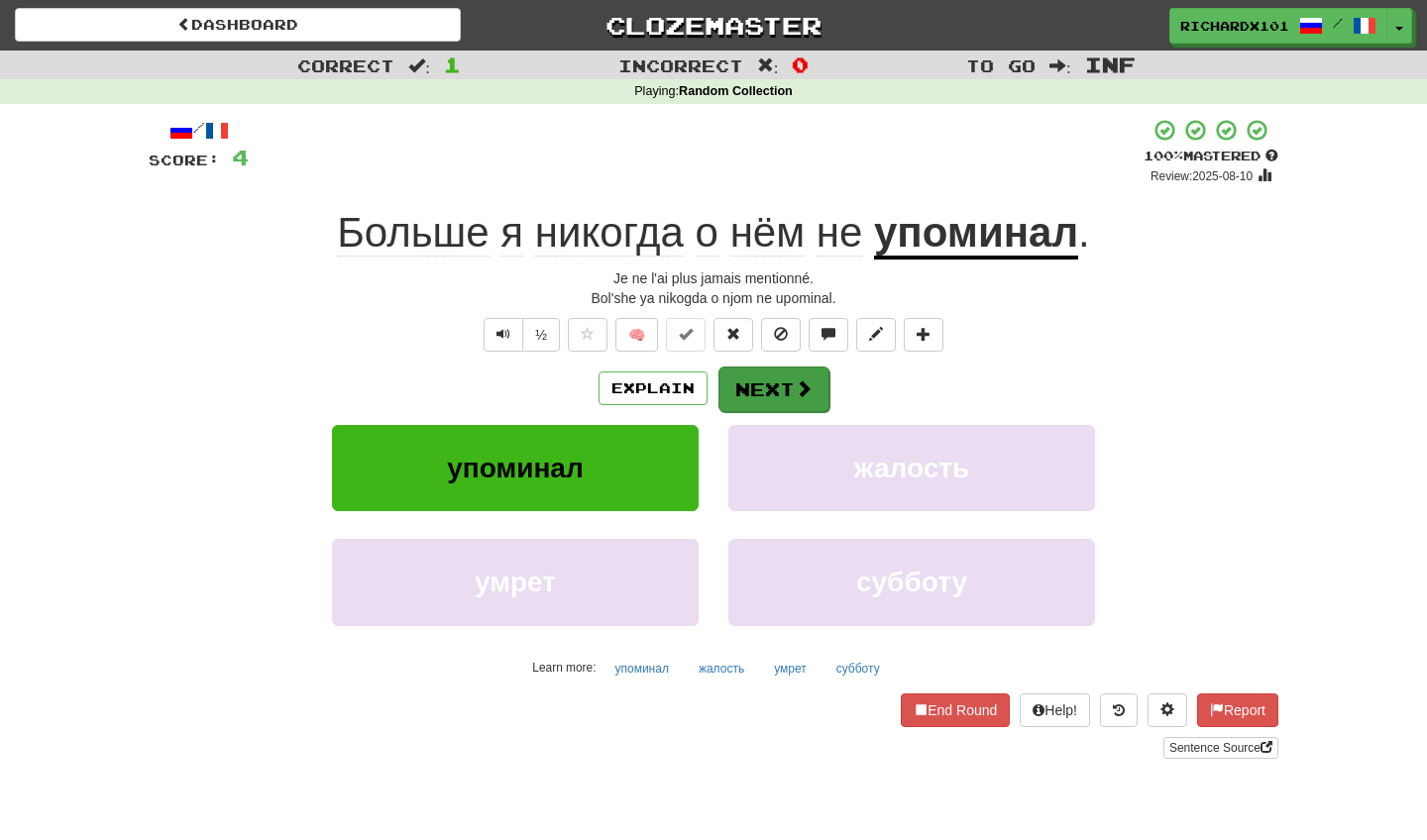 click on "Next" at bounding box center (774, 389) 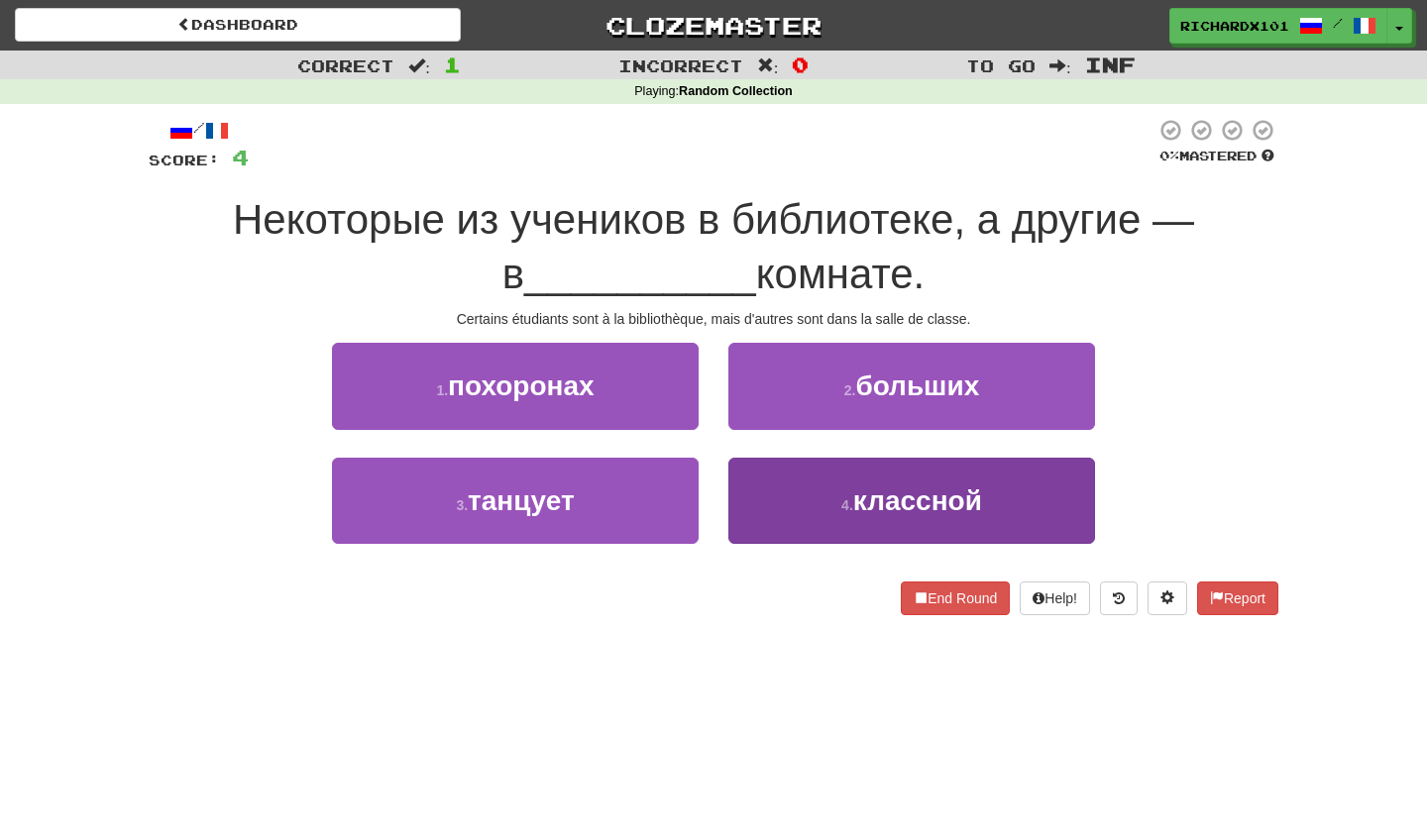click on "4 .  классной" at bounding box center [912, 500] 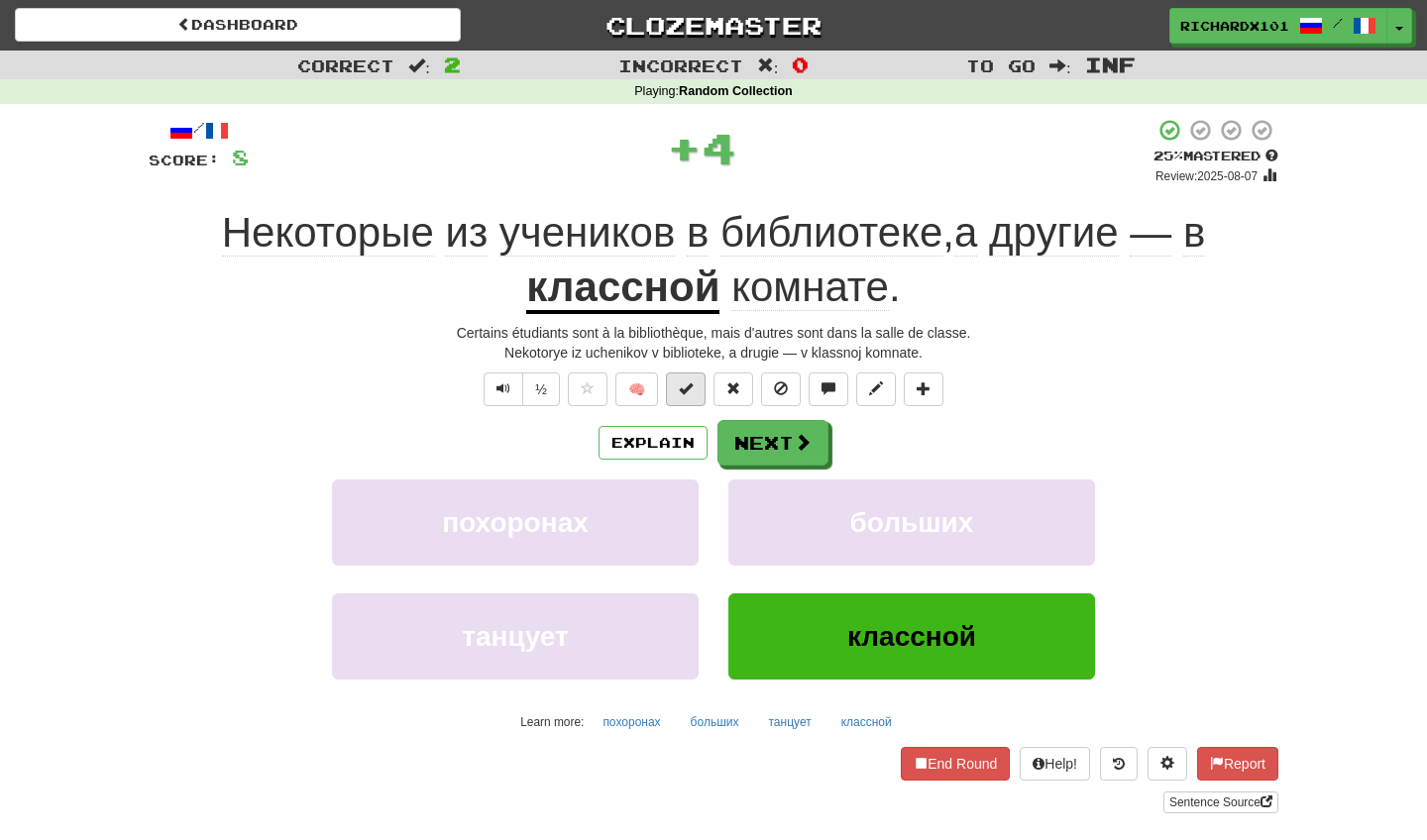 click at bounding box center [686, 389] 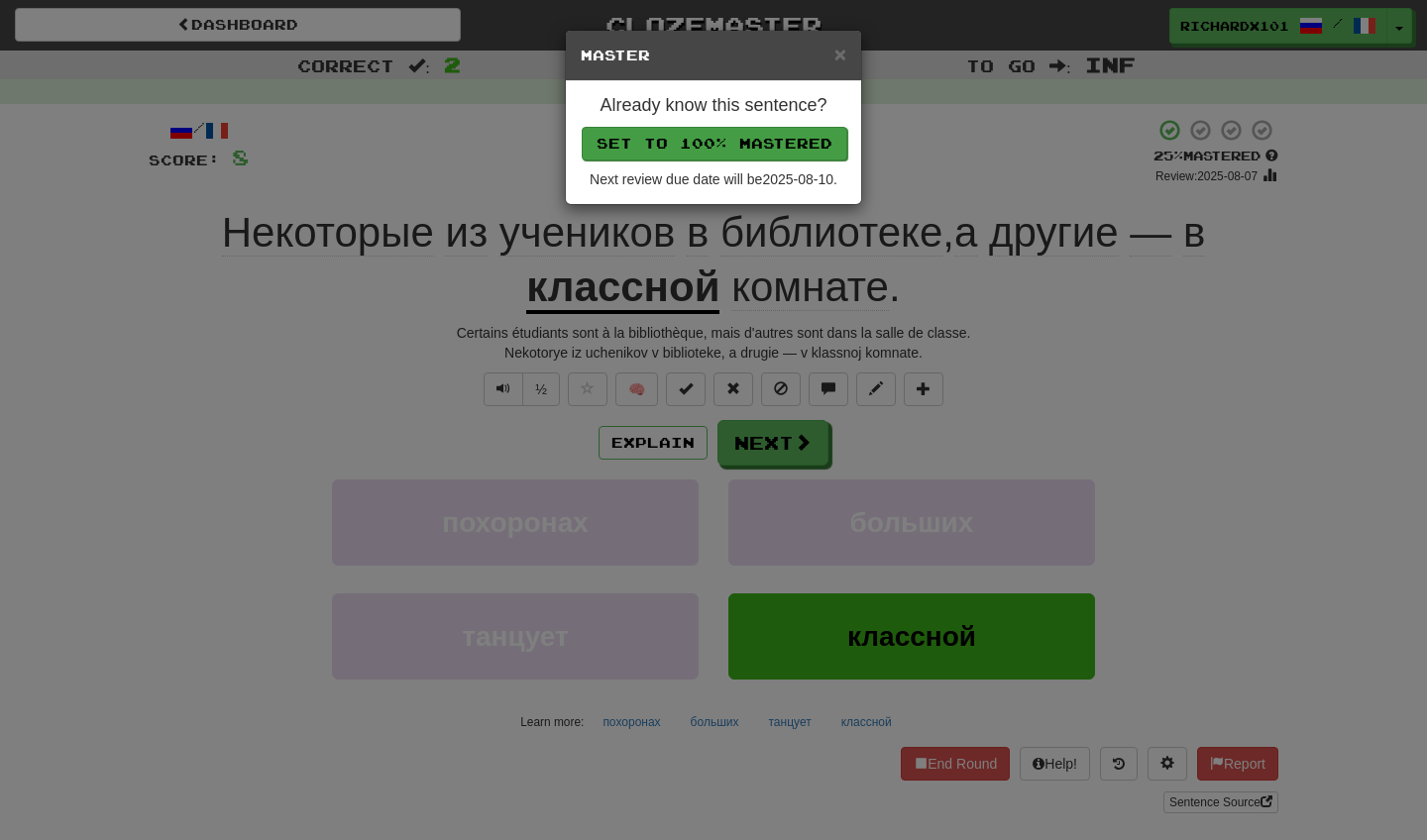 click on "Set to 100% Mastered" at bounding box center [714, 144] 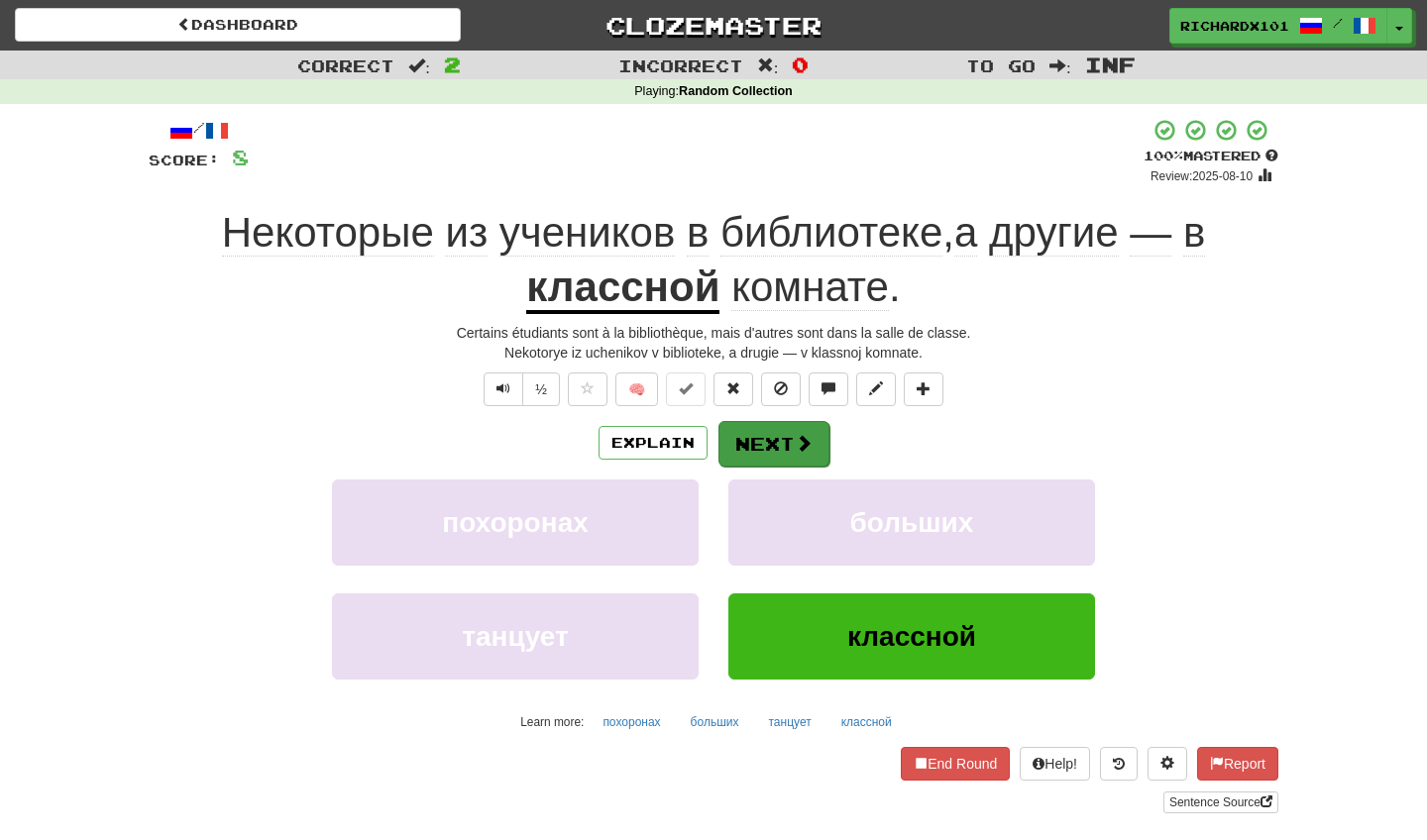 click on "Next" at bounding box center [774, 444] 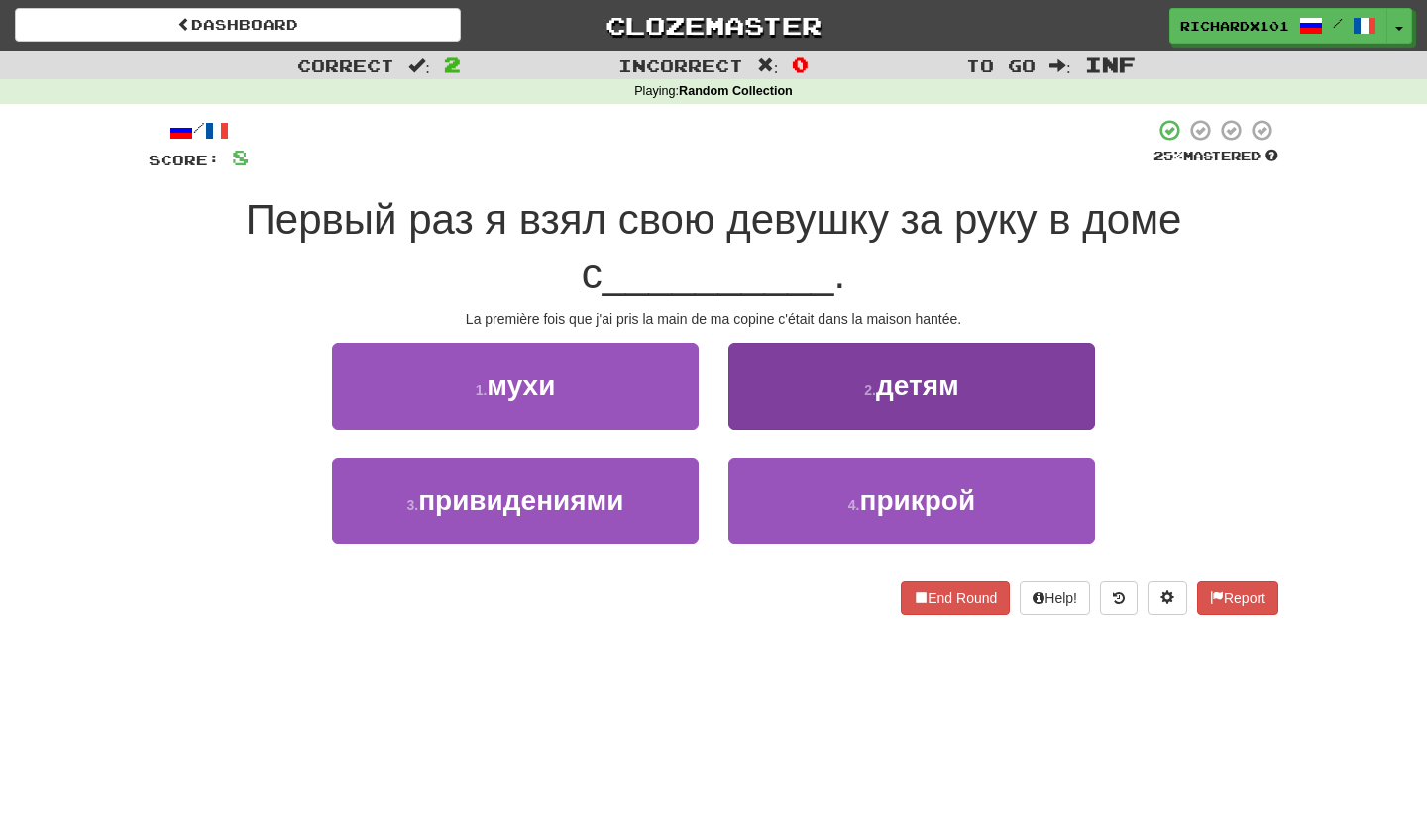 click on "2 .  детям" at bounding box center [912, 385] 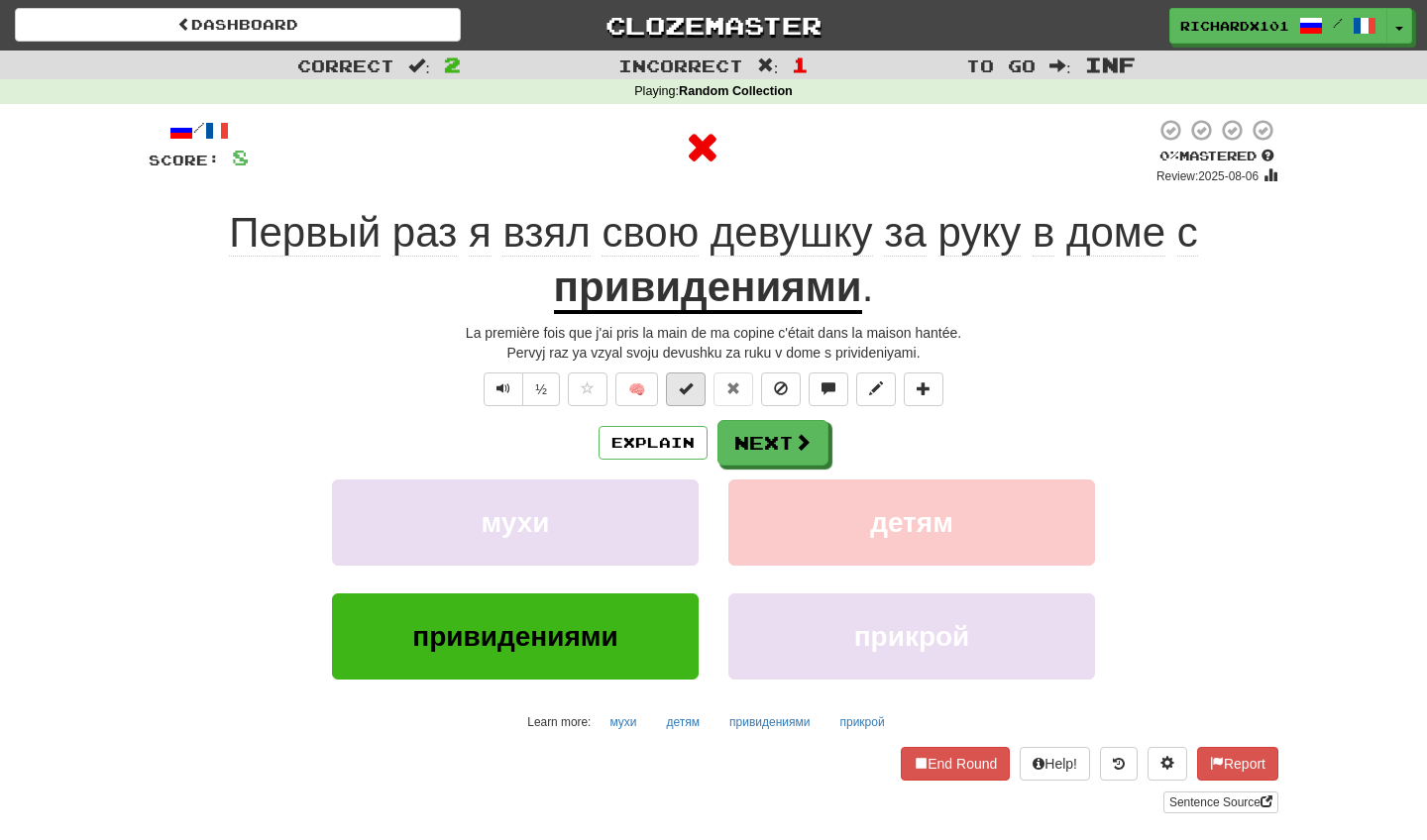click at bounding box center (686, 389) 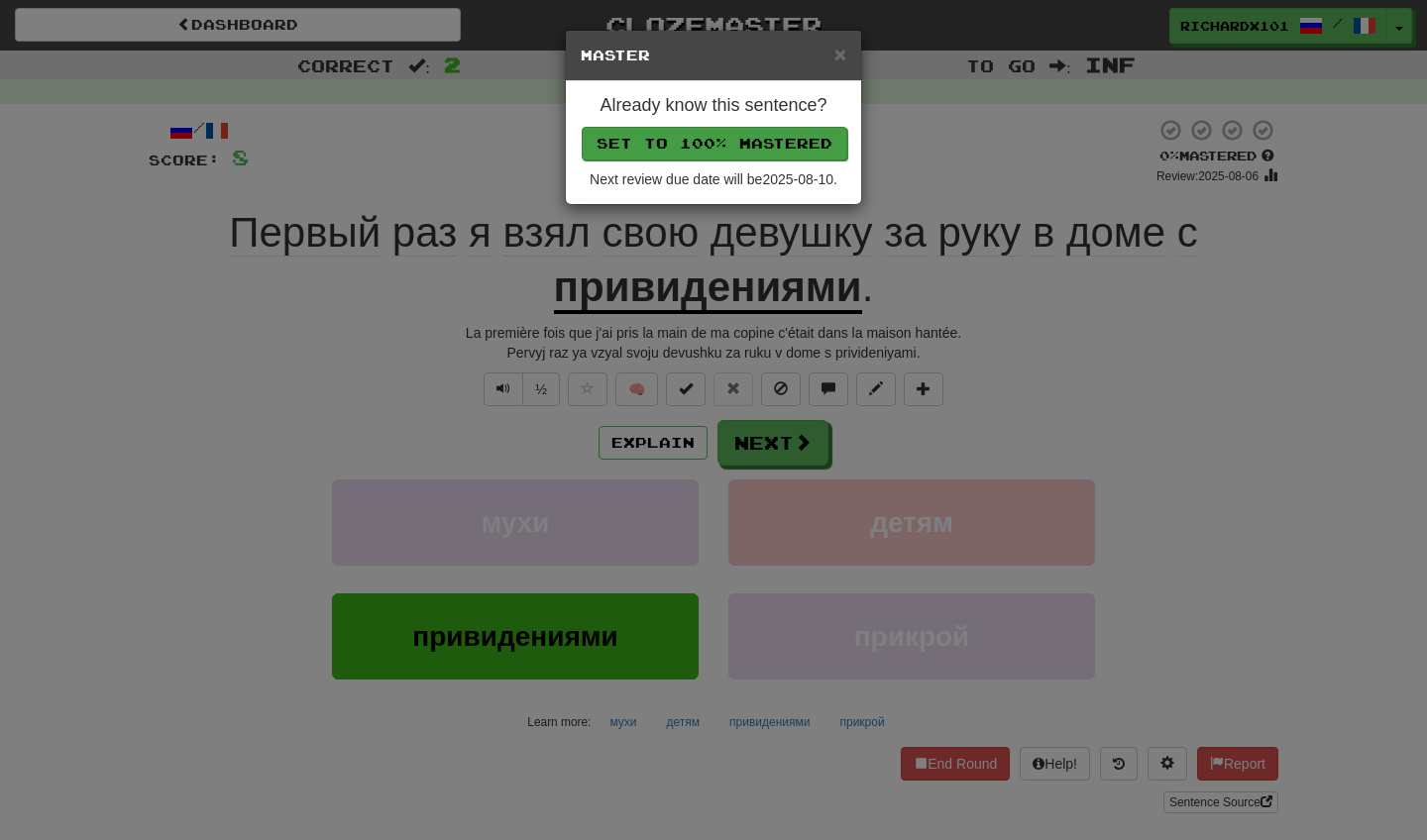 click on "Set to 100% Mastered" at bounding box center [714, 144] 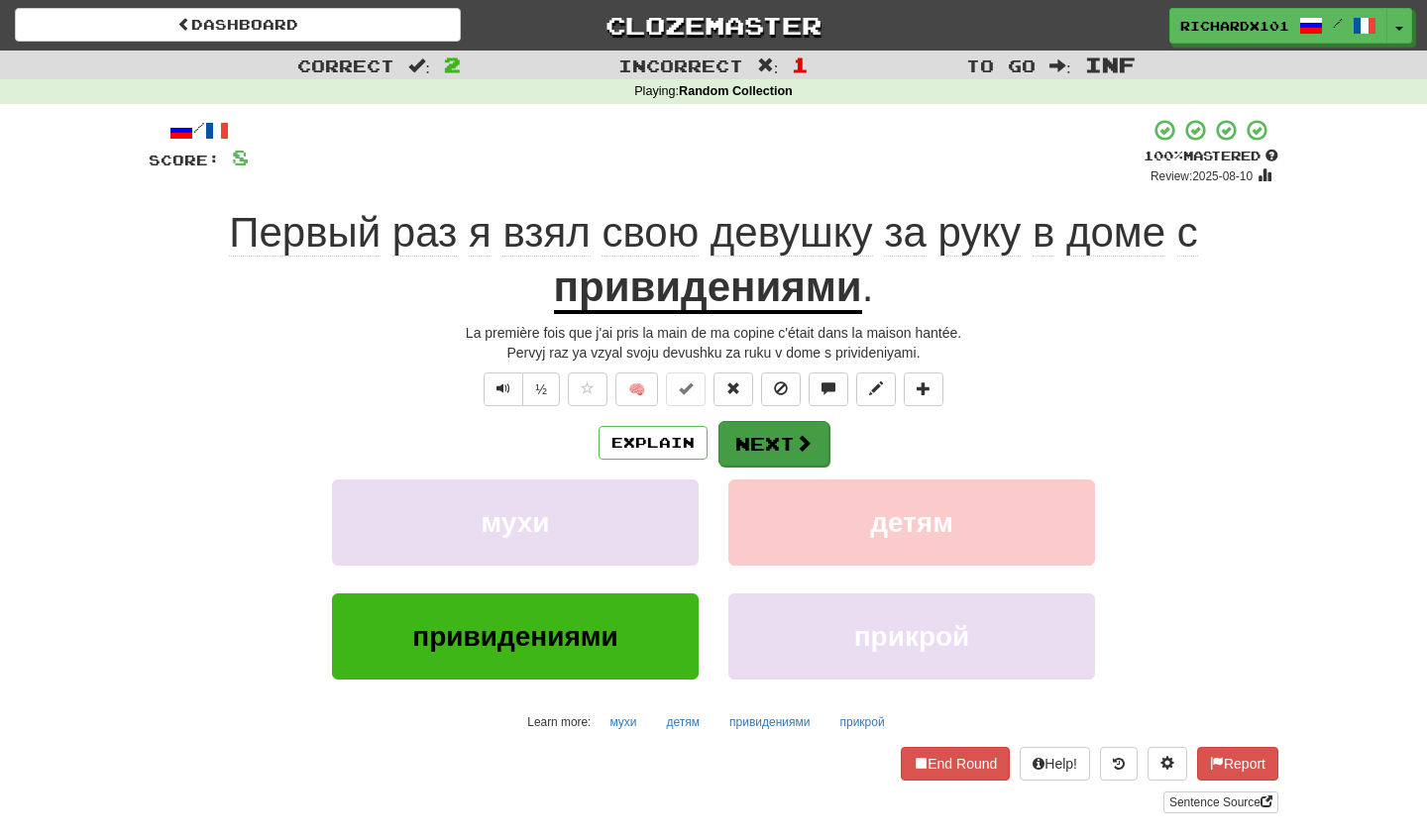 click on "Next" at bounding box center (774, 444) 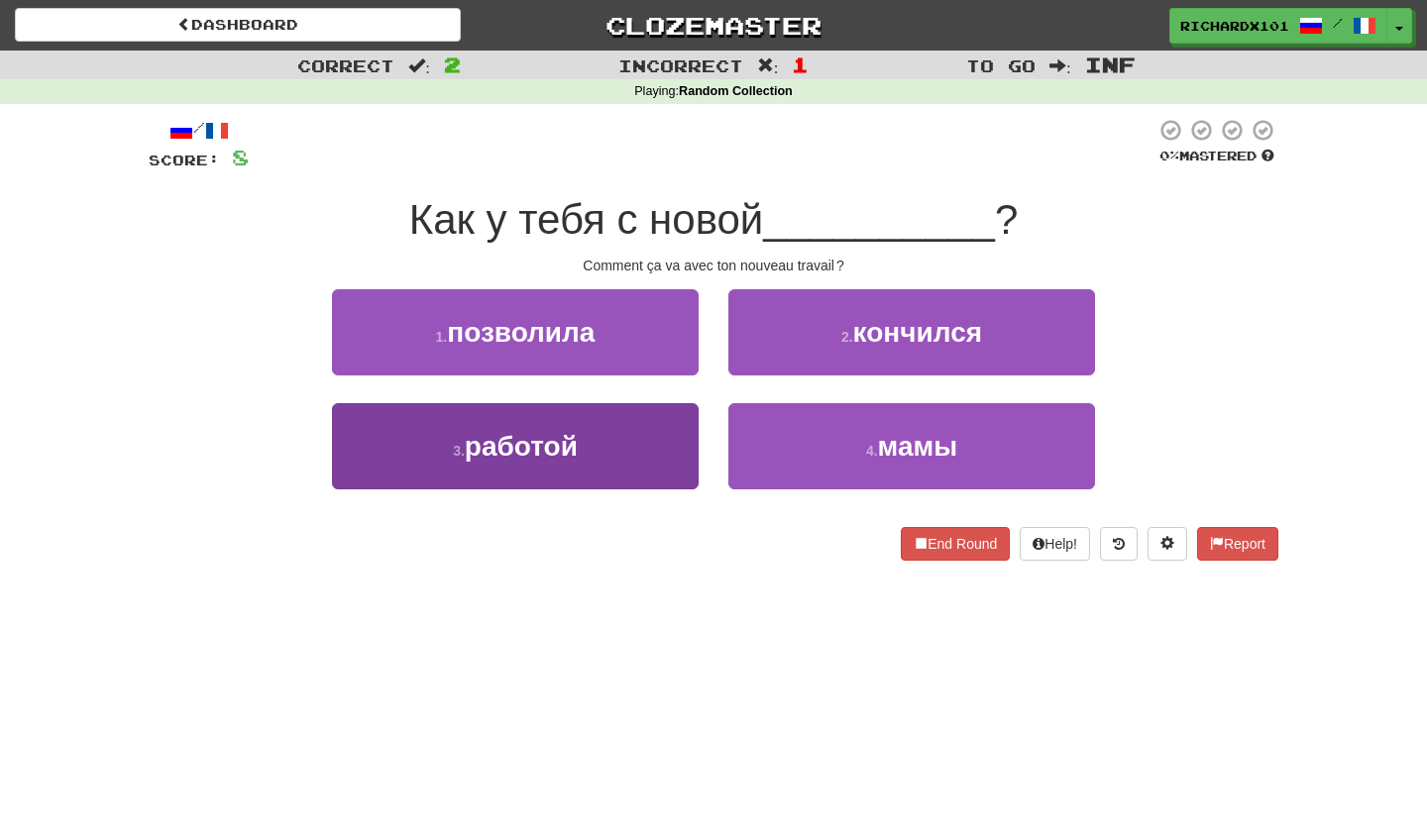 click on "3 .  работой" at bounding box center (515, 446) 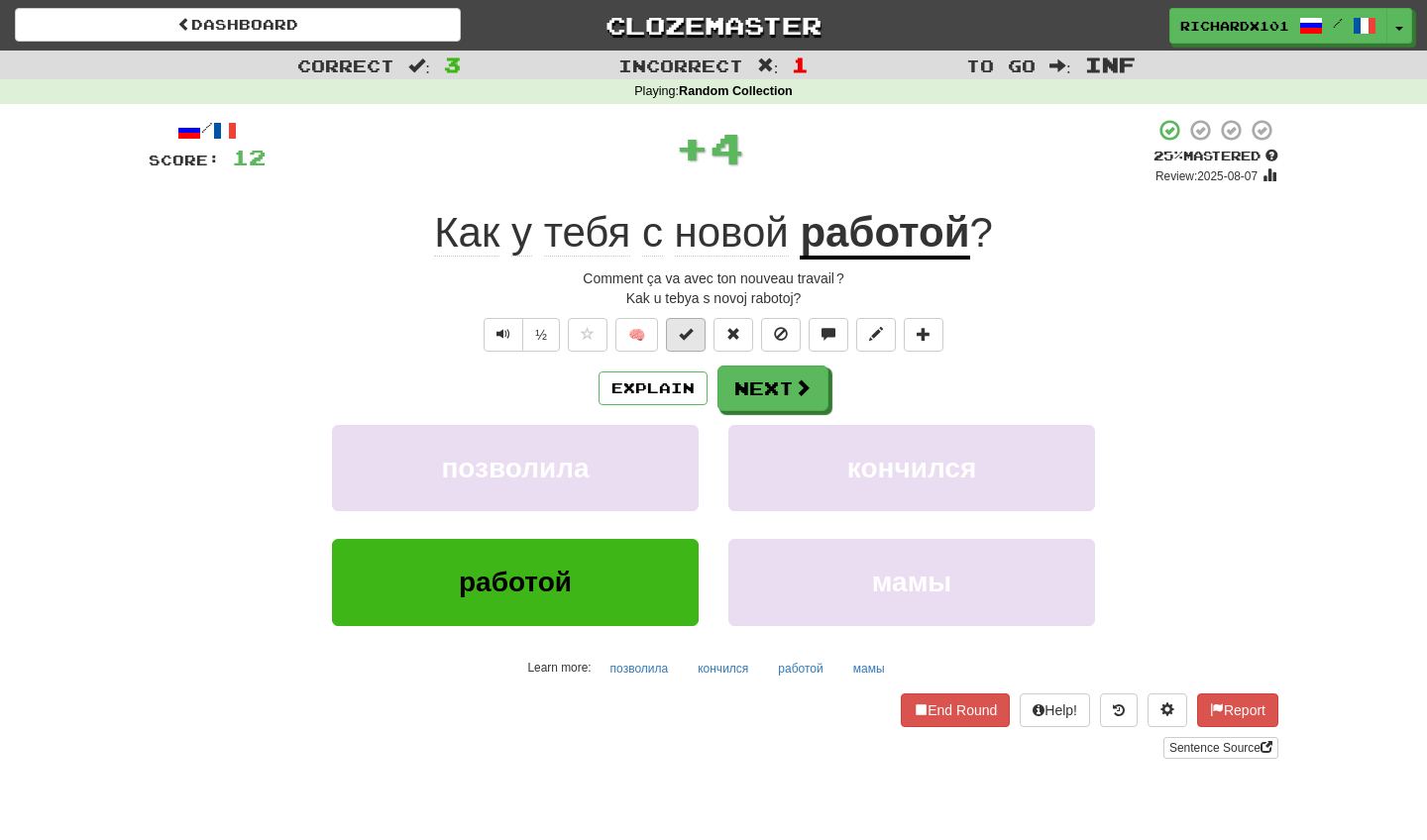click at bounding box center [686, 335] 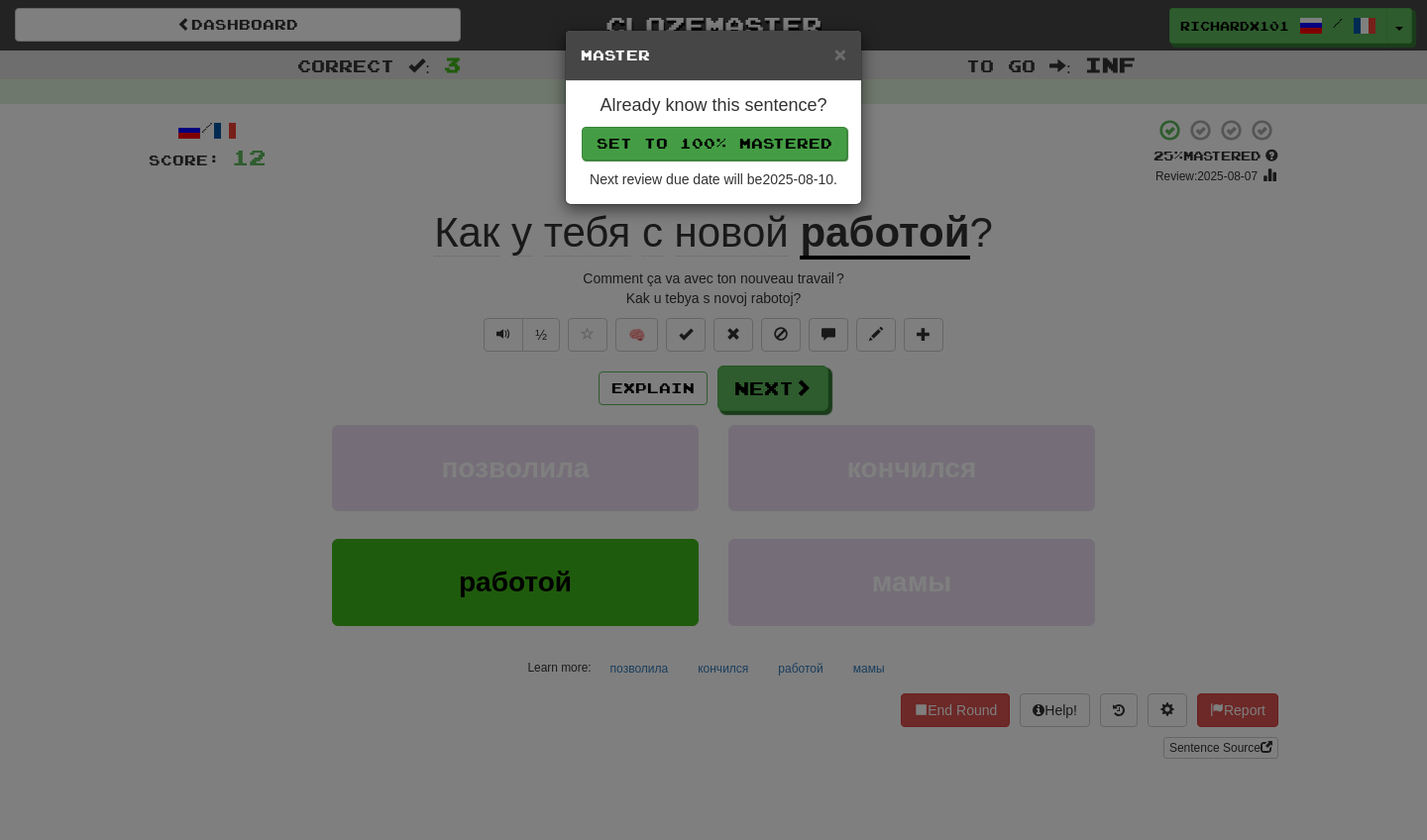 click on "Set to 100% Mastered" at bounding box center (714, 144) 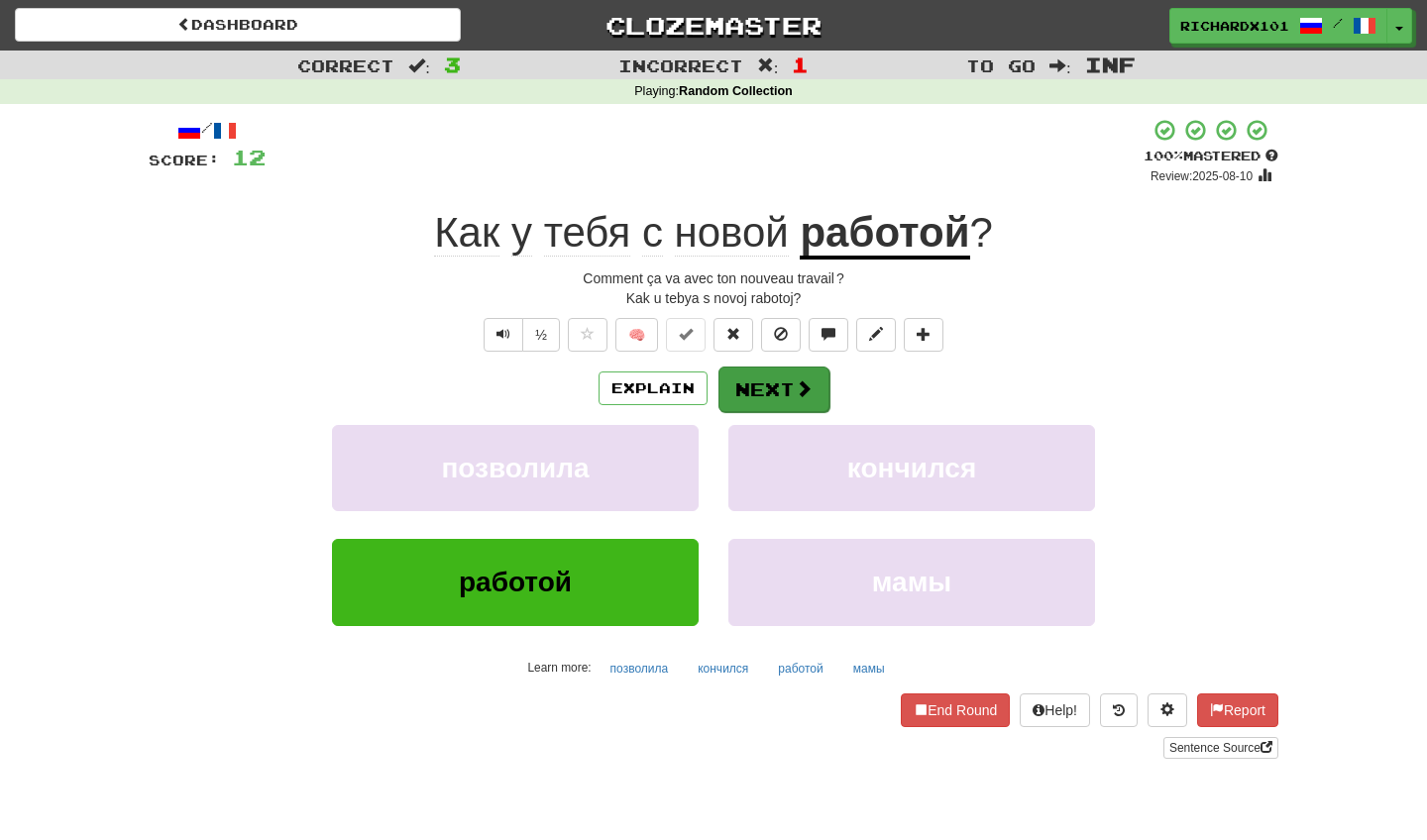 click on "Next" at bounding box center (774, 389) 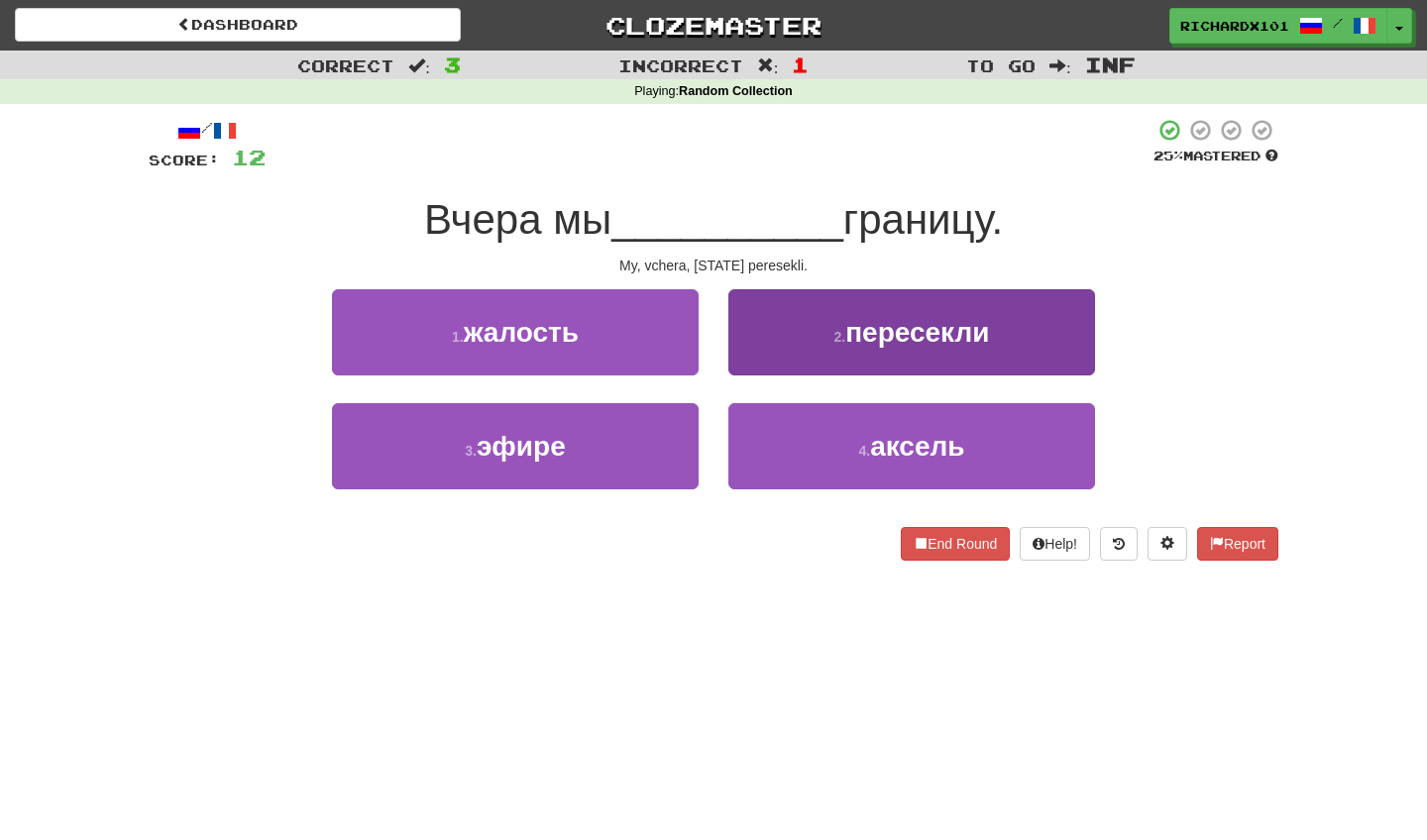 click on "2 .  пересекли" at bounding box center (912, 332) 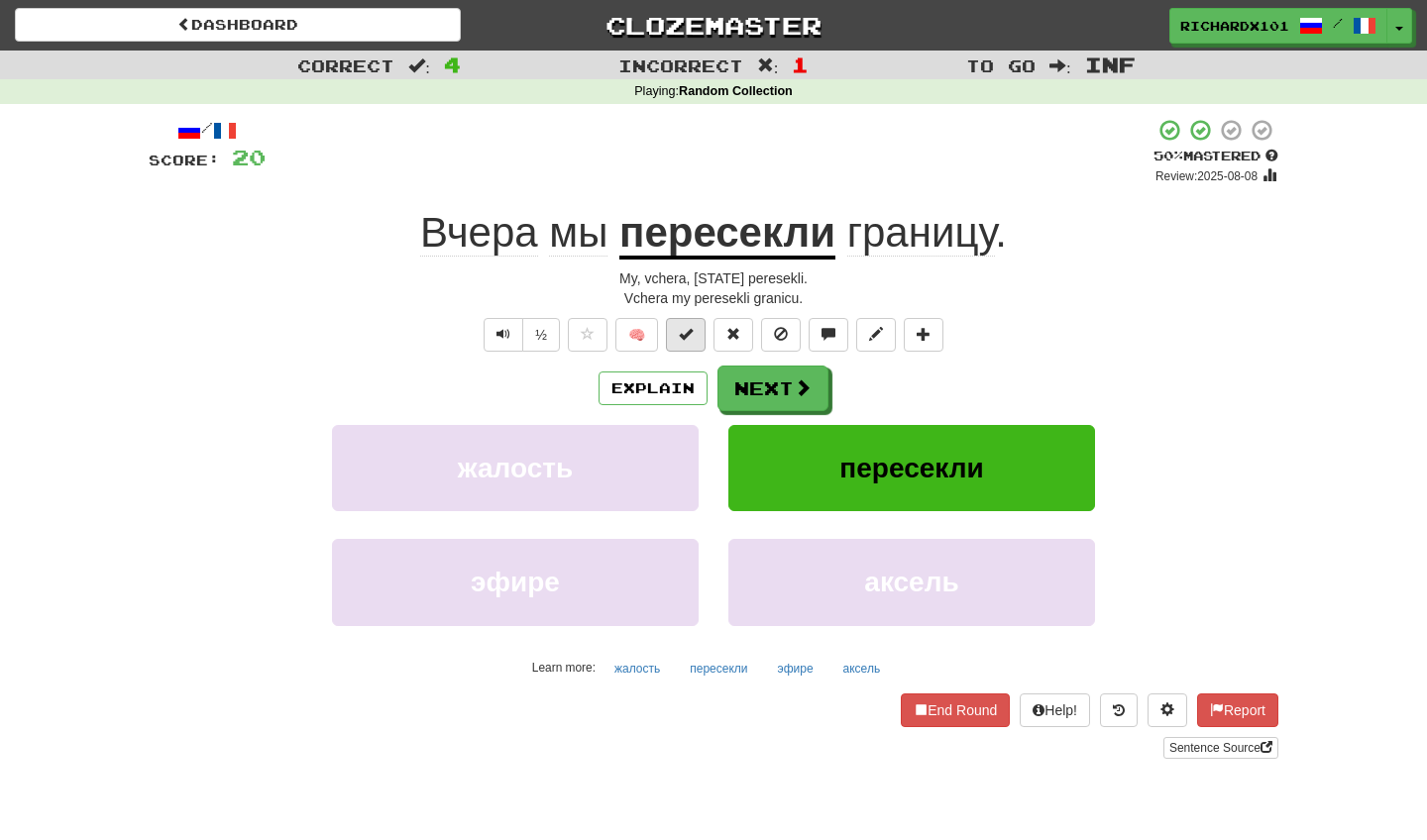 click at bounding box center (686, 334) 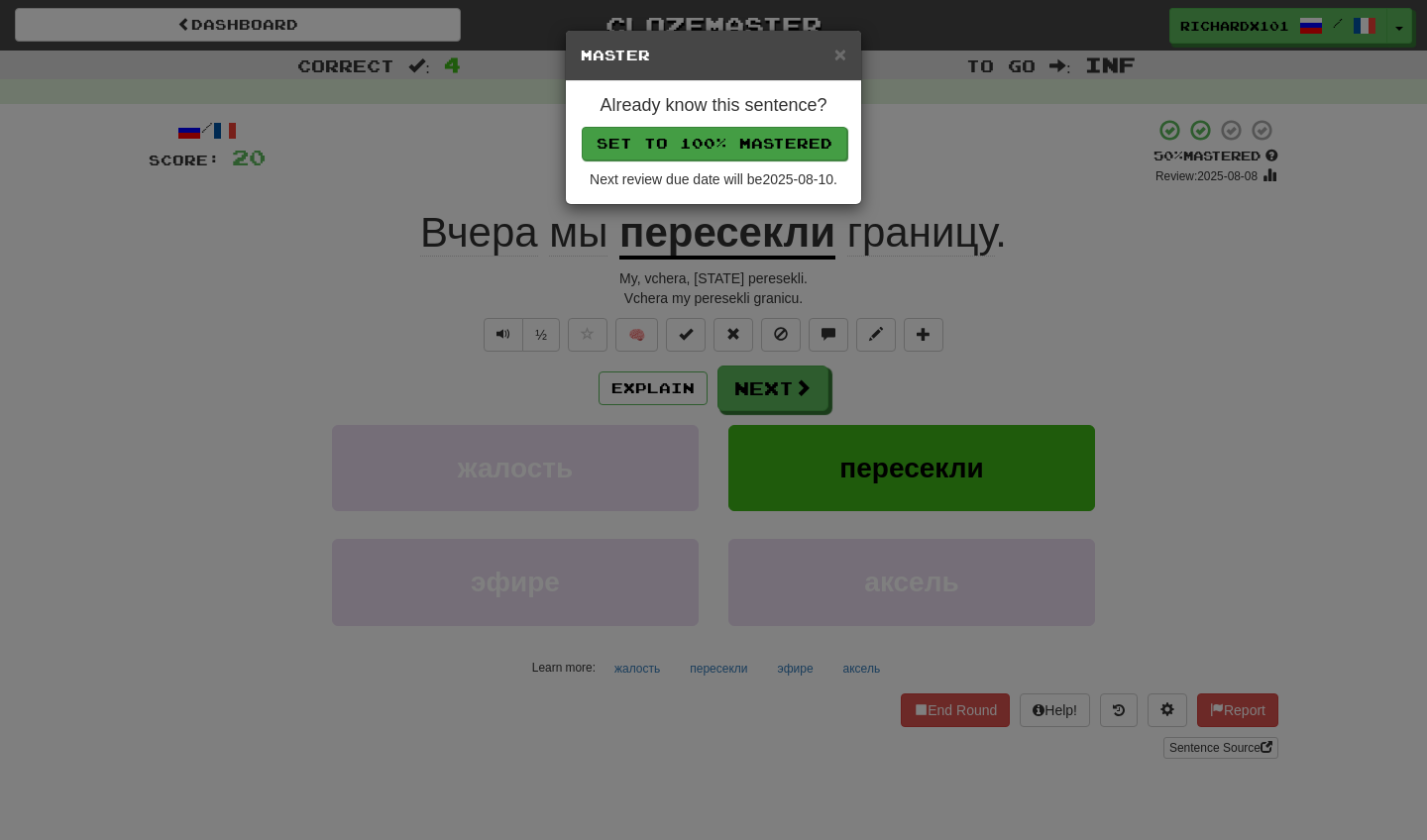 click on "Set to 100% Mastered" at bounding box center [714, 144] 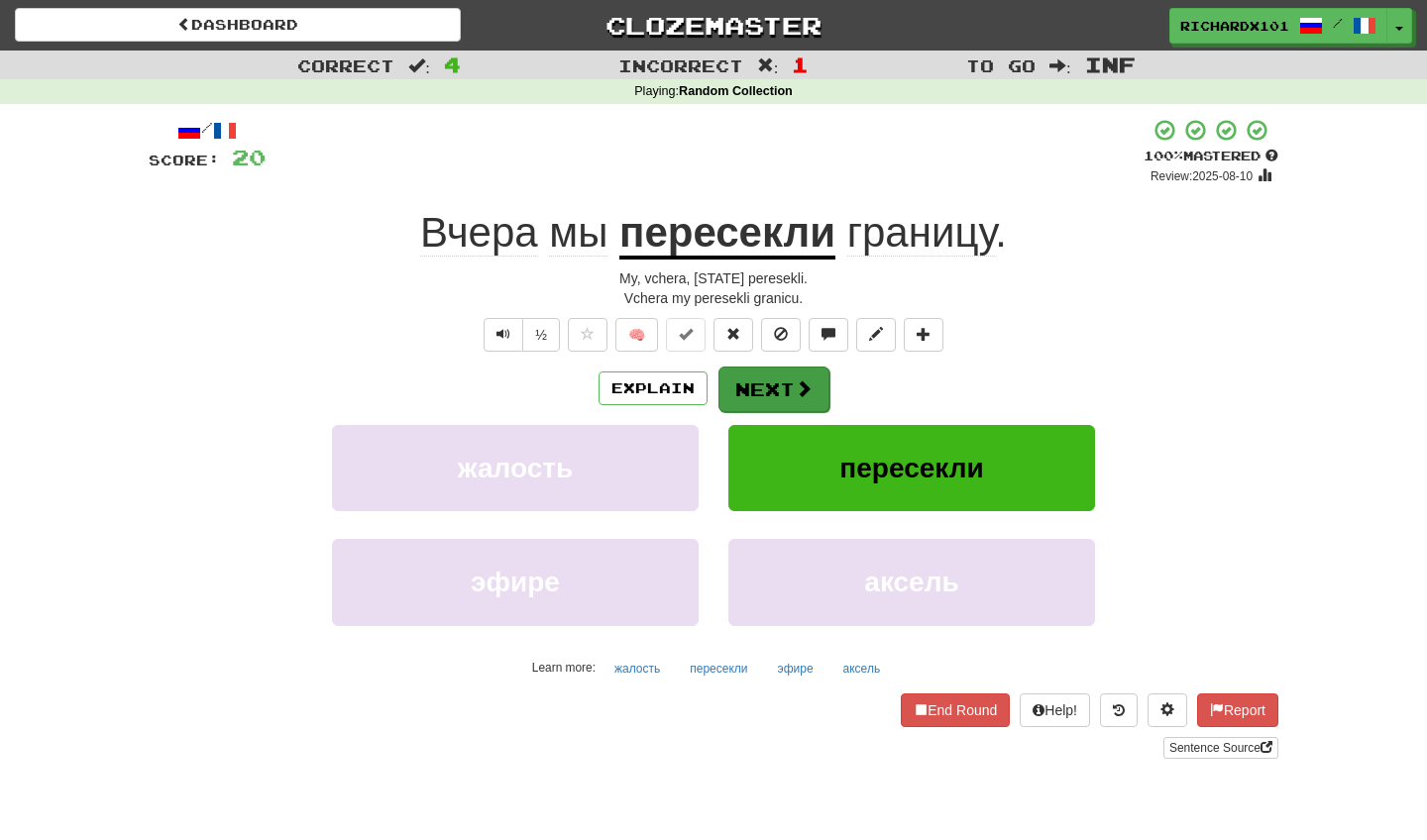 click on "Next" at bounding box center (774, 389) 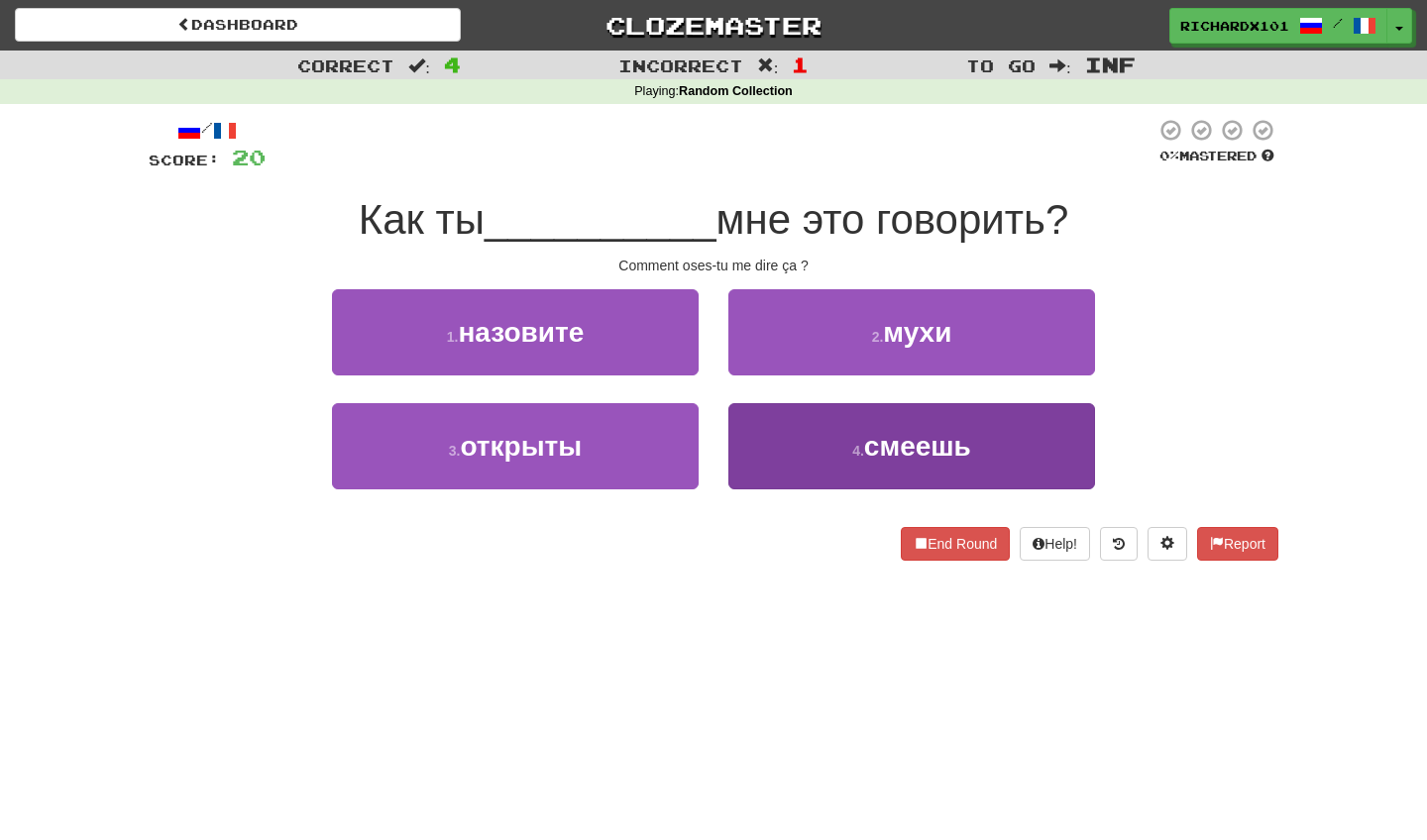 click on "4 .  смеешь" at bounding box center [912, 446] 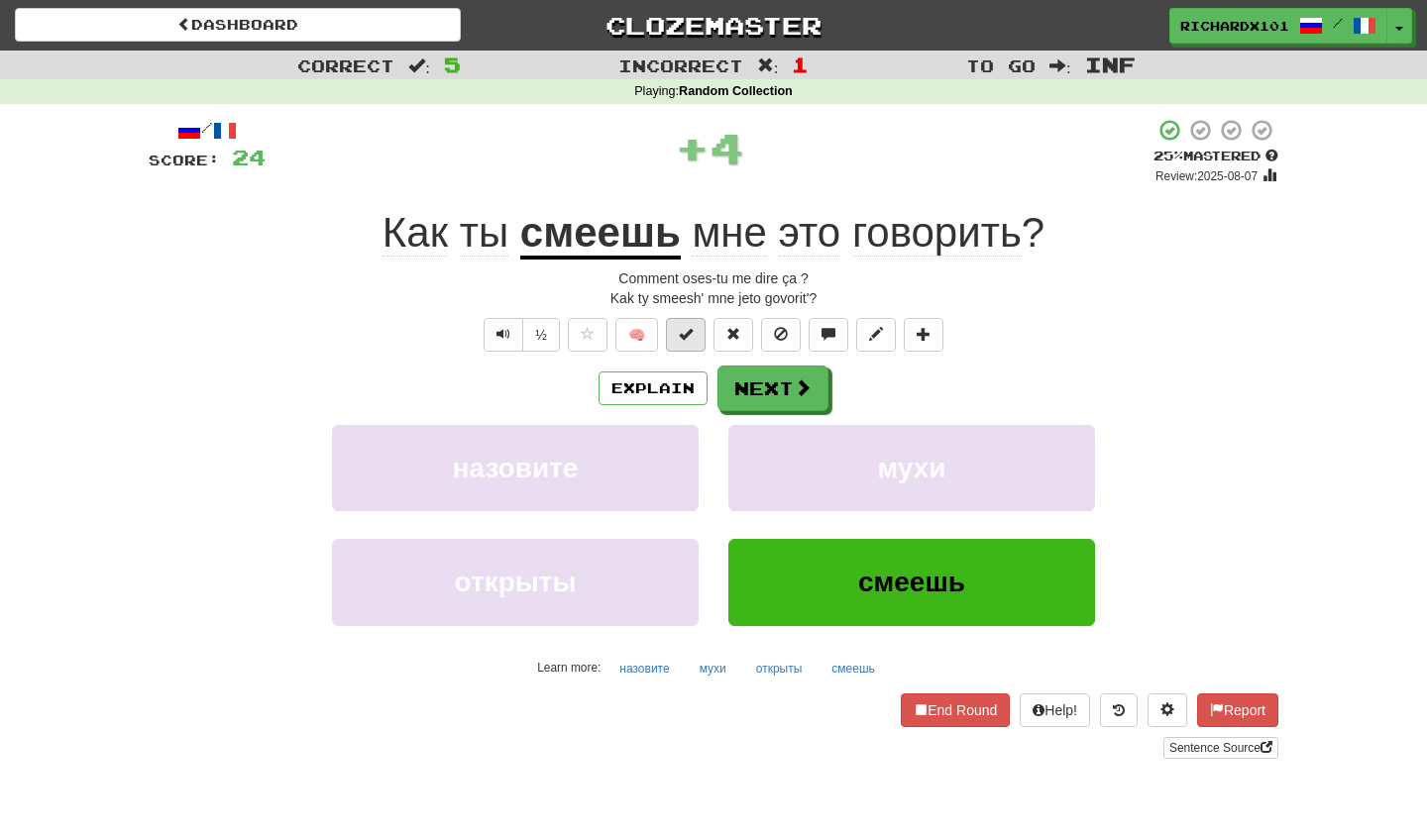 click at bounding box center [686, 335] 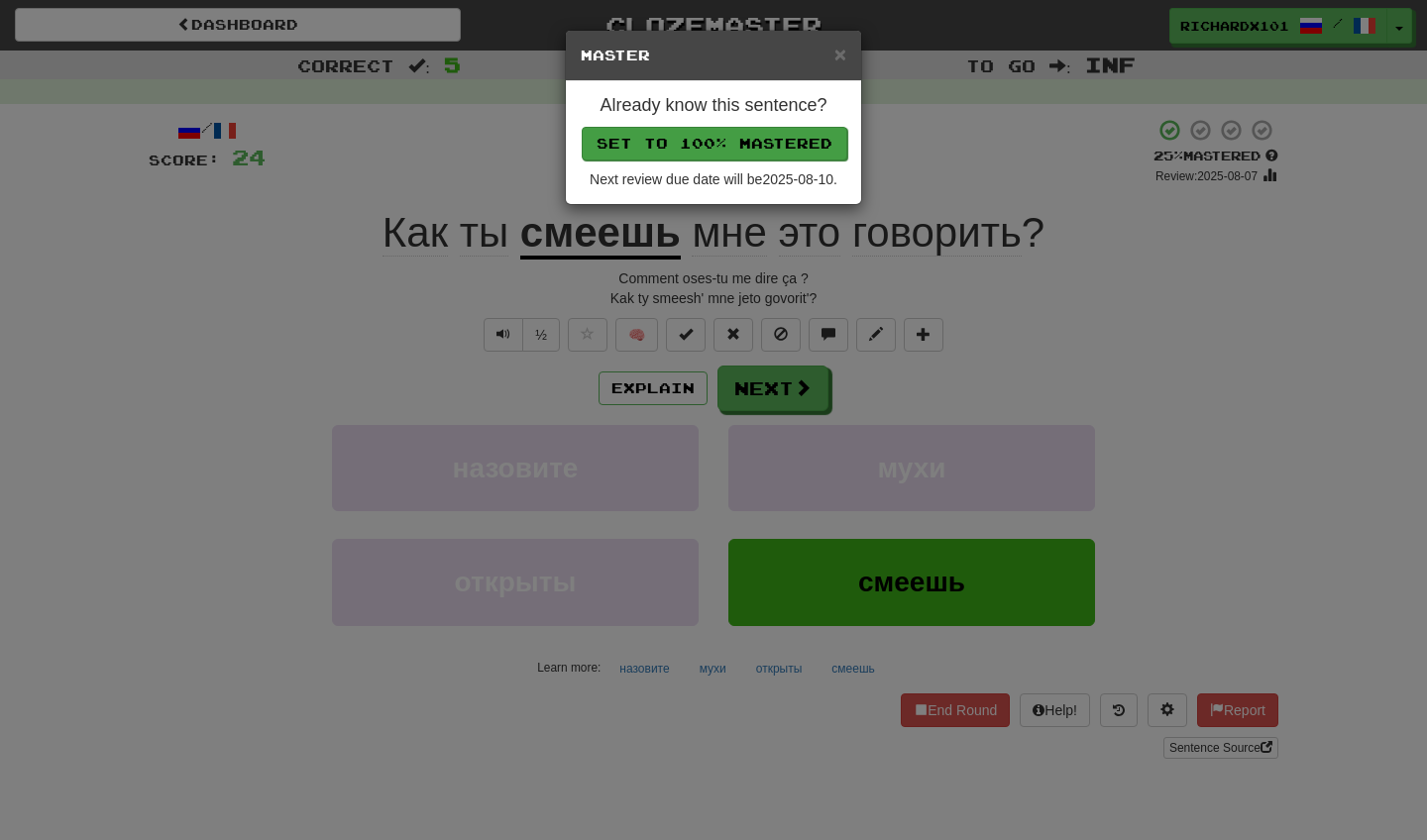 click on "Set to 100% Mastered" at bounding box center (714, 144) 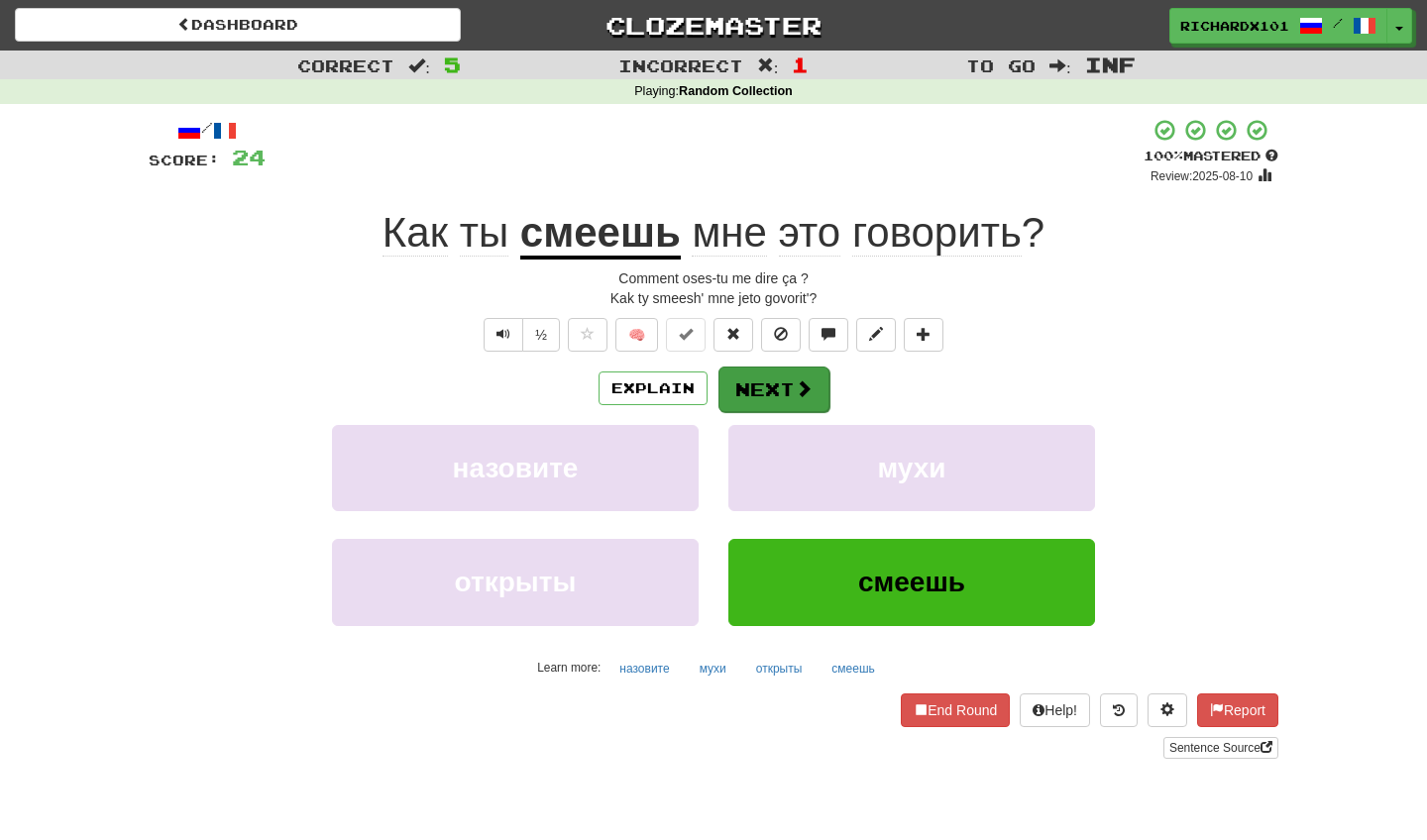 click on "Next" at bounding box center (774, 389) 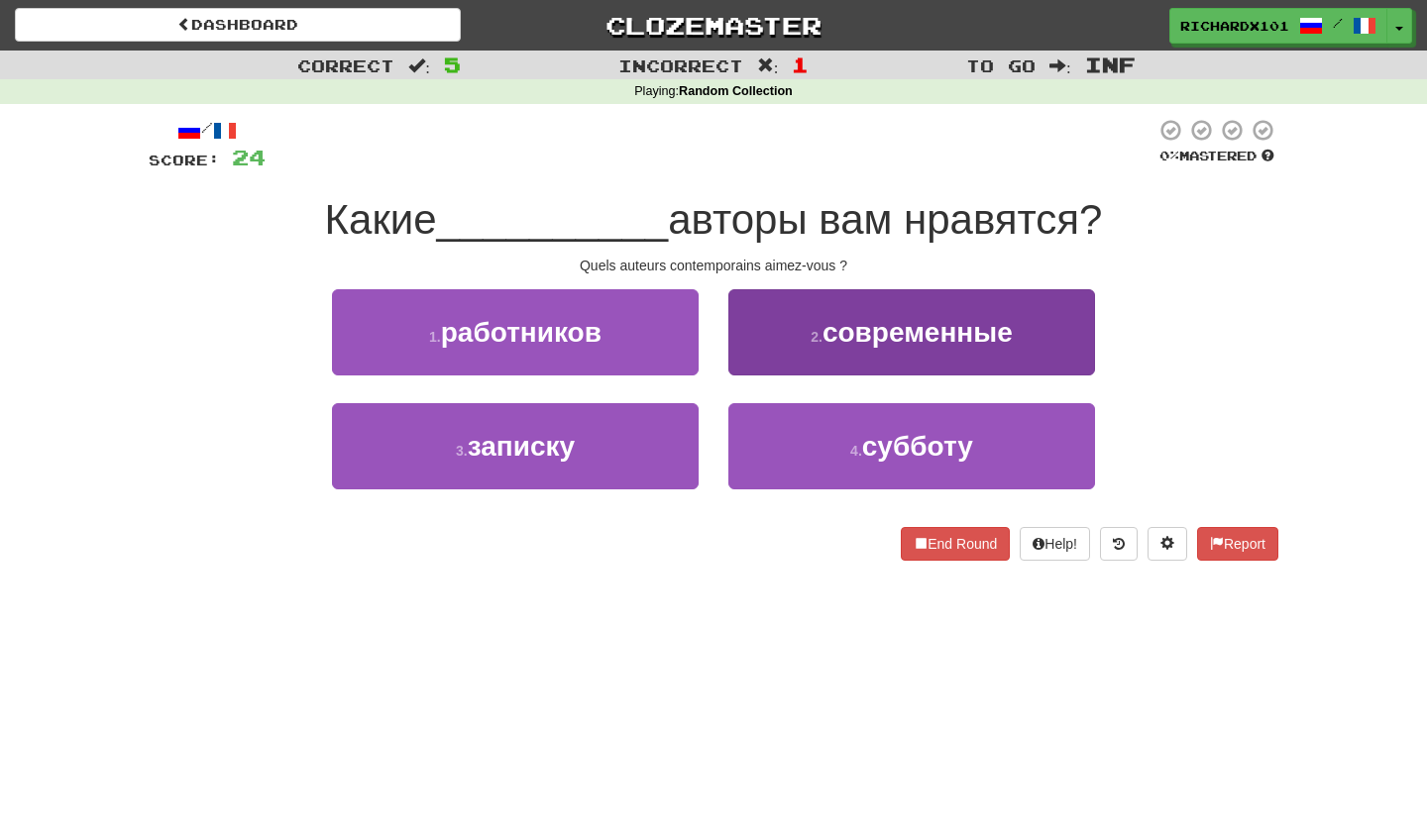 click on "2 ." at bounding box center [817, 337] 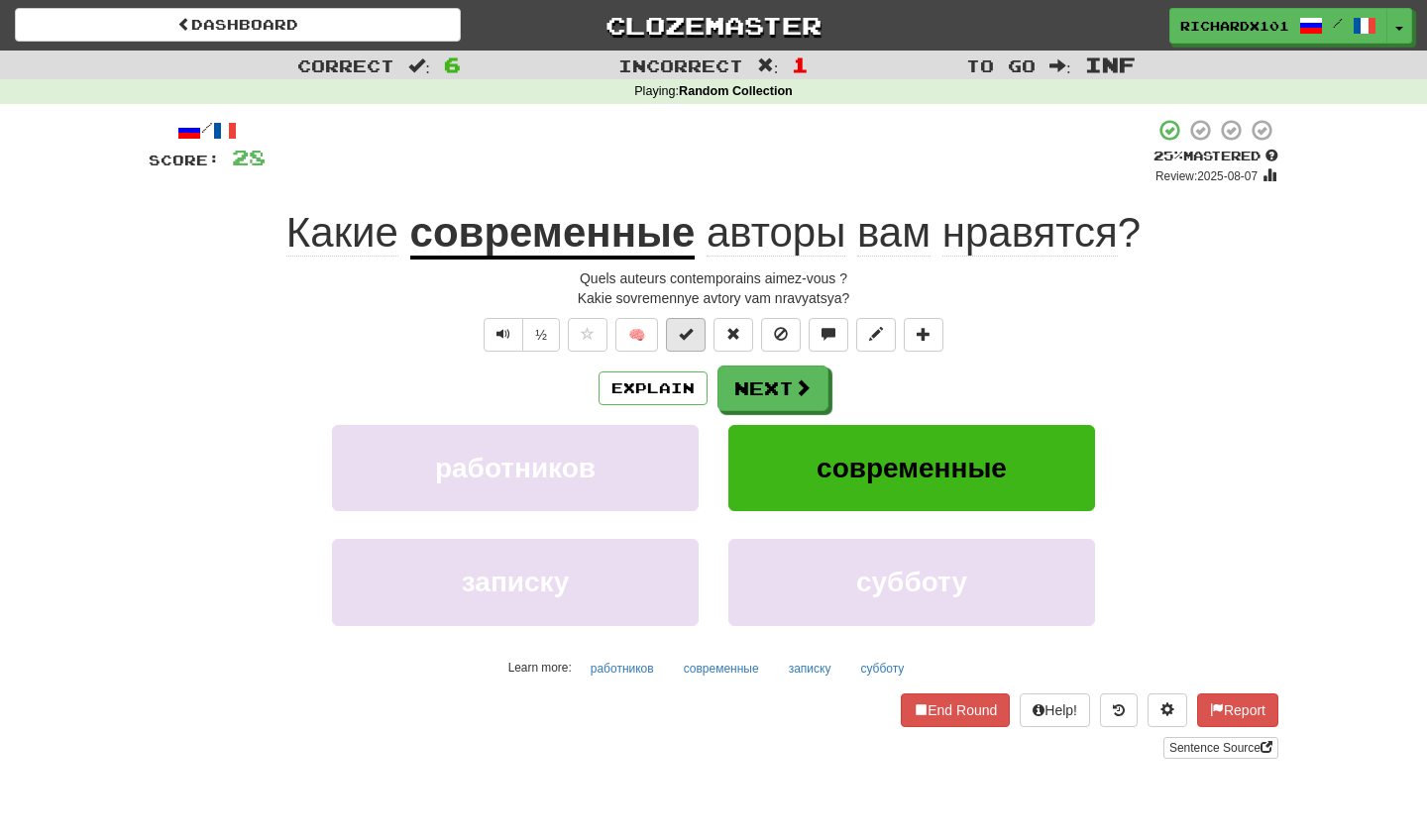 click at bounding box center (686, 335) 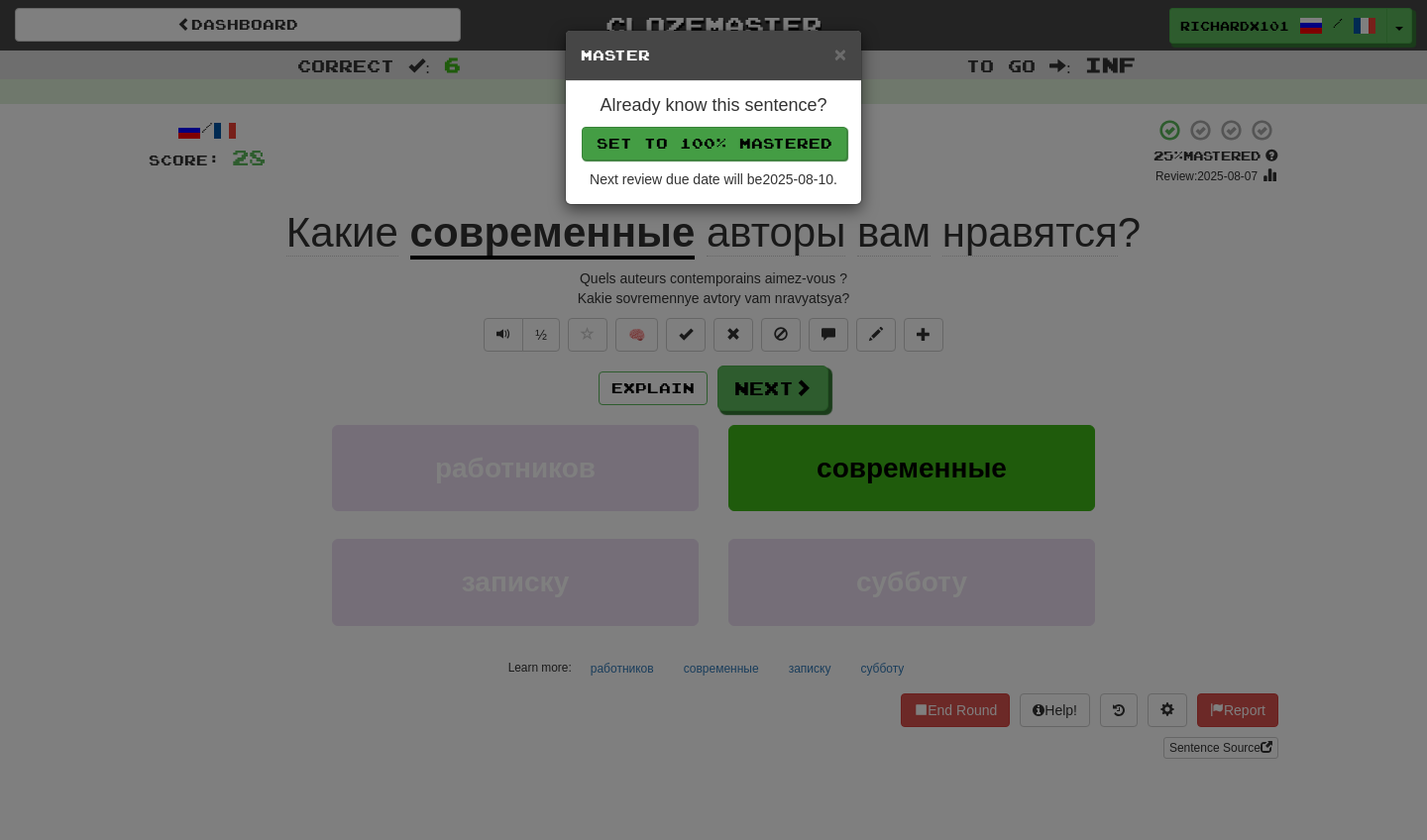 click on "Set to 100% Mastered" at bounding box center [714, 144] 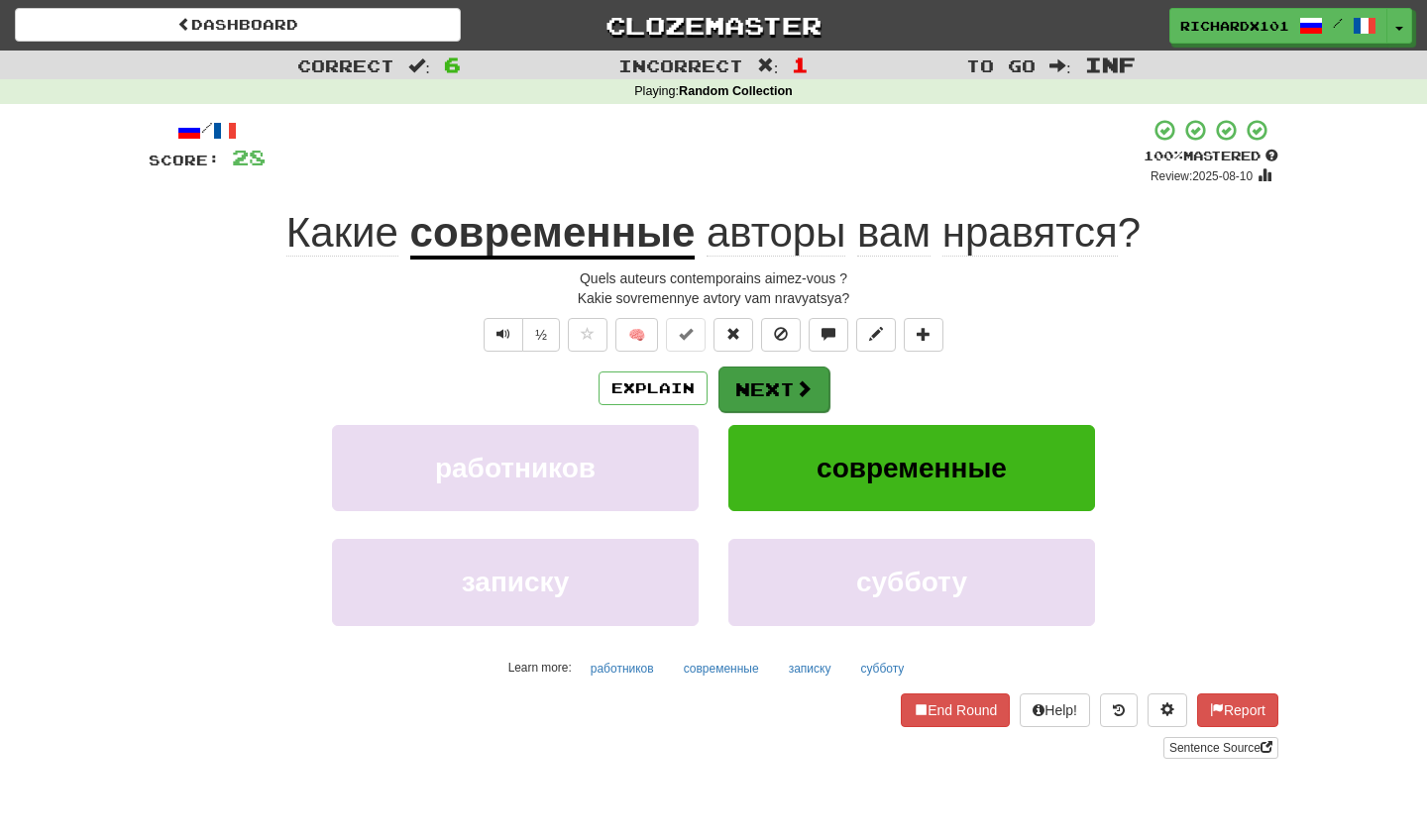 click on "Next" at bounding box center (774, 389) 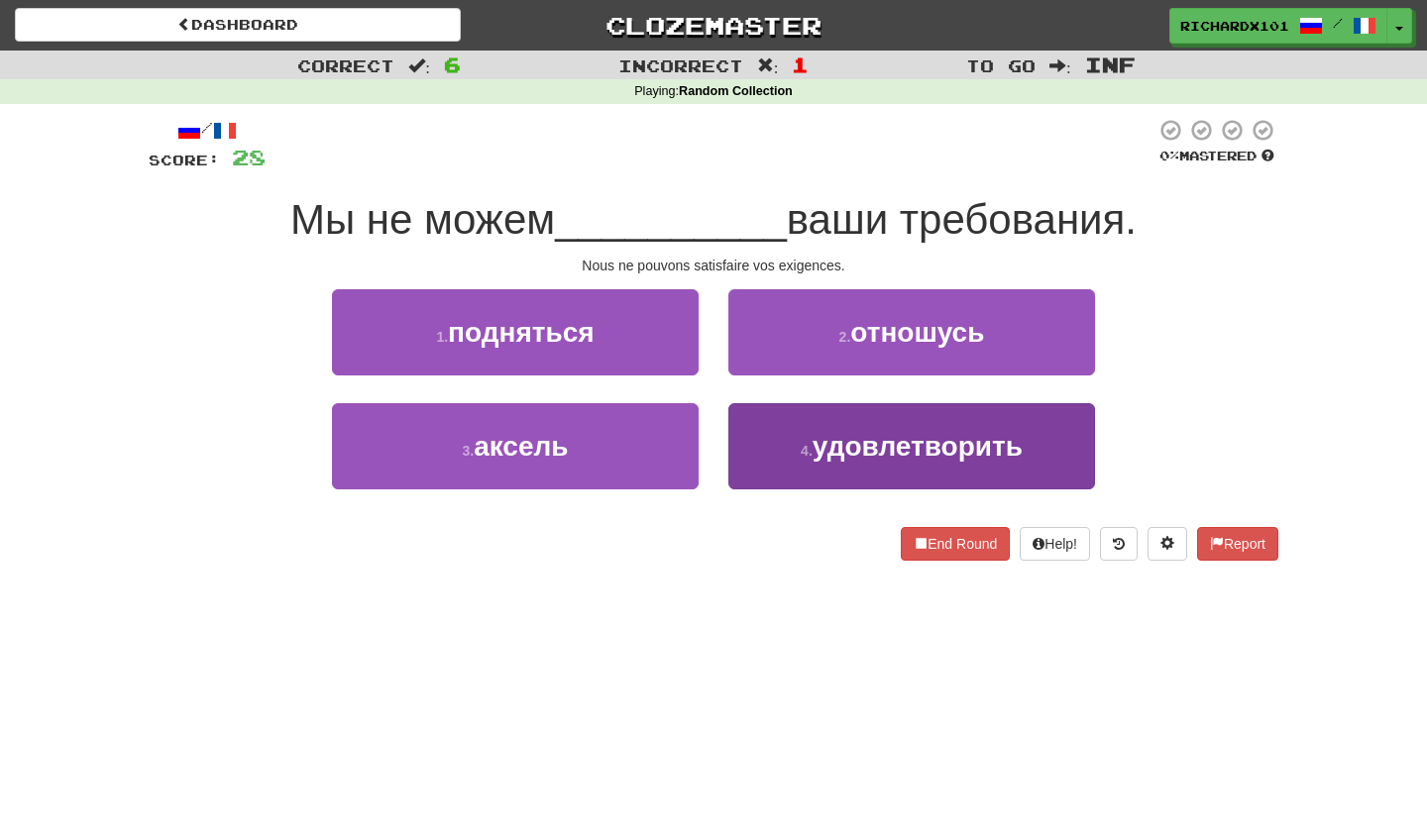 click on "4 .  удовлетворить" at bounding box center (912, 446) 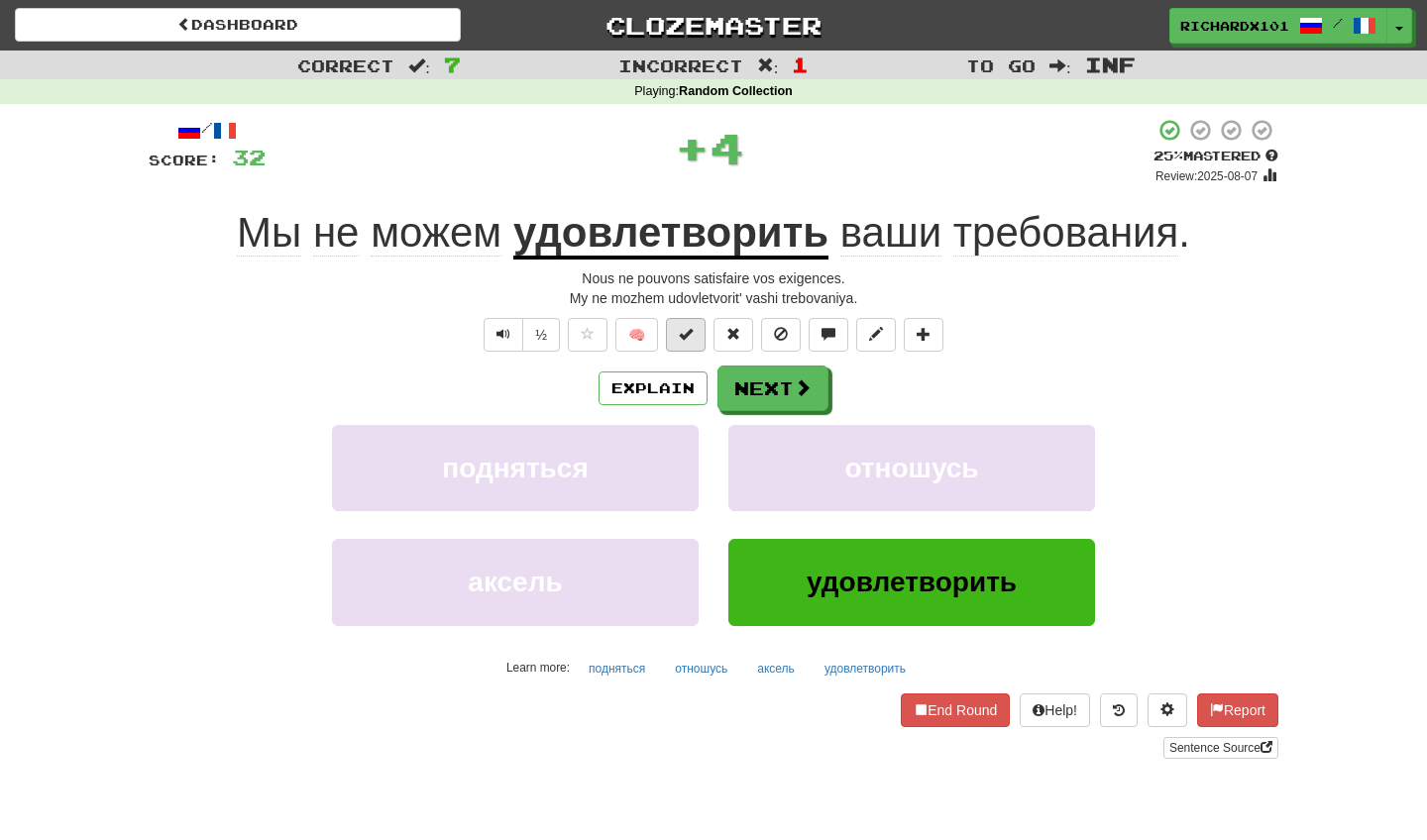 click at bounding box center (686, 335) 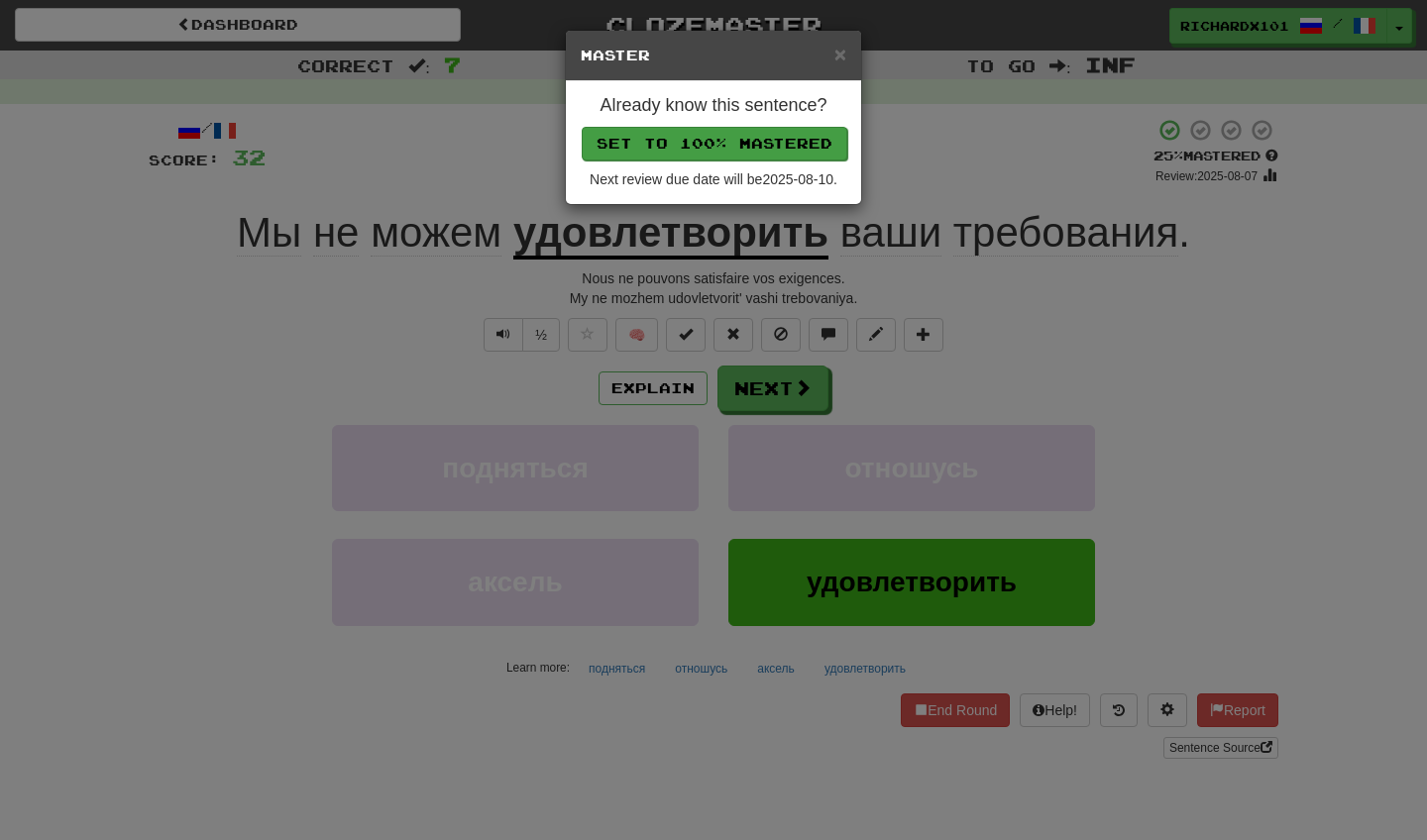 click on "Set to 100% Mastered" at bounding box center [714, 144] 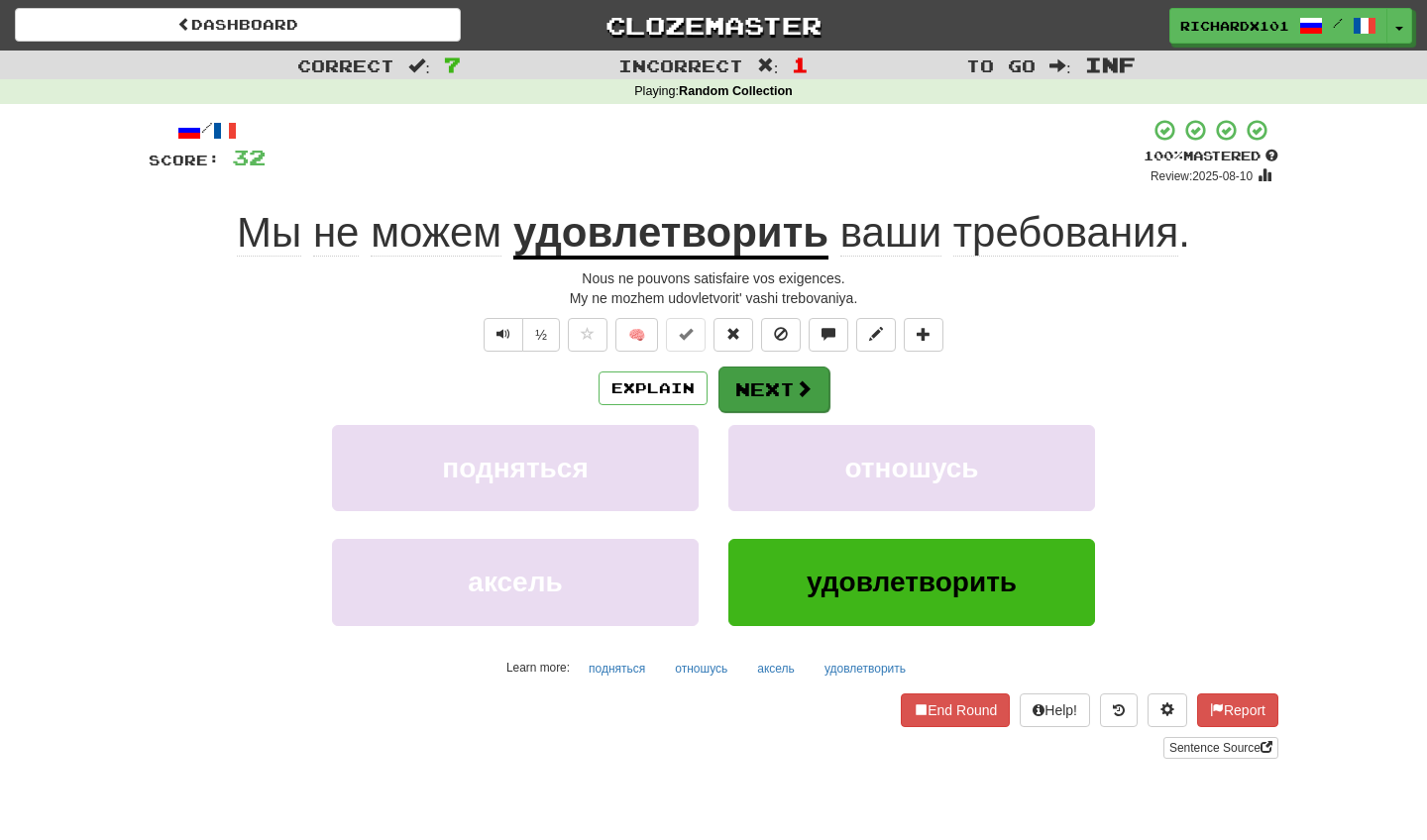 click on "Next" at bounding box center (774, 389) 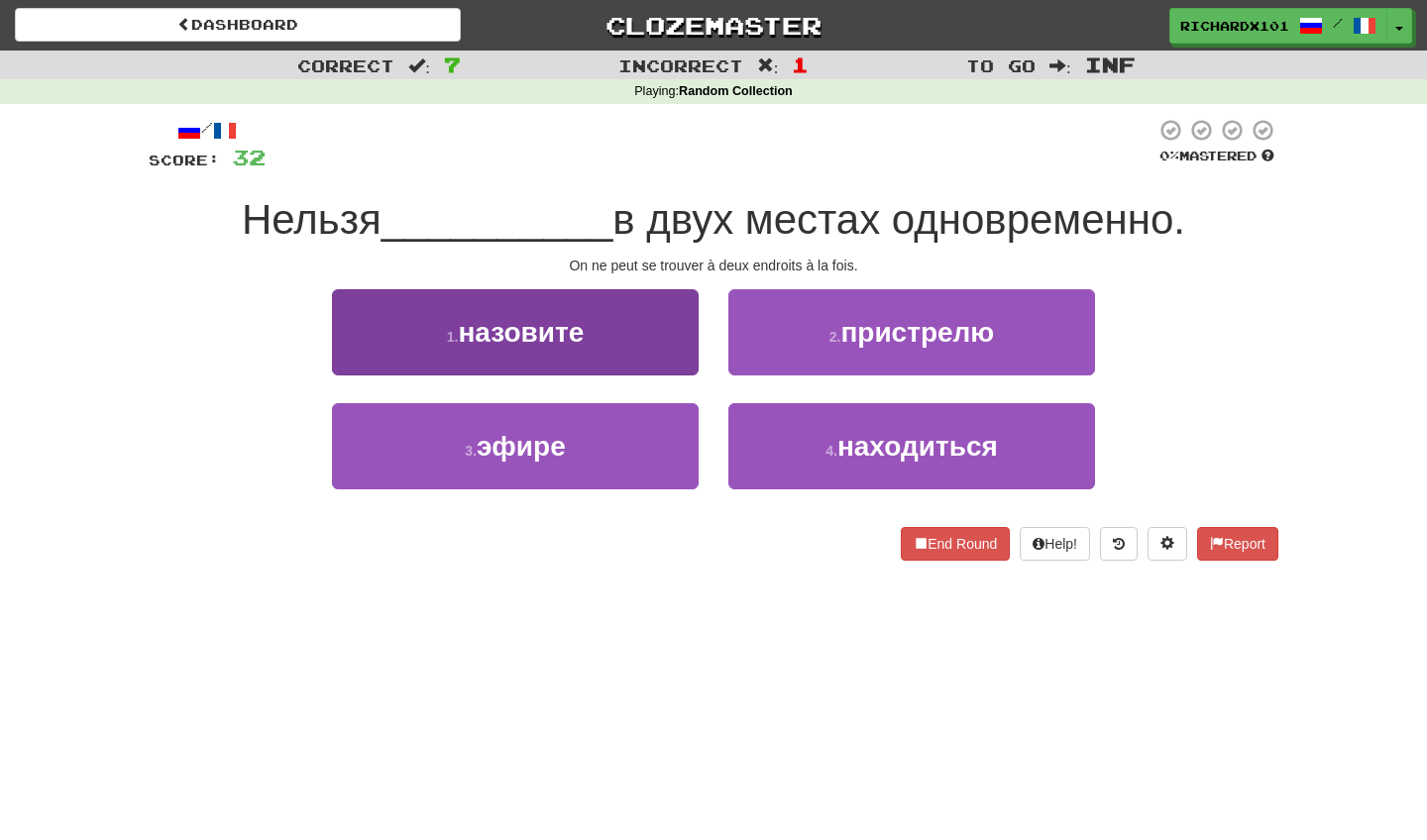 click on "1 .  назовите" at bounding box center (515, 332) 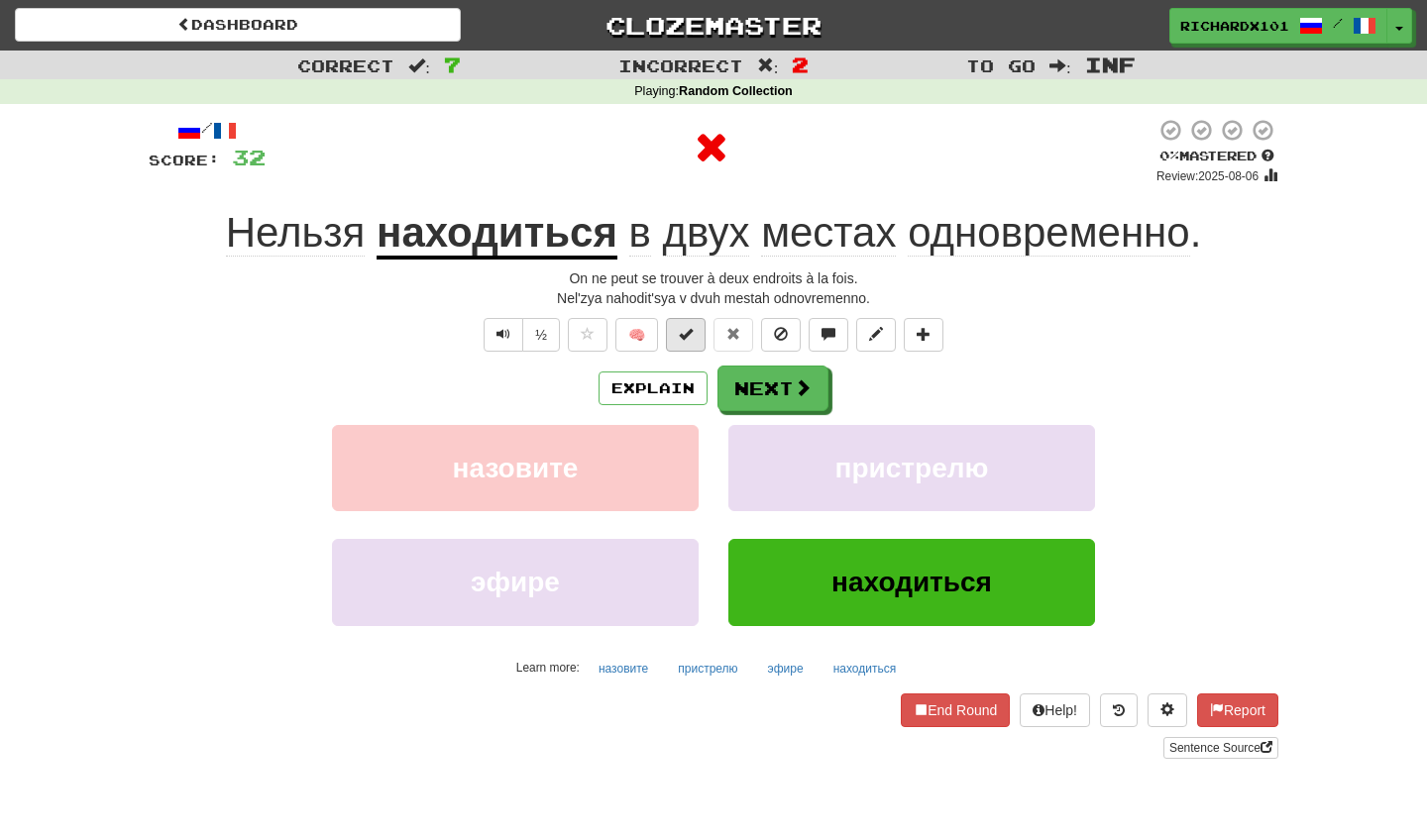 click at bounding box center [686, 334] 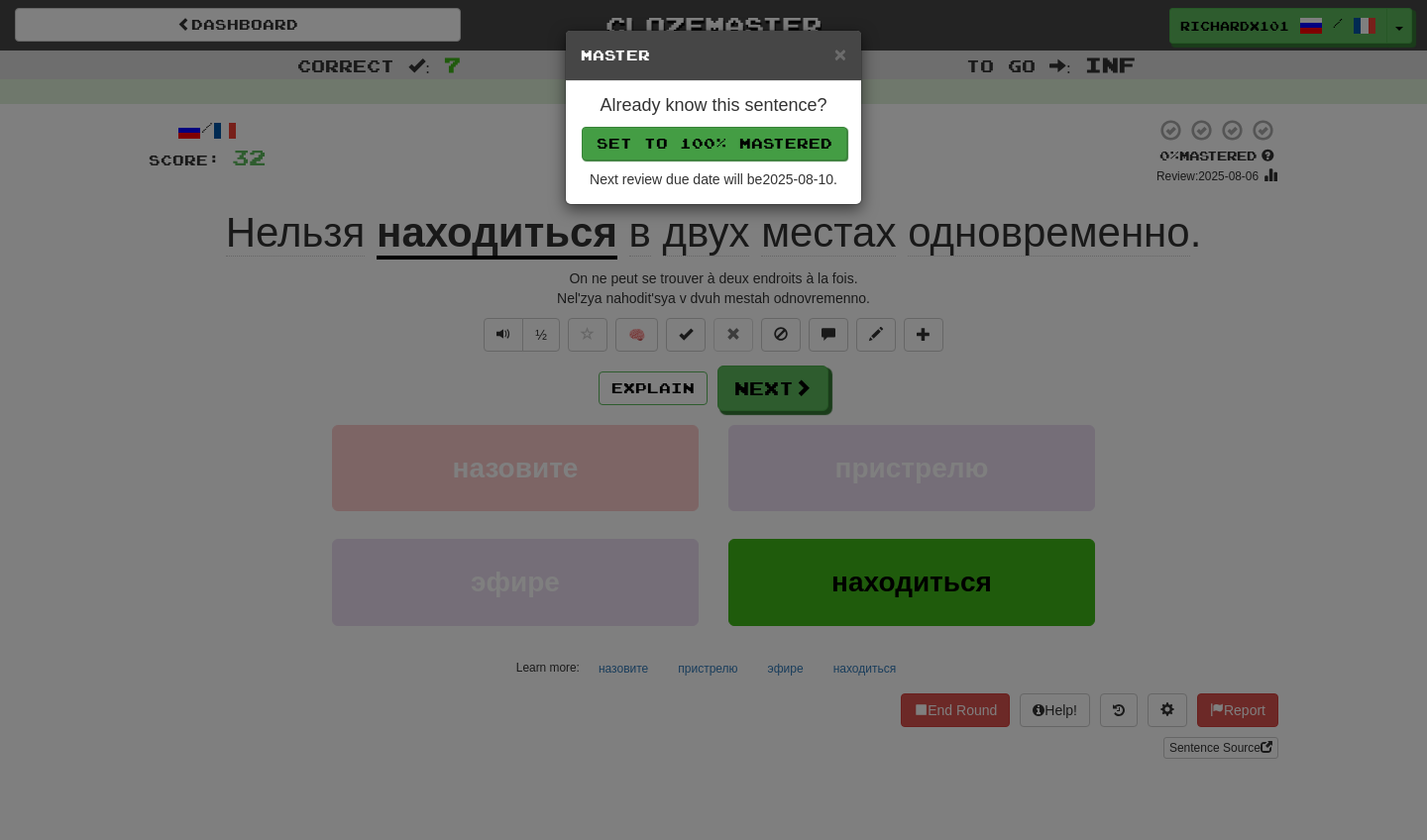click on "Set to 100% Mastered" at bounding box center [714, 144] 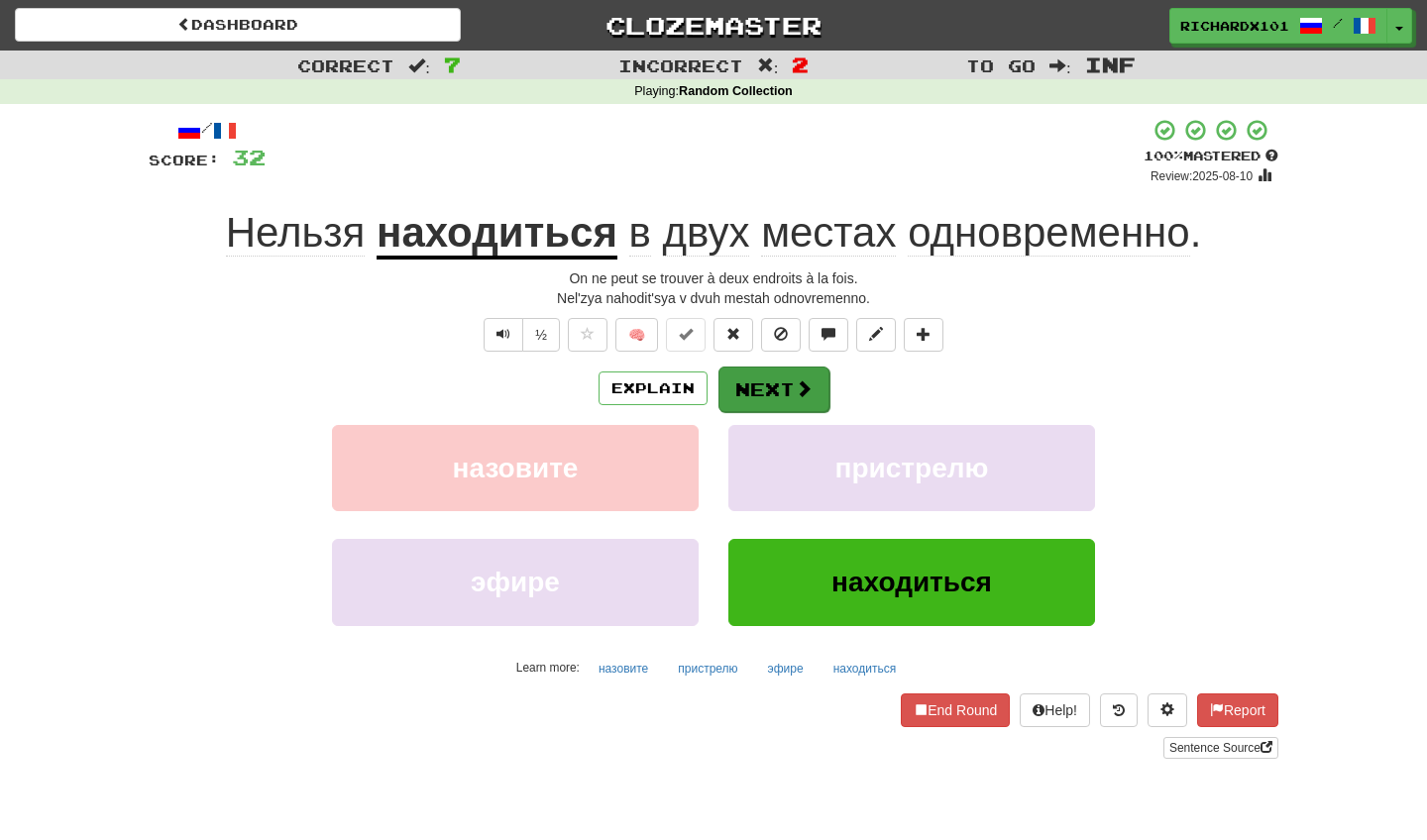 click on "Next" at bounding box center (774, 389) 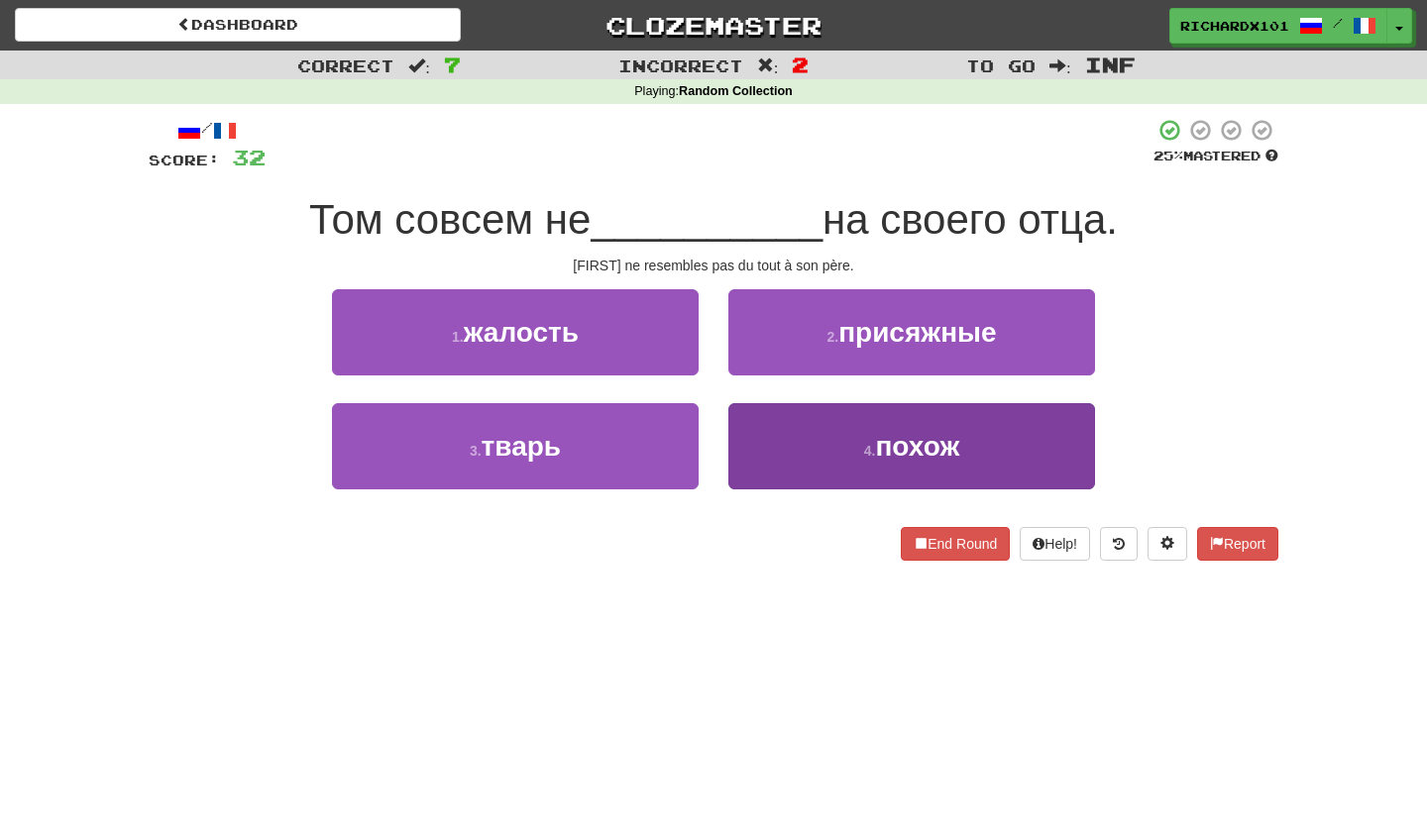 click on "4 .  похож" at bounding box center (912, 446) 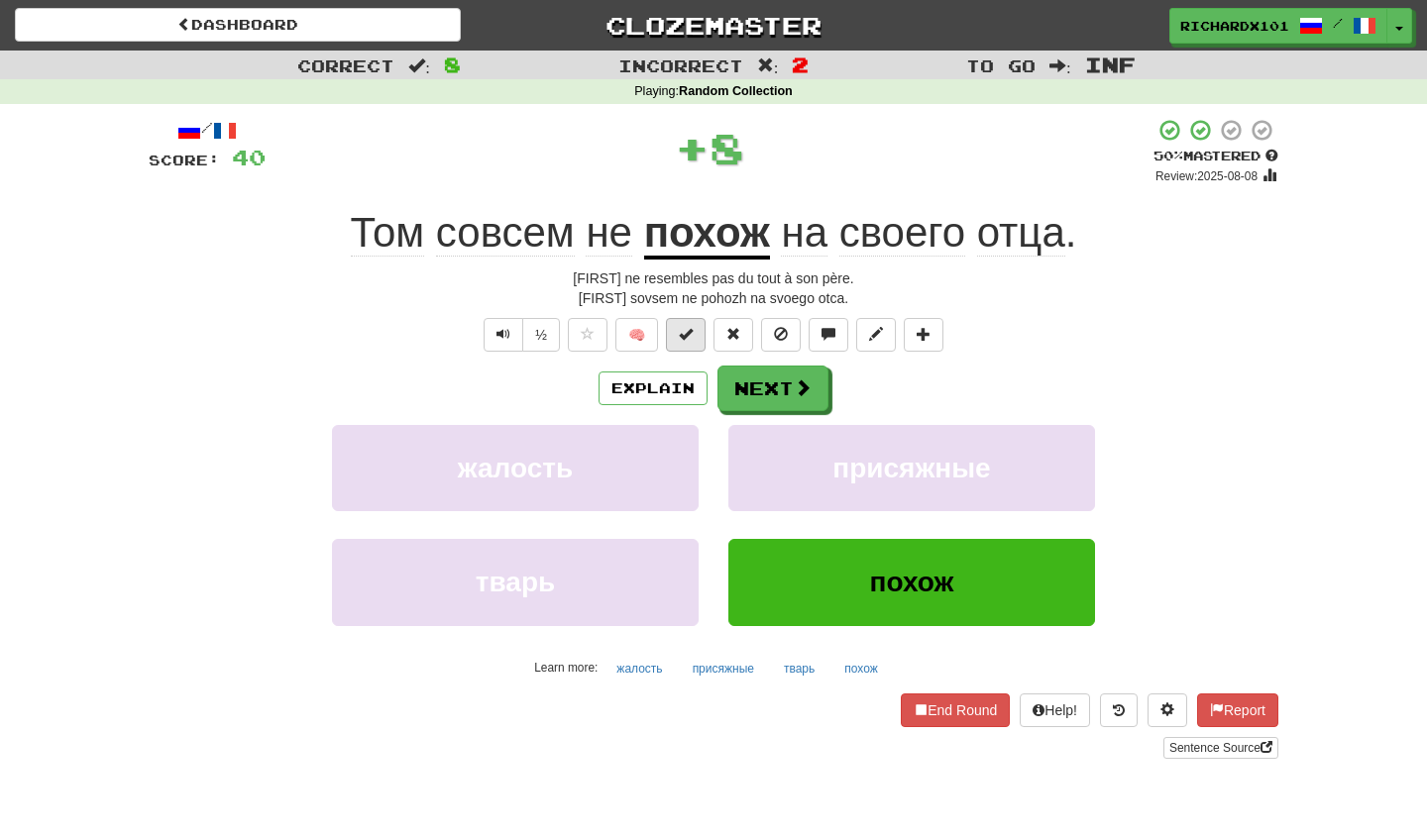 click at bounding box center (686, 335) 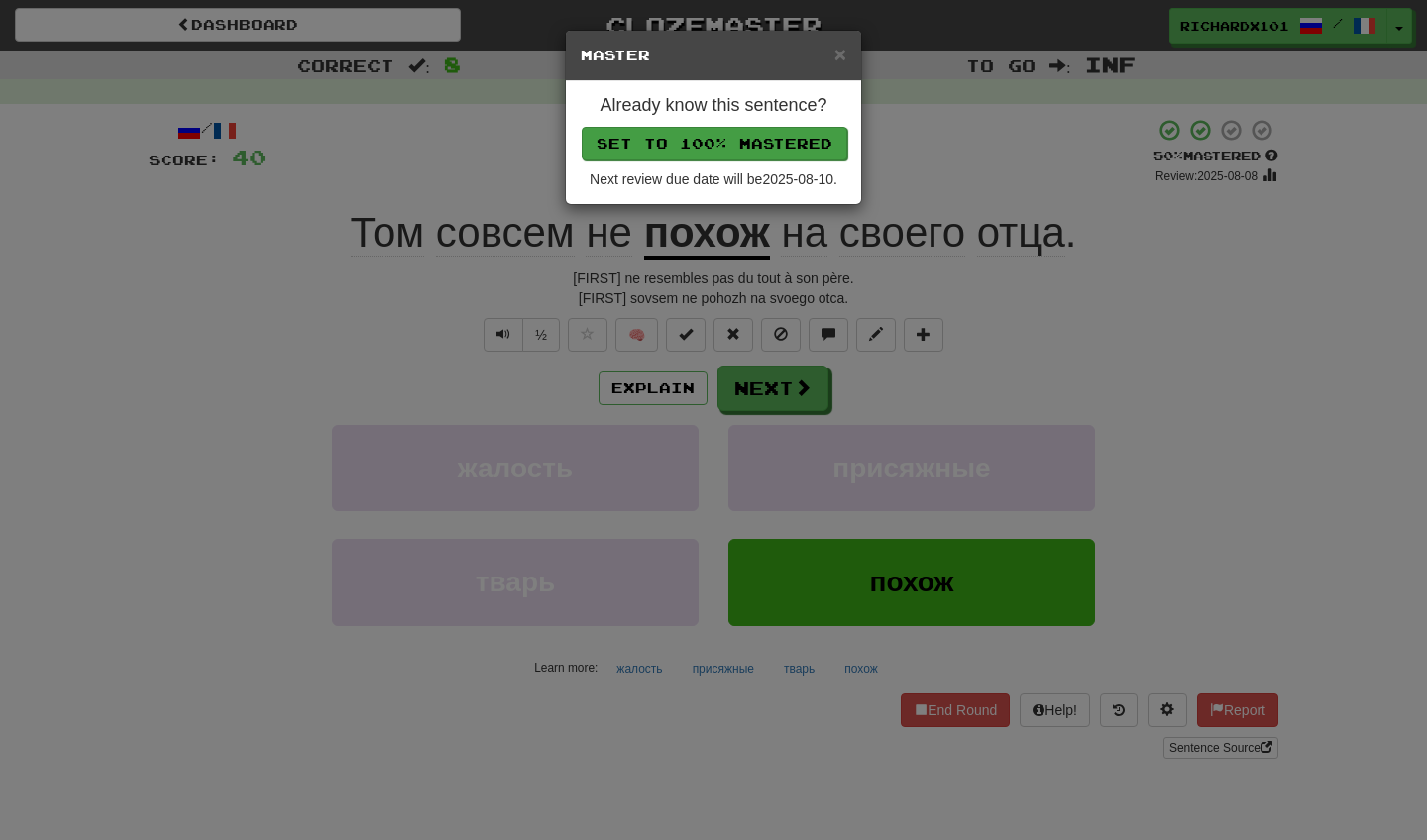 click on "Set to 100% Mastered" at bounding box center [714, 144] 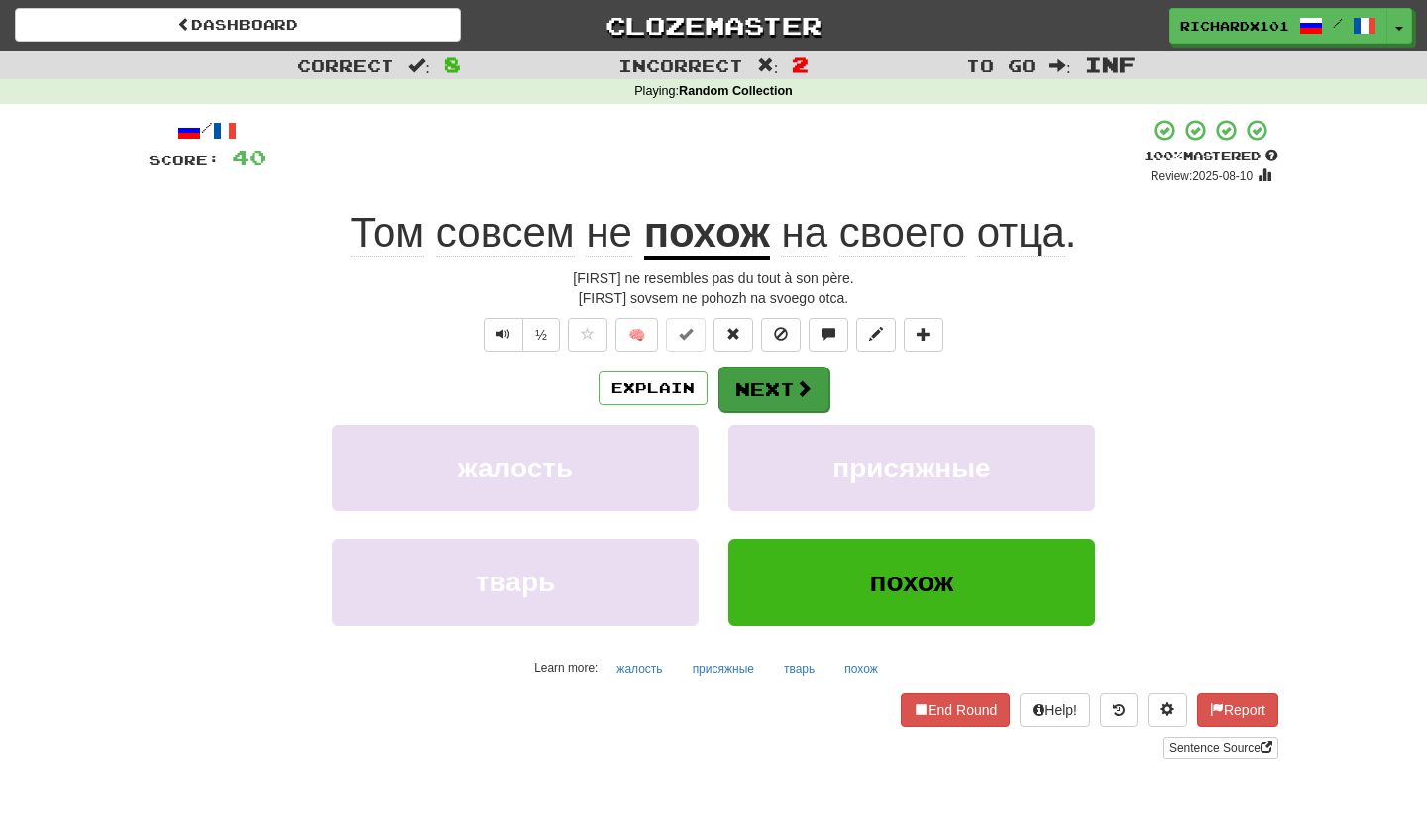 click on "Next" at bounding box center [774, 389] 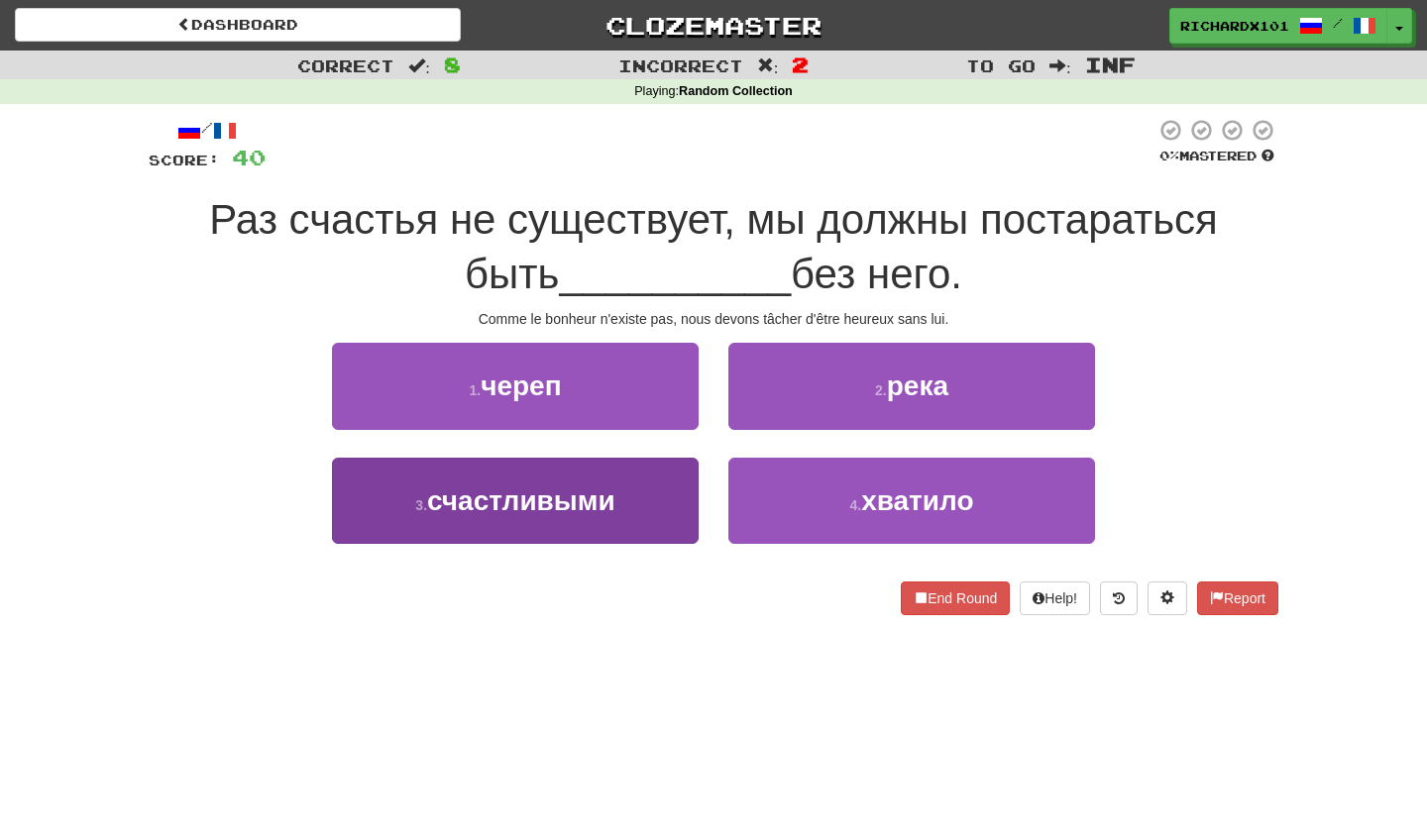 click on "3 .  счастливыми" at bounding box center [515, 500] 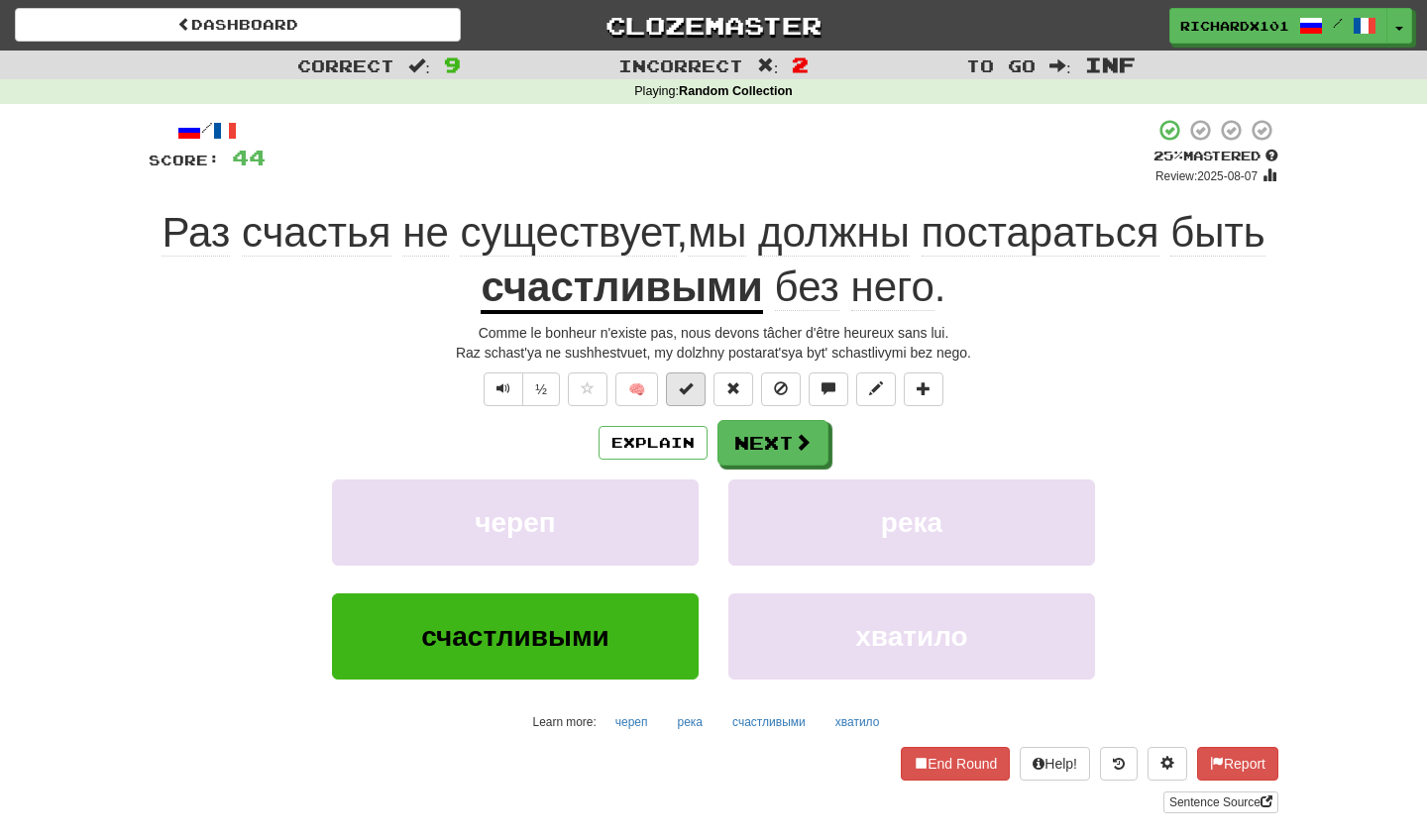 click at bounding box center [686, 389] 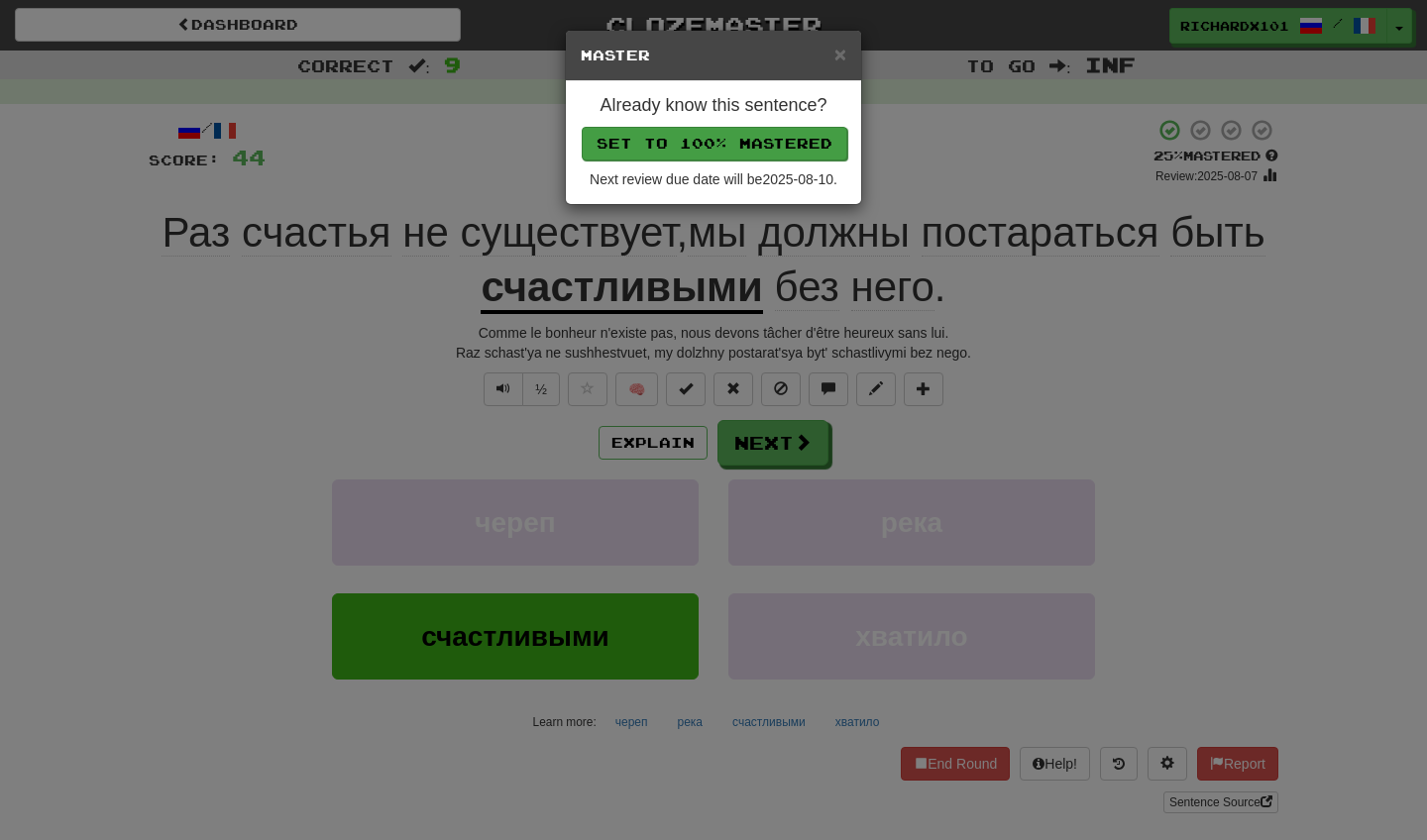 click on "Set to 100% Mastered" at bounding box center (714, 144) 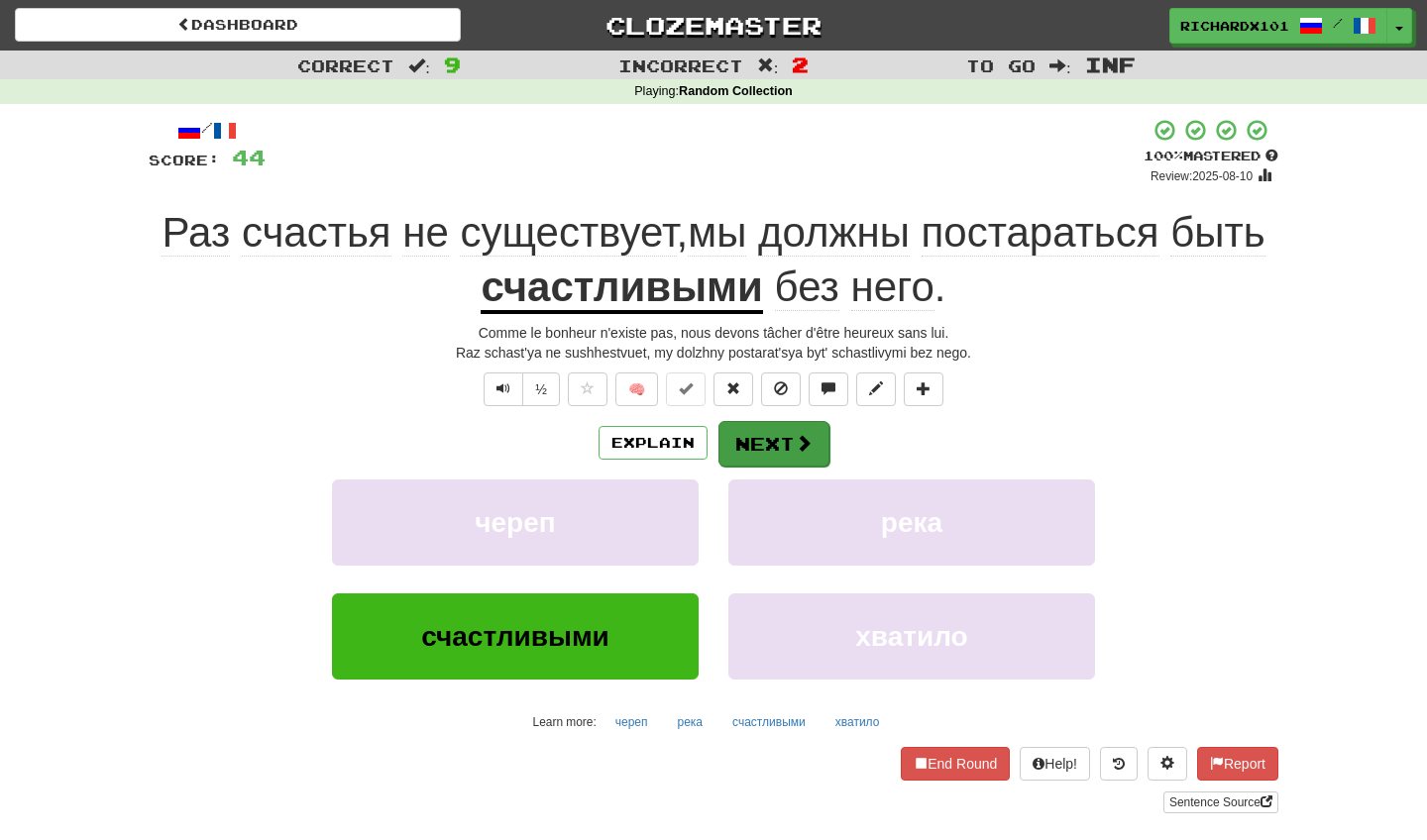 click on "Next" at bounding box center [774, 444] 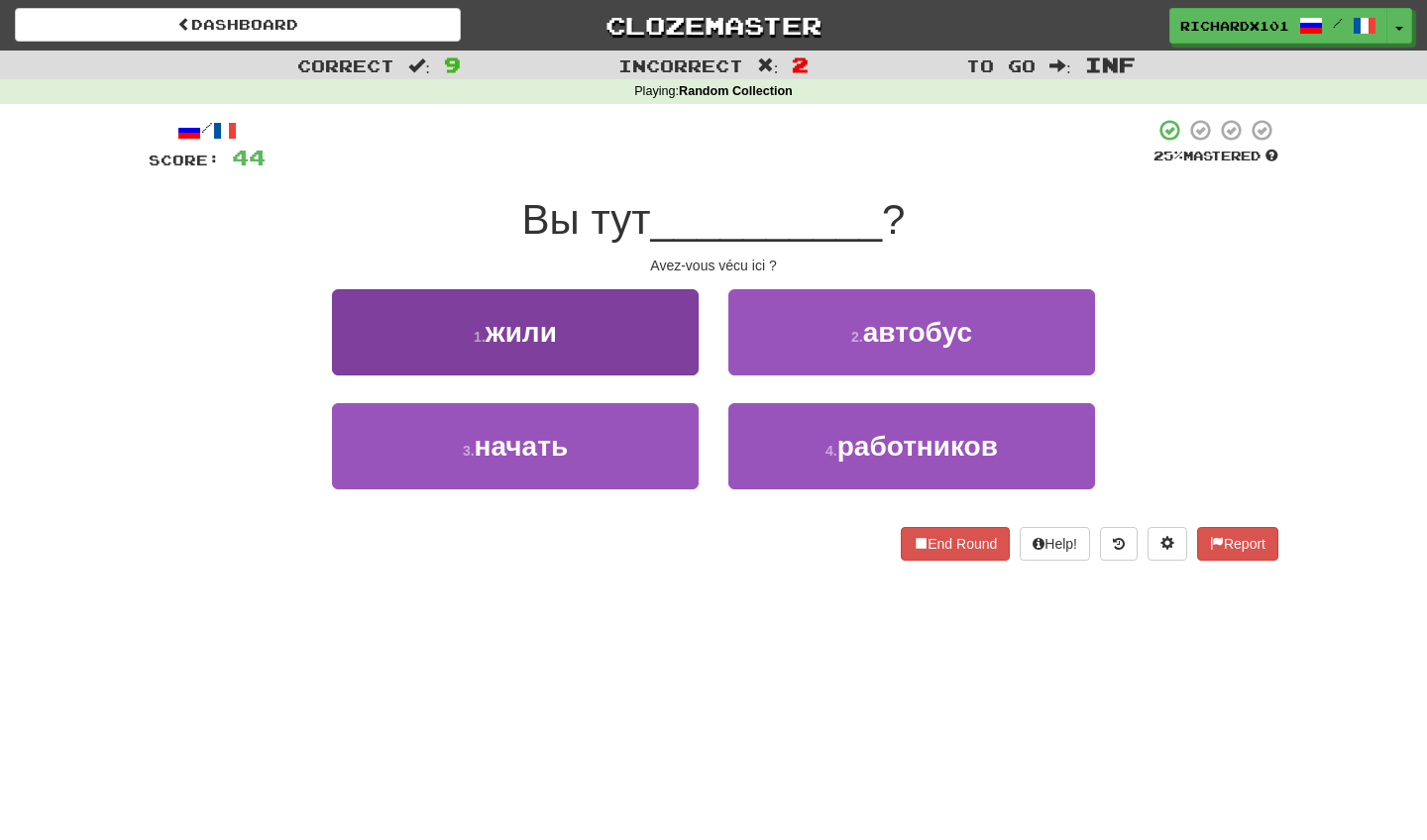 click on "1 .  жили" at bounding box center (515, 332) 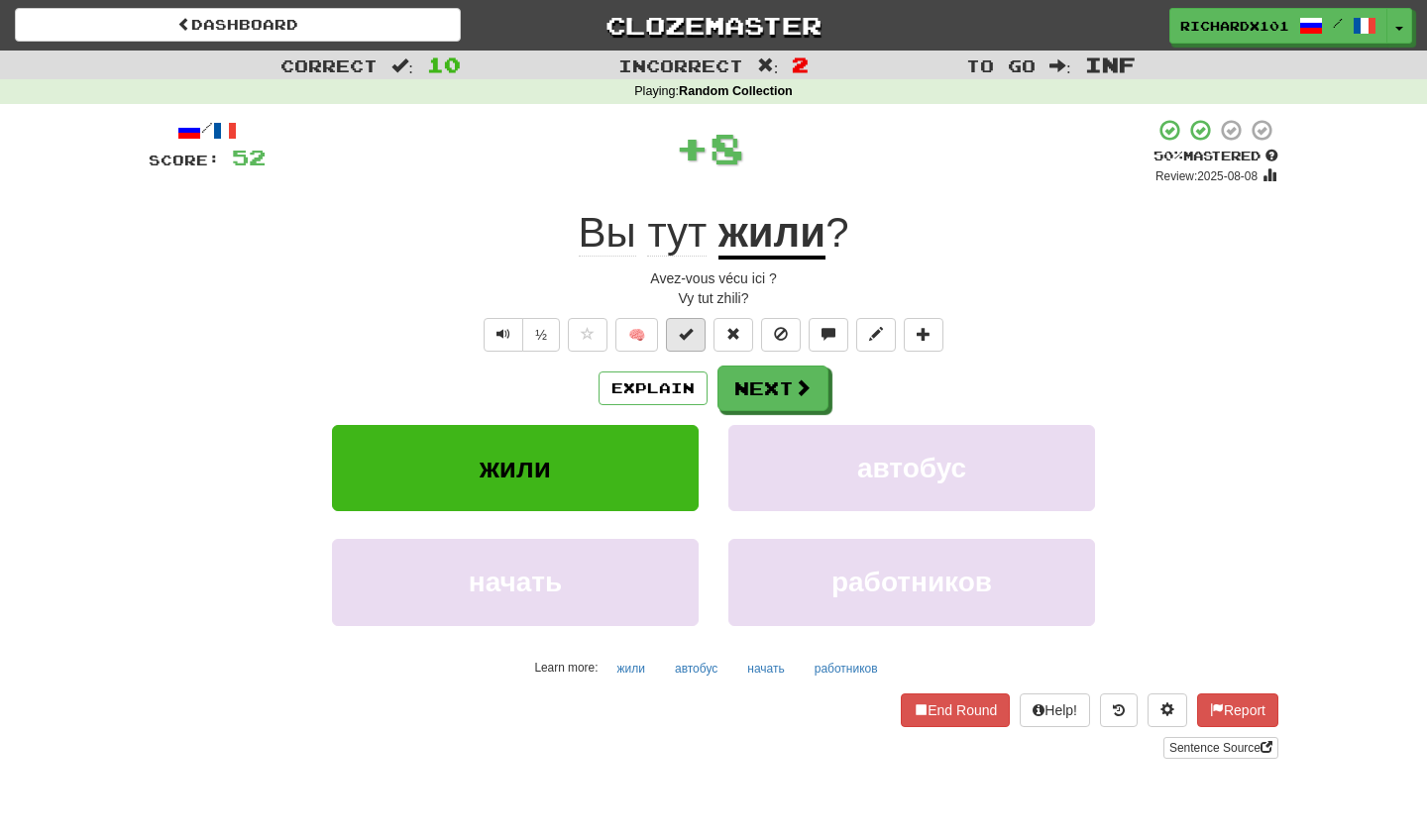 click at bounding box center [686, 334] 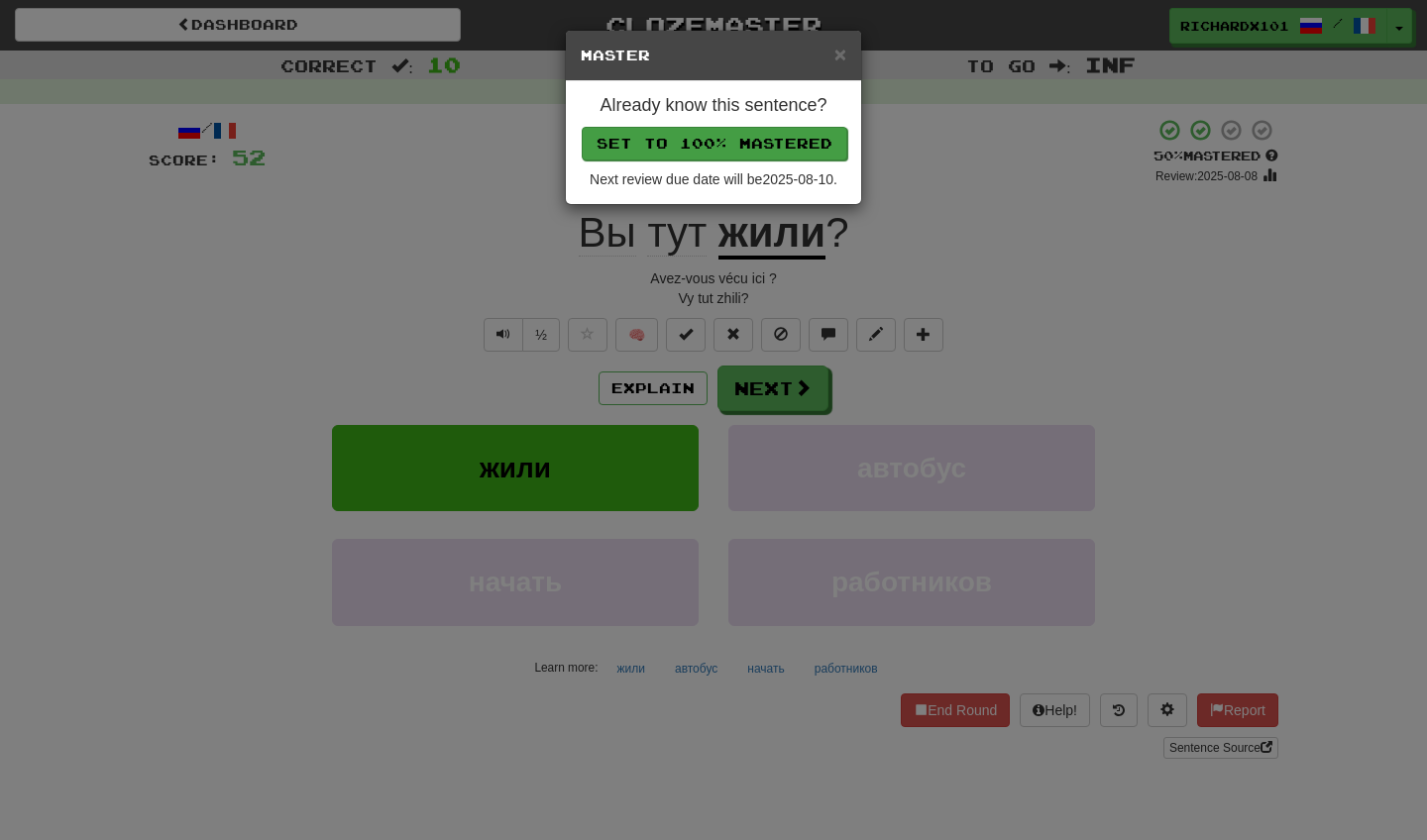 click on "Set to 100% Mastered" at bounding box center (714, 144) 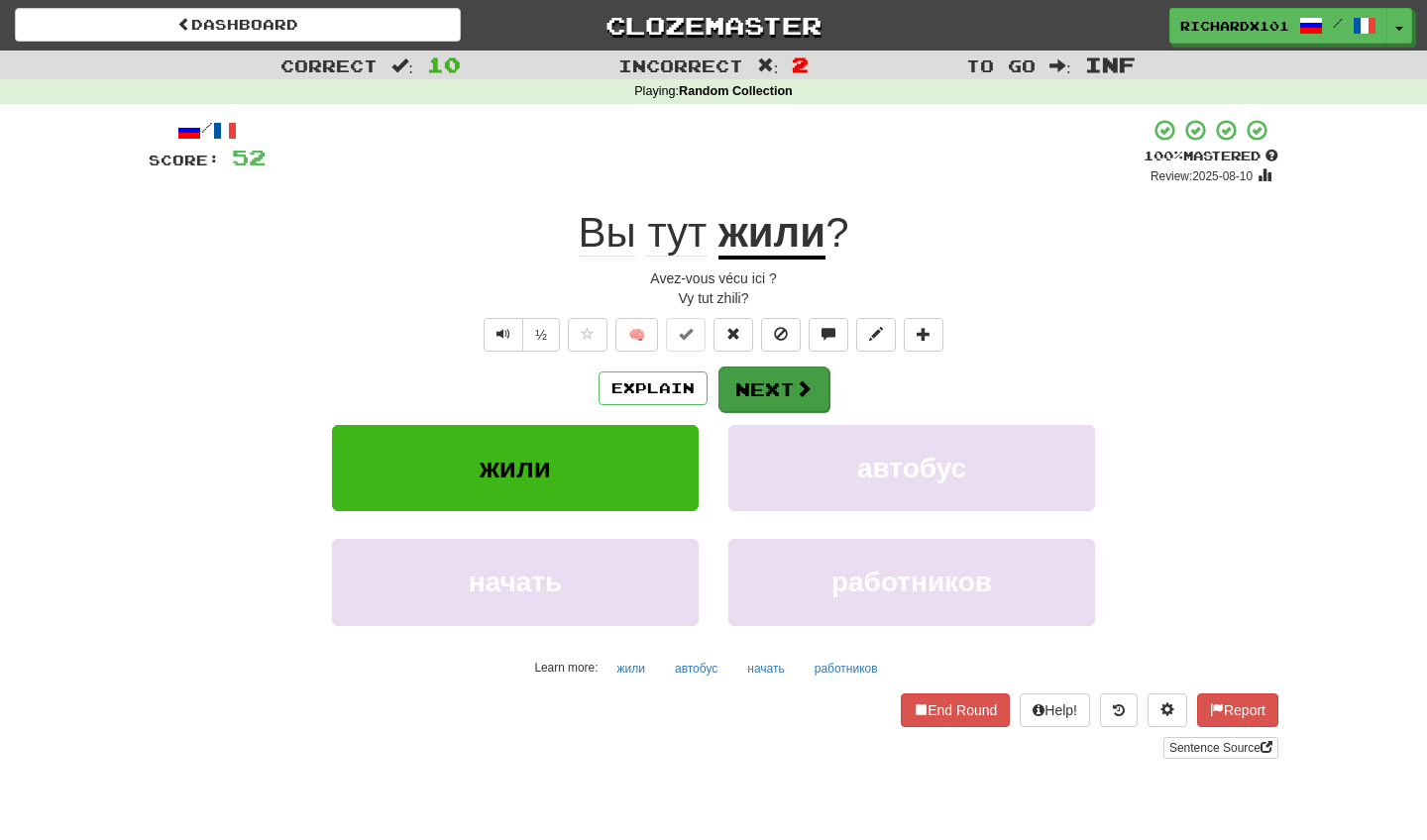 click on "Next" at bounding box center (774, 389) 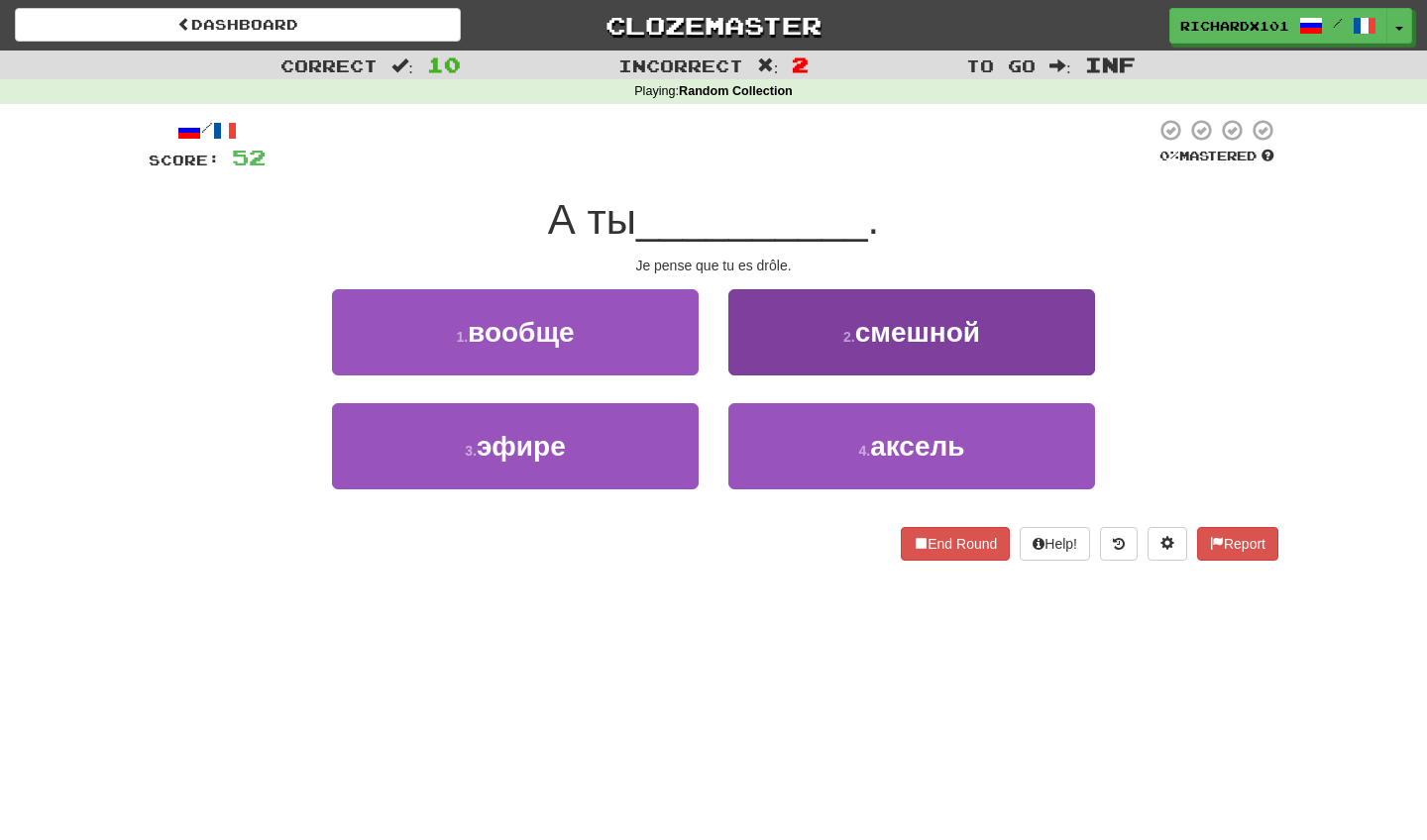 click on "2 .  смешной" at bounding box center [912, 332] 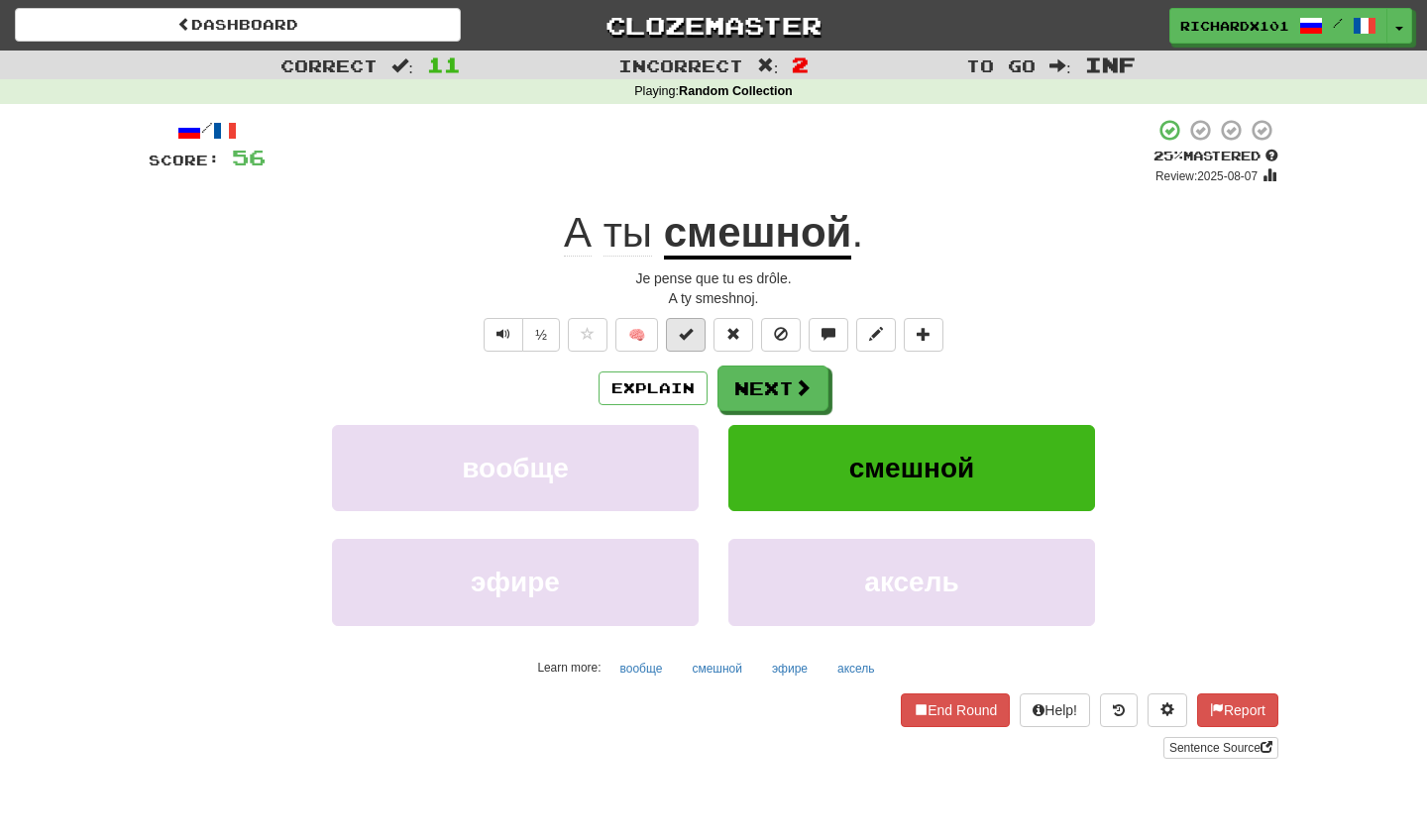 click at bounding box center (686, 335) 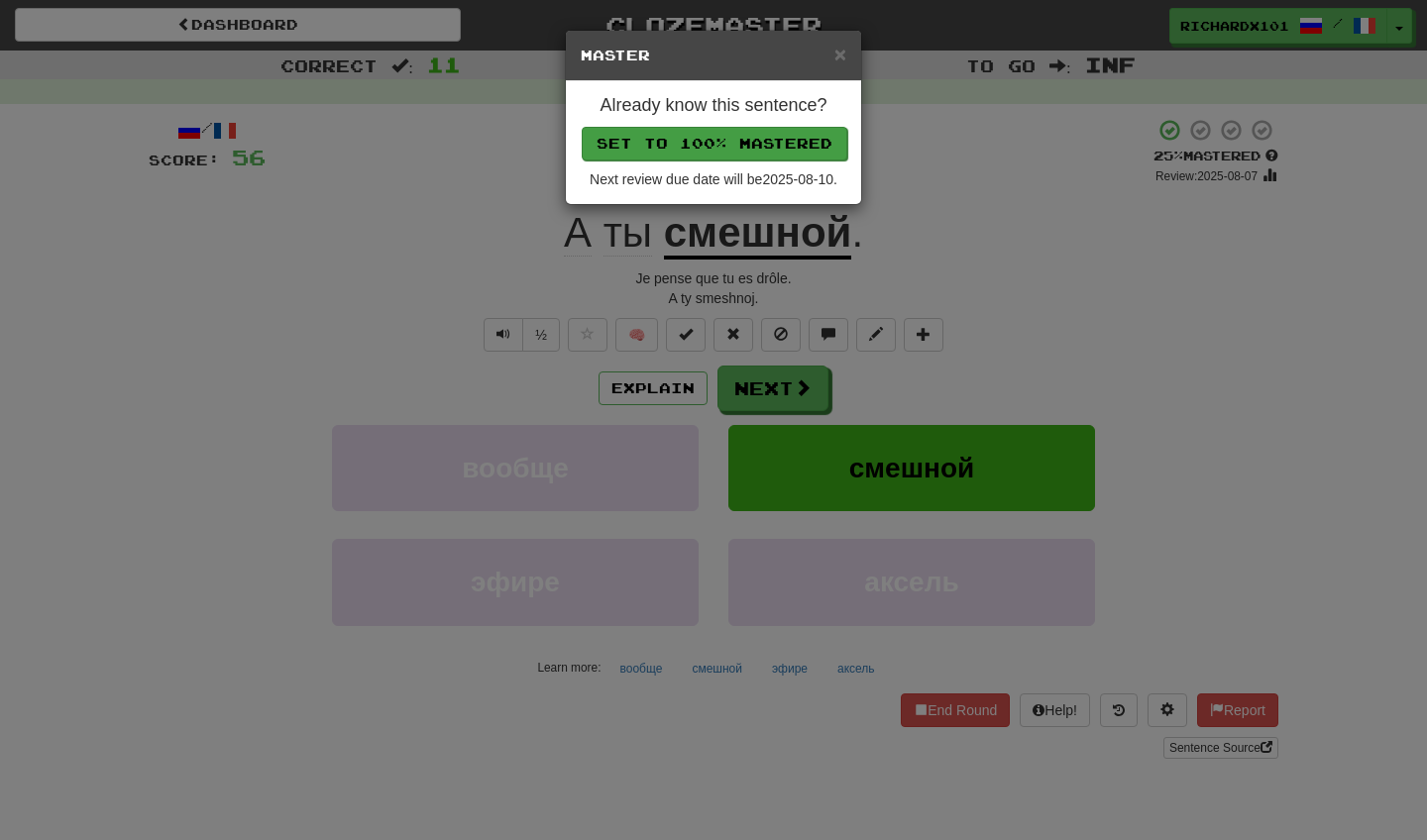 click on "Set to 100% Mastered" at bounding box center (714, 144) 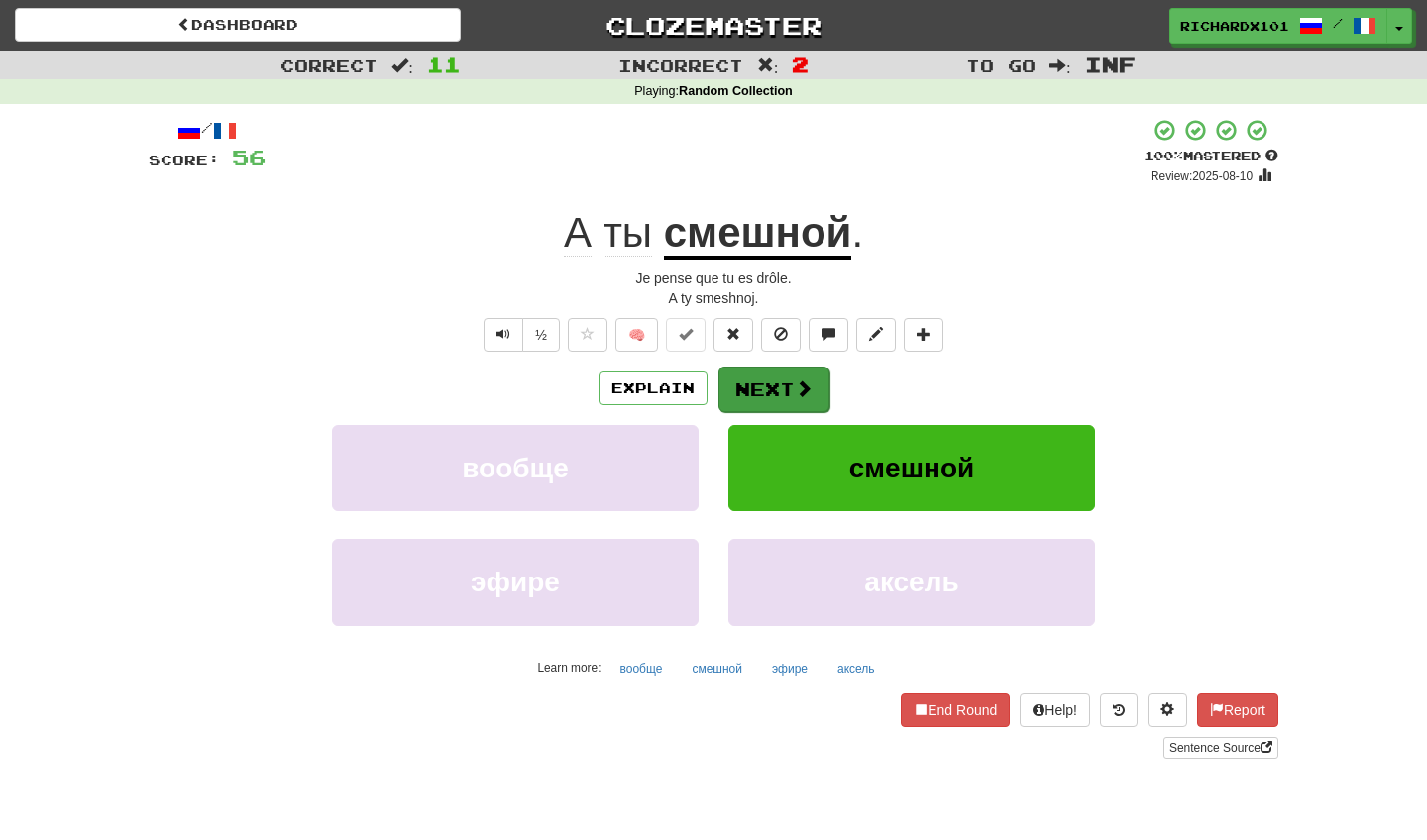 click on "Next" at bounding box center (774, 389) 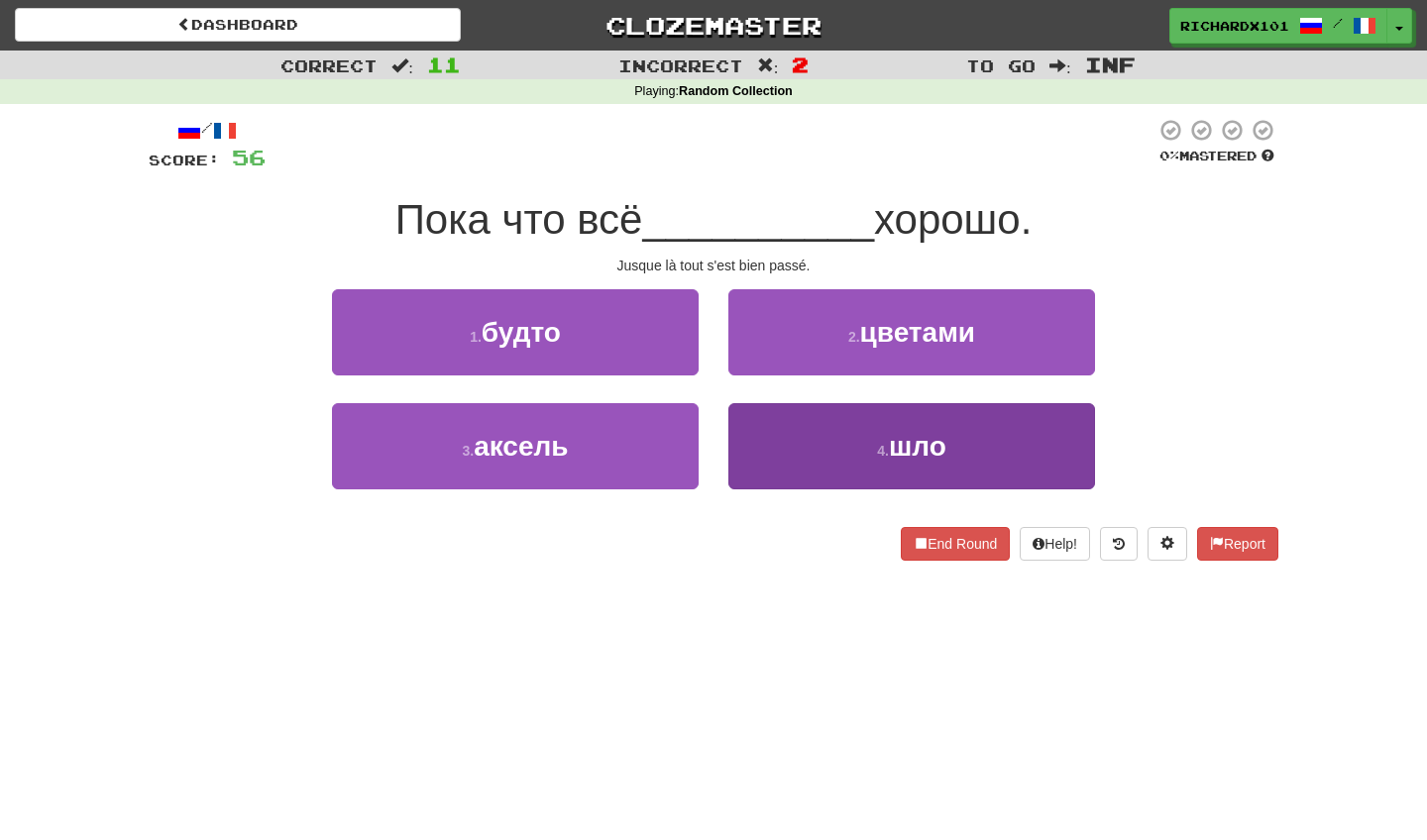 click on "4 .  шло" at bounding box center [912, 446] 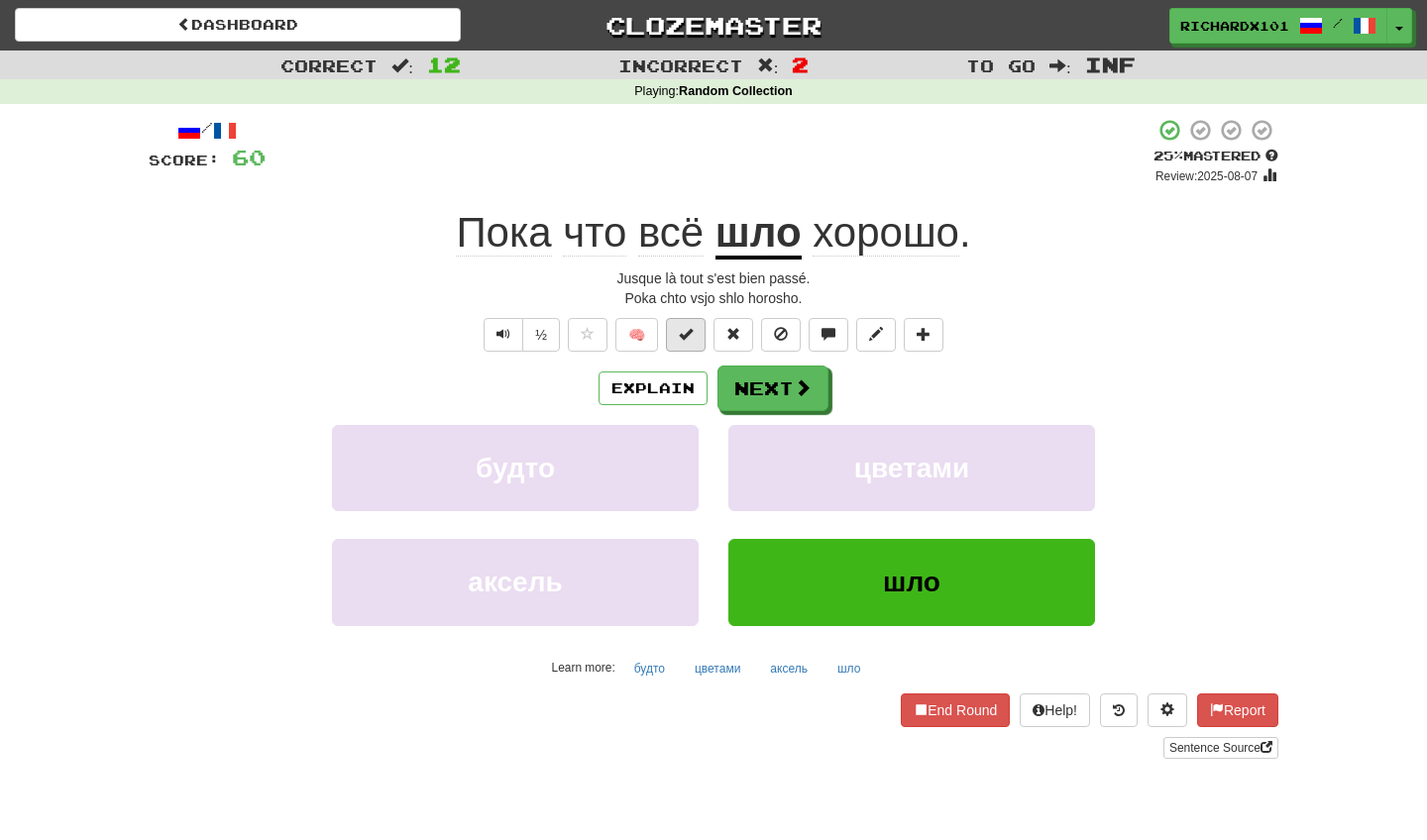 click at bounding box center [686, 334] 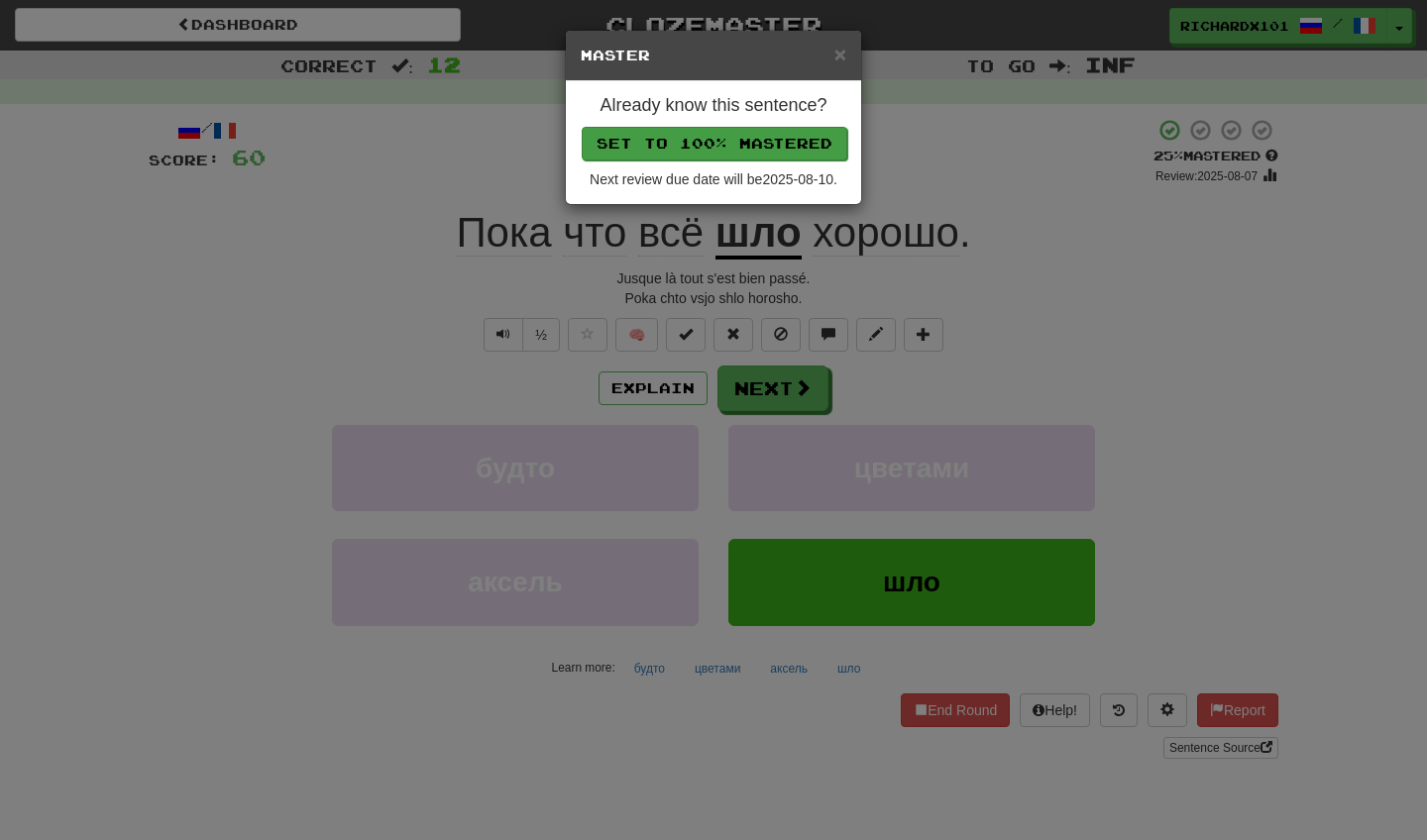 click on "Set to 100% Mastered" at bounding box center (714, 144) 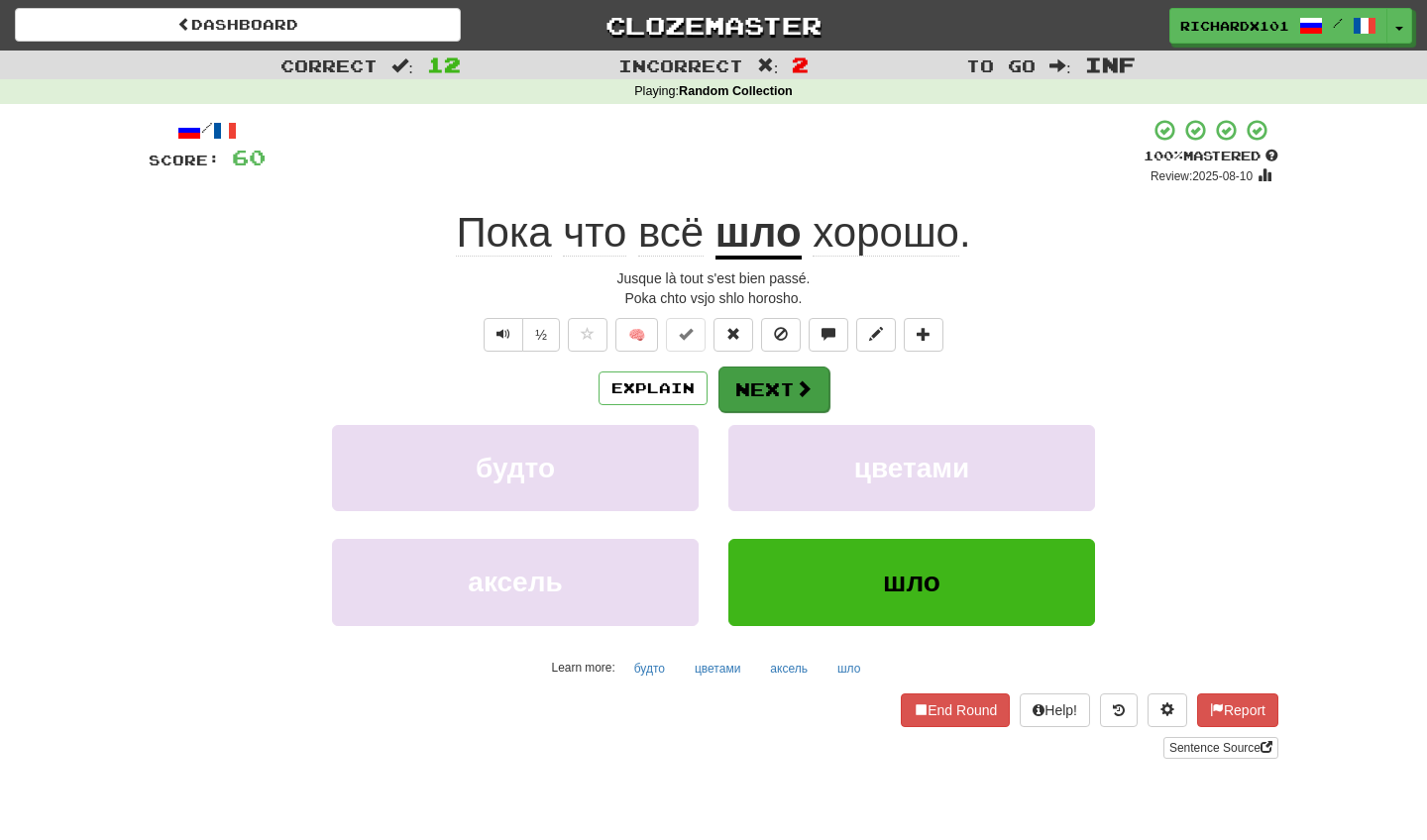 click on "Next" at bounding box center [774, 389] 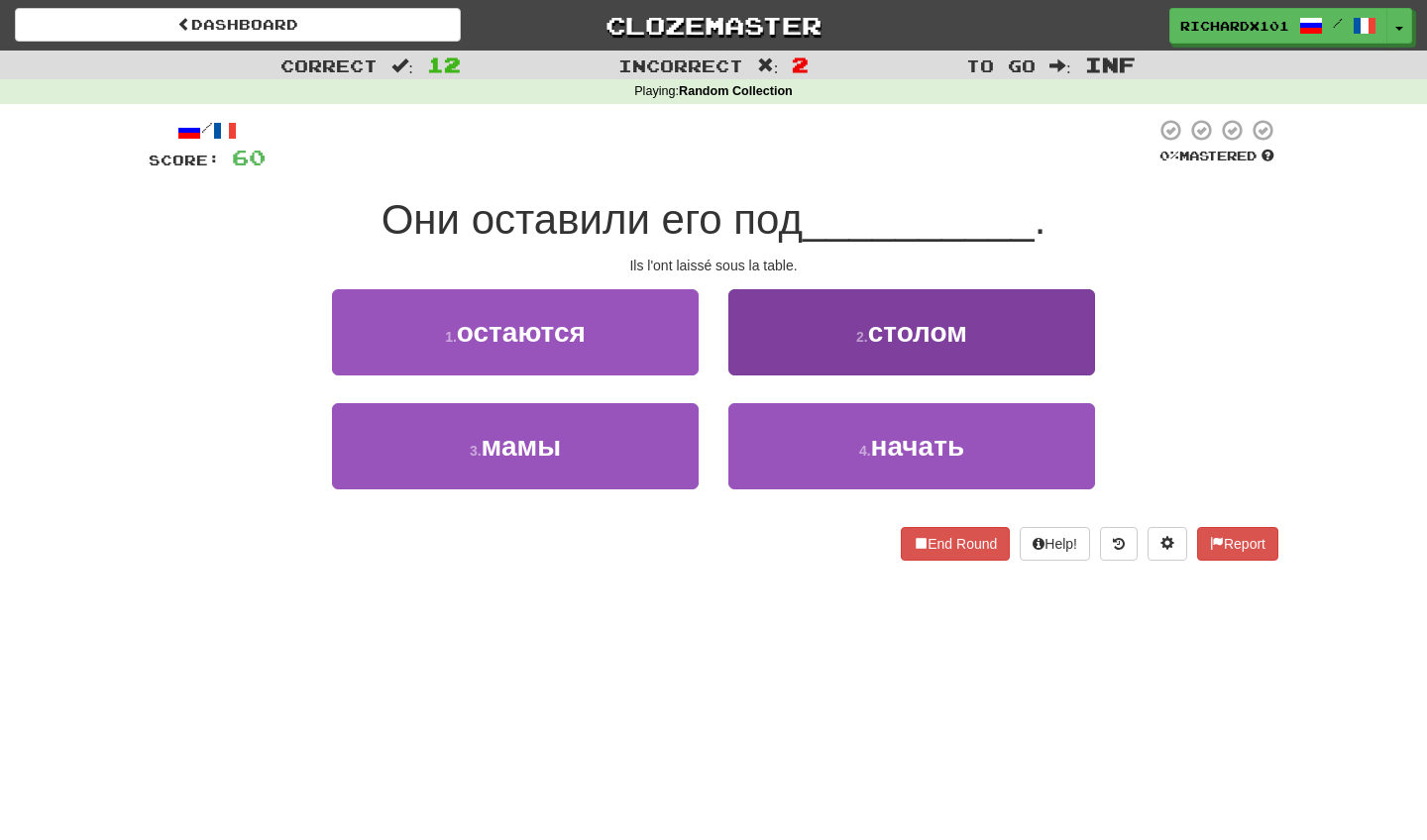 click on "2 .  столом" at bounding box center [912, 332] 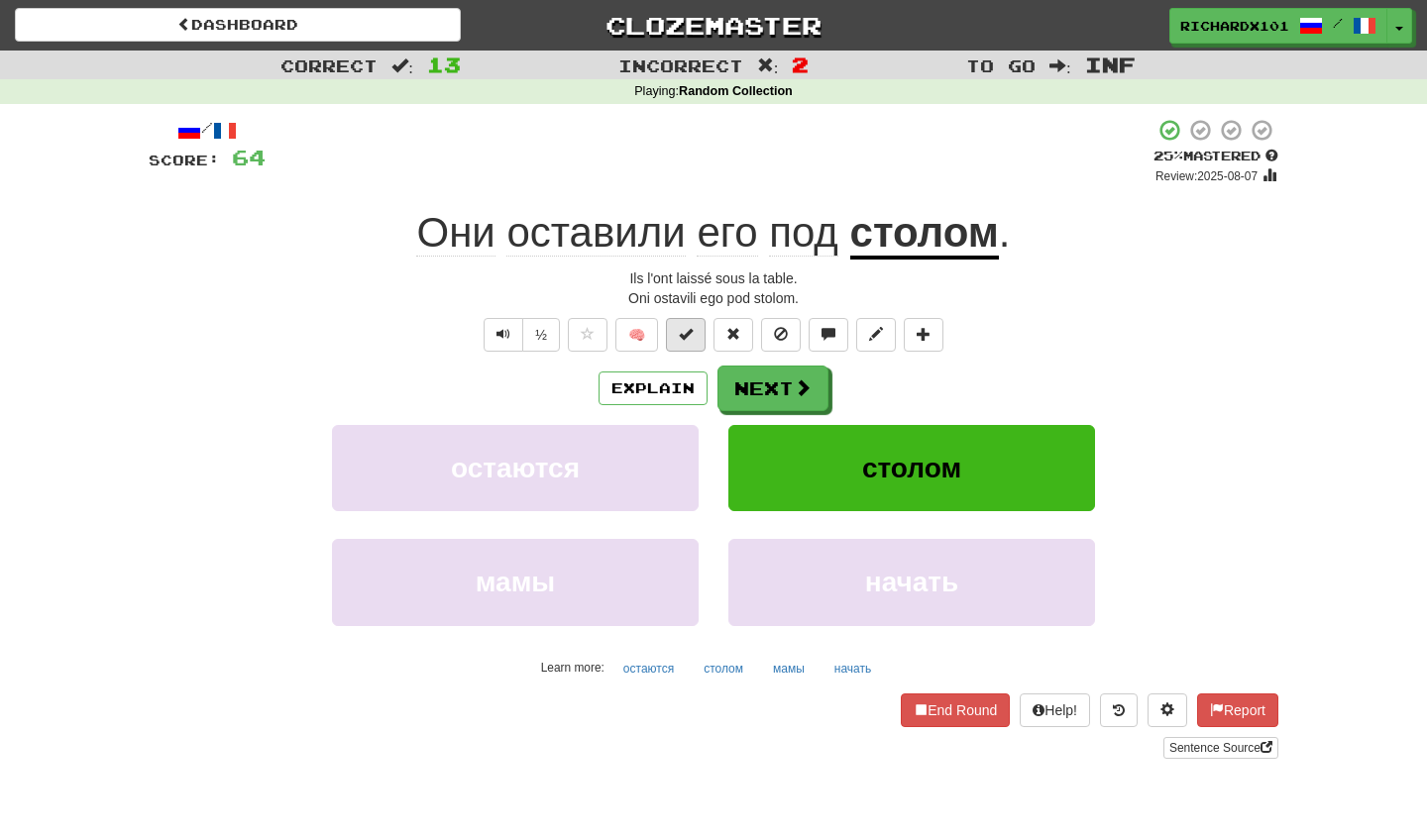 click at bounding box center [686, 334] 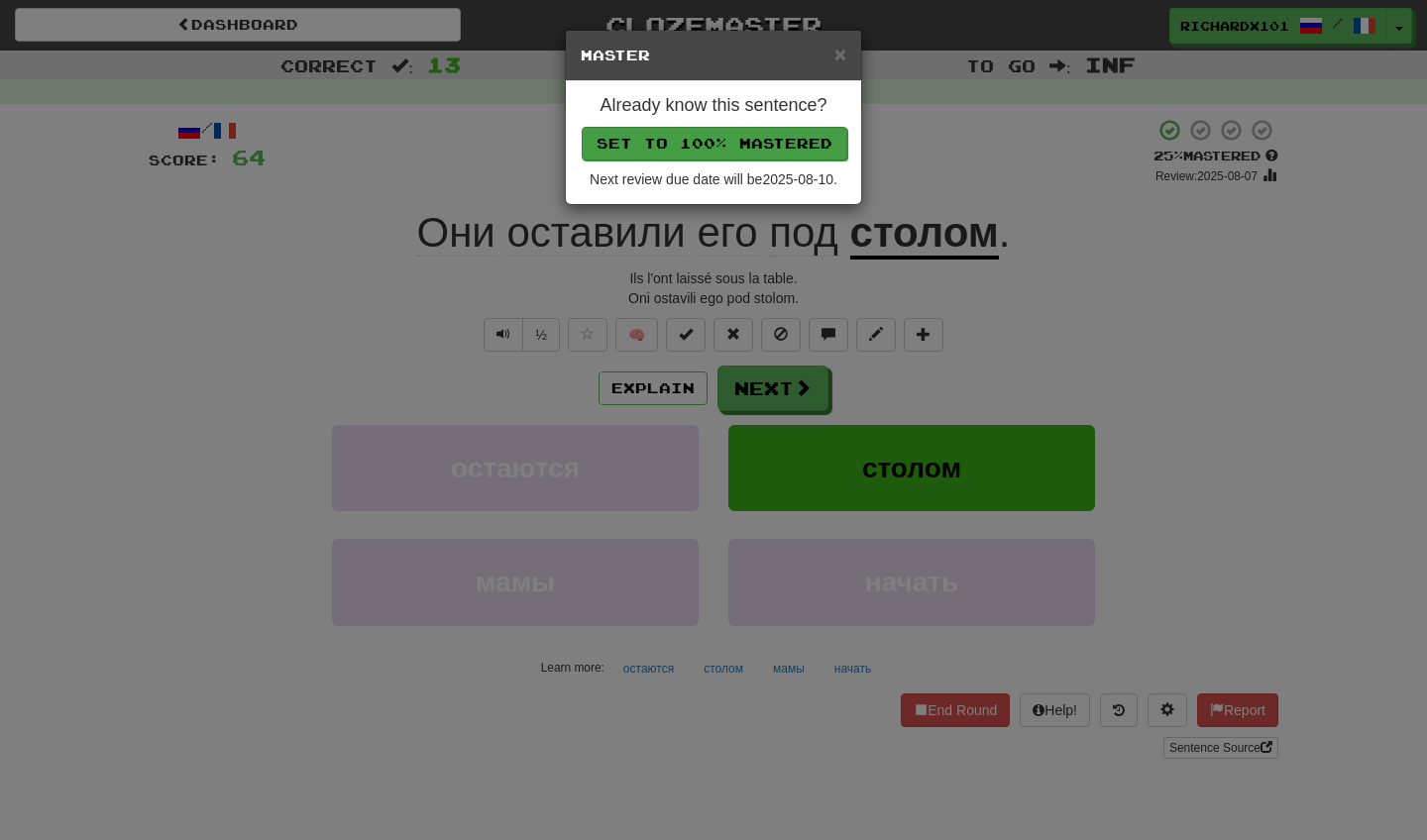 click on "Set to 100% Mastered" at bounding box center (714, 144) 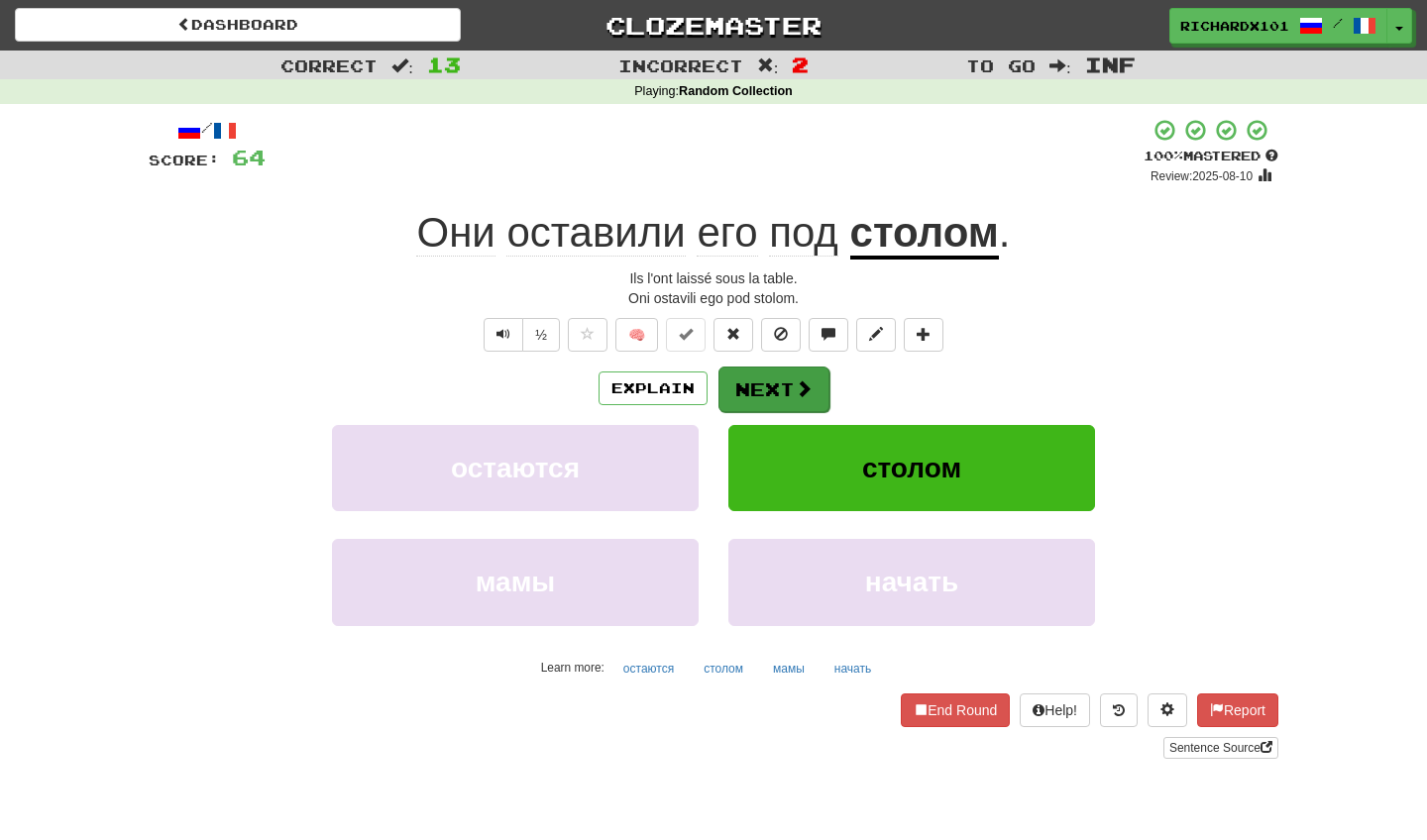 click on "Next" at bounding box center [774, 389] 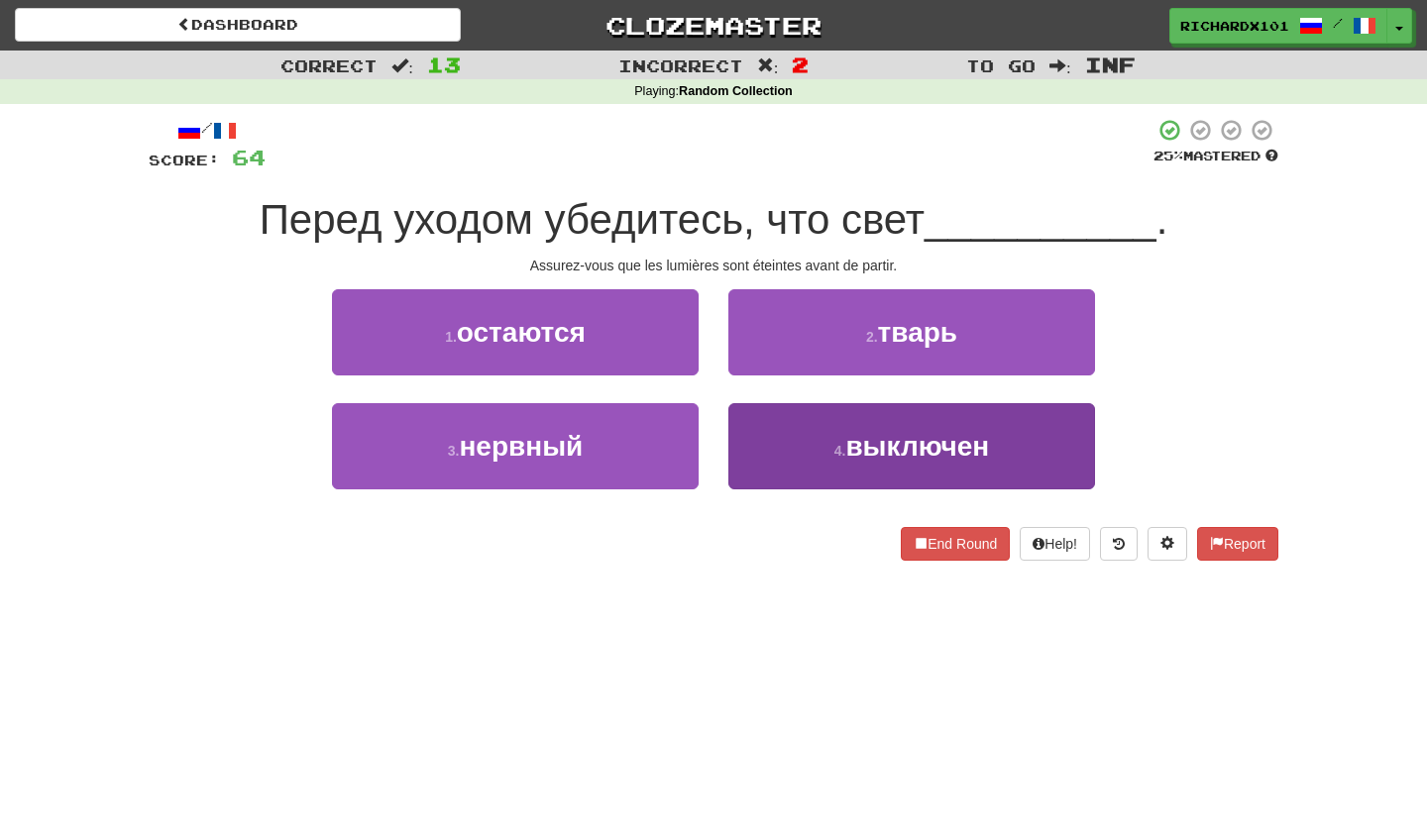 click on "4 .  выключен" at bounding box center (912, 446) 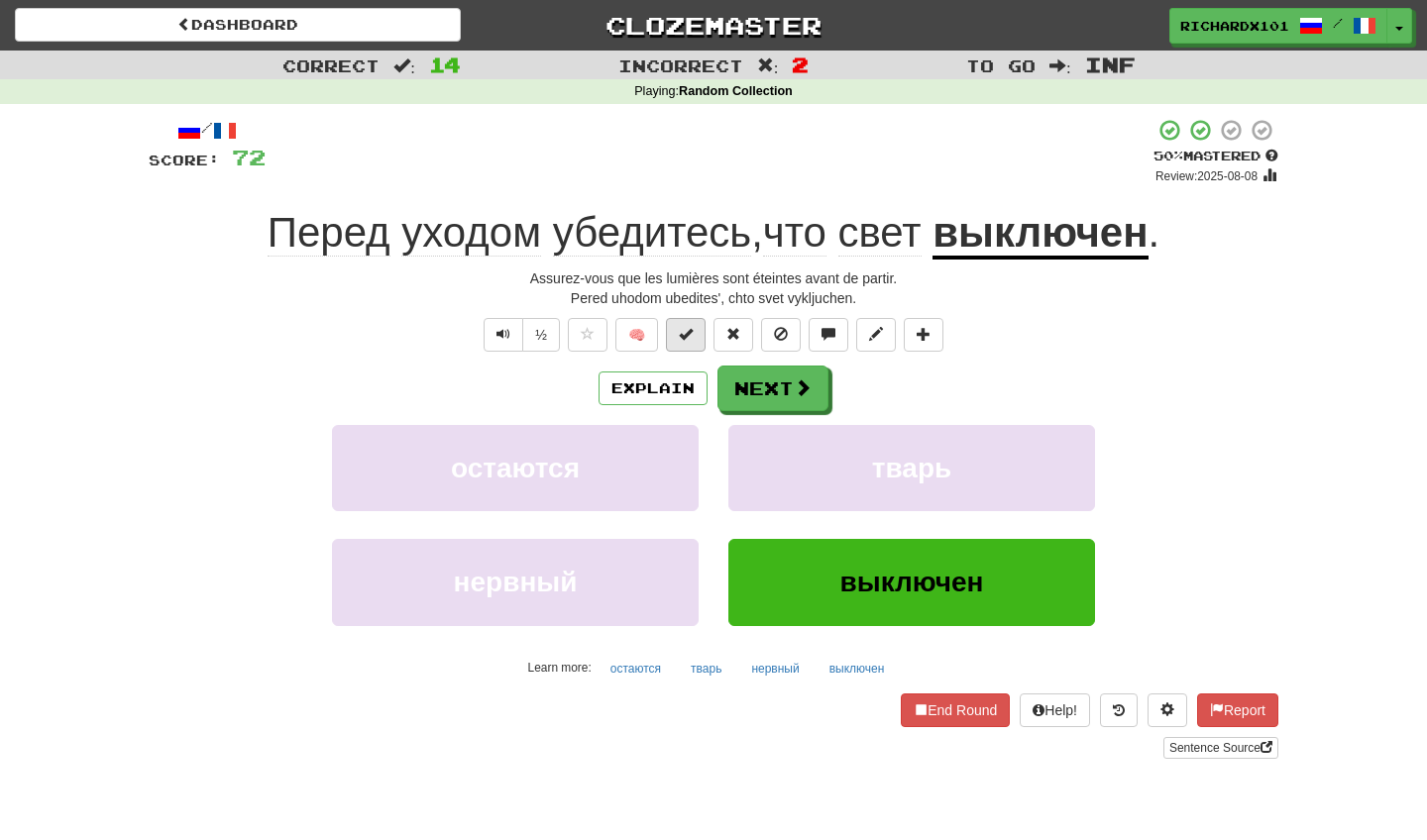click at bounding box center (686, 335) 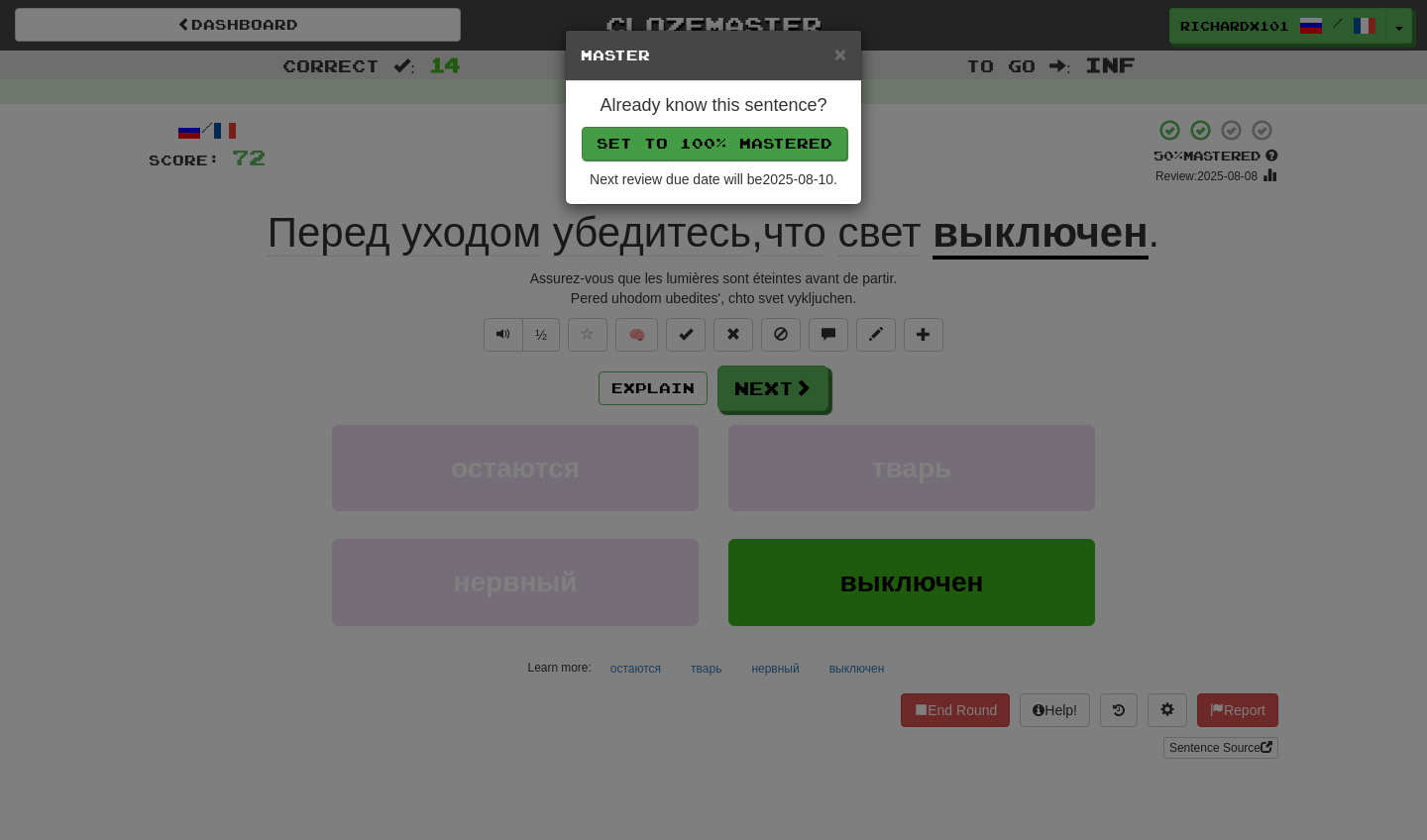 click on "Set to 100% Mastered" at bounding box center [714, 144] 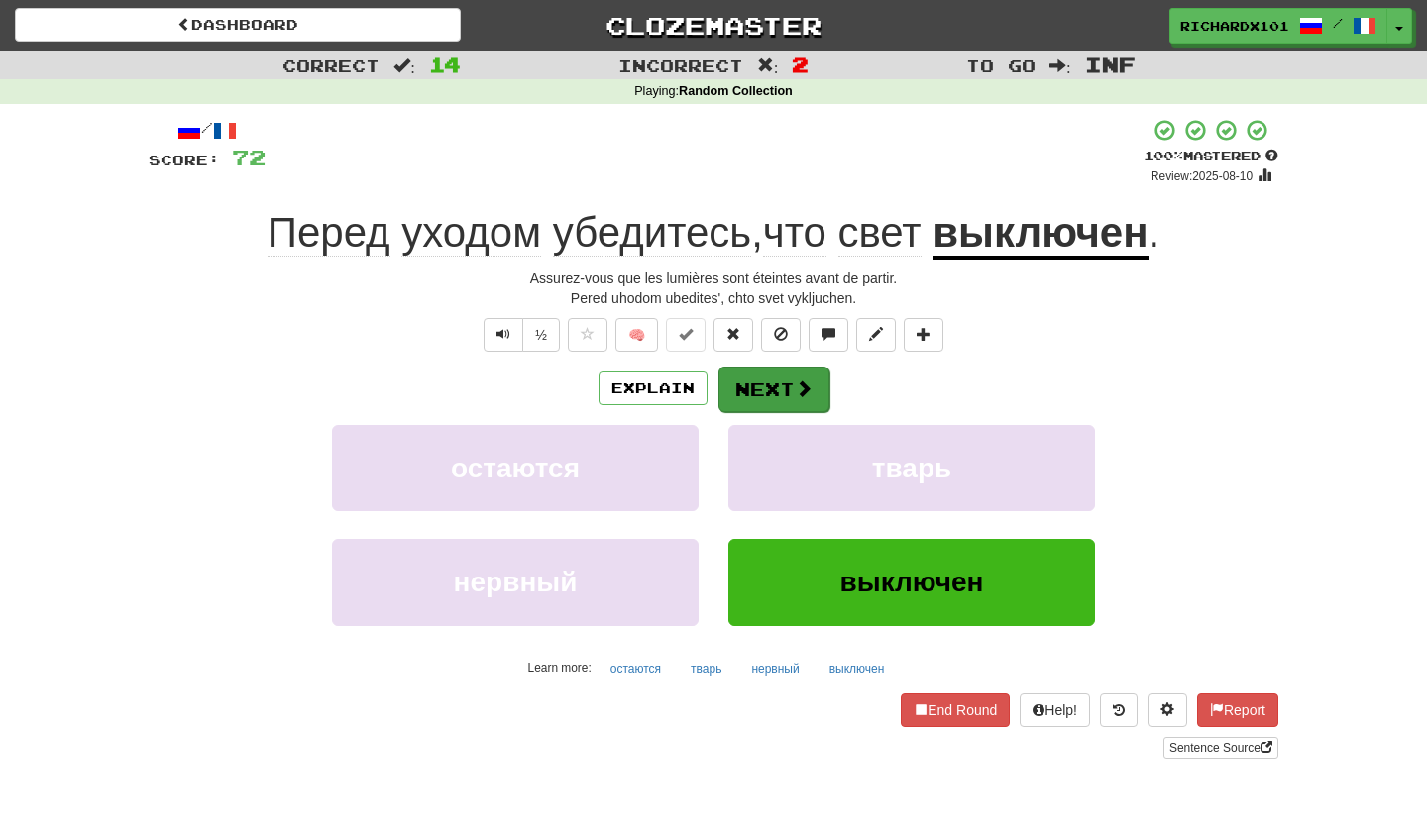 click on "Next" at bounding box center (774, 389) 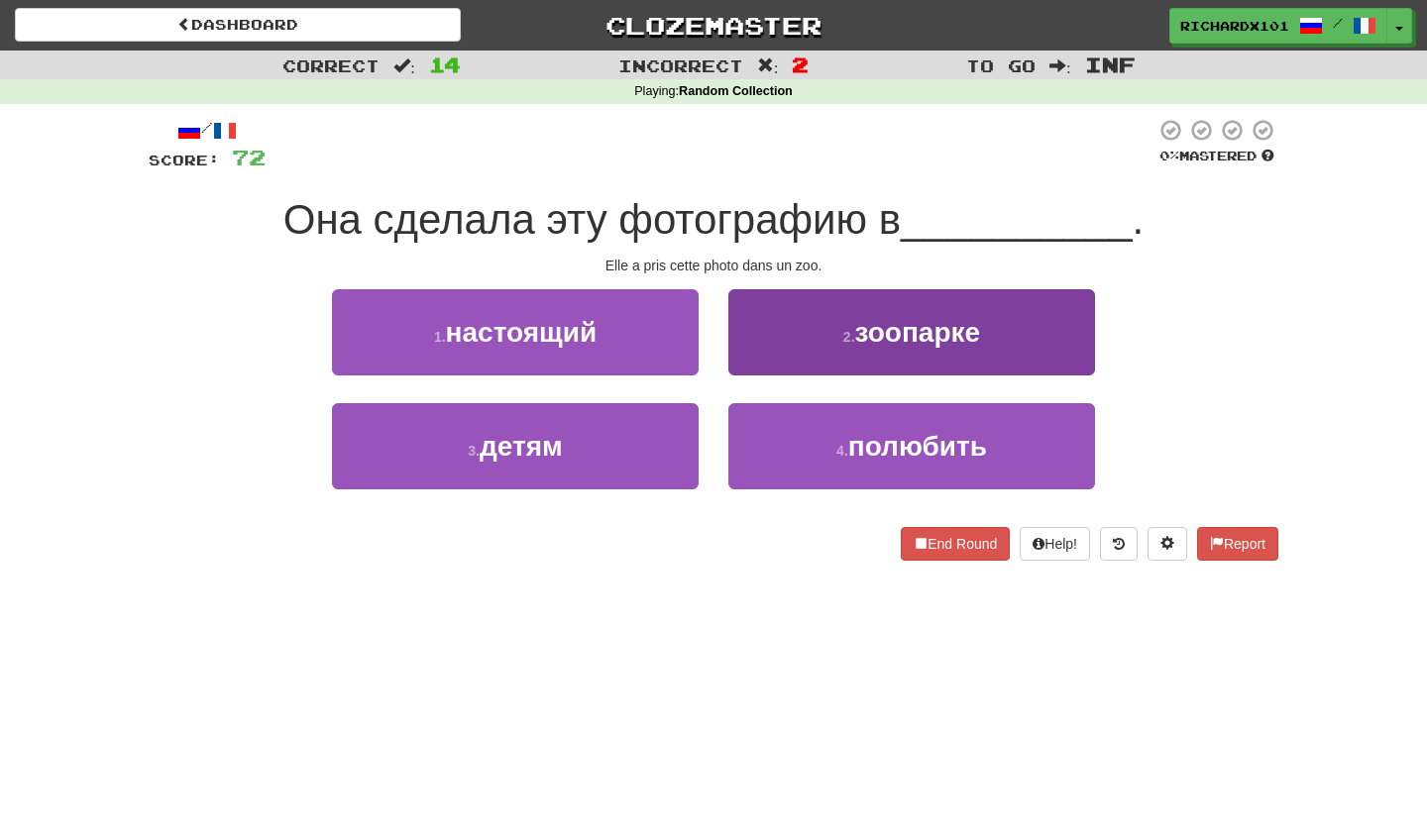 click on "2 .  зоопарке" at bounding box center [912, 332] 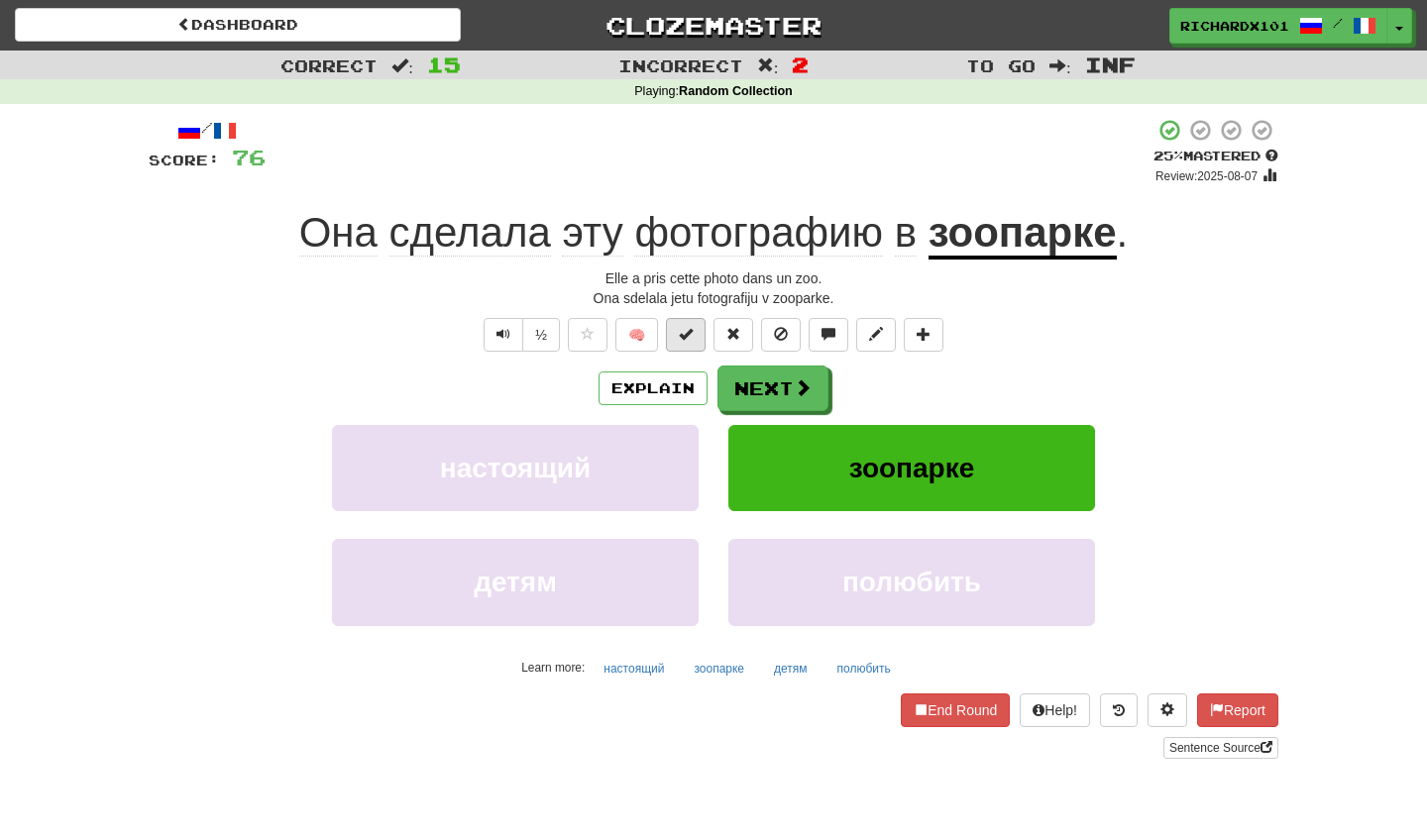 click at bounding box center [686, 335] 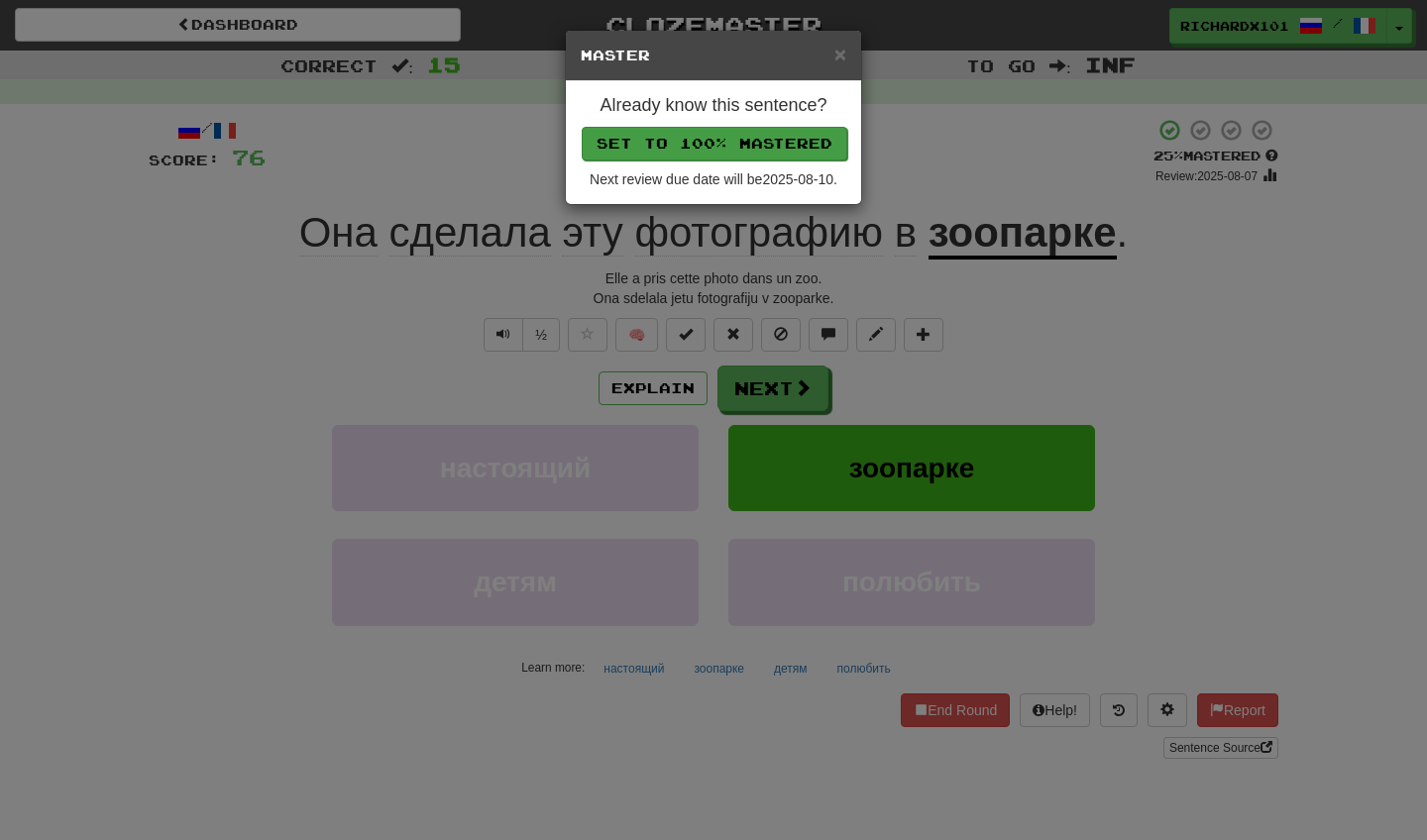 click on "Set to 100% Mastered" at bounding box center [714, 144] 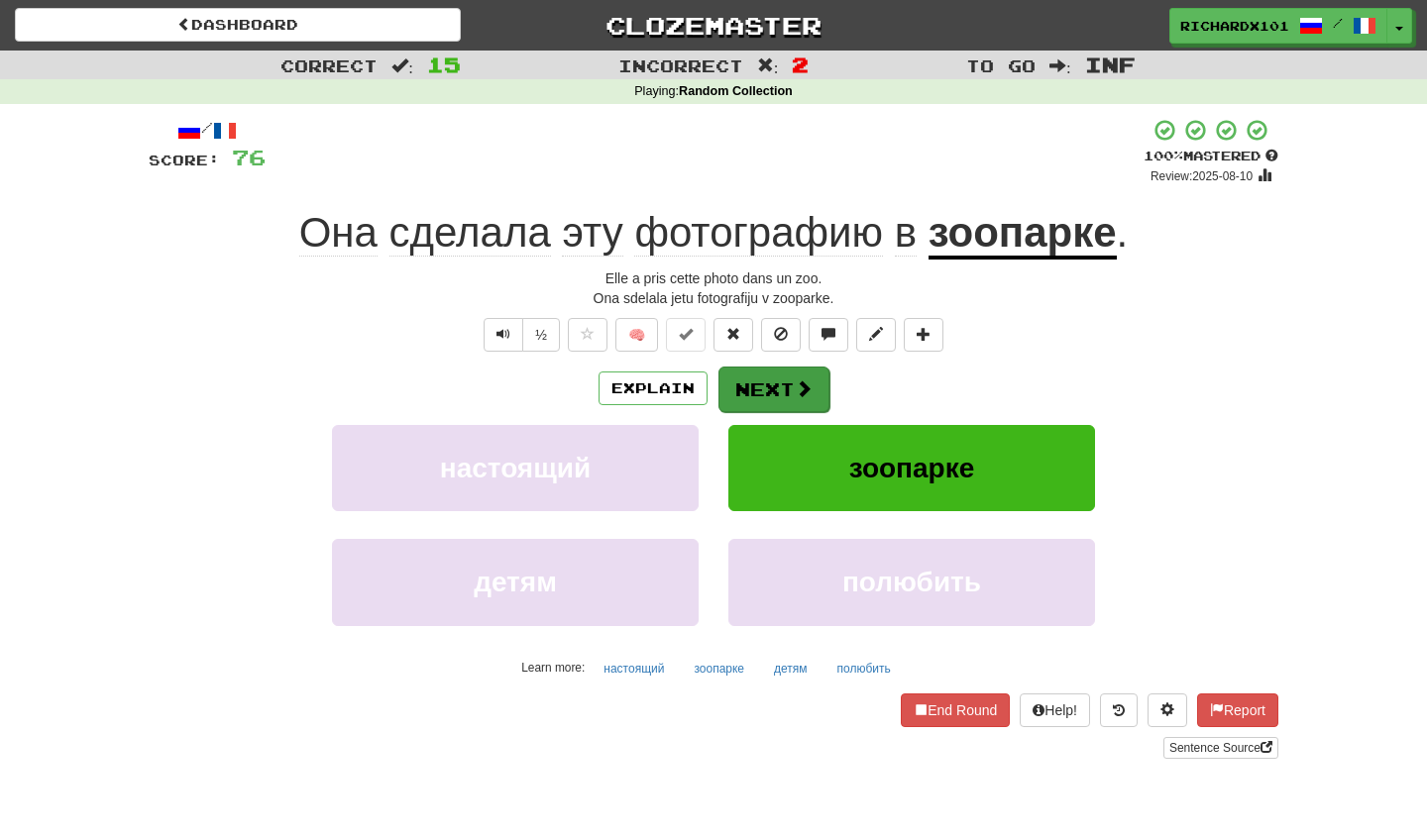 click on "Next" at bounding box center [774, 389] 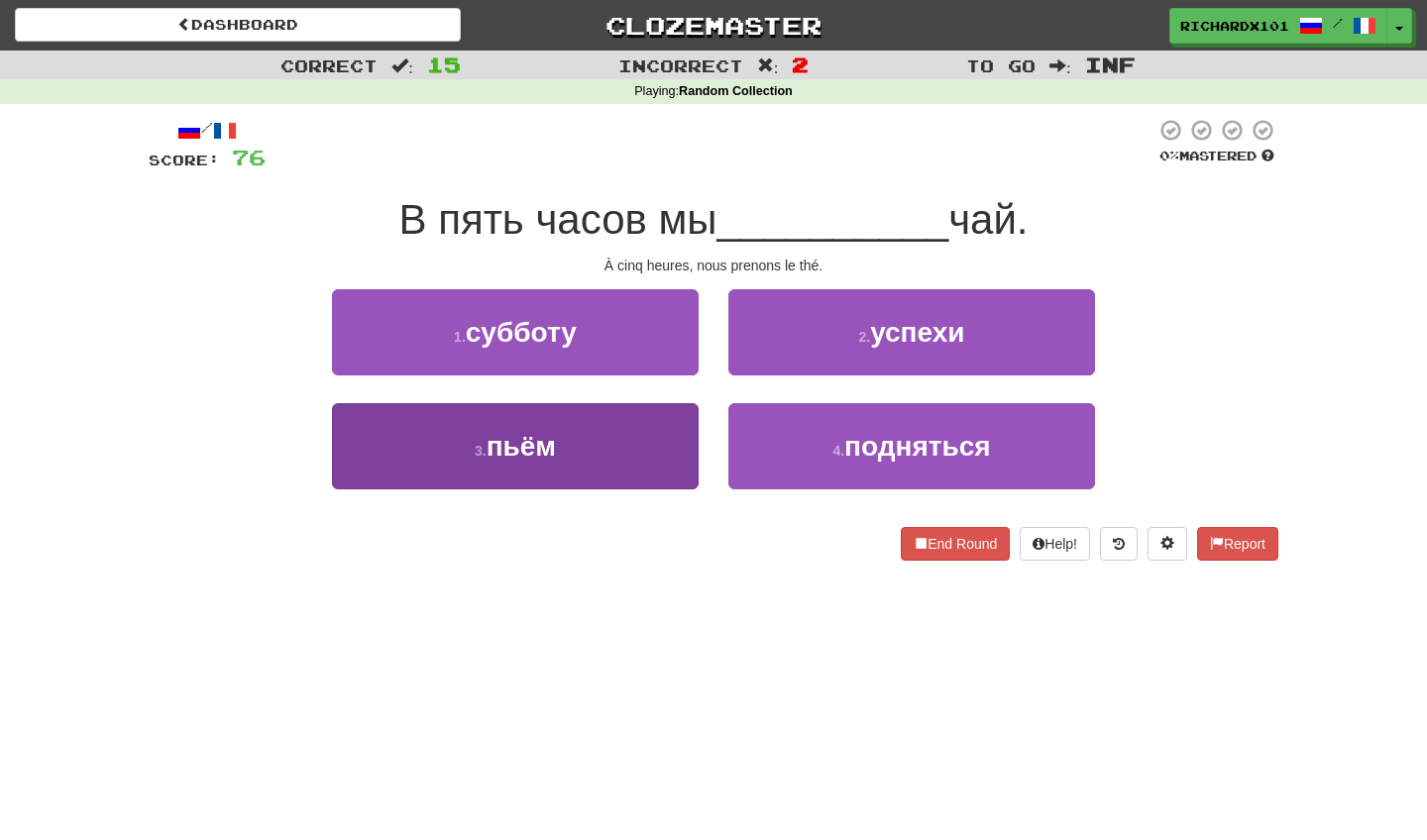 click on "3 .  пьём" at bounding box center [515, 446] 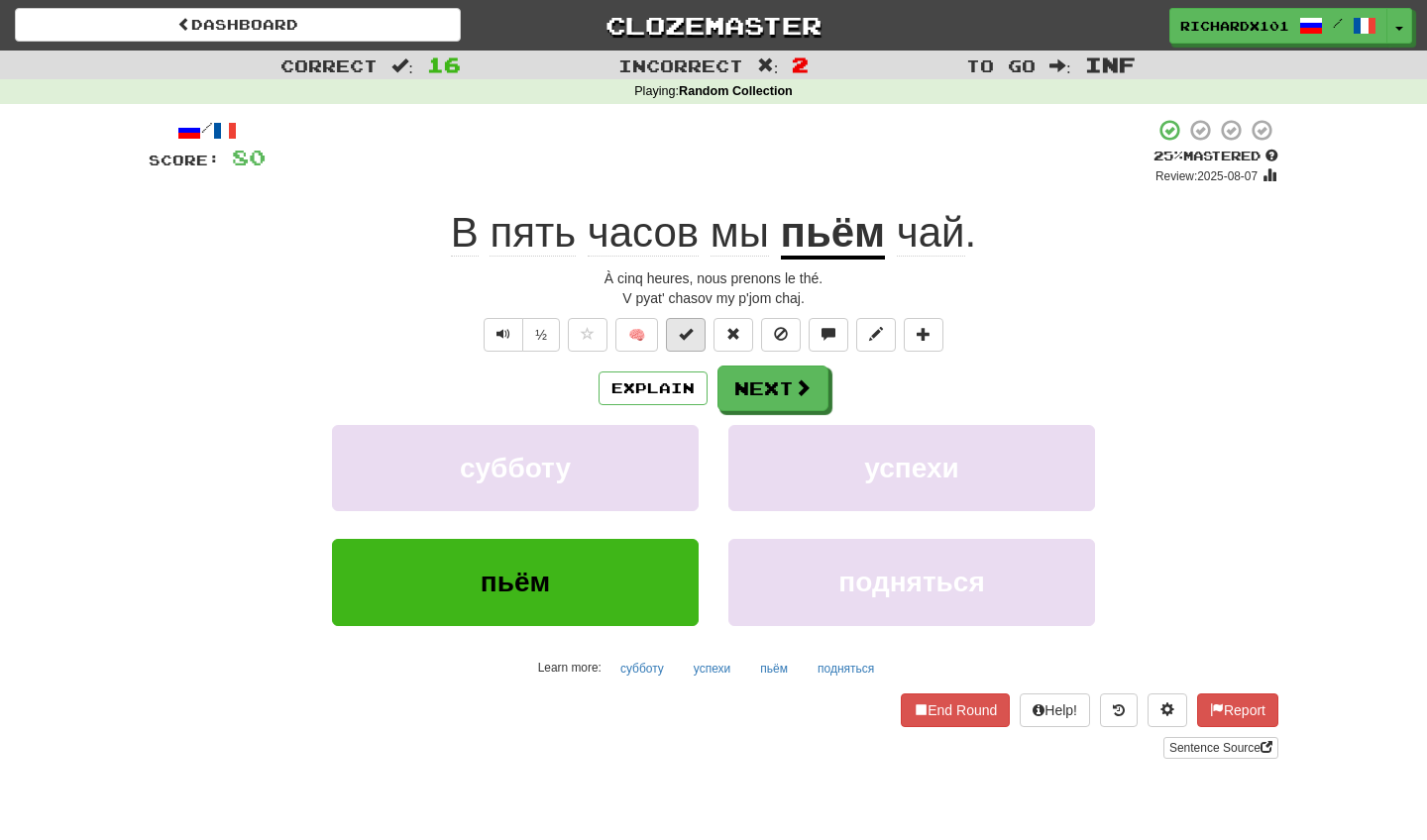 click at bounding box center [686, 334] 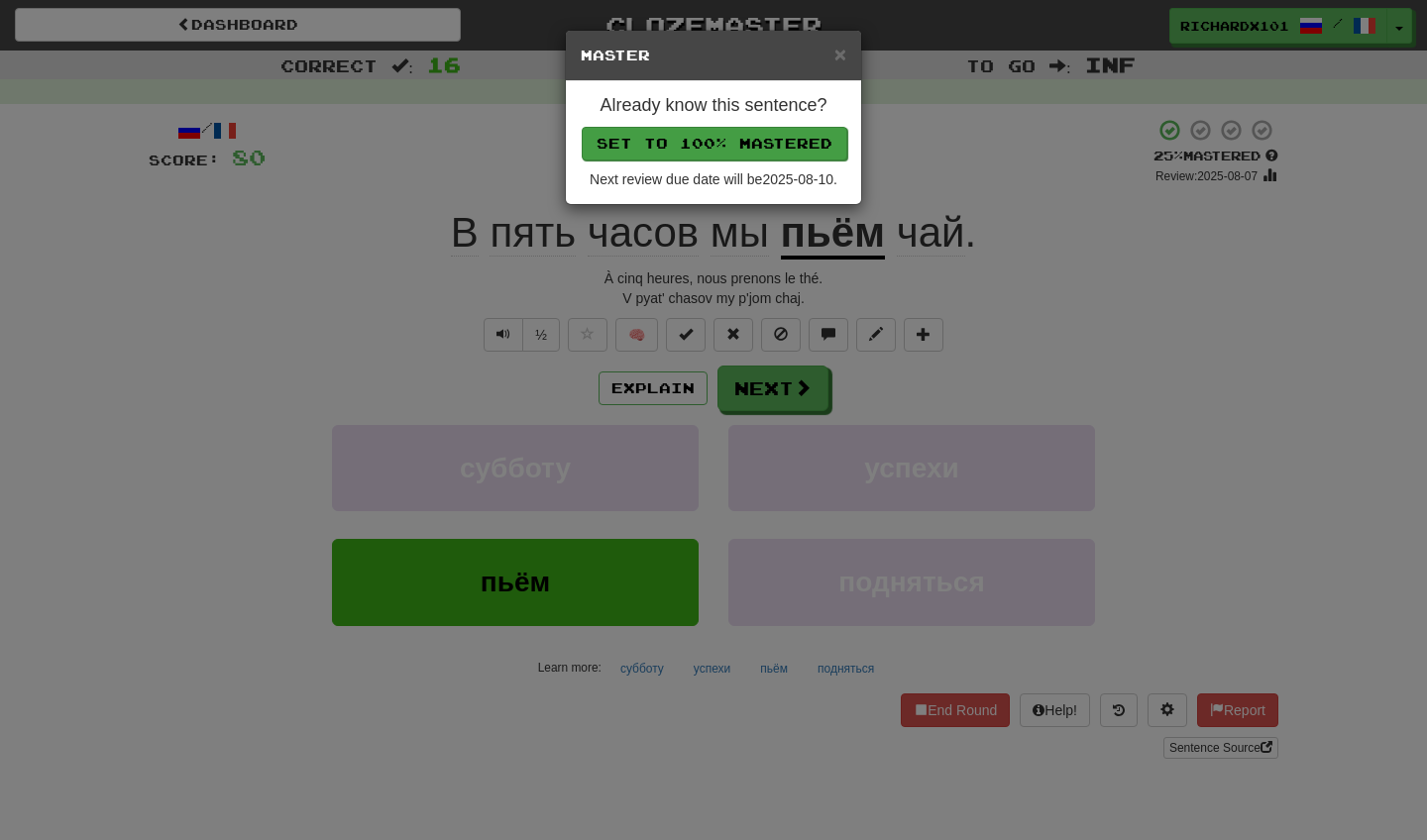 click on "Set to 100% Mastered" at bounding box center (714, 144) 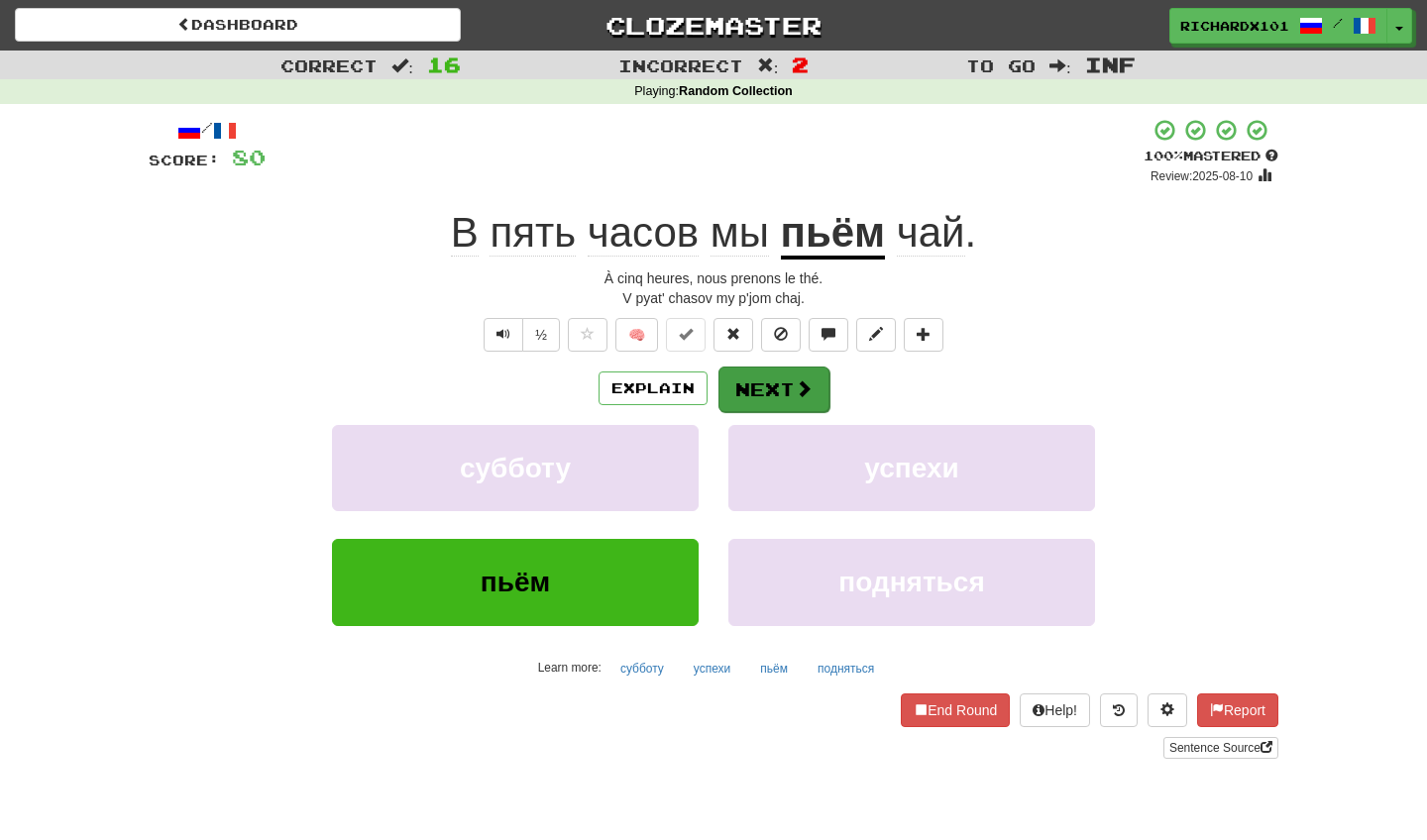 click on "Next" at bounding box center (774, 389) 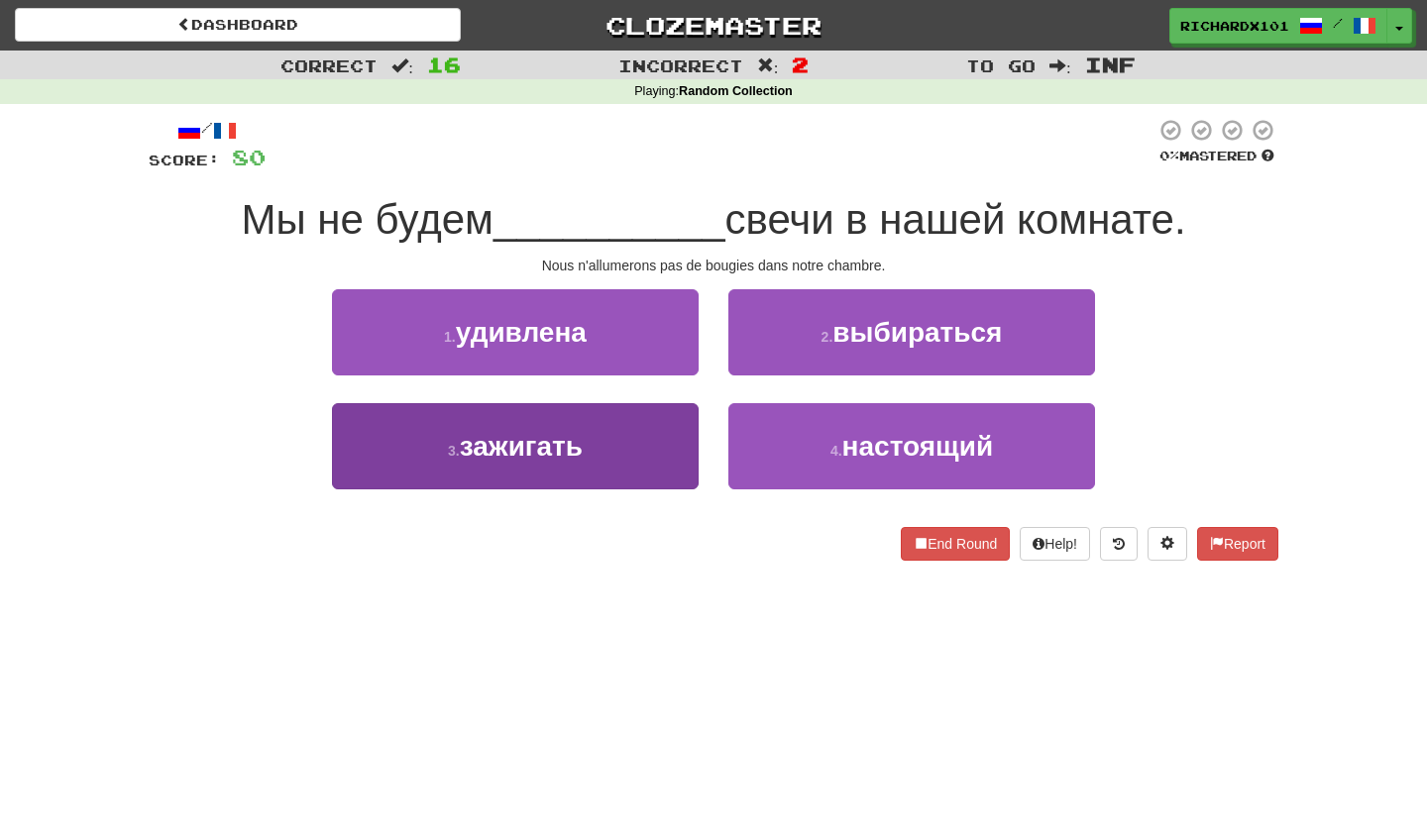 click on "3 .  зажигать" at bounding box center [515, 446] 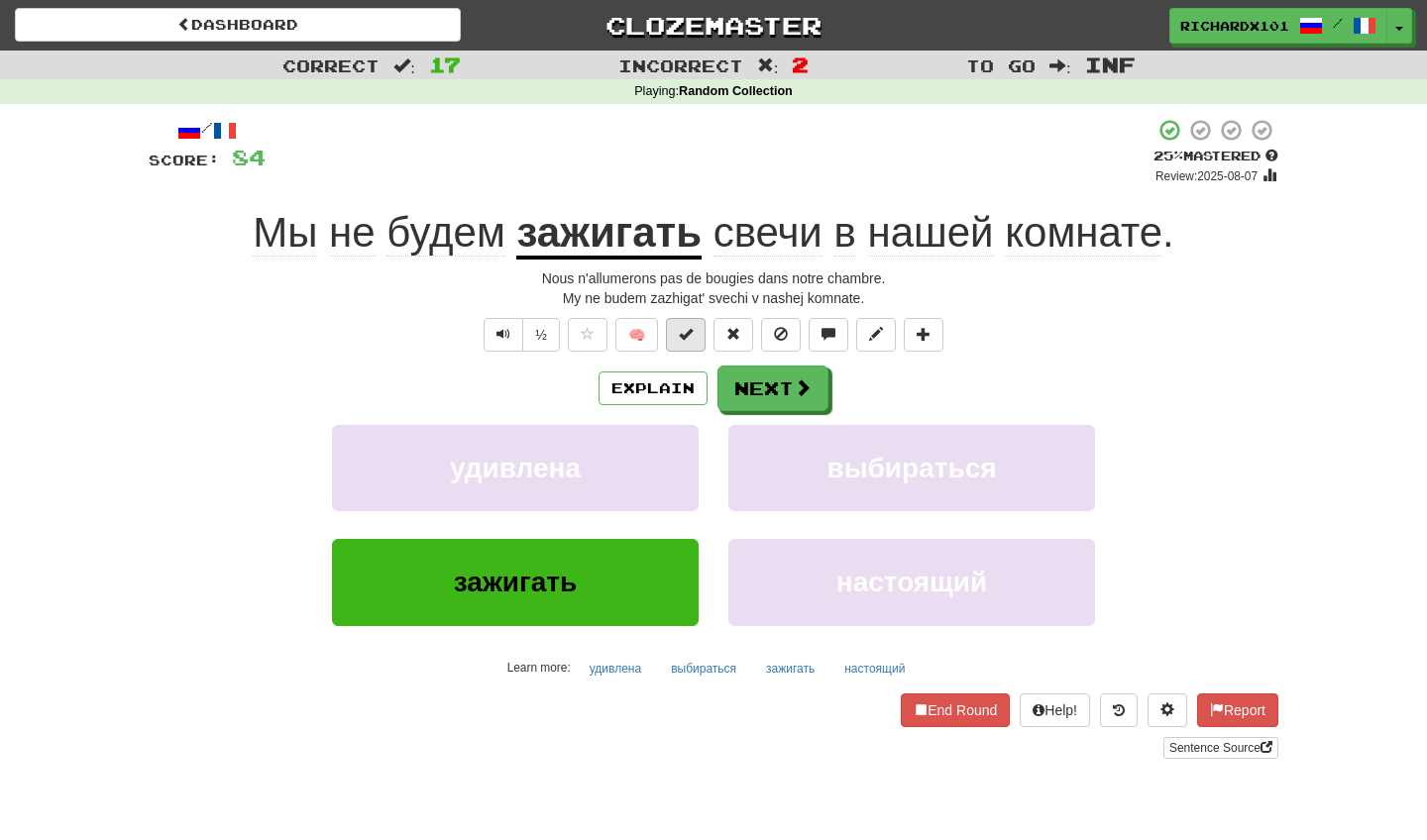 click at bounding box center (686, 335) 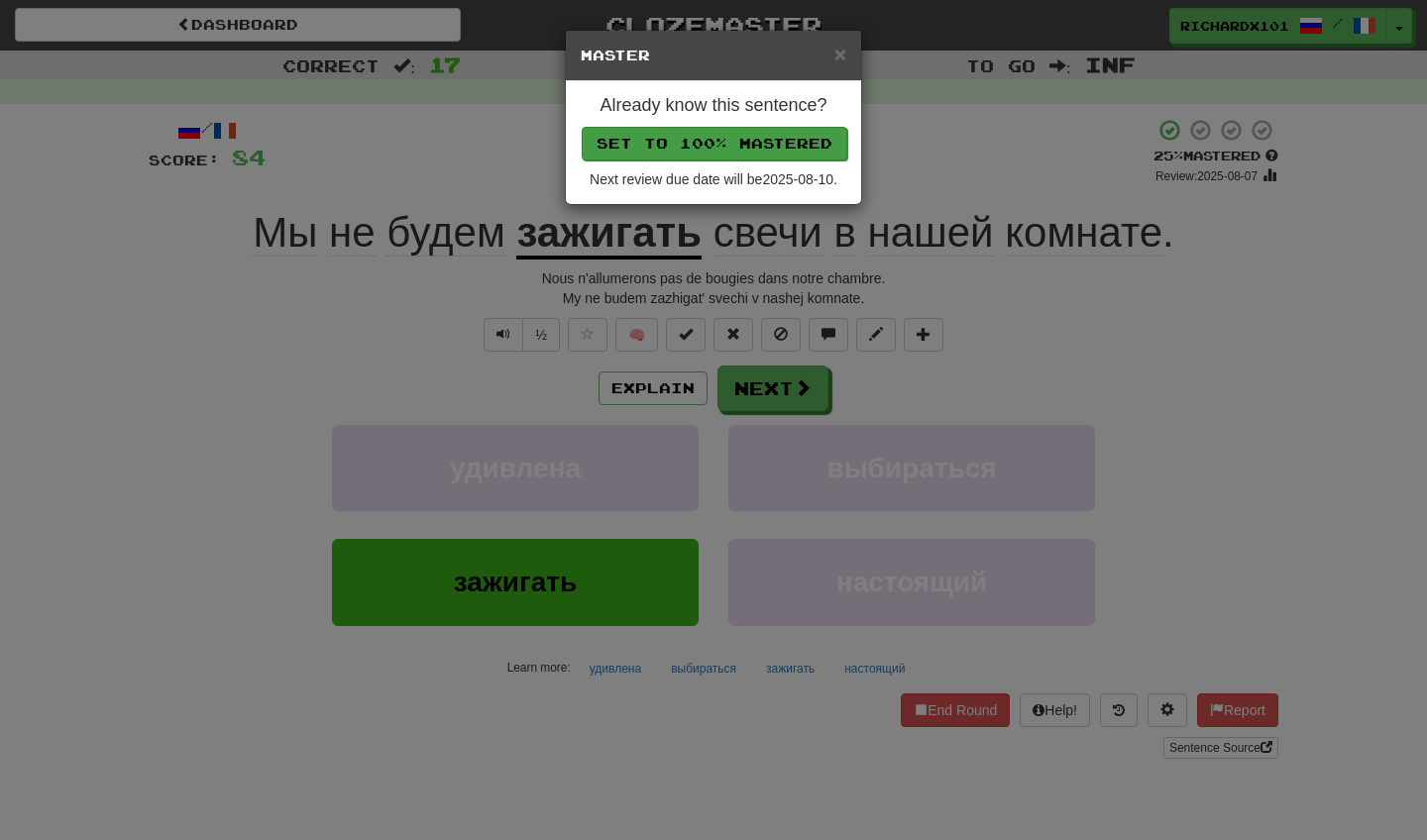 click on "Set to 100% Mastered" at bounding box center [714, 144] 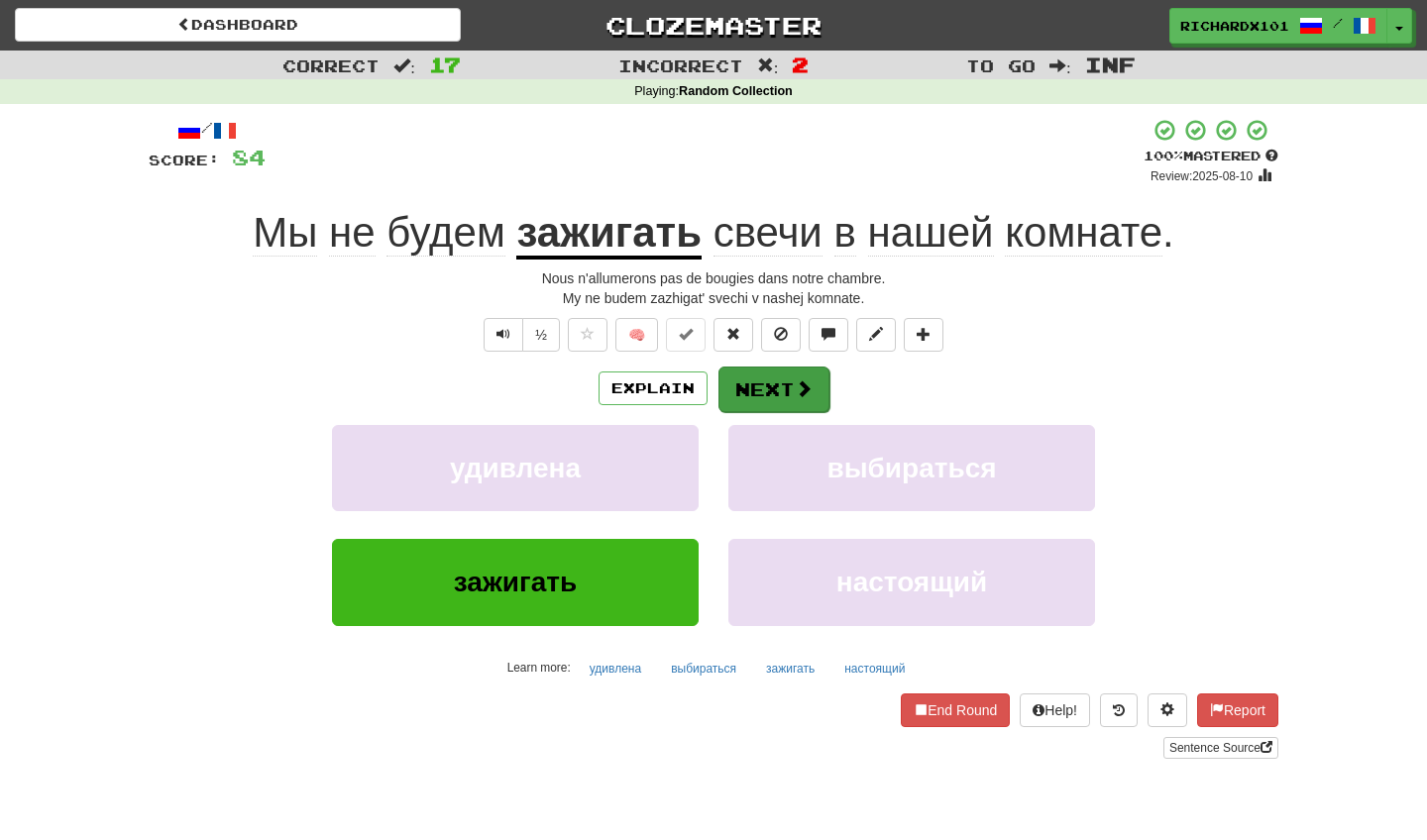 click on "Next" at bounding box center [774, 389] 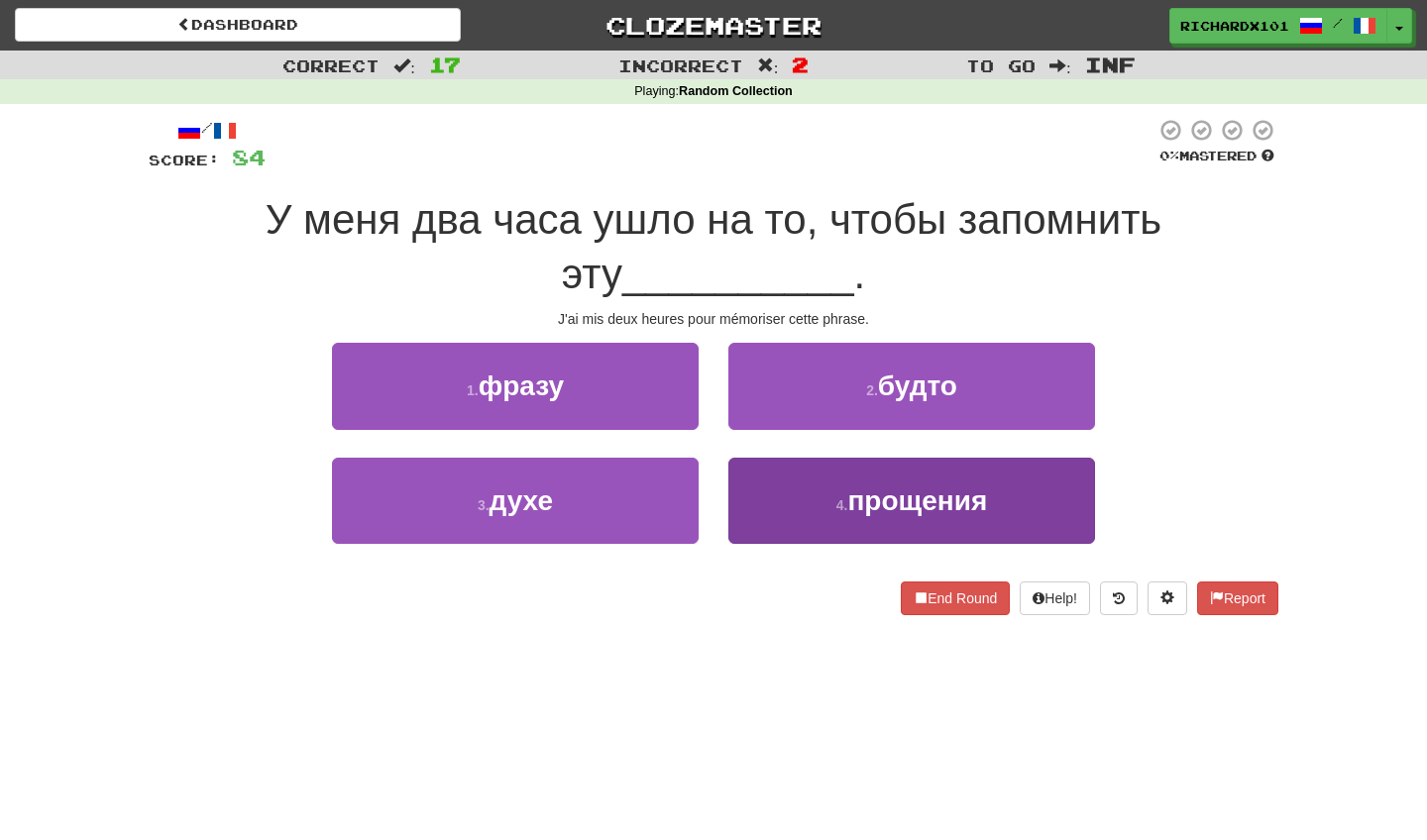 click on "4 .  прощения" at bounding box center [912, 500] 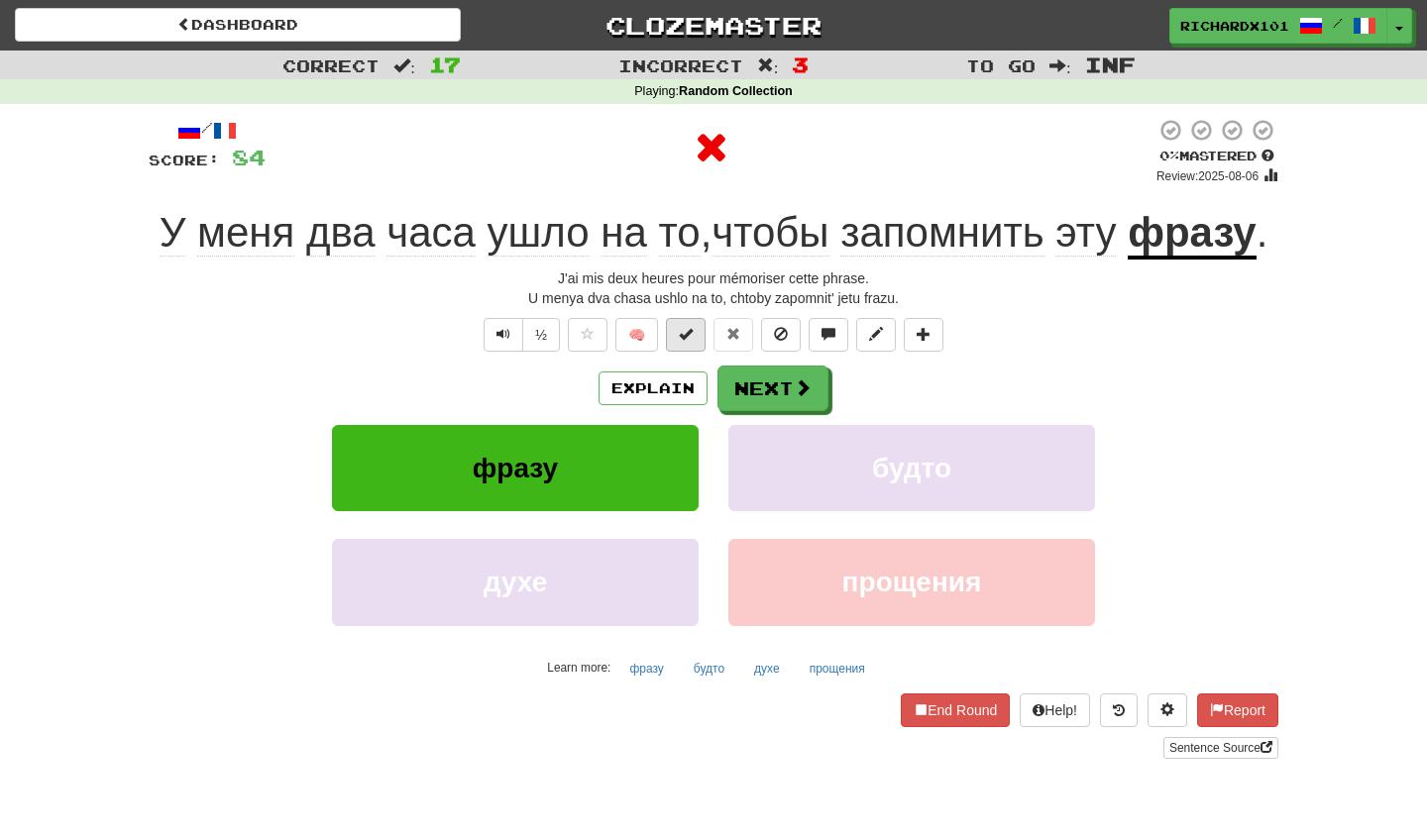 click at bounding box center [686, 334] 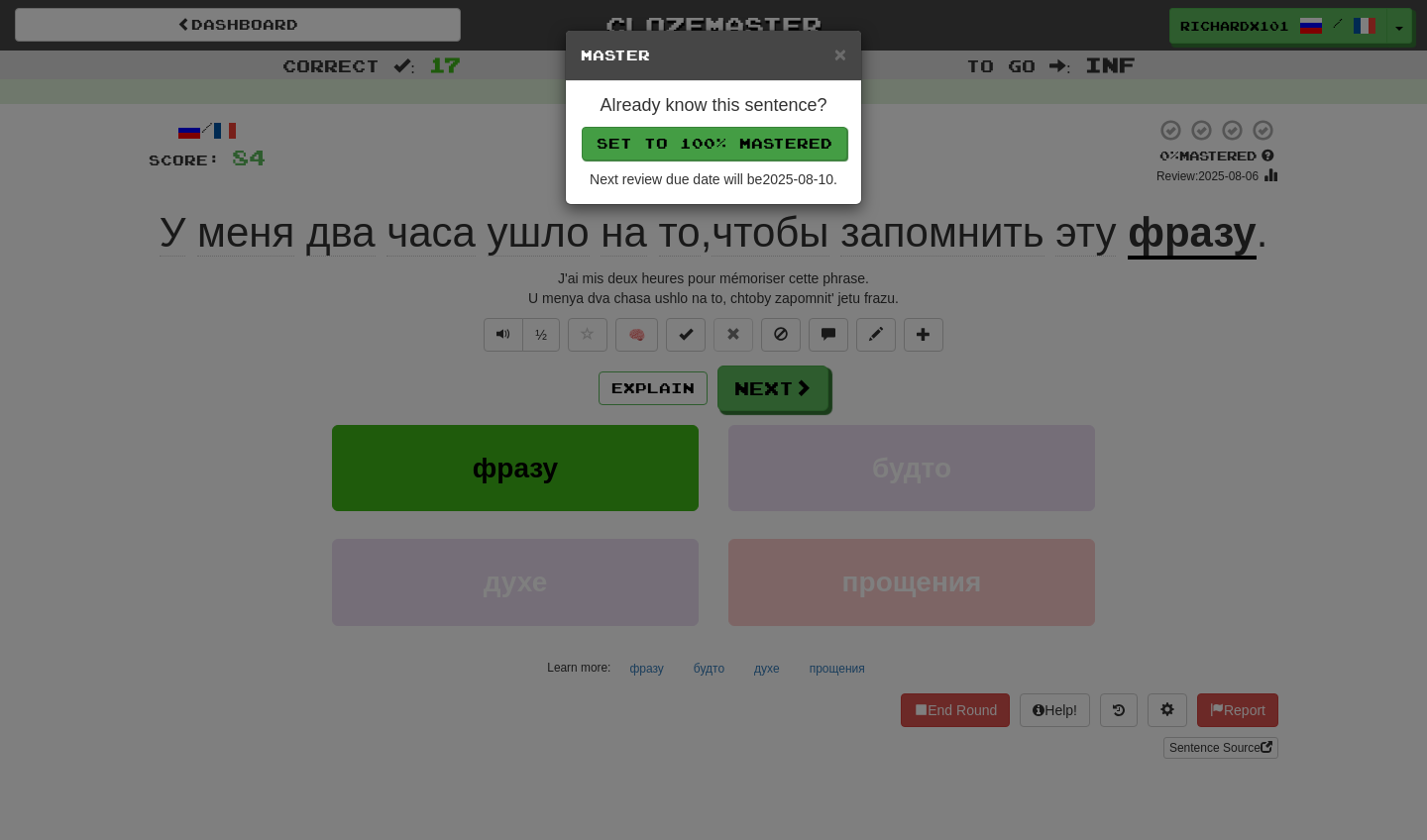 click on "Set to 100% Mastered" at bounding box center [714, 144] 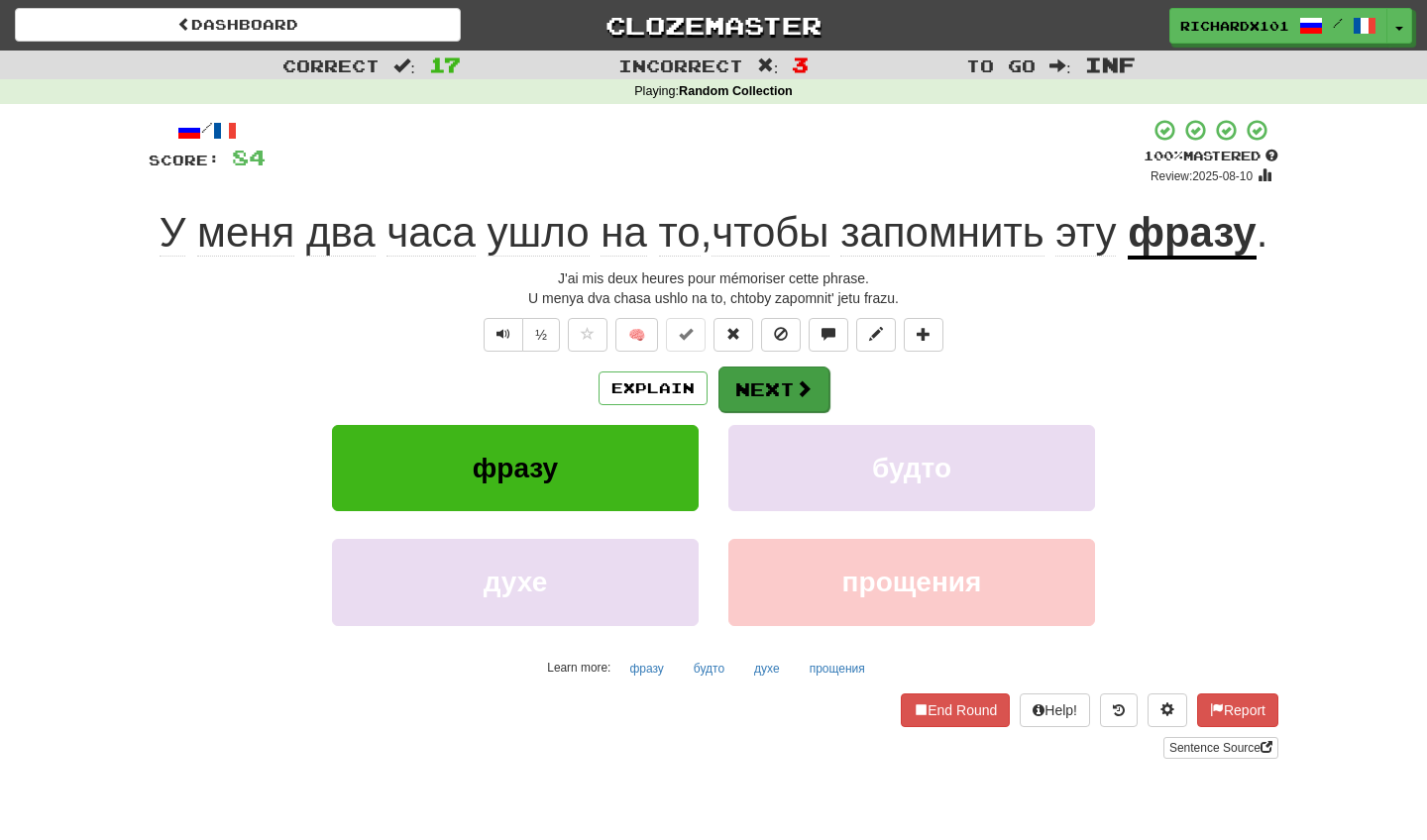 click at bounding box center (804, 388) 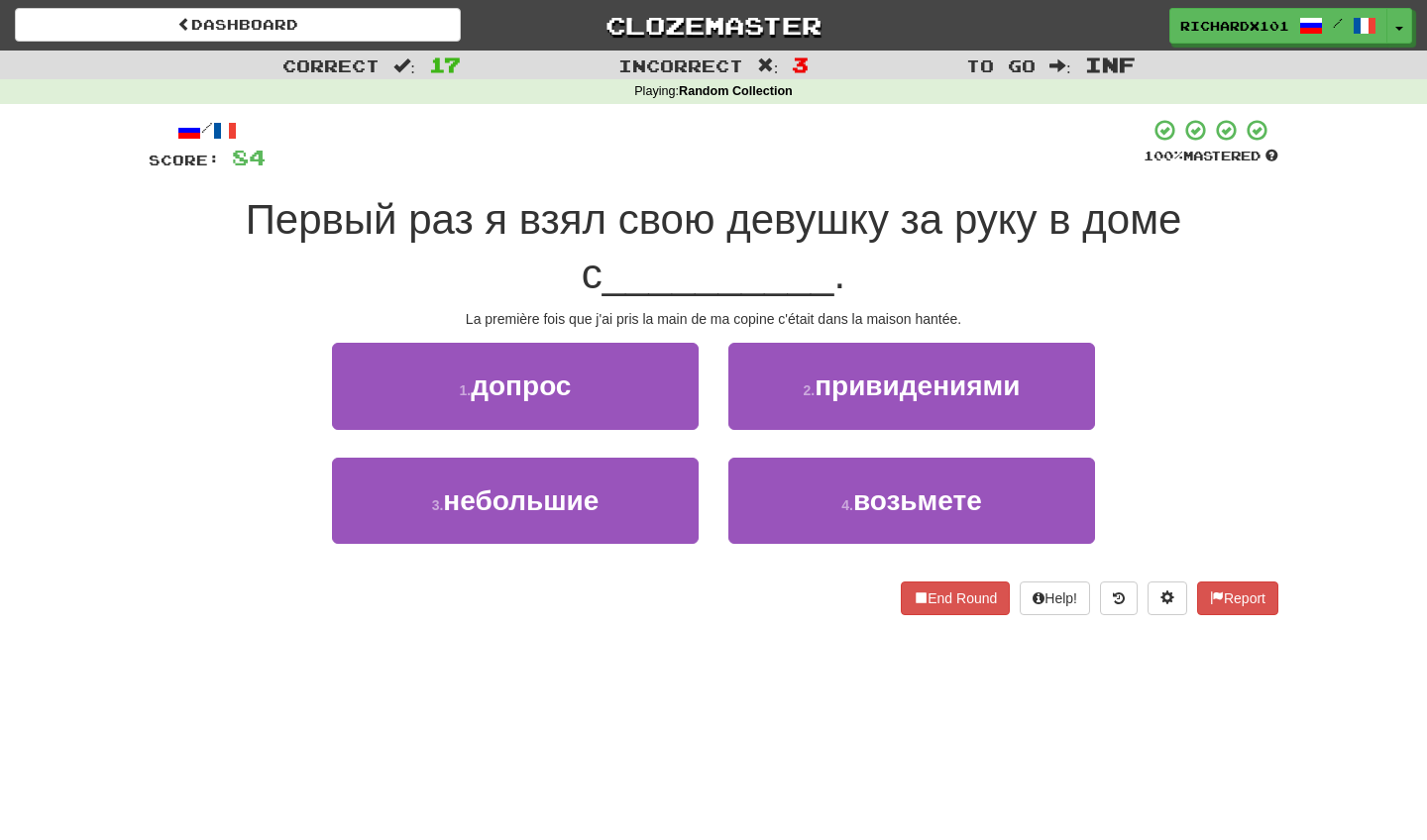 click on "2 ." at bounding box center [809, 390] 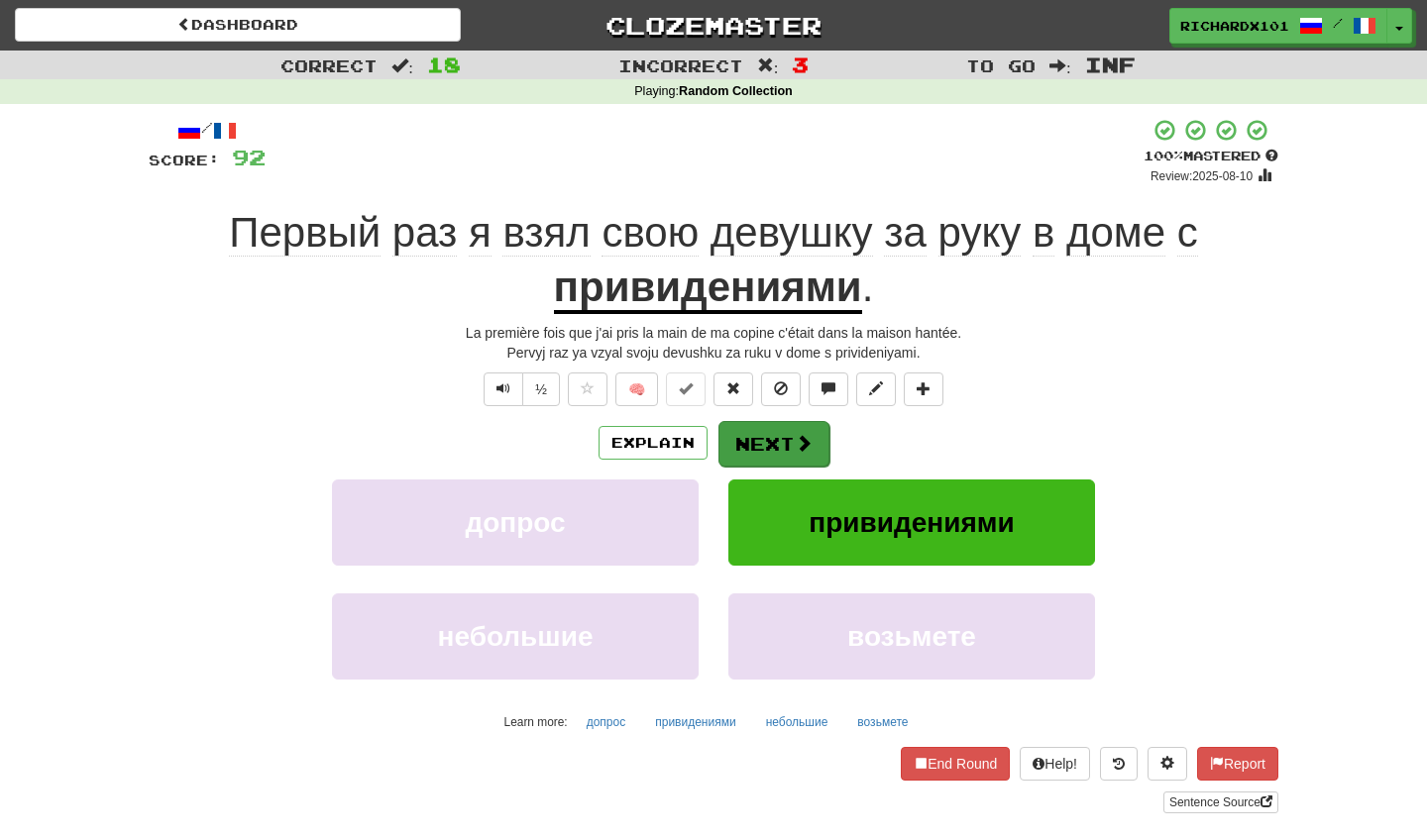 click on "Next" at bounding box center (774, 444) 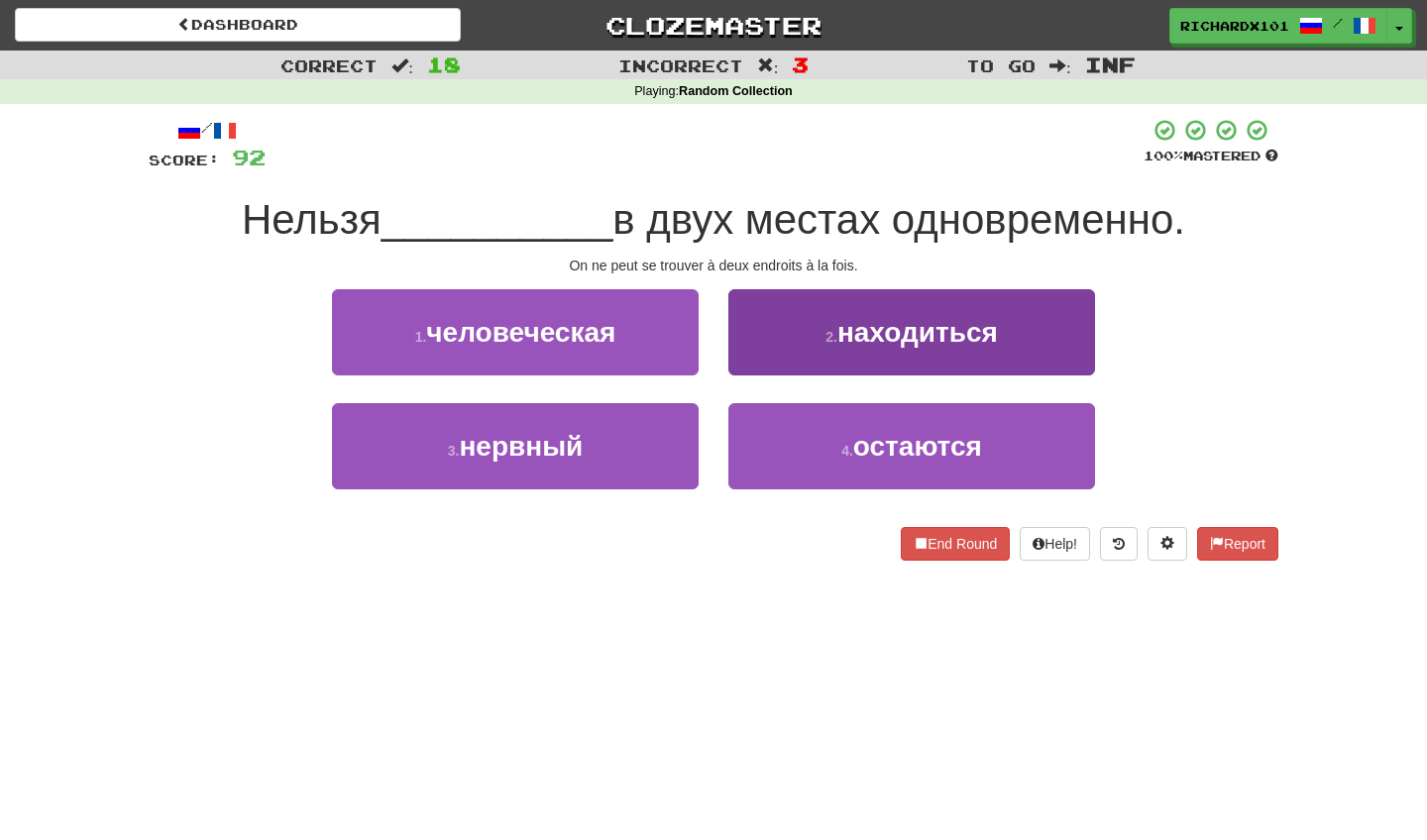 click on "2 .  находиться" at bounding box center (912, 332) 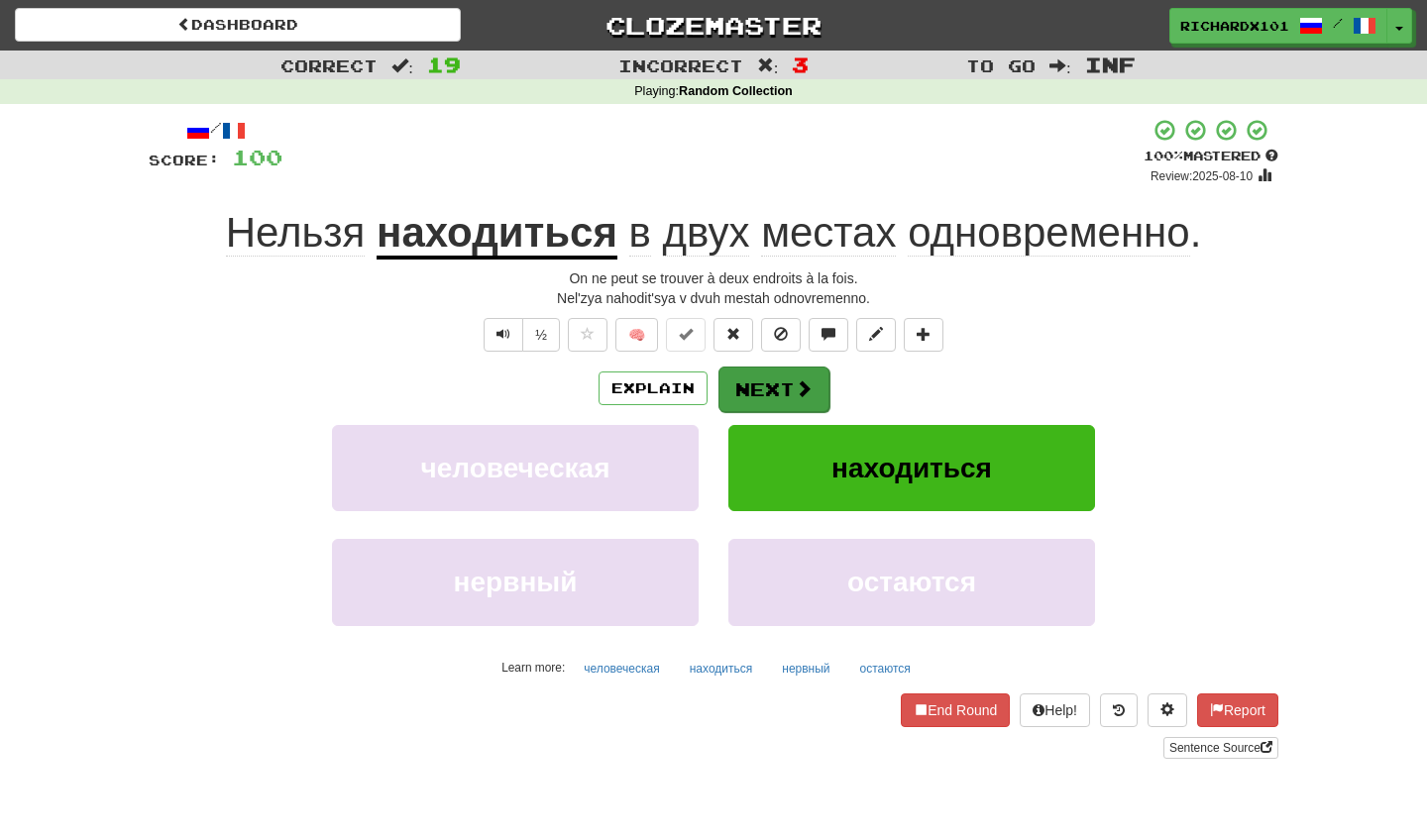 click on "Next" at bounding box center (774, 389) 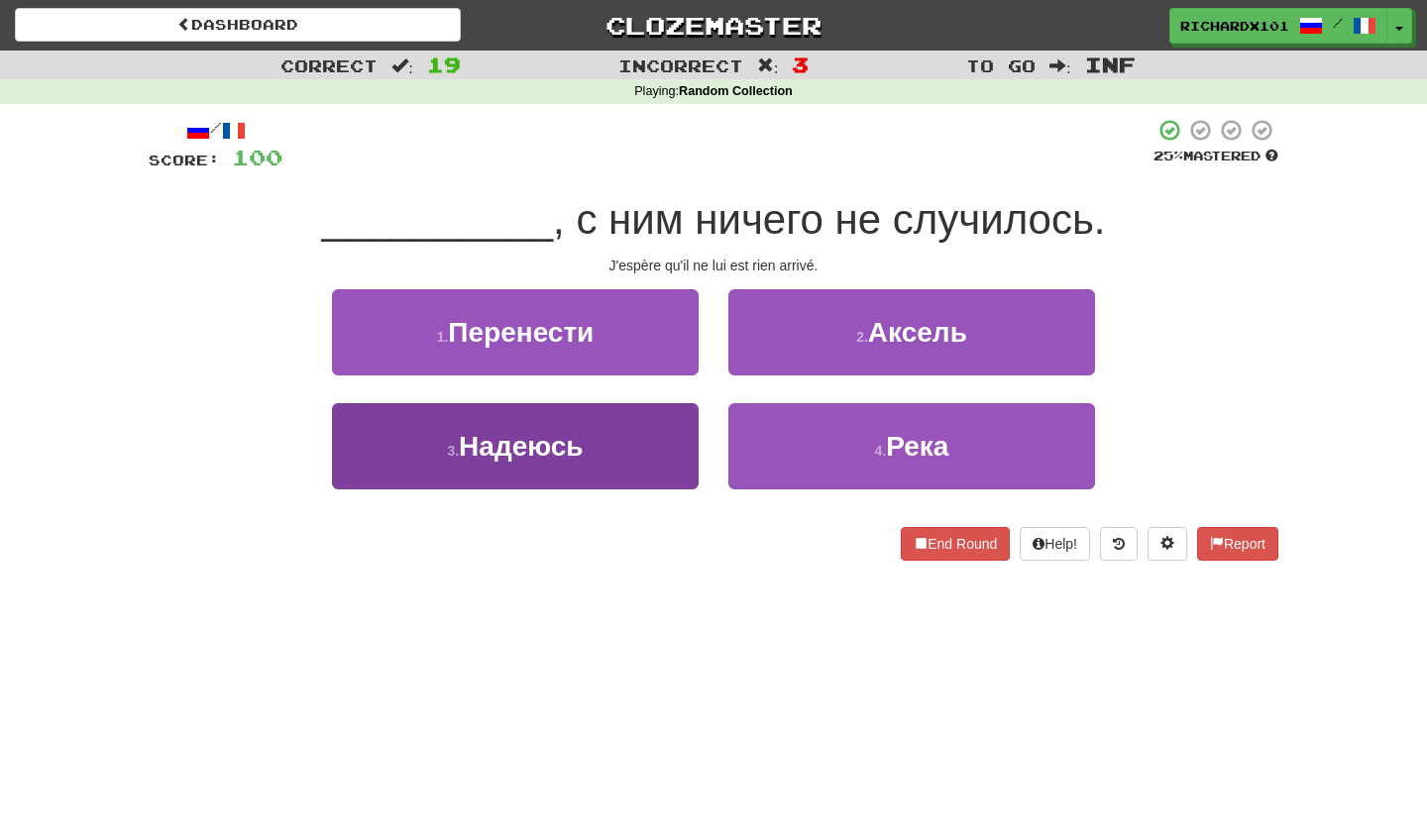 click on "3 .  Надеюсь" at bounding box center (515, 446) 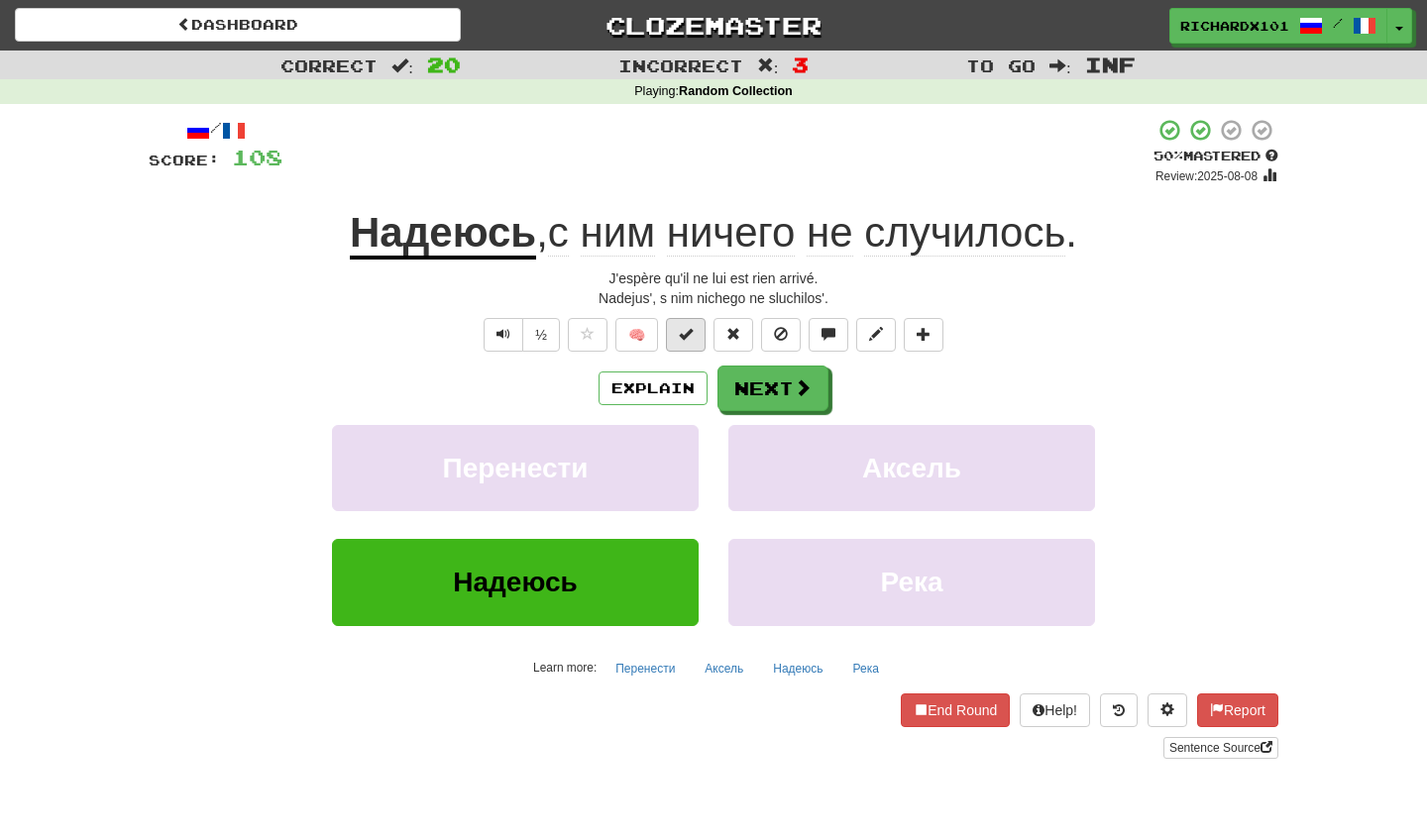 click at bounding box center [686, 334] 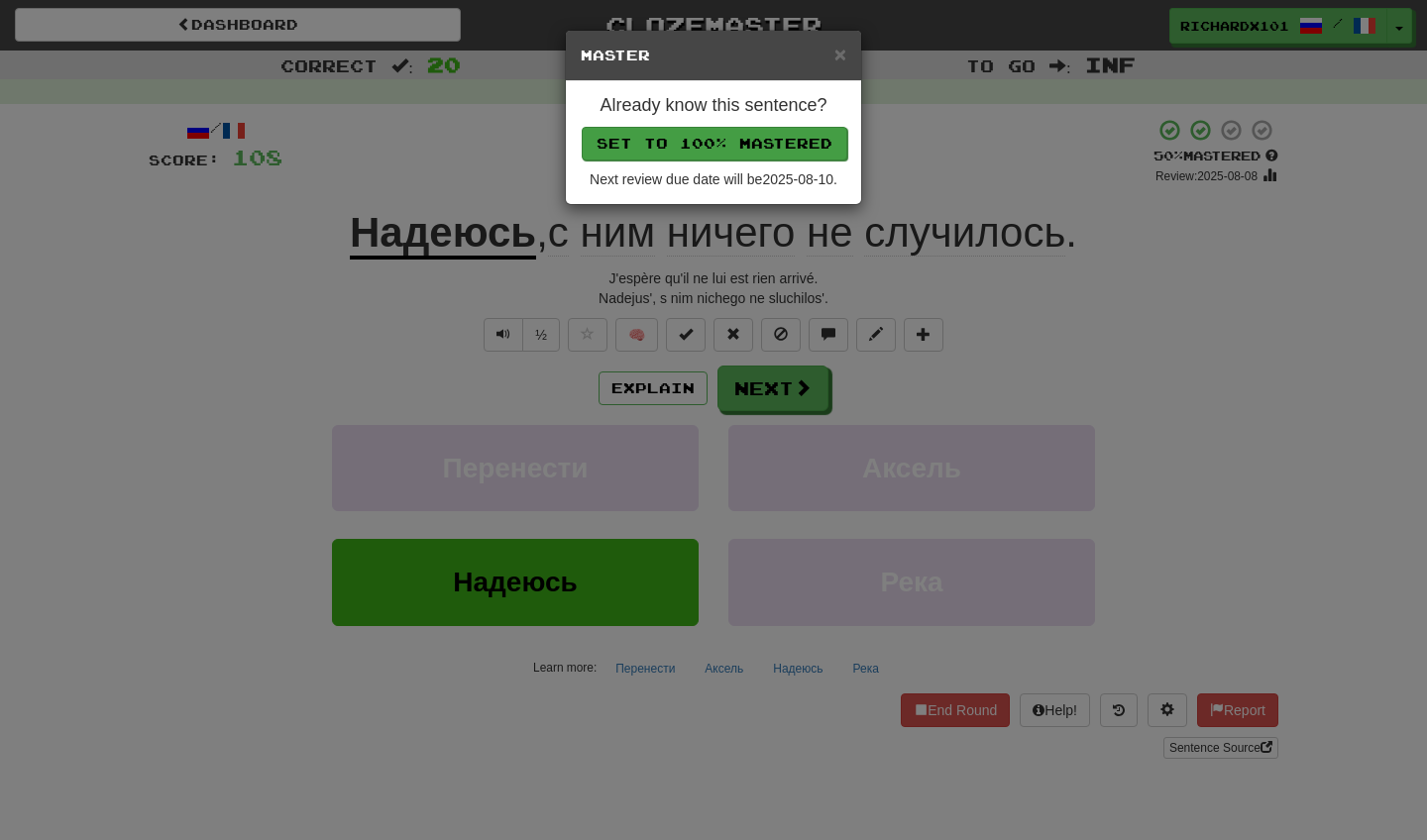 click on "Set to 100% Mastered" at bounding box center (714, 144) 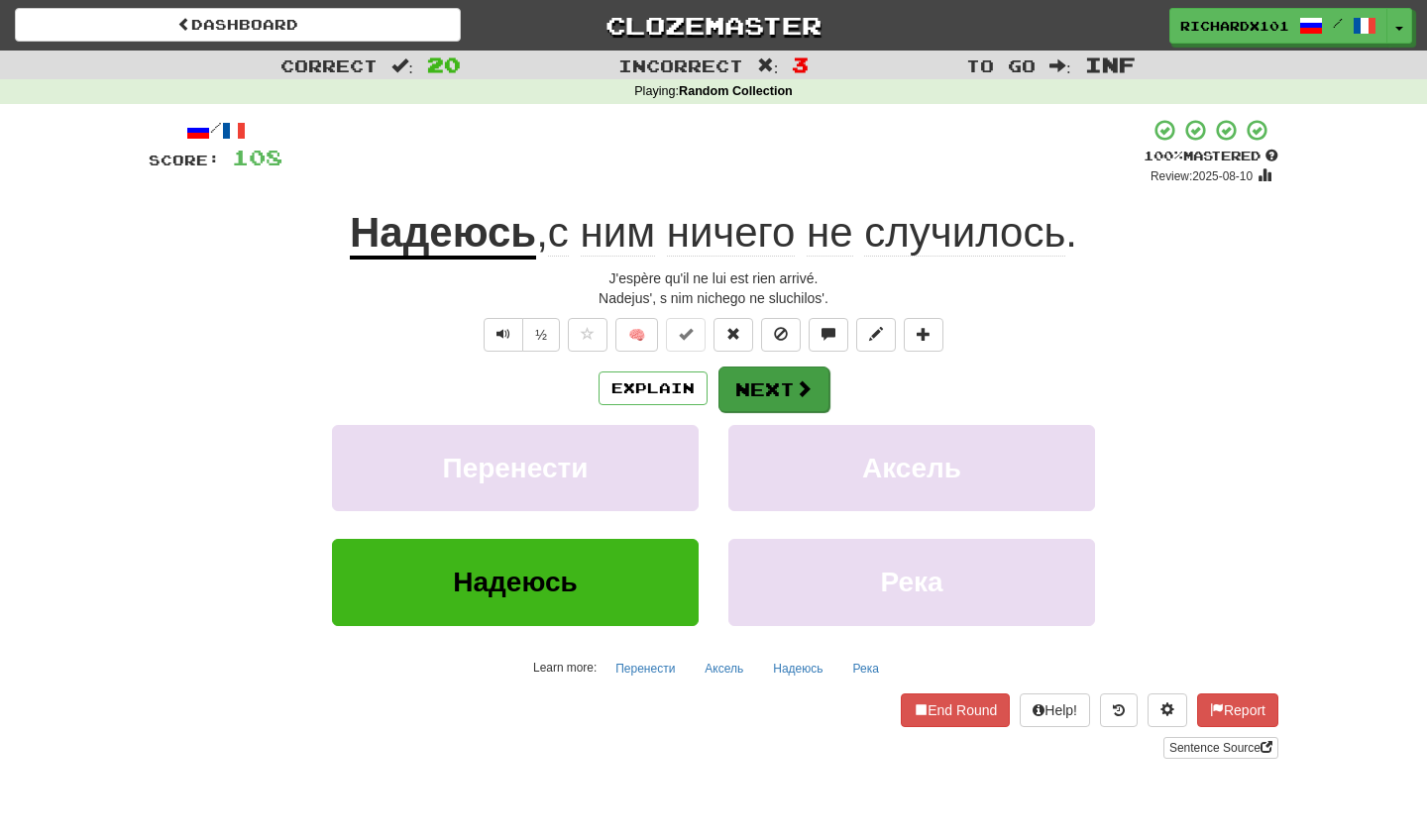 click on "Next" at bounding box center (774, 389) 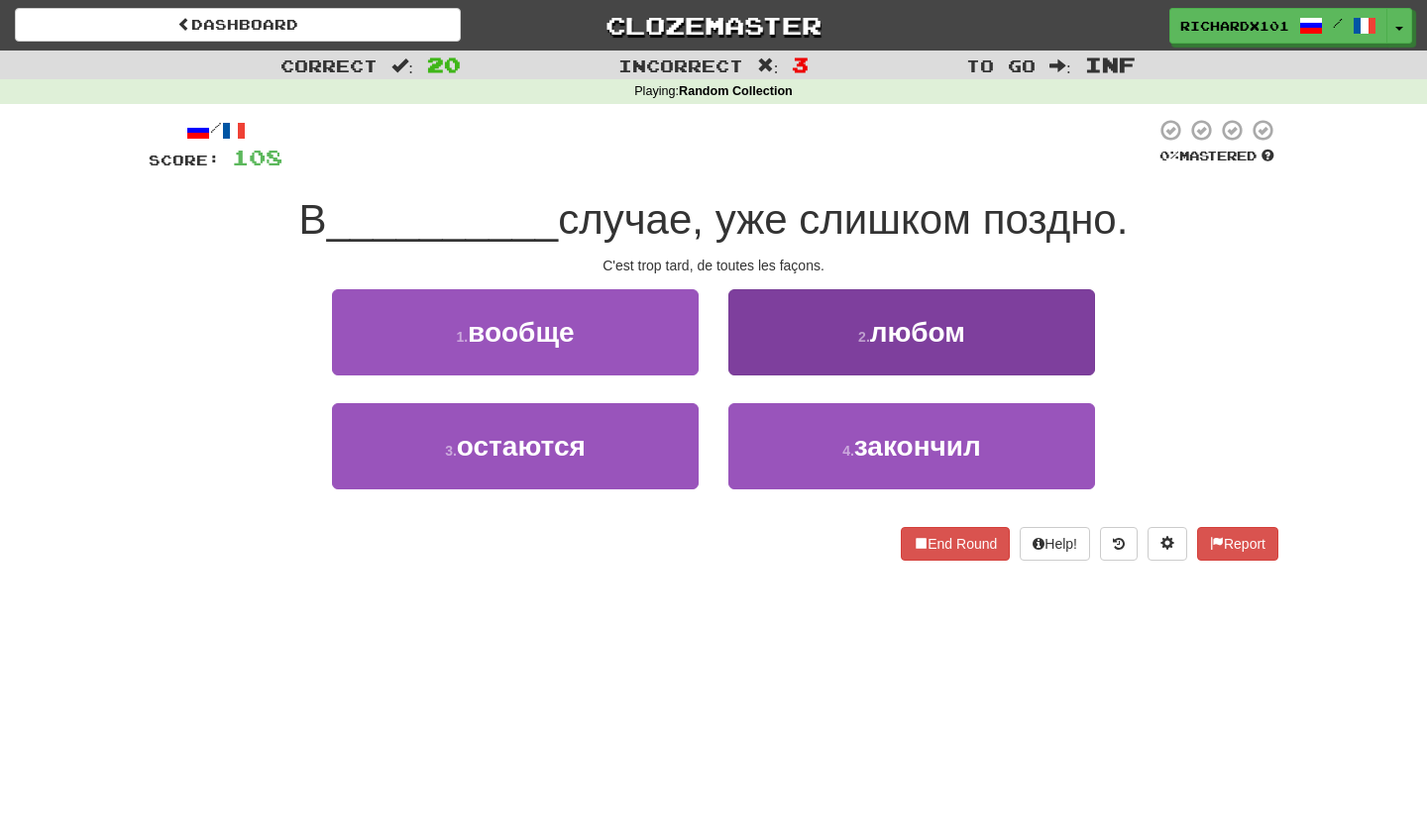 click on "2 .  любом" at bounding box center (912, 332) 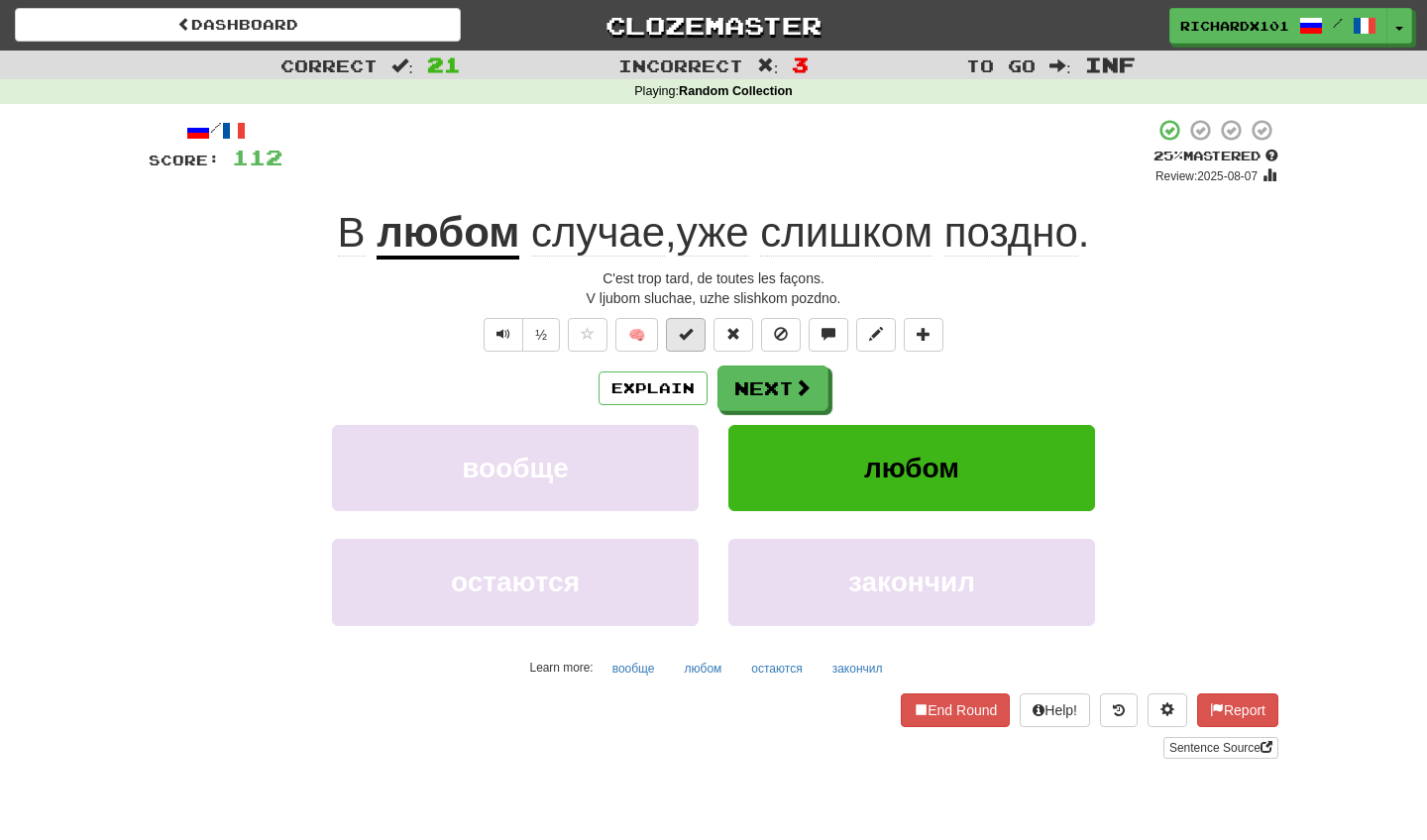 click at bounding box center [686, 334] 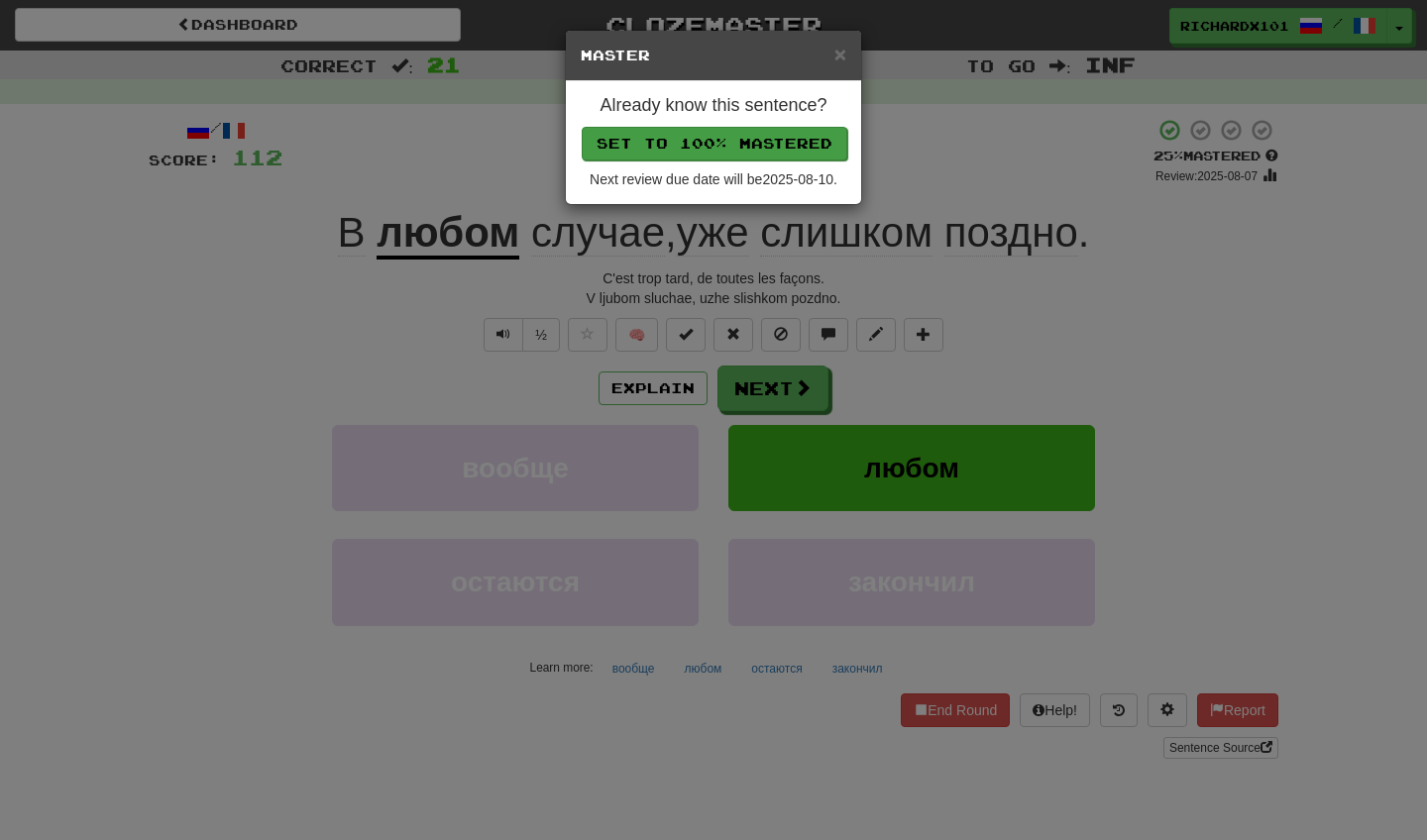 click on "Set to 100% Mastered" at bounding box center (714, 144) 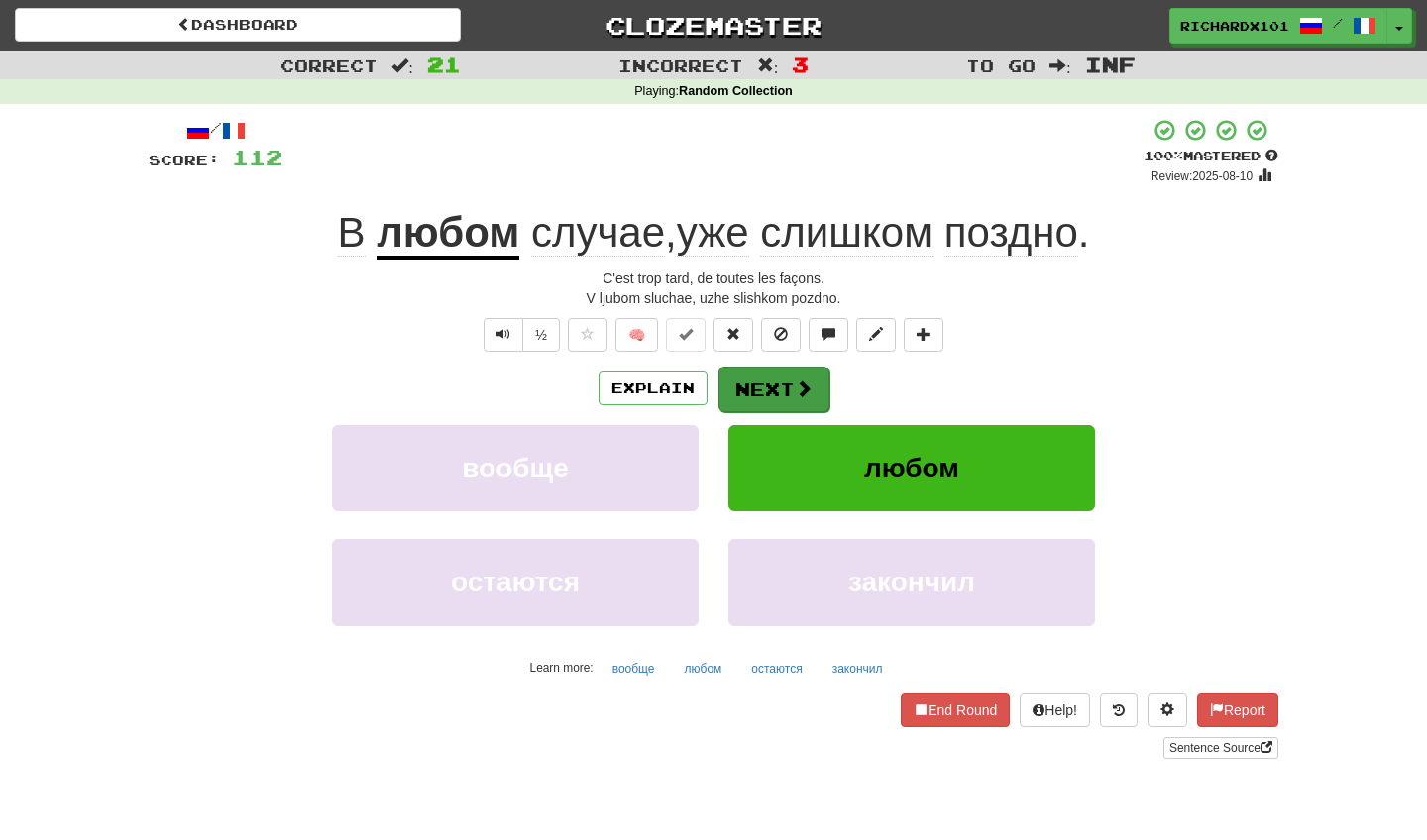 click on "Next" at bounding box center (774, 389) 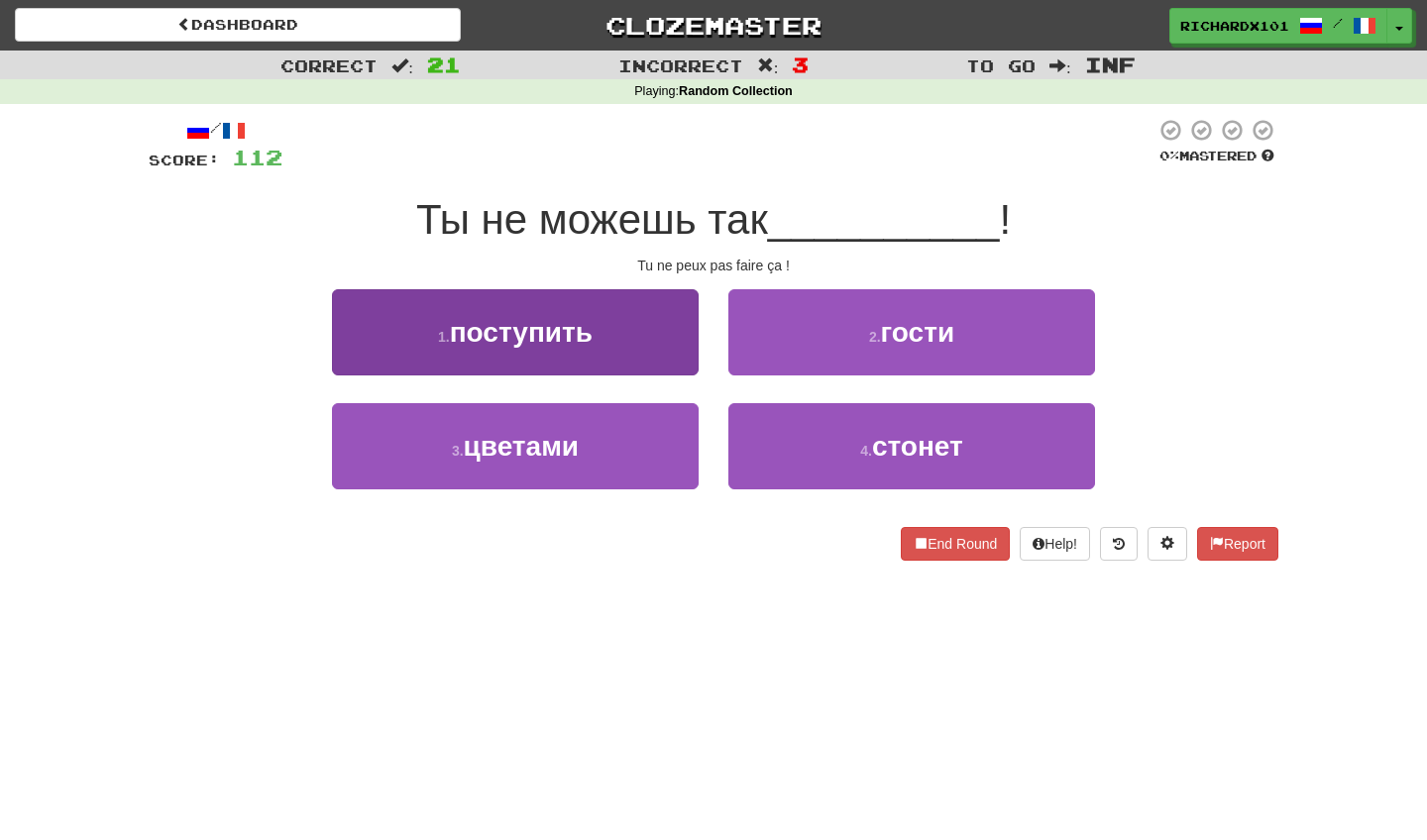click on "1 .  поступить" at bounding box center [515, 332] 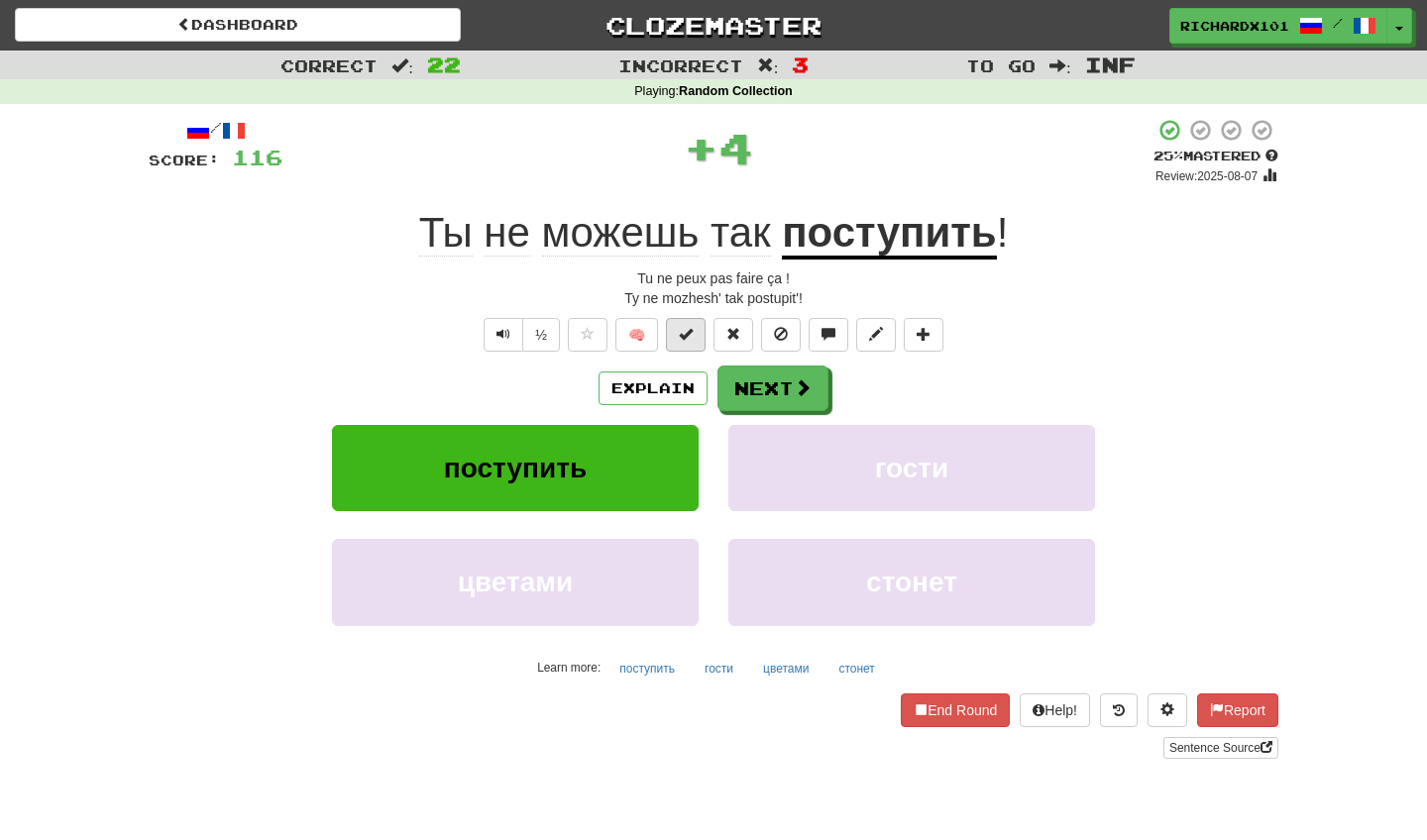 click at bounding box center [686, 334] 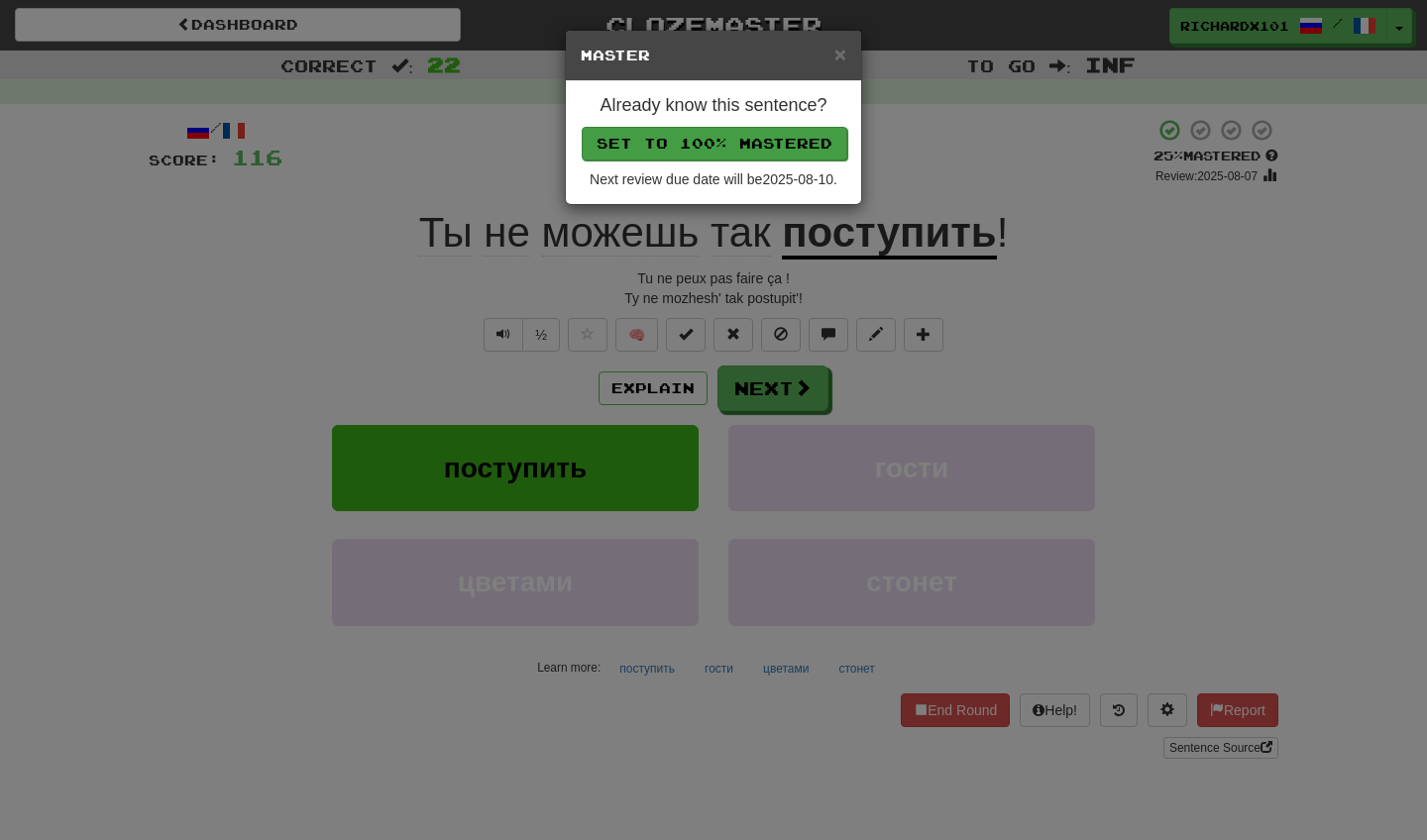 click on "Set to 100% Mastered" at bounding box center [714, 144] 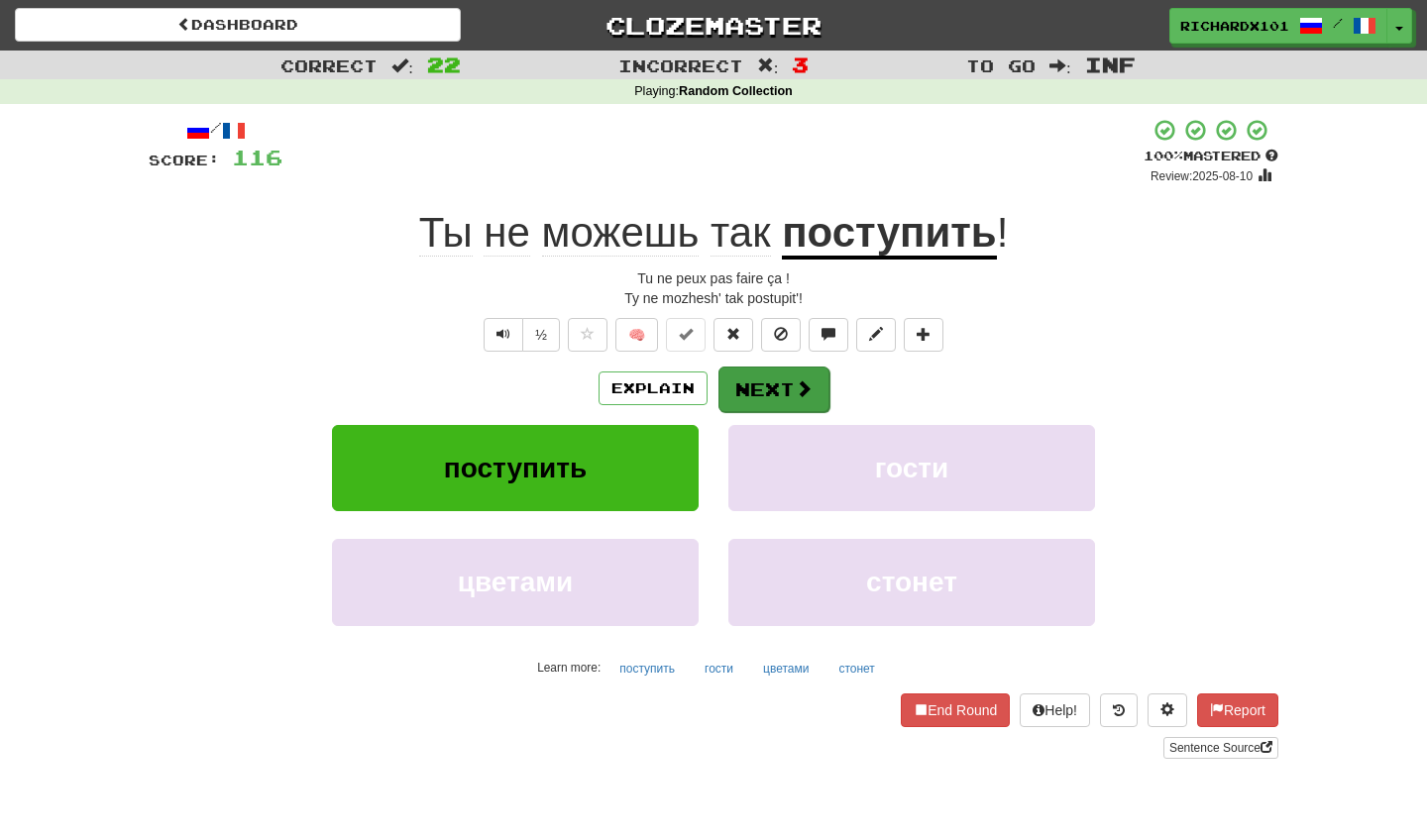 click on "Next" at bounding box center [774, 389] 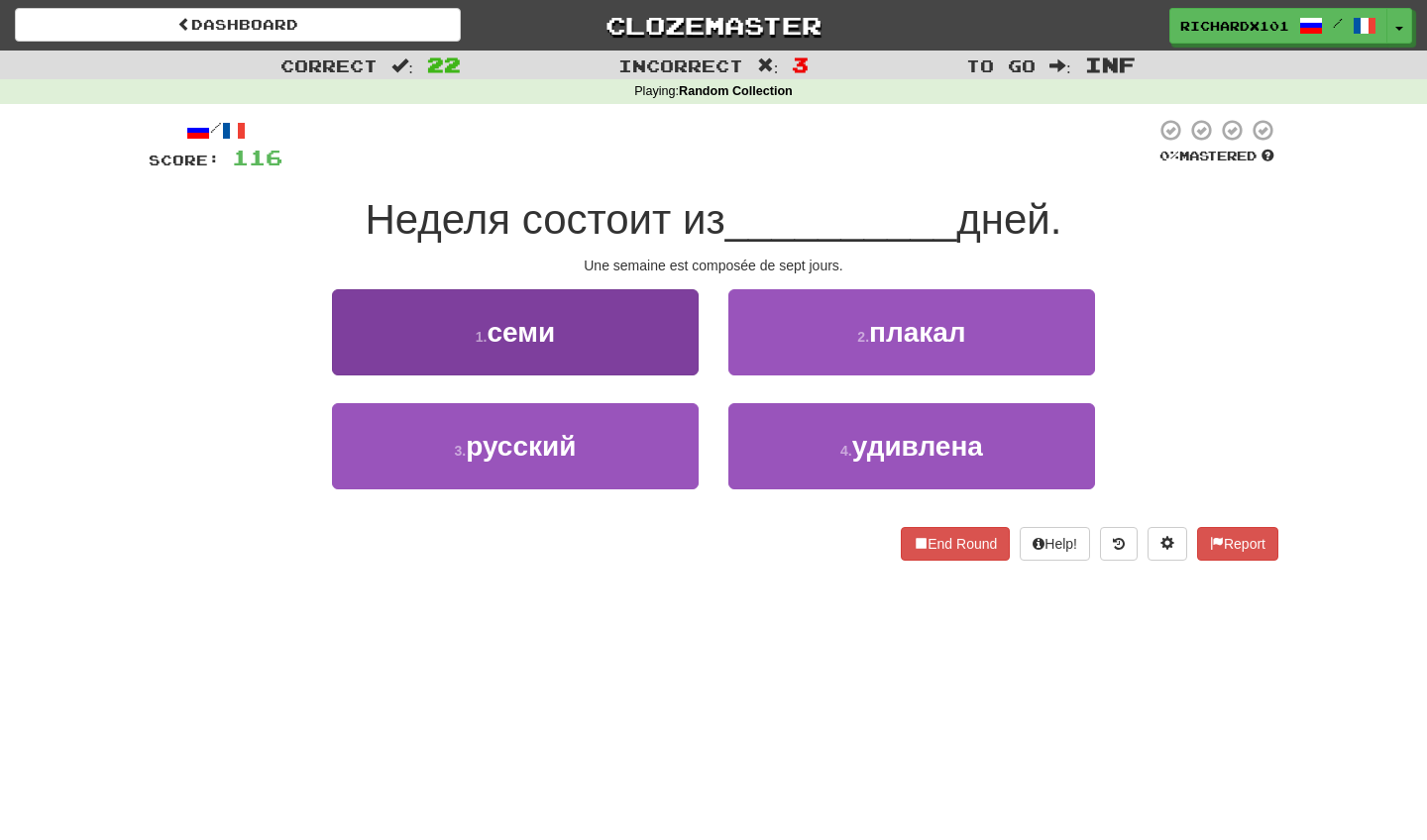 click on "1 .  семи" at bounding box center [515, 332] 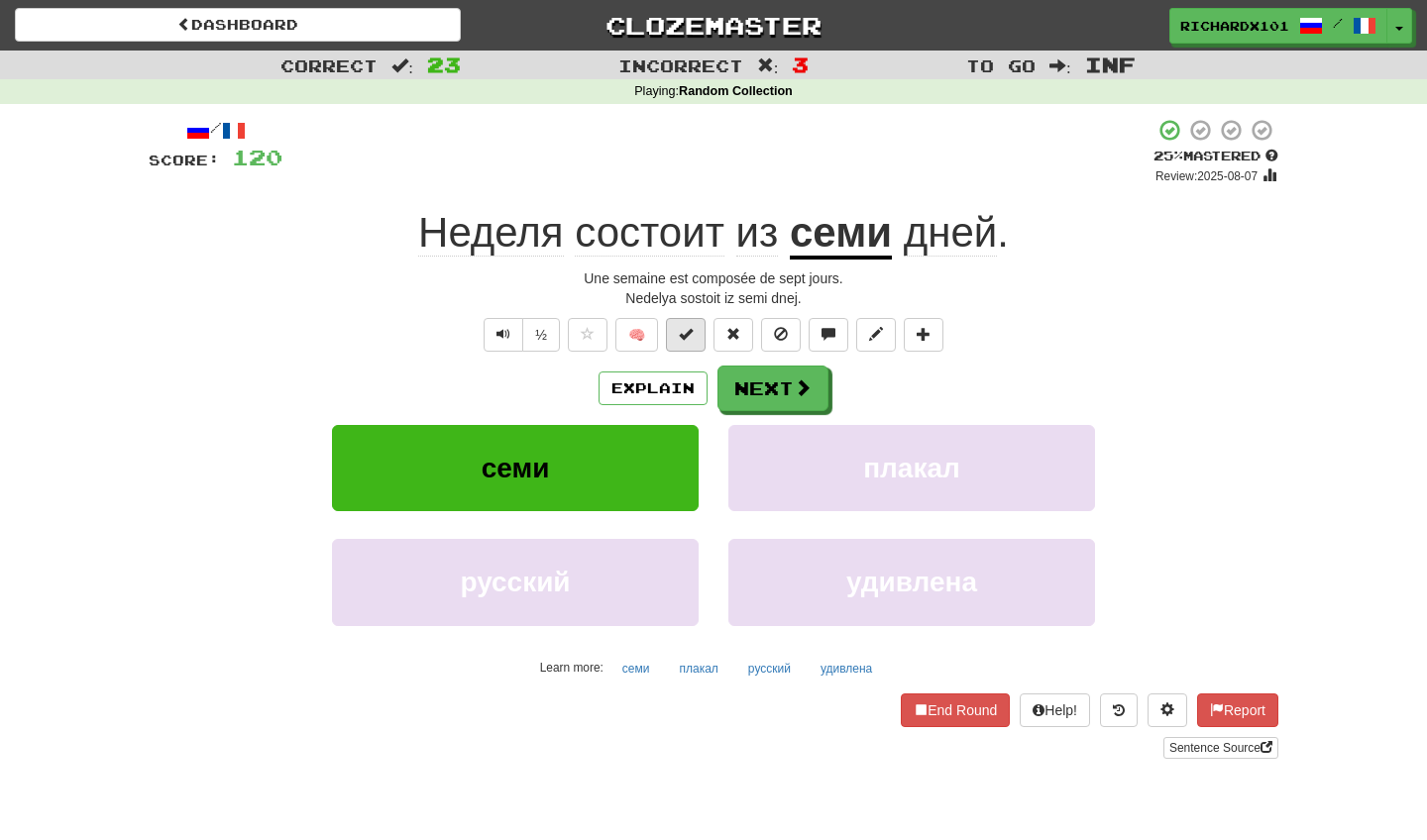click at bounding box center [686, 334] 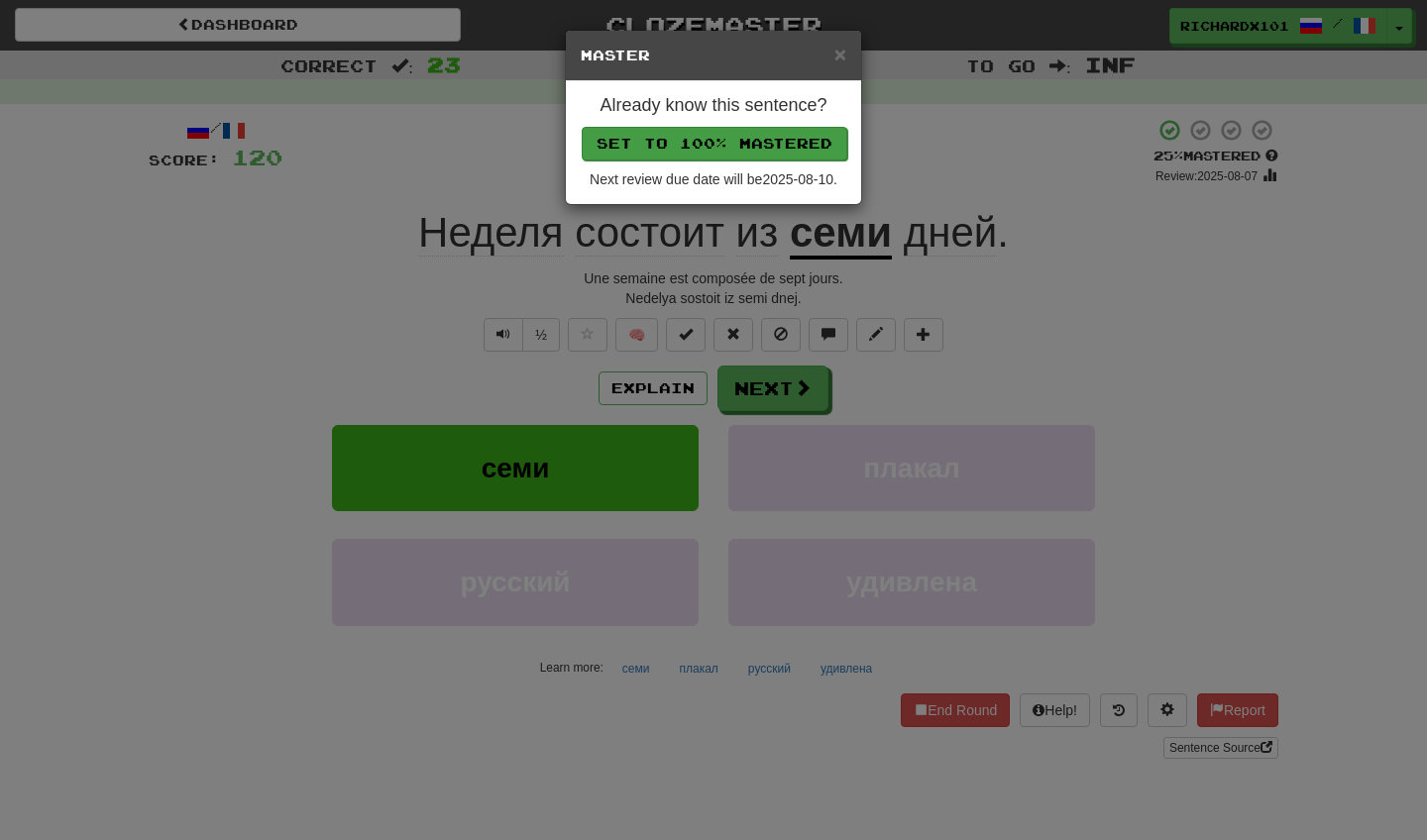 click on "Set to 100% Mastered" at bounding box center (714, 144) 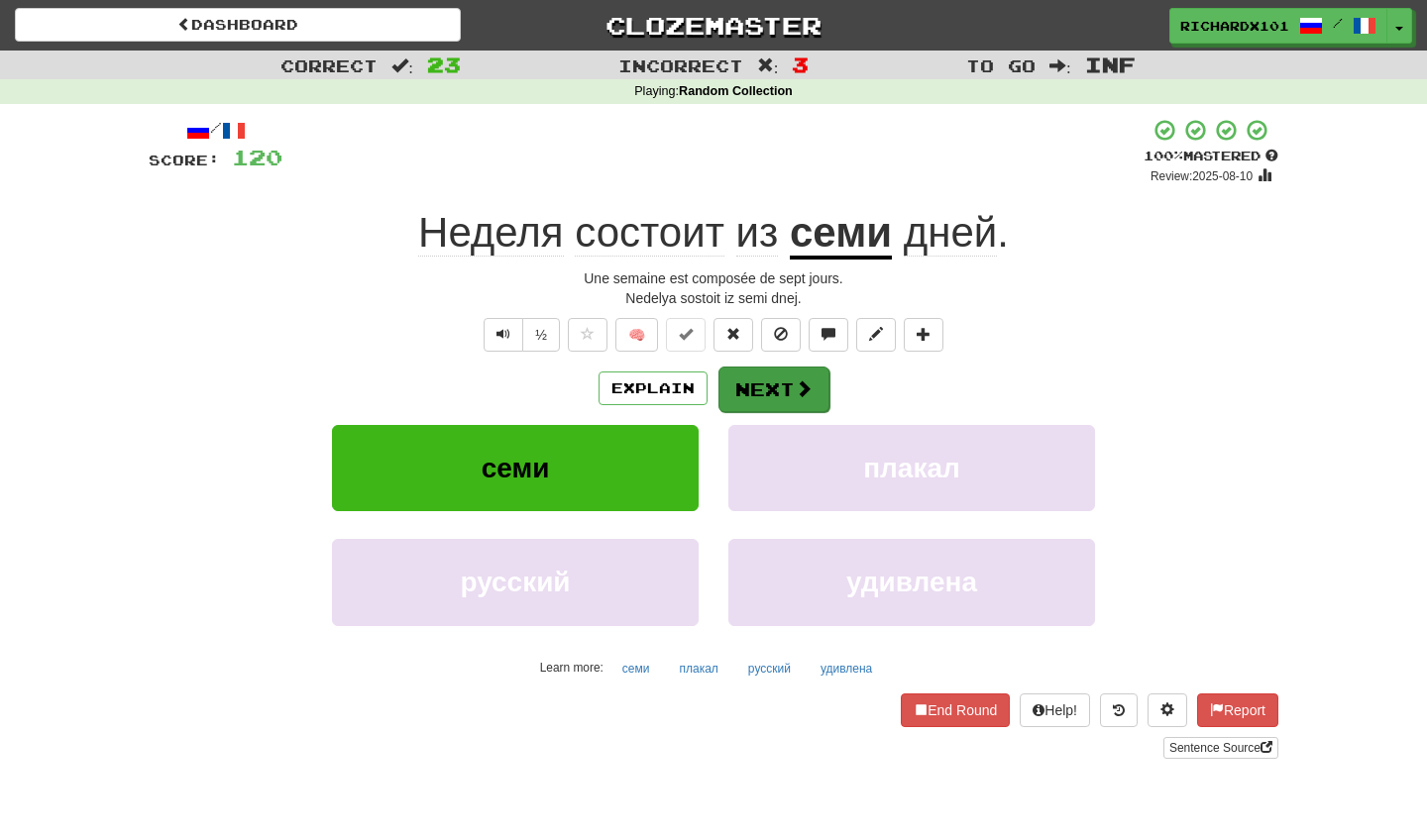 click on "Next" at bounding box center [774, 389] 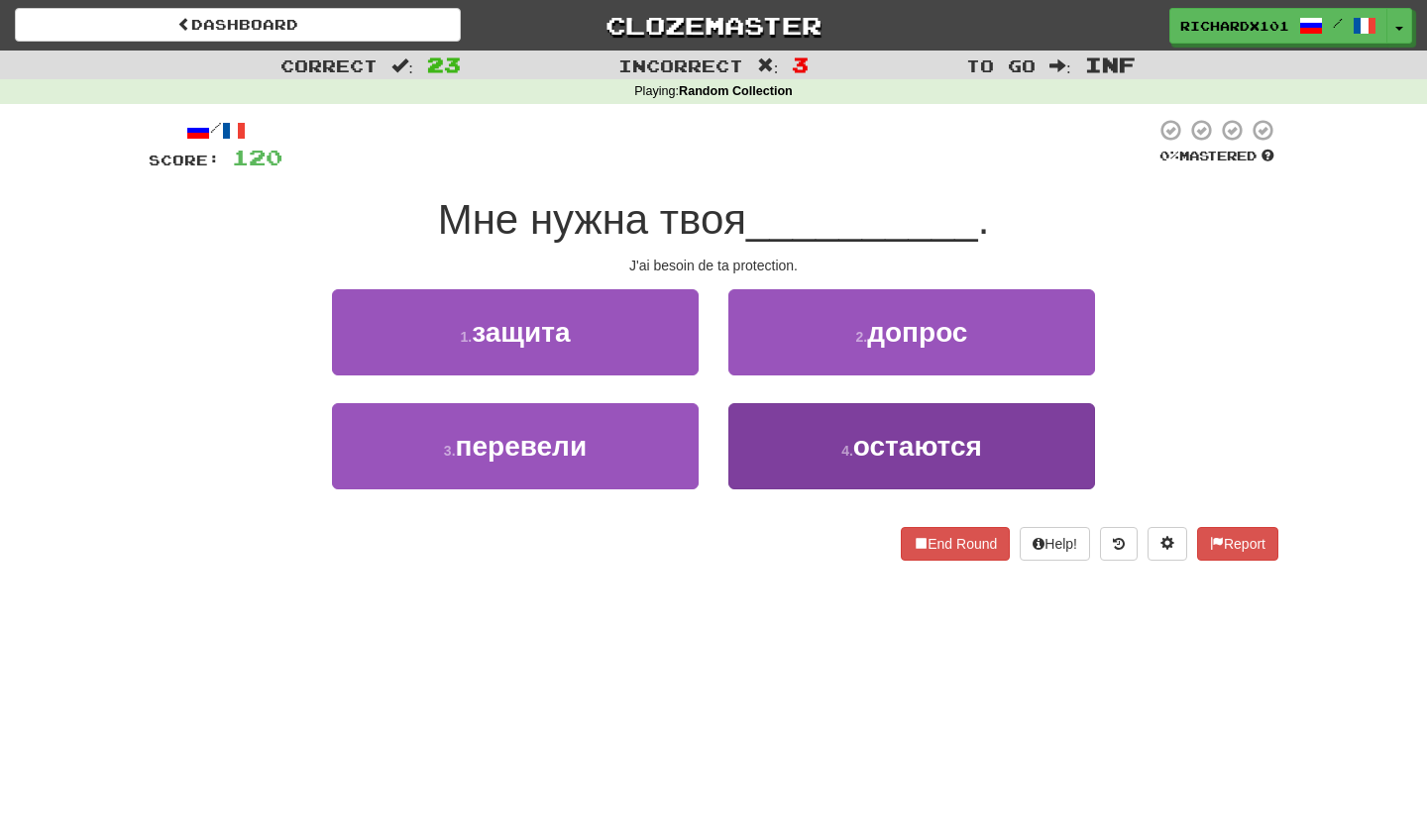 click on "4 .  остаются" at bounding box center (912, 446) 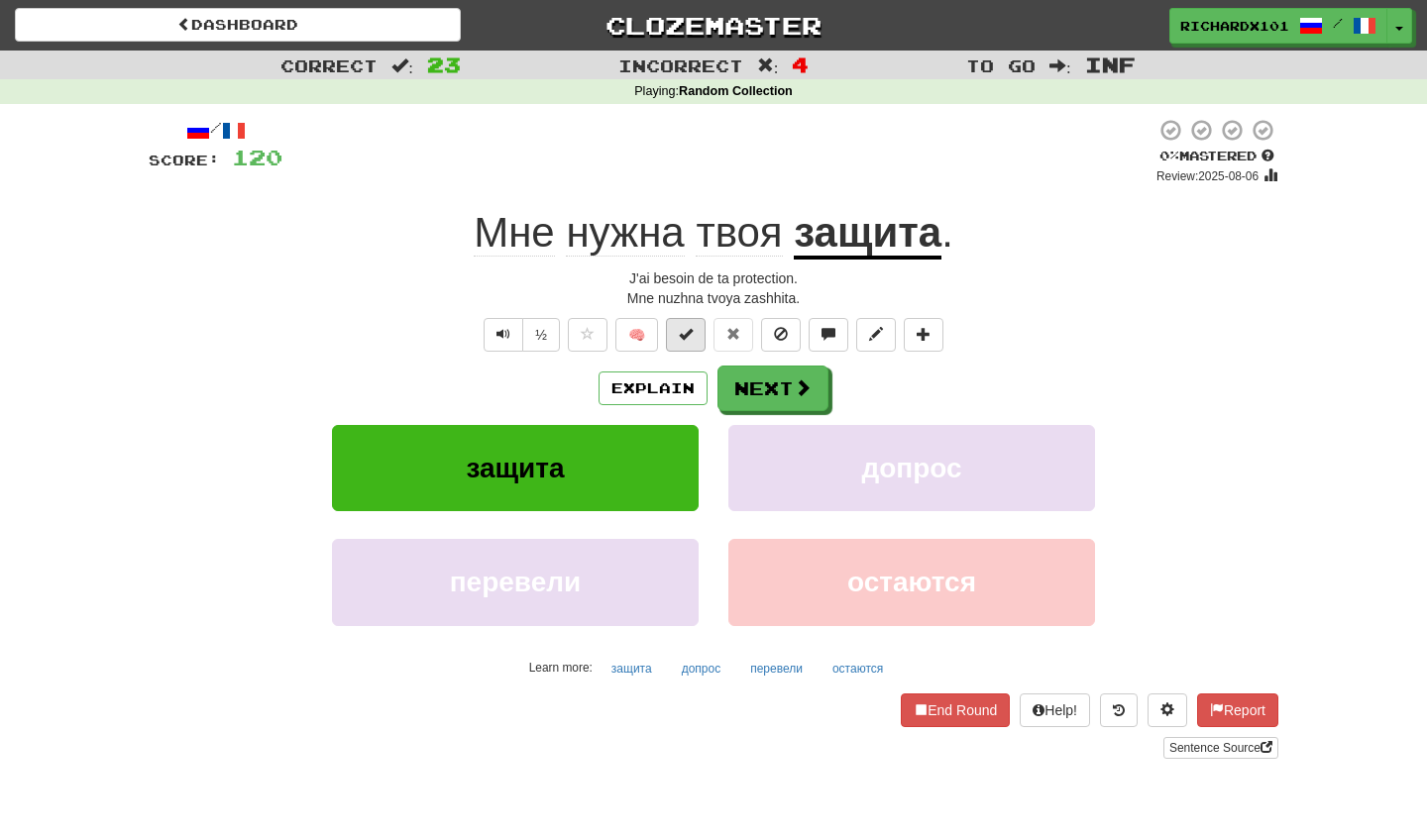 click at bounding box center [686, 334] 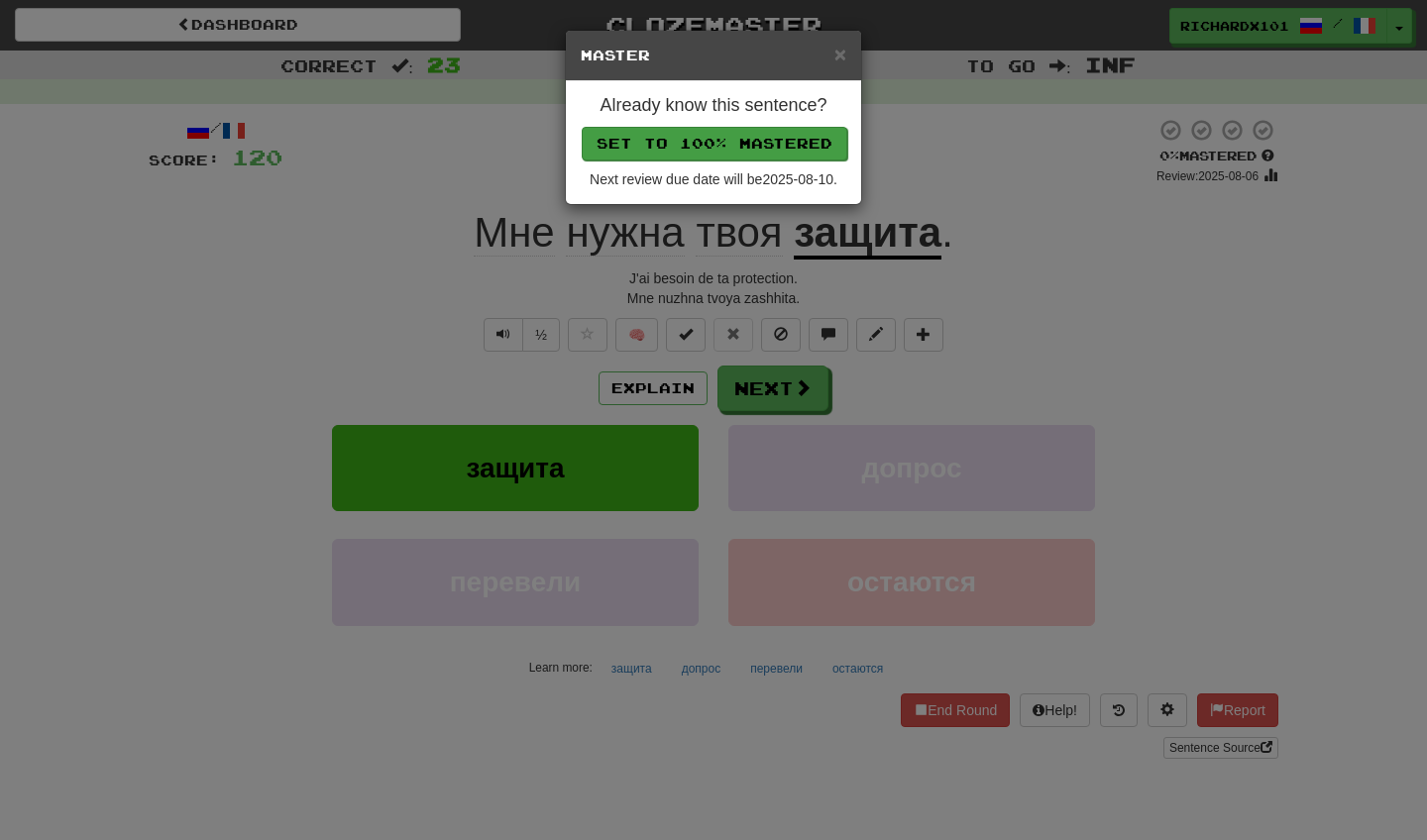 click on "Set to 100% Mastered" at bounding box center (714, 144) 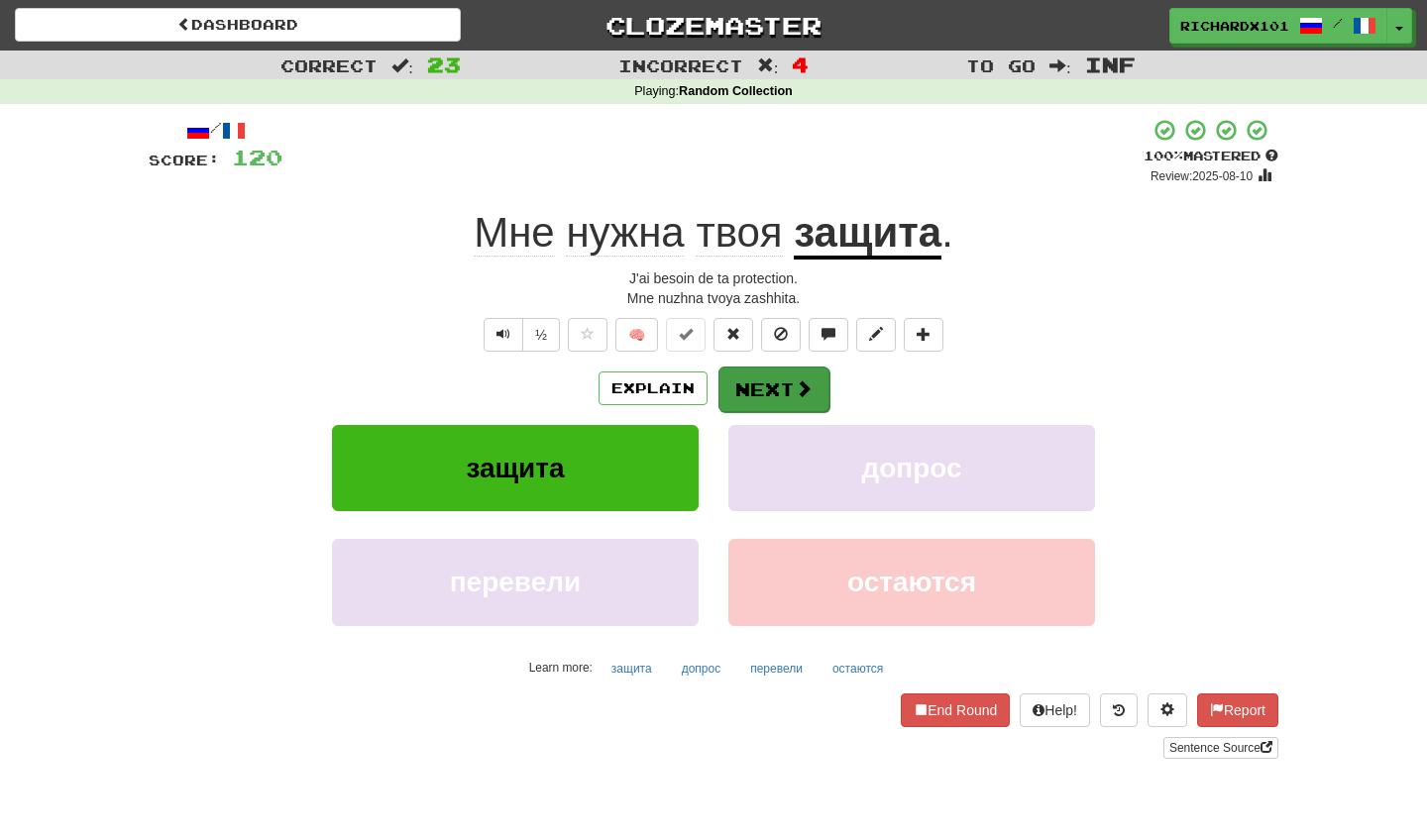 click on "Next" at bounding box center (774, 389) 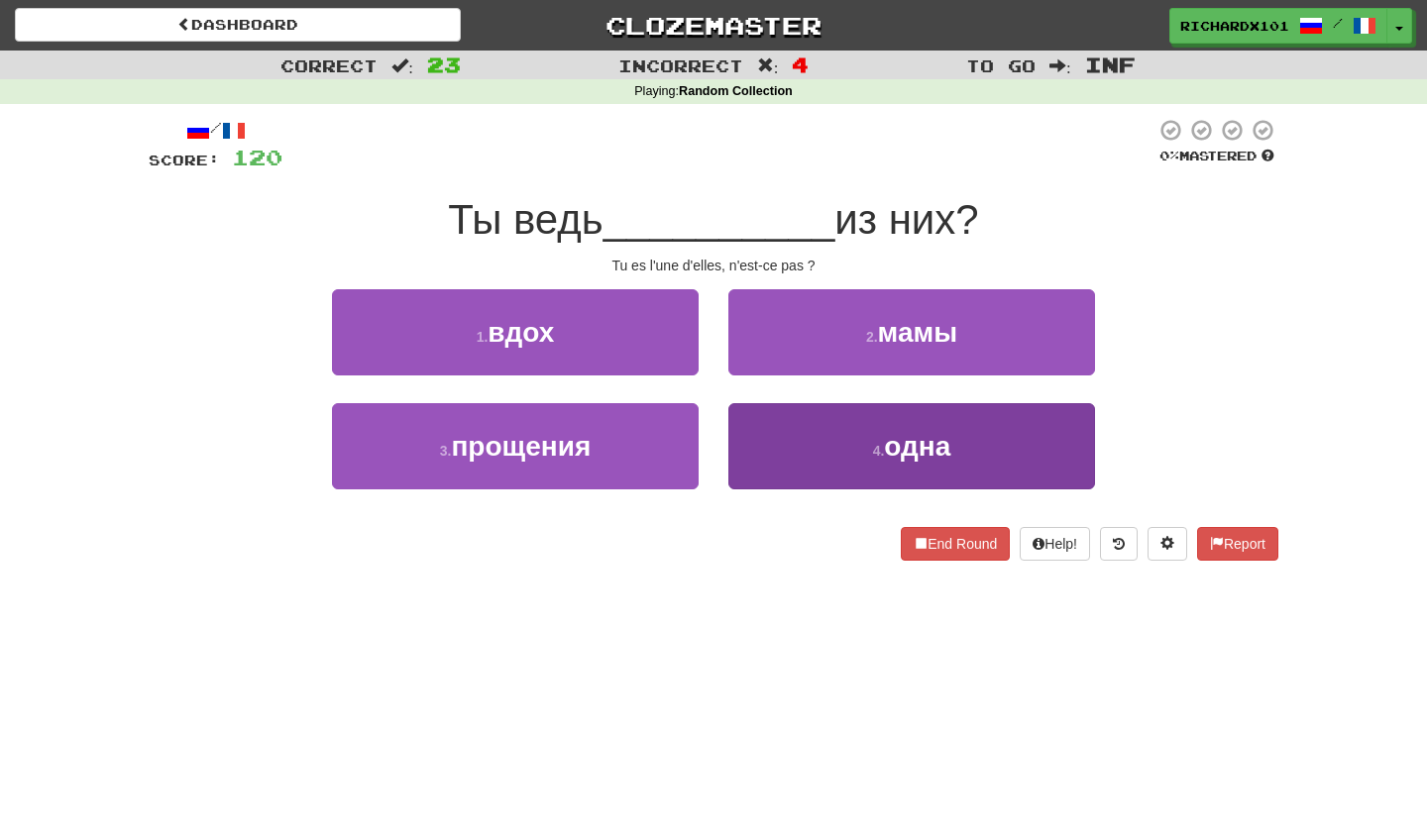 click on "4 .  одна" at bounding box center [912, 446] 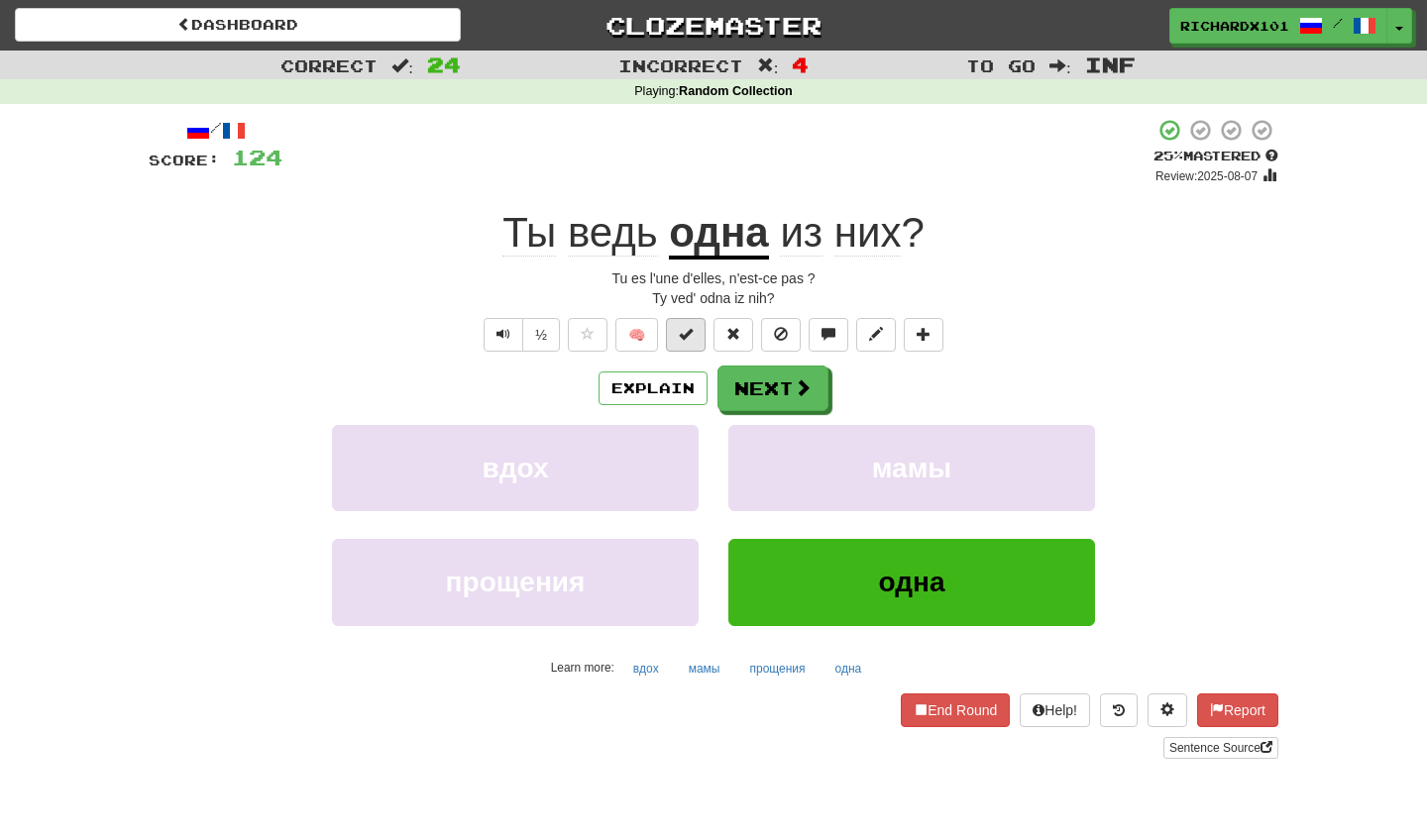 click at bounding box center (686, 335) 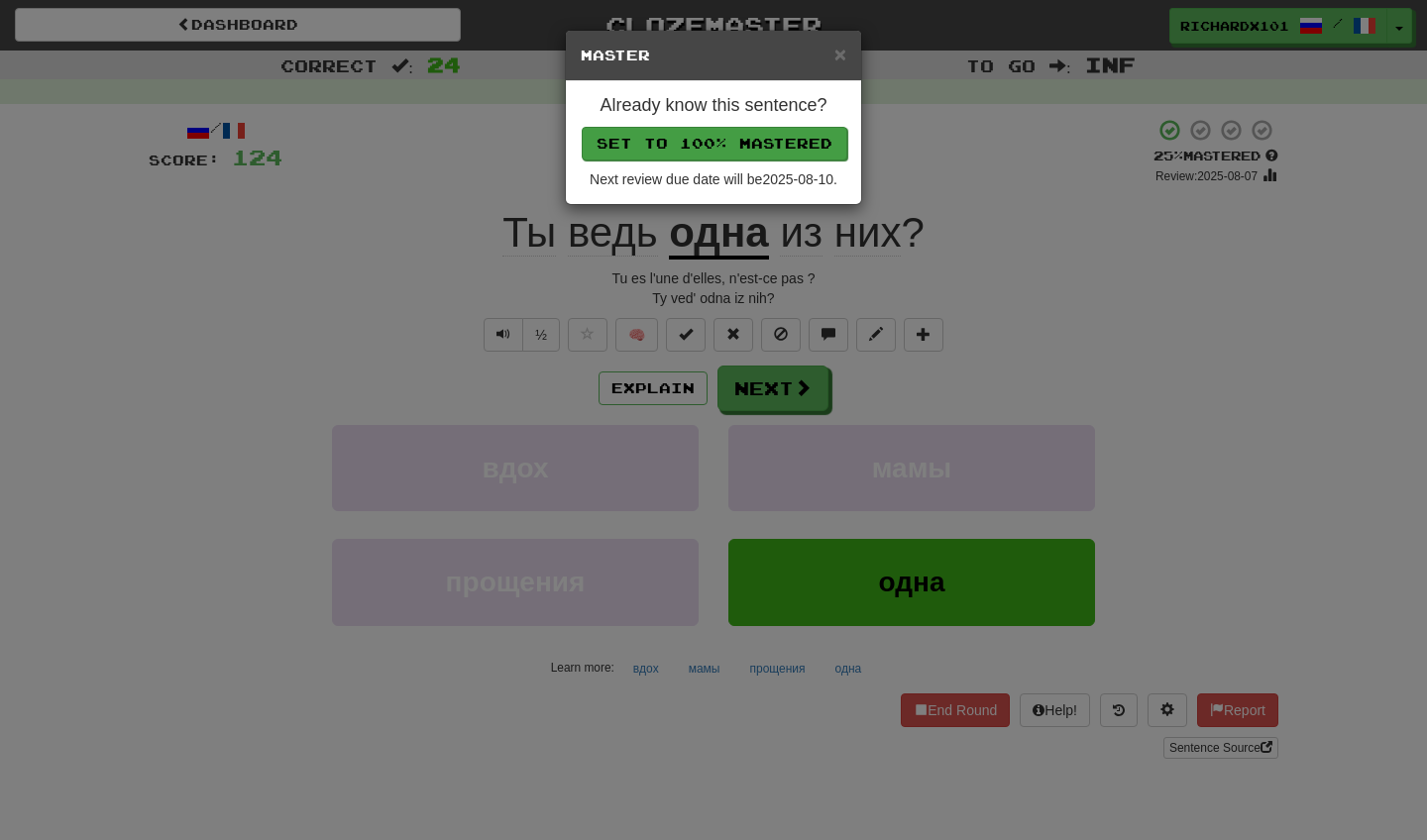 click on "Set to 100% Mastered" at bounding box center [714, 144] 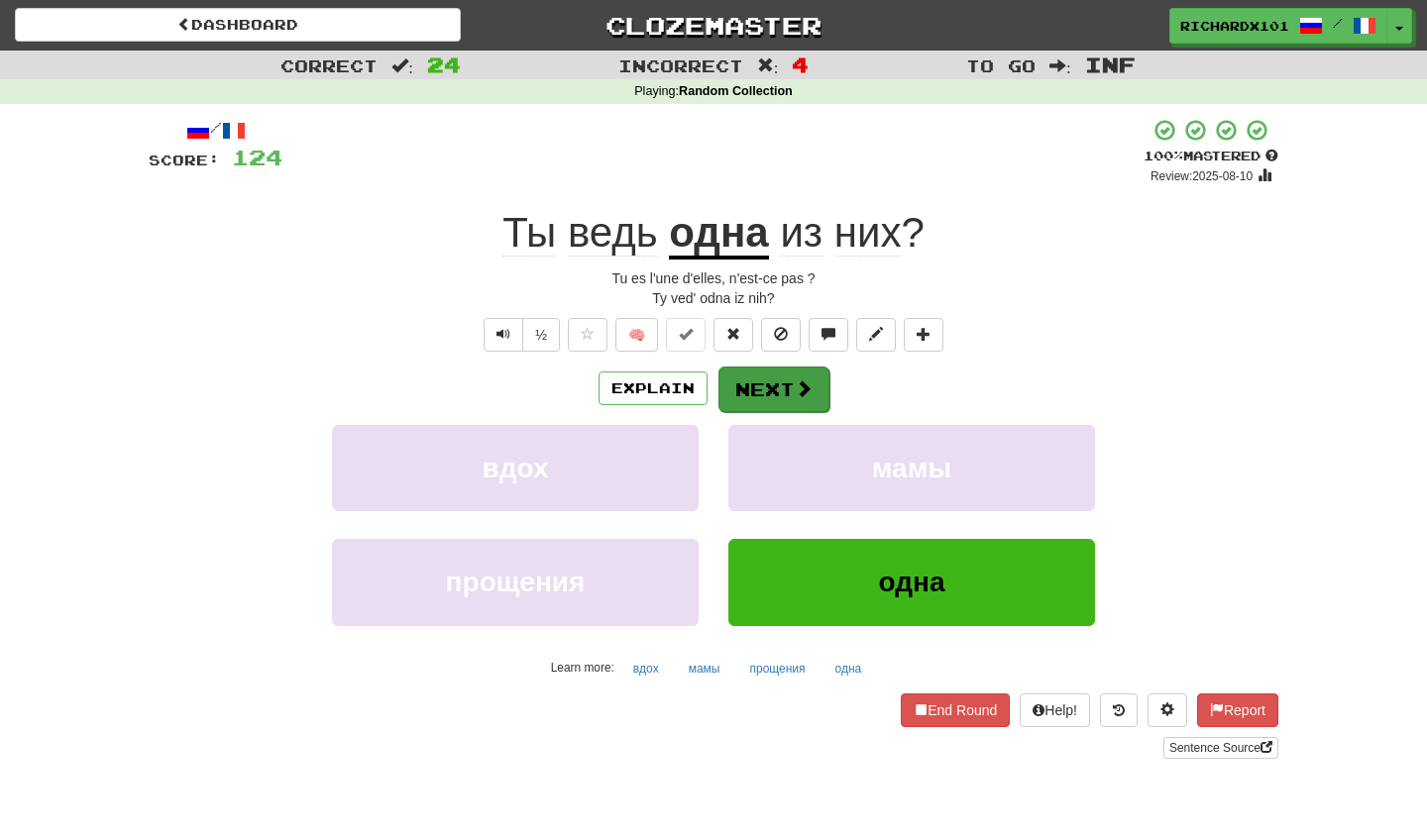 click on "Next" at bounding box center [774, 389] 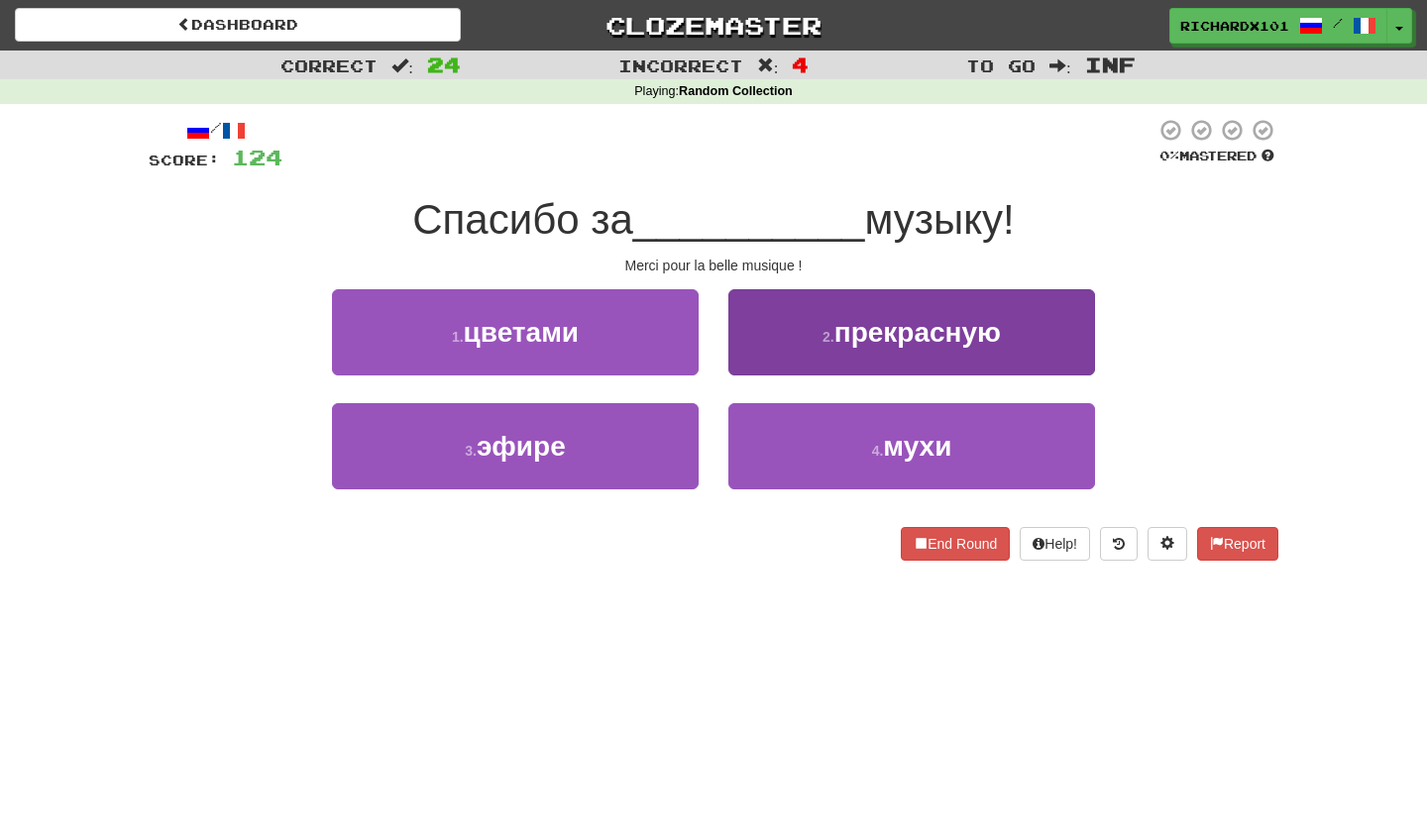 click on "2 .  прекрасную" at bounding box center [912, 332] 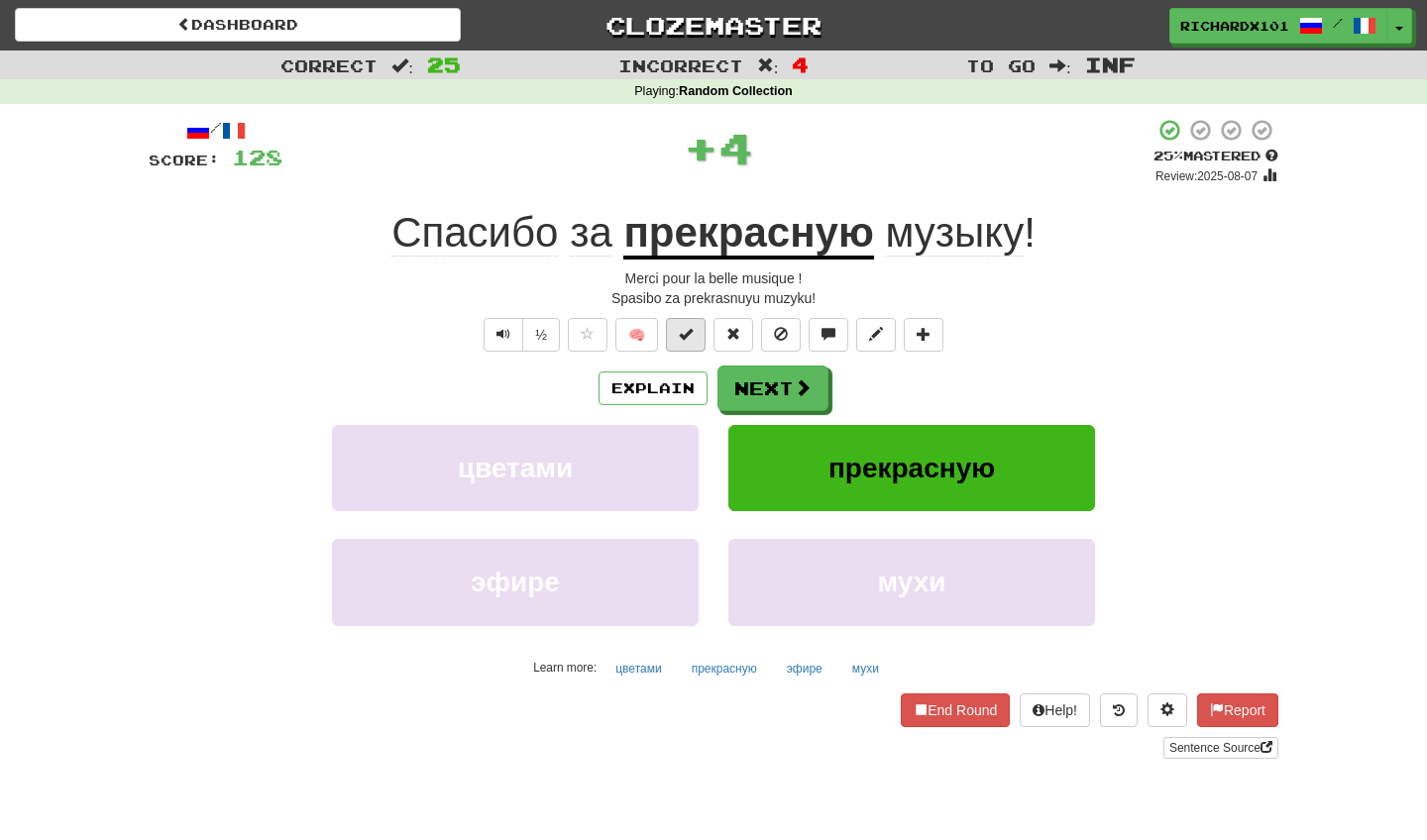click at bounding box center (686, 335) 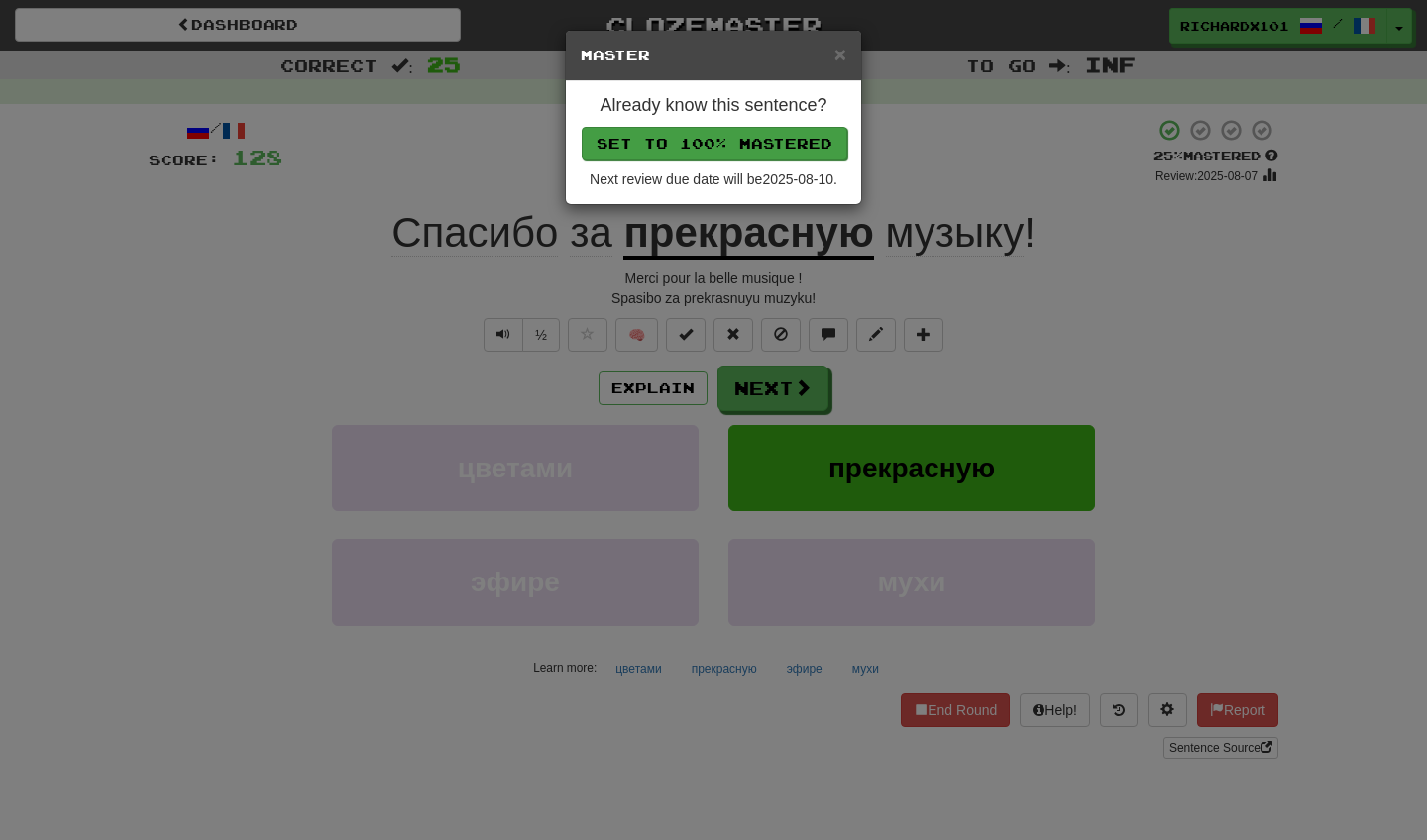 click on "Set to 100% Mastered" at bounding box center (714, 144) 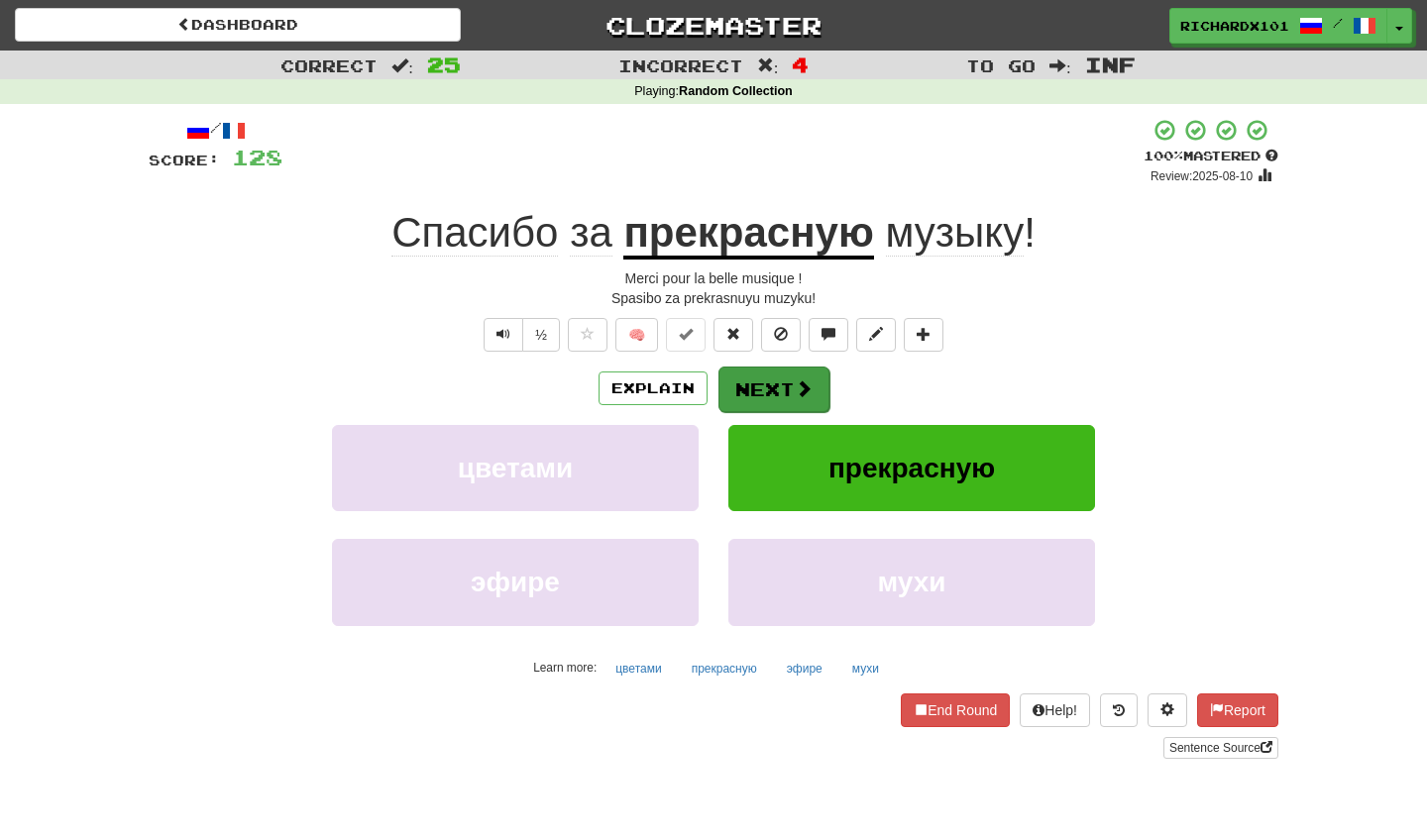 click on "Next" at bounding box center [774, 389] 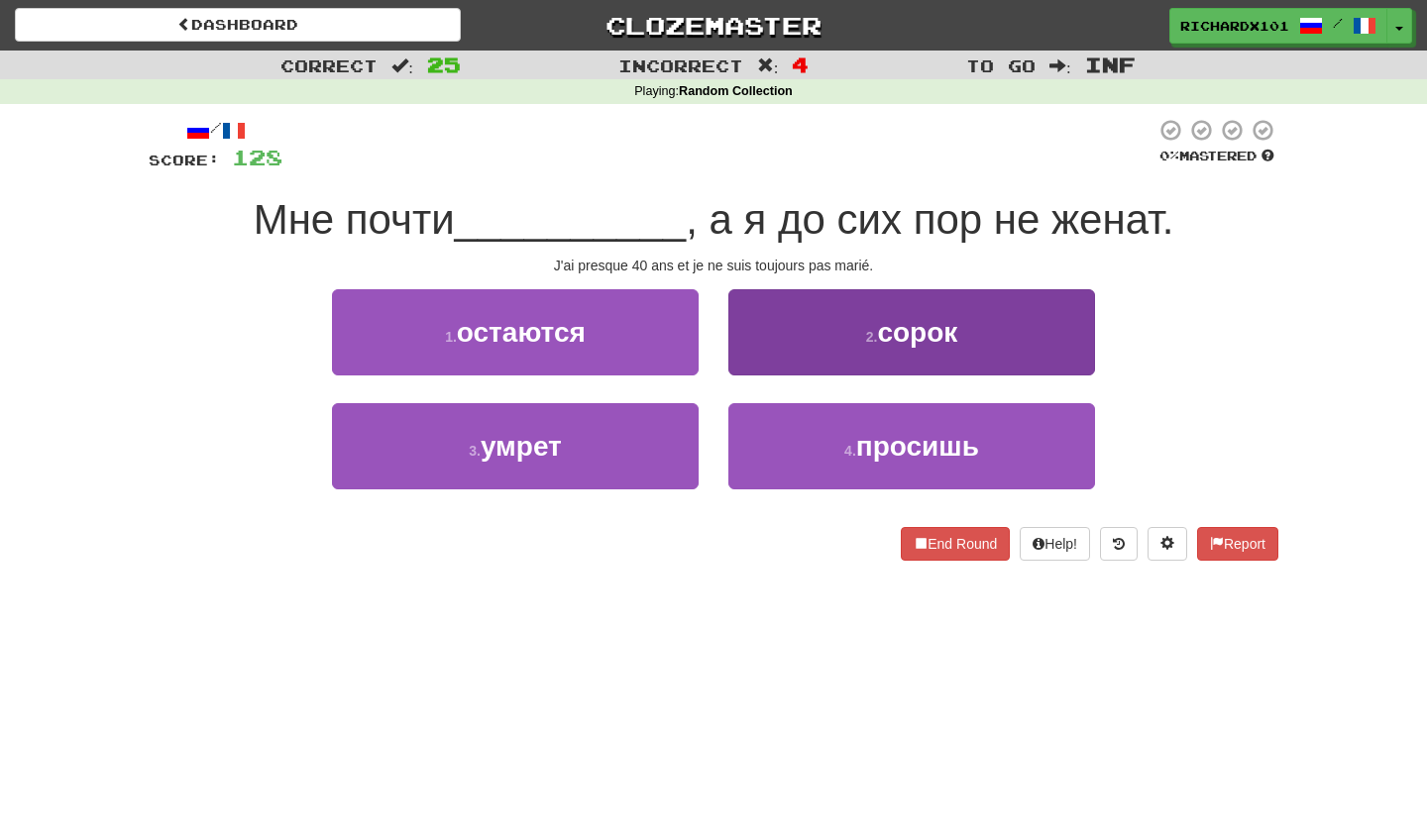 click on "2 .  сорок" at bounding box center [912, 332] 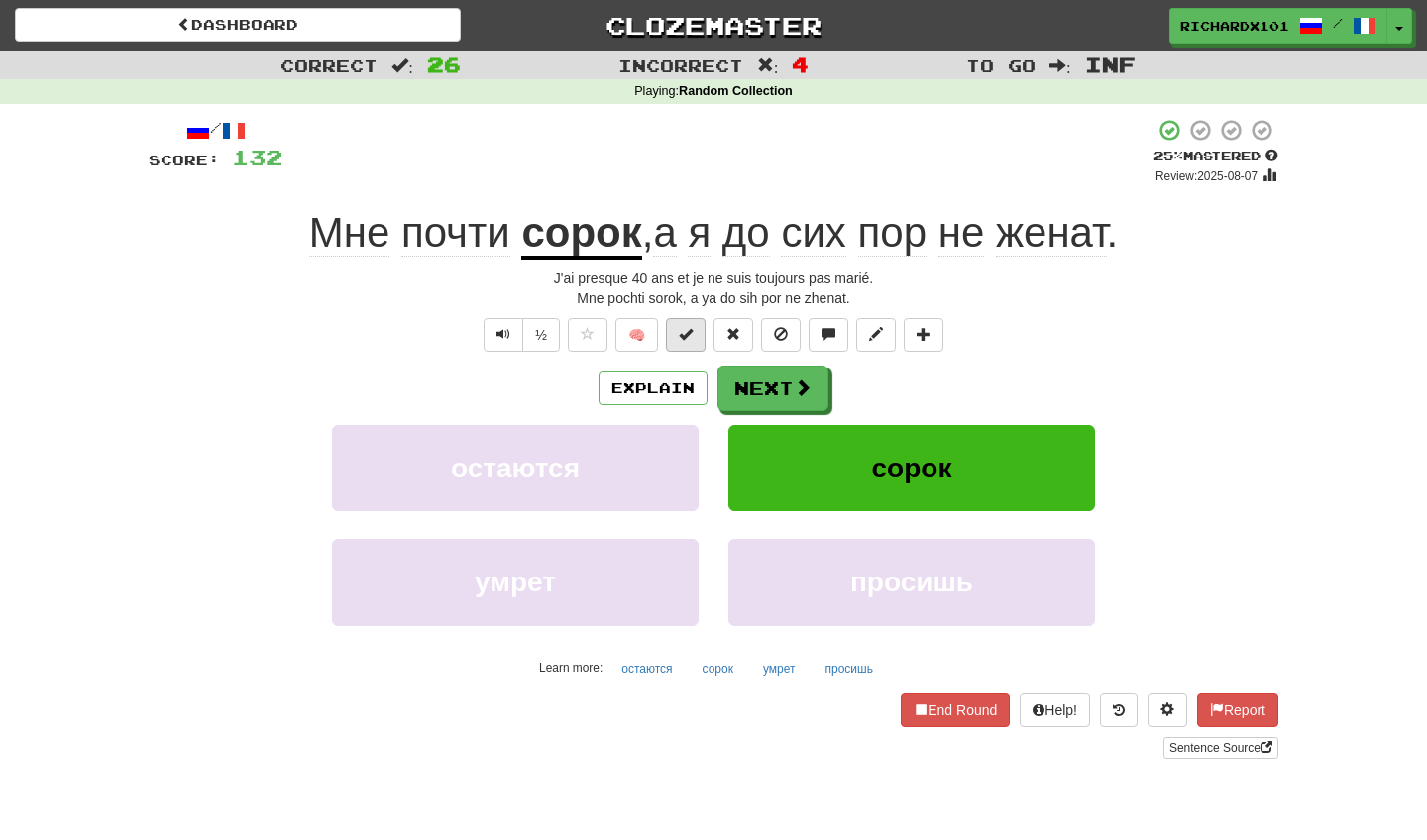 click at bounding box center [686, 335] 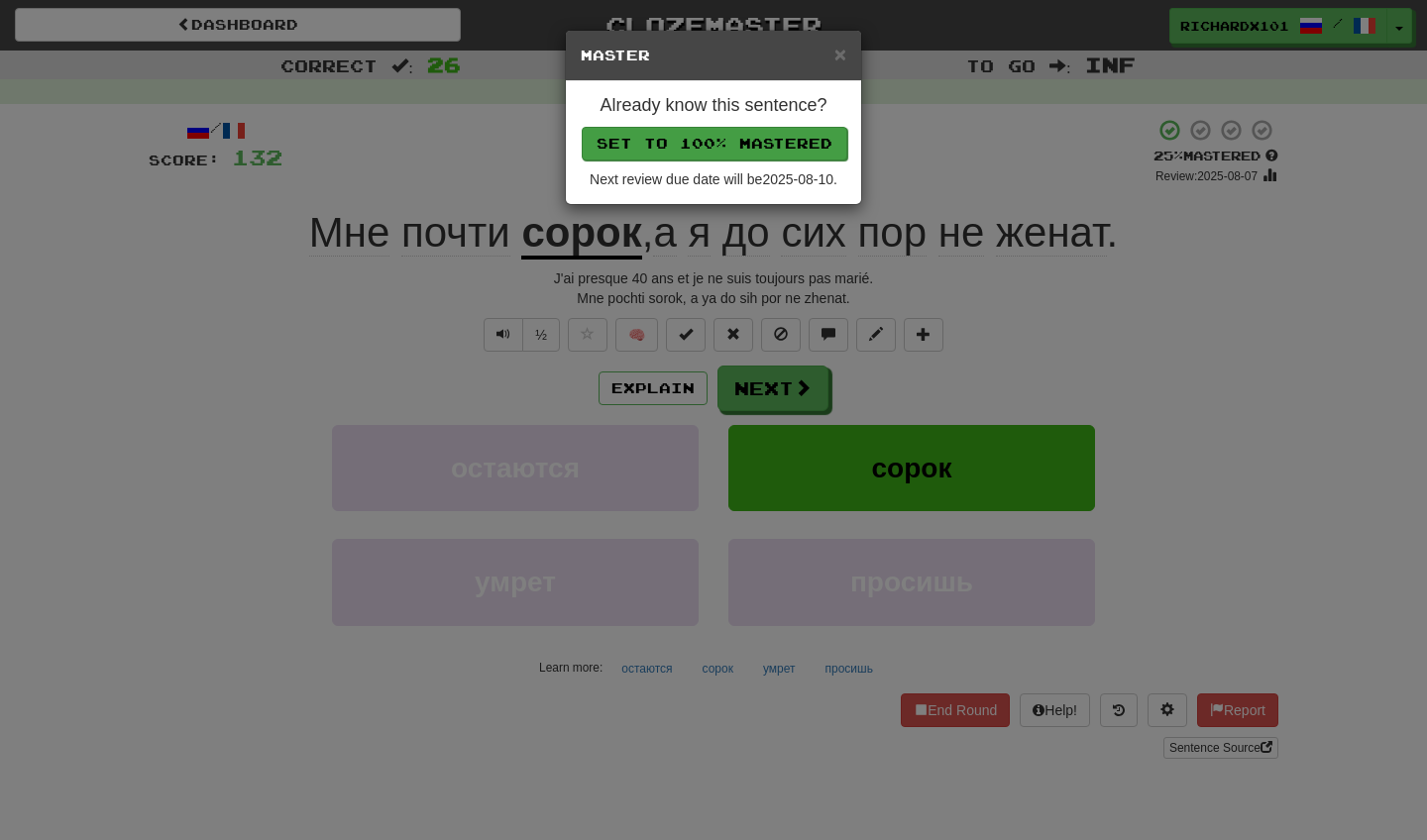 click on "Set to 100% Mastered" at bounding box center [714, 144] 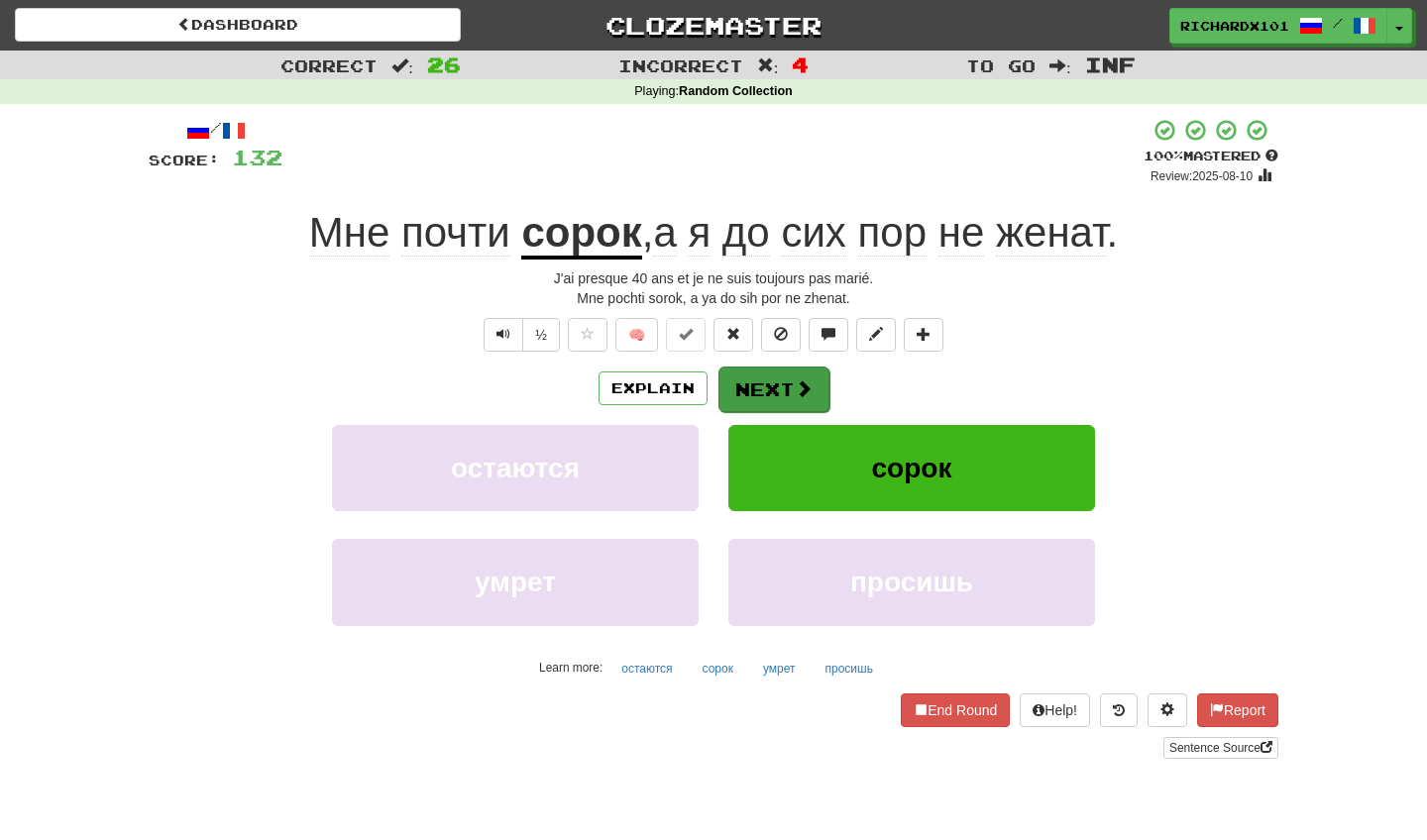 click on "Next" at bounding box center [774, 389] 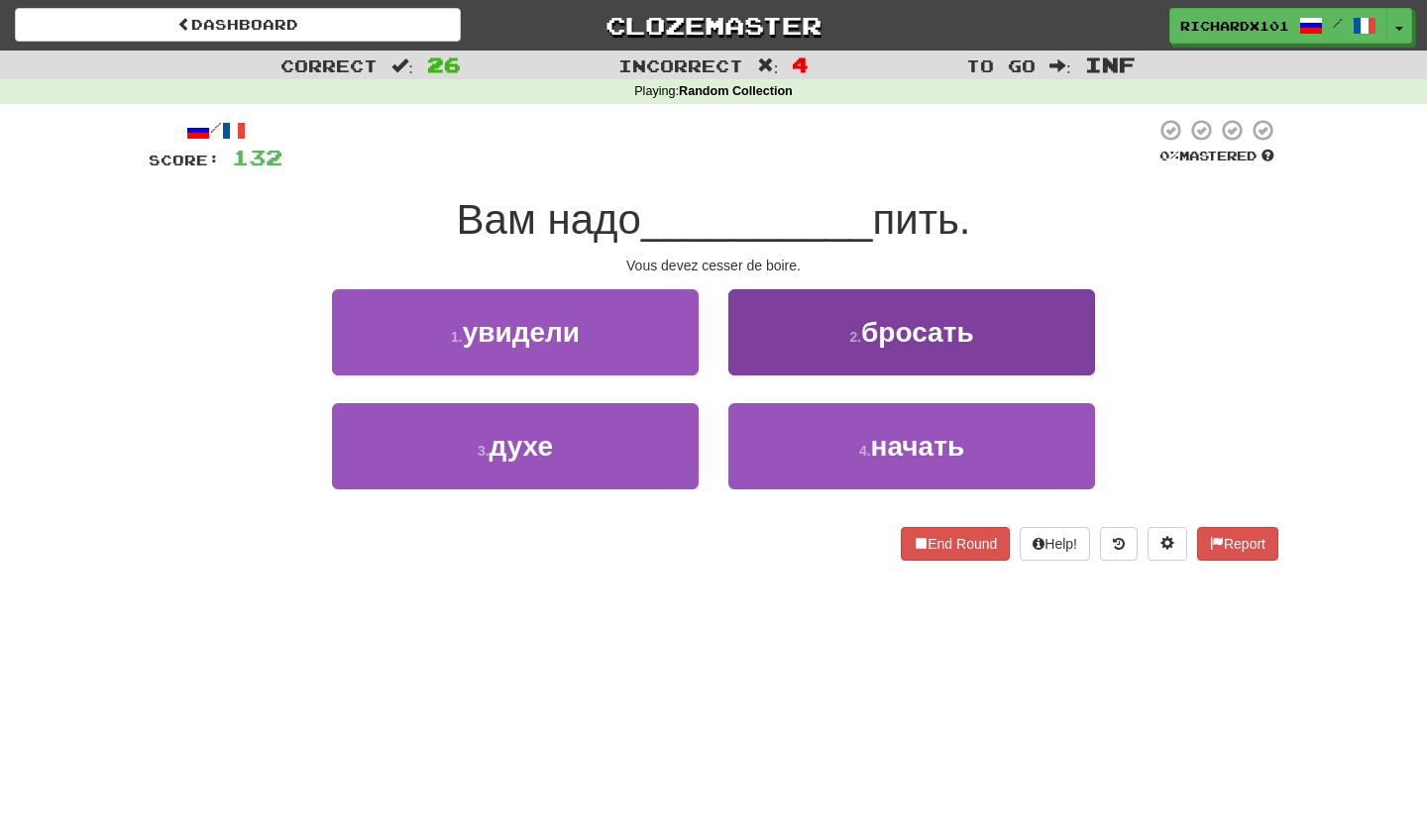 click on "2 .  бросать" at bounding box center [912, 332] 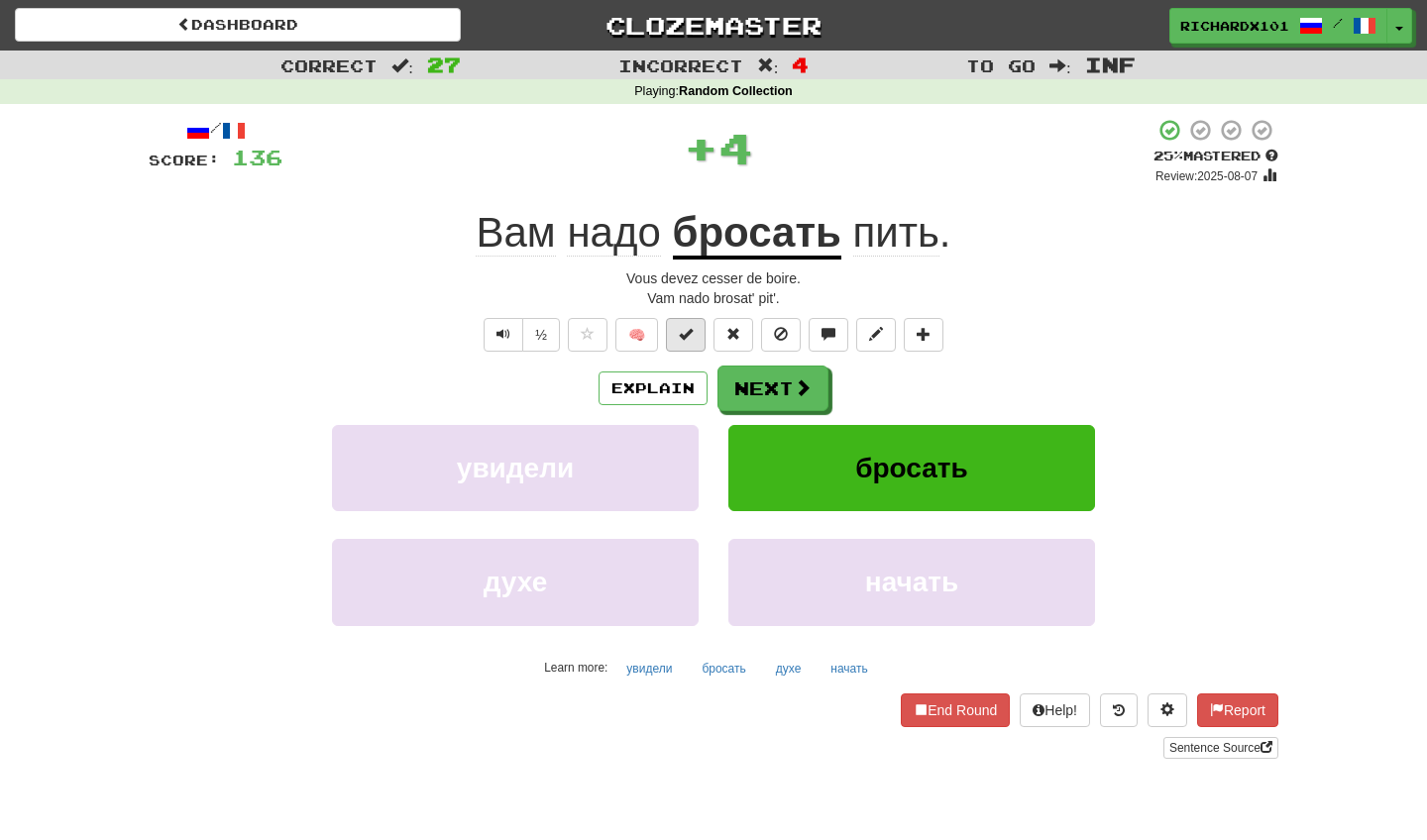 click at bounding box center (686, 334) 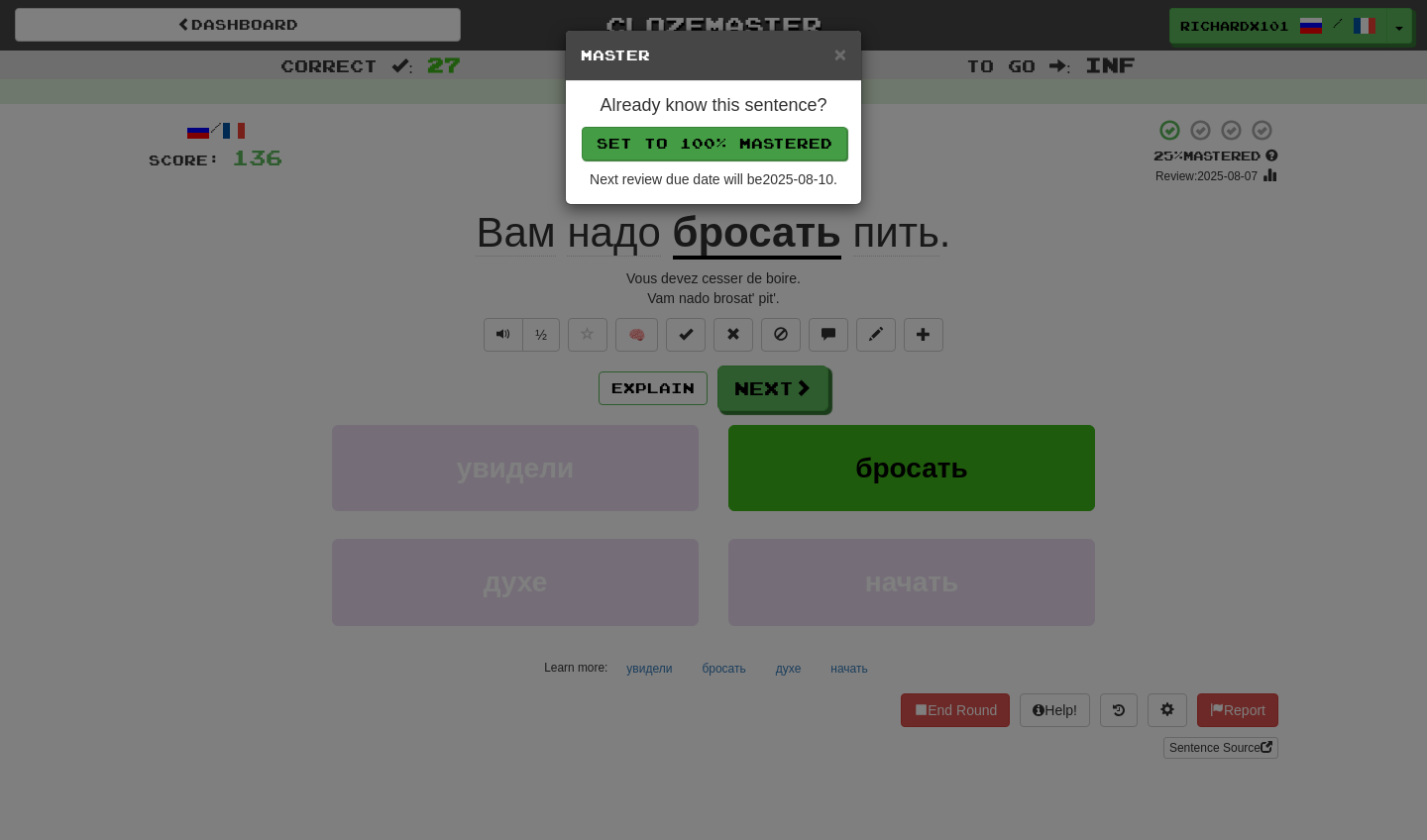 click on "Set to 100% Mastered" at bounding box center [714, 144] 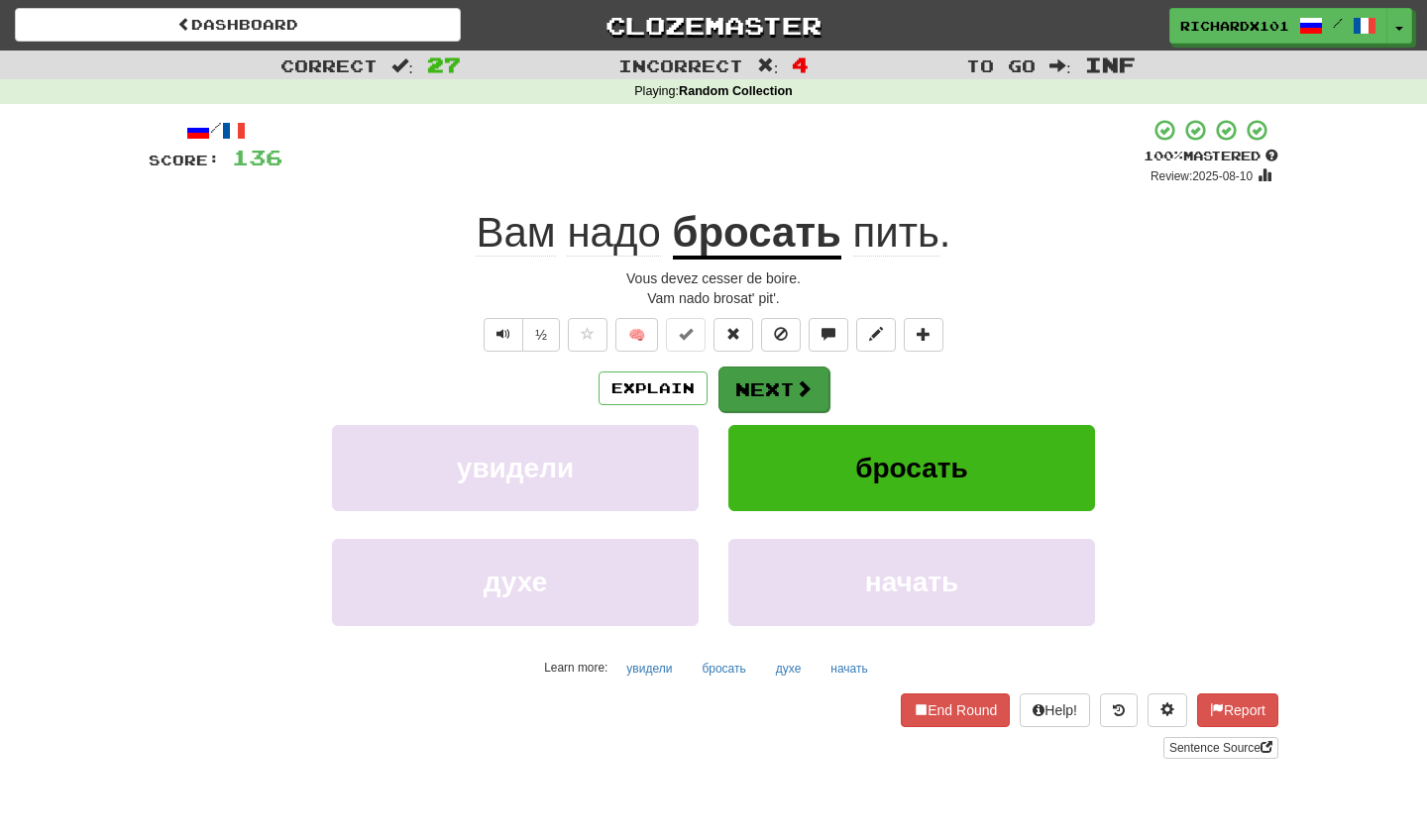 click on "Next" at bounding box center [774, 389] 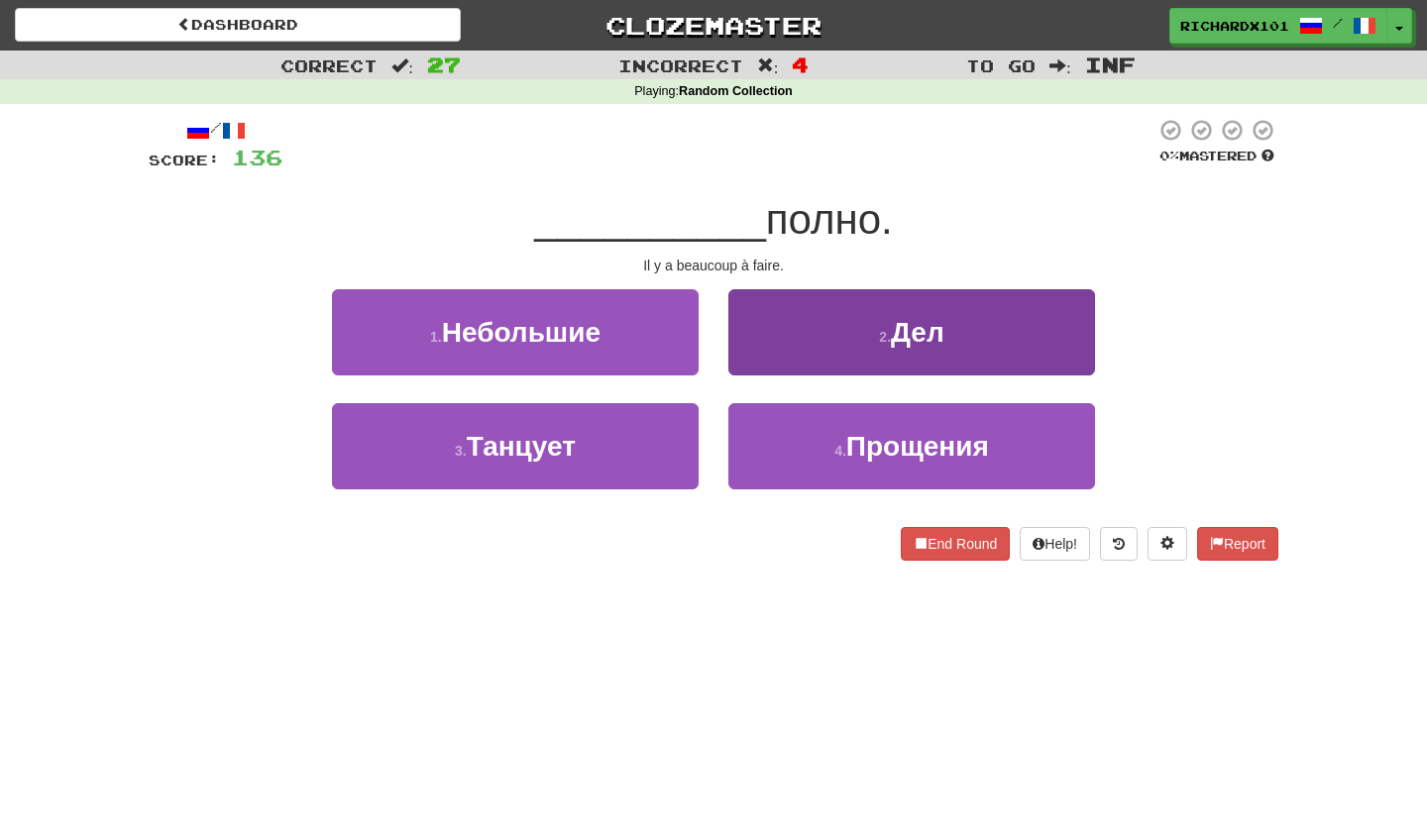 click on "2 .  Дел" at bounding box center (912, 332) 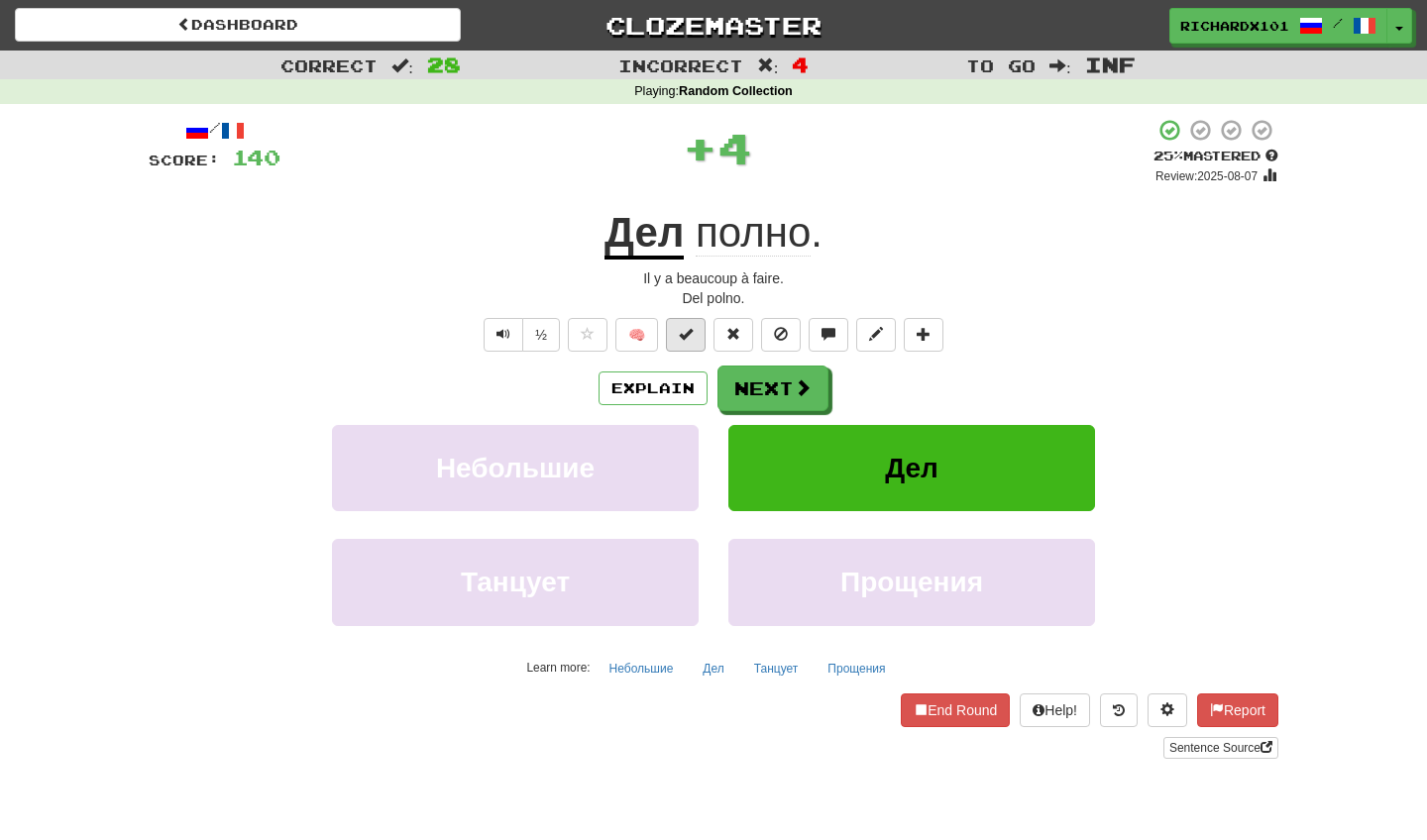 click at bounding box center [686, 334] 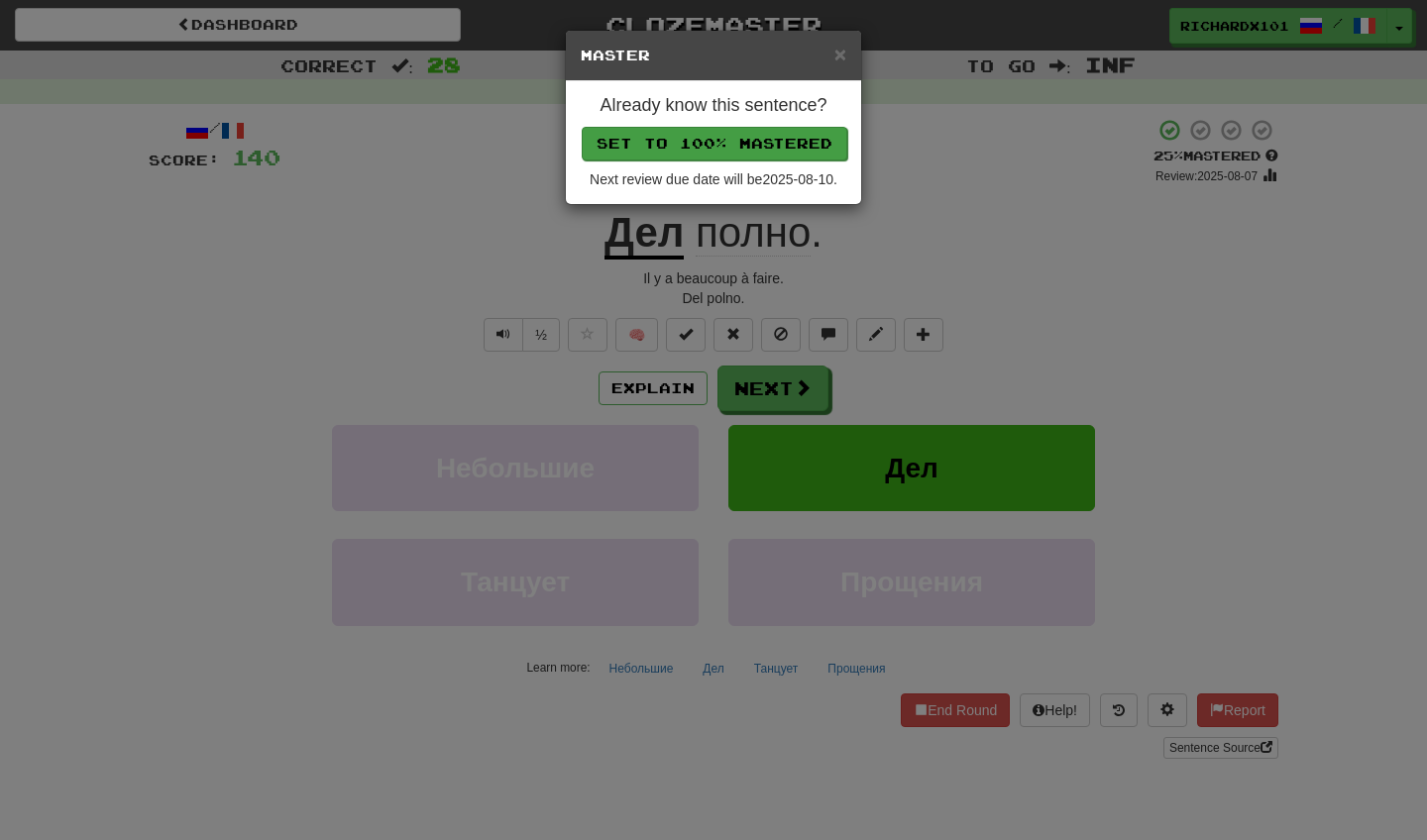 click on "Set to 100% Mastered" at bounding box center (714, 144) 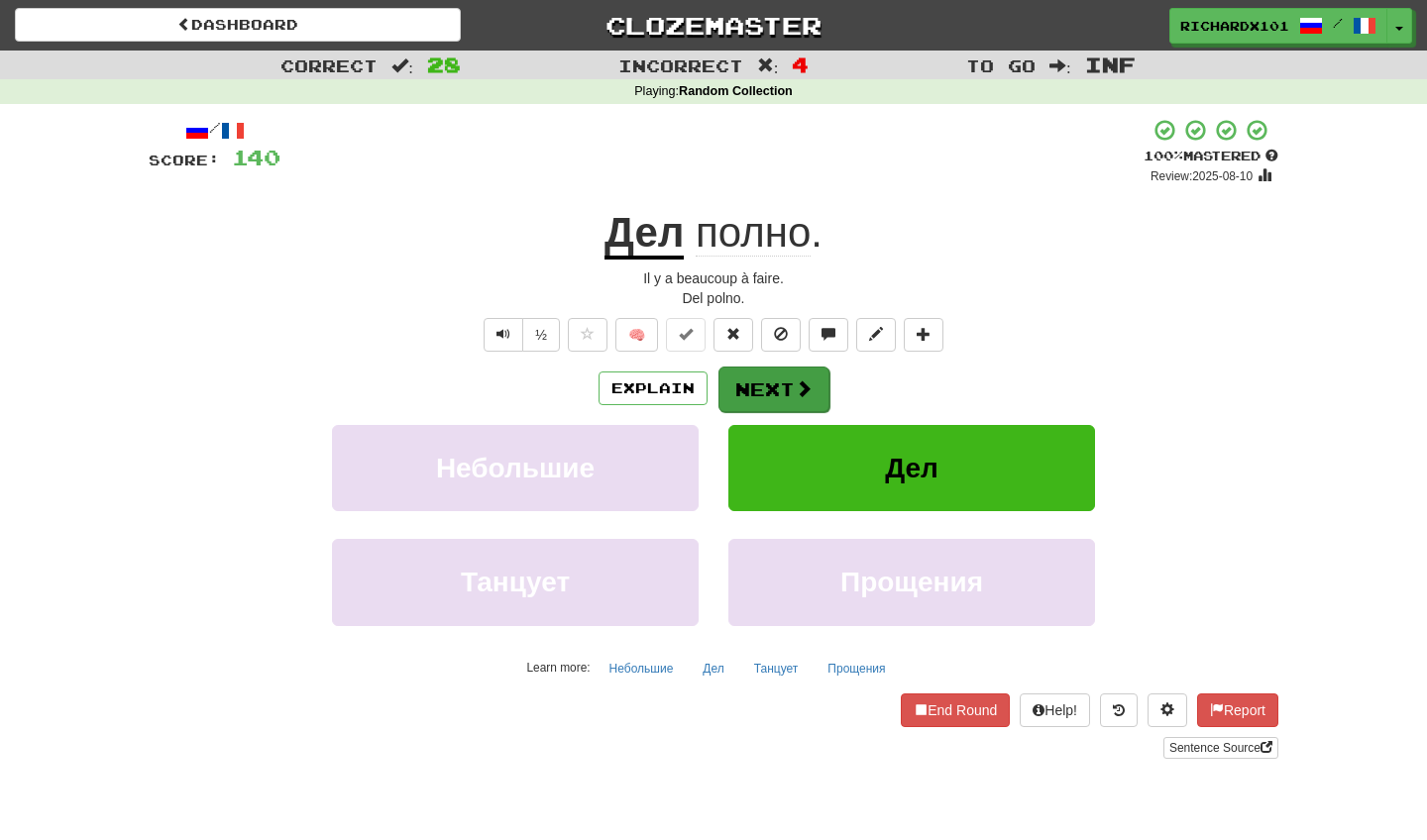 click on "Next" at bounding box center (774, 389) 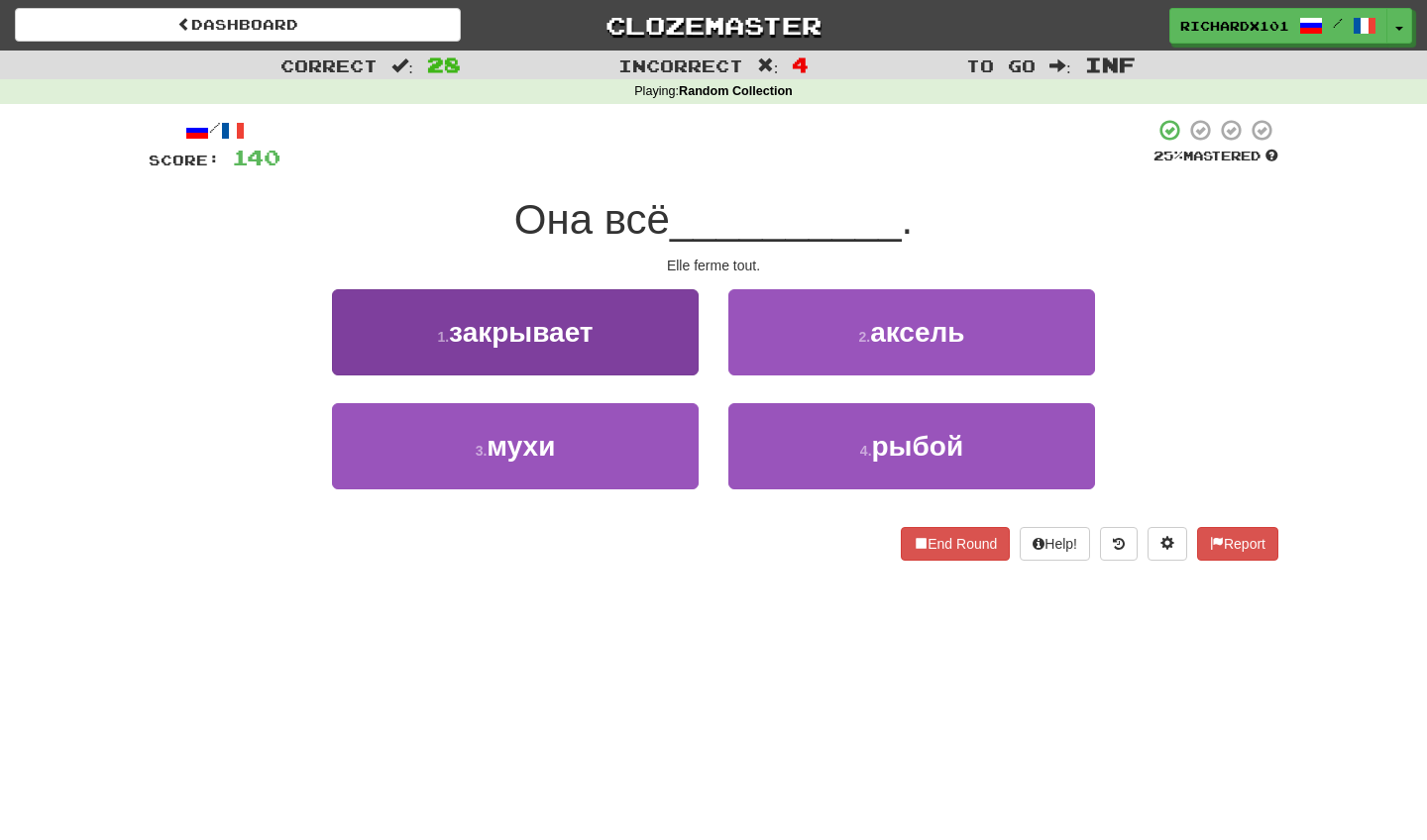 click on "1 .  закрывает" at bounding box center [515, 332] 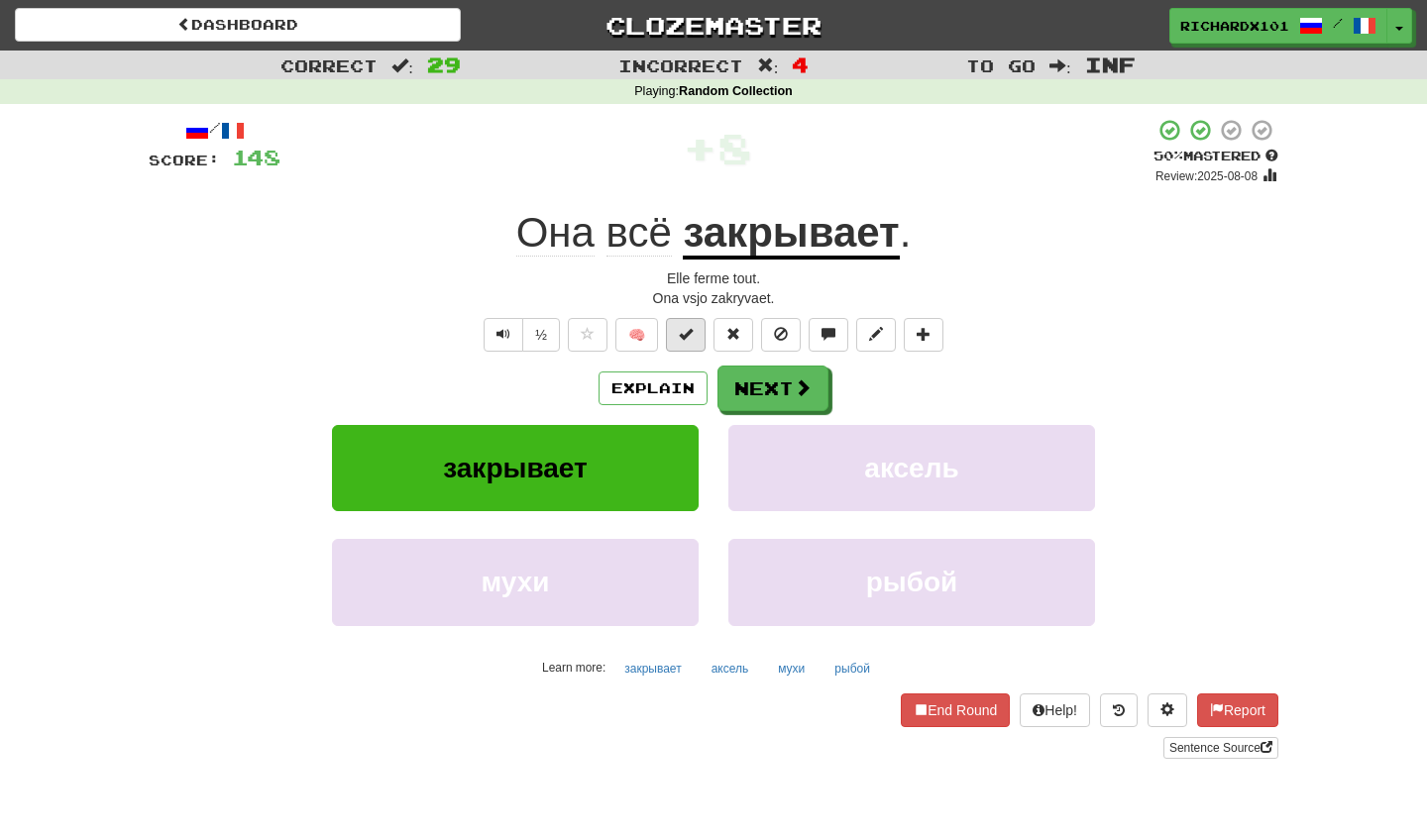 click at bounding box center [686, 334] 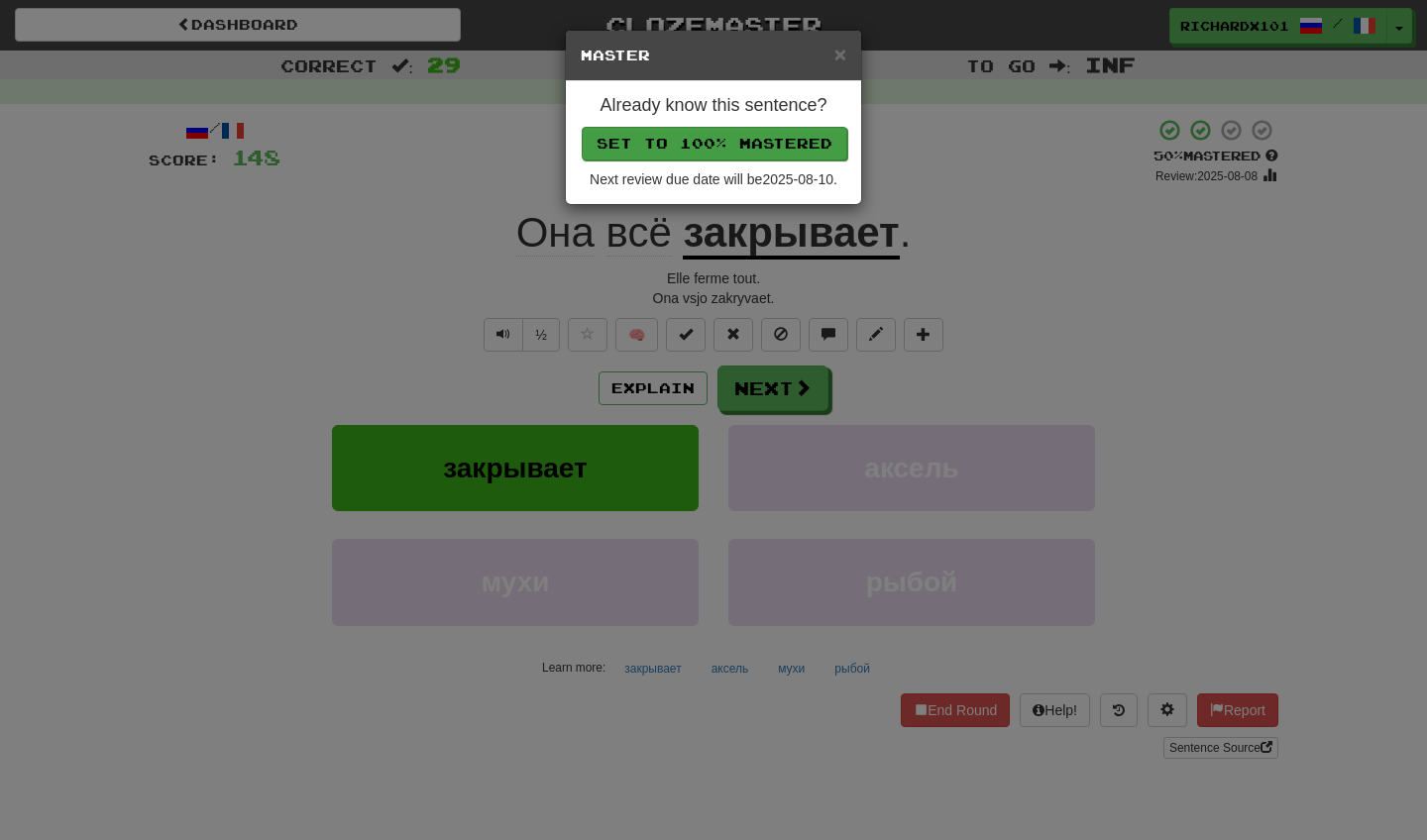 click on "Set to 100% Mastered" at bounding box center (714, 144) 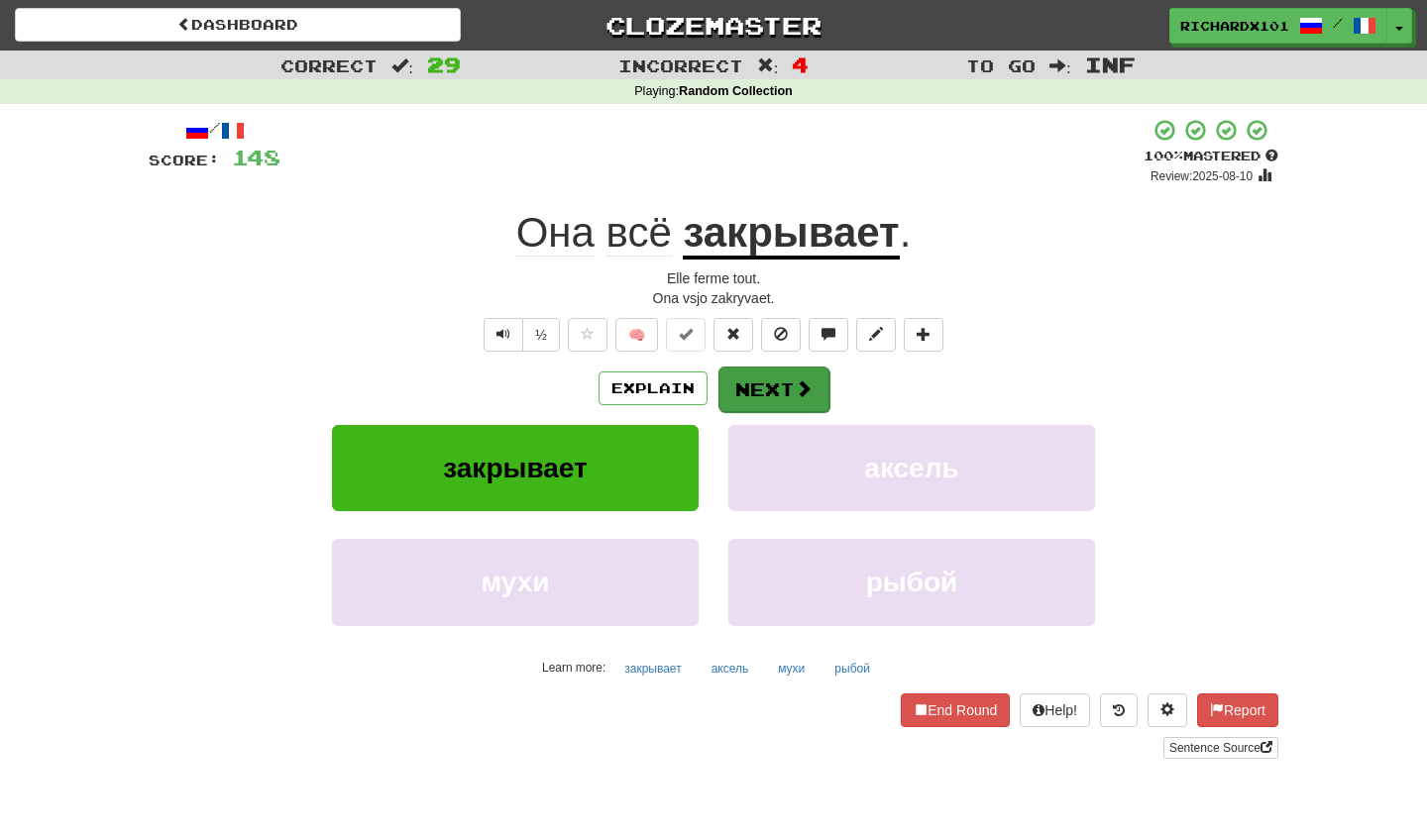 click on "Next" at bounding box center (774, 389) 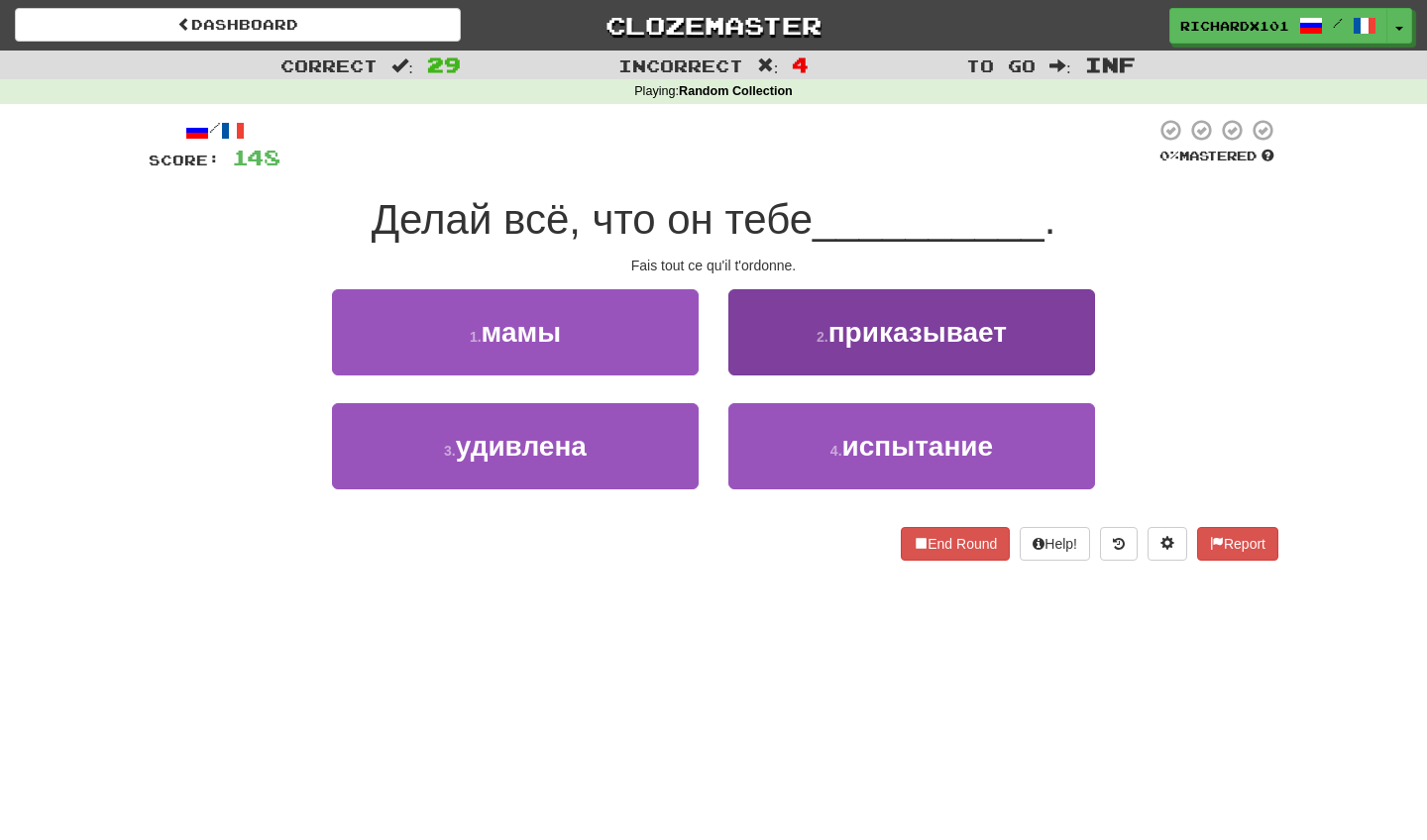 click on "2 .  приказывает" at bounding box center [912, 332] 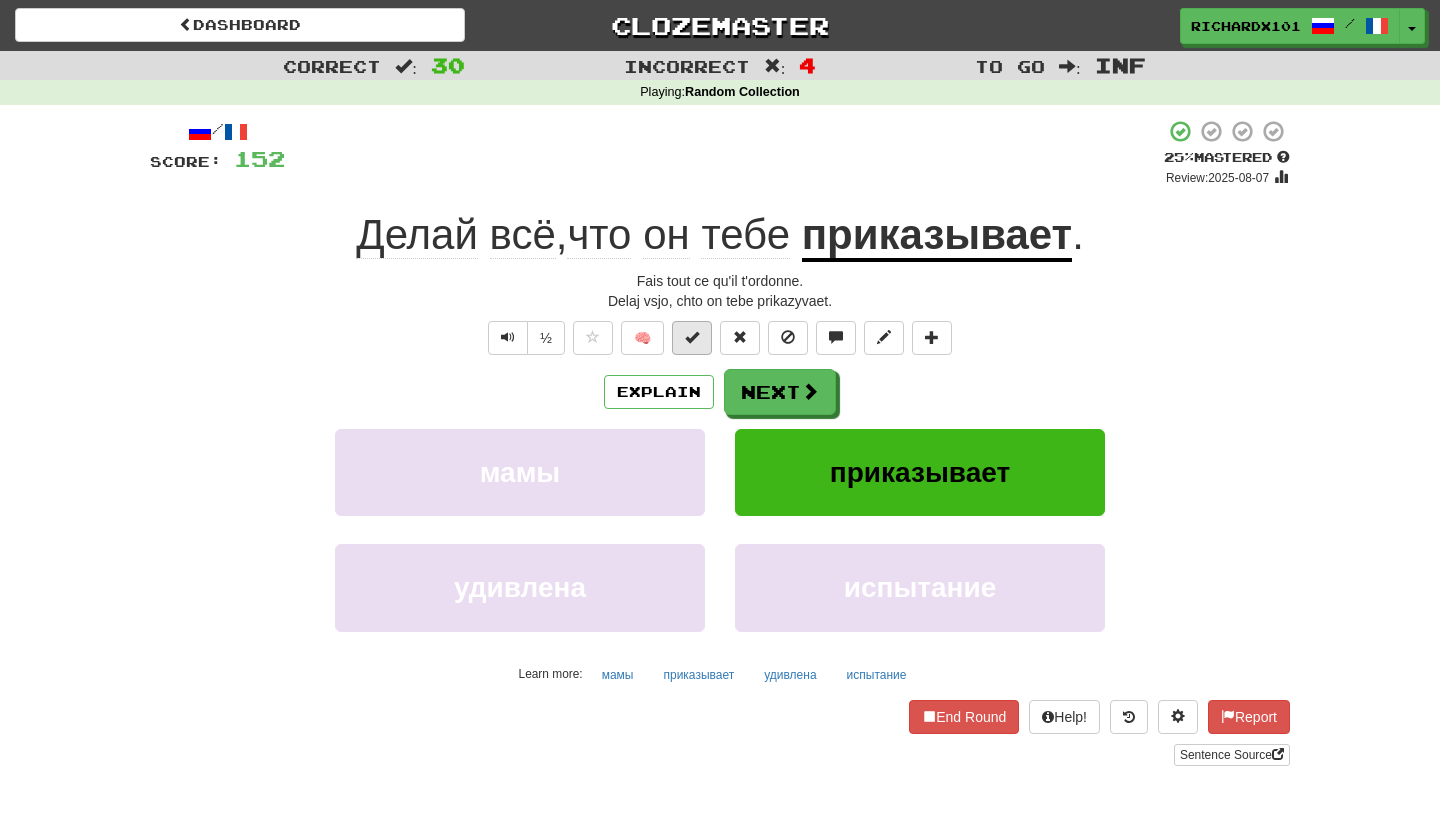 click at bounding box center (692, 337) 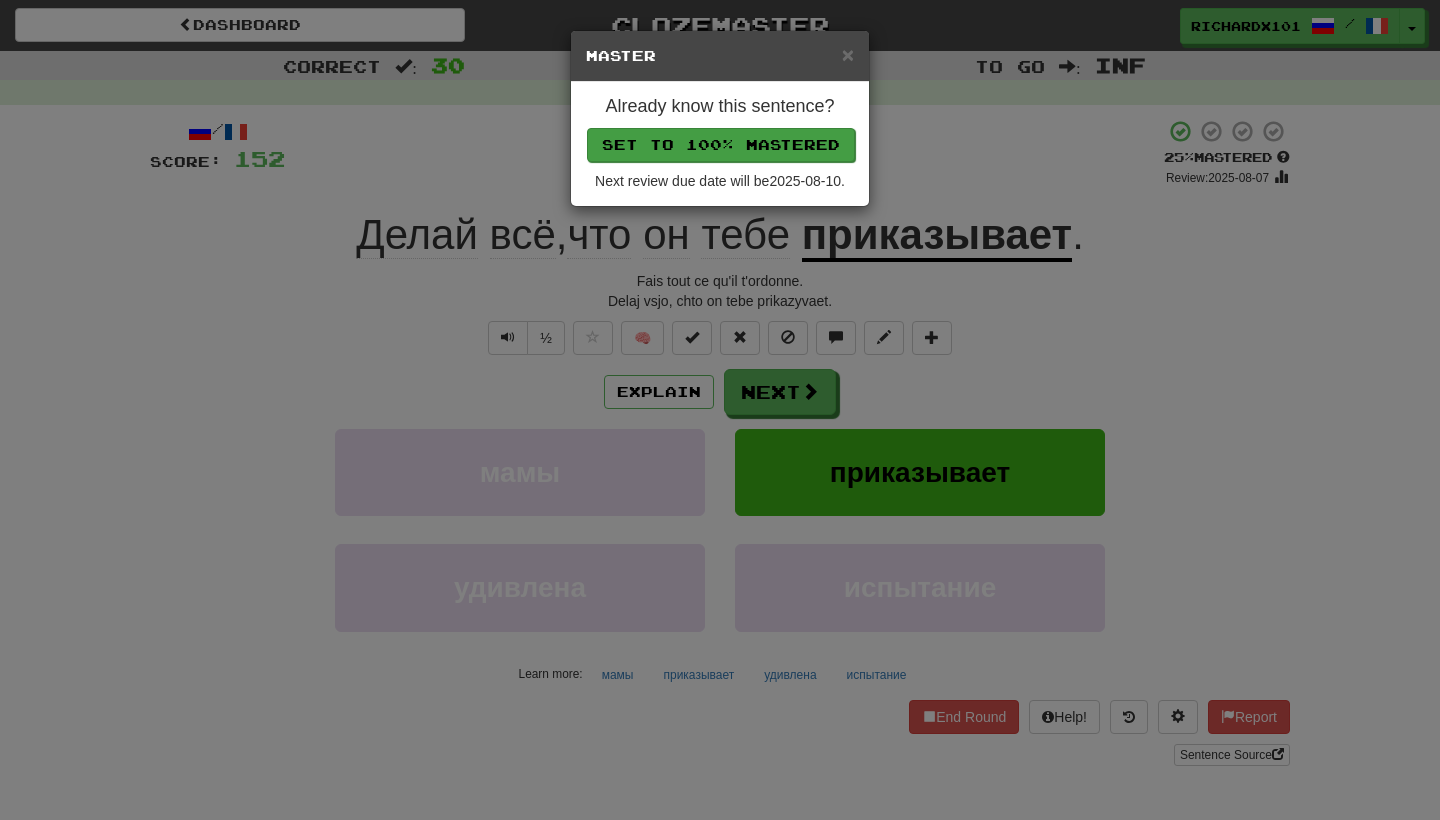 click on "Set to 100% Mastered" at bounding box center (721, 145) 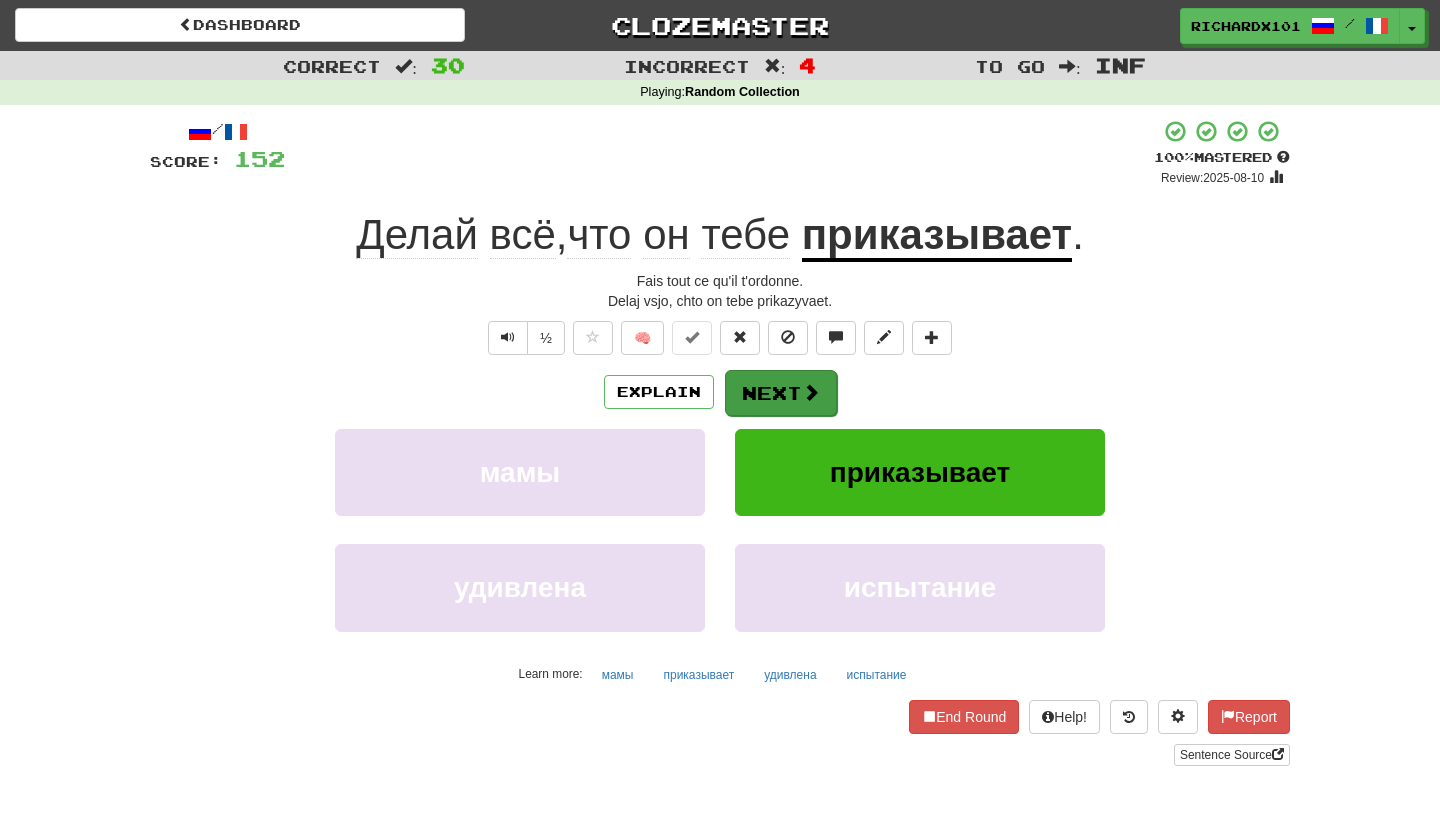 click on "Next" at bounding box center [781, 393] 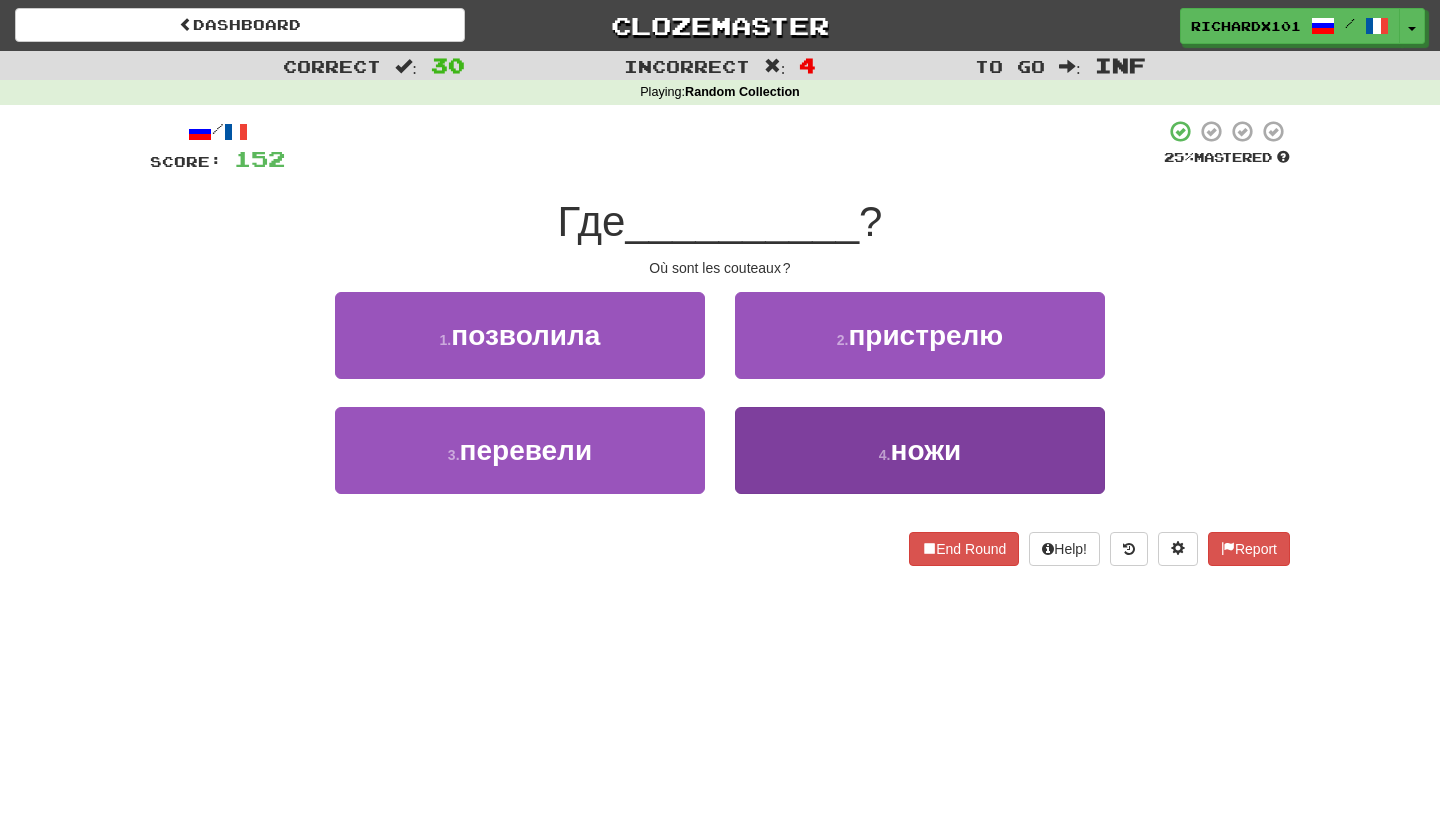 click on "4 .  ножи" at bounding box center (920, 450) 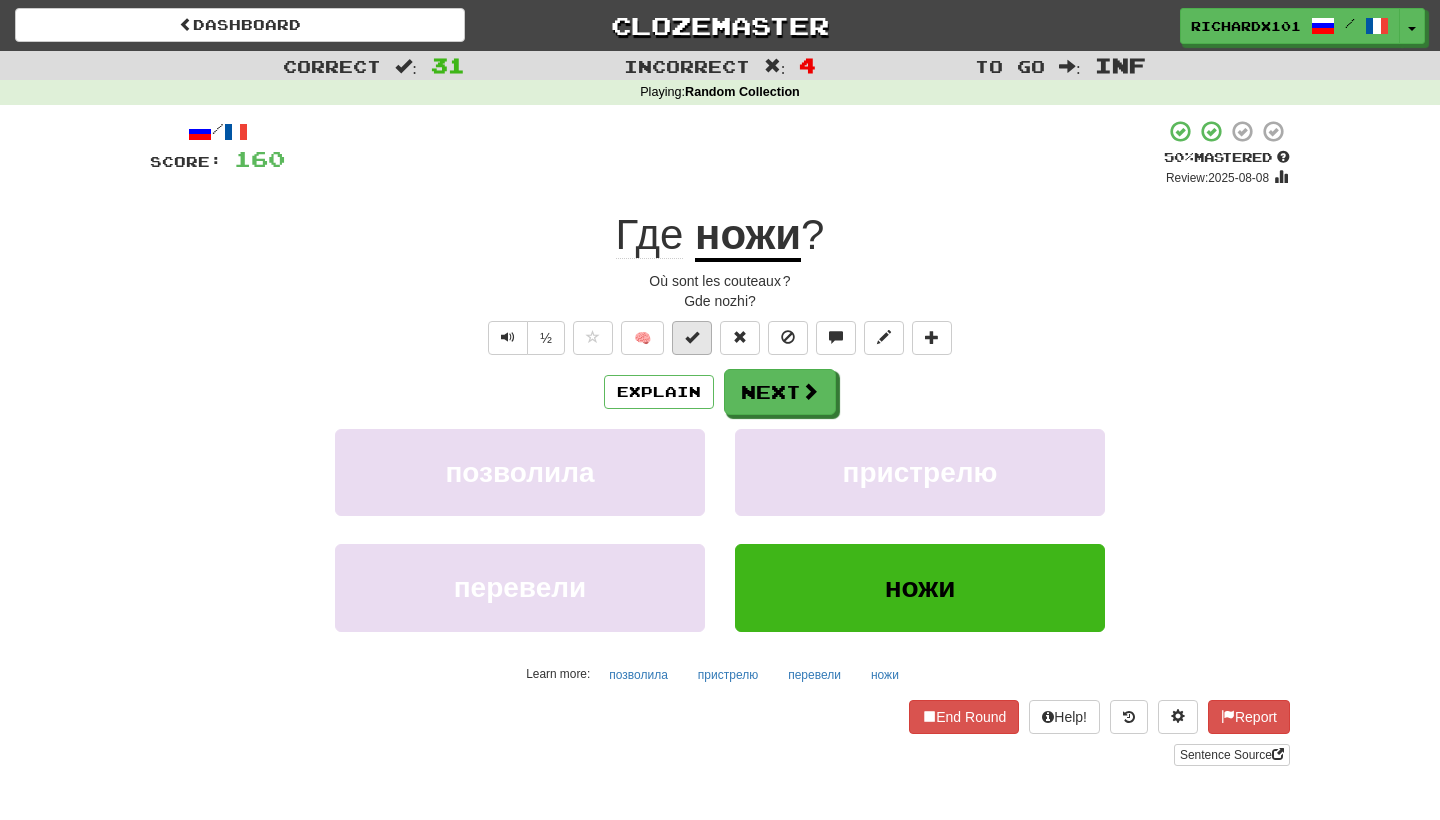 click at bounding box center [692, 337] 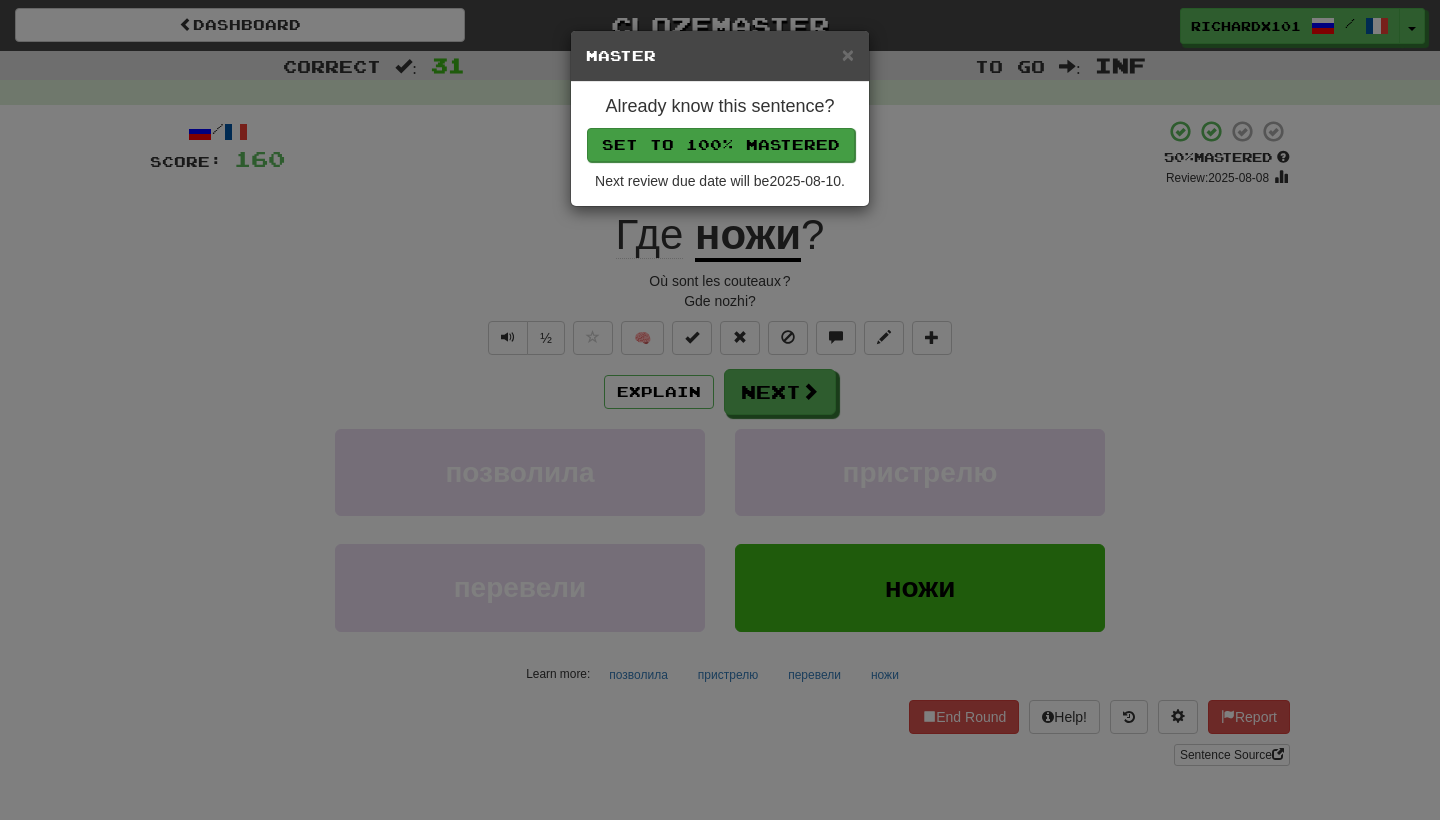 click on "Set to 100% Mastered" at bounding box center [721, 145] 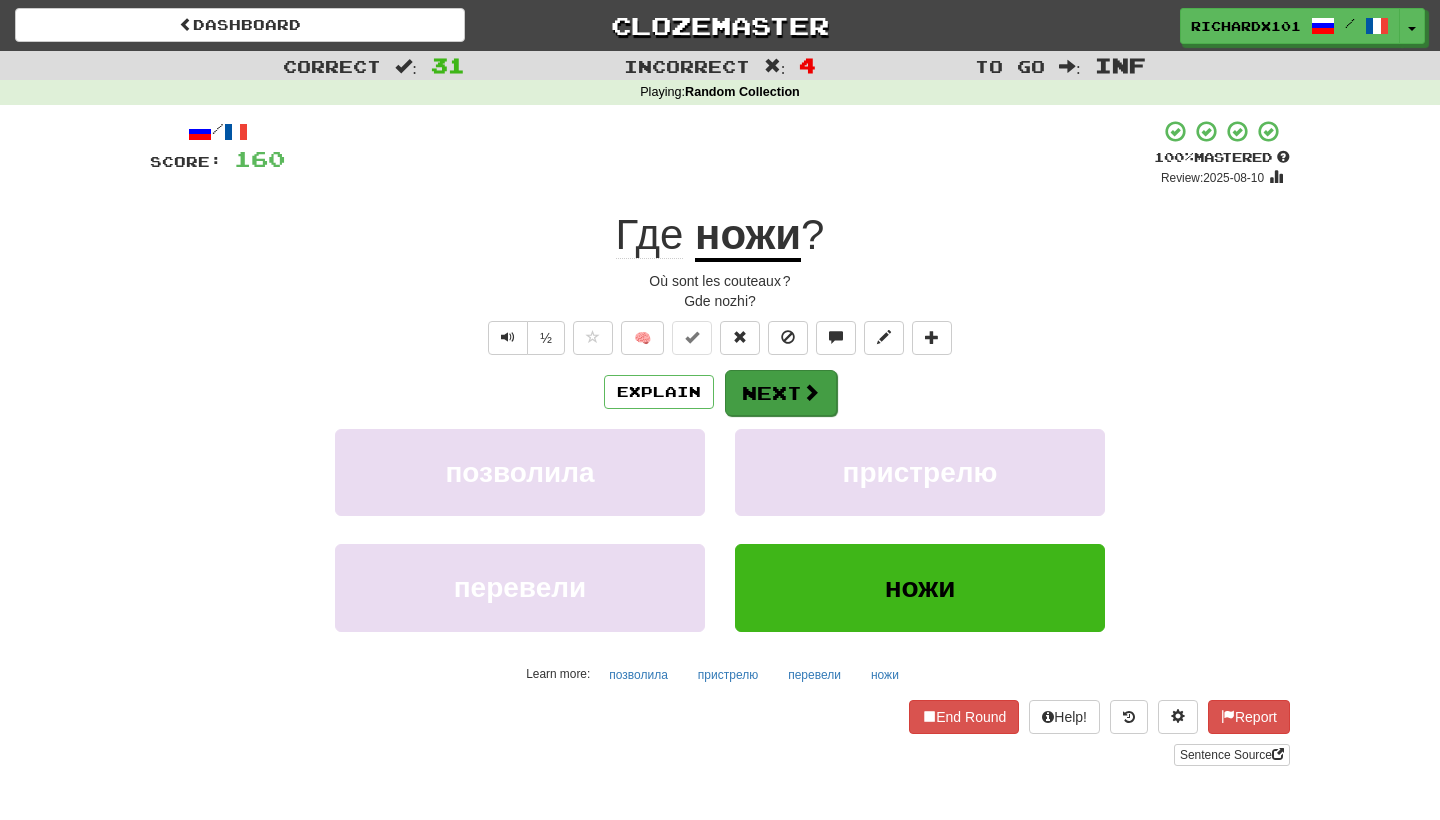 click on "Next" at bounding box center [781, 393] 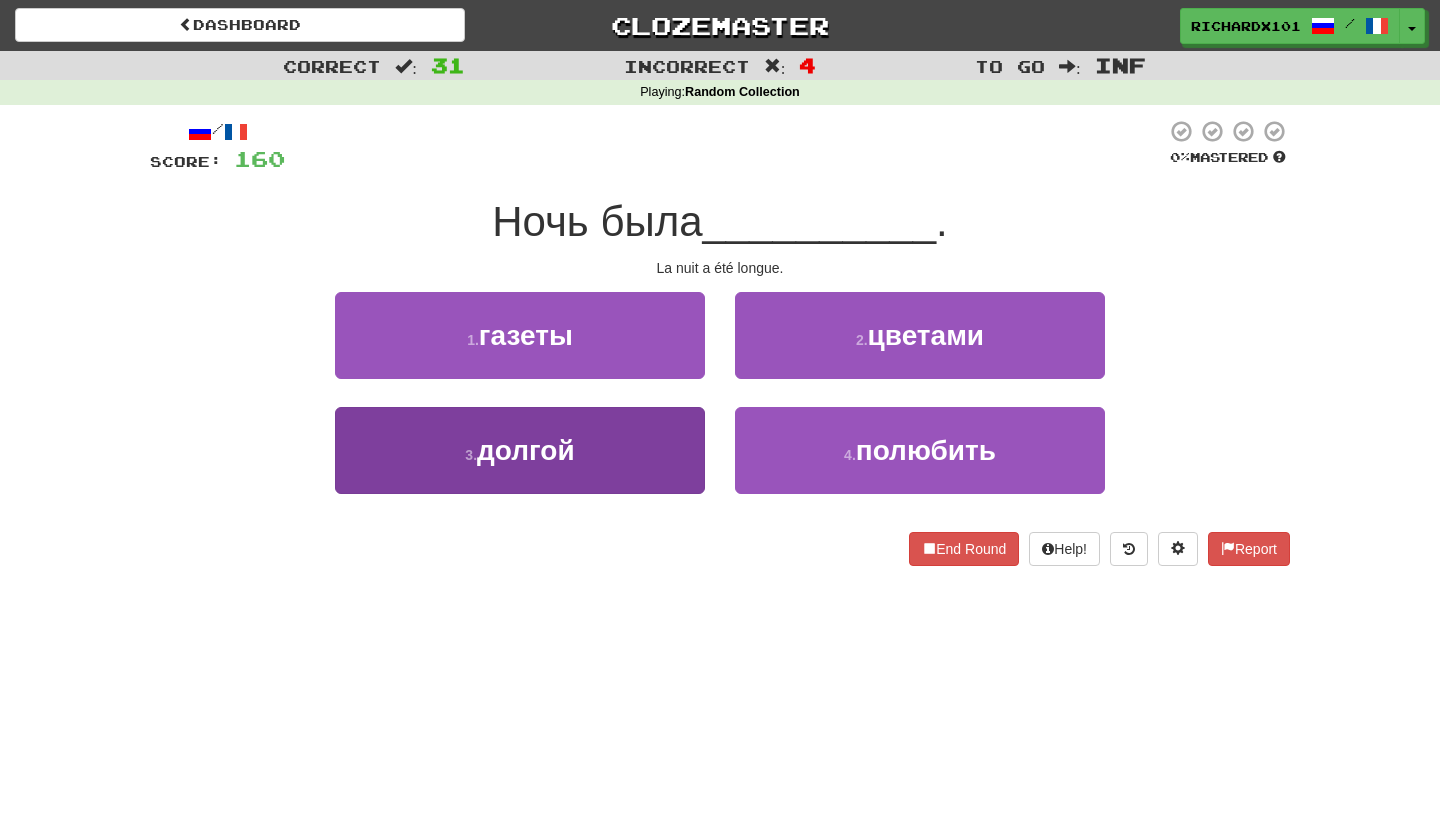 click on "3 .  долгой" at bounding box center (520, 450) 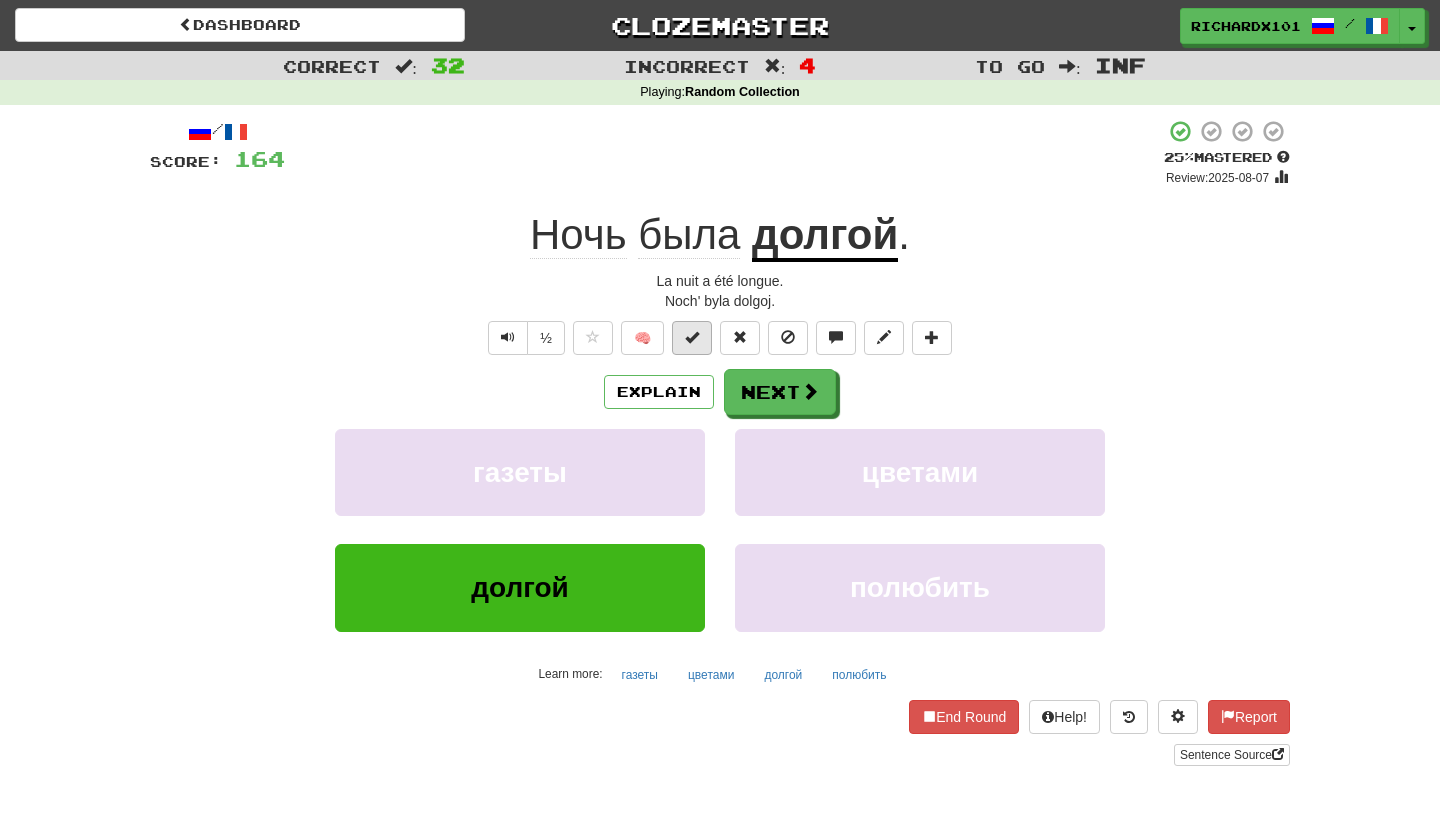 click at bounding box center (692, 338) 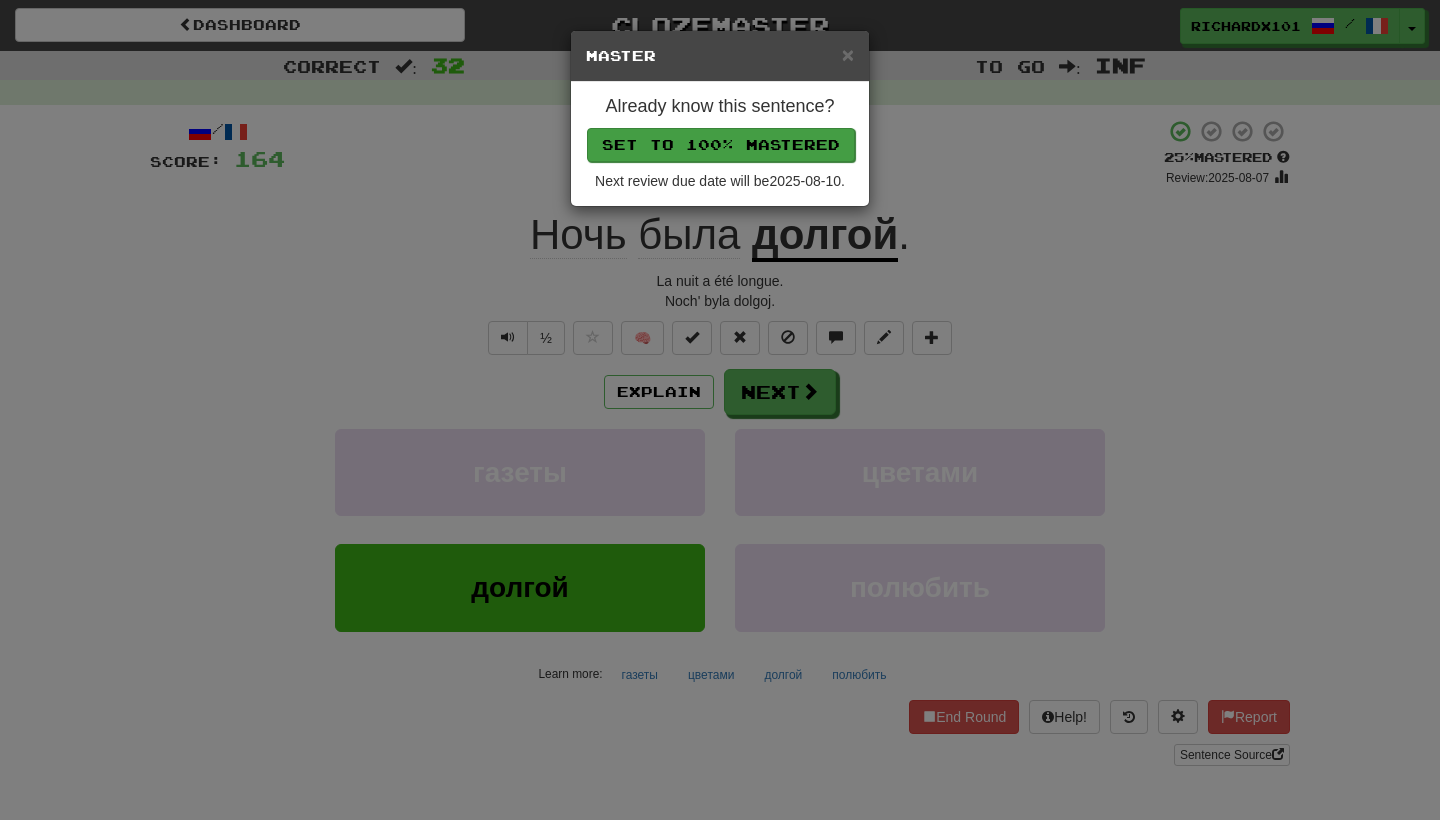 click on "Set to 100% Mastered" at bounding box center [721, 145] 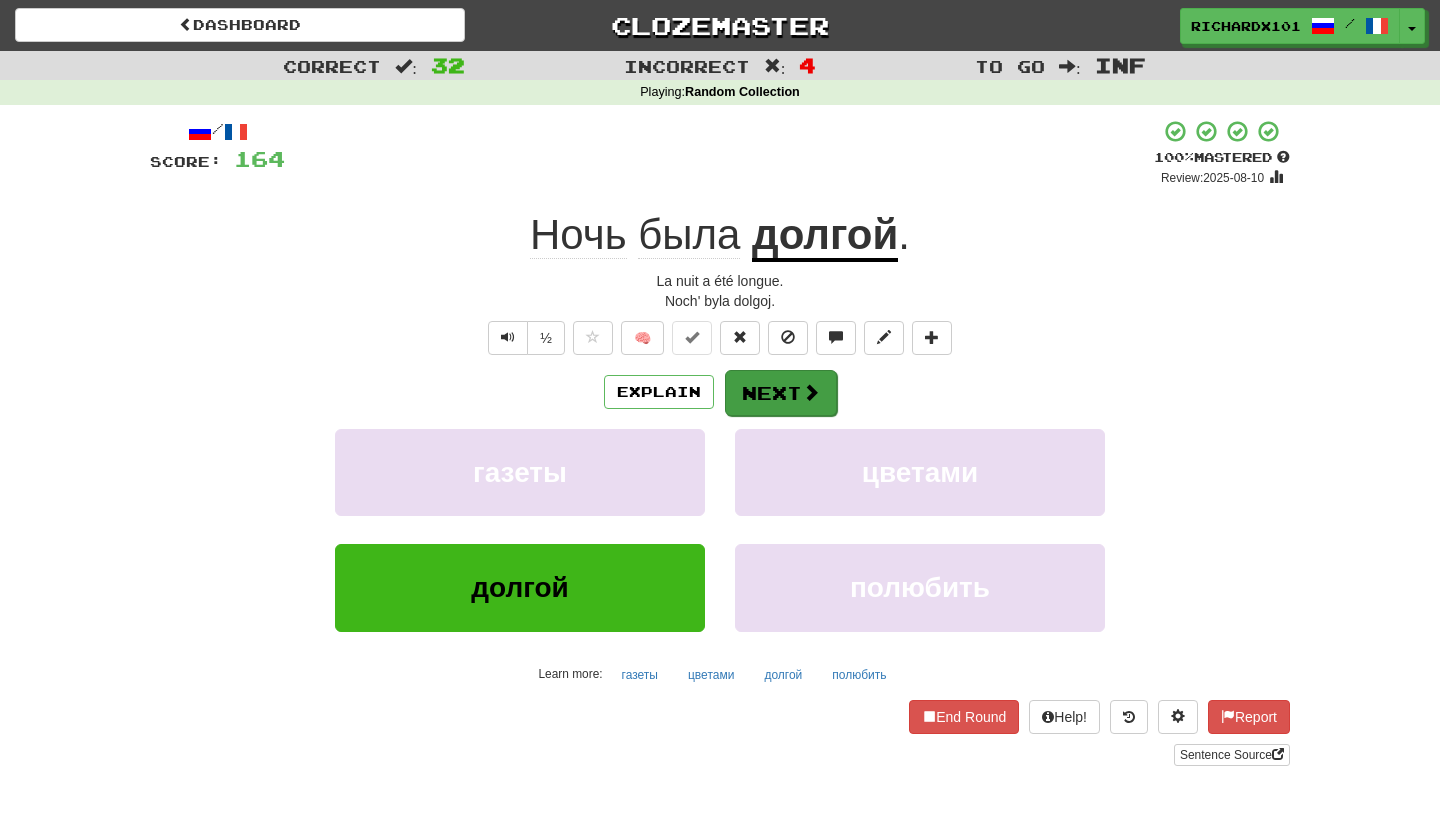 click on "Next" at bounding box center [781, 393] 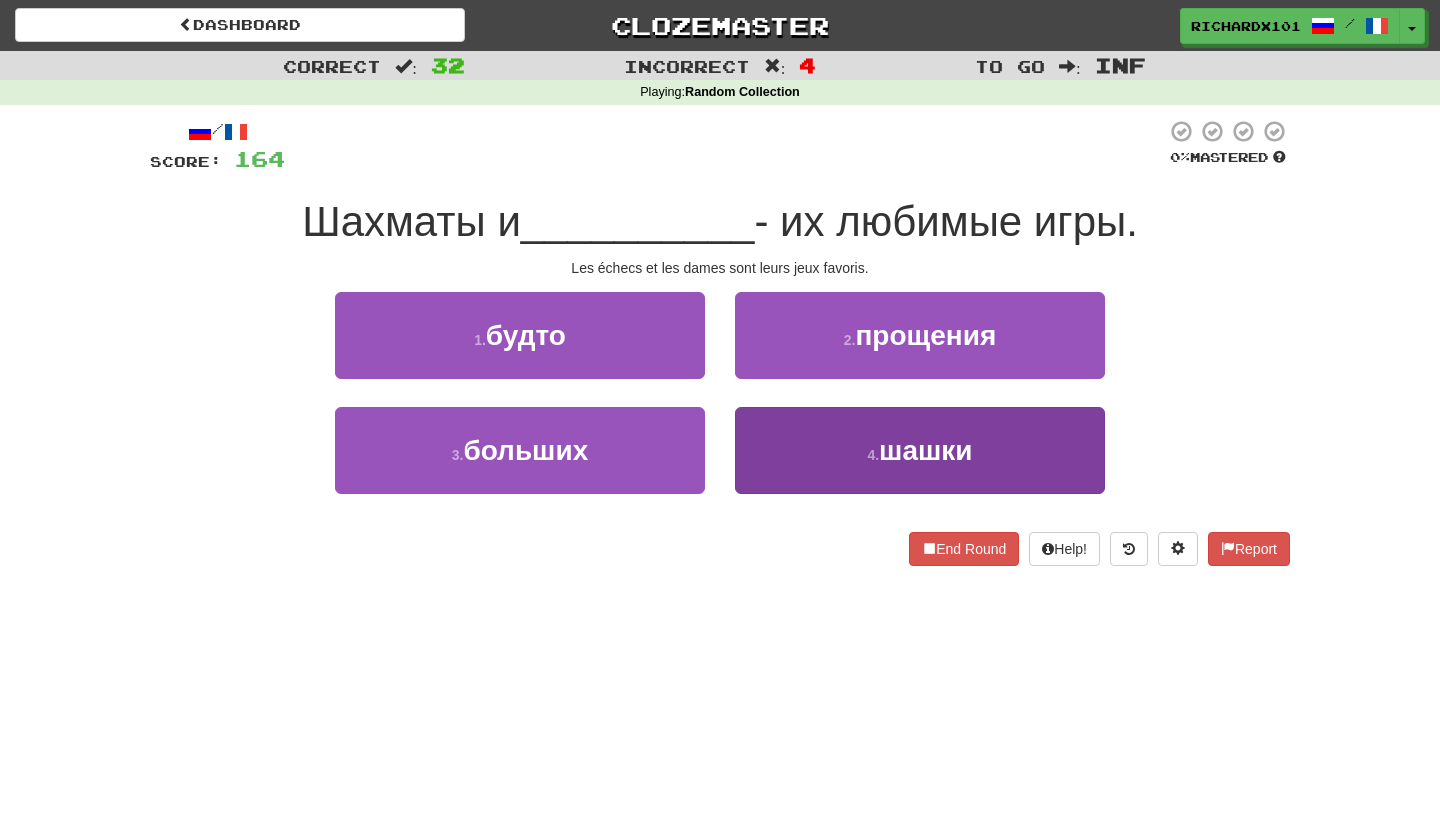 click on "4 .  шашки" at bounding box center [920, 450] 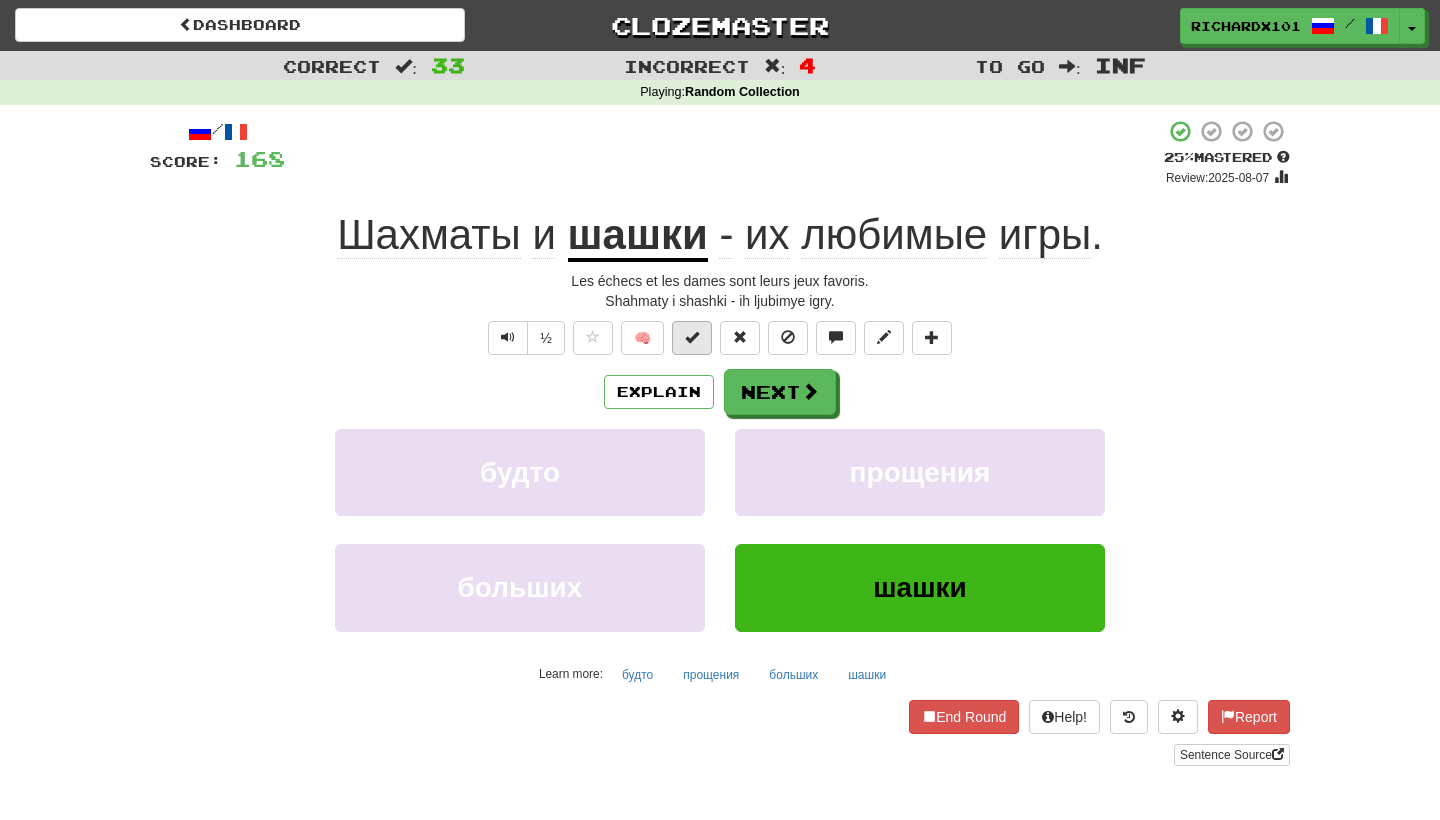 click at bounding box center (692, 338) 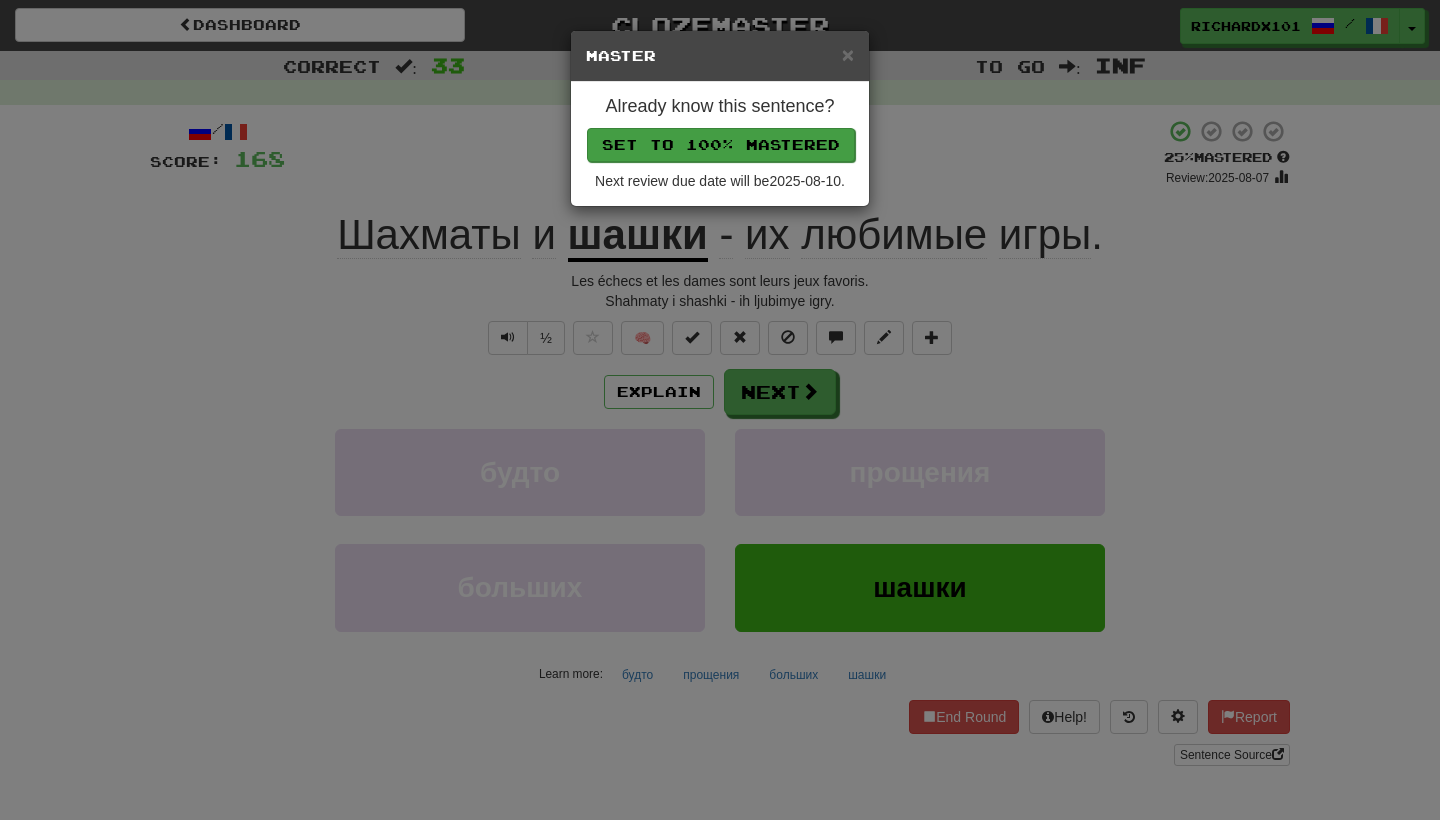 click on "Set to 100% Mastered" at bounding box center (721, 145) 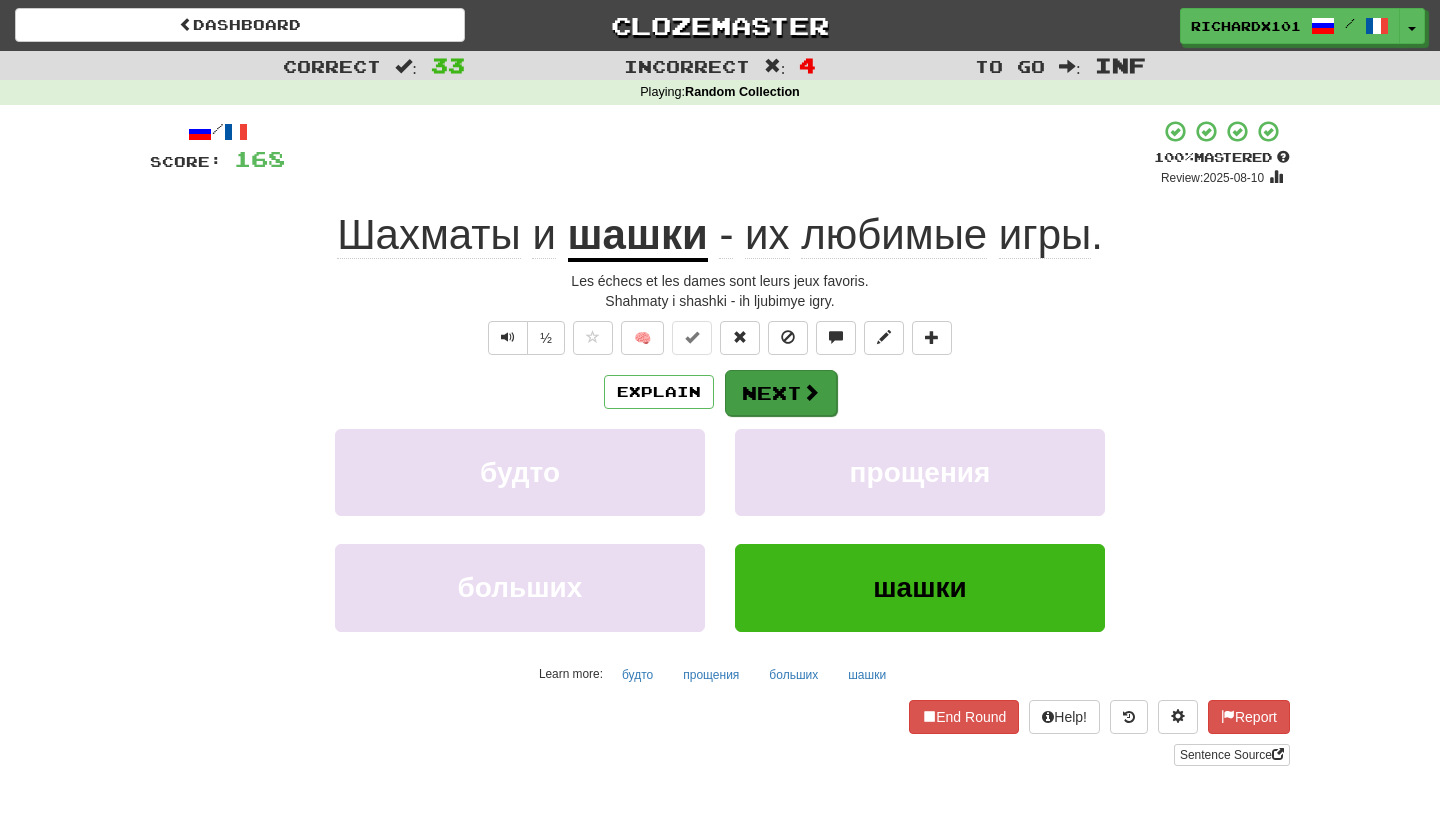 click at bounding box center [811, 392] 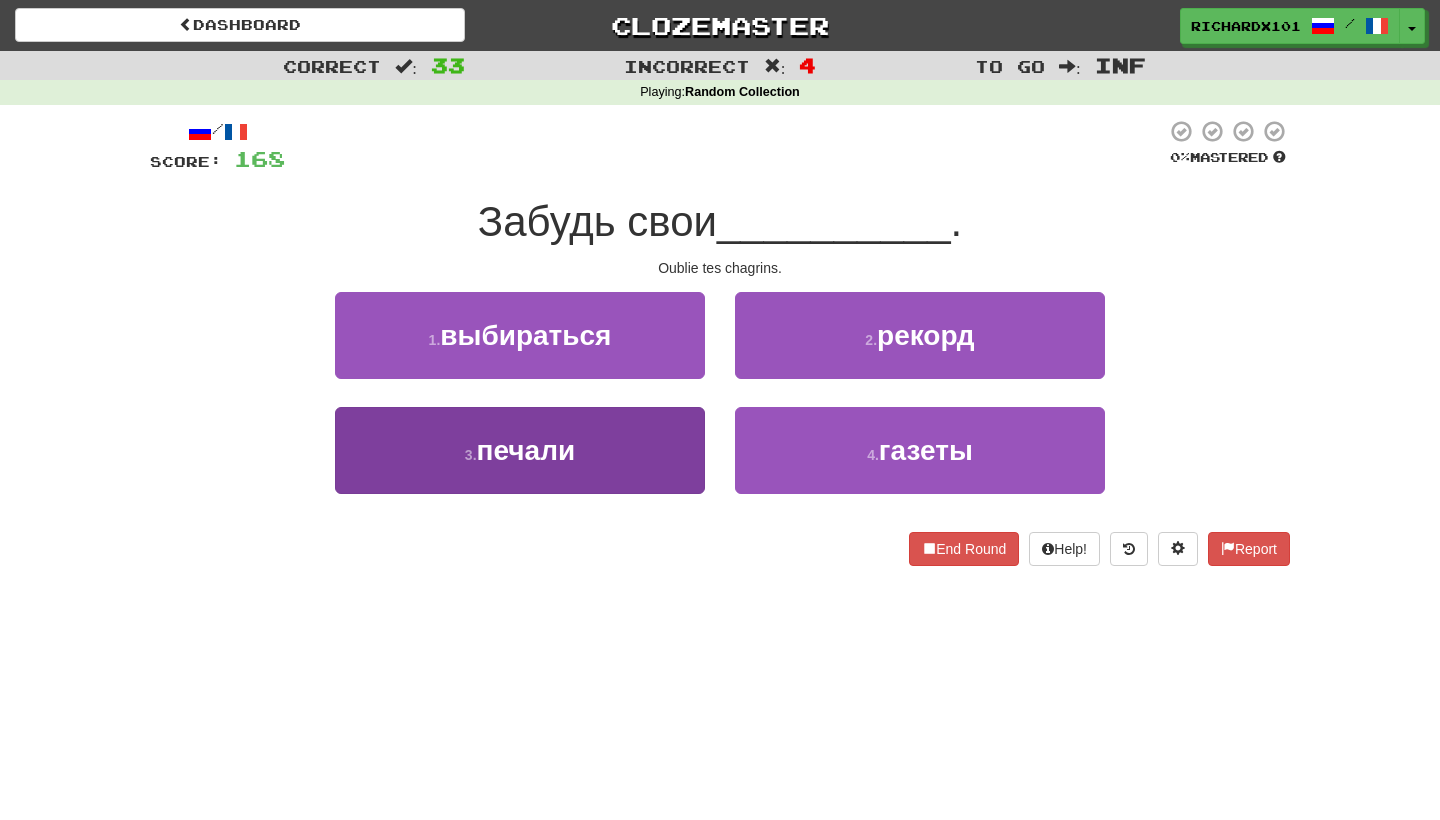 click on "3 .  печали" at bounding box center (520, 450) 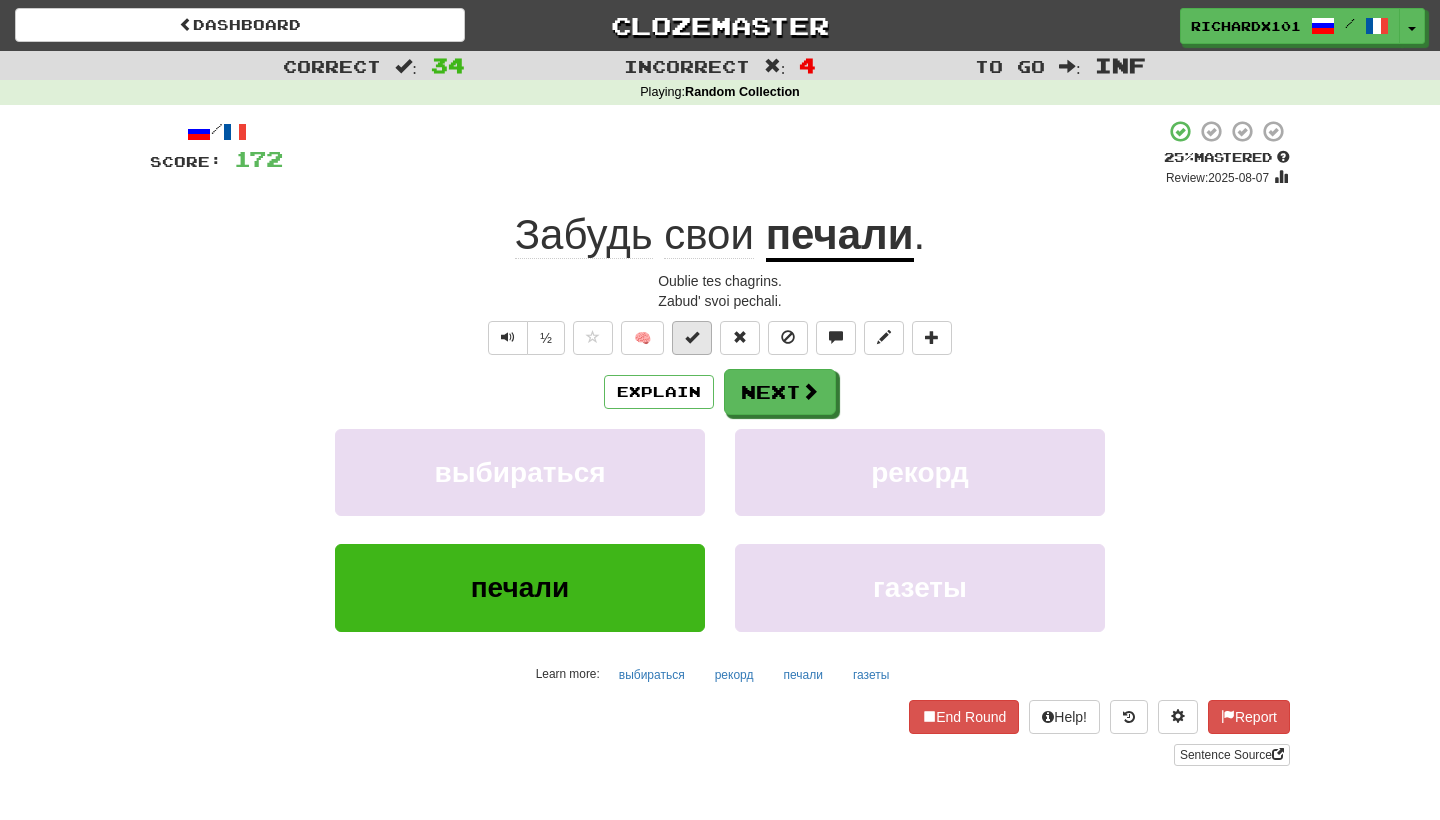 click at bounding box center [692, 338] 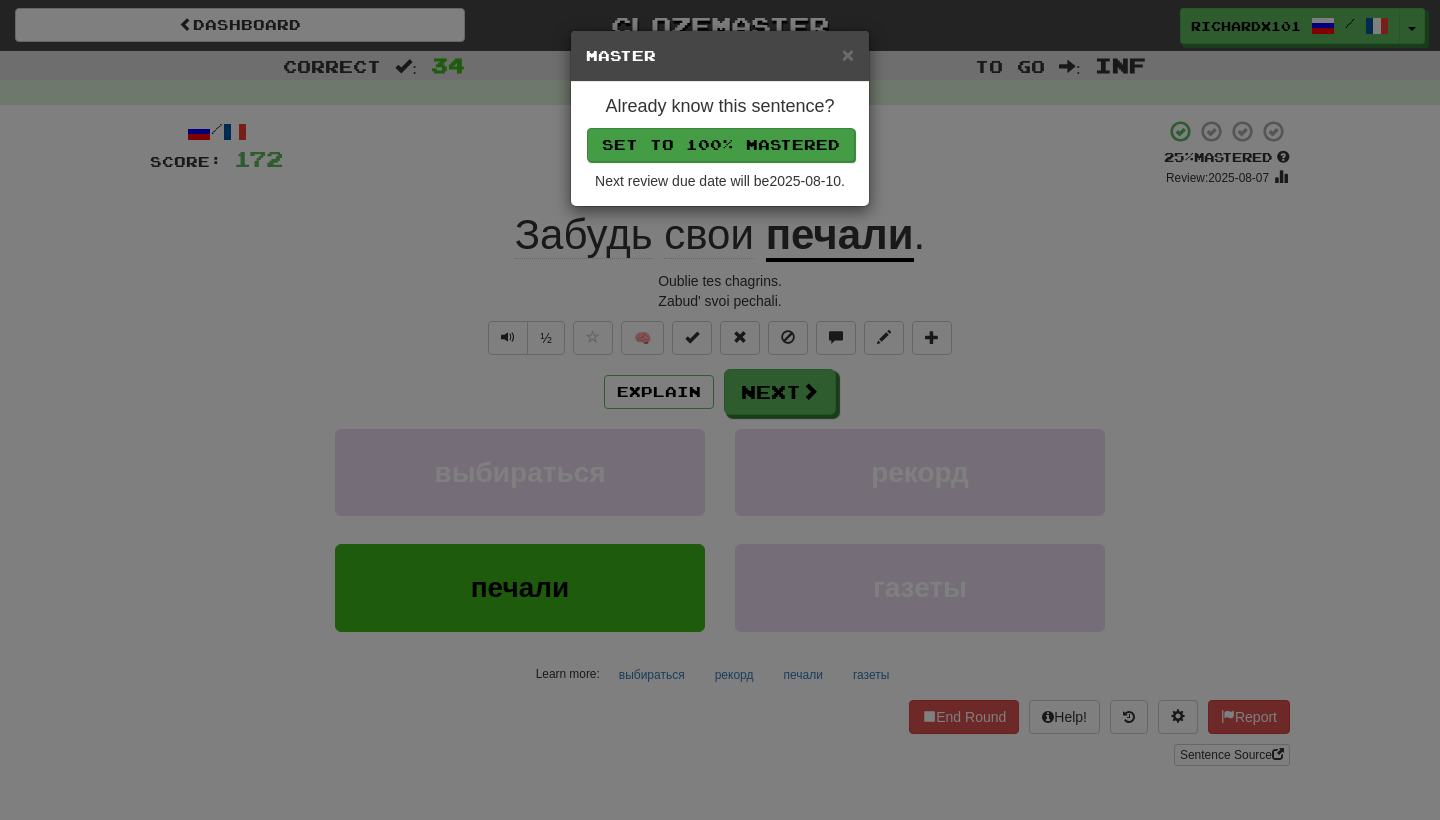click on "Set to 100% Mastered" at bounding box center [721, 145] 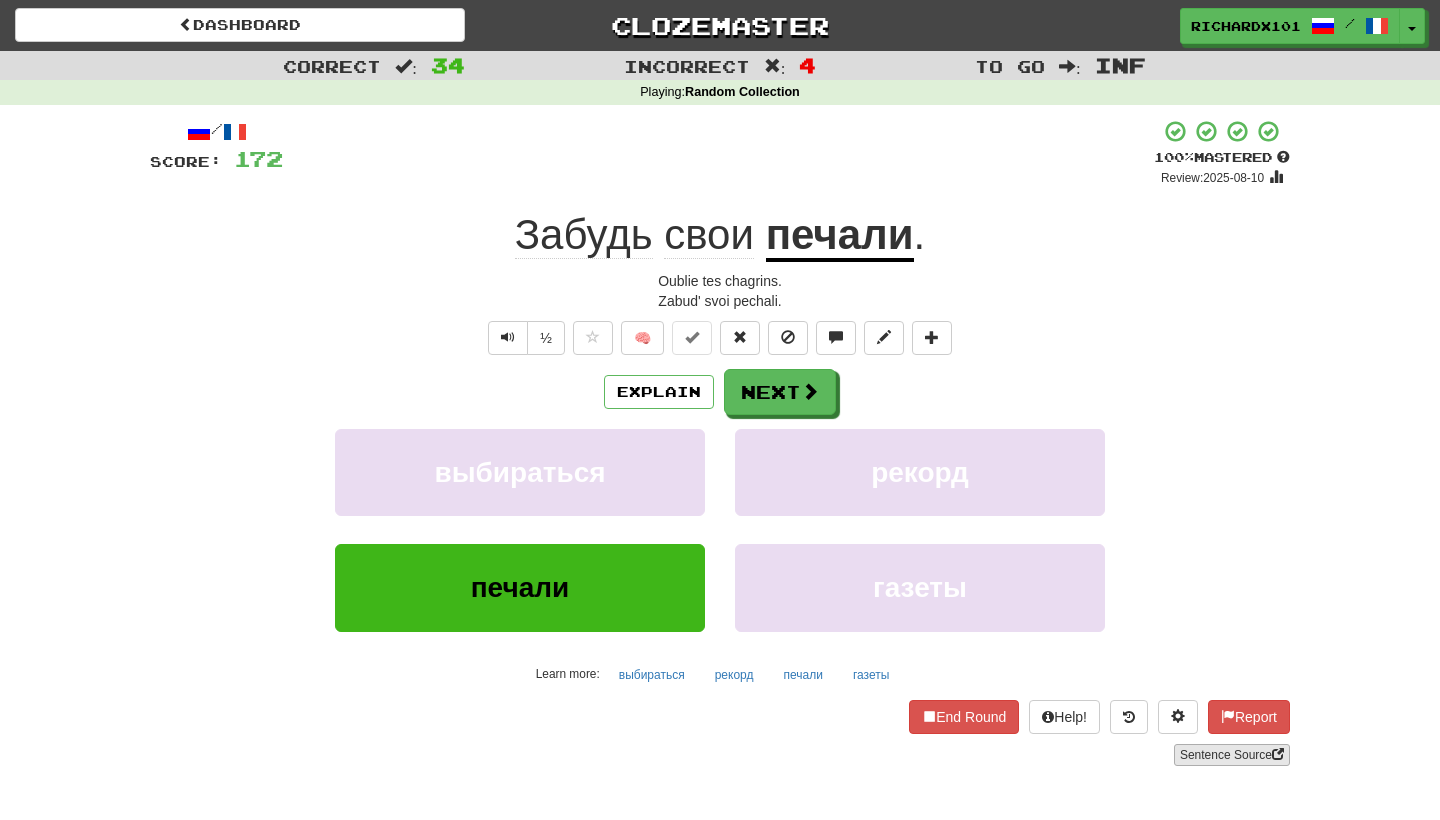 click on "Sentence Source" at bounding box center [1232, 755] 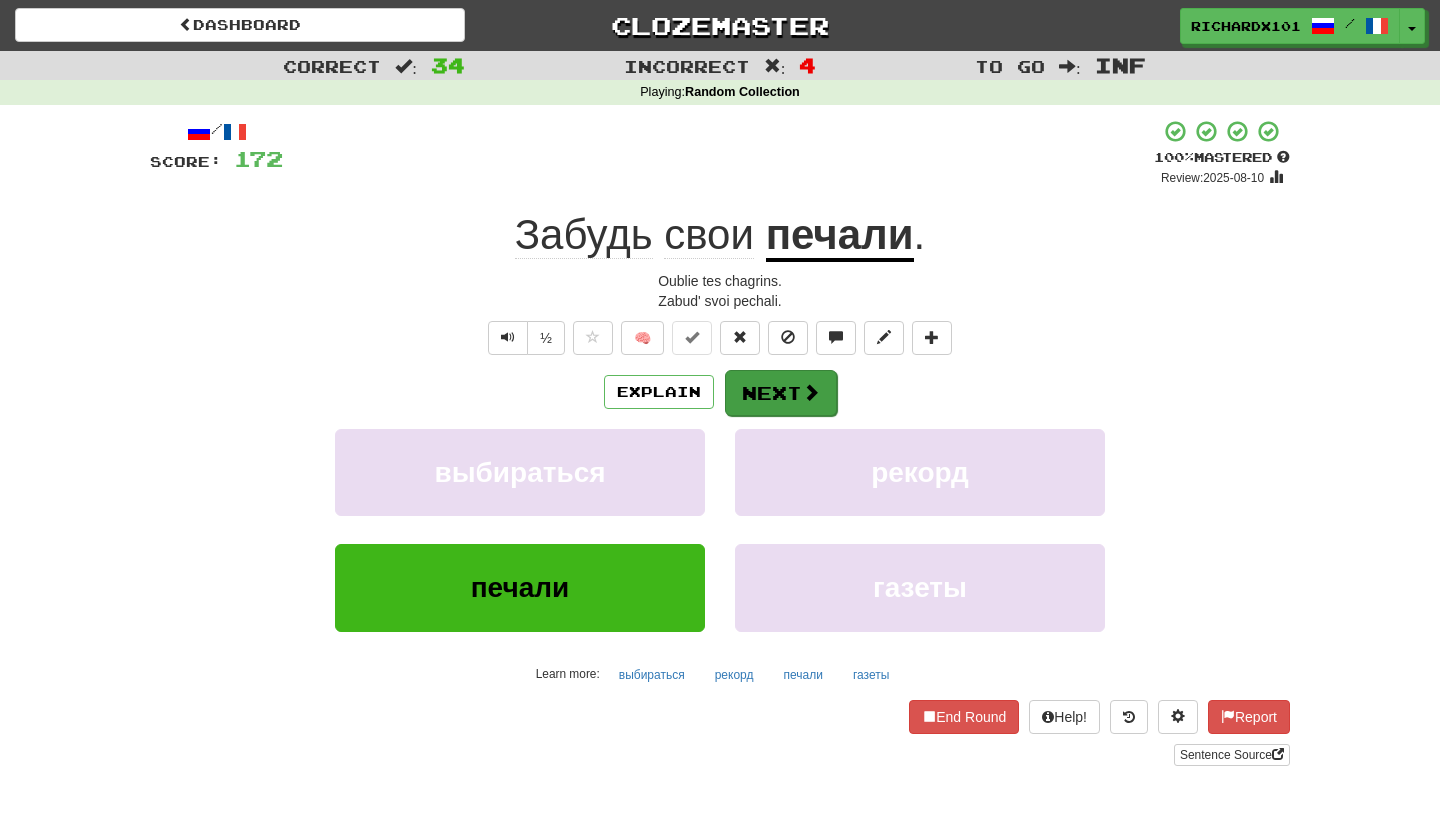click at bounding box center (811, 392) 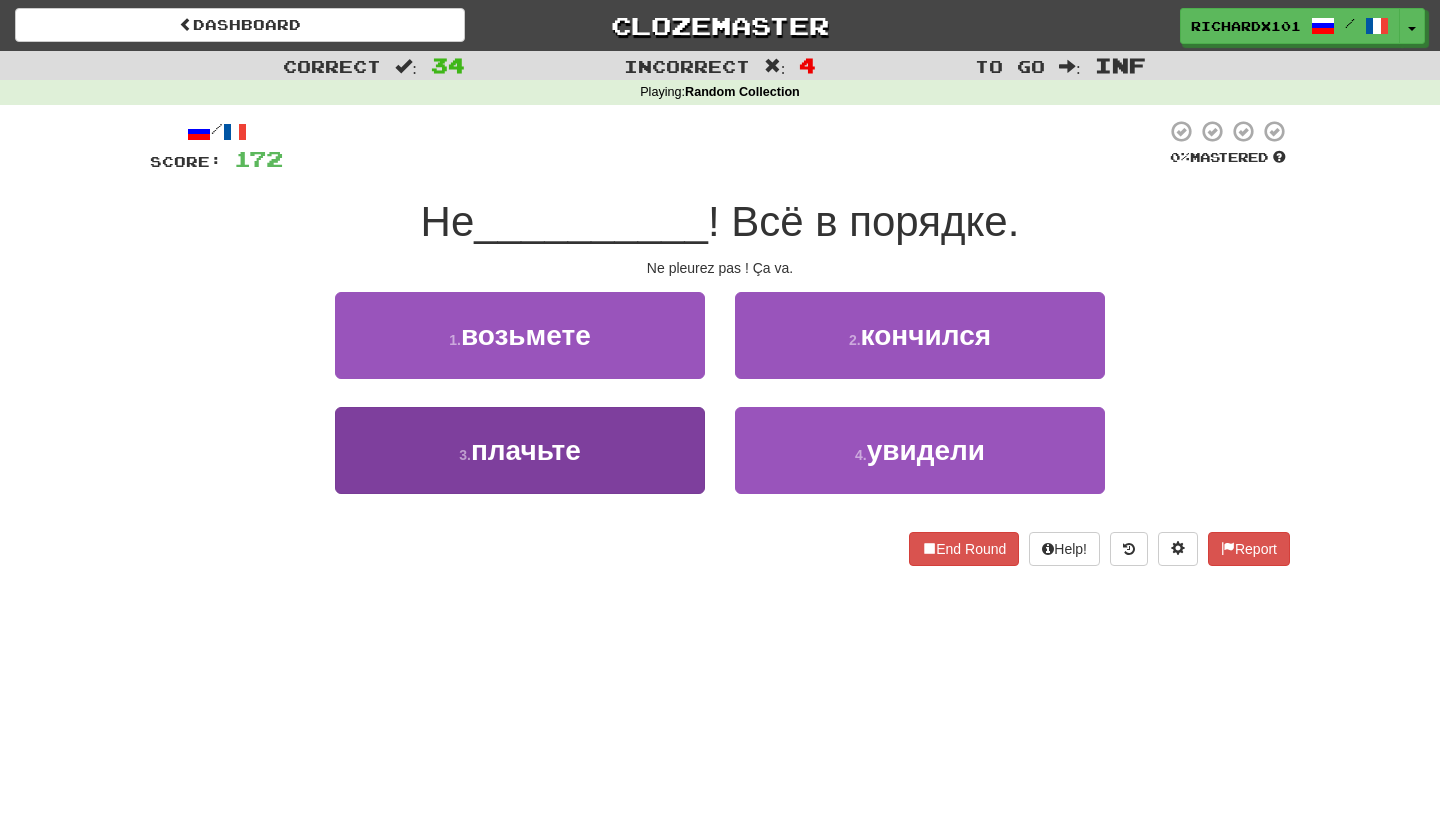 click on "3 .  плачьте" at bounding box center (520, 450) 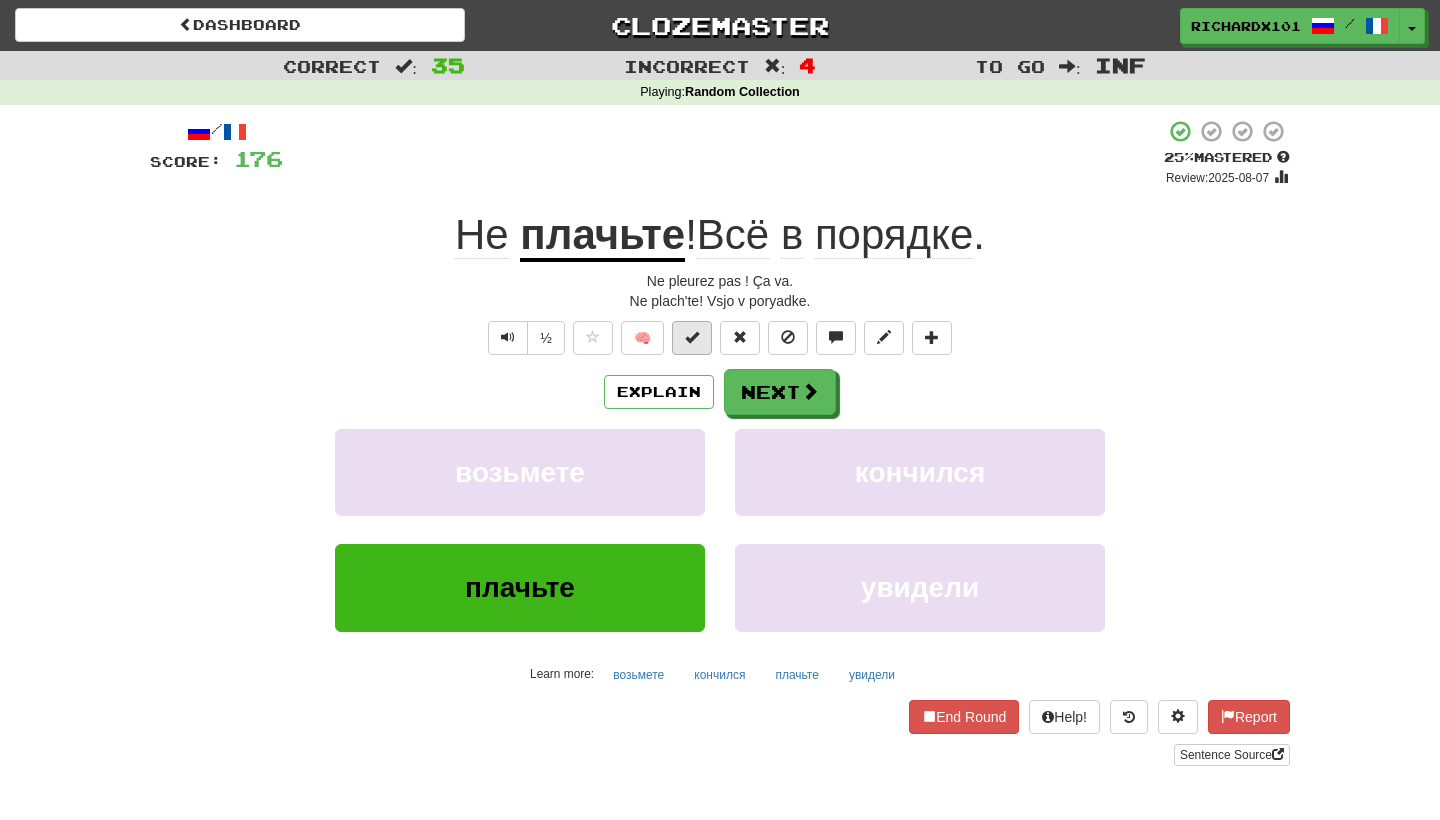 click at bounding box center (692, 338) 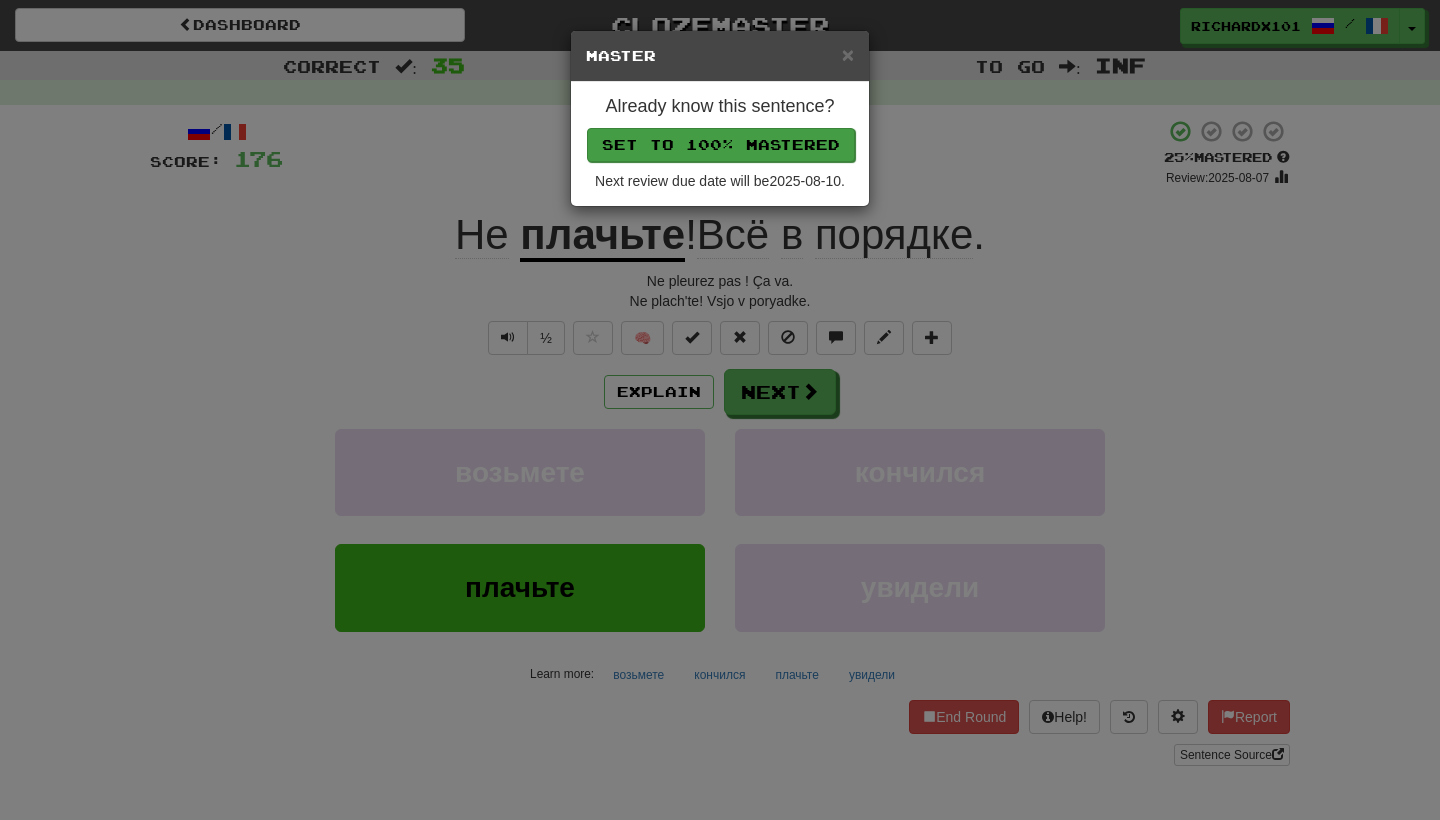 click on "Set to 100% Mastered" at bounding box center (721, 145) 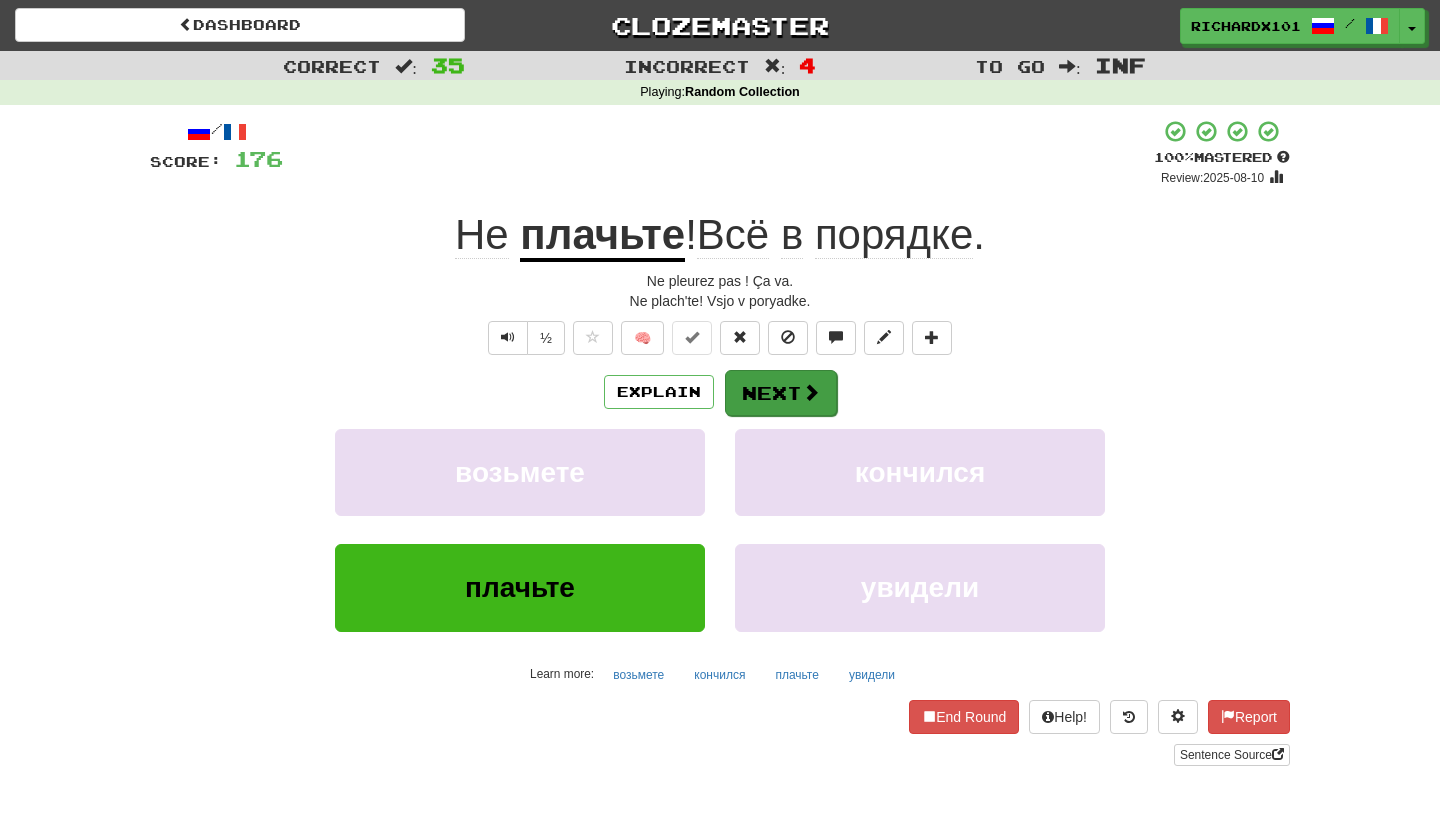 click at bounding box center [811, 392] 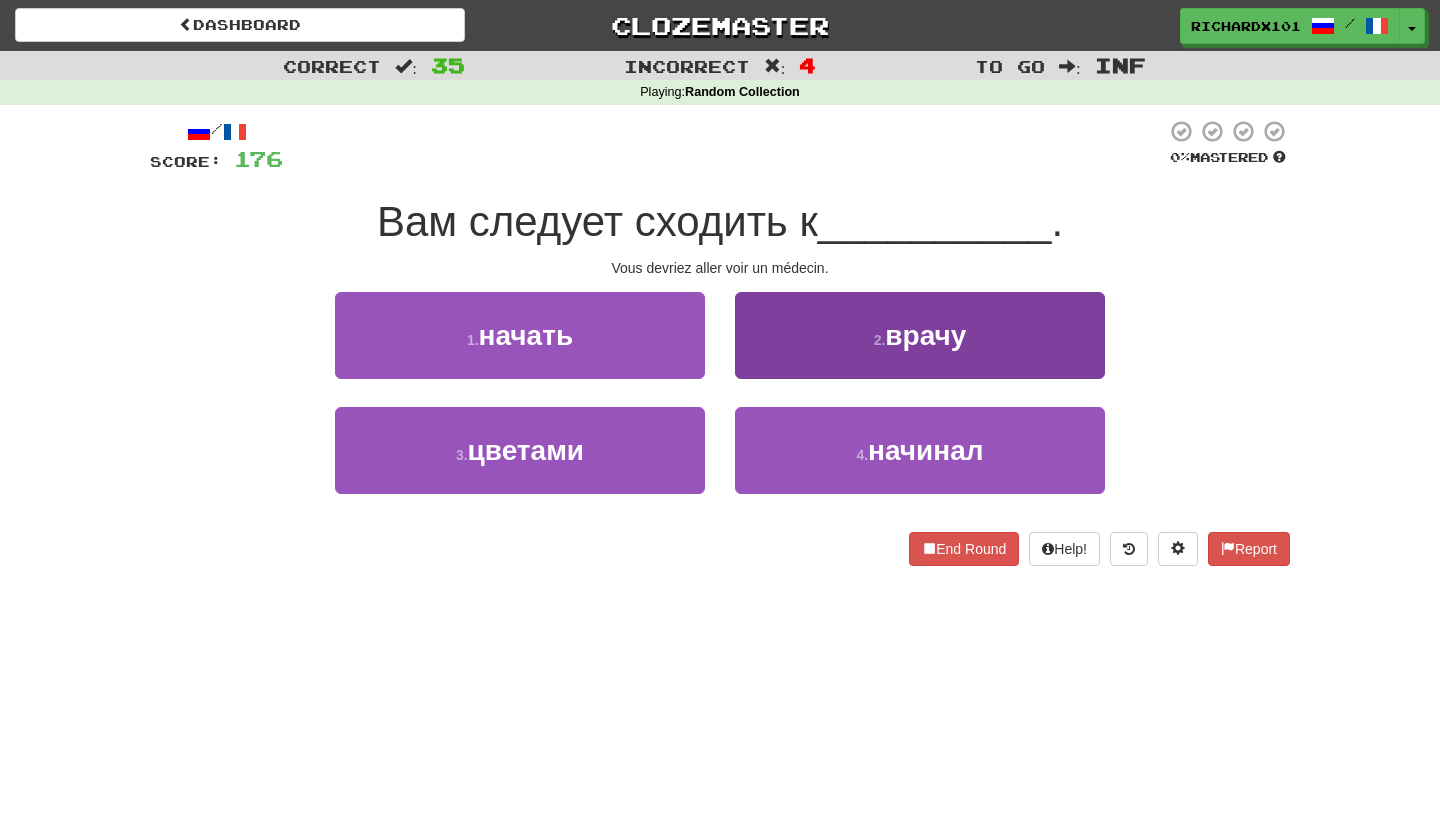 click on "2 .  врачу" at bounding box center (920, 335) 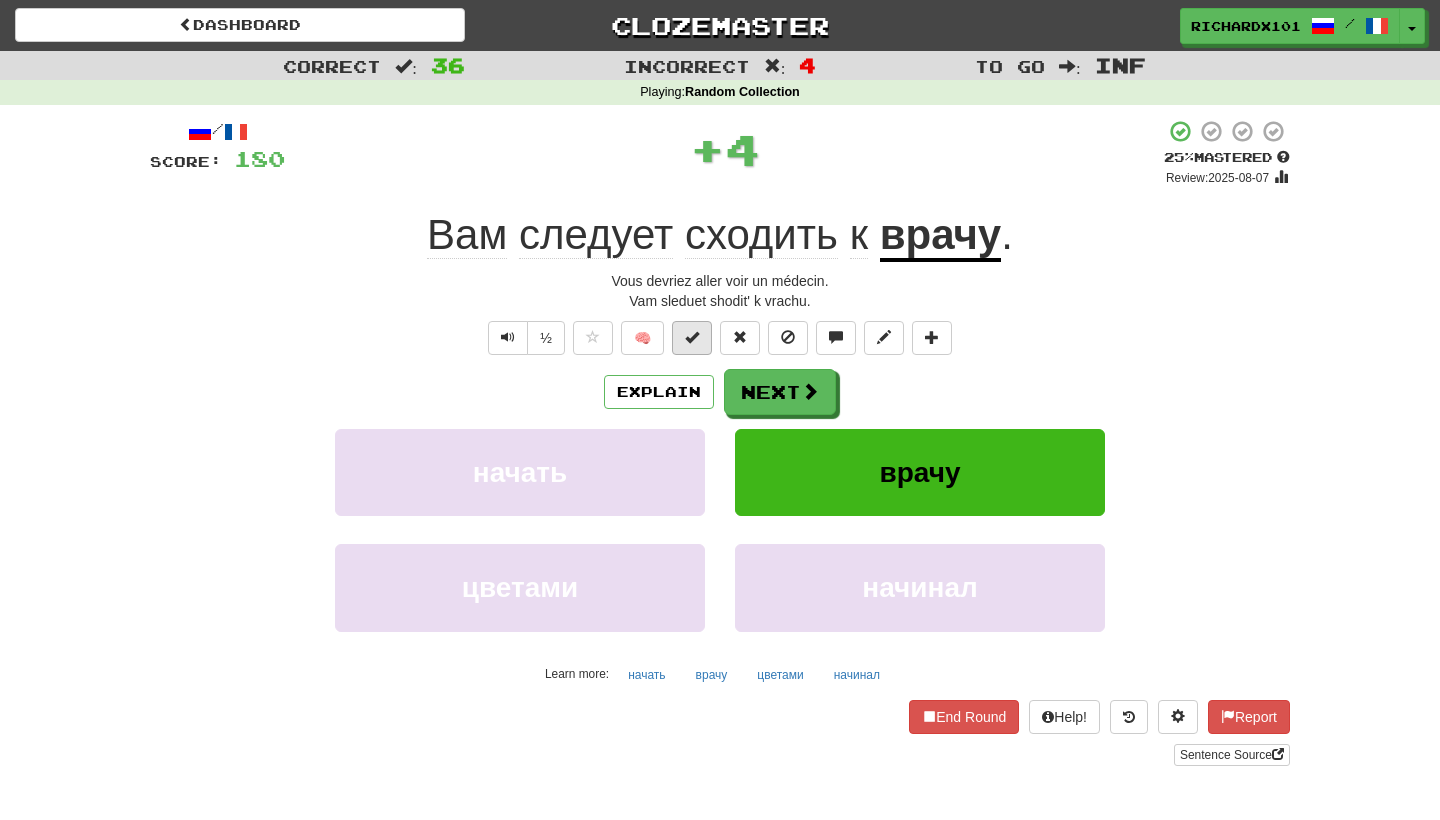 click at bounding box center (692, 337) 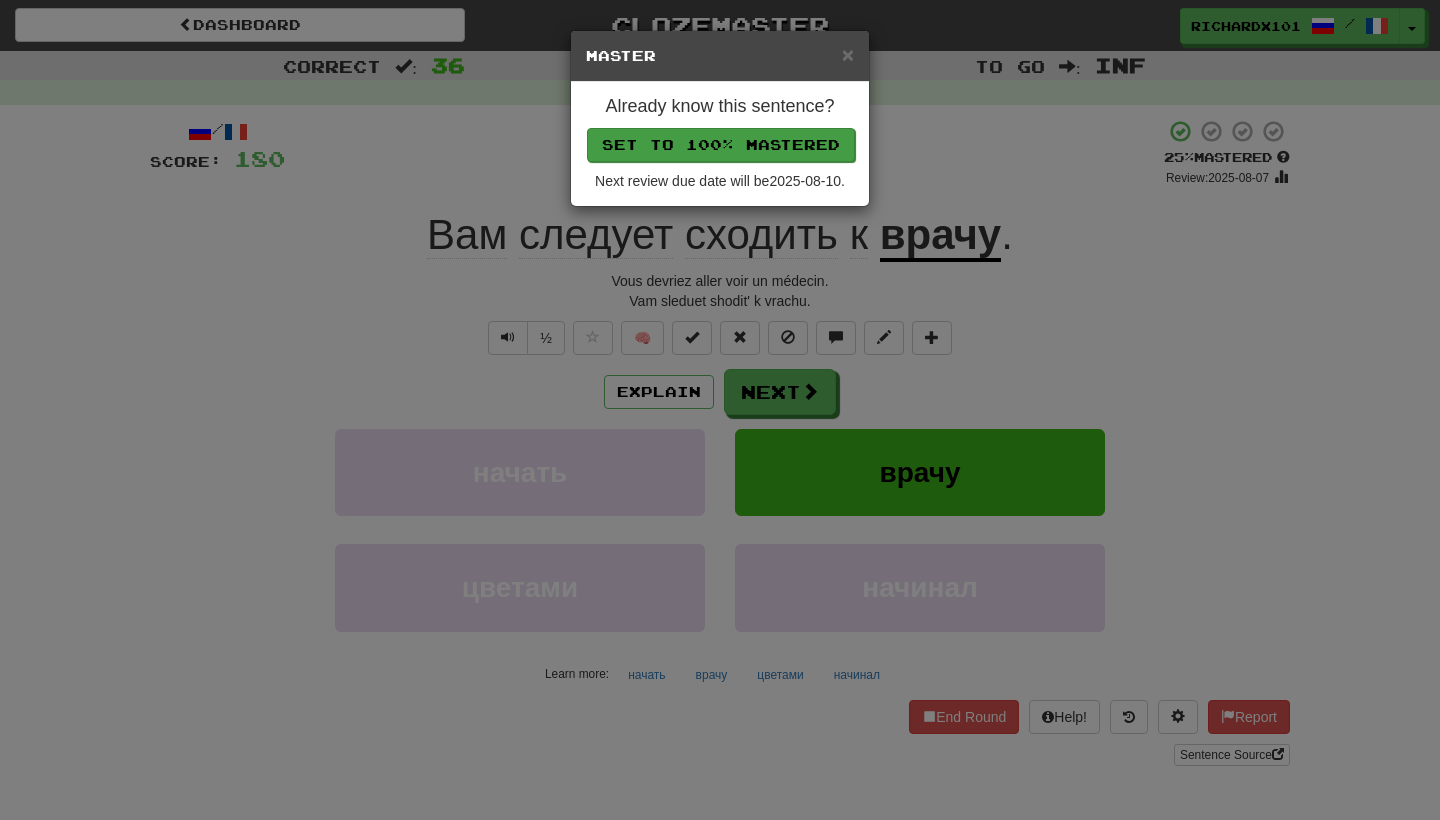 click on "Set to 100% Mastered" at bounding box center [721, 145] 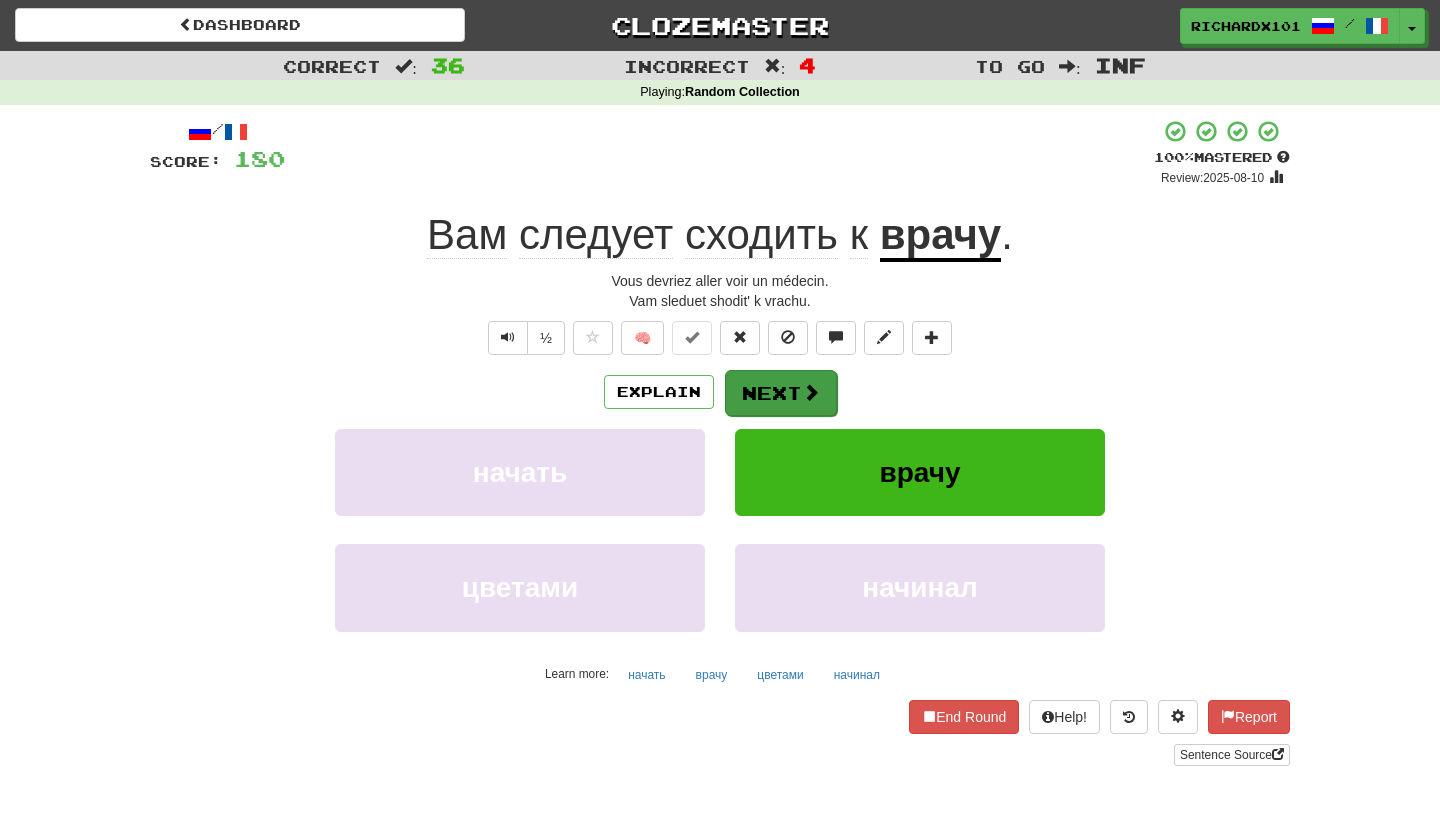 click at bounding box center (811, 392) 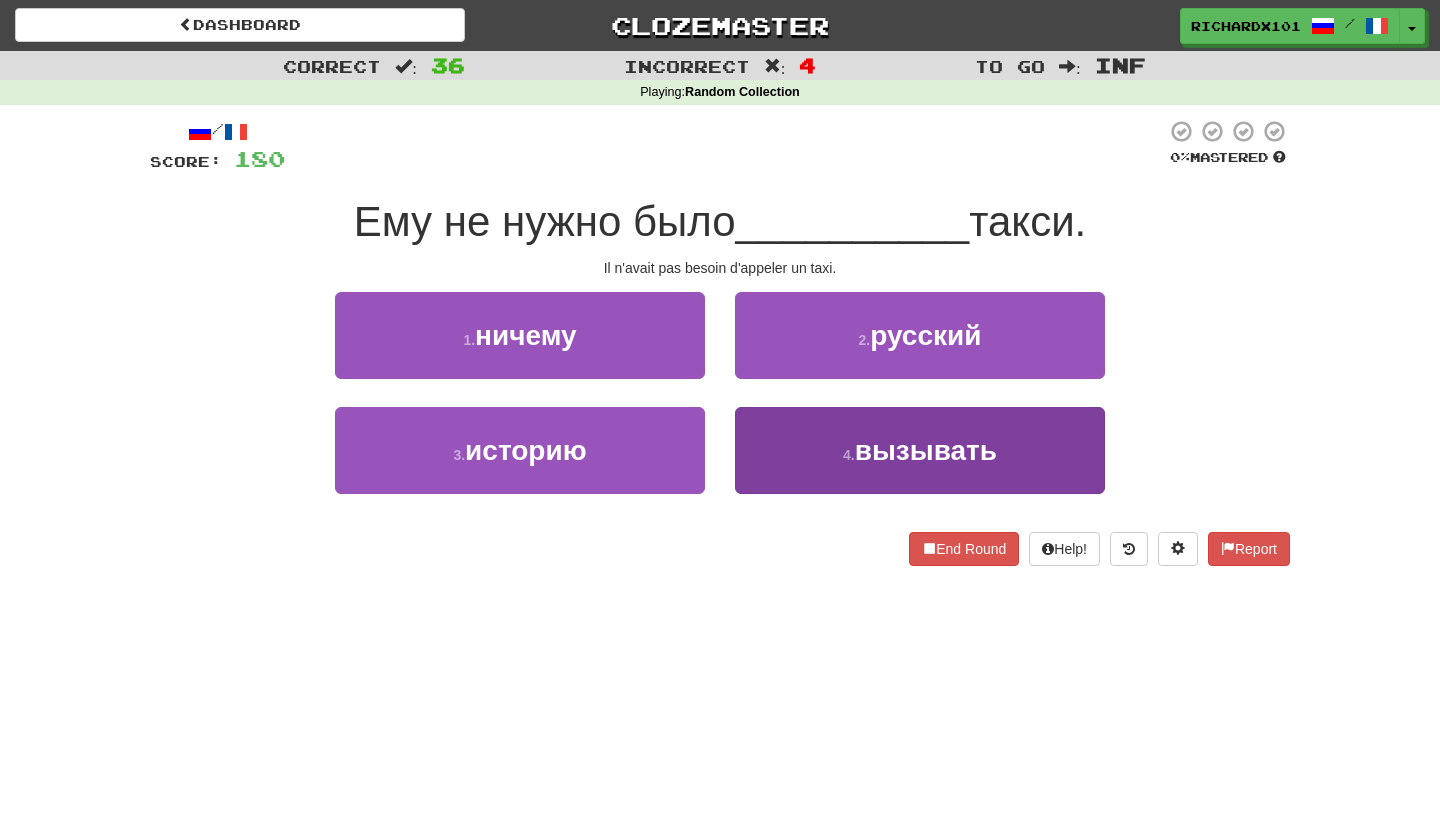 click on "4 .  вызывать" at bounding box center [920, 450] 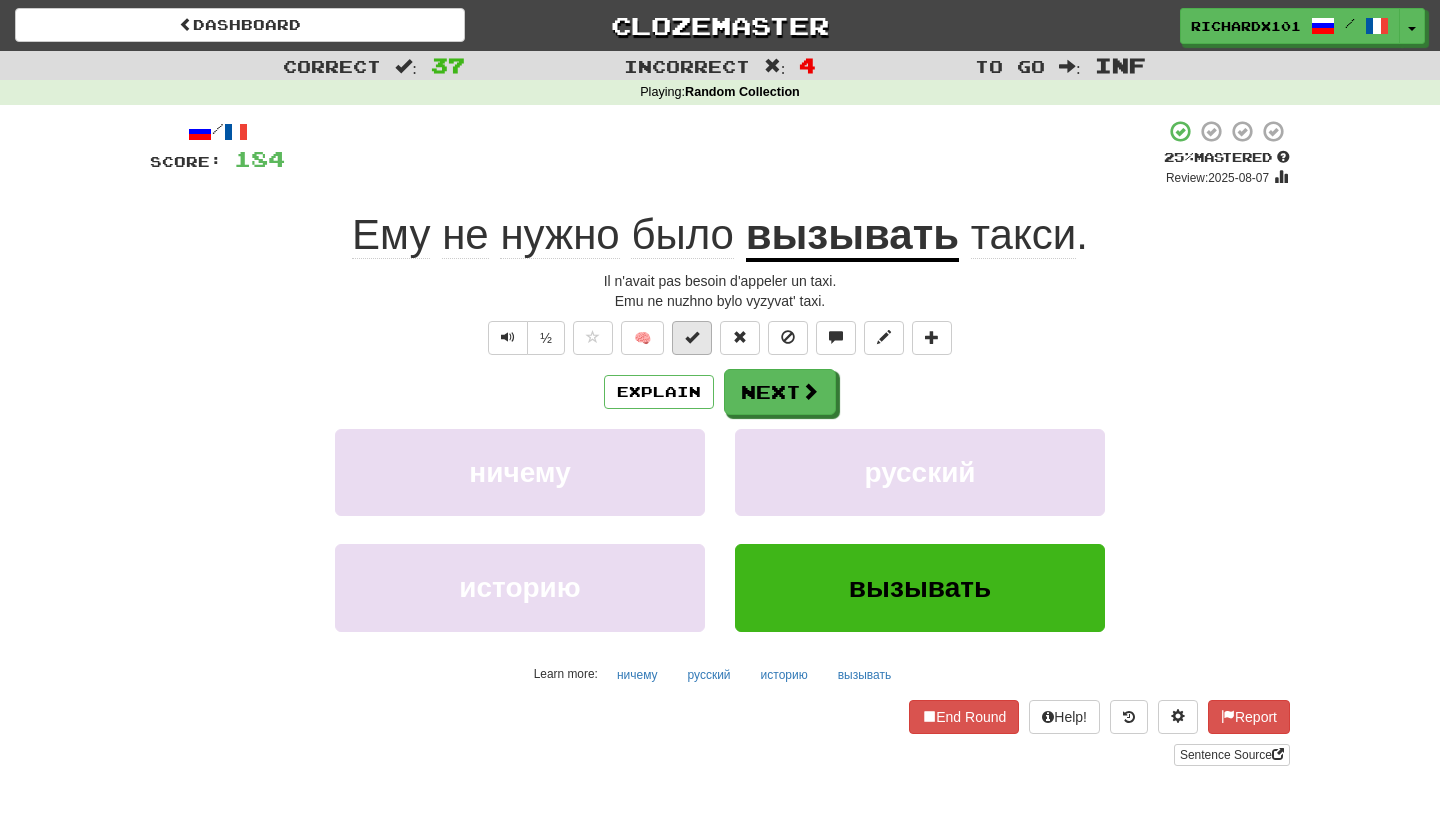 click at bounding box center [692, 337] 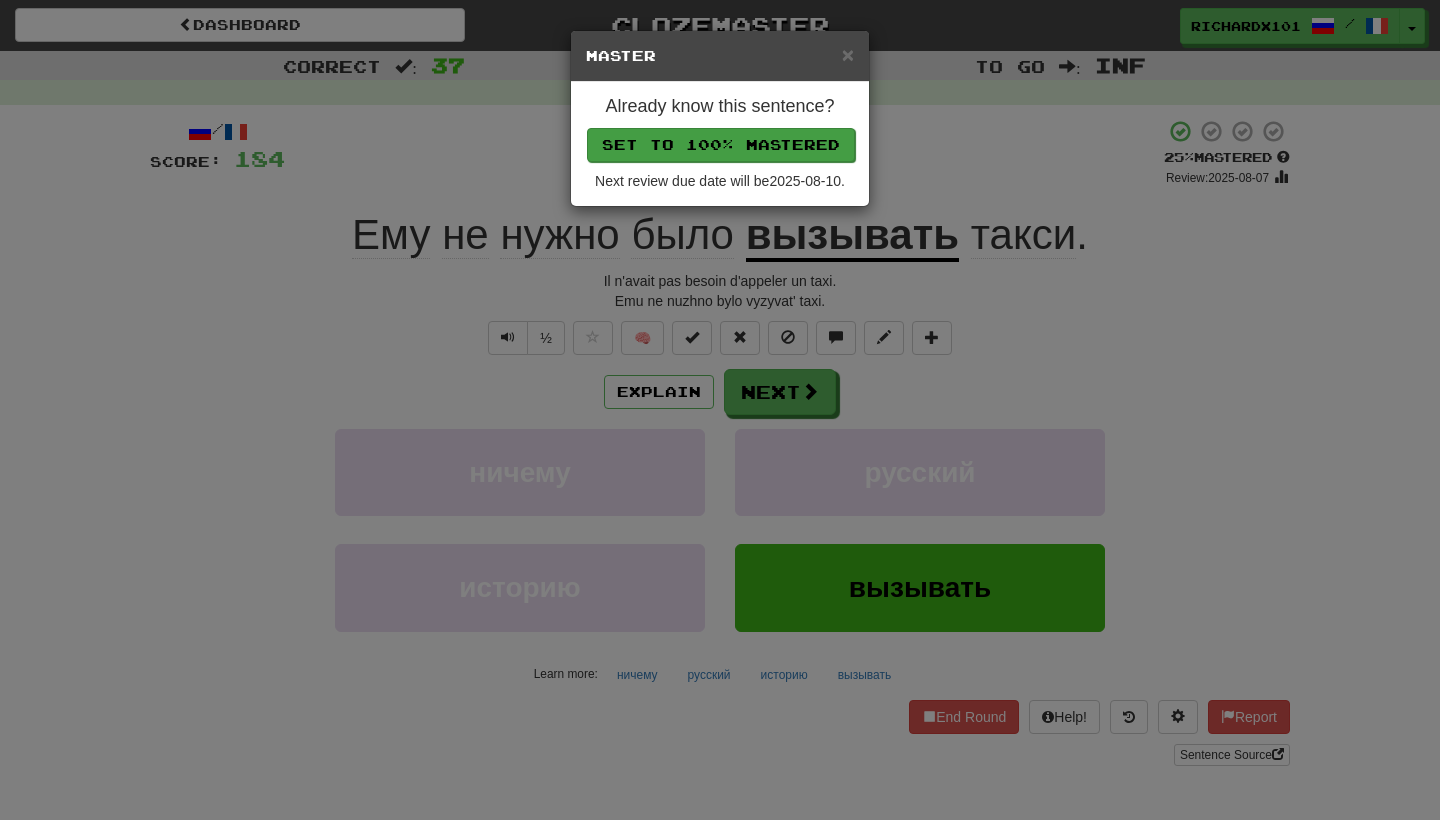 click on "Set to 100% Mastered" at bounding box center (721, 145) 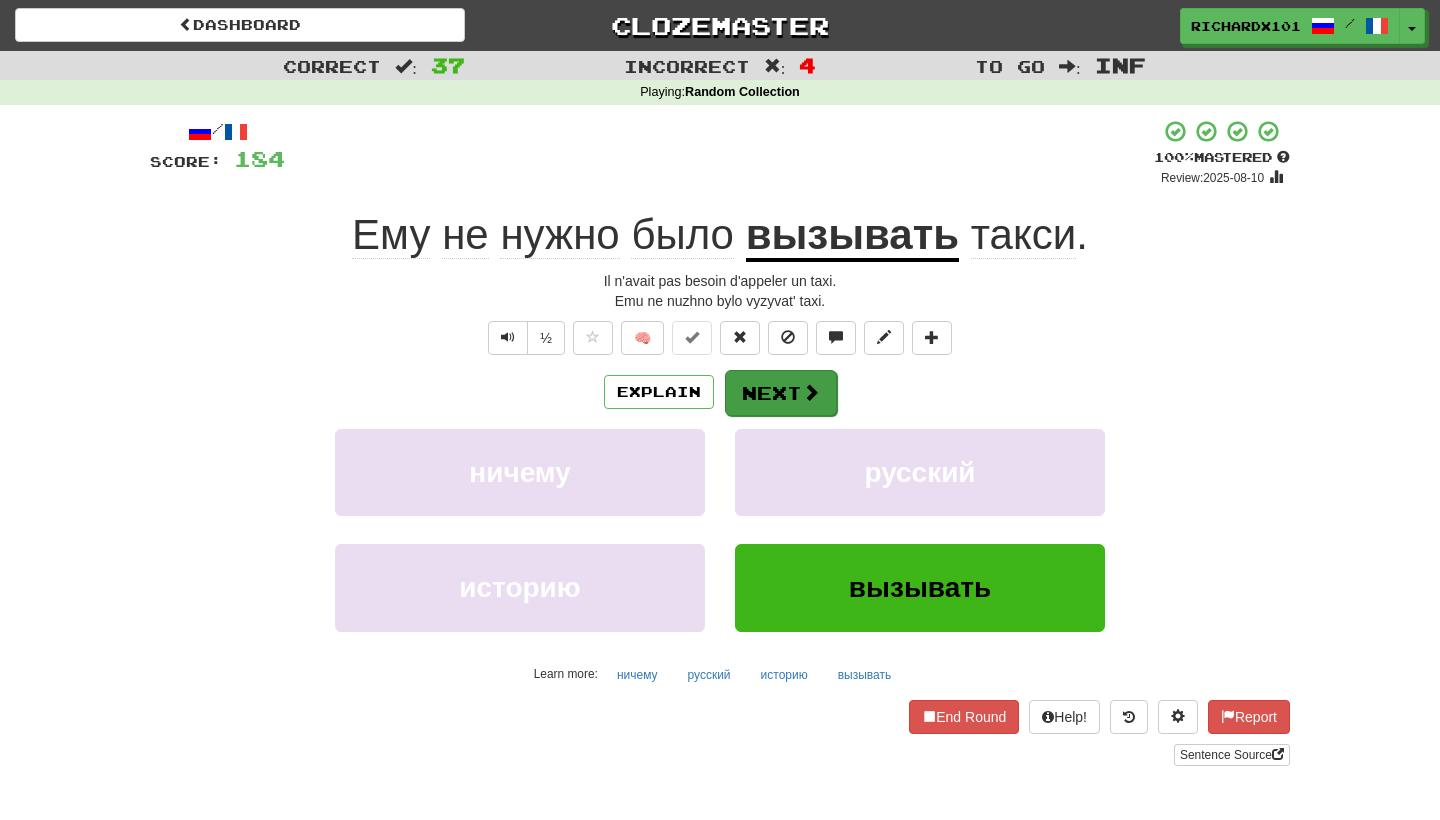click at bounding box center [811, 392] 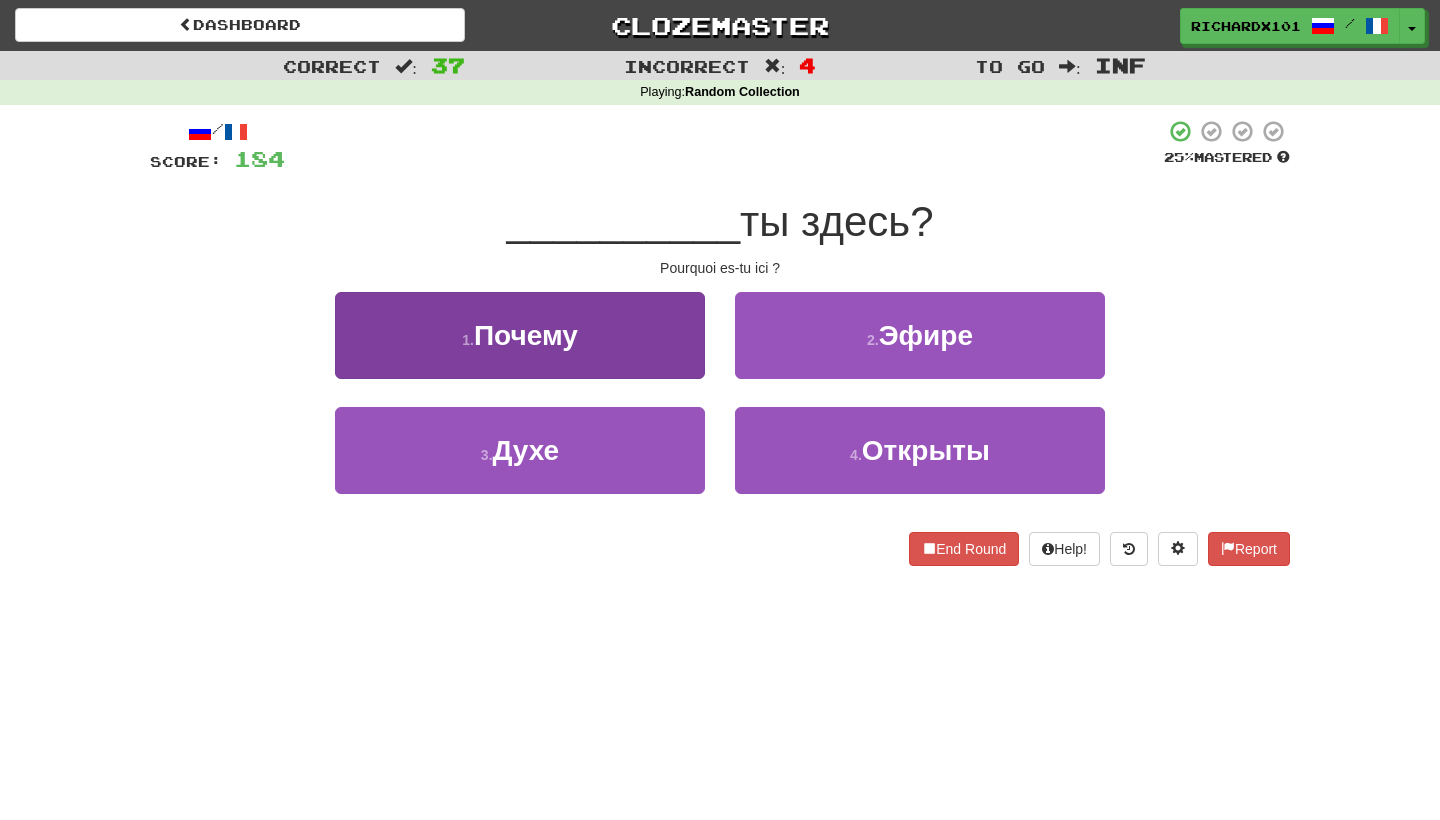 click on "1 .  Почему" at bounding box center (520, 335) 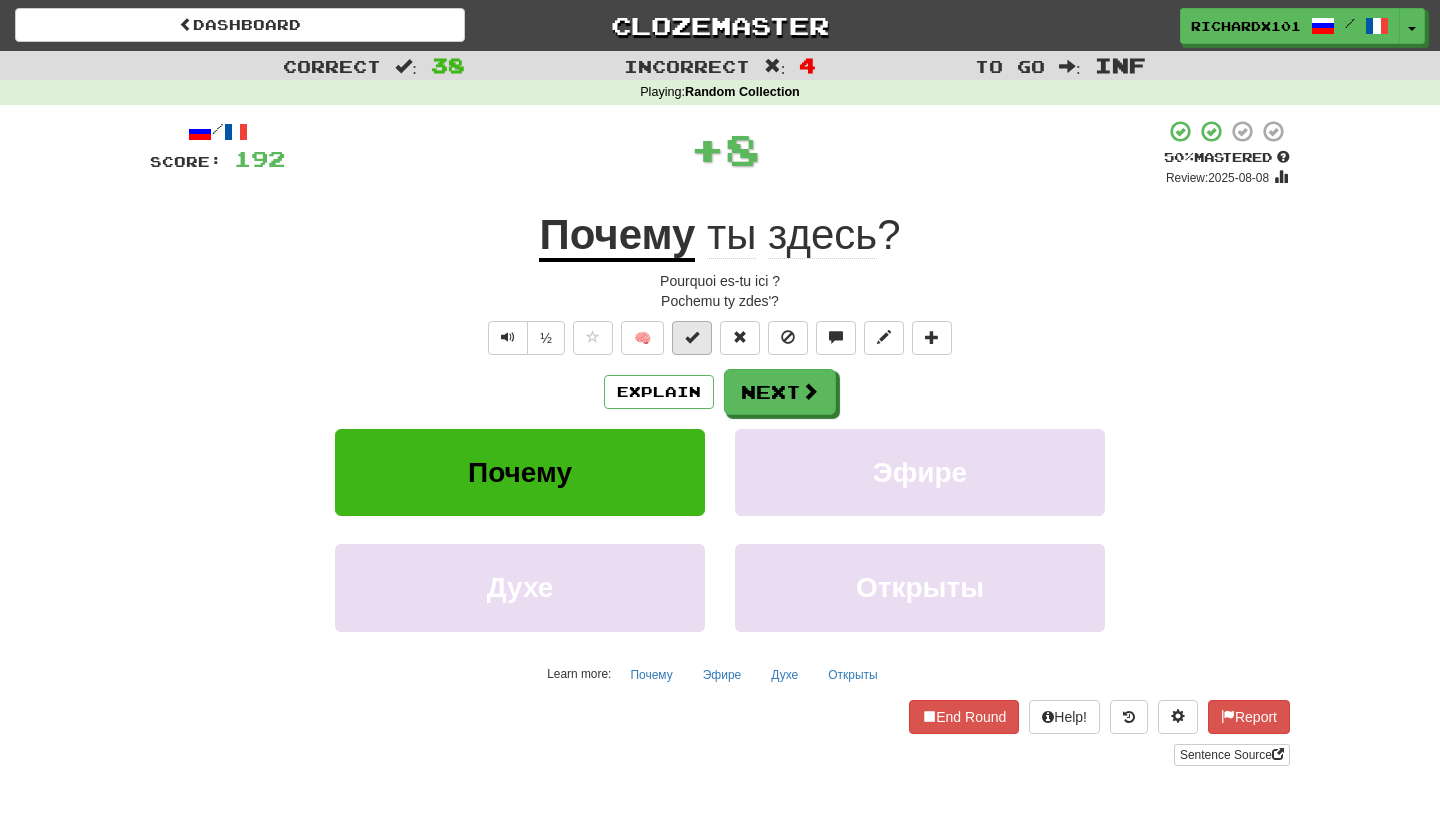click at bounding box center (692, 338) 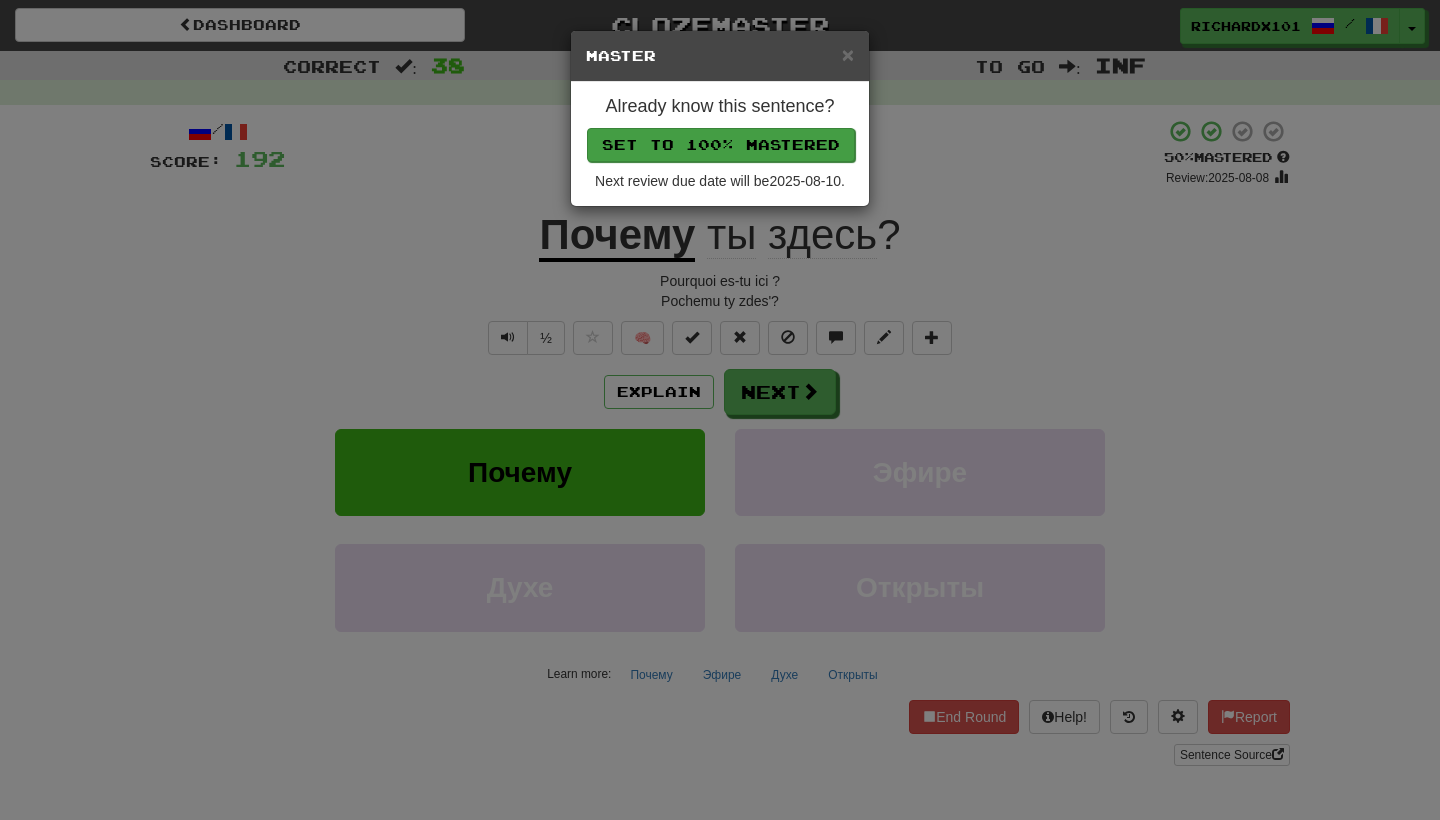 click on "Set to 100% Mastered" at bounding box center (721, 145) 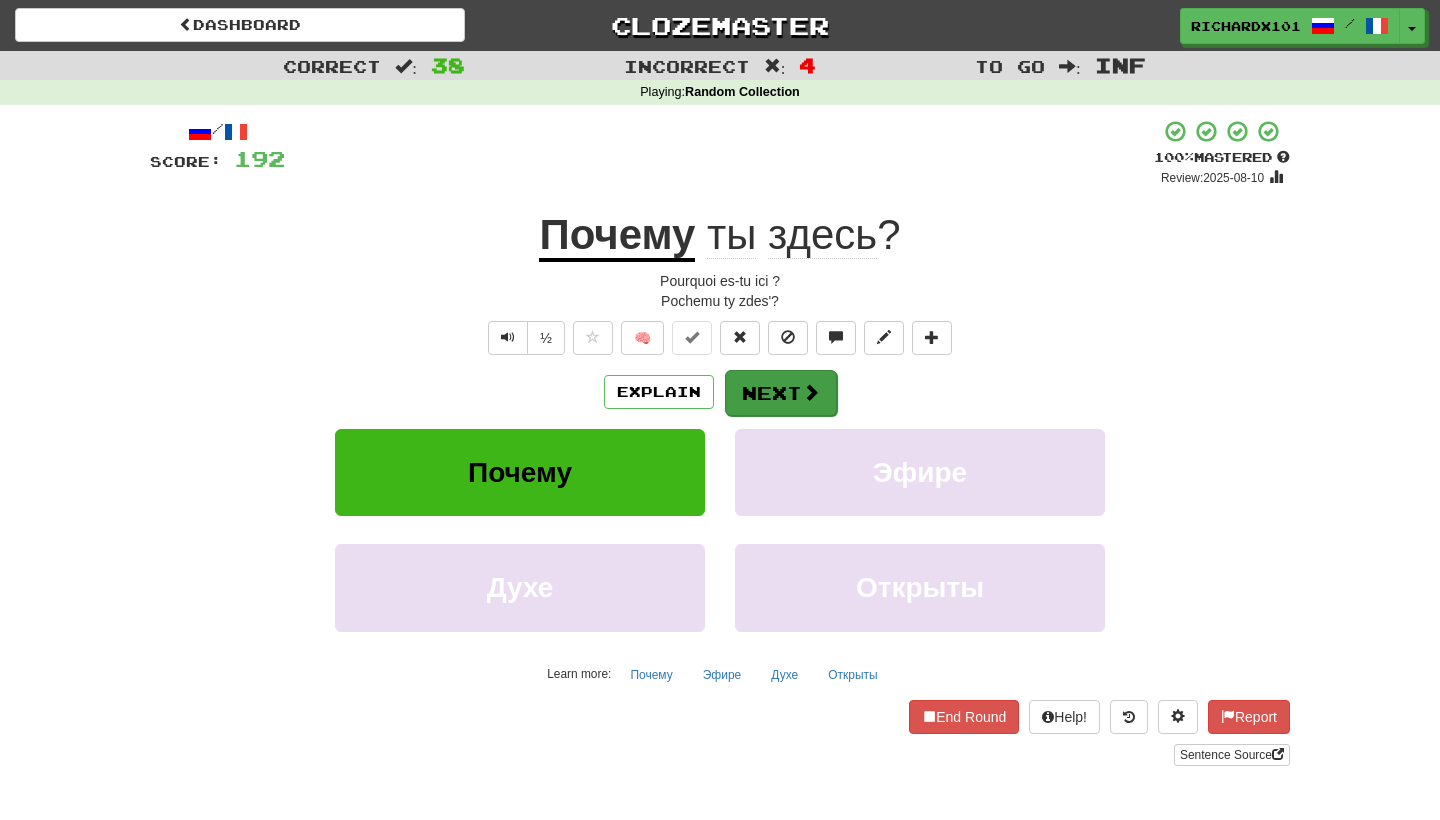 click on "Next" at bounding box center (781, 393) 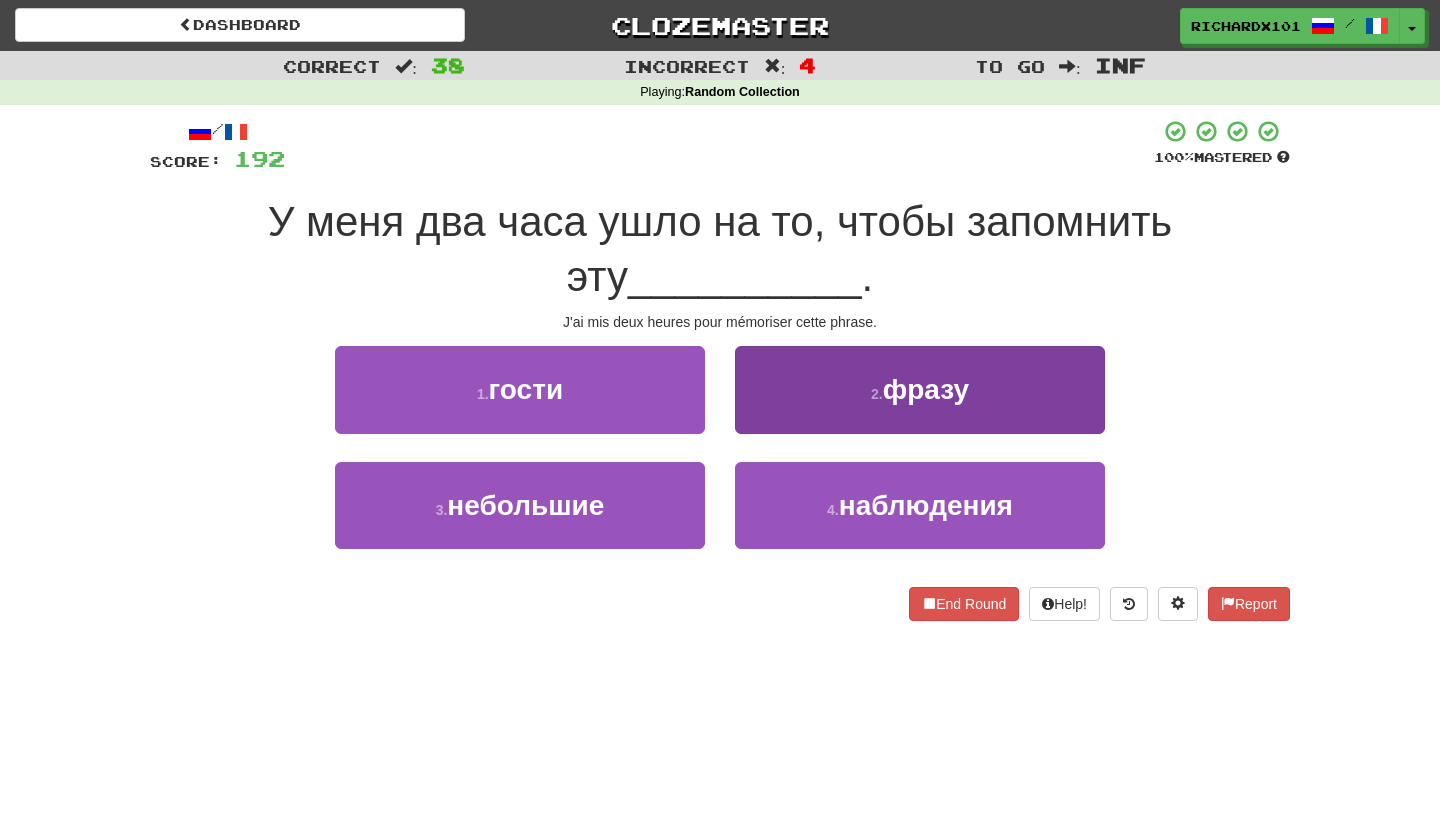 click on "2 .  фразу" at bounding box center [920, 389] 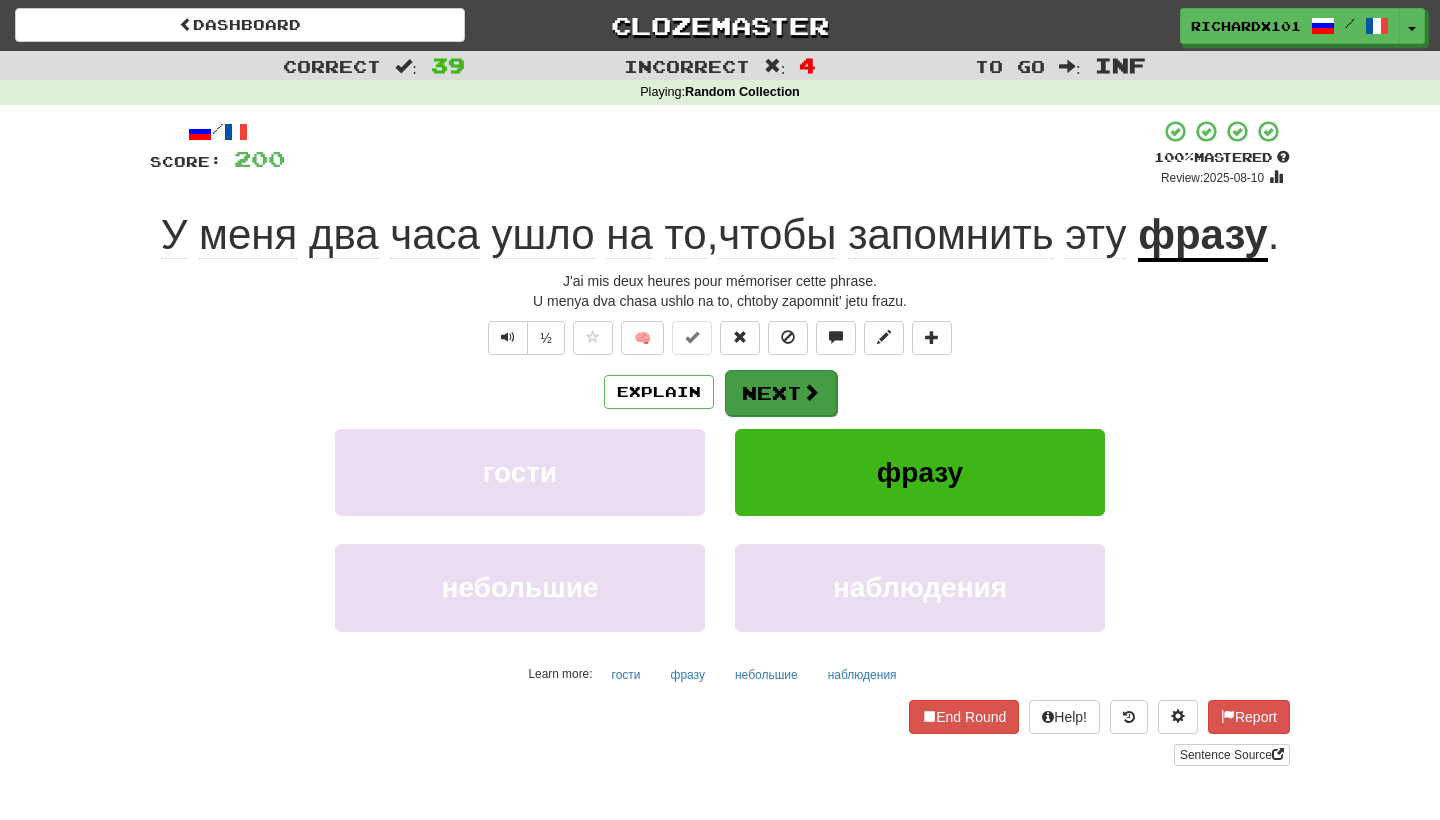click on "Next" at bounding box center [781, 393] 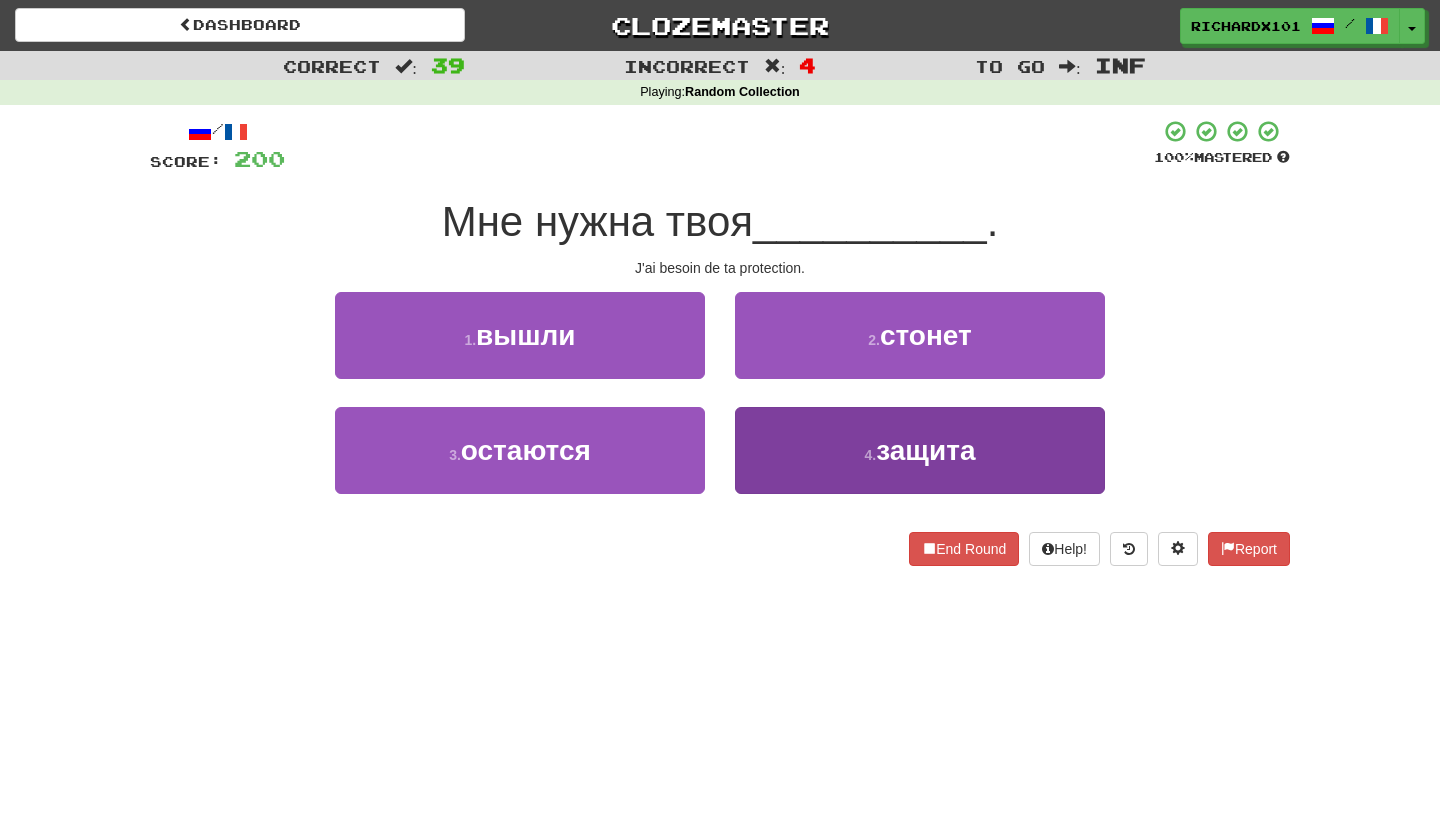 click on "4 .  защита" at bounding box center [920, 450] 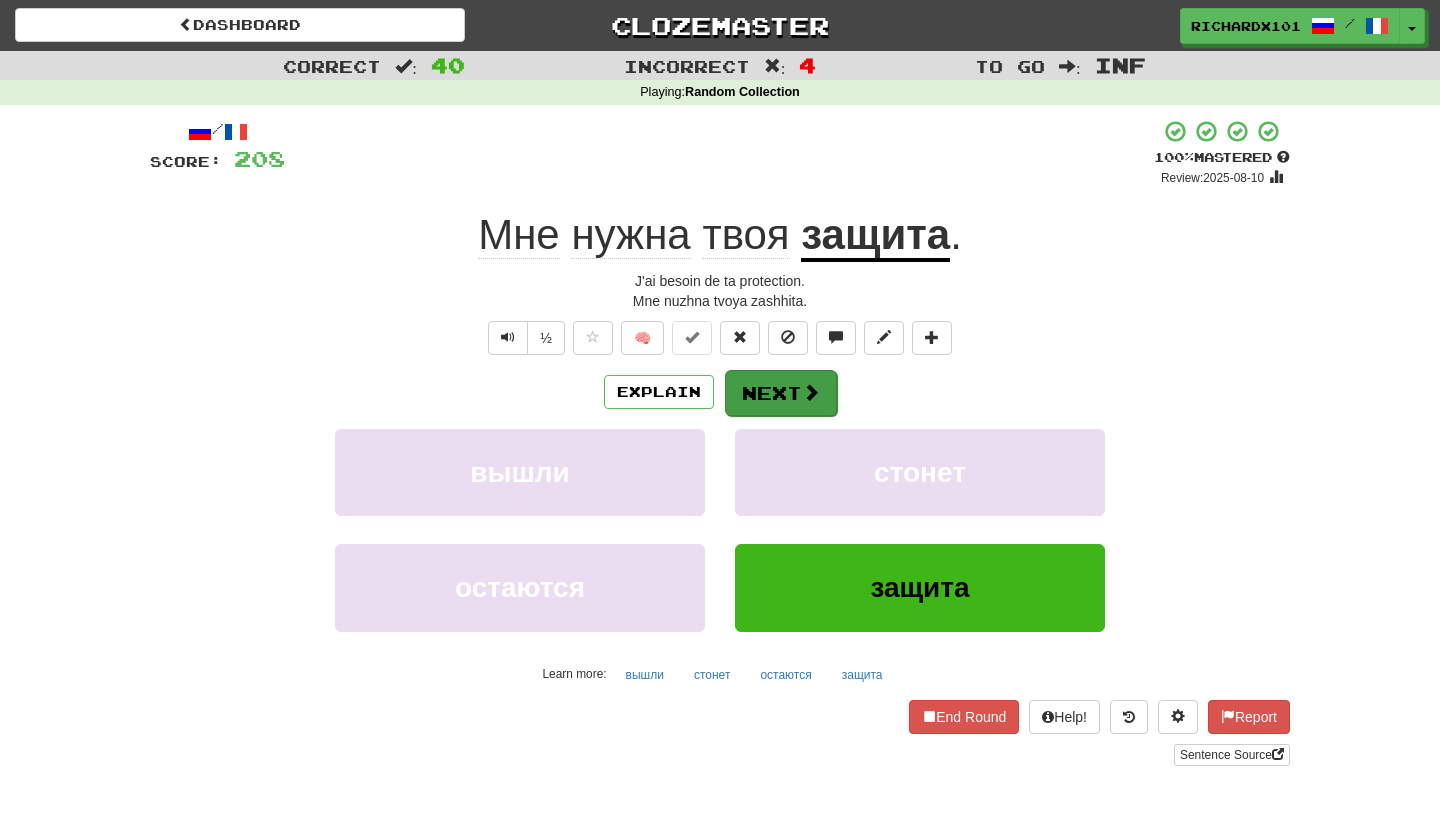 click at bounding box center [811, 392] 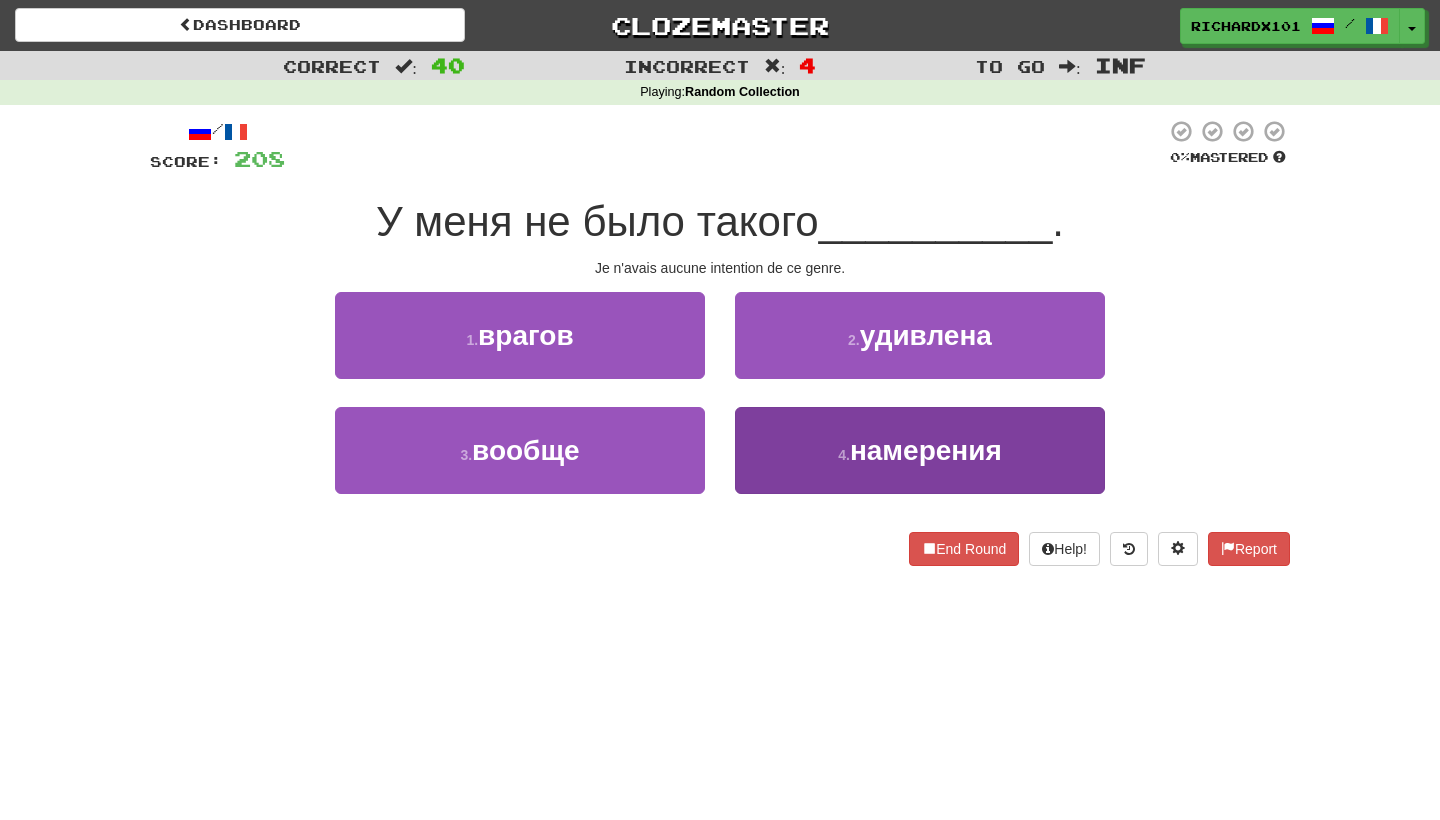 click on "4 .  намерения" at bounding box center [920, 450] 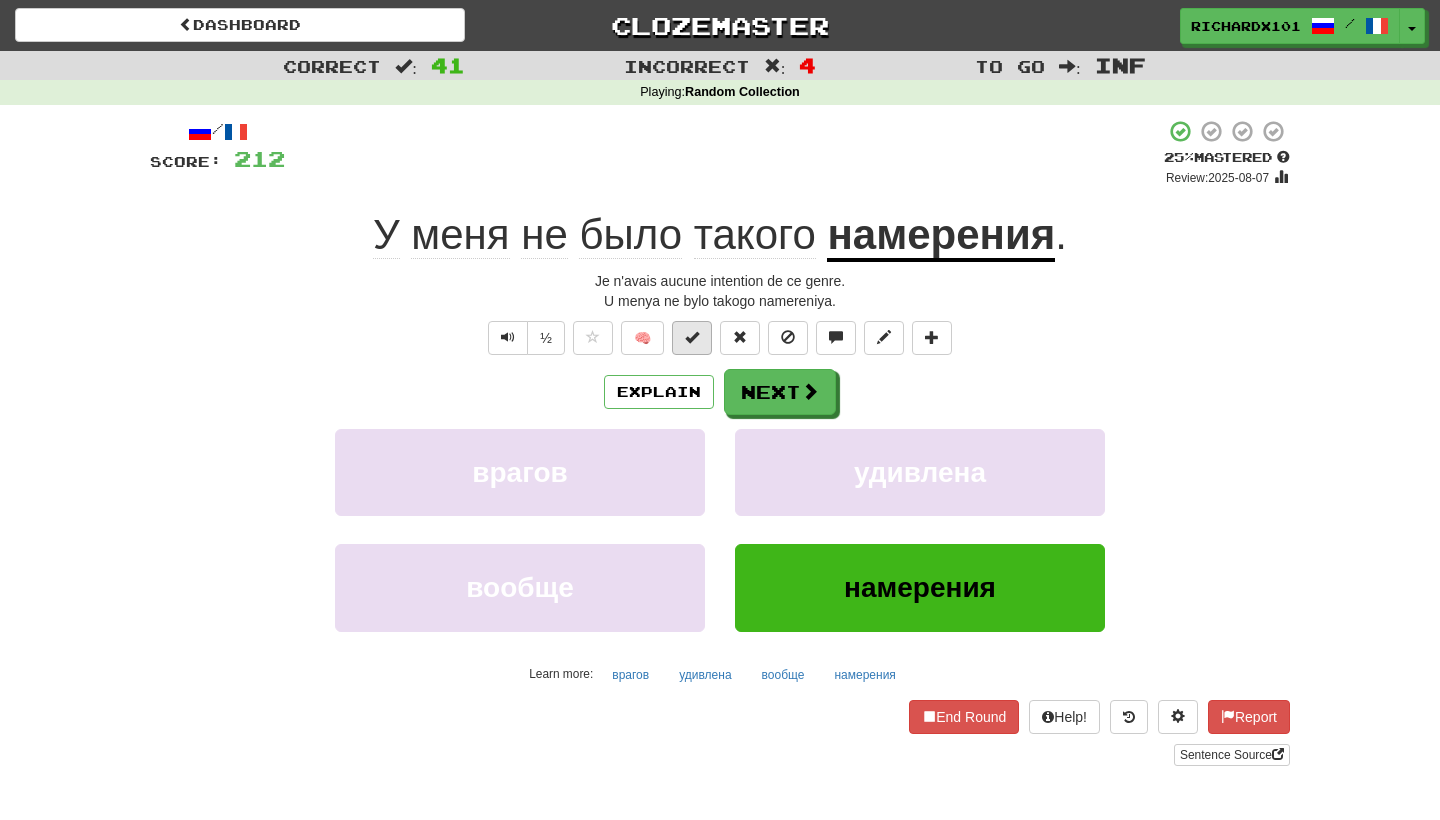 click at bounding box center [692, 337] 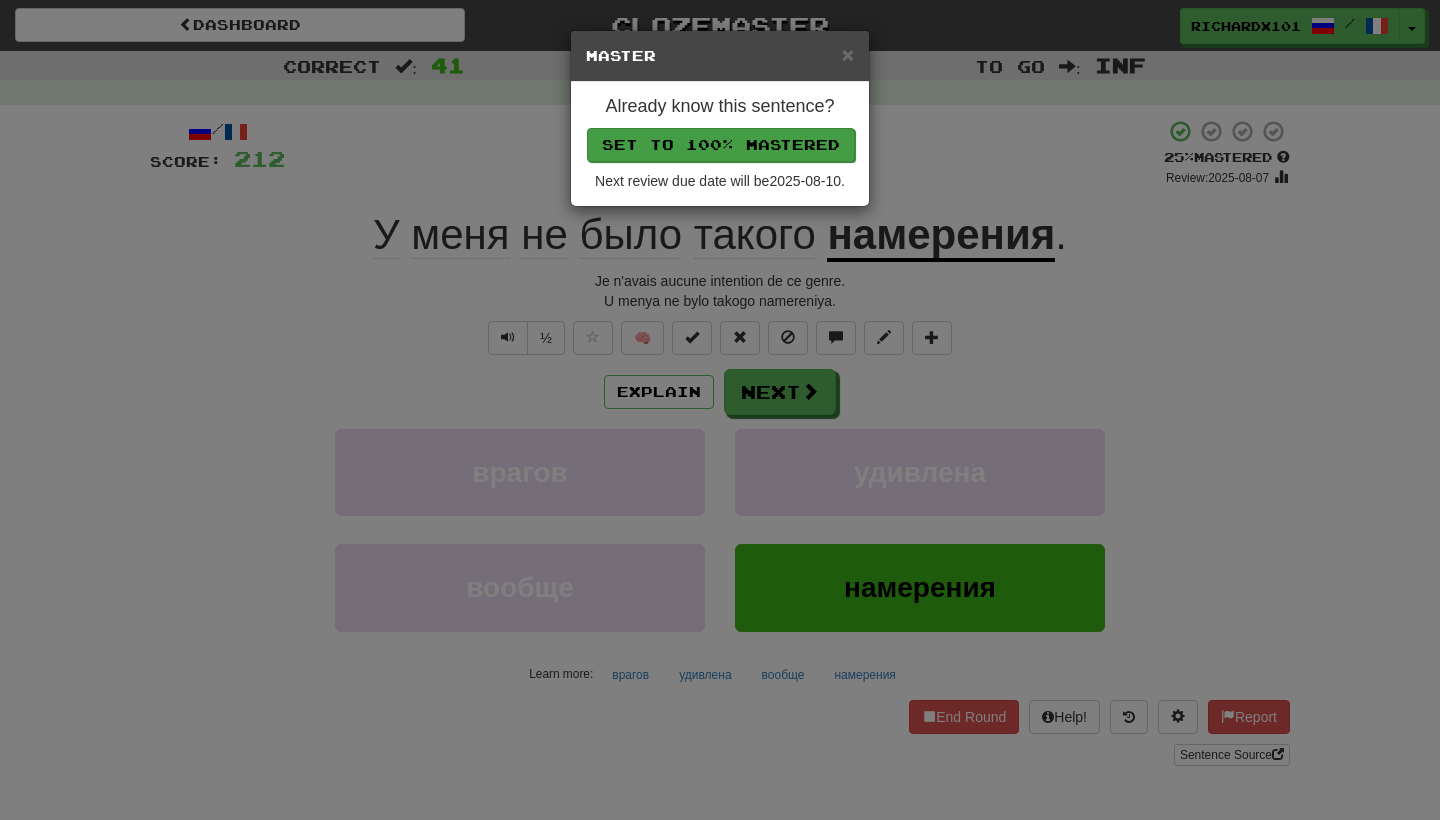 click on "Set to 100% Mastered" at bounding box center (721, 145) 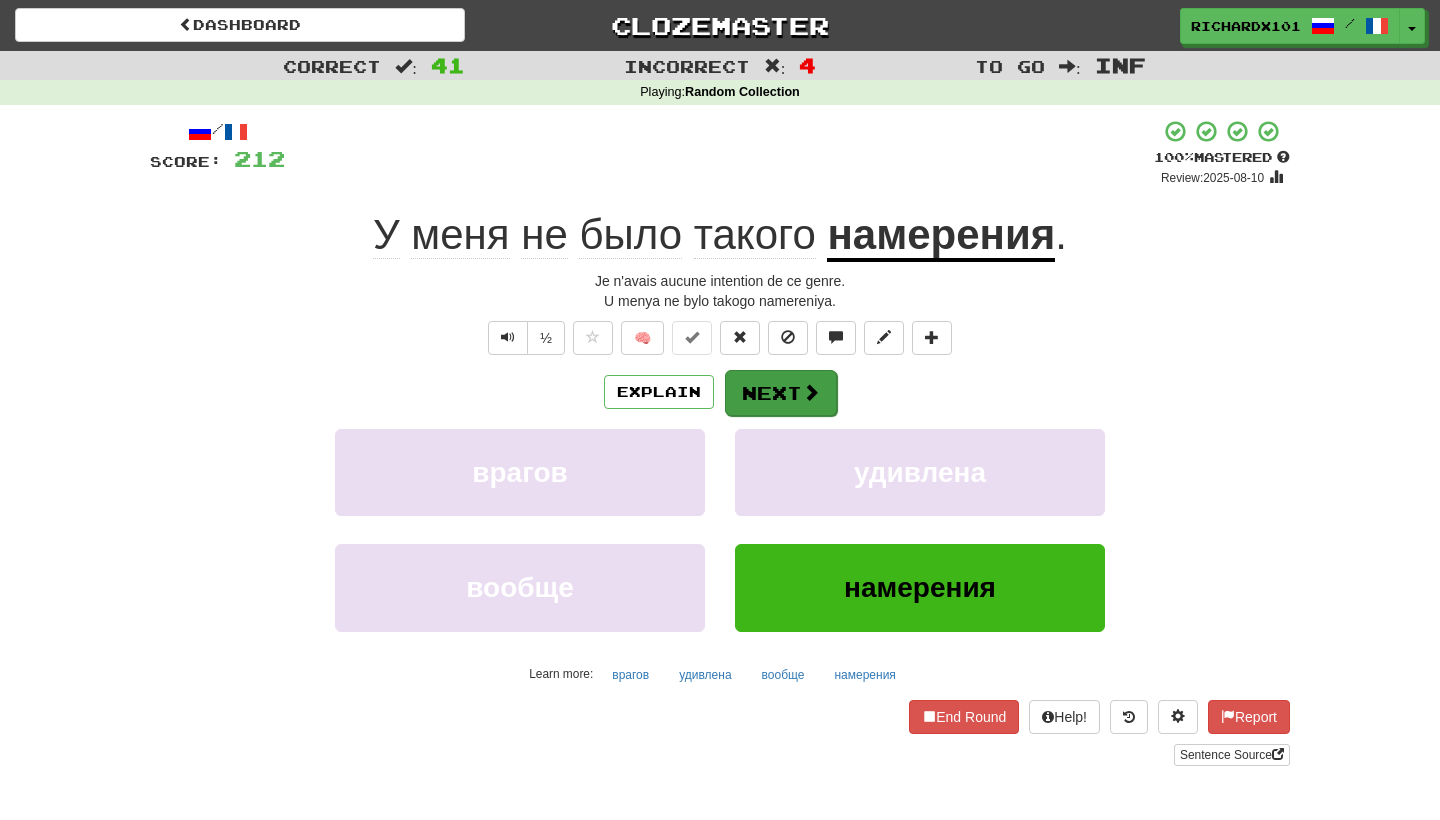 click at bounding box center [811, 392] 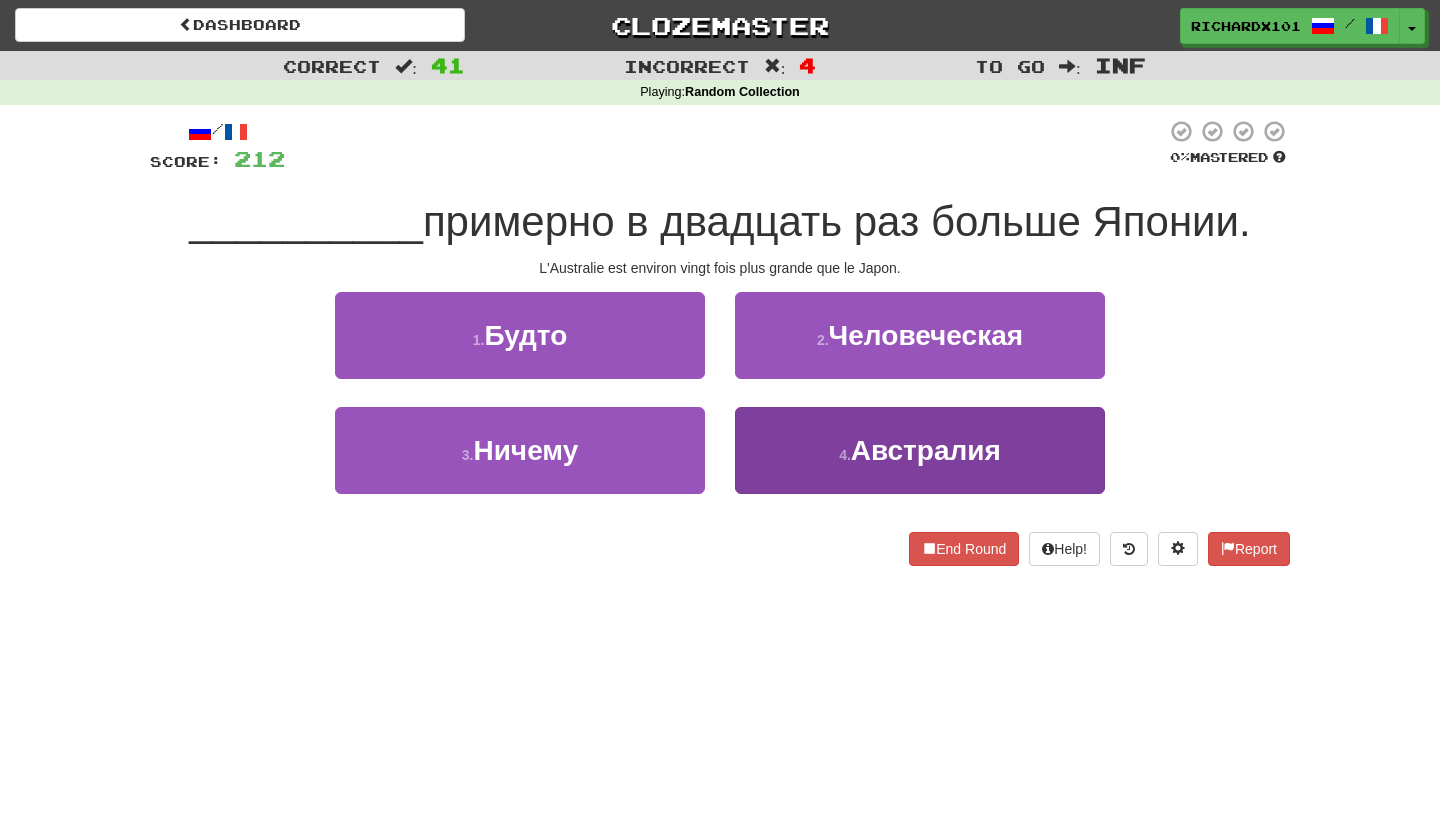 click on "4 .  Австралия" at bounding box center (920, 450) 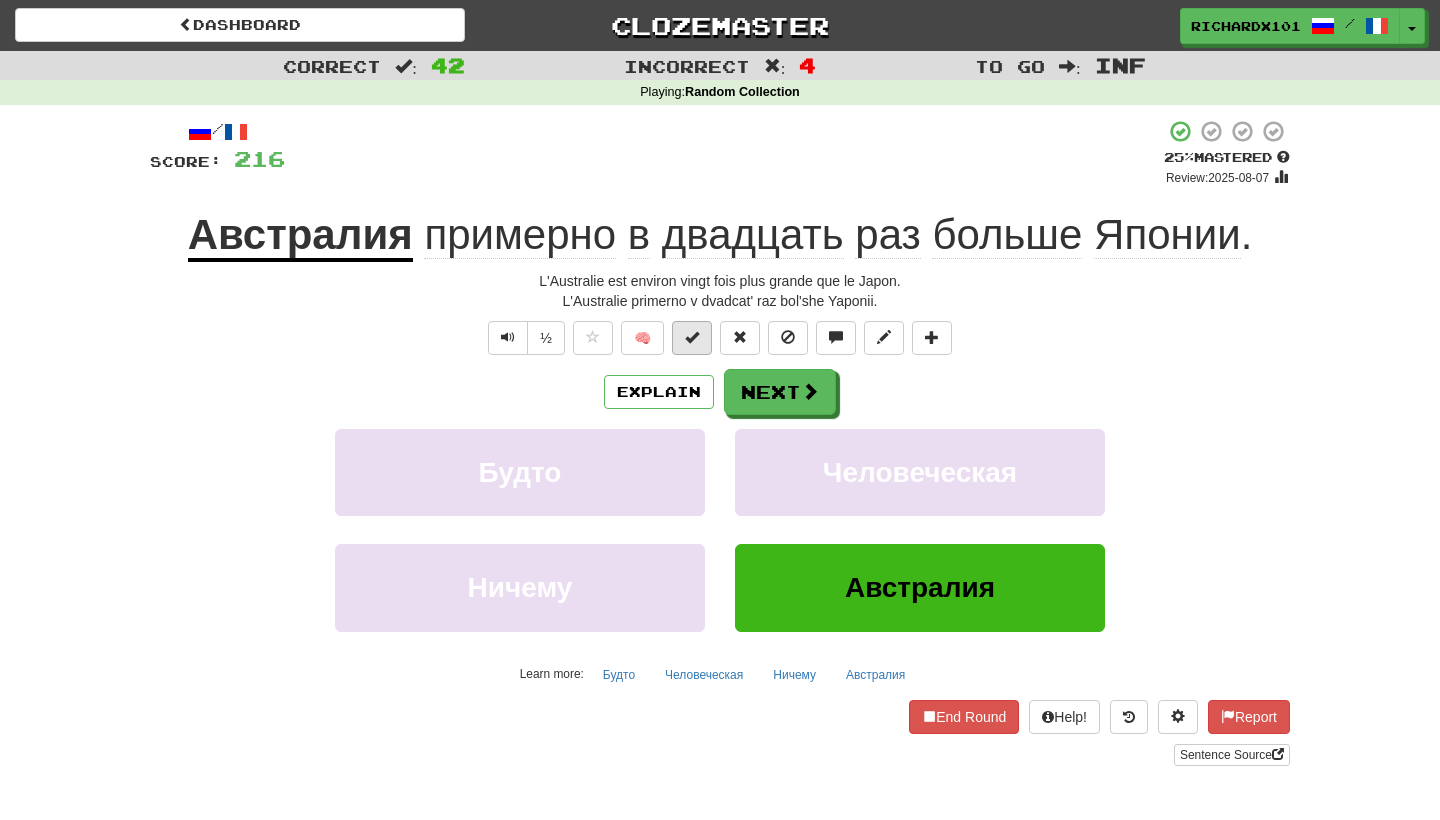 click at bounding box center [692, 337] 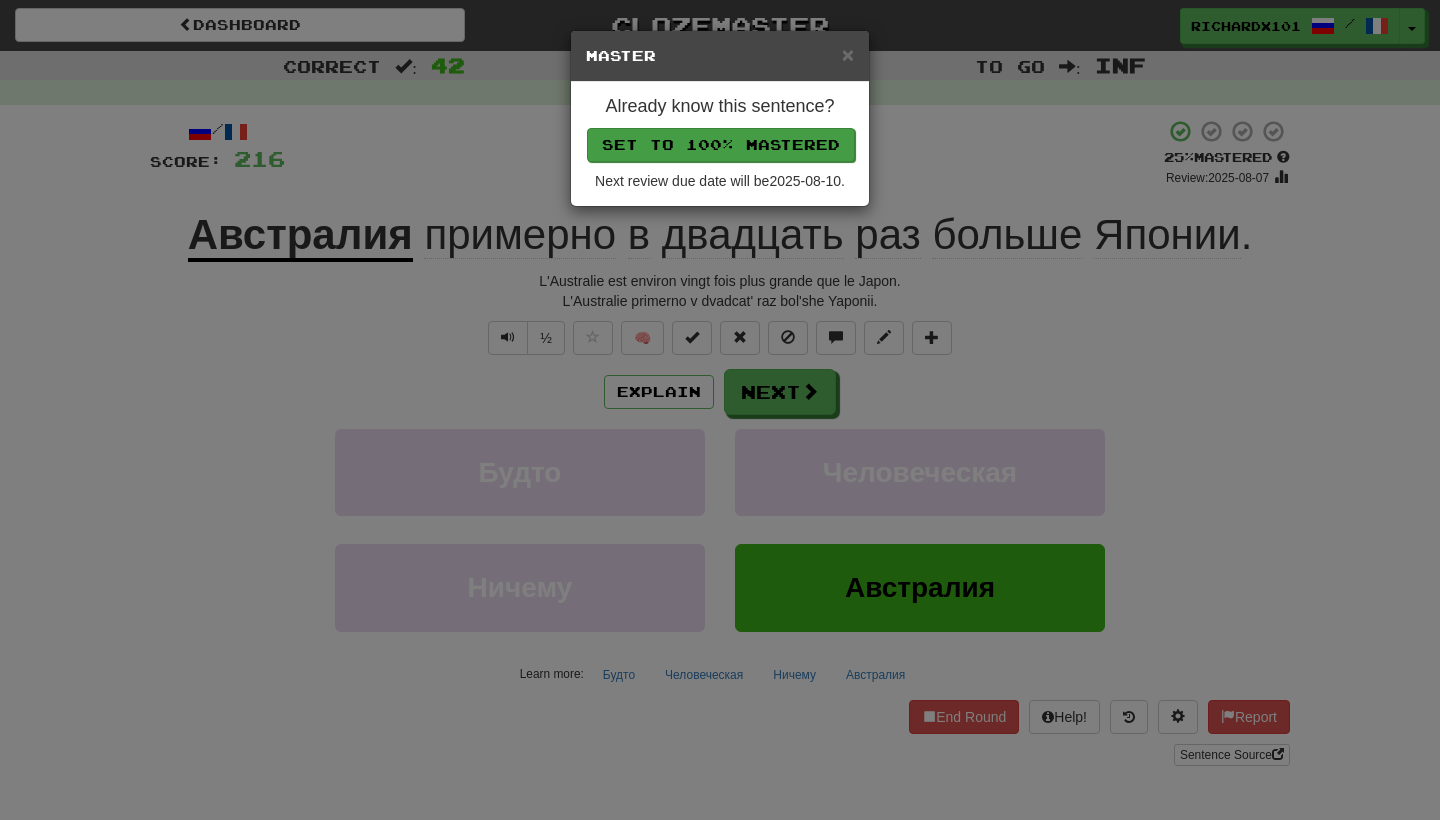 click on "Set to 100% Mastered" at bounding box center (721, 145) 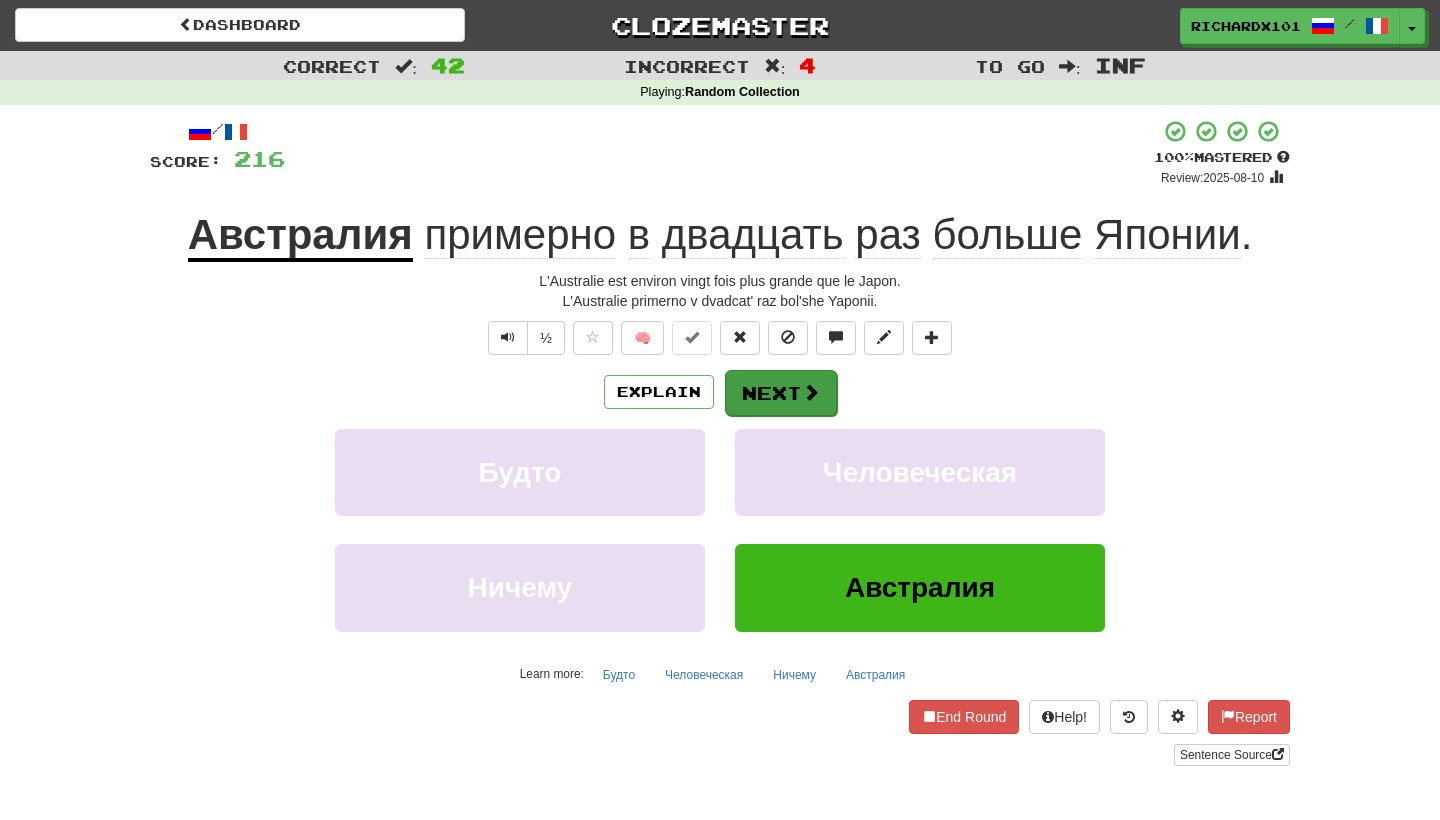 click on "Next" at bounding box center (781, 393) 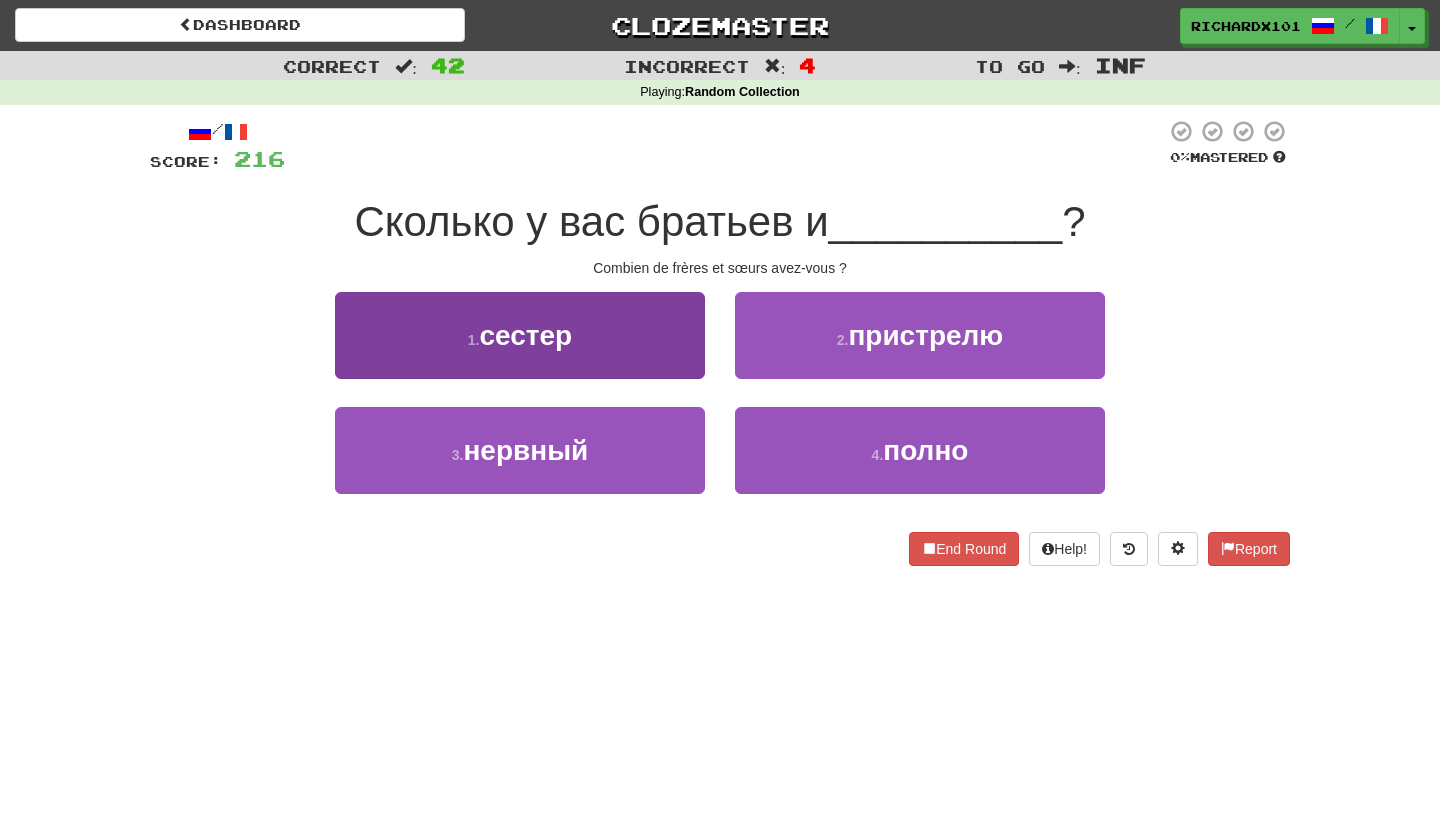click on "1 .  сестер" at bounding box center [520, 335] 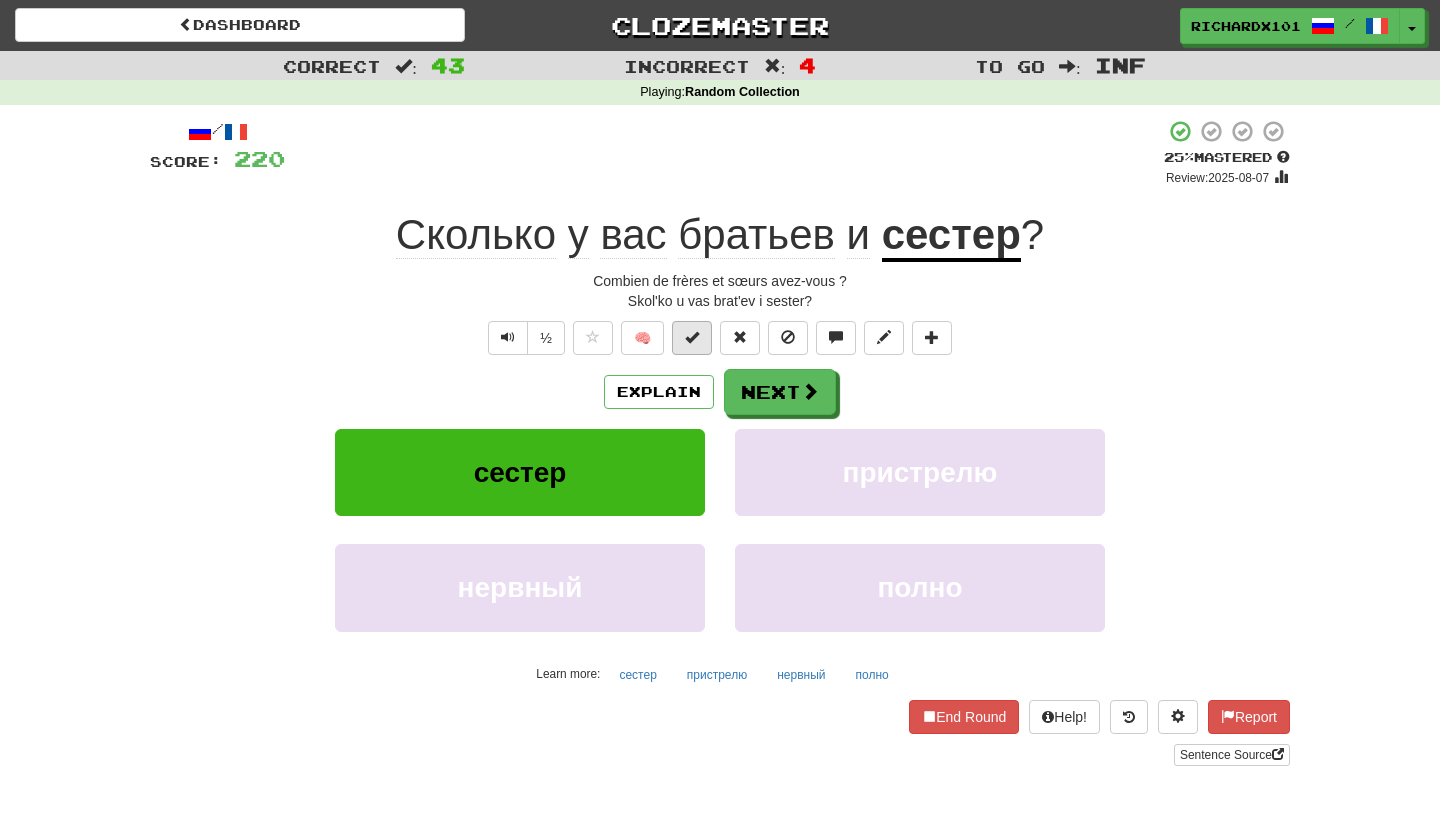 click at bounding box center (692, 338) 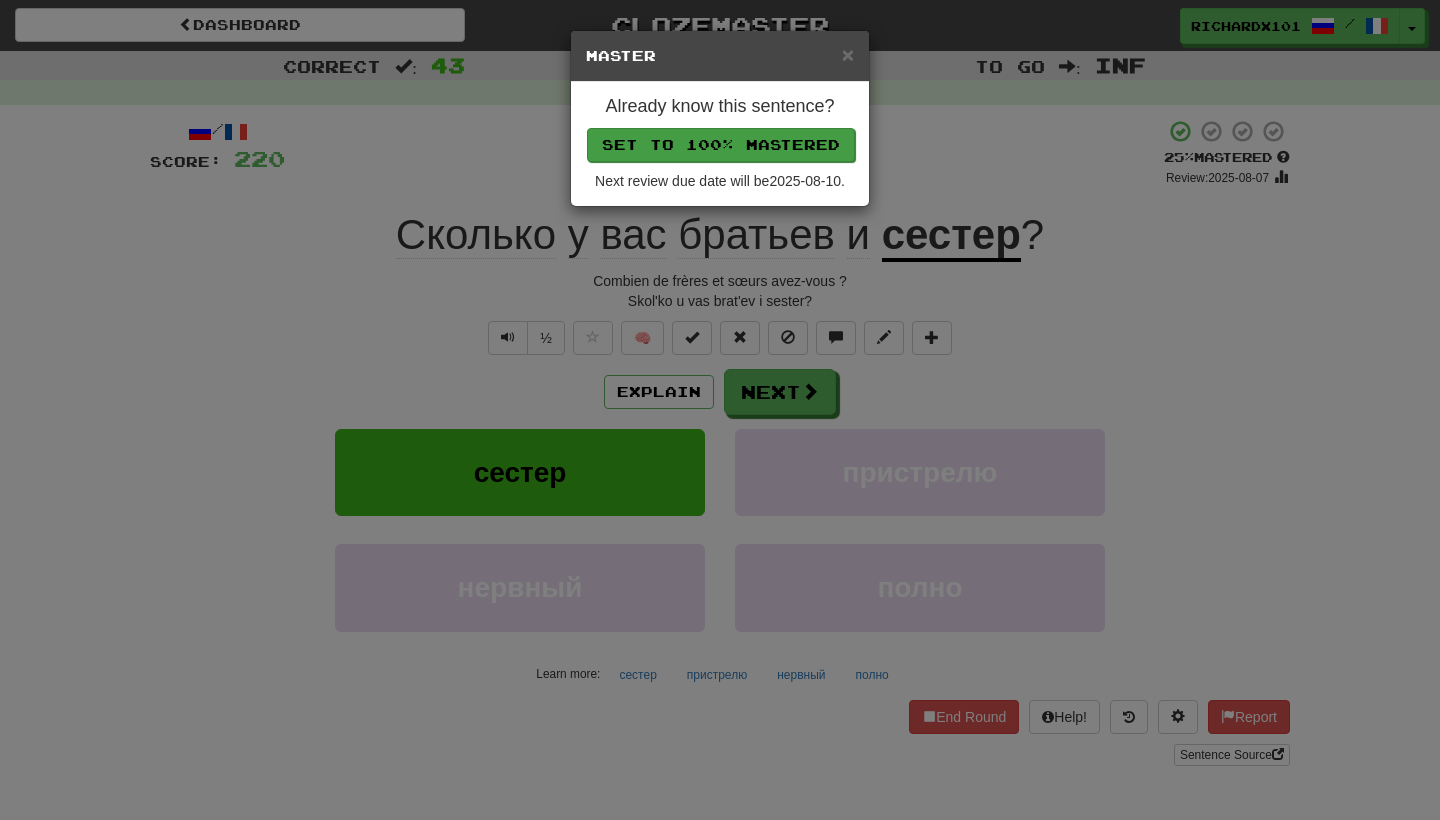 click on "Set to 100% Mastered" at bounding box center [721, 145] 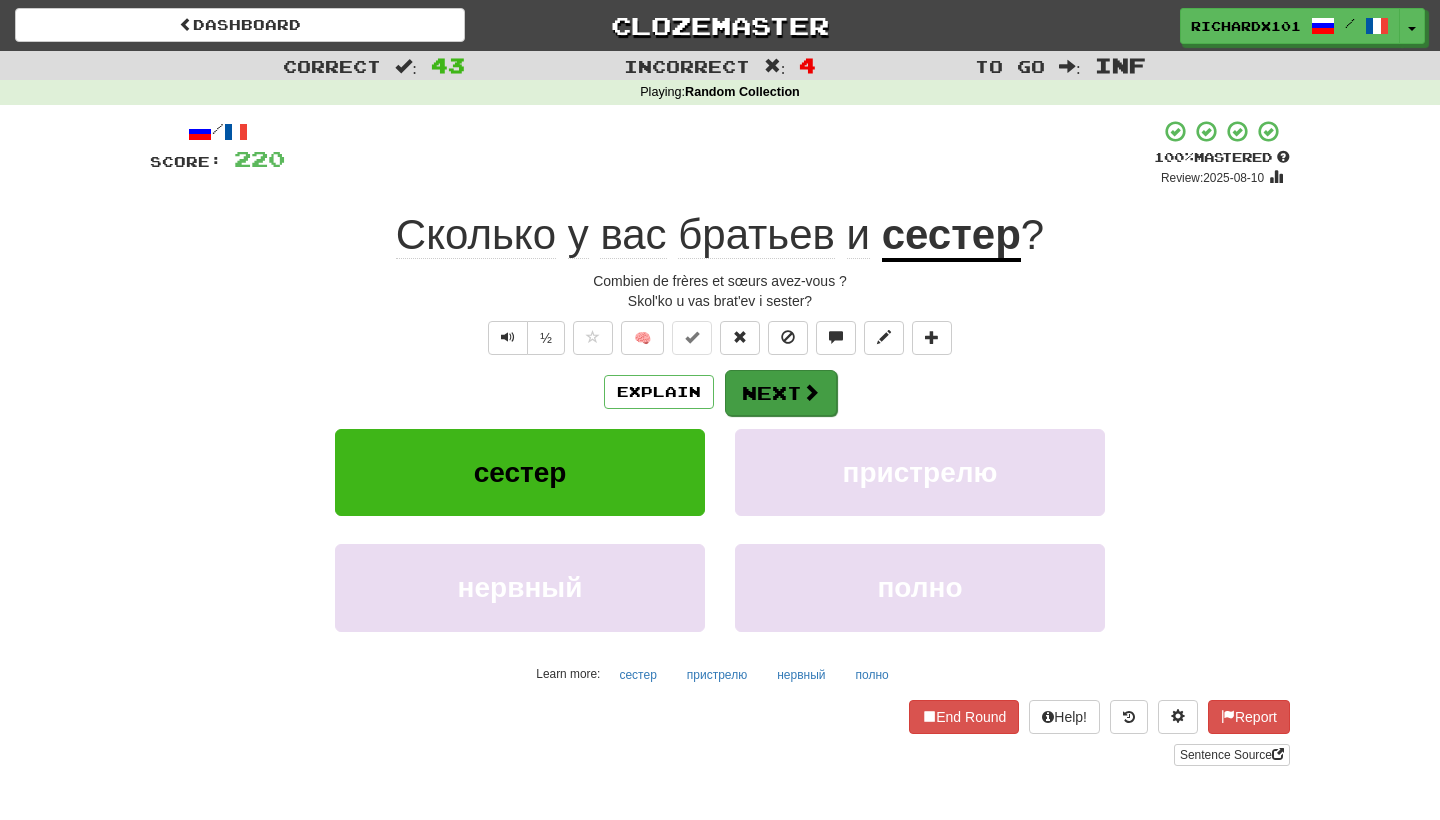 click on "Next" at bounding box center (781, 393) 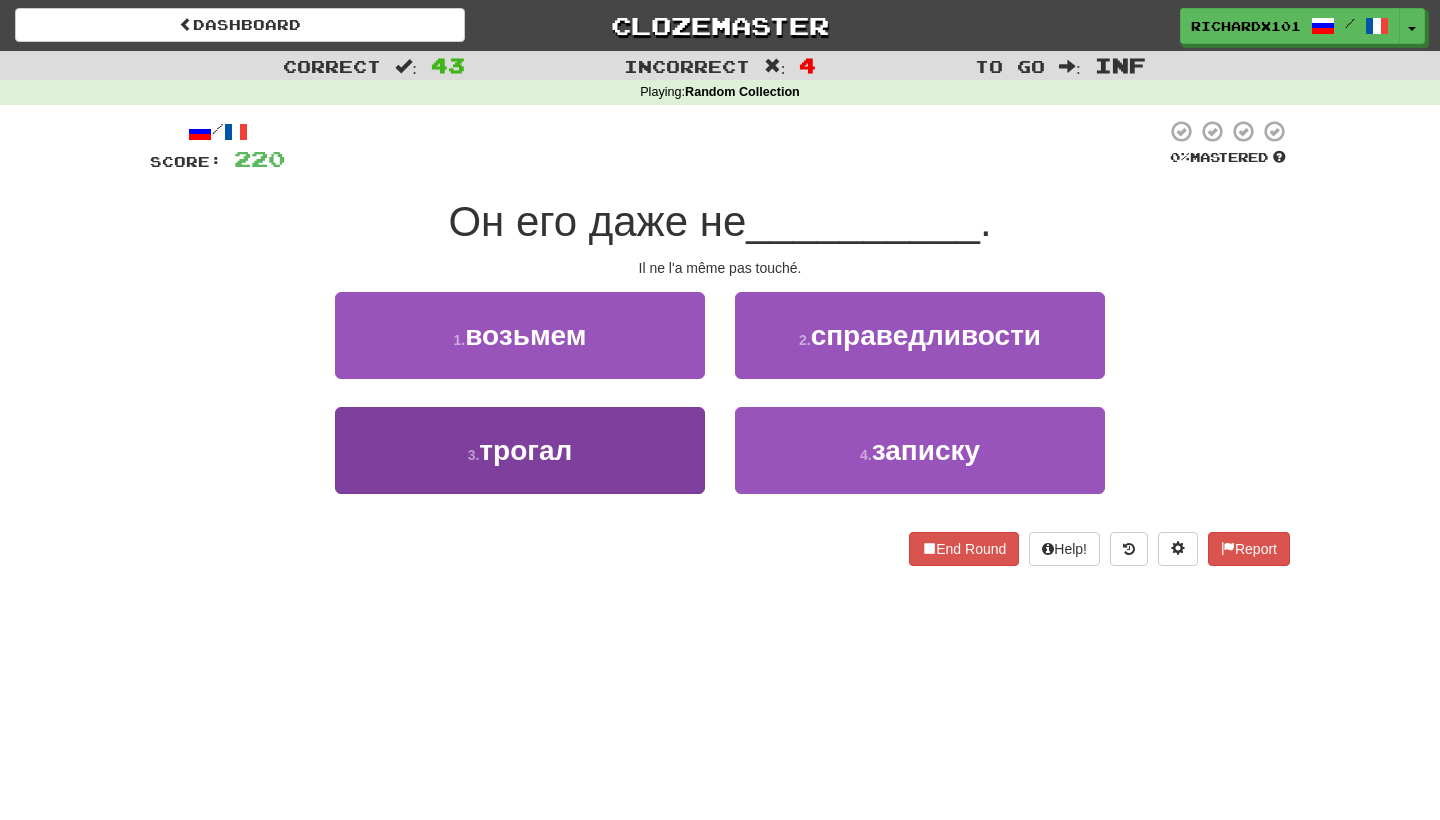 click on "3 .  трогал" at bounding box center [520, 450] 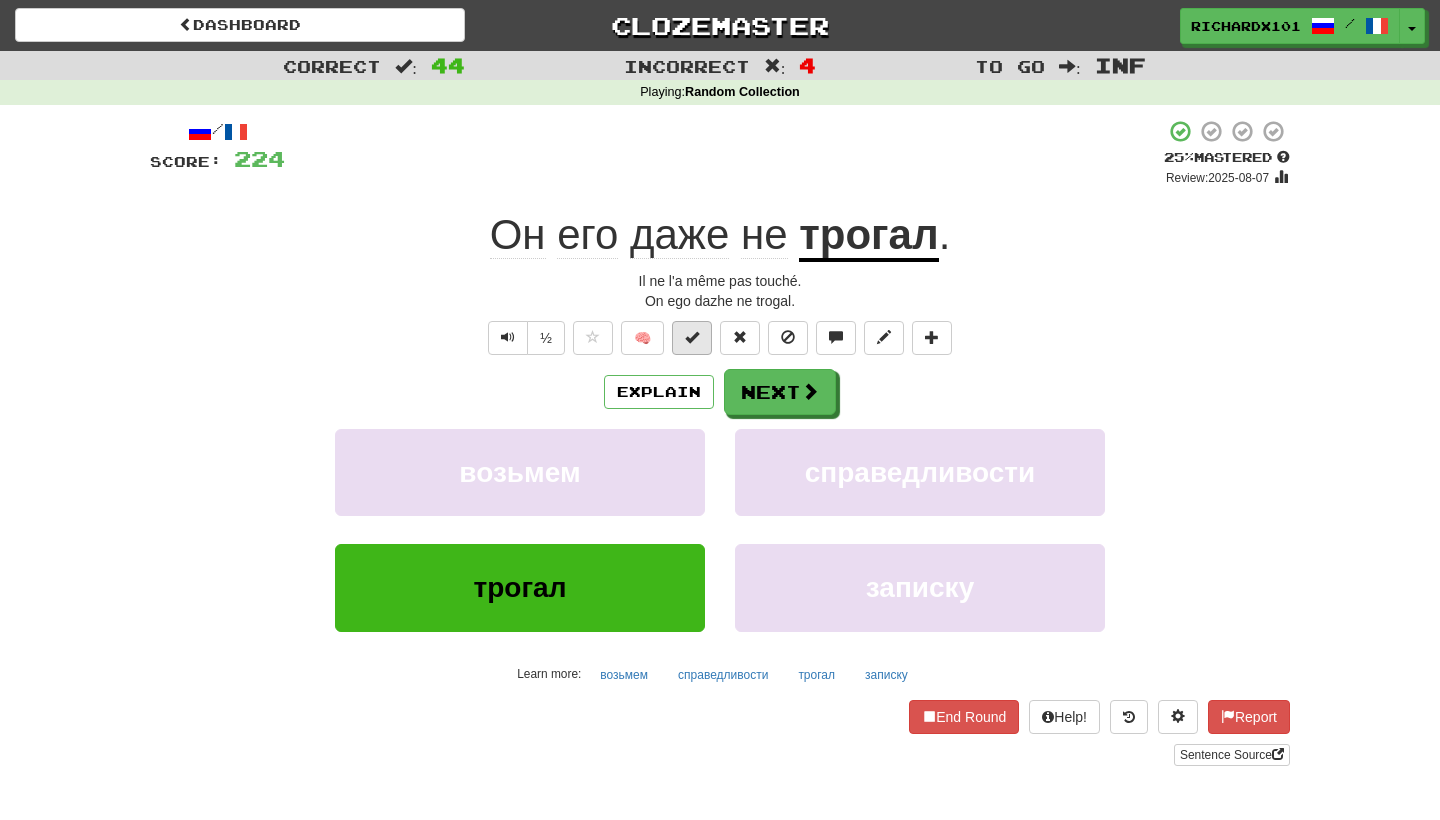 click at bounding box center [692, 337] 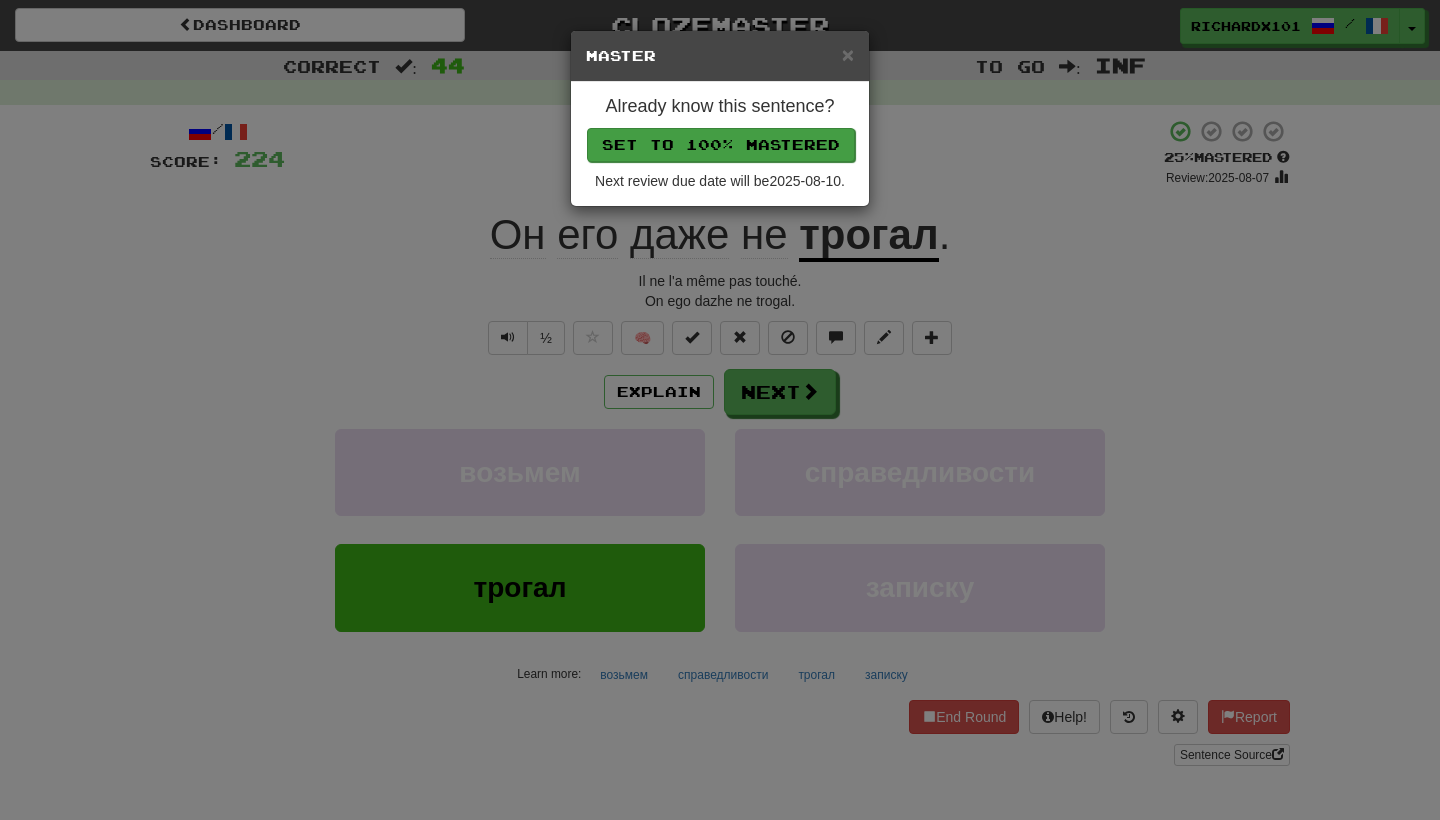 click on "Set to 100% Mastered" at bounding box center [721, 145] 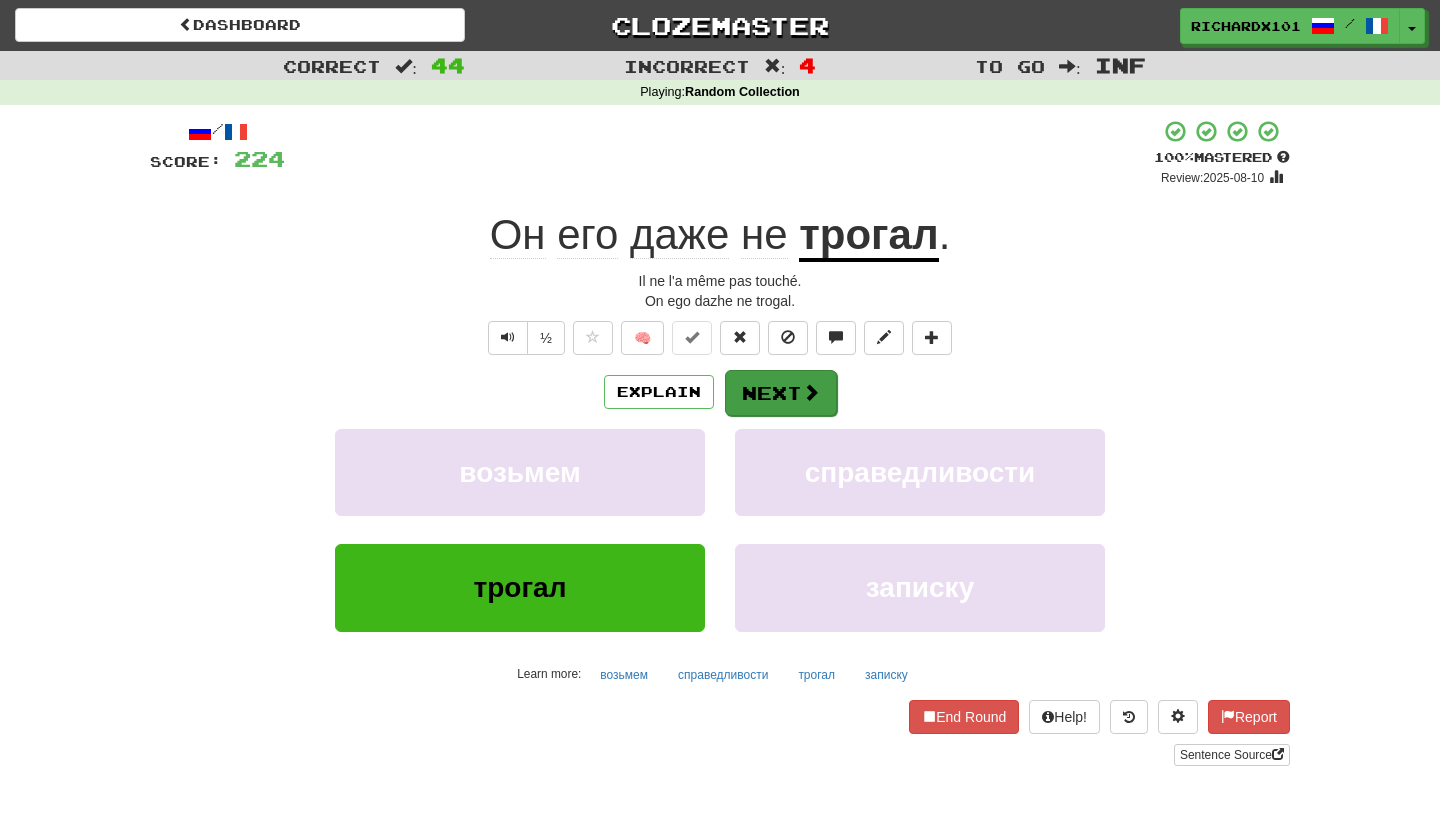 click on "Next" at bounding box center (781, 393) 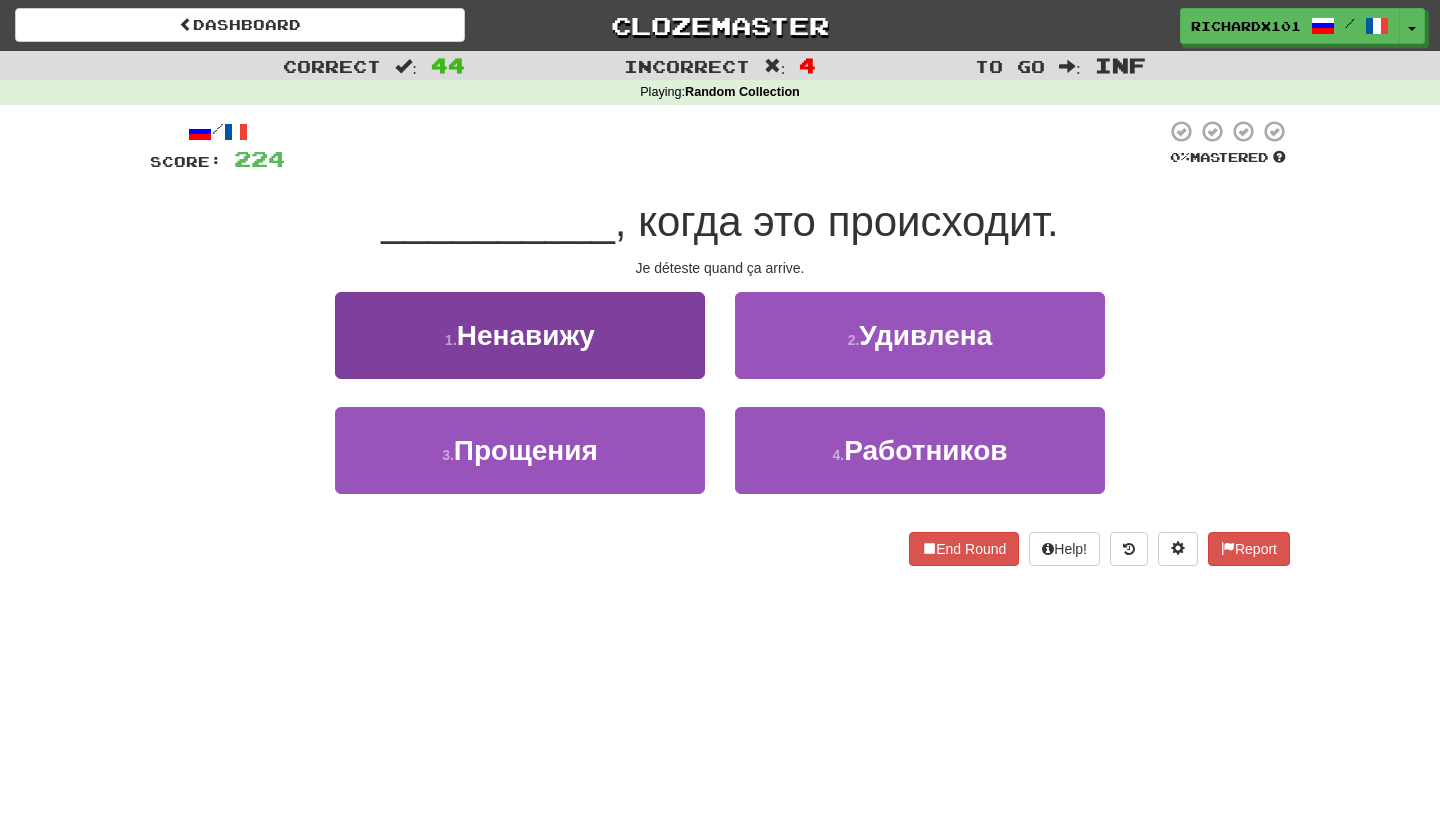 click on "1 .  Ненавижу" at bounding box center [520, 335] 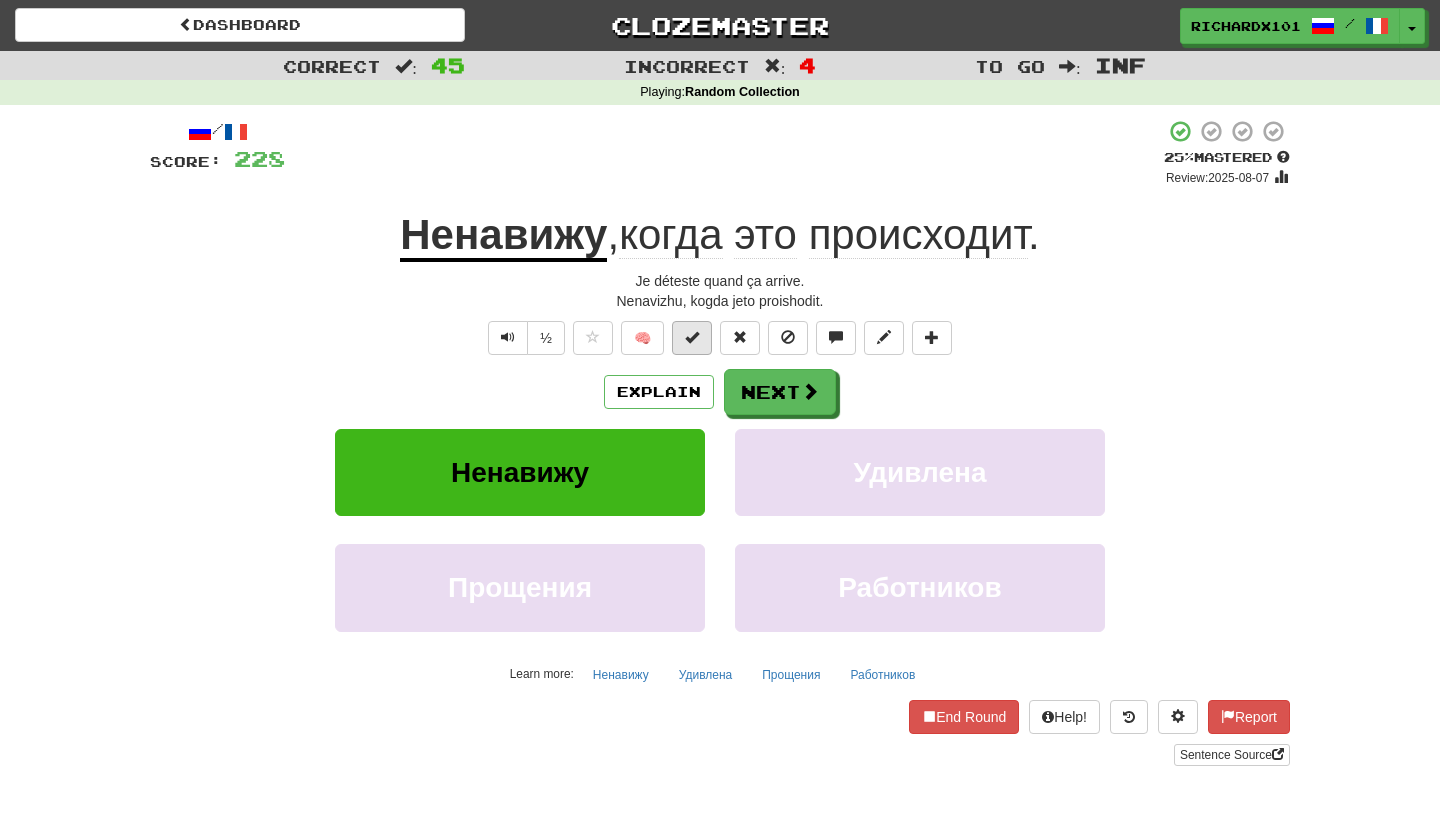click at bounding box center [692, 337] 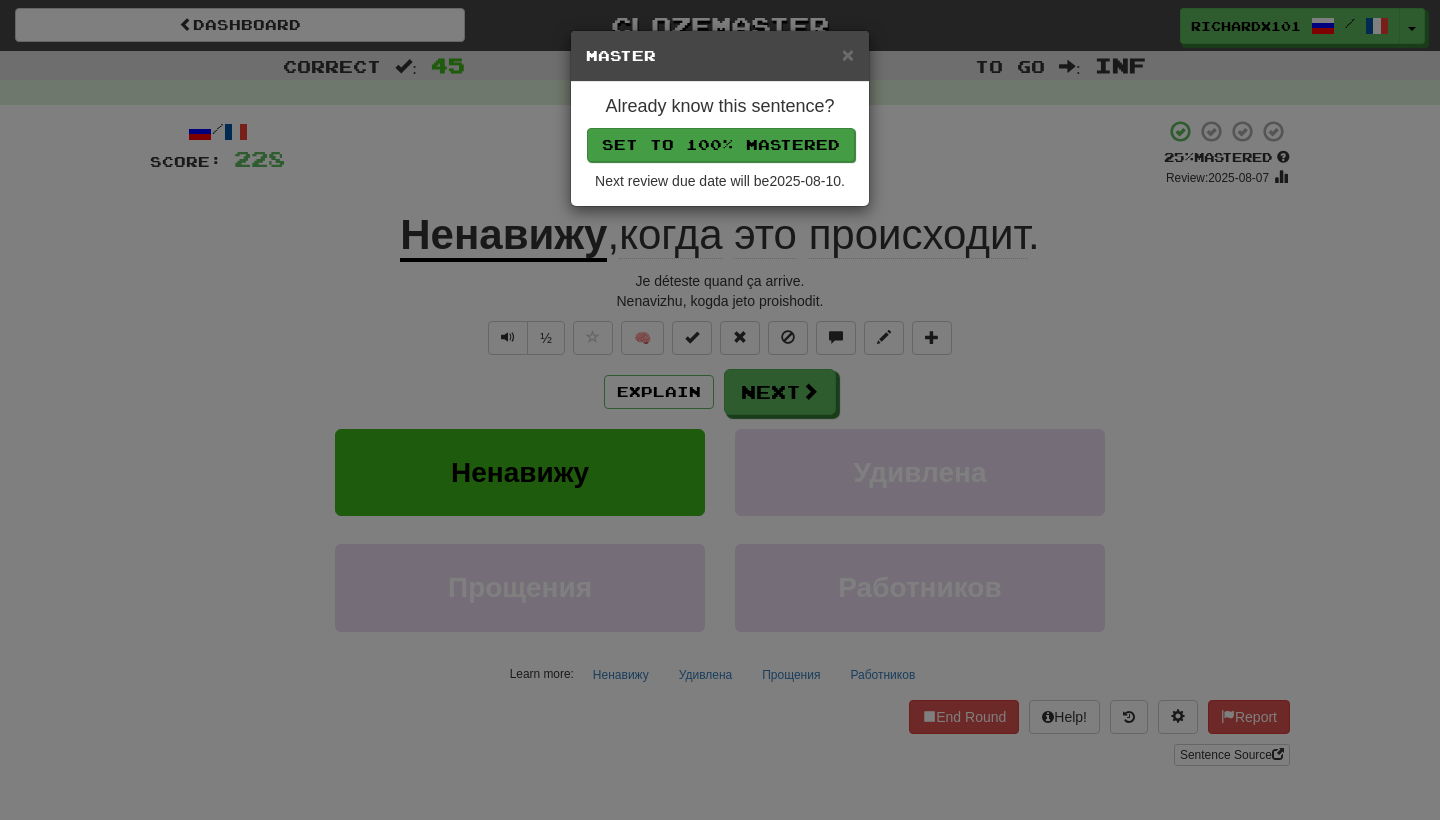 click on "Set to 100% Mastered" at bounding box center [721, 145] 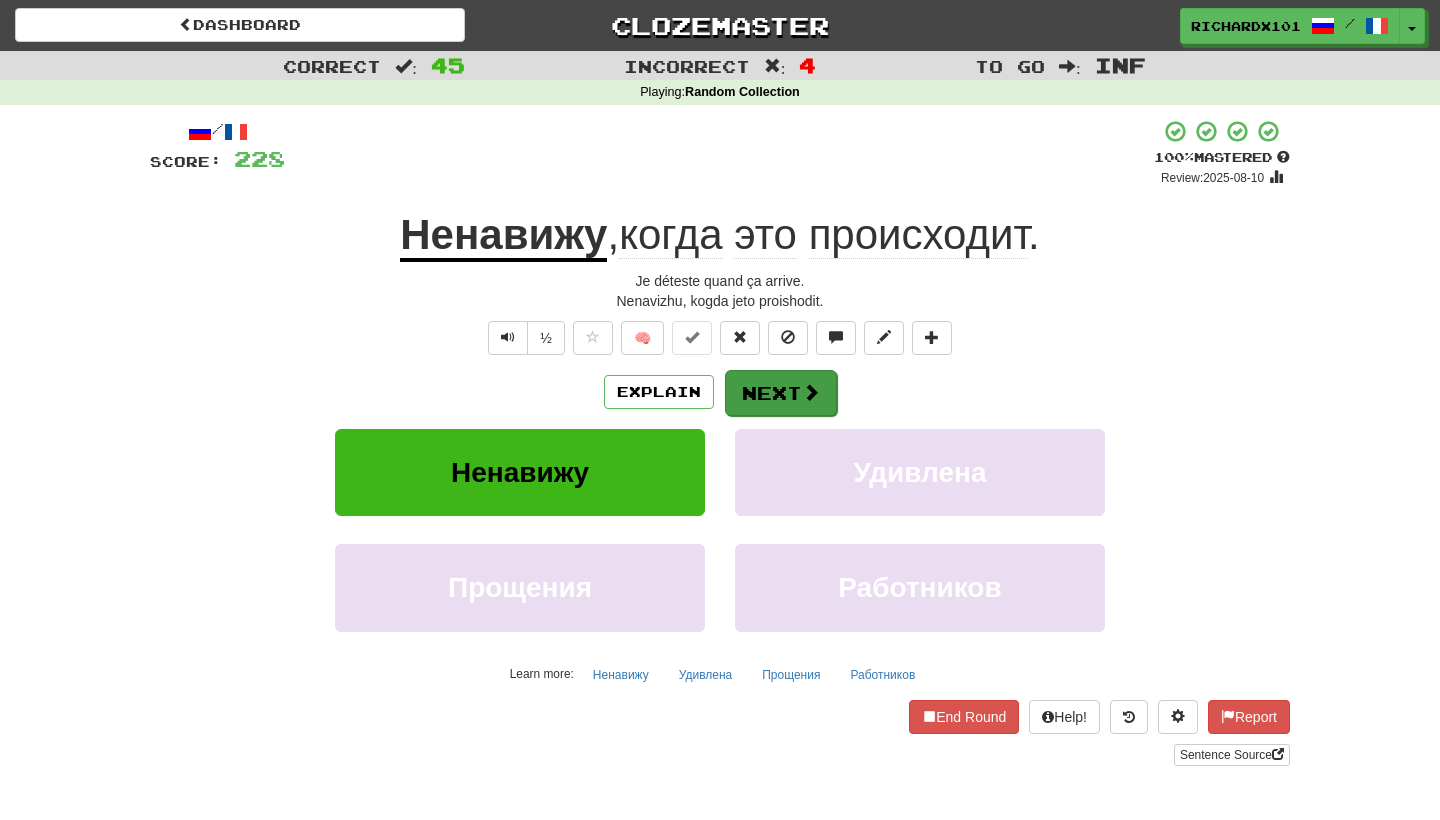 click on "Next" at bounding box center (781, 393) 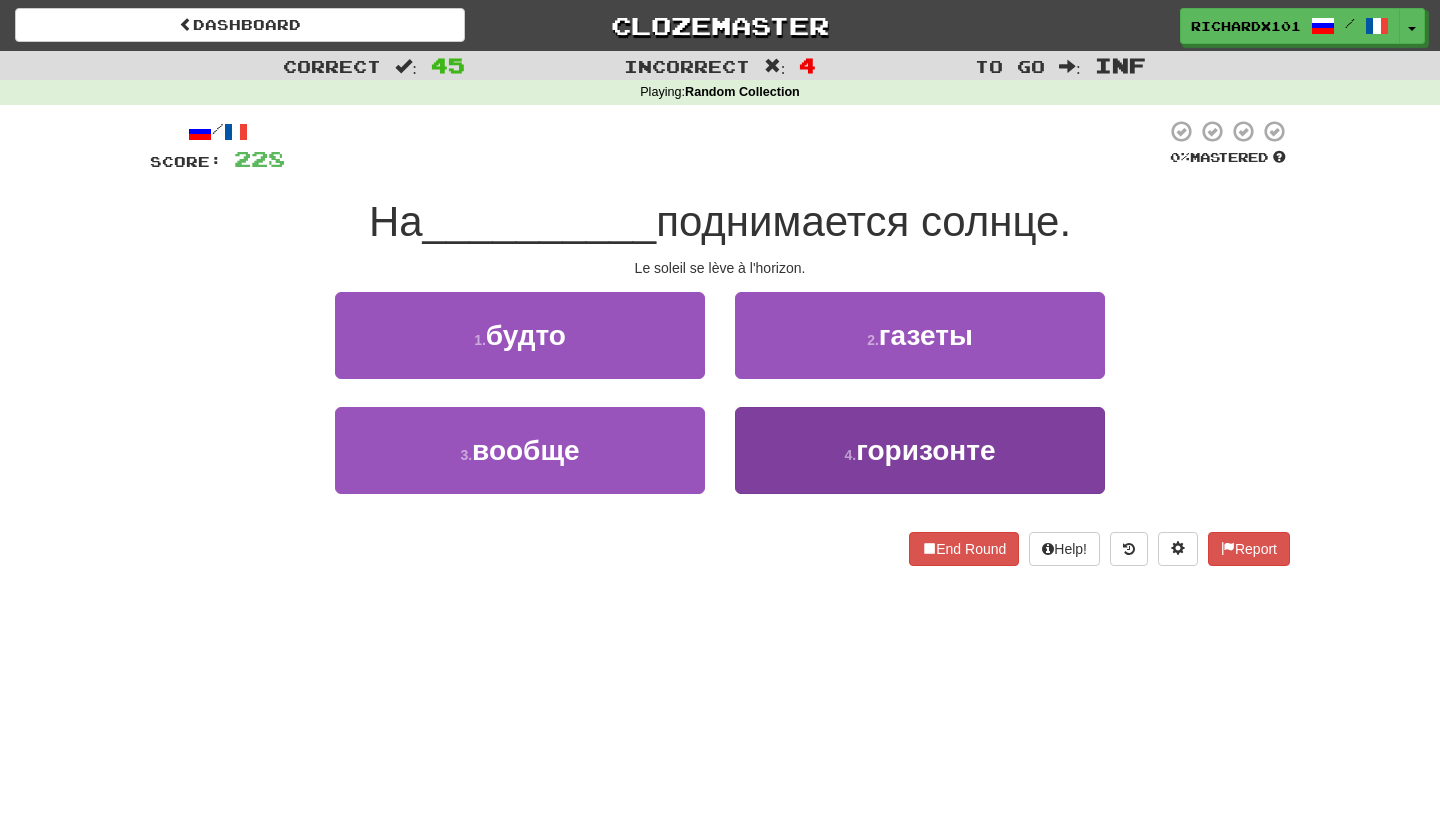 click on "4 .  горизонте" at bounding box center [920, 450] 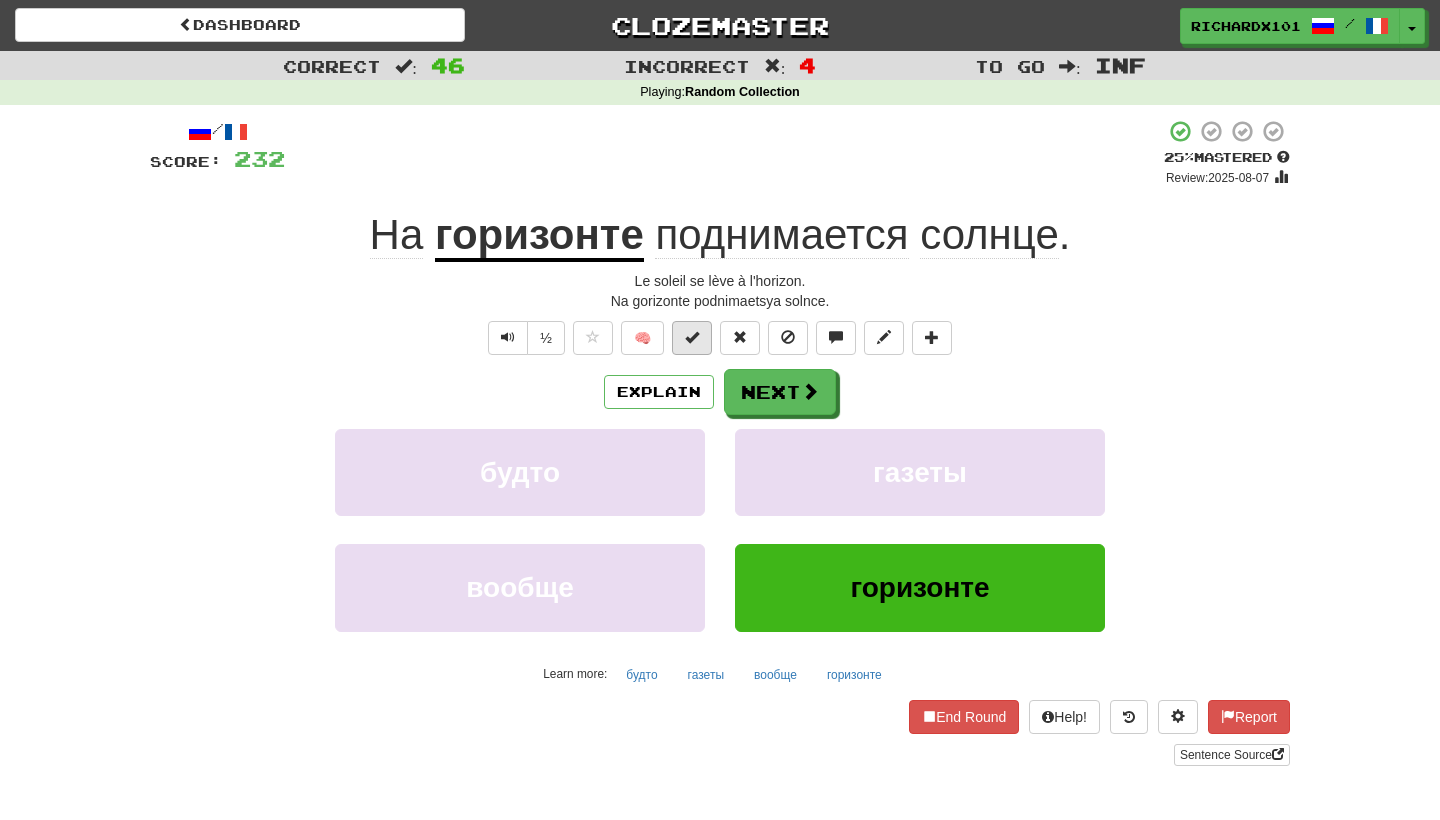 click at bounding box center [692, 338] 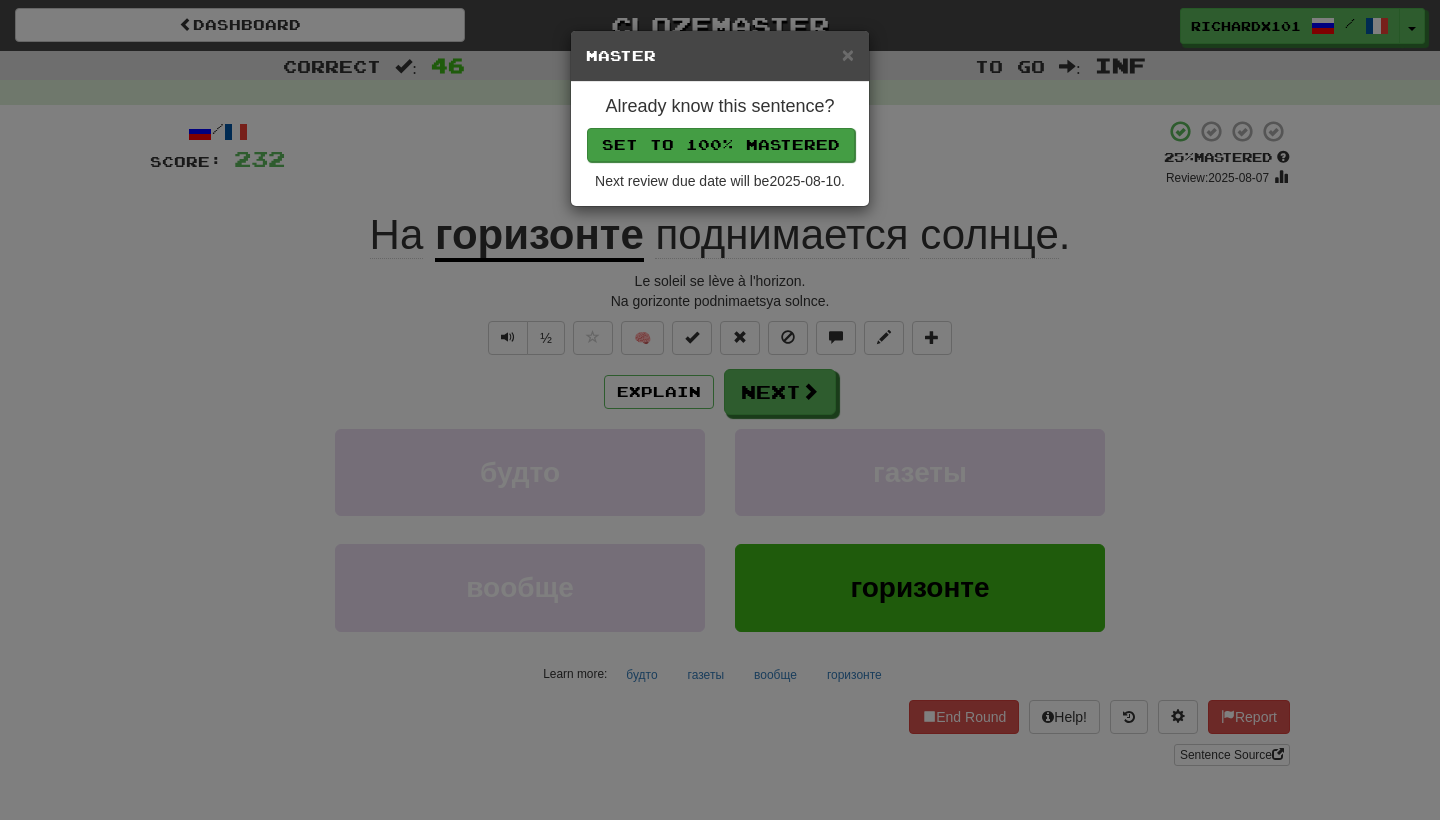 click on "Set to 100% Mastered" at bounding box center (721, 145) 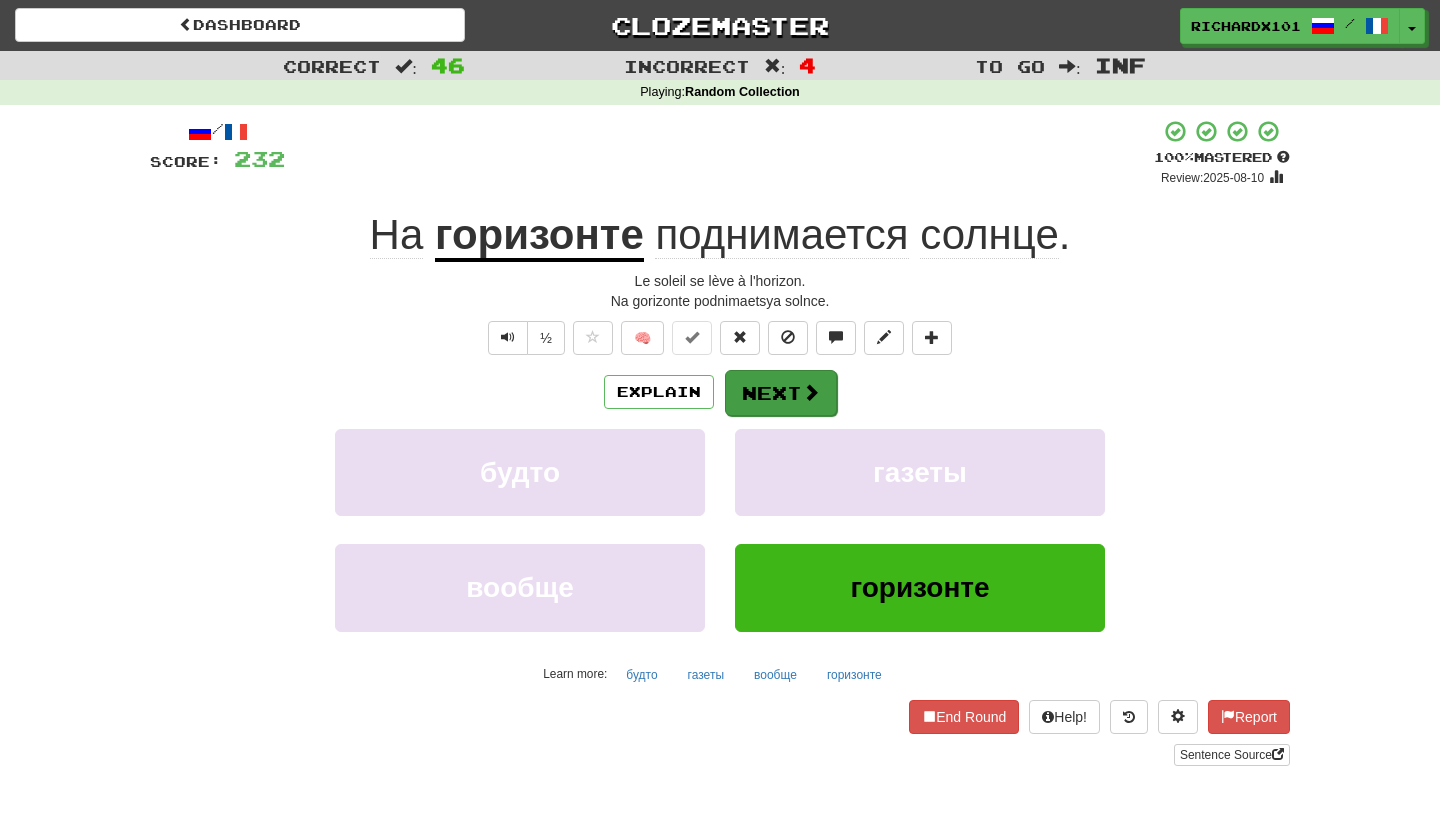 click on "Next" at bounding box center (781, 393) 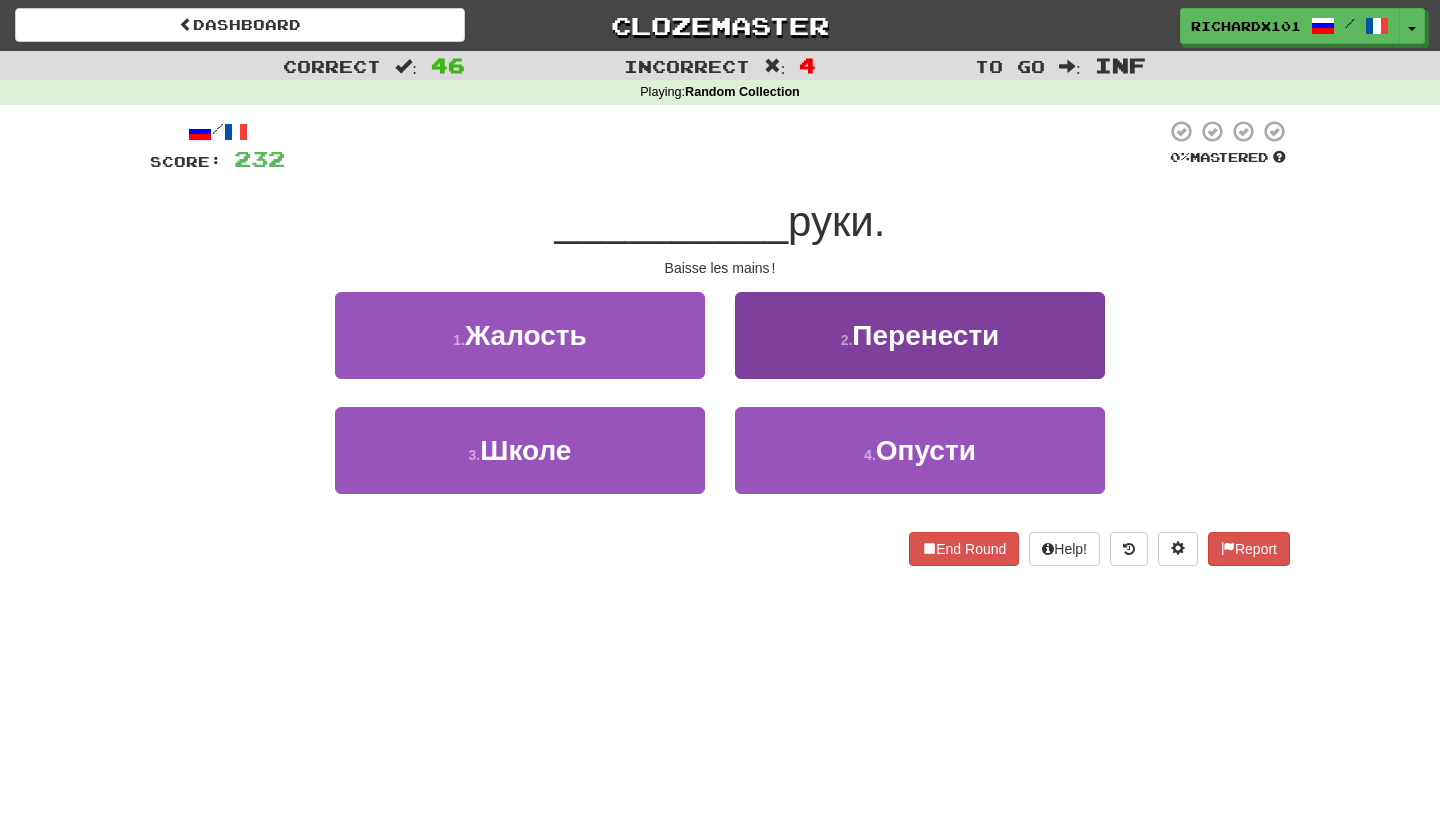 click on "2 .  Перенести" at bounding box center [920, 335] 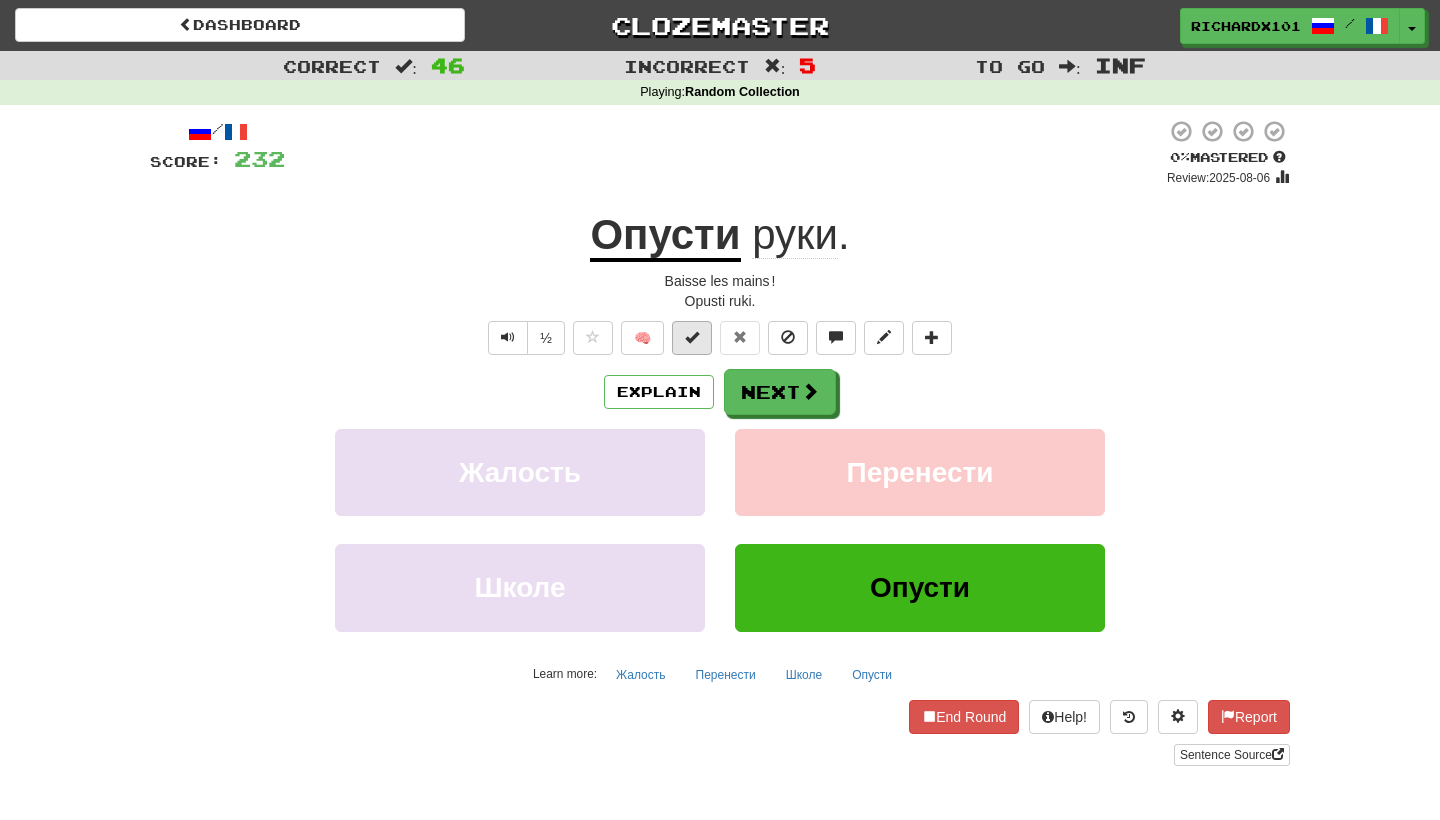 click at bounding box center [692, 338] 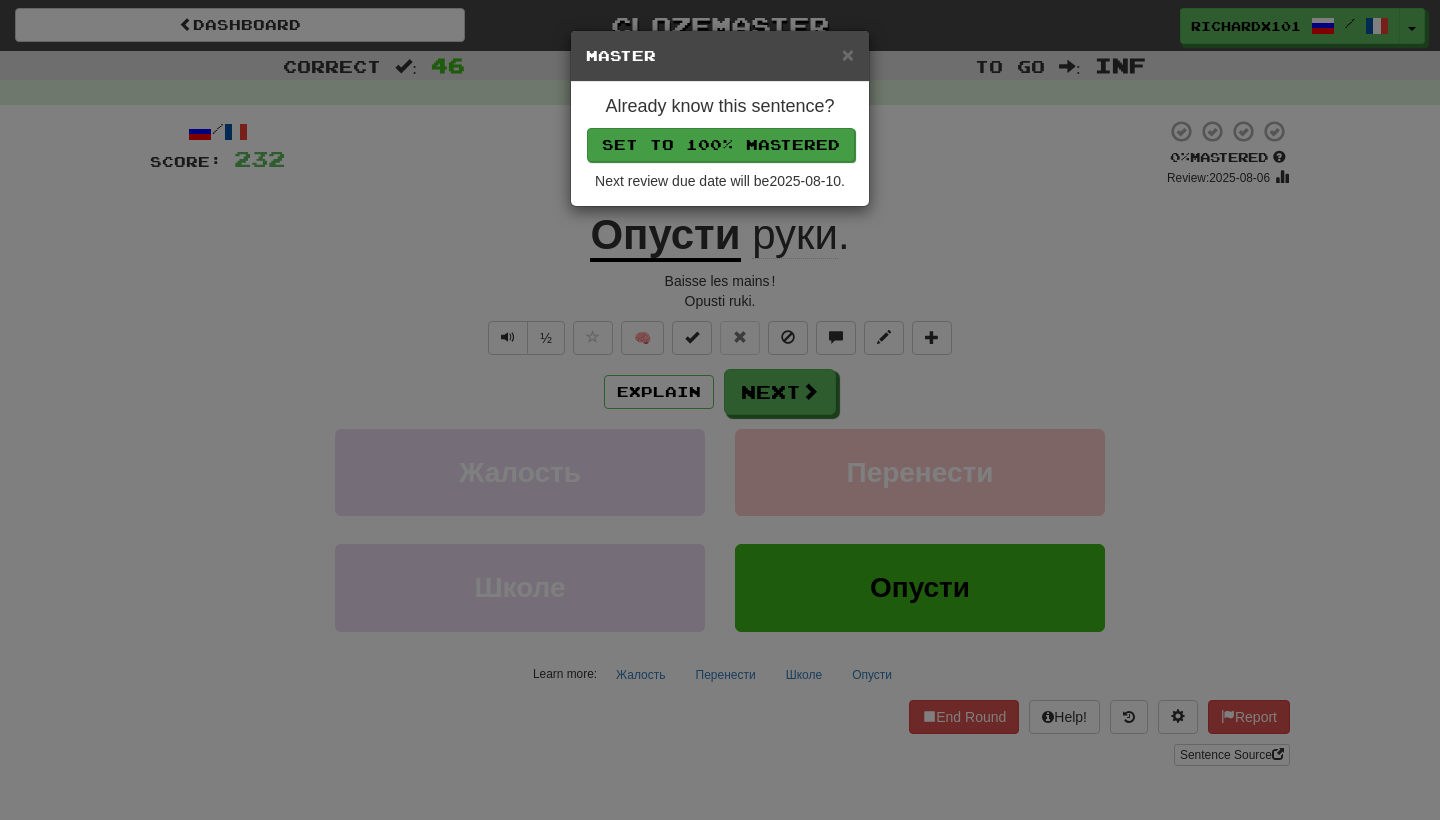 click on "Set to 100% Mastered" at bounding box center [721, 145] 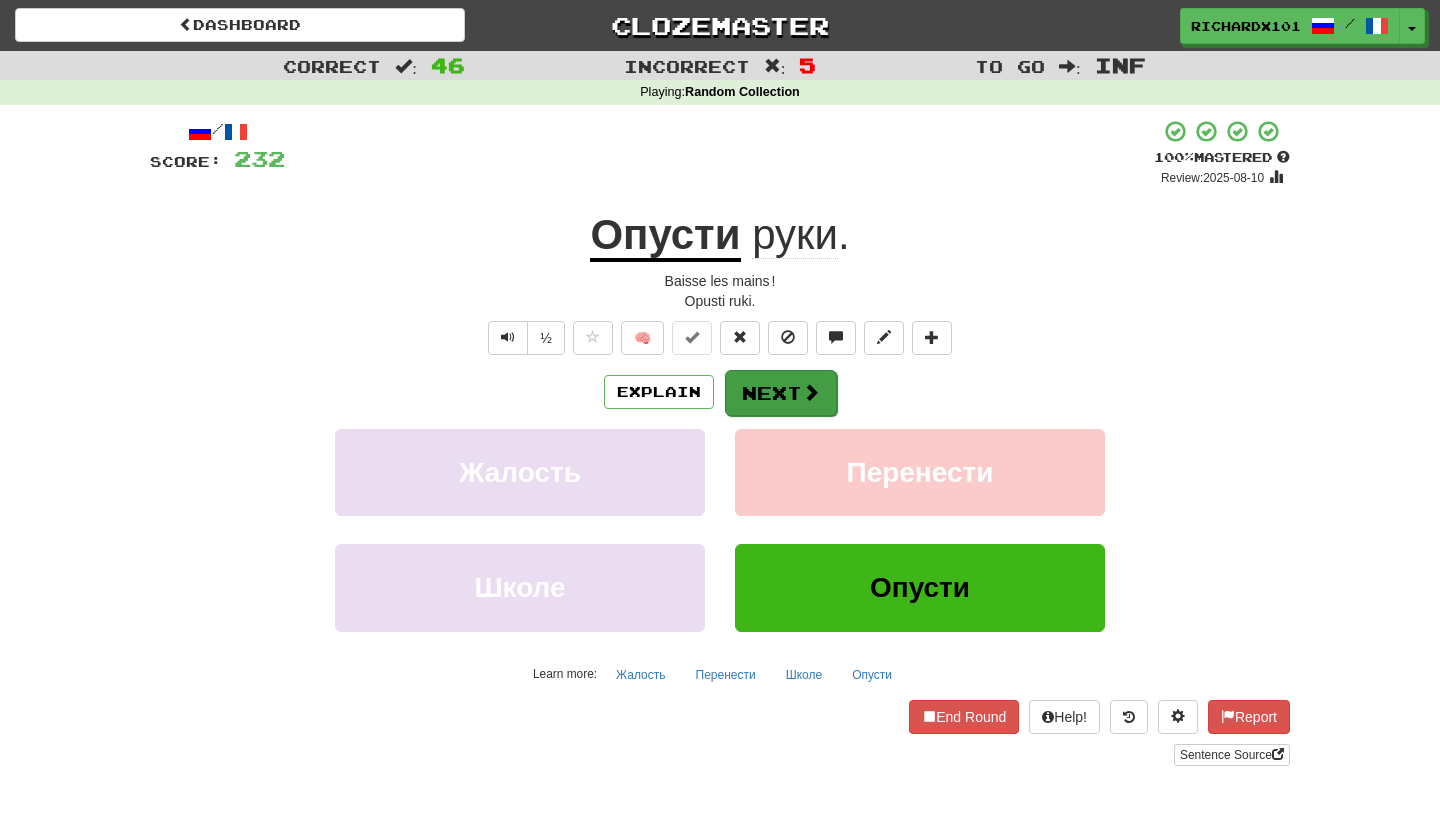click on "Next" at bounding box center [781, 393] 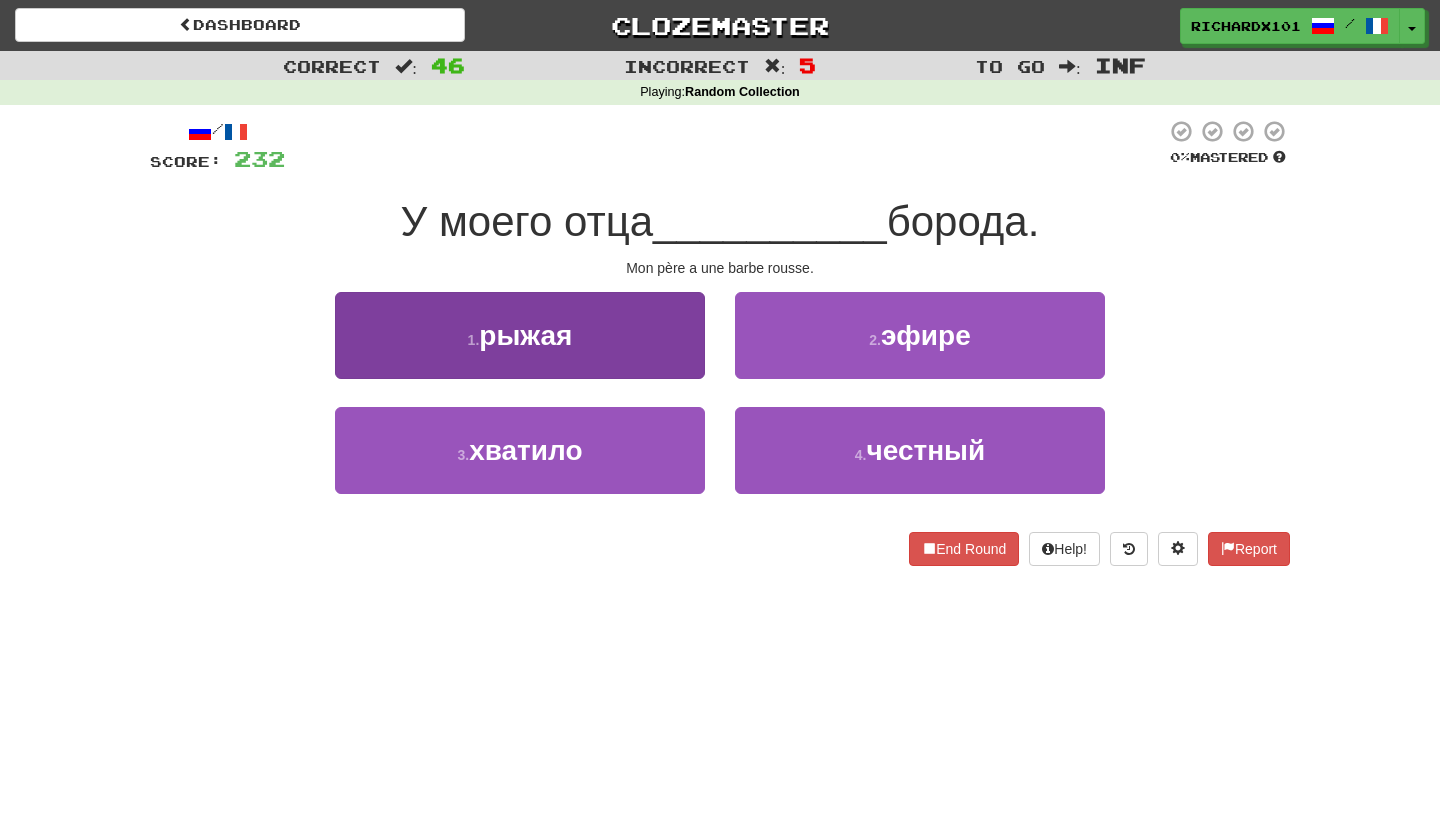 click on "1 .  рыжая" at bounding box center (520, 335) 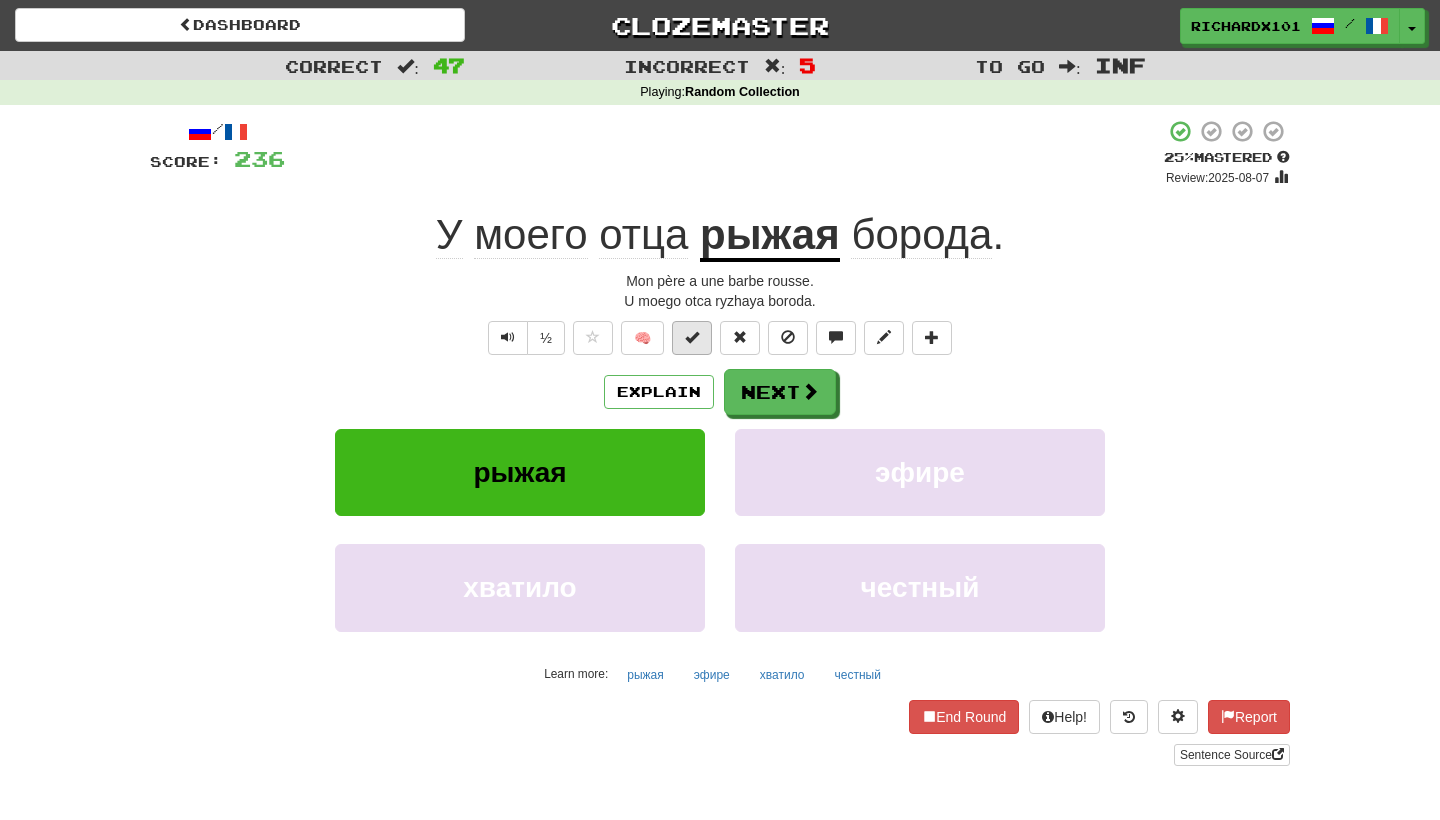 click at bounding box center (692, 337) 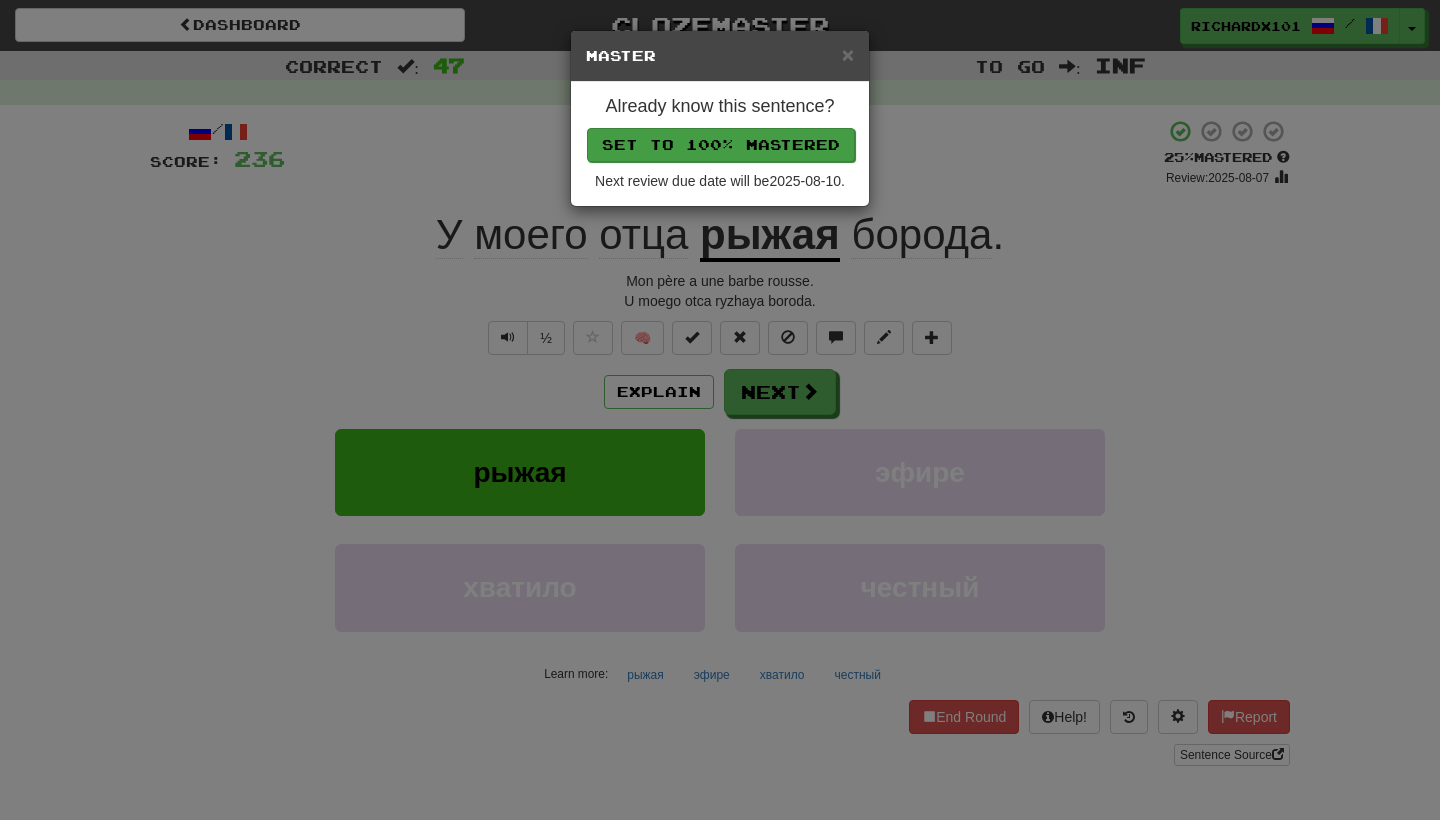 click on "Set to 100% Mastered" at bounding box center [721, 145] 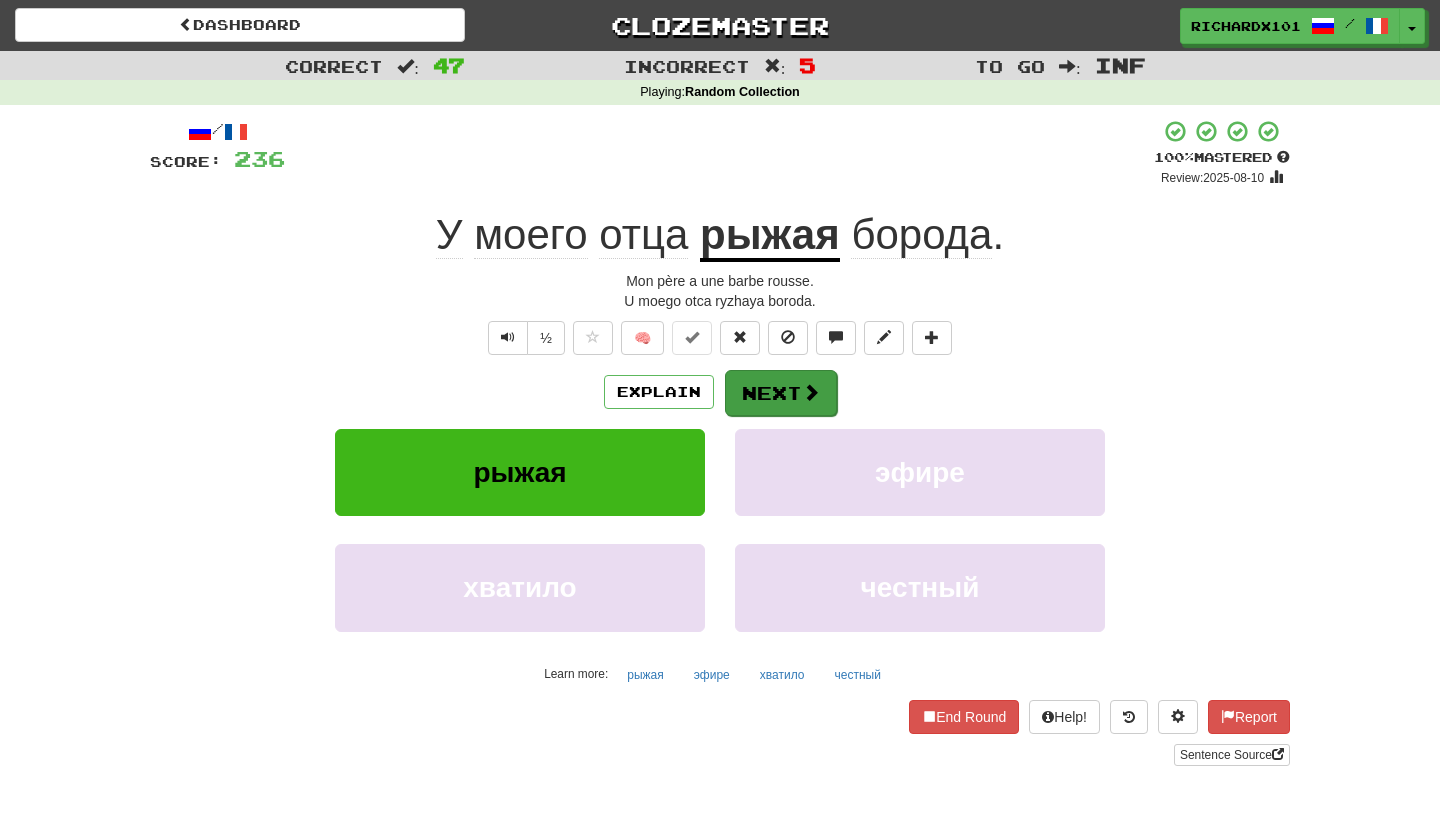 click on "Next" at bounding box center [781, 393] 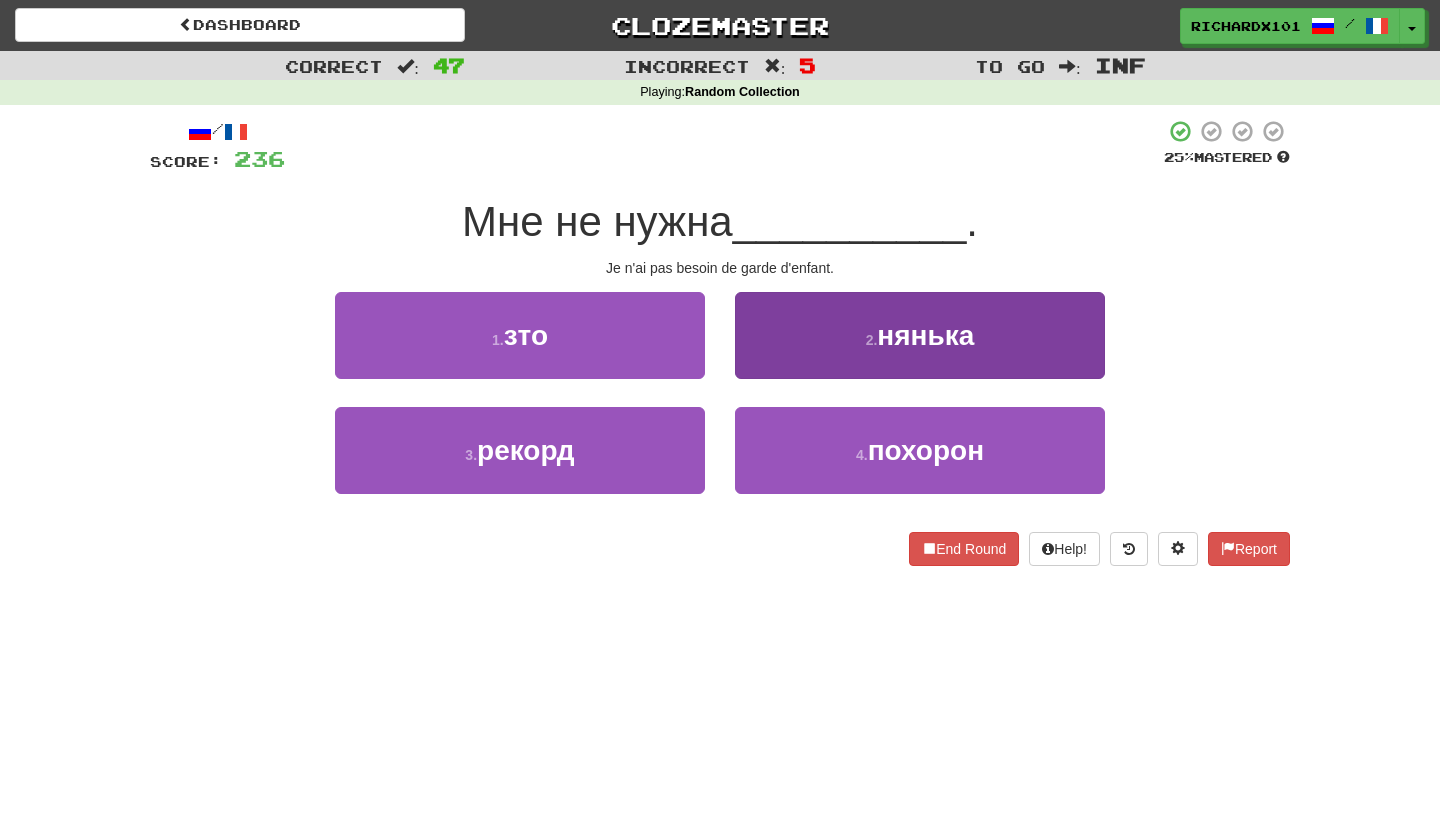 click on "2 .  нянька" at bounding box center [920, 335] 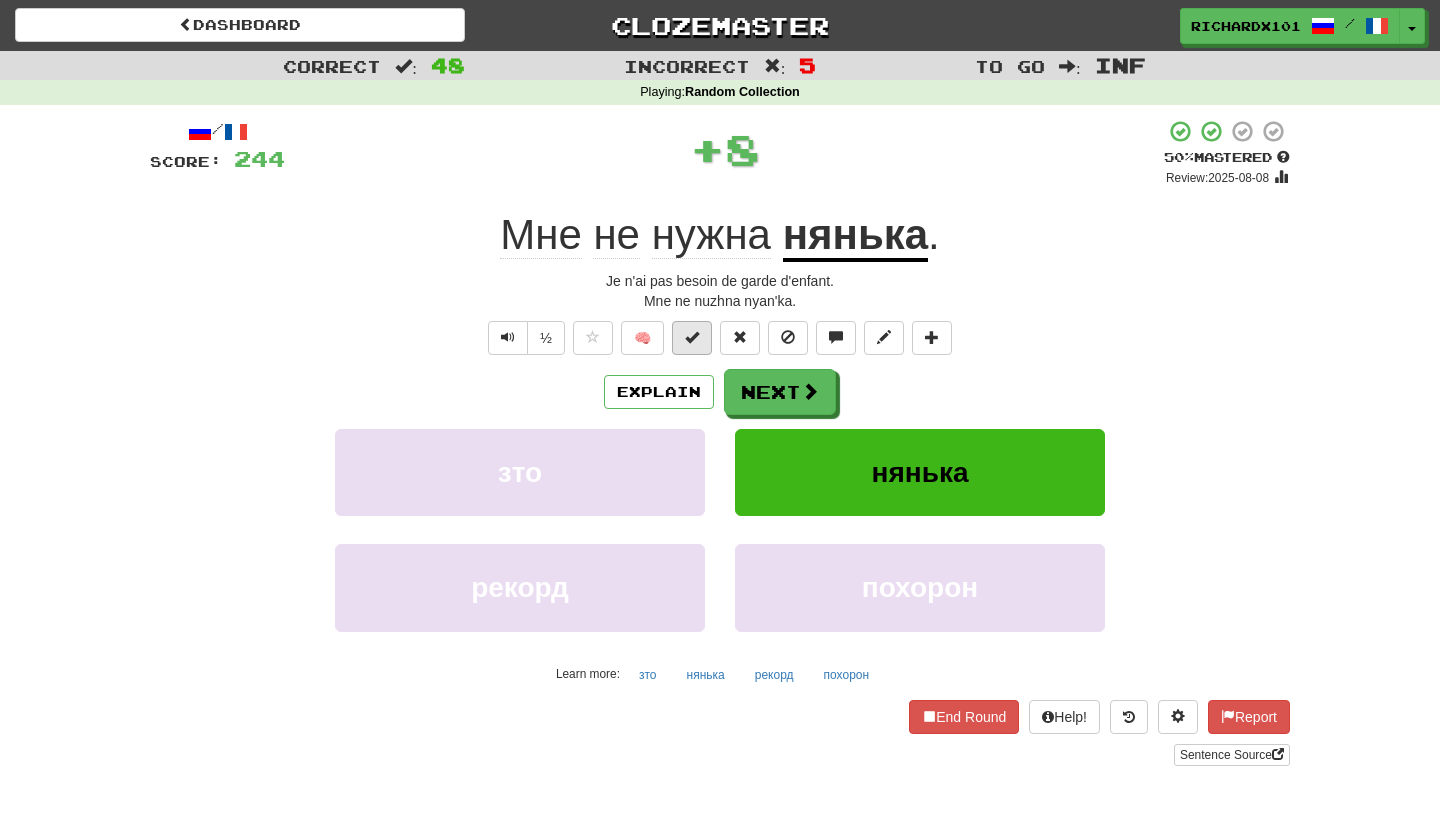 click at bounding box center (692, 338) 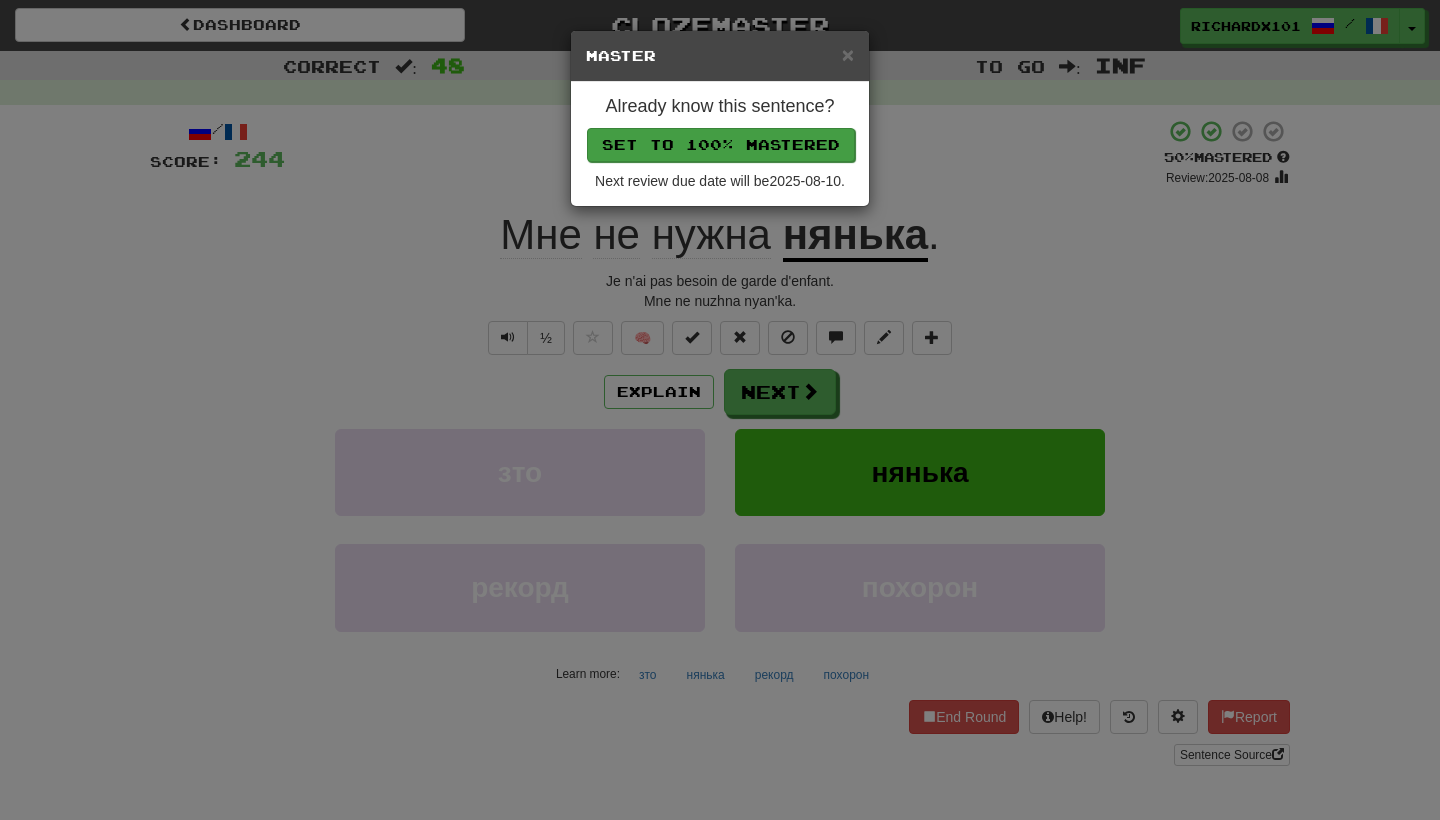click on "Set to 100% Mastered" at bounding box center [721, 145] 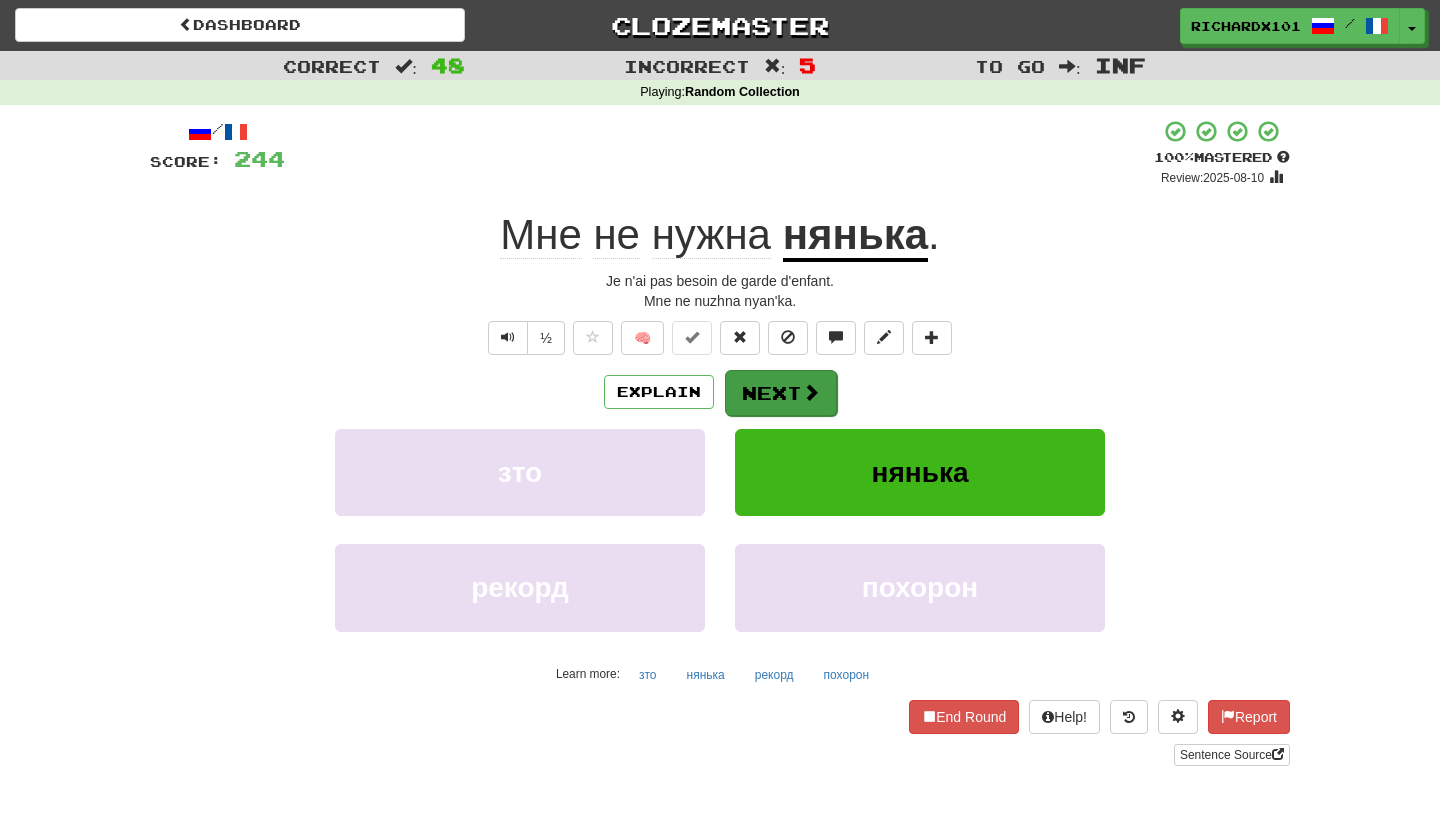 click on "Next" at bounding box center [781, 393] 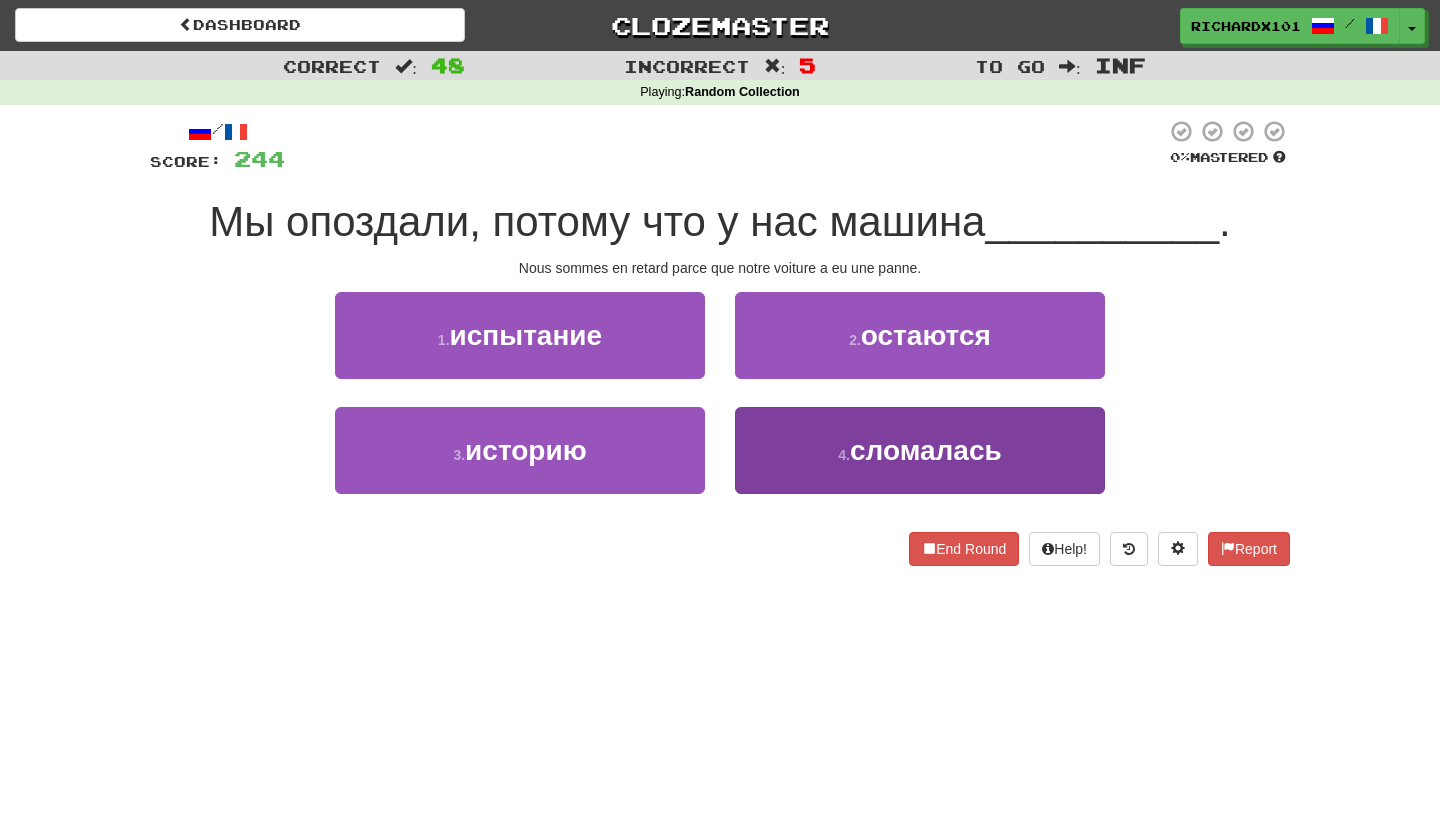 click on "4 .  сломалась" at bounding box center [920, 450] 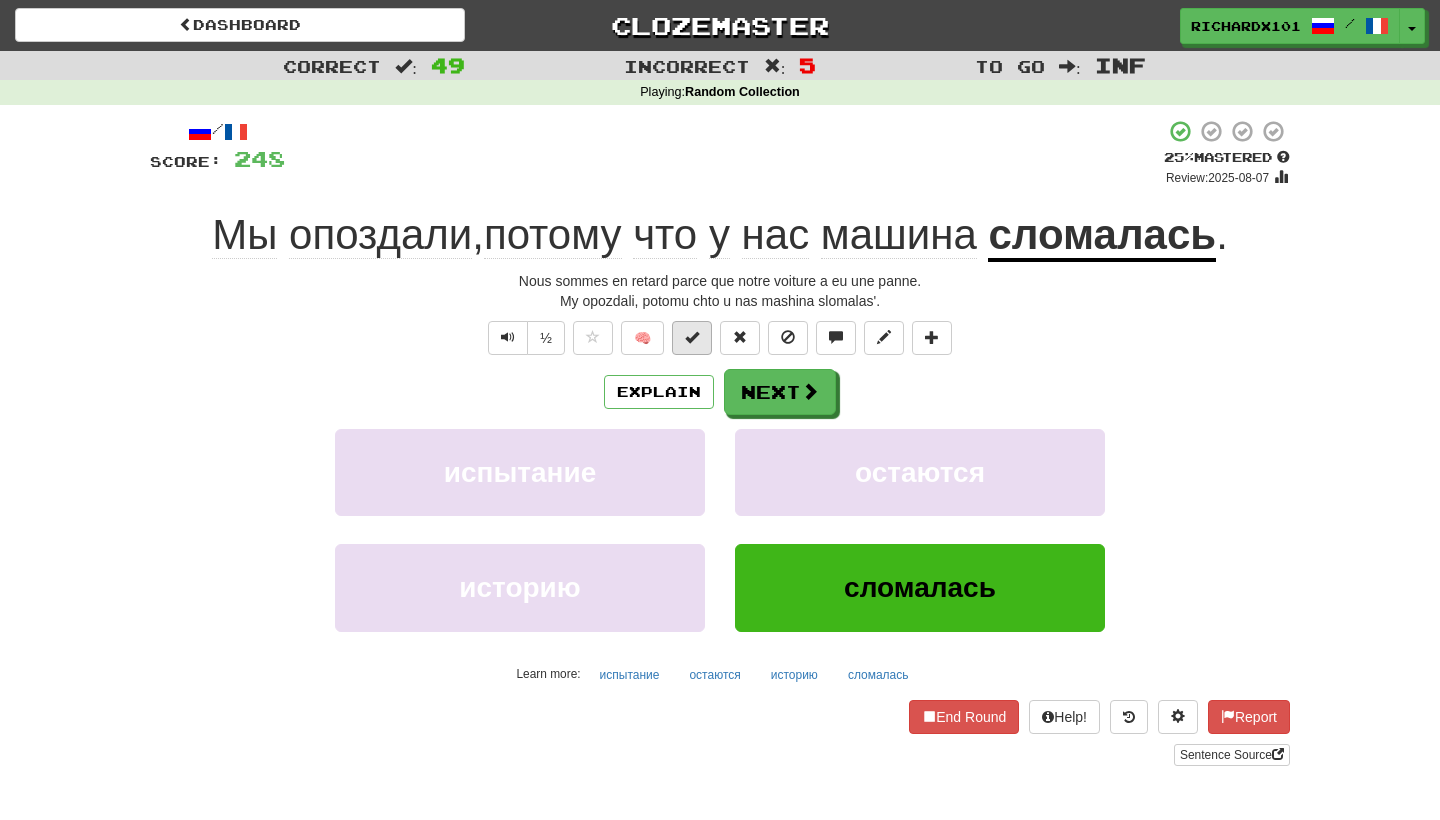 click at bounding box center (692, 338) 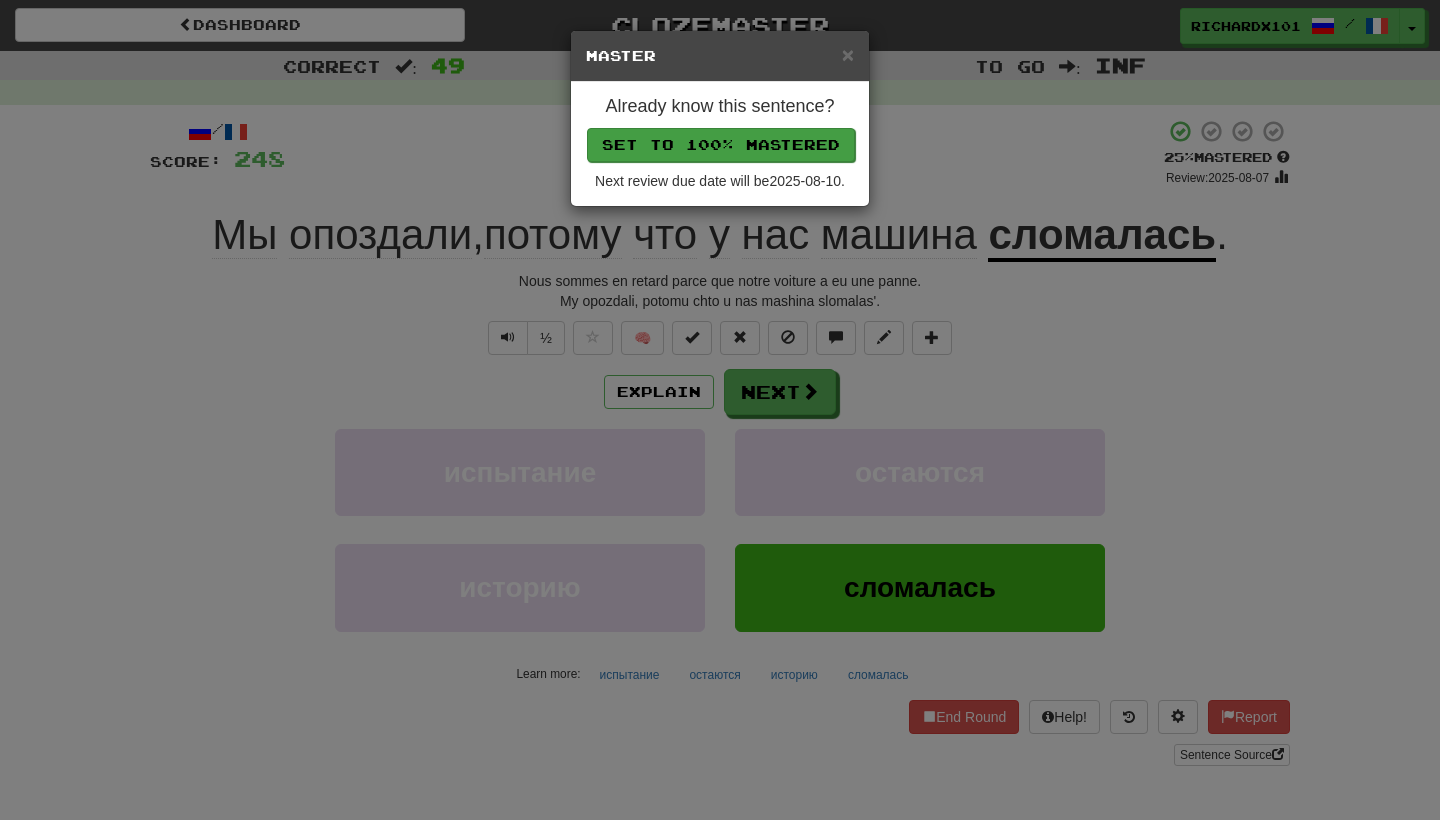 click on "Set to 100% Mastered" at bounding box center [721, 145] 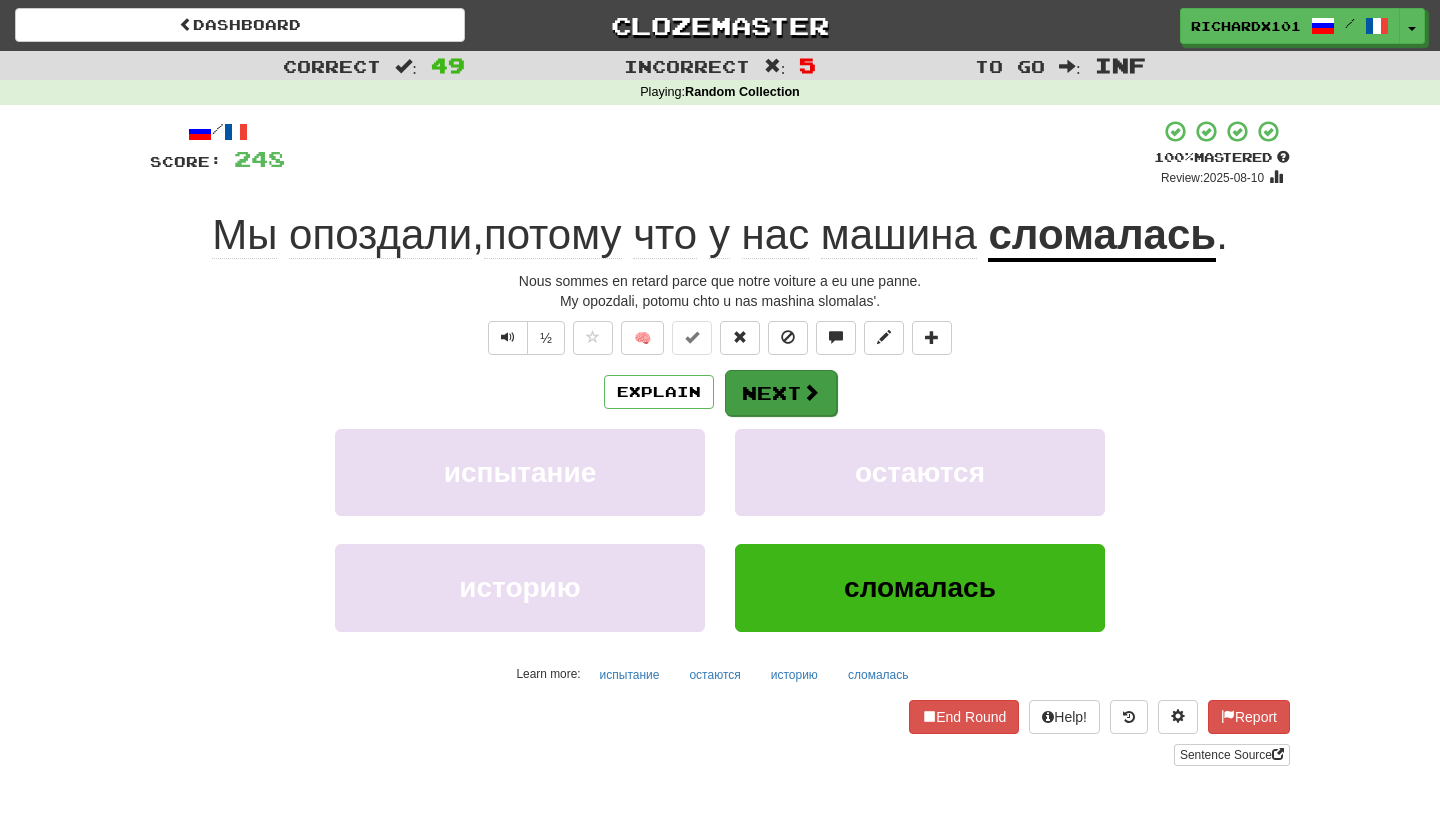 click on "Next" at bounding box center [781, 393] 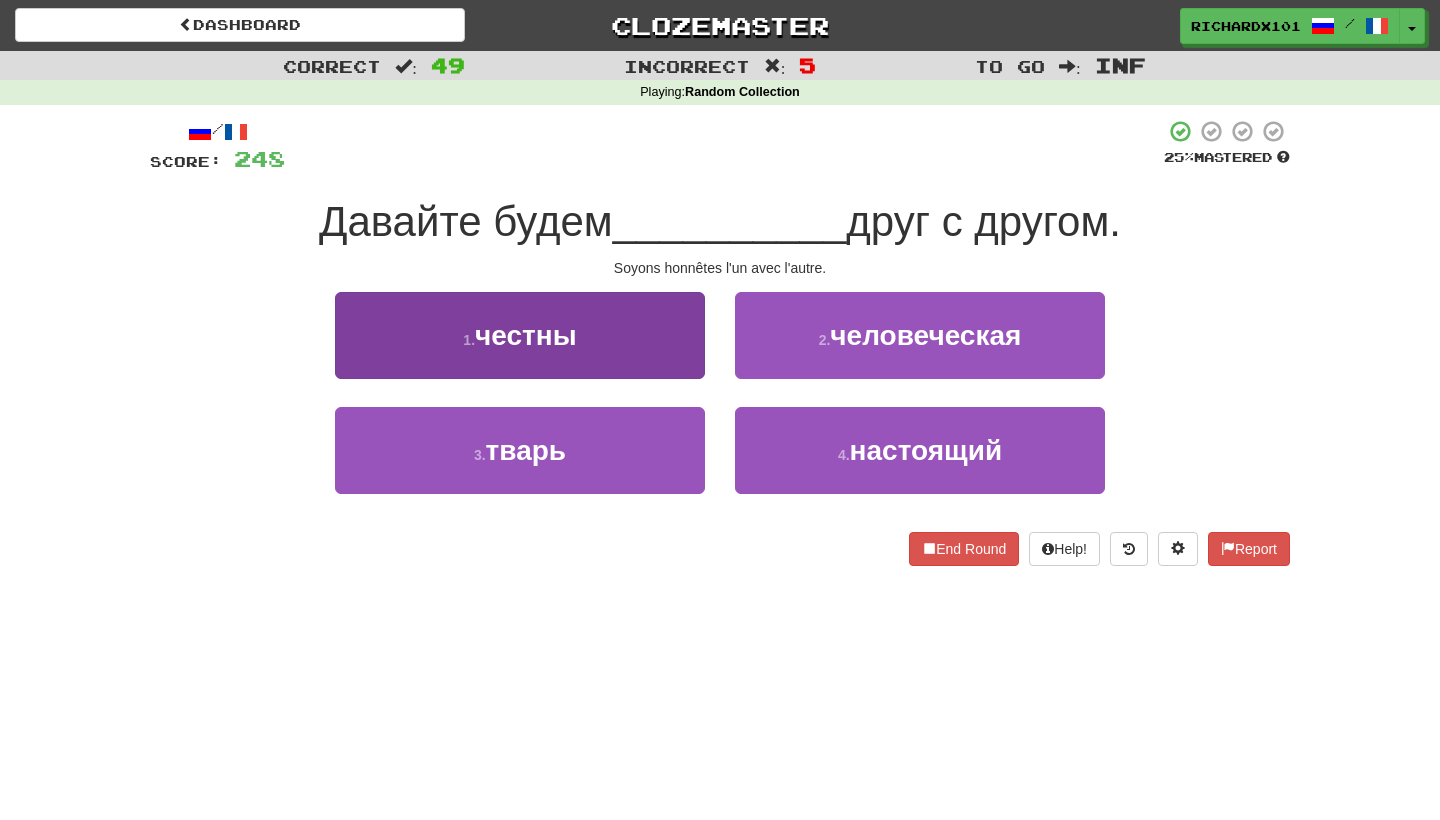 click on "1 .  честны" at bounding box center [520, 335] 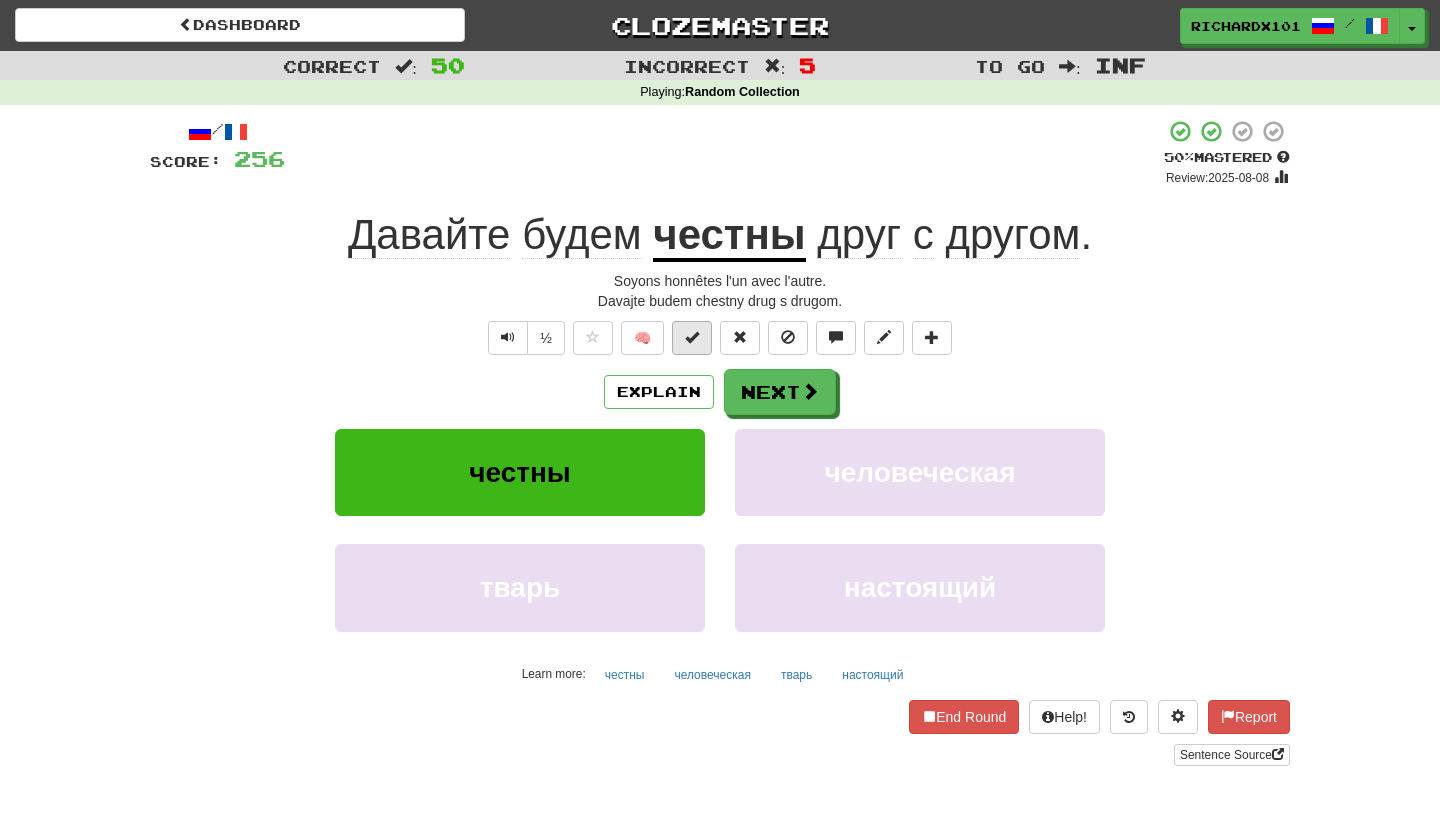 click at bounding box center (692, 338) 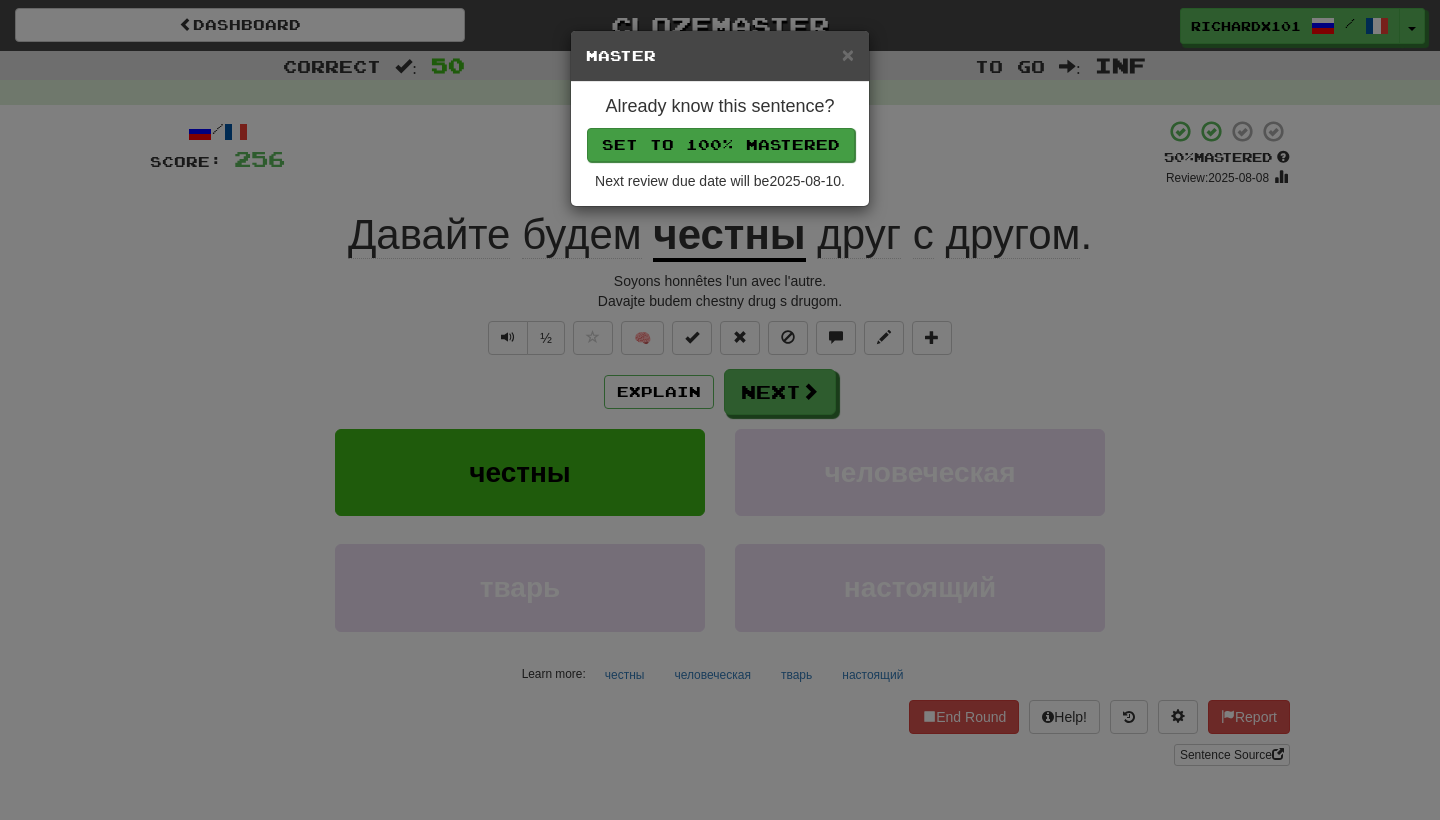 click on "Set to 100% Mastered" at bounding box center (721, 145) 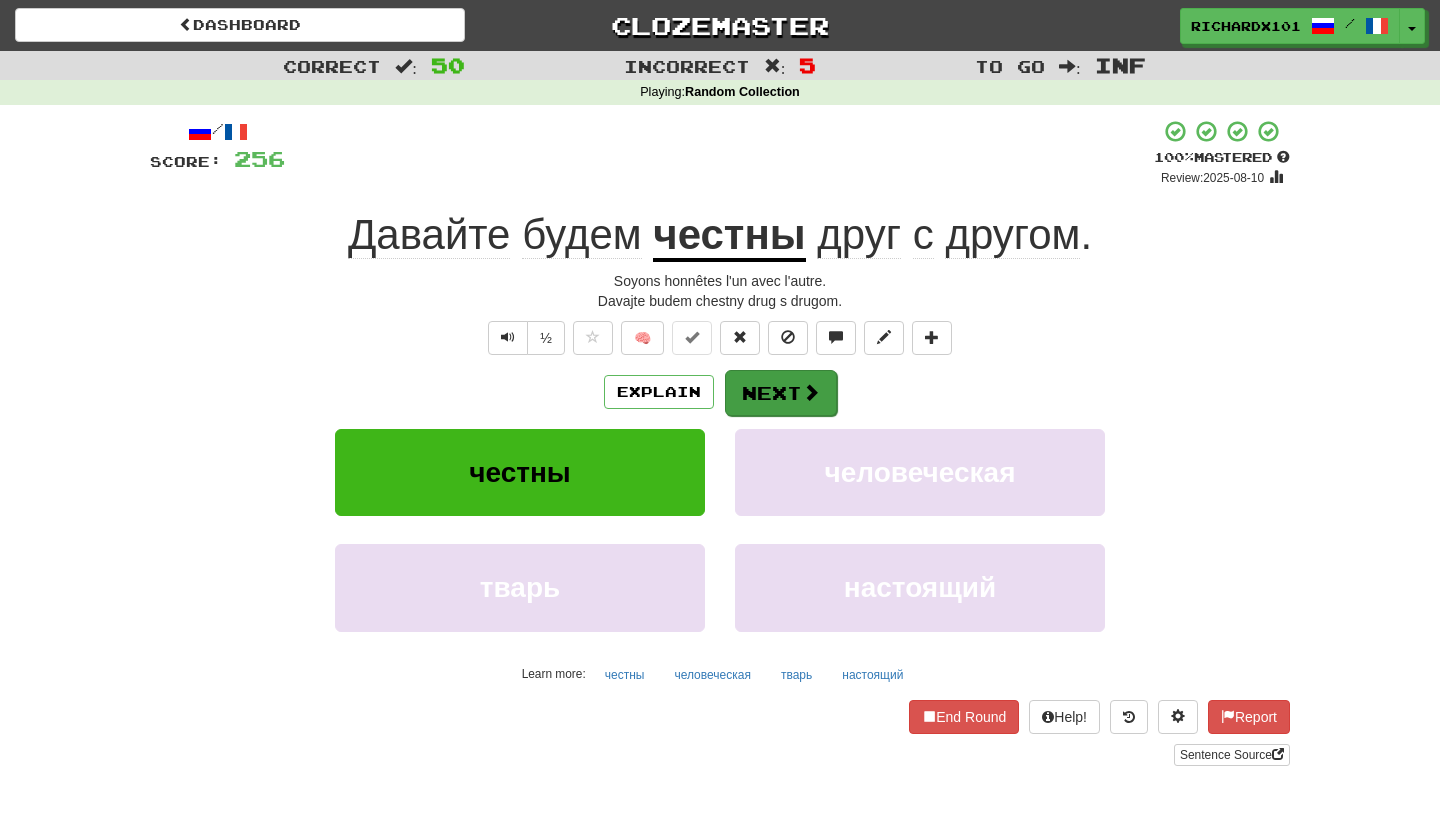 click on "Next" at bounding box center [781, 393] 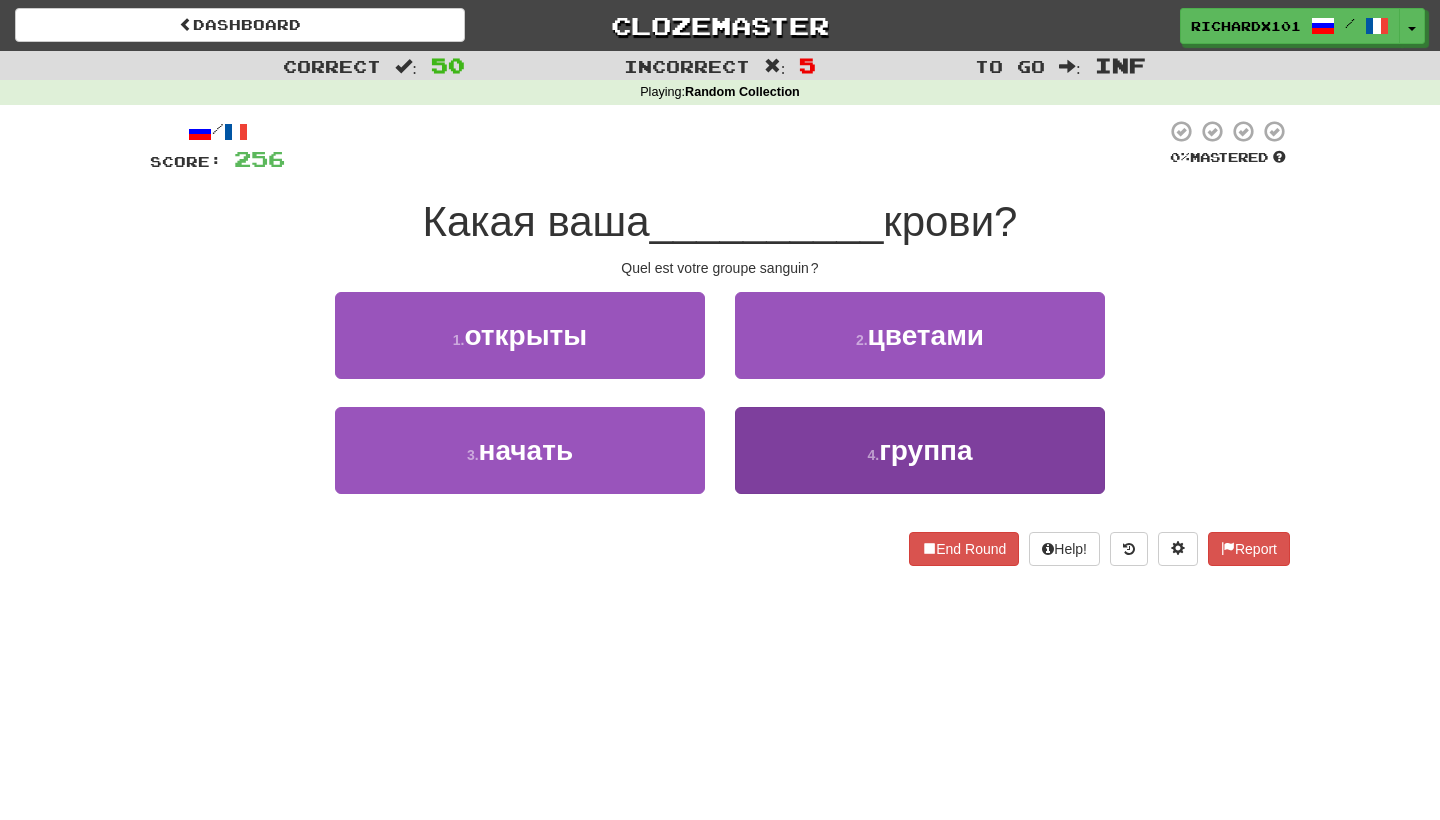 click on "4 .  группа" at bounding box center [920, 450] 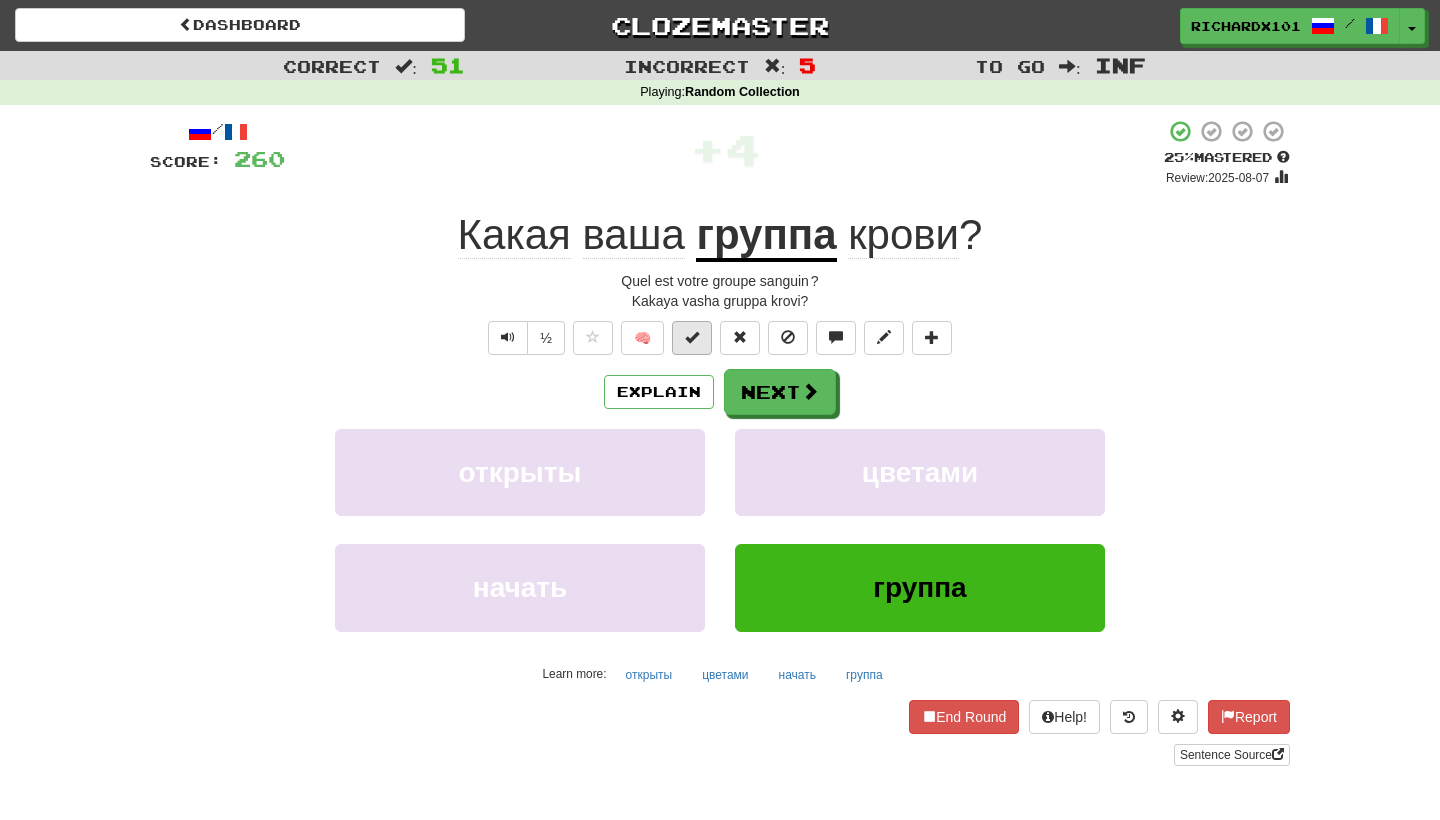 click at bounding box center [692, 338] 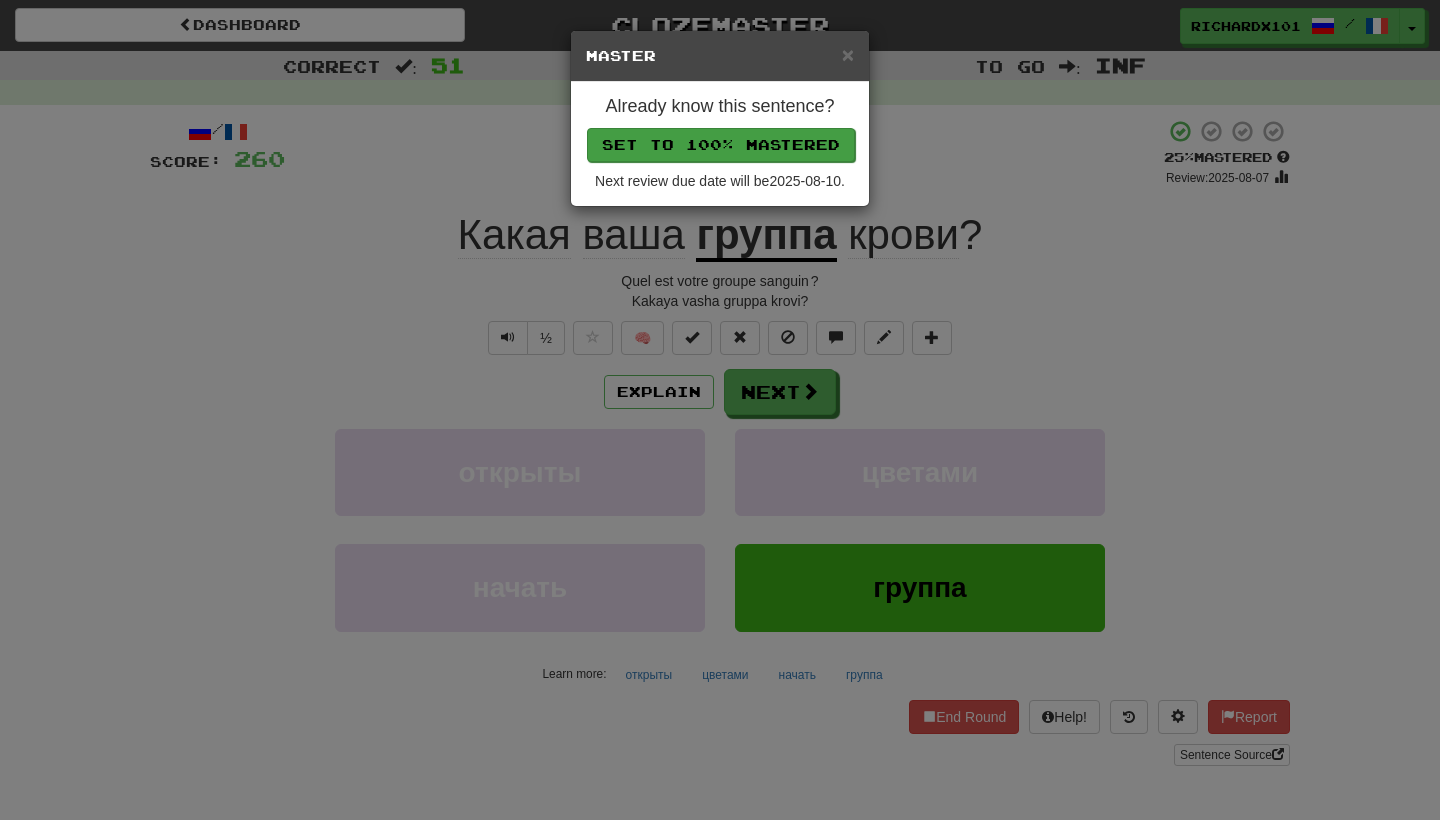 click on "Set to 100% Mastered" at bounding box center [721, 145] 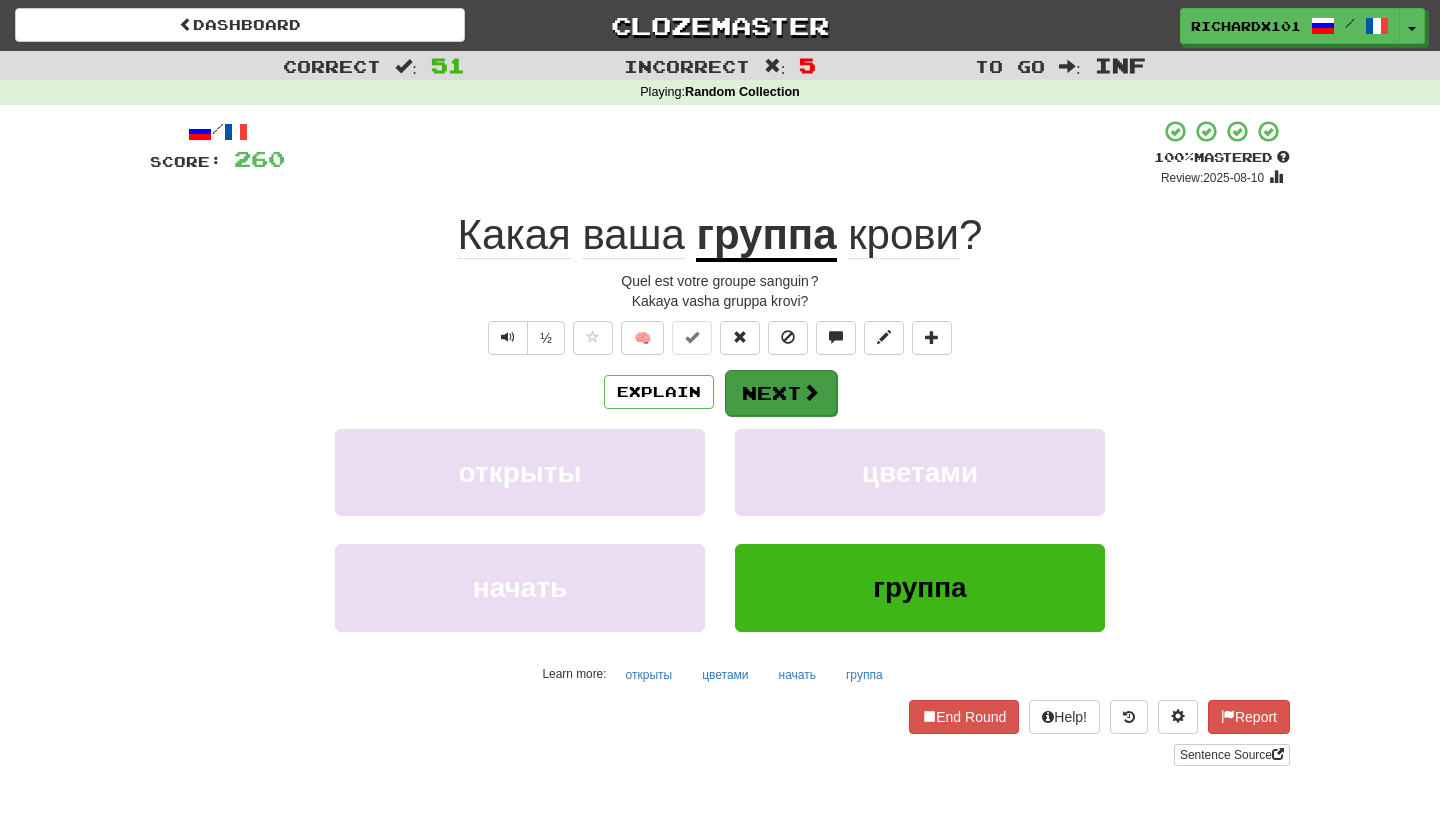 click on "Next" at bounding box center (781, 393) 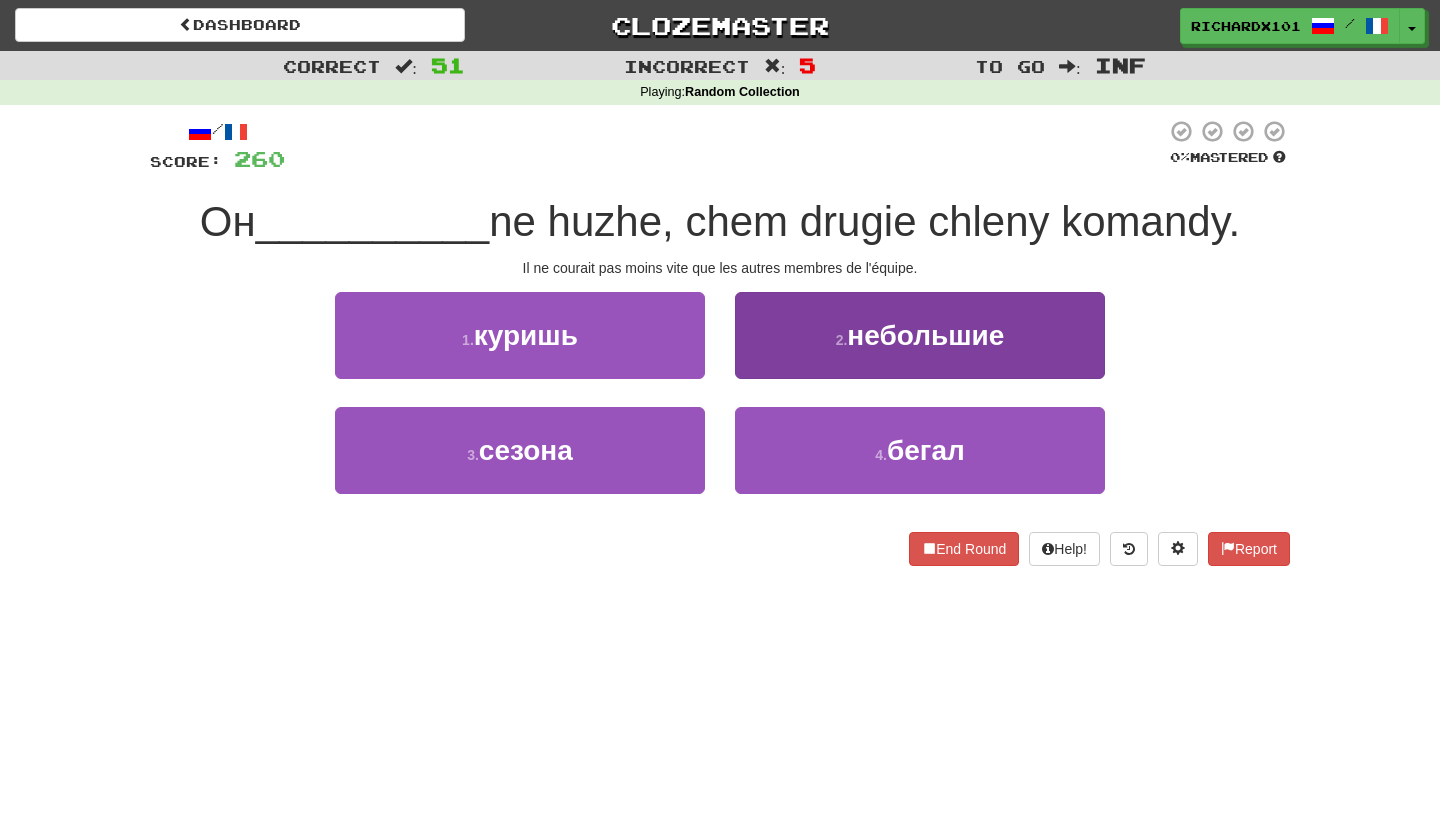 click on "2 .  небольшие" at bounding box center (920, 335) 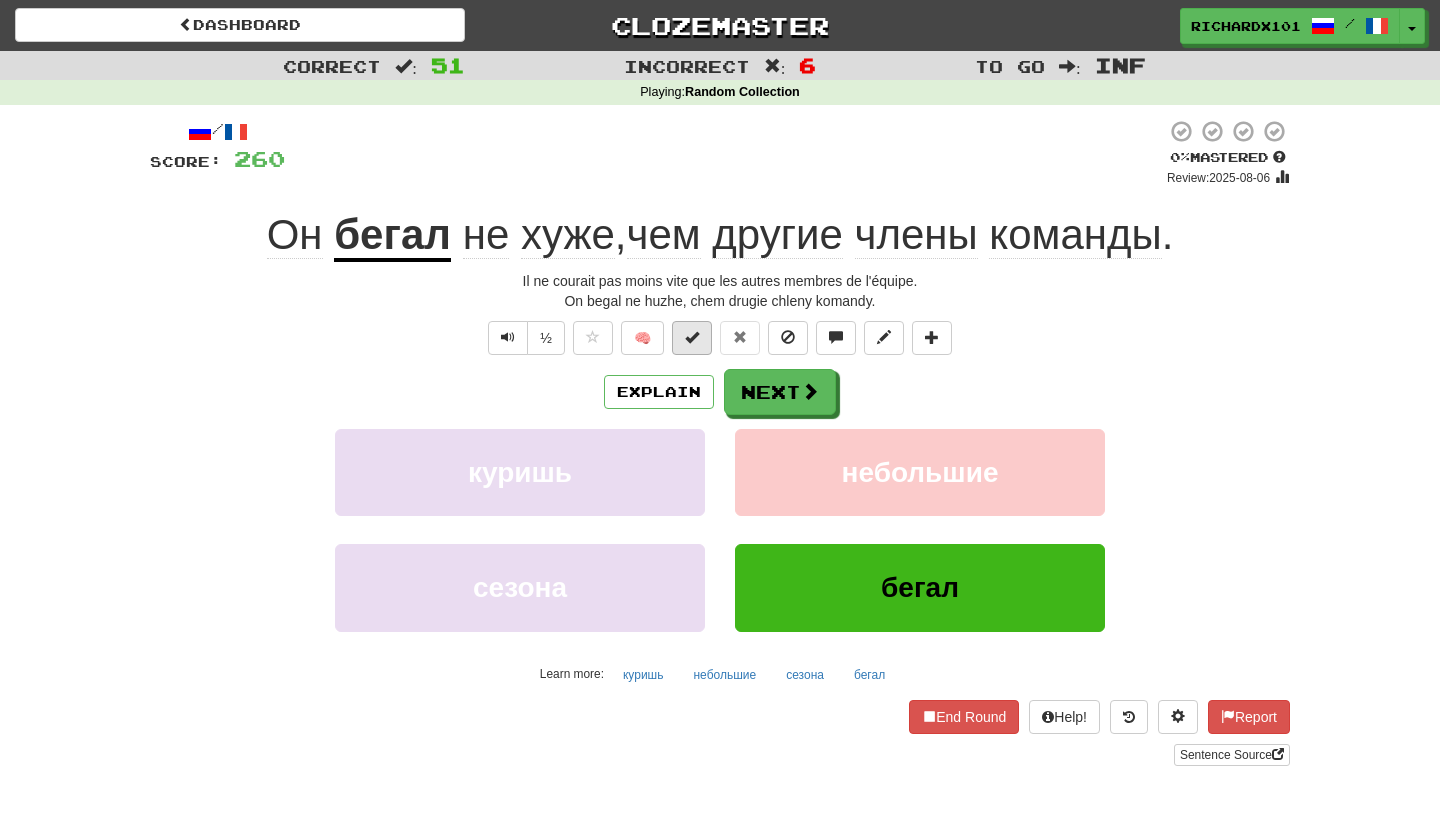 click at bounding box center (692, 337) 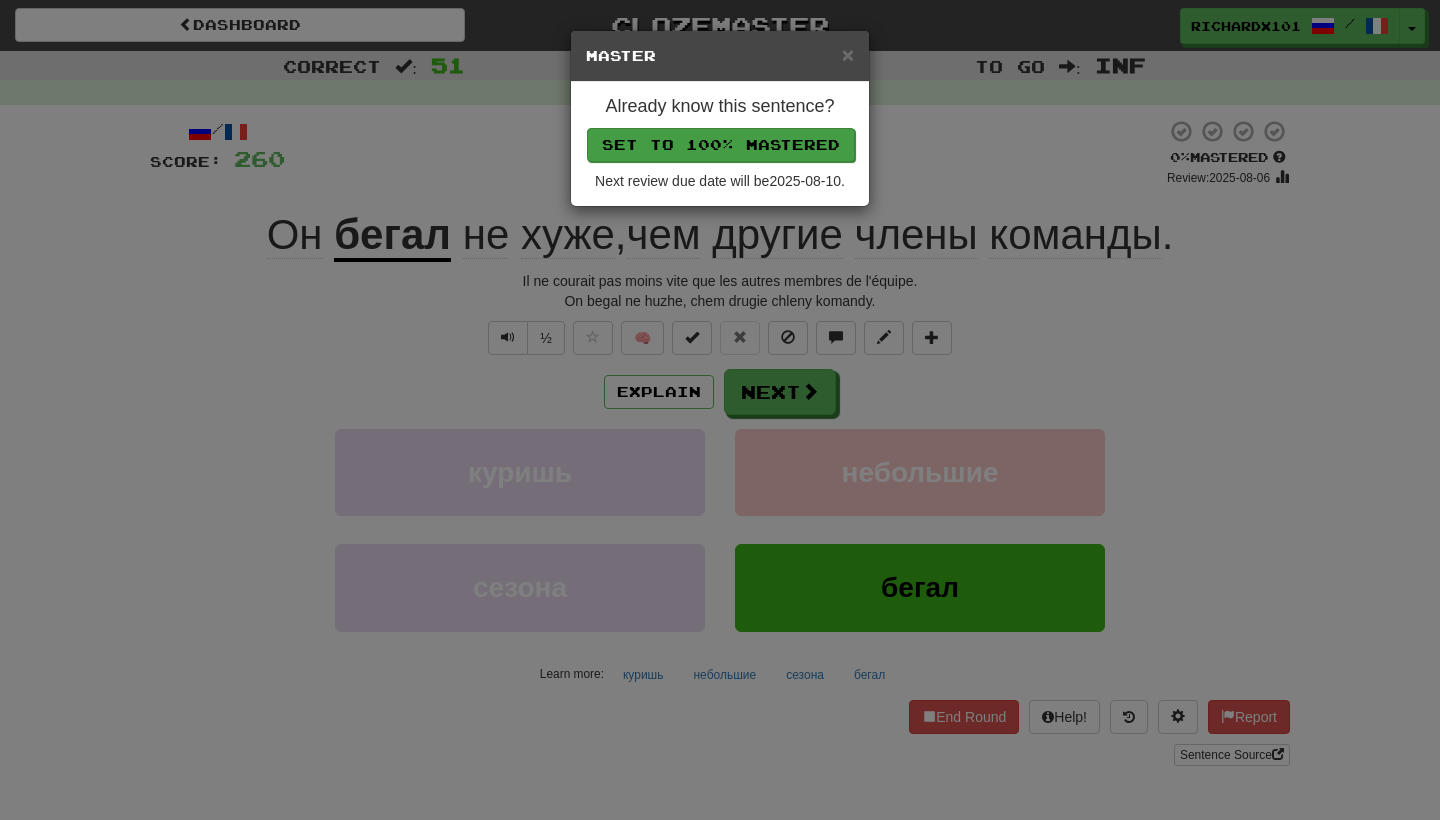 click on "Set to 100% Mastered" at bounding box center [721, 145] 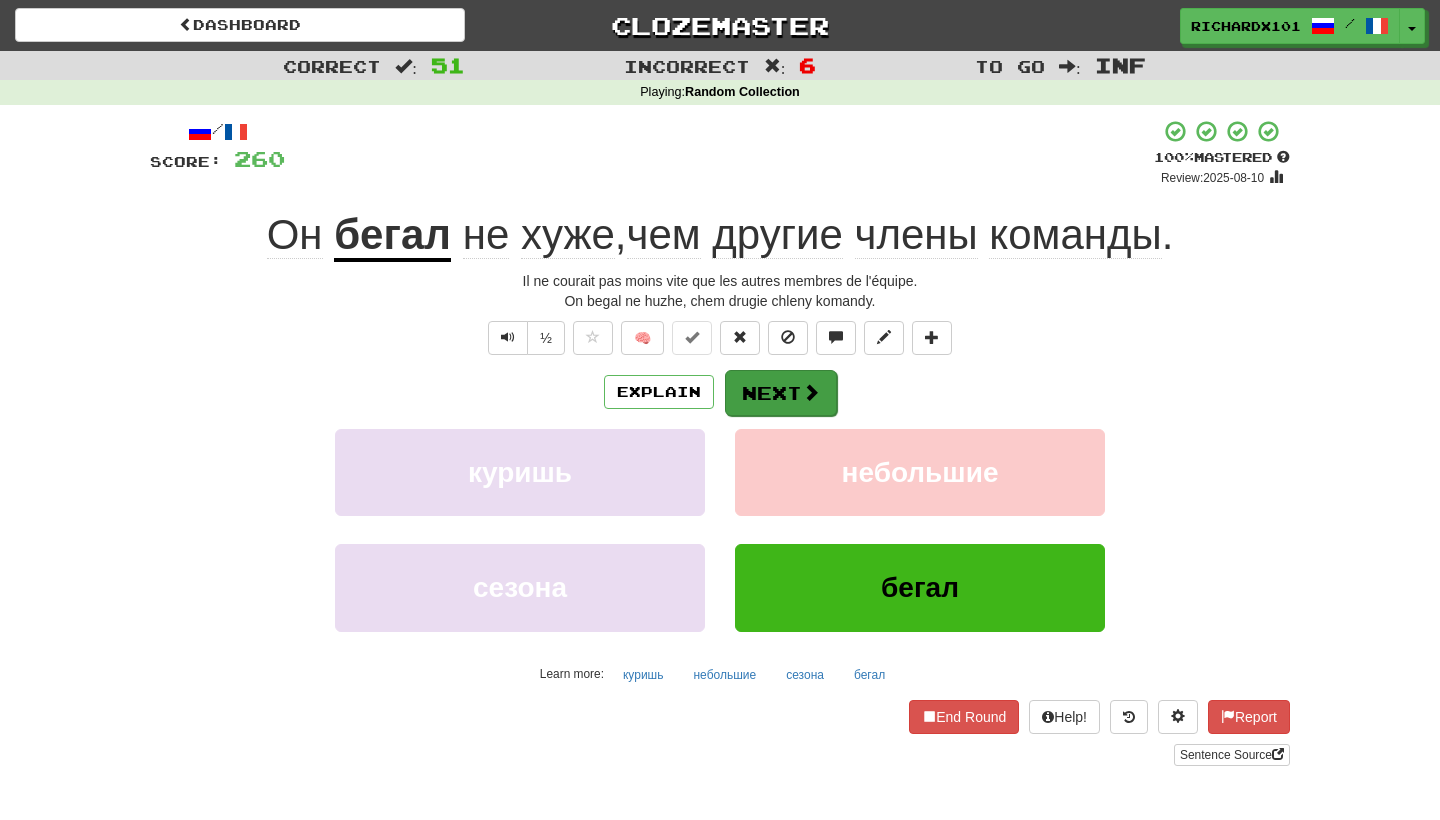 click on "Next" at bounding box center [781, 393] 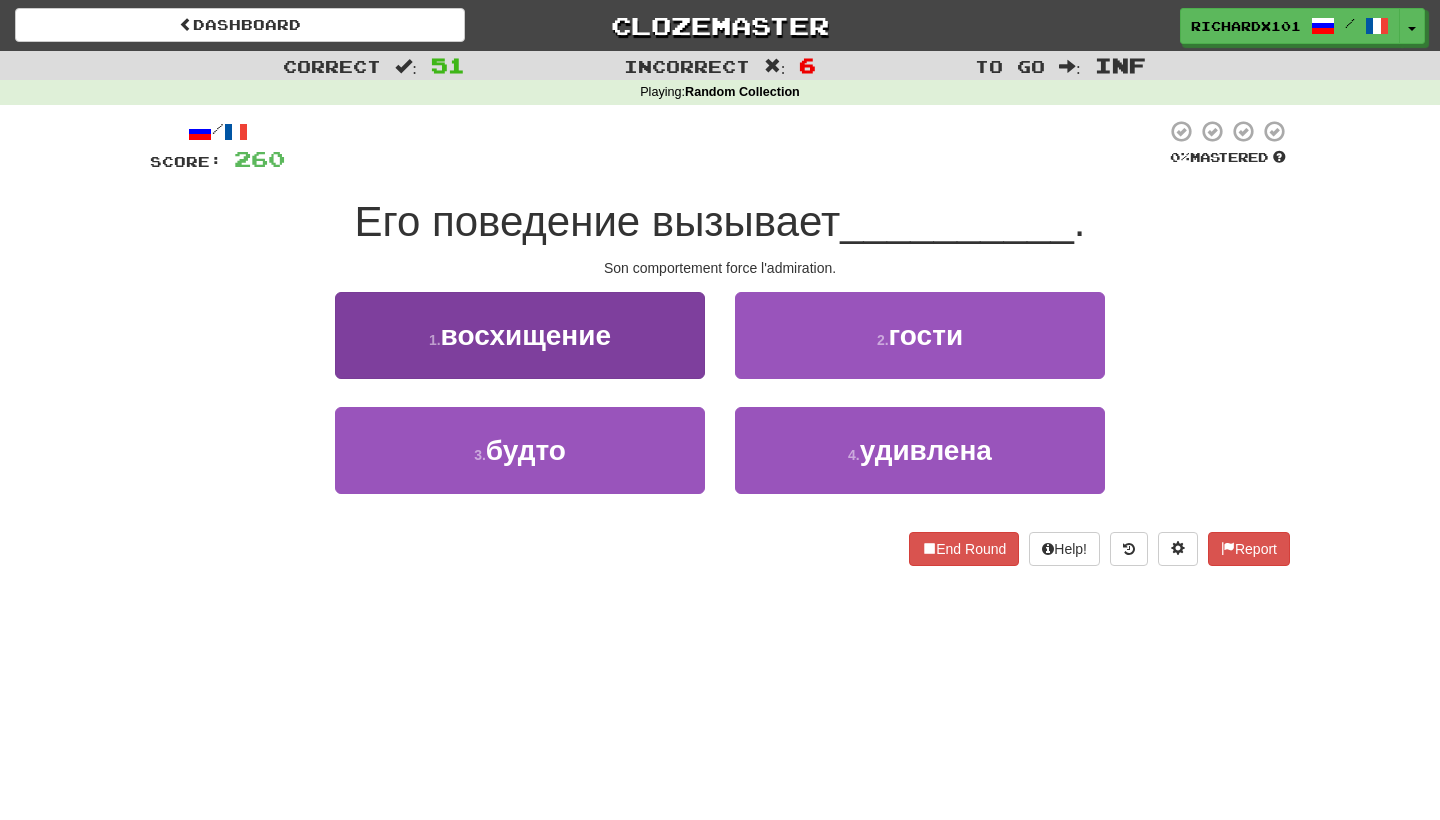 click on "1 .  восхищение" at bounding box center (520, 335) 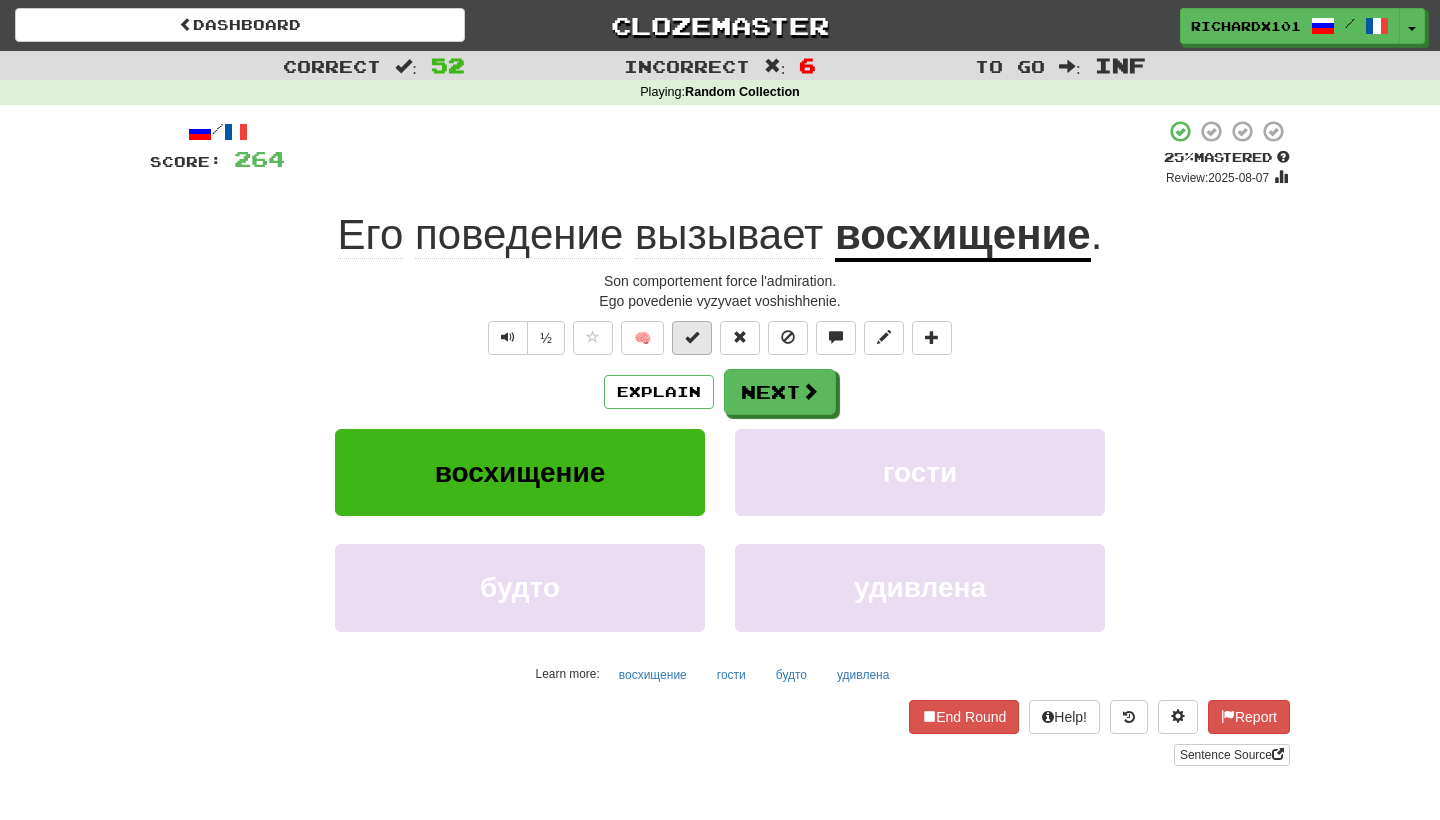 click at bounding box center [692, 337] 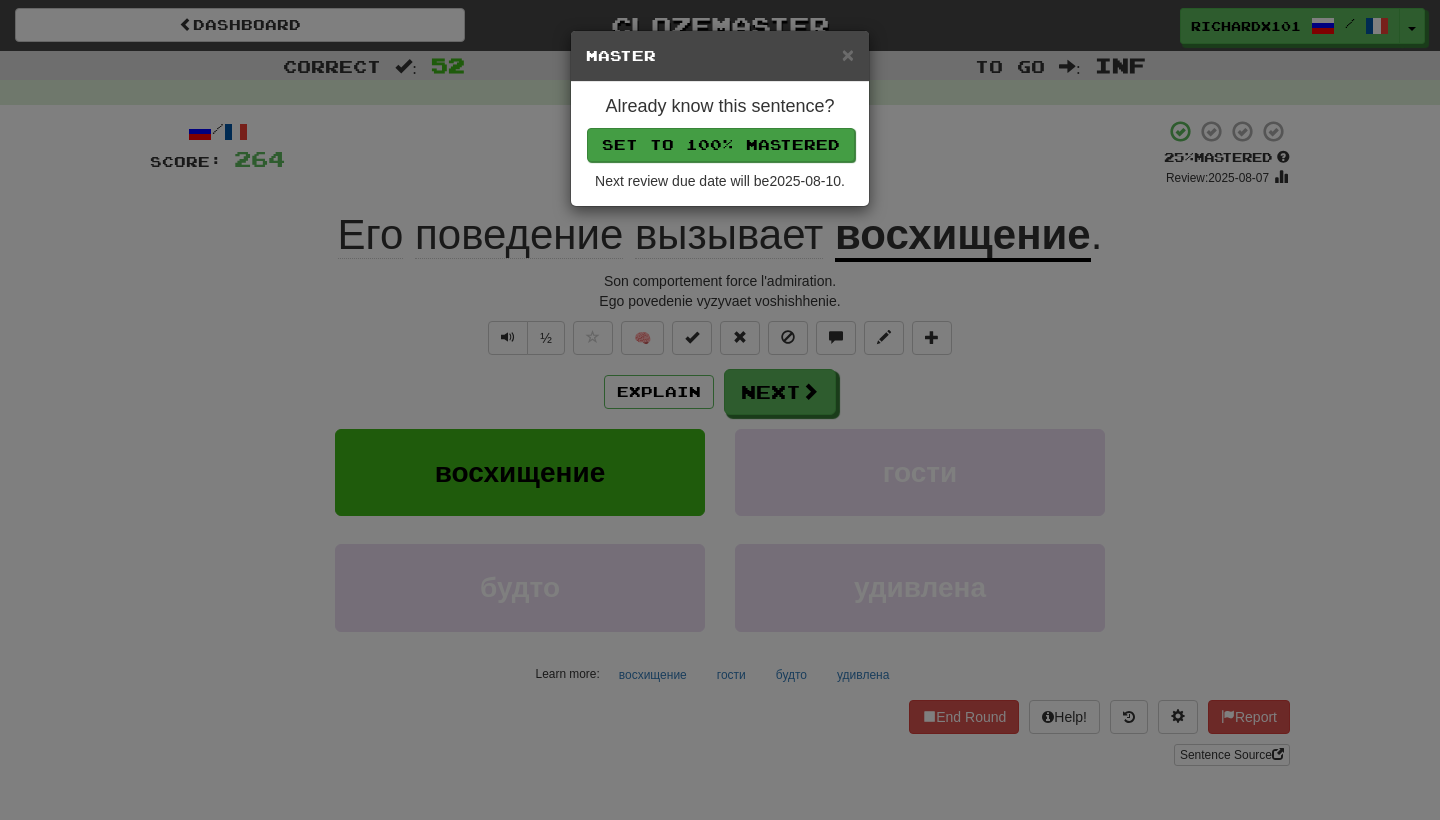 click on "Set to 100% Mastered" at bounding box center [721, 145] 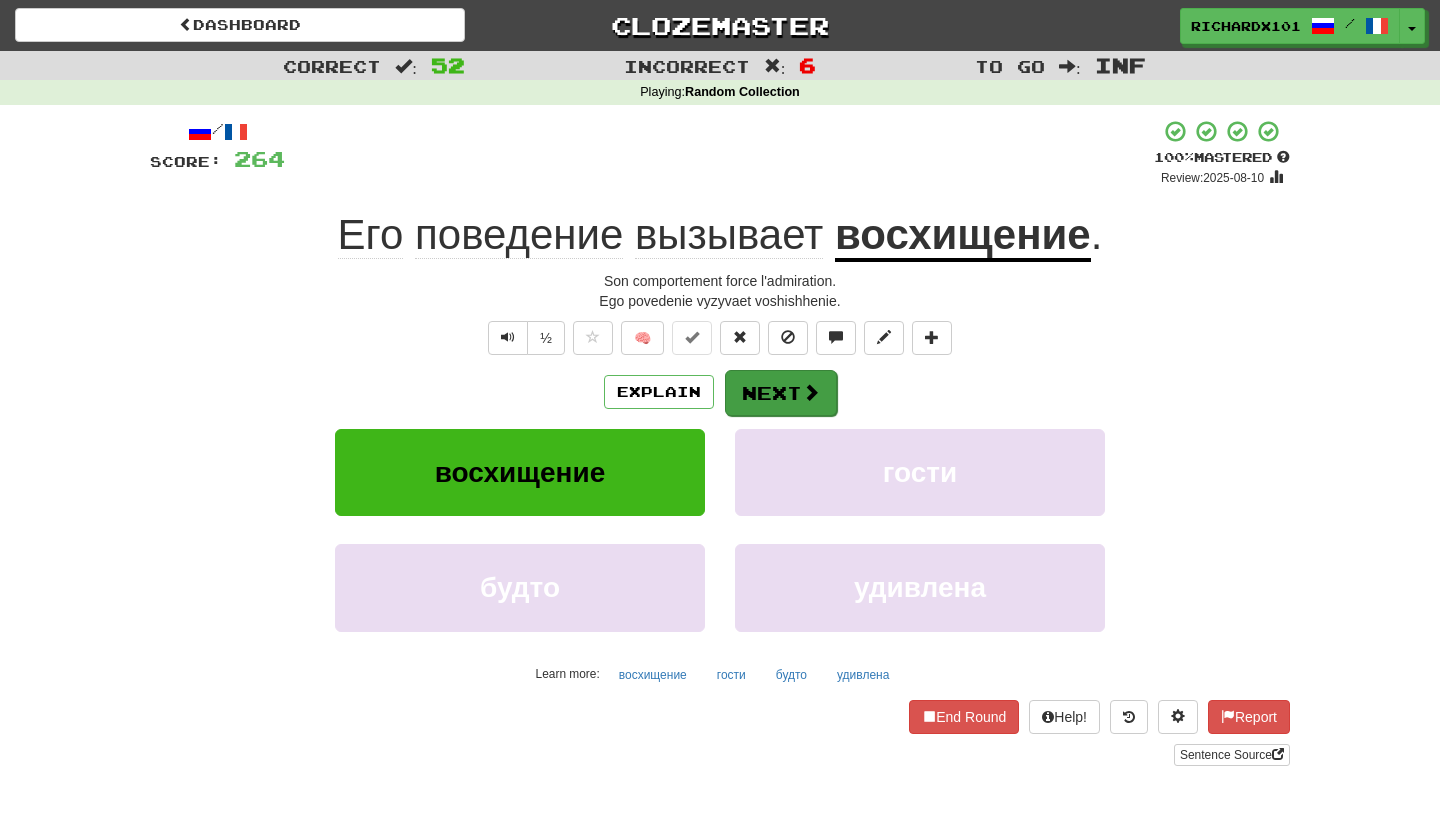 click on "Next" at bounding box center [781, 393] 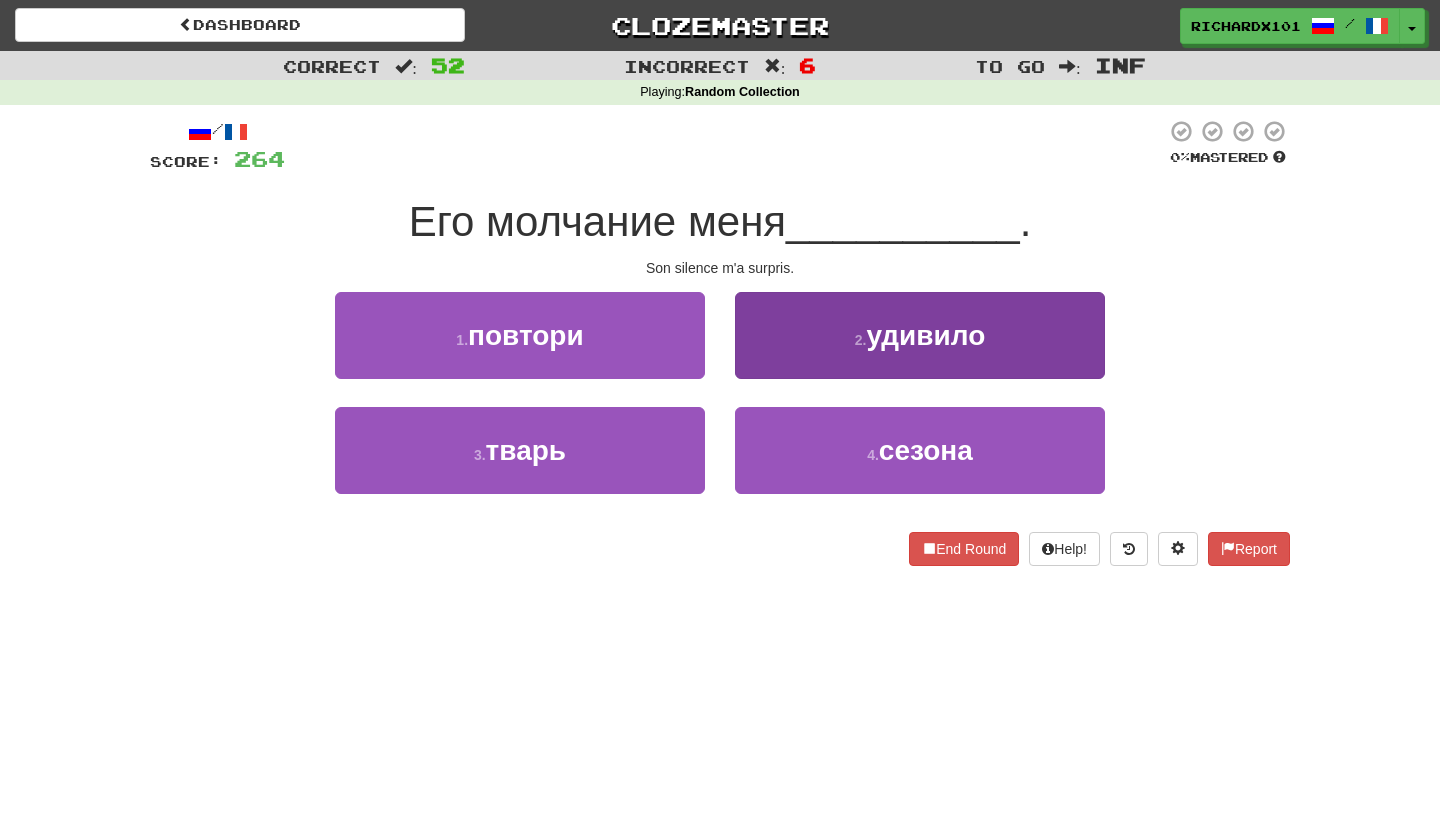 click on "2 .  удивило" at bounding box center [920, 335] 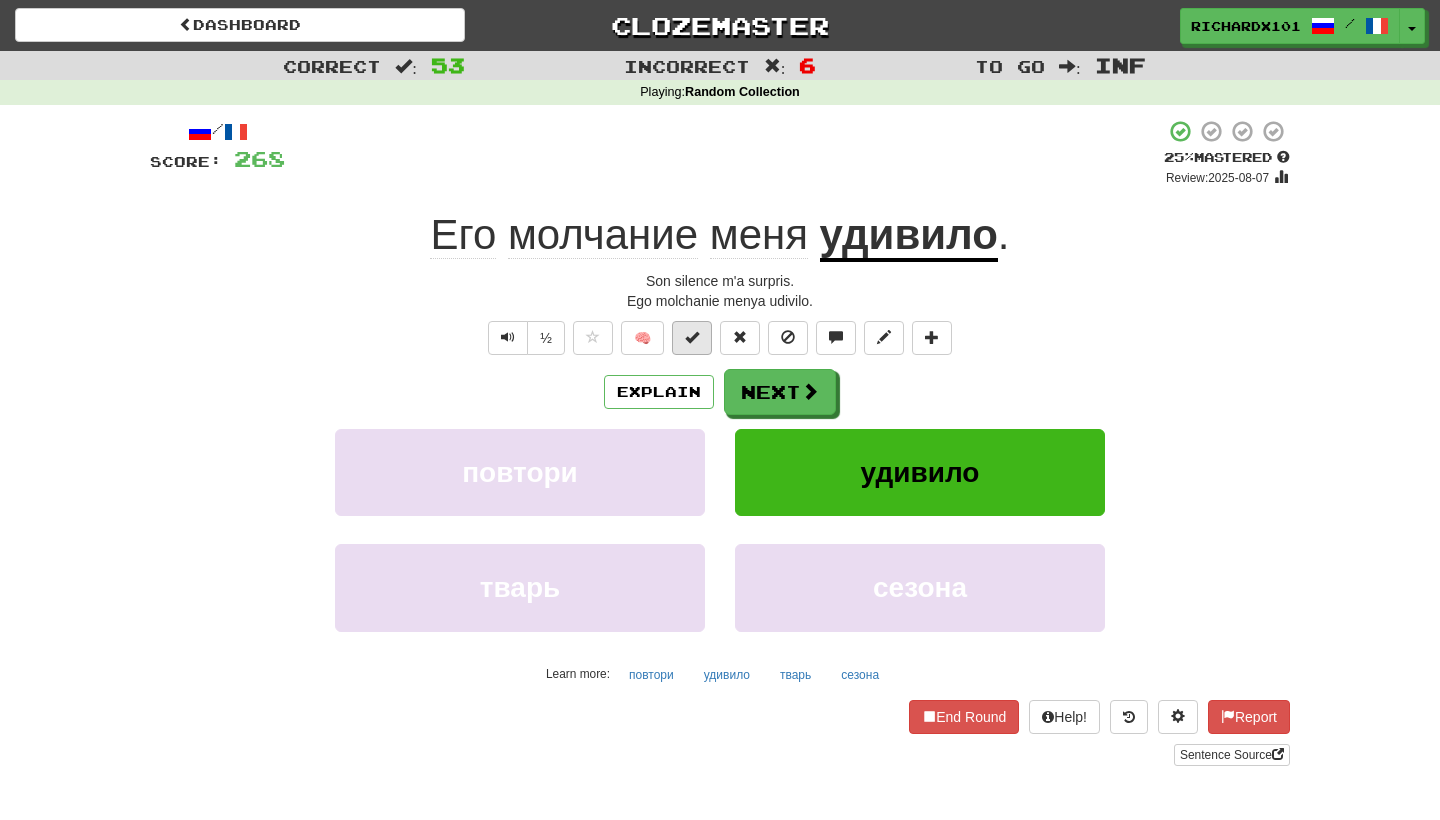 click at bounding box center (692, 337) 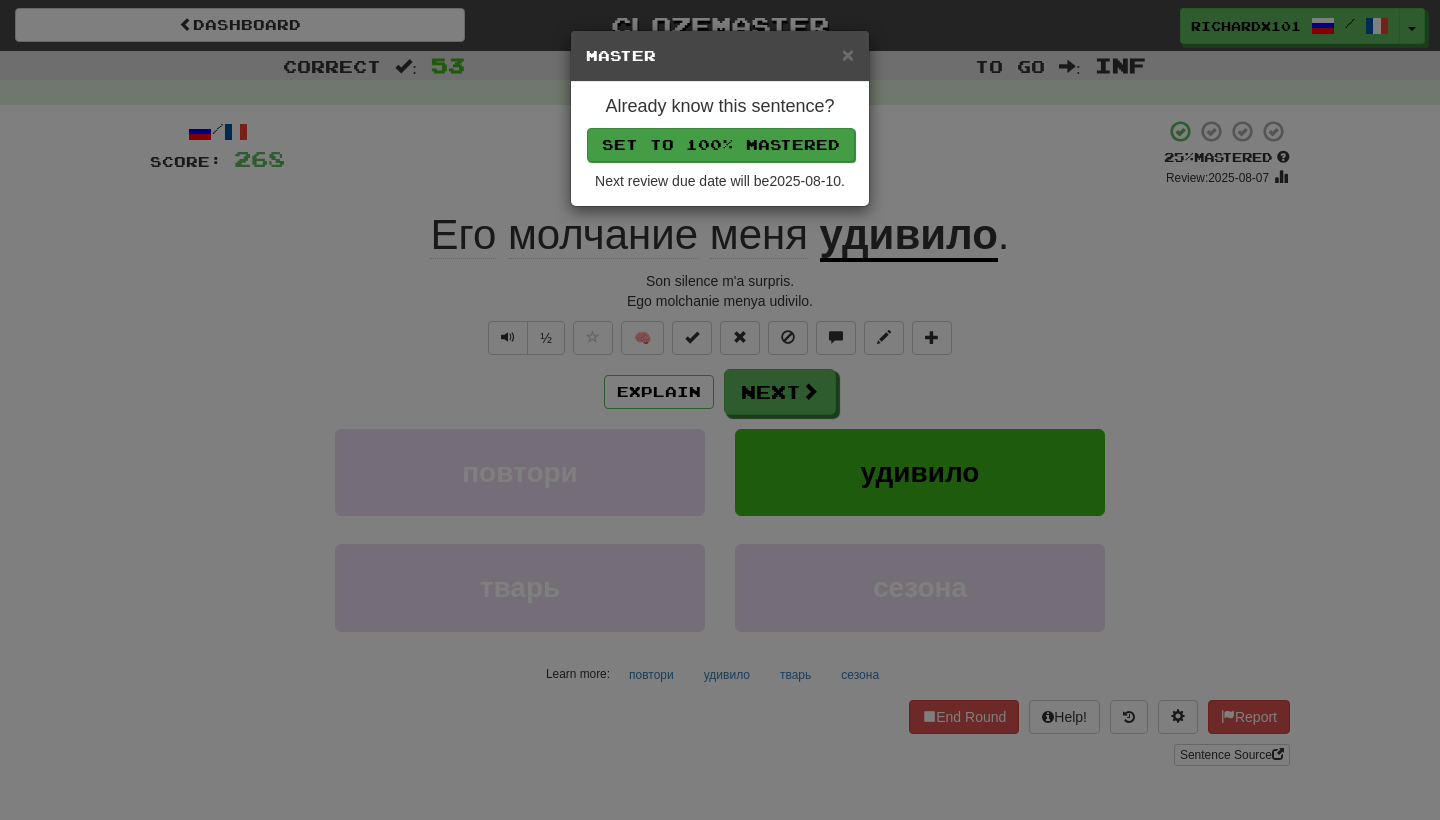 click on "Set to 100% Mastered" at bounding box center (721, 145) 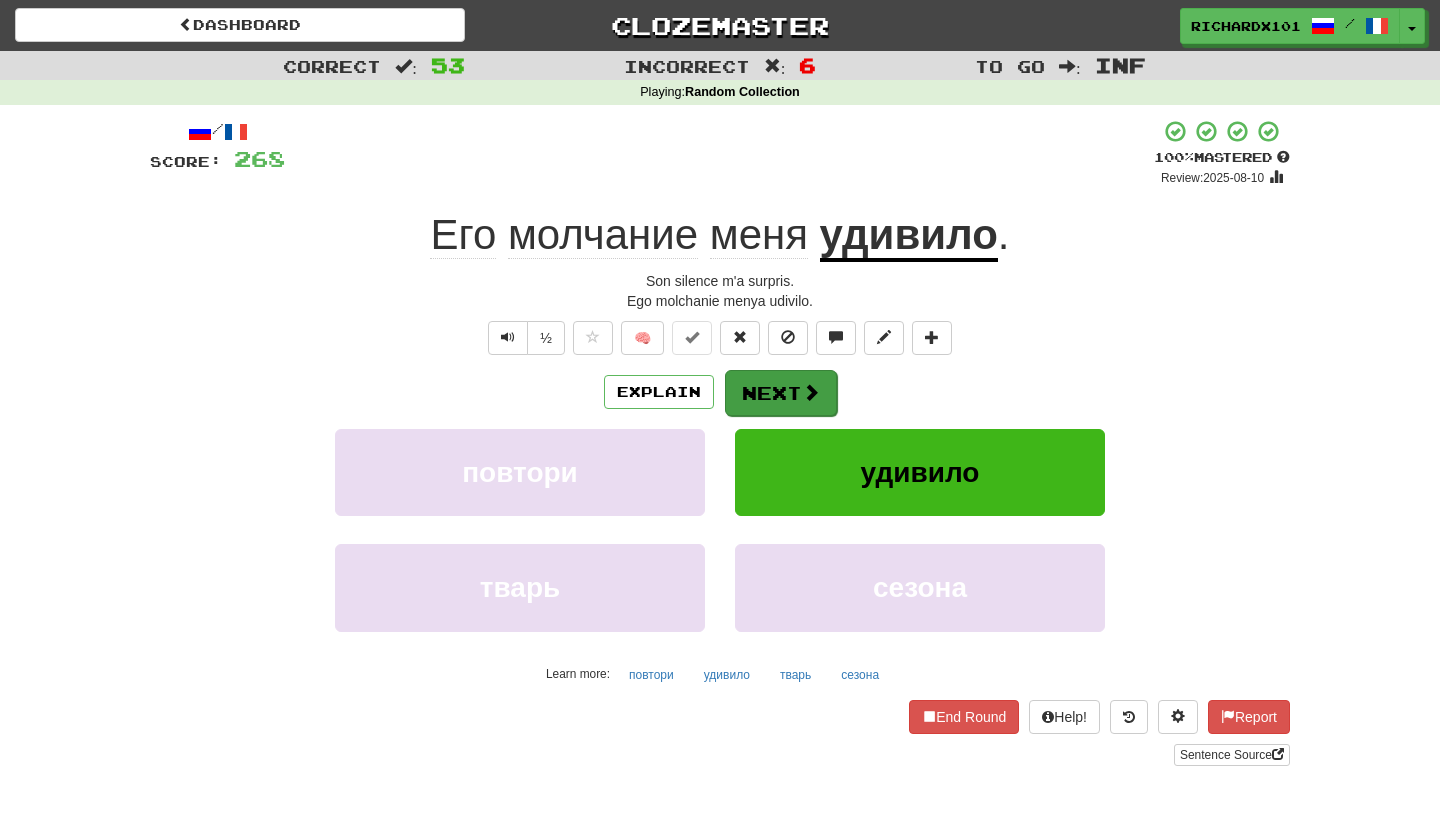 click on "Next" at bounding box center (781, 393) 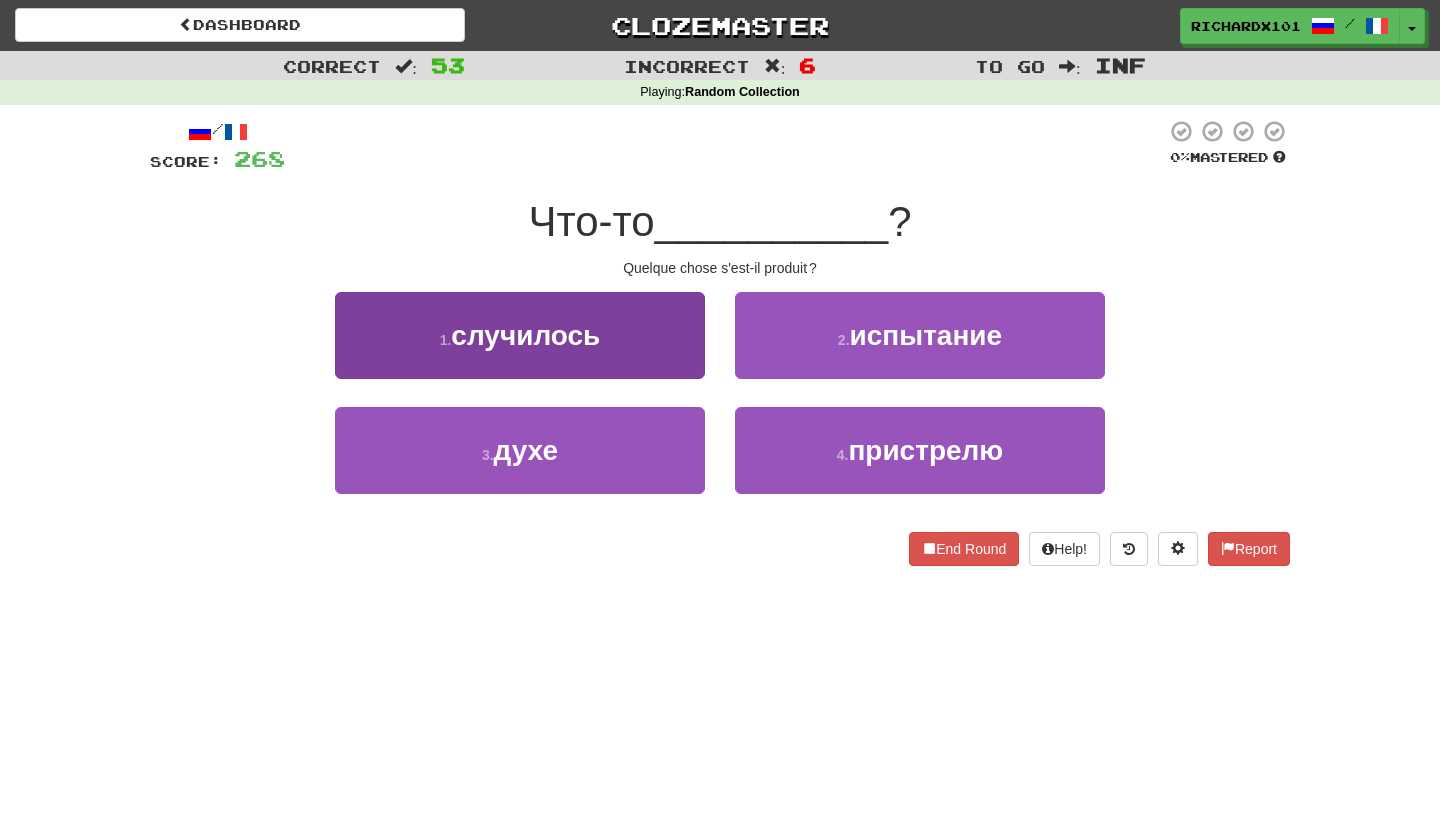 click on "1 .  случилось" at bounding box center (520, 335) 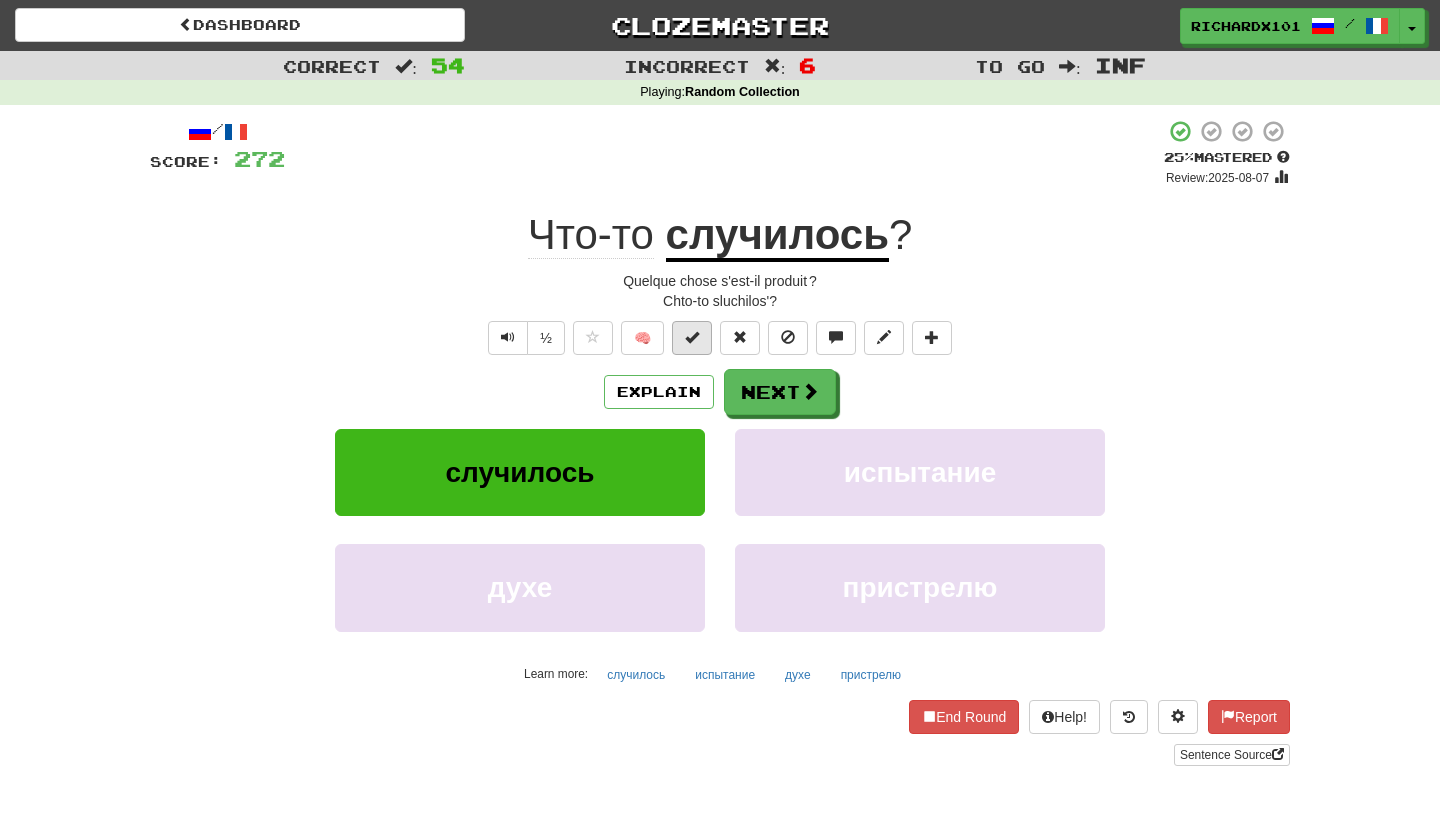 click at bounding box center (692, 337) 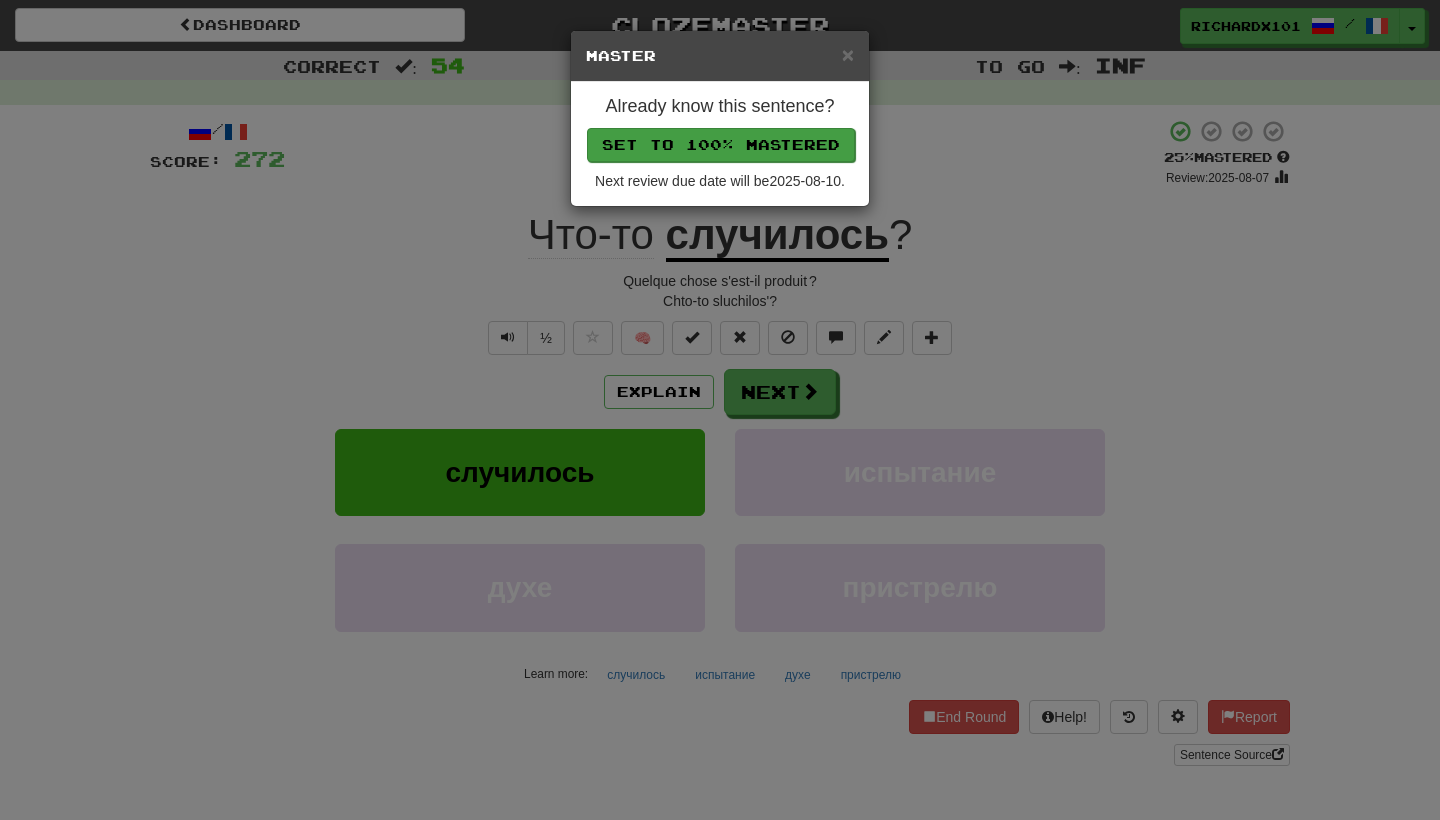 click on "Set to 100% Mastered" at bounding box center (721, 145) 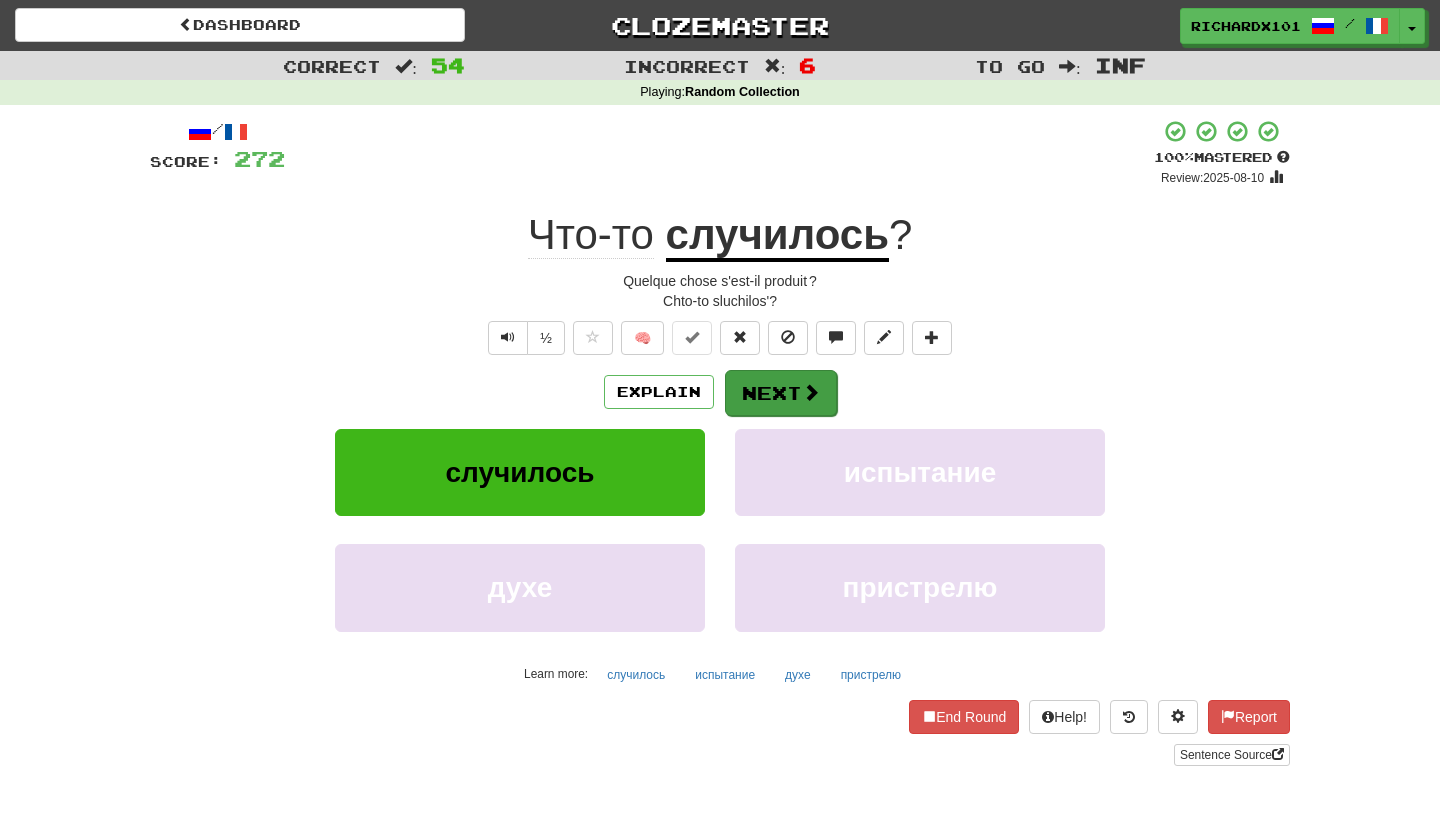 click on "Next" at bounding box center [781, 393] 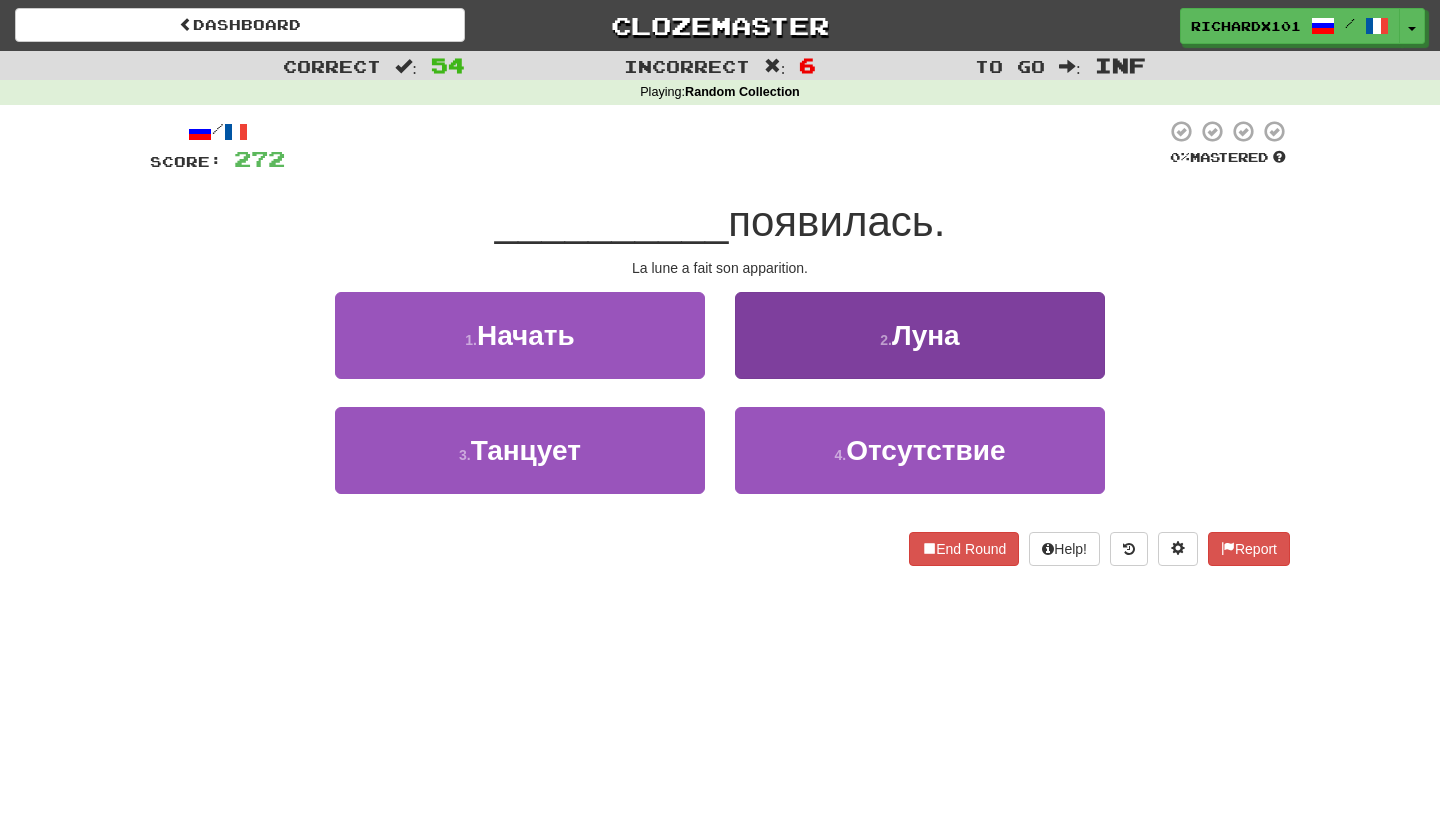 click on "2 .  Луна" at bounding box center (920, 335) 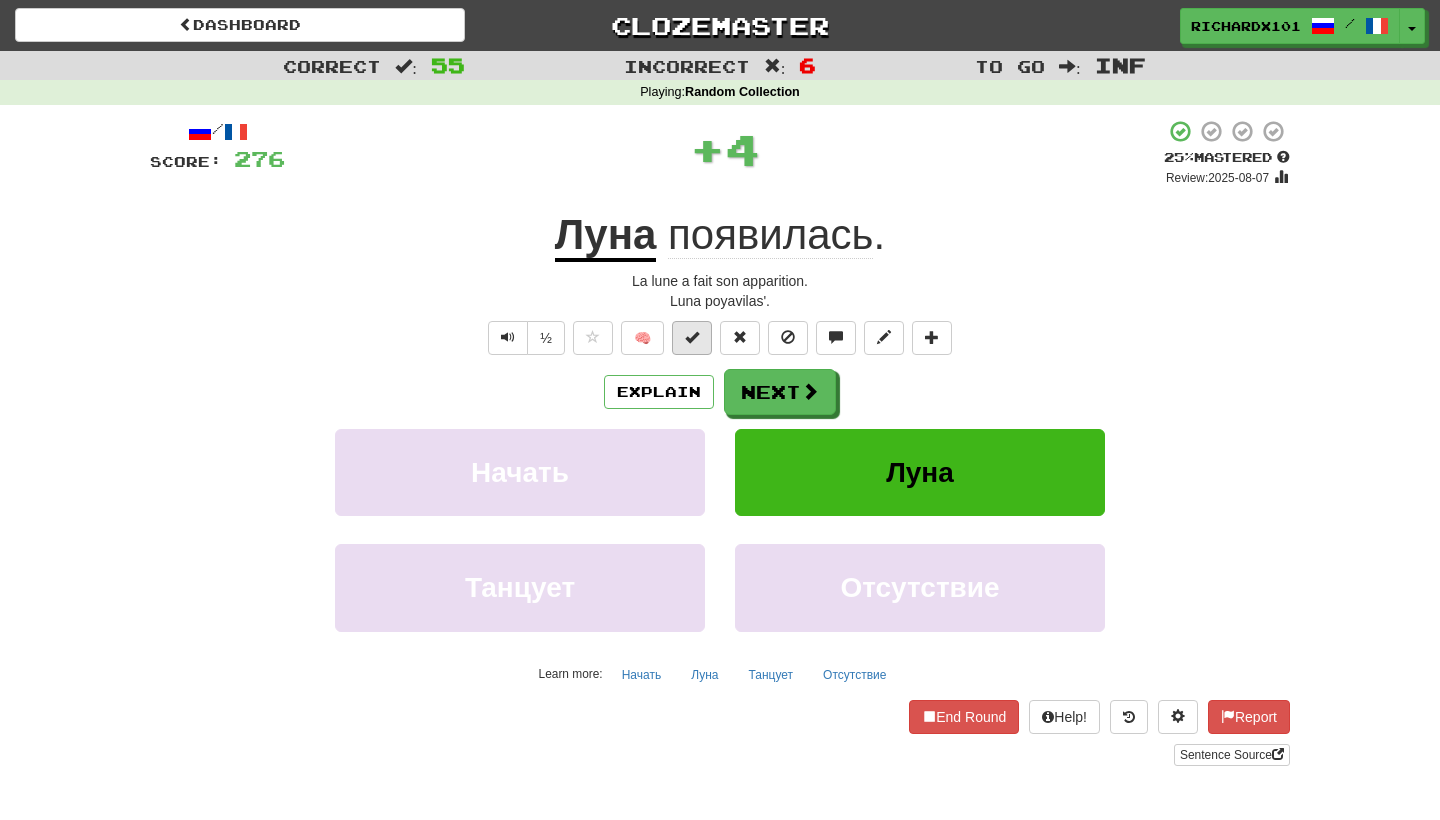 click at bounding box center (692, 338) 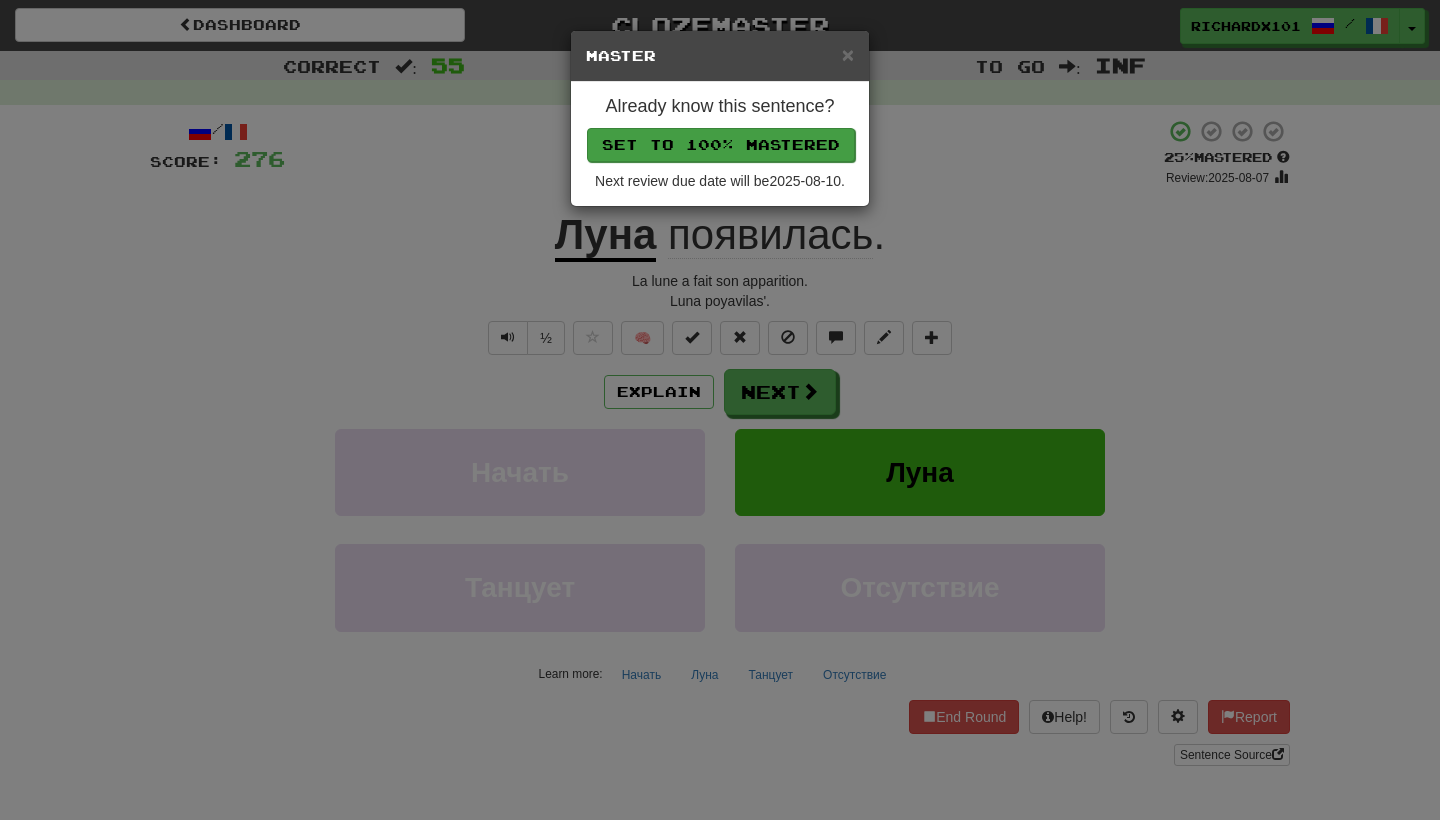 click on "Set to 100% Mastered" at bounding box center [721, 145] 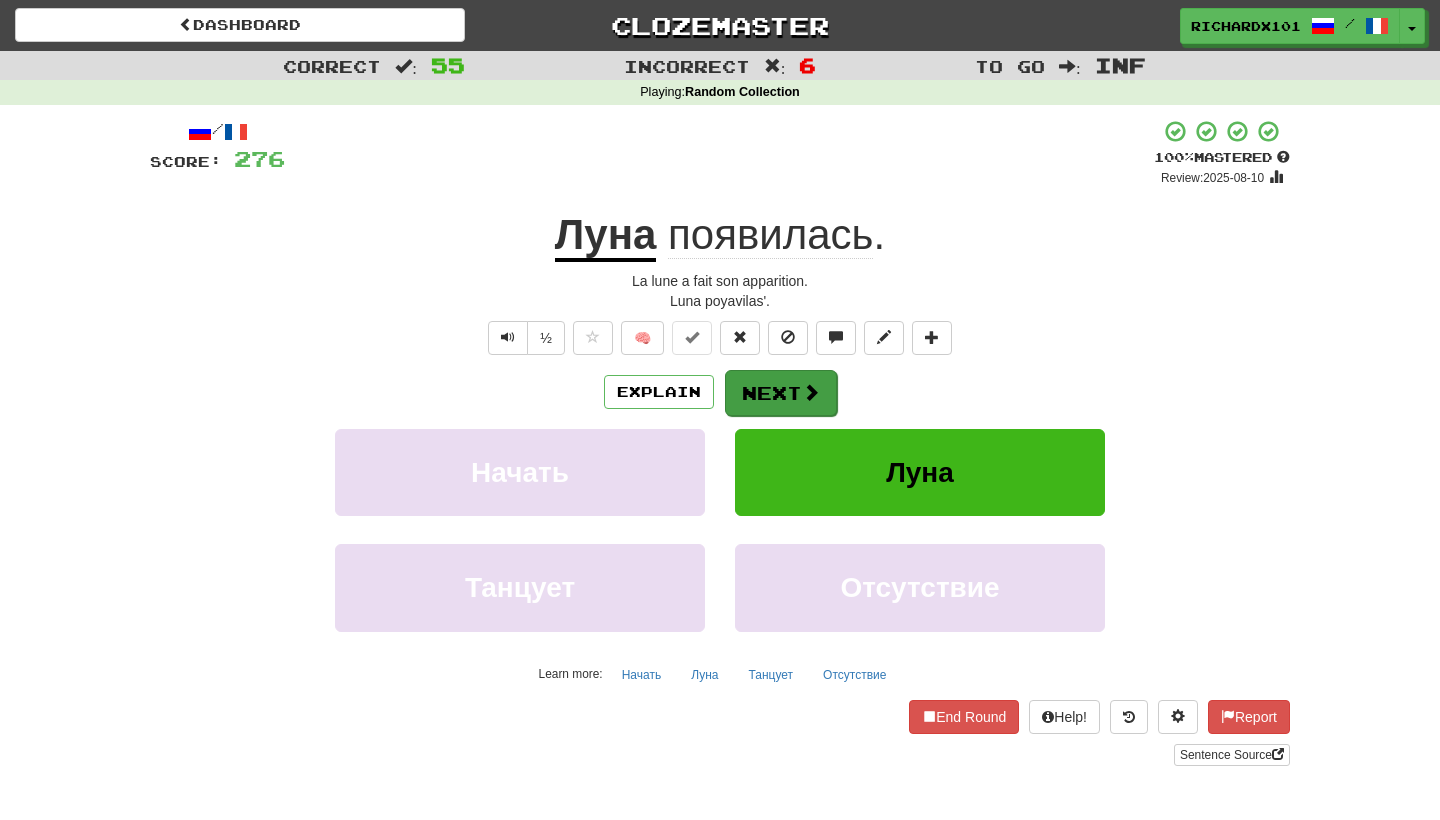 click on "Next" at bounding box center (781, 393) 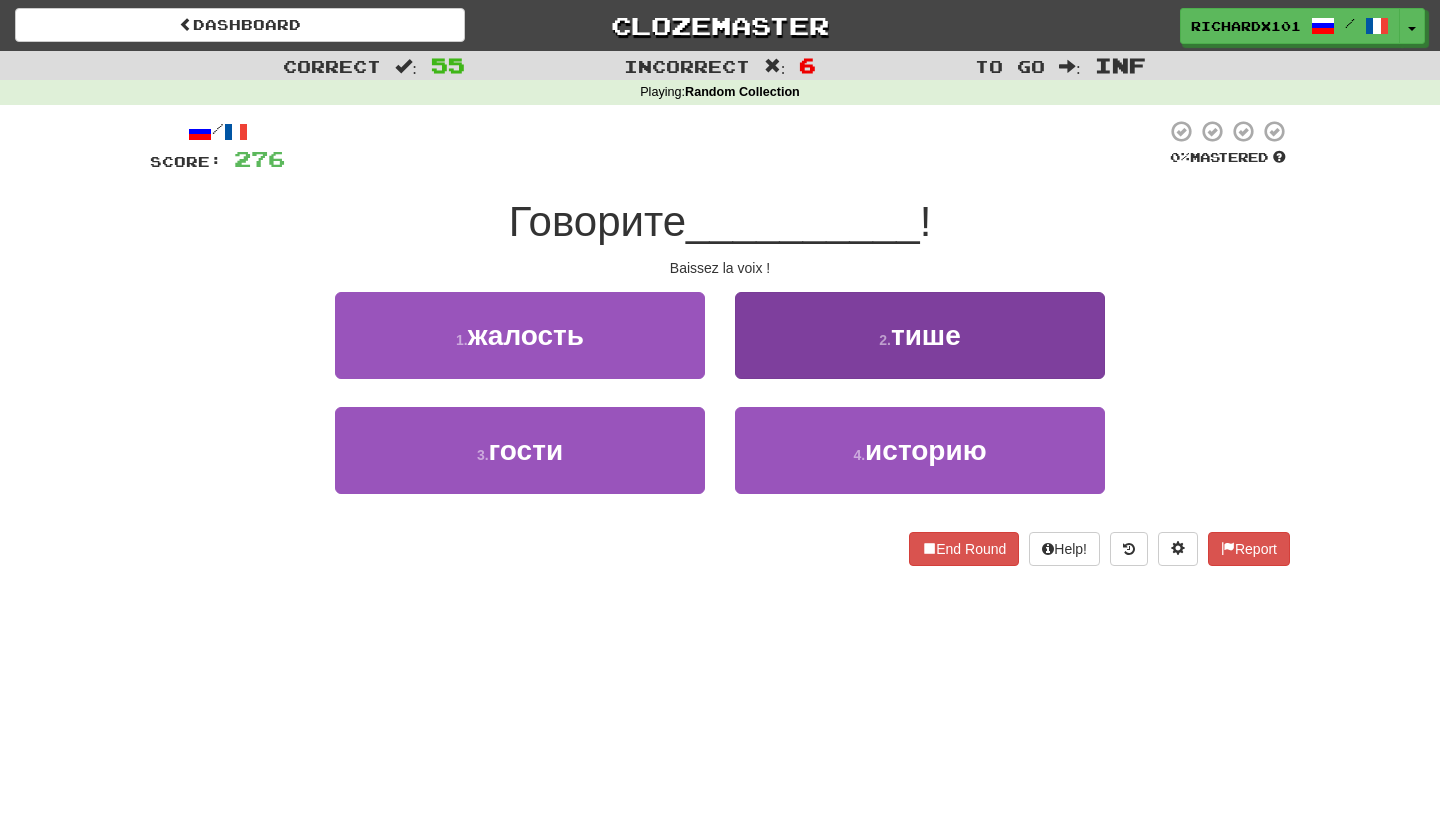 click on "2 .  тише" at bounding box center [920, 335] 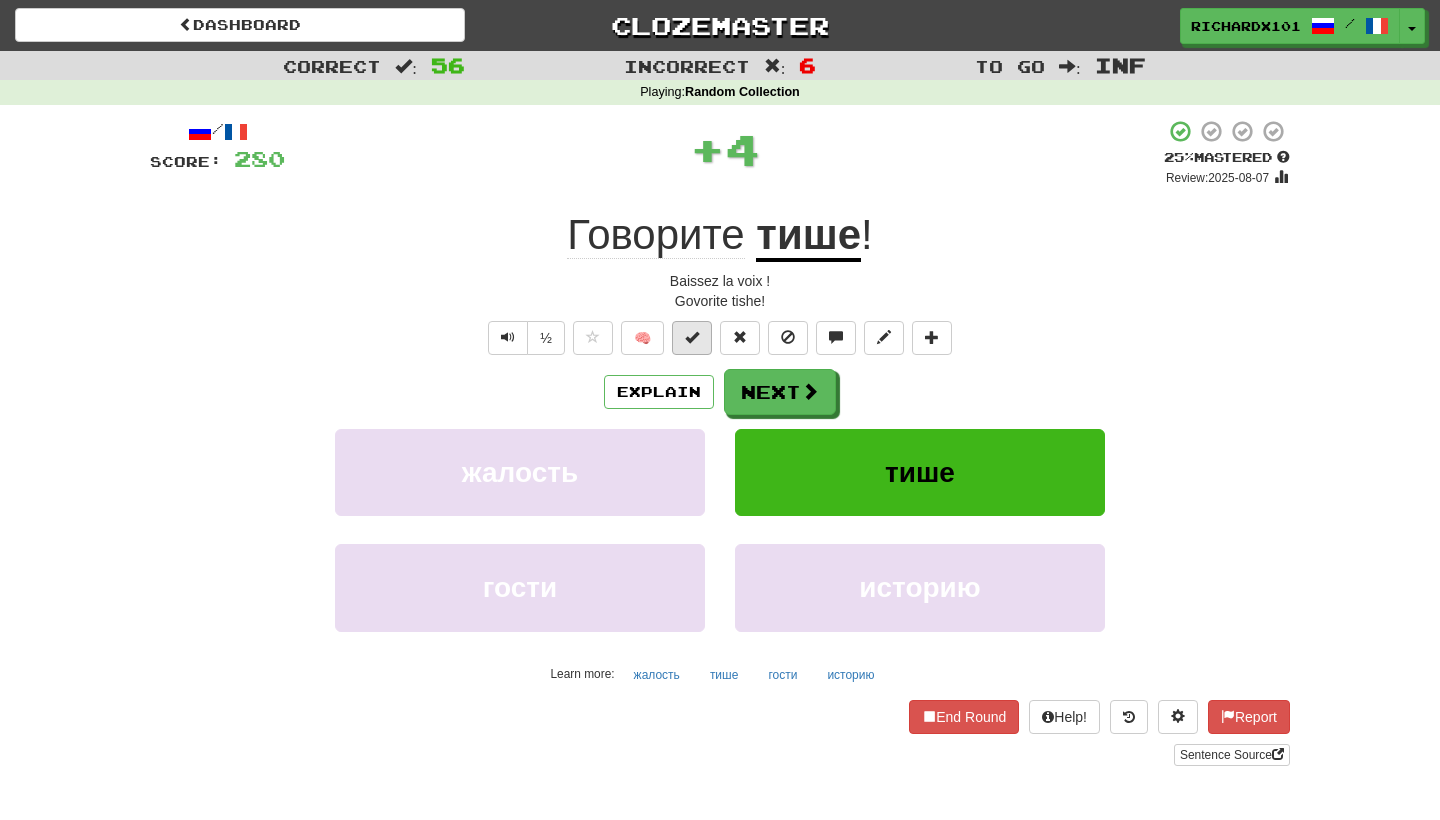click at bounding box center [692, 337] 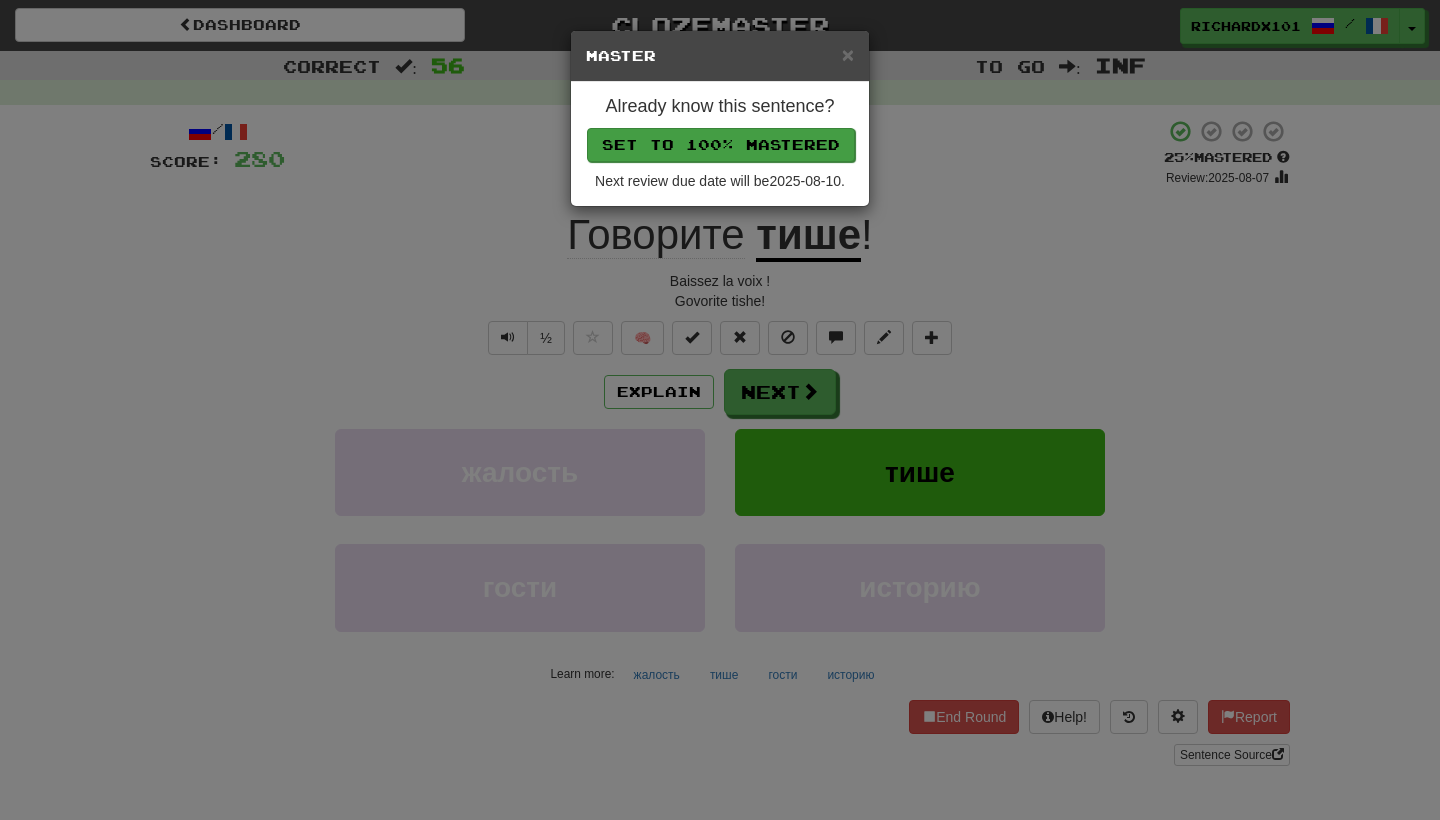 click on "Set to 100% Mastered" at bounding box center [721, 145] 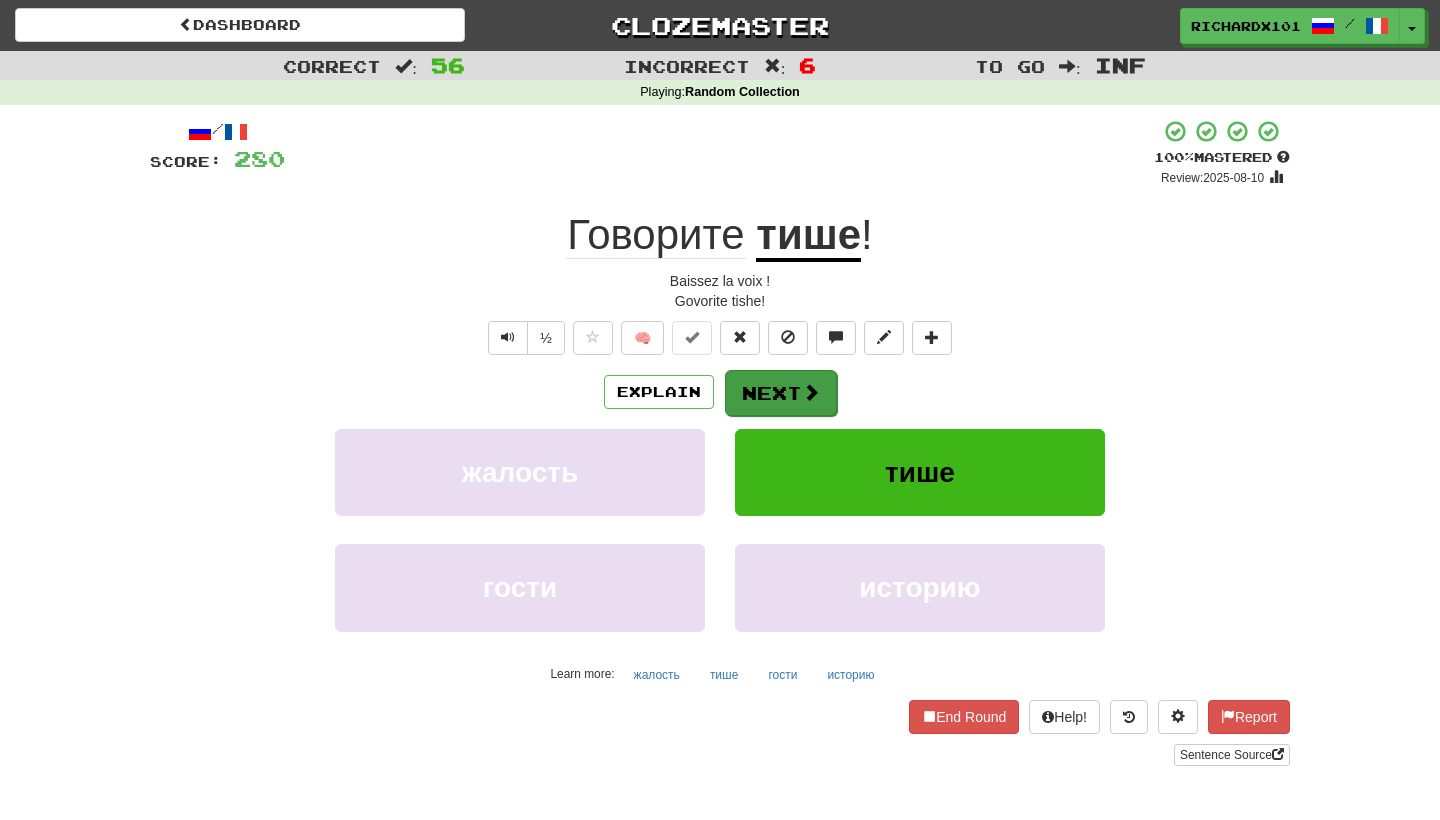 click on "Next" at bounding box center (781, 393) 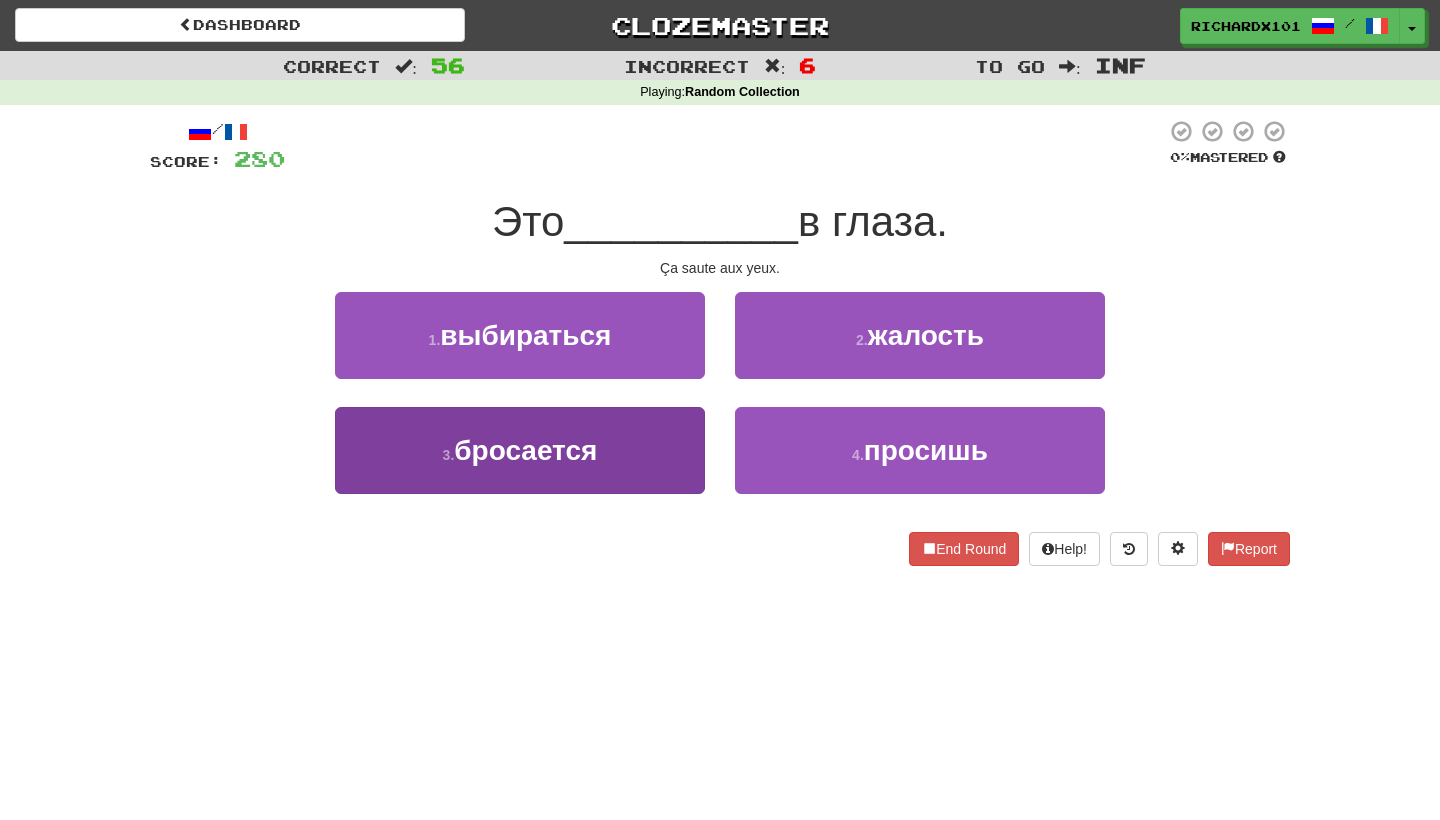 click on "3 .  бросается" at bounding box center [520, 450] 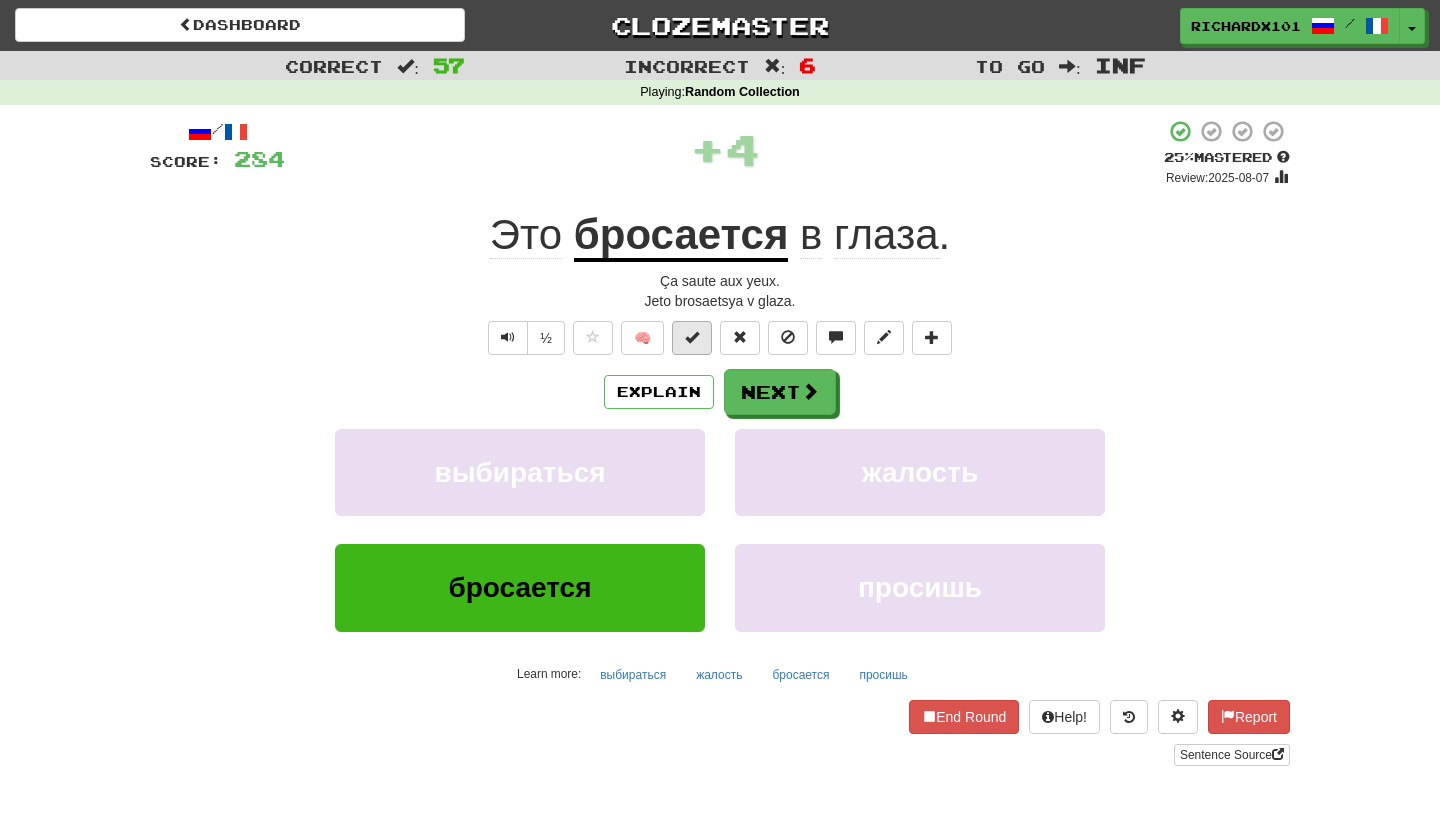 click at bounding box center (692, 338) 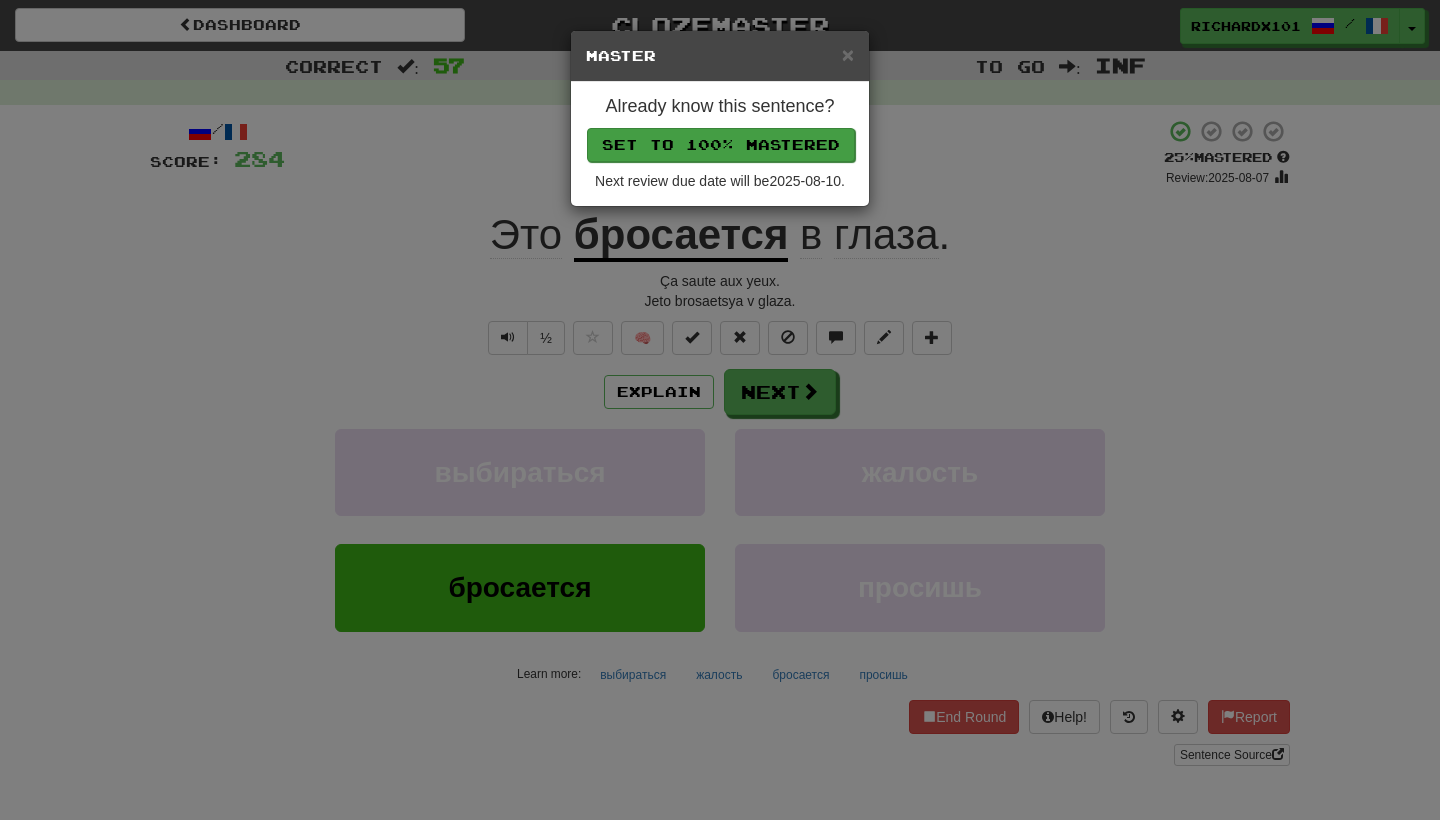 click on "Set to 100% Mastered" at bounding box center (721, 145) 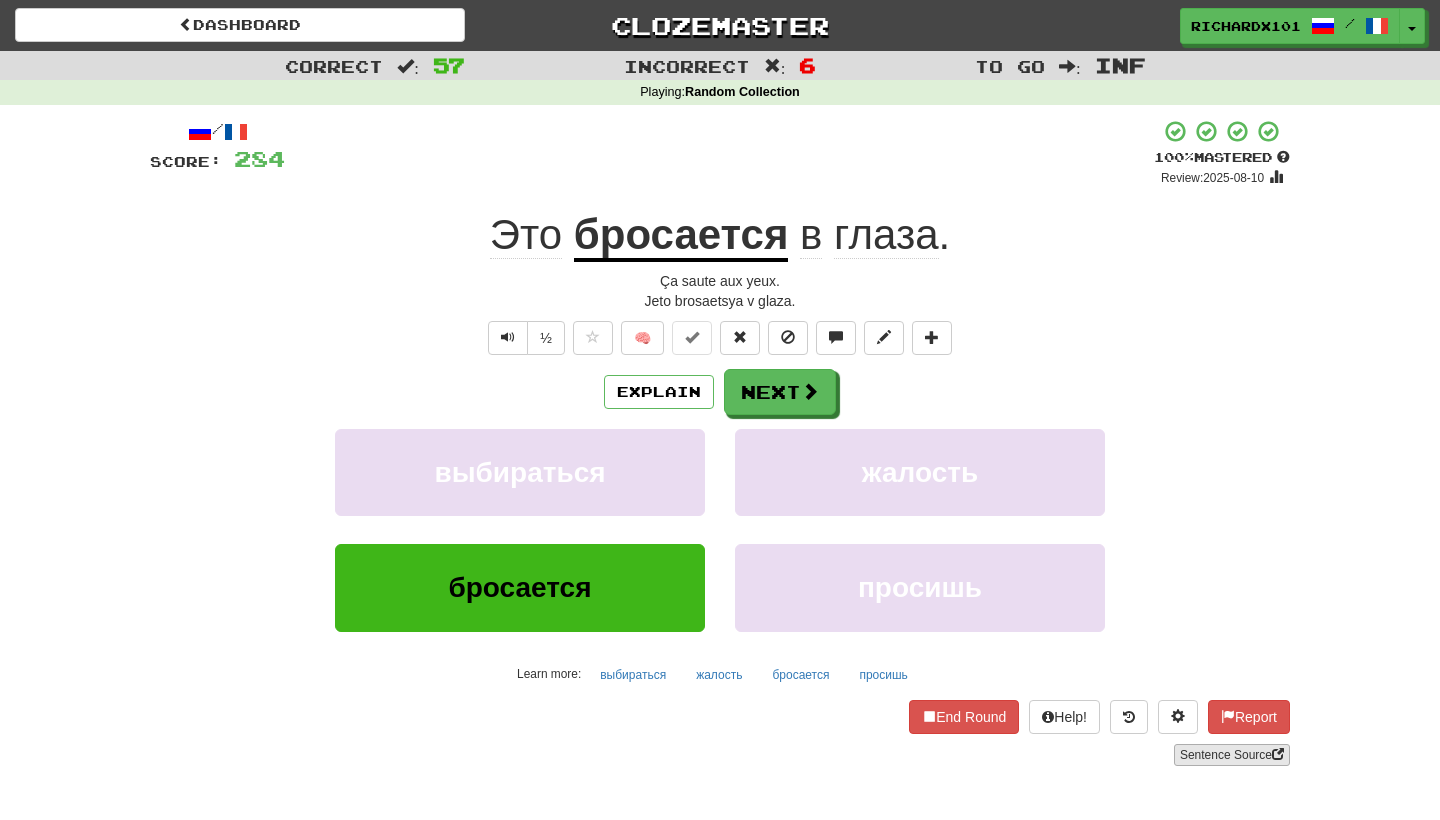 click on "Sentence Source" at bounding box center [1232, 755] 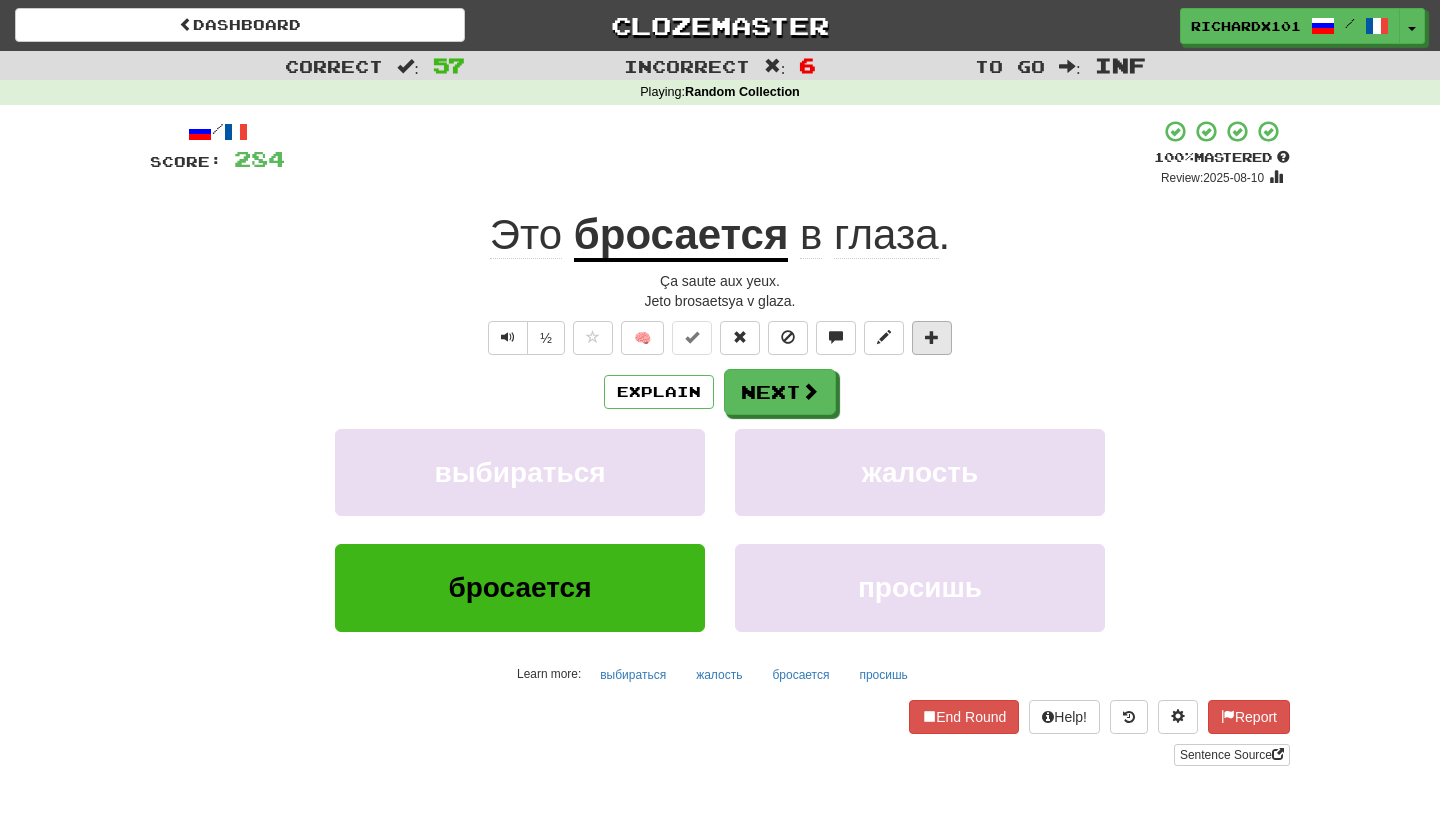 click at bounding box center [932, 338] 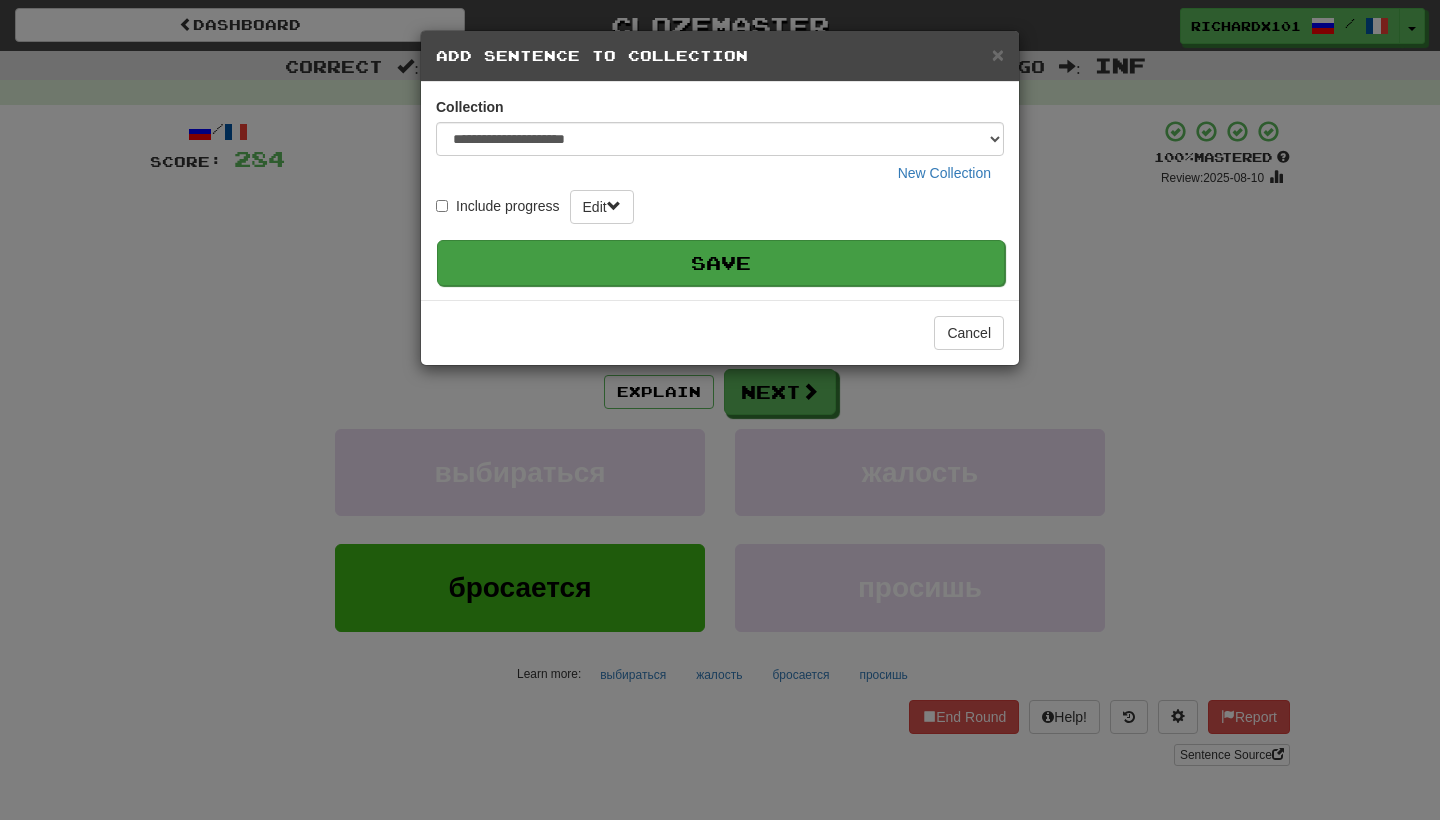 click on "Save" at bounding box center (721, 263) 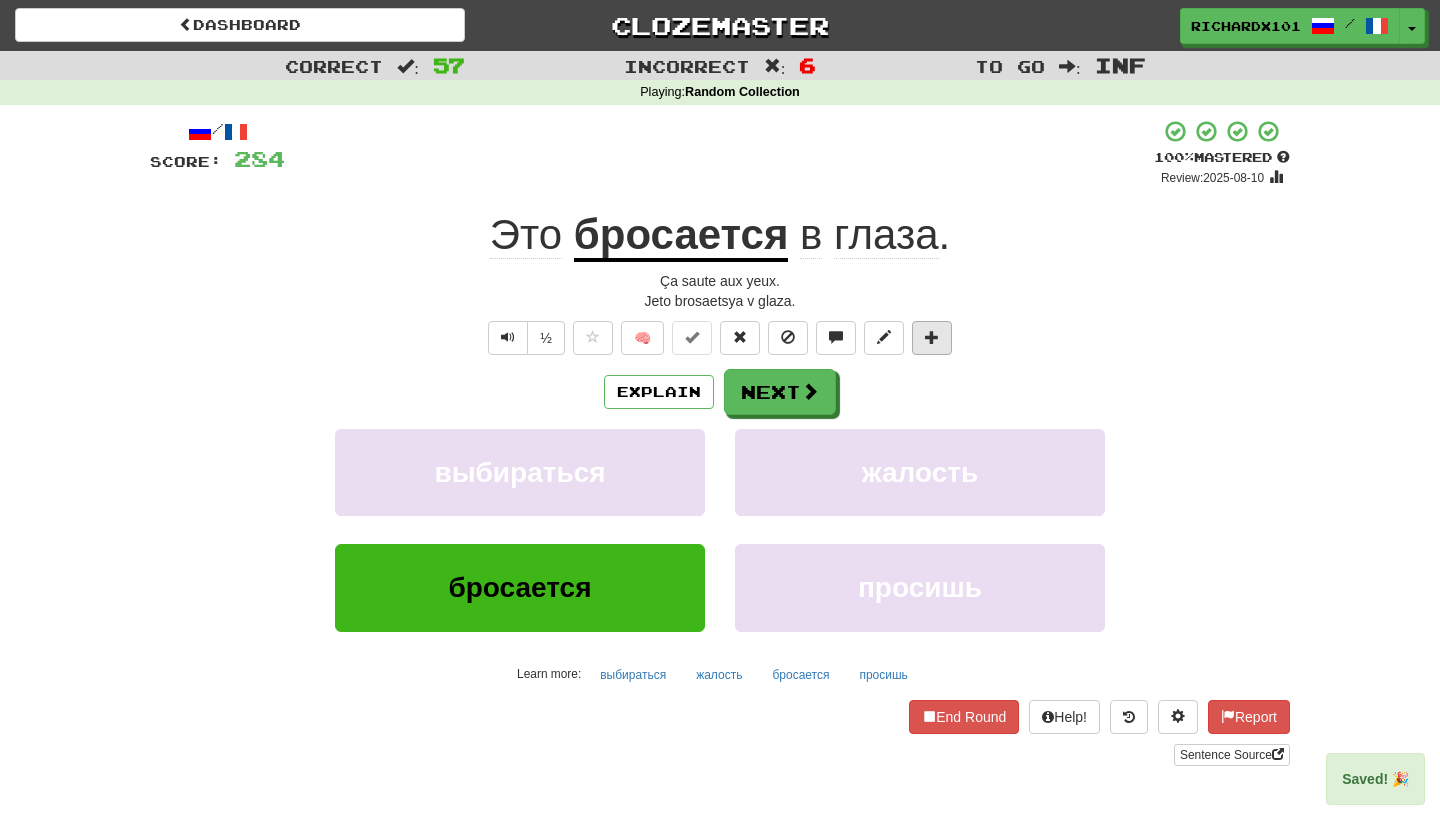click at bounding box center [932, 338] 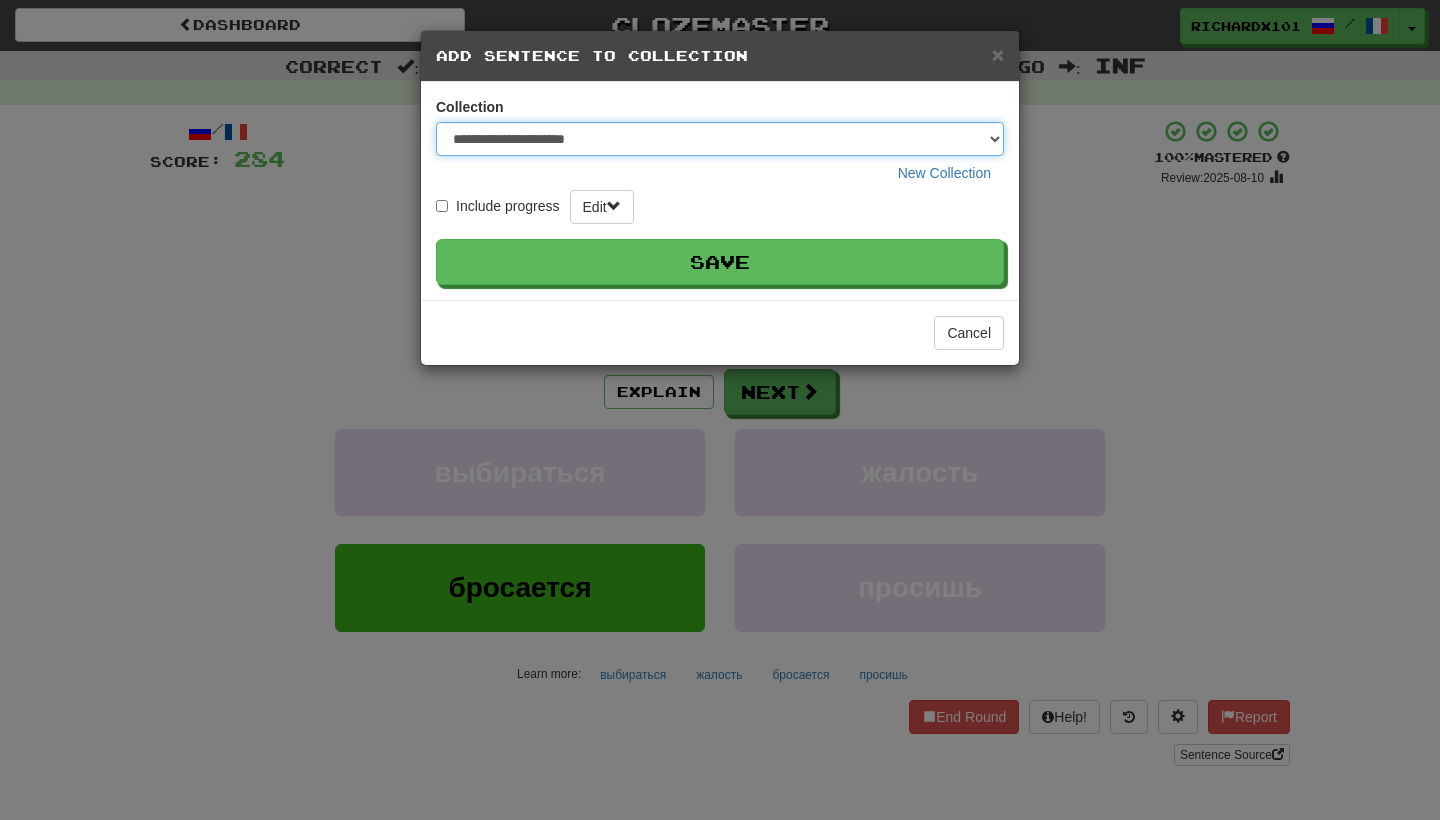 select on "*****" 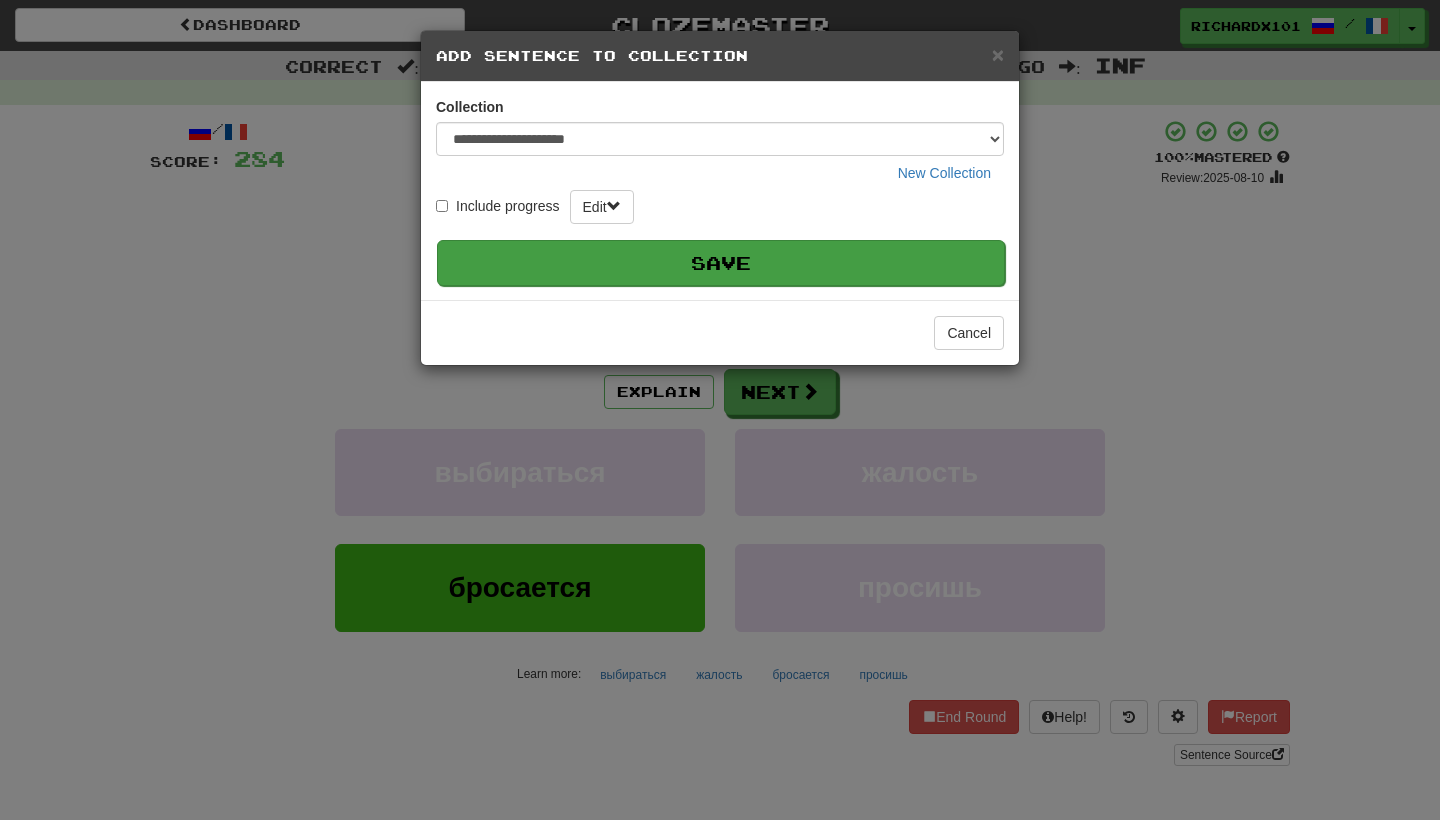 click on "Save" at bounding box center [721, 263] 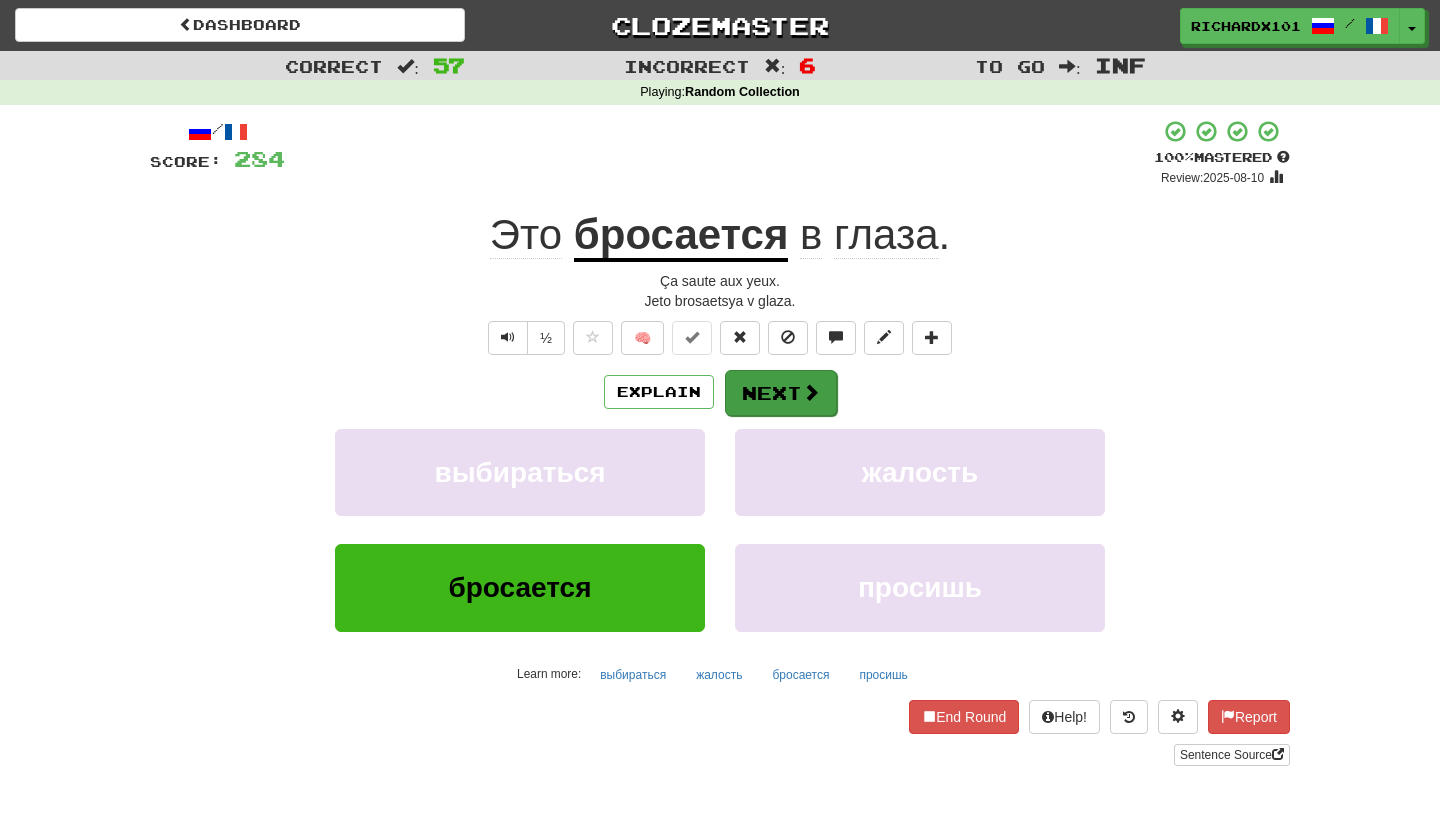 click on "Next" at bounding box center (781, 393) 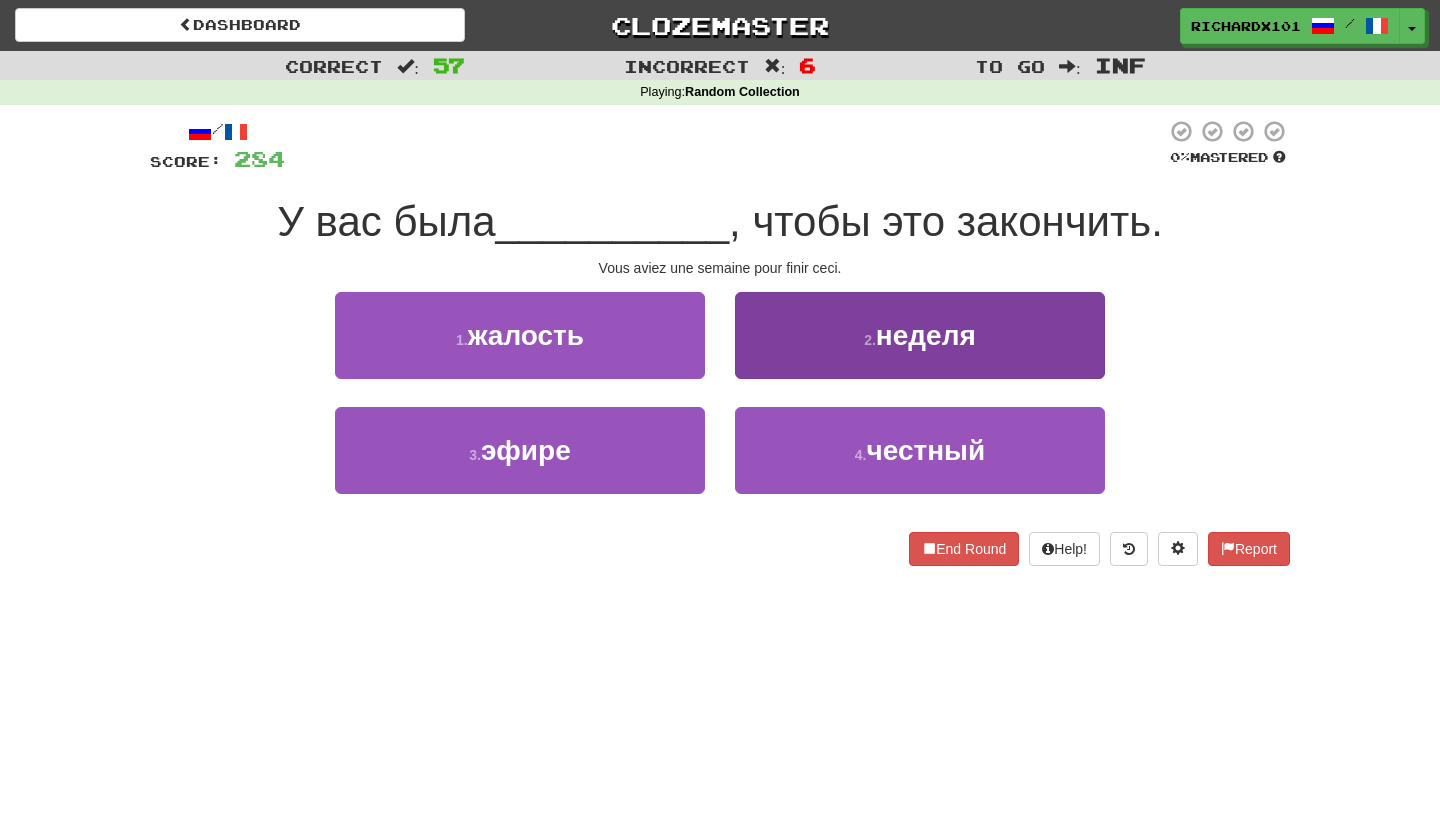 click on "2 ." at bounding box center (870, 340) 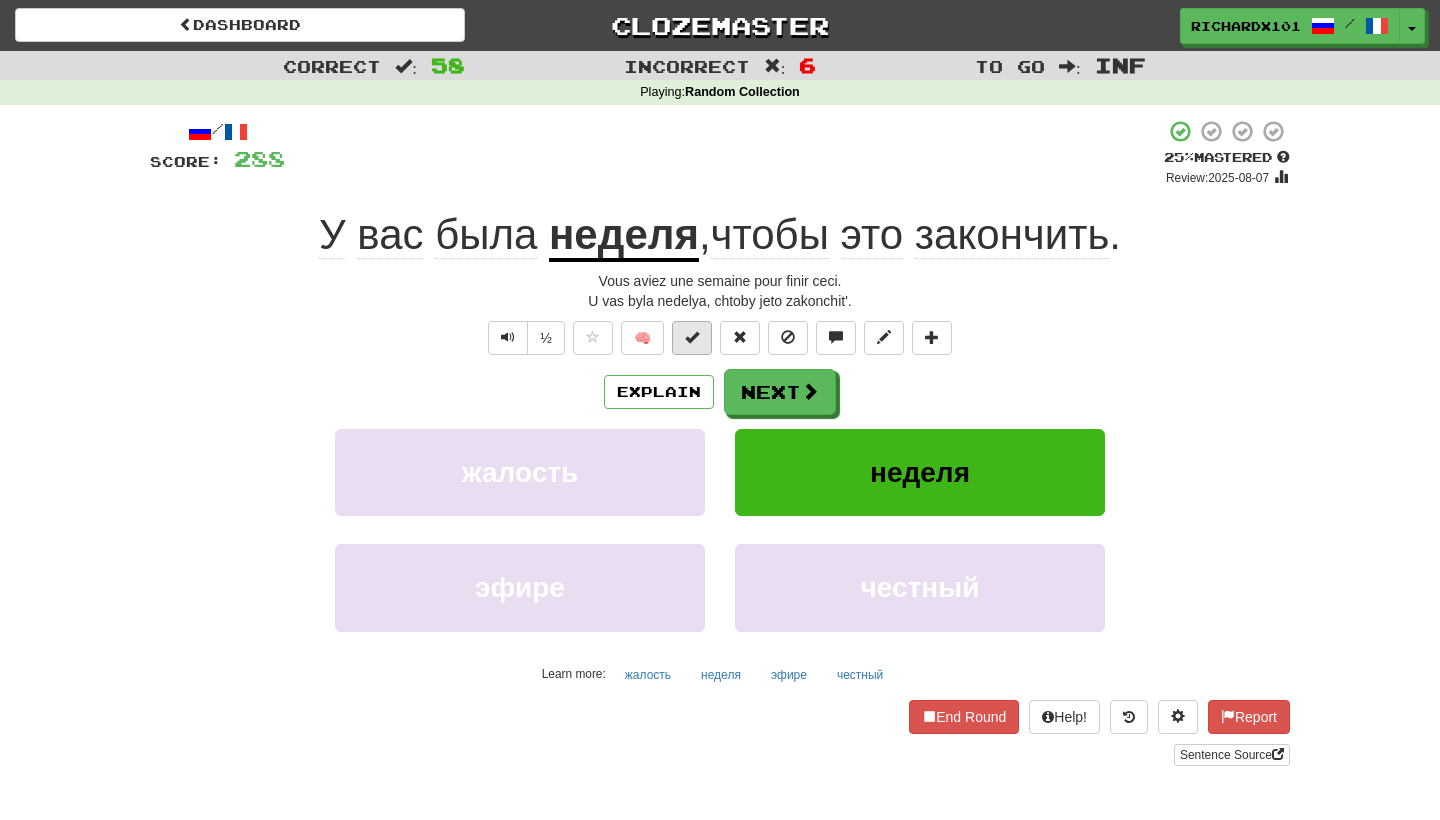 click at bounding box center [692, 337] 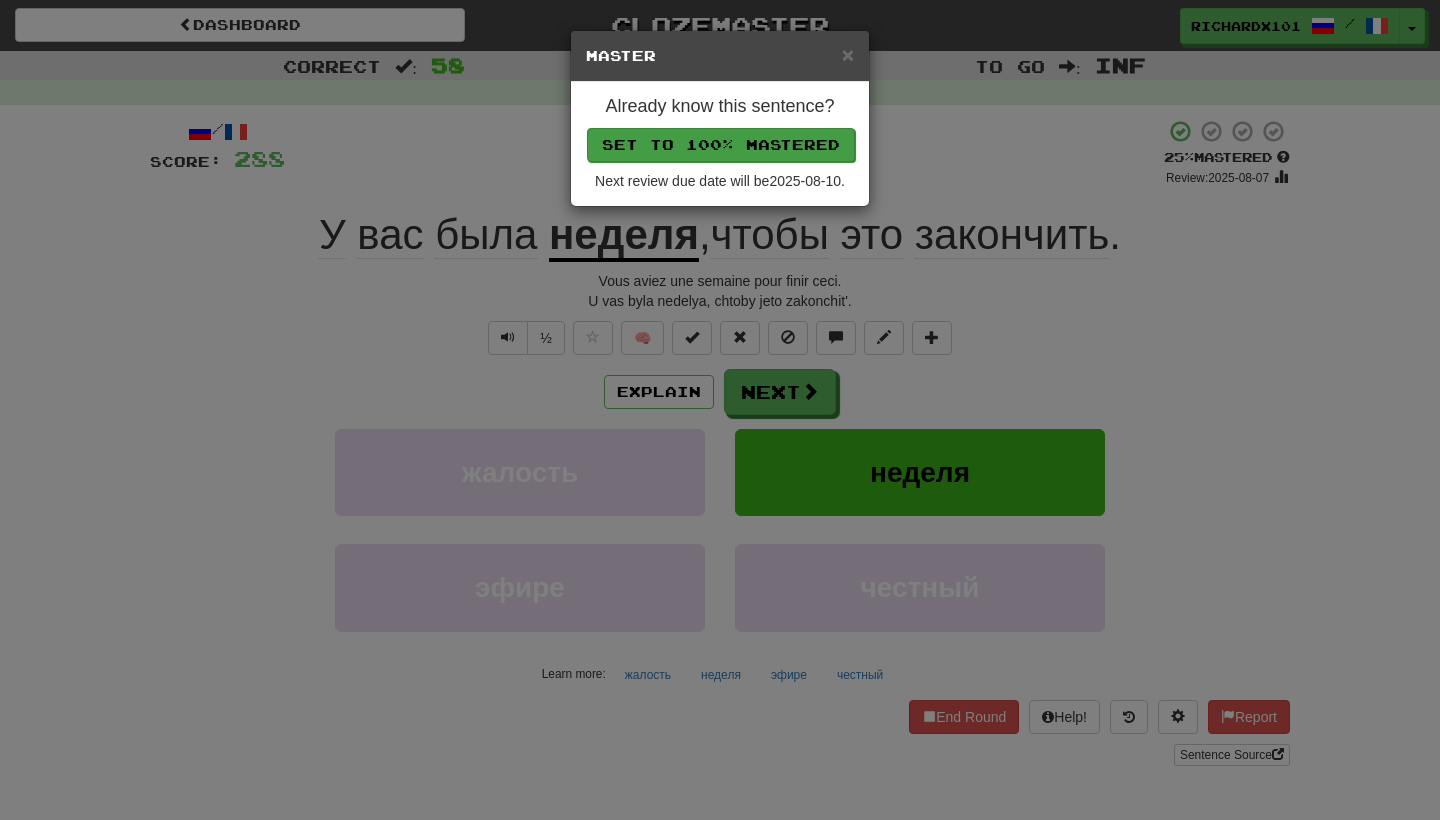 click on "Set to 100% Mastered" at bounding box center [721, 145] 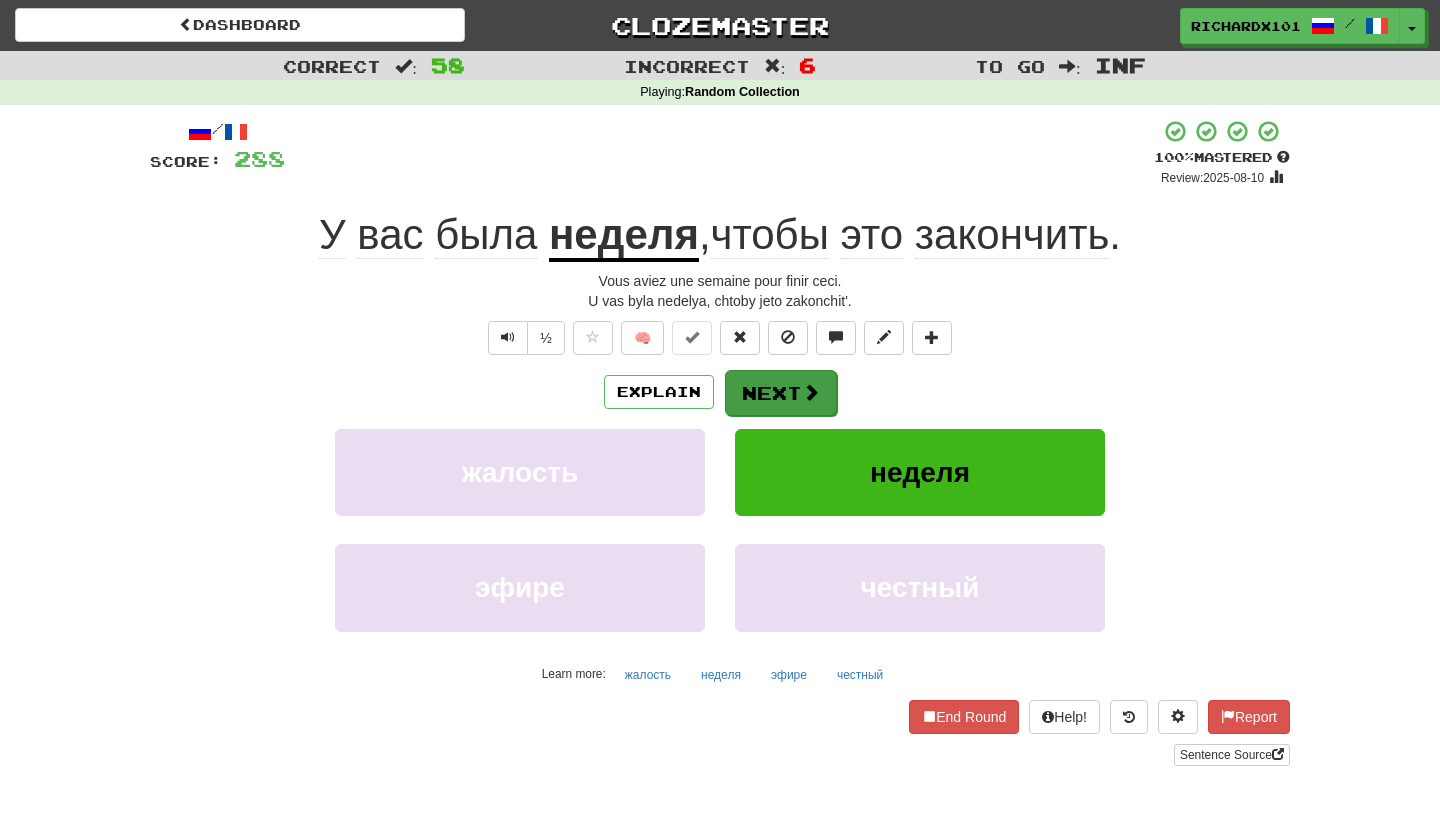 click on "Next" at bounding box center [781, 393] 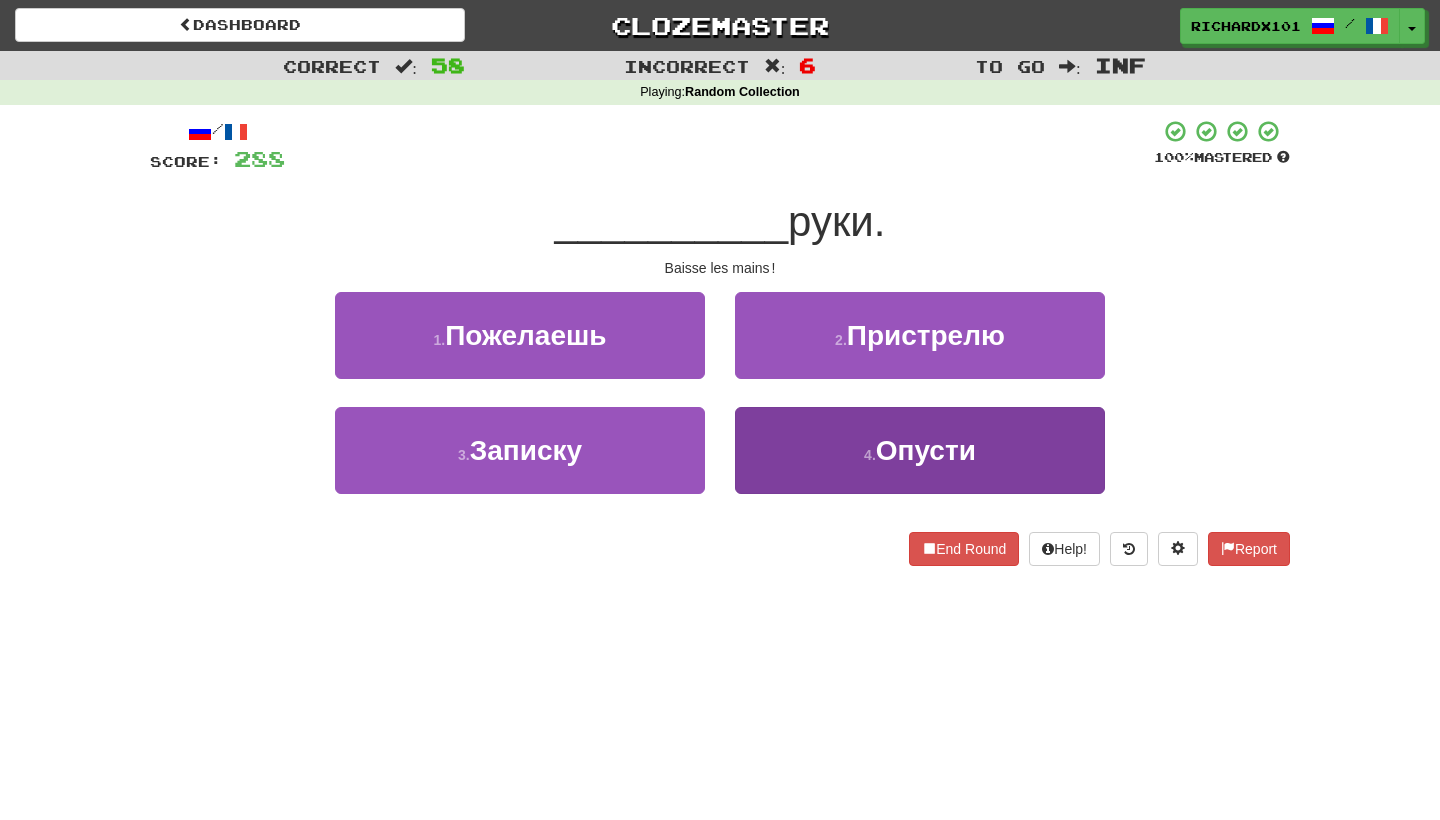 click on "4 .  Опусти" at bounding box center [920, 450] 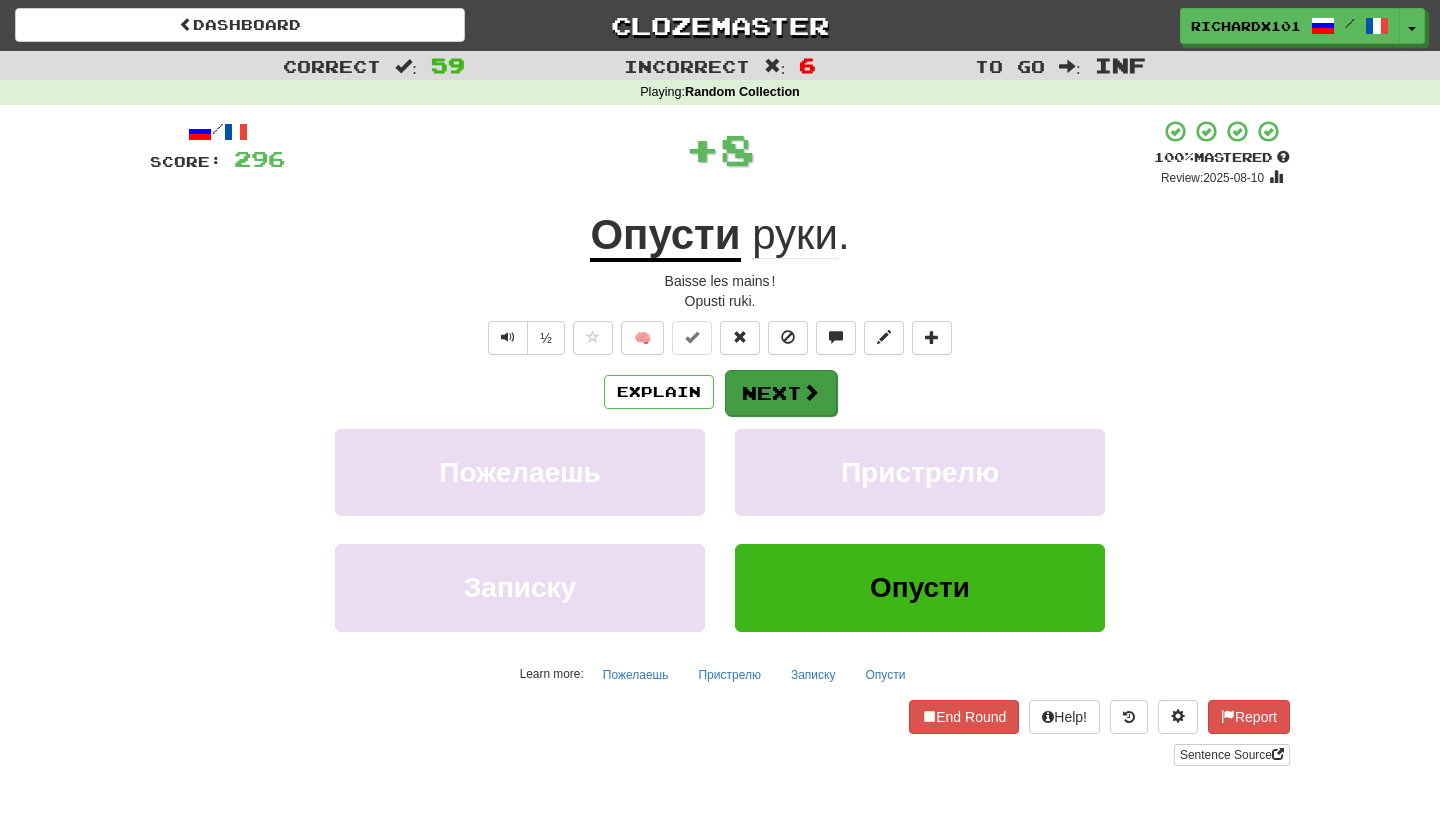 click on "Next" at bounding box center (781, 393) 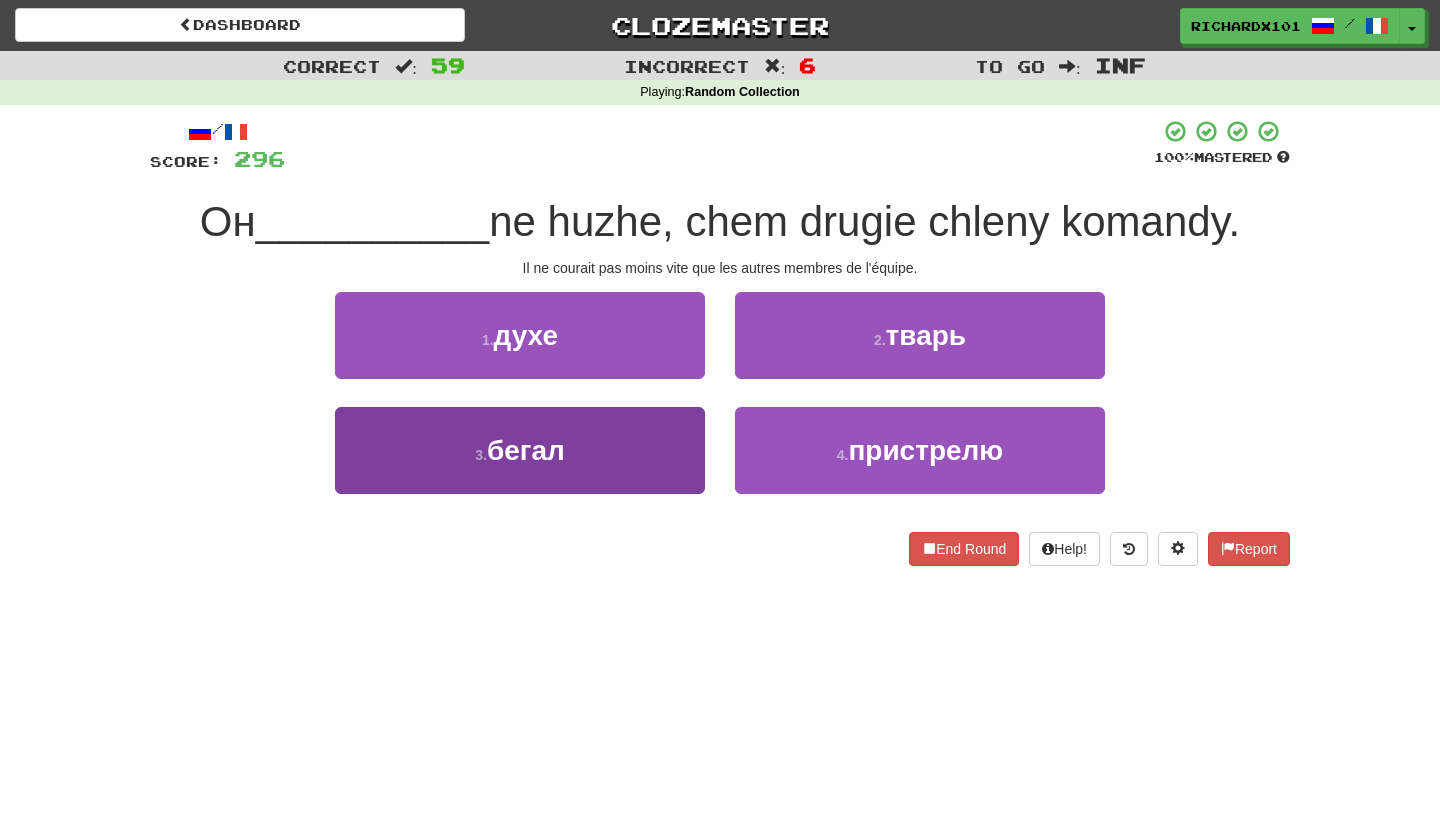 click on "3 .  бегал" at bounding box center [520, 450] 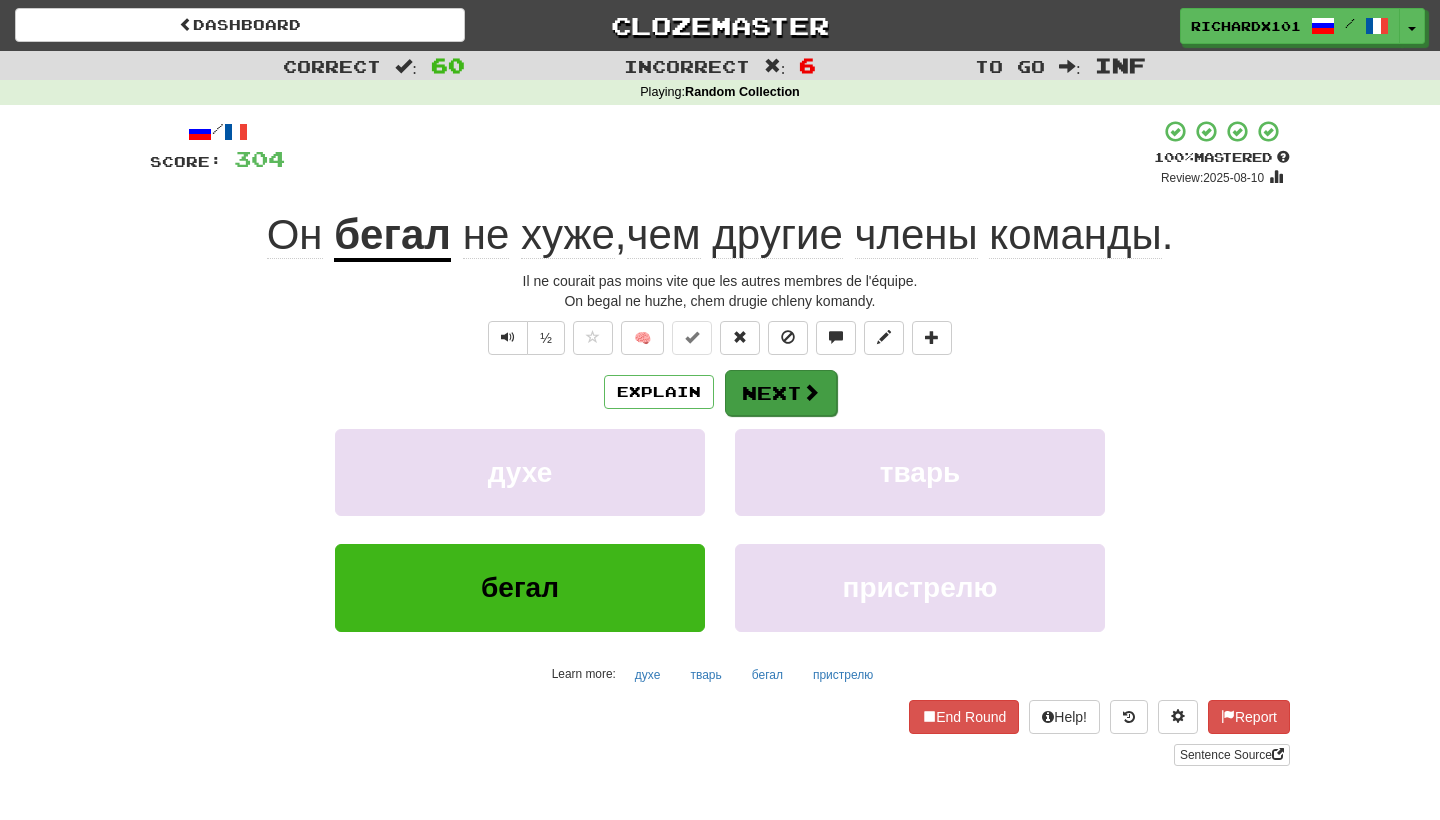 click on "Next" at bounding box center (781, 393) 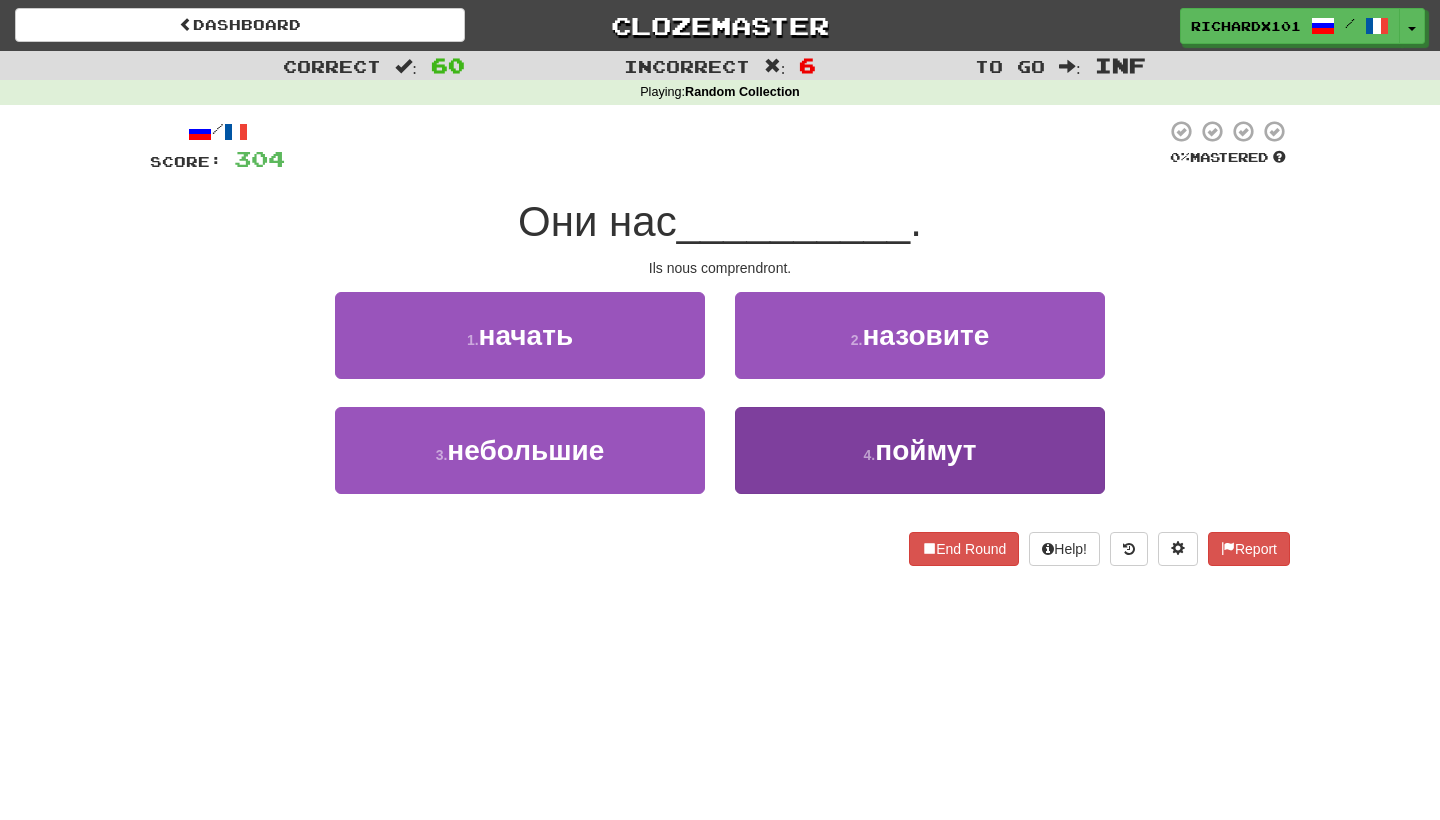 click on "4 .  поймут" at bounding box center (920, 450) 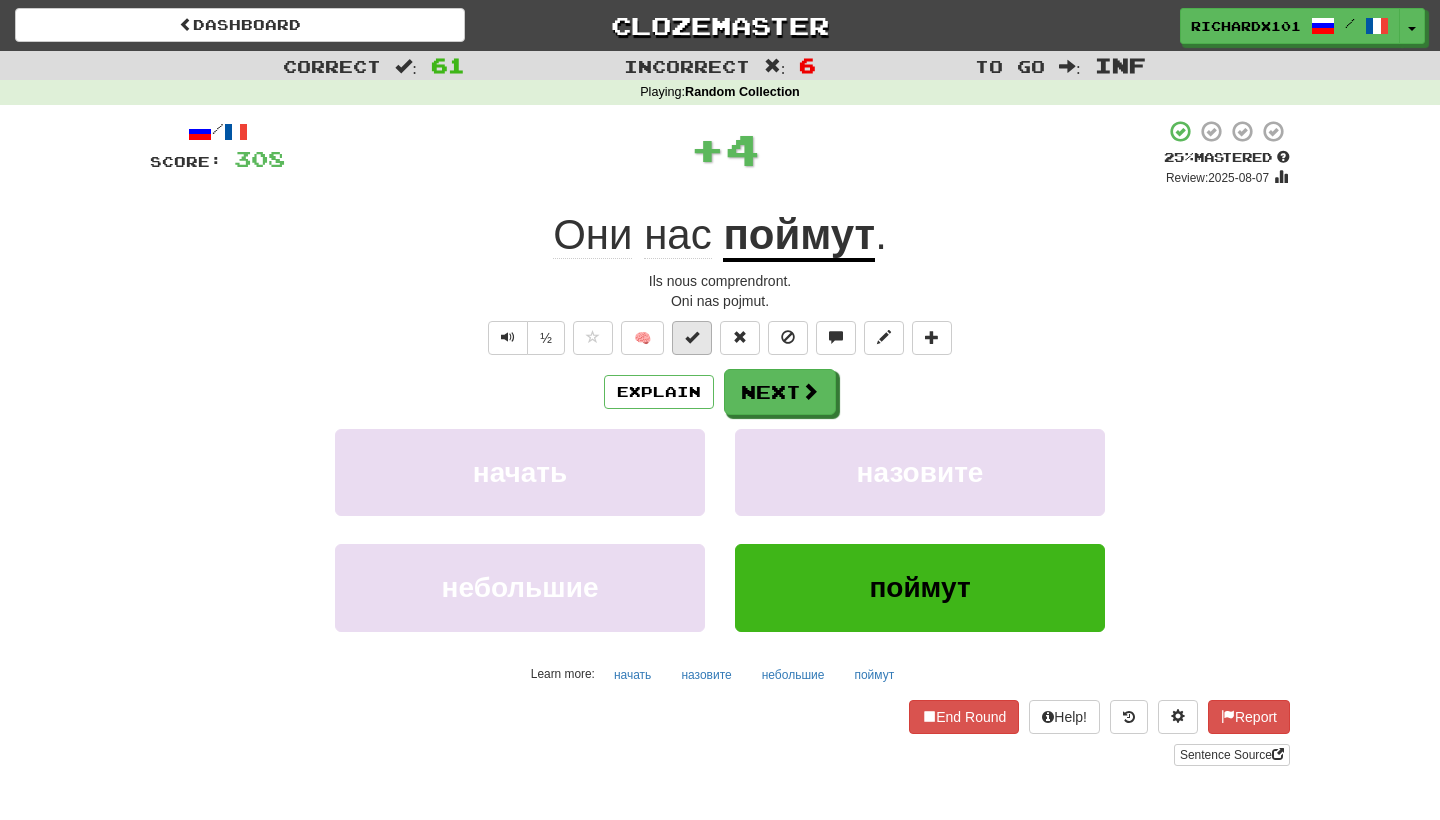 click at bounding box center [692, 338] 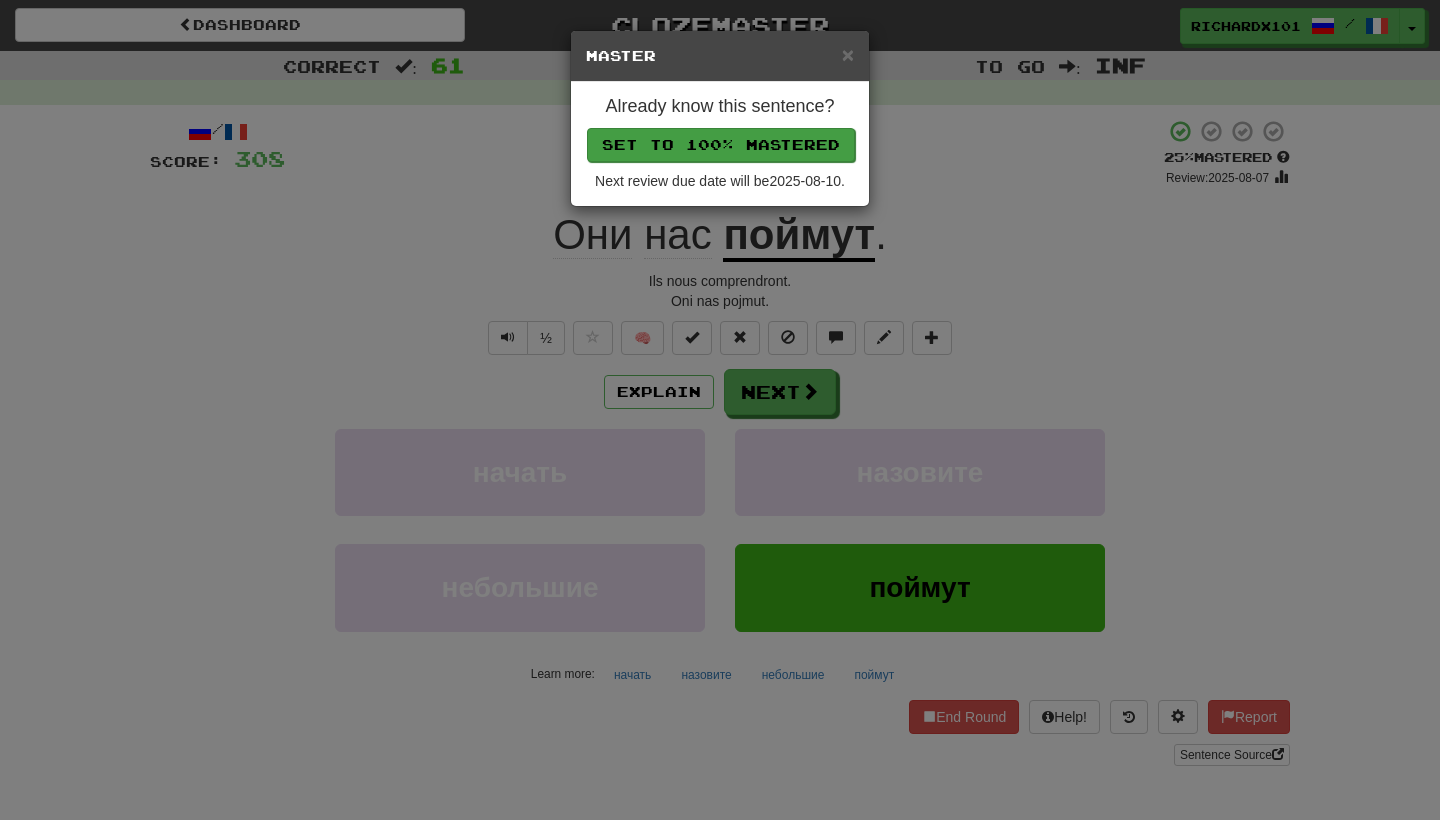 click on "Set to 100% Mastered" at bounding box center [721, 145] 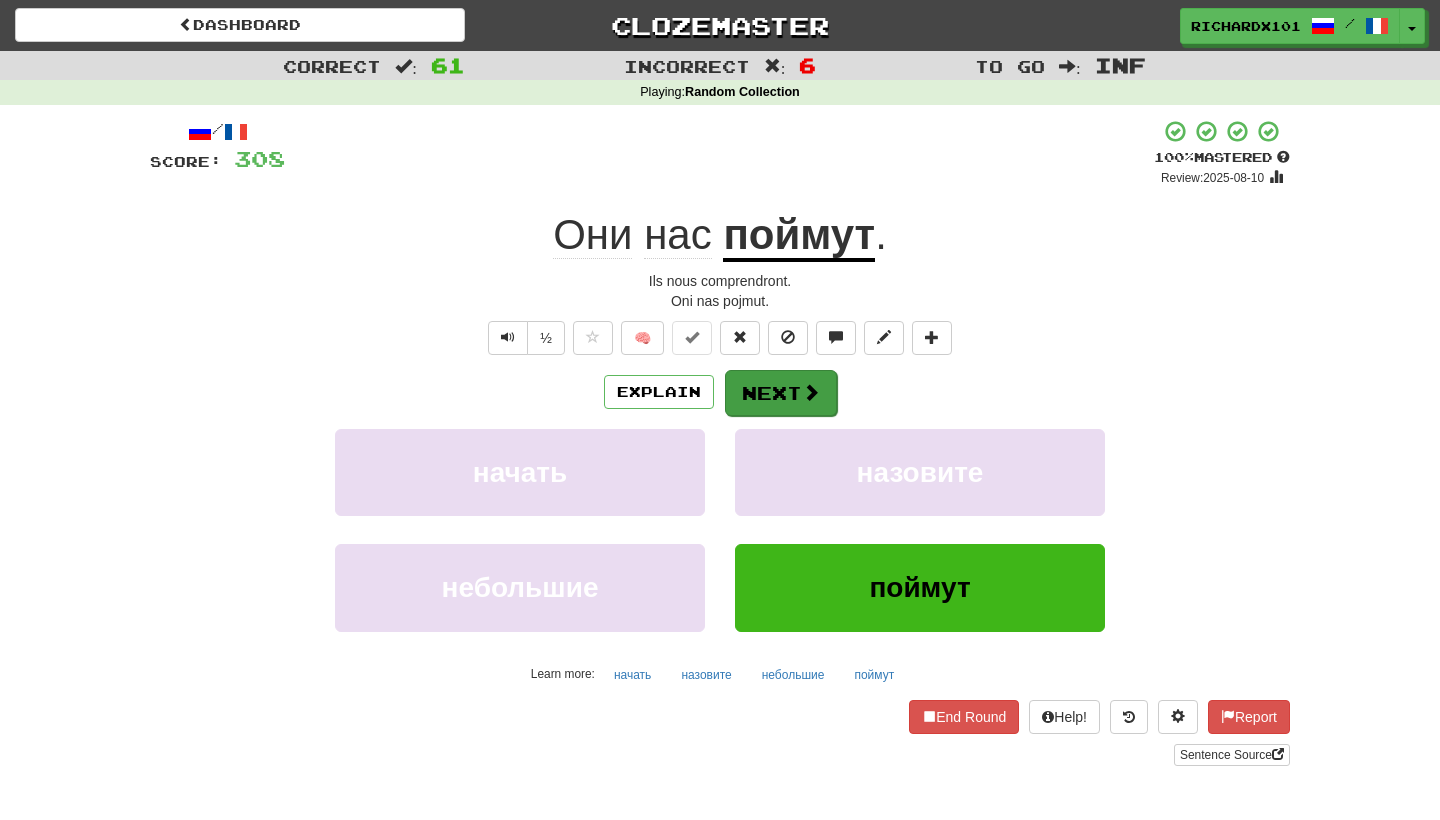 click on "Next" at bounding box center (781, 393) 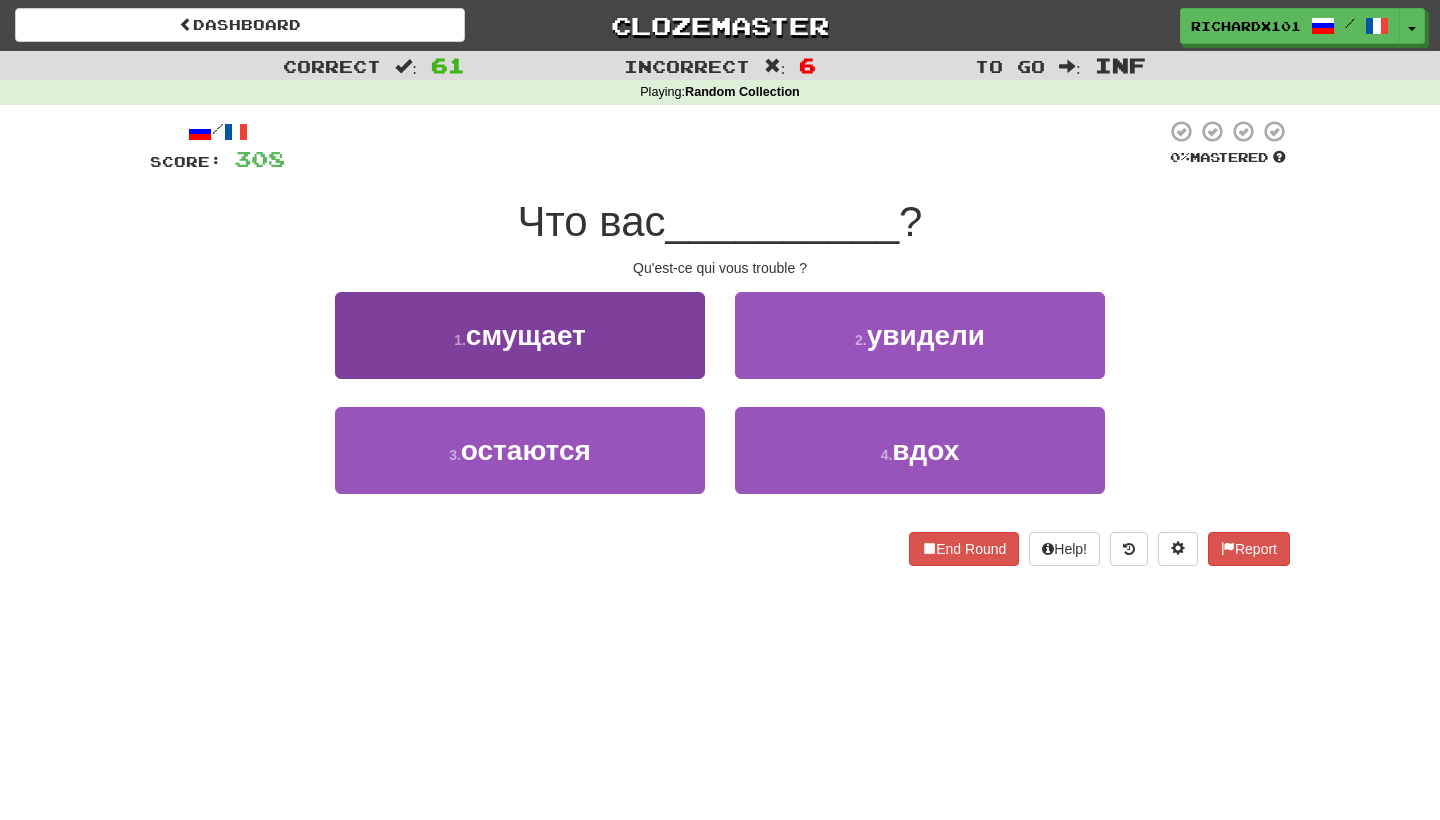 click on "1 .  смущает" at bounding box center (520, 335) 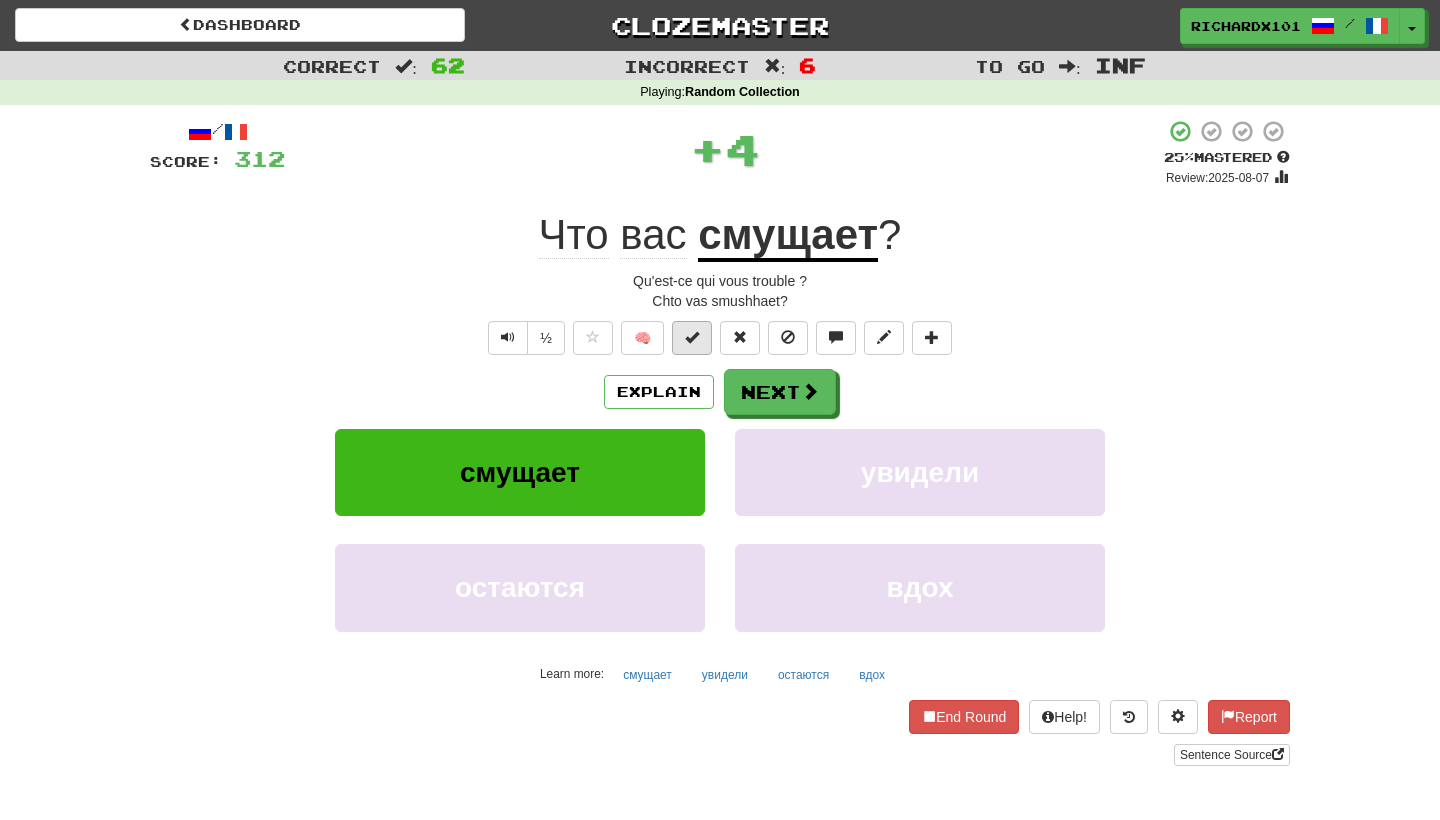 click at bounding box center [692, 337] 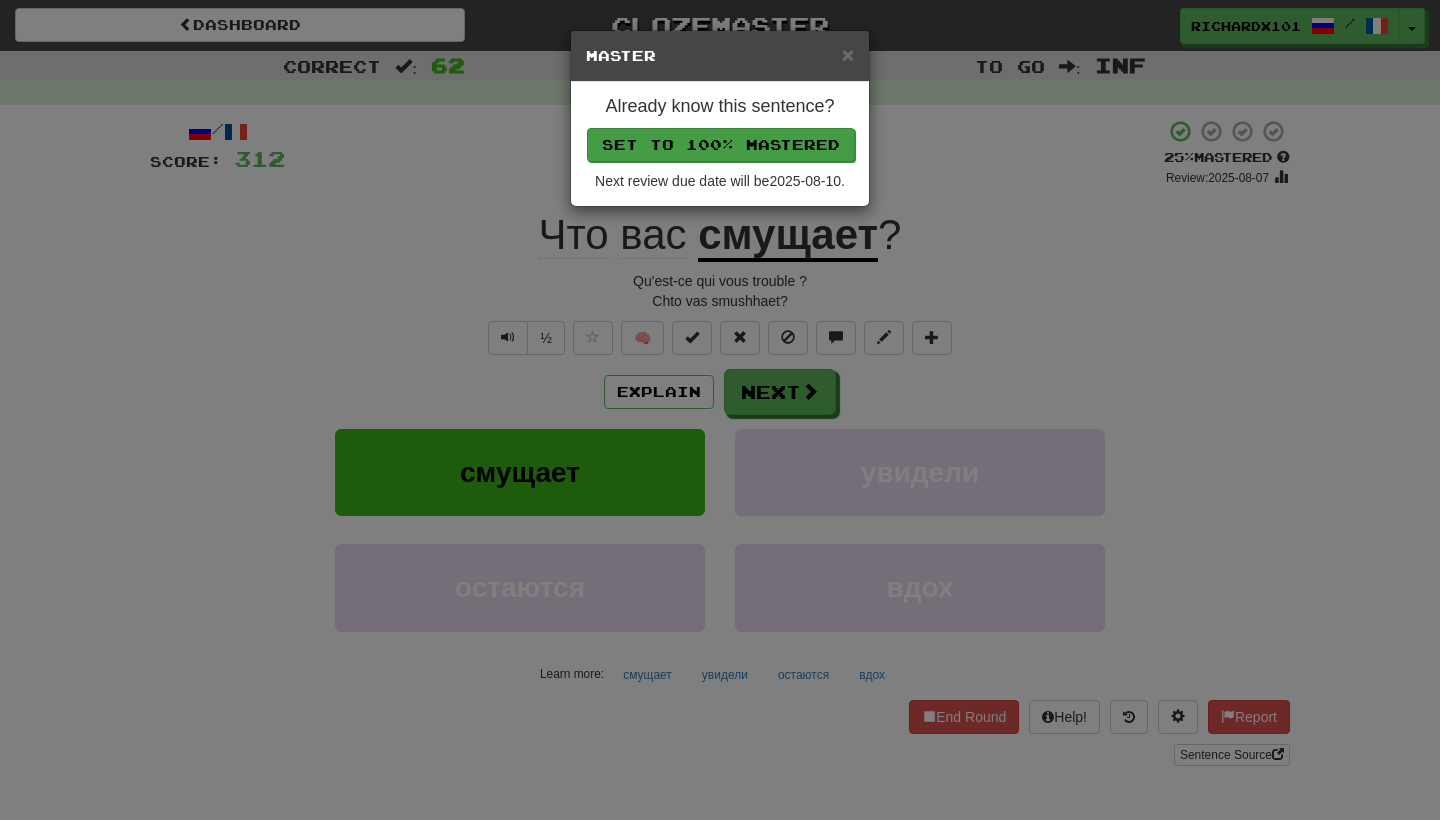click on "Set to 100% Mastered" at bounding box center [721, 145] 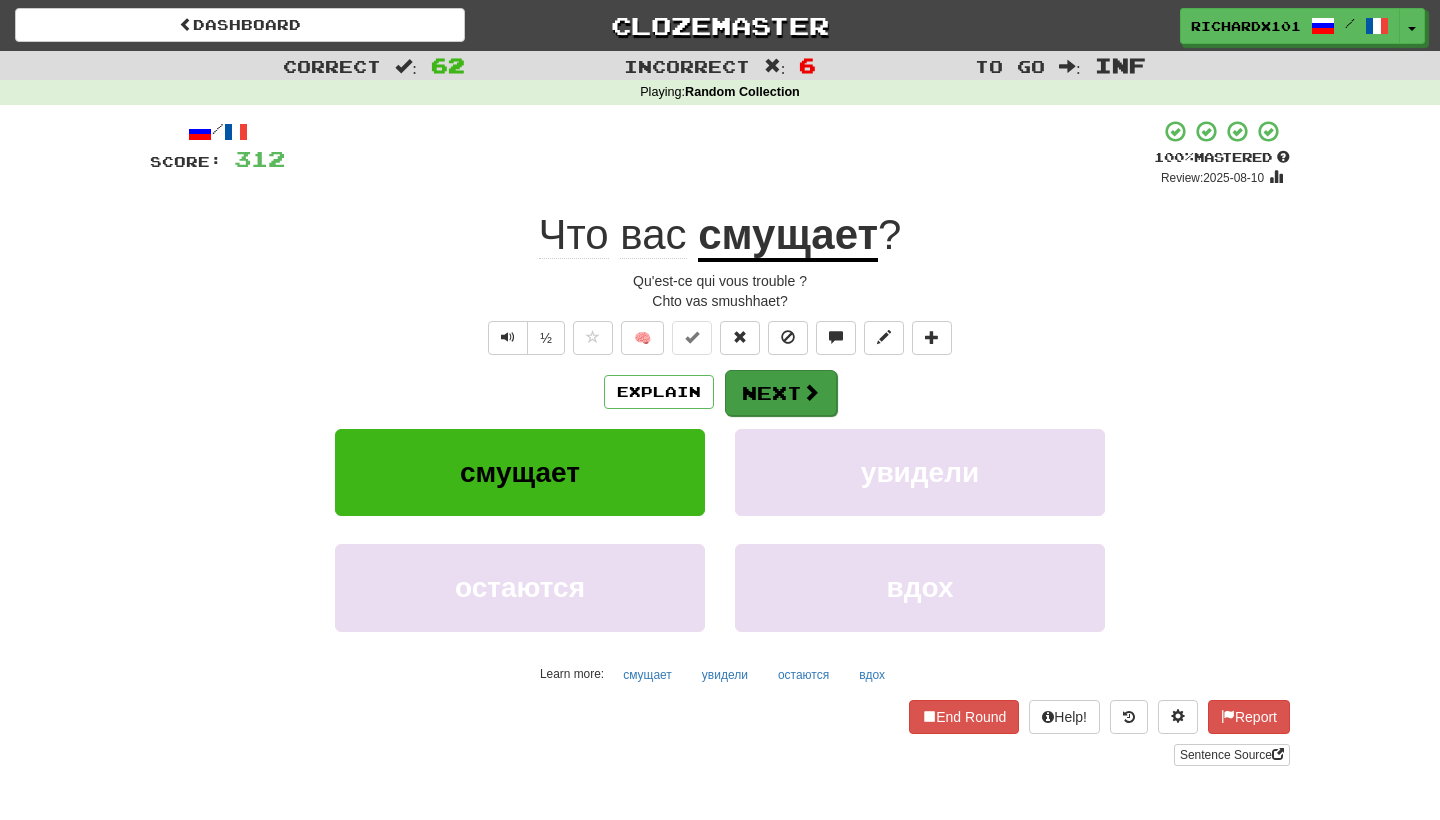 click on "Next" at bounding box center [781, 393] 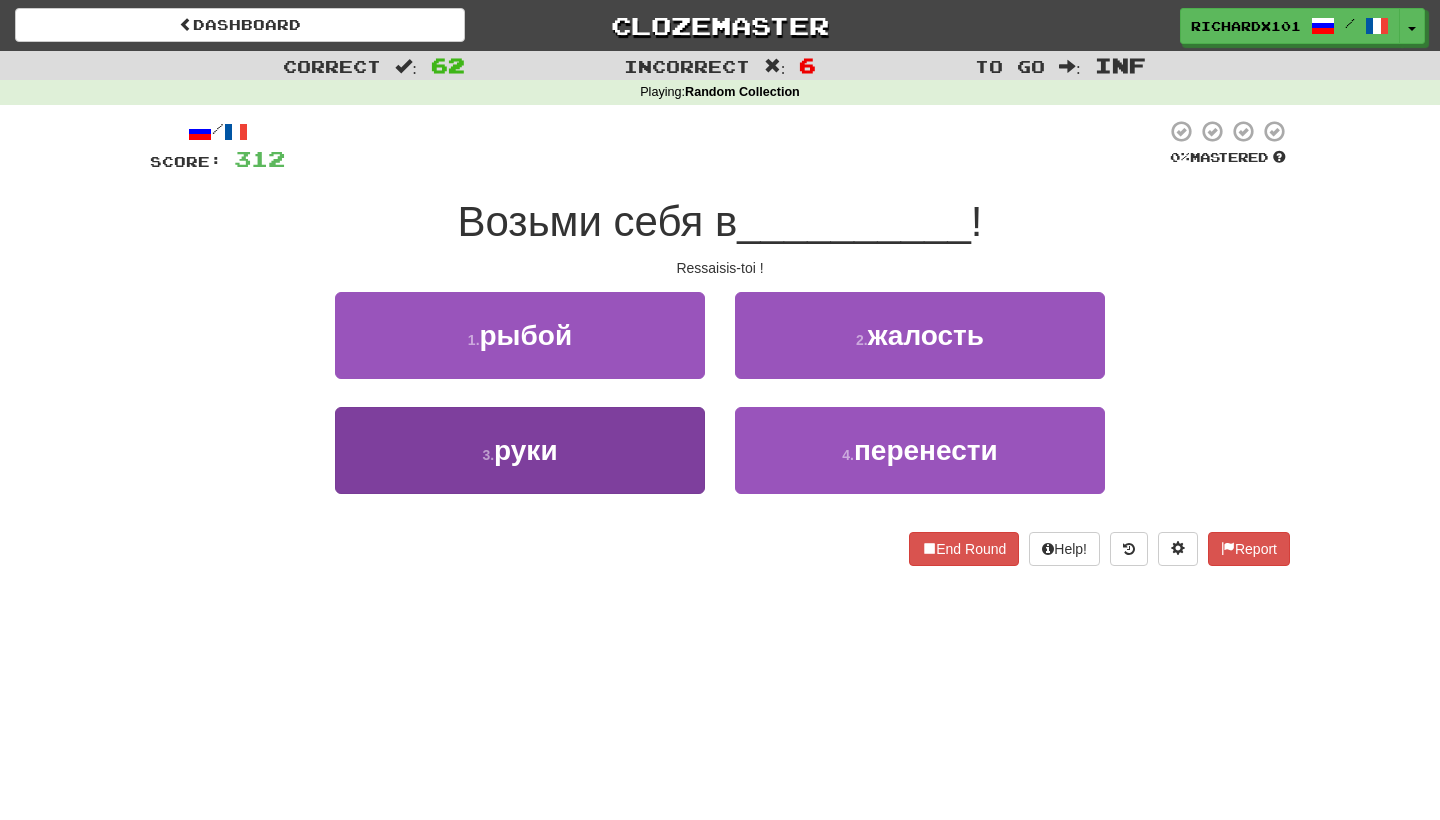 click on "3 .  руки" at bounding box center (520, 450) 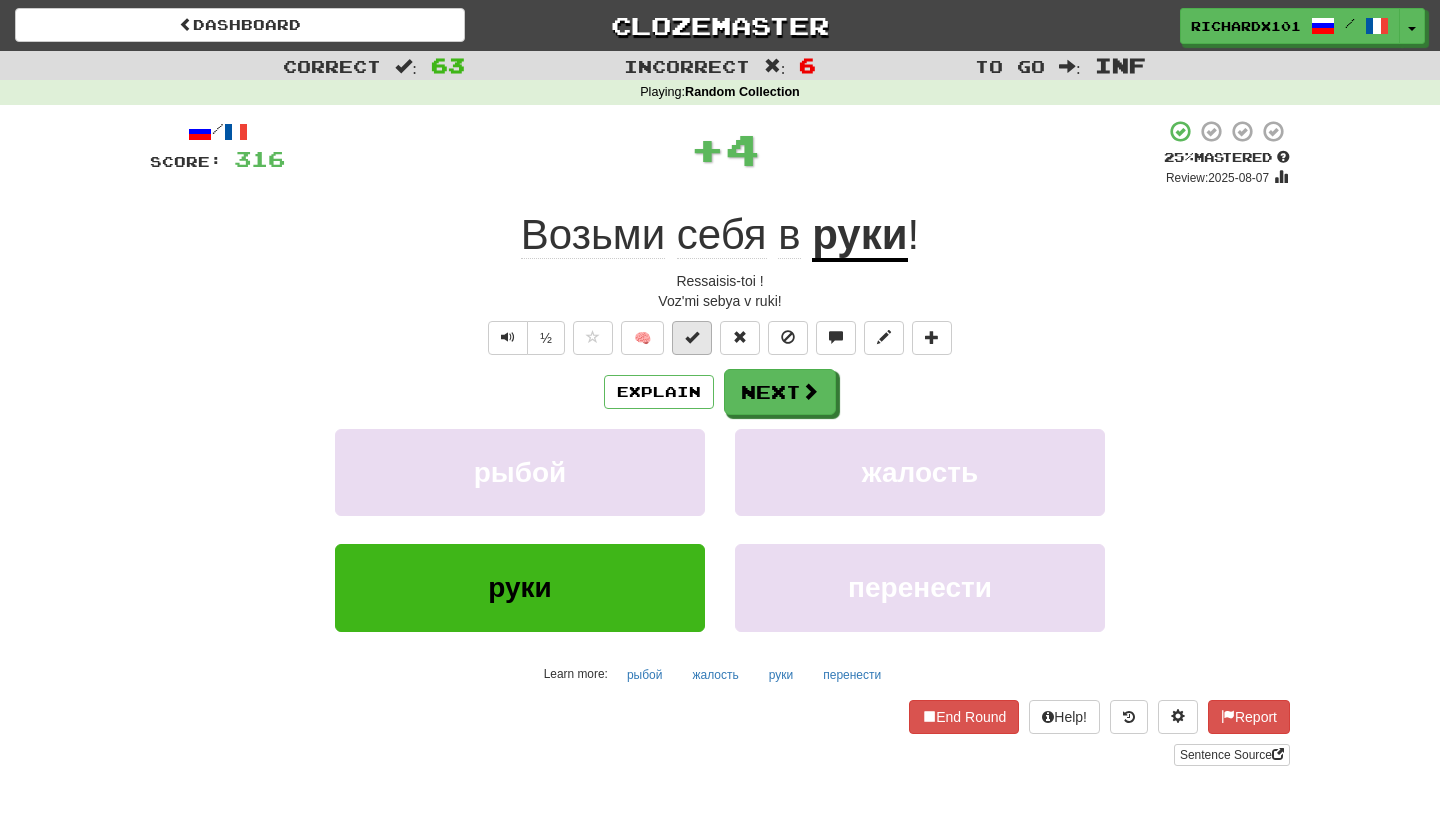 click at bounding box center [692, 338] 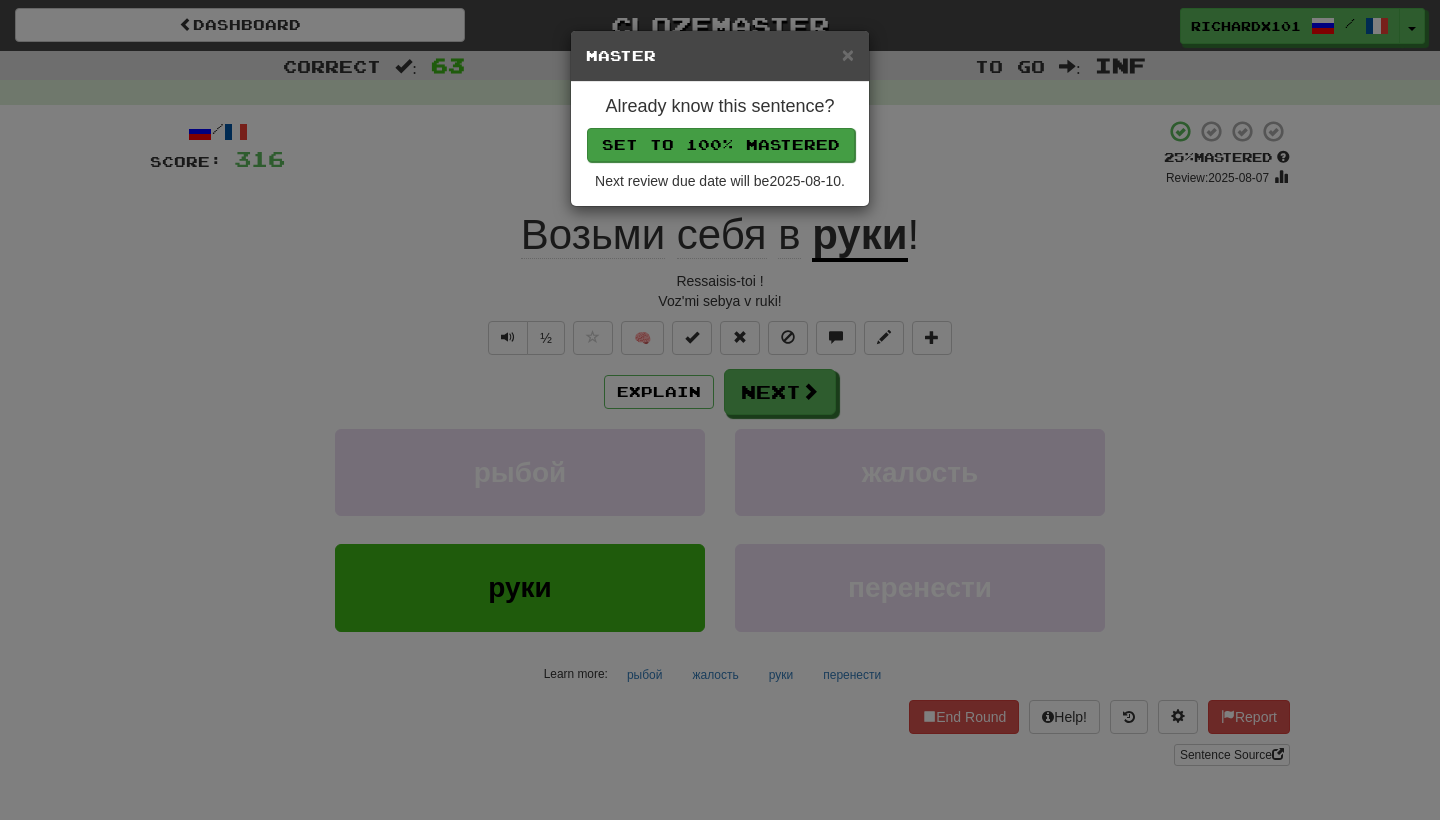 click on "Set to 100% Mastered" at bounding box center (721, 145) 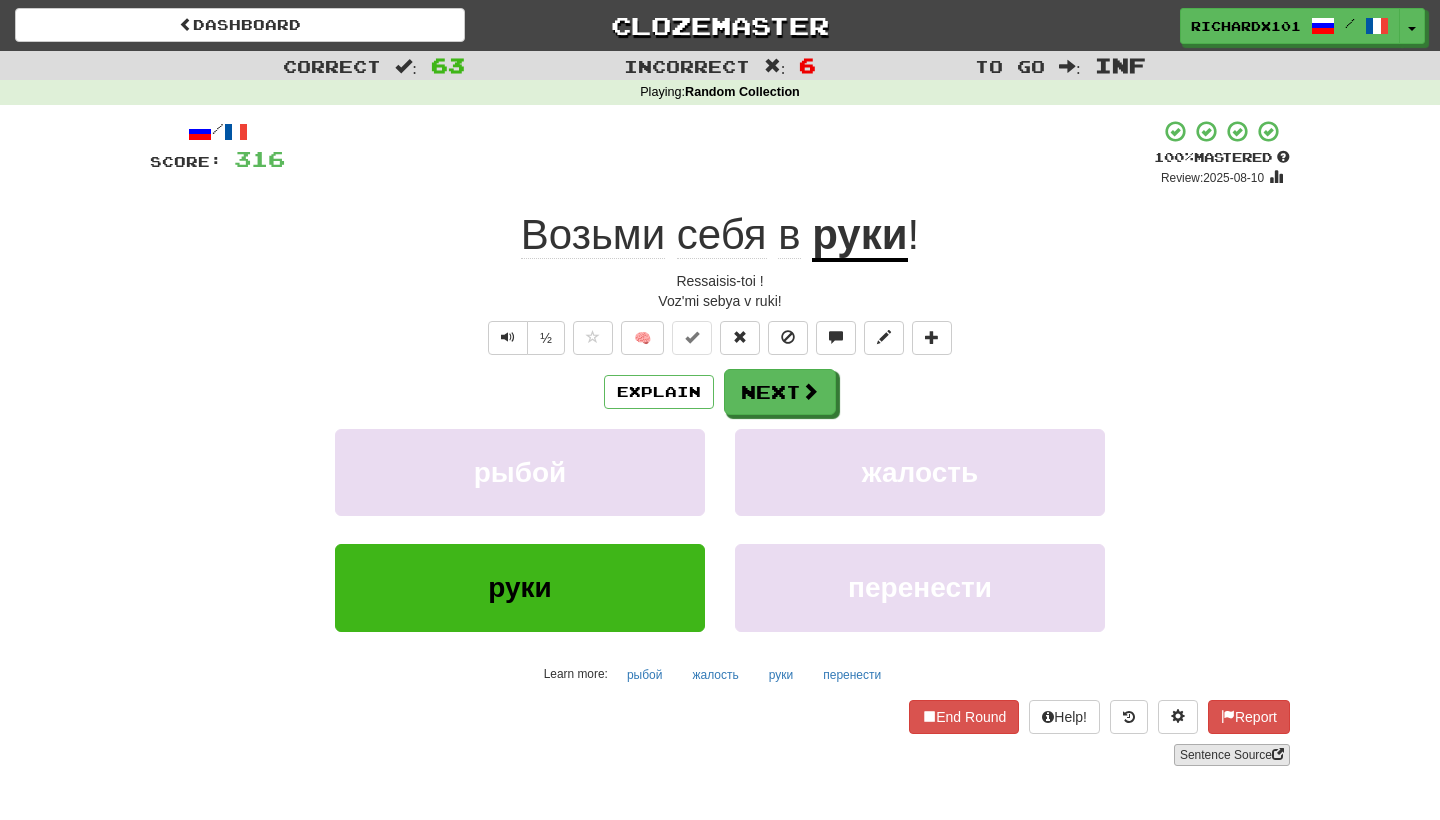 click on "Sentence Source" at bounding box center (1232, 755) 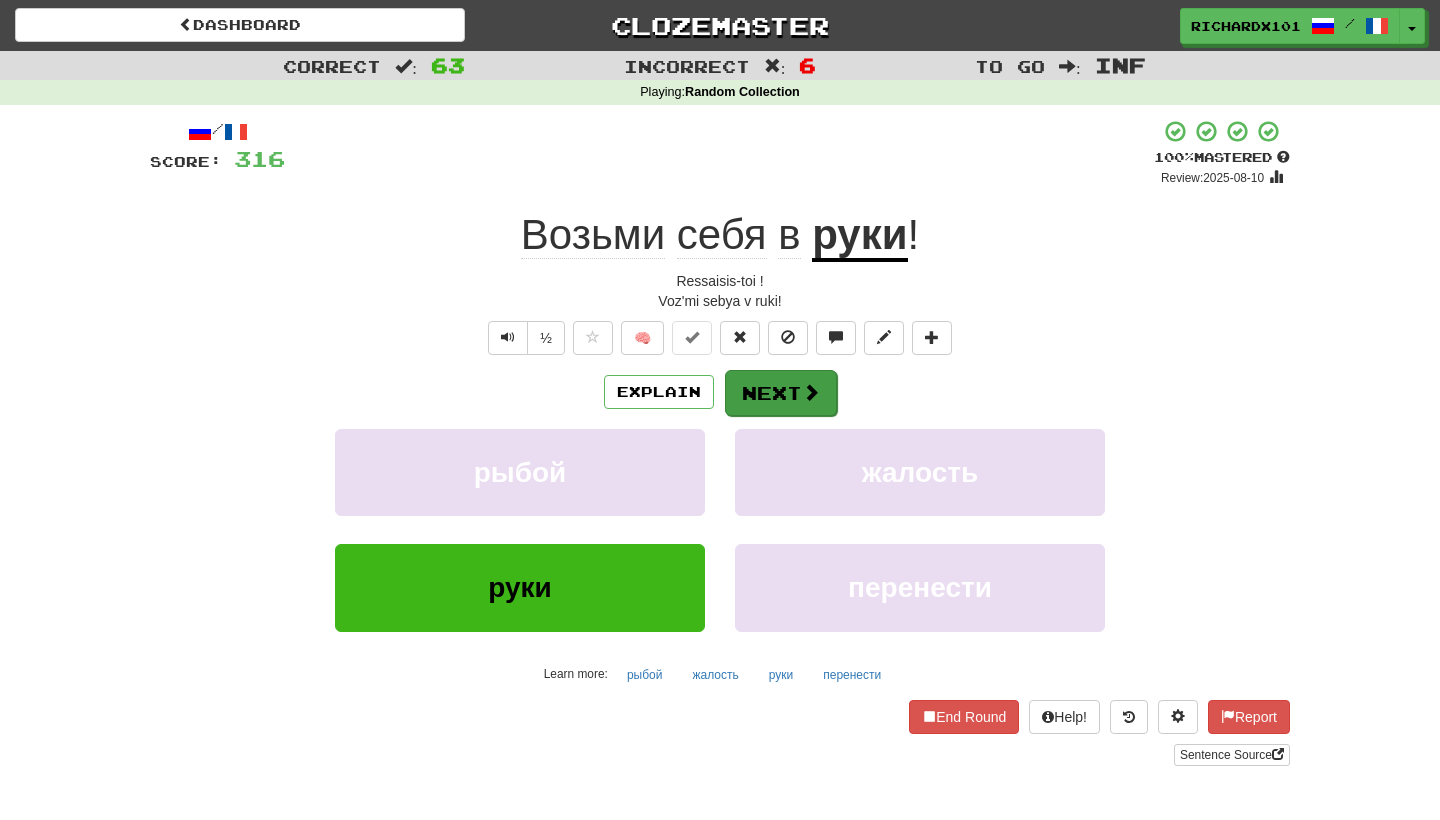 click on "Next" at bounding box center (781, 393) 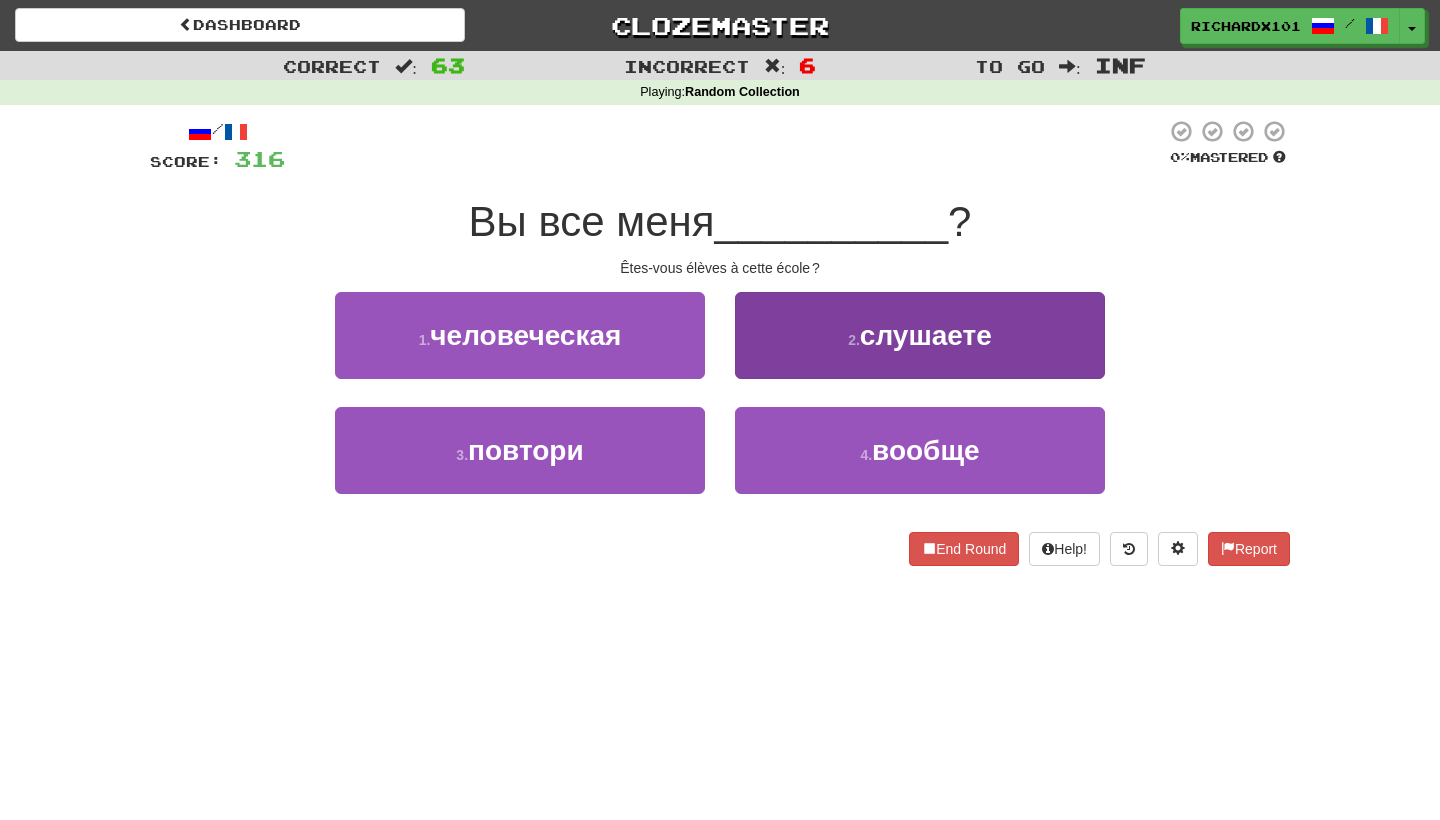 click on "2 .  слушаете" at bounding box center (920, 335) 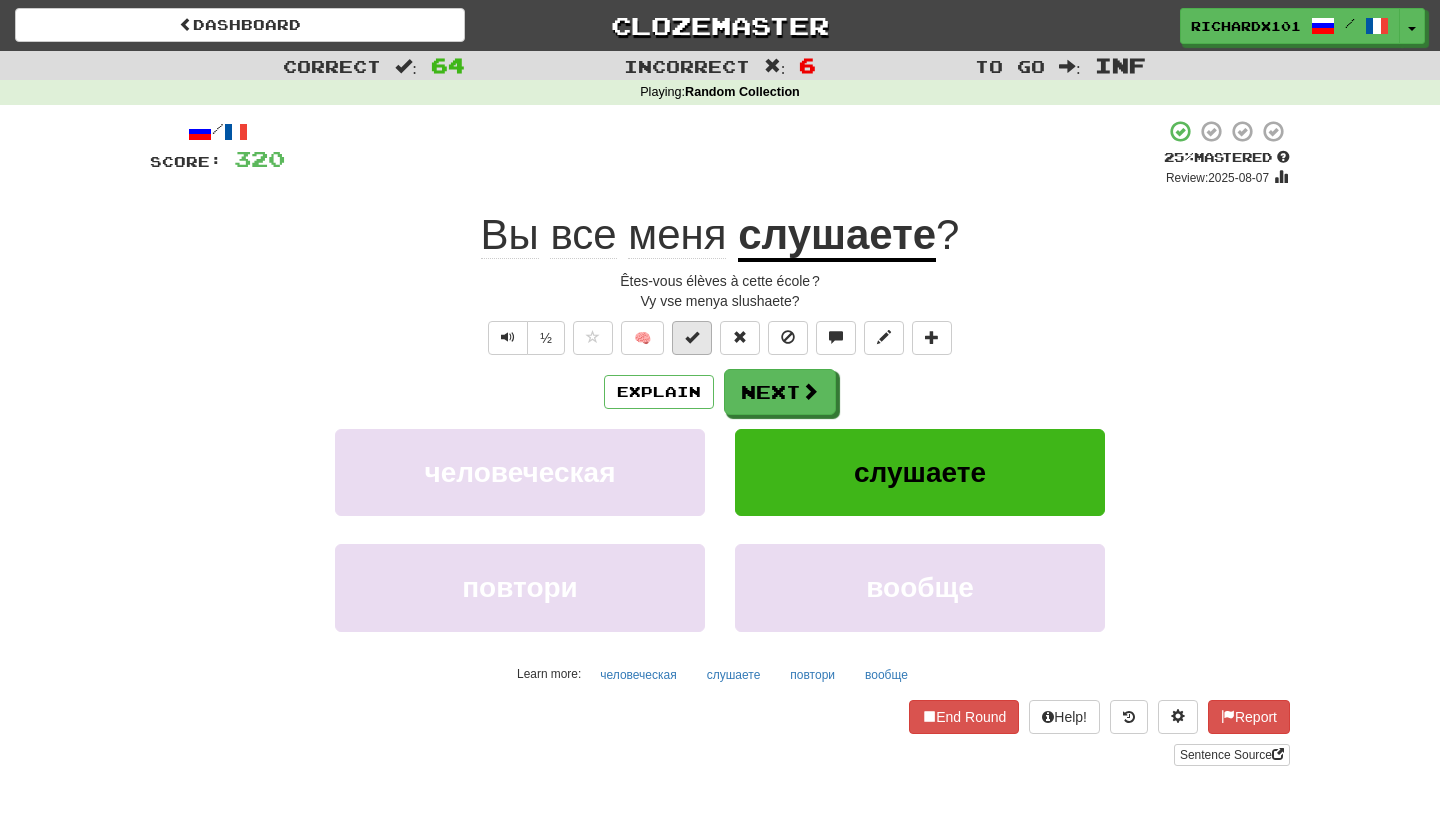 click at bounding box center [692, 337] 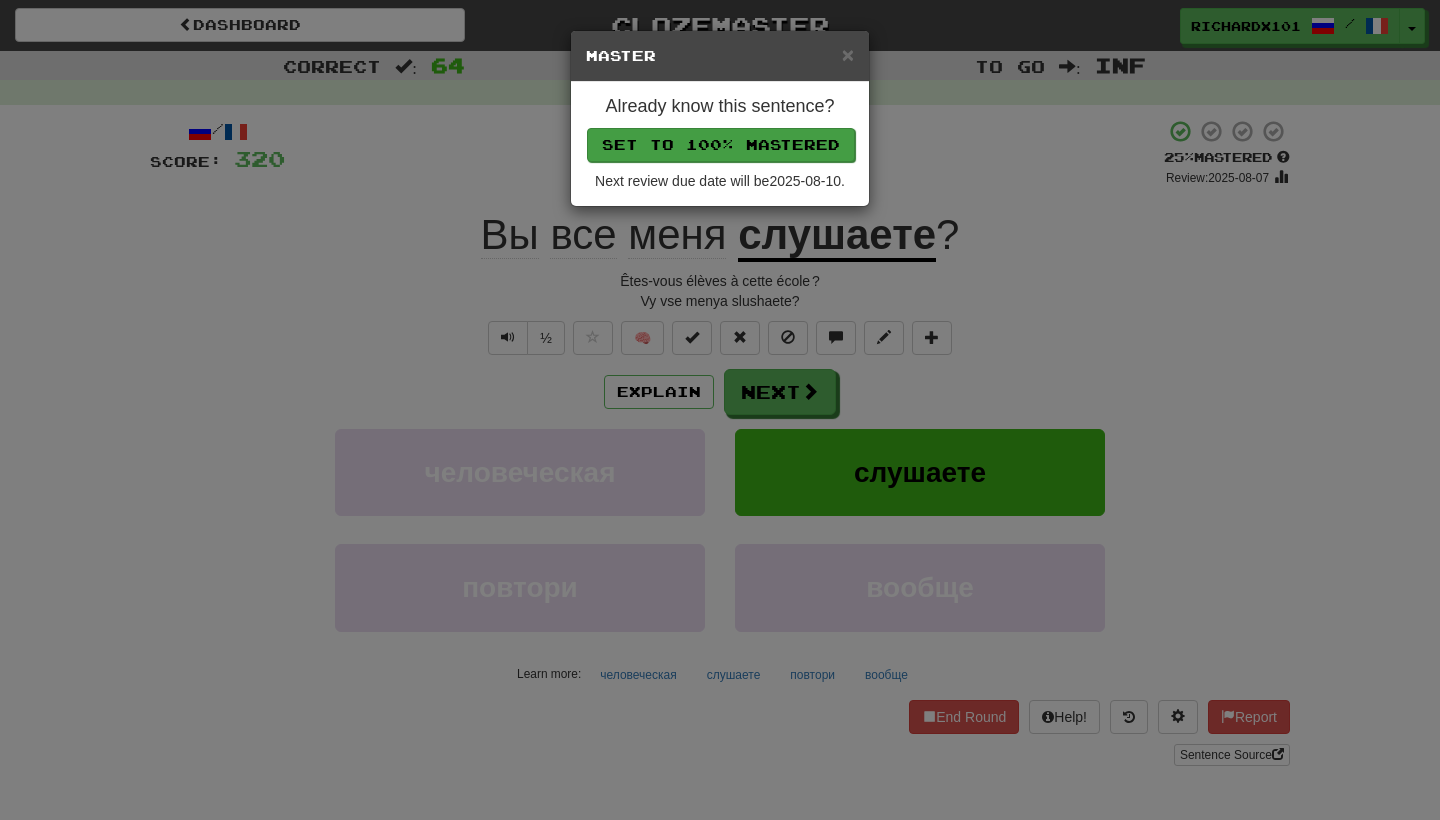 click on "Set to 100% Mastered" at bounding box center [721, 145] 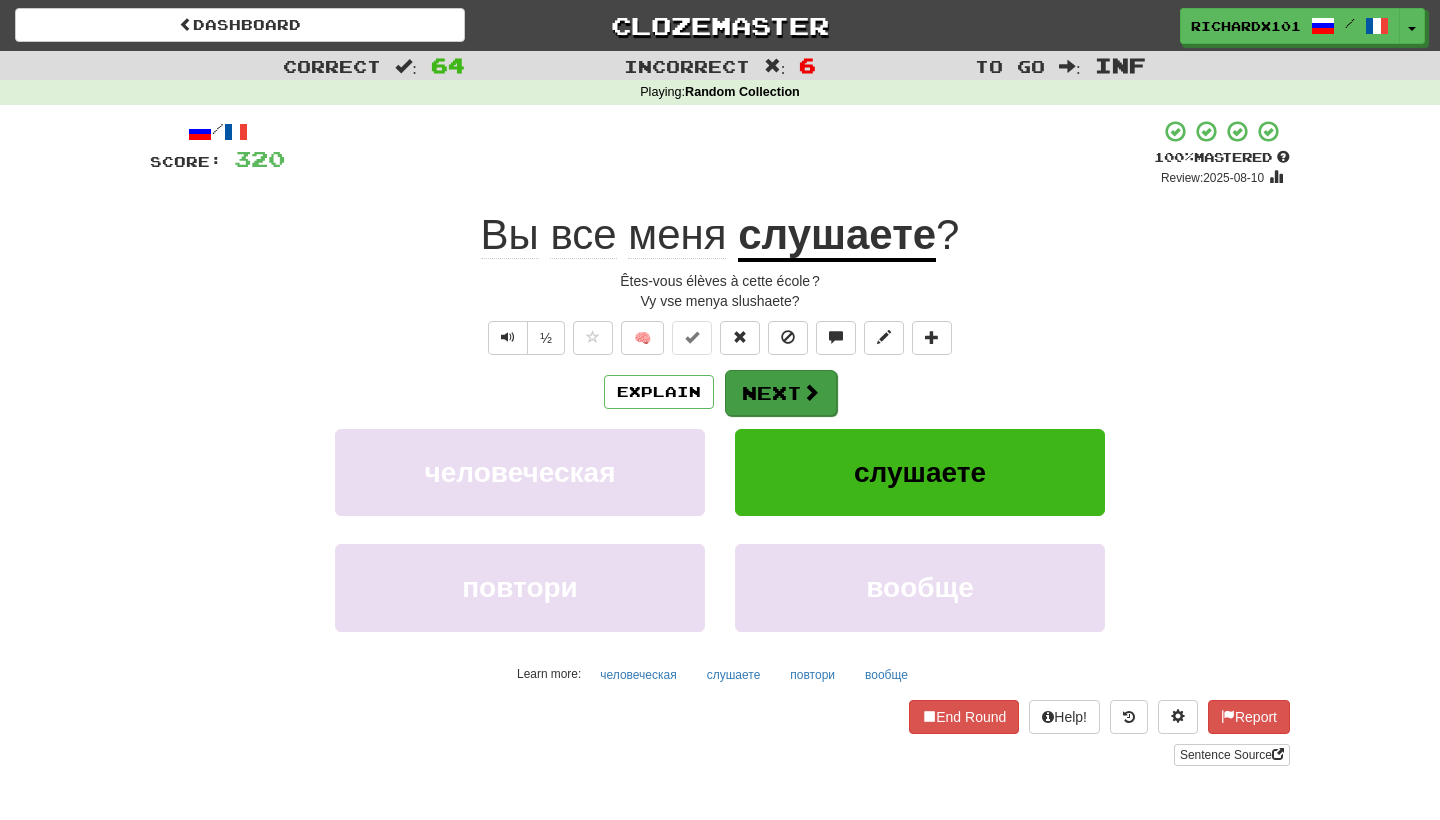 click on "Next" at bounding box center [781, 393] 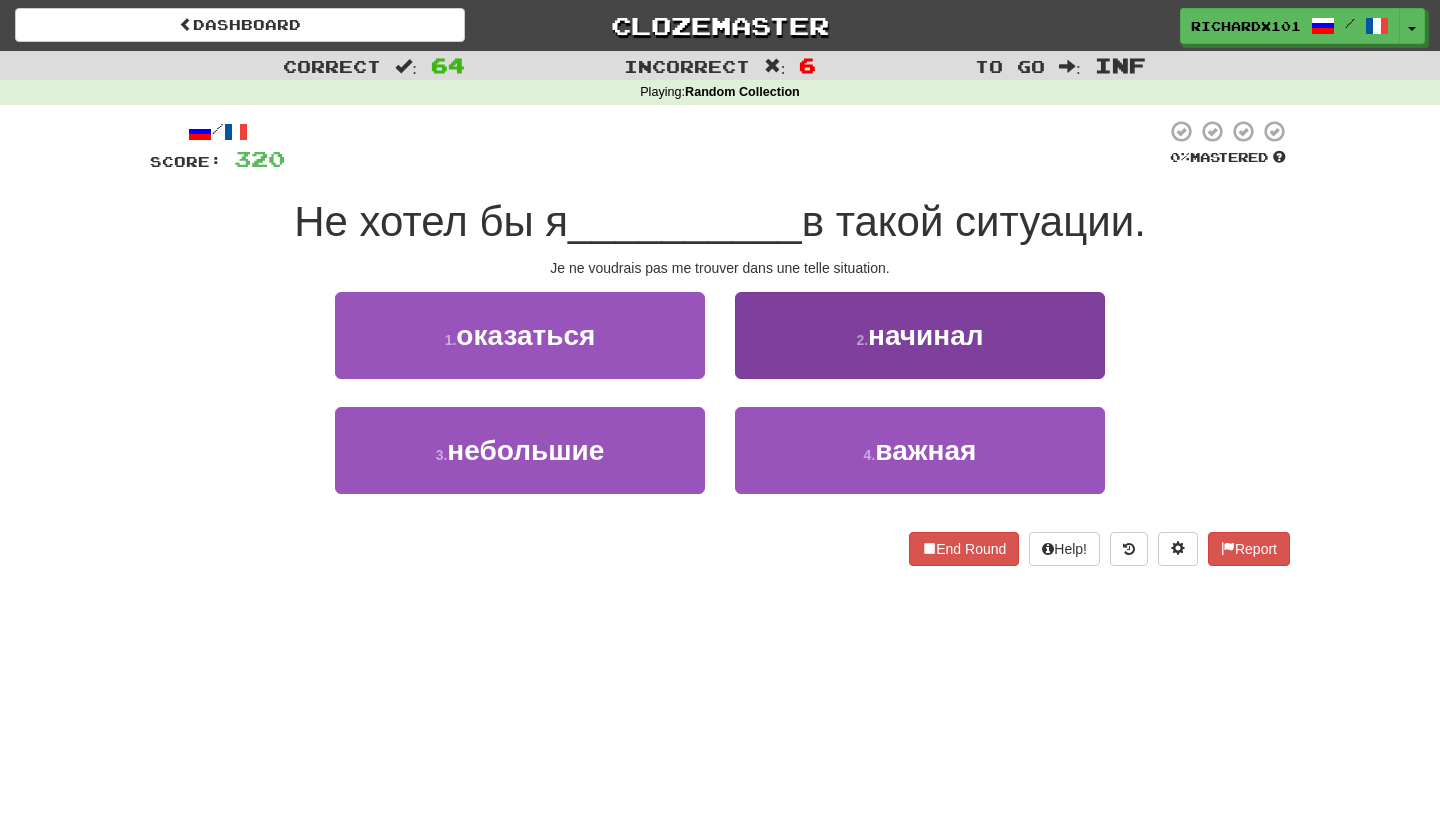 click on "2 .  начинал" at bounding box center [920, 335] 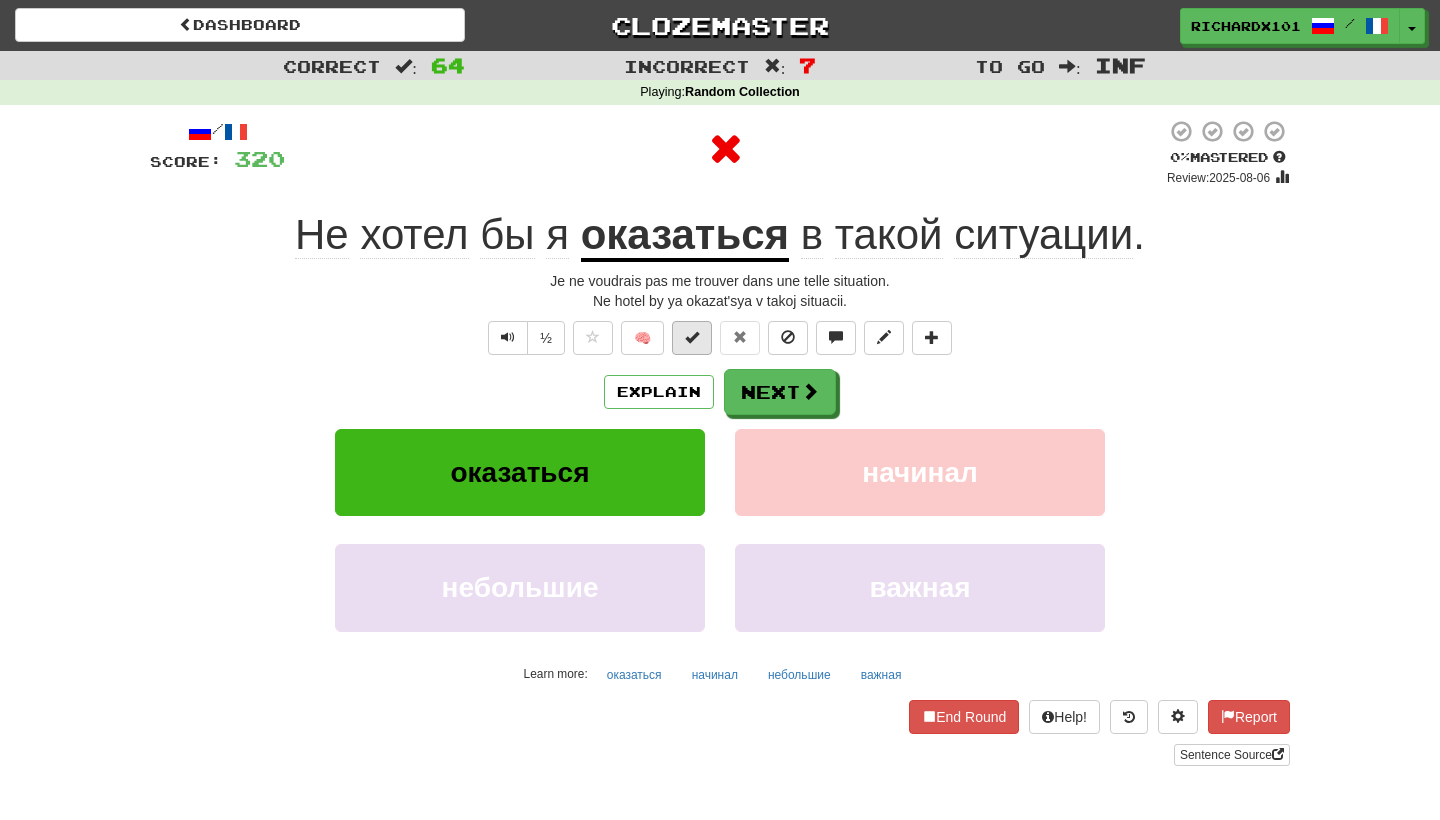 click at bounding box center [692, 337] 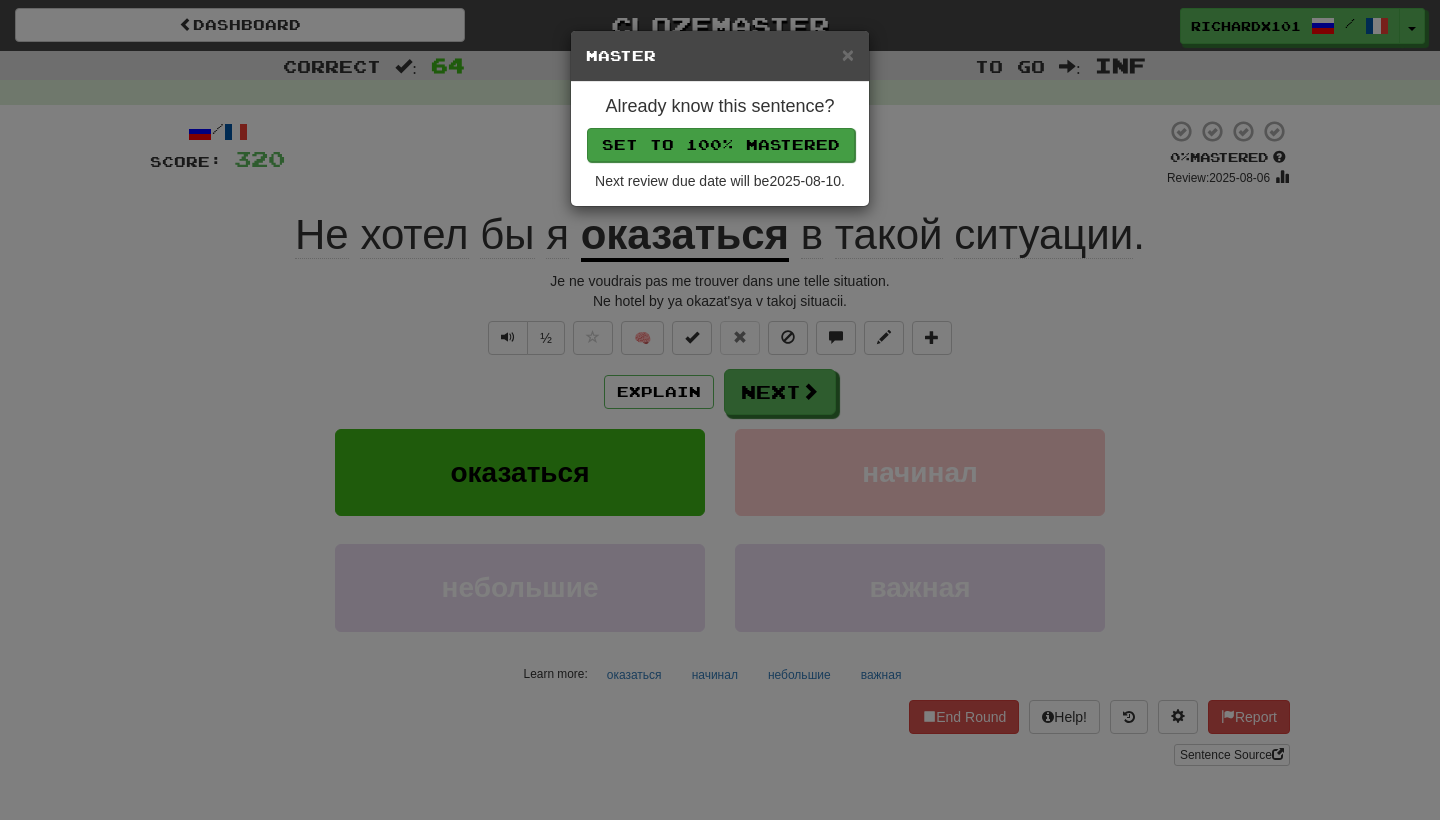 click on "Set to 100% Mastered" at bounding box center [721, 145] 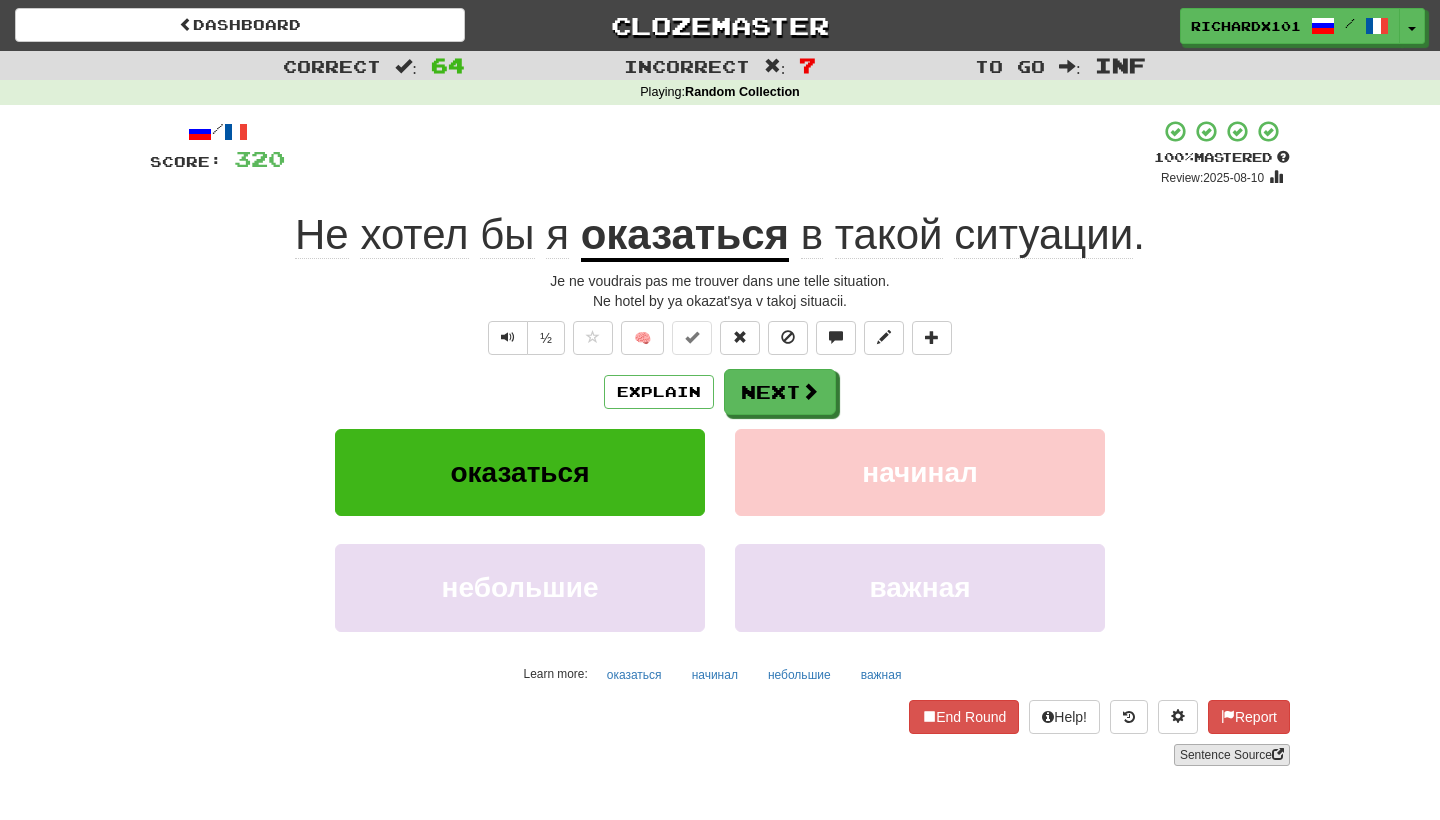 click on "Sentence Source" at bounding box center (1232, 755) 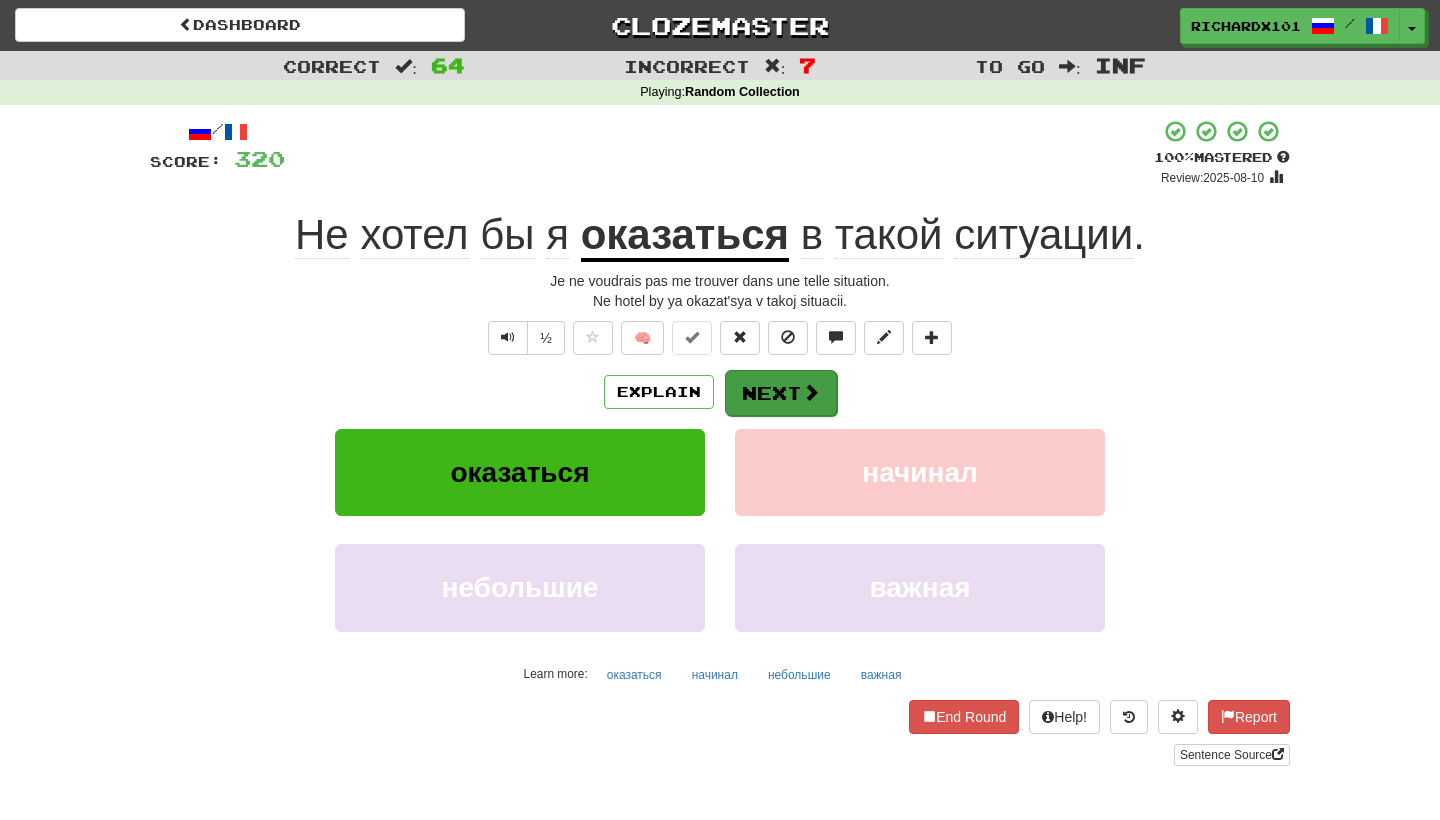 click on "Next" at bounding box center [781, 393] 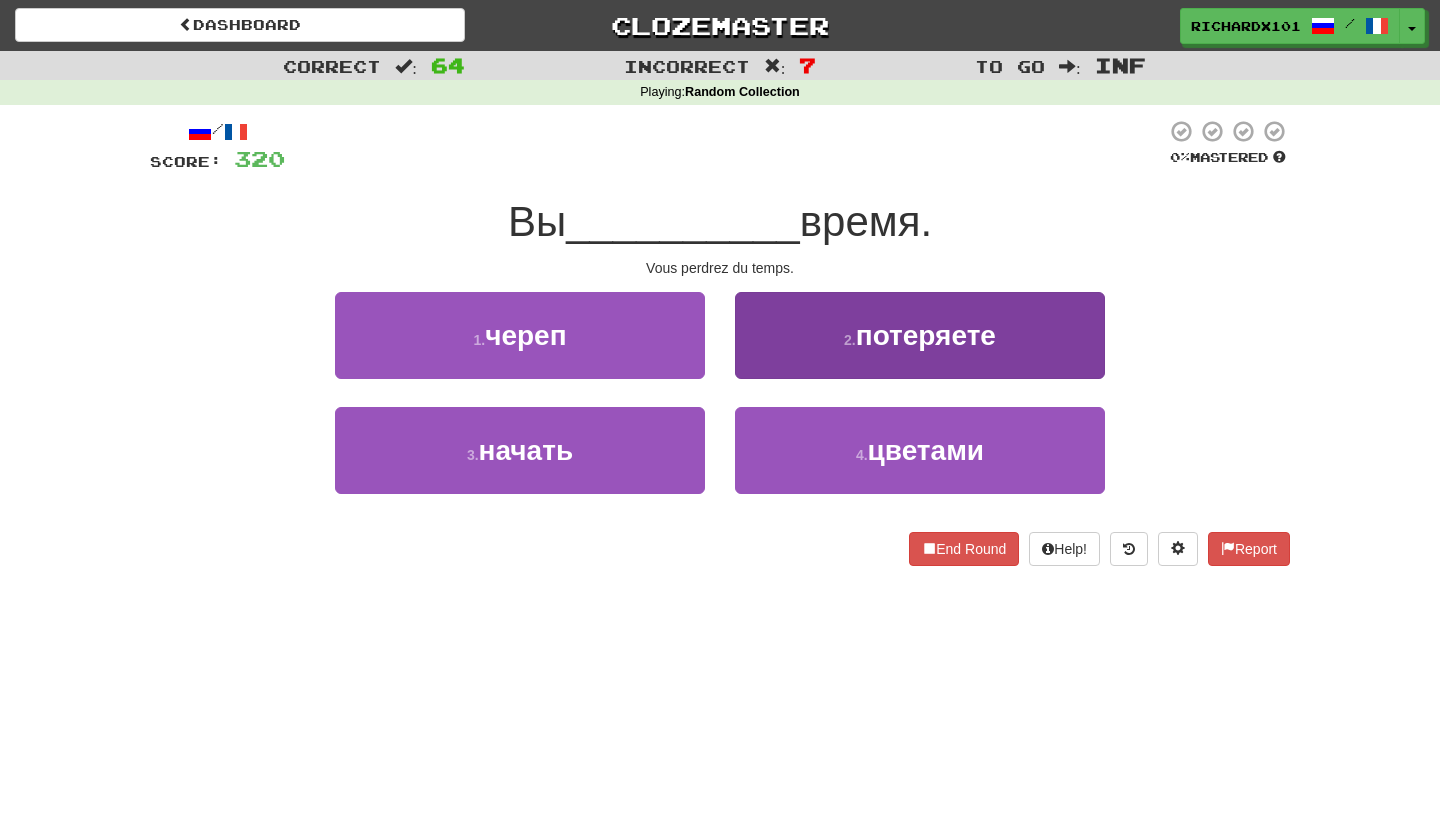 click on "2 .  потеряете" at bounding box center (920, 335) 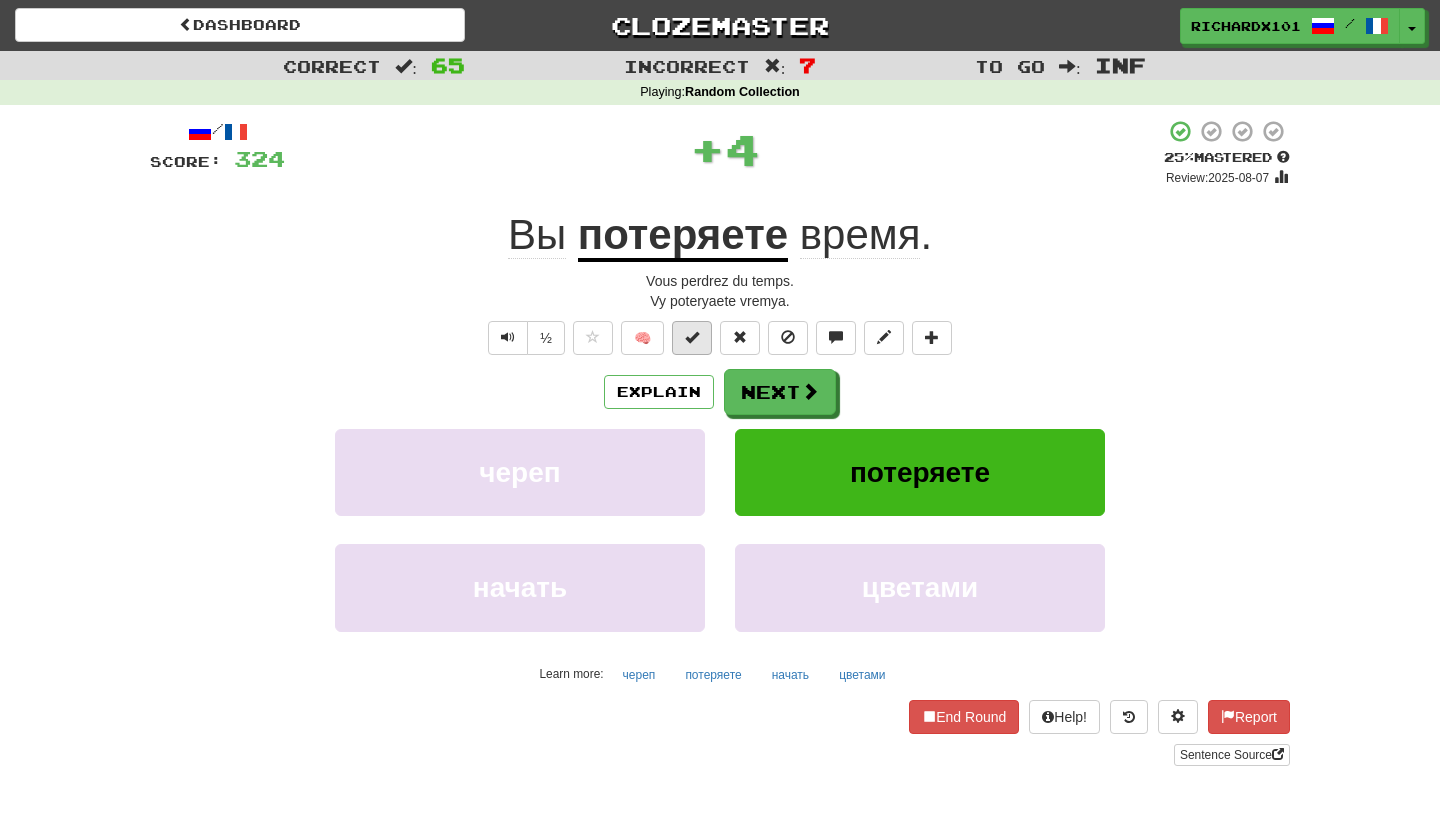 click at bounding box center [692, 338] 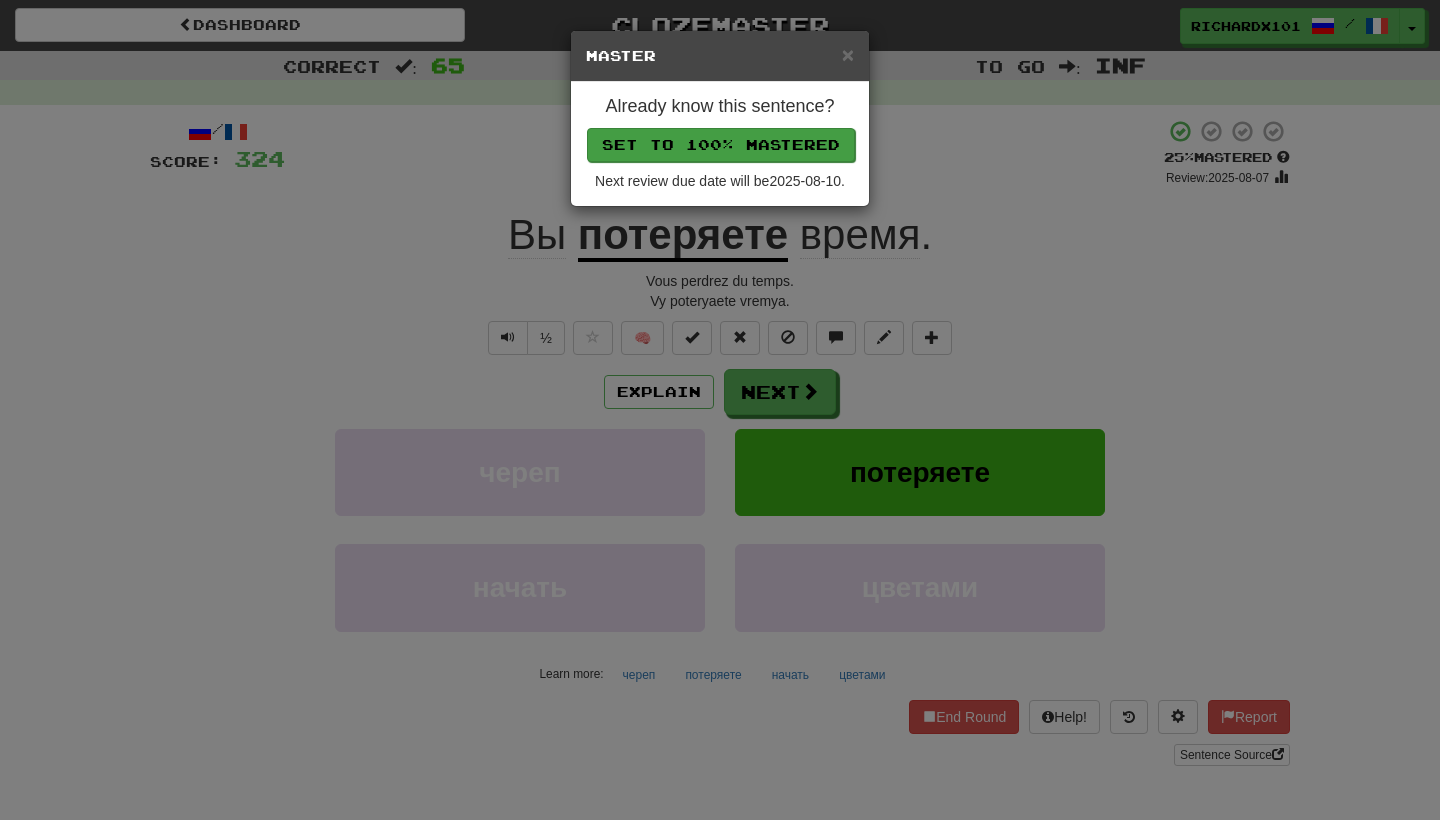 click on "Set to 100% Mastered" at bounding box center (721, 145) 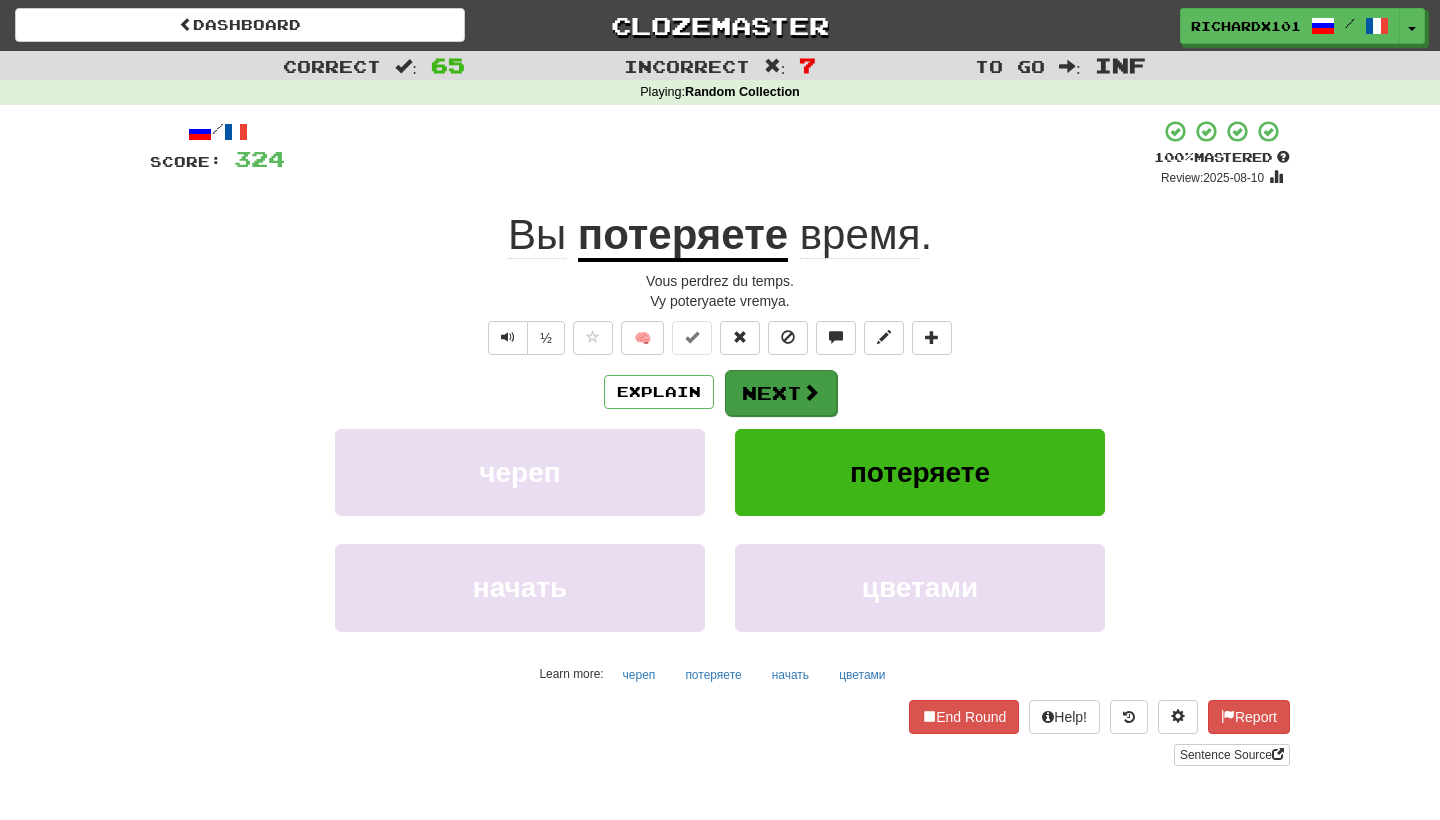 click on "Next" at bounding box center (781, 393) 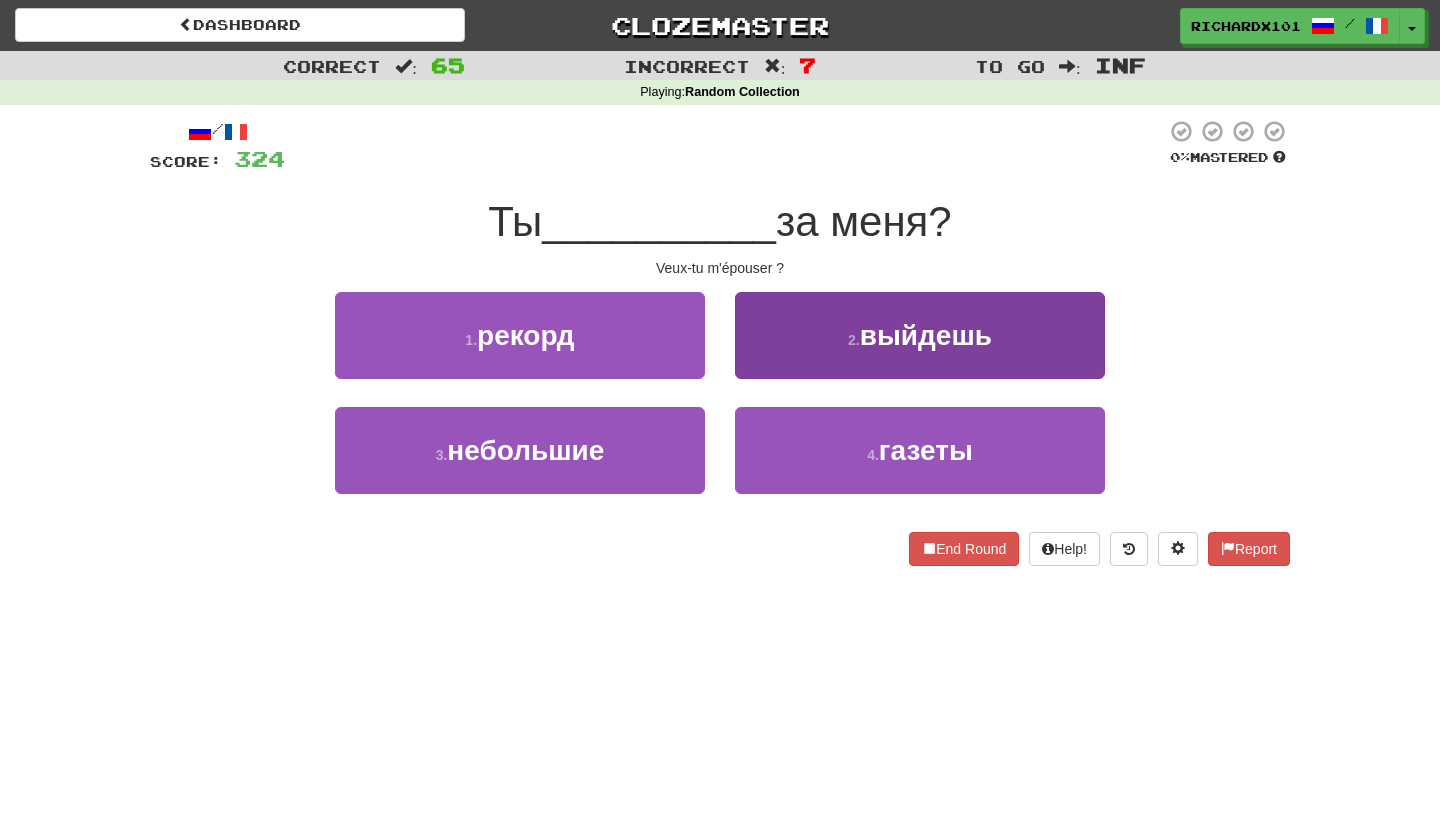 click on "2 .  выйдешь" at bounding box center (920, 335) 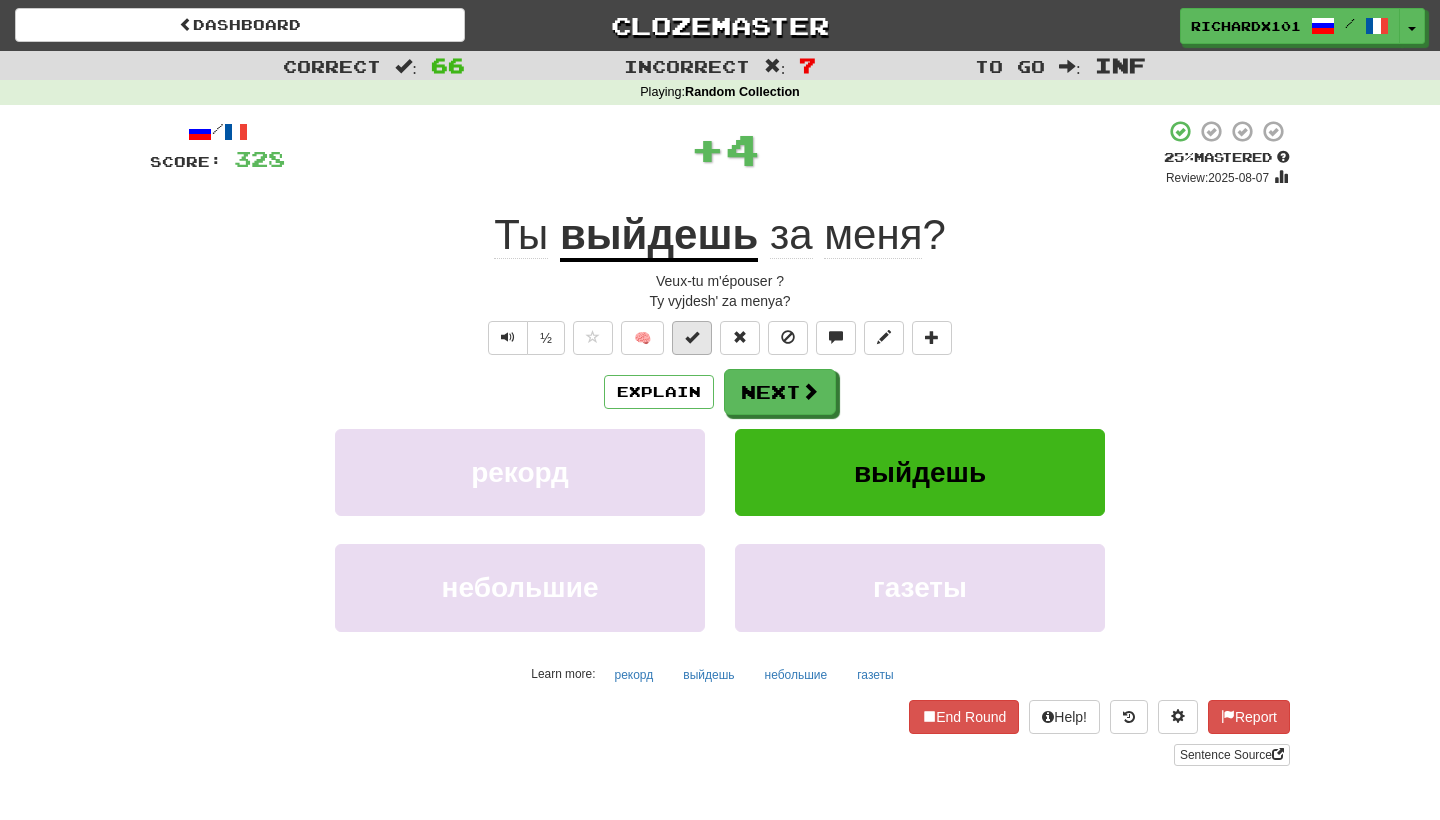 click at bounding box center [692, 338] 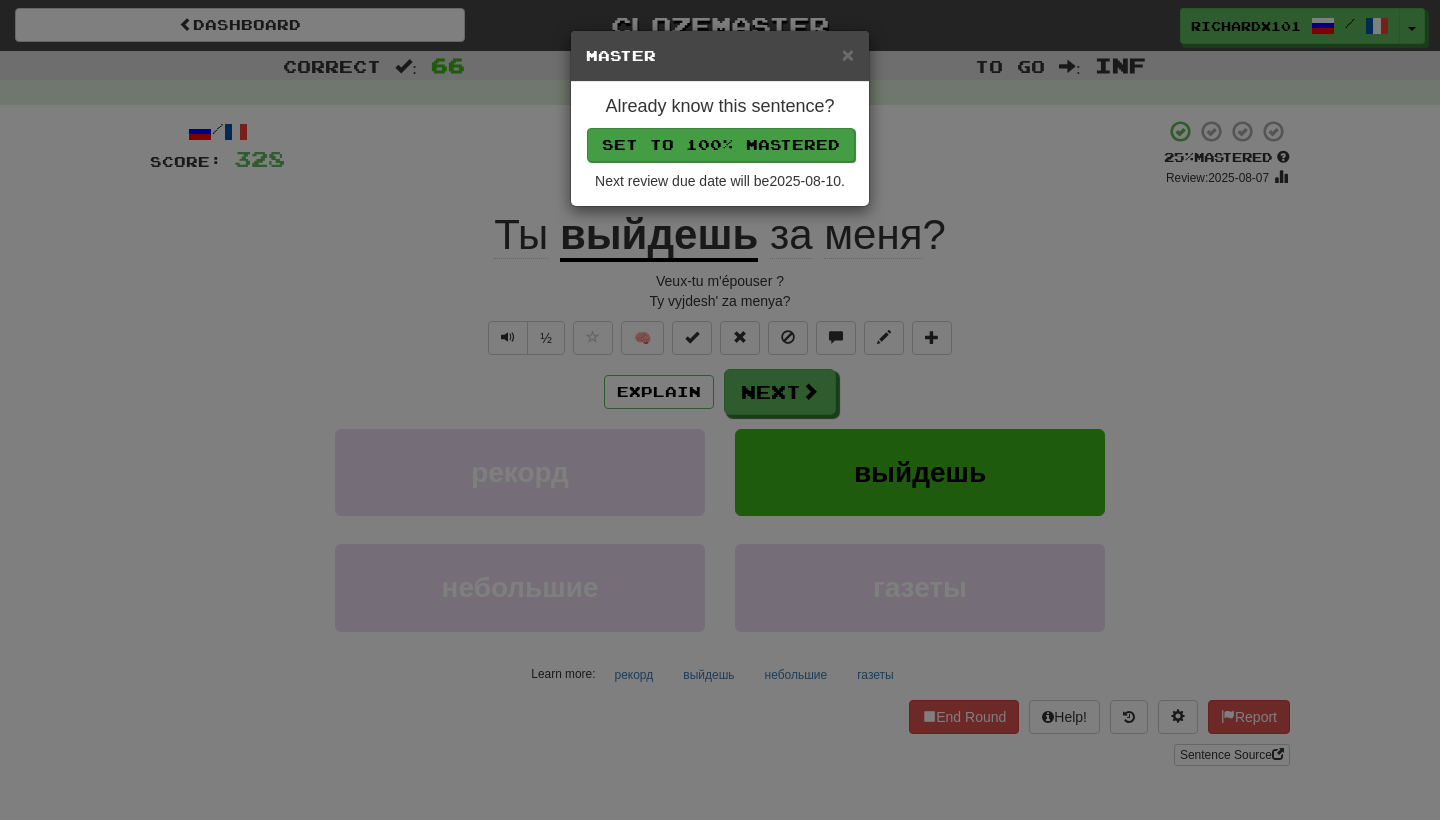 click on "Set to 100% Mastered" at bounding box center (721, 145) 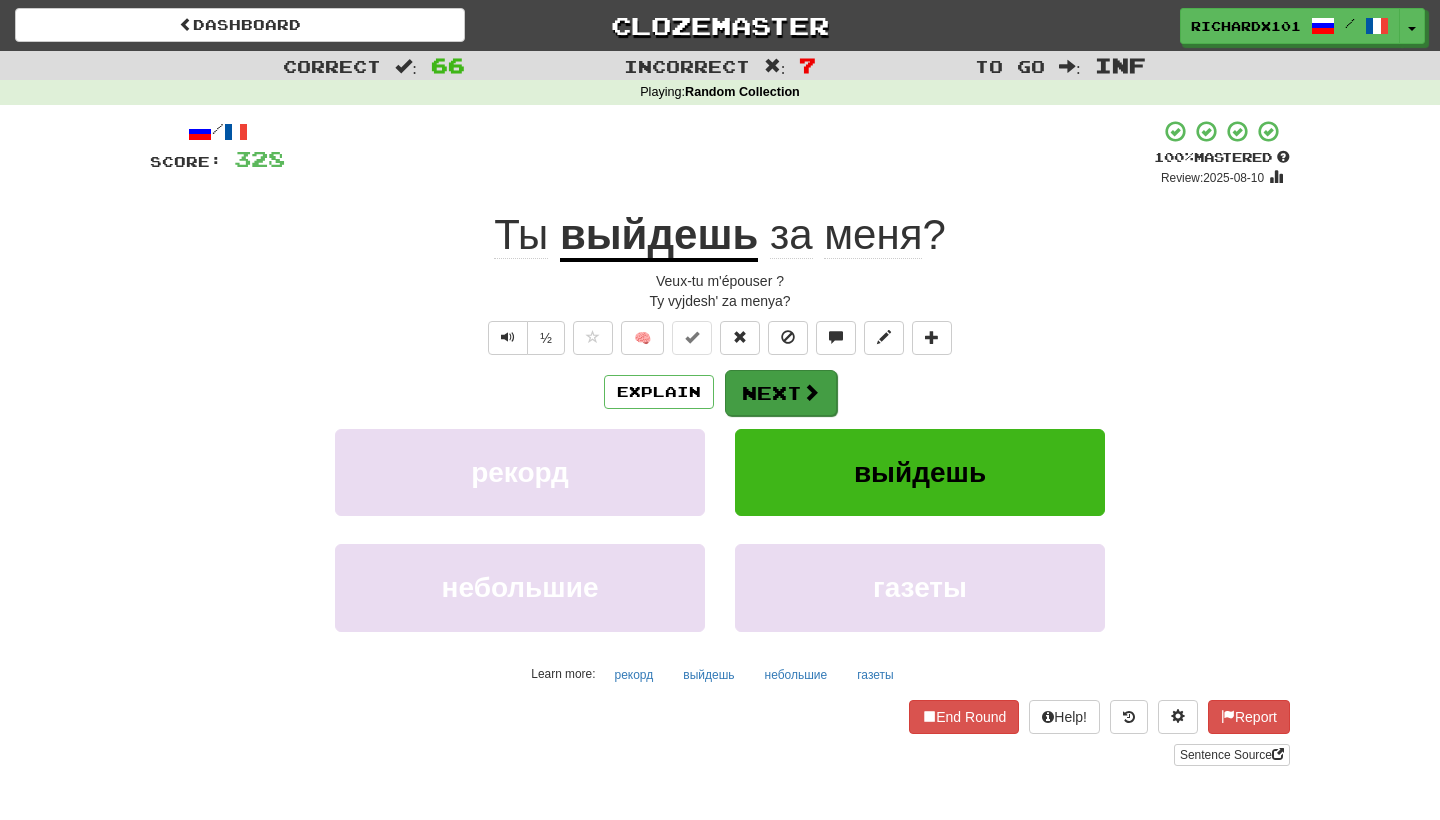 click on "Next" at bounding box center (781, 393) 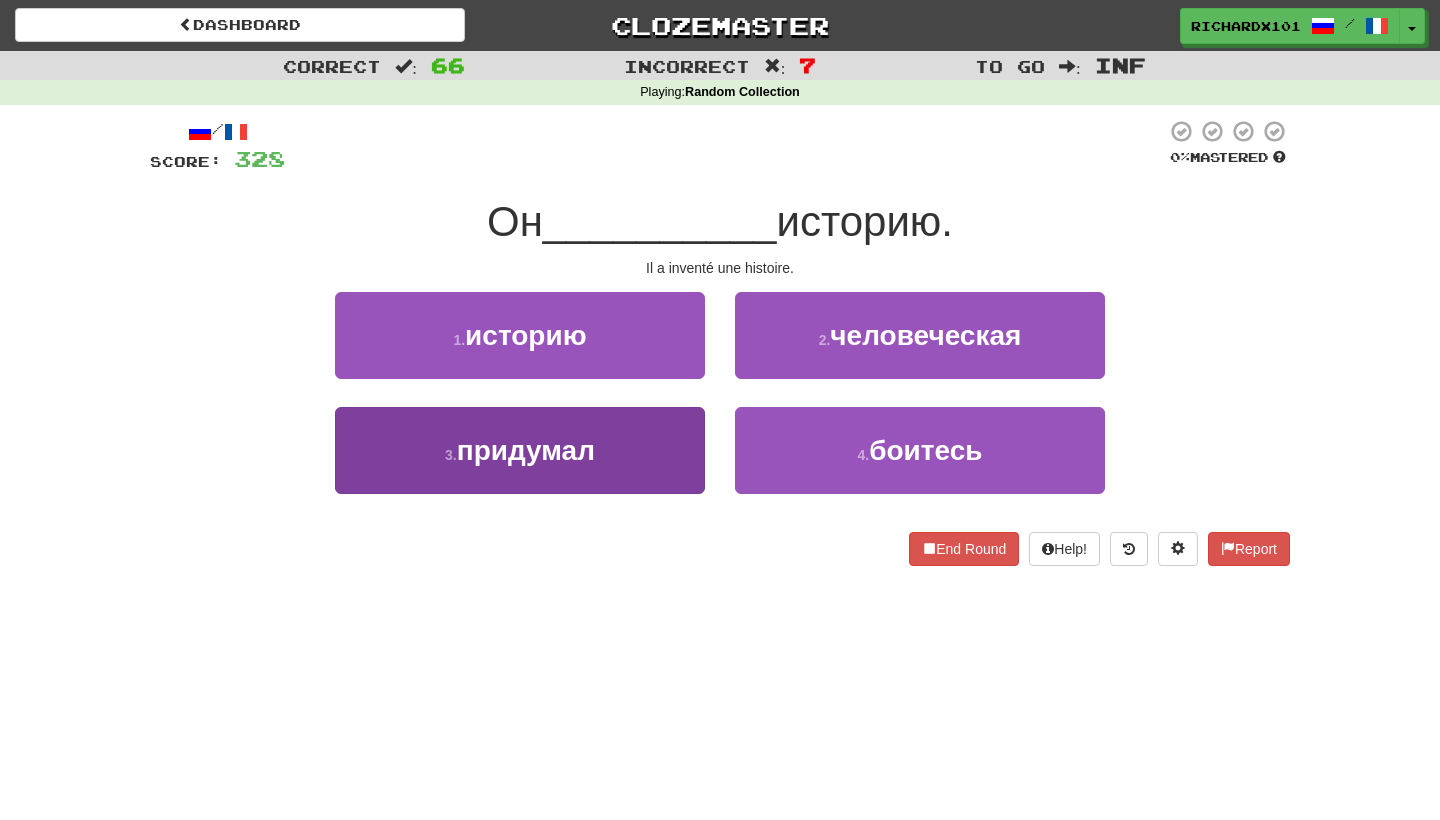 click on "3 .  придумал" at bounding box center [520, 450] 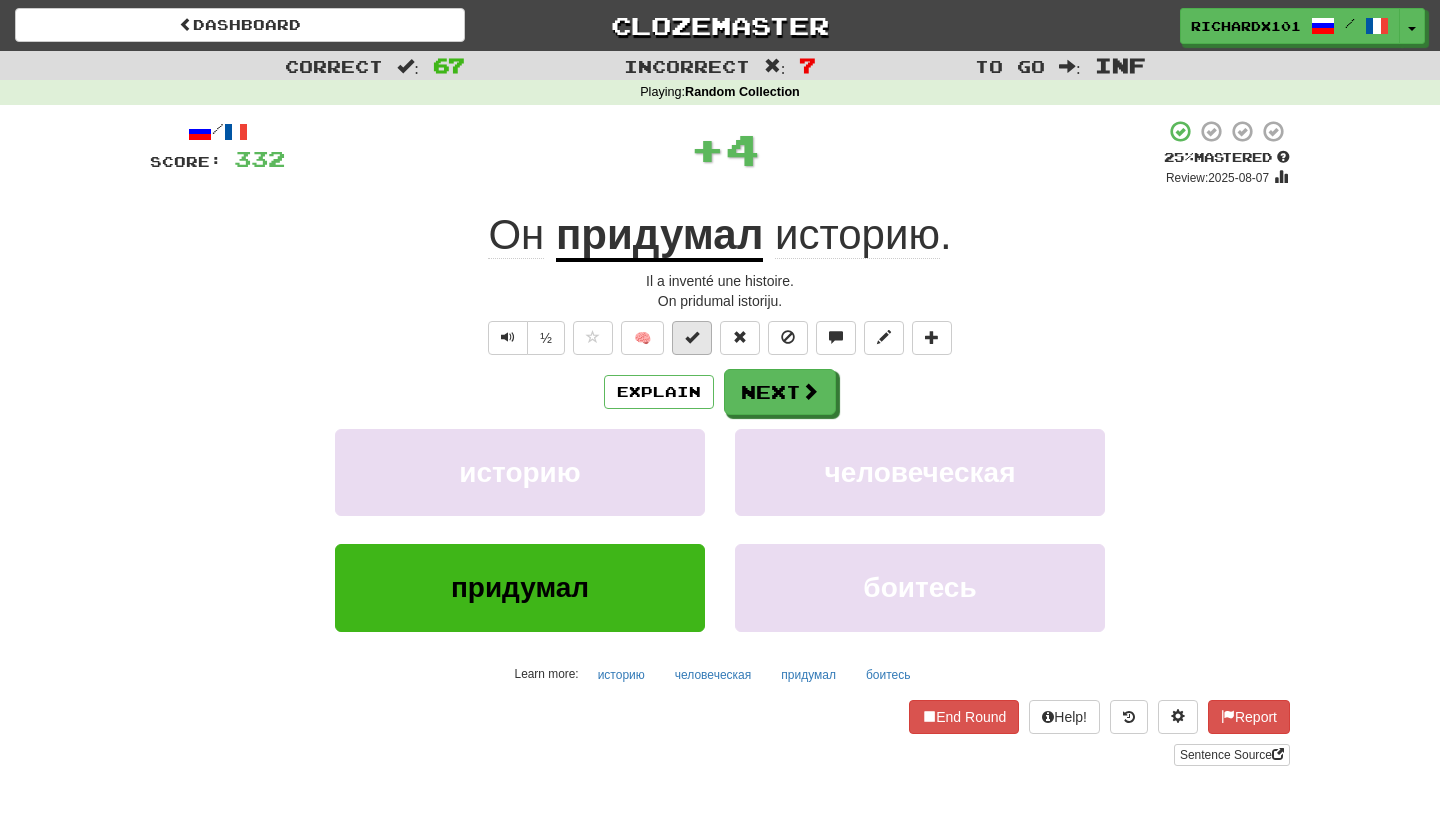 click at bounding box center (692, 337) 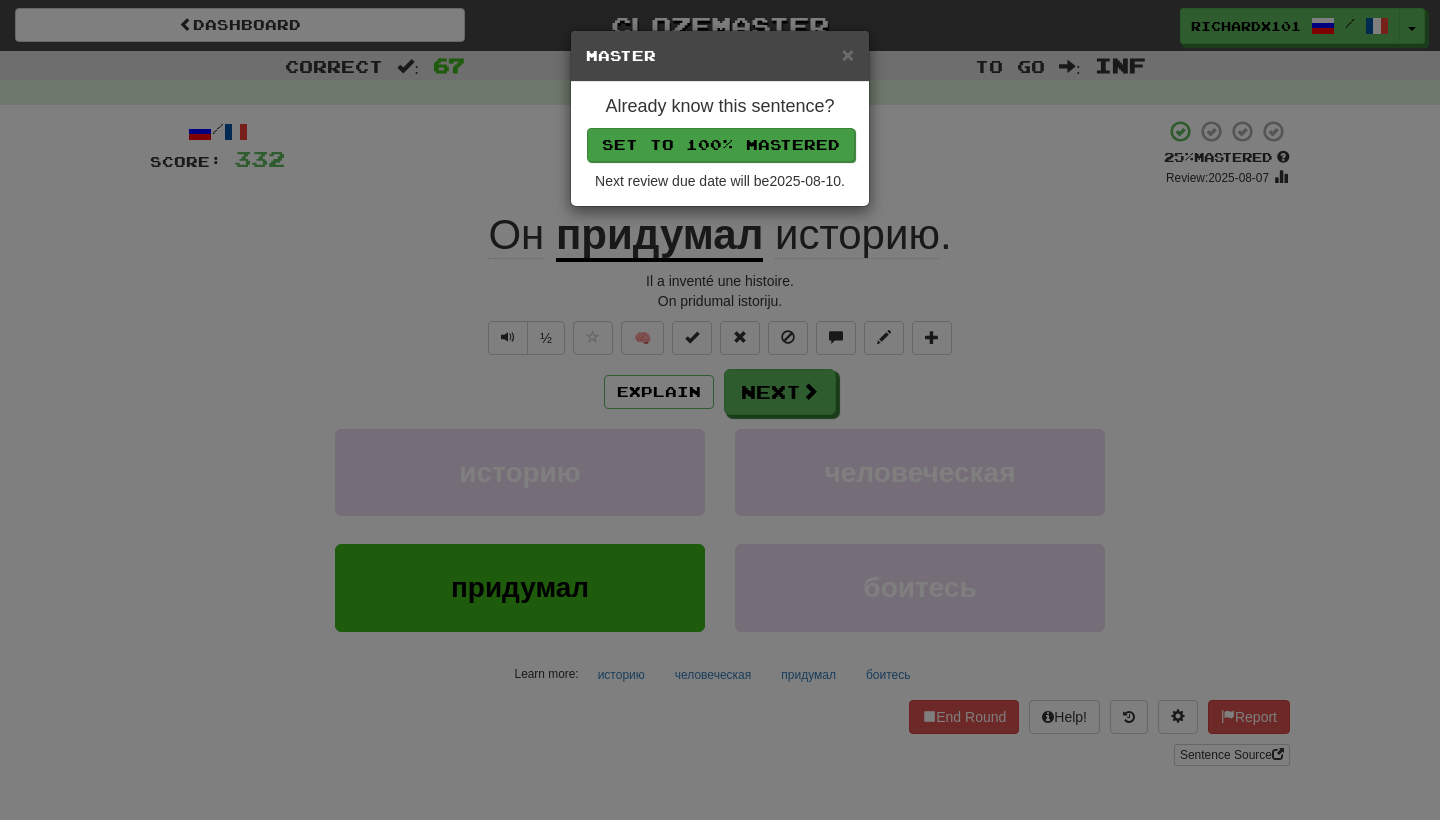 click on "Set to 100% Mastered" at bounding box center [721, 145] 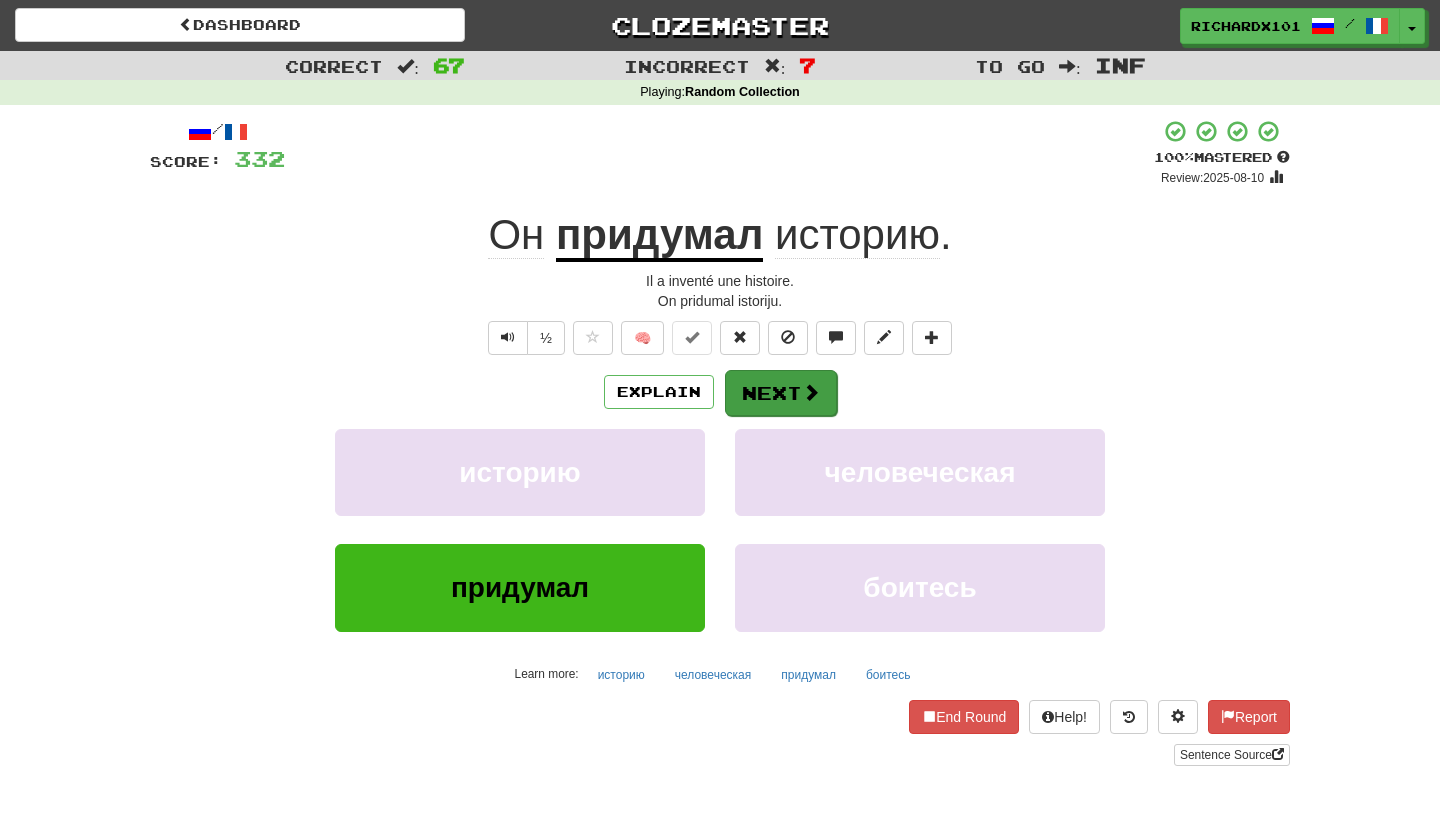 click on "Next" at bounding box center (781, 393) 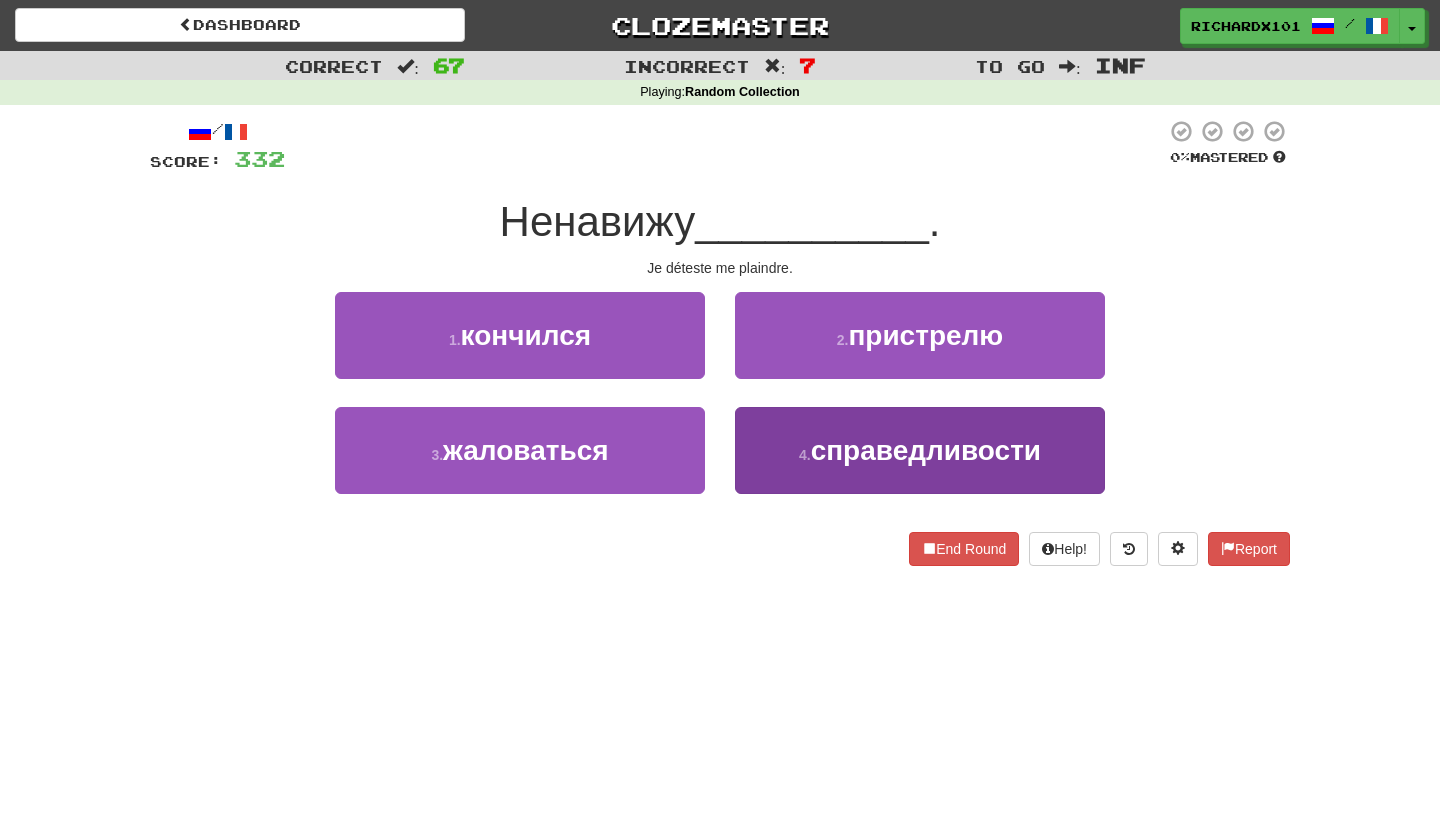 click on "4 .  справедливости" at bounding box center [920, 450] 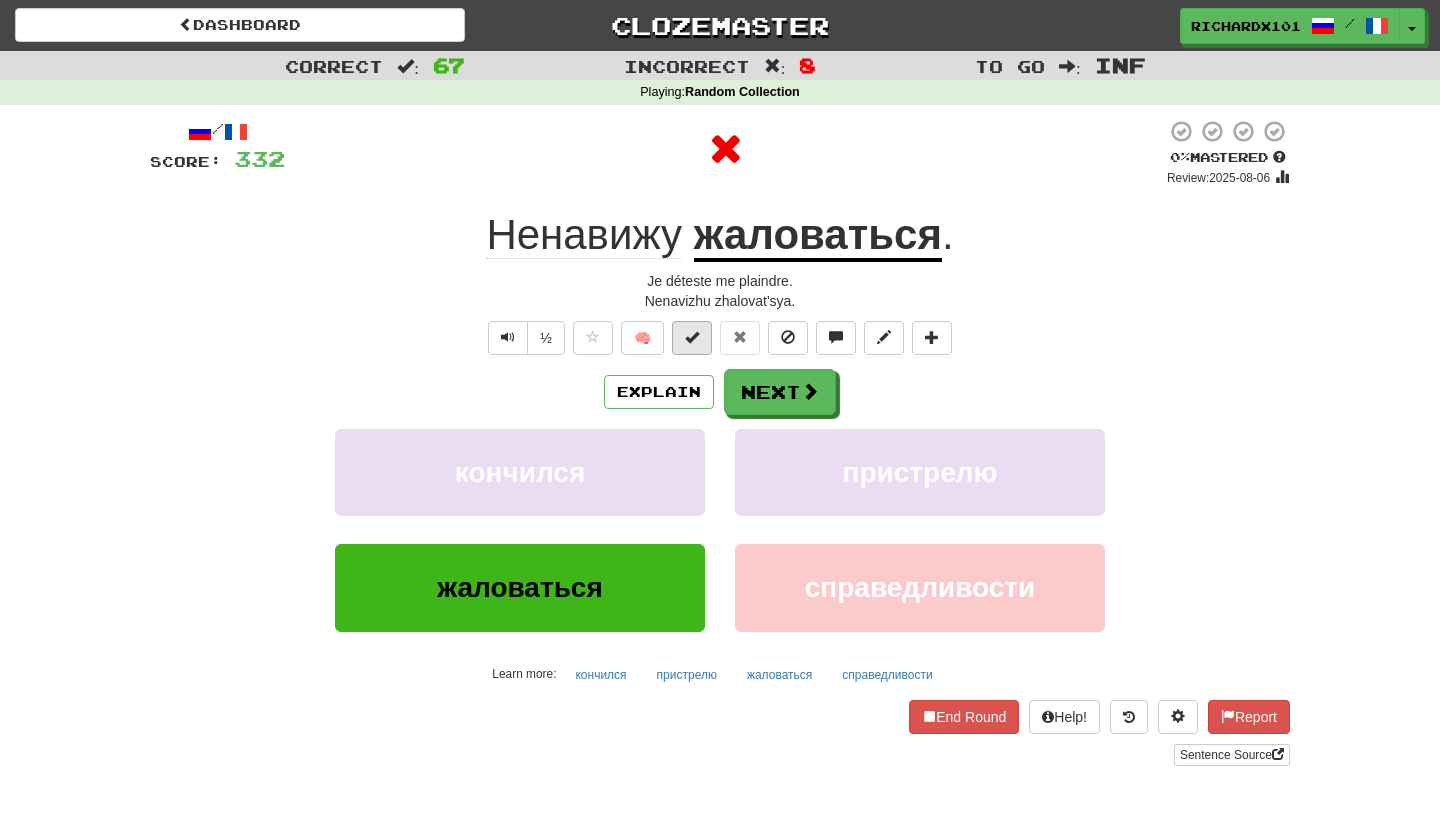 click at bounding box center [692, 338] 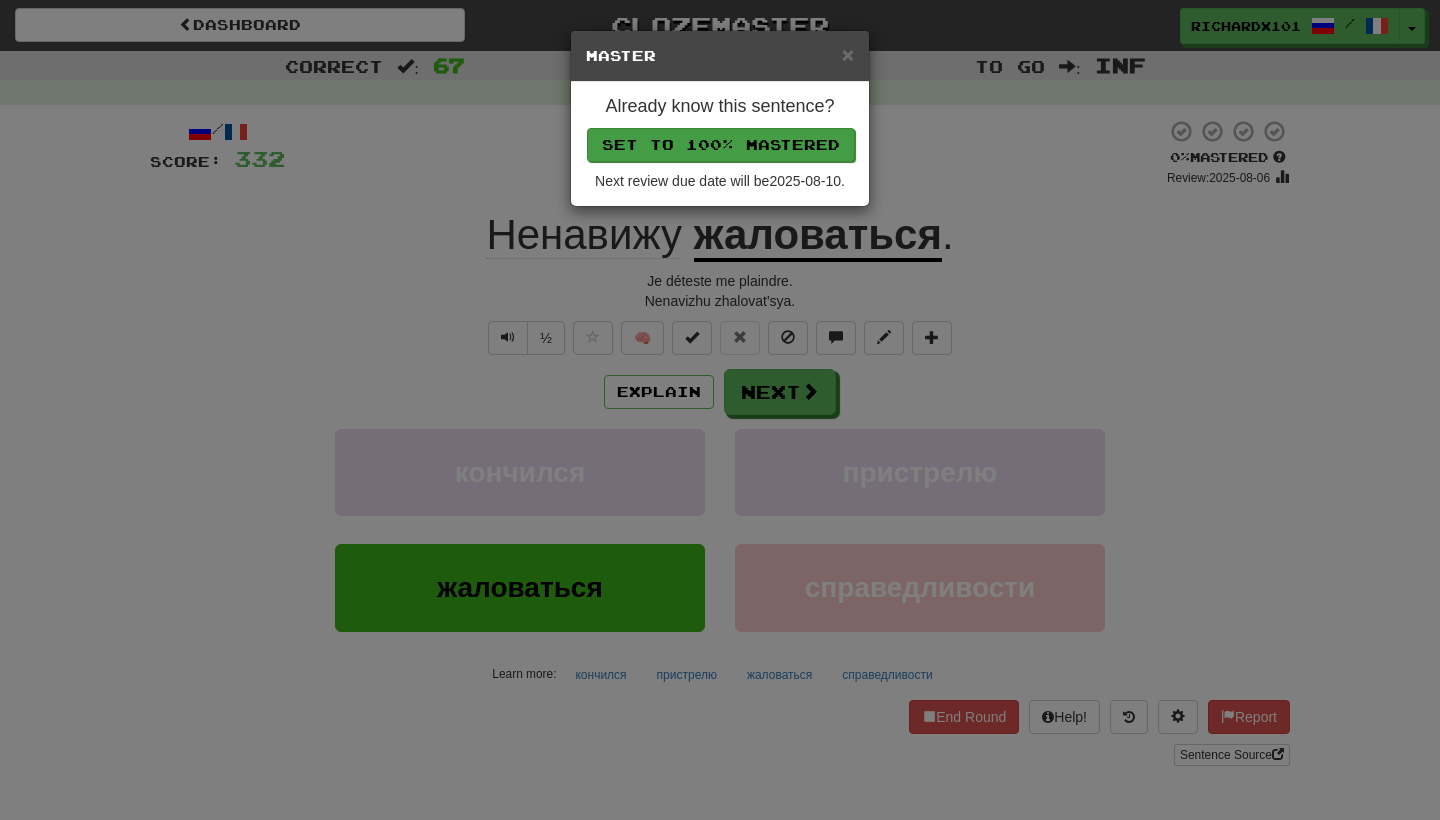 click on "Set to 100% Mastered" at bounding box center (721, 145) 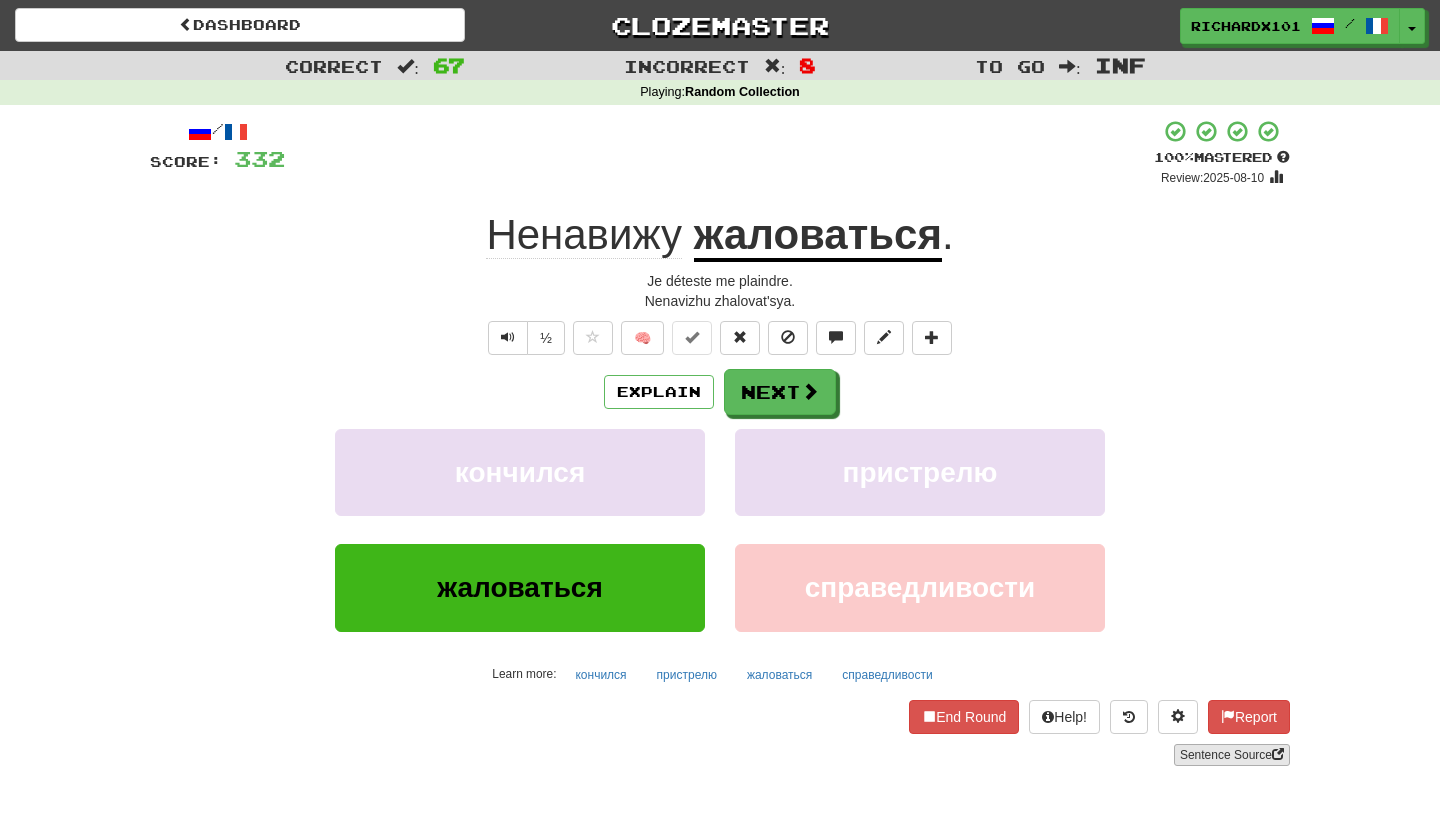 click on "Sentence Source" at bounding box center [1232, 755] 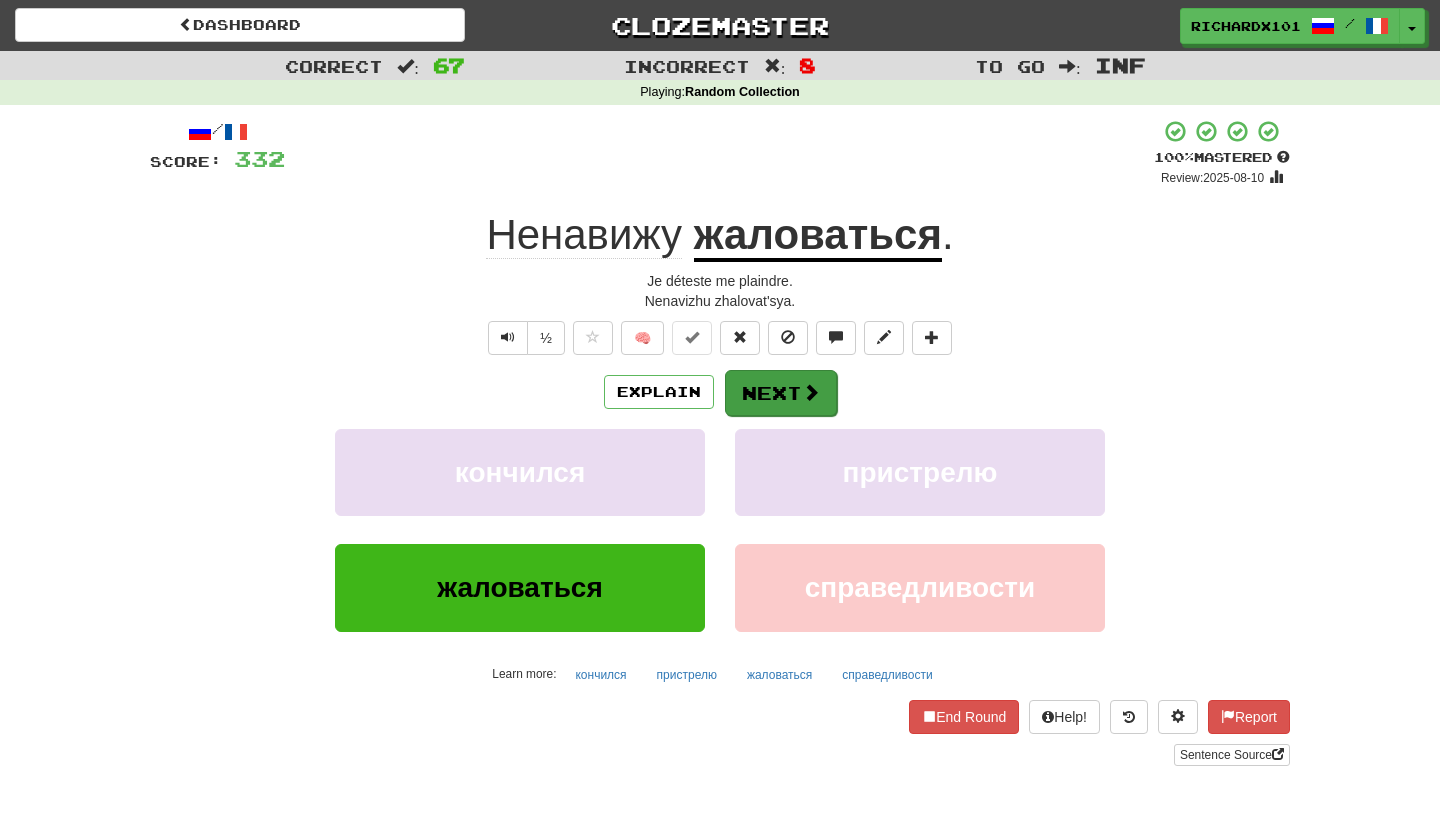 click on "Next" at bounding box center (781, 393) 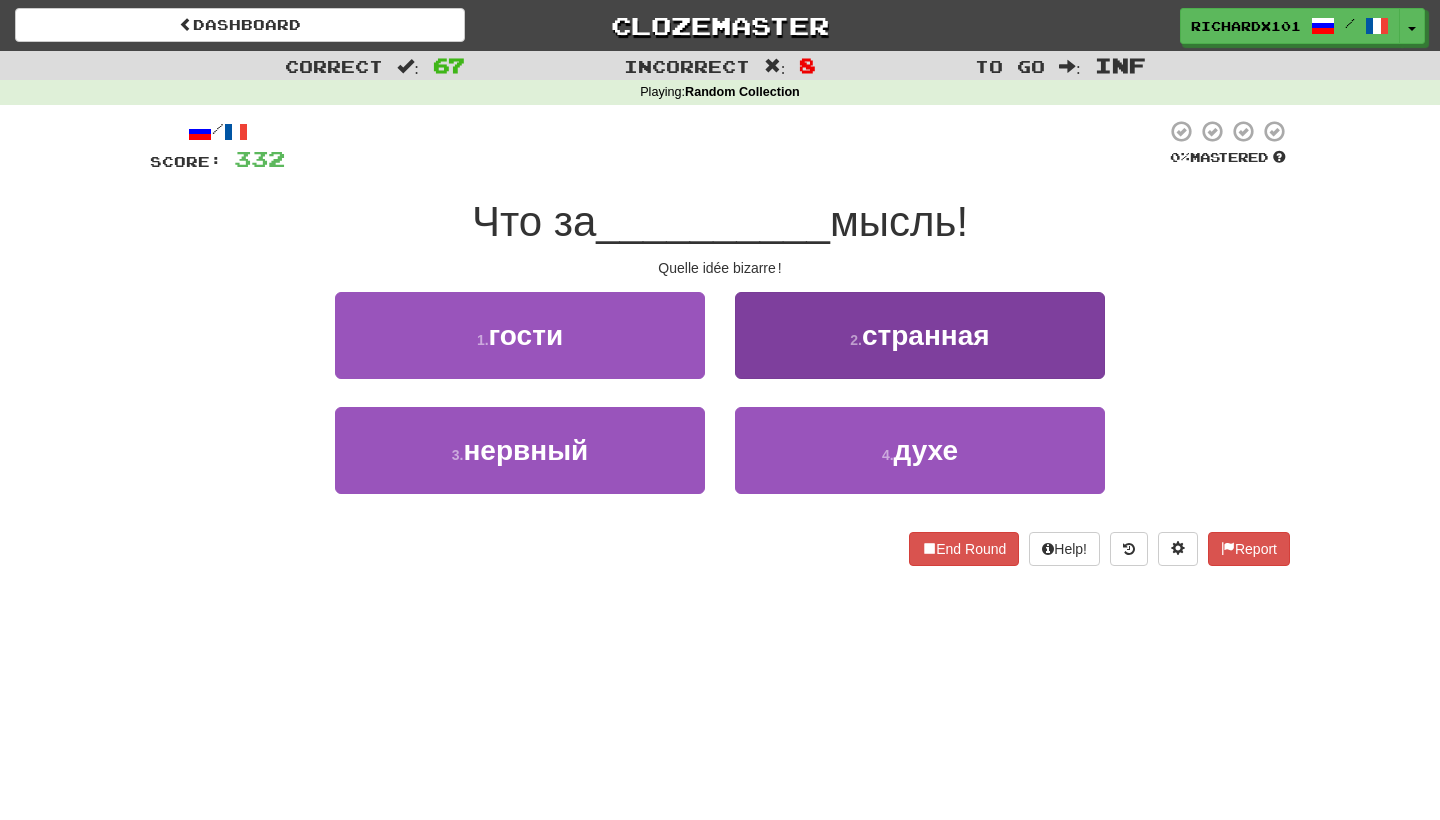 click on "2 .  странная" at bounding box center (920, 335) 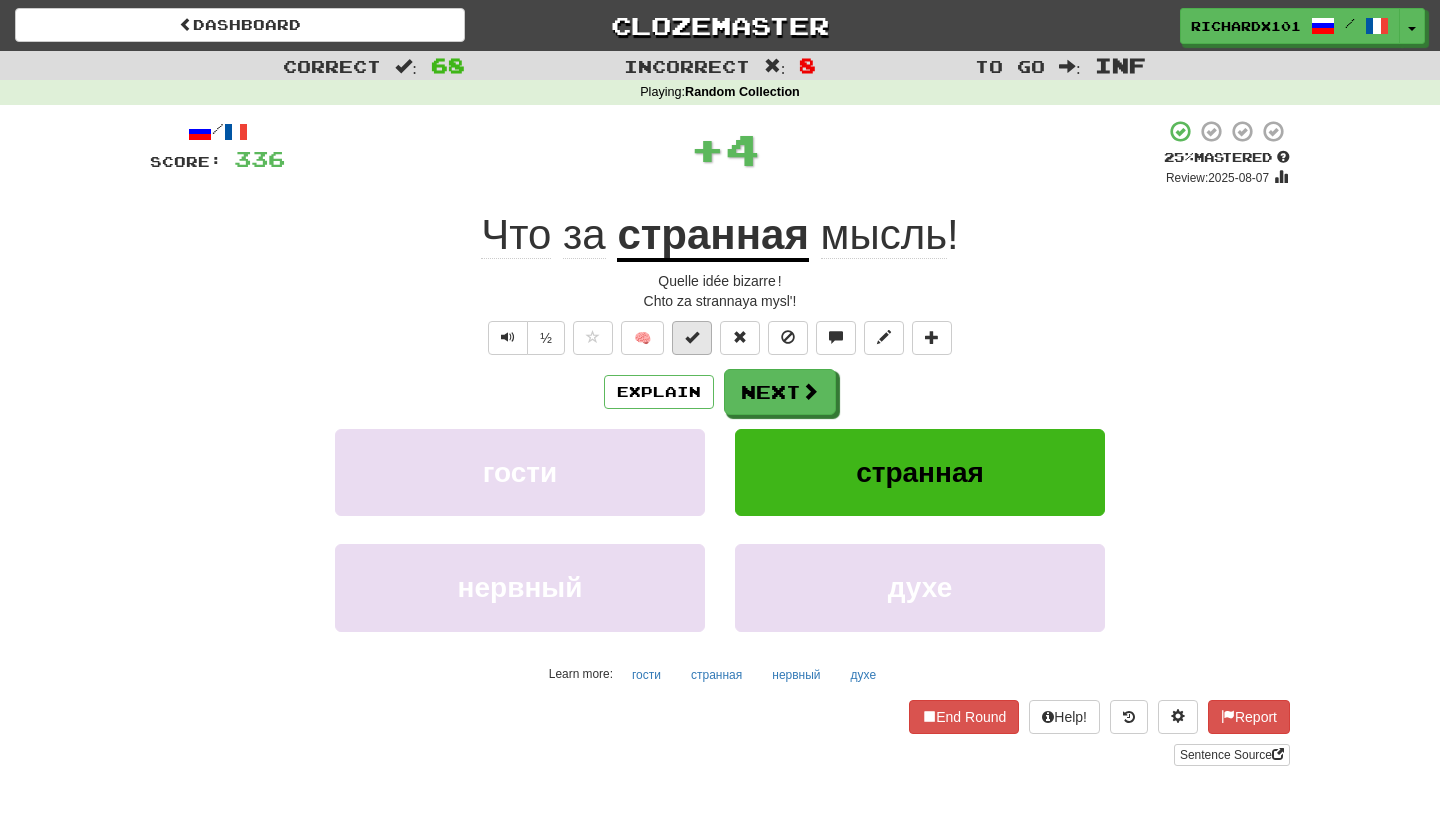 click at bounding box center [692, 337] 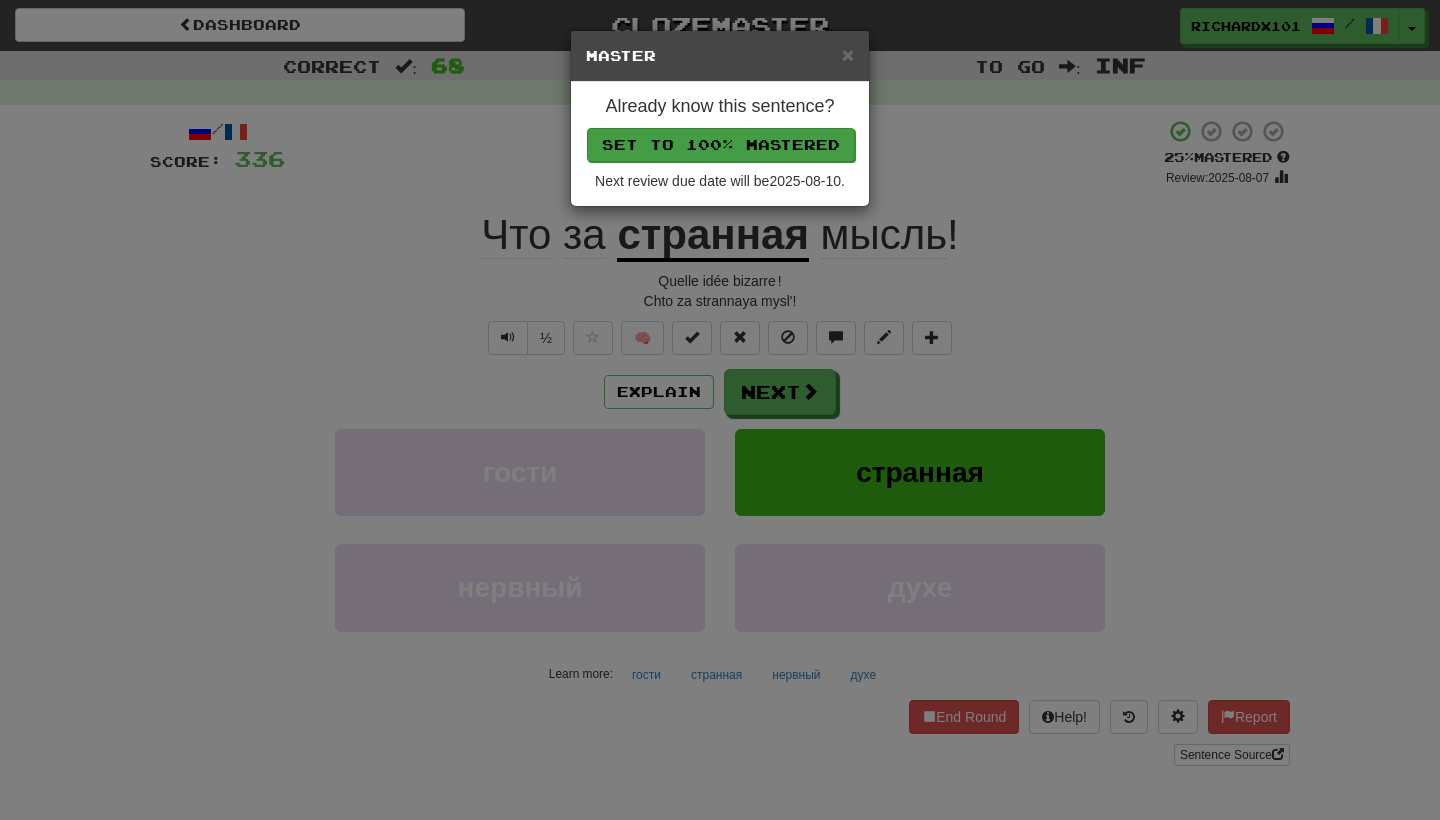 click on "Set to 100% Mastered" at bounding box center (721, 145) 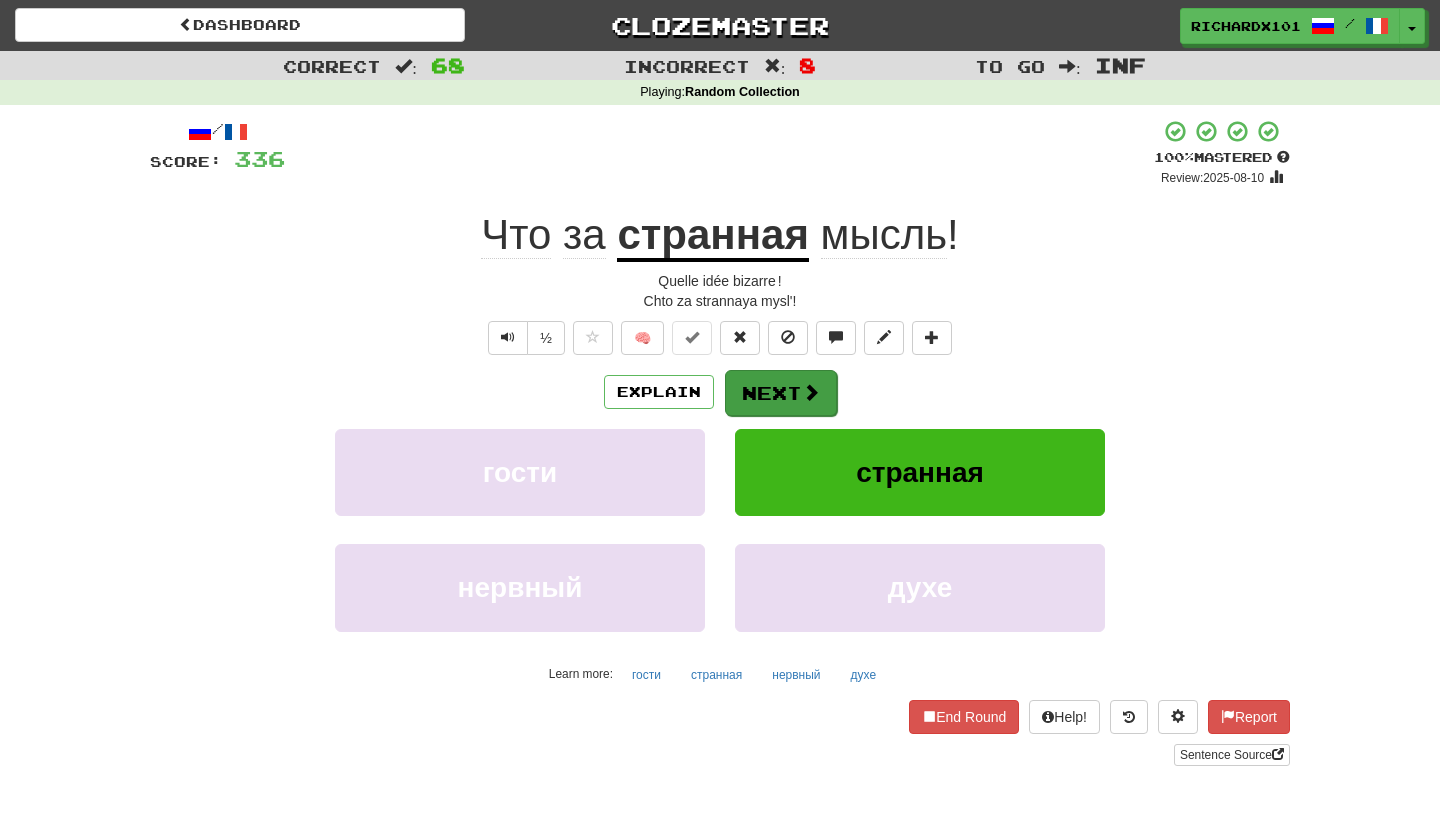 click on "Next" at bounding box center [781, 393] 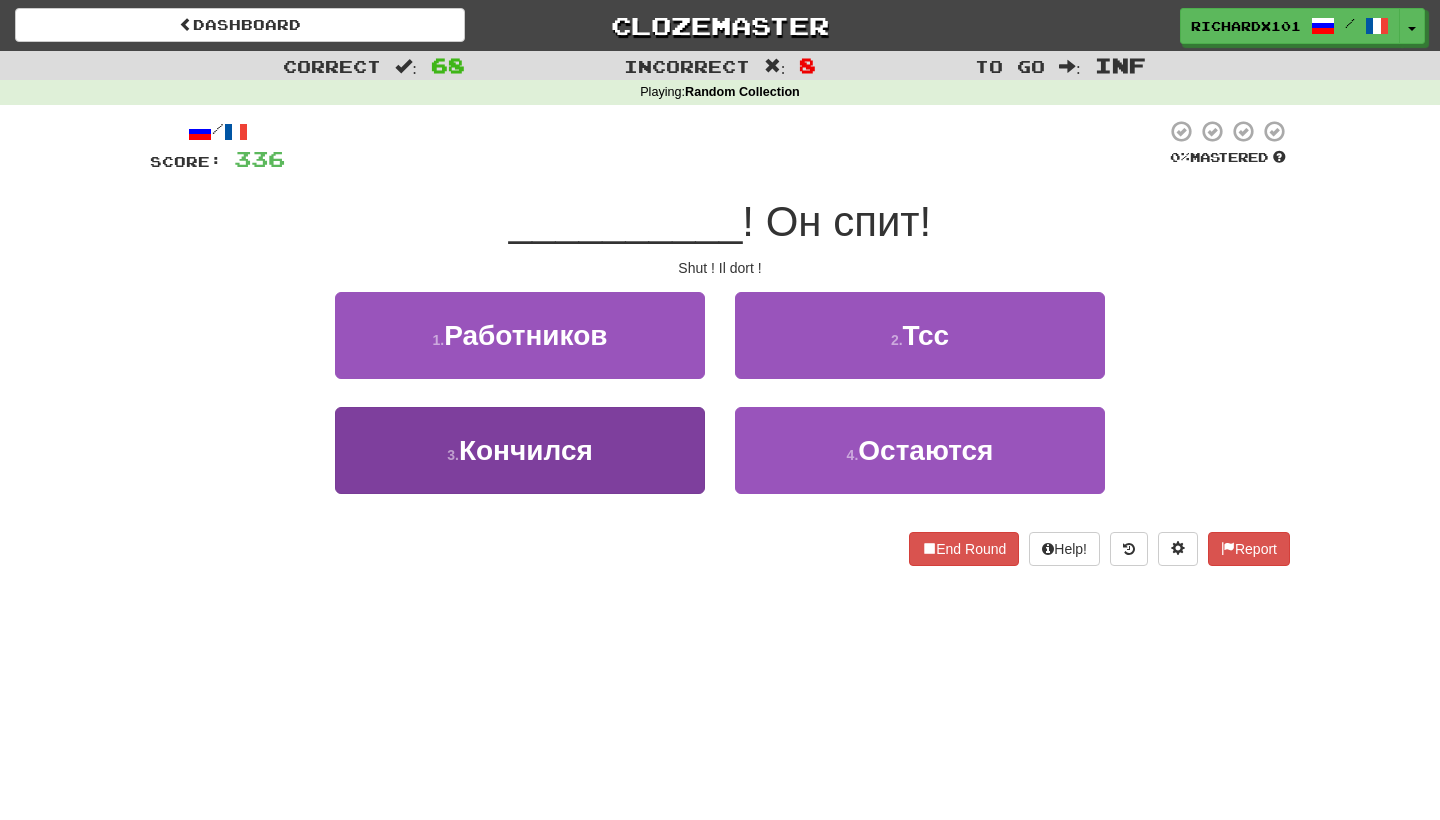 click on "3 .  Кончился" at bounding box center (520, 450) 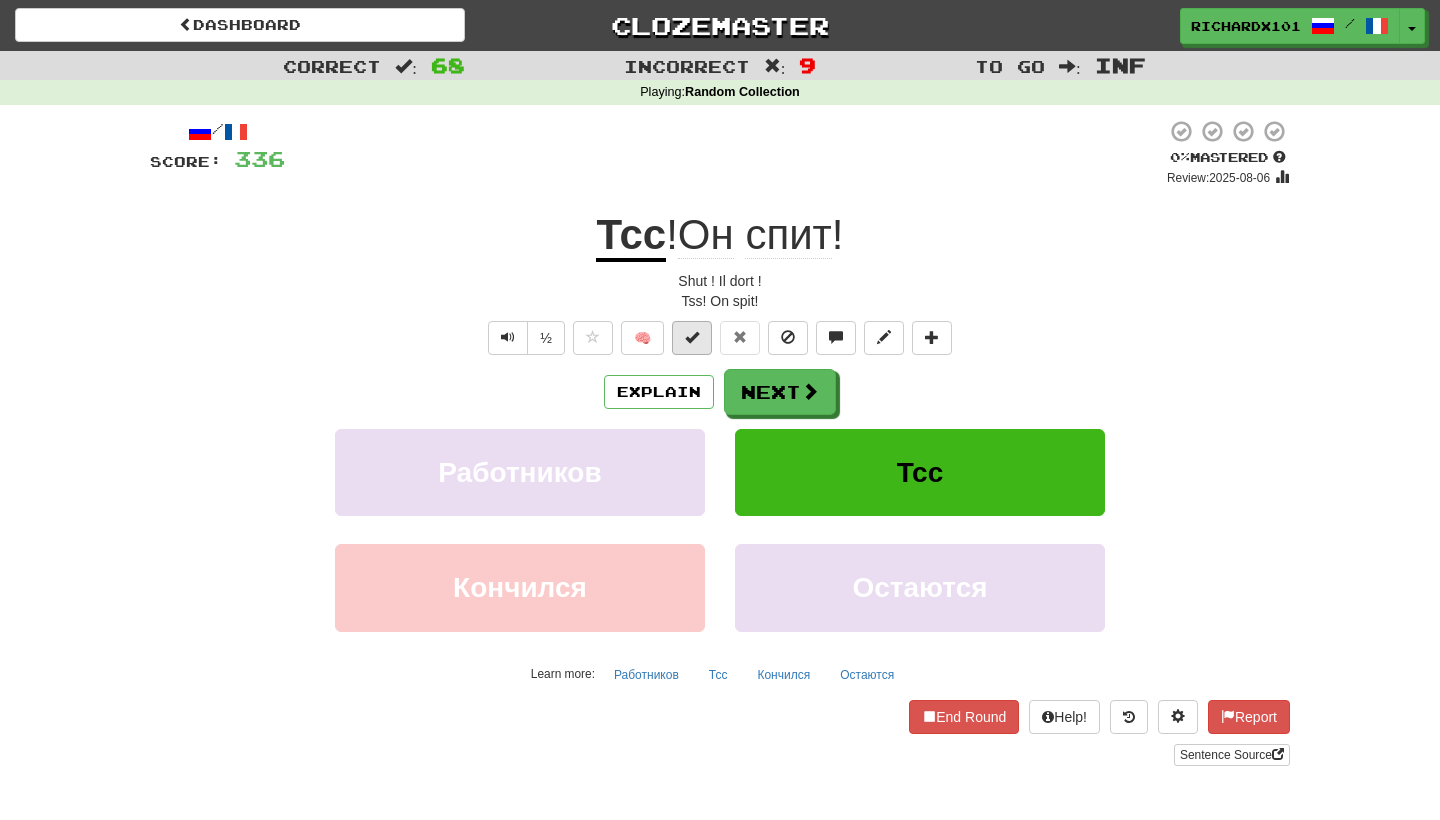 click at bounding box center [692, 338] 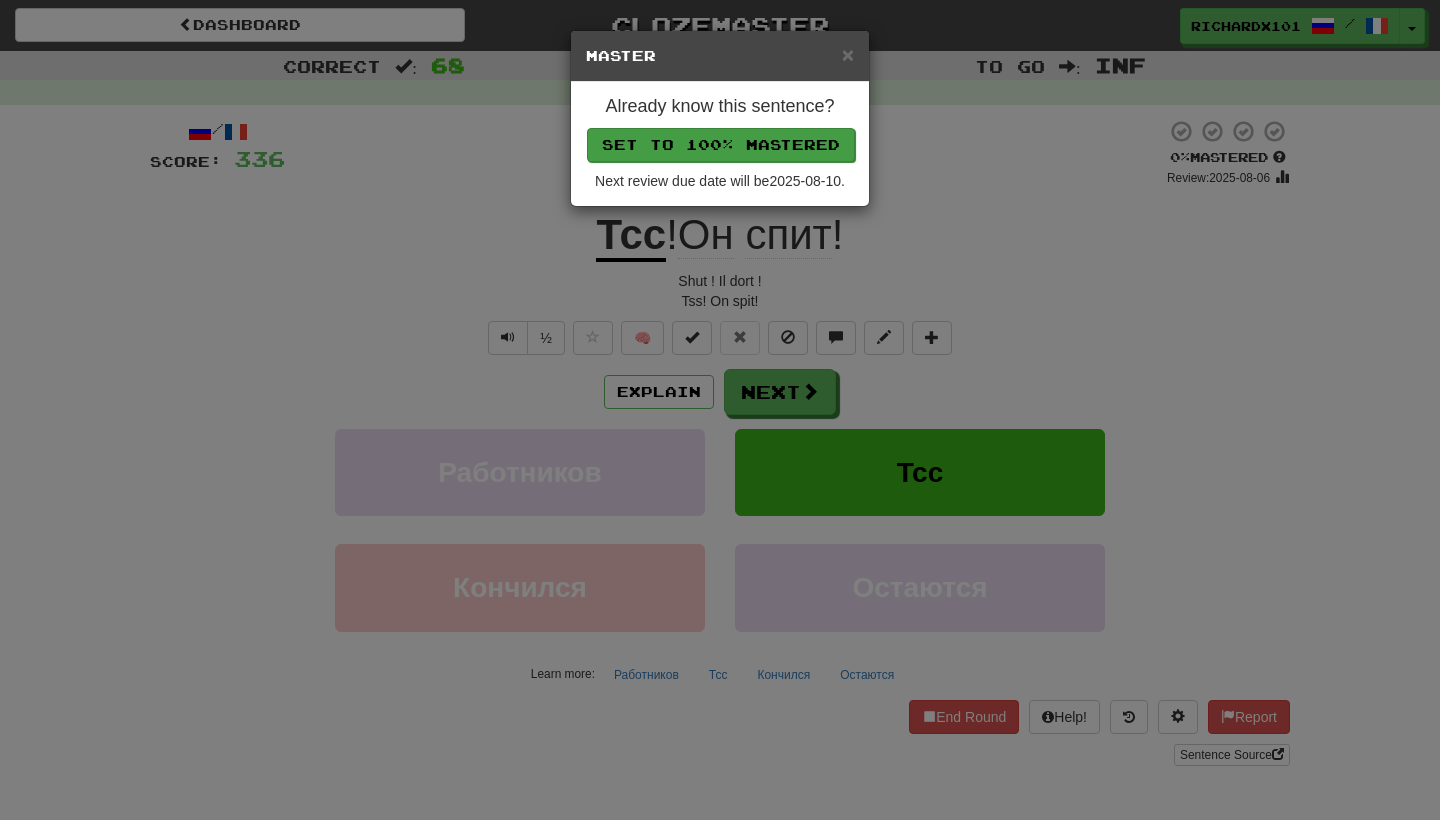 click on "Set to 100% Mastered" at bounding box center (721, 145) 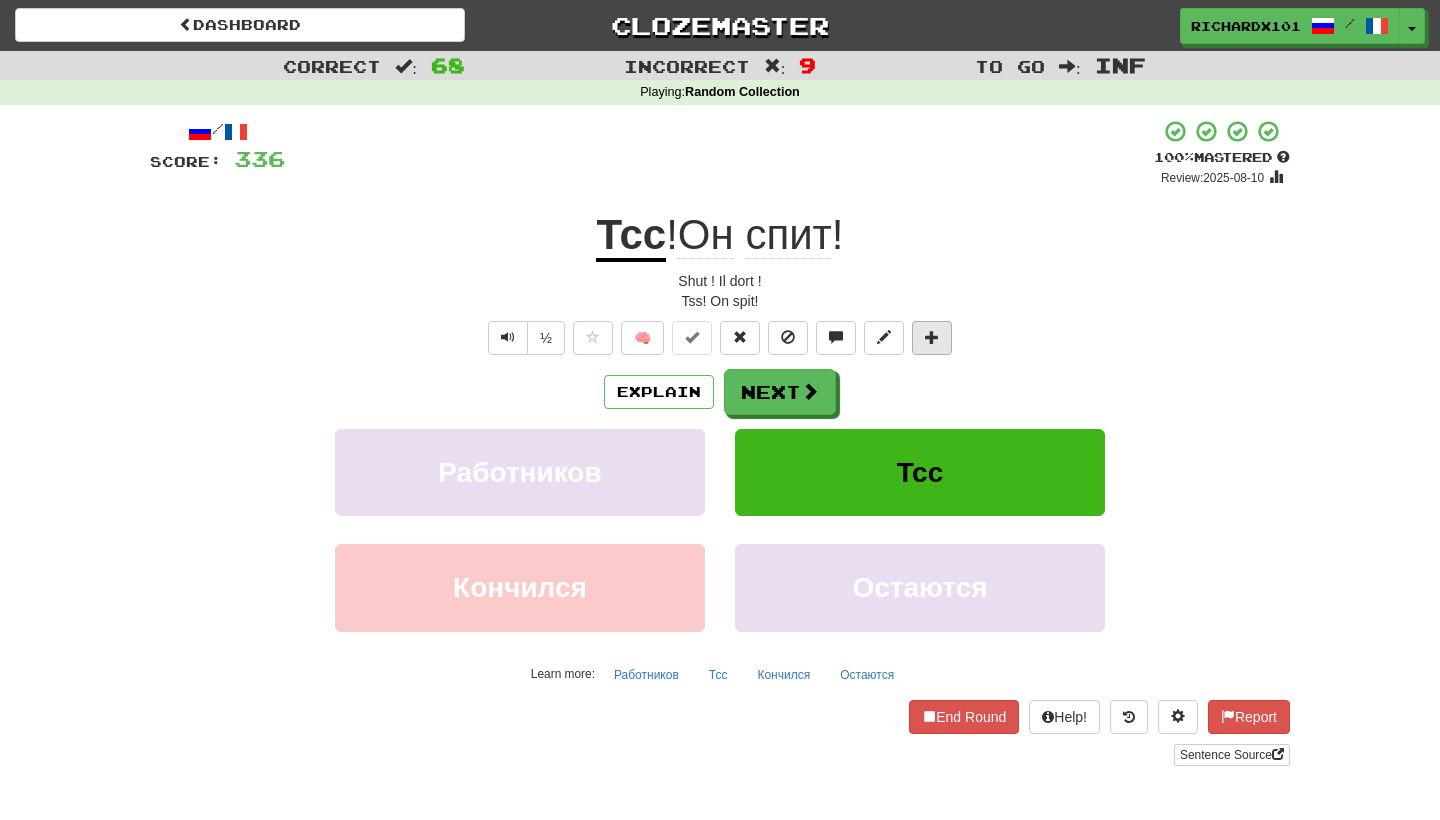 click at bounding box center [932, 337] 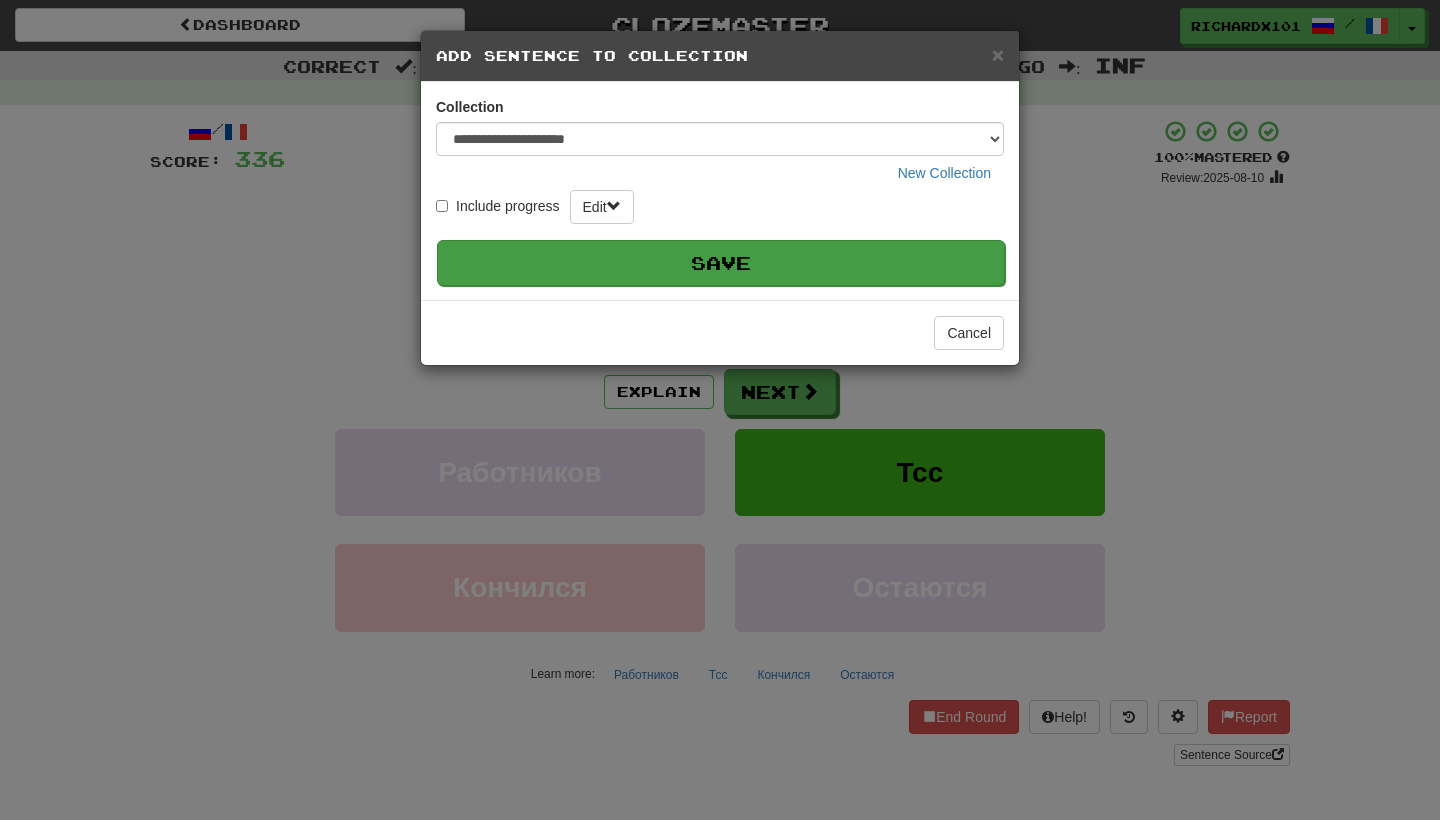 click on "Save" at bounding box center (721, 263) 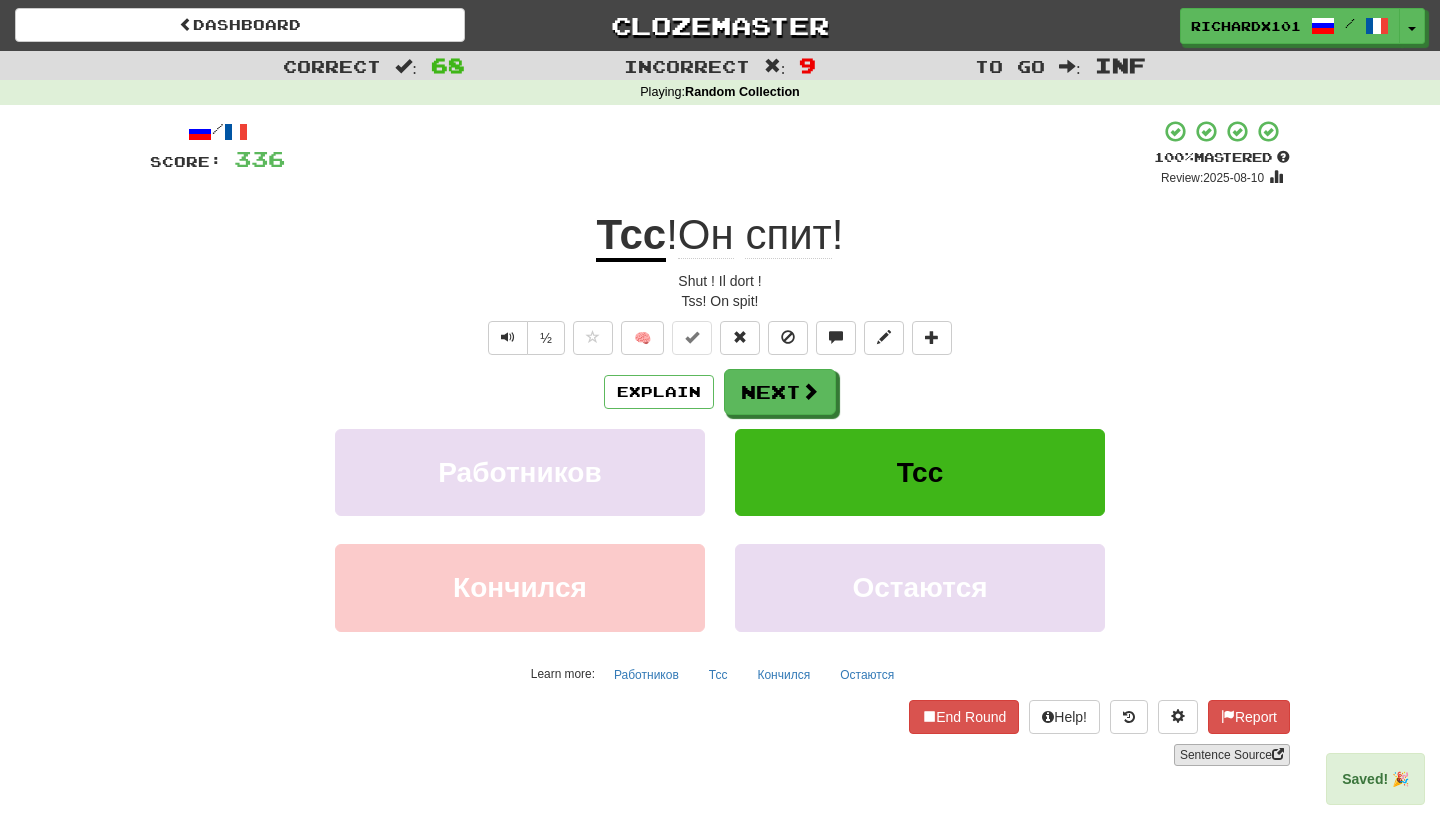 click on "Sentence Source" at bounding box center [1232, 755] 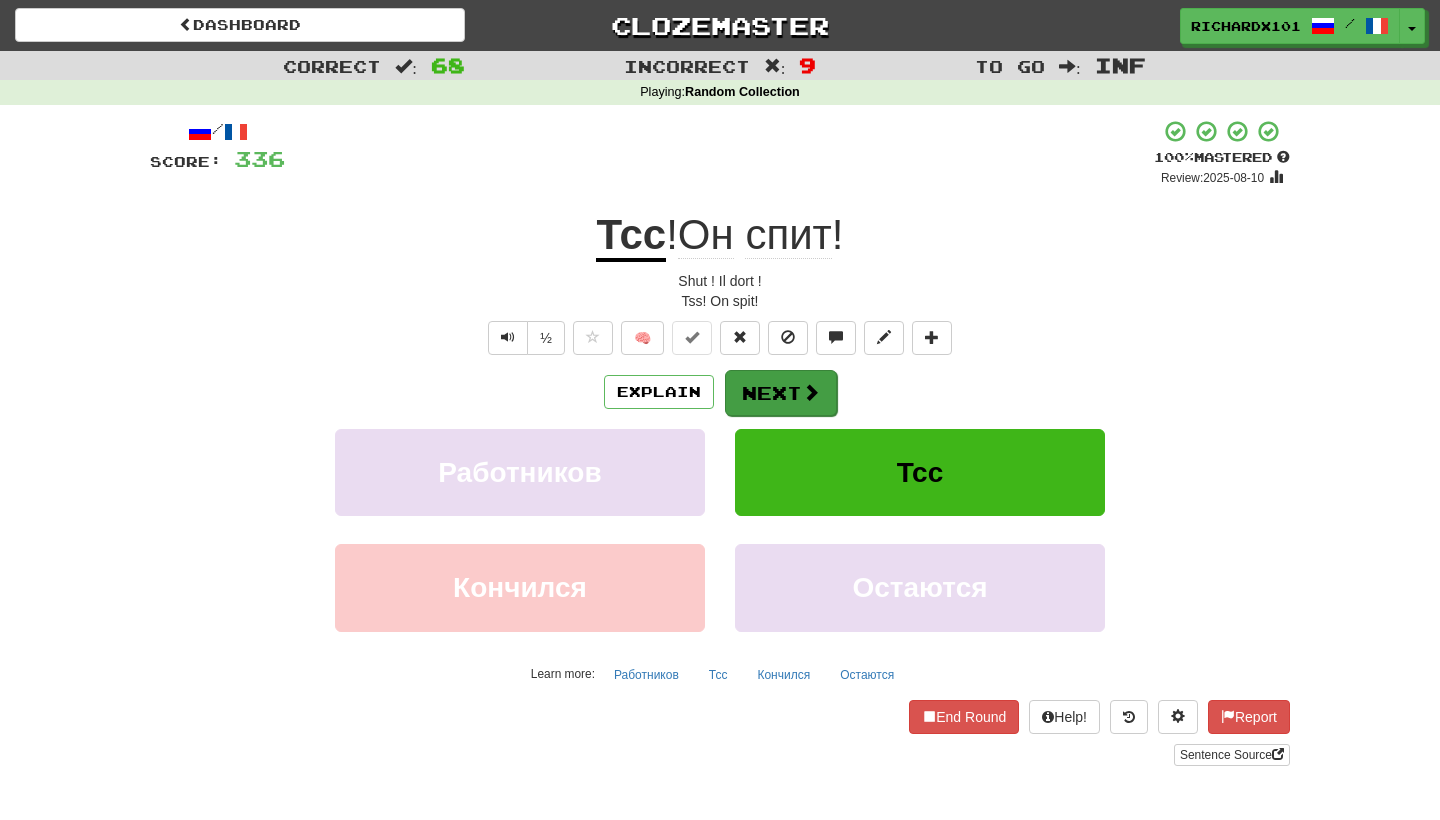 click on "Next" at bounding box center (781, 393) 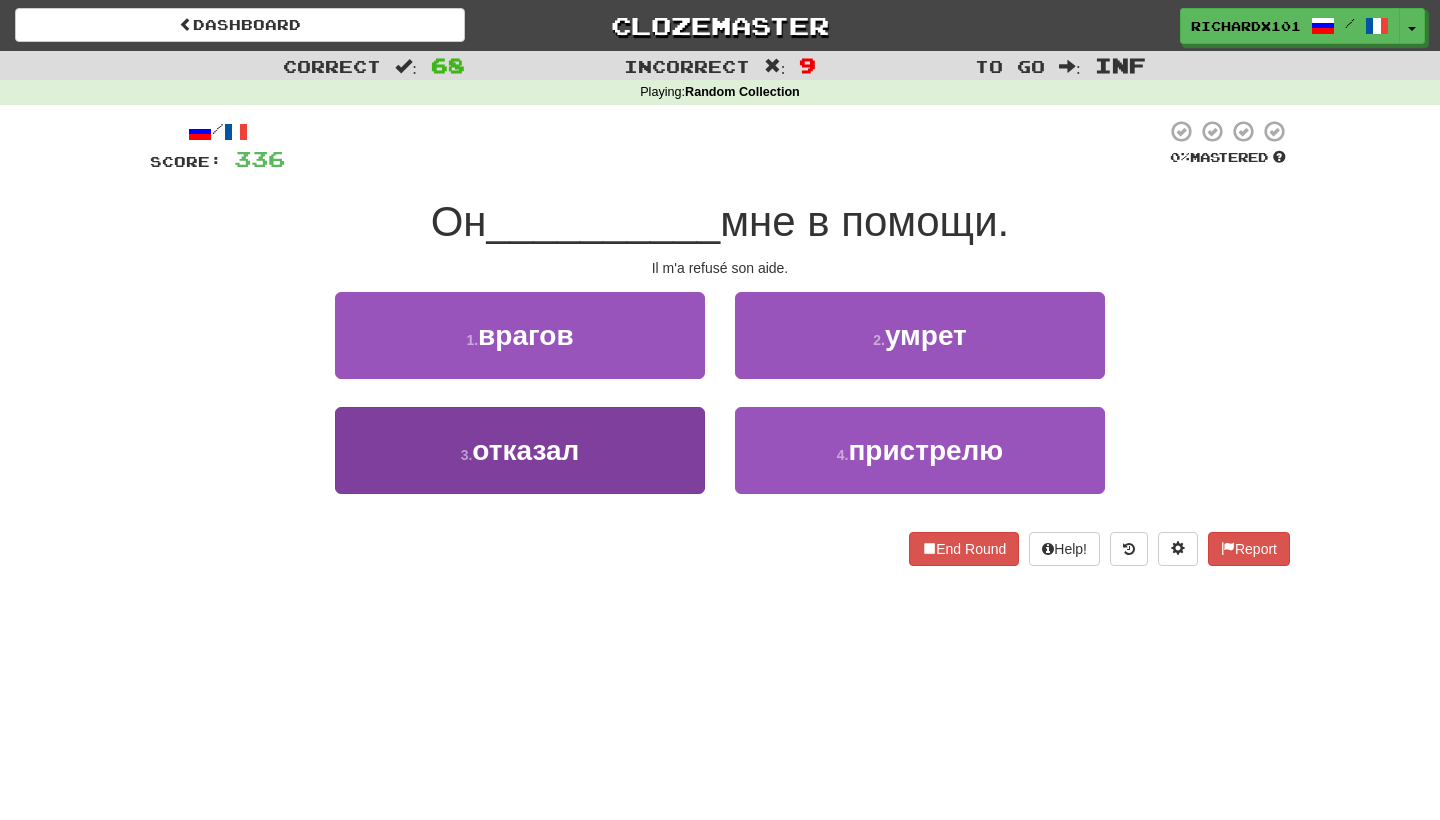 click on "3 .  отказал" at bounding box center [520, 450] 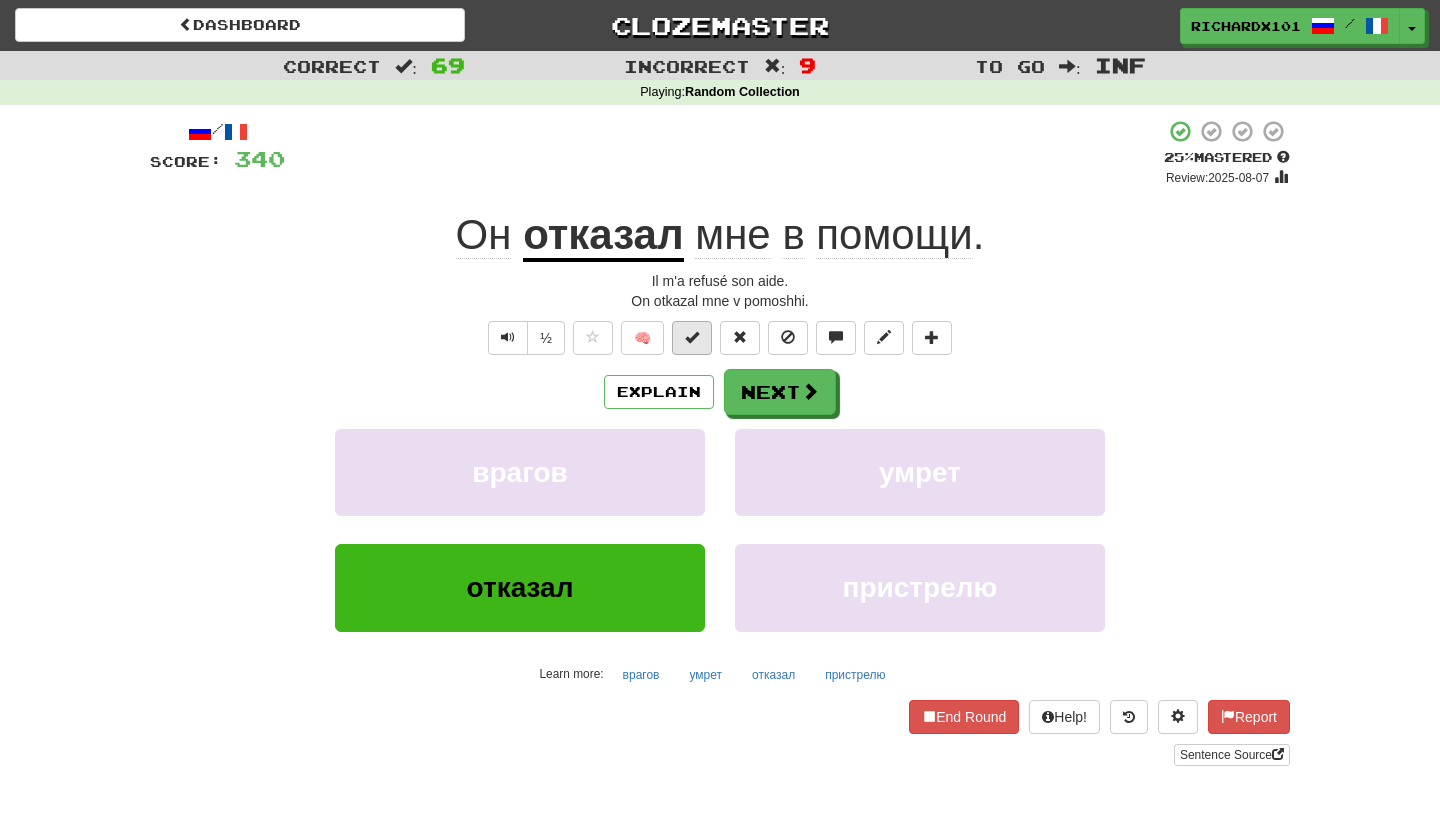 click at bounding box center [692, 337] 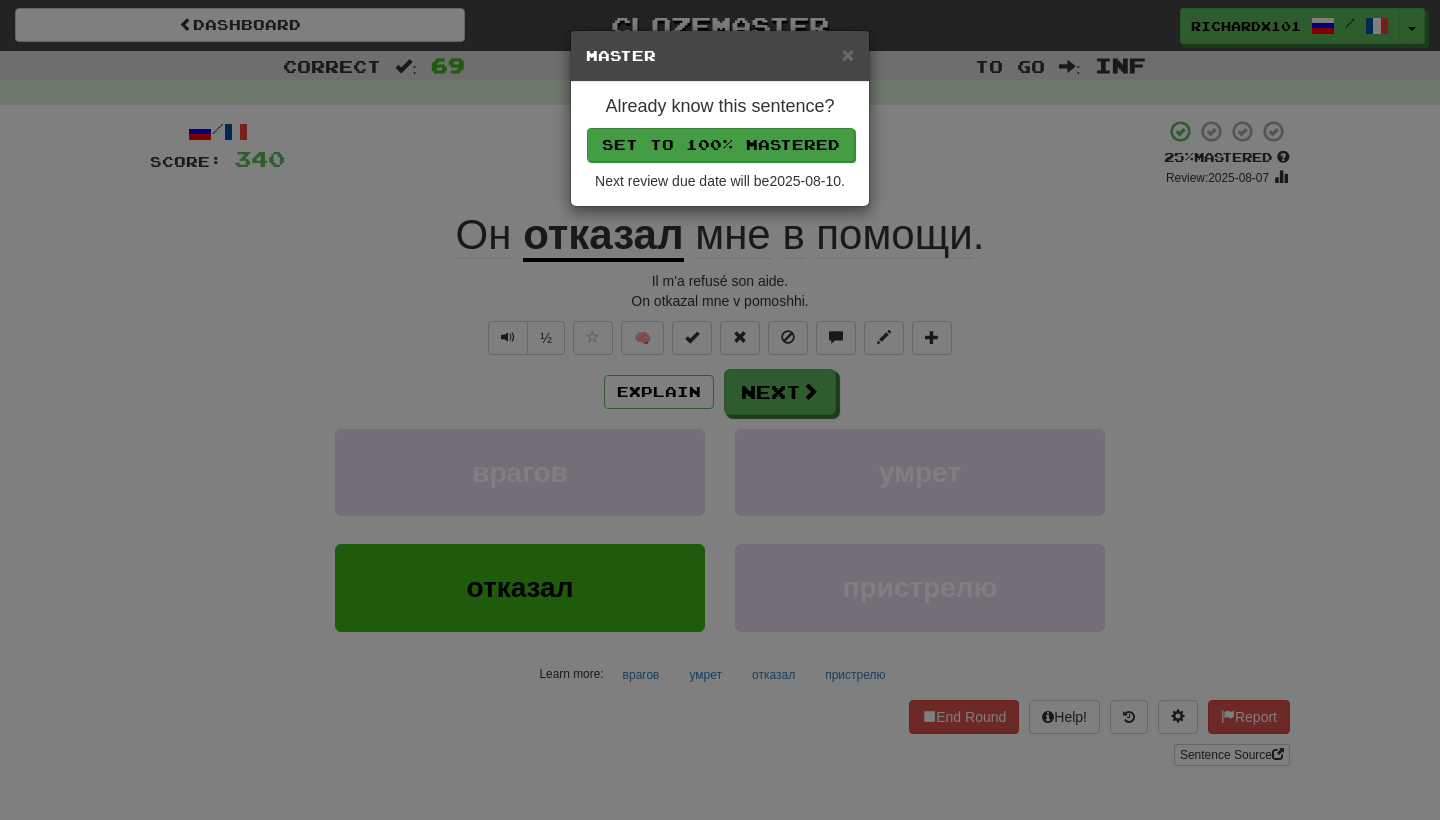 click on "Set to 100% Mastered" at bounding box center (721, 145) 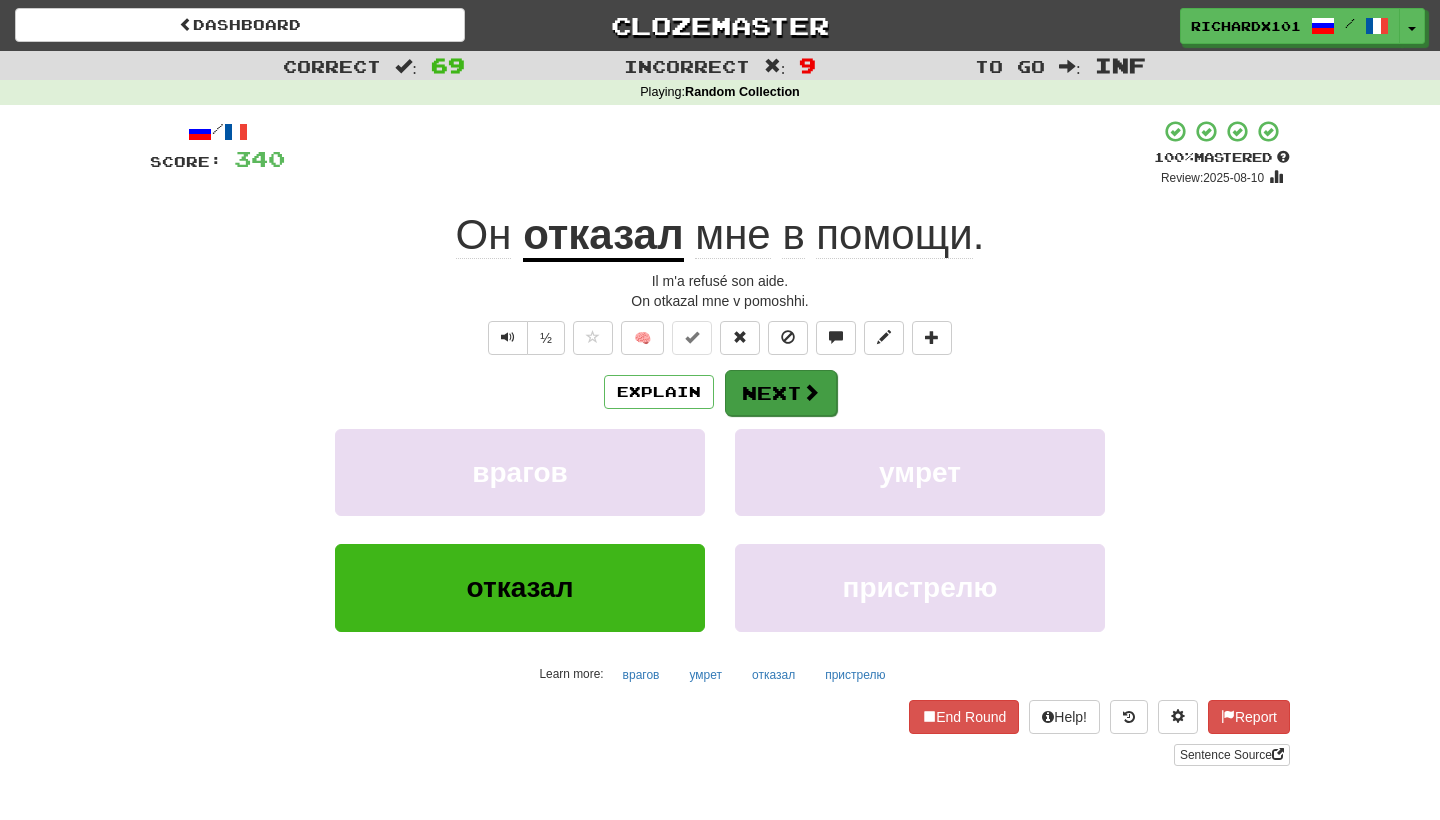 click on "Next" at bounding box center (781, 393) 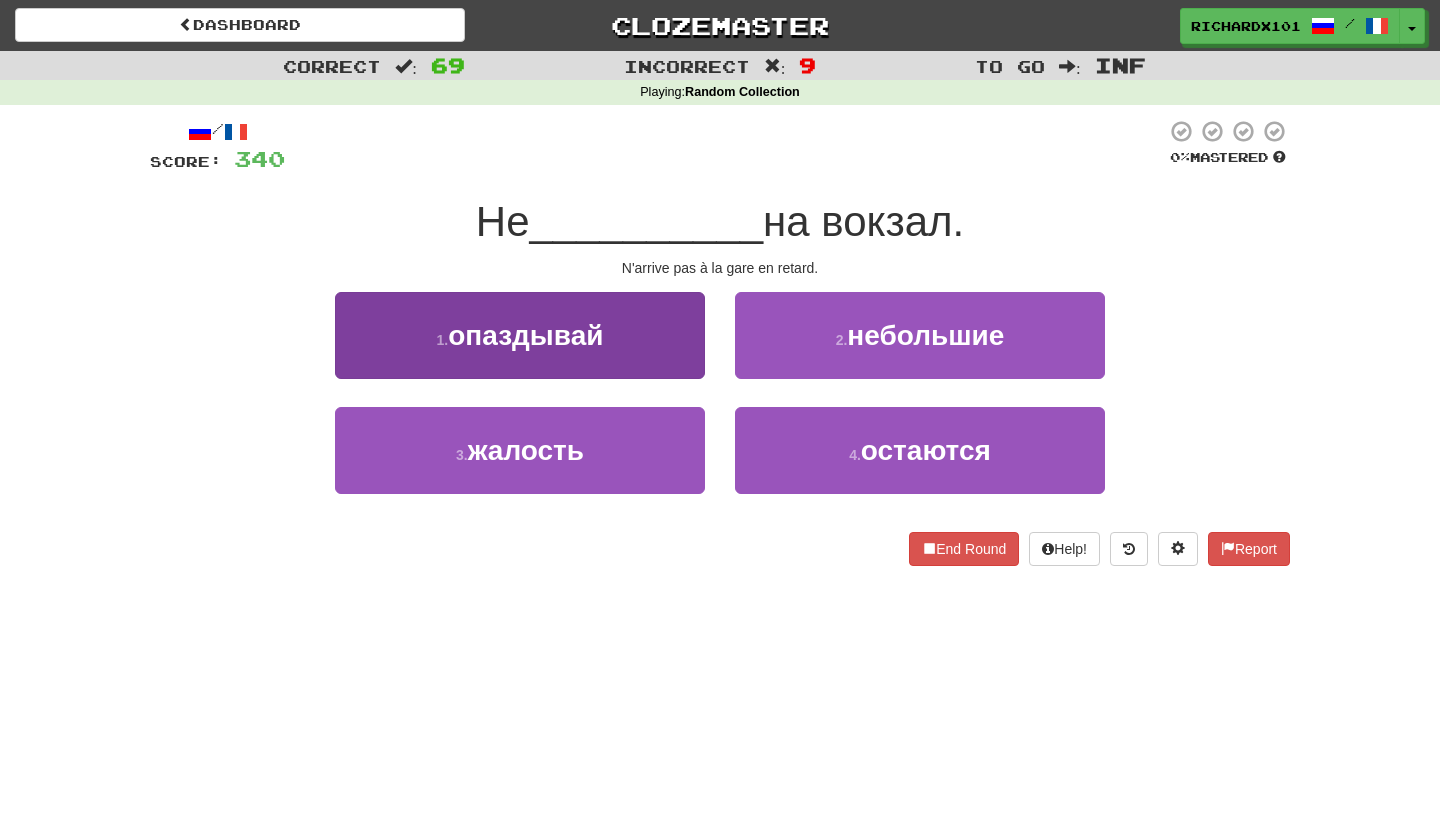click on "1 .  опаздывай" at bounding box center [520, 335] 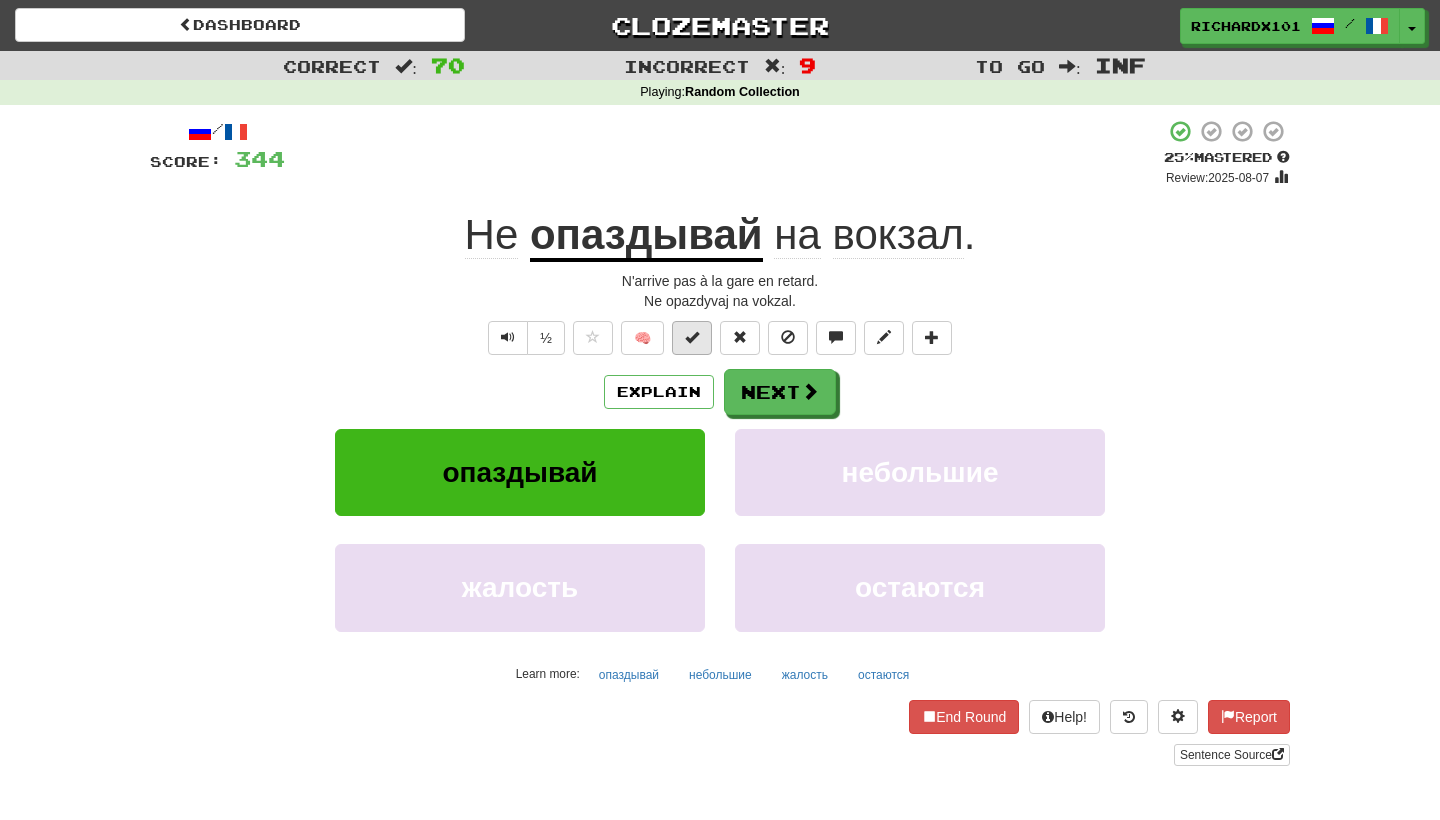 click at bounding box center [692, 337] 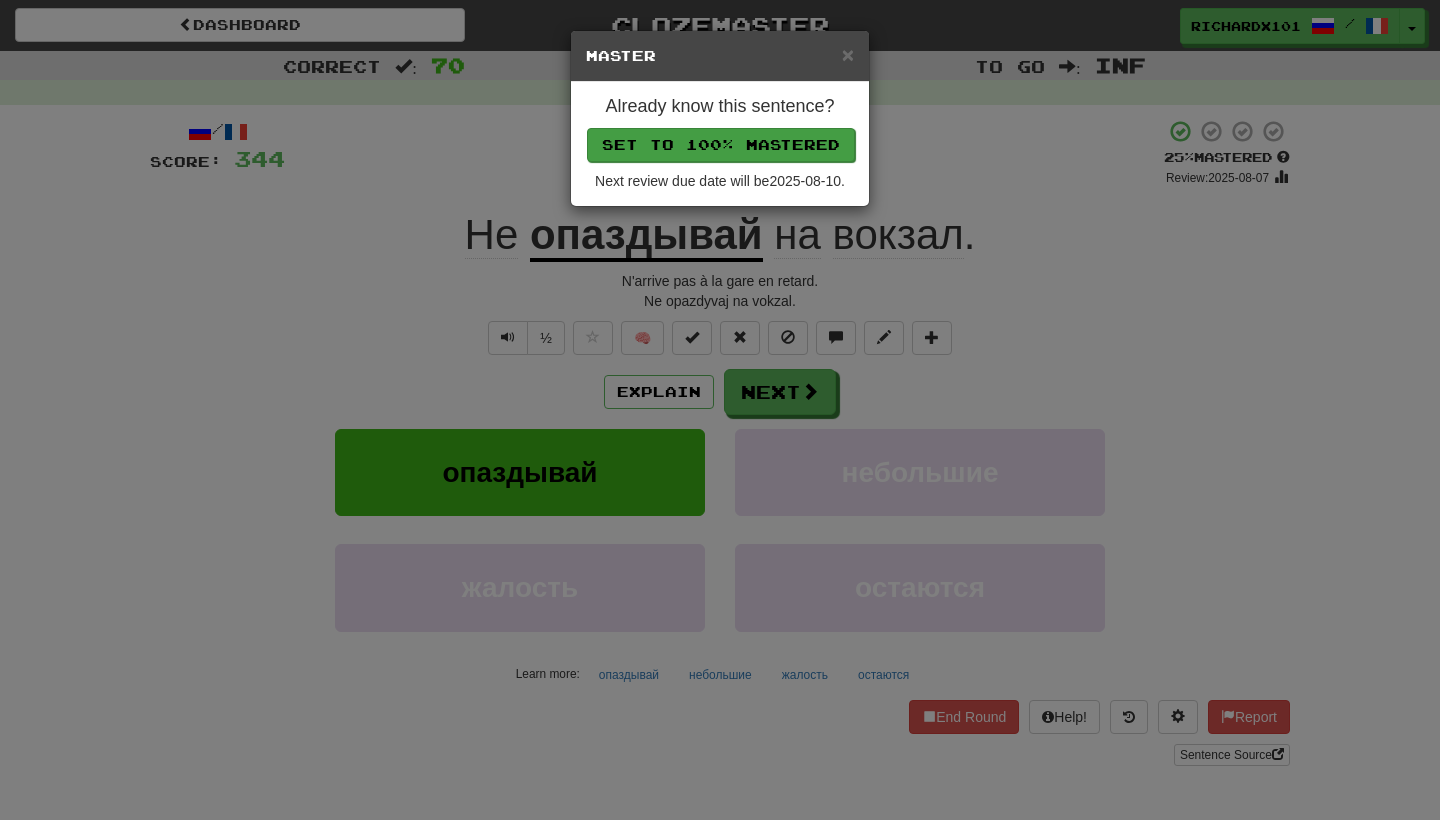 click on "Set to 100% Mastered" at bounding box center (721, 145) 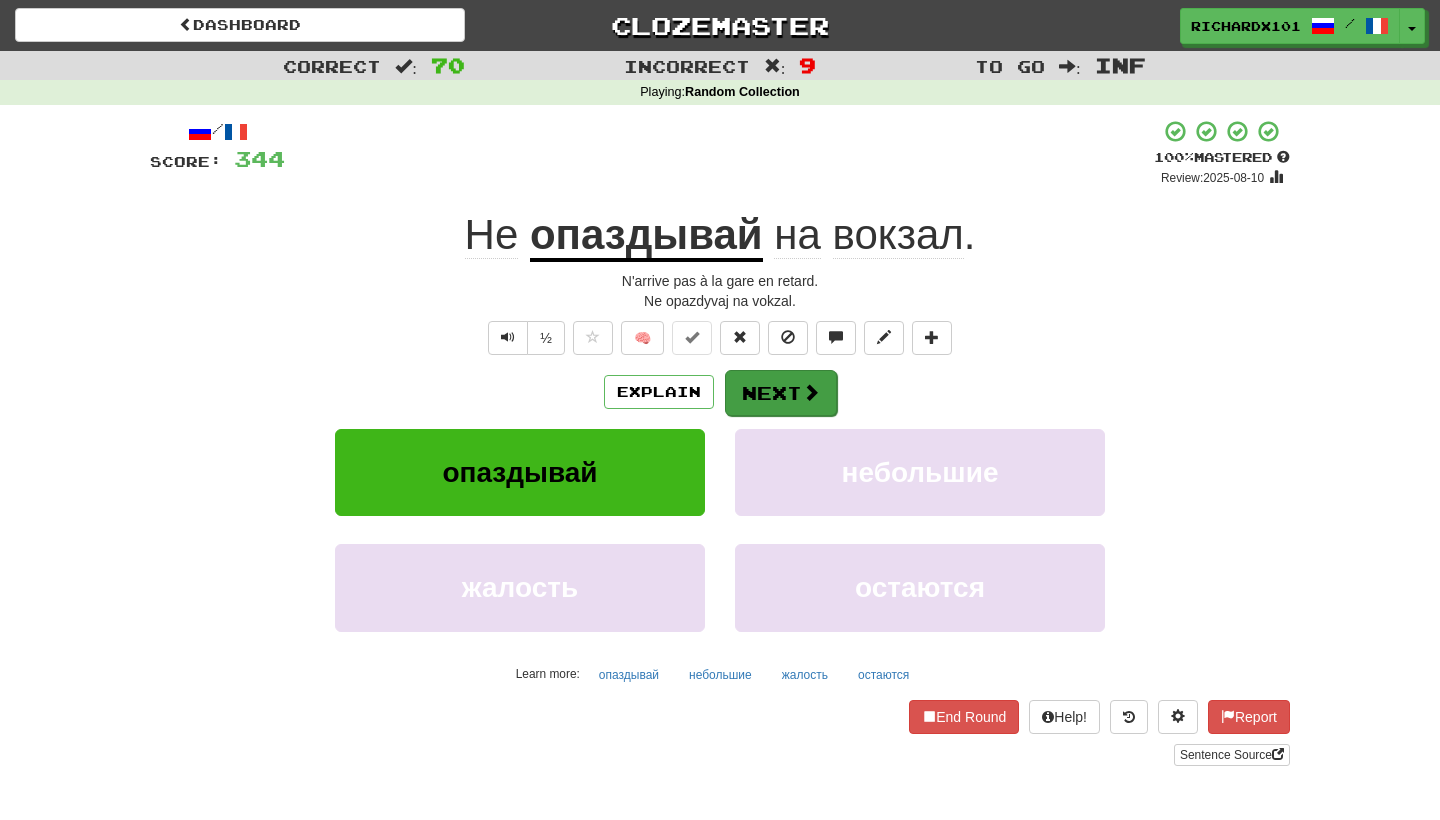 click on "Next" at bounding box center [781, 393] 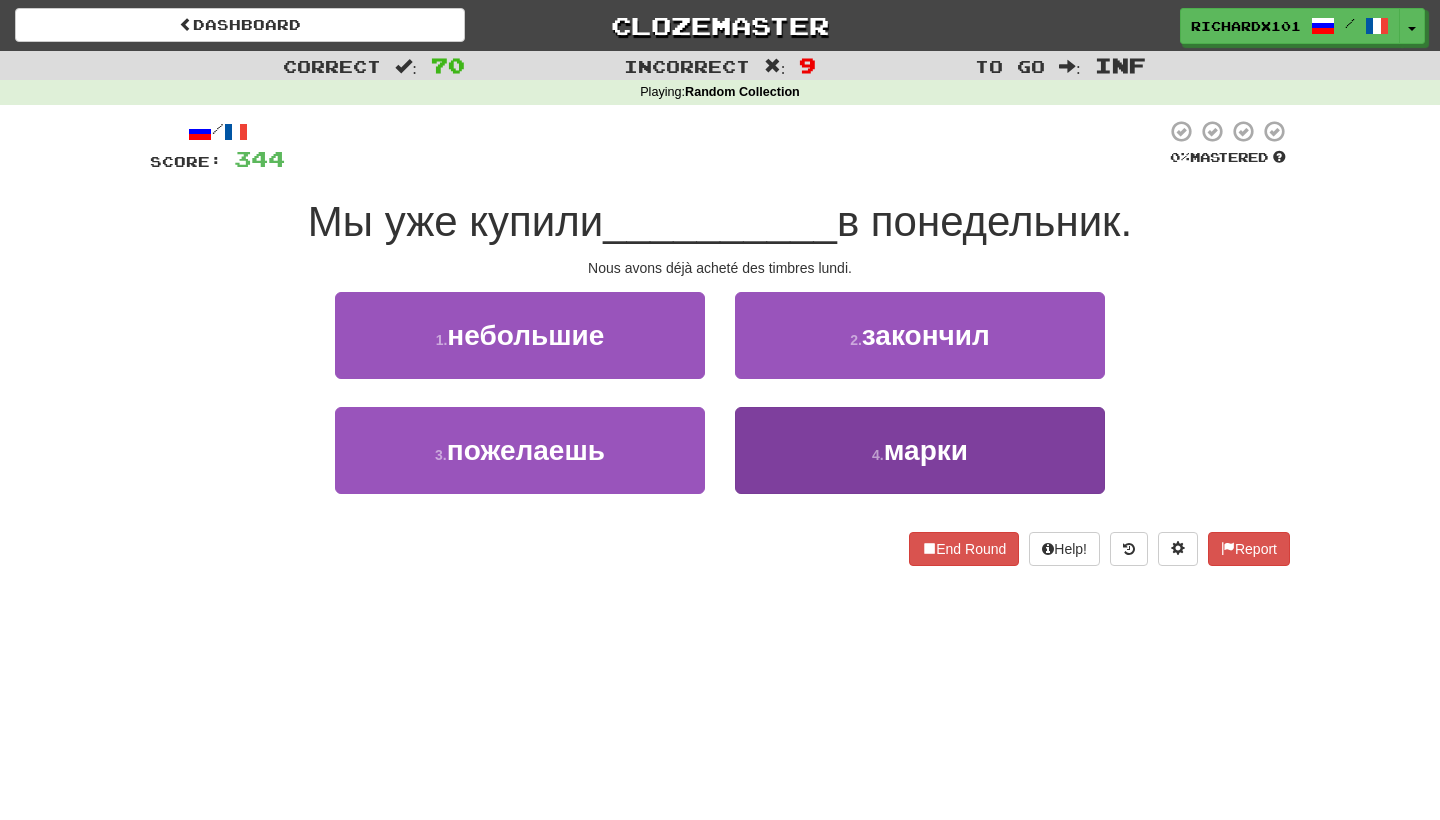 click on "4 .  марки" at bounding box center [920, 450] 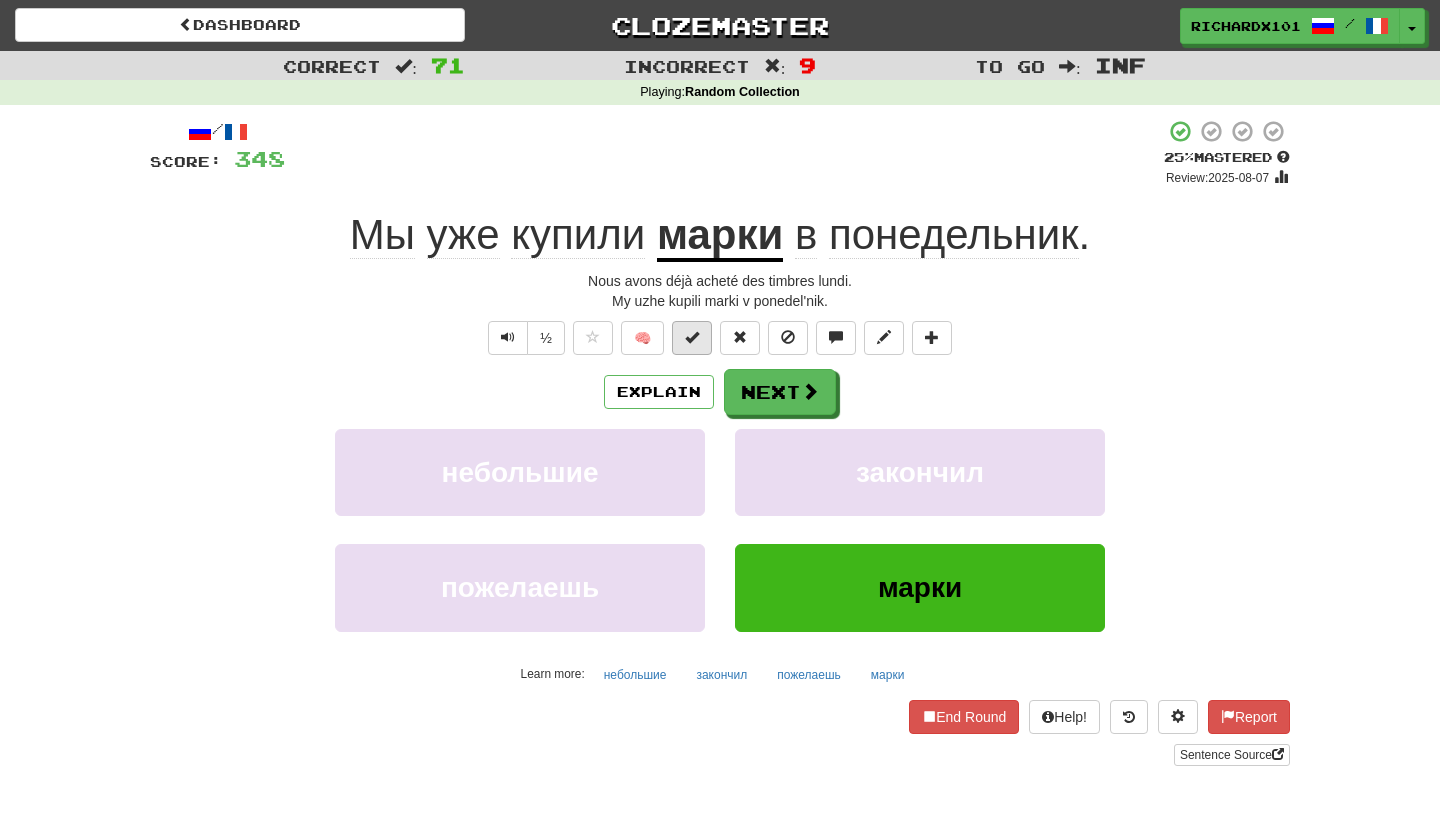 click at bounding box center [692, 337] 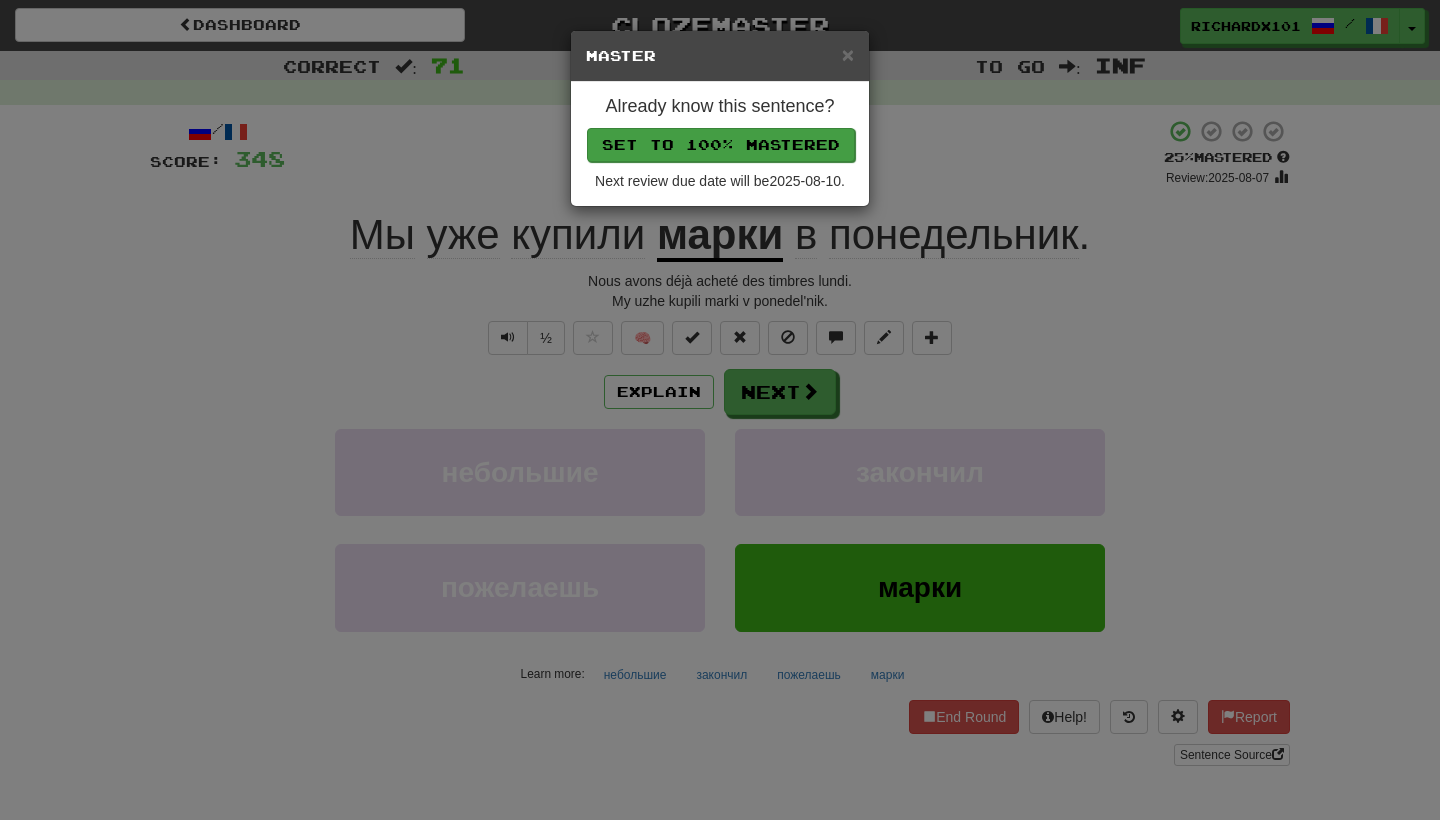 click on "Set to 100% Mastered" at bounding box center (721, 145) 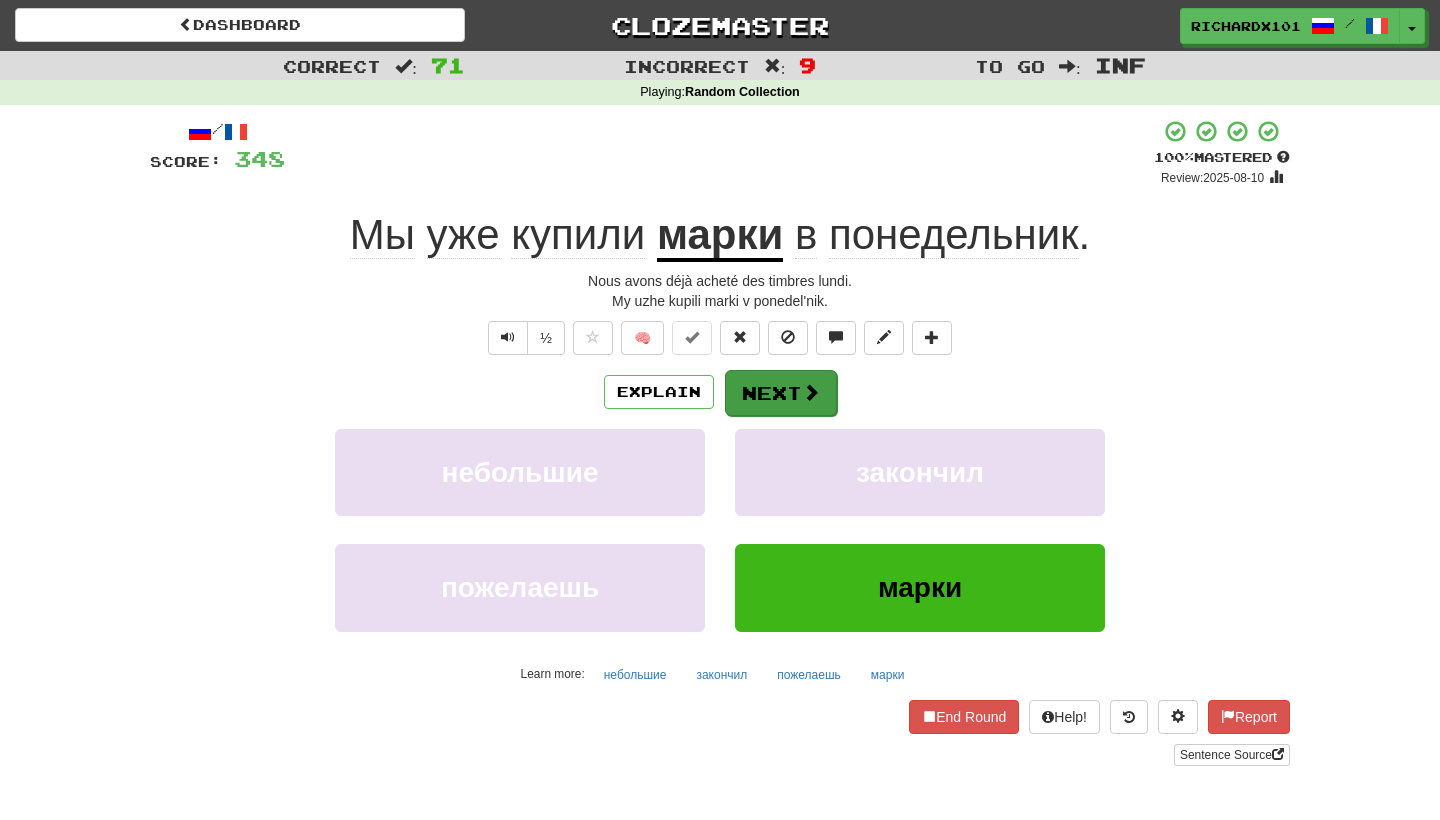 click on "Next" at bounding box center (781, 393) 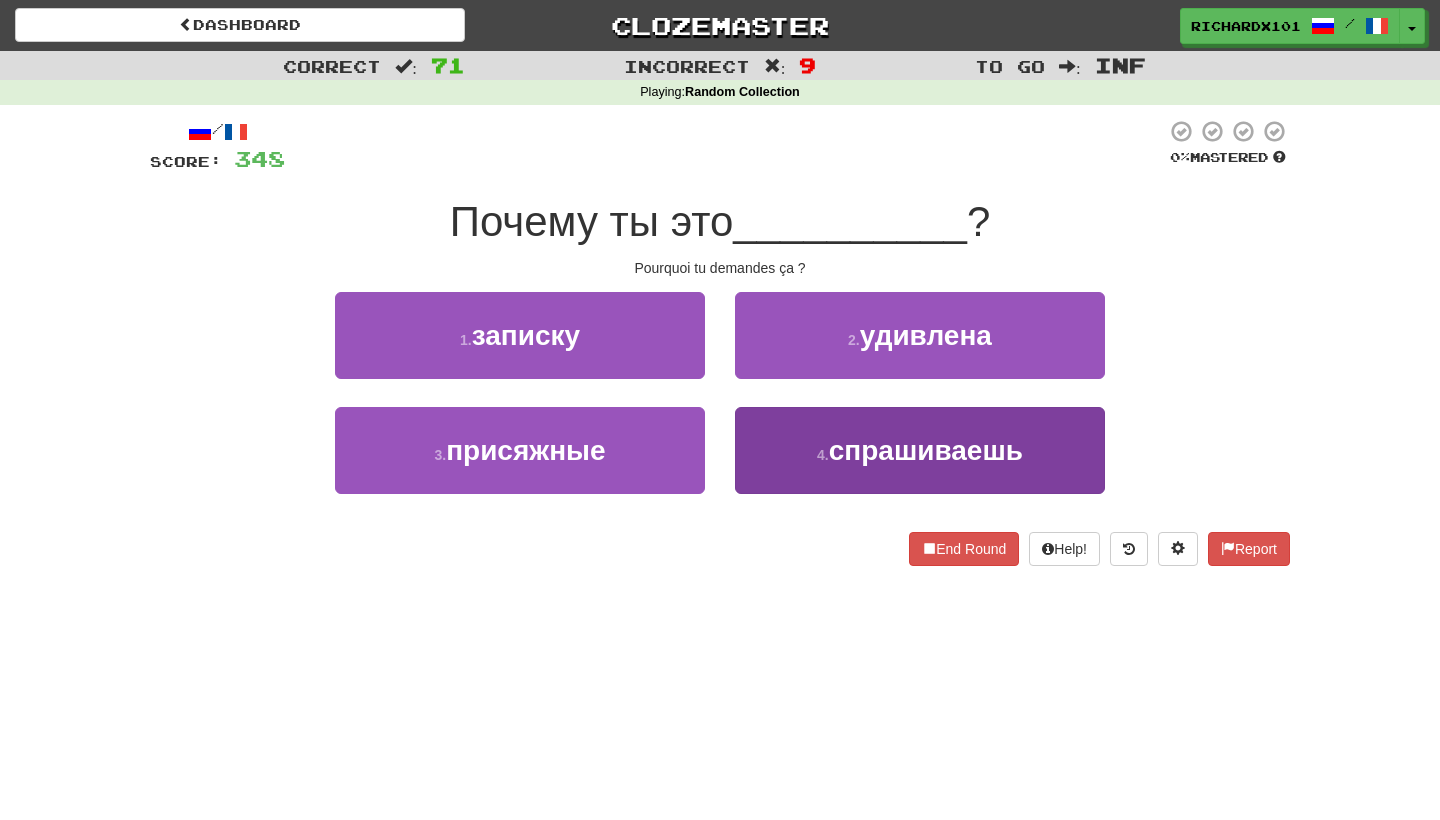 click on "4 .  спрашиваешь" at bounding box center (920, 450) 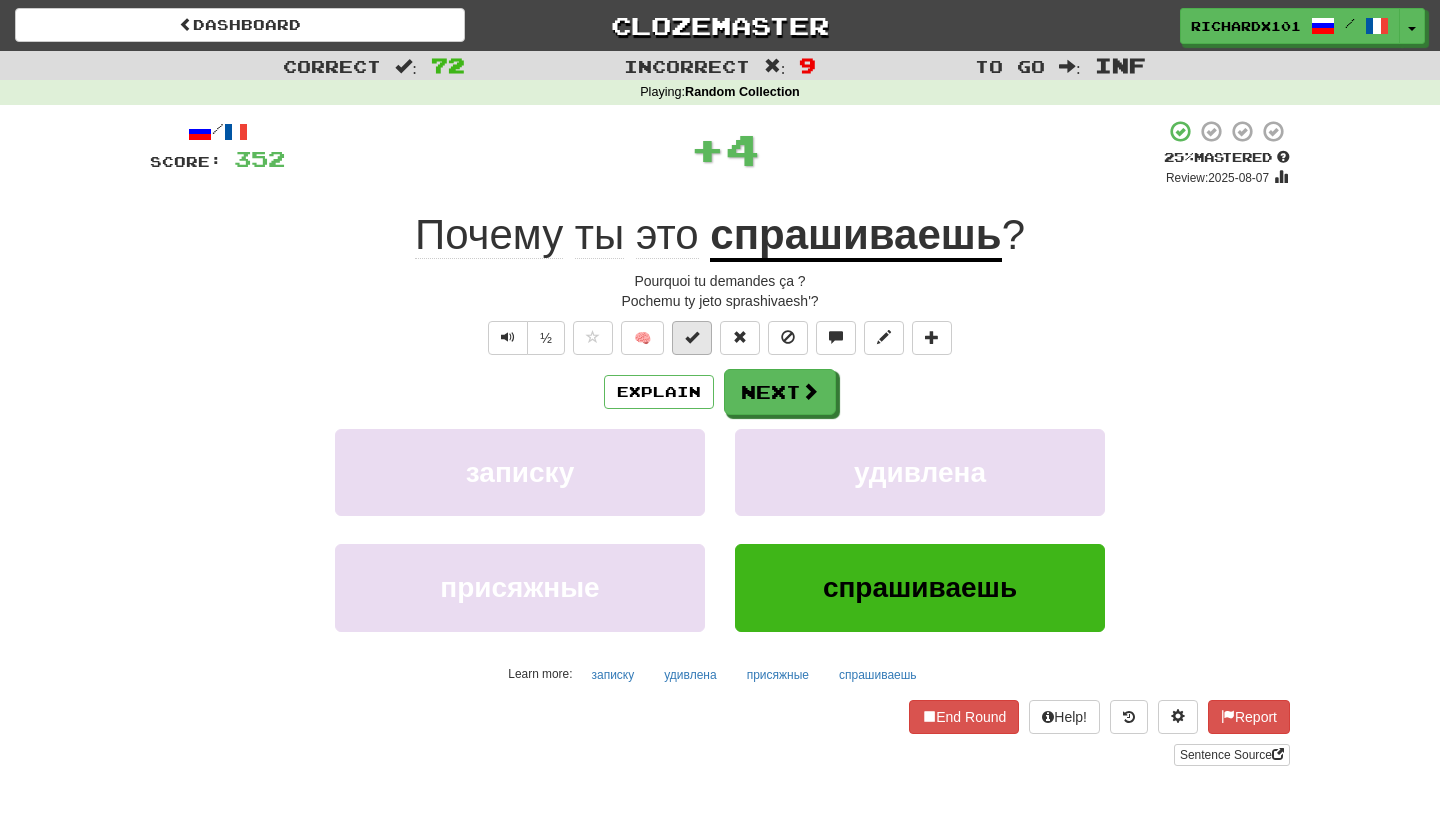 click at bounding box center [692, 338] 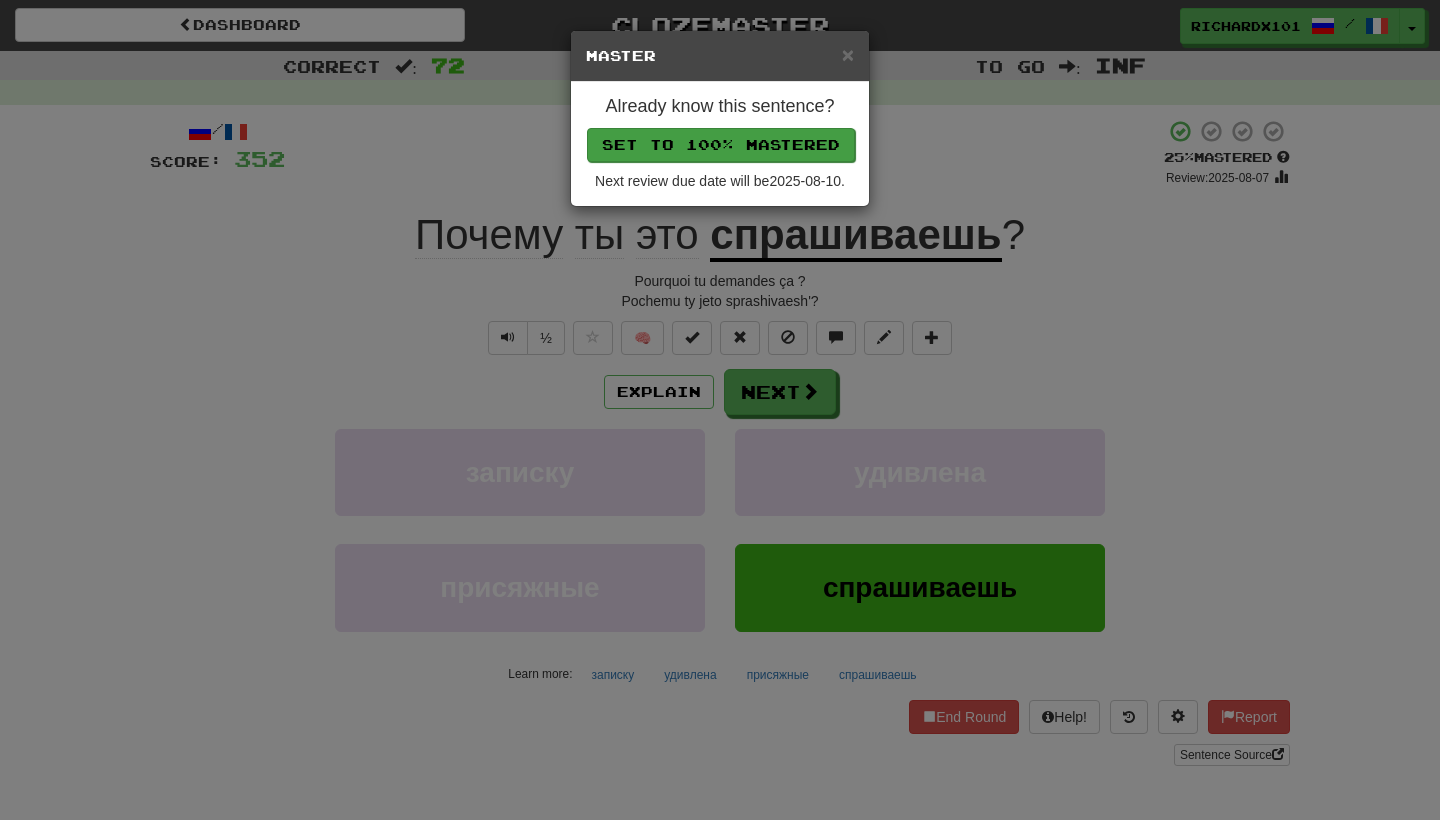 click on "Set to 100% Mastered" at bounding box center [721, 145] 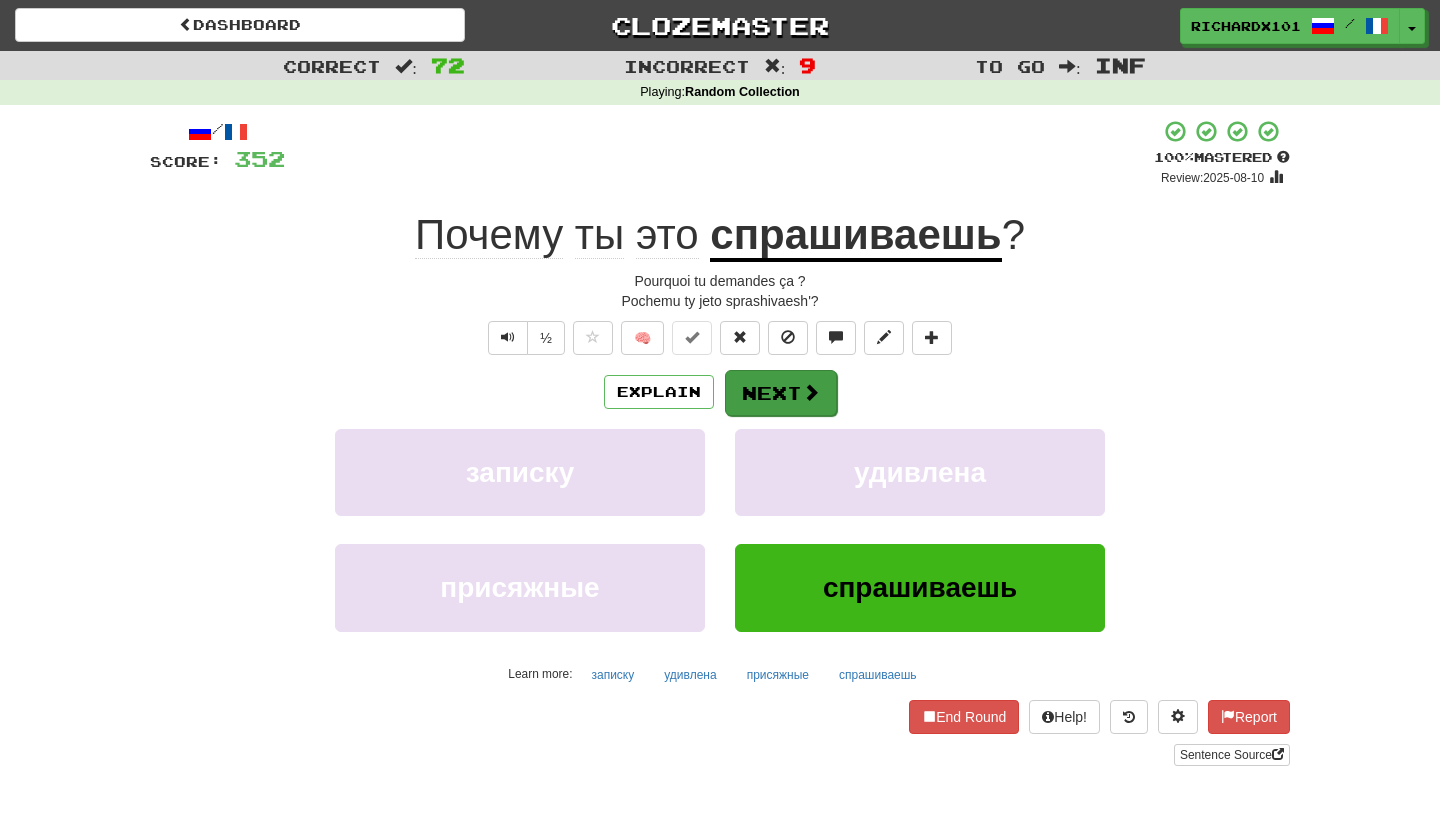 click on "Next" at bounding box center (781, 393) 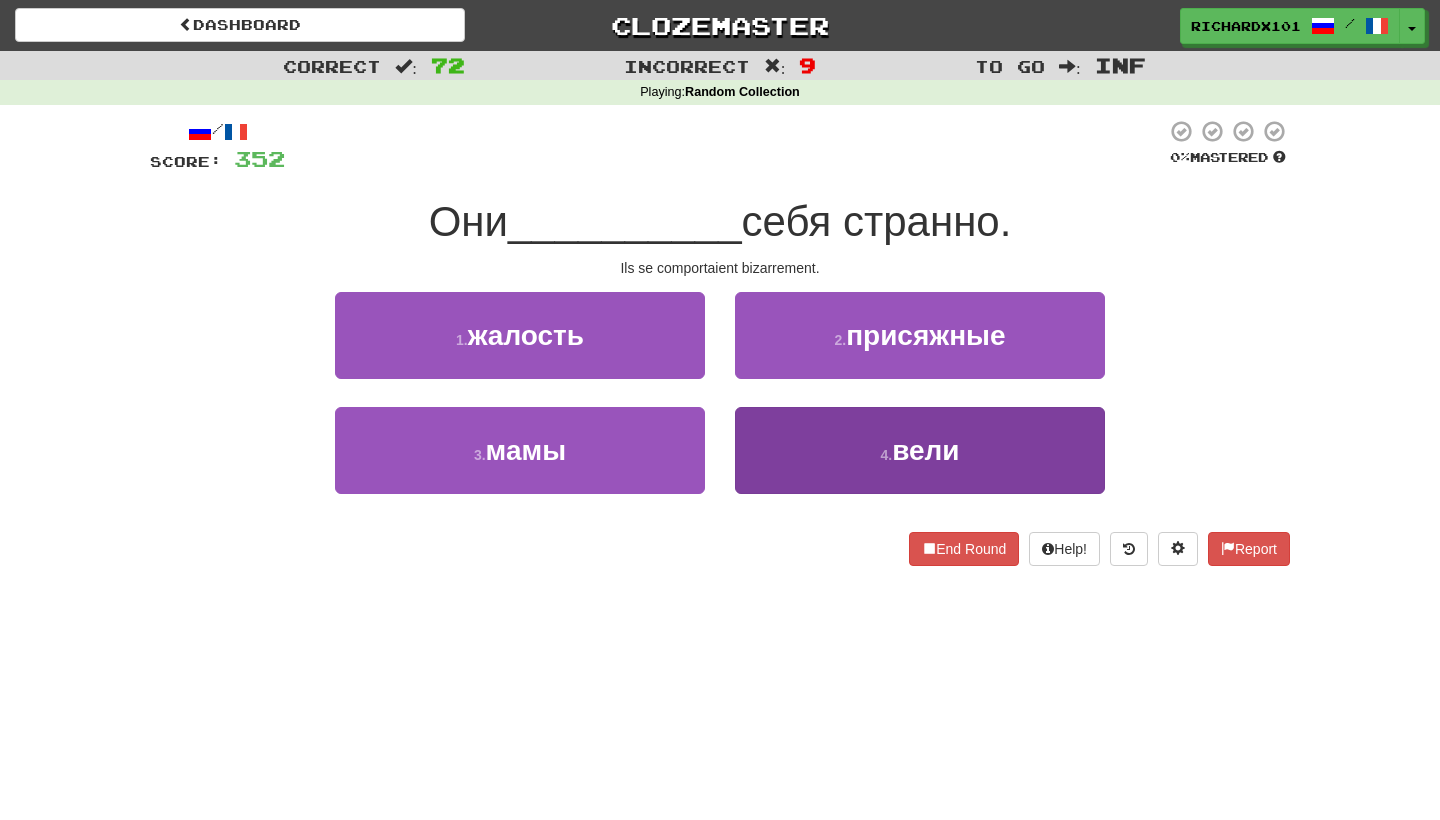 click on "4 .  вели" at bounding box center [920, 450] 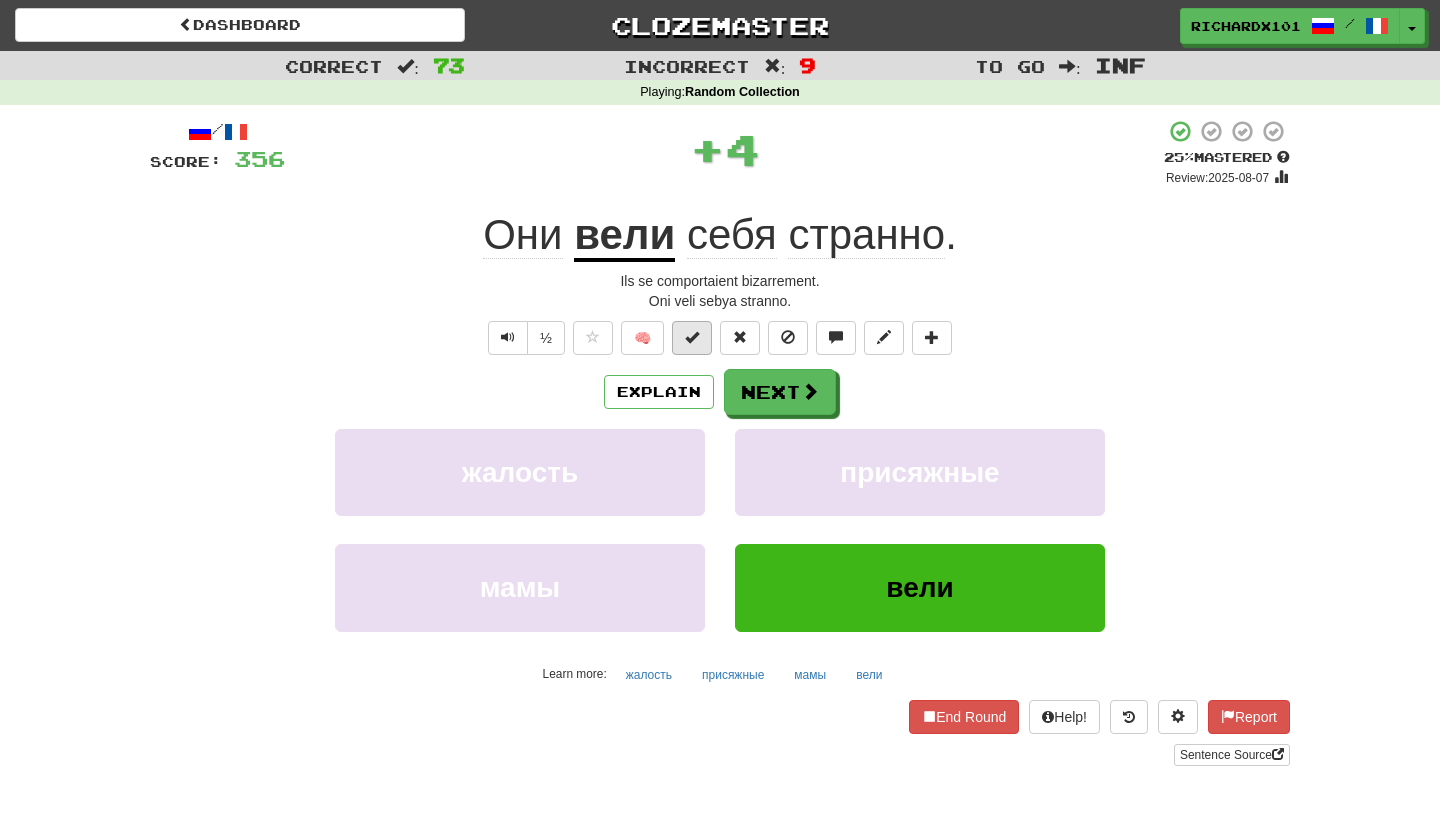 click at bounding box center [692, 338] 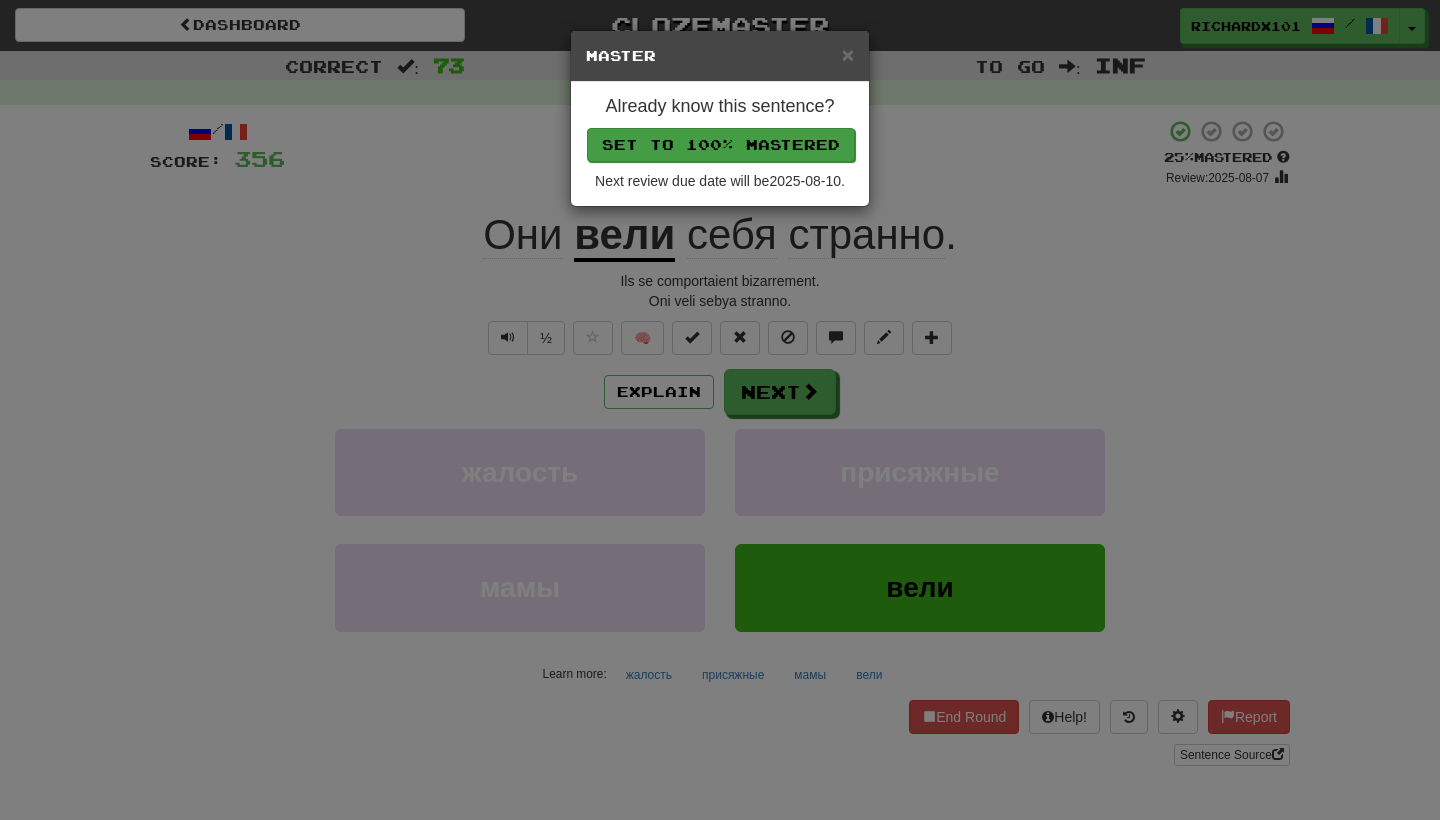 click on "Set to 100% Mastered" at bounding box center [721, 145] 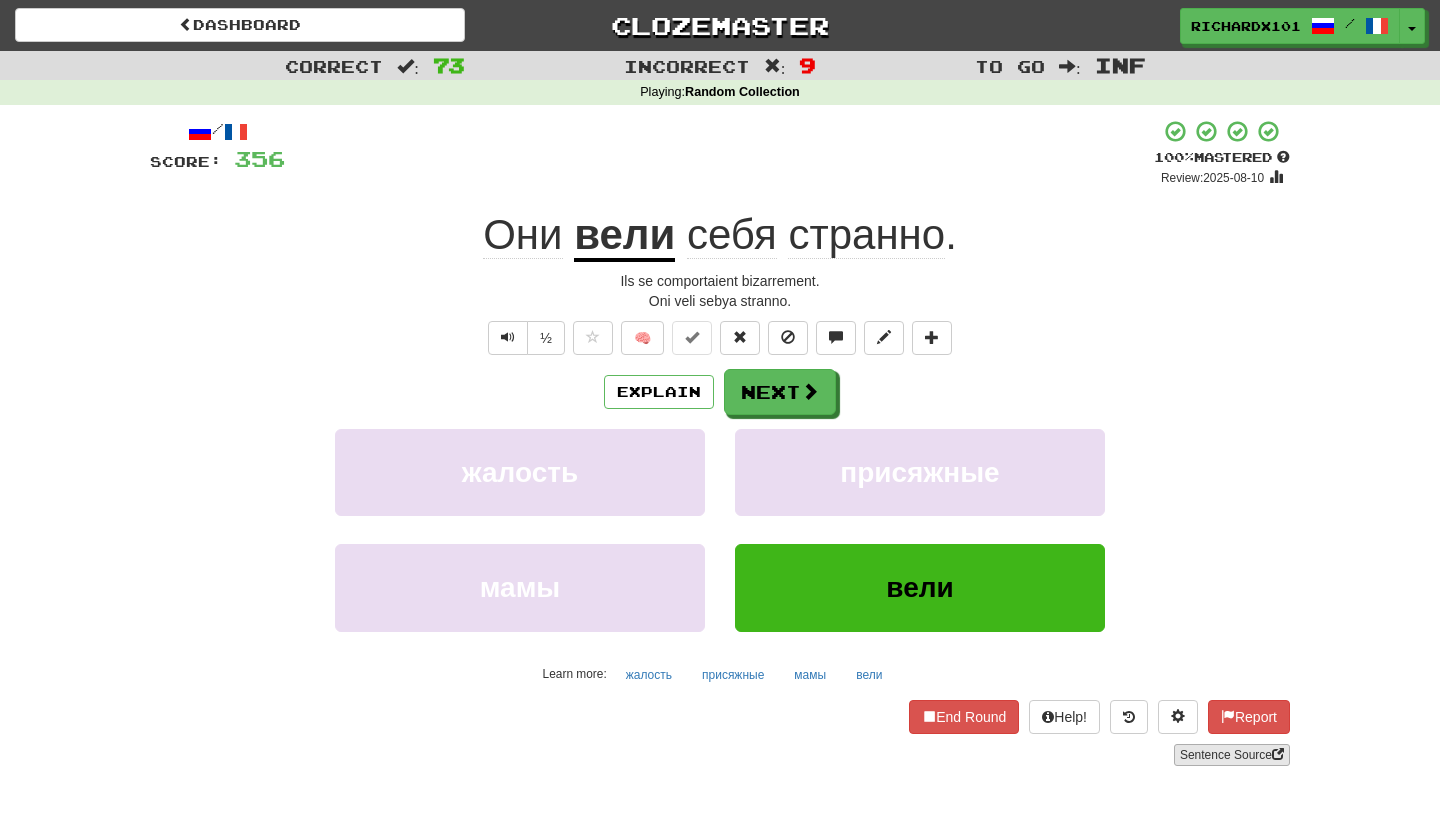 click on "Sentence Source" at bounding box center [1232, 755] 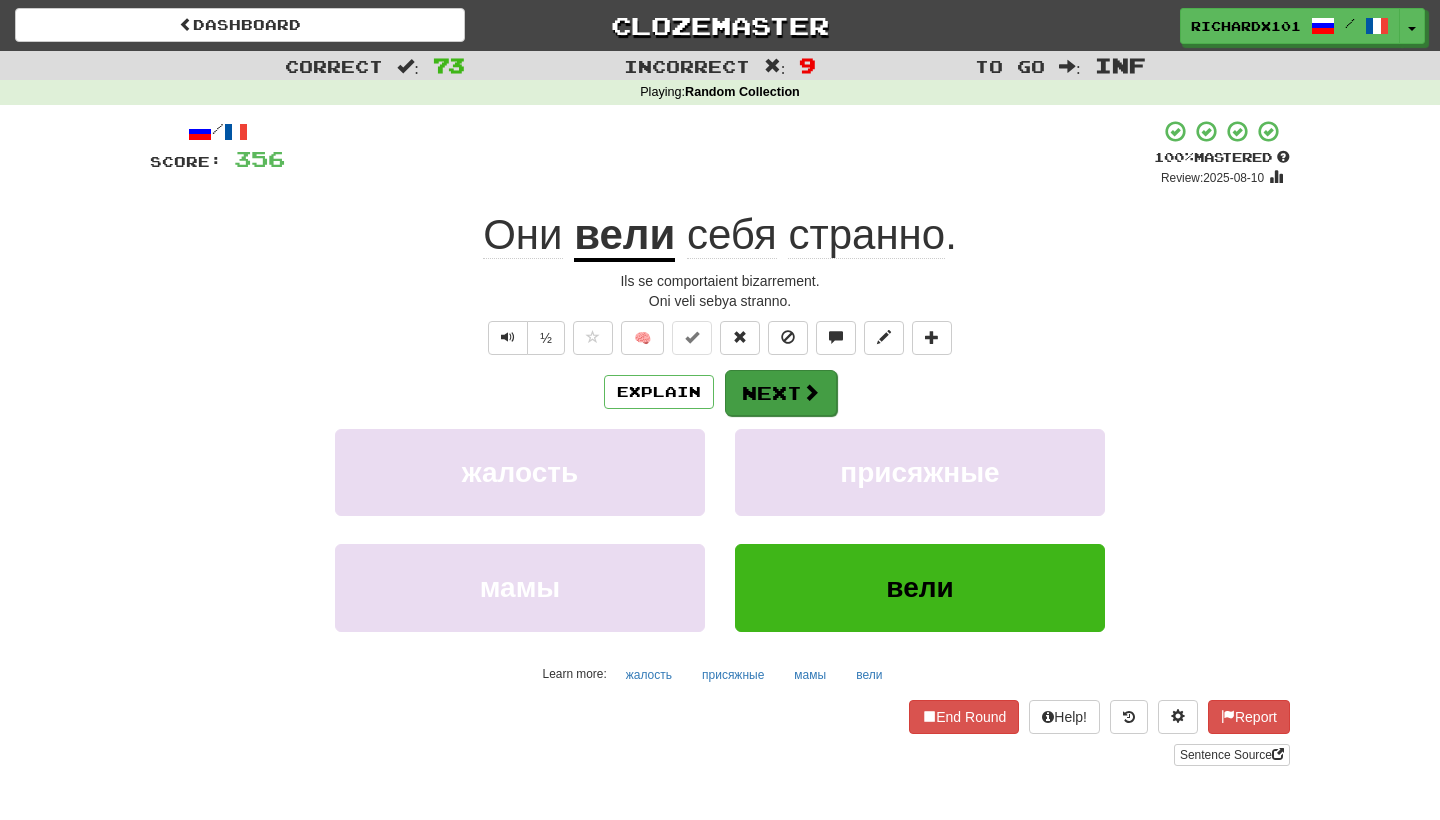 click on "Next" at bounding box center [781, 393] 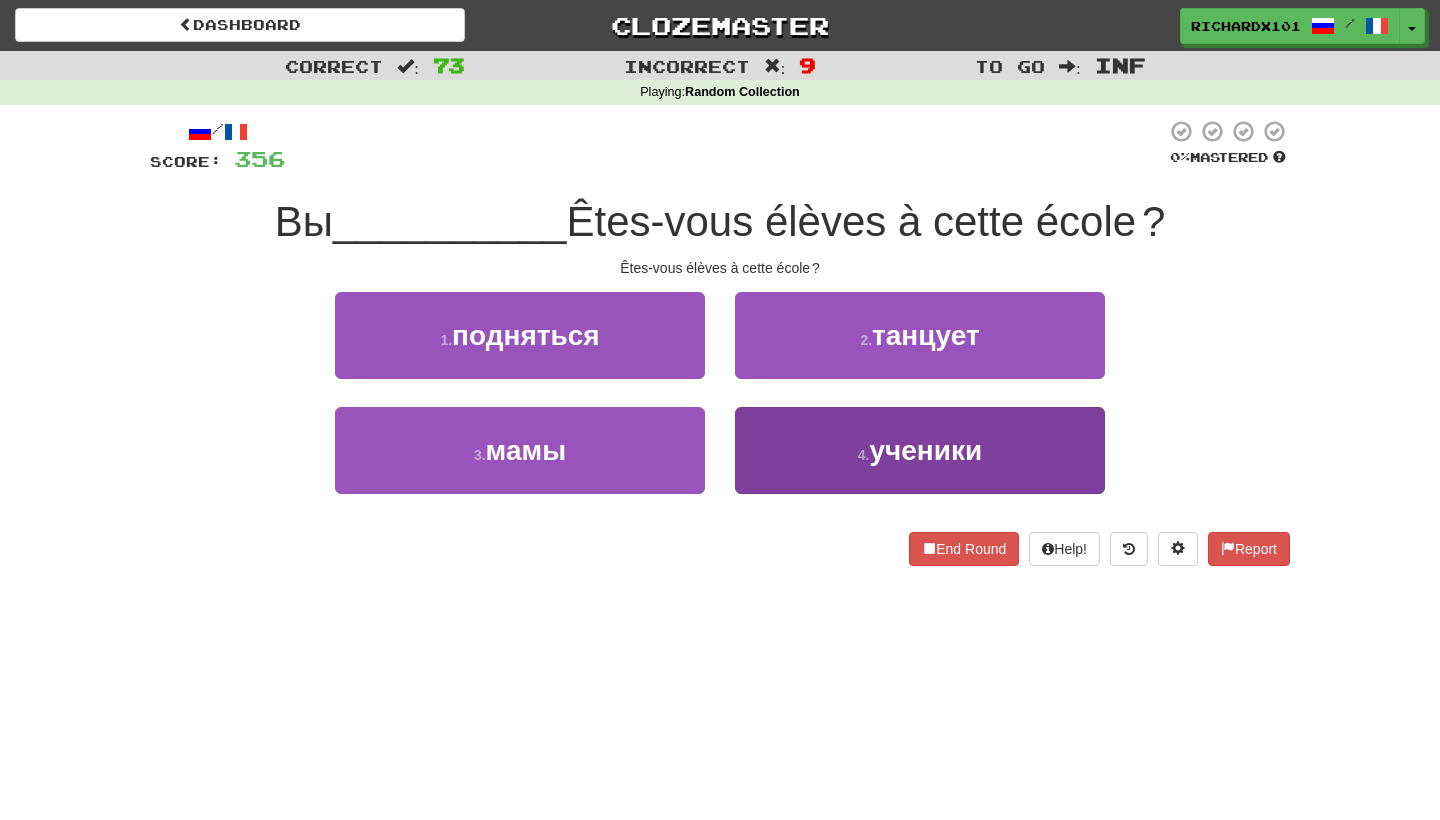 click on "4 .  ученики" at bounding box center [920, 450] 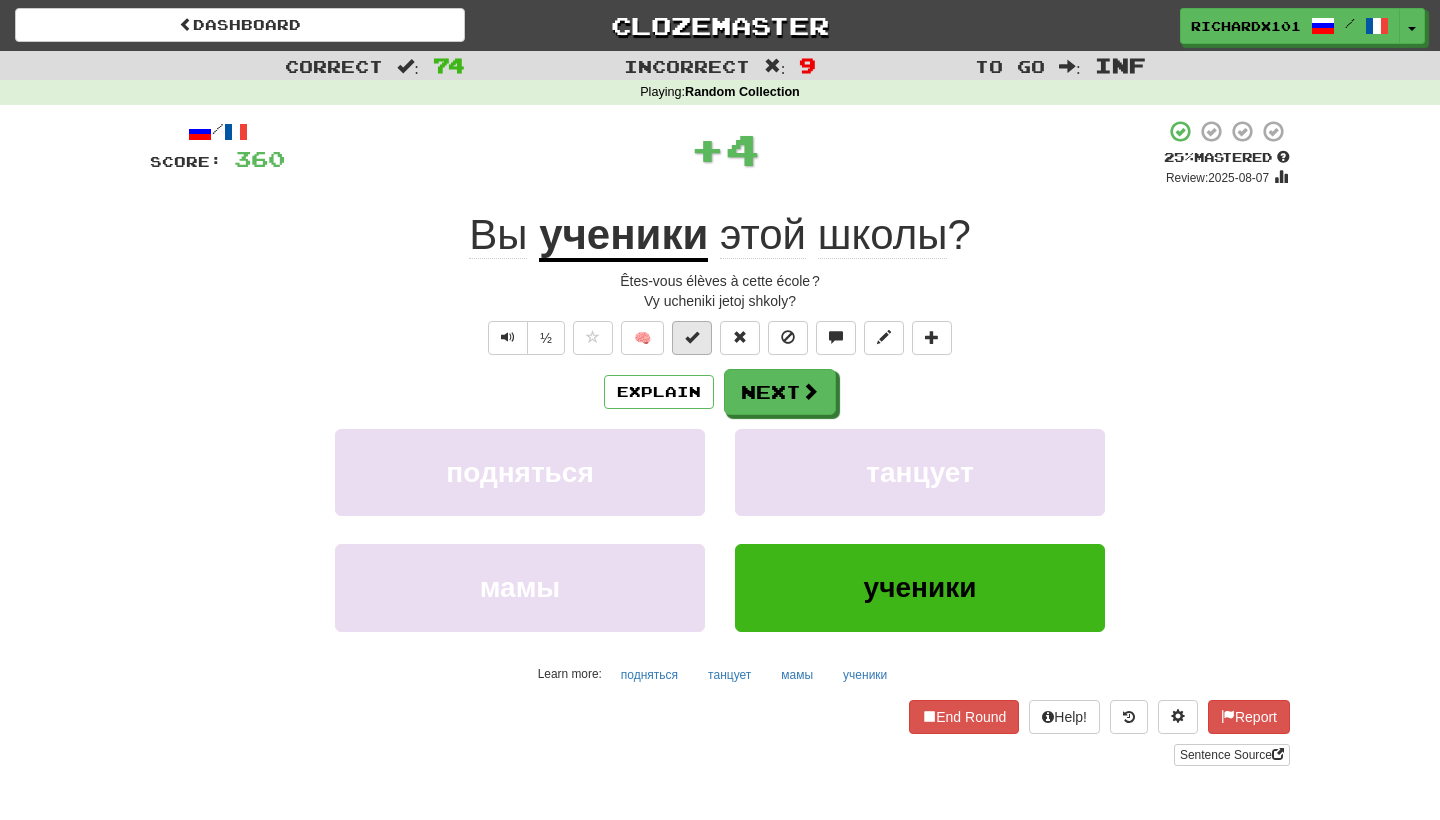 click at bounding box center [692, 337] 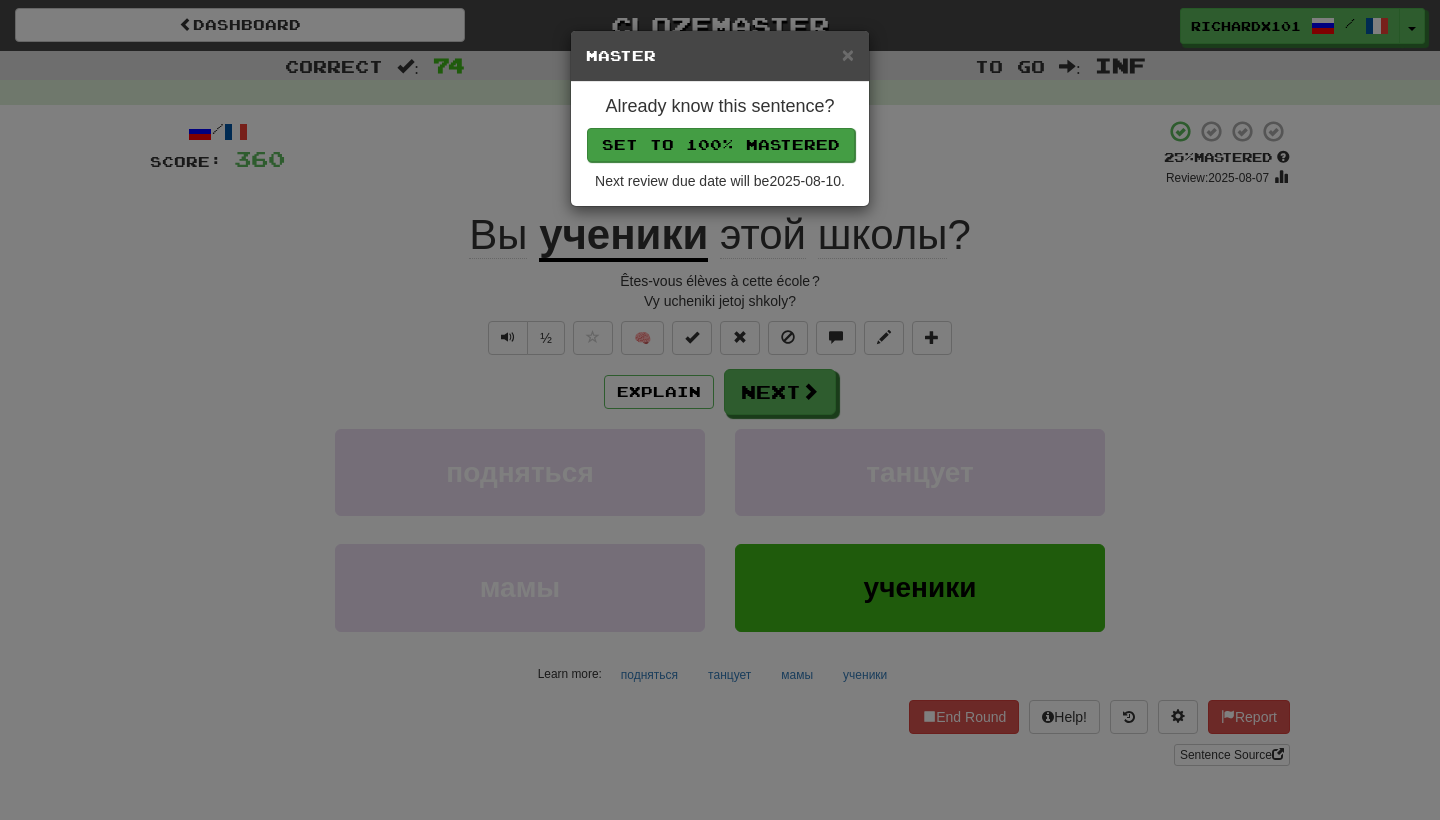 click on "Set to 100% Mastered" at bounding box center (721, 145) 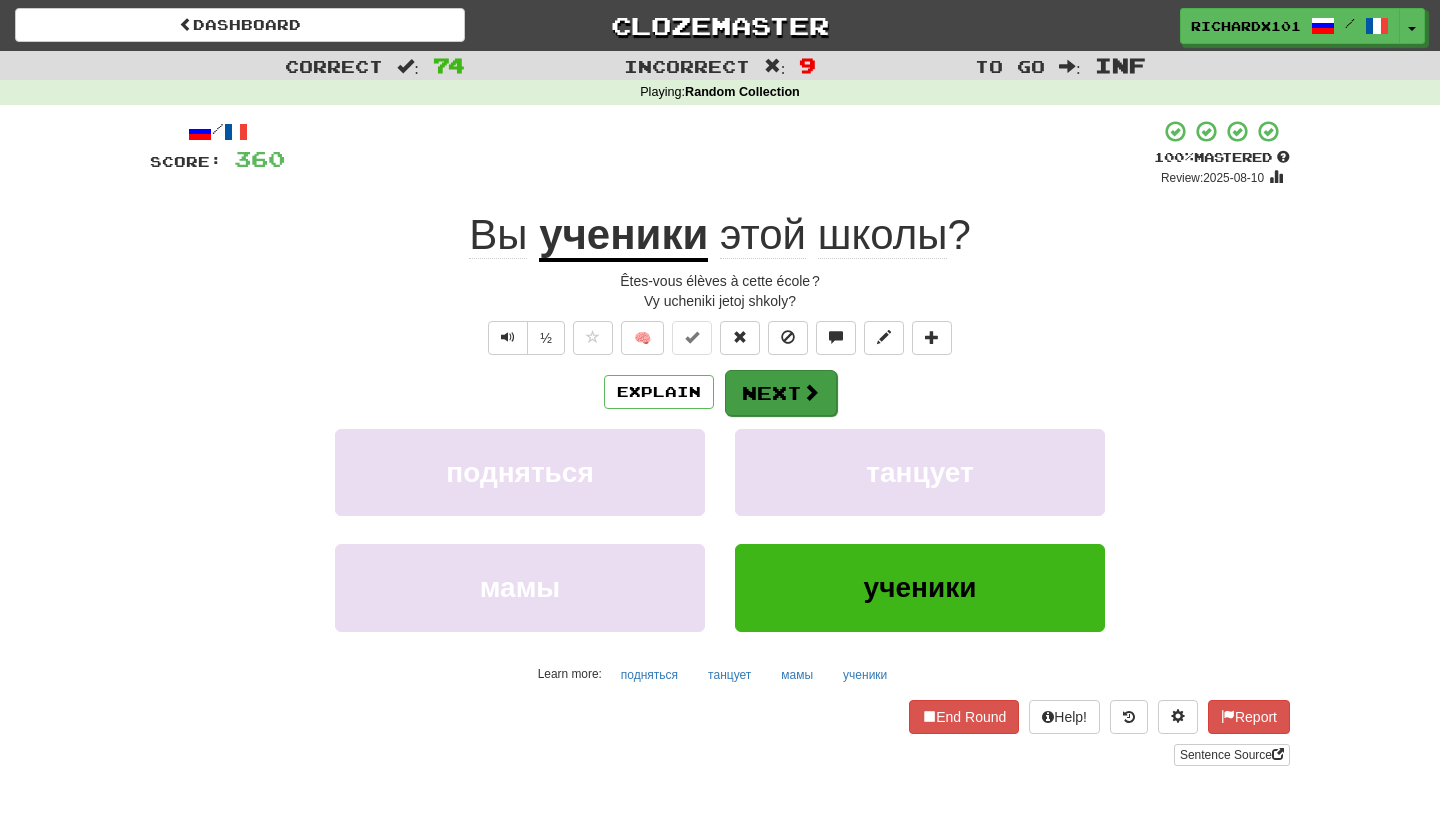 click on "Next" at bounding box center [781, 393] 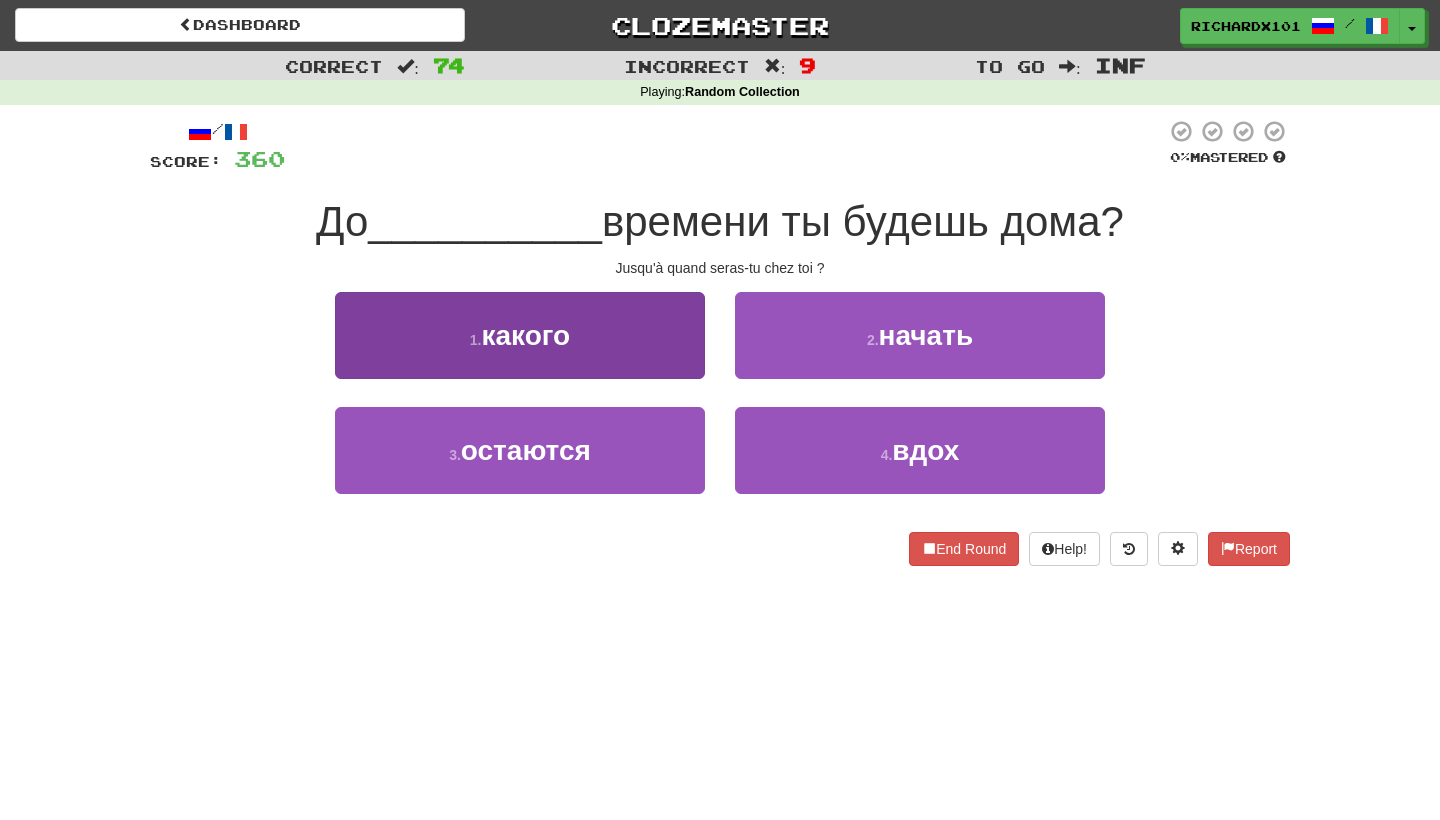 click on "1 .  какого" at bounding box center (520, 335) 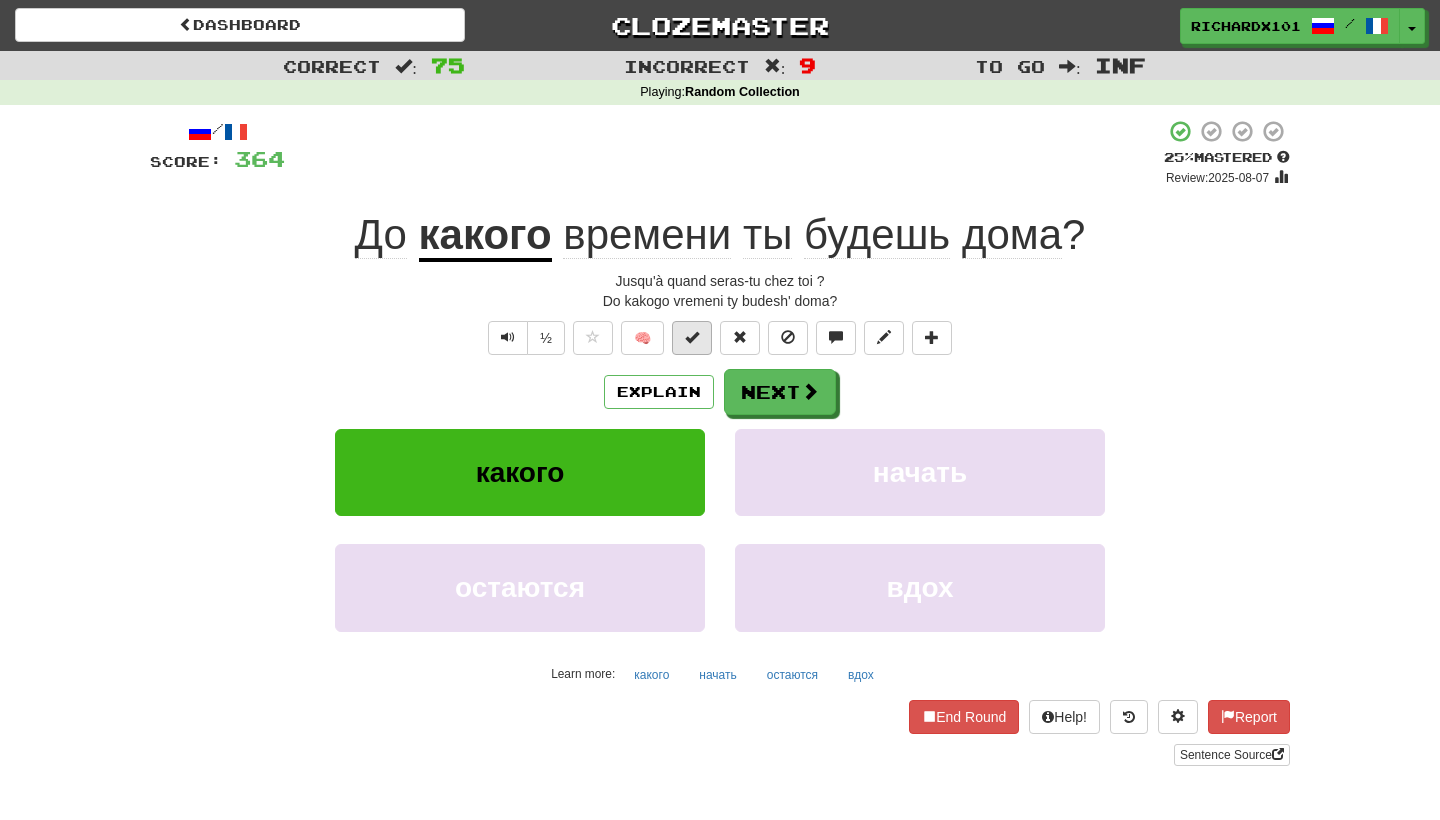 click at bounding box center [692, 337] 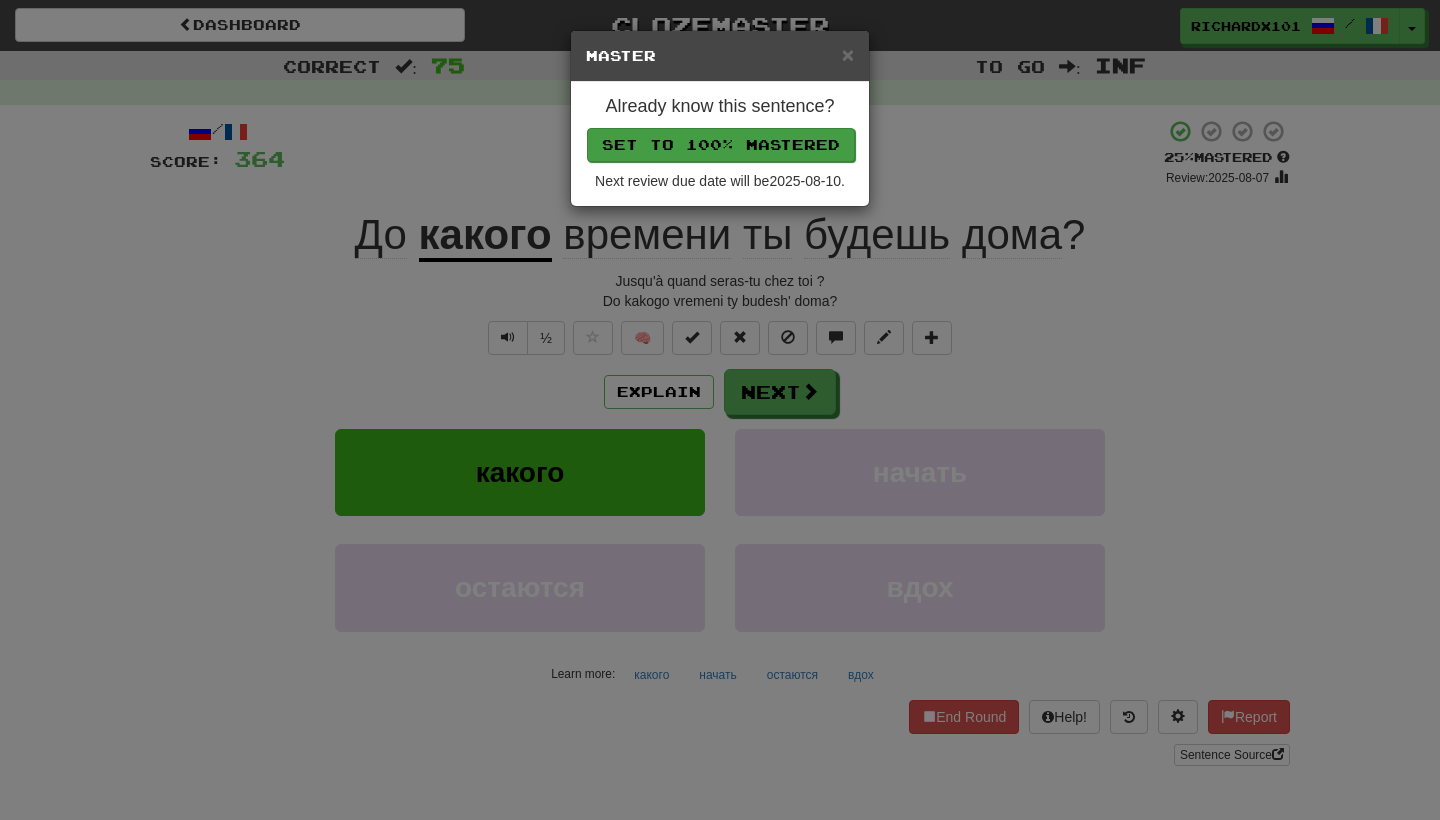 click on "Set to 100% Mastered" at bounding box center (721, 145) 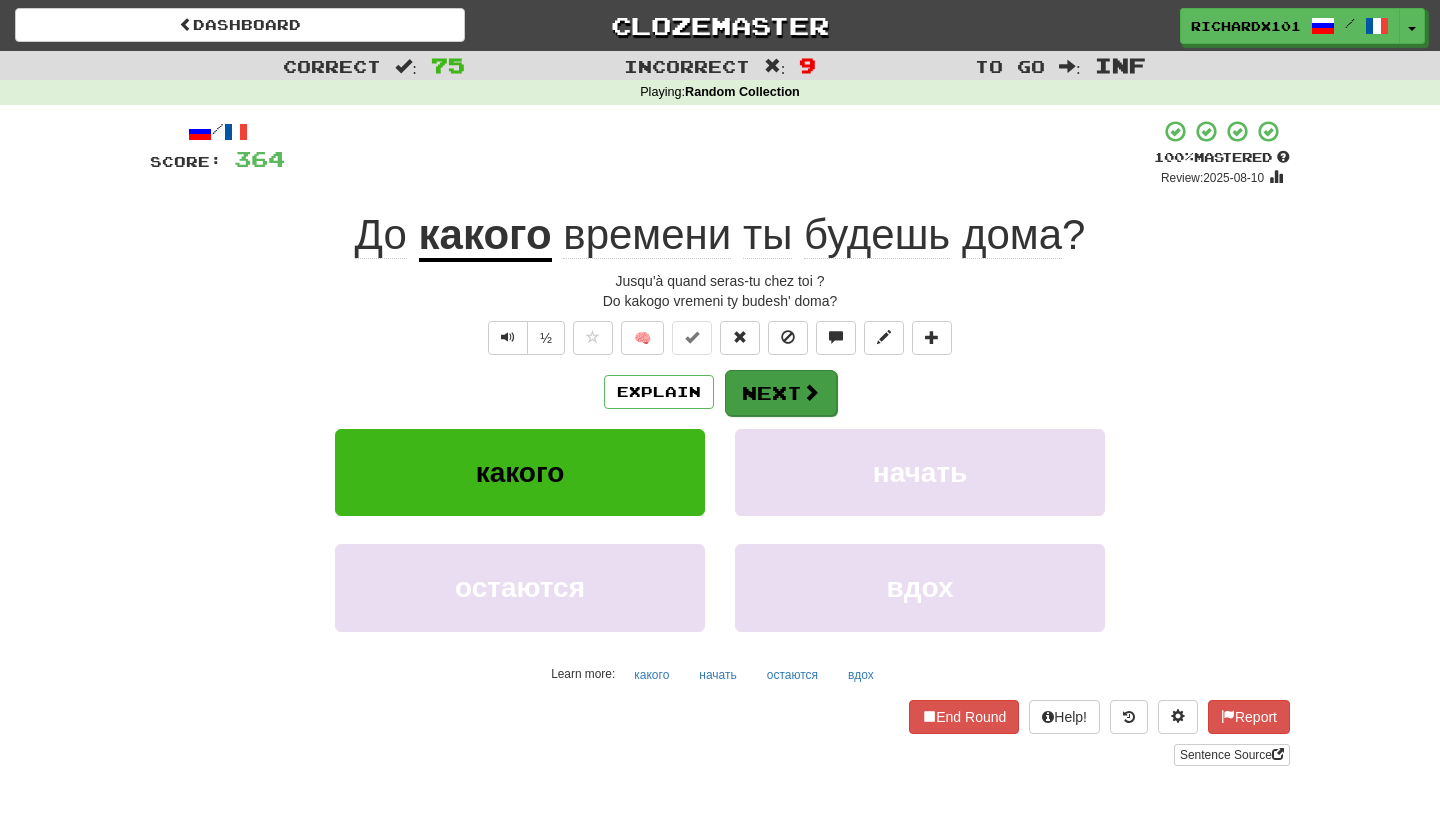 click on "Next" at bounding box center [781, 393] 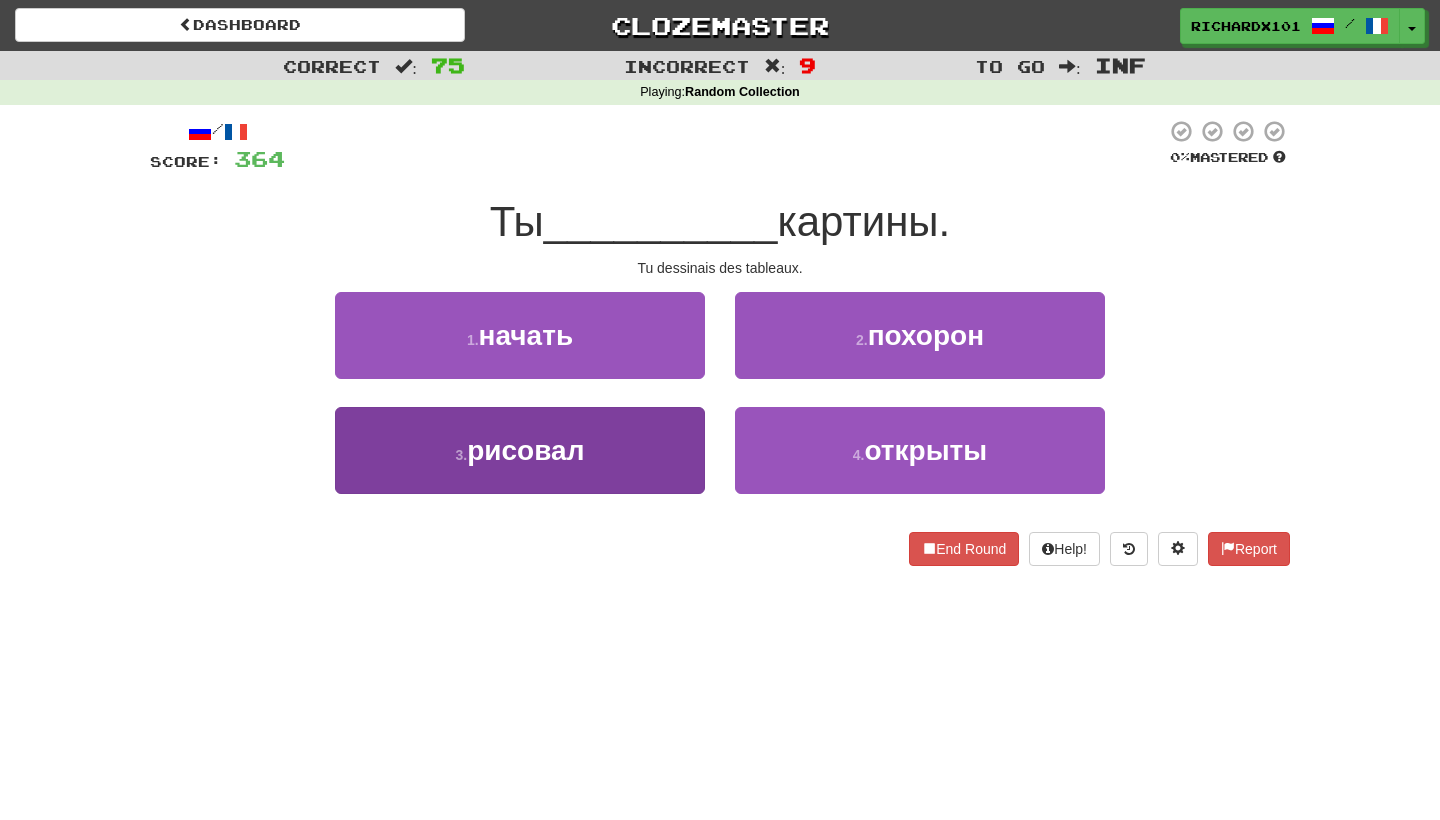 click on "3 .  рисовал" at bounding box center (520, 450) 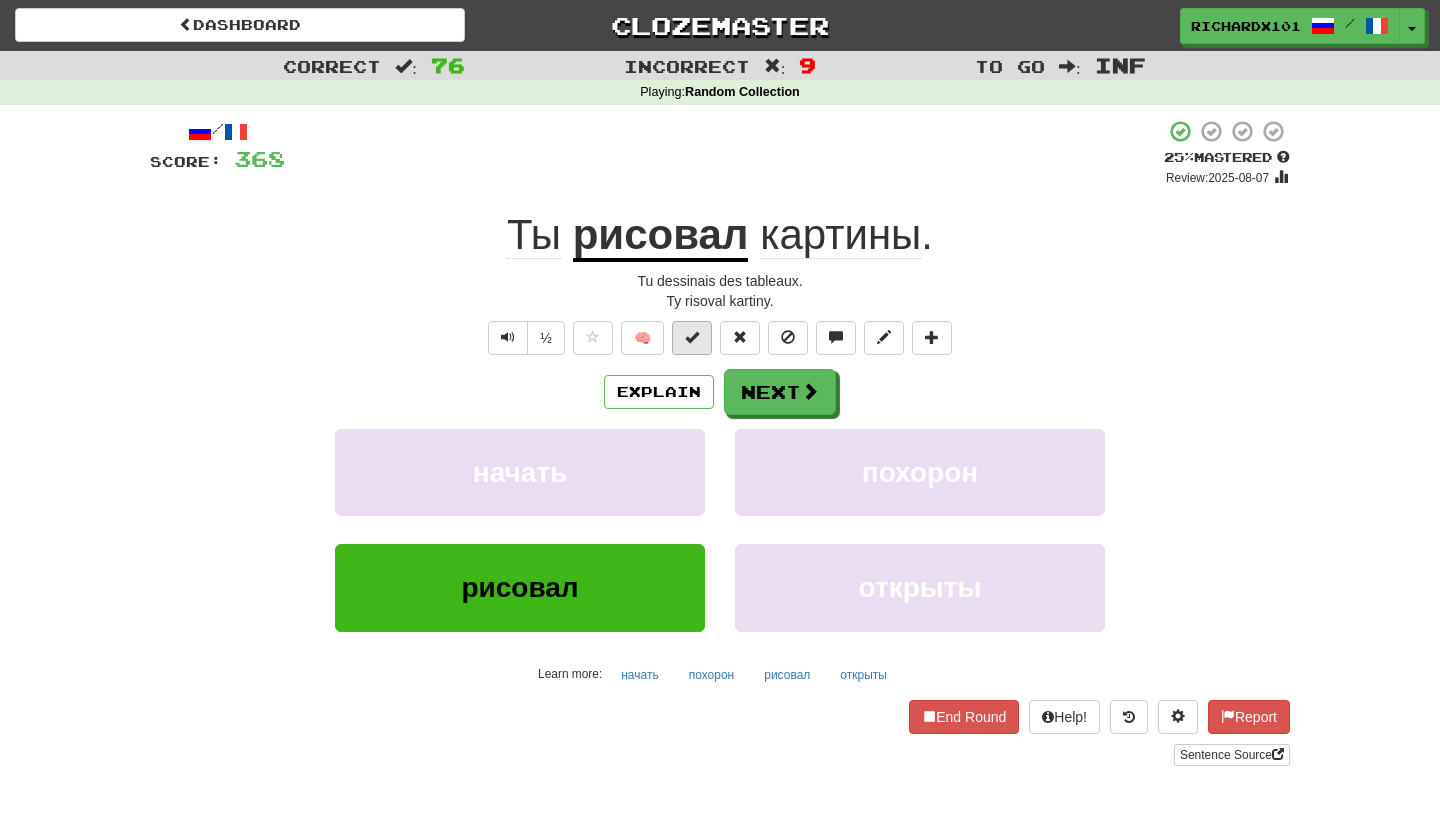click at bounding box center (692, 337) 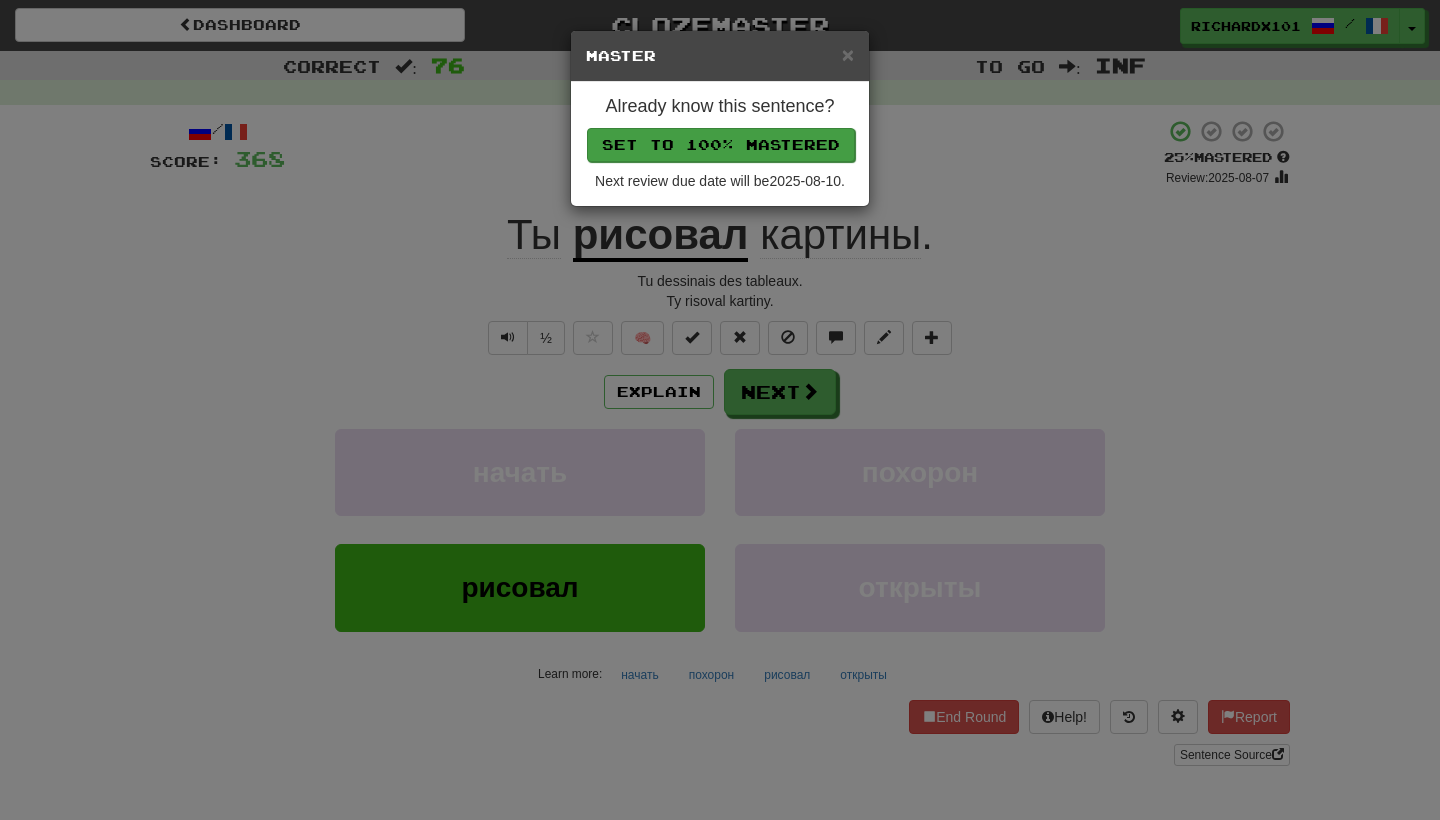 click on "Set to 100% Mastered" at bounding box center (721, 145) 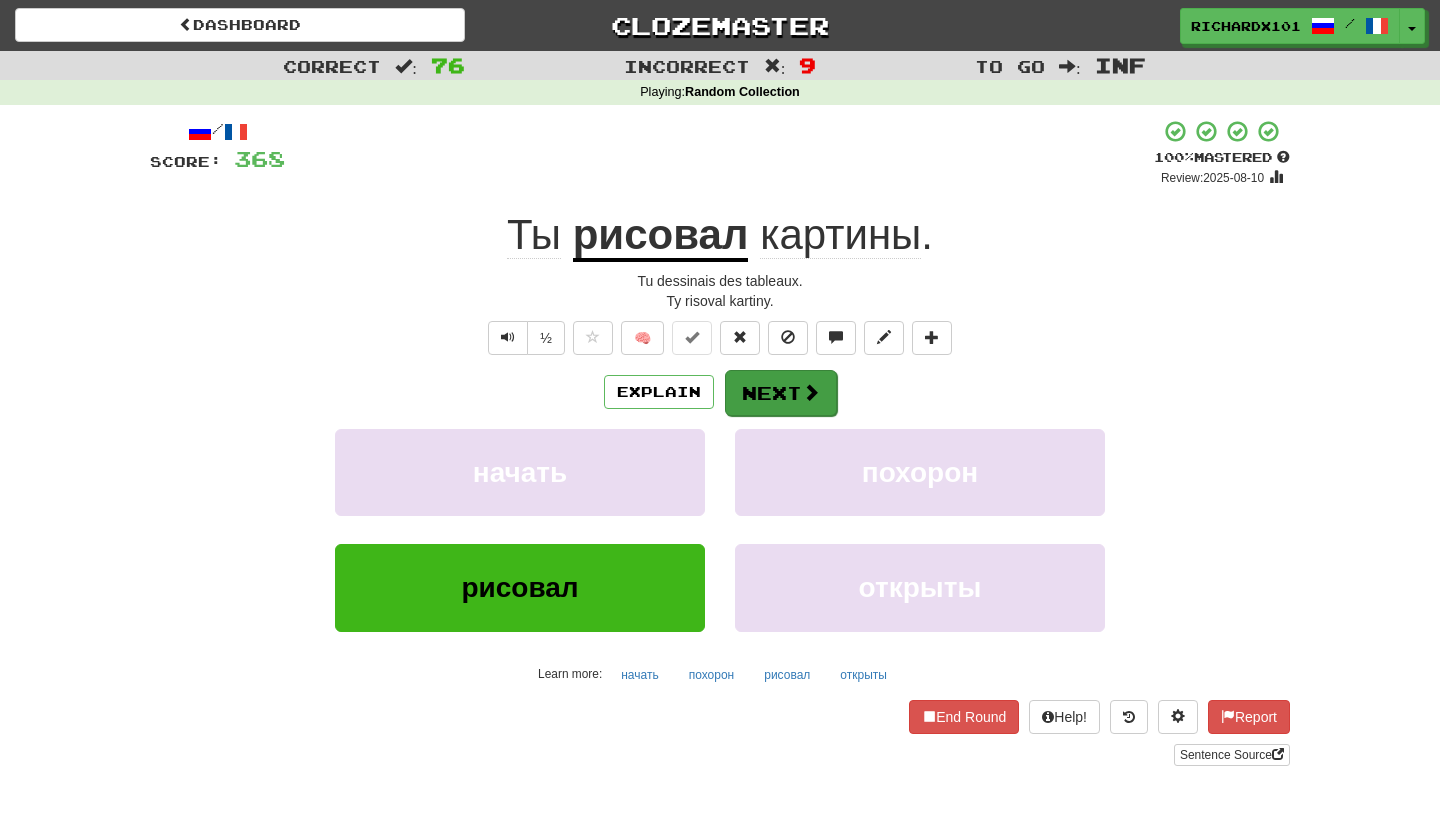click on "Next" at bounding box center [781, 393] 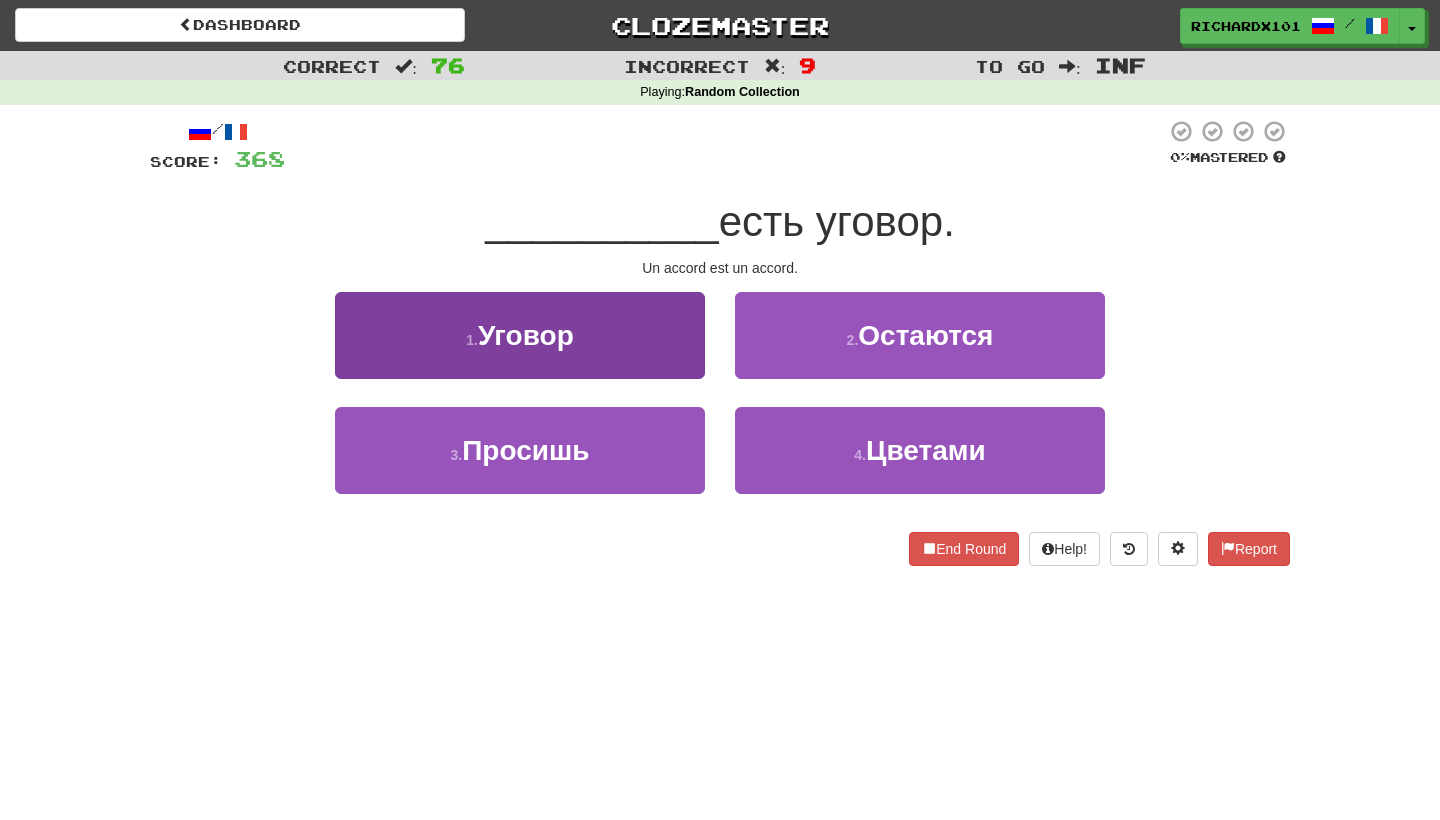 click on "1 .  Уговор" at bounding box center (520, 335) 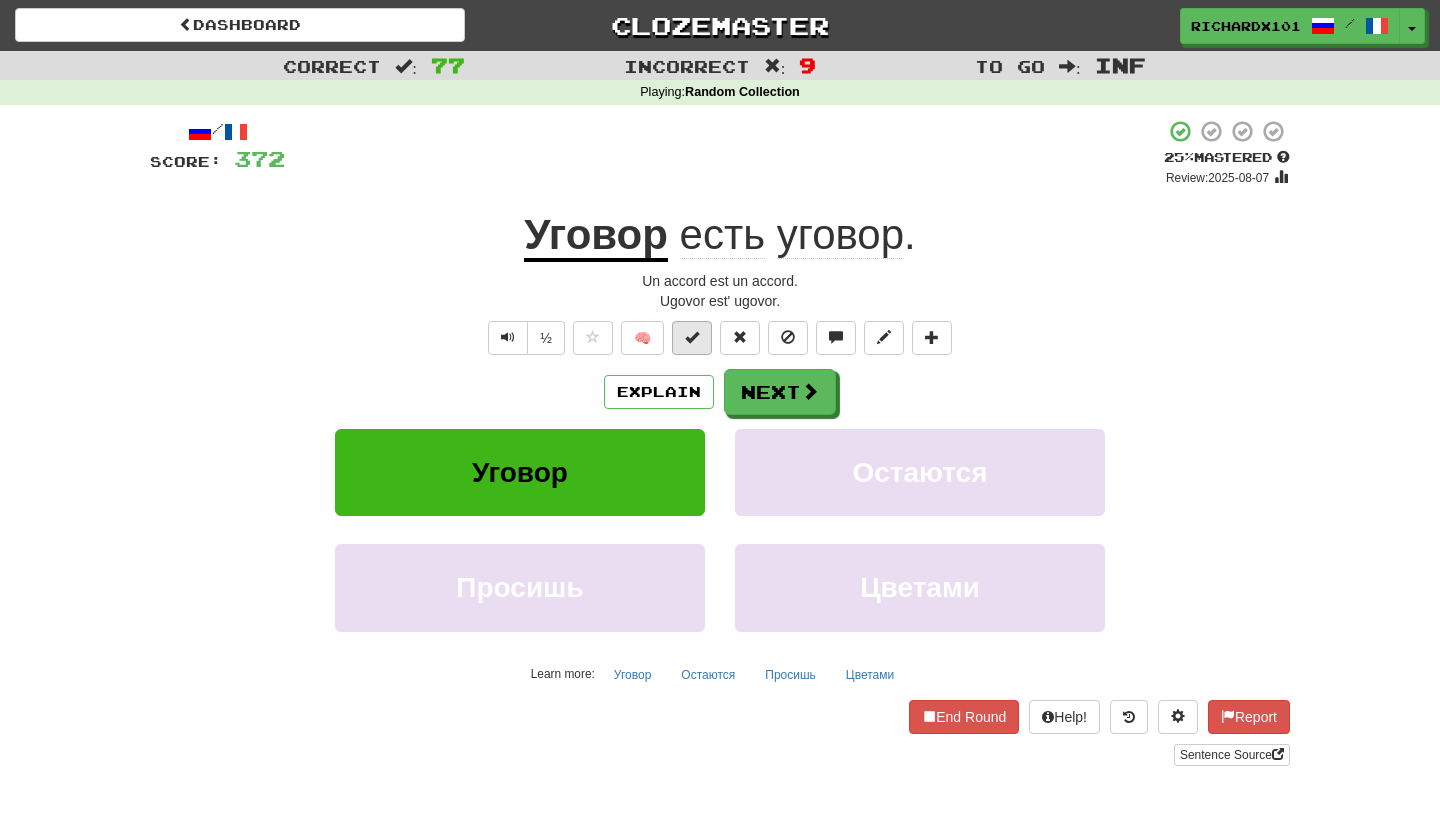 click at bounding box center (692, 338) 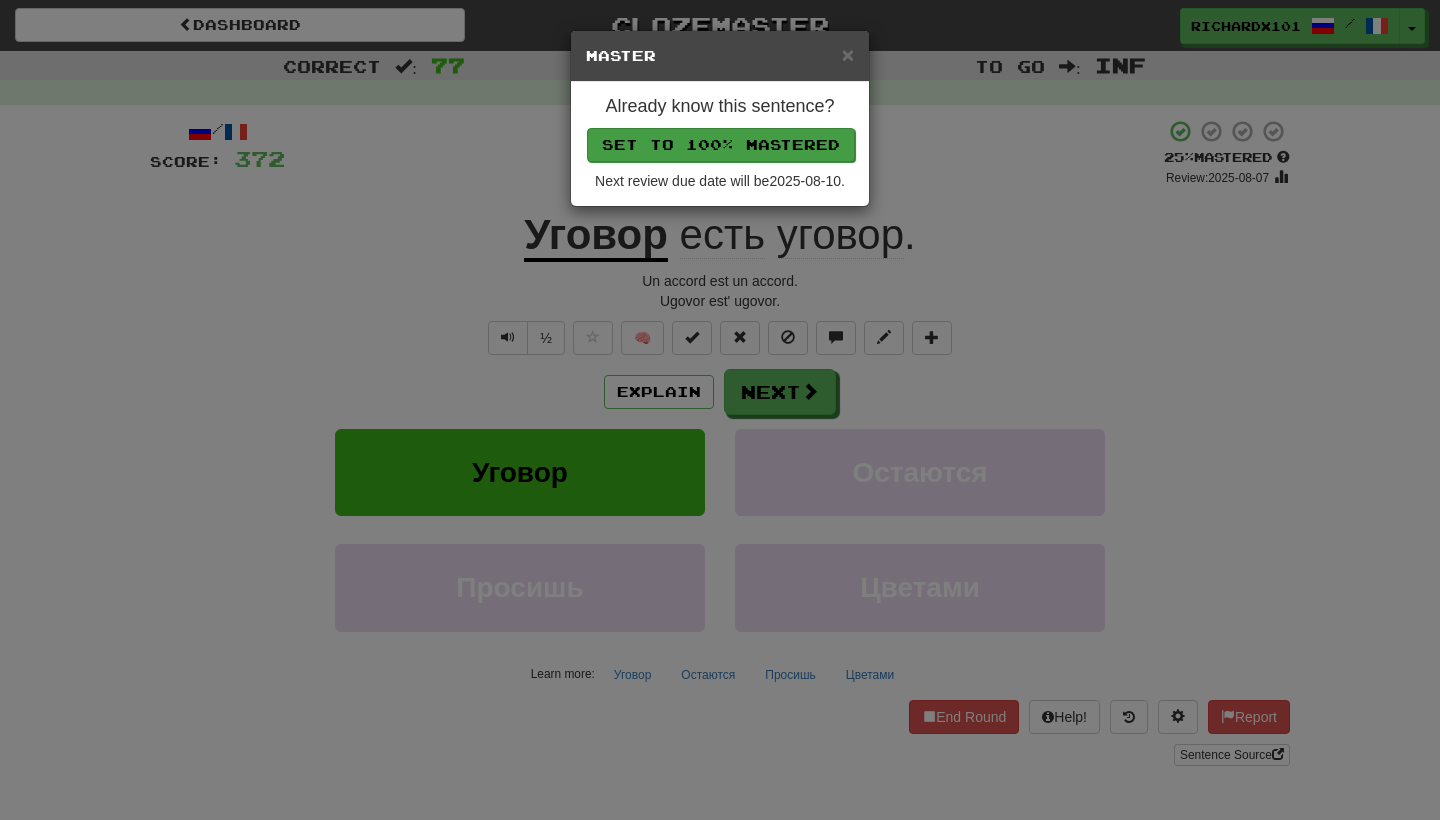 click on "Set to 100% Mastered" at bounding box center [721, 145] 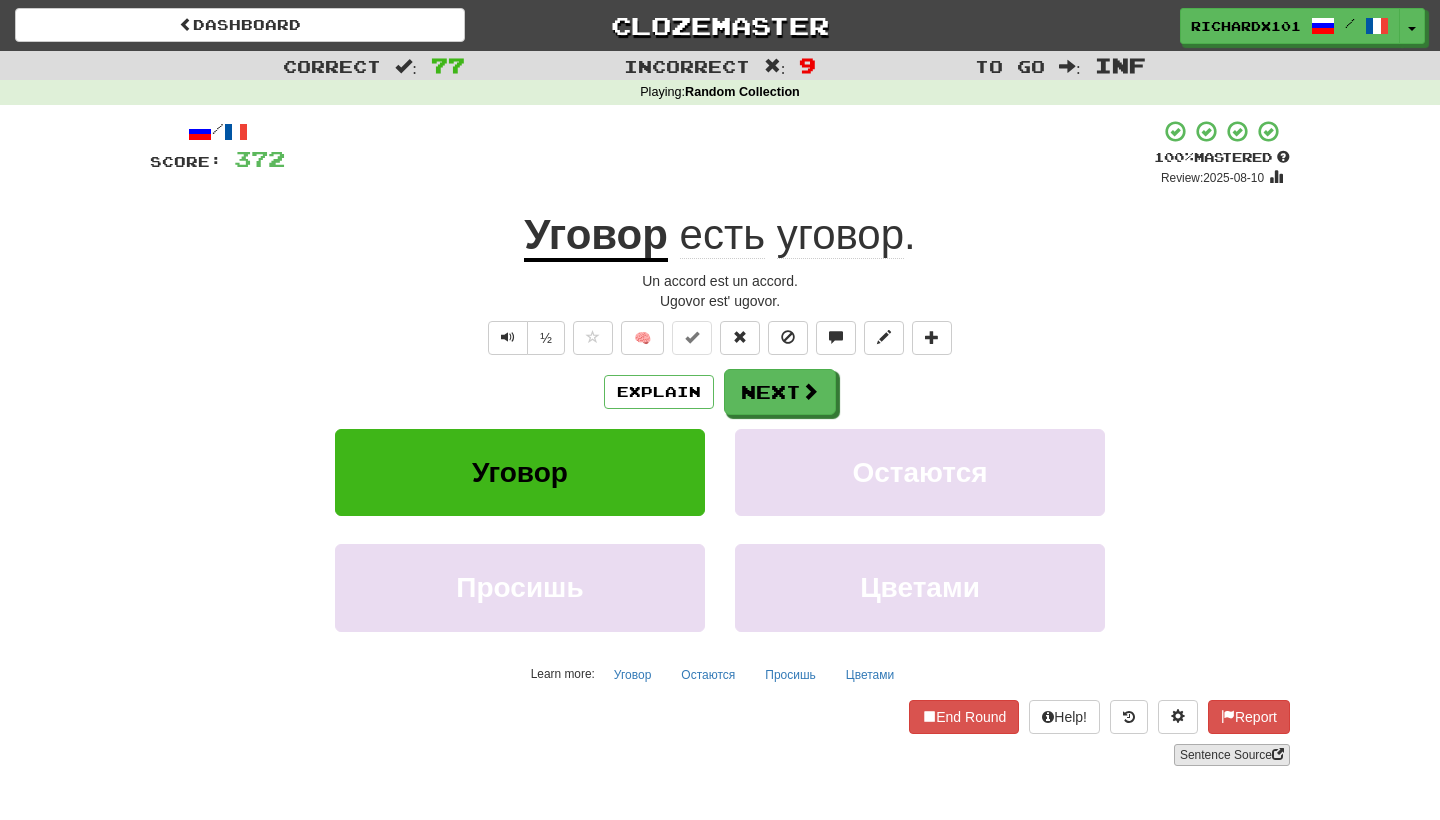 click on "Sentence Source" at bounding box center (1232, 755) 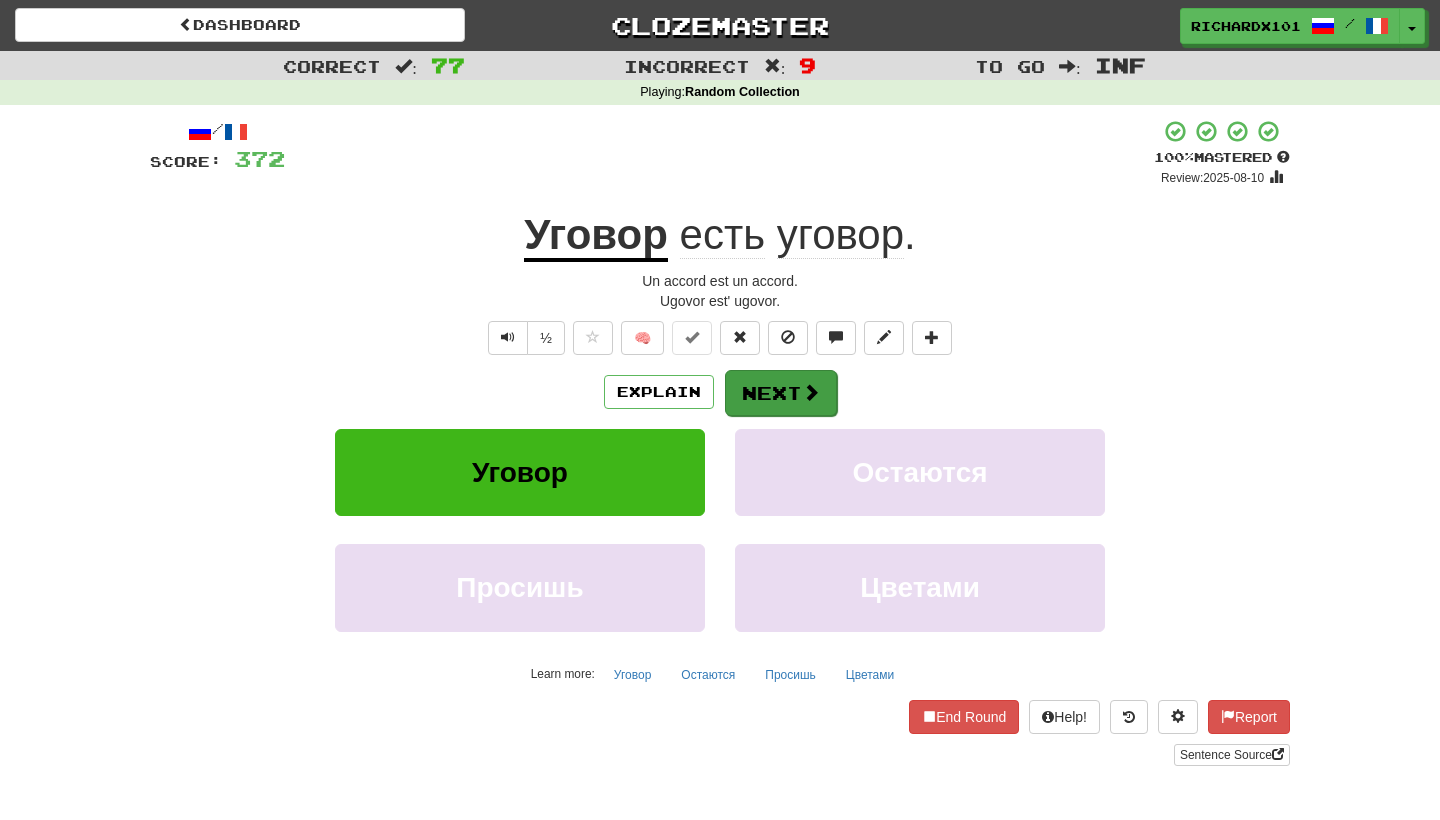 click on "Next" at bounding box center (781, 393) 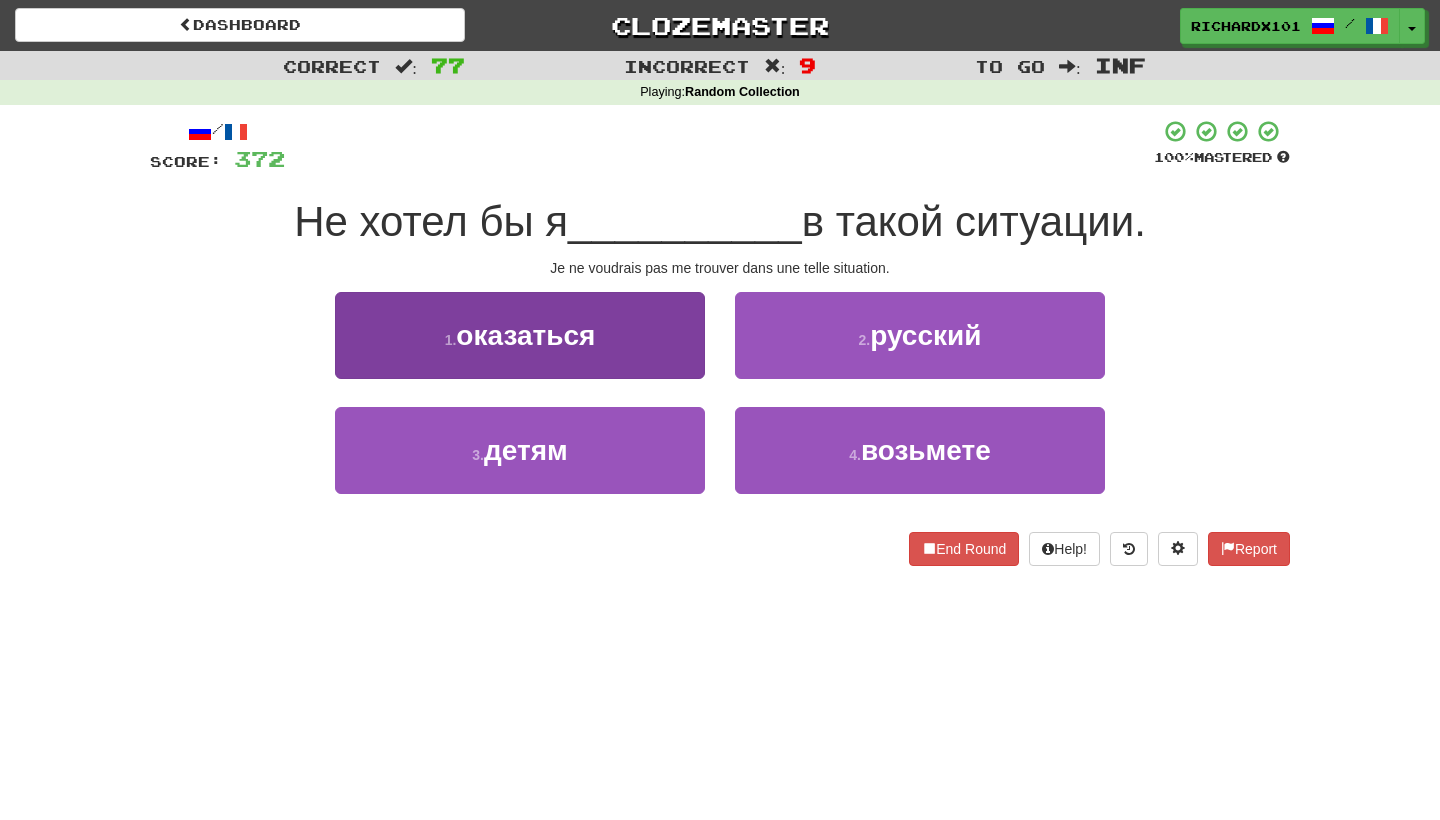 click on "1 .  оказаться" at bounding box center (520, 335) 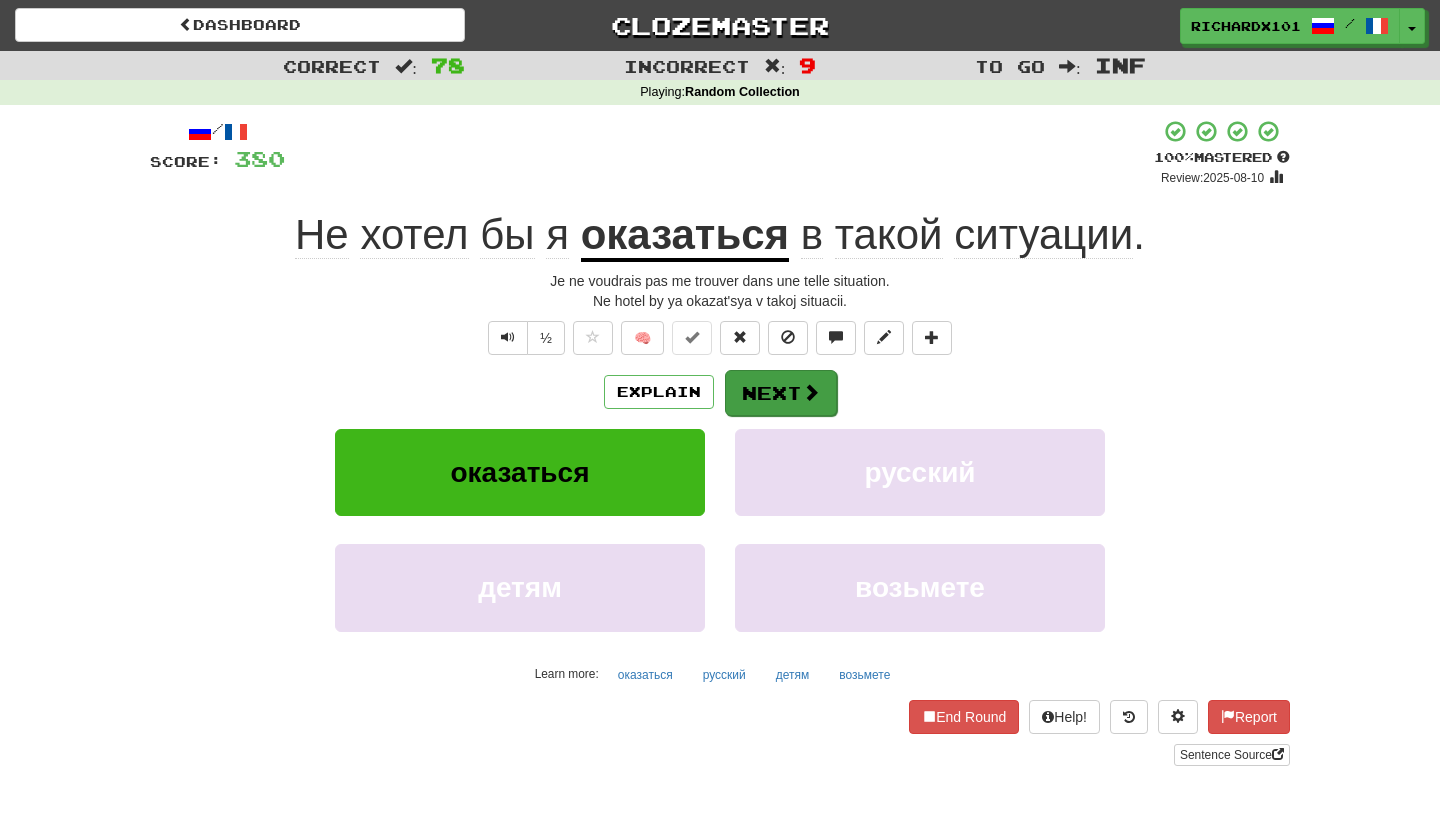 click on "Next" at bounding box center (781, 393) 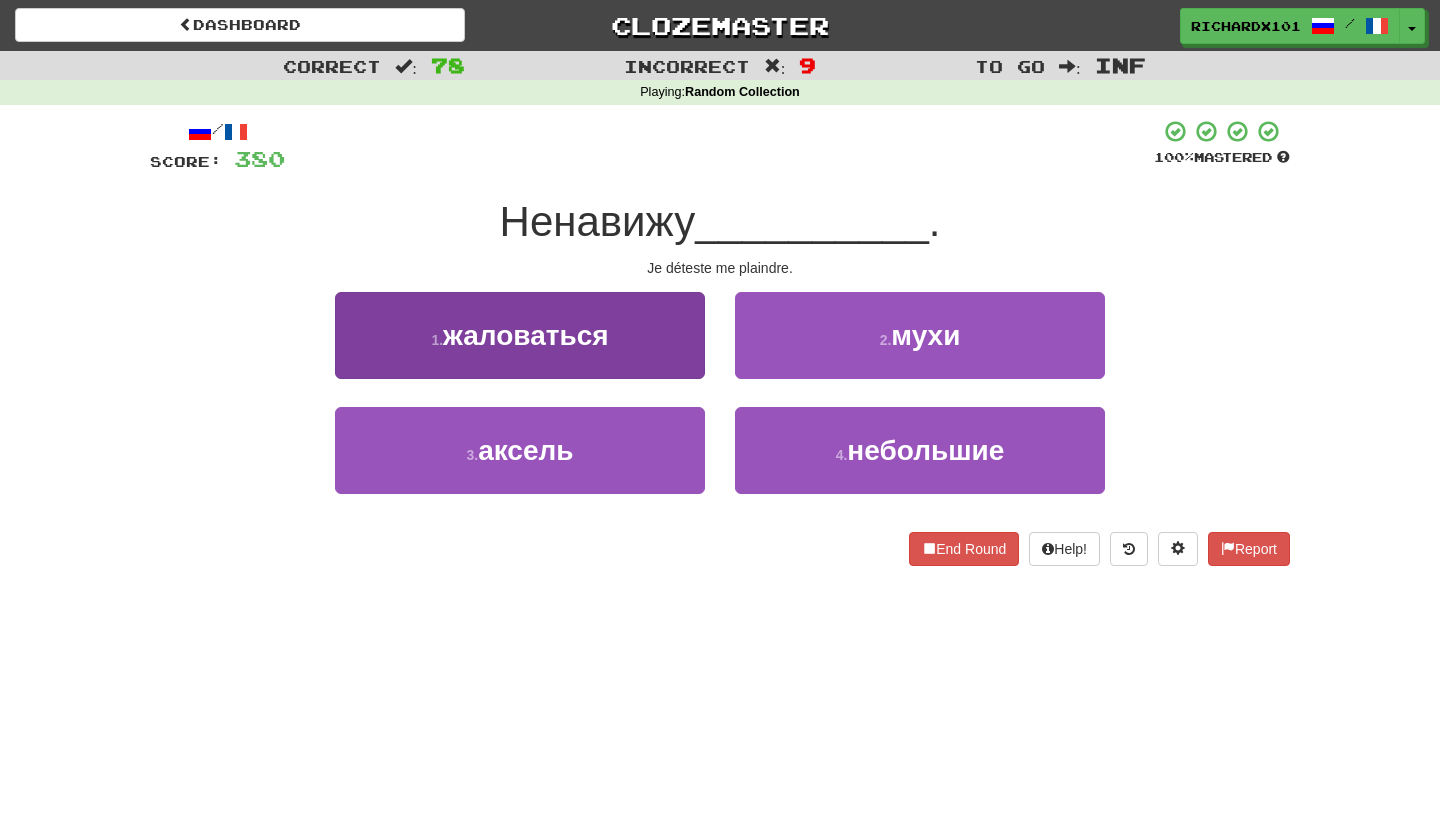 click on "1 .  жаловаться" at bounding box center [520, 335] 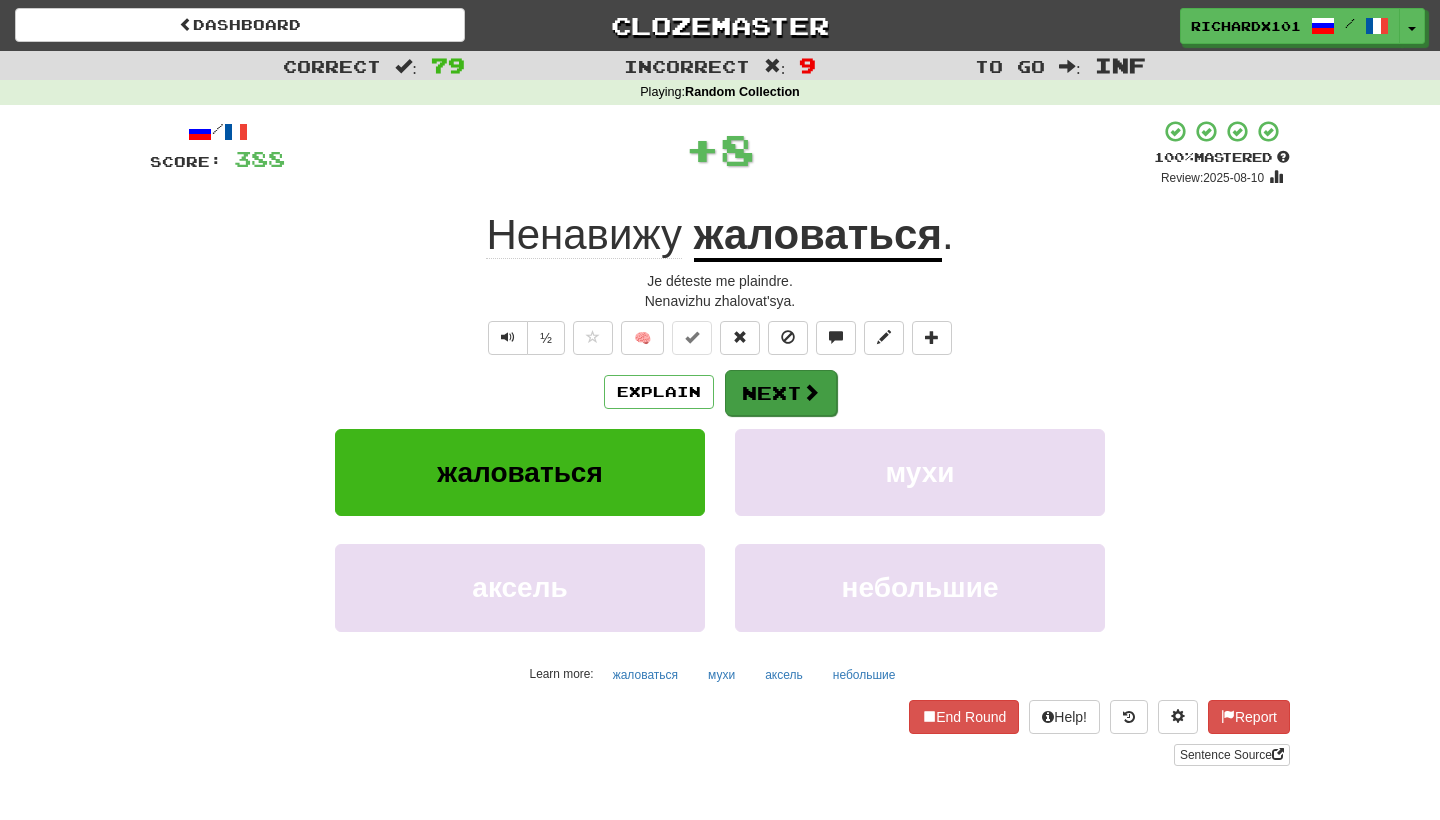 click on "Next" at bounding box center (781, 393) 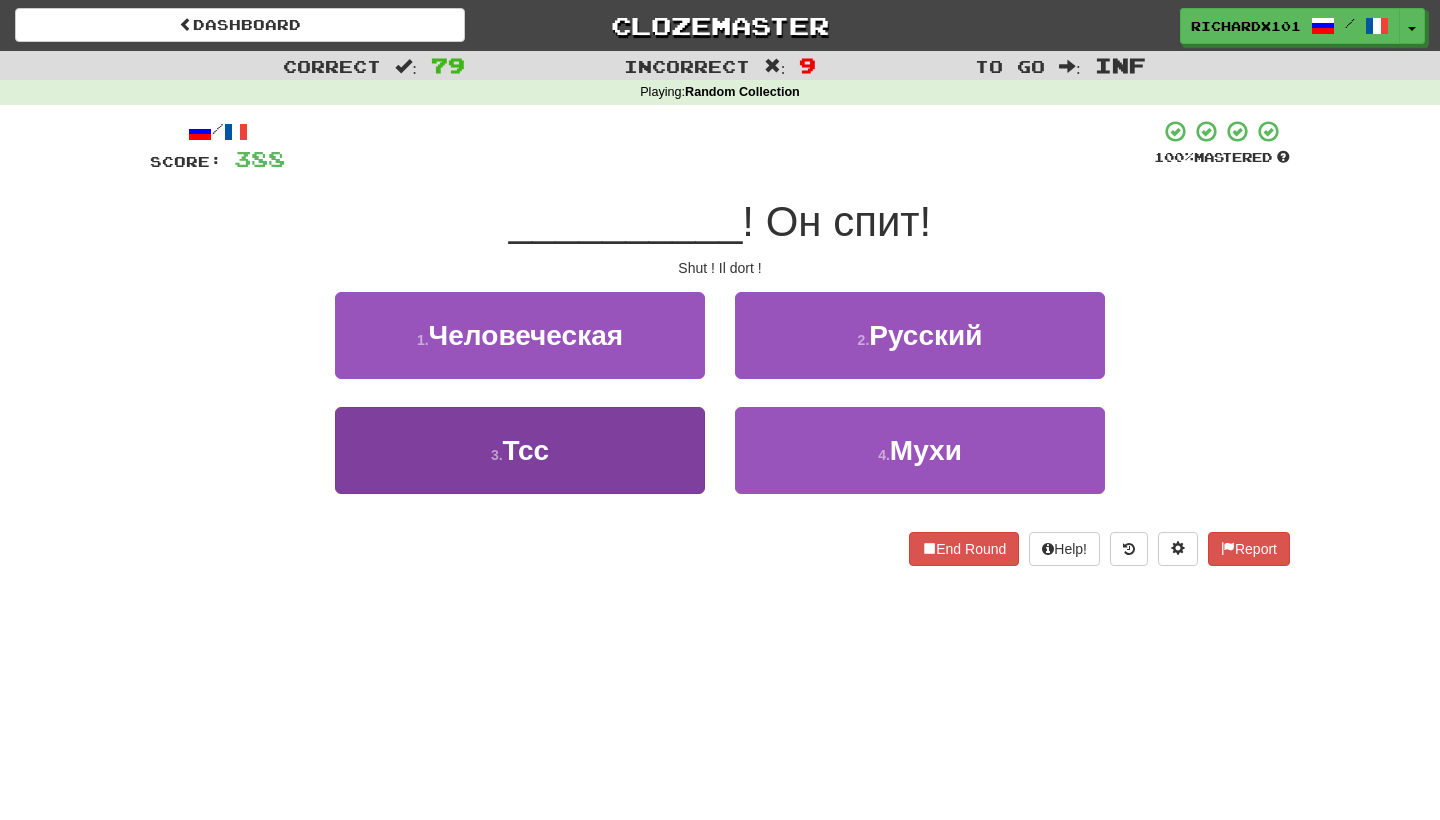 click on "3 .  Тсс" at bounding box center (520, 450) 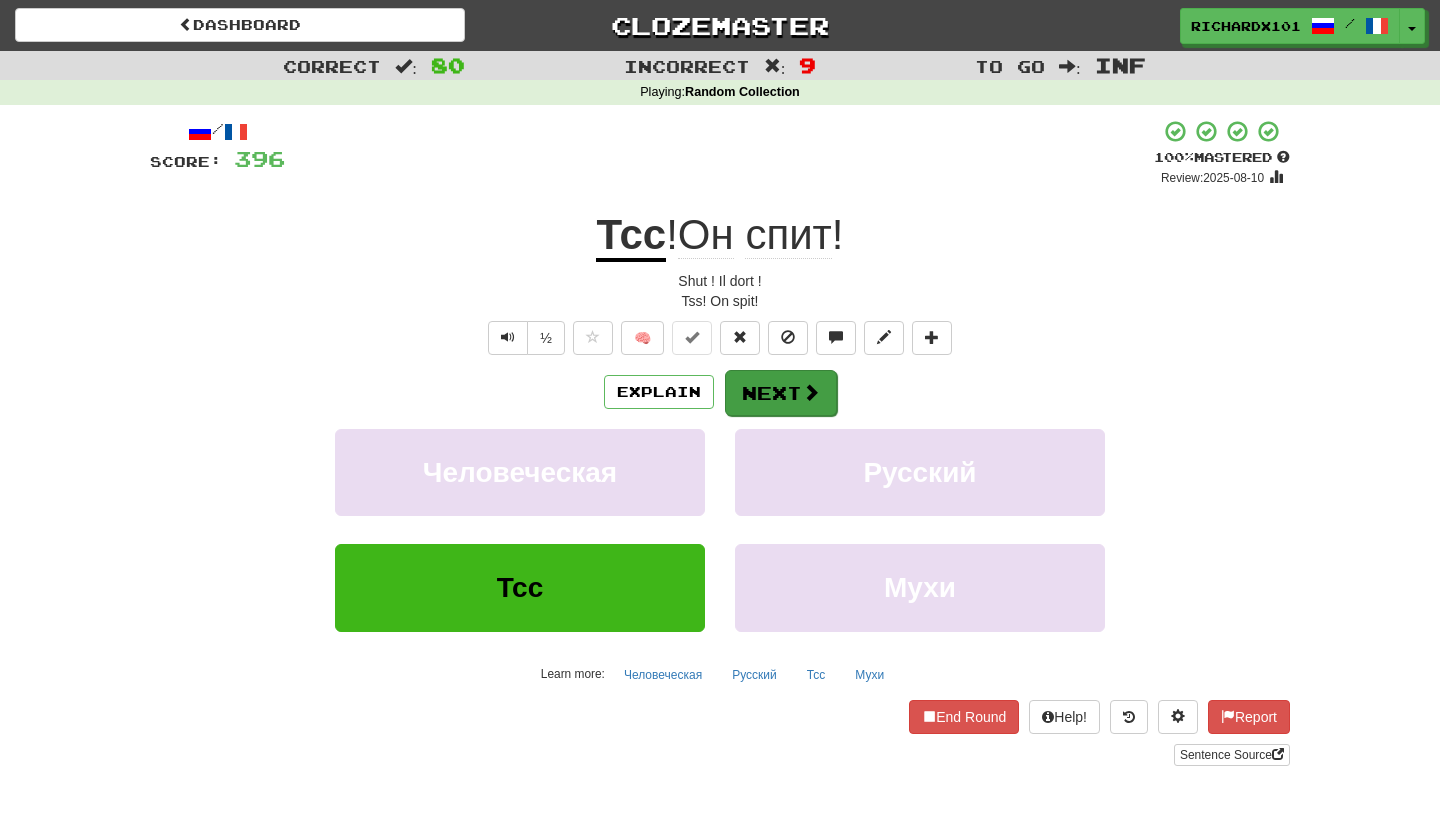 click on "Next" at bounding box center (781, 393) 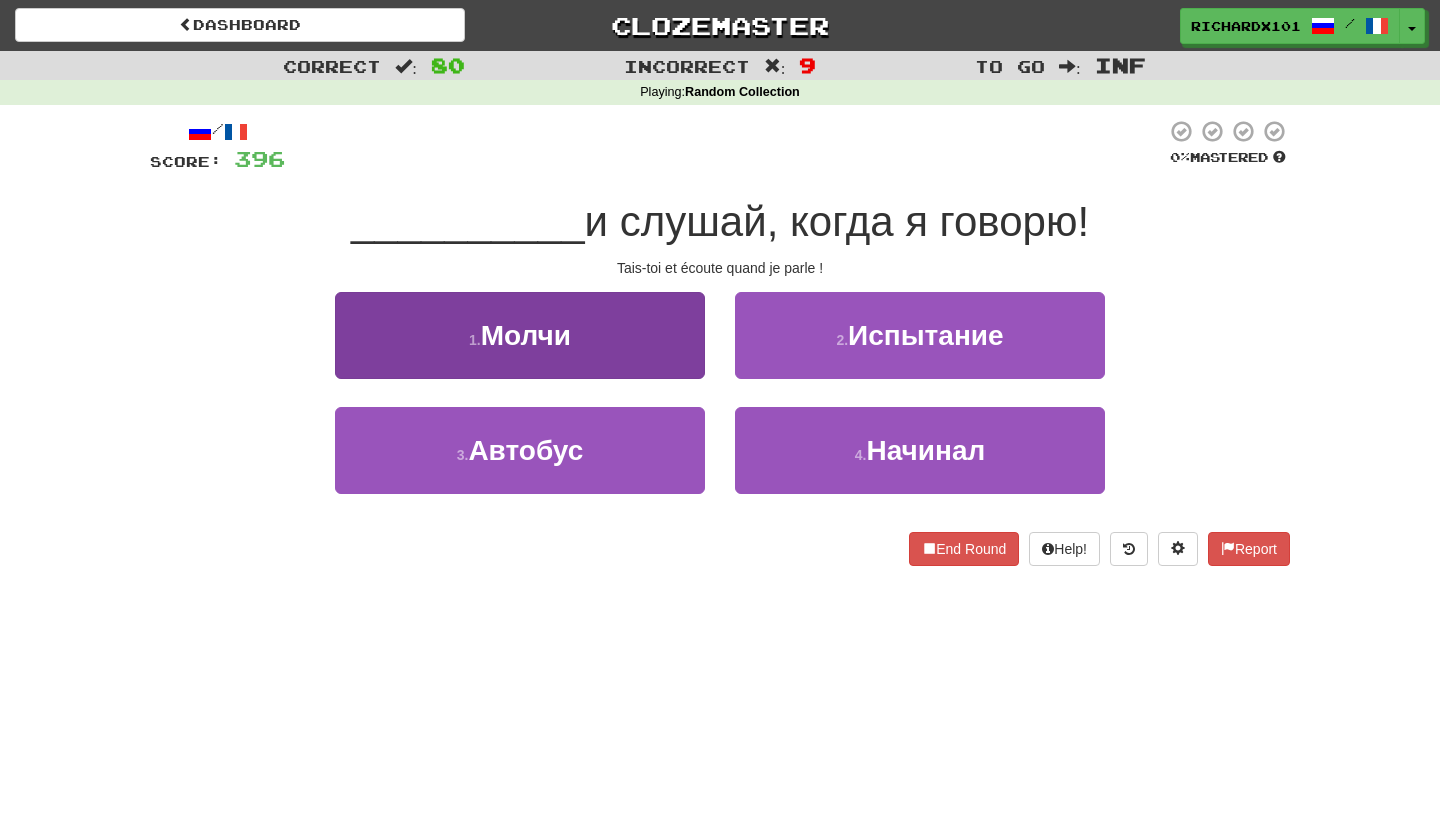 click on "1 .  Молчи" at bounding box center [520, 335] 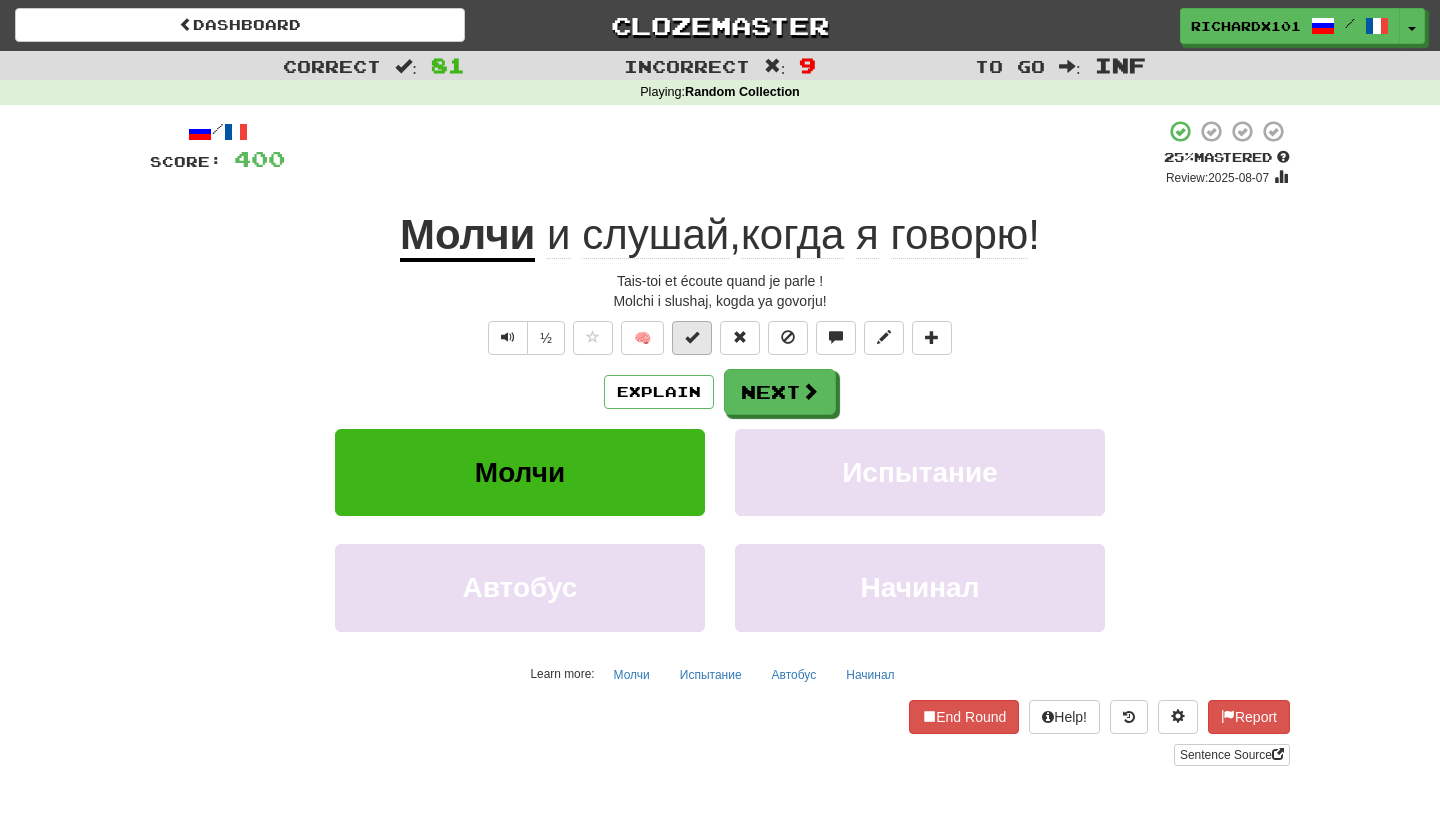 click at bounding box center (692, 338) 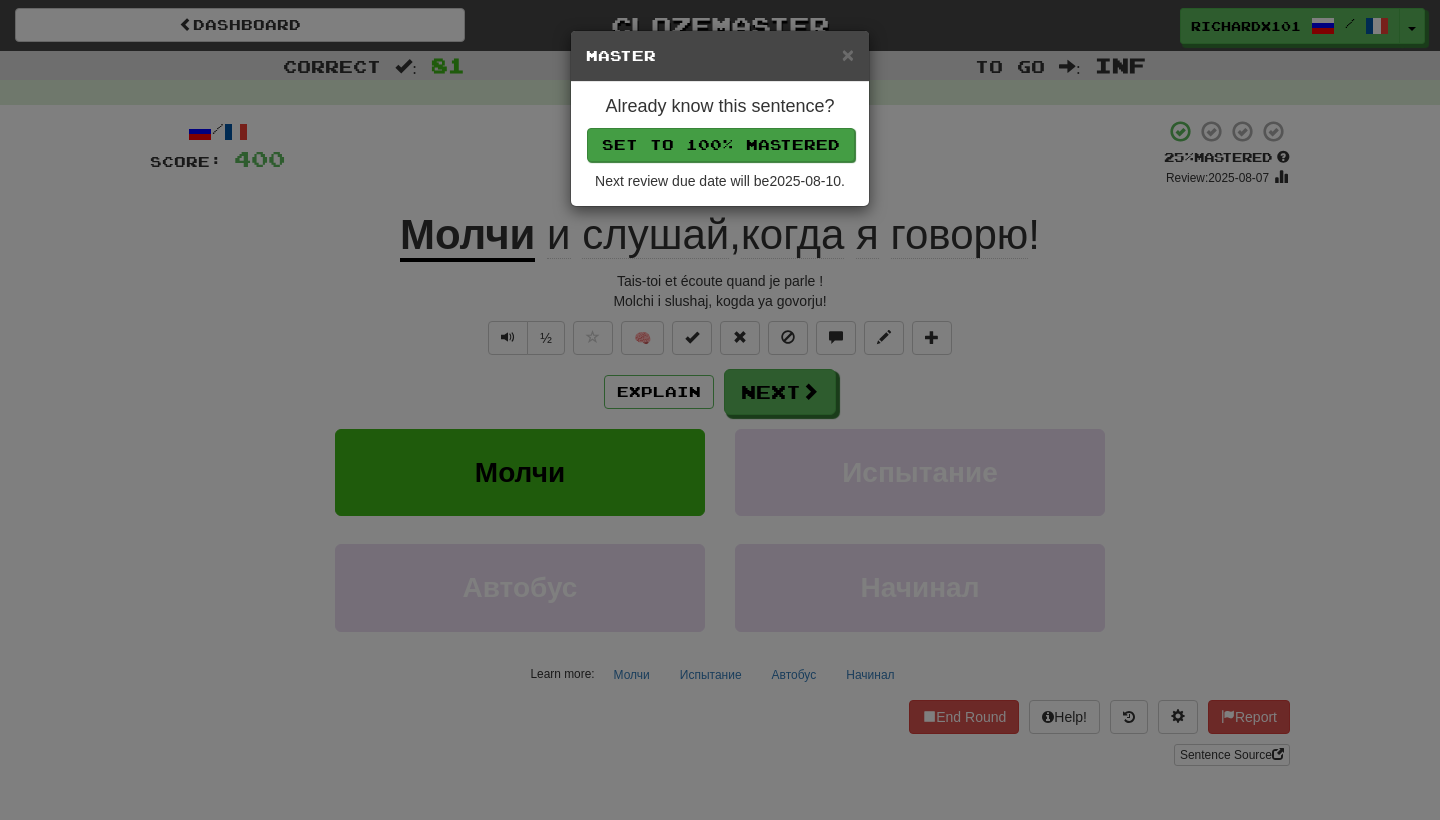 click on "Set to 100% Mastered" at bounding box center [721, 145] 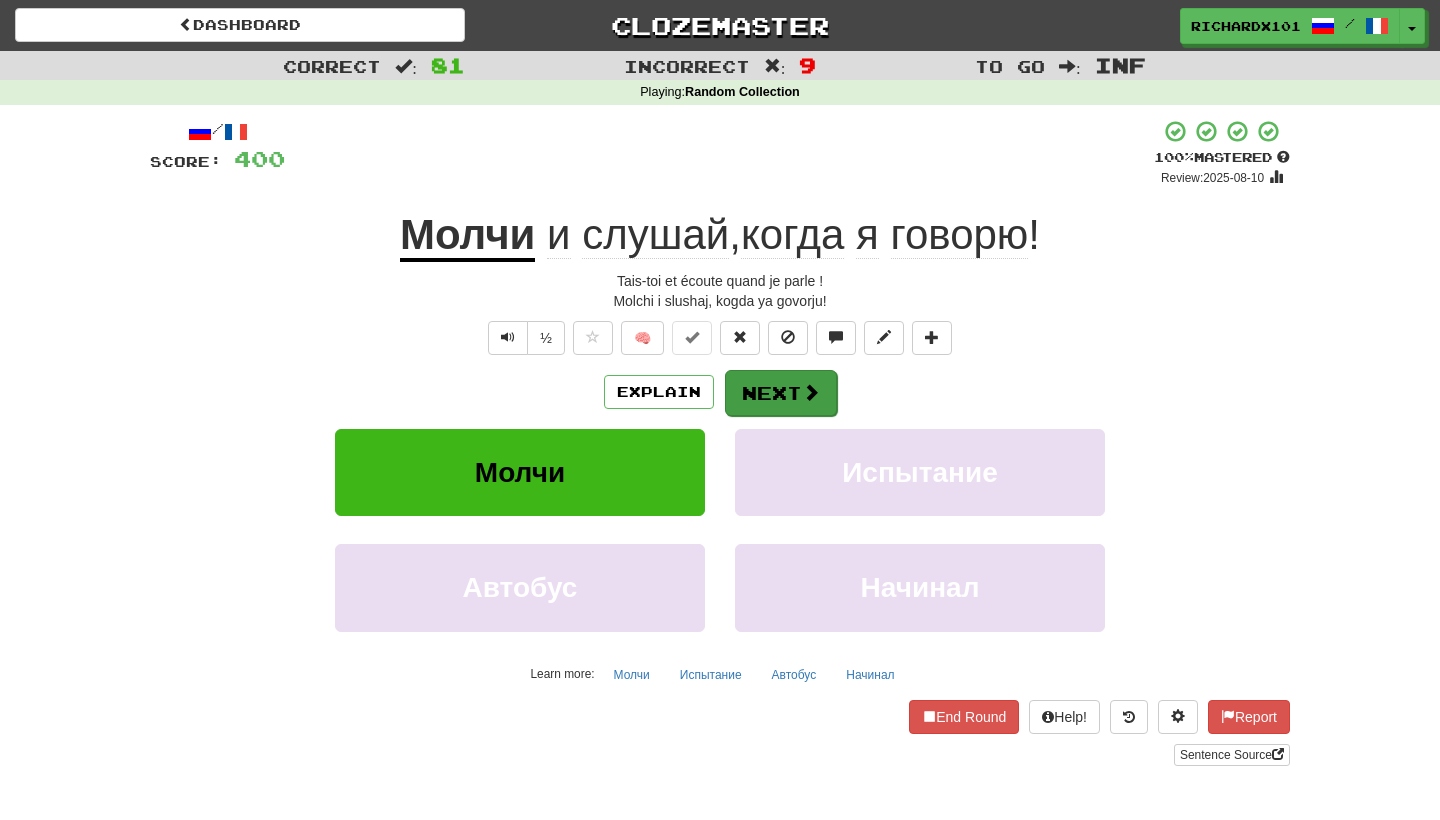 click on "Next" at bounding box center (781, 393) 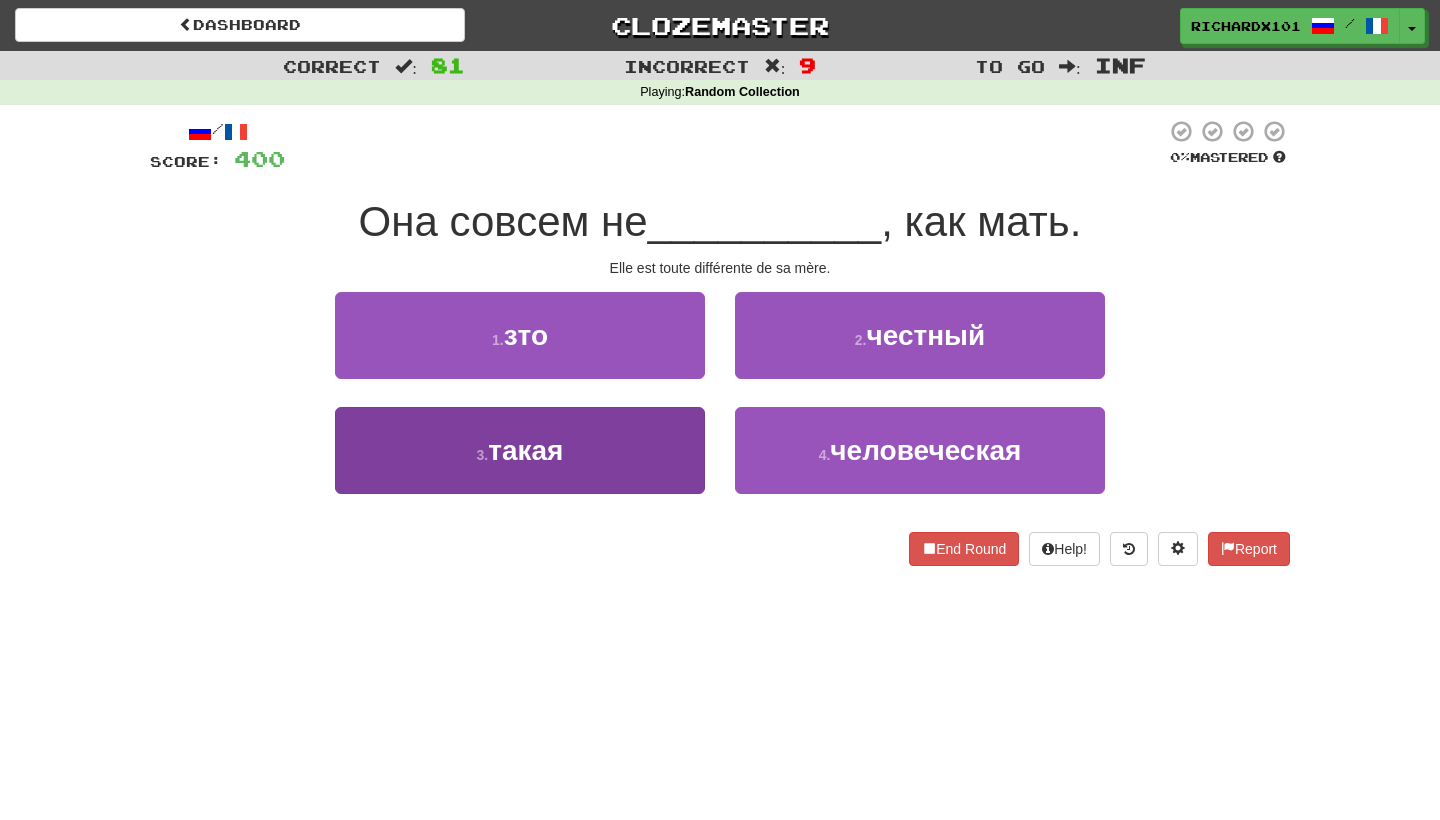 click on "3 .  такая" at bounding box center [520, 450] 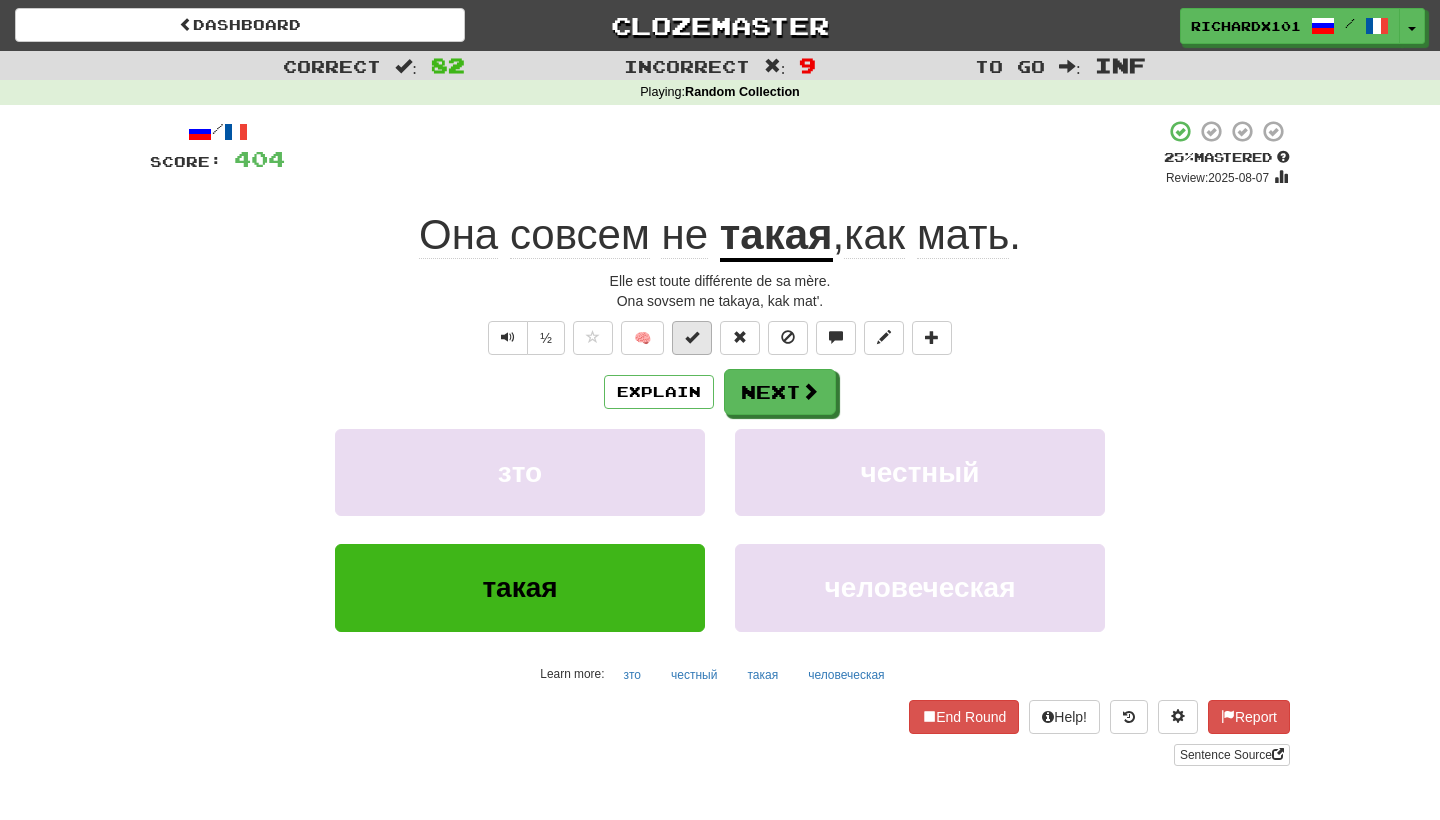 click at bounding box center (692, 338) 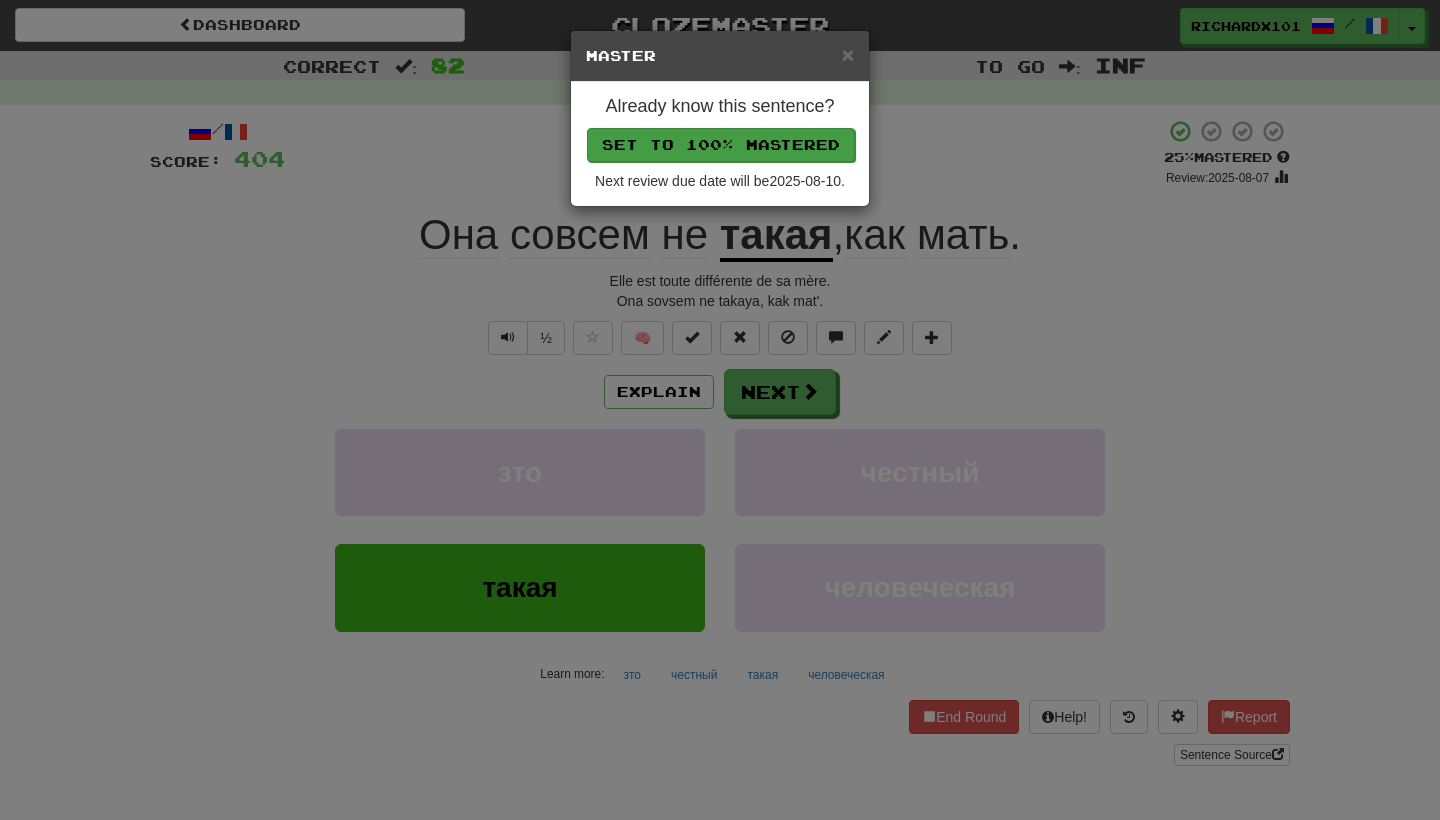click on "Set to 100% Mastered" at bounding box center (721, 145) 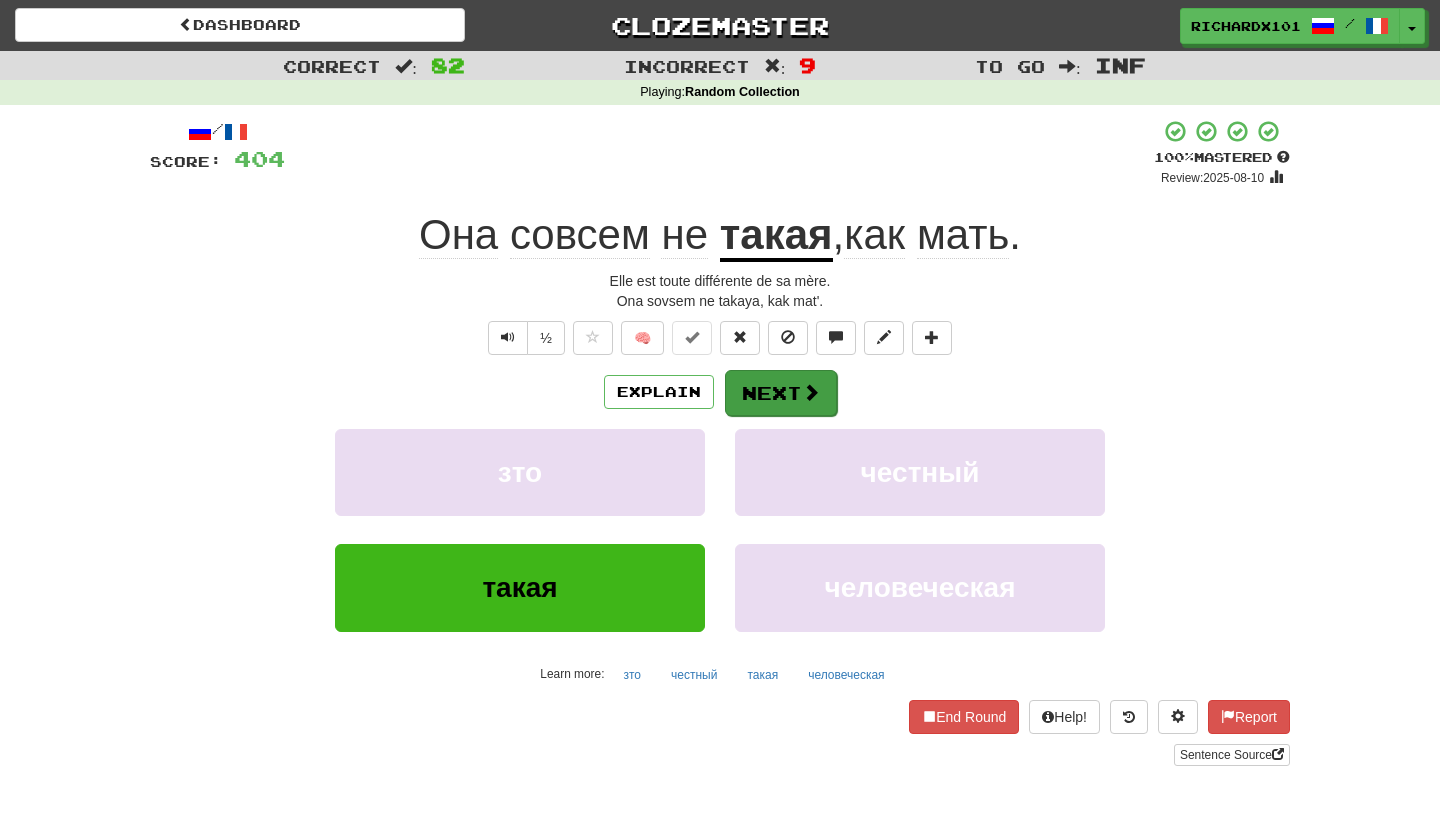 click on "Next" at bounding box center [781, 393] 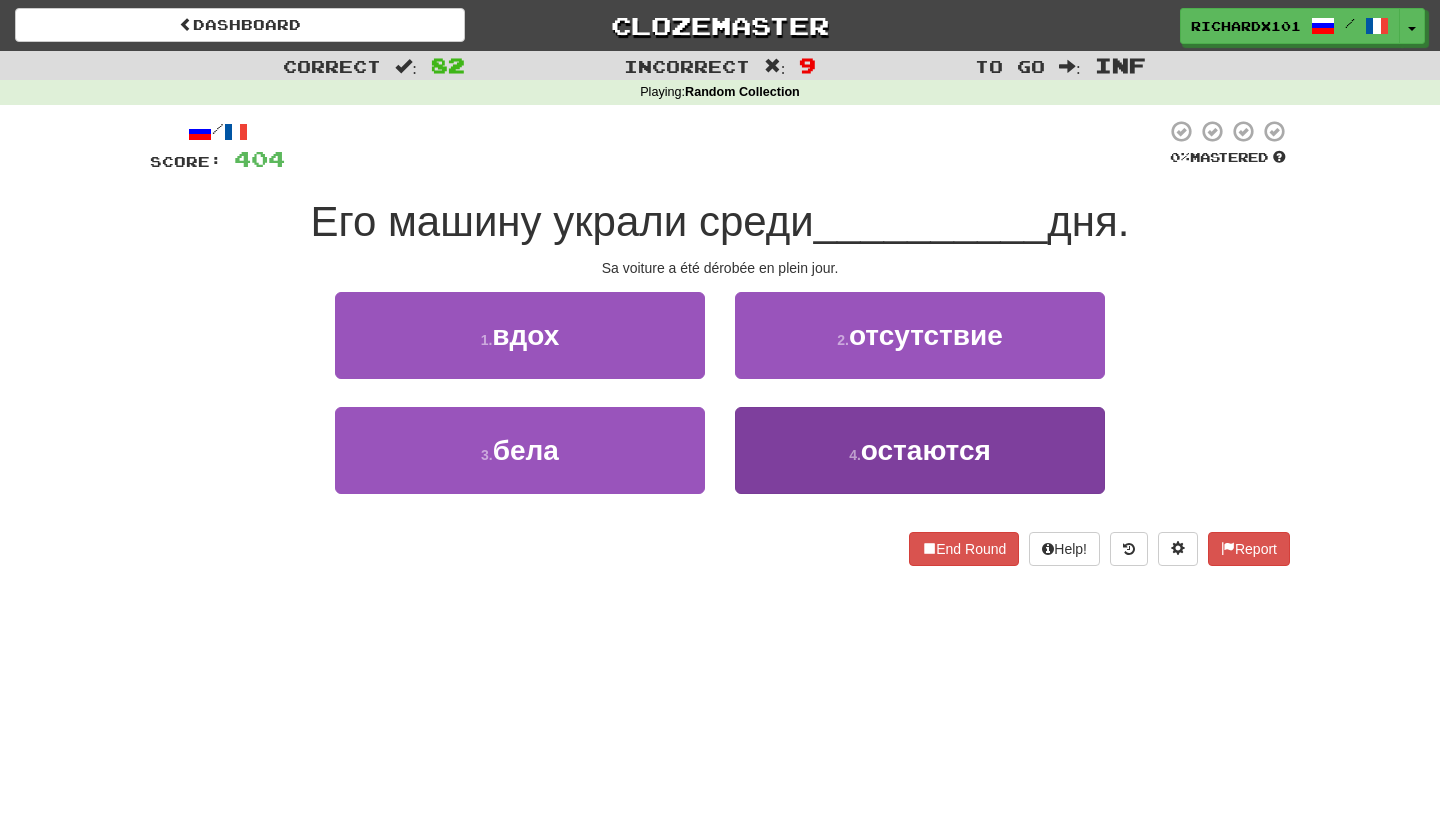click on "4 .  остаются" at bounding box center [920, 450] 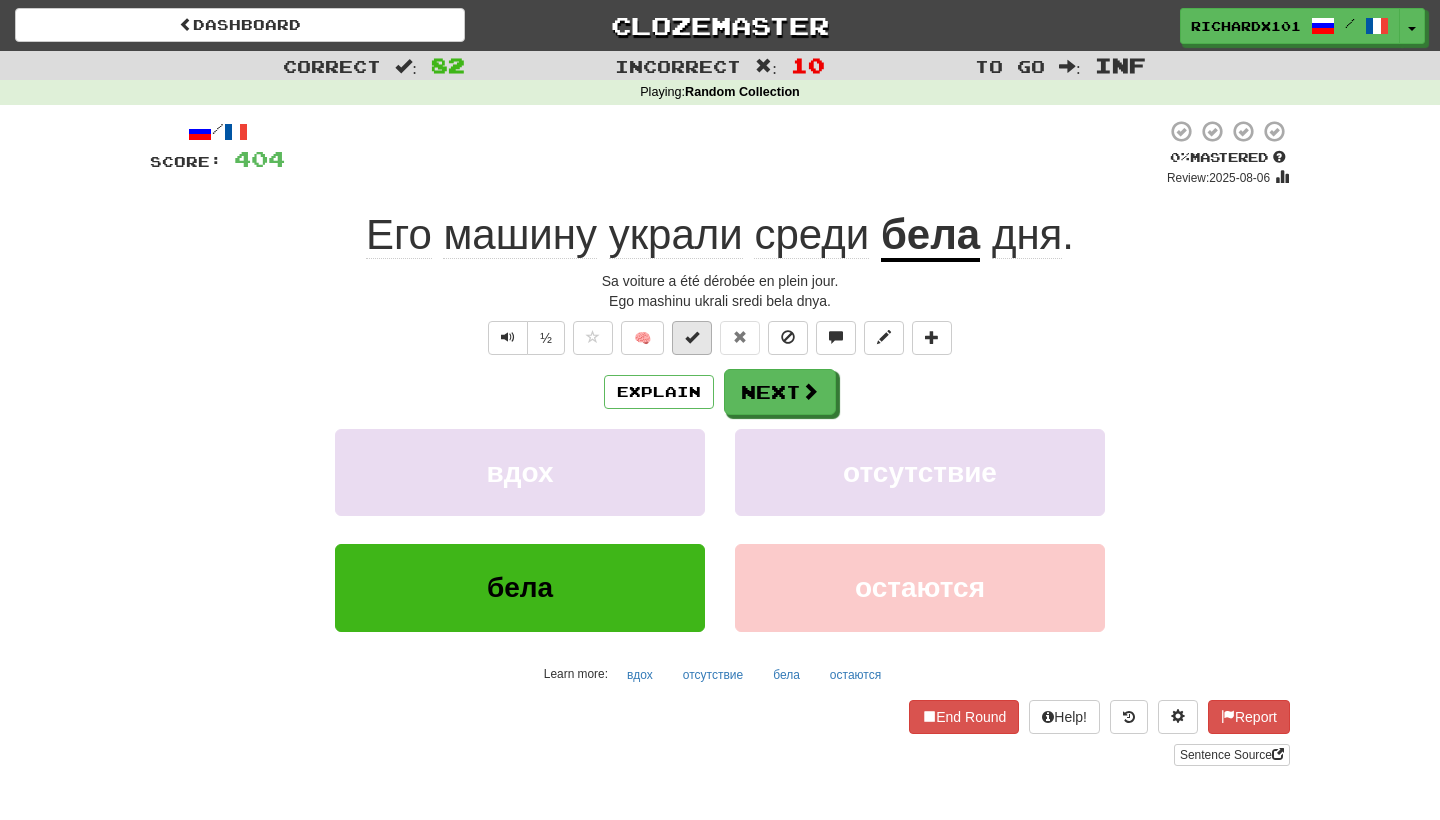 click at bounding box center (692, 337) 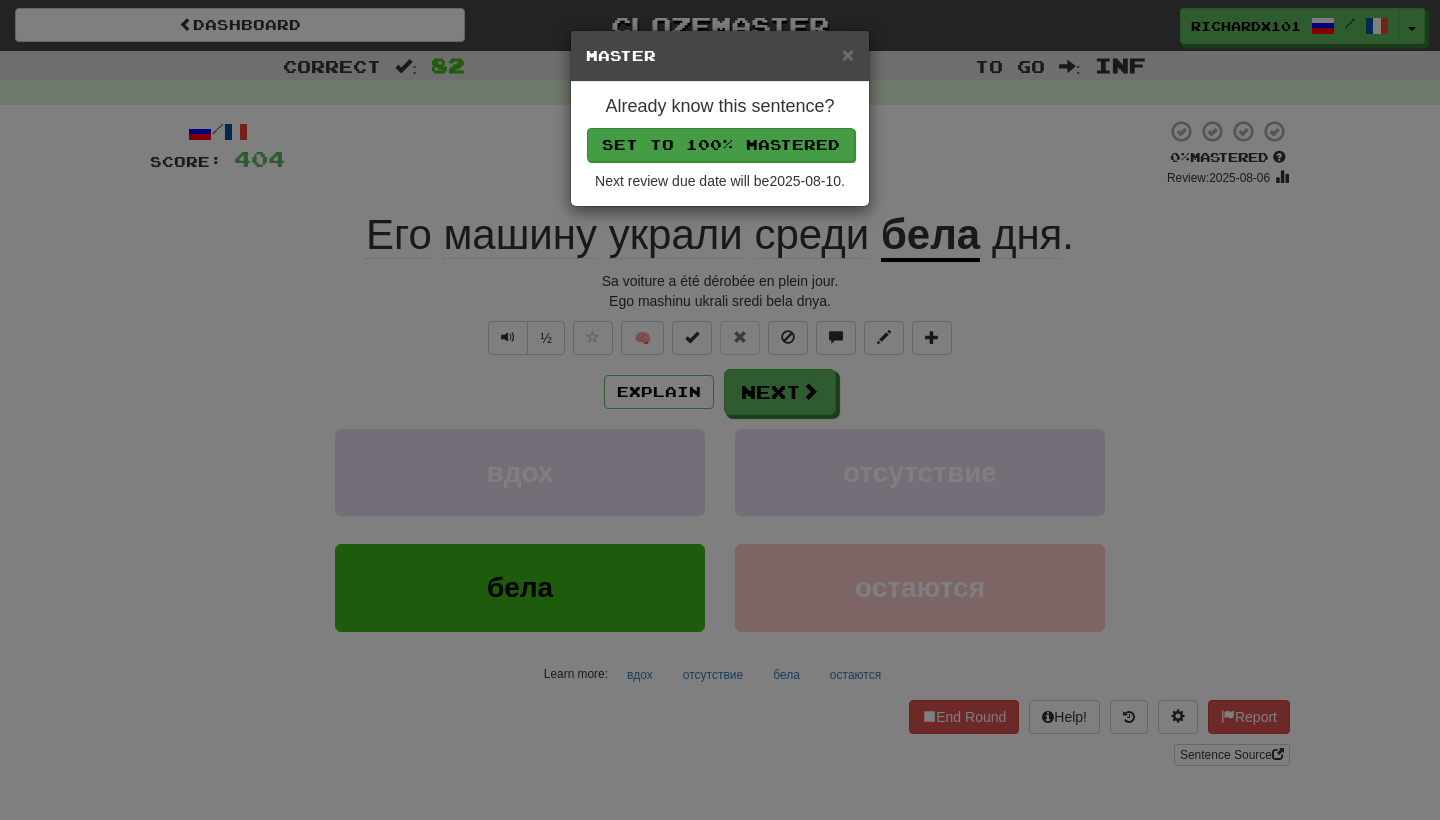 click on "Set to 100% Mastered" at bounding box center (721, 145) 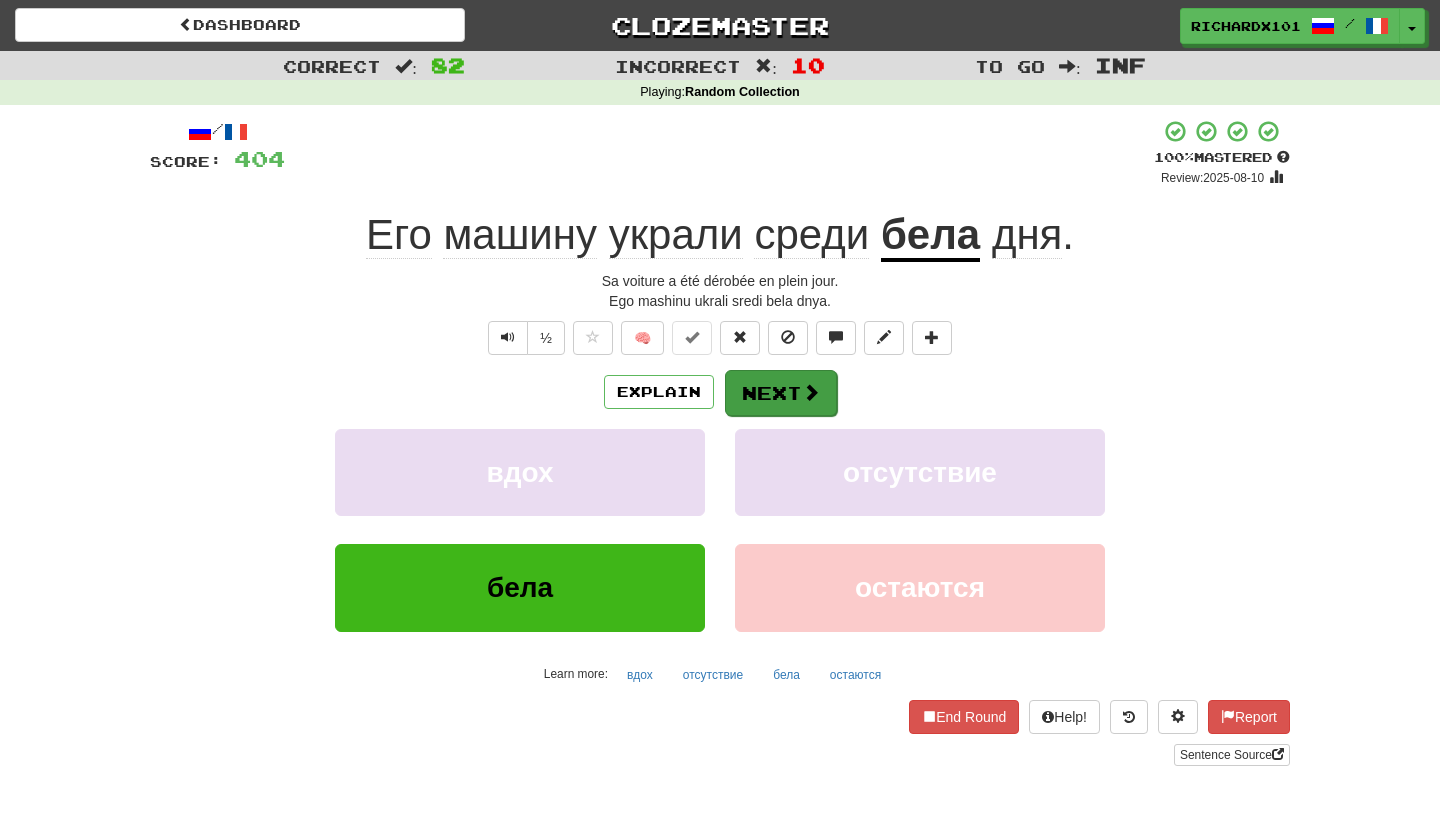 click on "Next" at bounding box center (781, 393) 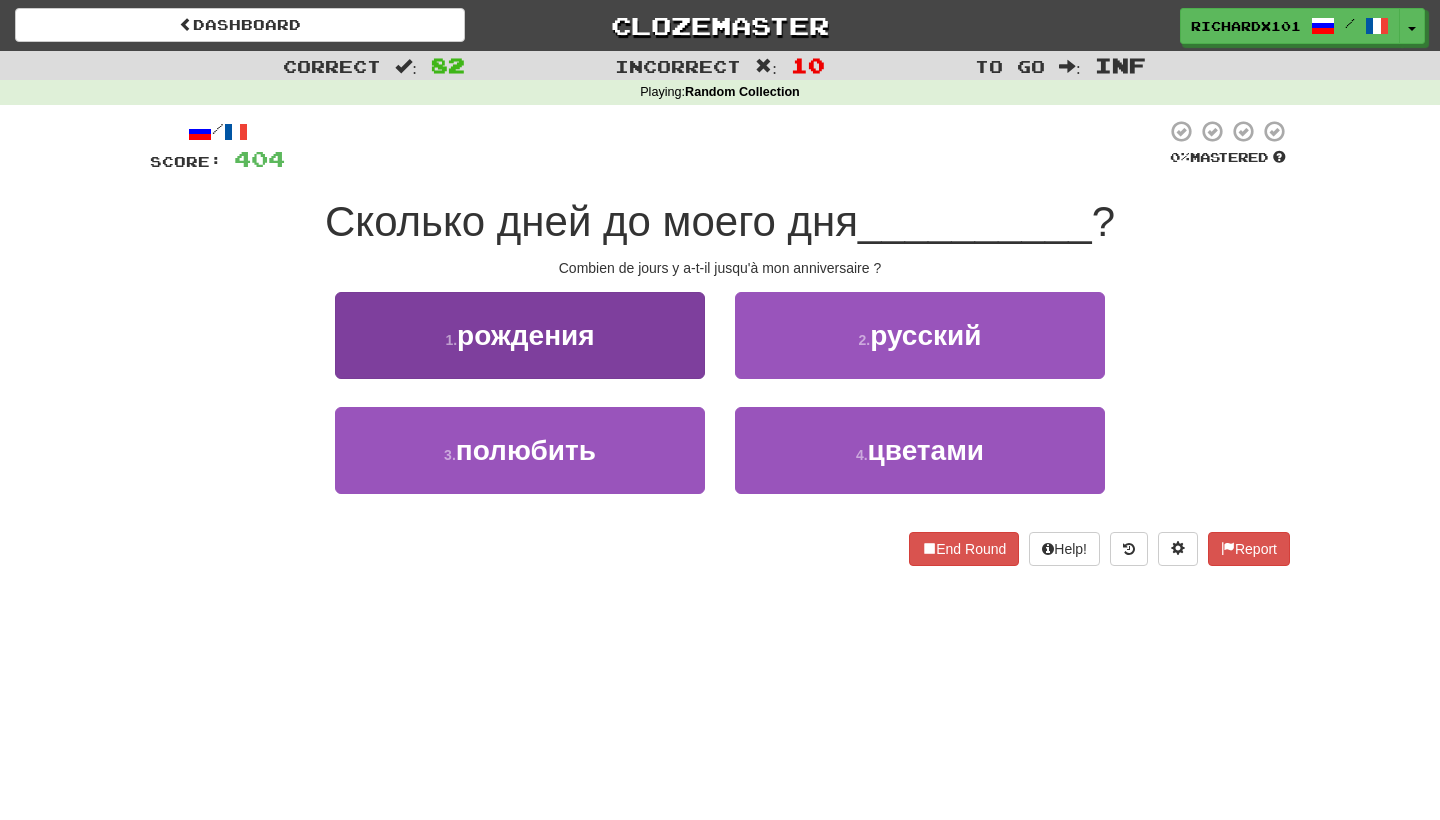 click on "1 .  рождения" at bounding box center (520, 335) 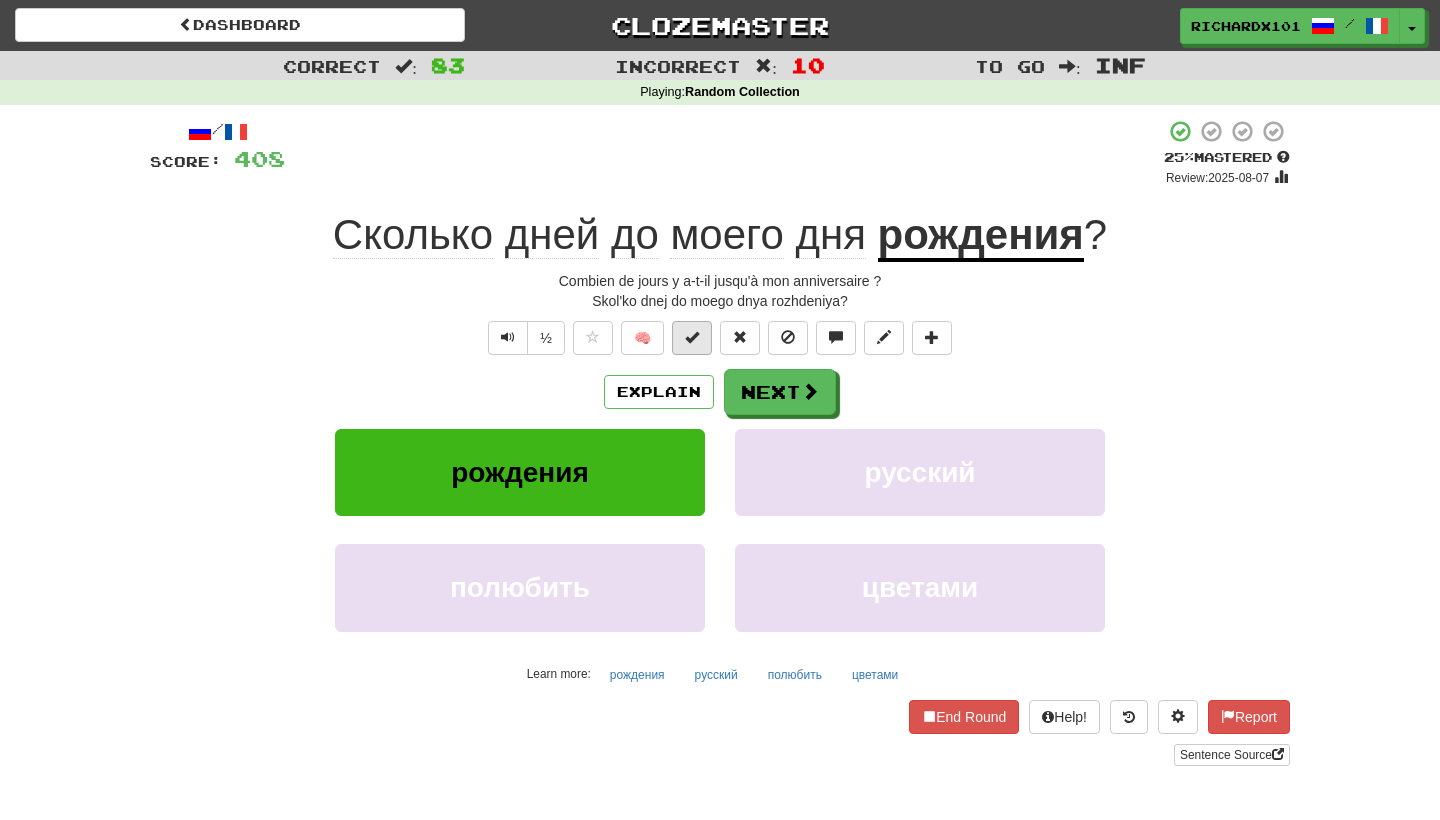 click at bounding box center [692, 338] 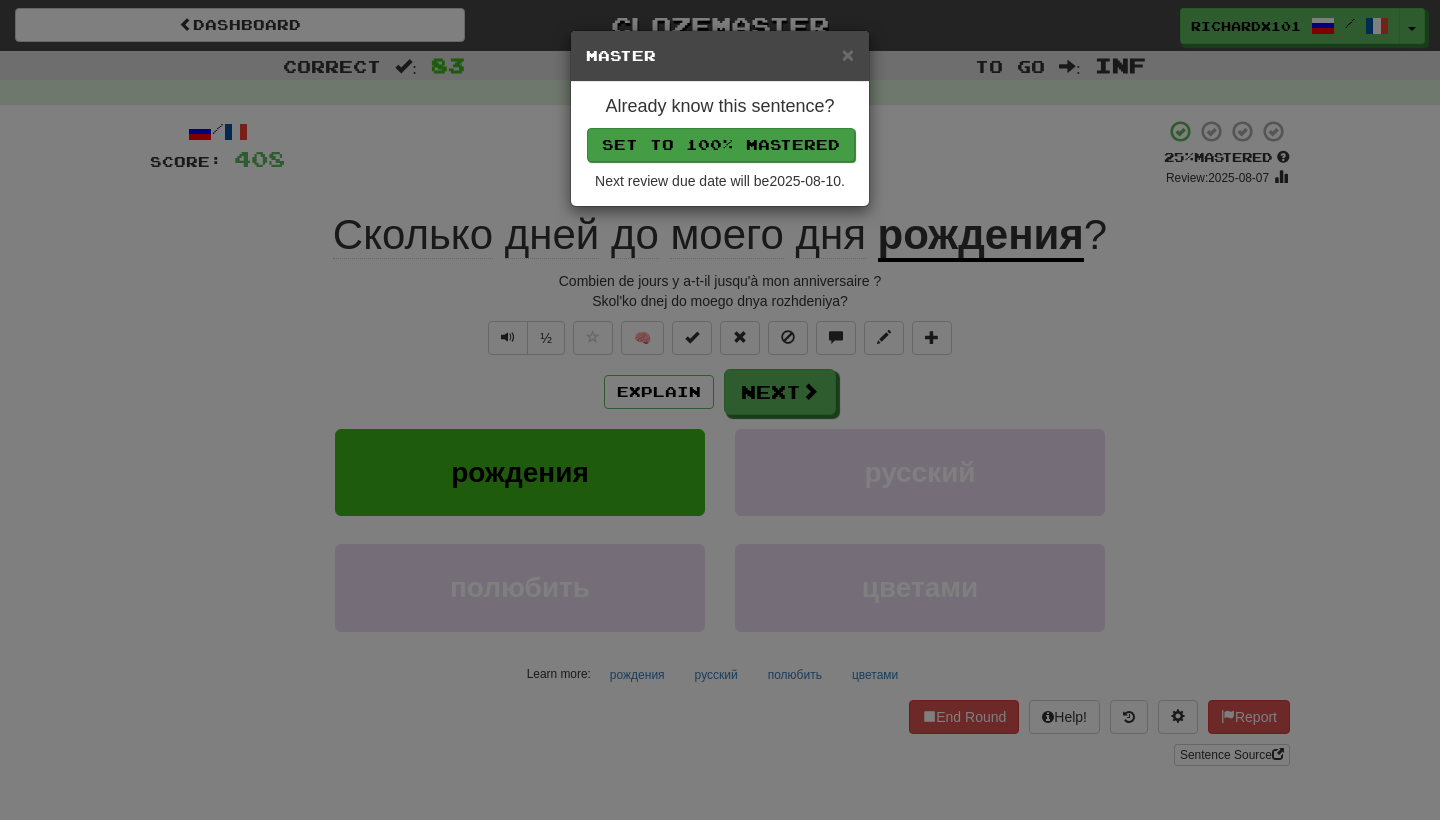 click on "Set to 100% Mastered" at bounding box center (721, 145) 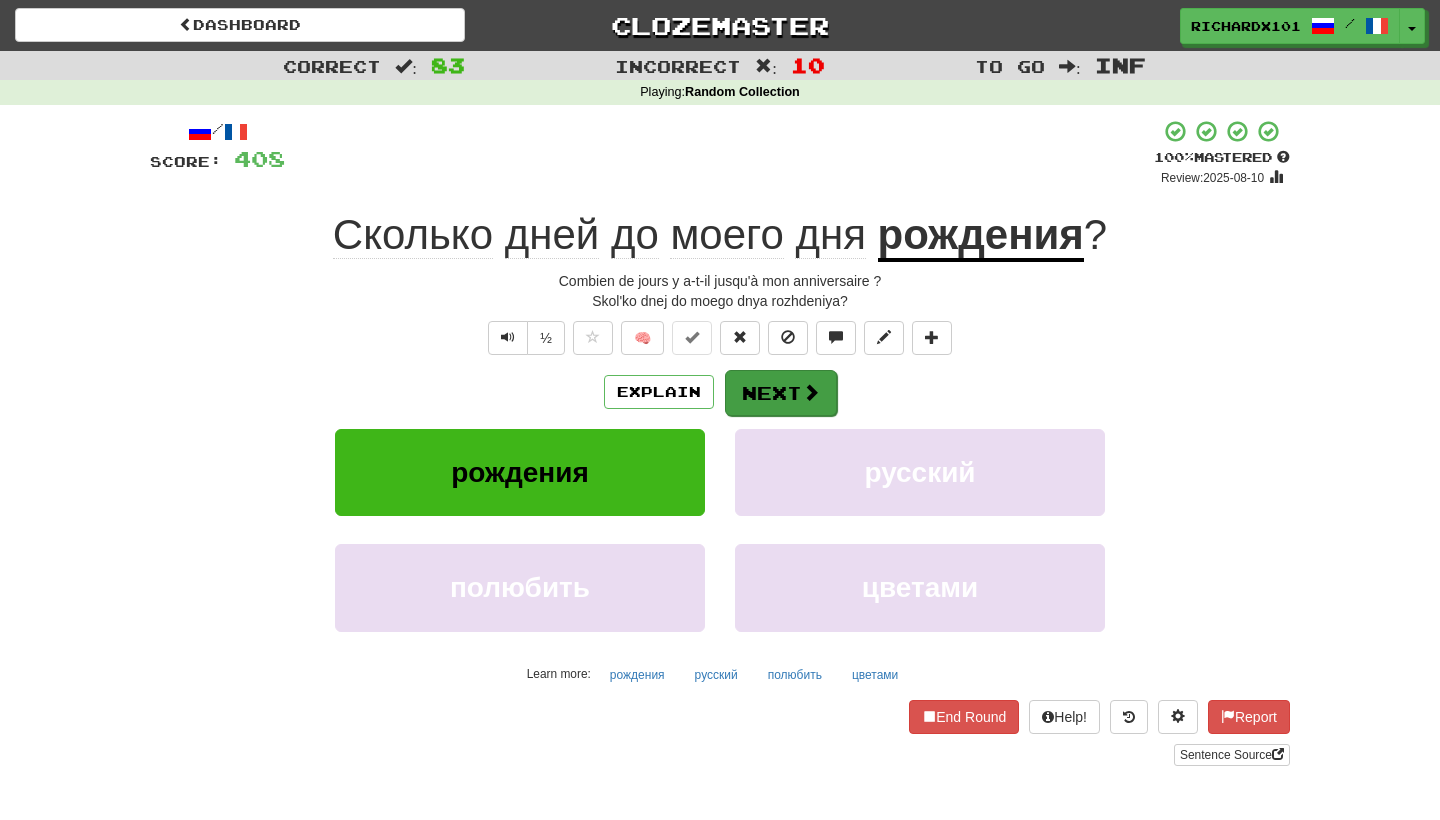 click on "Next" at bounding box center [781, 393] 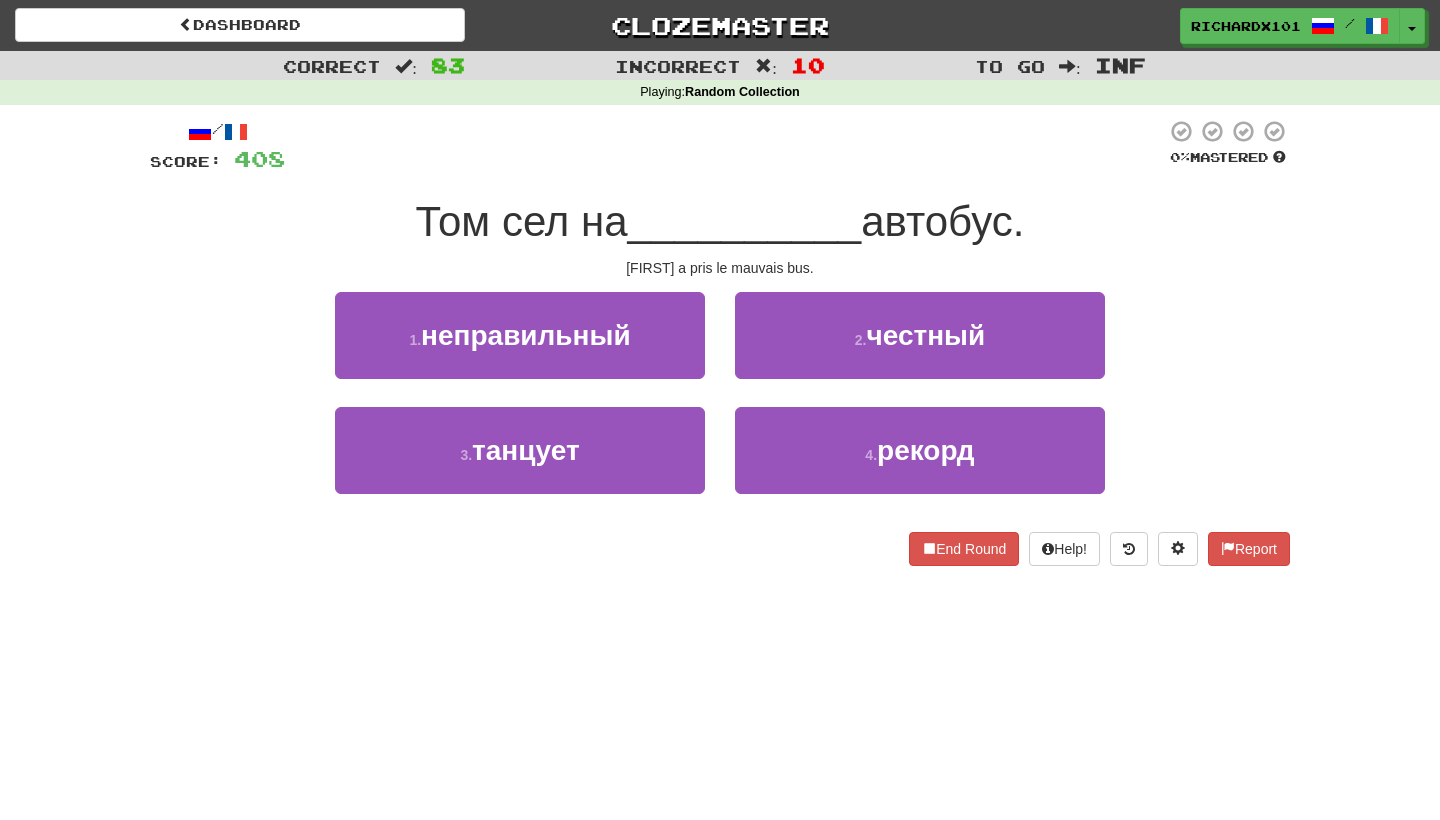 click on "1 .  неправильный" at bounding box center (520, 335) 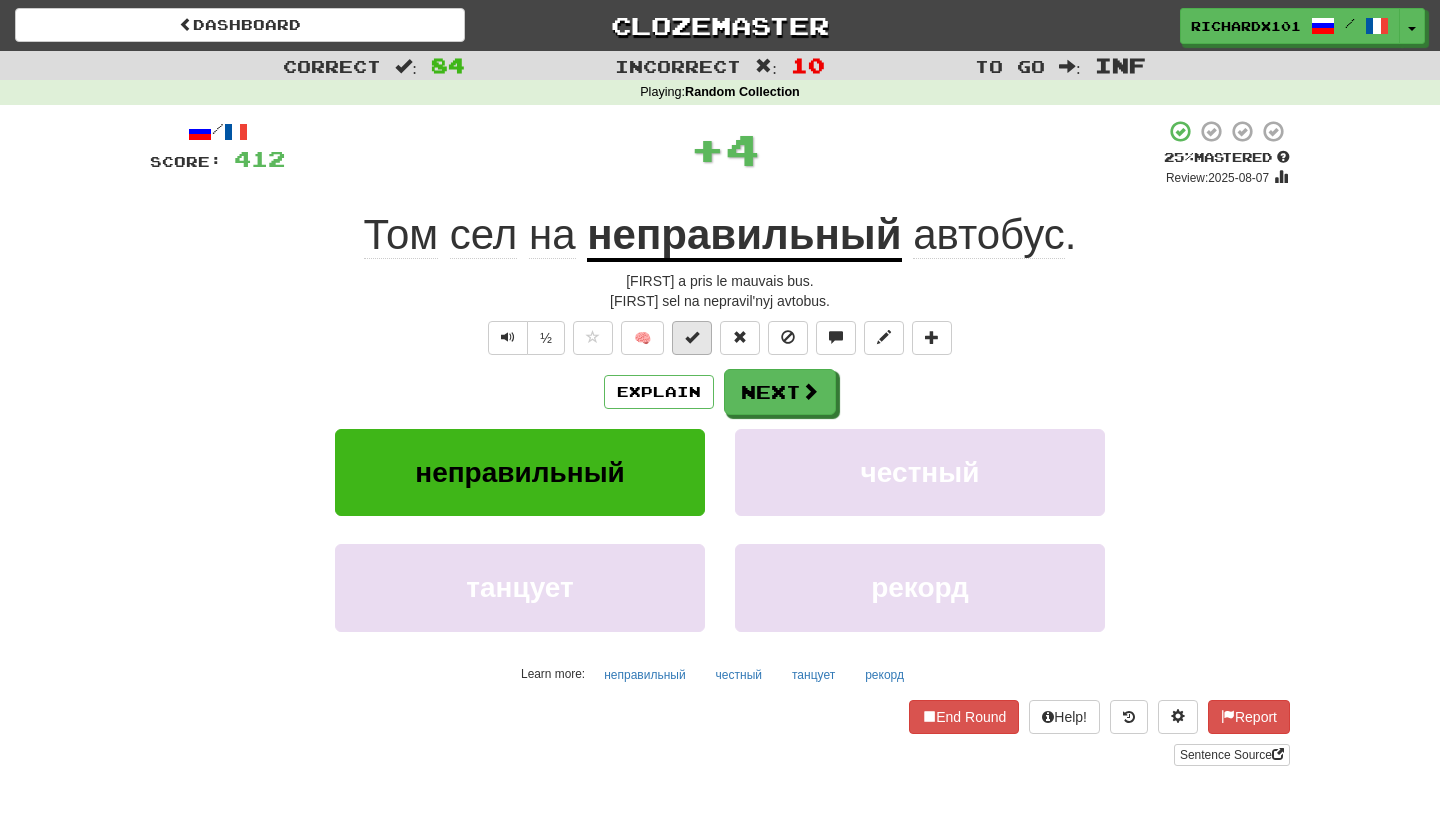 click at bounding box center (692, 337) 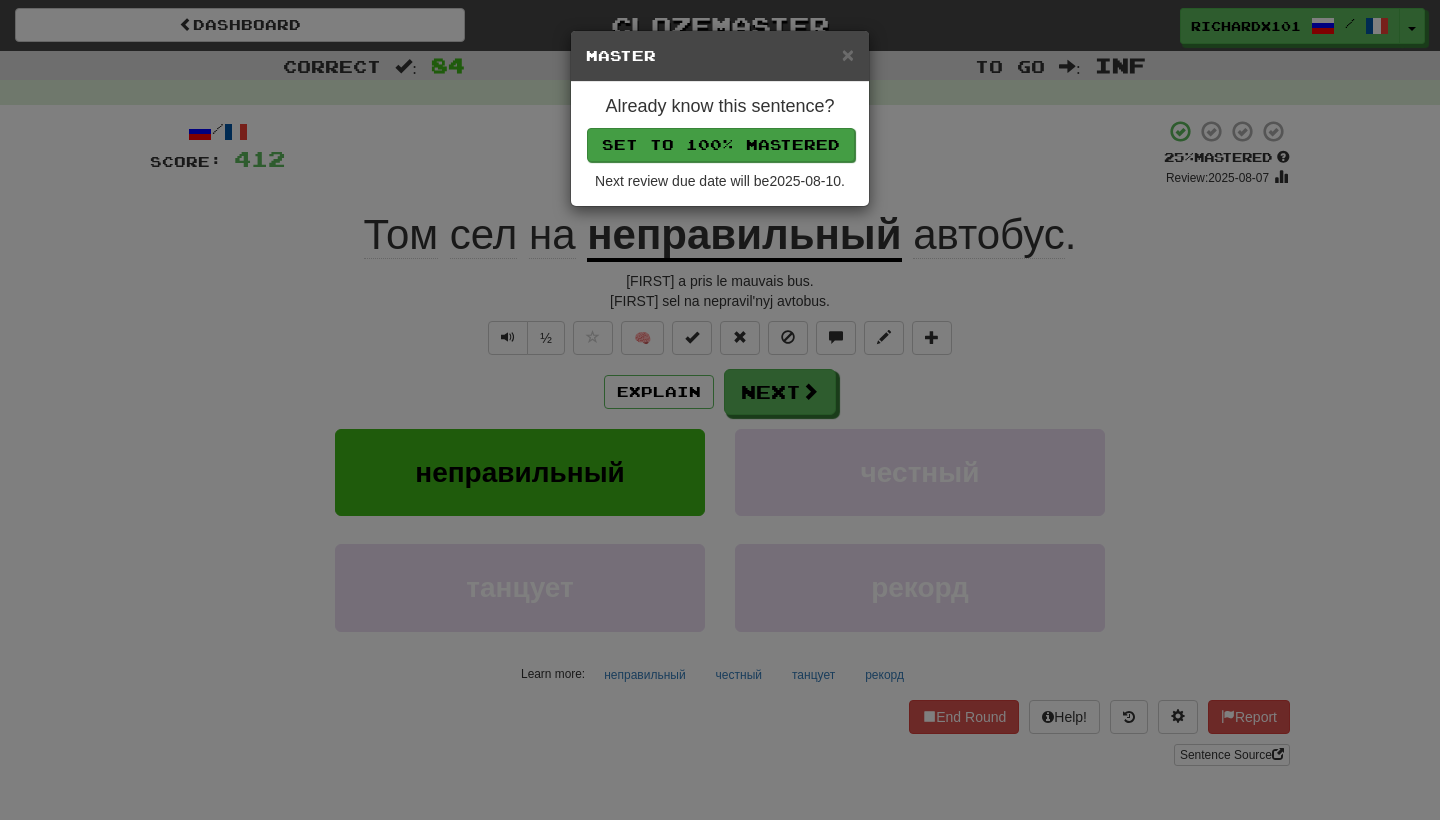 click on "Set to 100% Mastered" at bounding box center [721, 145] 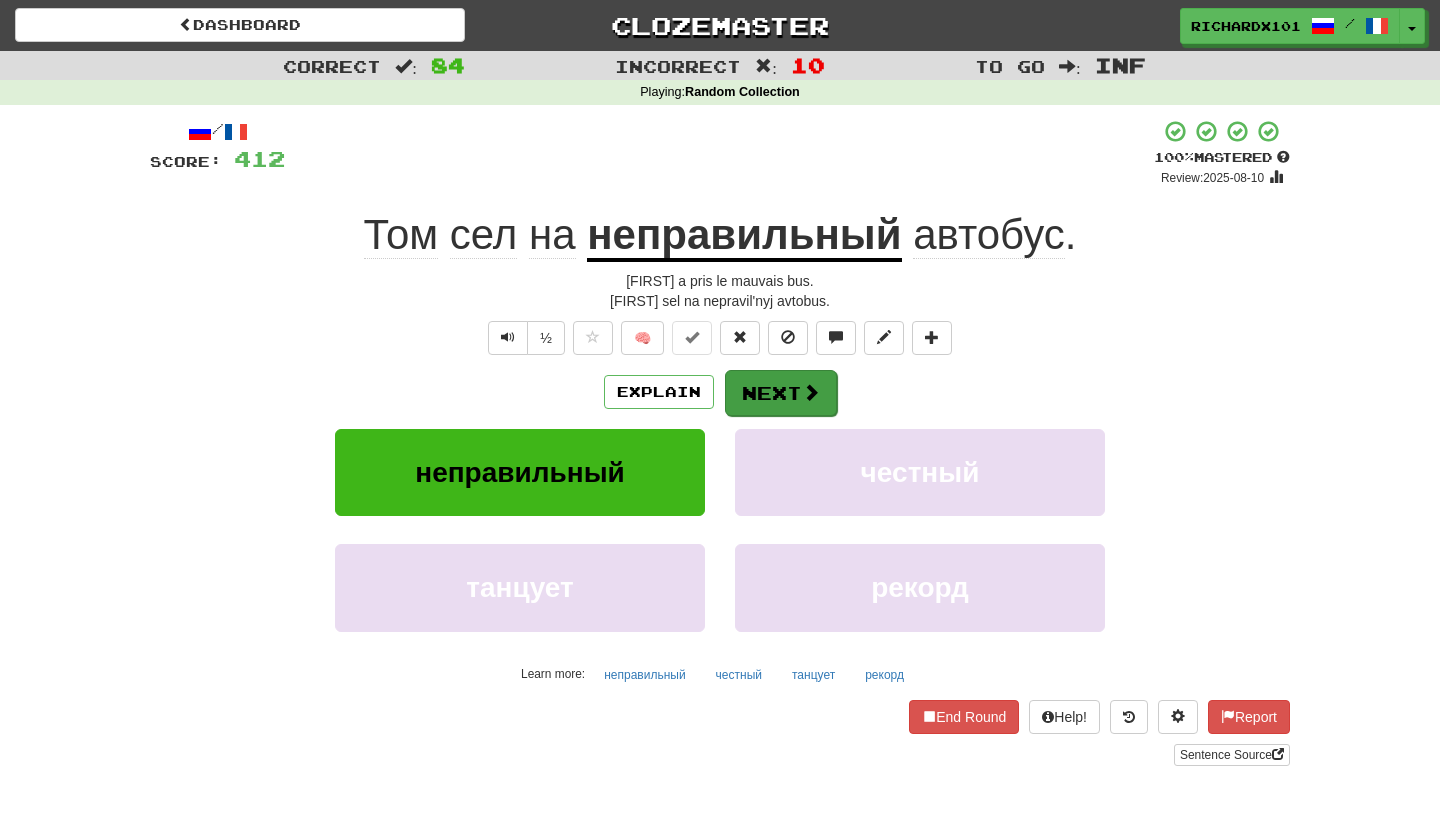 click on "Next" at bounding box center (781, 393) 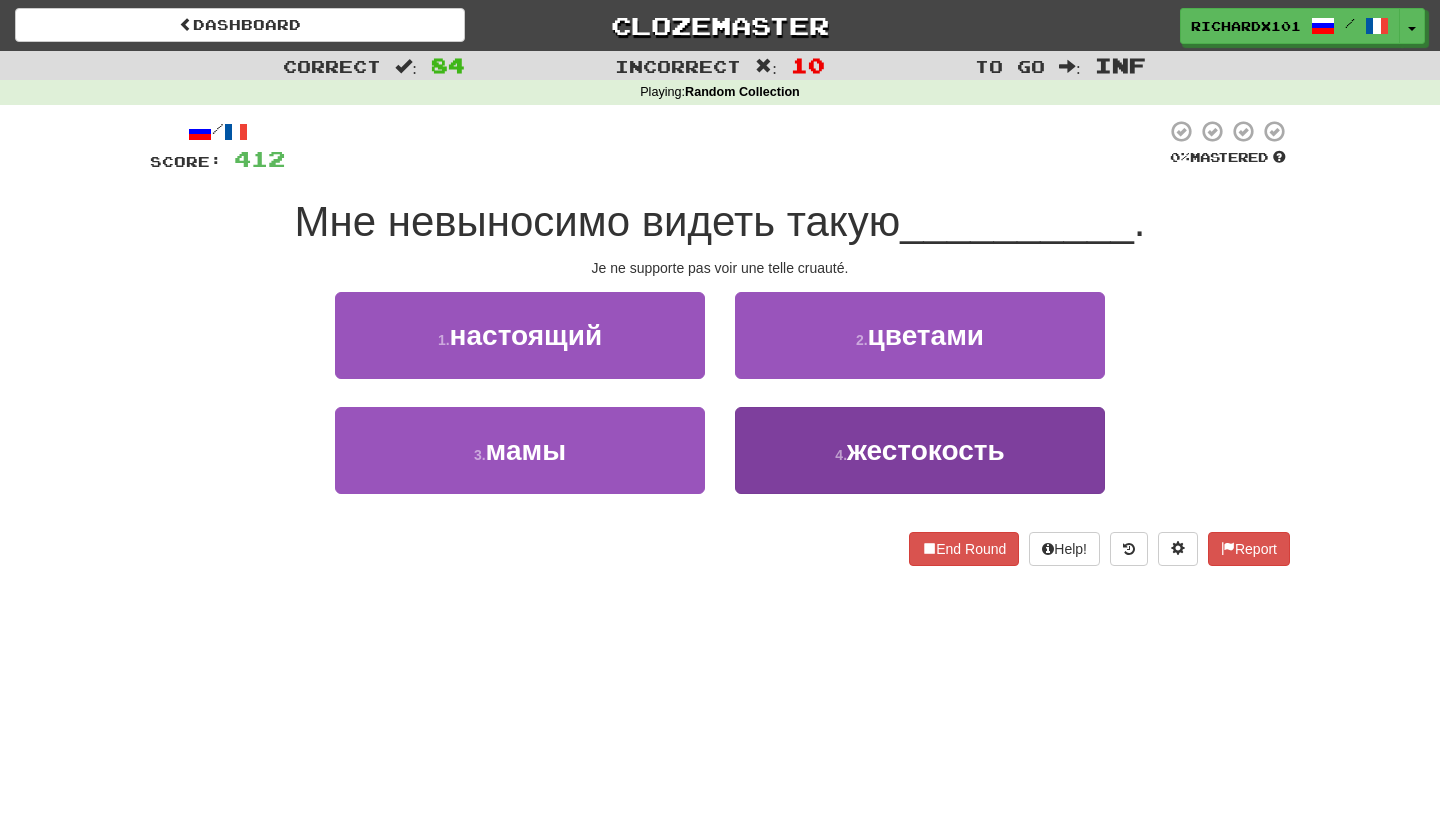 click on "4 ." at bounding box center [841, 455] 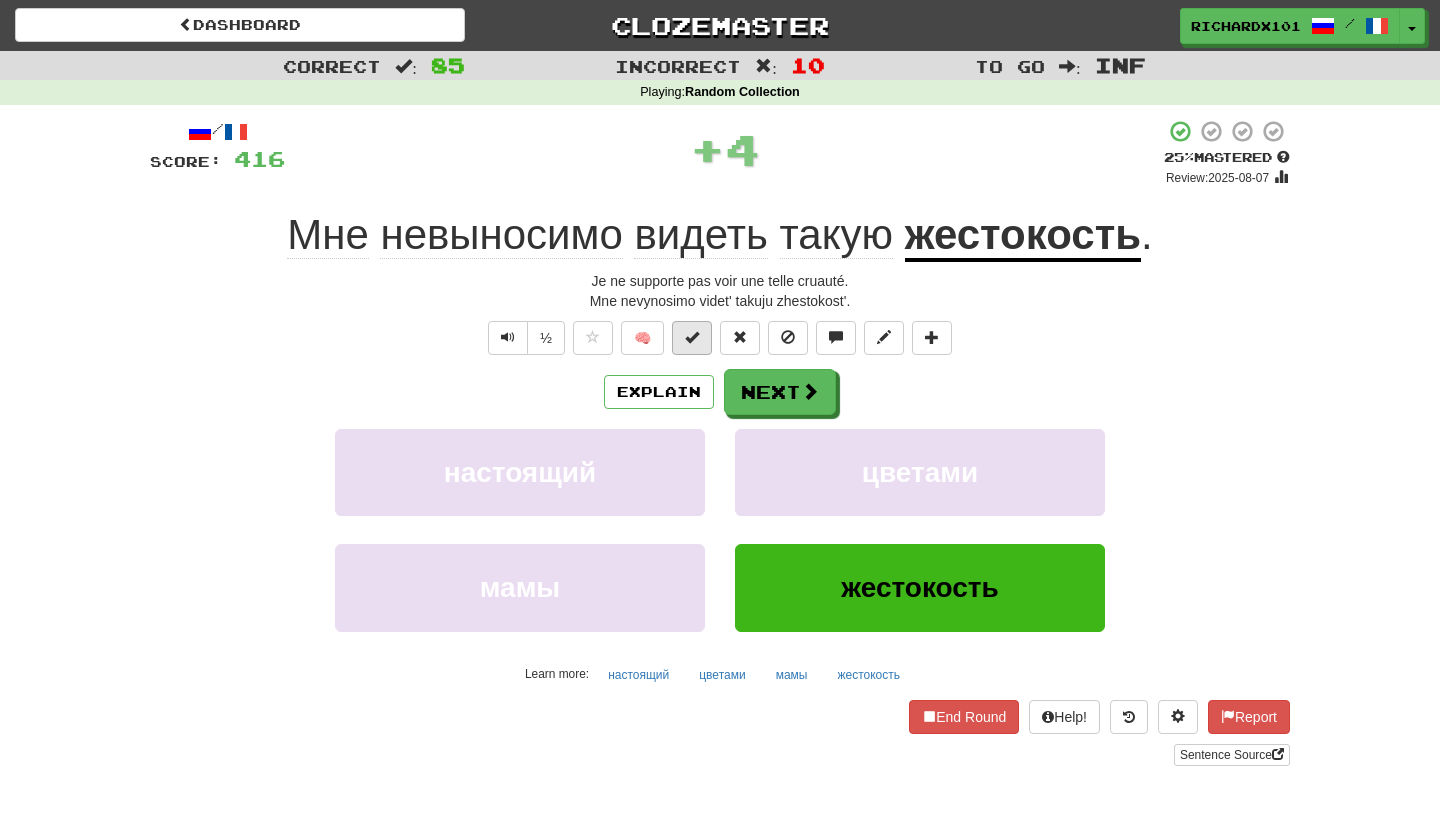 click at bounding box center (692, 337) 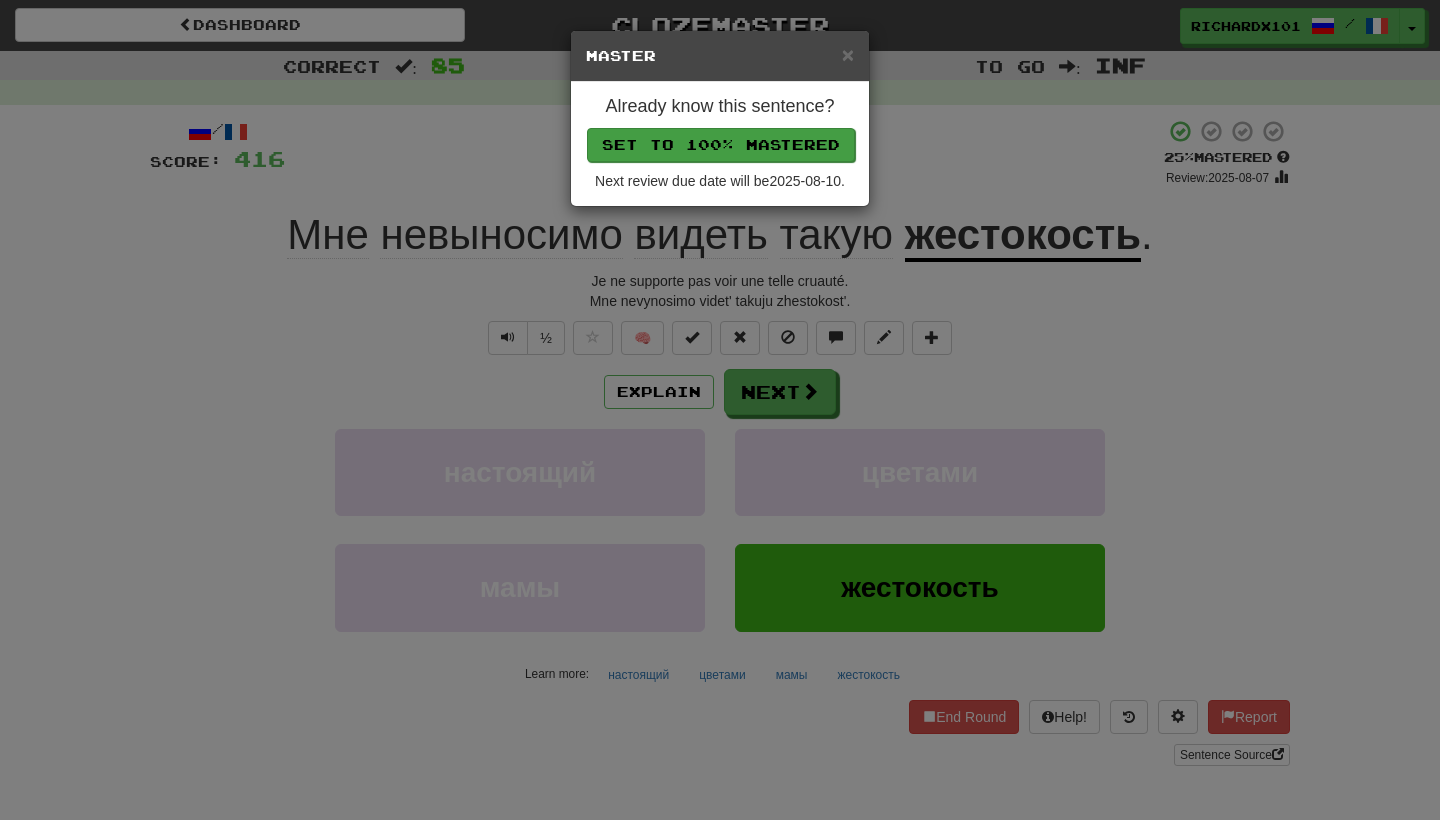 click on "Set to 100% Mastered" at bounding box center [721, 145] 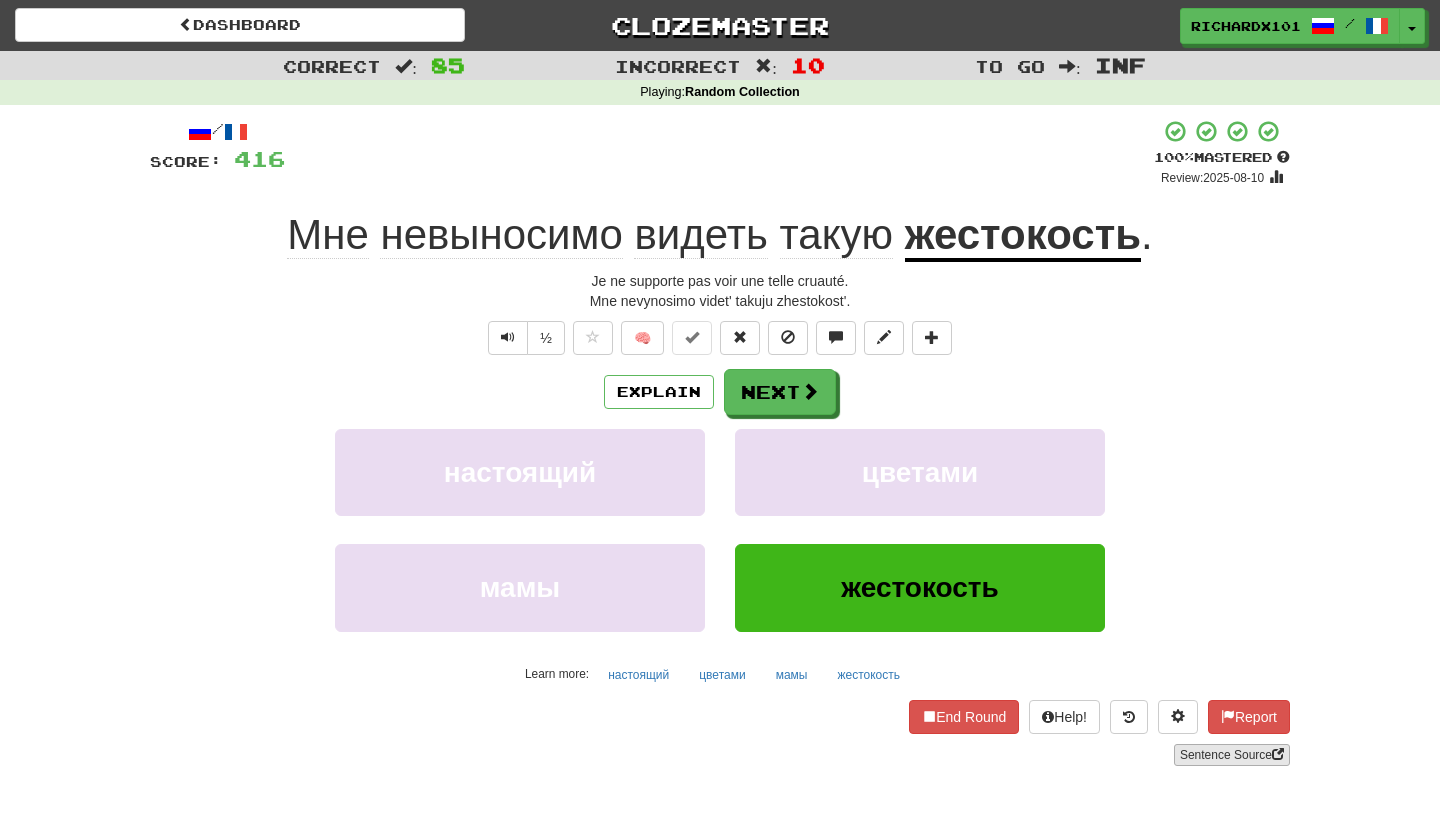 click on "Sentence Source" at bounding box center [1232, 755] 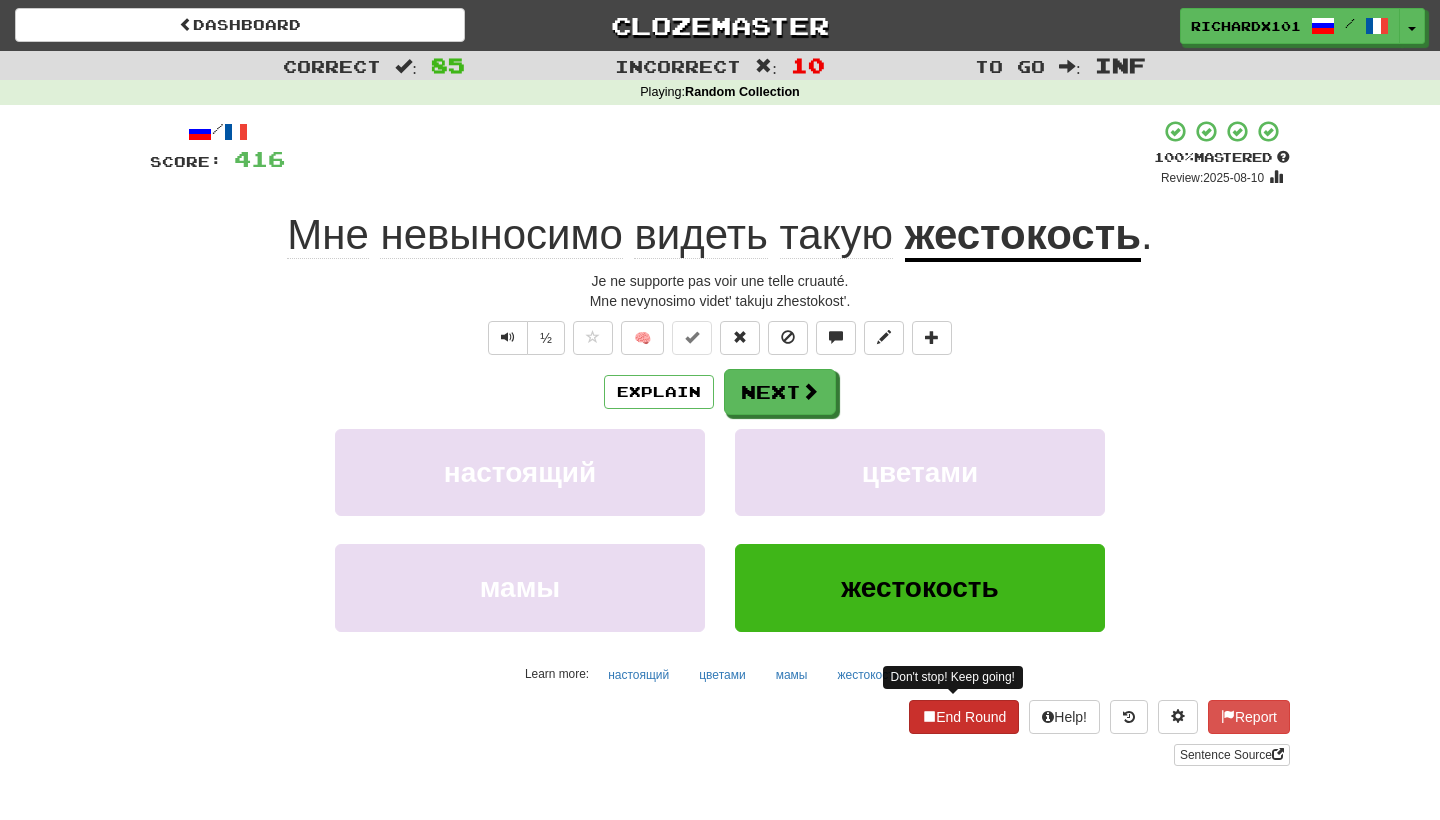 click on "End Round" at bounding box center [964, 717] 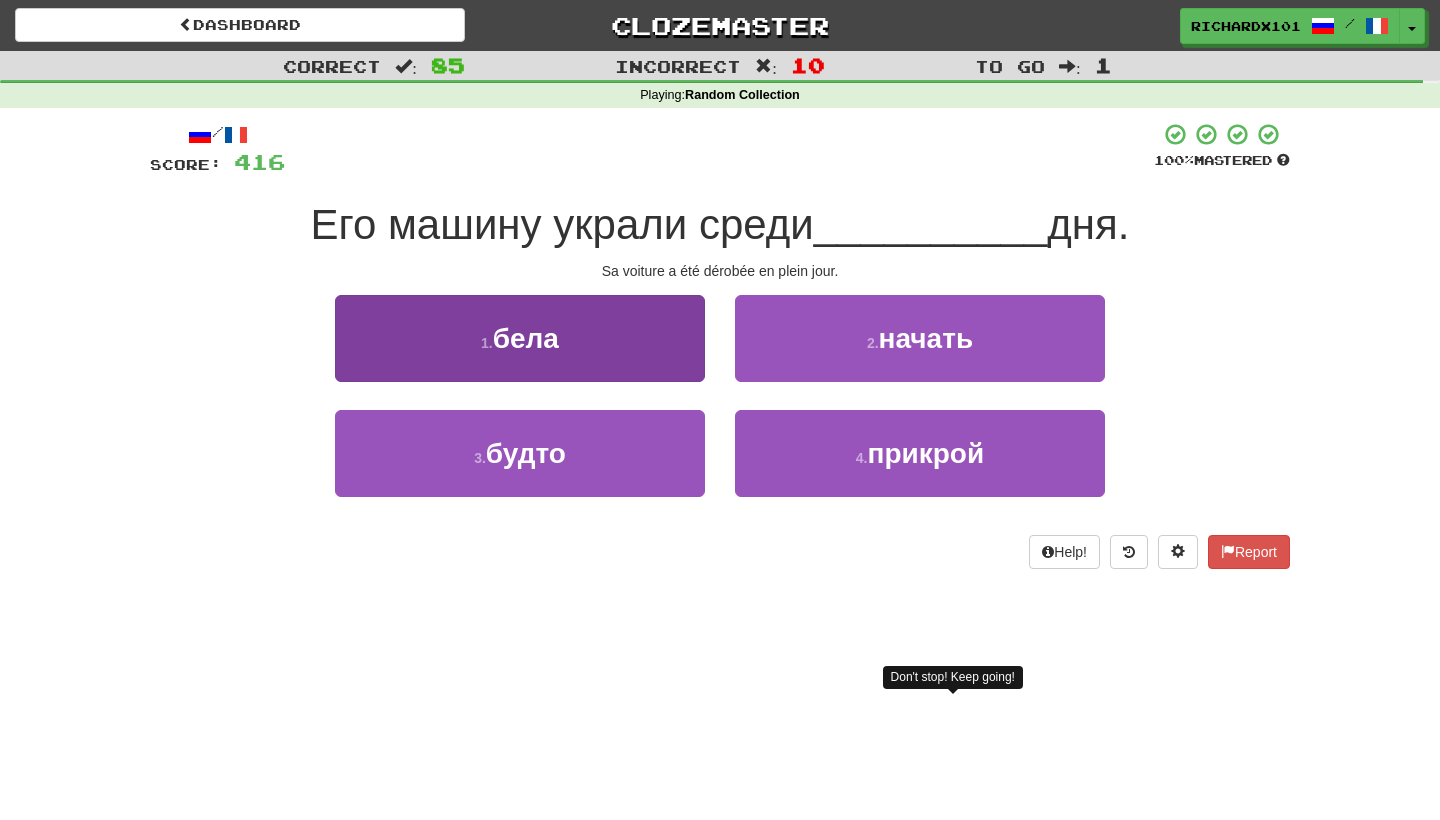 click on "1 .  бела" at bounding box center (520, 338) 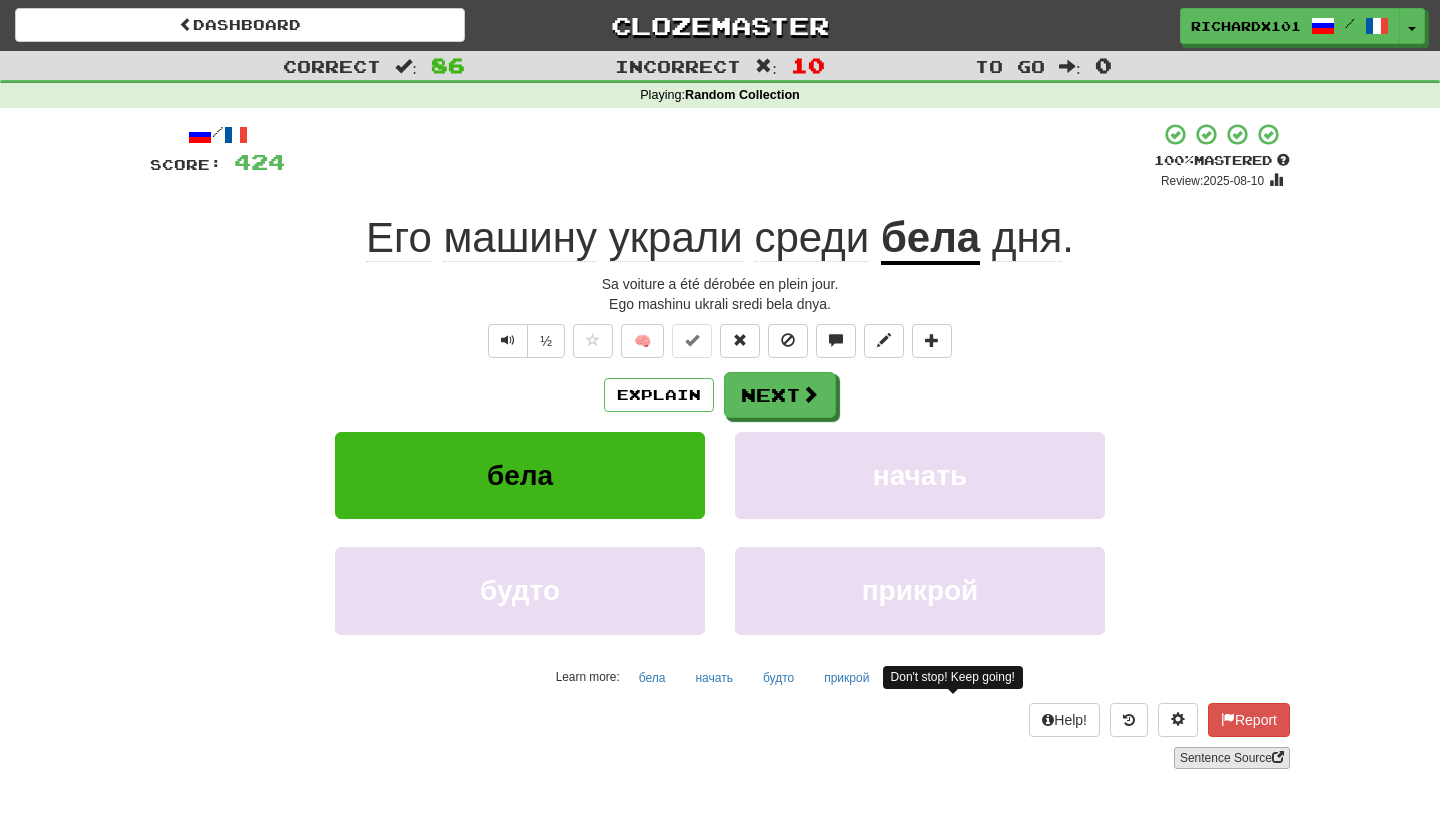 click on "Sentence Source" at bounding box center (1232, 758) 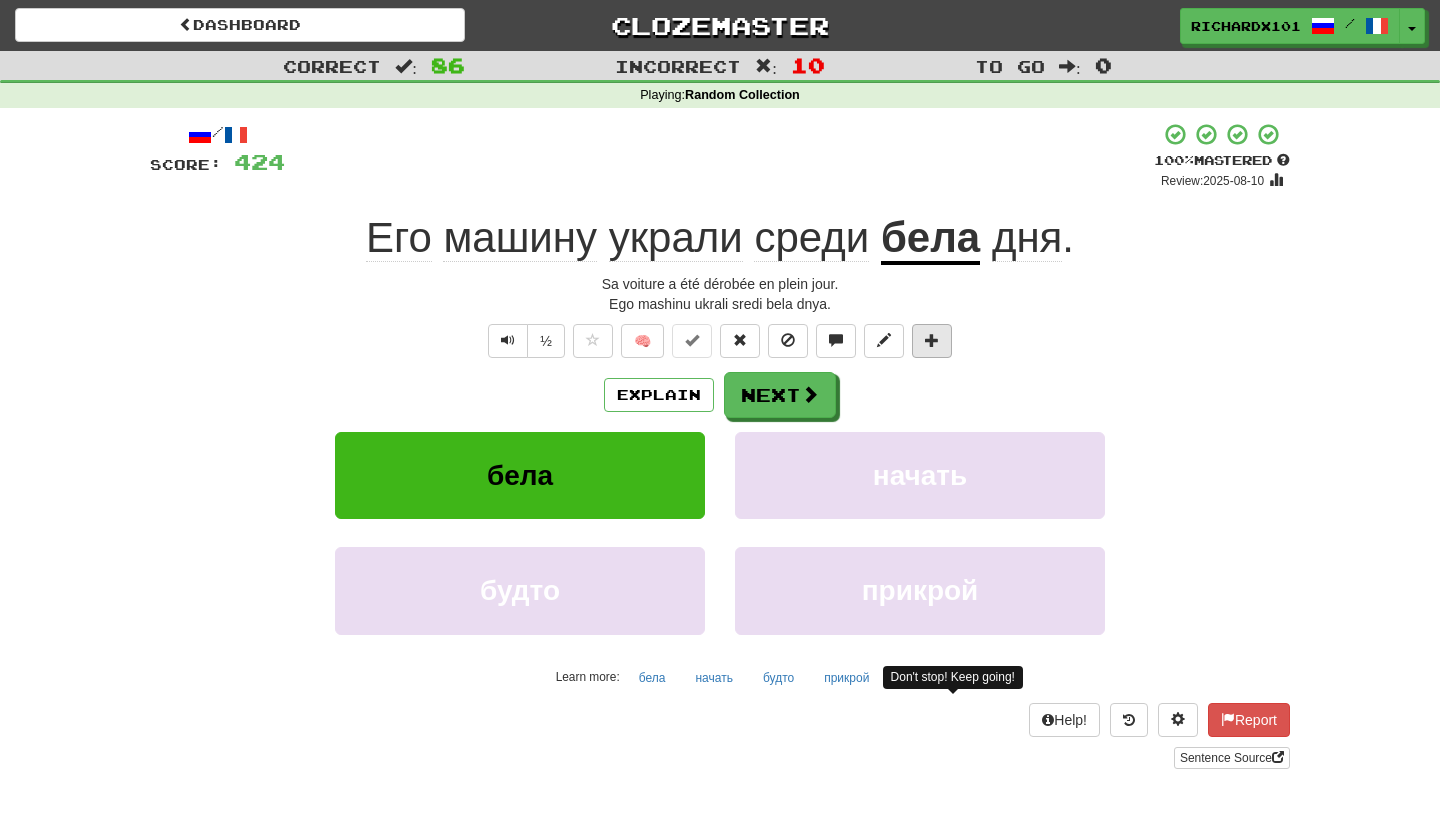 click at bounding box center (932, 341) 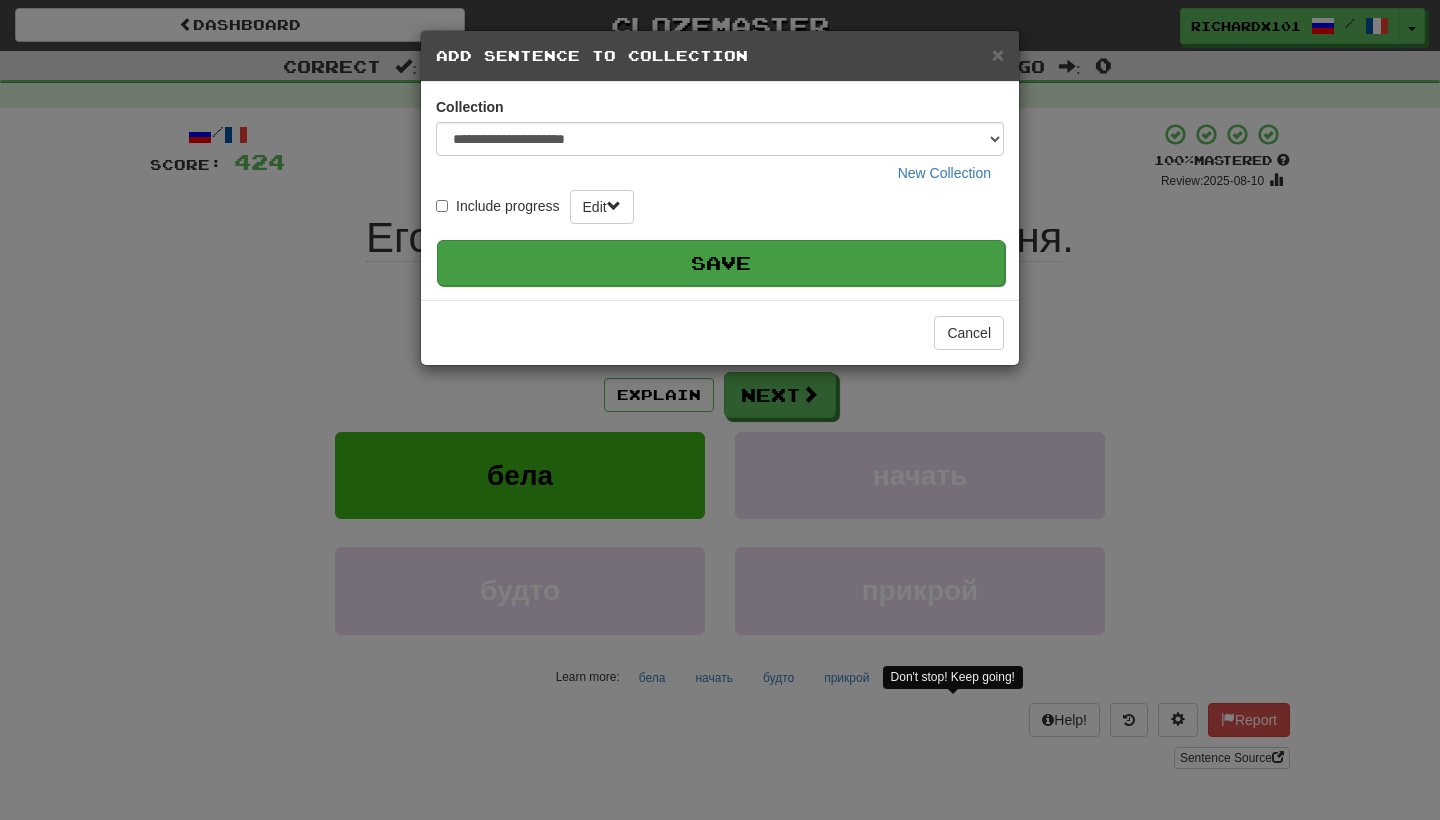 click on "Save" at bounding box center (721, 263) 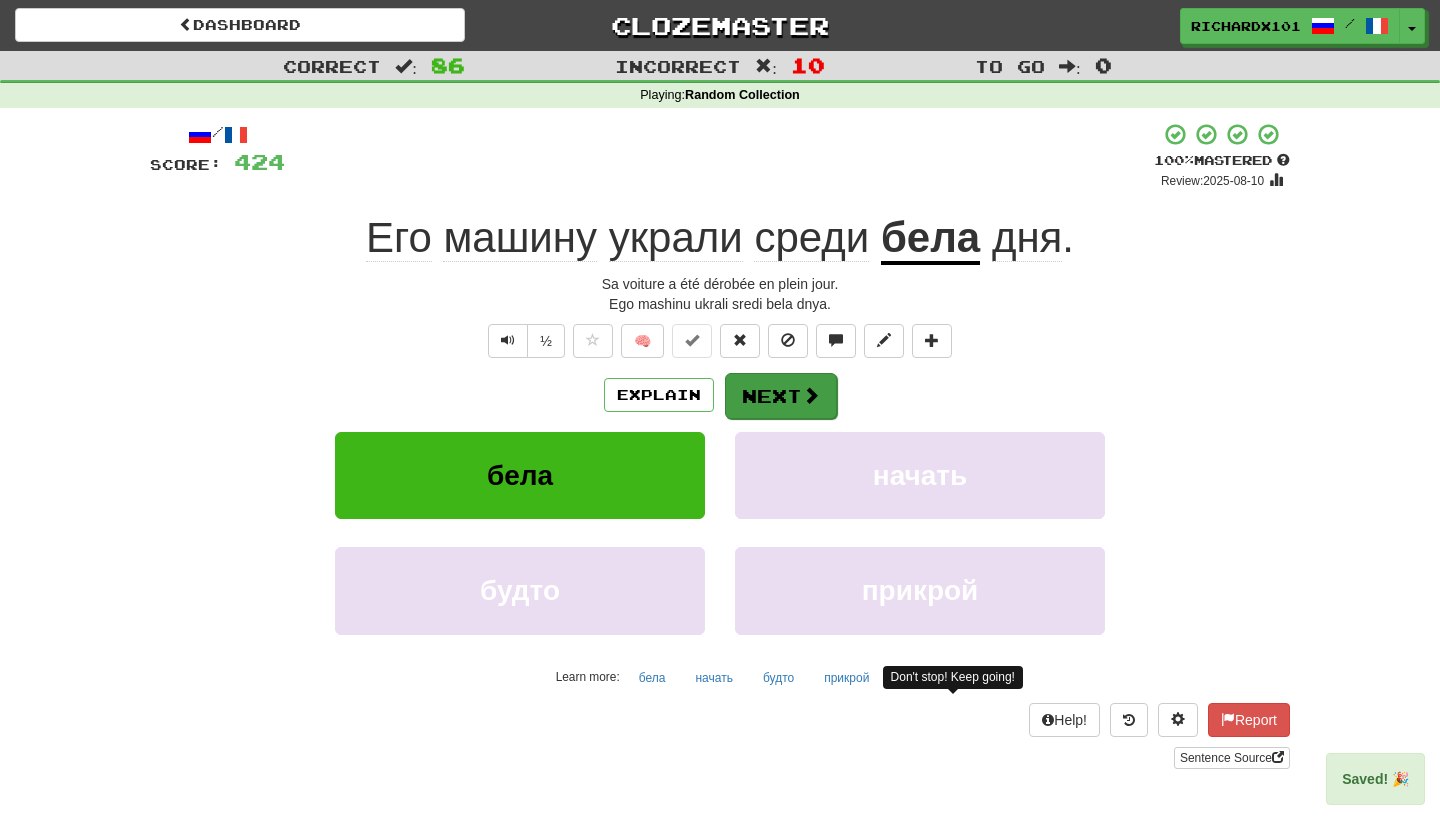 click at bounding box center [811, 395] 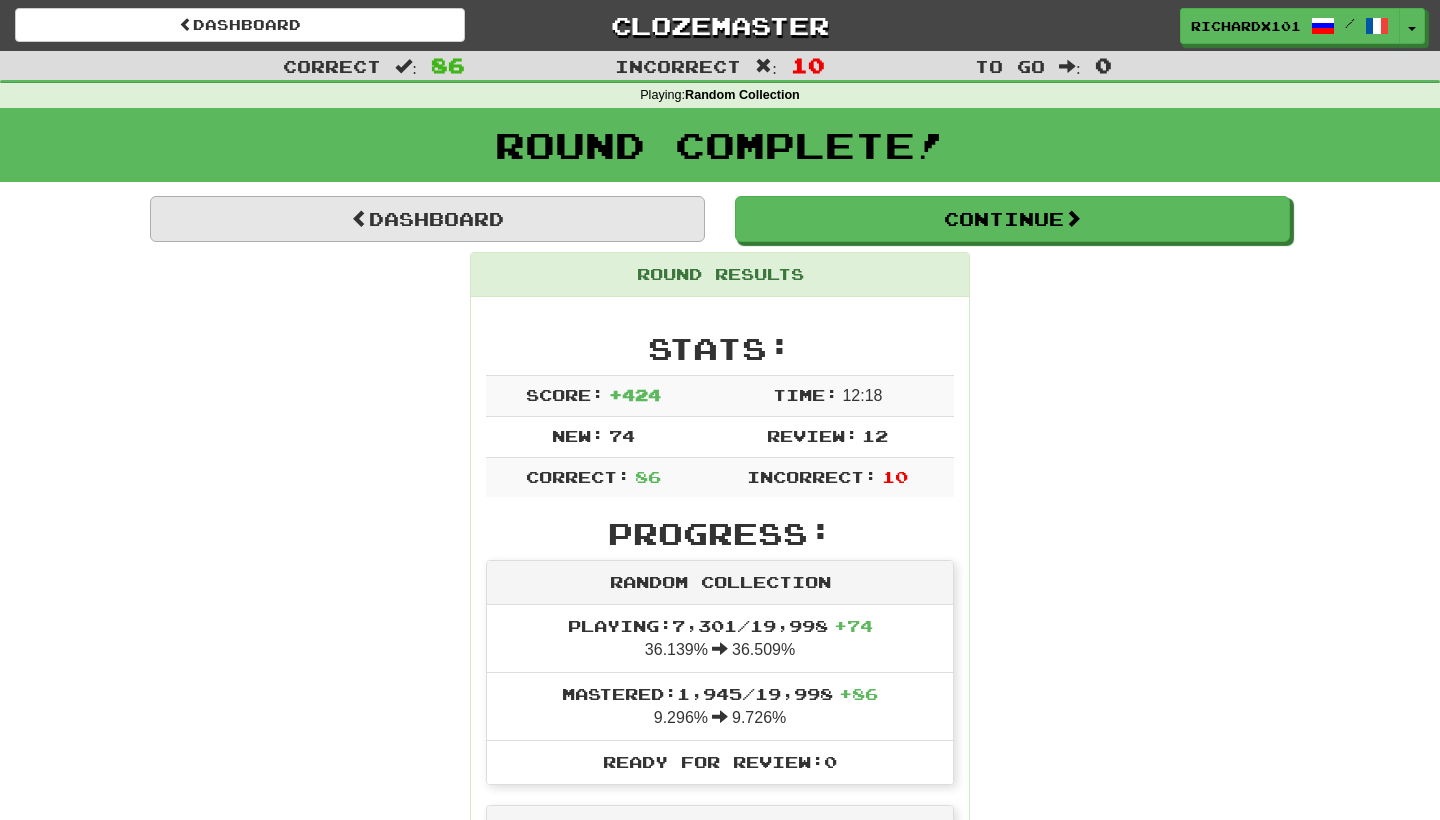 click on "Dashboard" at bounding box center [427, 219] 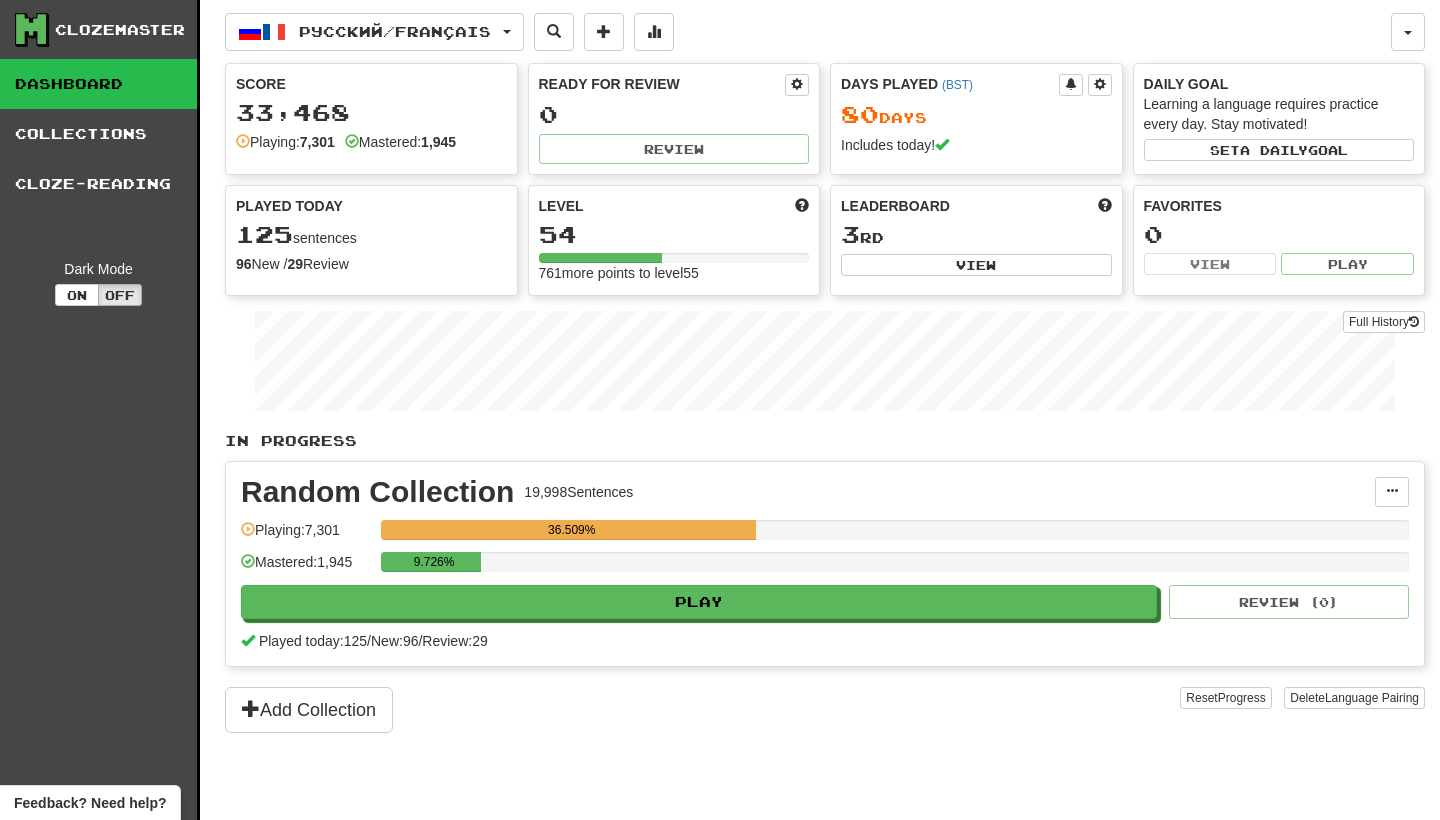 scroll, scrollTop: 0, scrollLeft: 0, axis: both 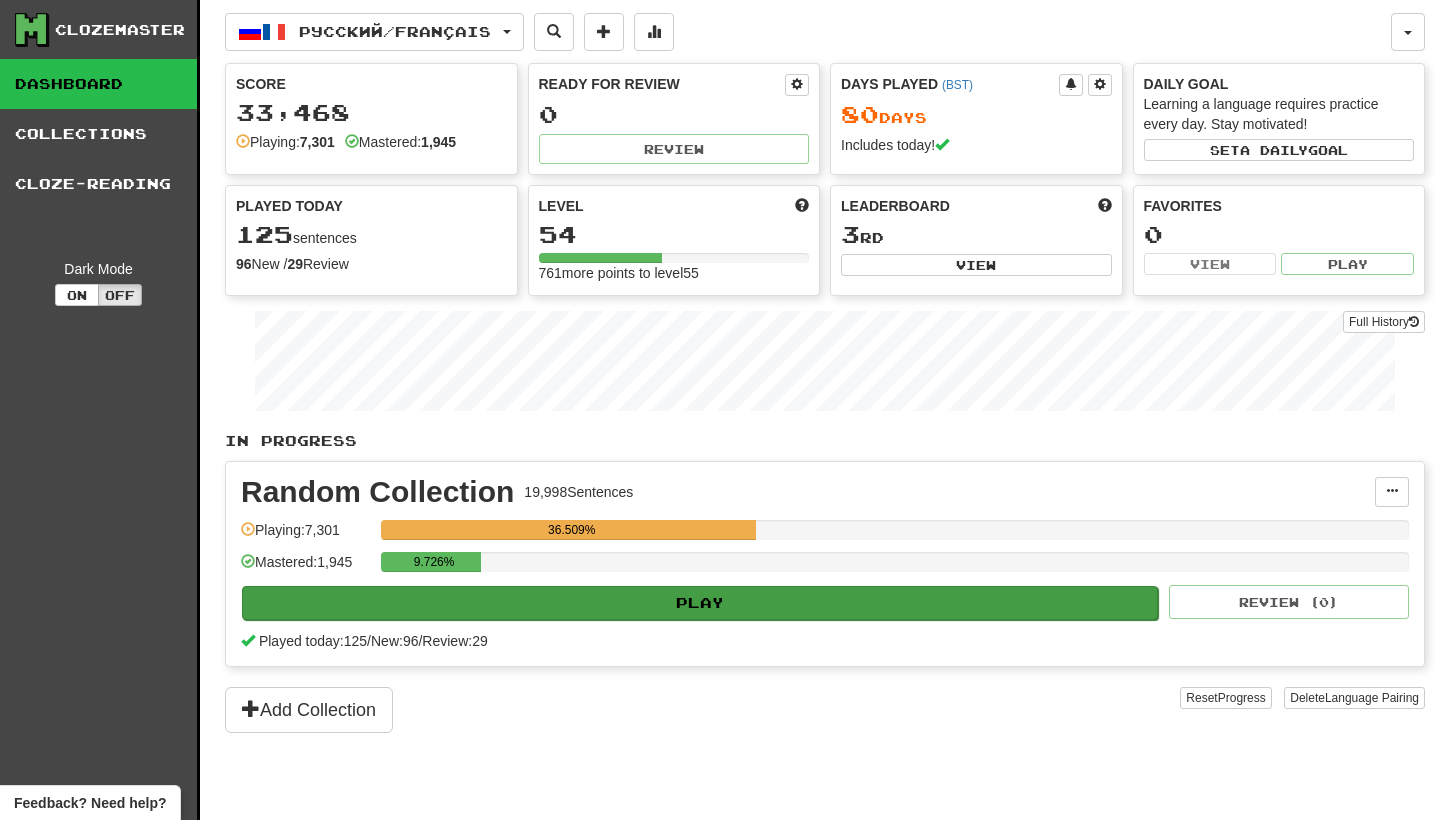 click on "Play" 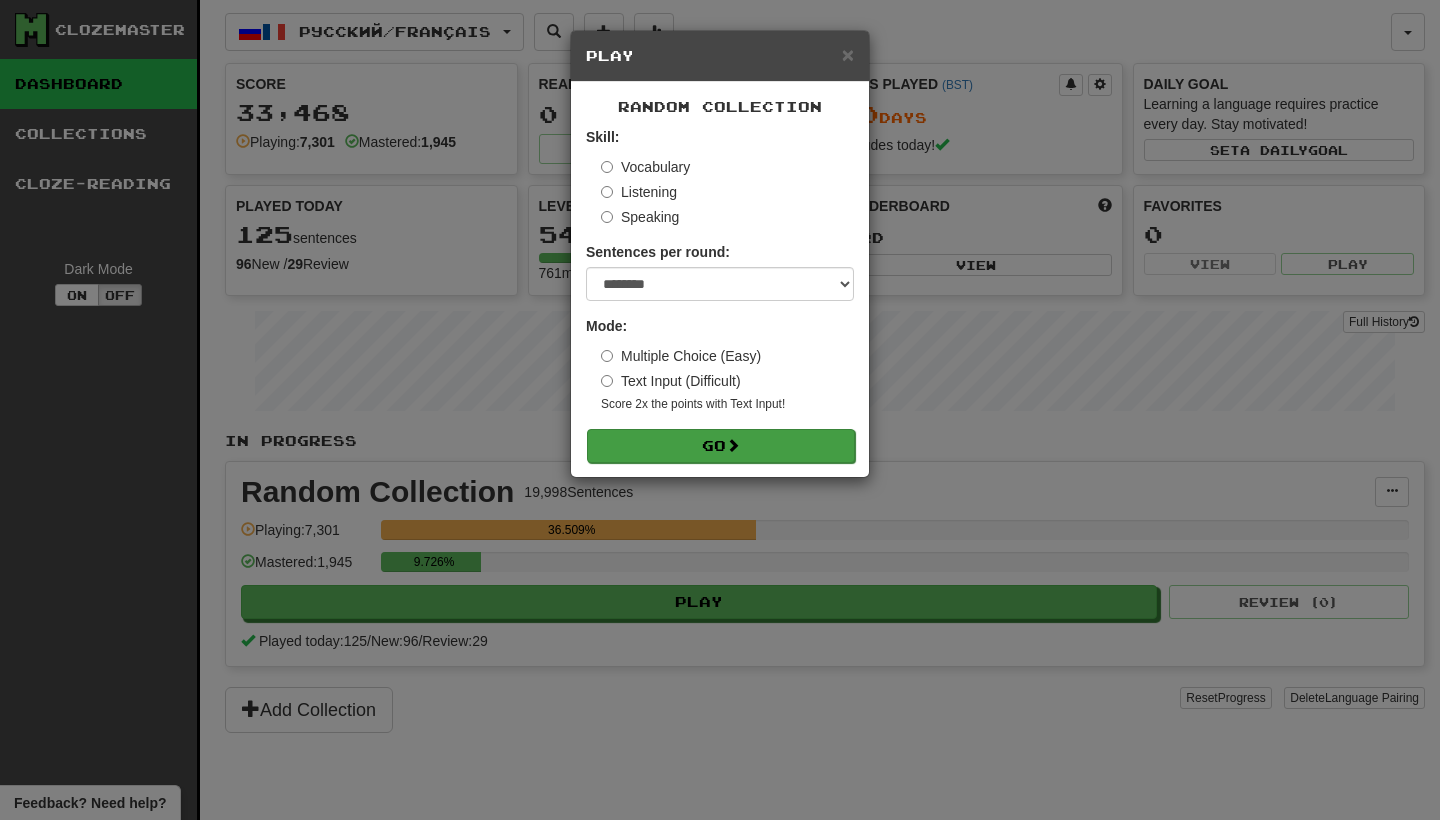 click on "Go" at bounding box center [721, 446] 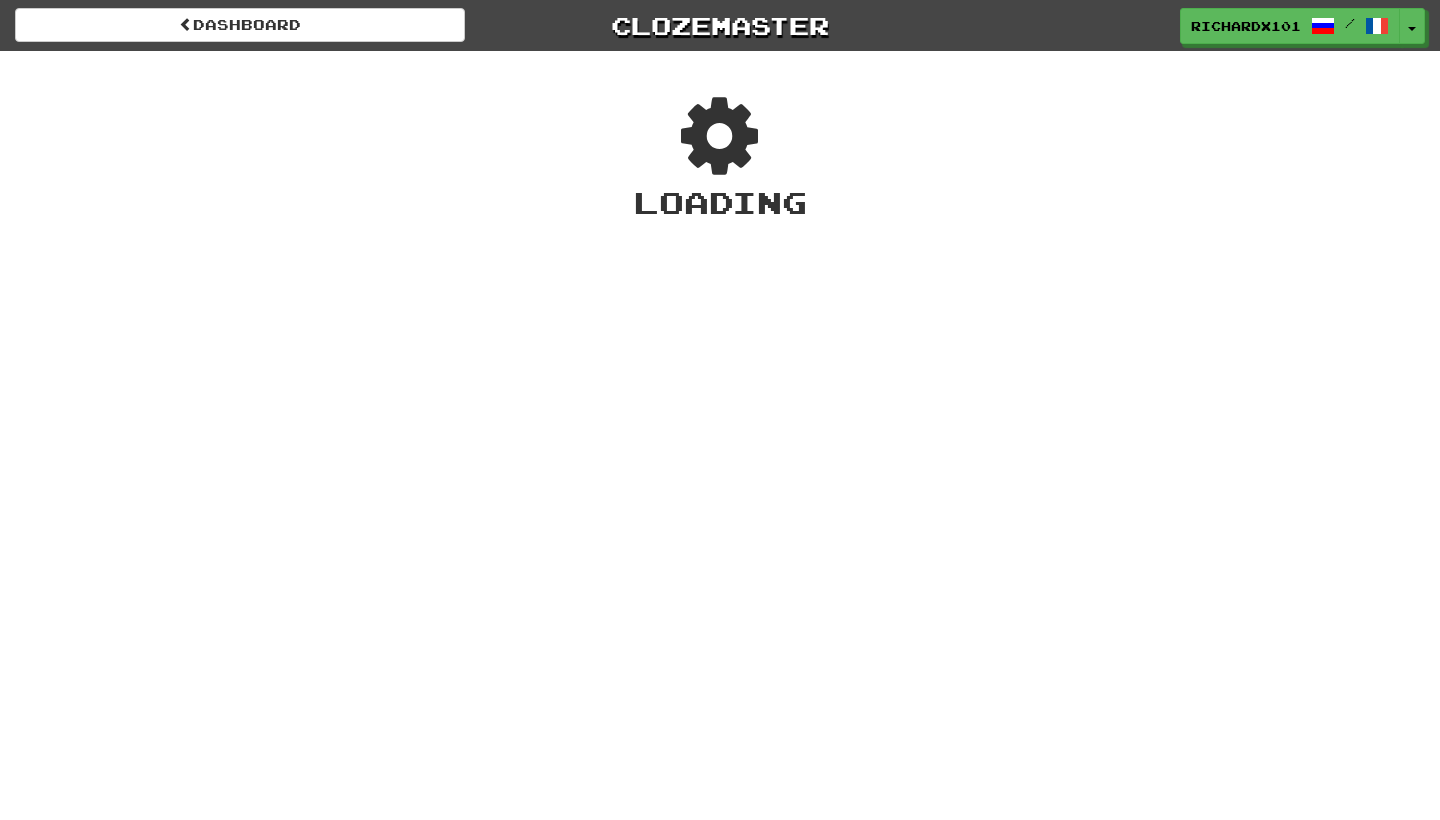 scroll, scrollTop: 0, scrollLeft: 0, axis: both 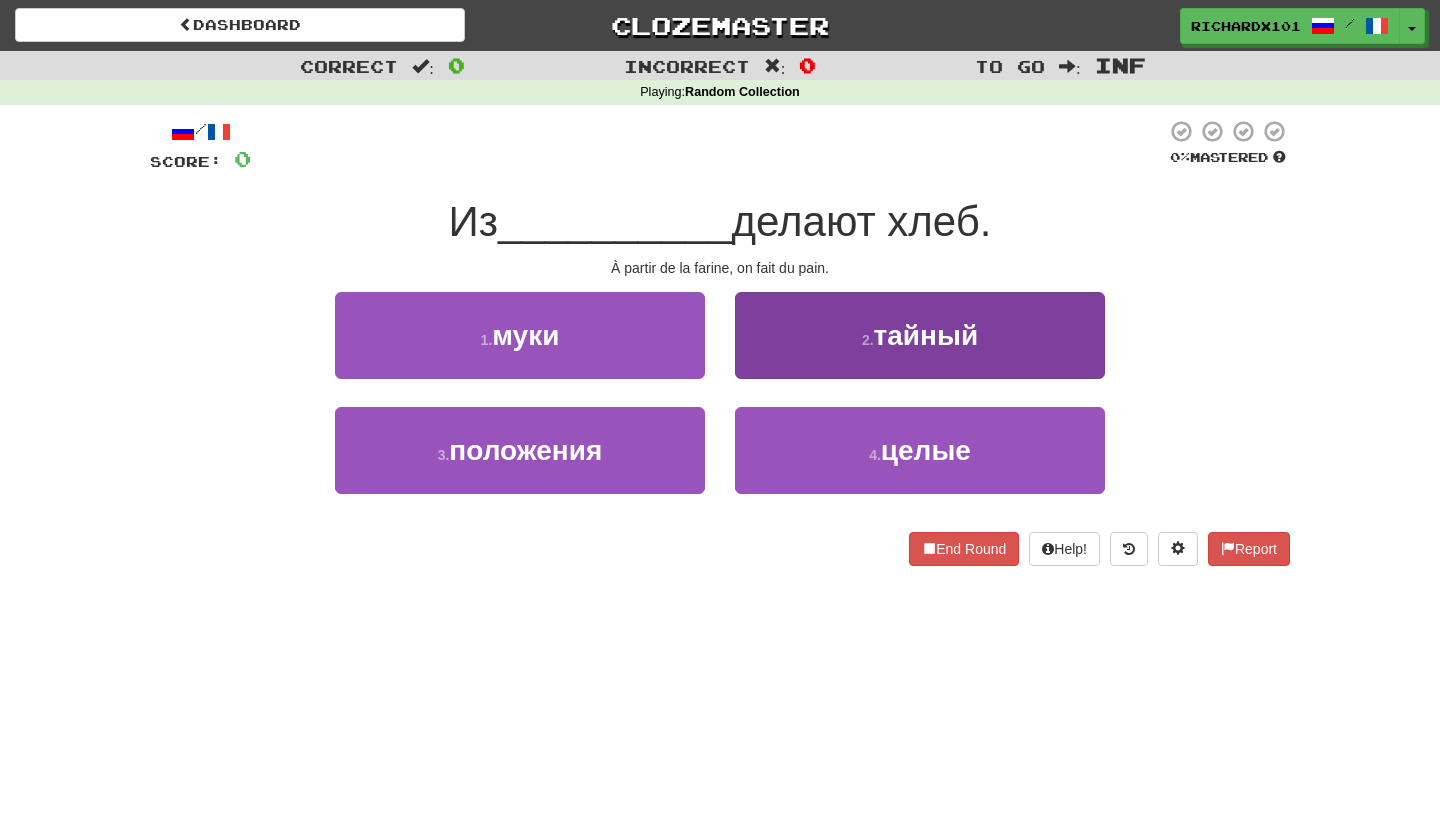click on "2 .  тайный" at bounding box center [920, 335] 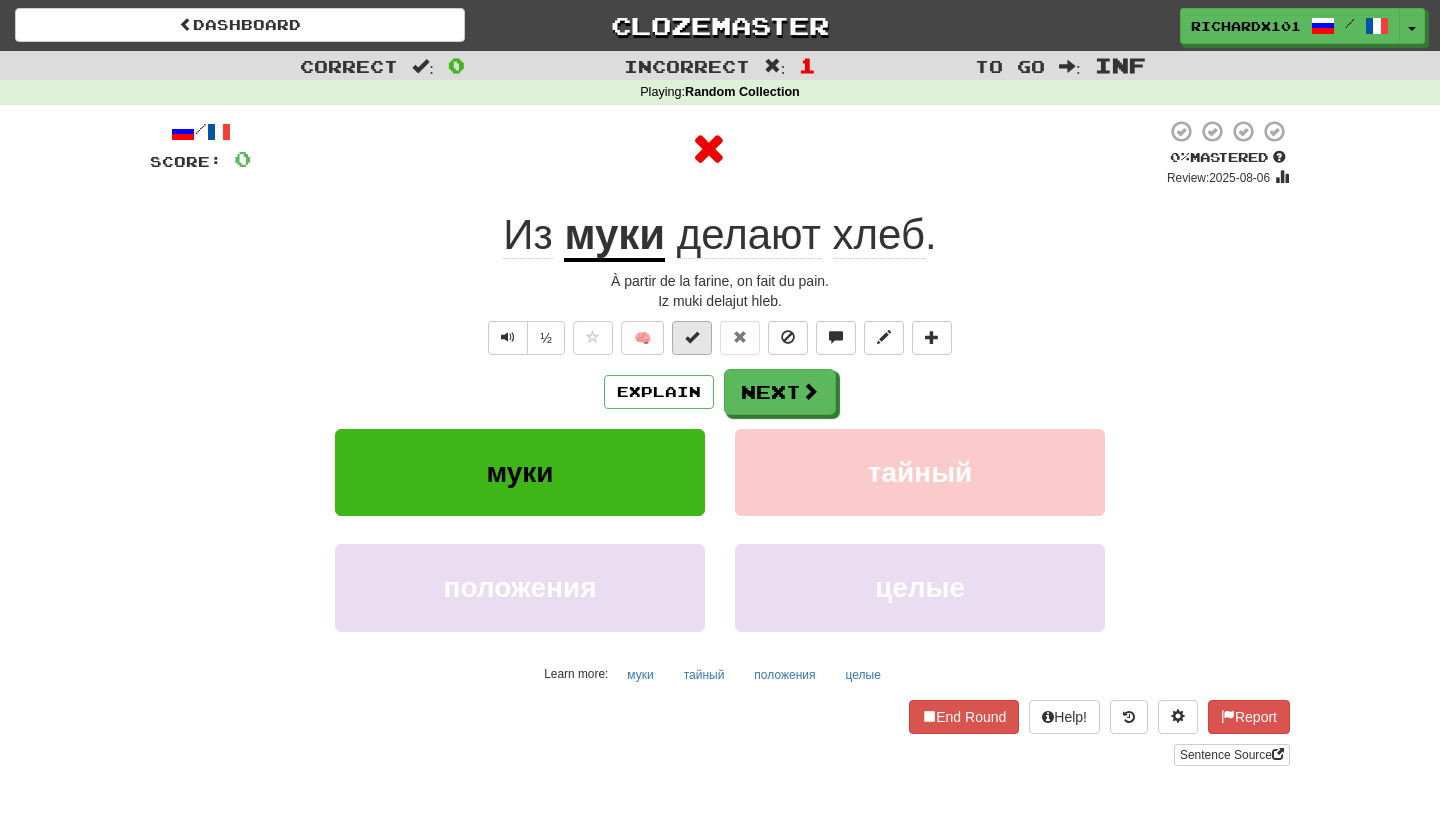 click at bounding box center [692, 337] 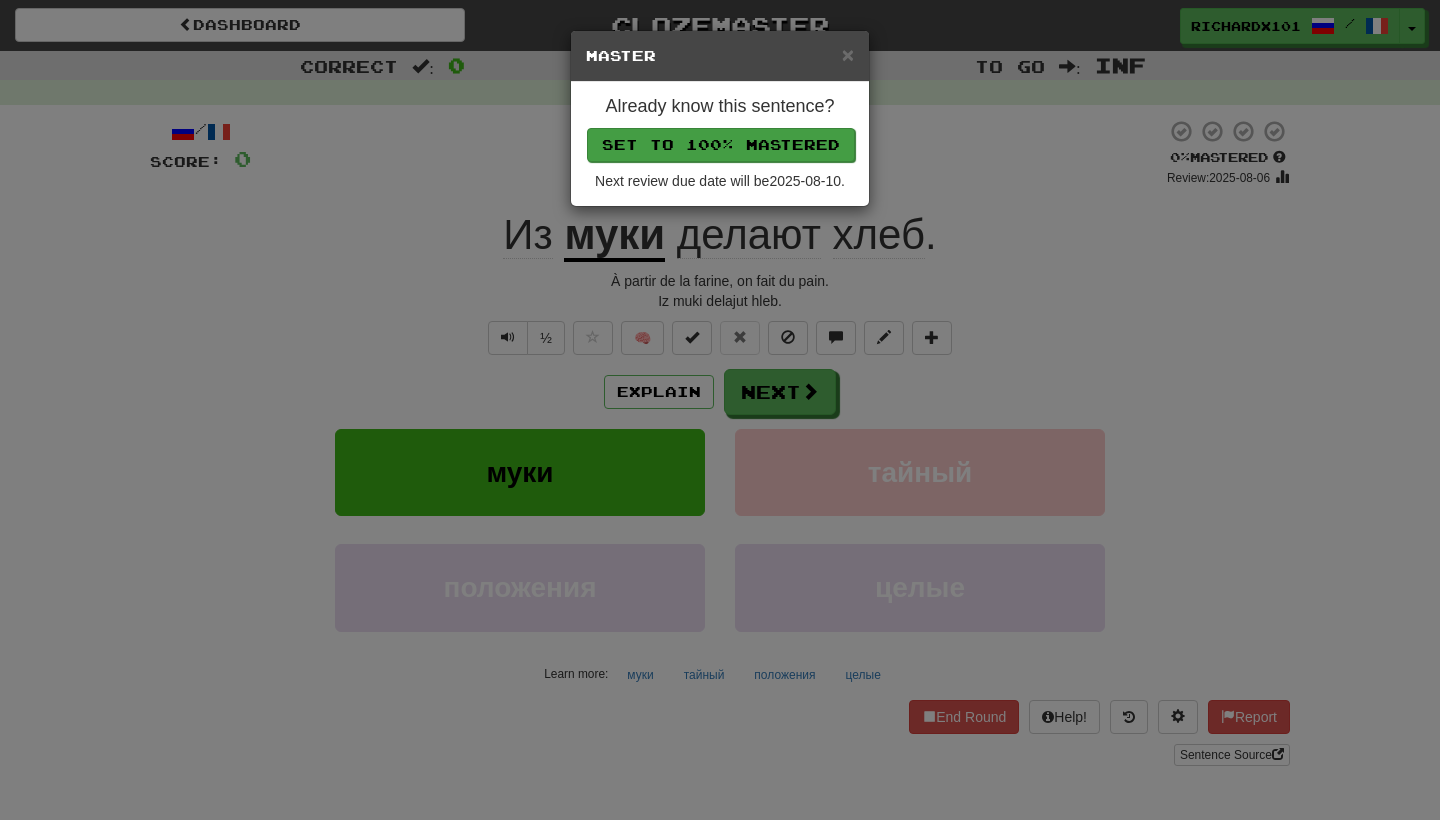 click on "Set to 100% Mastered" at bounding box center [721, 145] 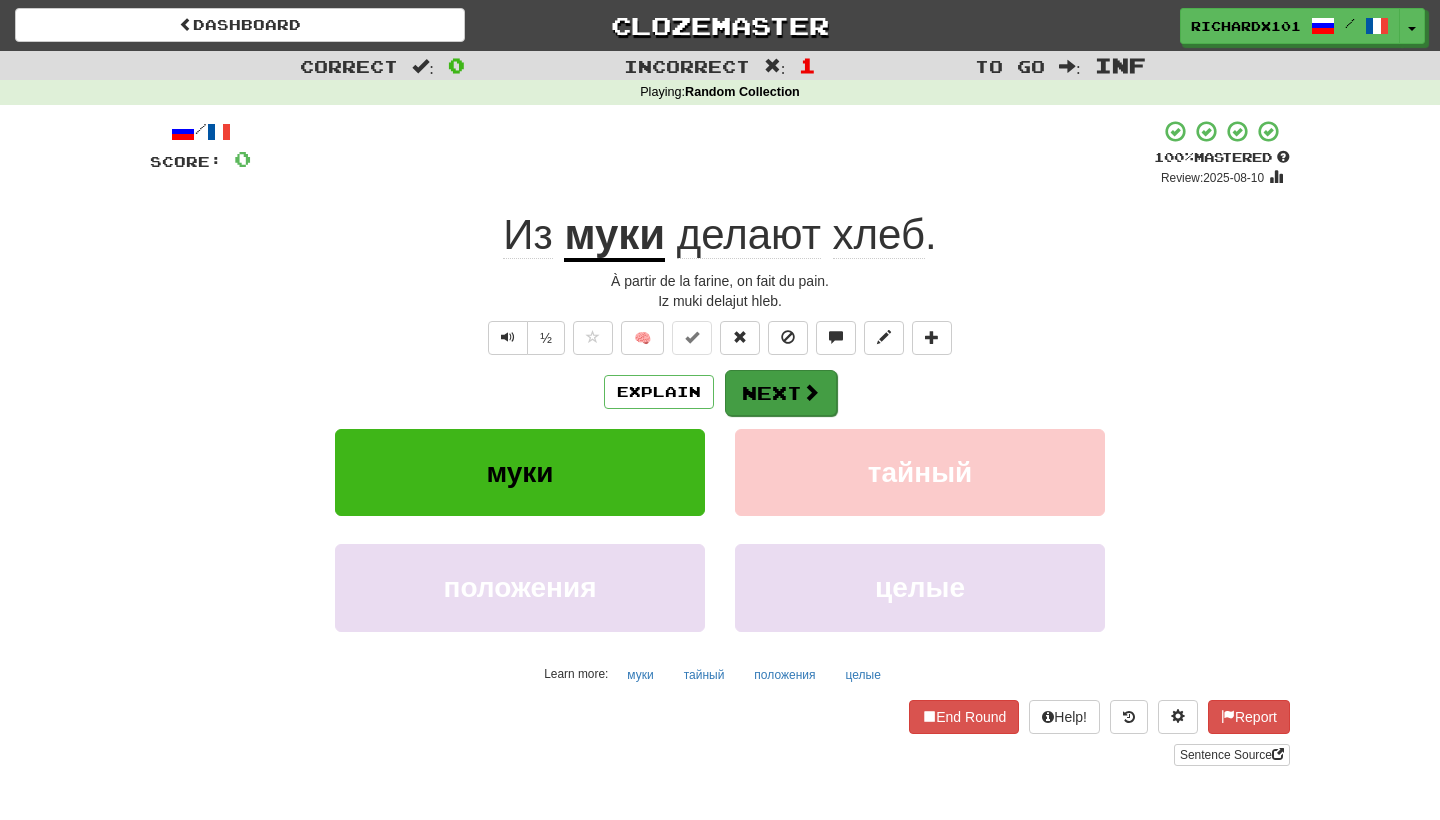 click on "Next" at bounding box center [781, 393] 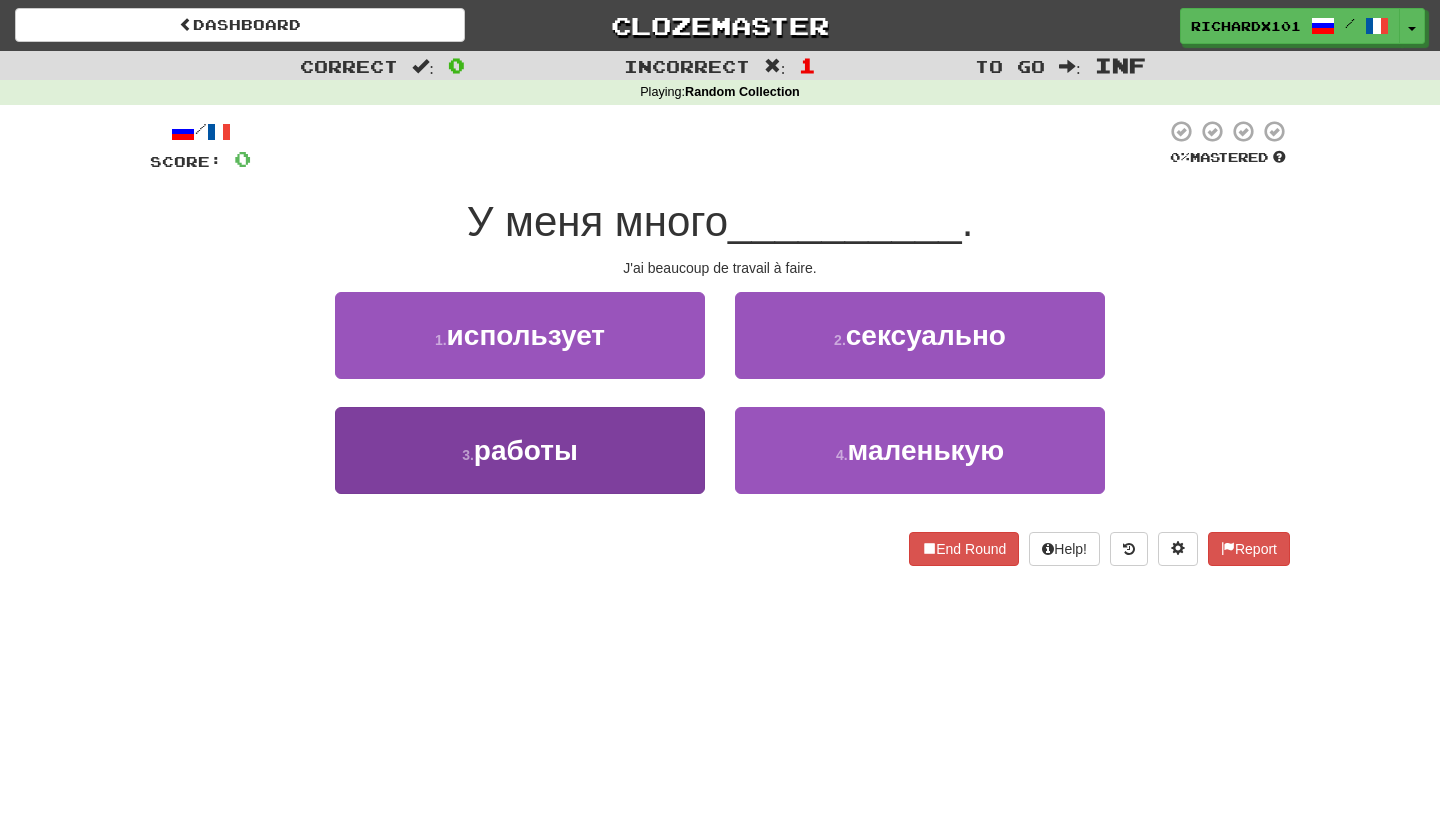 click on "3 .  работы" at bounding box center [520, 450] 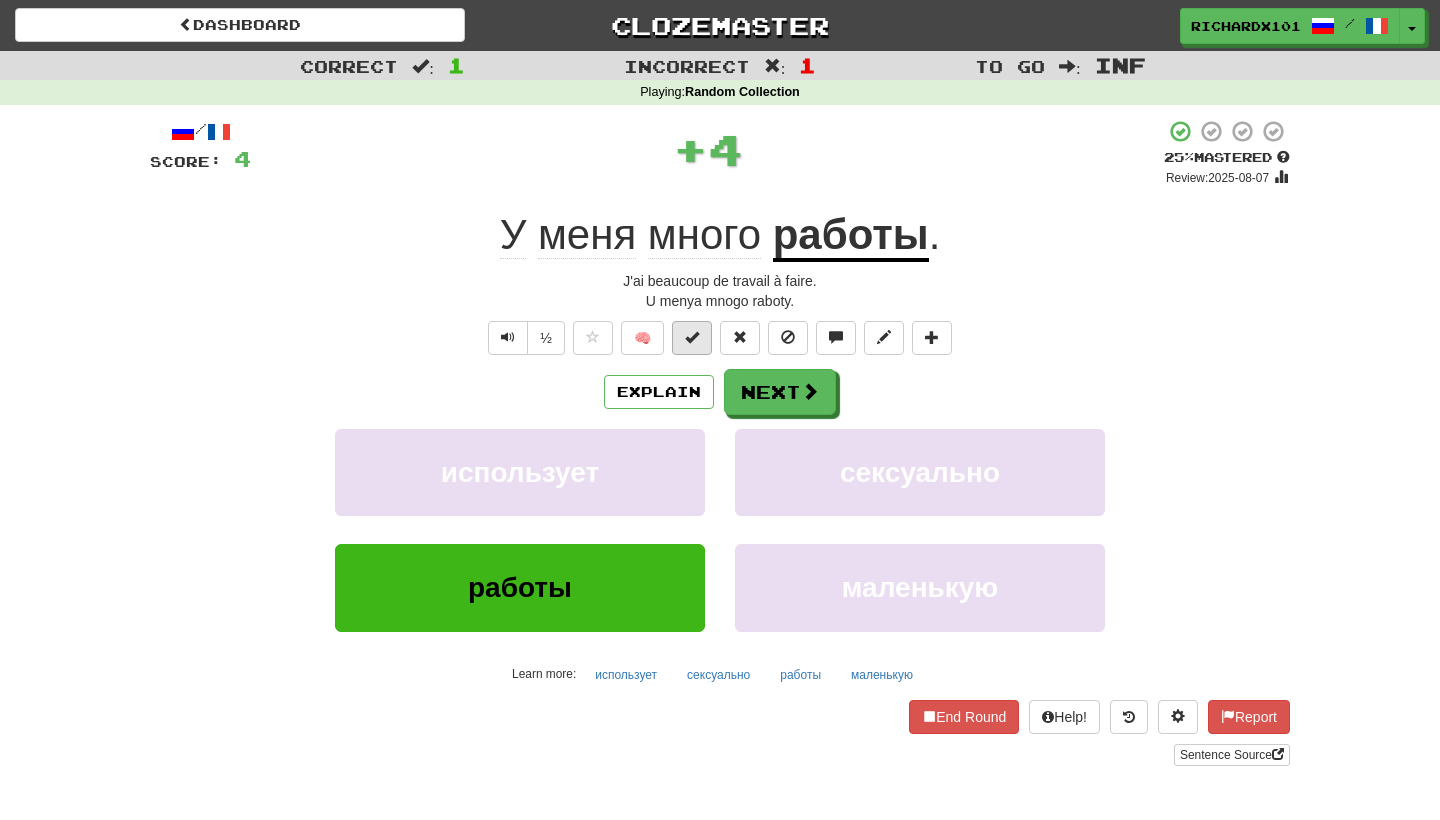 click at bounding box center [692, 337] 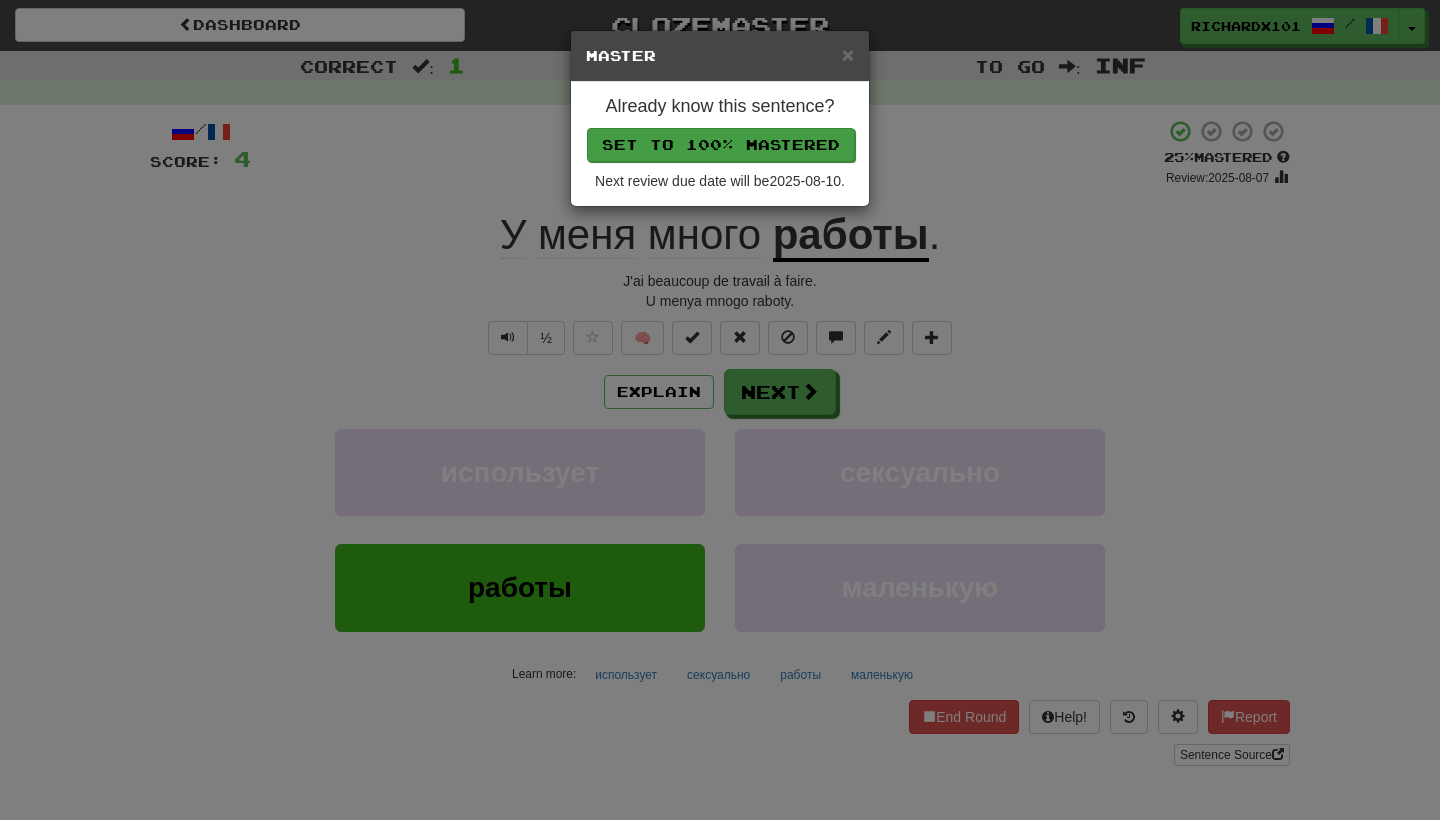 click on "Set to 100% Mastered" at bounding box center (721, 145) 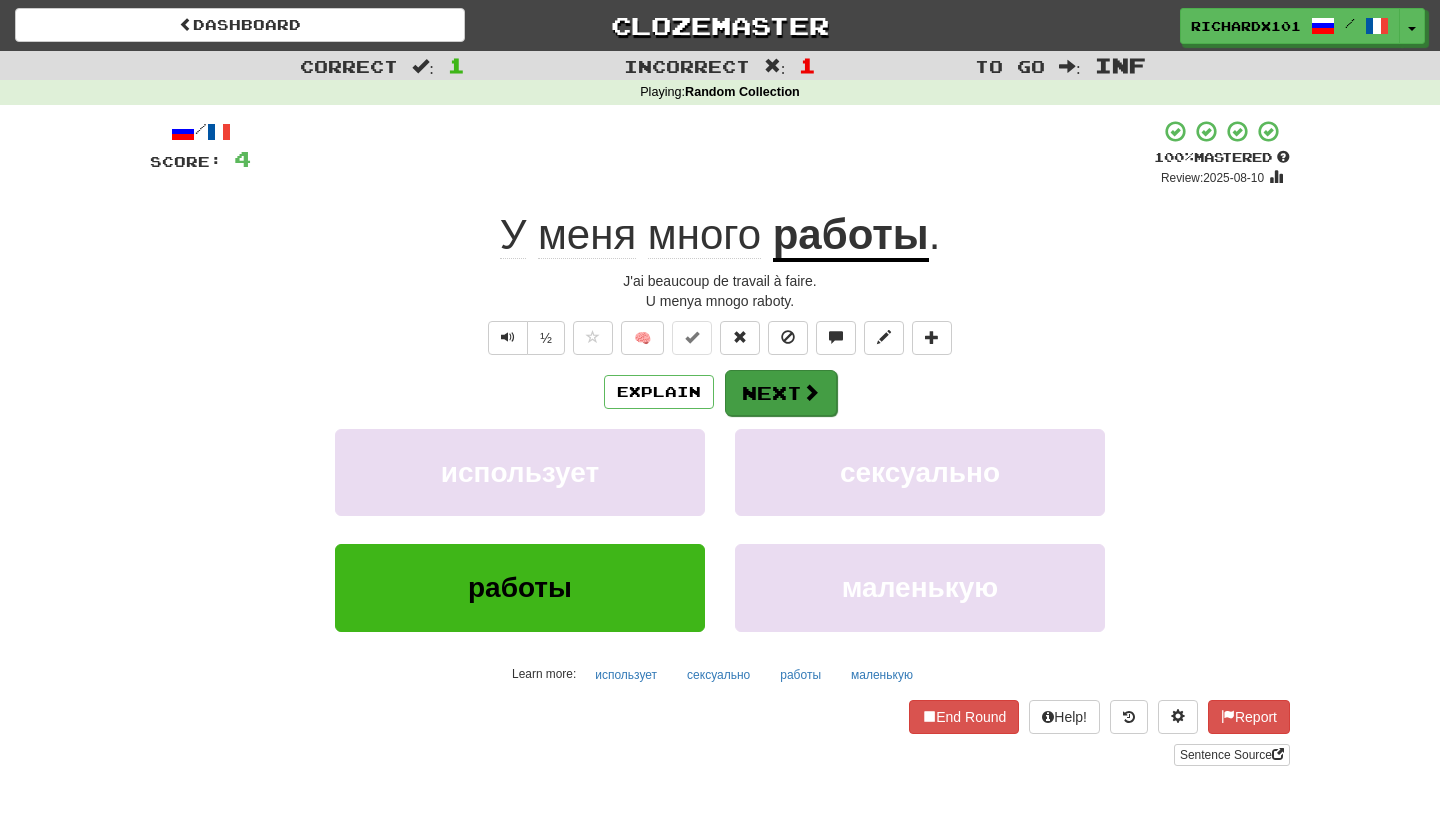 click on "Next" at bounding box center [781, 393] 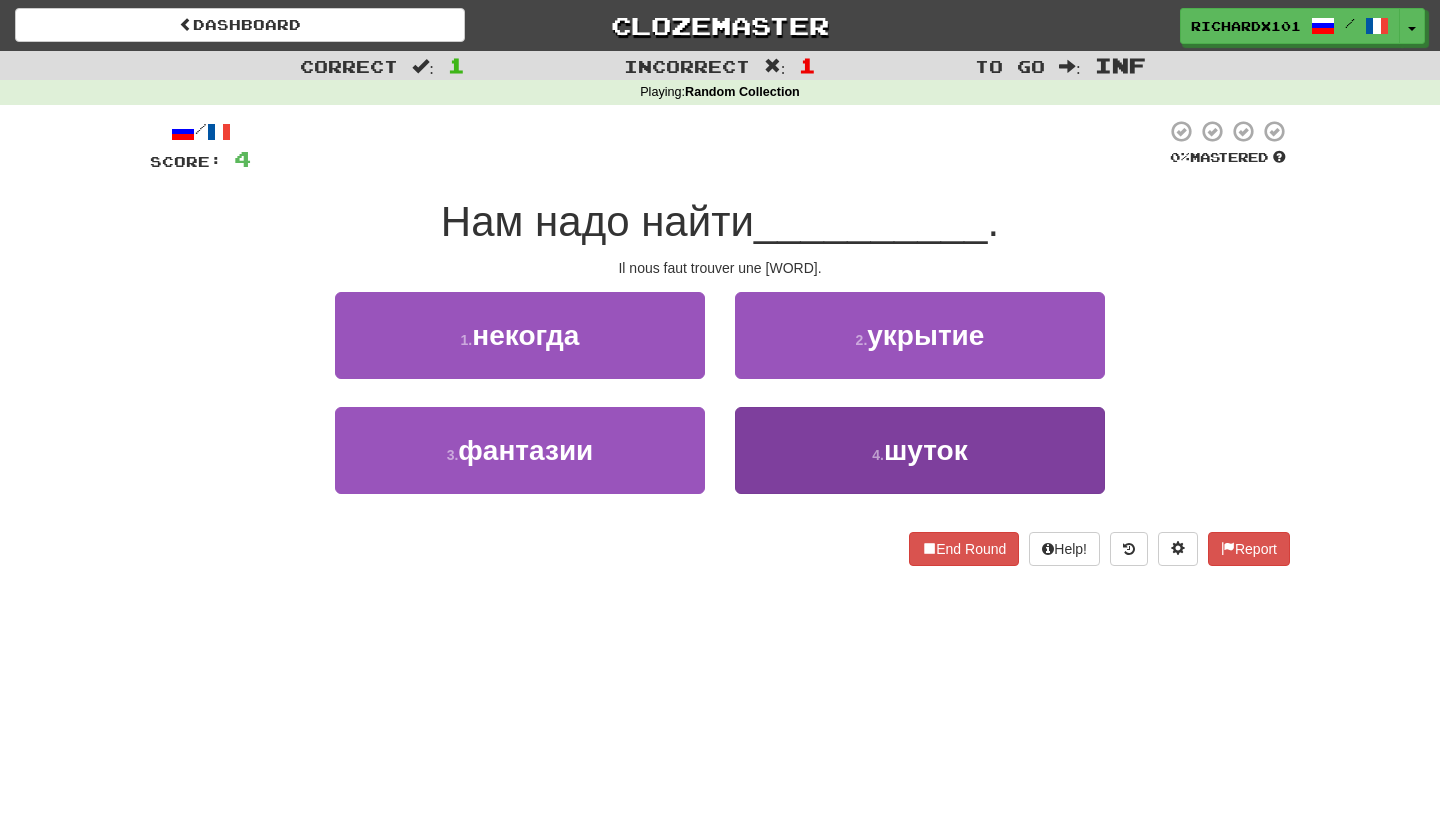 click on "4 .  шуток" at bounding box center [920, 450] 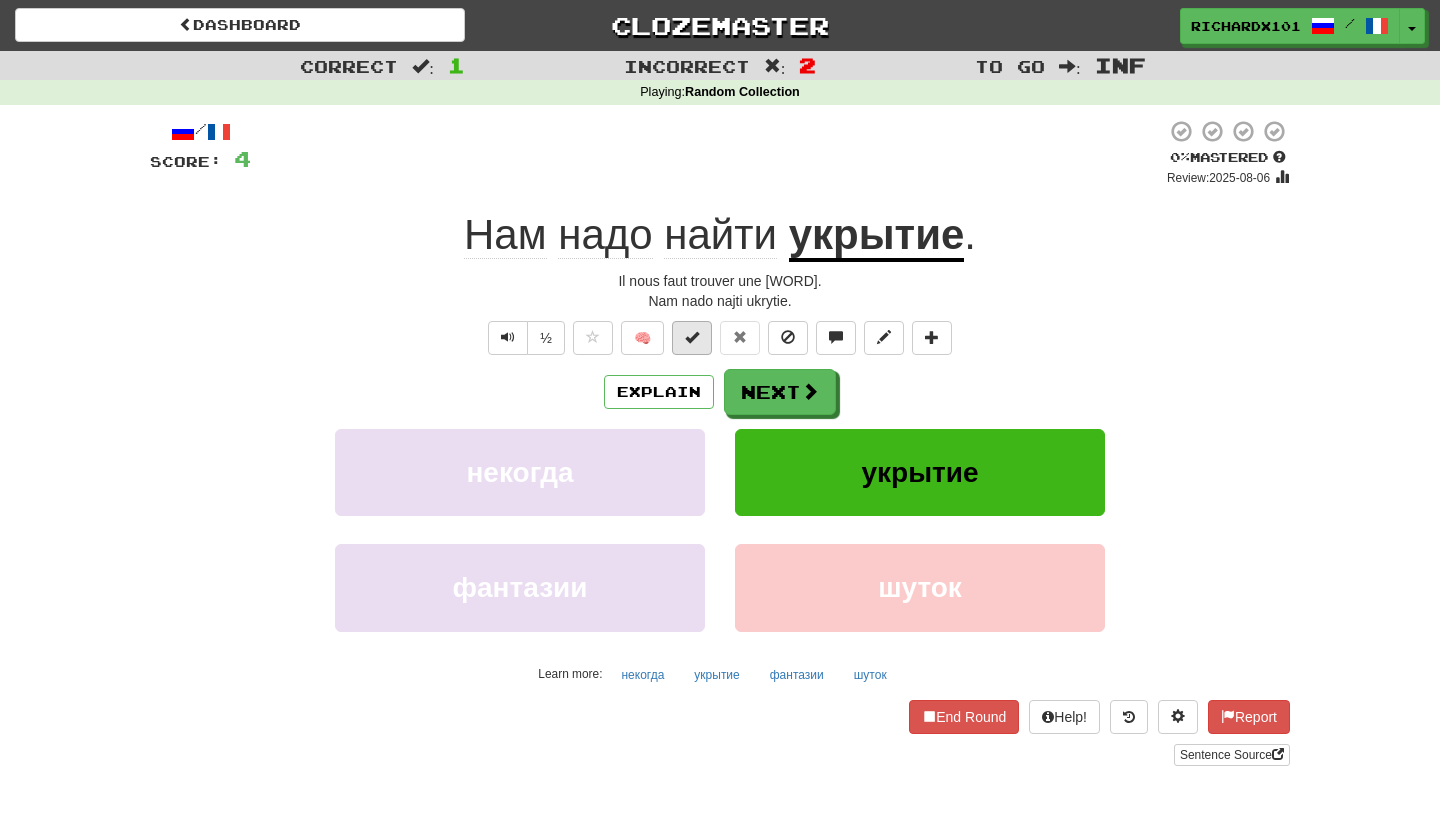 click at bounding box center (692, 338) 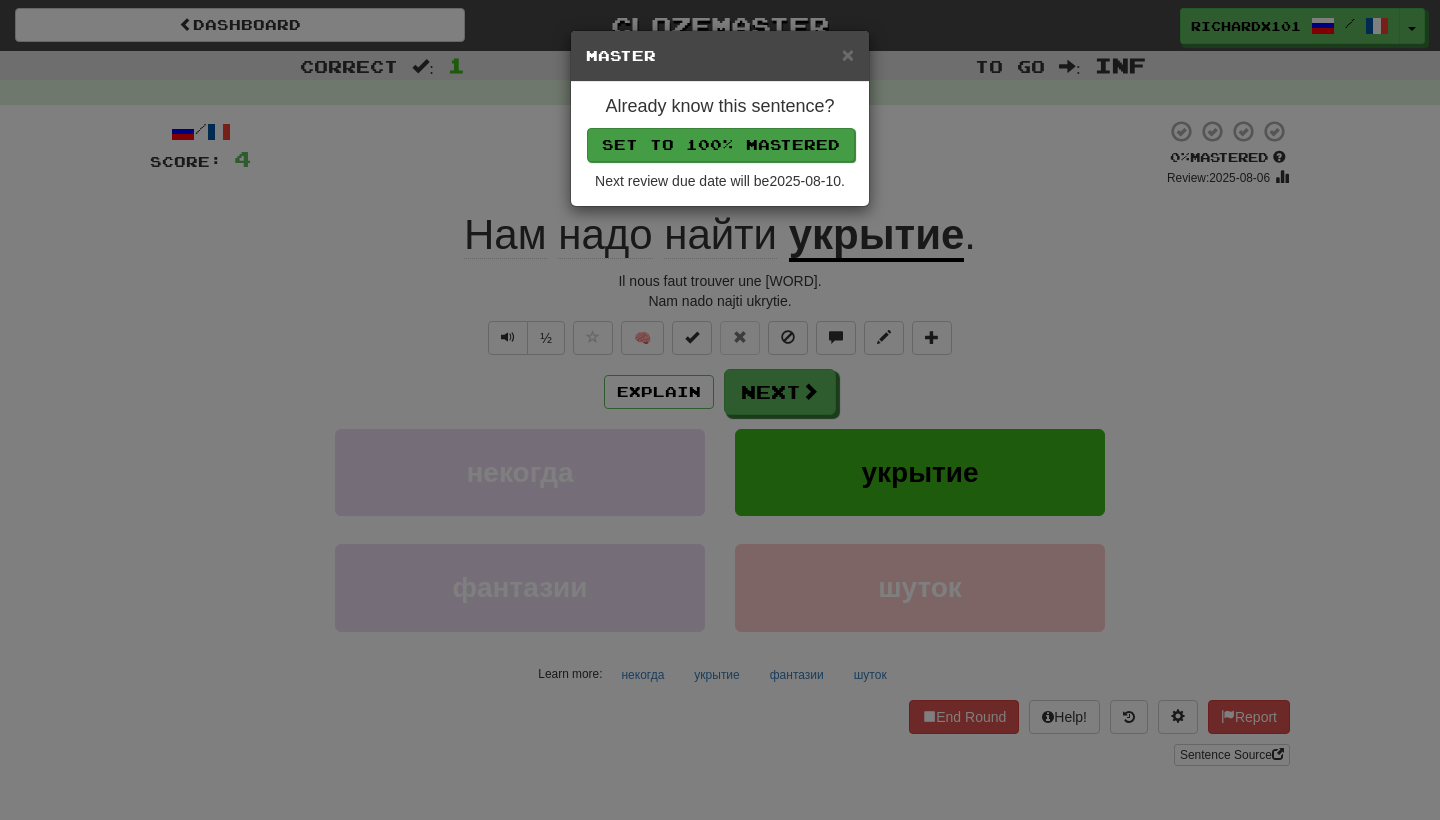 click on "Set to 100% Mastered" at bounding box center (721, 145) 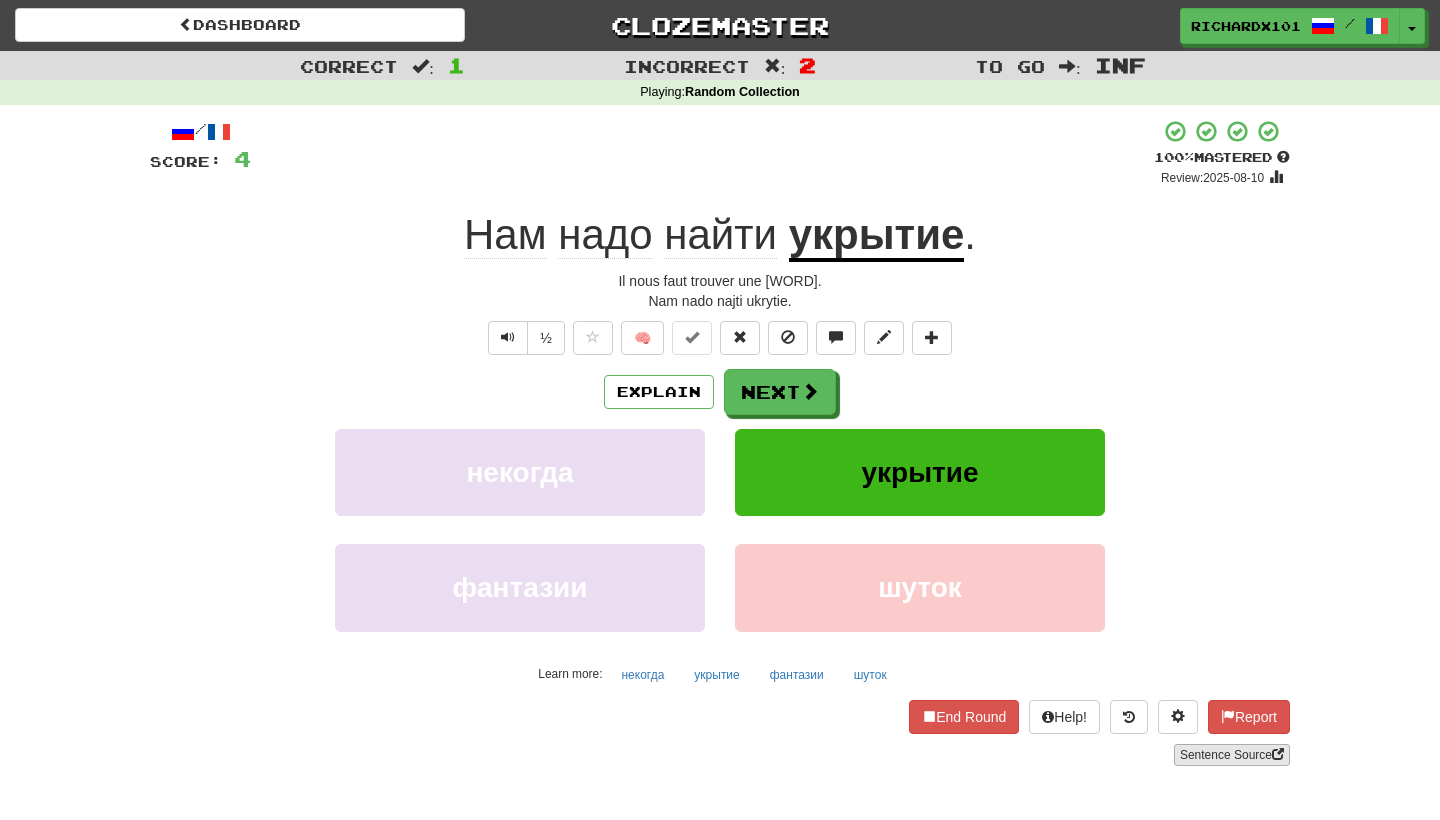 click on "Sentence Source" at bounding box center [1232, 755] 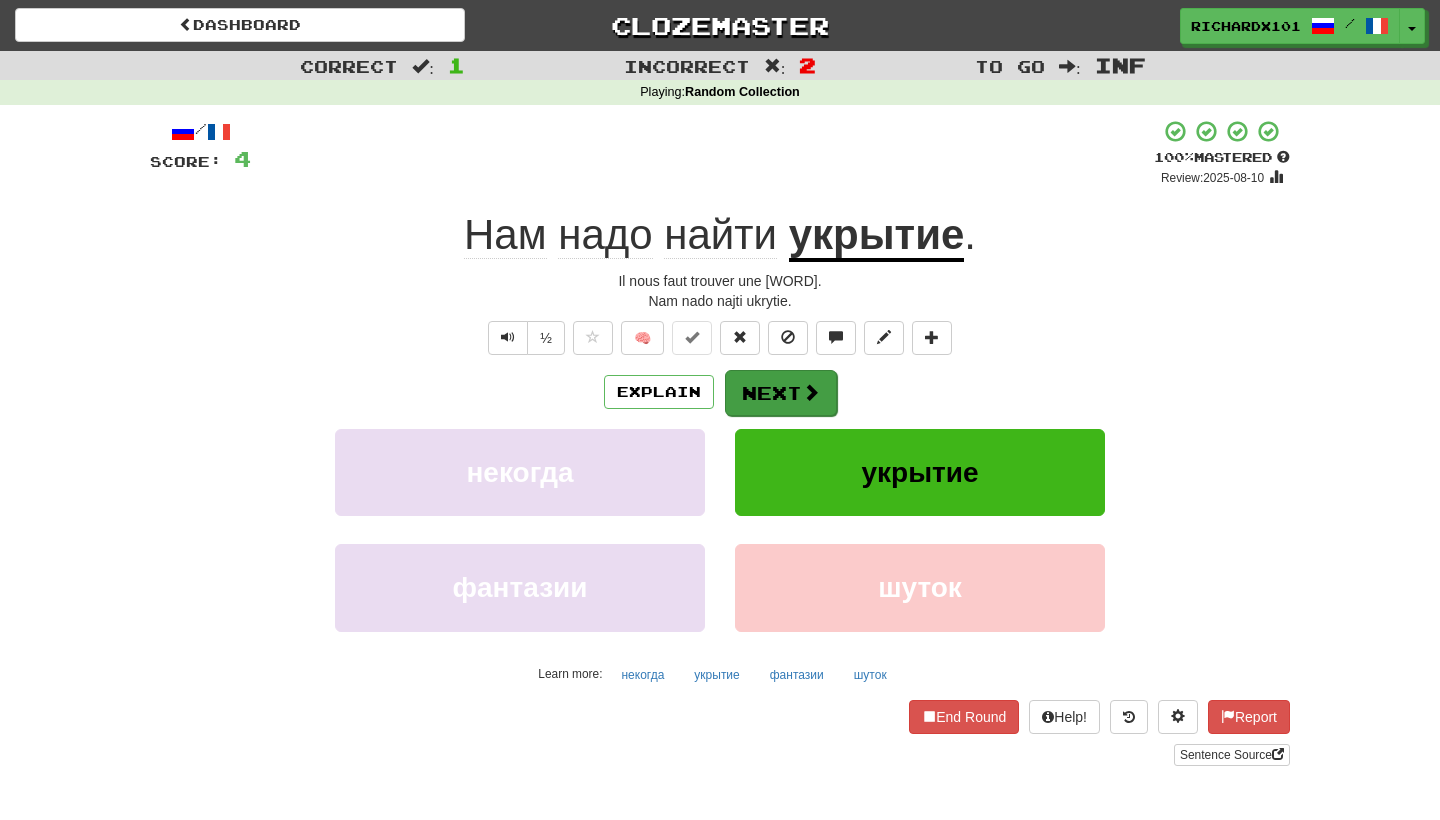 click on "Next" at bounding box center (781, 393) 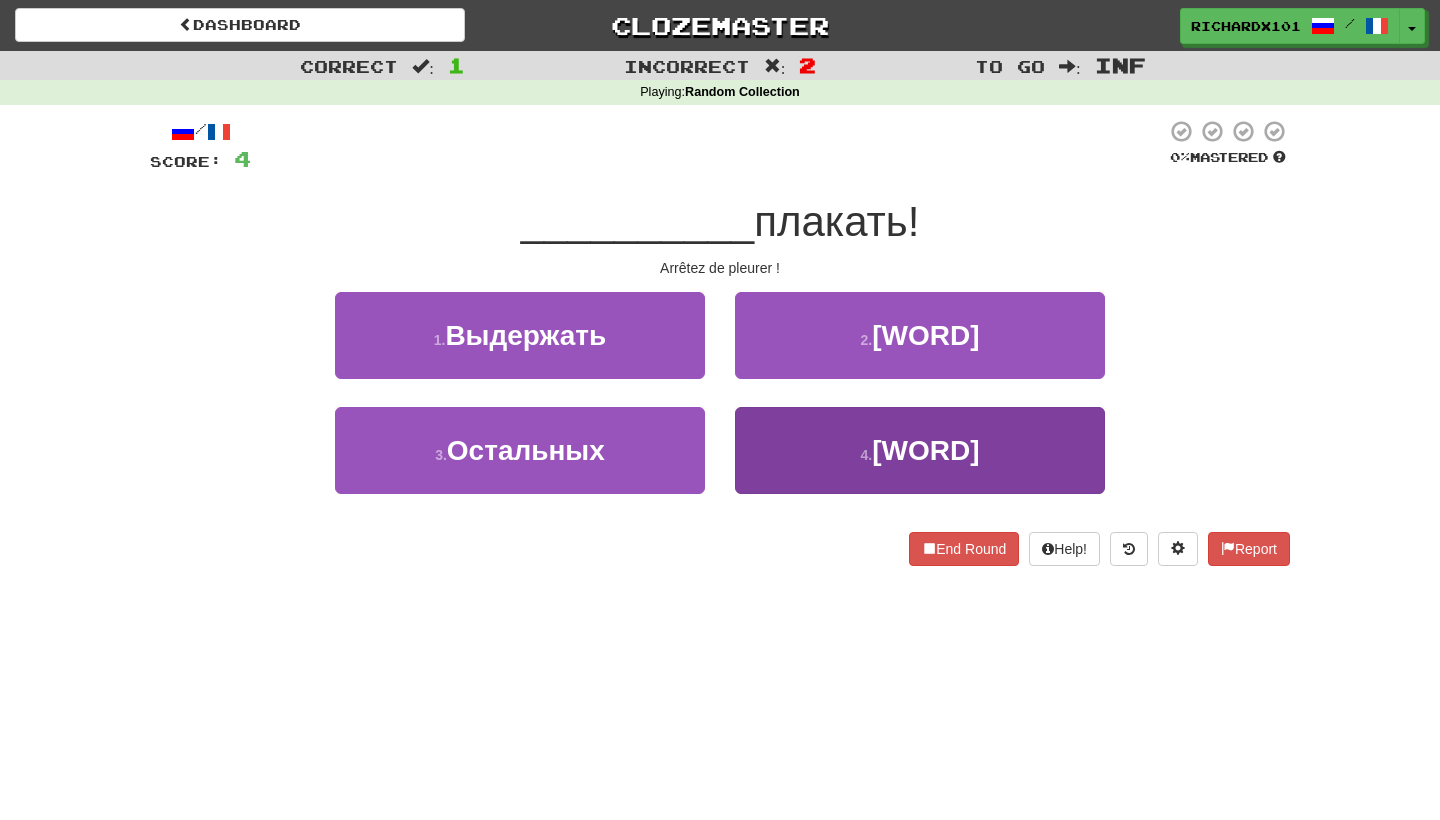 click on "4 .  Перестаньте" at bounding box center [920, 450] 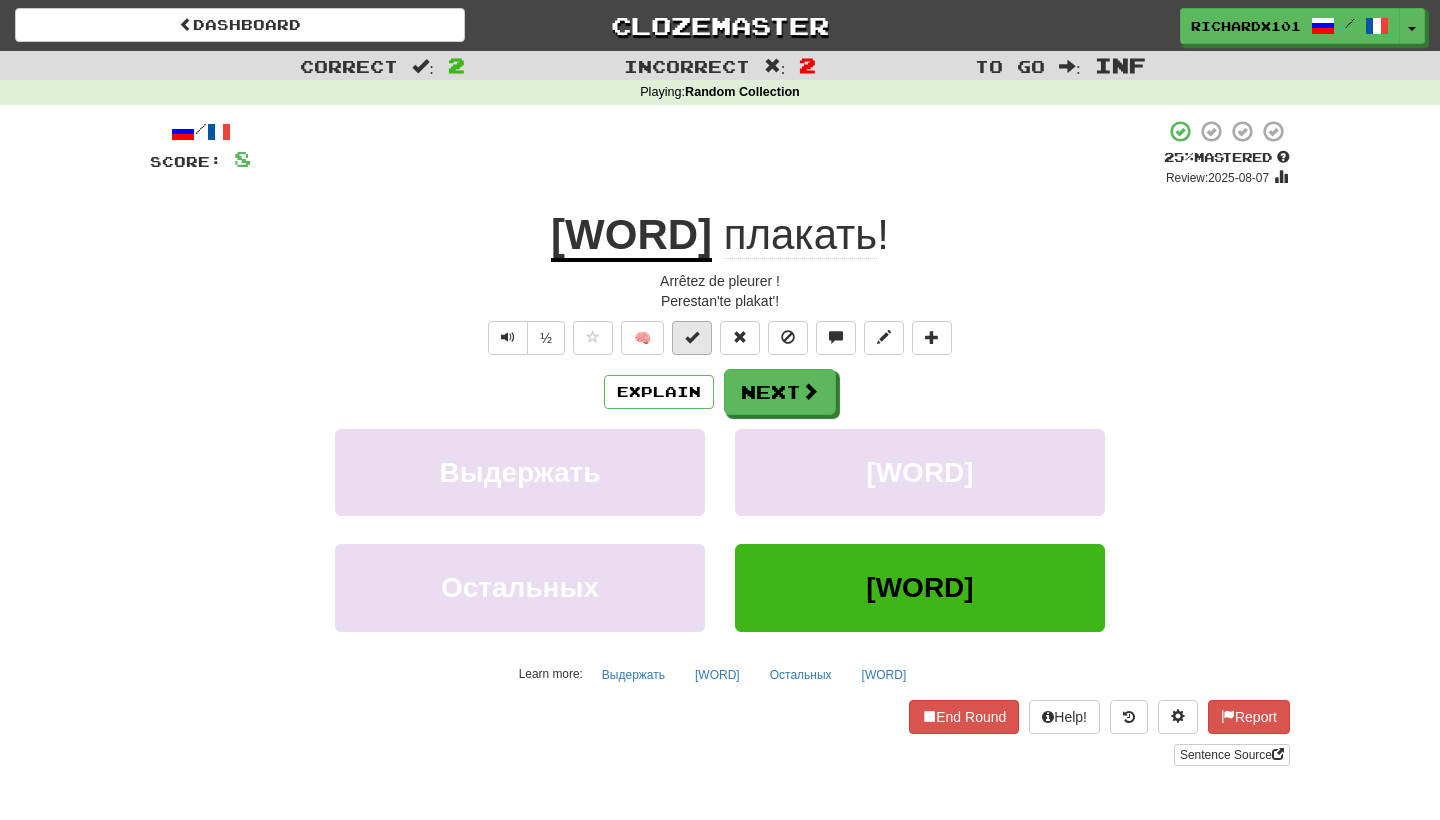 click at bounding box center [692, 338] 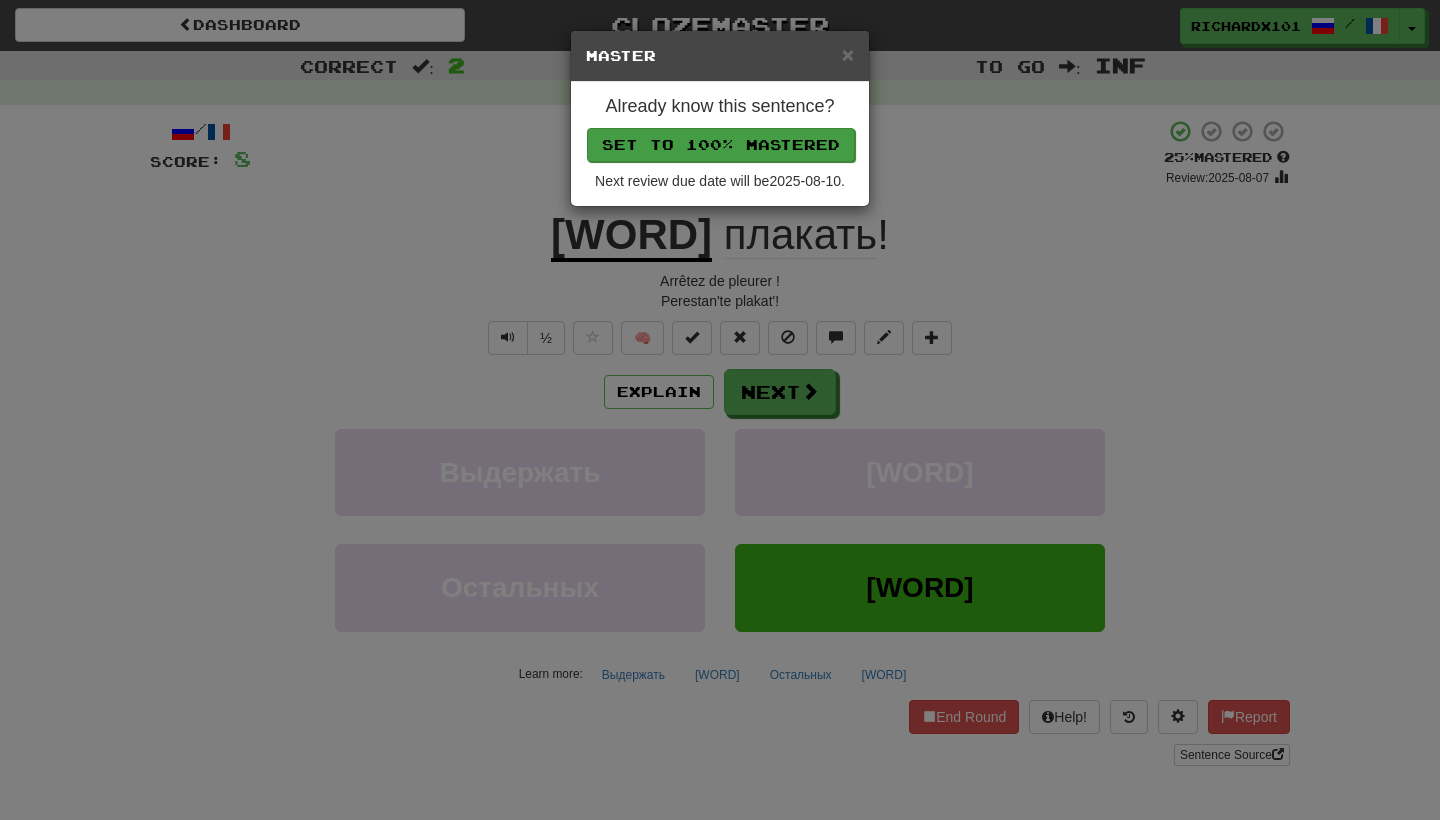 click on "Set to 100% Mastered" at bounding box center (721, 145) 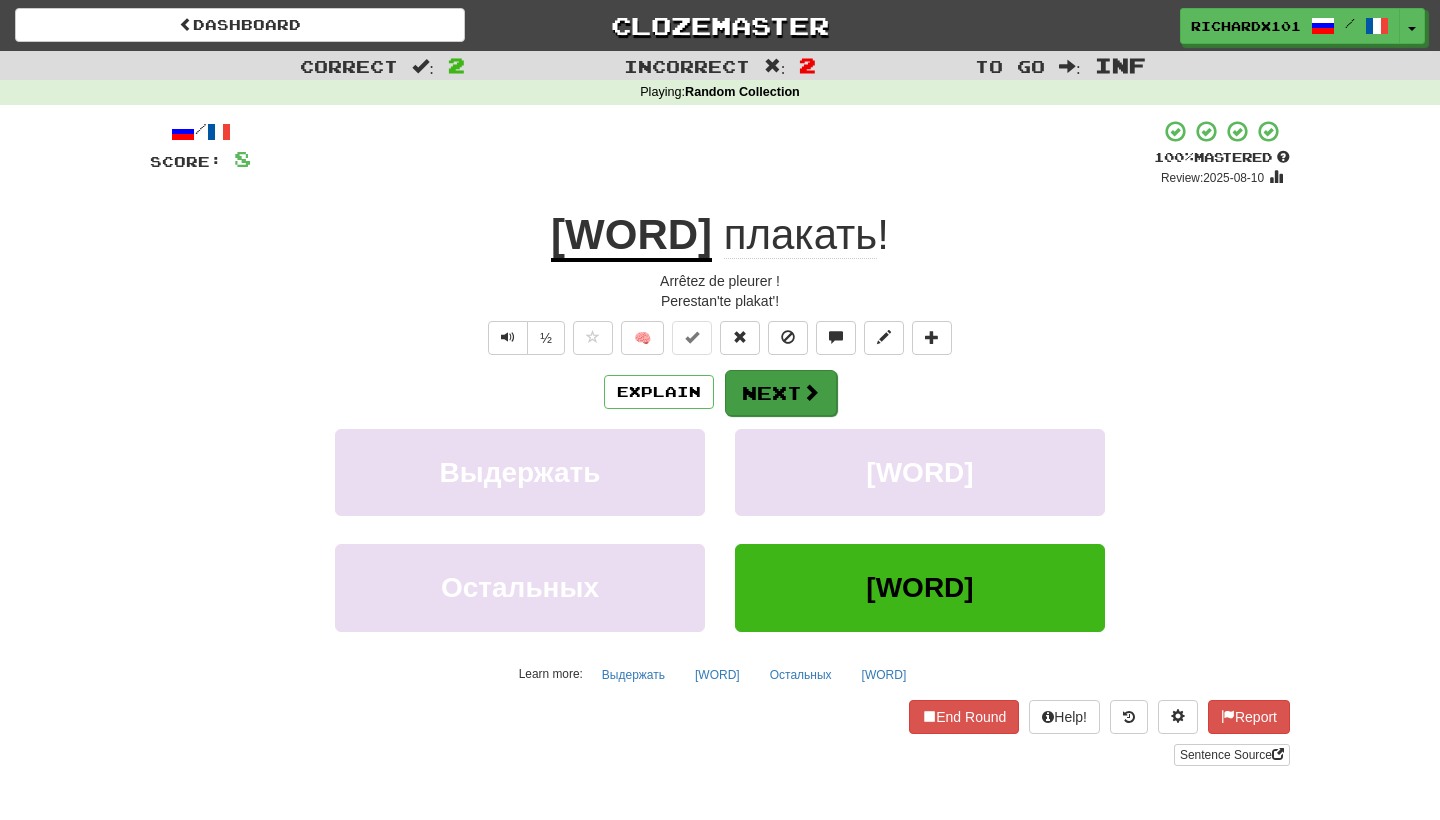click on "Next" at bounding box center (781, 393) 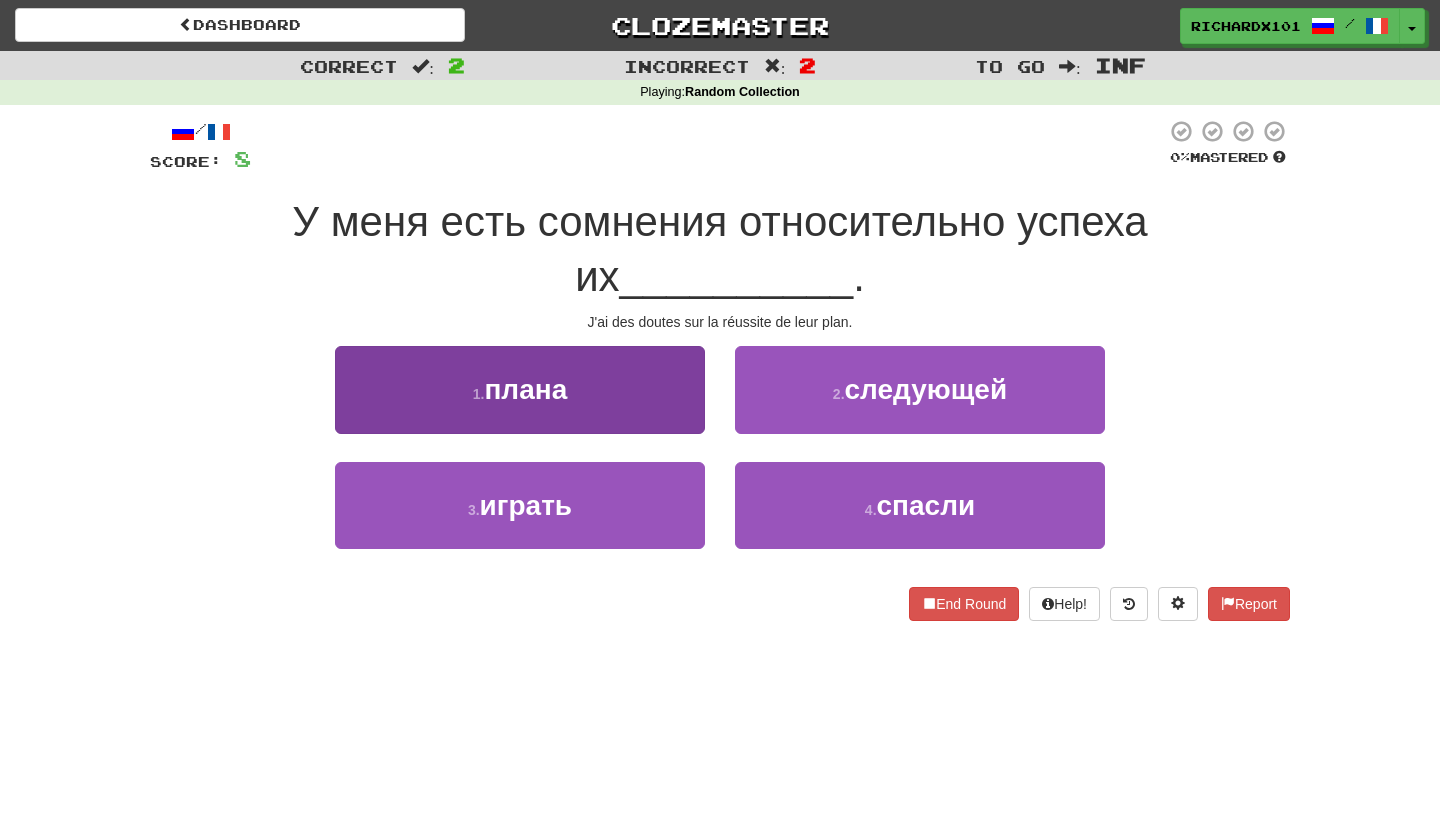 click on "1 .  плана" at bounding box center (520, 389) 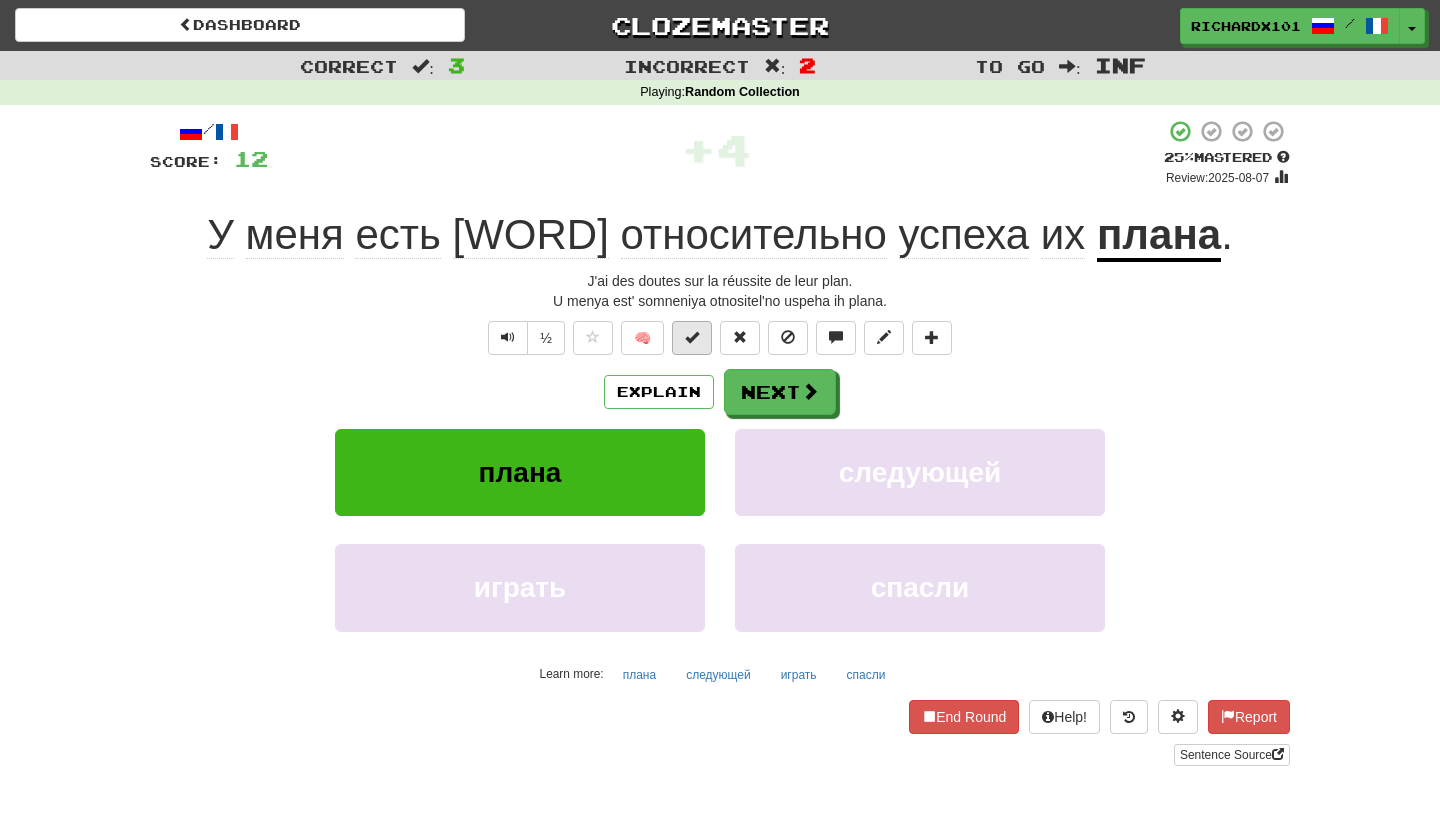 click at bounding box center (692, 337) 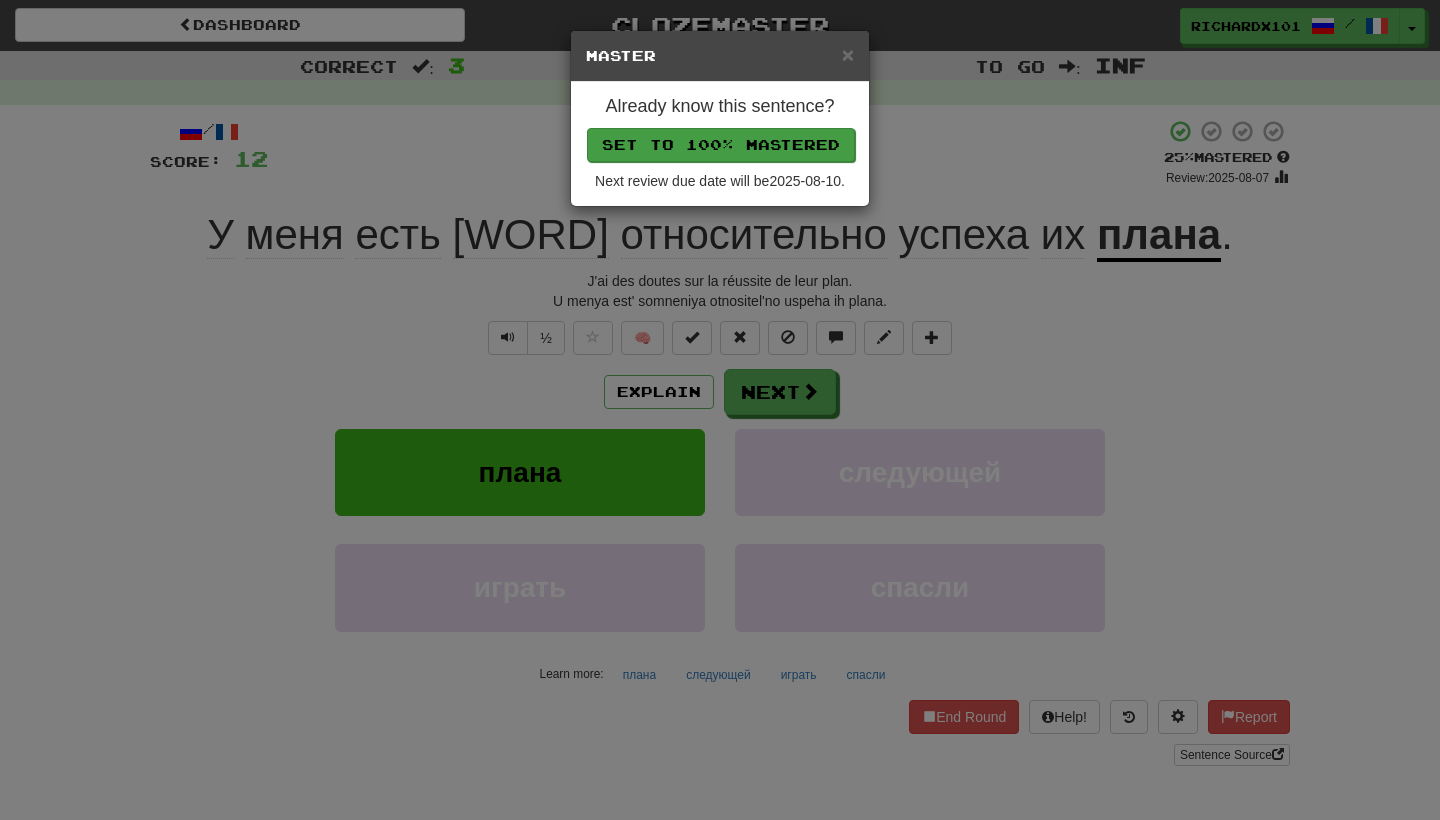 click on "Set to 100% Mastered" at bounding box center [721, 145] 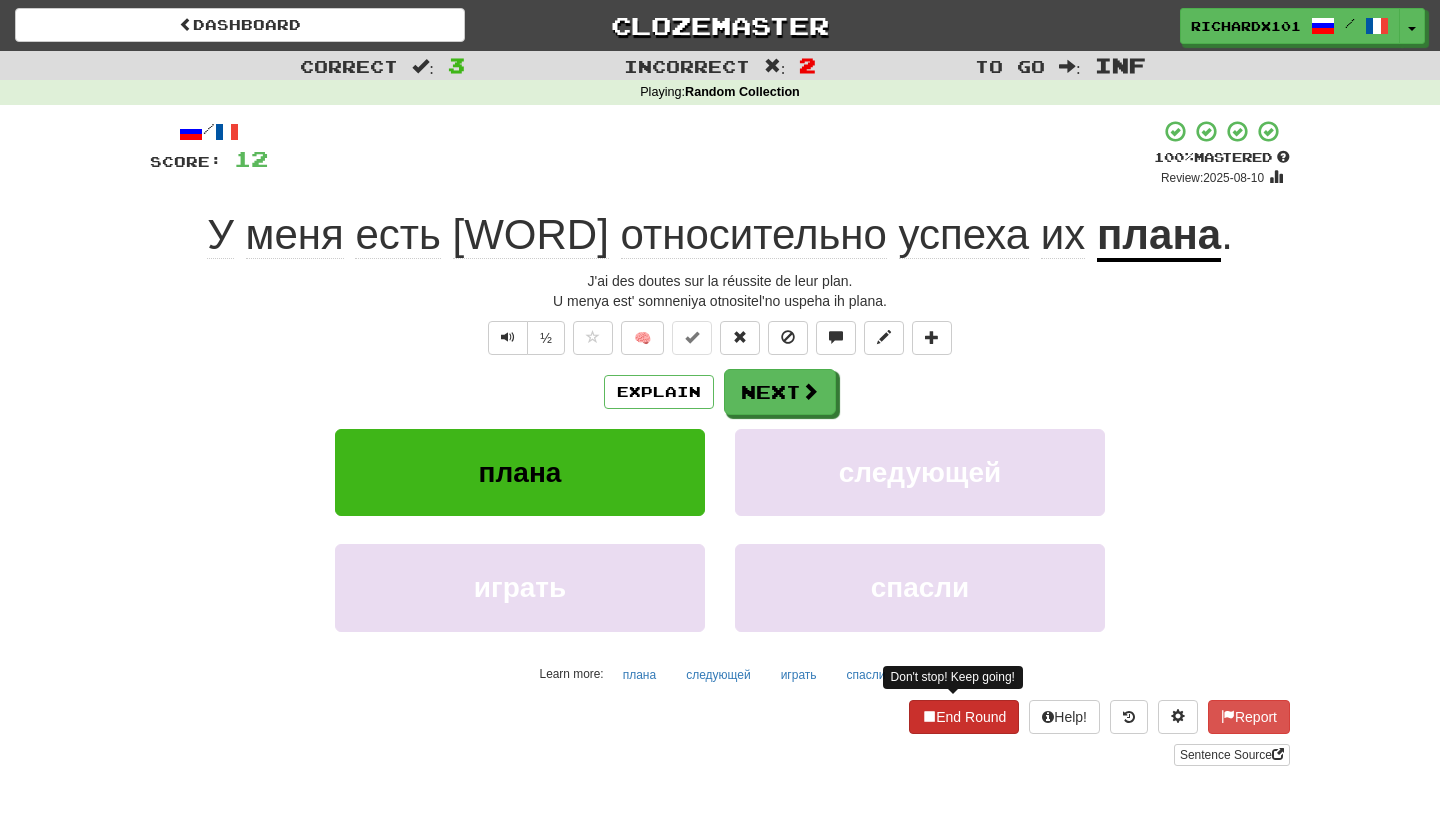 click on "End Round" at bounding box center [964, 717] 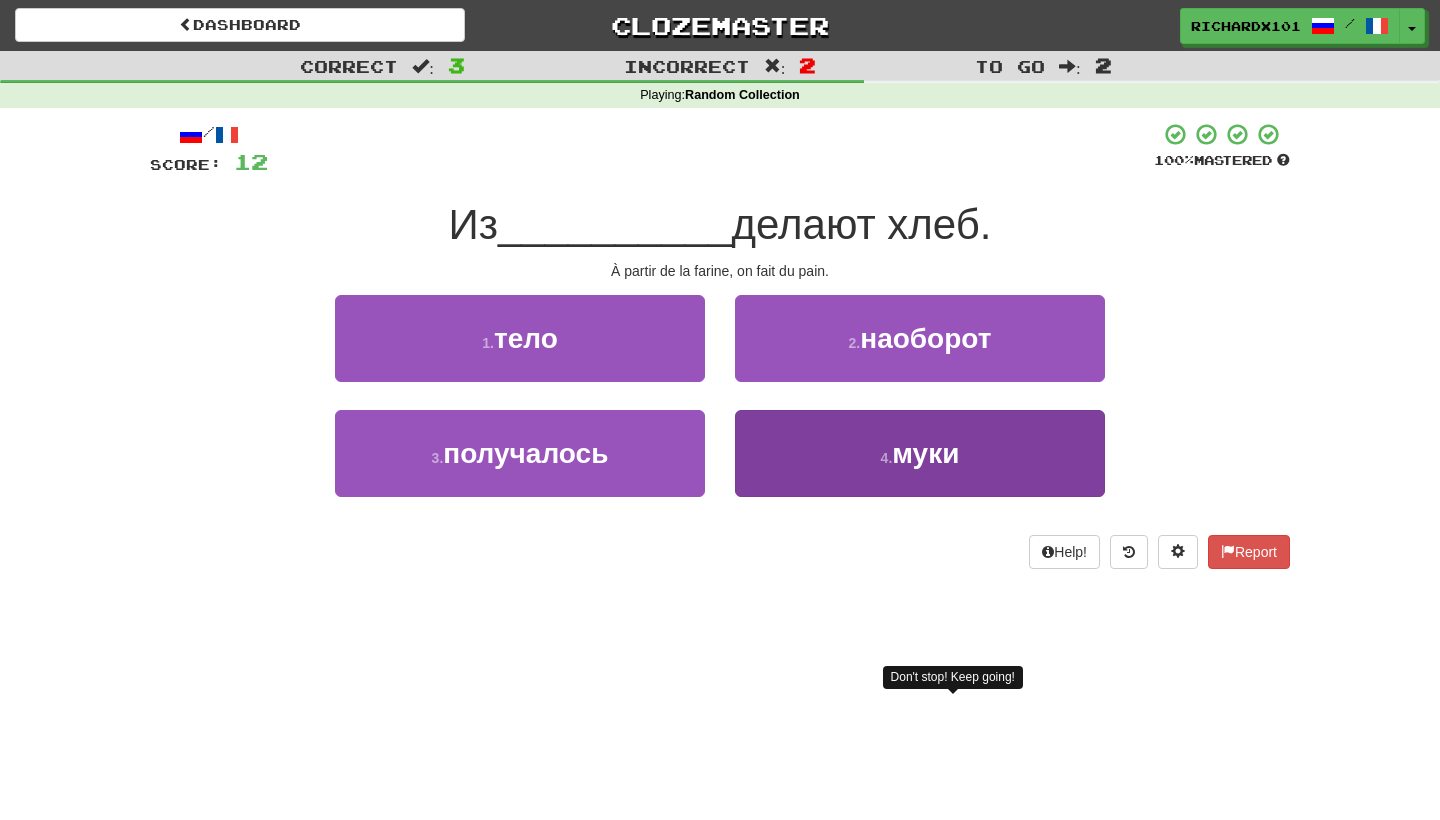 click on "муки" at bounding box center (925, 453) 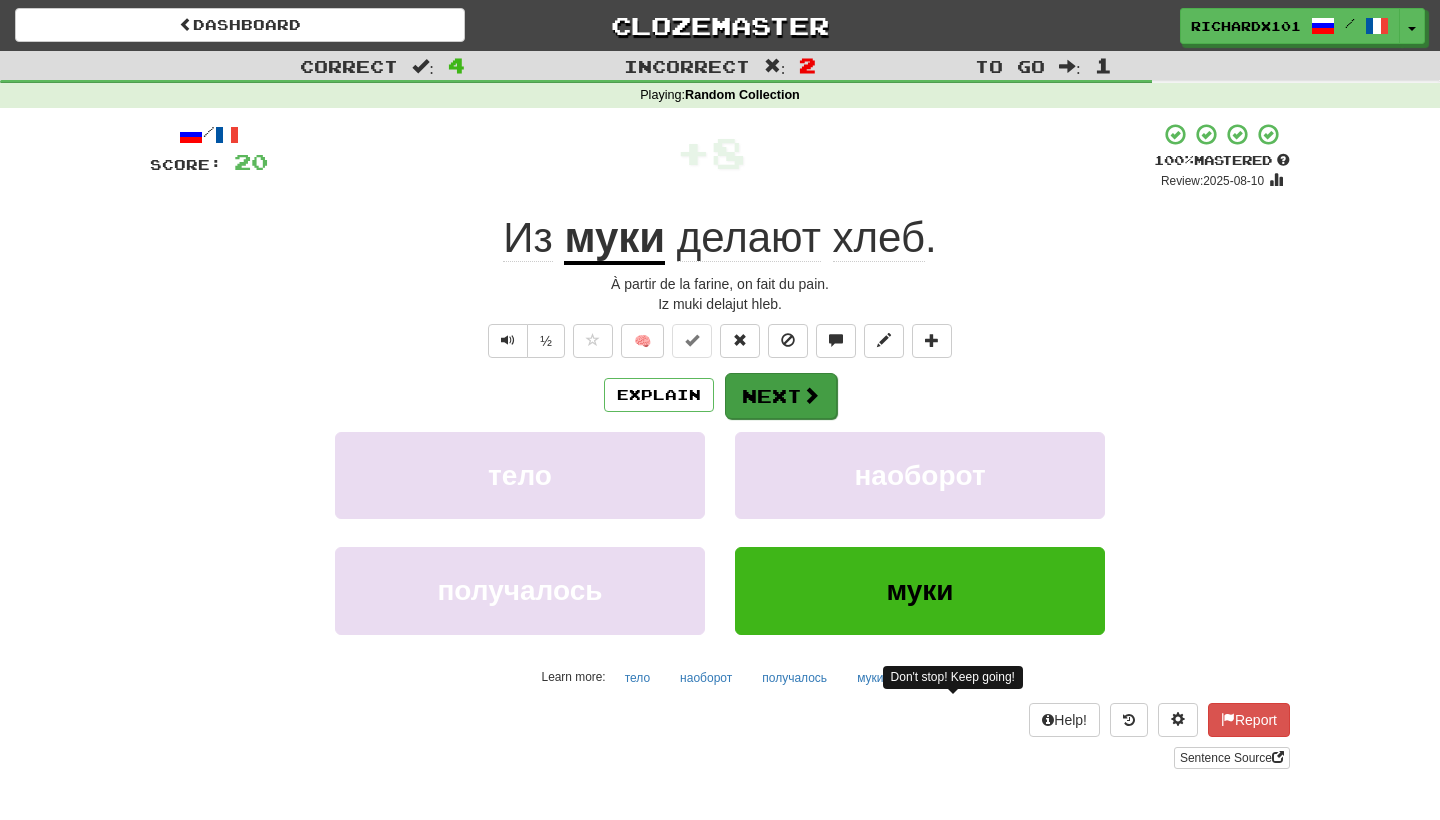 click at bounding box center [811, 395] 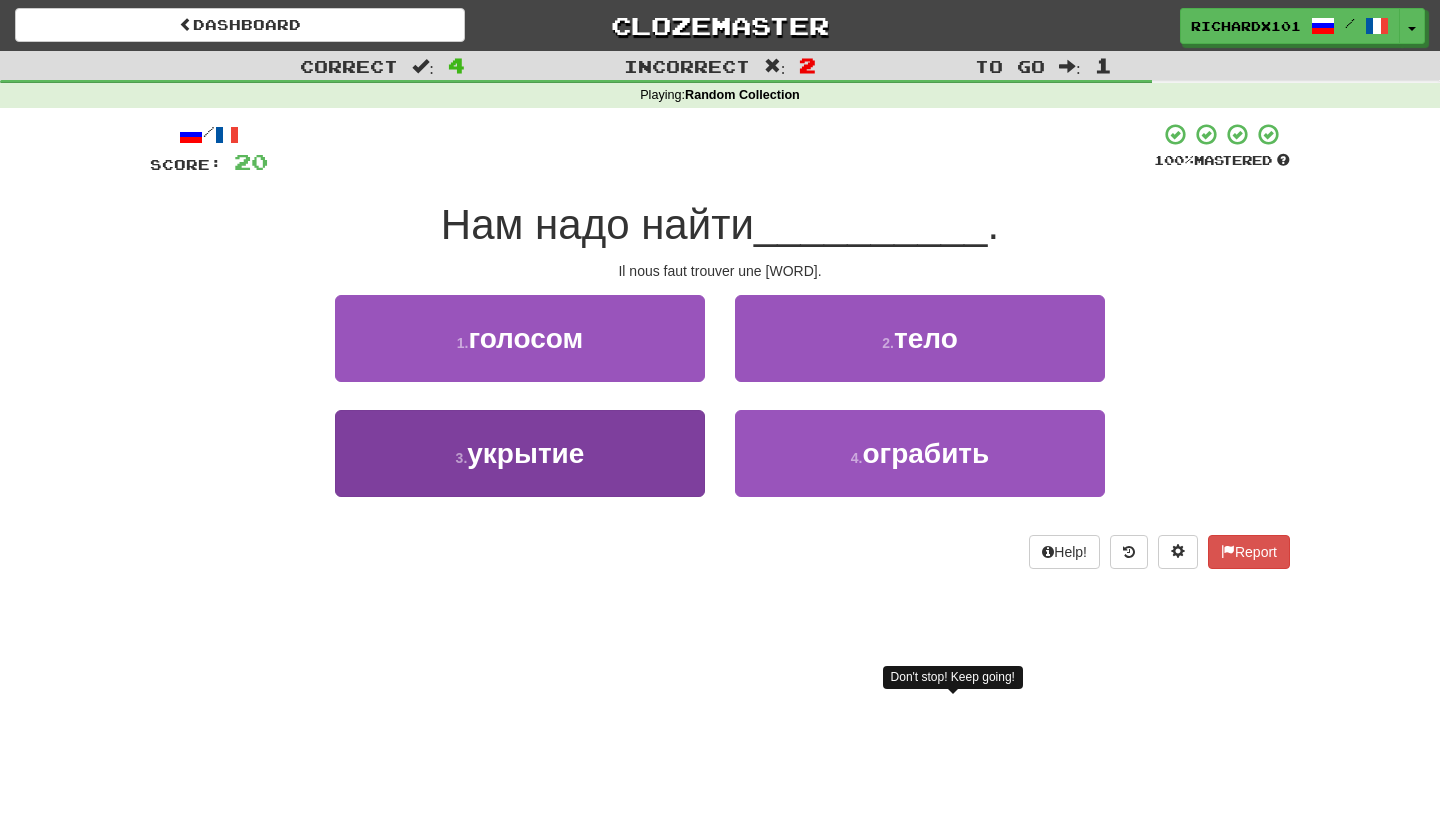 click on "3 .  укрытие" at bounding box center (520, 453) 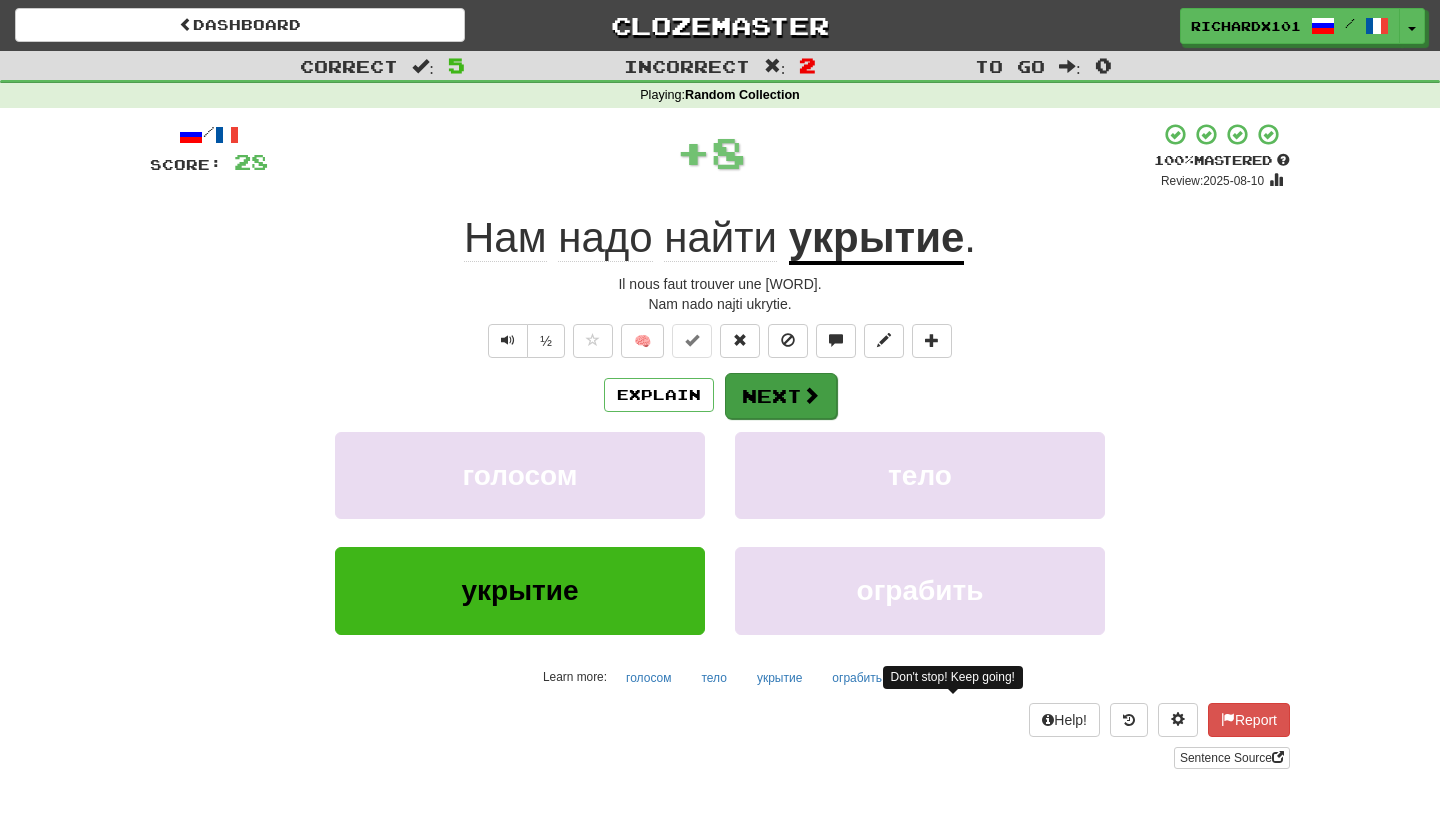 click on "Next" at bounding box center (781, 396) 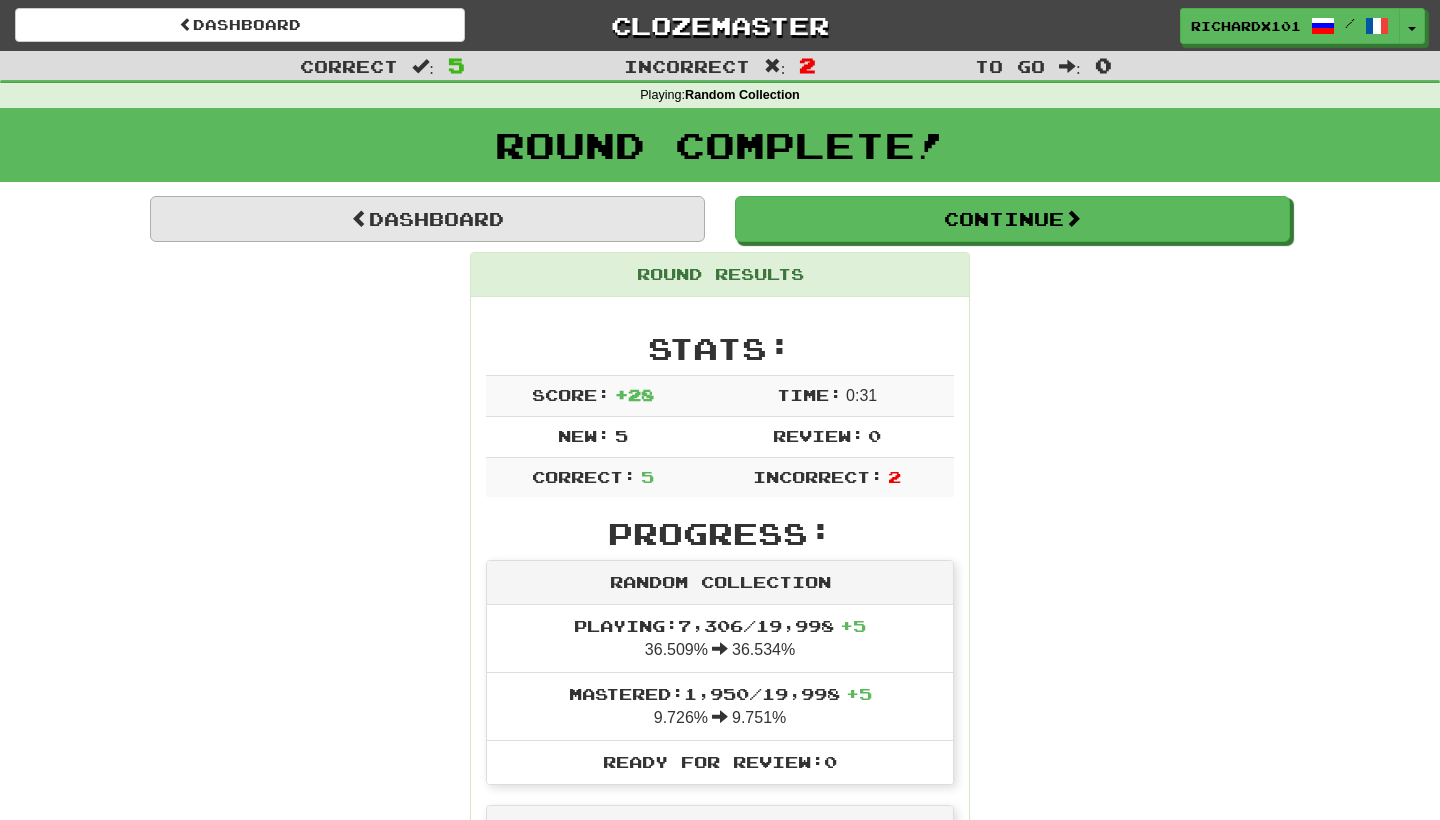 click on "Dashboard" at bounding box center [427, 219] 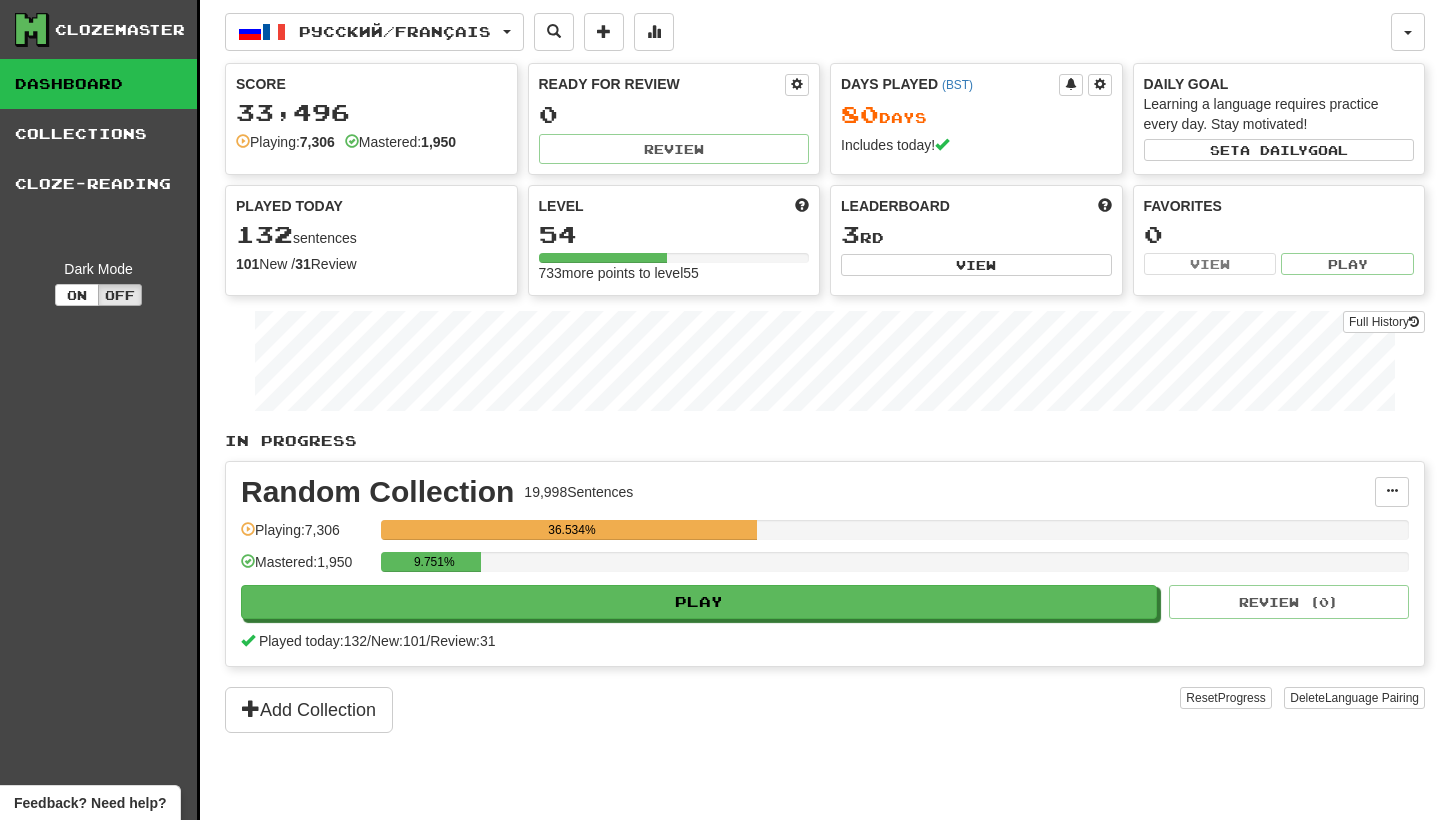 scroll, scrollTop: 0, scrollLeft: 0, axis: both 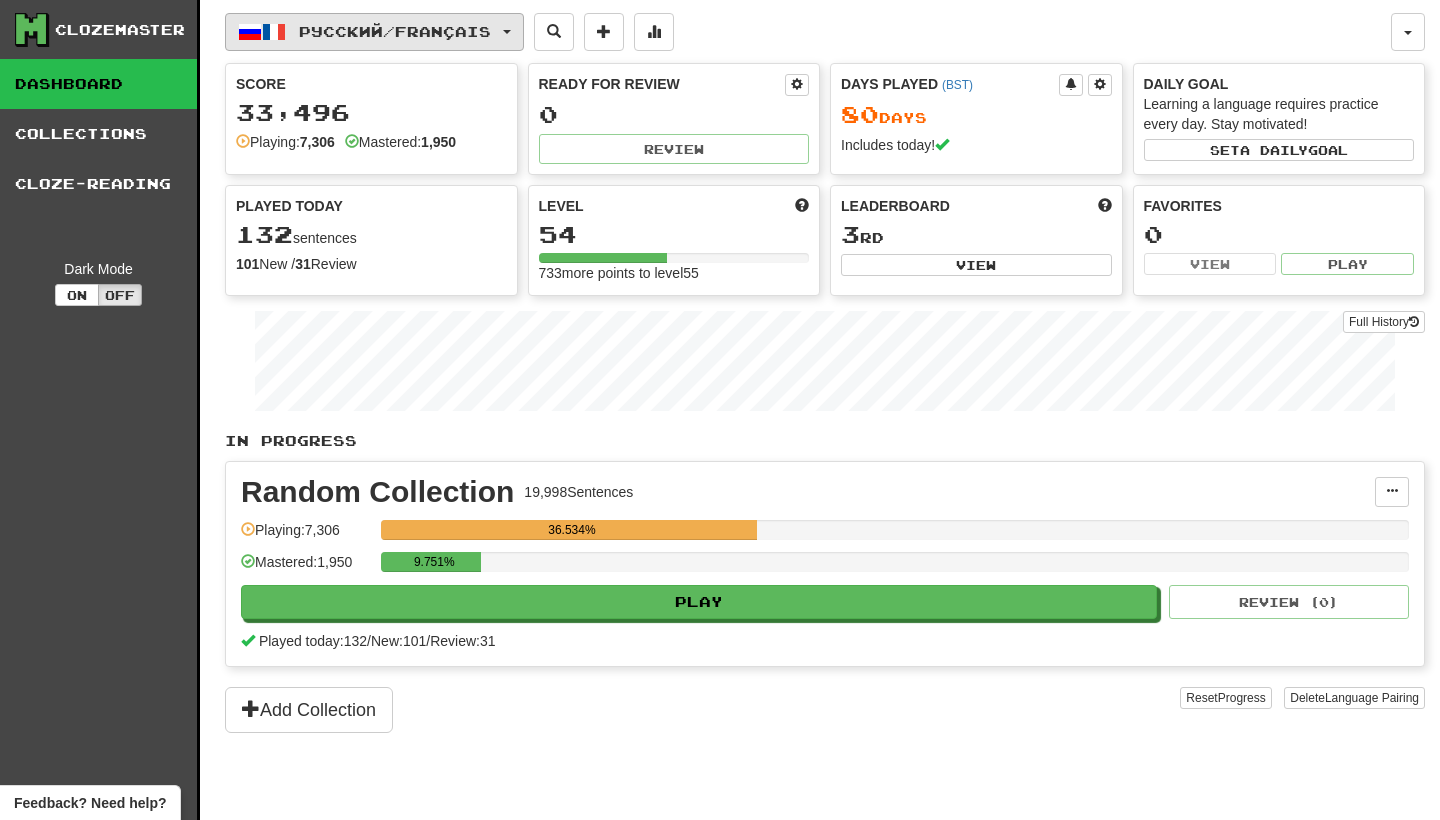 click on "Русский  /  Français" 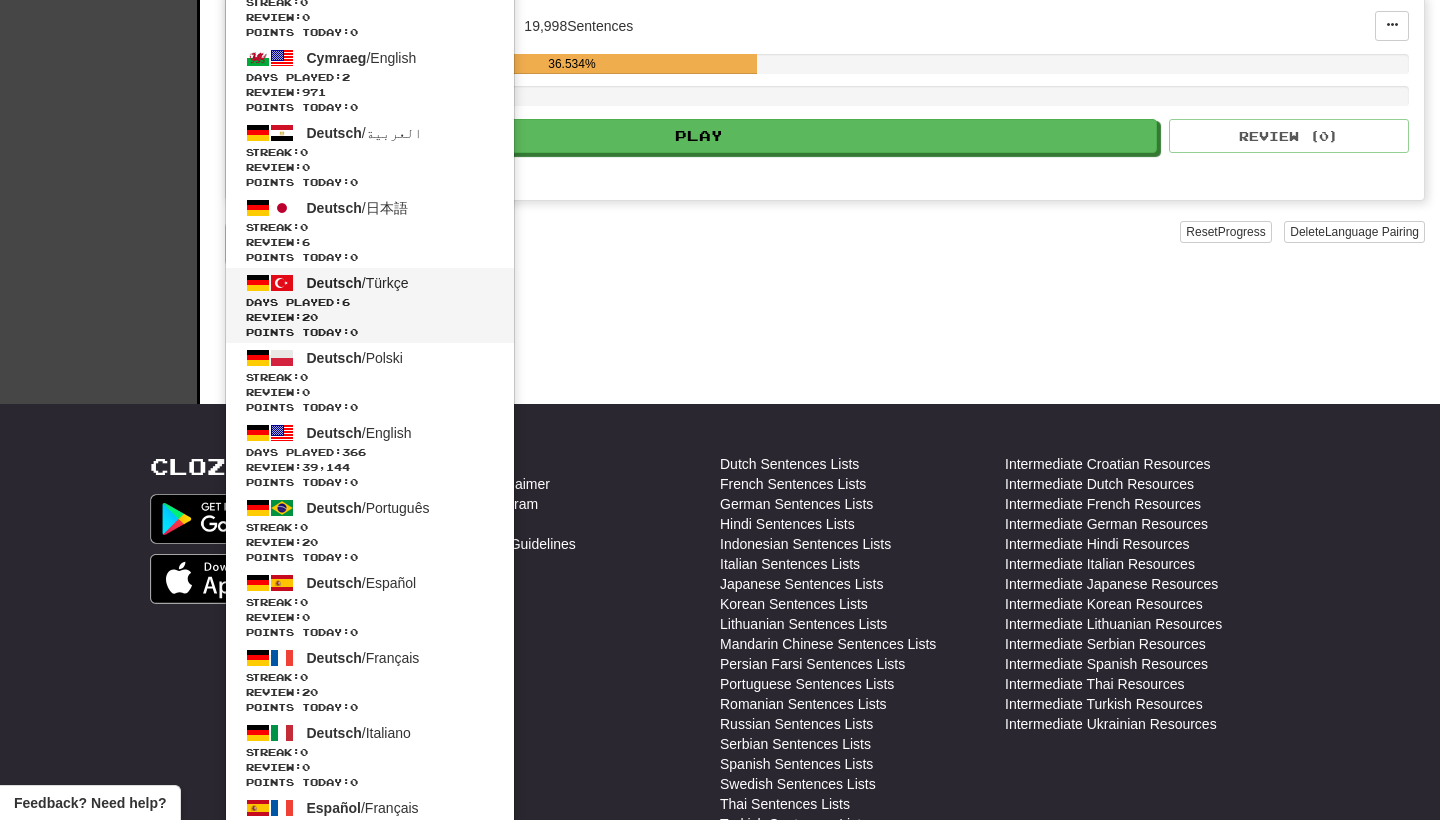 scroll, scrollTop: 479, scrollLeft: 0, axis: vertical 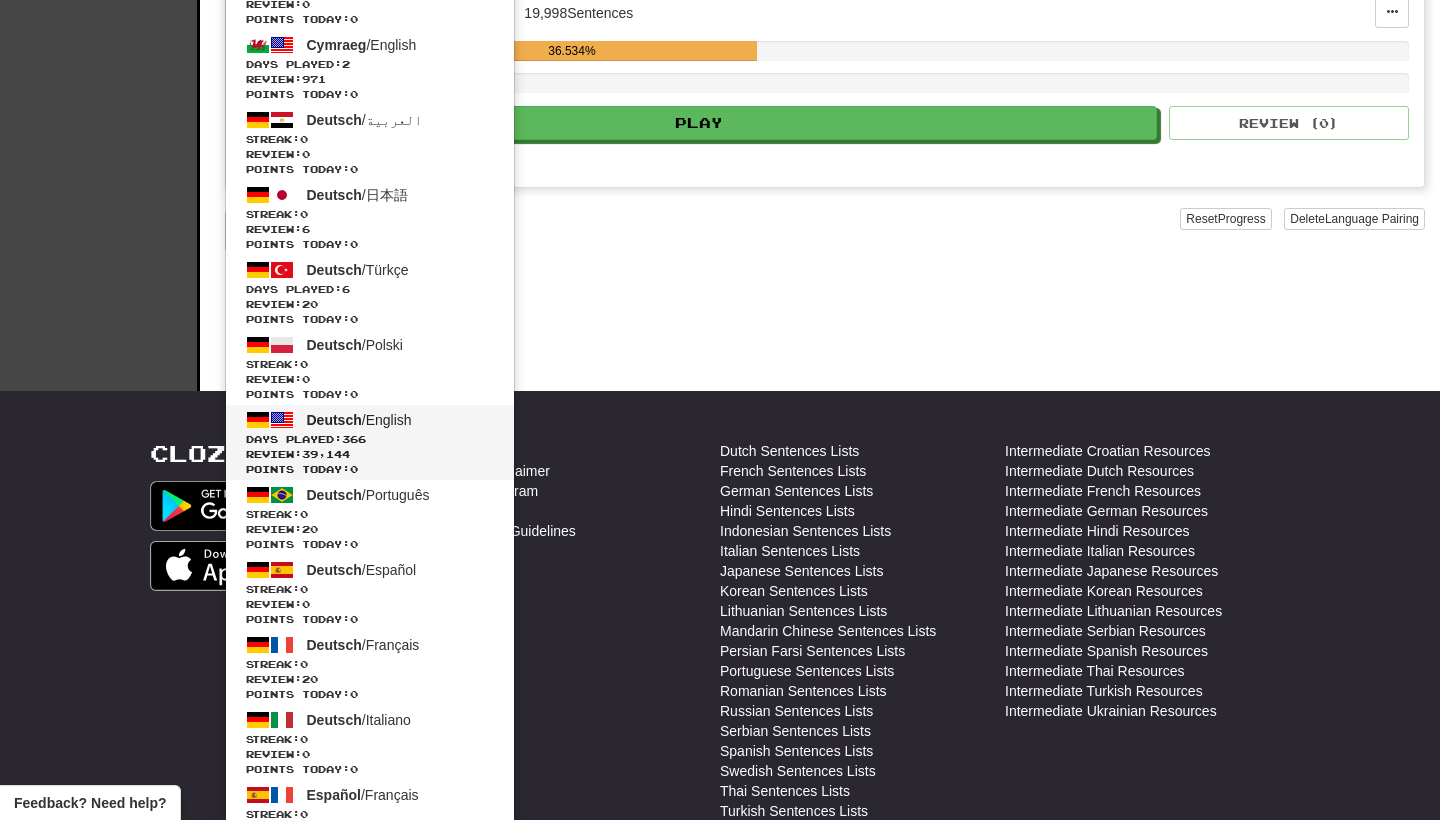 click on "Days Played:  366" 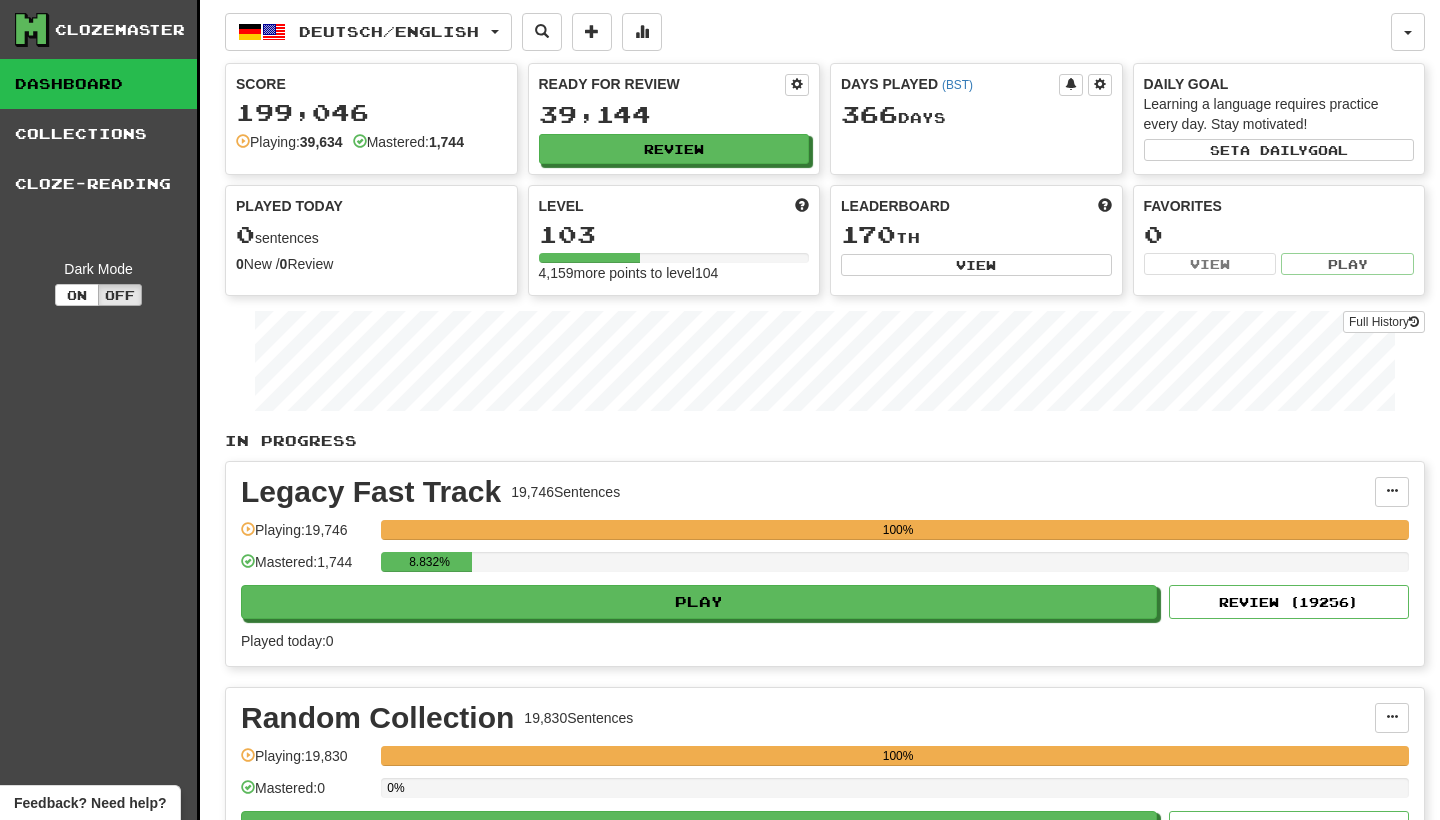 scroll, scrollTop: 0, scrollLeft: 0, axis: both 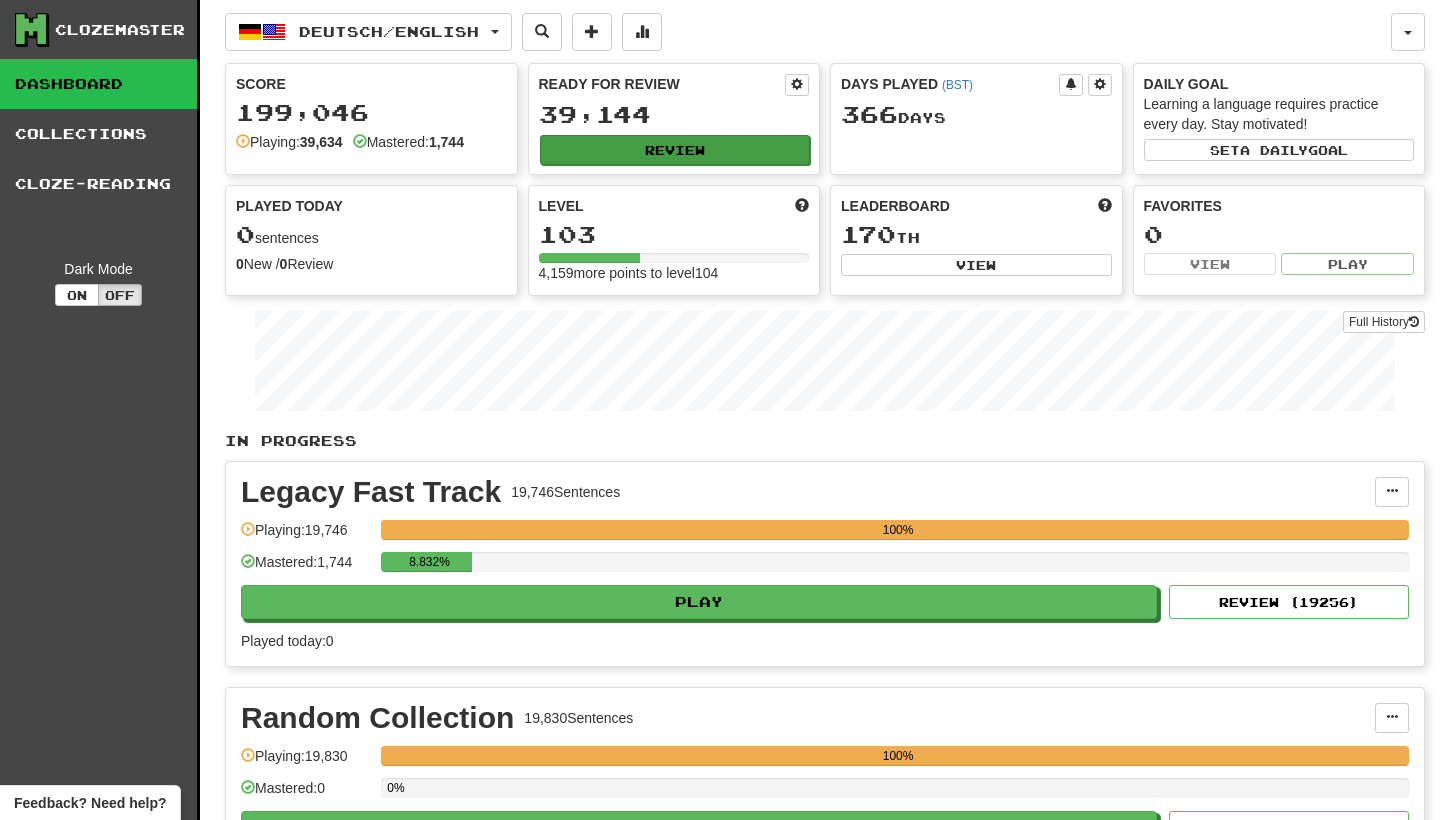 click on "Review" 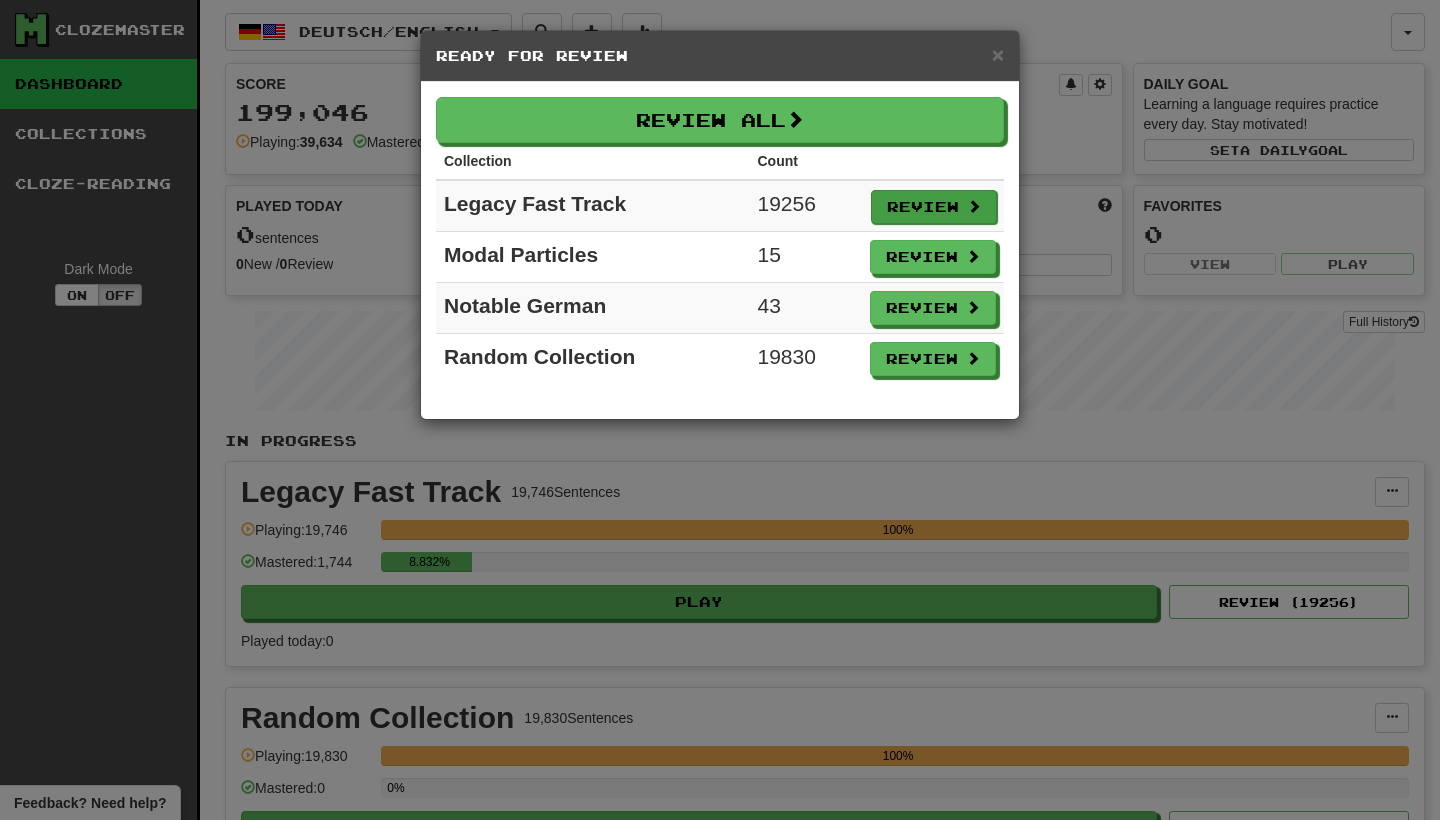 click on "Review" at bounding box center (934, 207) 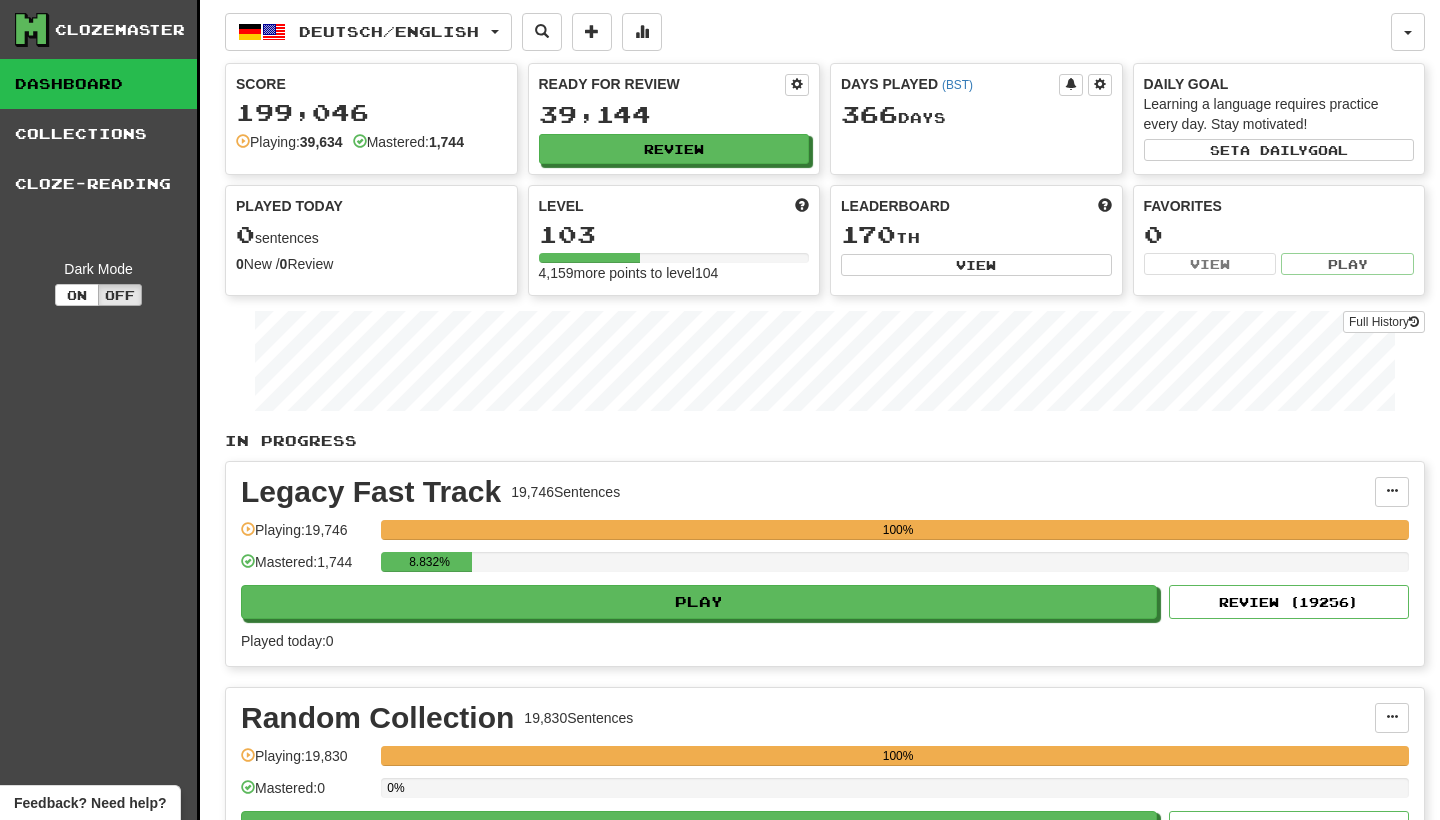 select on "********" 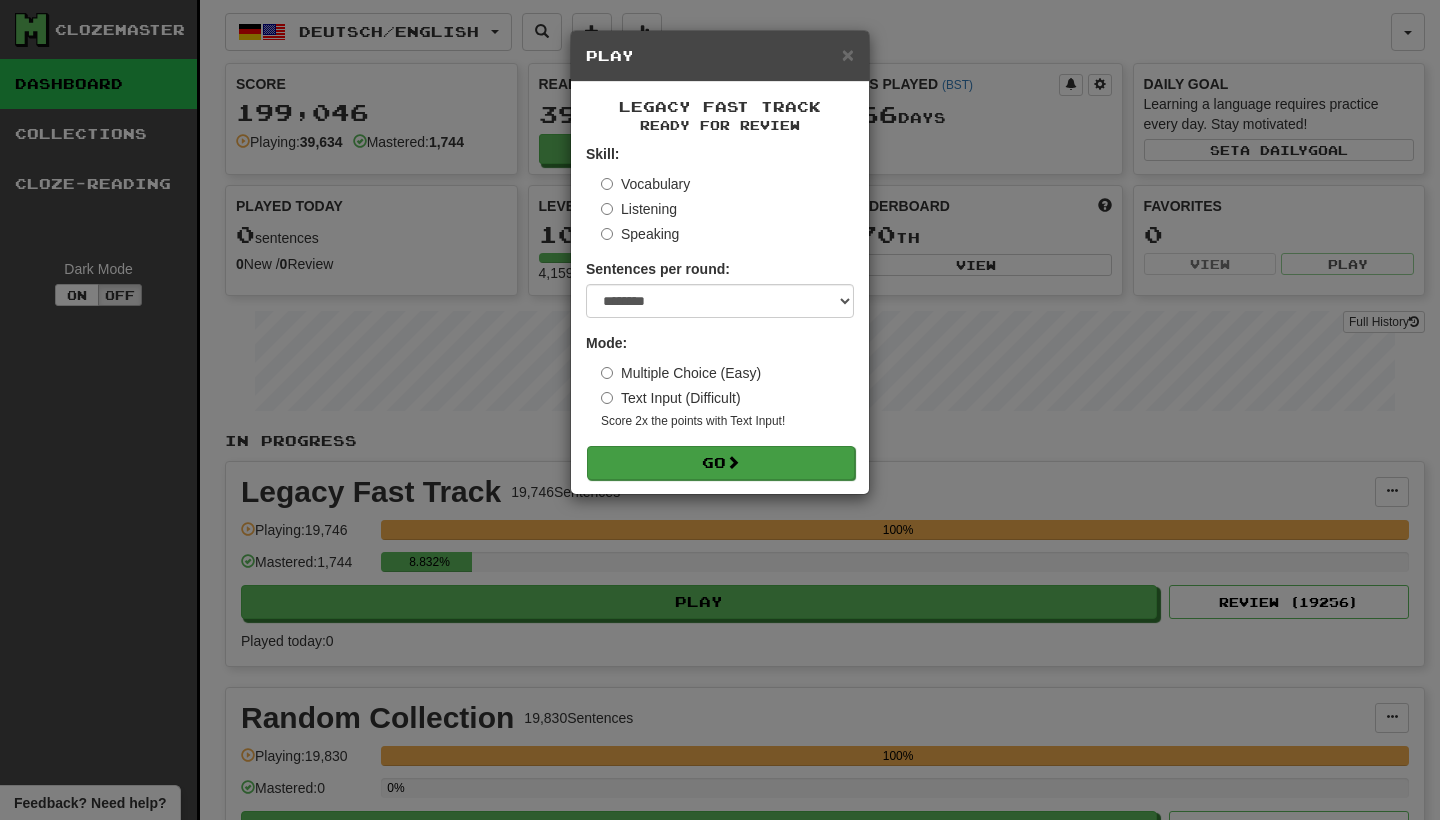 click on "Go" at bounding box center [721, 463] 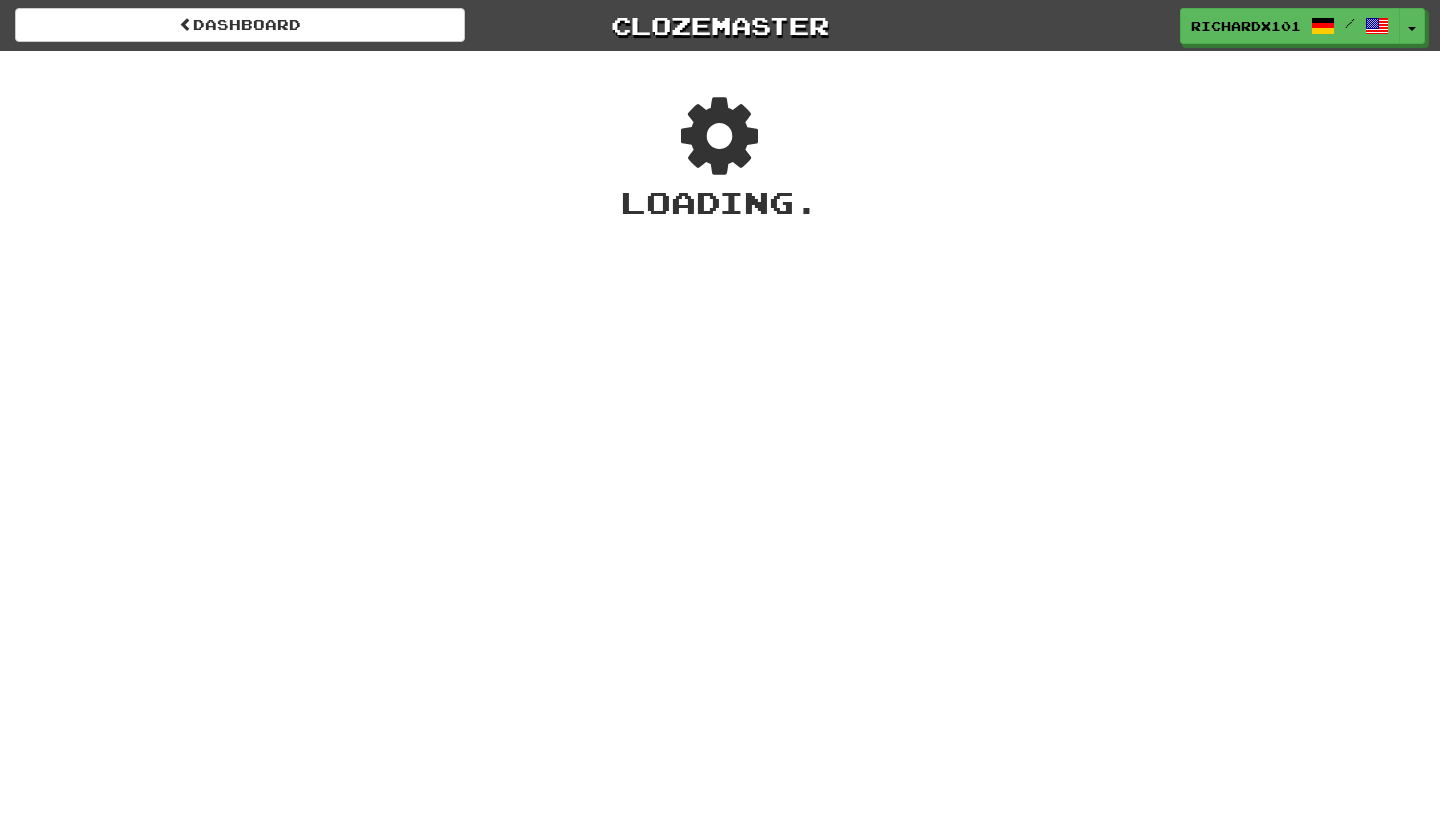 scroll, scrollTop: 0, scrollLeft: 0, axis: both 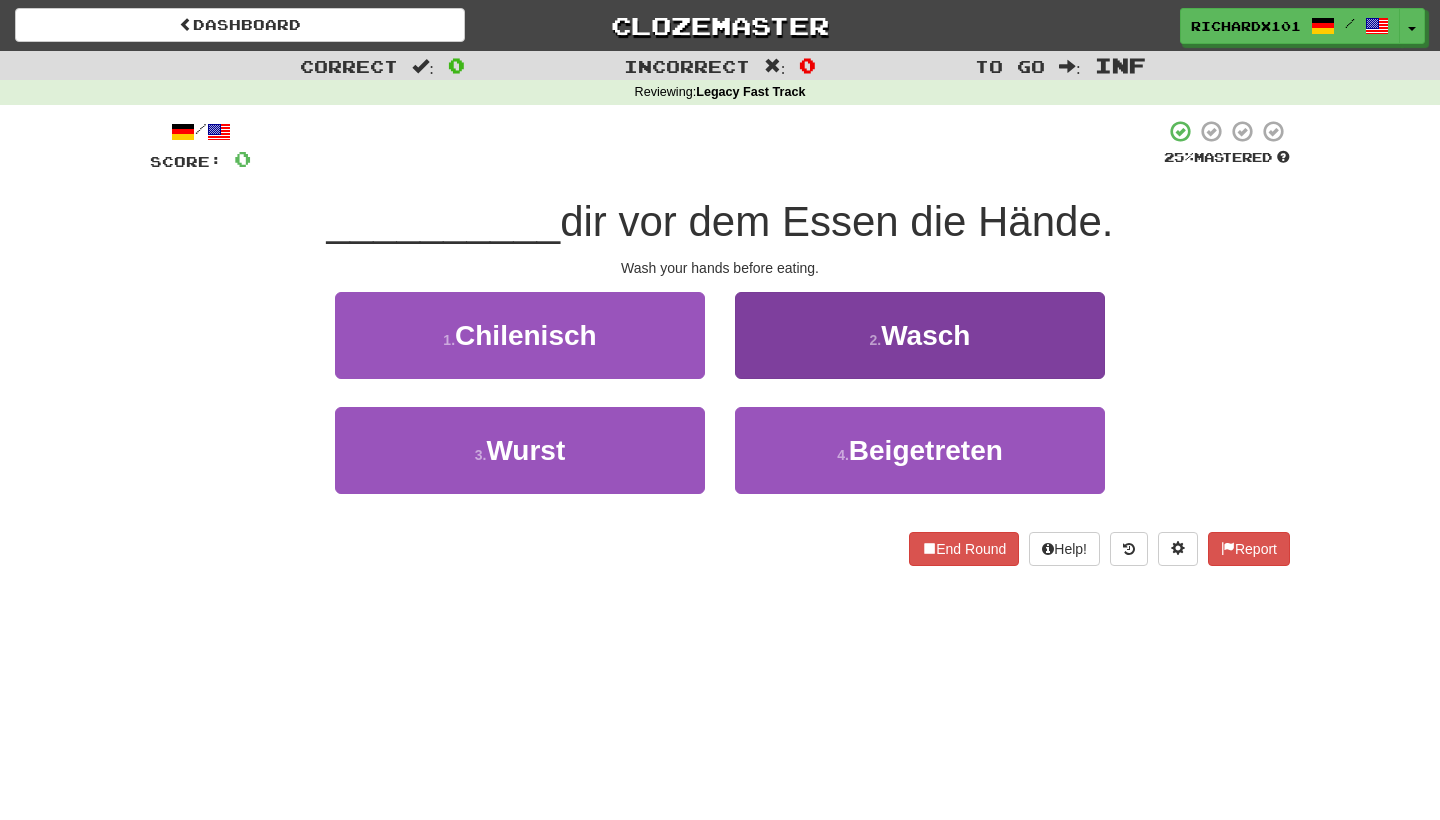 click on "2 .  Wasch" at bounding box center [920, 335] 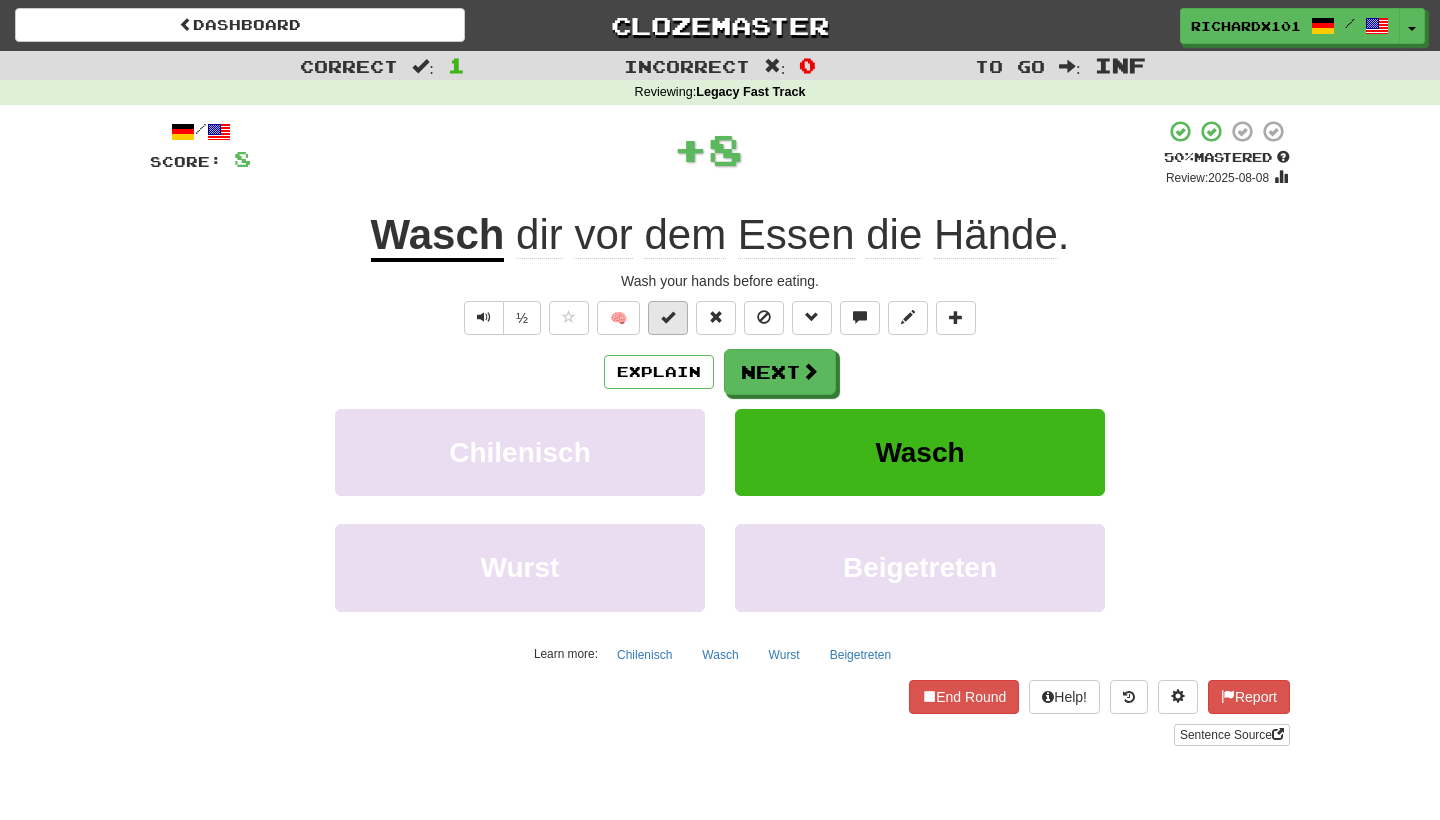 click at bounding box center [668, 318] 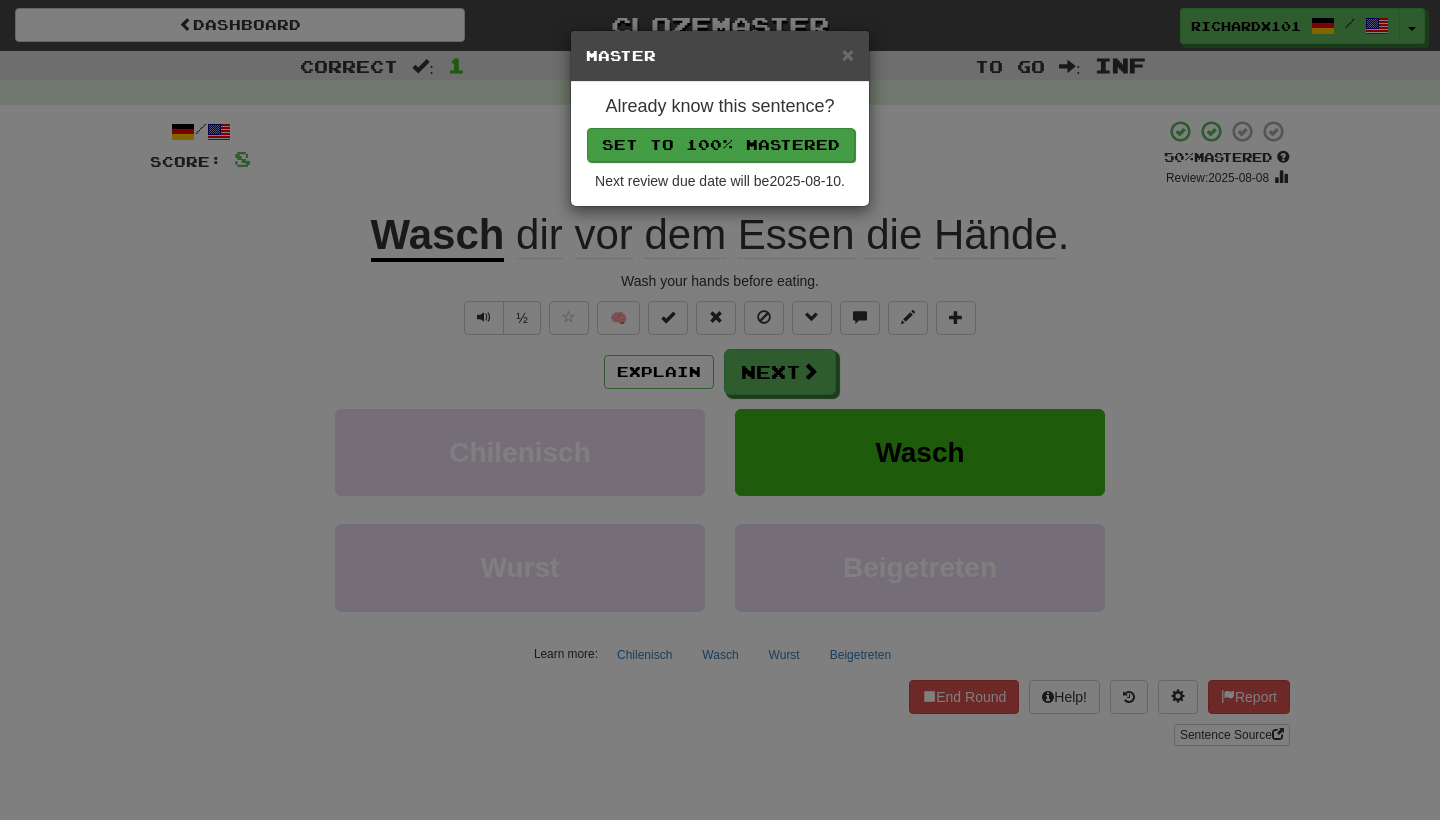 click on "Set to 100% Mastered" at bounding box center (721, 145) 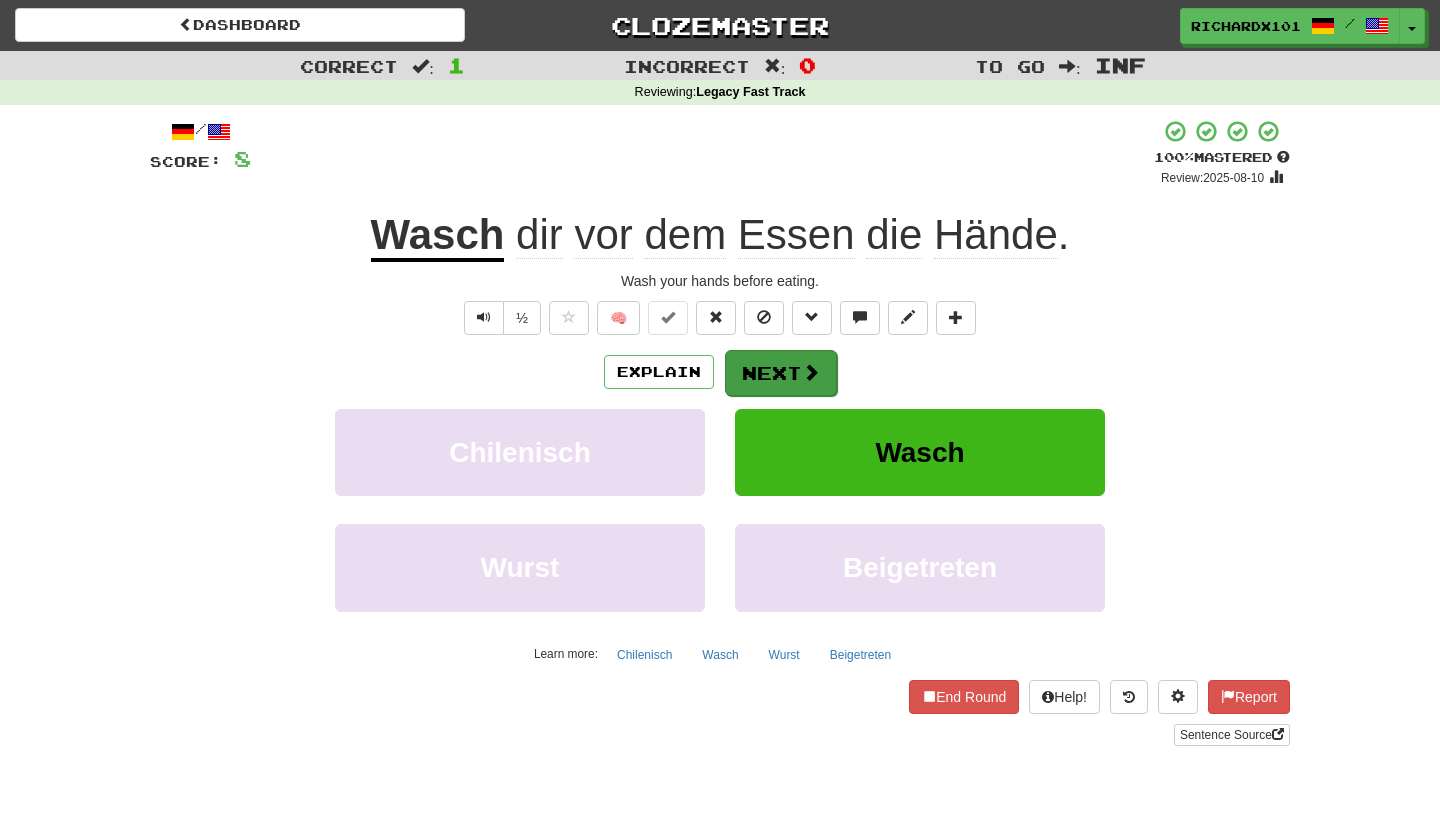 click on "Next" at bounding box center (781, 373) 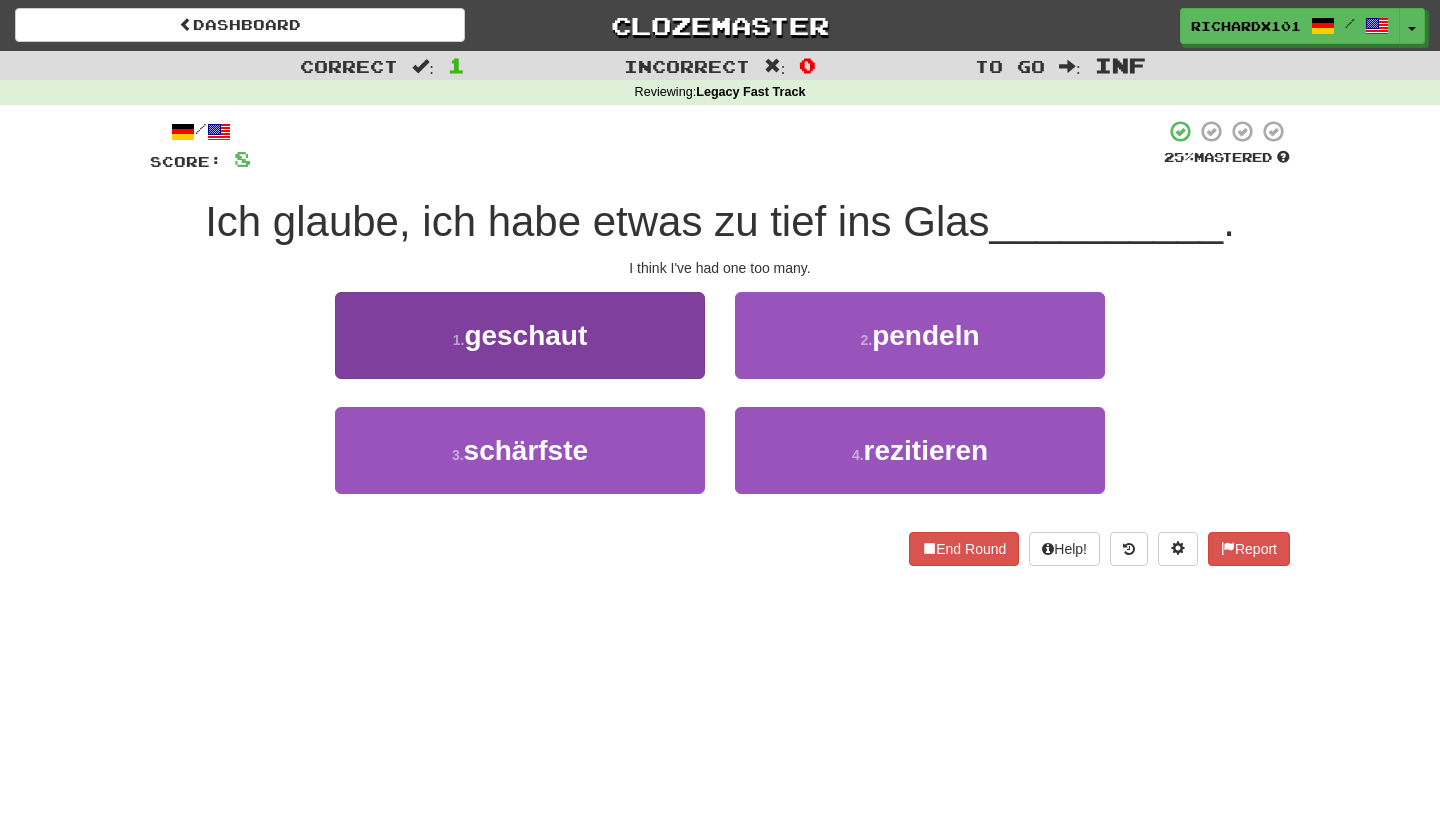 click on "1 .  geschaut" at bounding box center [520, 335] 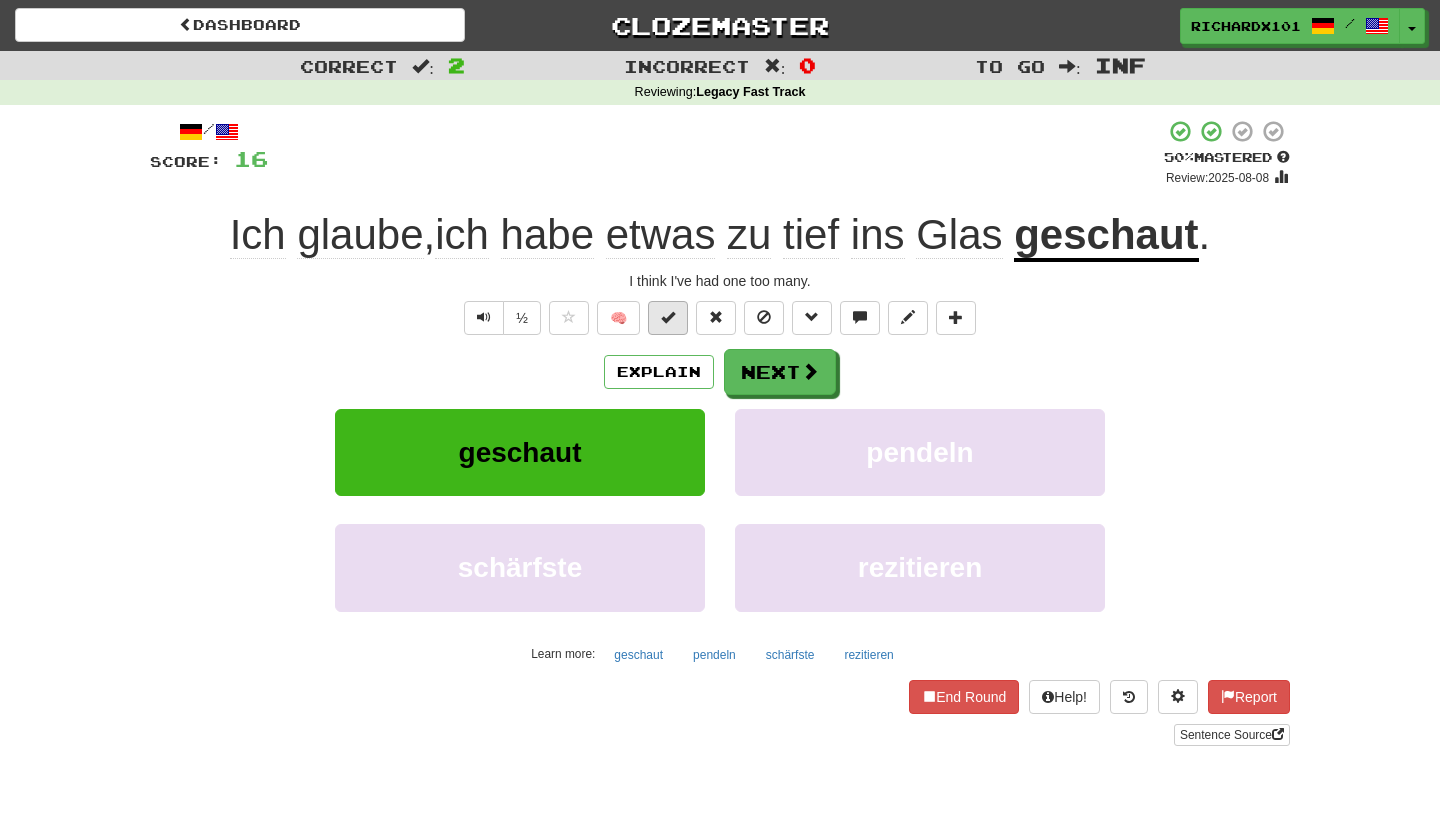 click at bounding box center (668, 318) 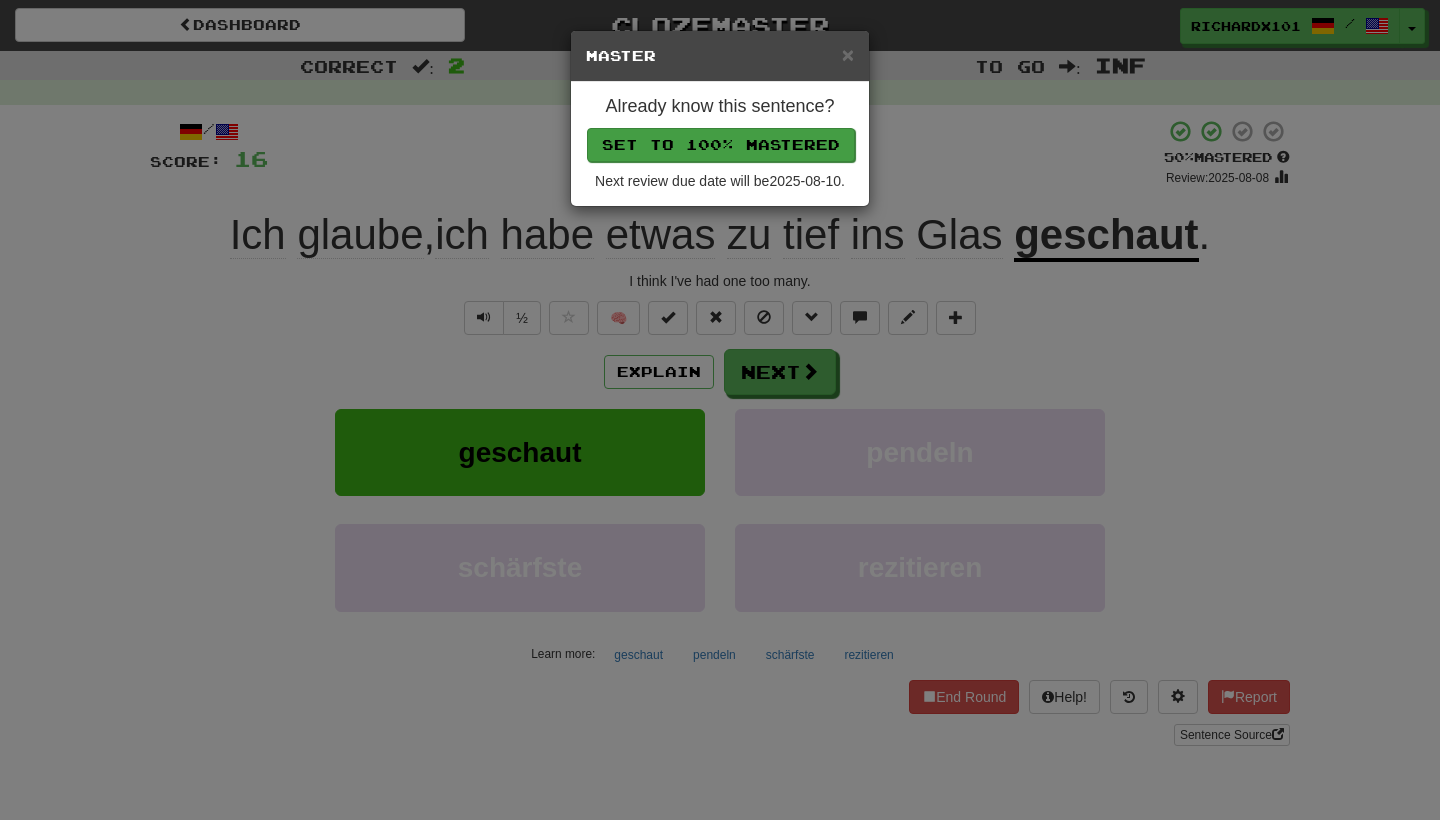 click on "Set to 100% Mastered" at bounding box center [721, 145] 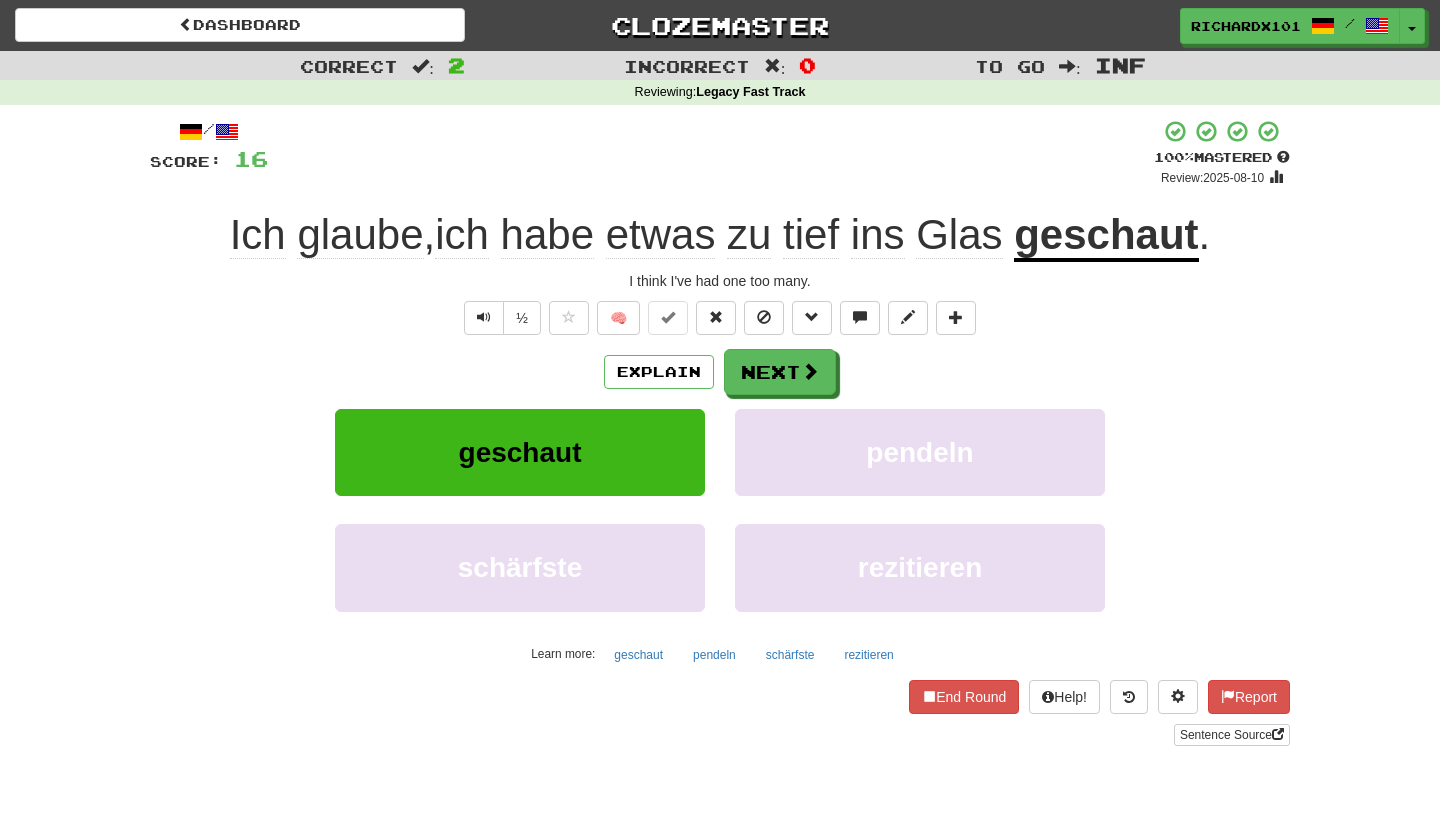 drag, startPoint x: 772, startPoint y: 363, endPoint x: 892, endPoint y: 361, distance: 120.01666 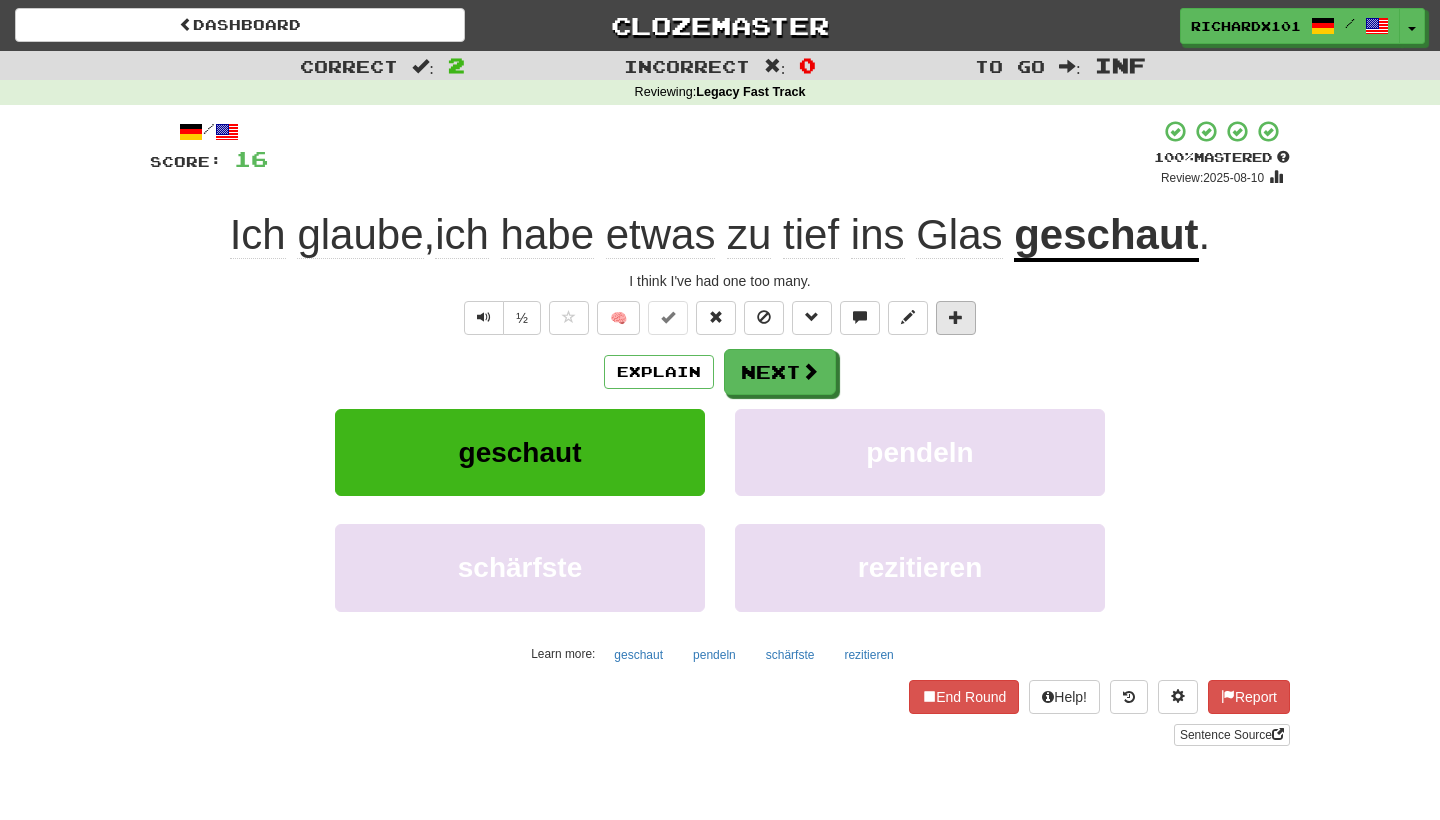 click at bounding box center (956, 317) 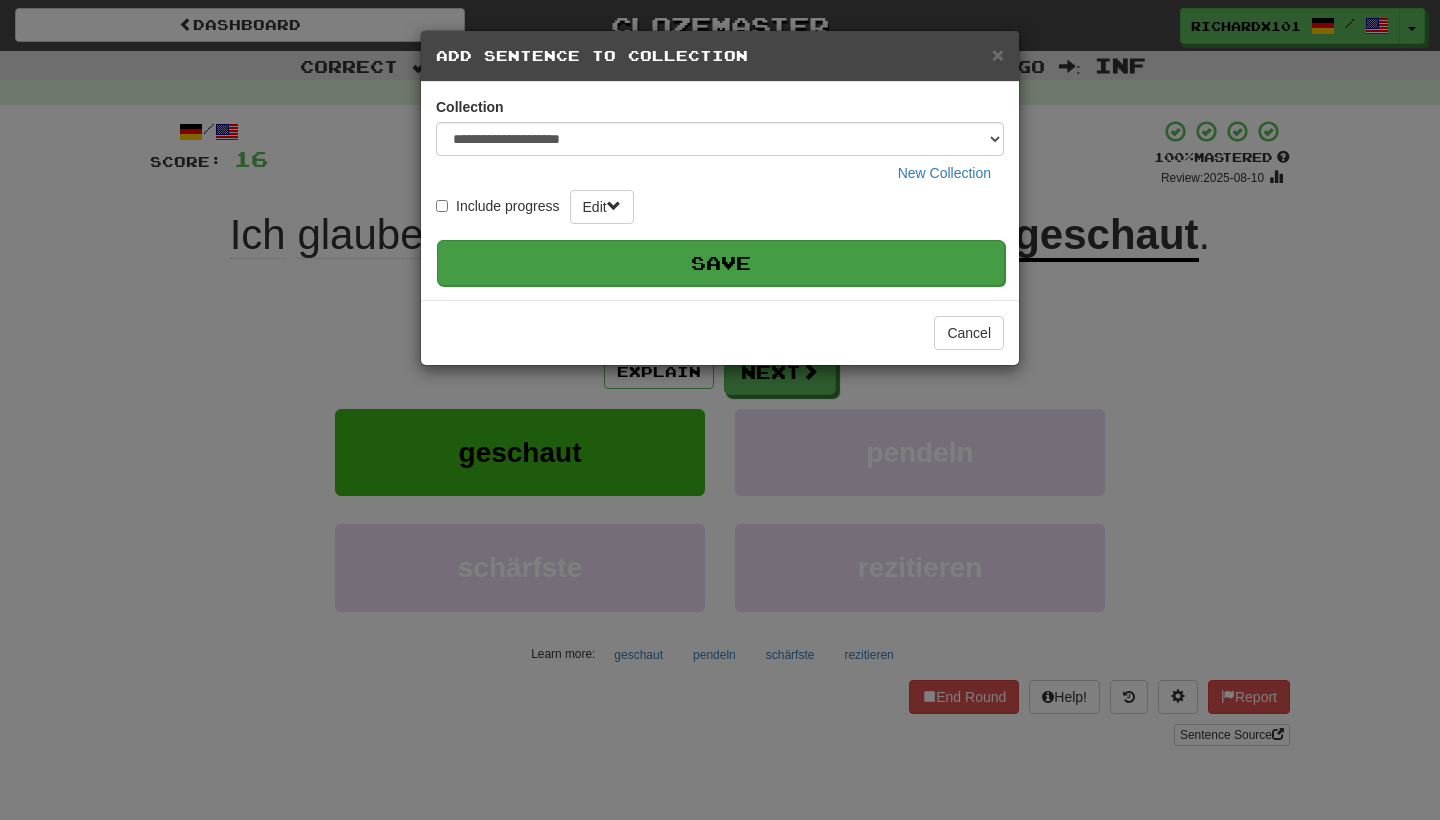 click on "Save" at bounding box center (721, 263) 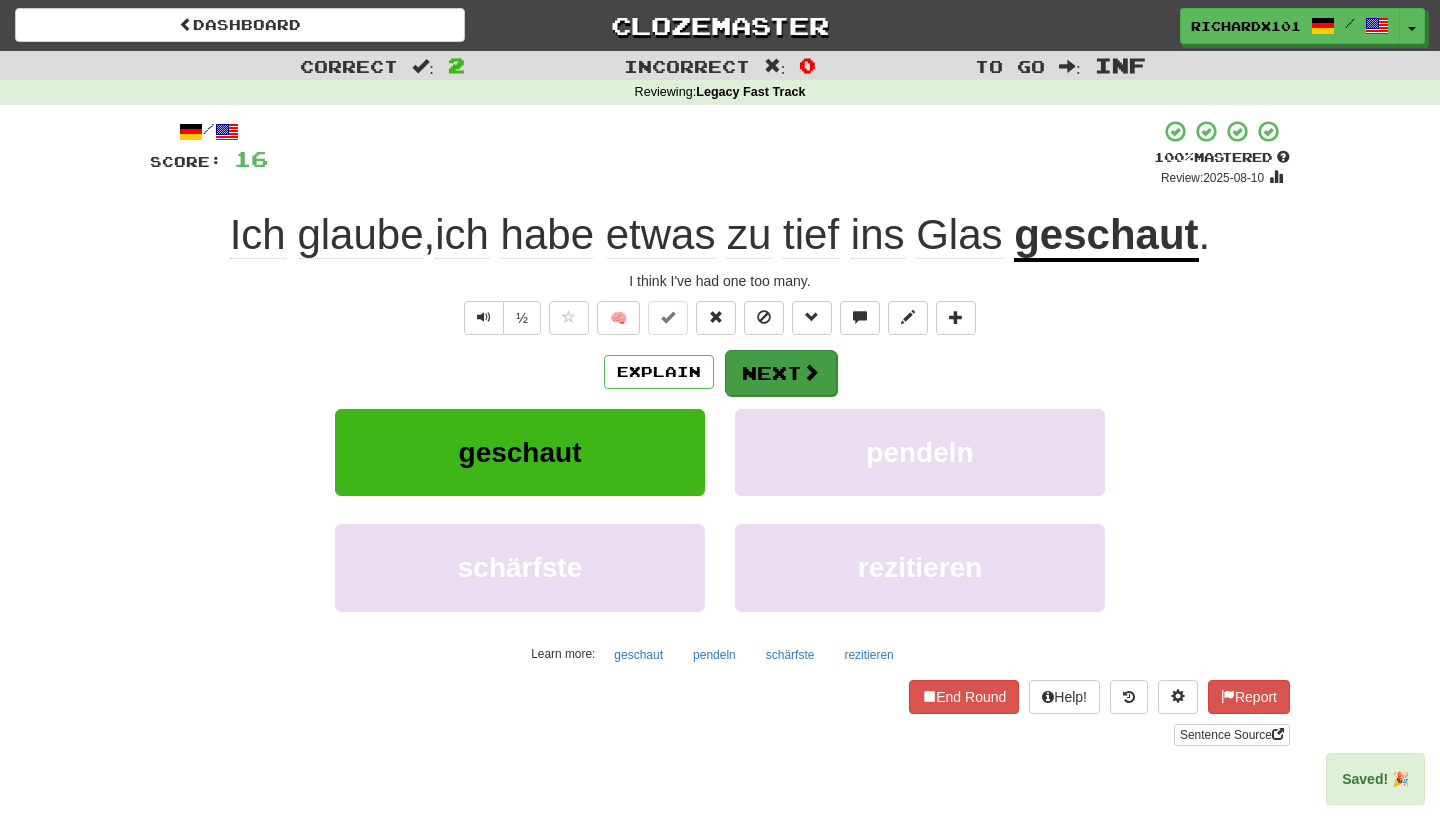 click at bounding box center [811, 372] 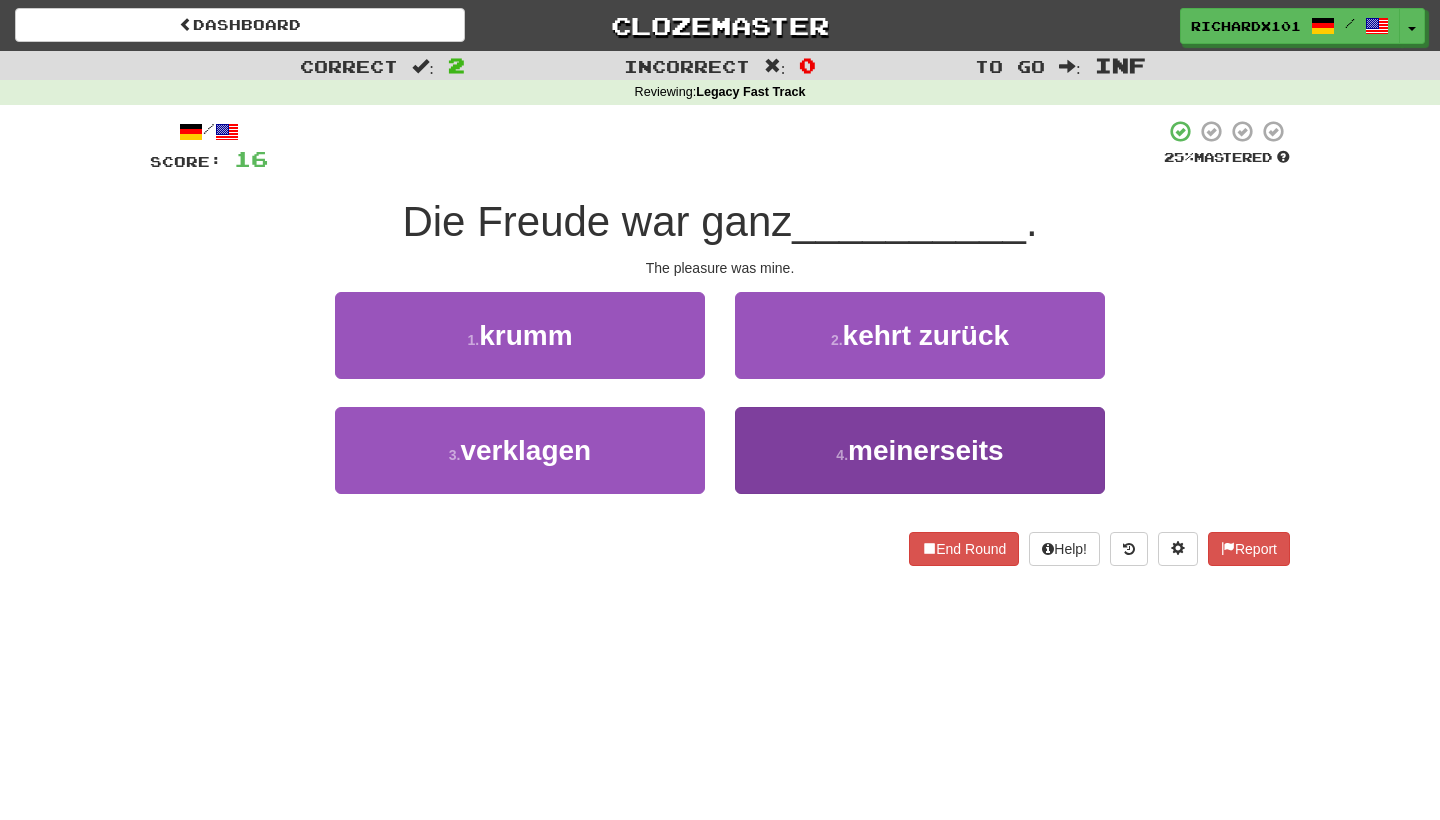 click on "4 .  meinerseits" at bounding box center (920, 450) 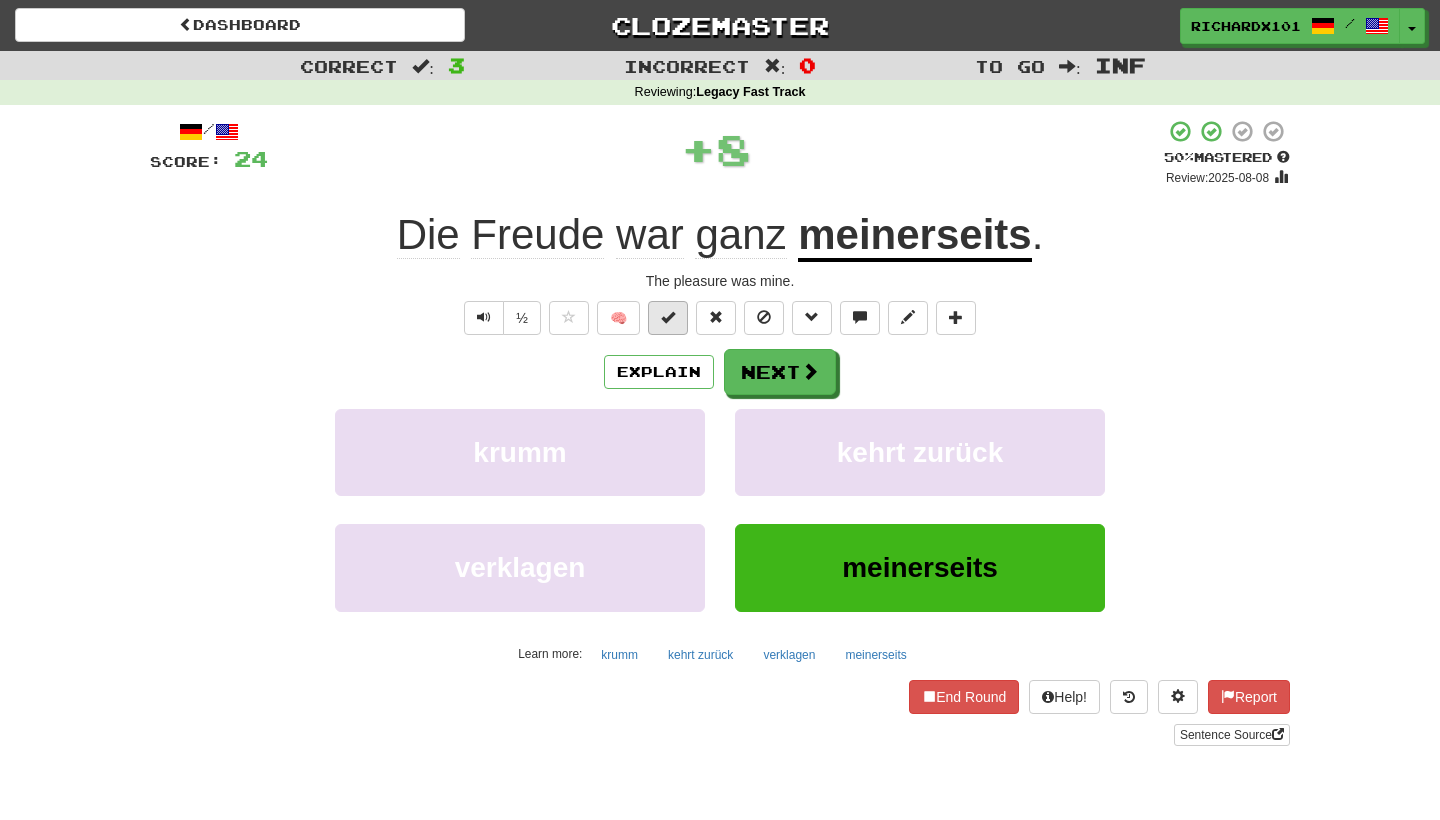 click at bounding box center [668, 318] 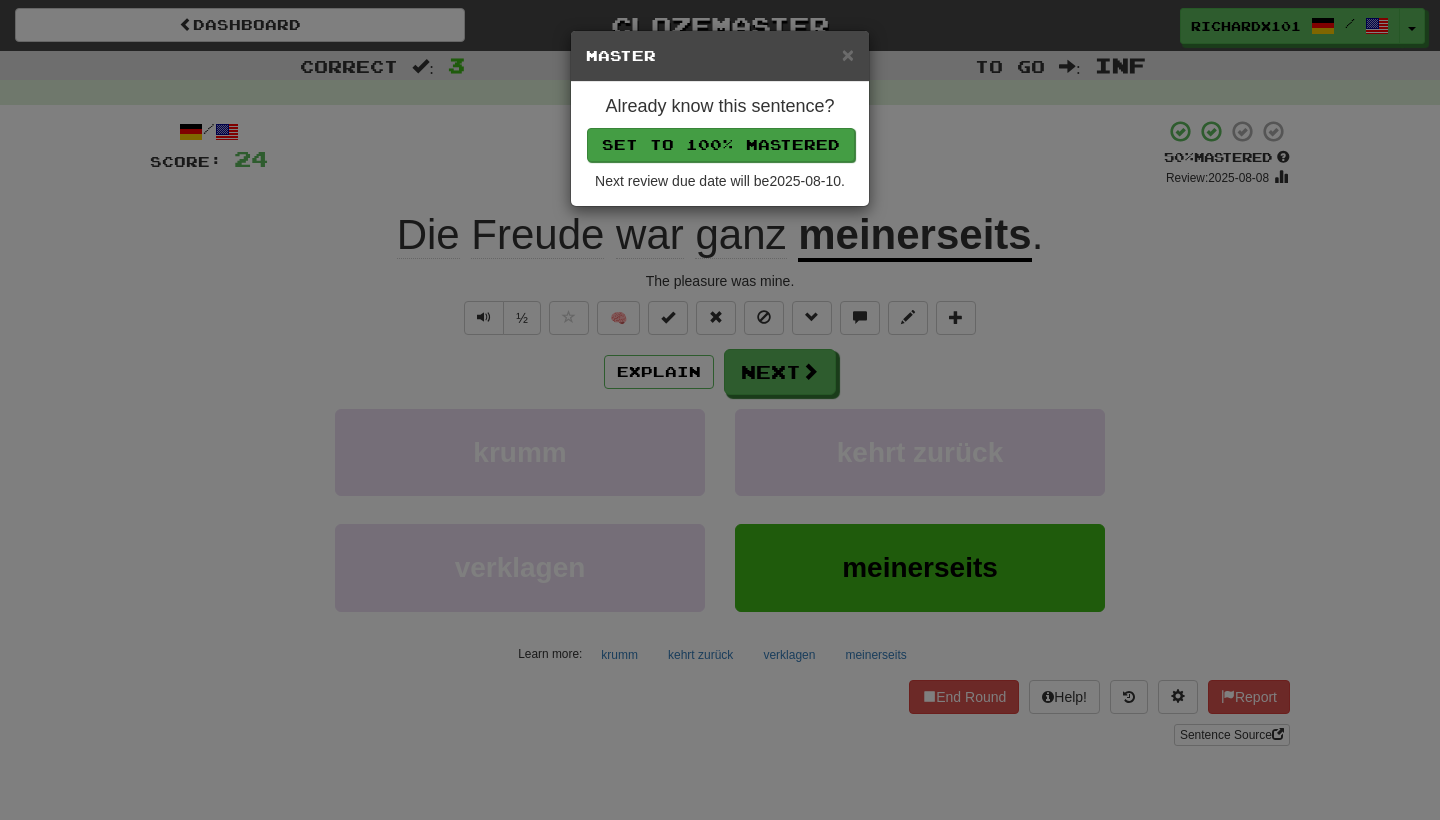 click on "Set to 100% Mastered" at bounding box center (721, 145) 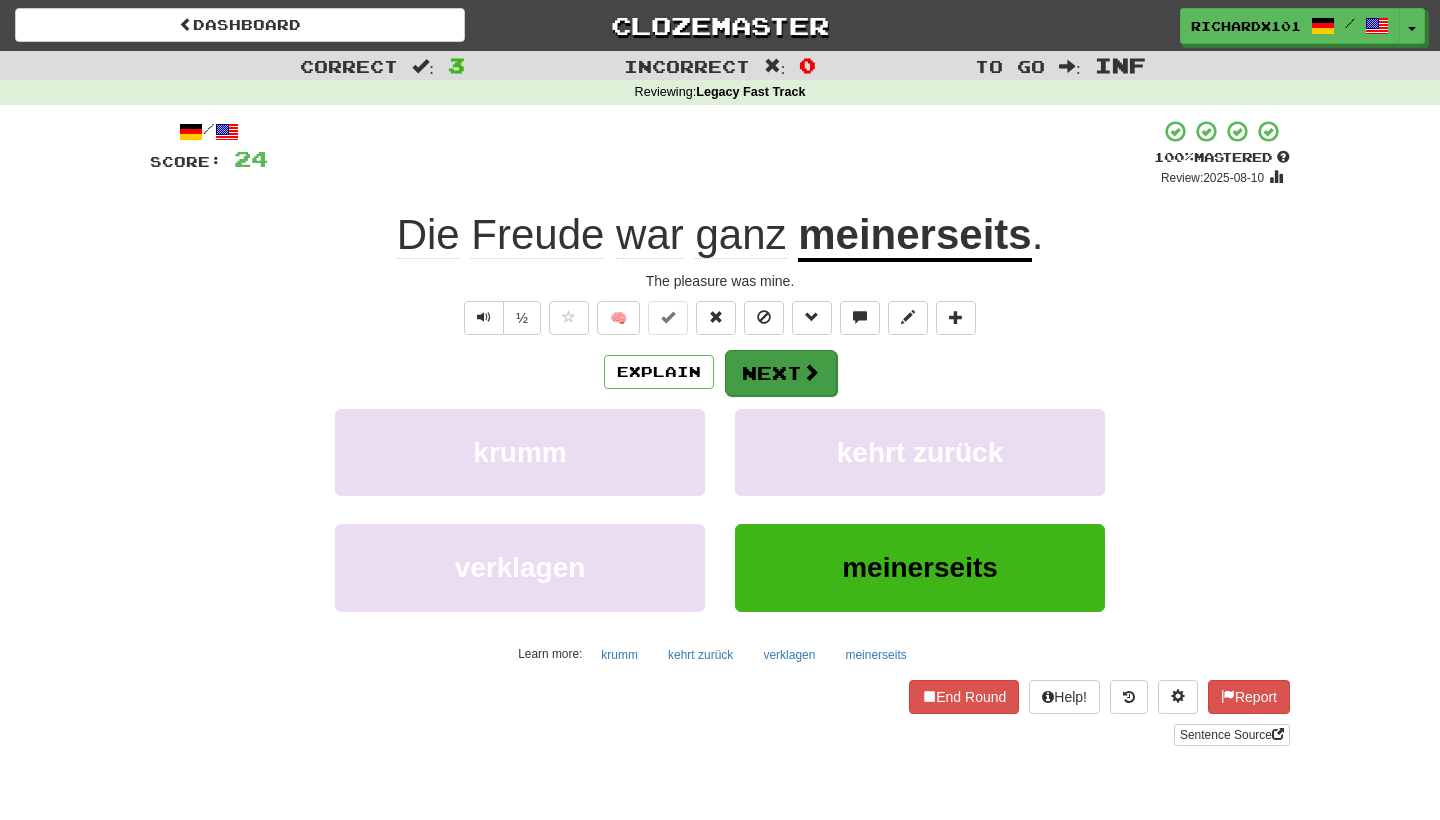 click on "Next" at bounding box center [781, 373] 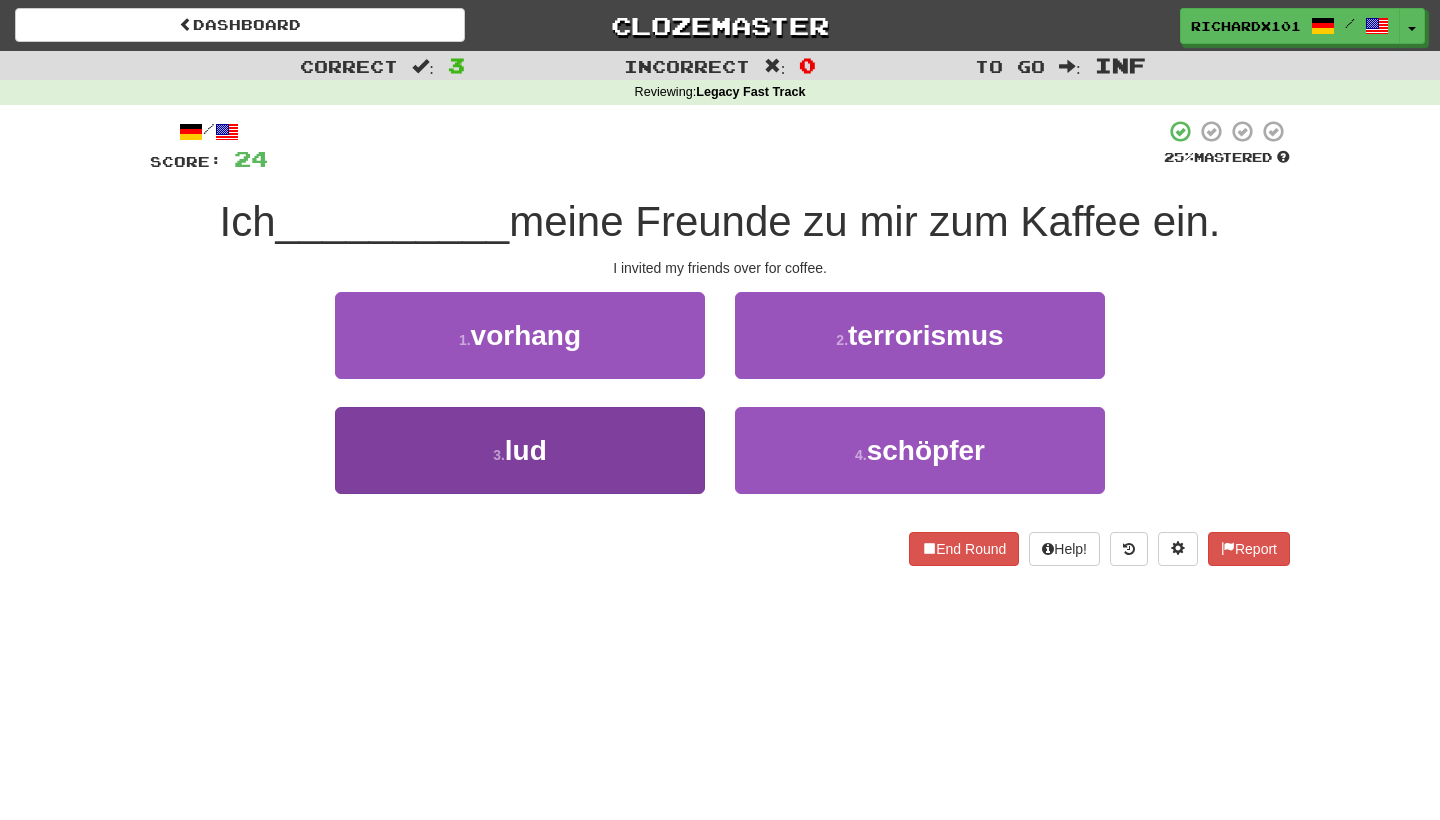 click on "3 .  lud" at bounding box center (520, 450) 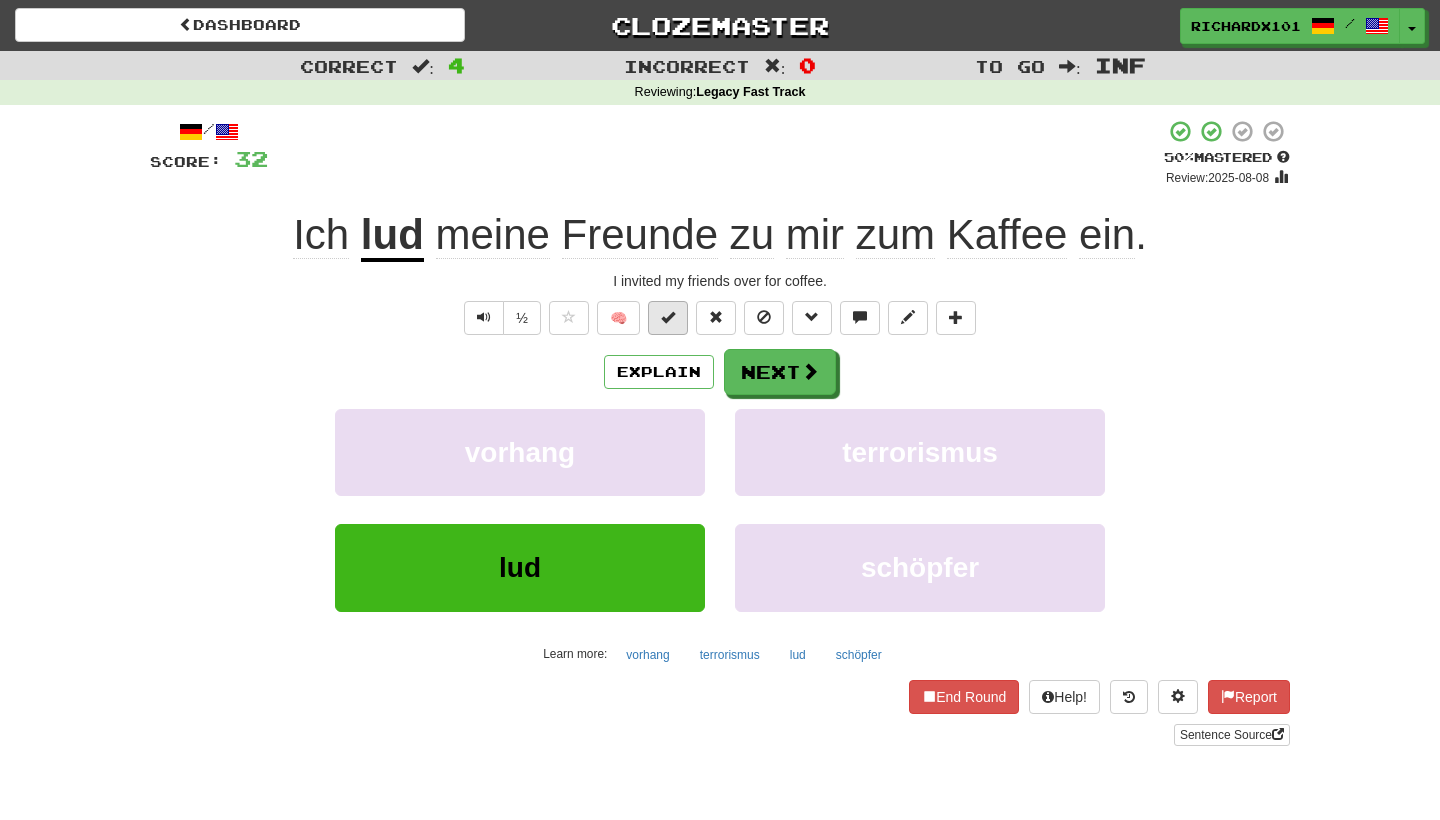 click at bounding box center [668, 317] 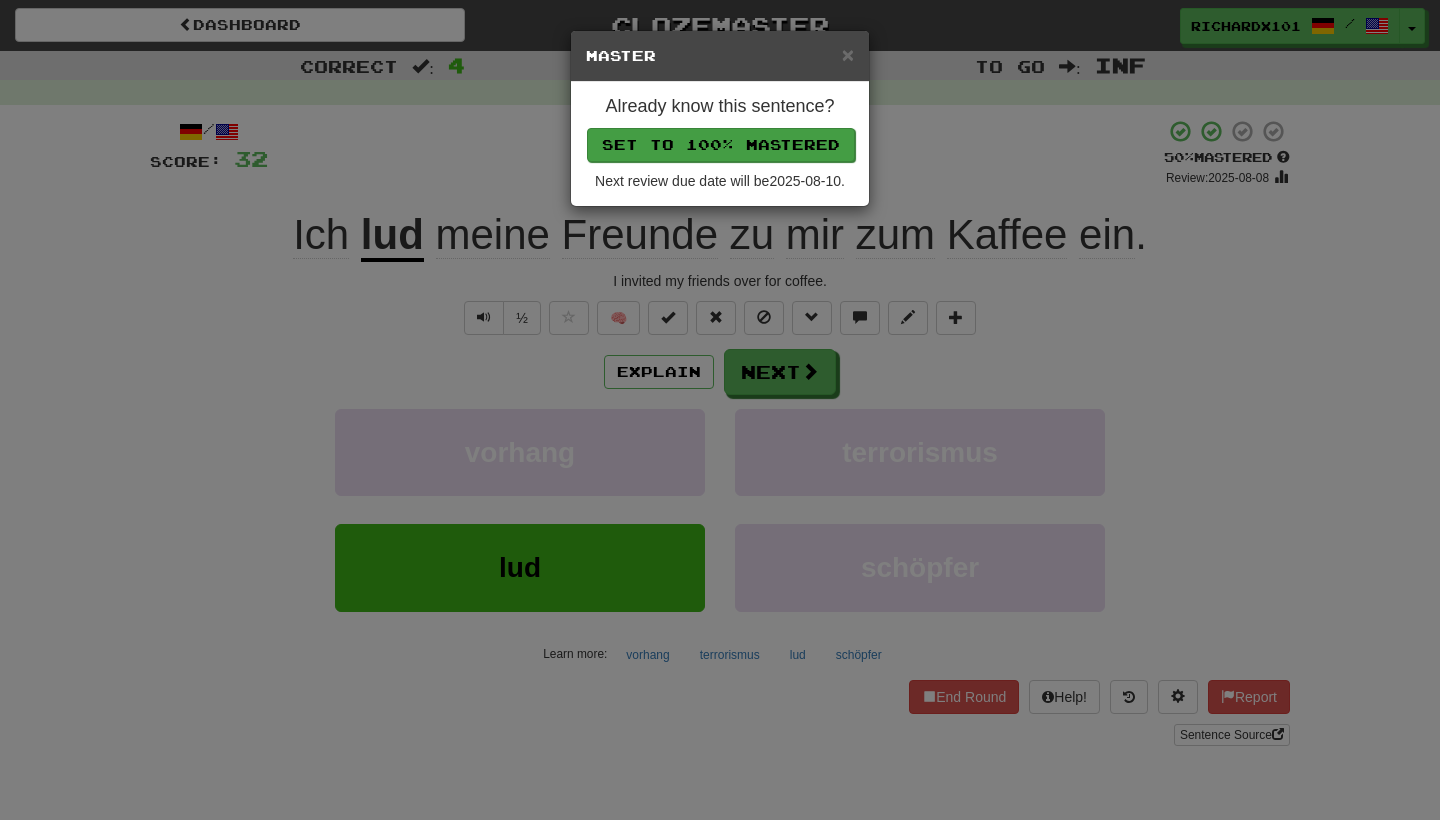 click on "Set to 100% Mastered" at bounding box center (721, 145) 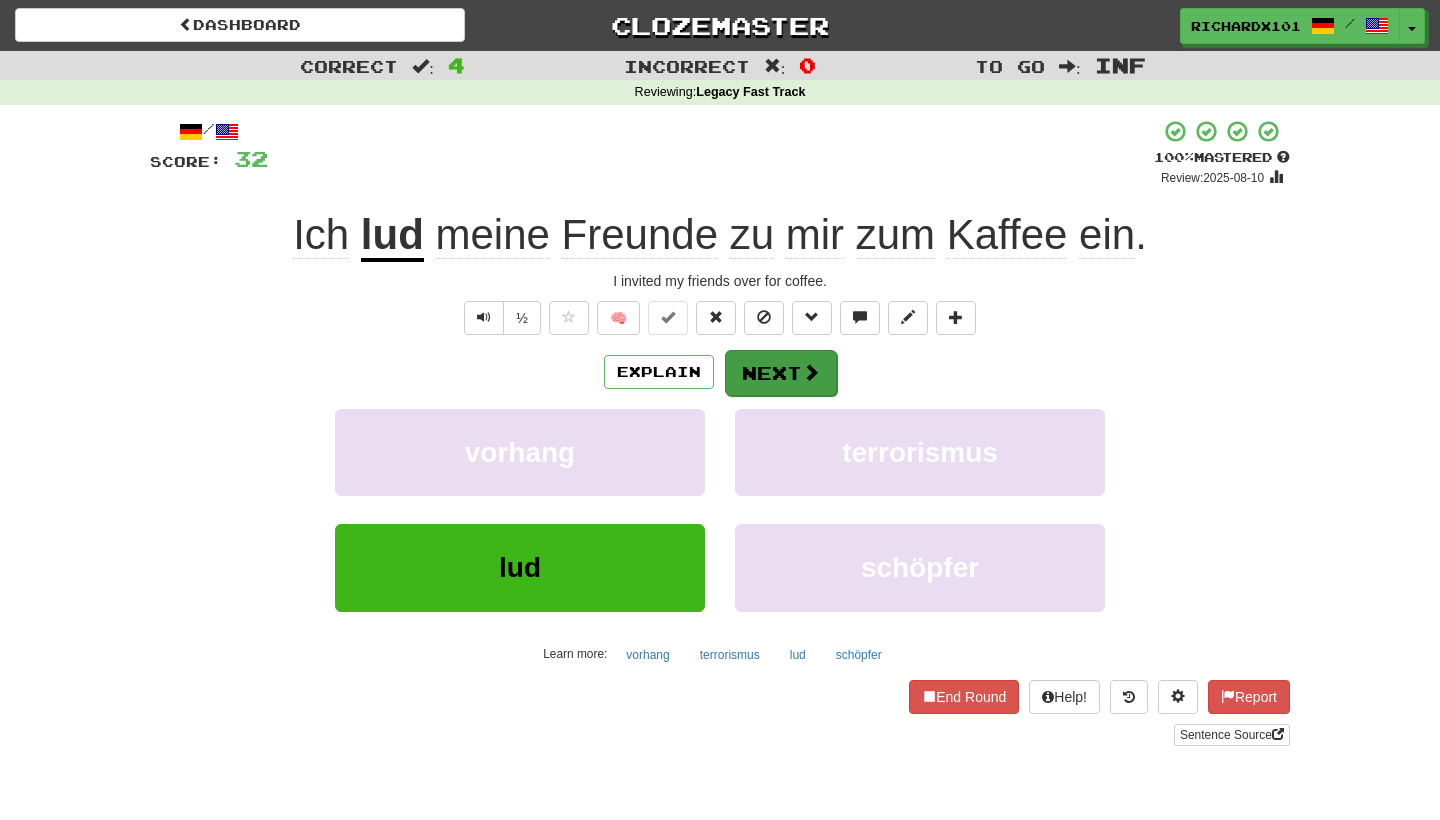 click on "Next" at bounding box center (781, 373) 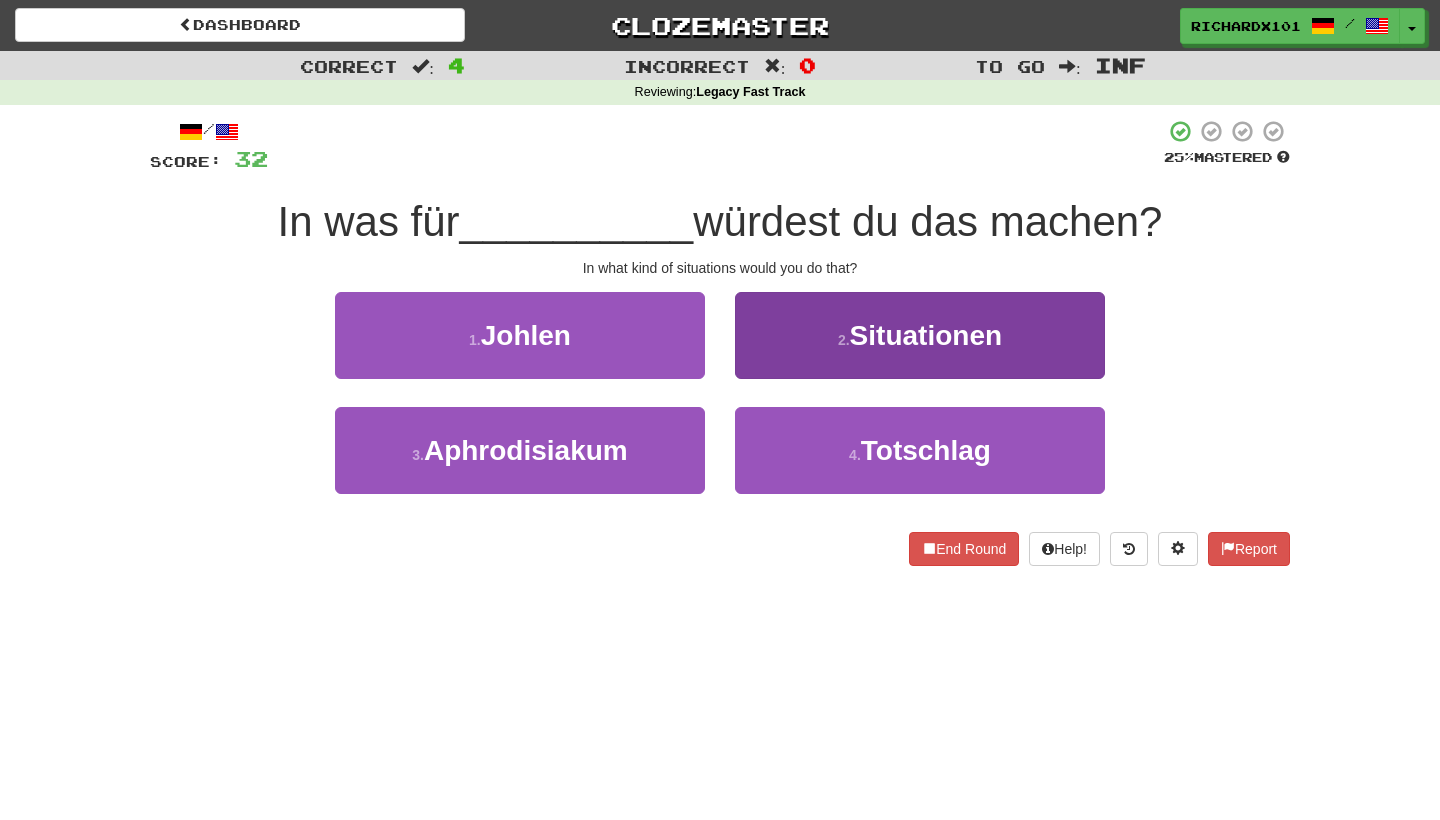 click on "2 .  Situationen" at bounding box center [920, 335] 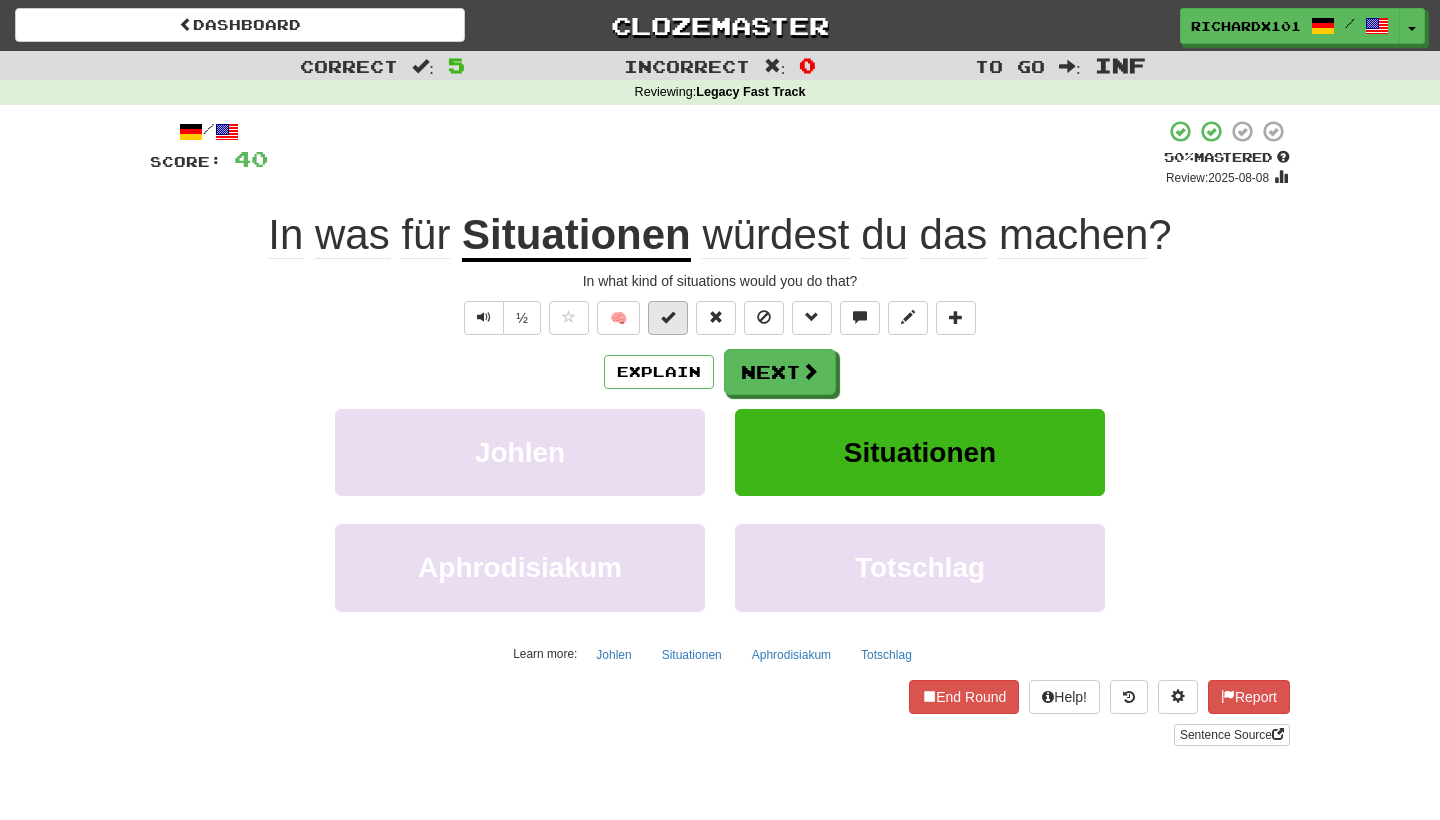 click at bounding box center (668, 317) 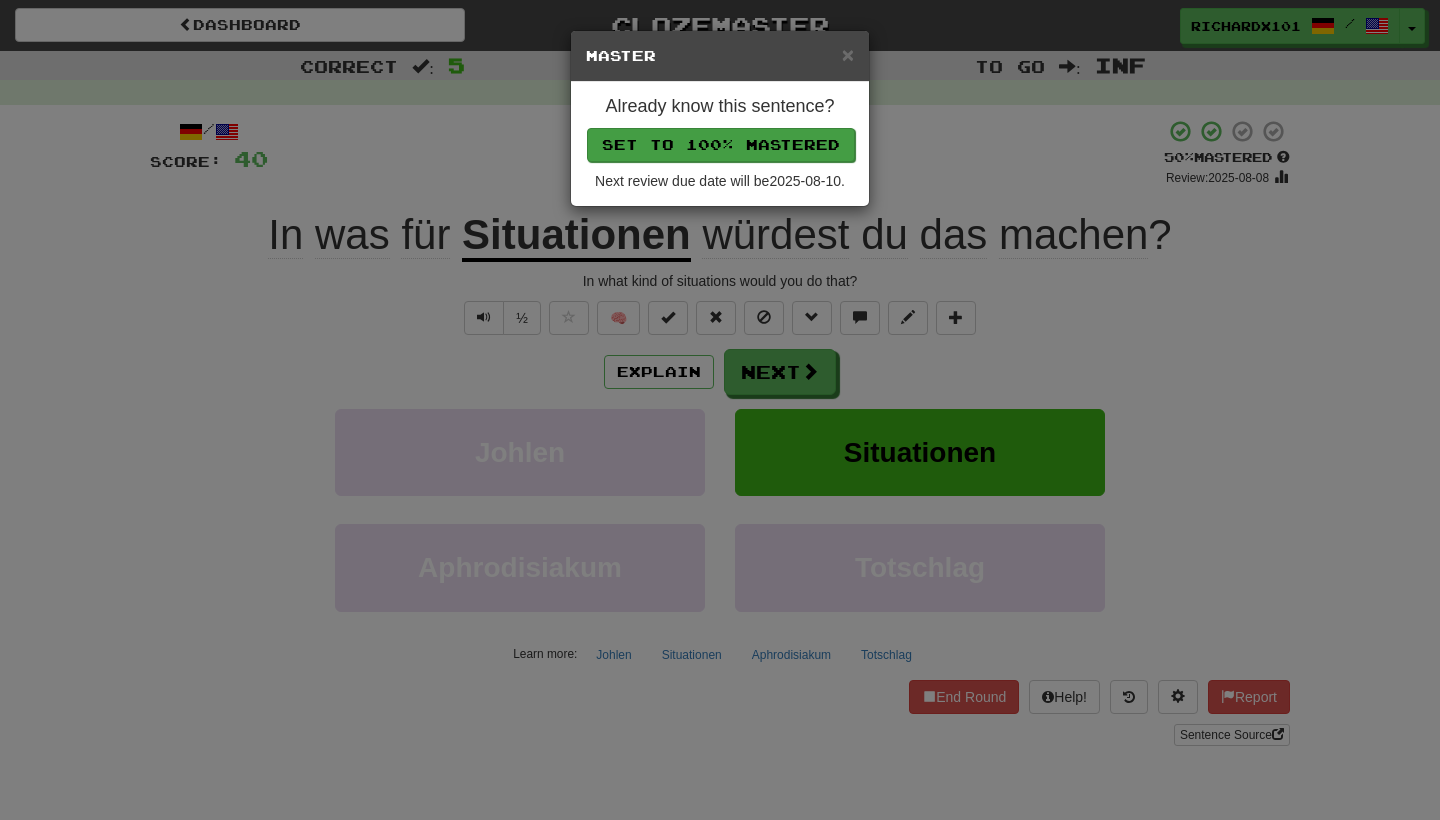 click on "Set to 100% Mastered" at bounding box center (721, 145) 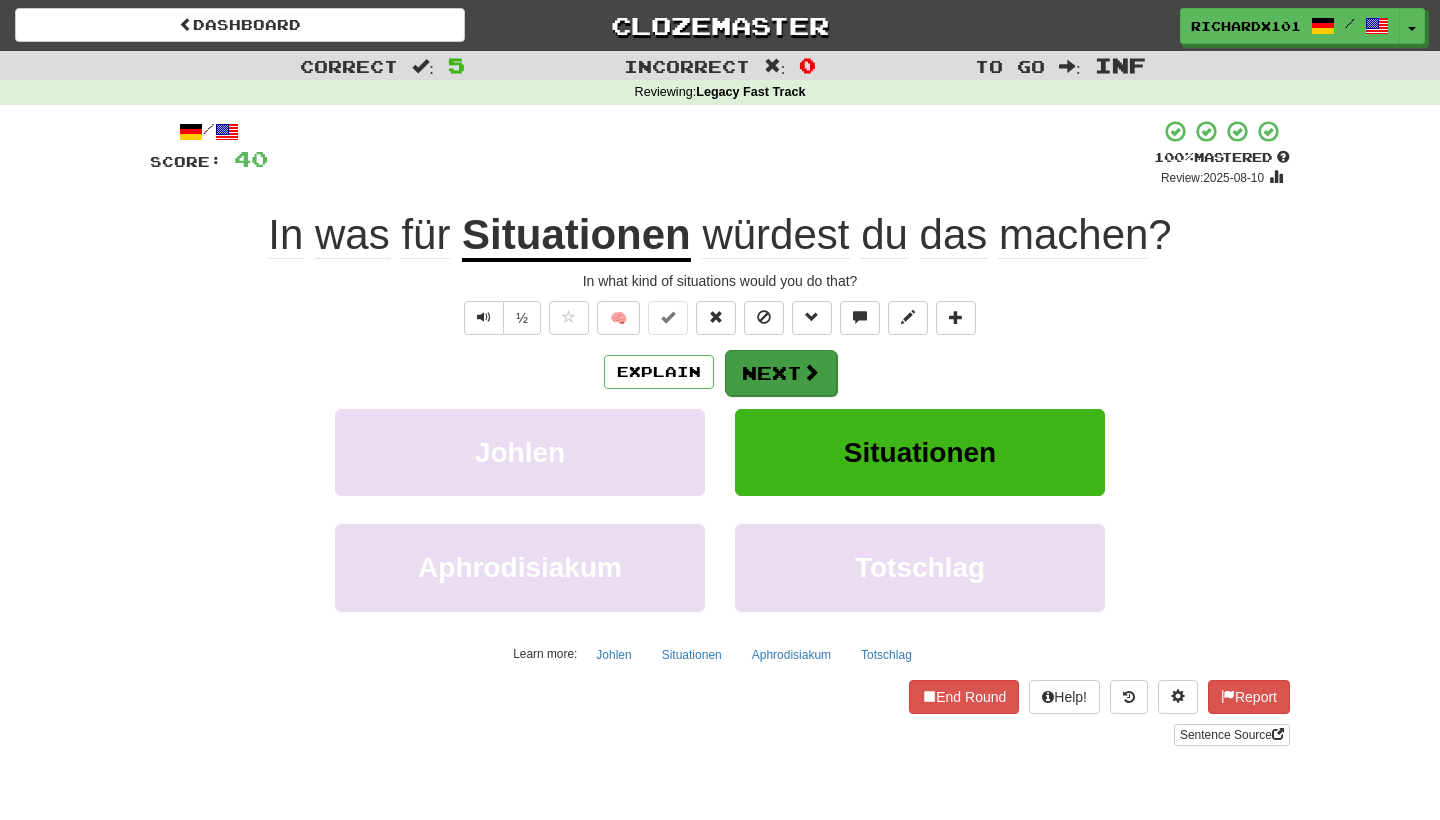 click on "Next" at bounding box center (781, 373) 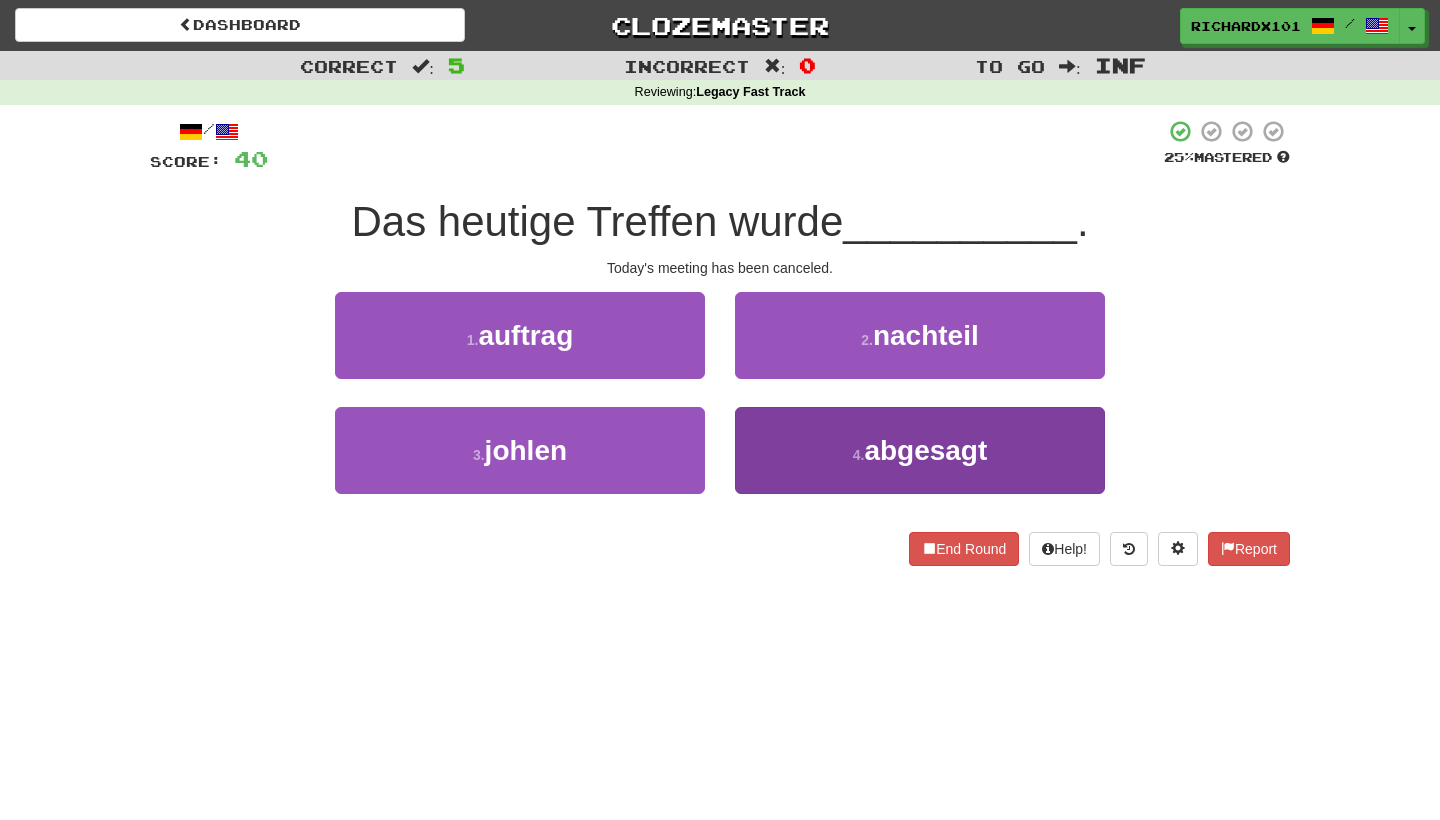 click on "4 .  abgesagt" at bounding box center (920, 450) 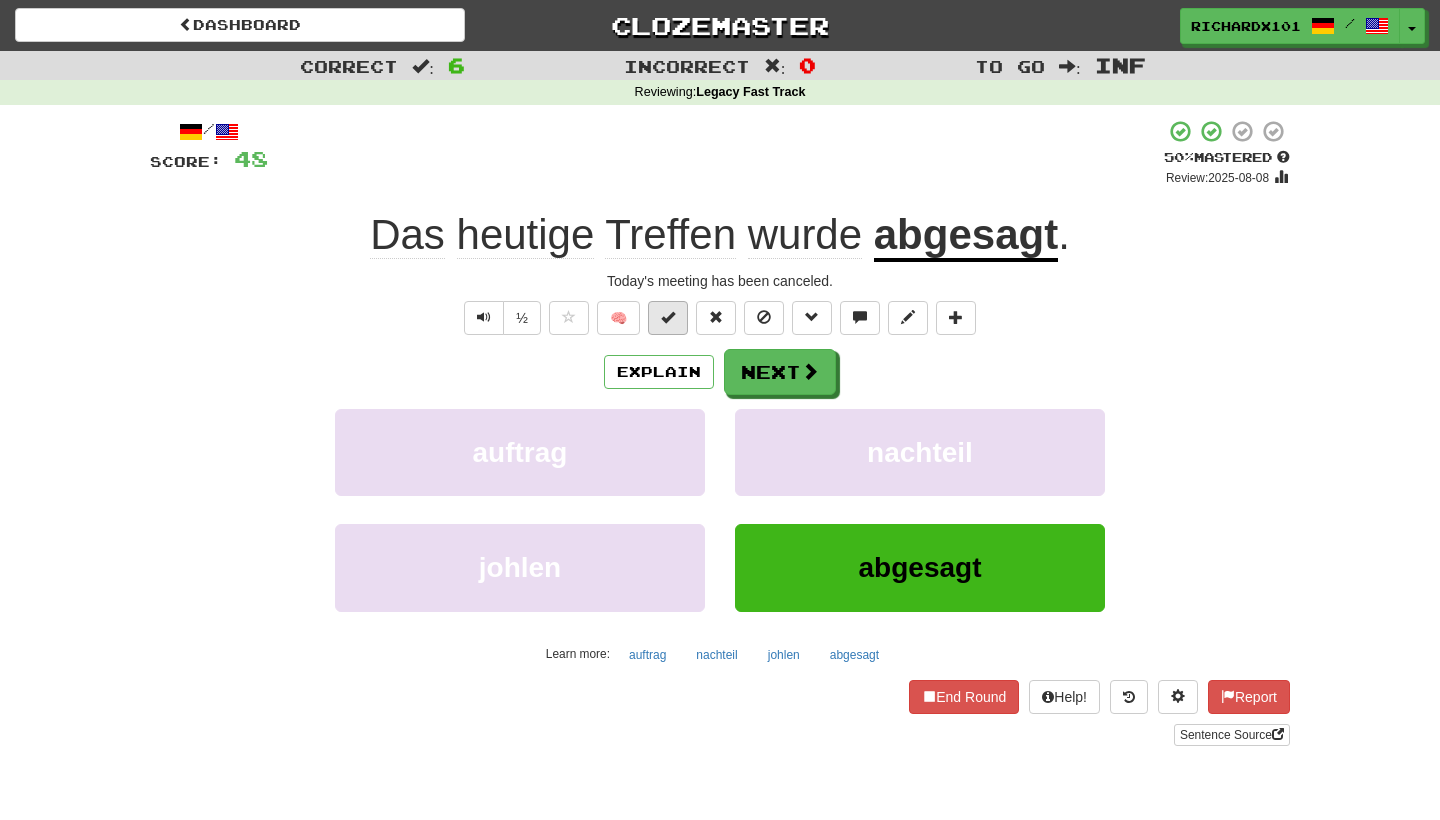 click at bounding box center [668, 318] 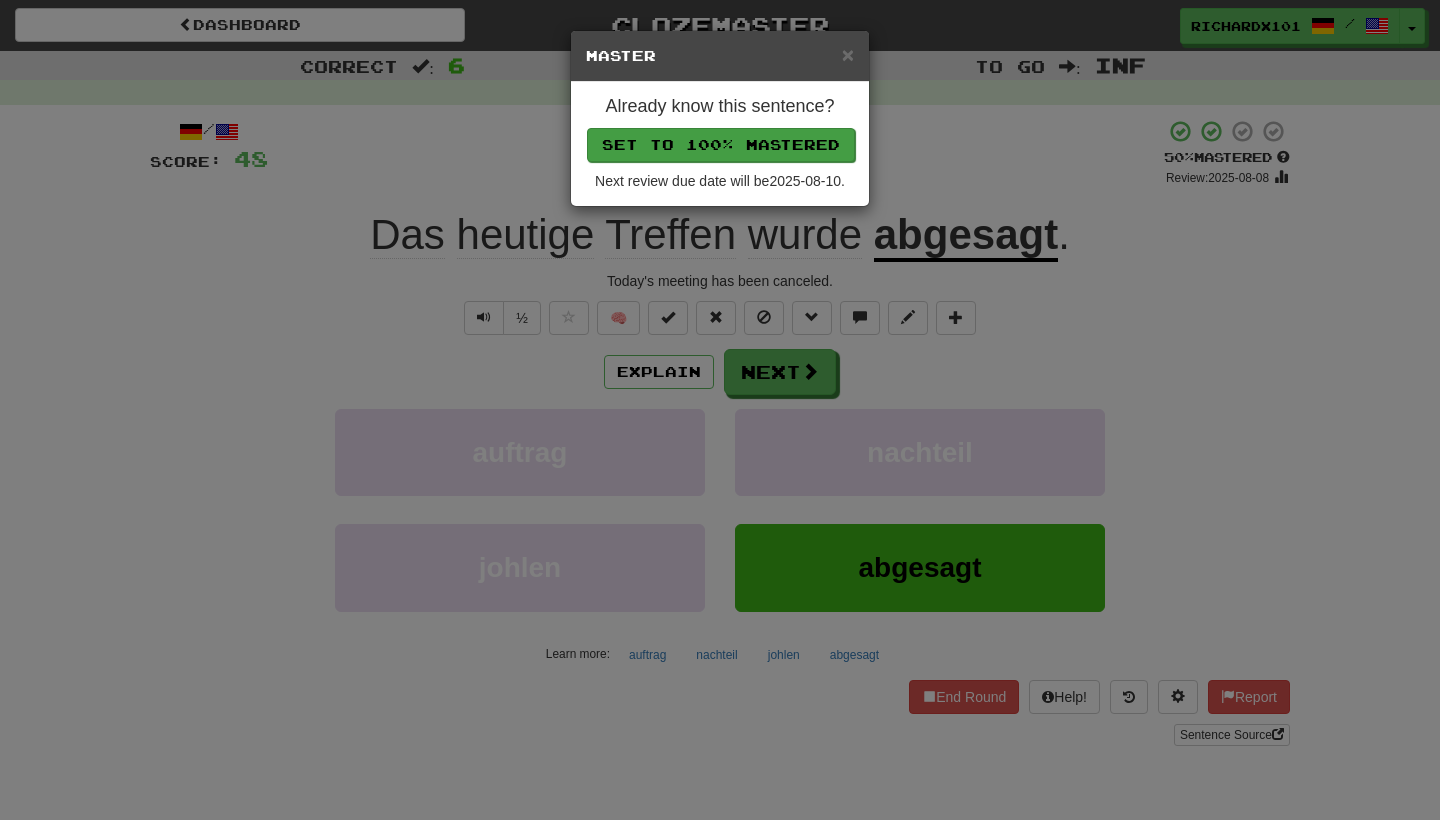 click on "Set to 100% Mastered" at bounding box center [721, 145] 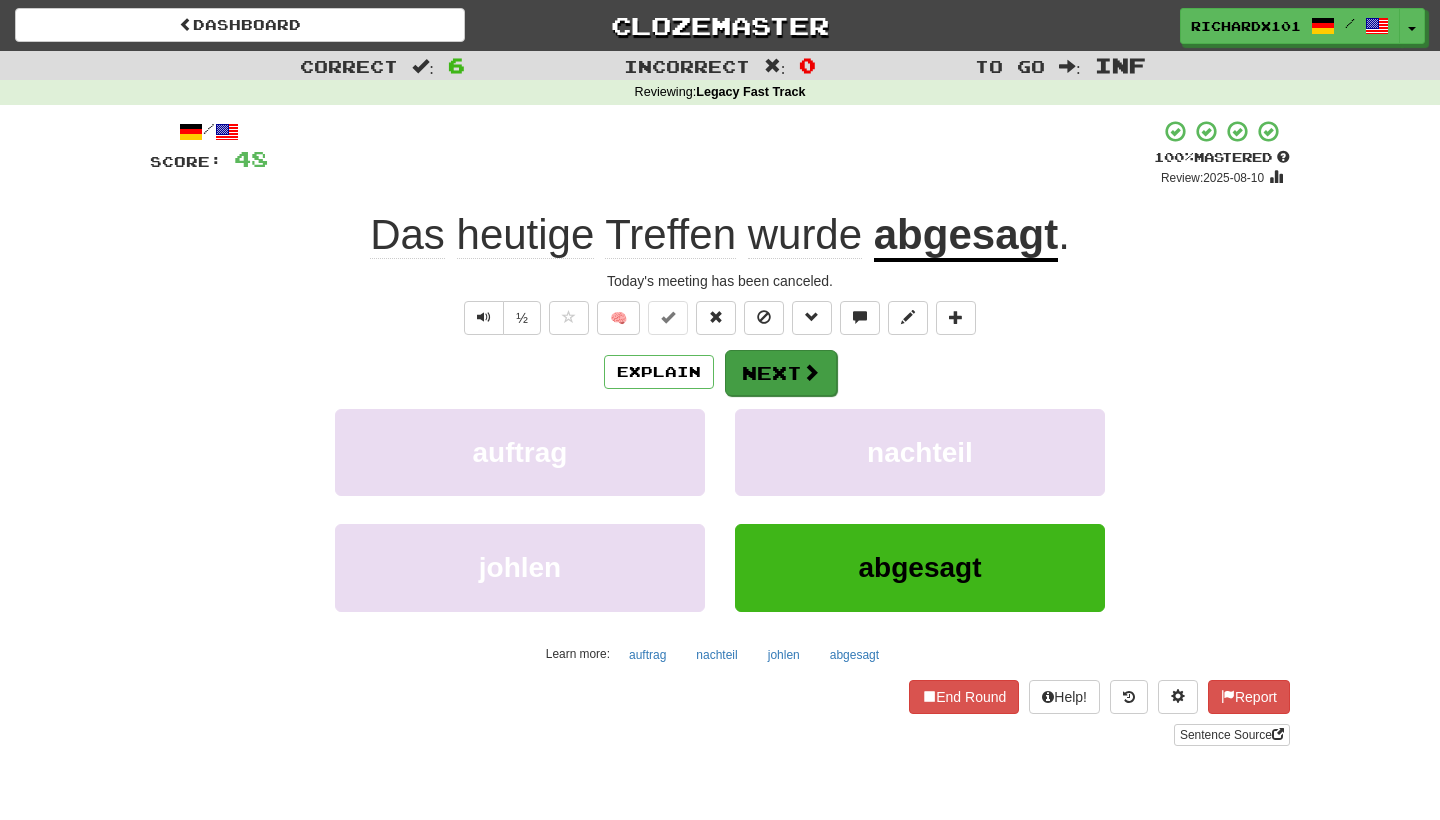 click on "Next" at bounding box center (781, 373) 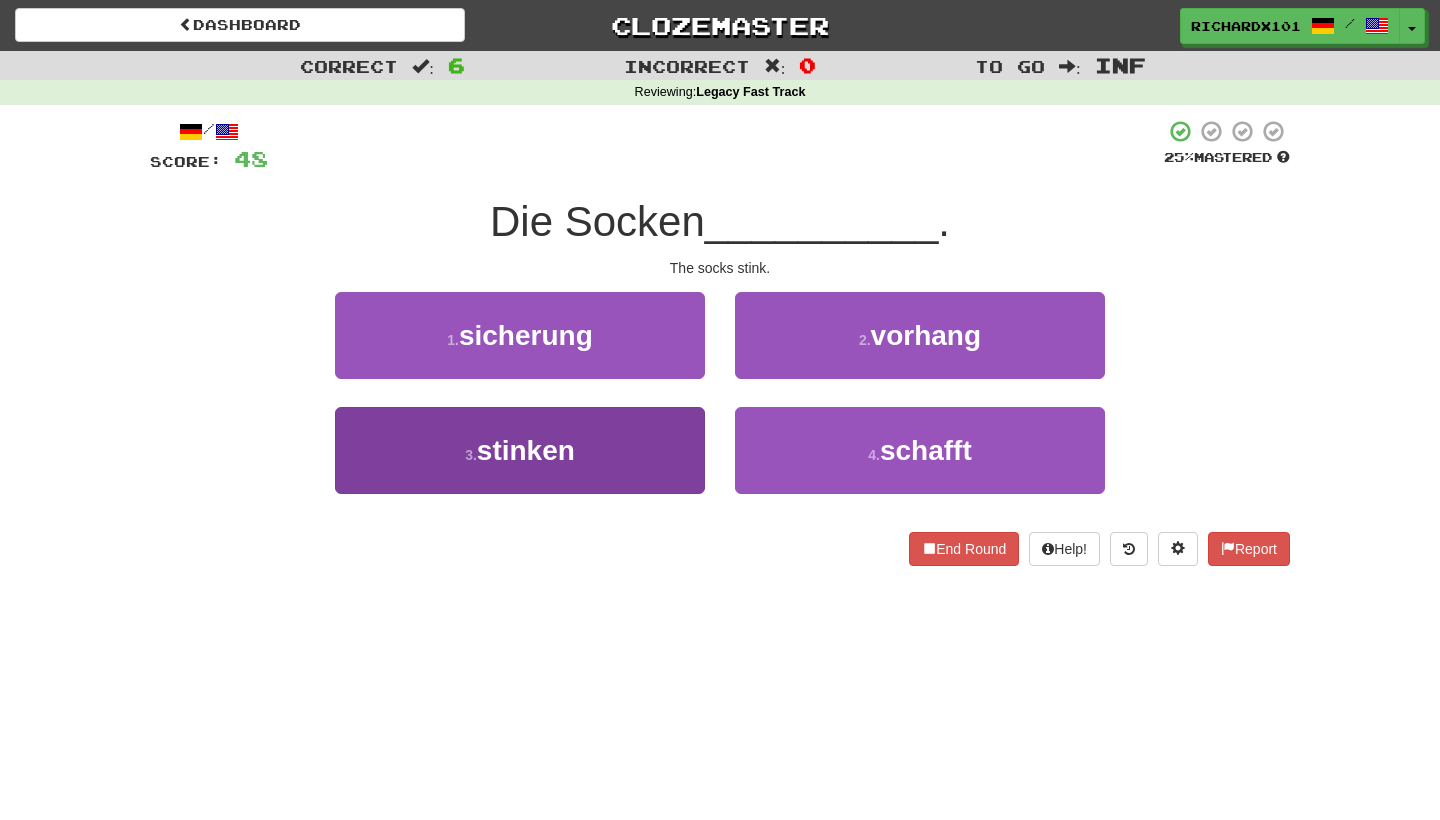 click on "3 .  stinken" at bounding box center (520, 450) 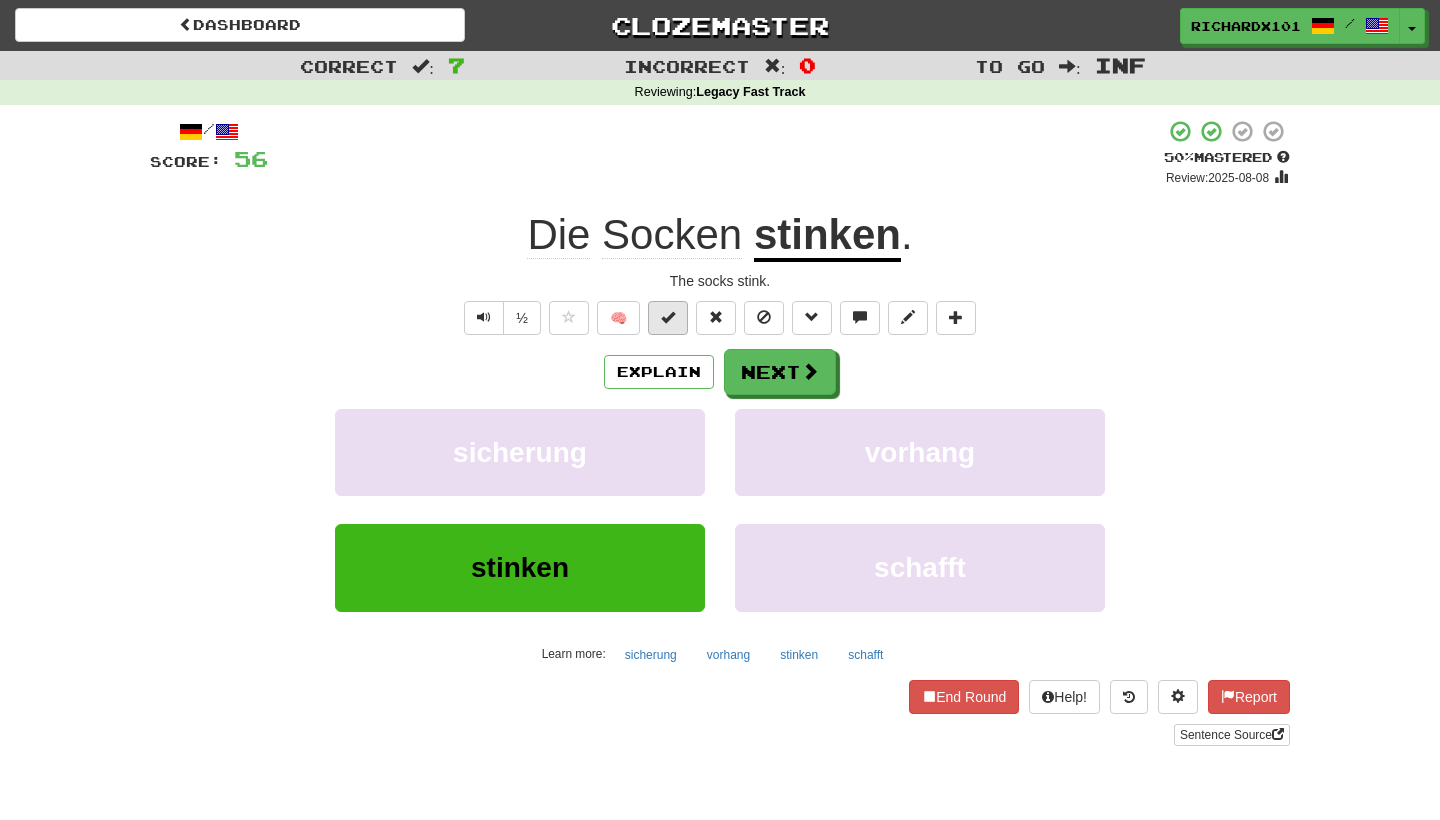 click at bounding box center [668, 318] 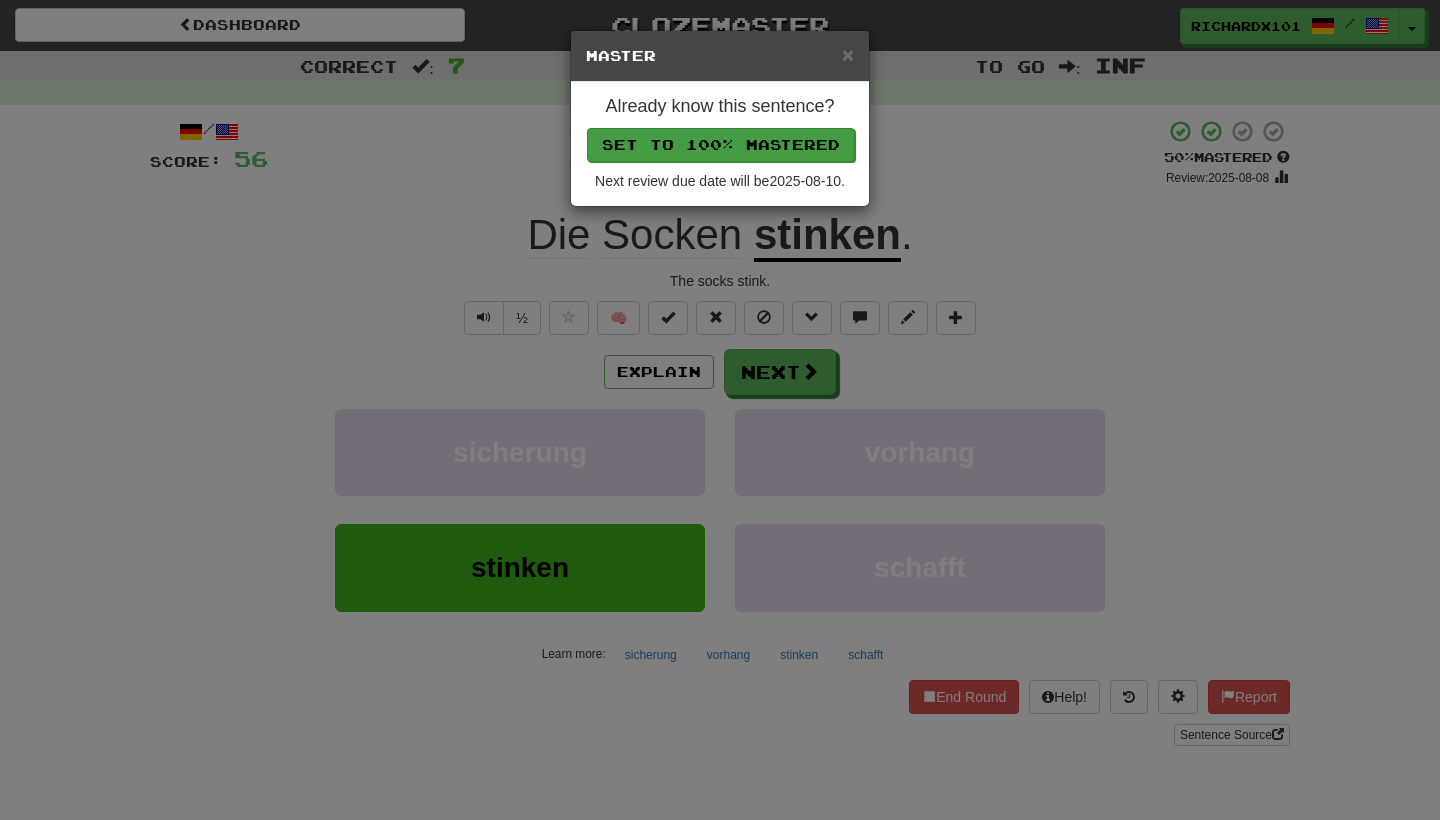 click on "Set to 100% Mastered" at bounding box center [721, 145] 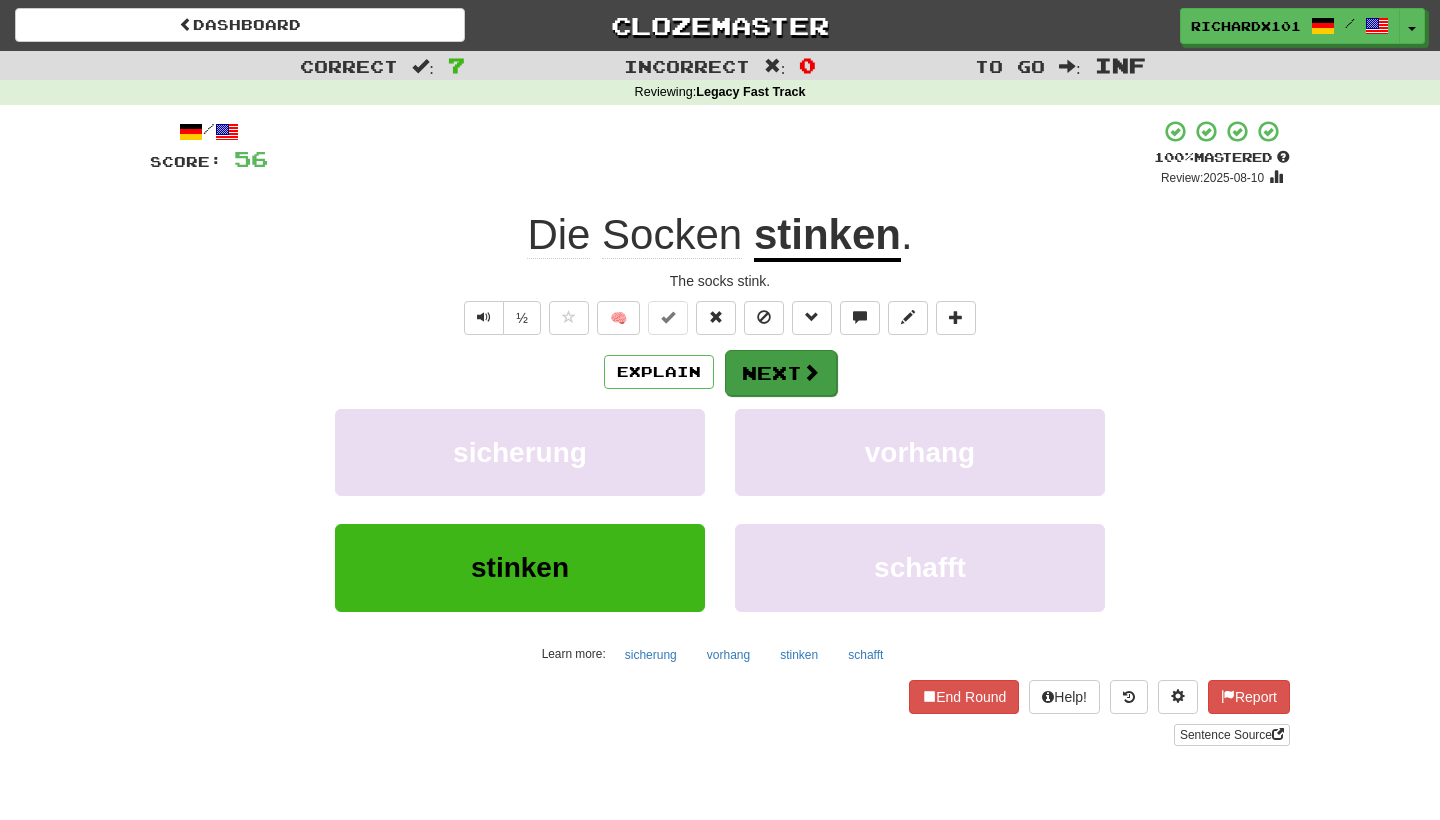 click on "Next" at bounding box center (781, 373) 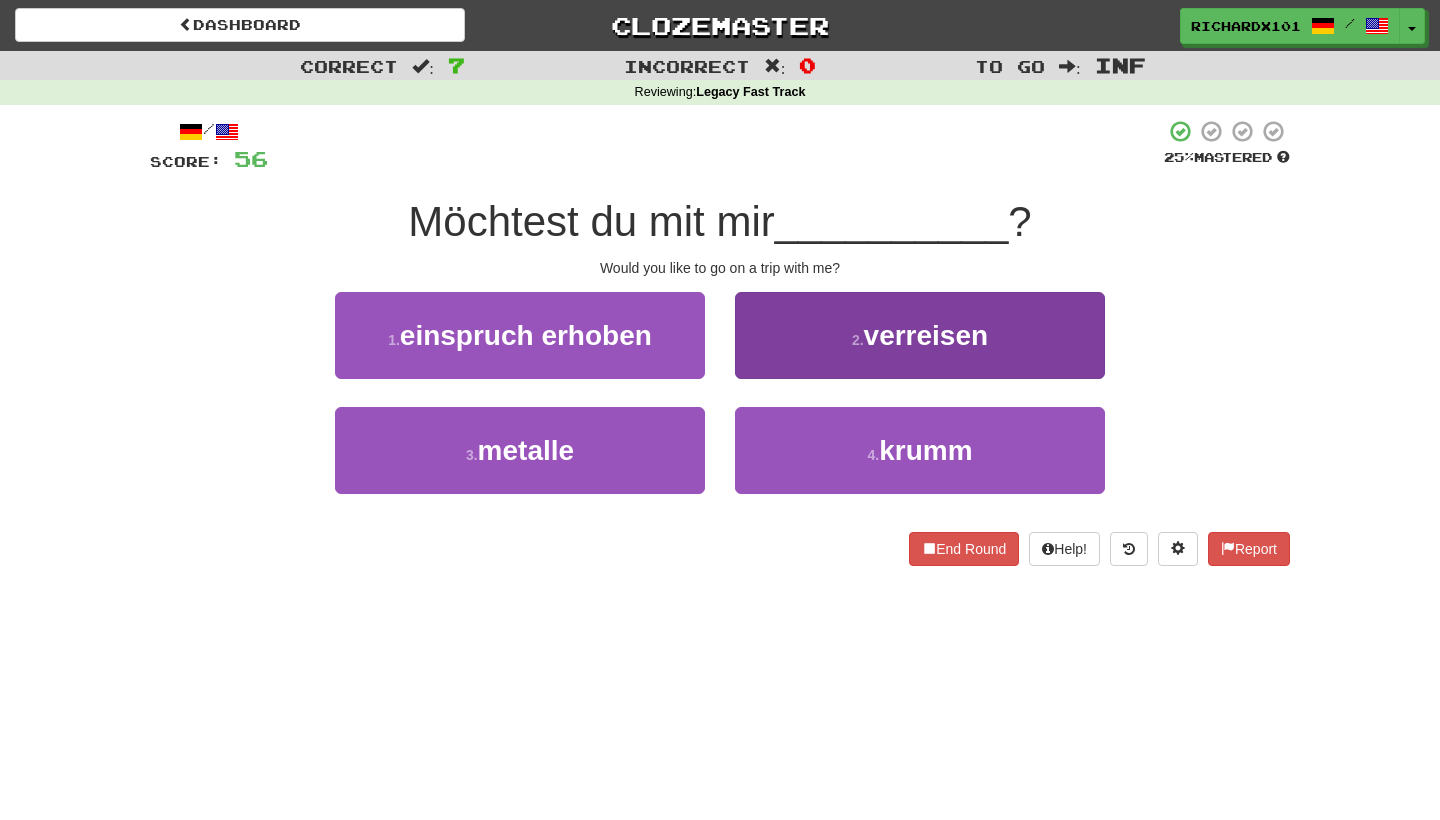 click on "2 .  verreisen" at bounding box center (920, 335) 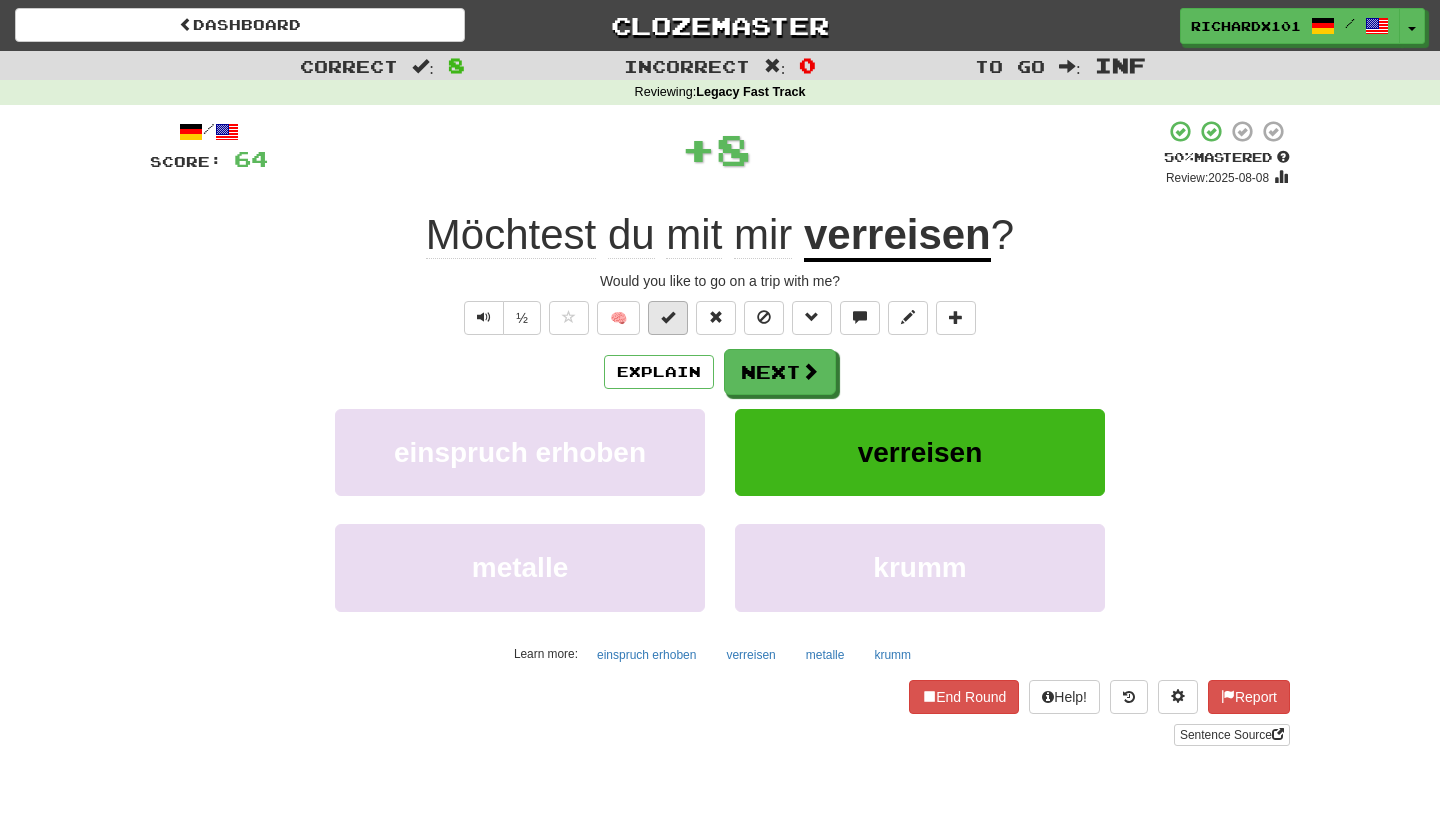 click at bounding box center (668, 318) 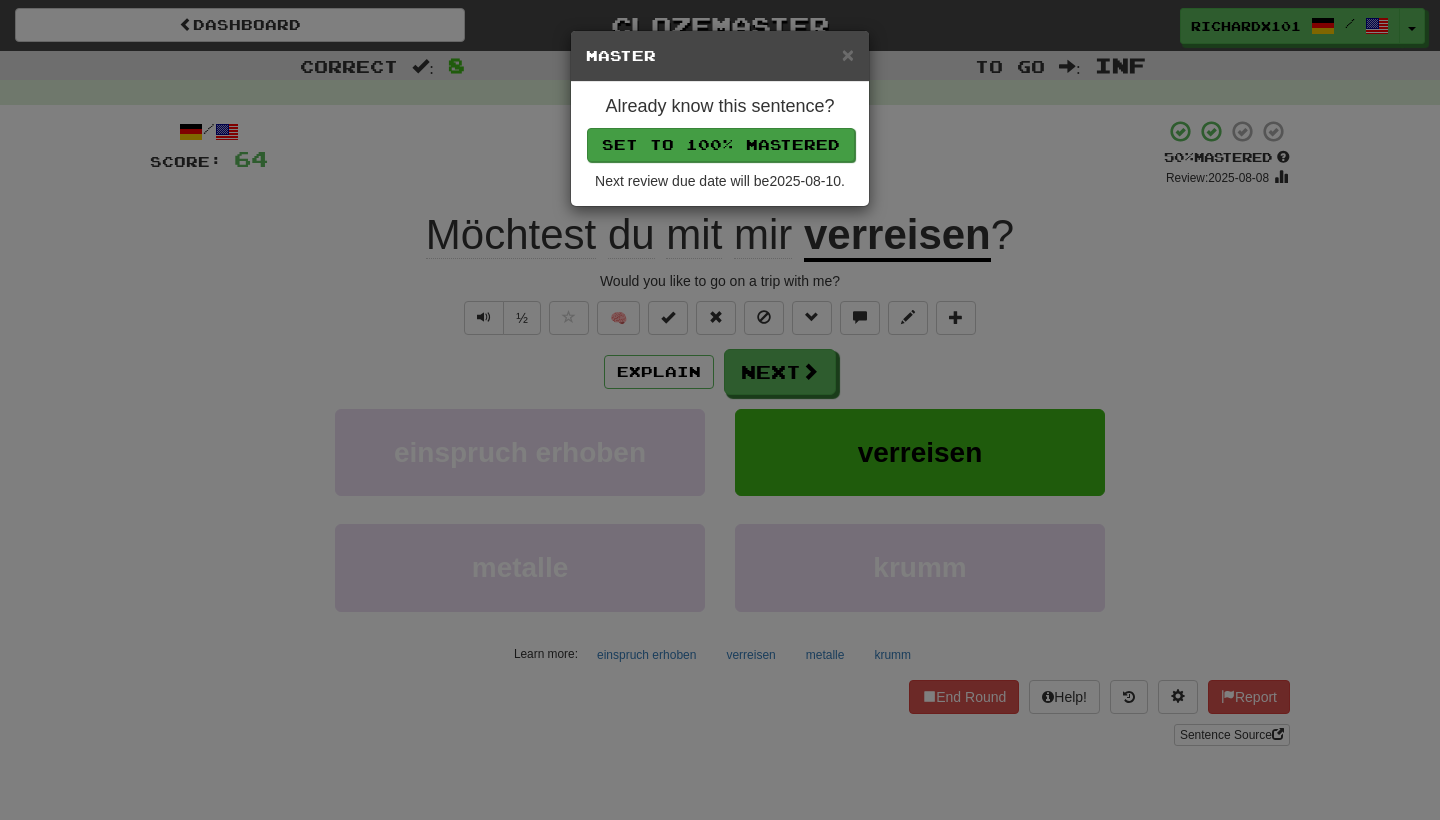 click on "Set to 100% Mastered" at bounding box center (721, 145) 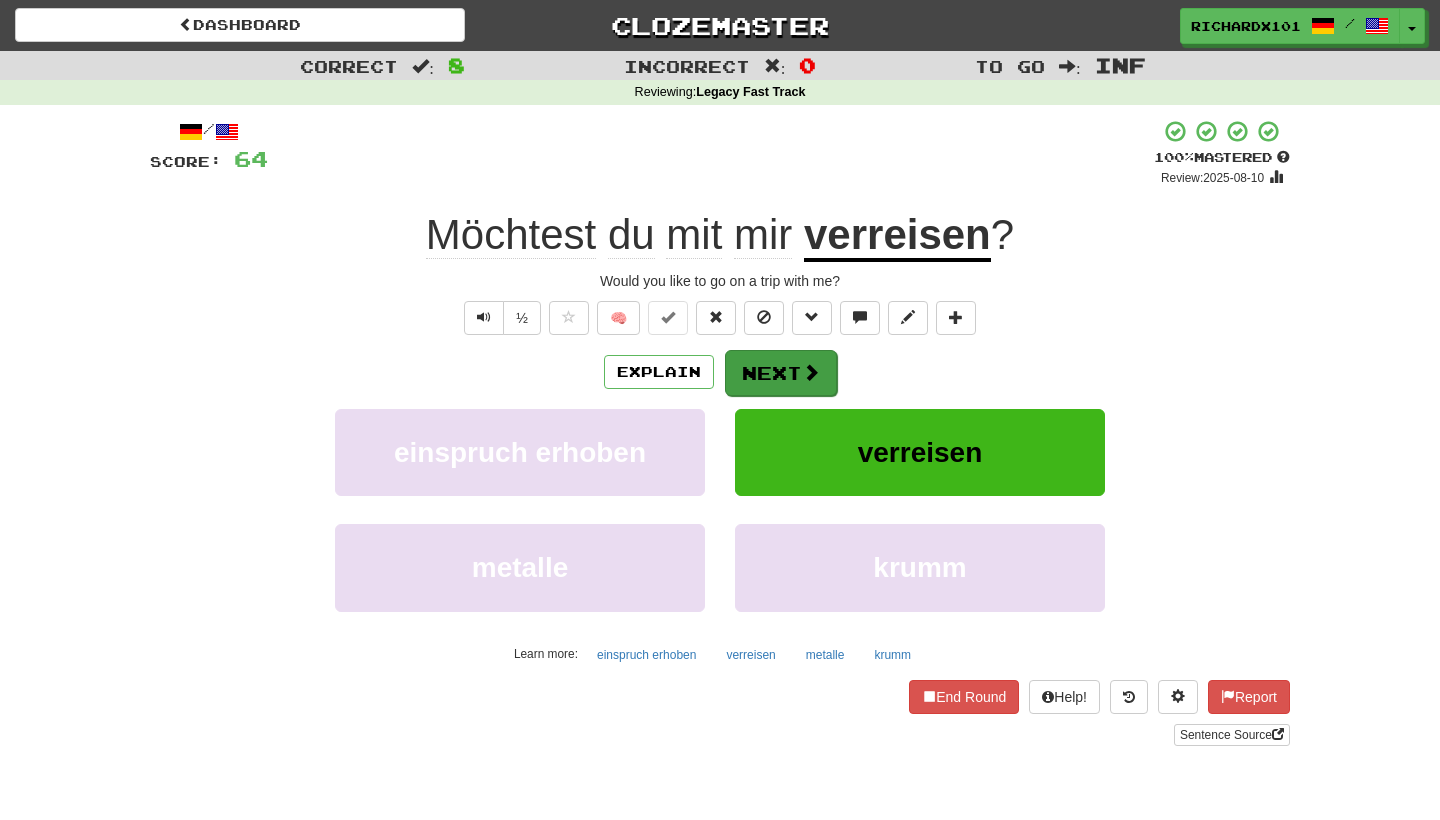 click on "Next" at bounding box center [781, 373] 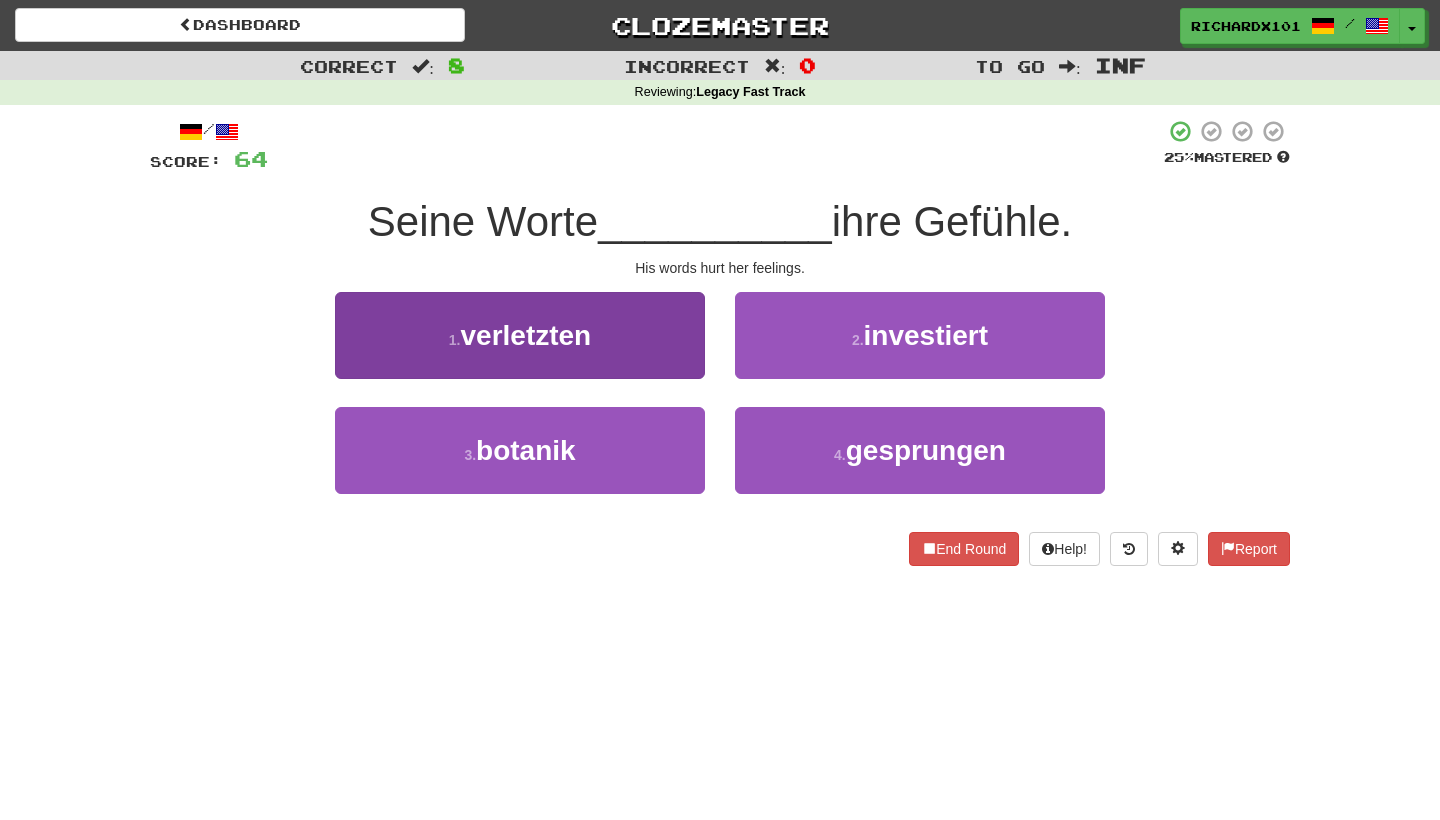 click on "1 .  verletzten" at bounding box center [520, 335] 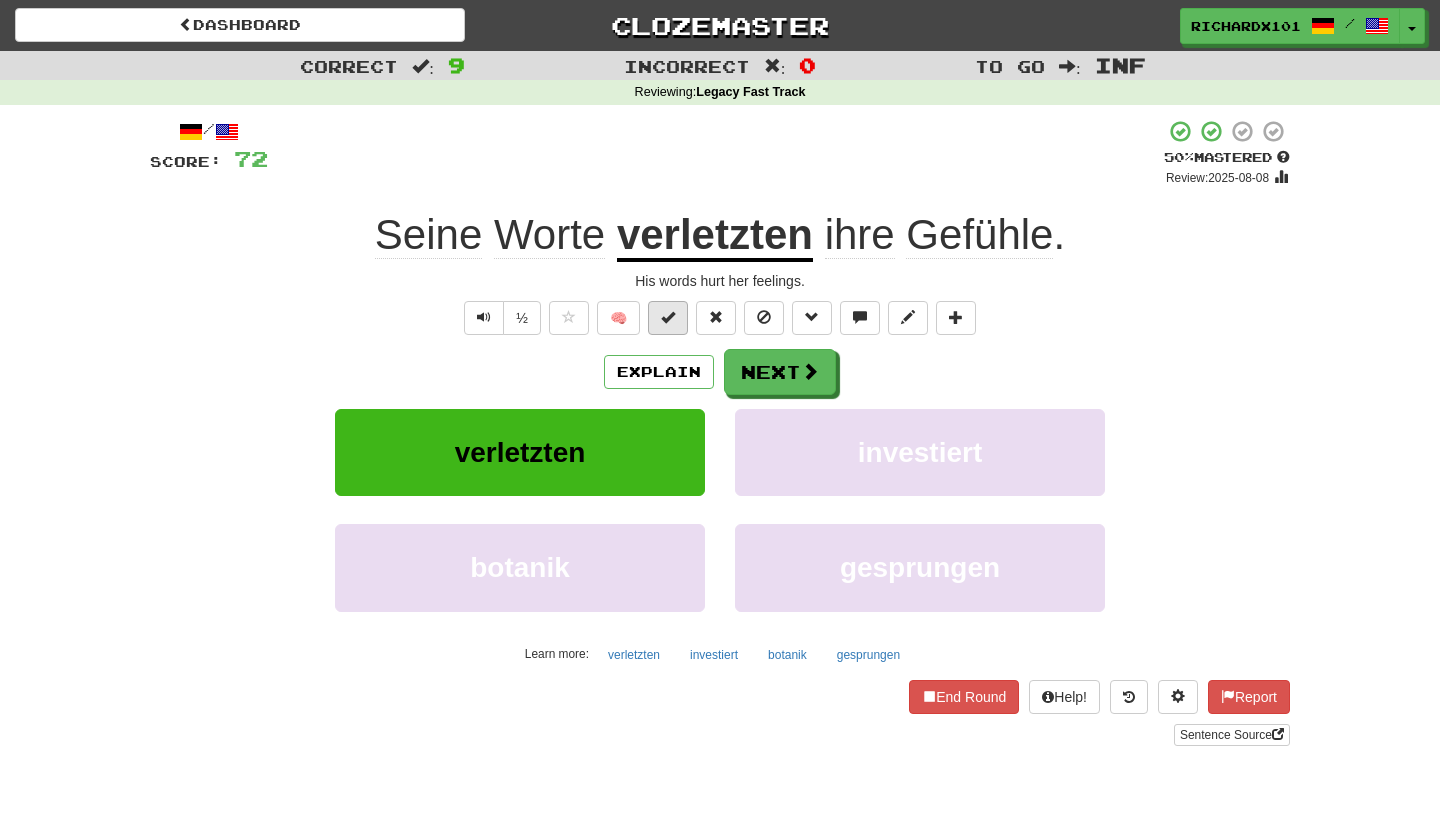 click at bounding box center (668, 317) 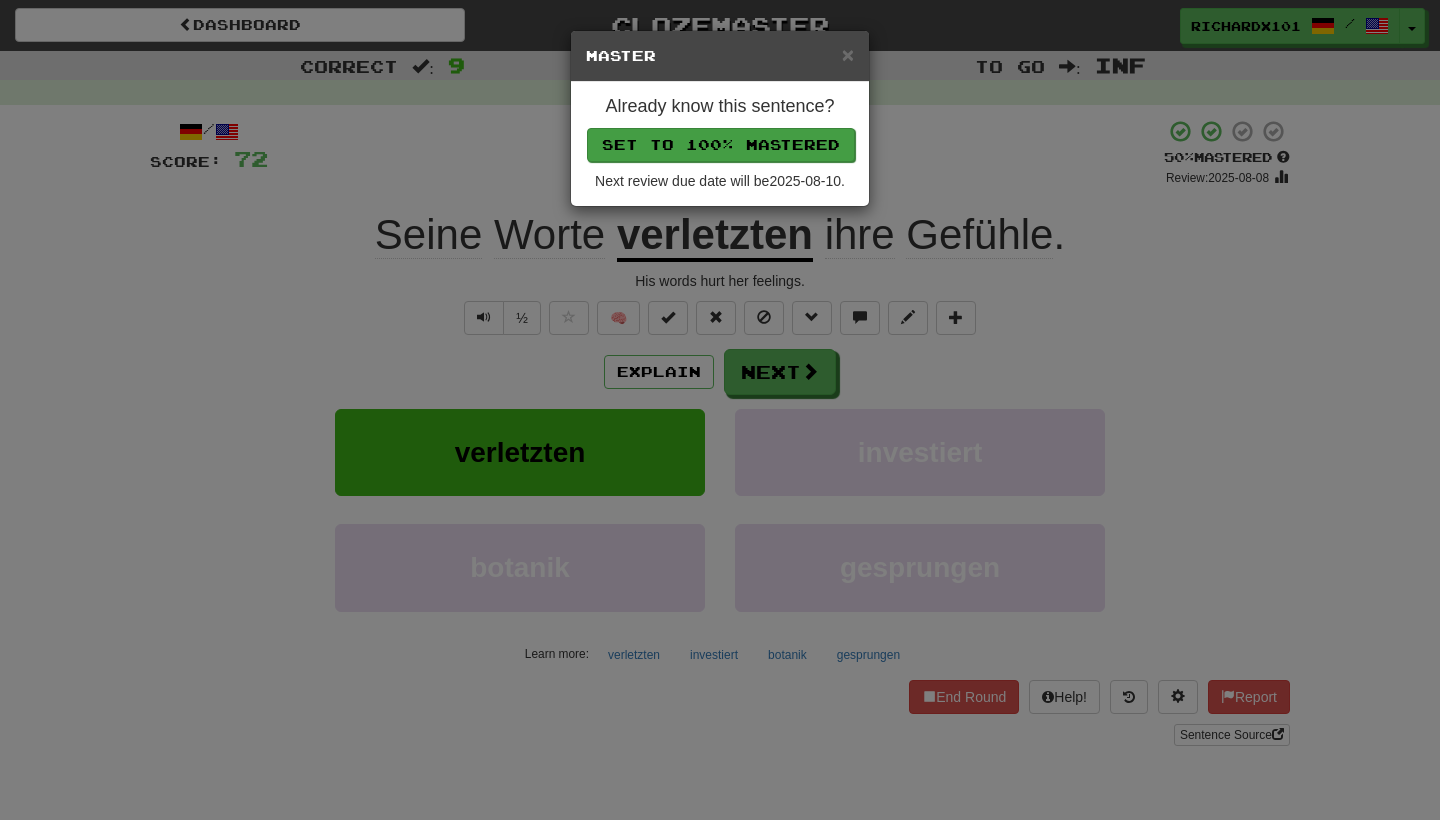 click on "Set to 100% Mastered" at bounding box center [721, 145] 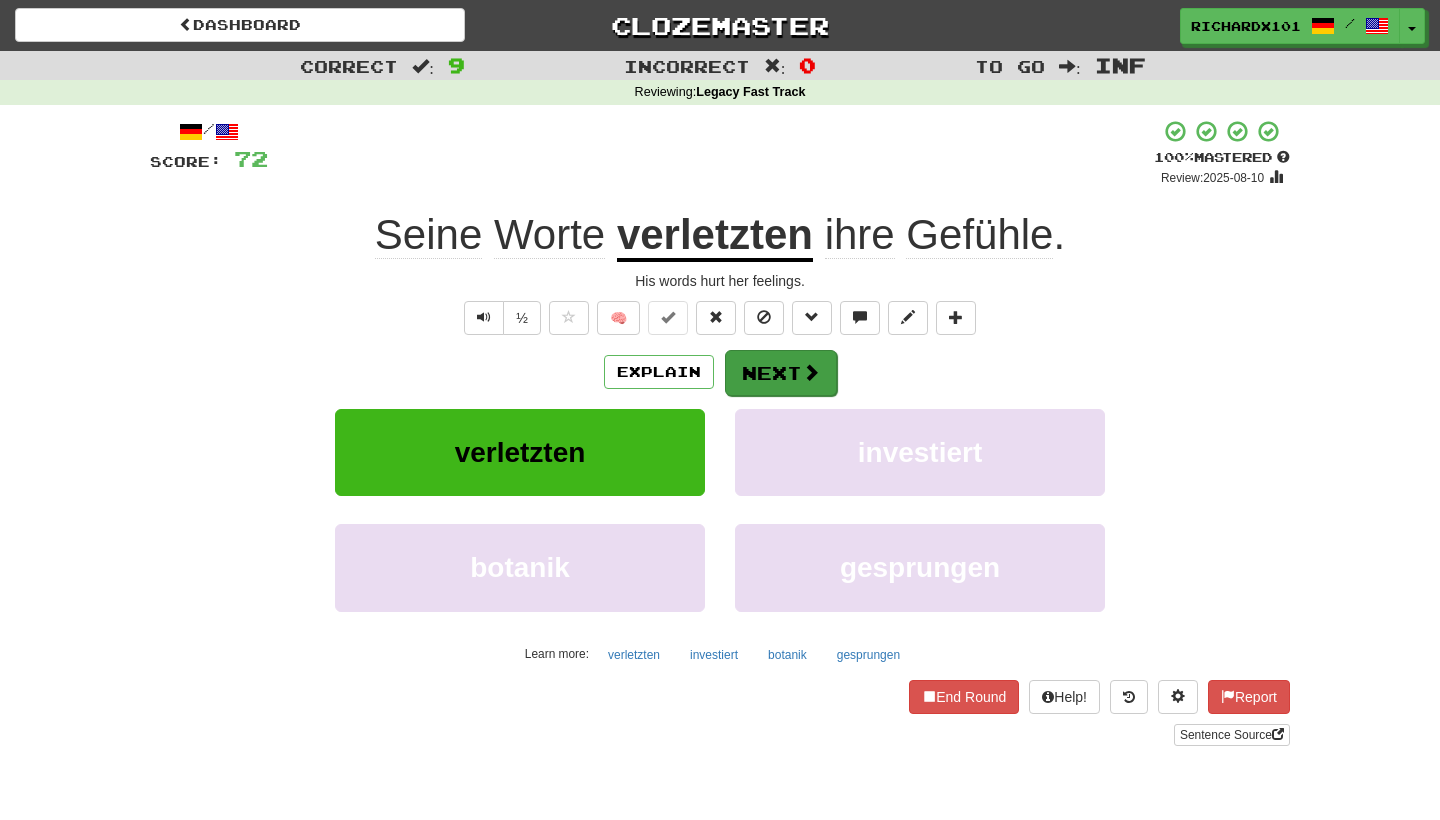 click on "Next" at bounding box center (781, 373) 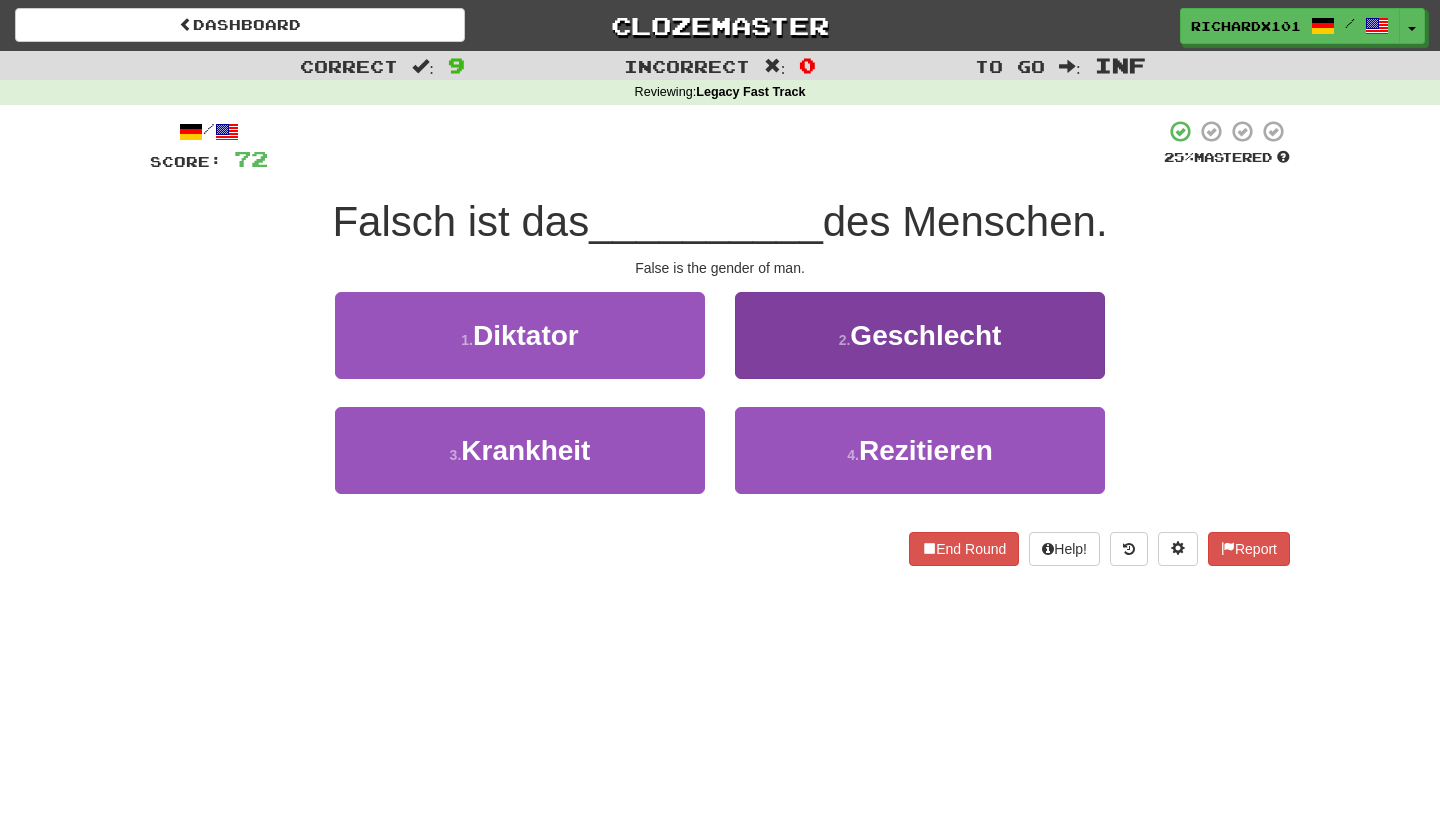 click on "2 .  Geschlecht" at bounding box center (920, 335) 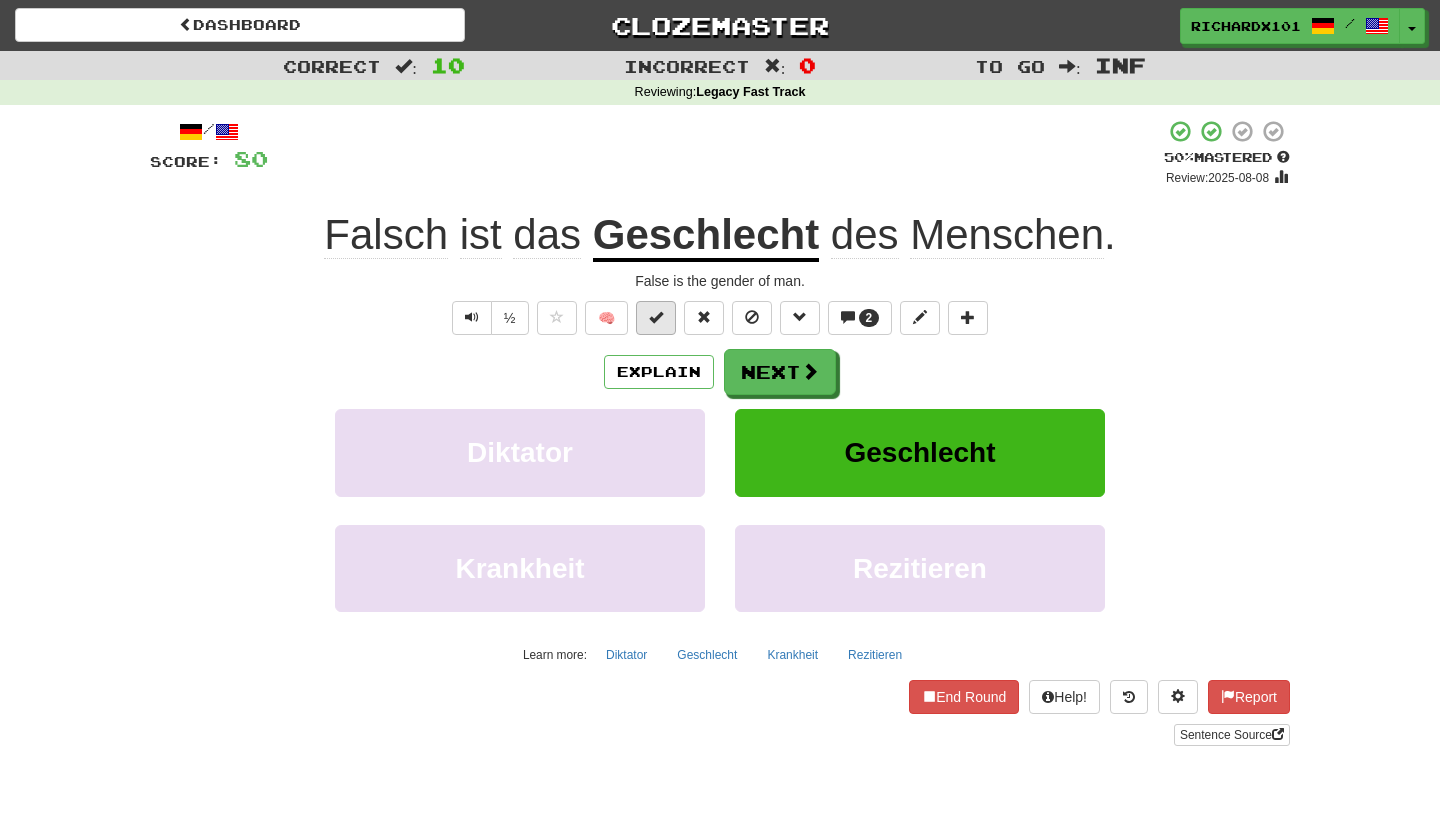 click at bounding box center [656, 318] 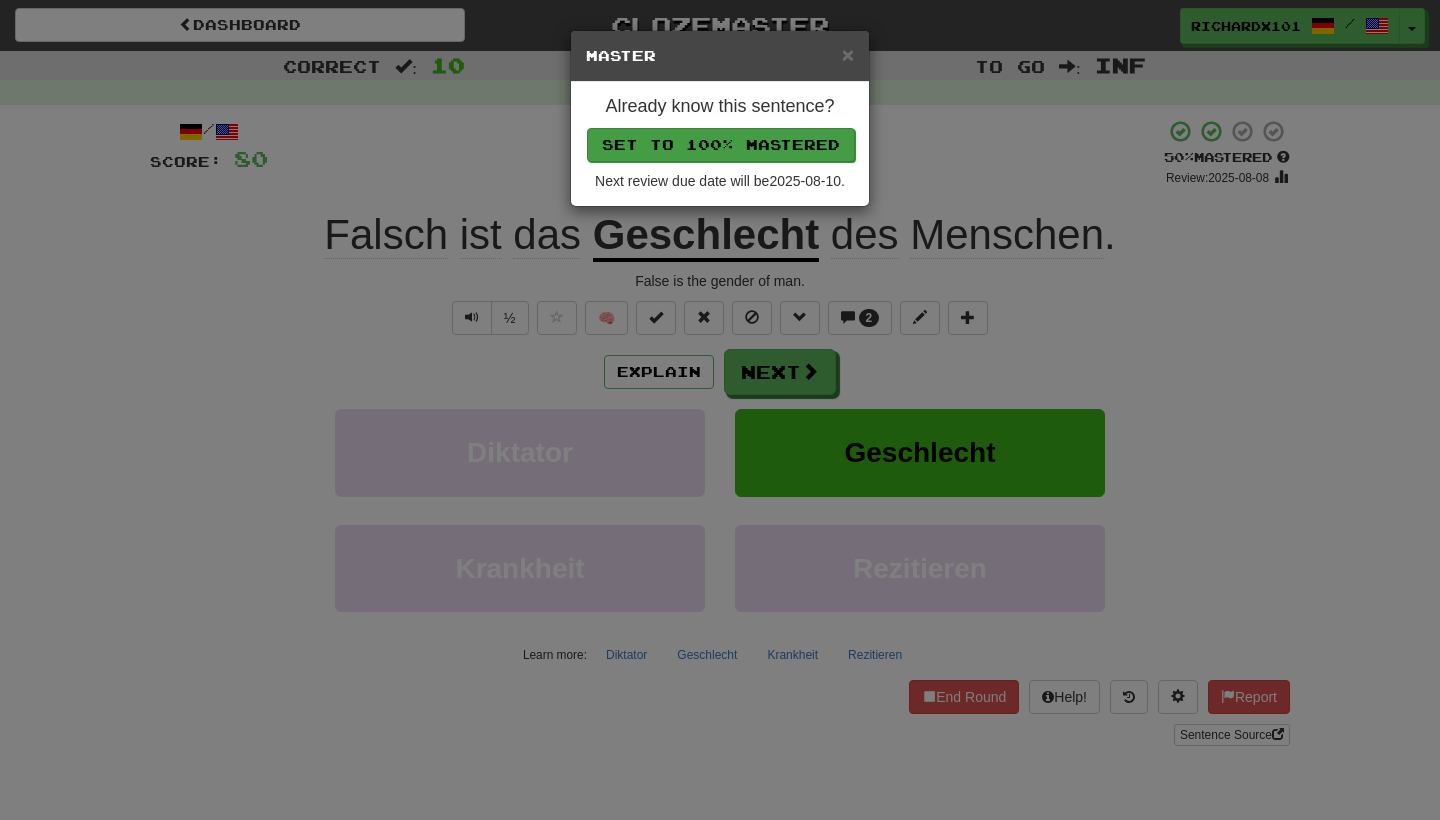 click on "Set to 100% Mastered" at bounding box center [721, 145] 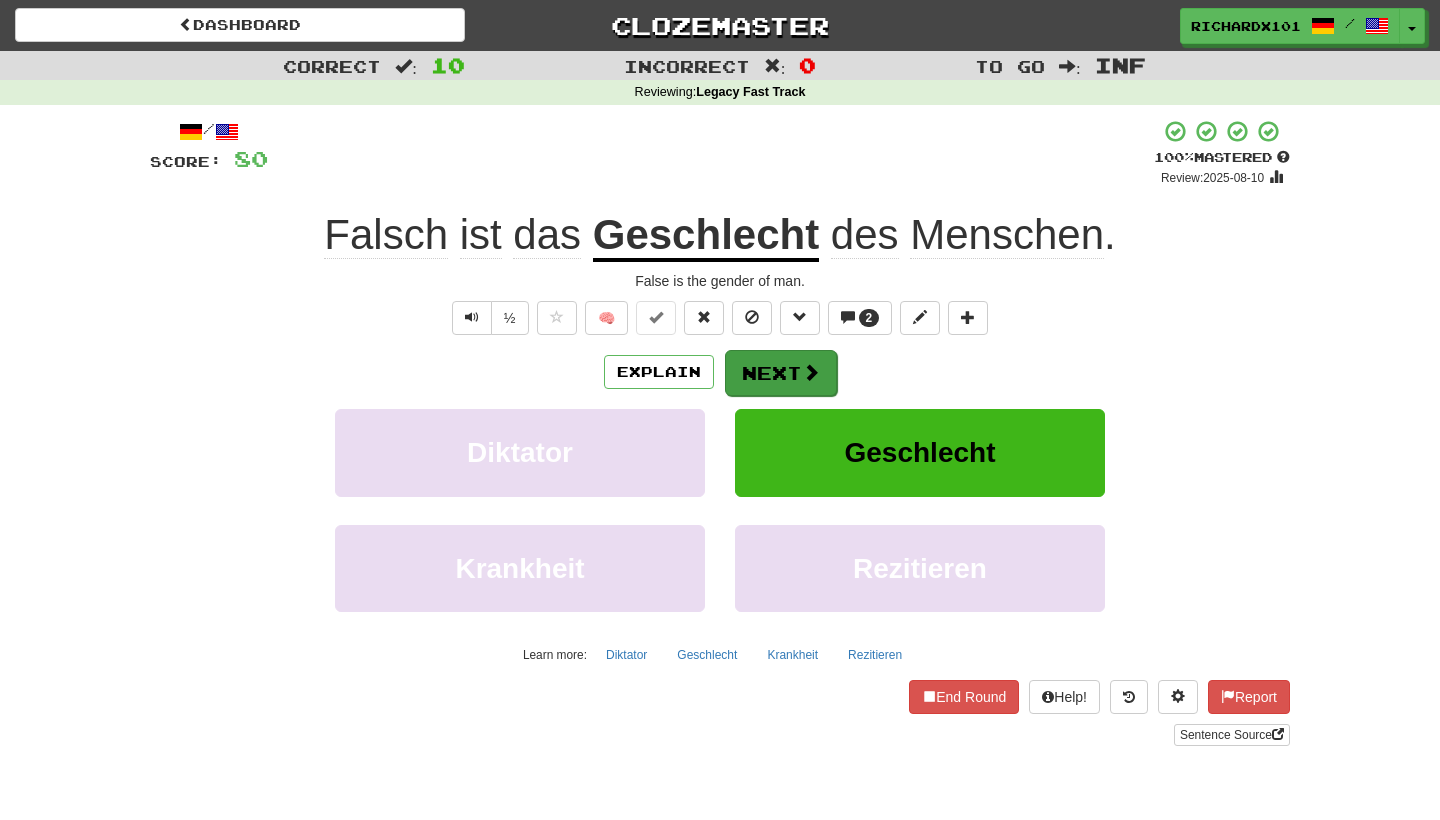 click on "Next" at bounding box center [781, 373] 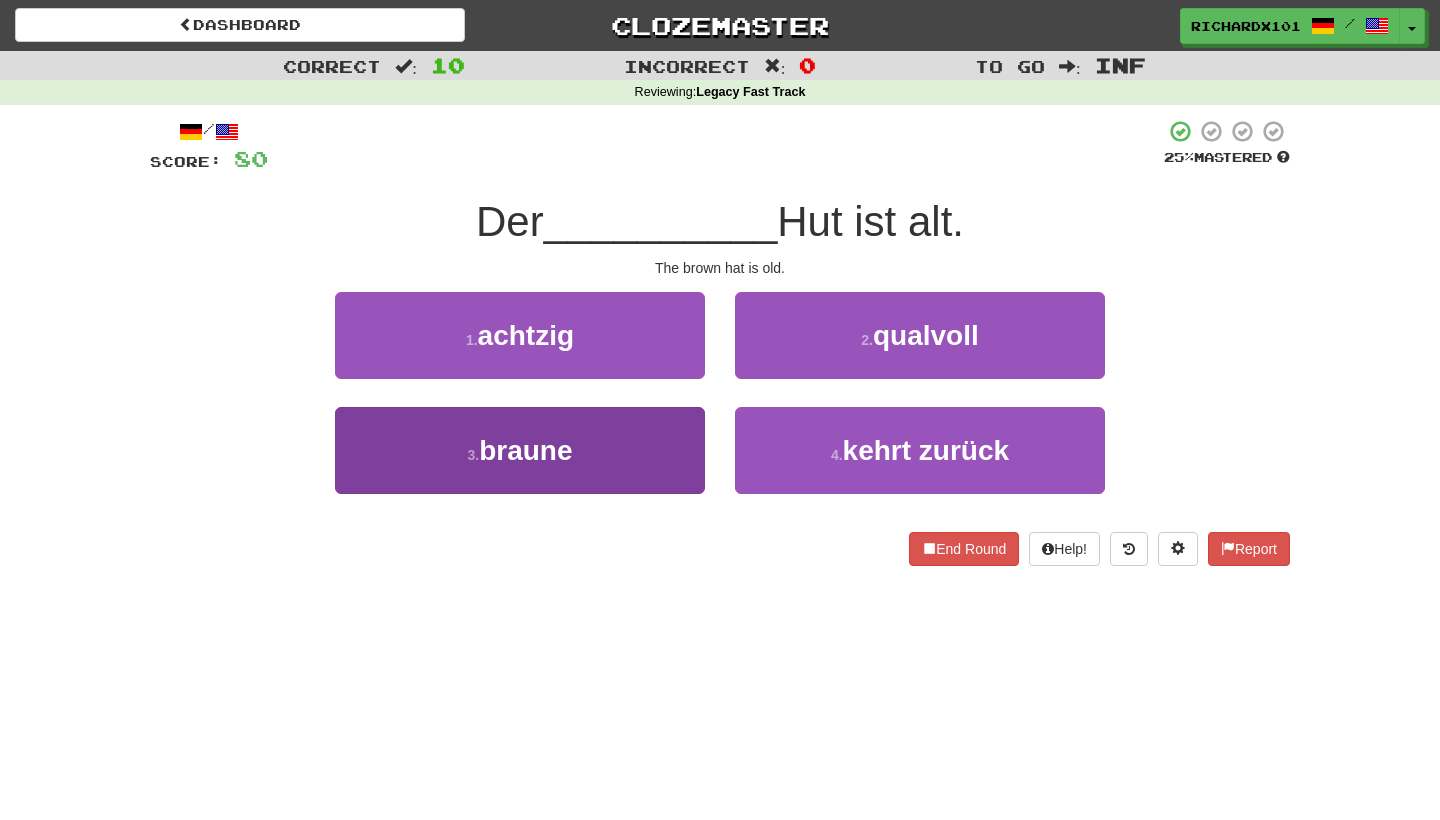 click on "3 .  braune" at bounding box center (520, 450) 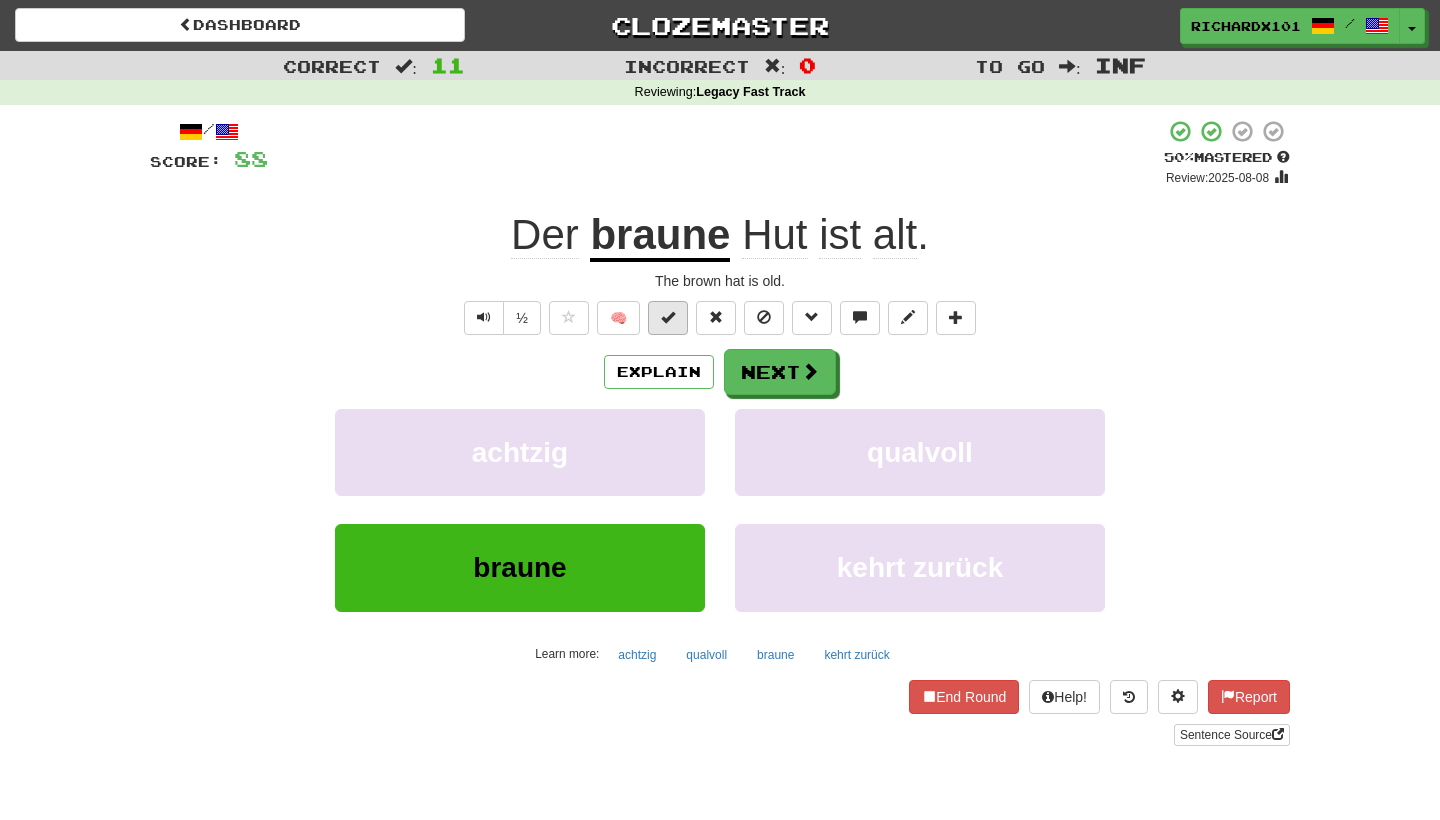 click at bounding box center [668, 317] 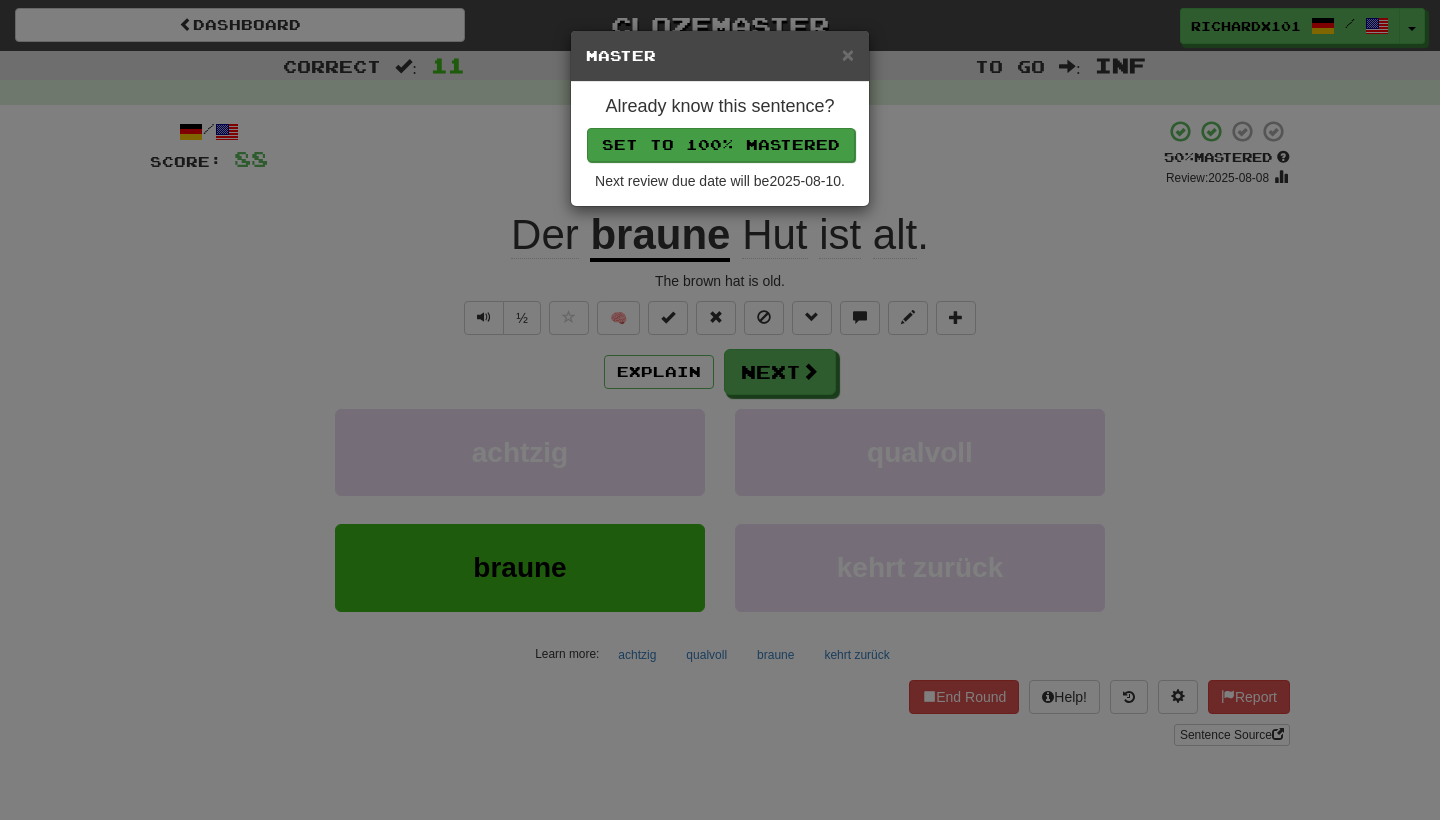 click on "Set to 100% Mastered" at bounding box center [721, 145] 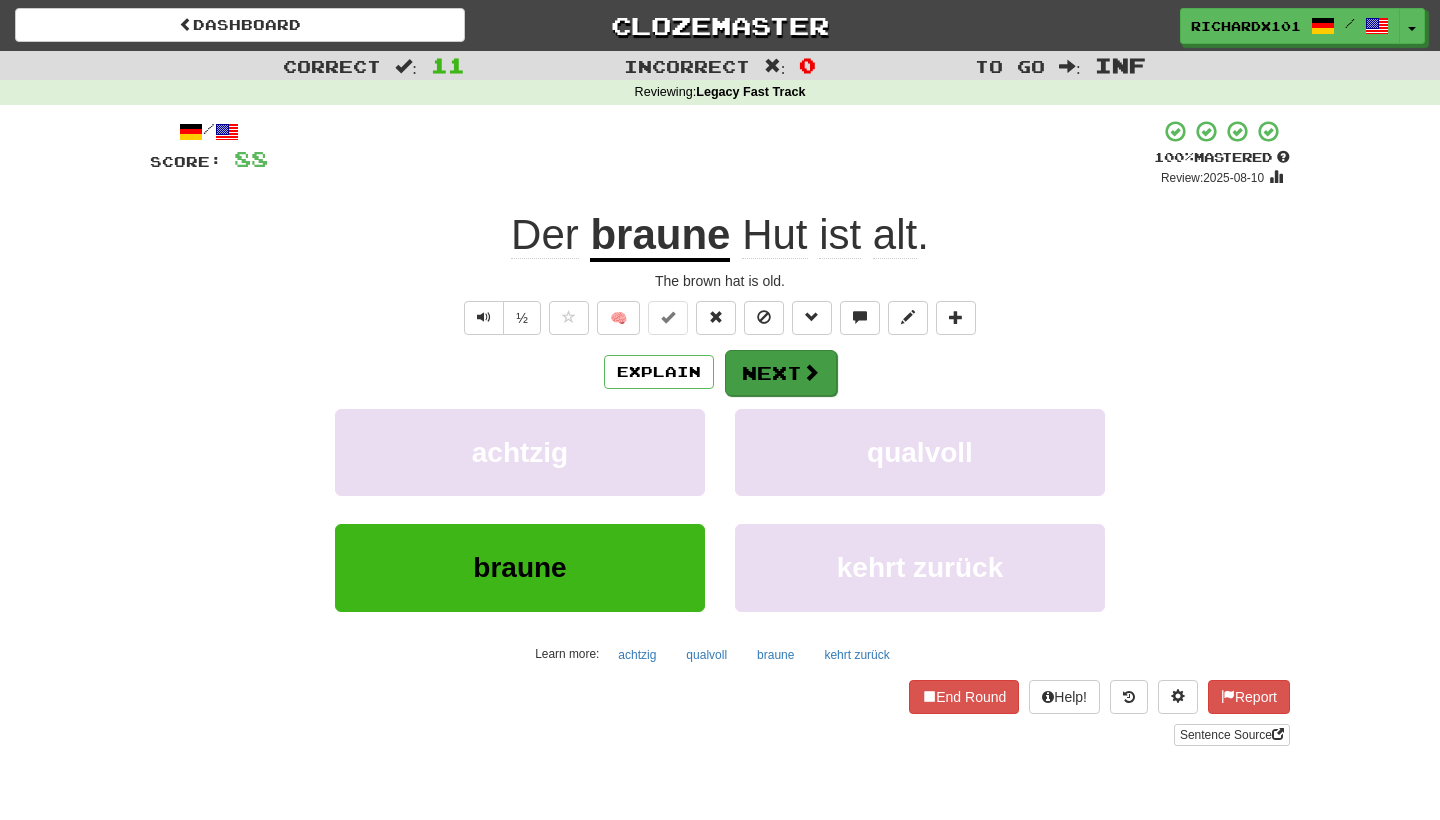 click on "Next" at bounding box center [781, 373] 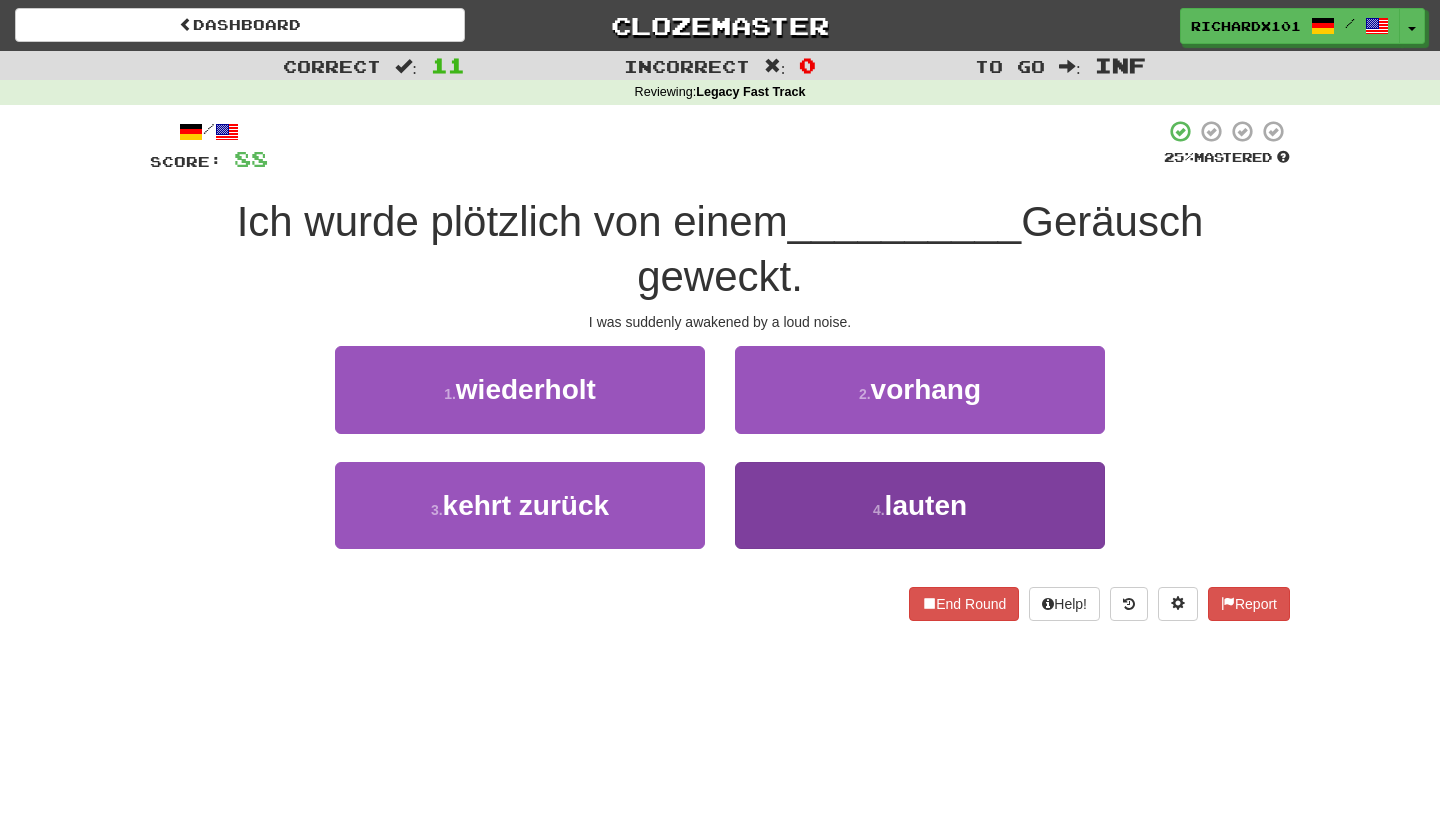 click on "4 .  lauten" at bounding box center [920, 505] 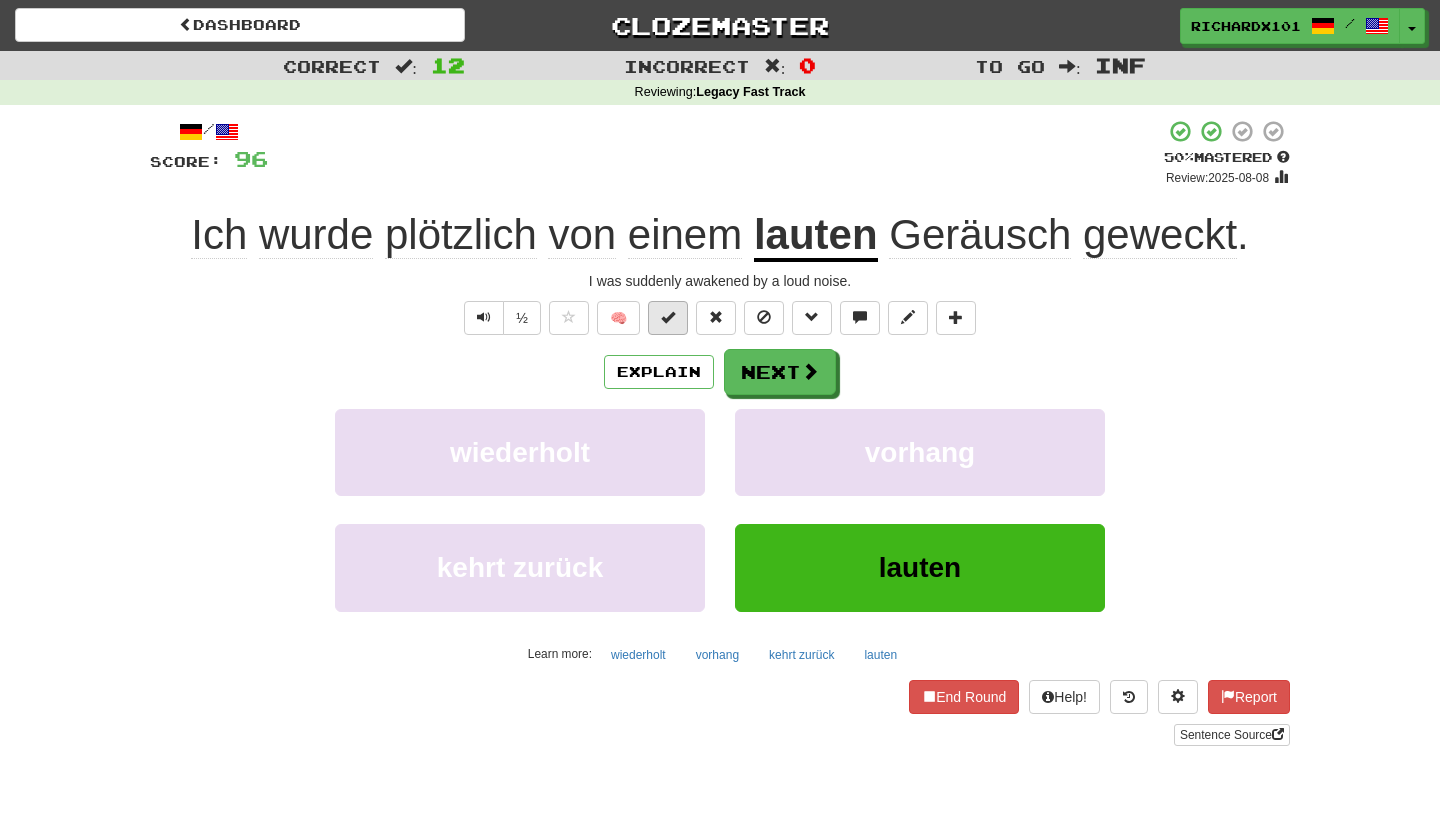 click at bounding box center [668, 317] 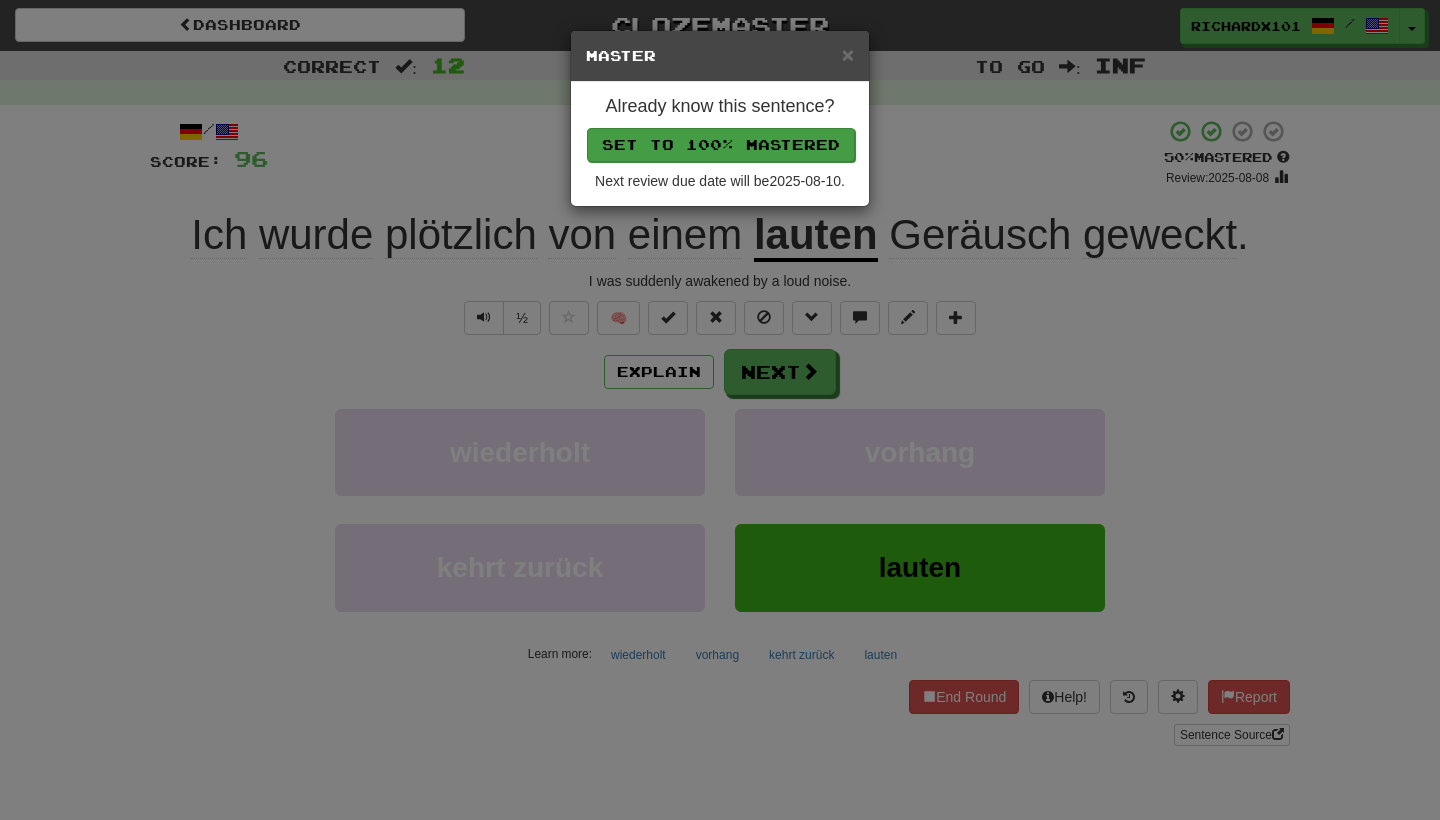 click on "Set to 100% Mastered" at bounding box center (721, 145) 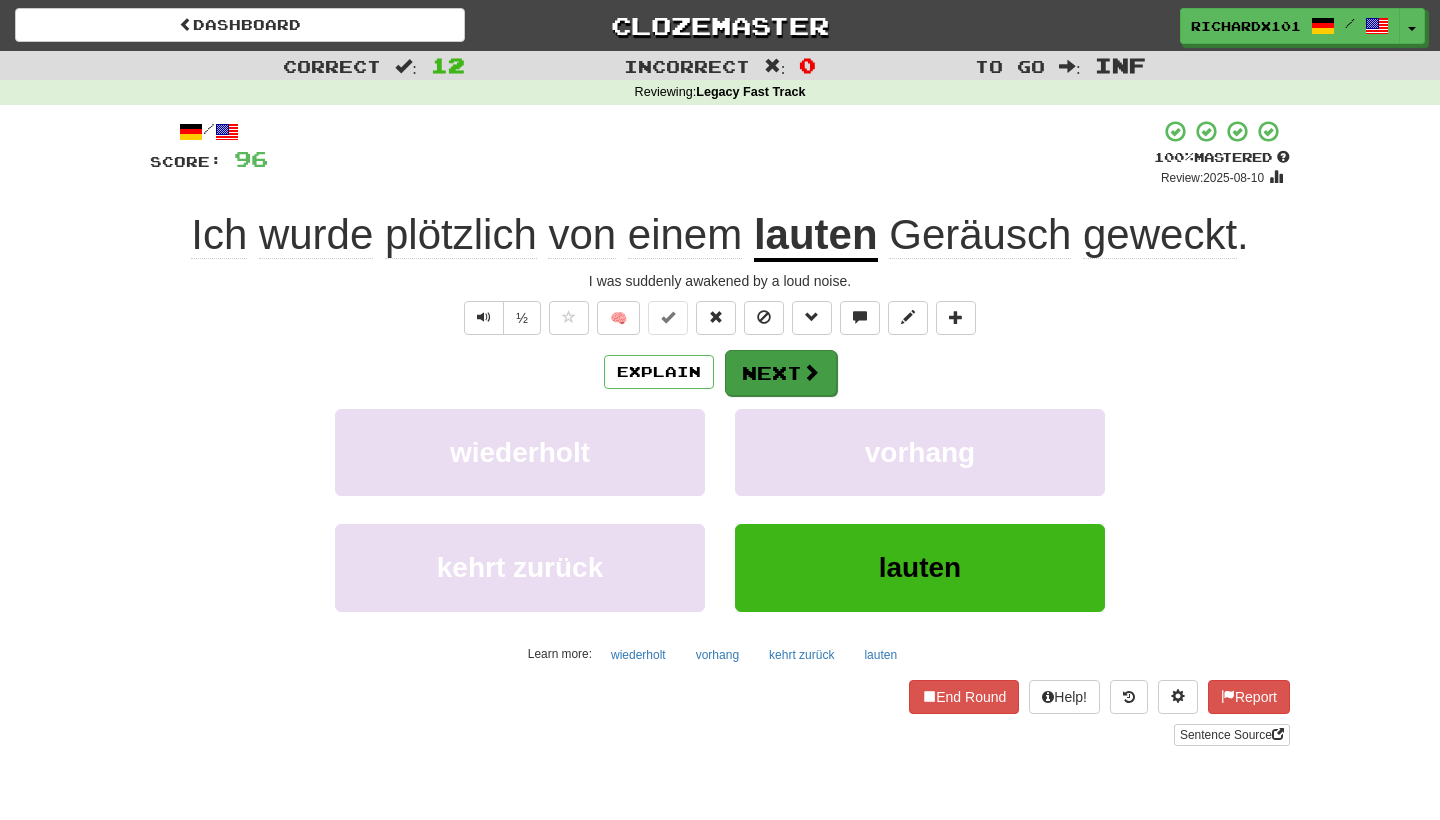 click on "Next" at bounding box center [781, 373] 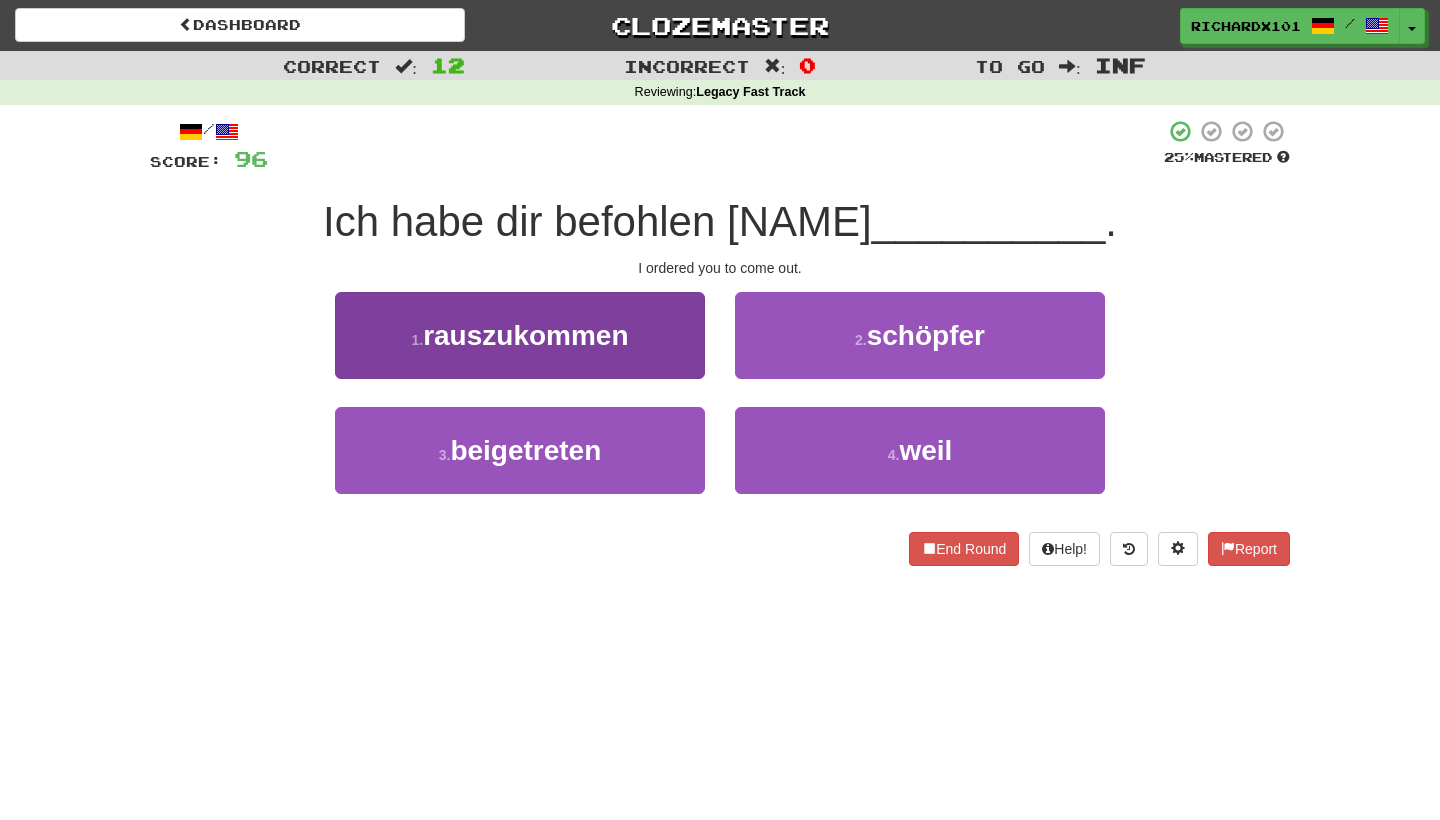 click on "1 .  rauszukommen" at bounding box center (520, 335) 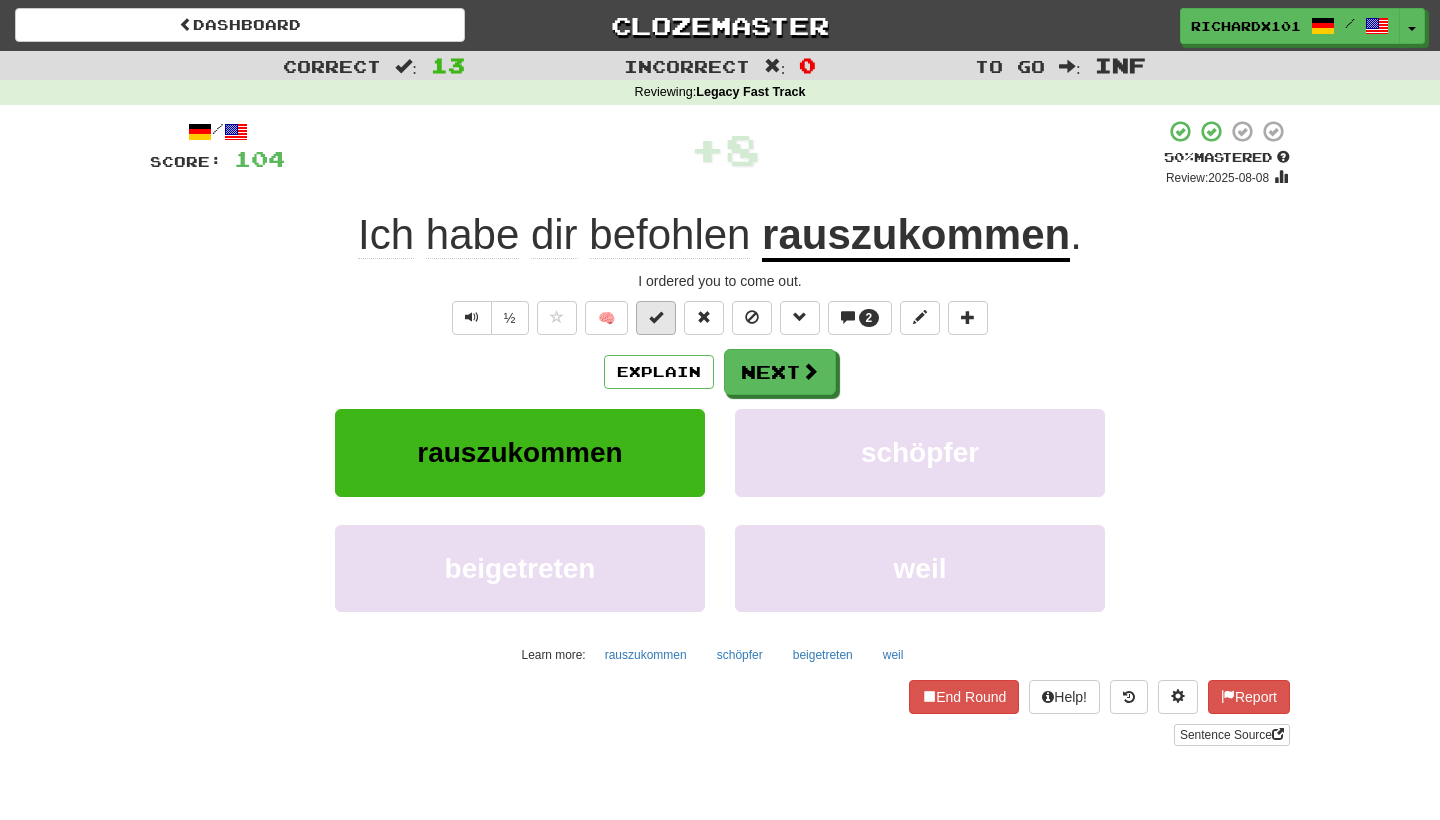 click at bounding box center (656, 318) 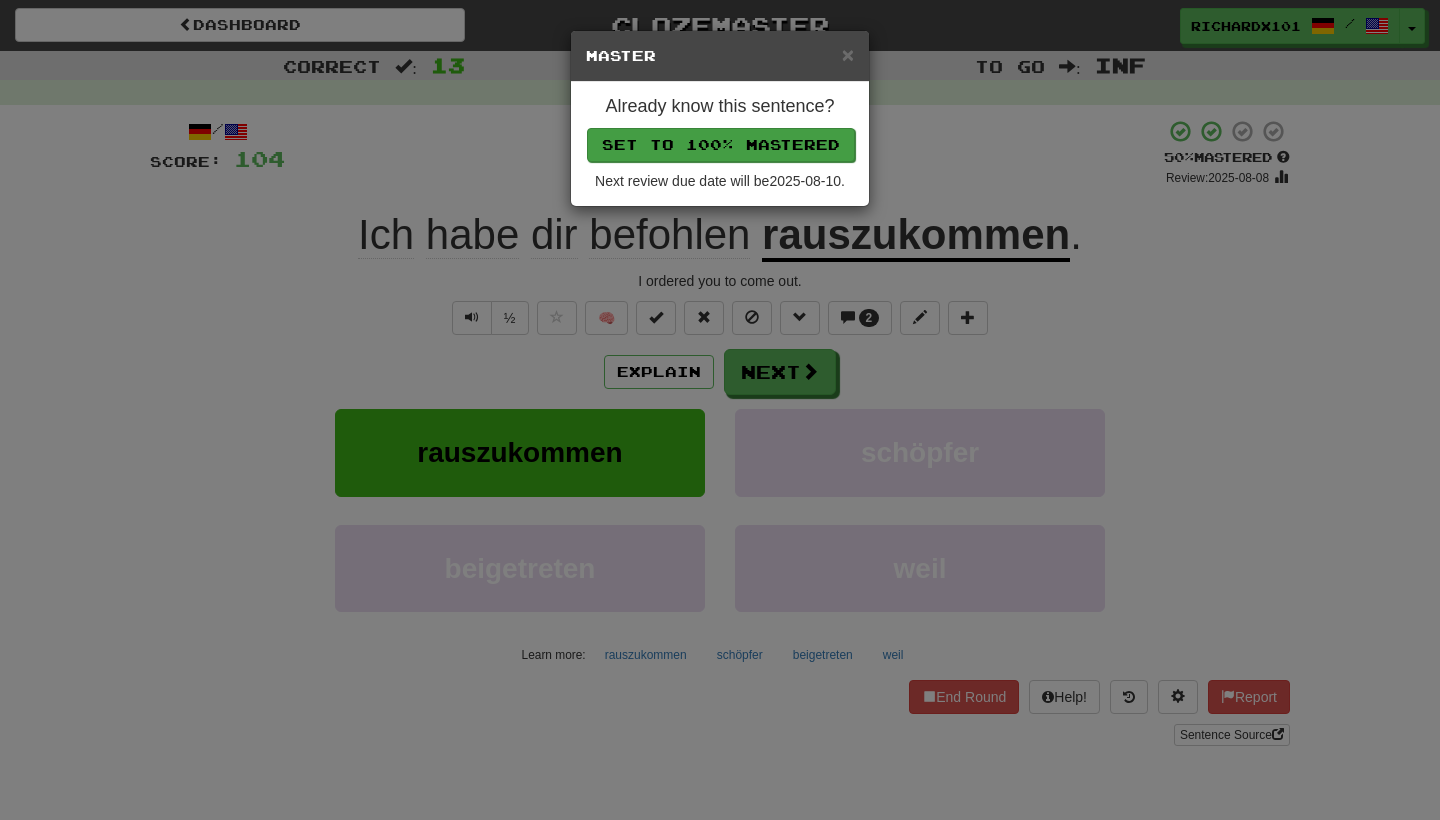 click on "Set to 100% Mastered" at bounding box center (721, 145) 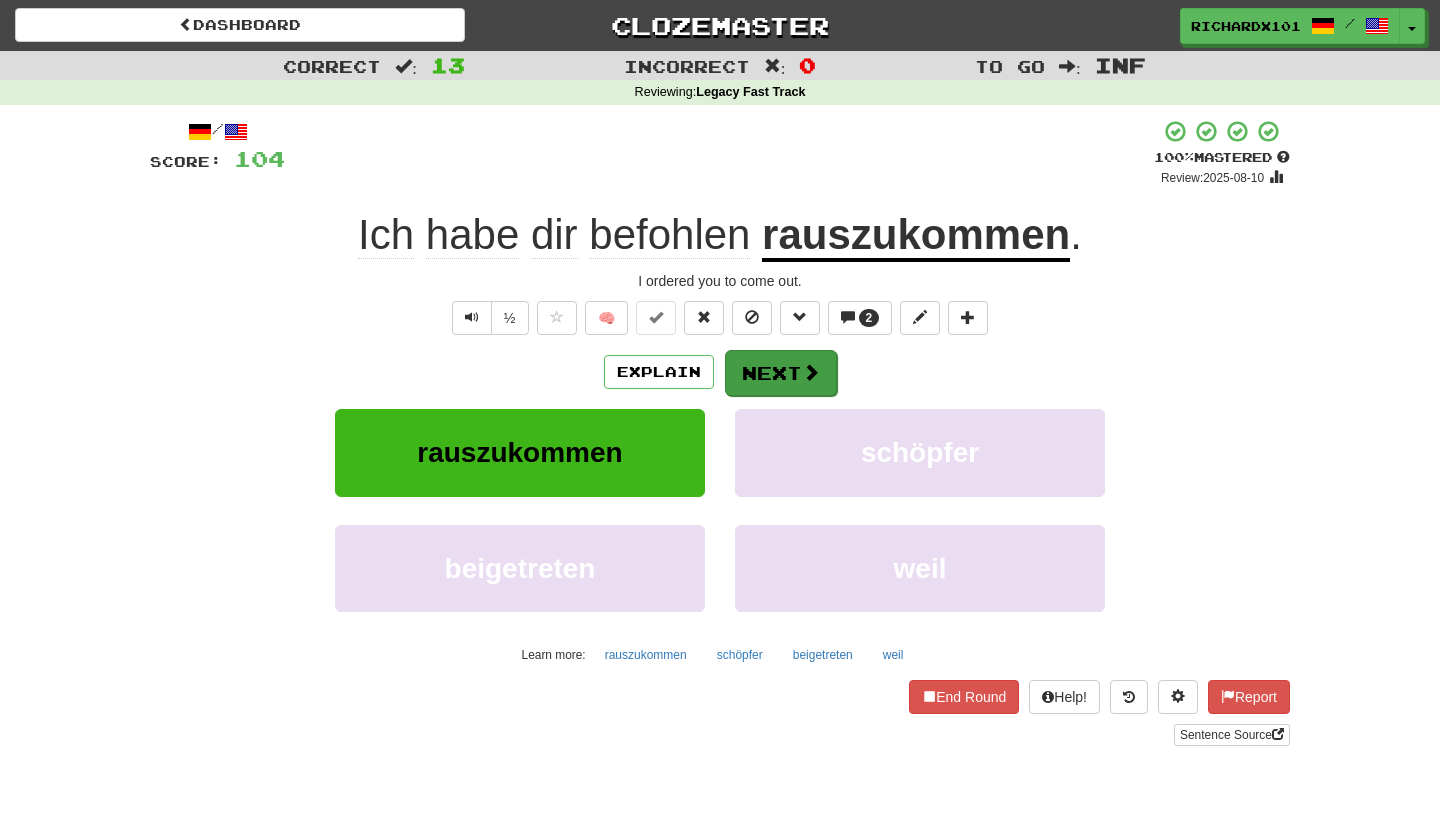 click on "Next" at bounding box center (781, 373) 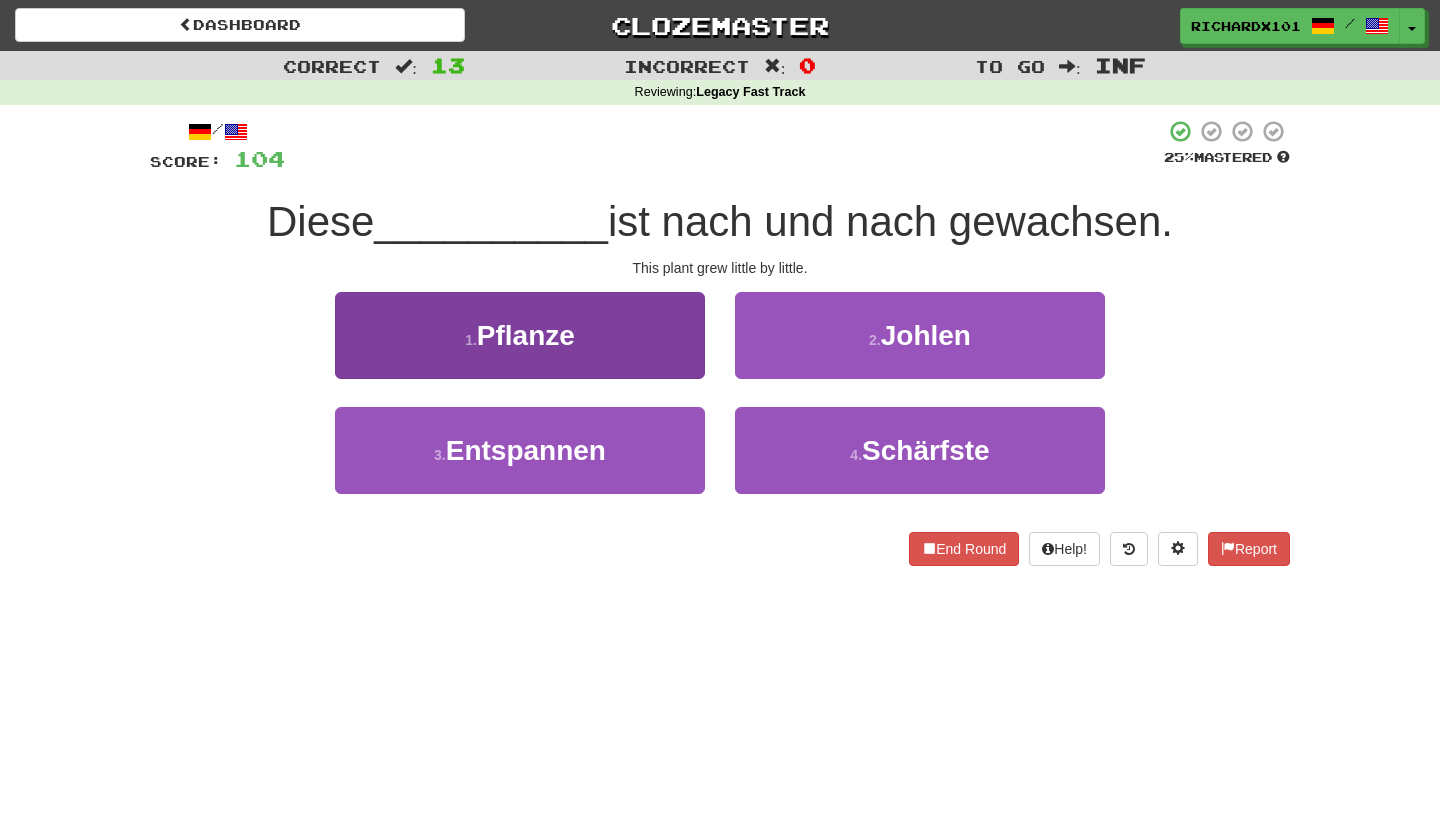 click on "1 .  Pflanze" at bounding box center (520, 335) 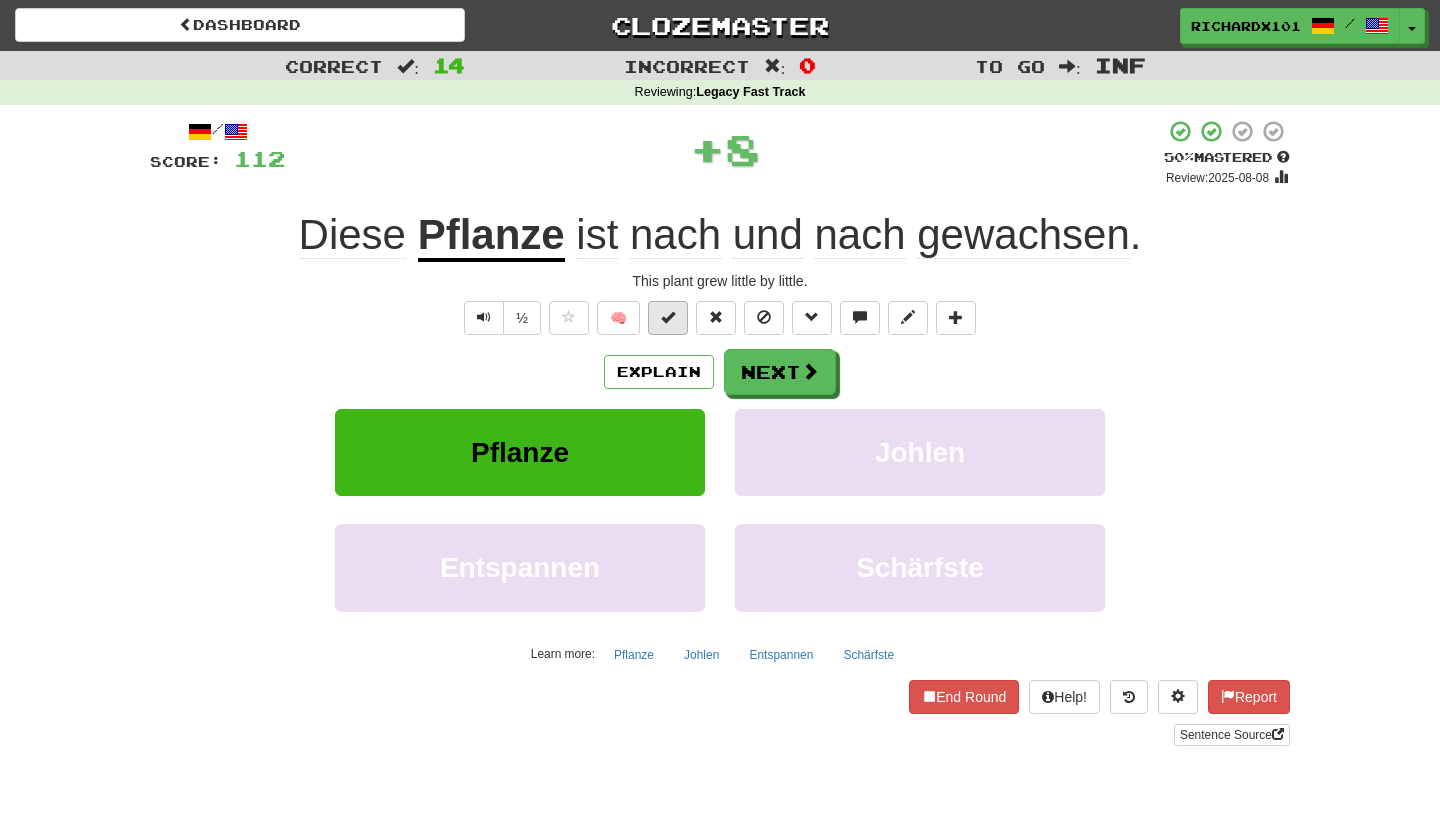 click at bounding box center (668, 317) 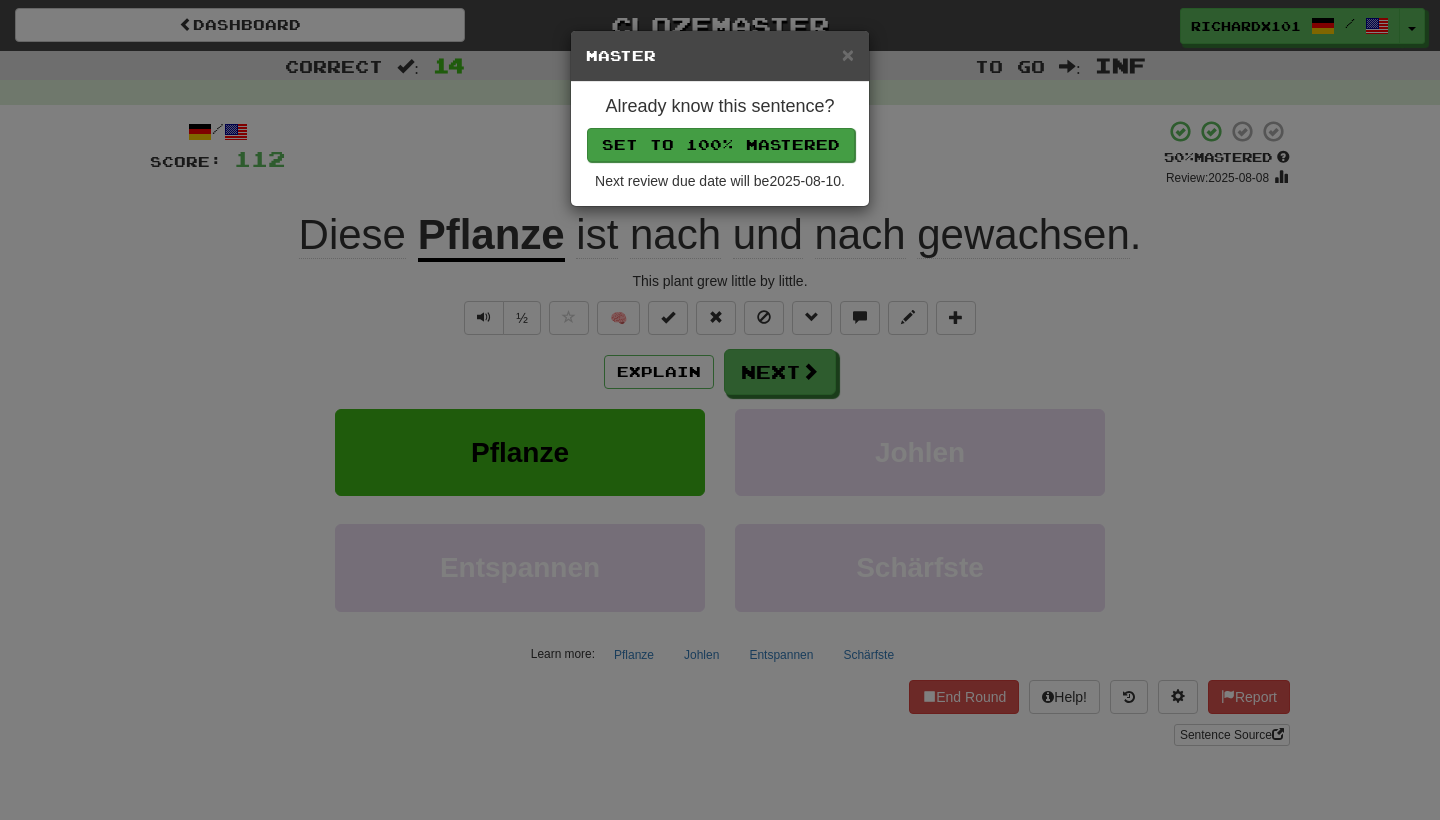 click on "Set to 100% Mastered" at bounding box center [721, 145] 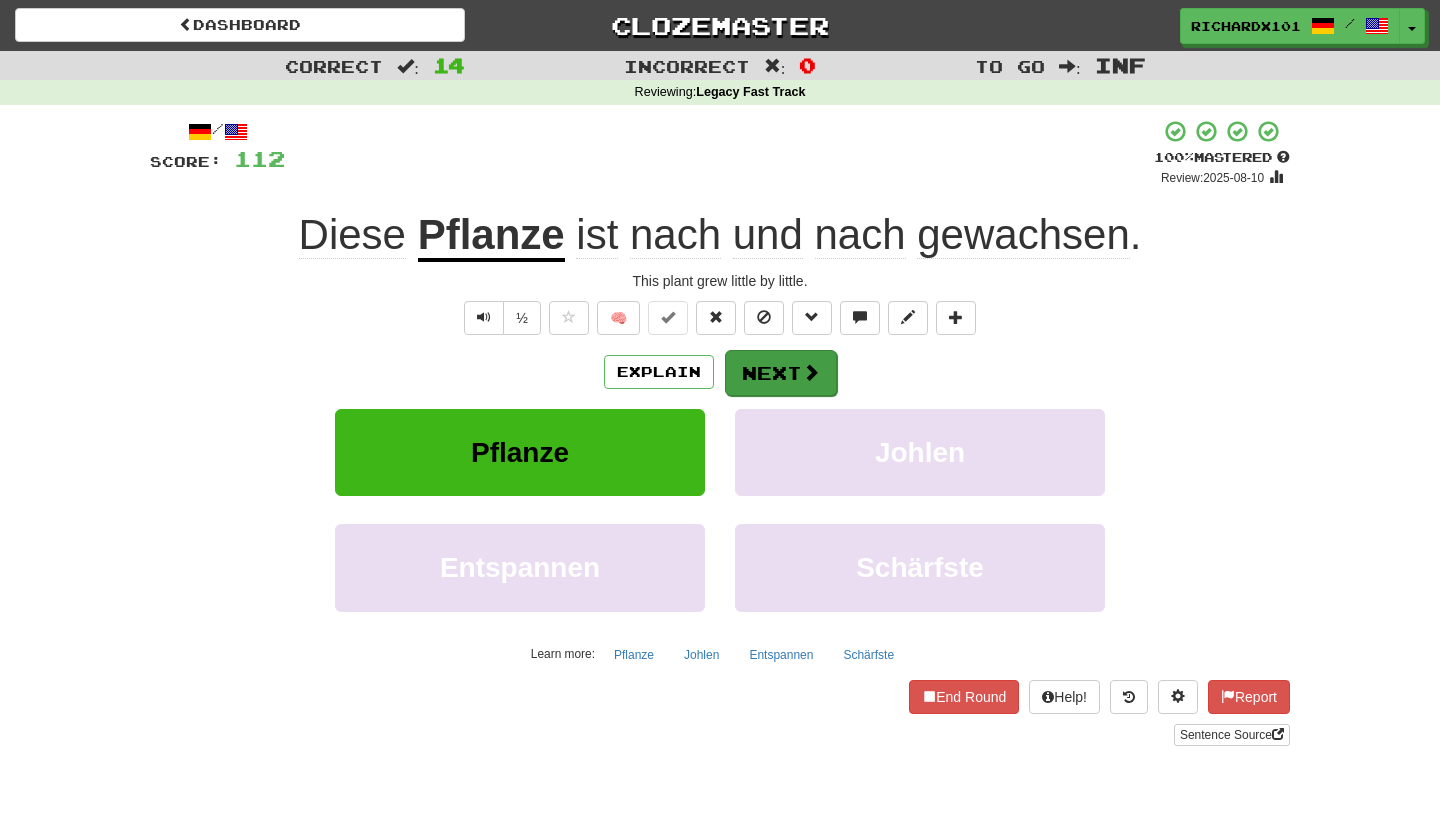 click on "Next" at bounding box center (781, 373) 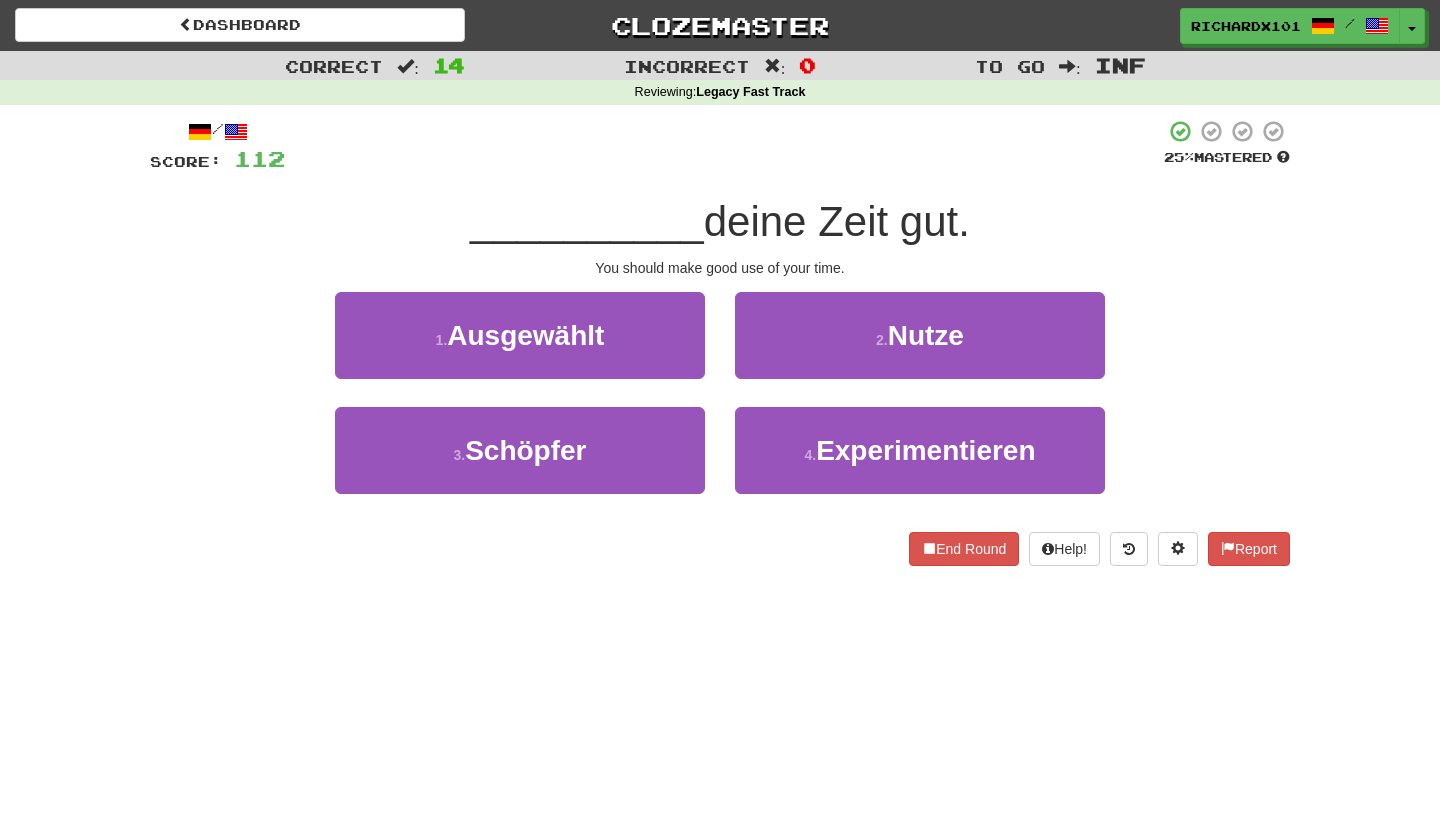 click on "2 .  Nutze" at bounding box center (920, 335) 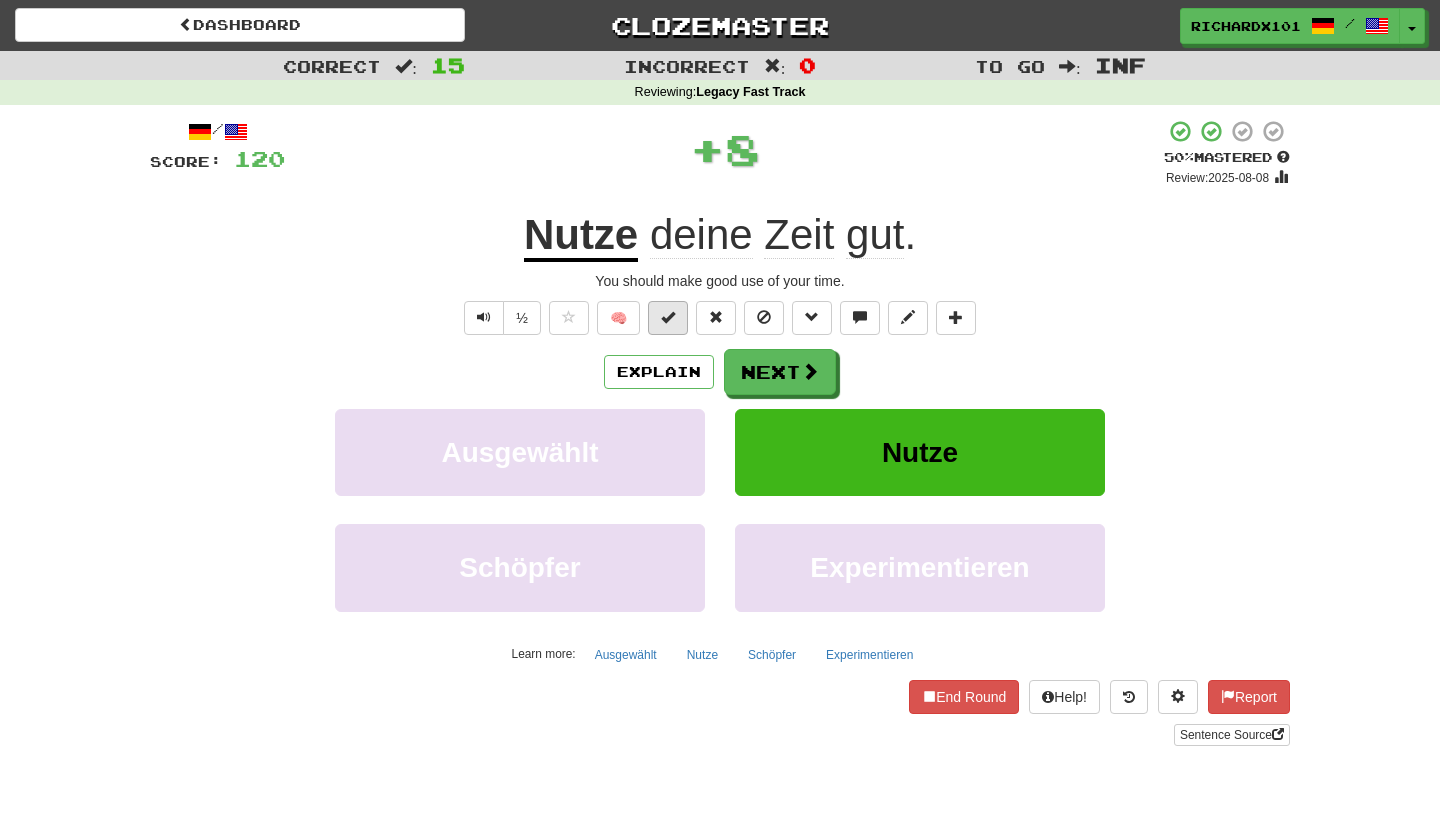 click at bounding box center (668, 317) 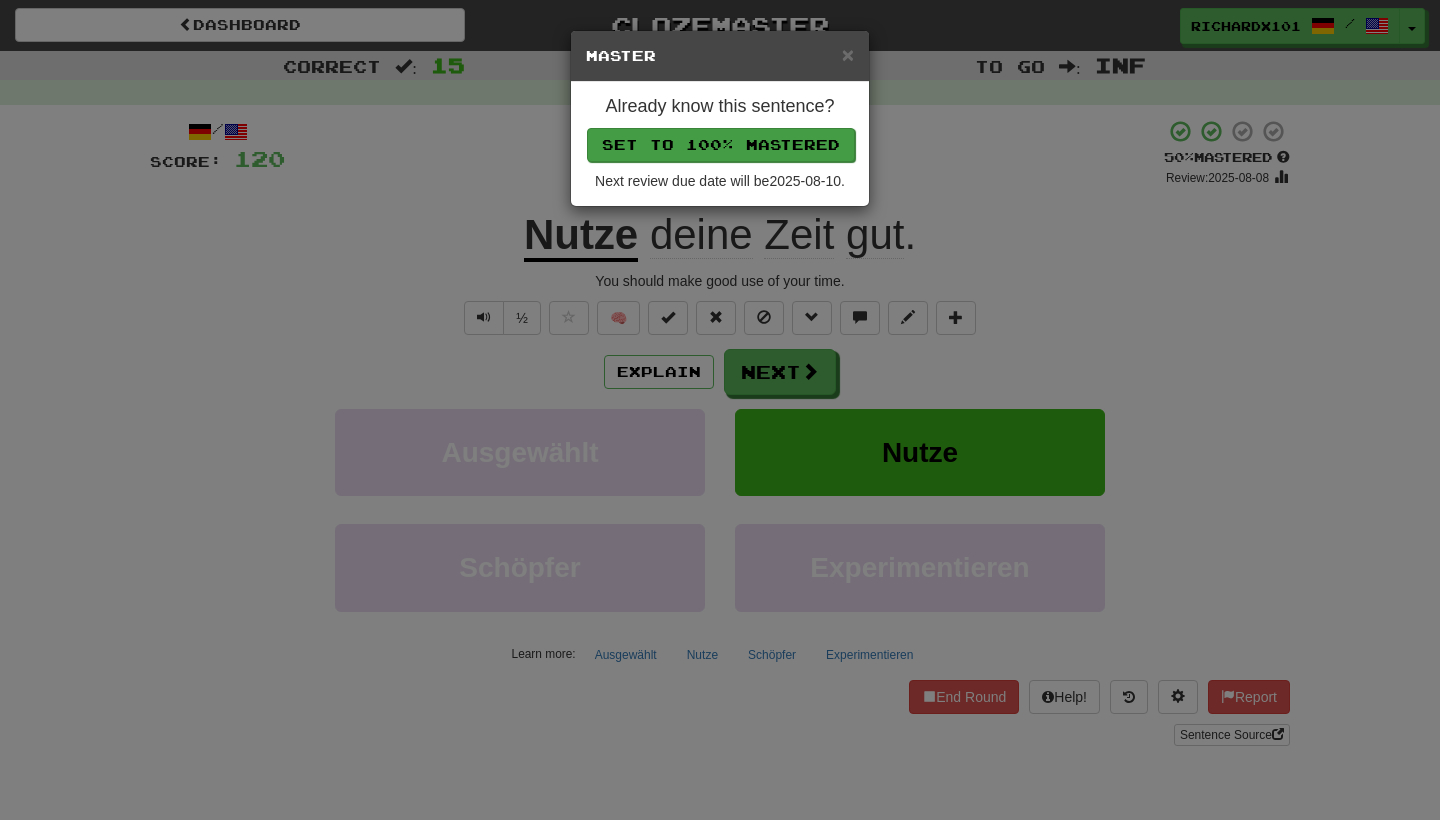 click on "Set to 100% Mastered" at bounding box center (721, 145) 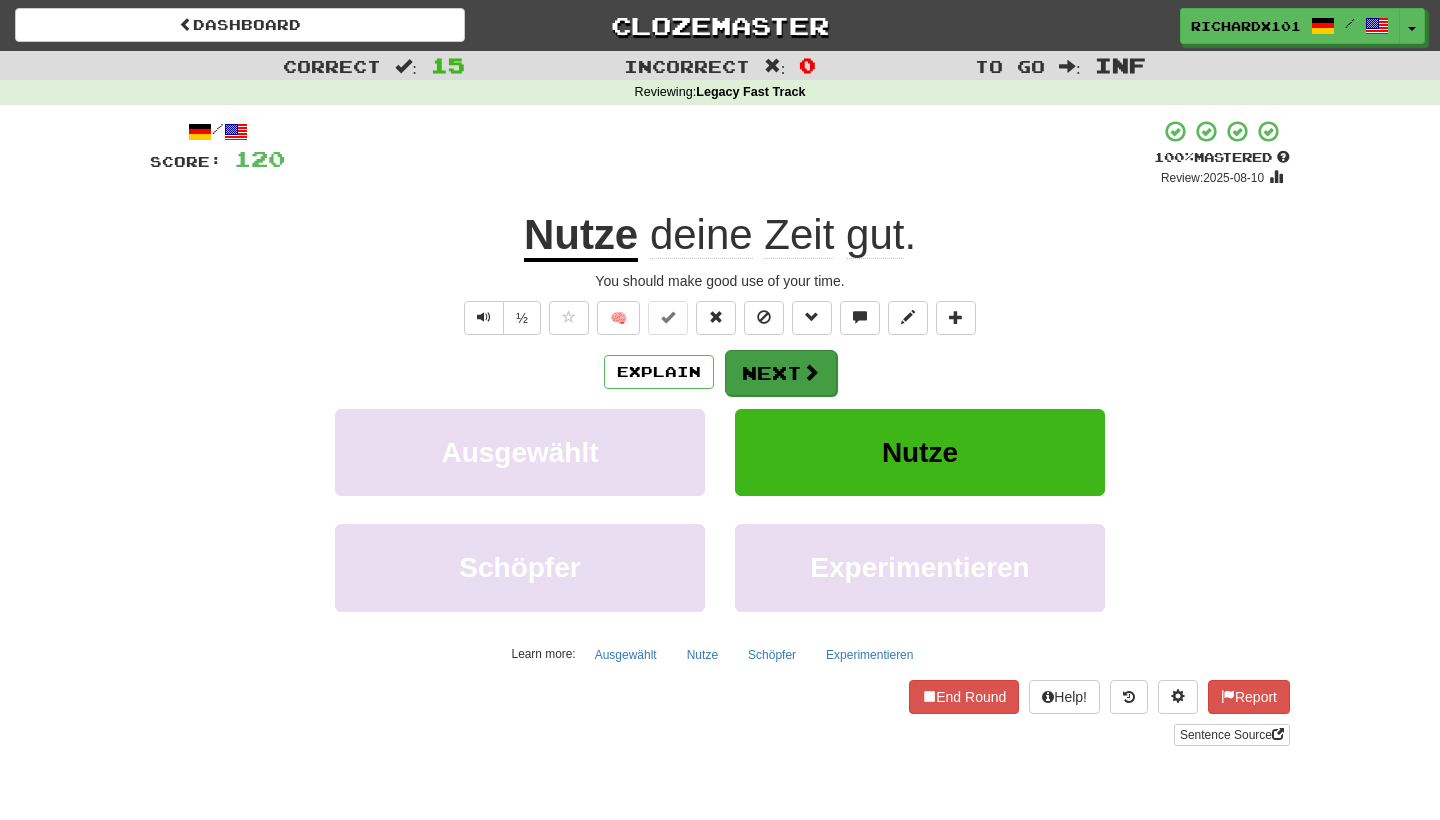 click on "Next" at bounding box center [781, 373] 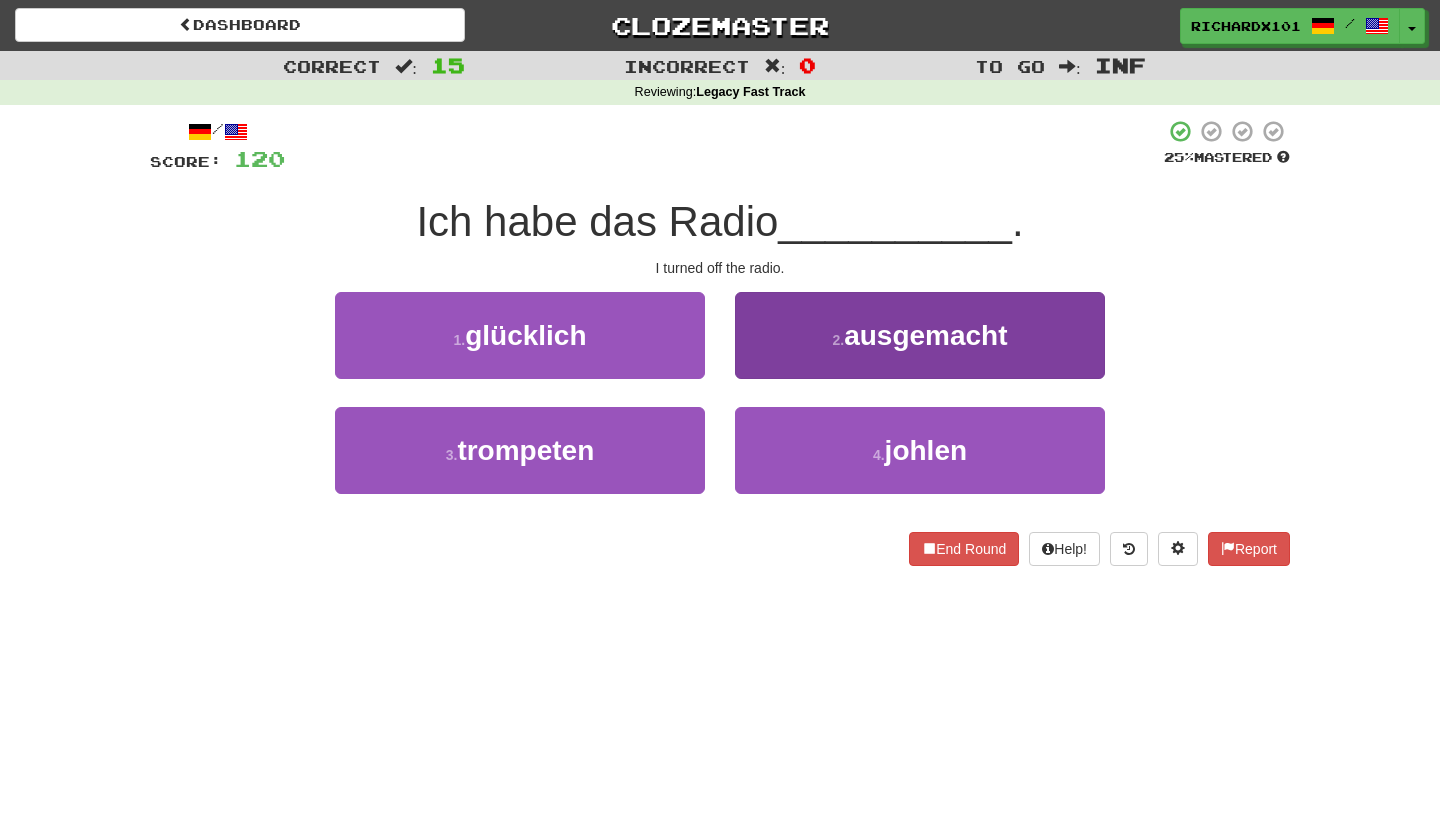 click on "2 .  ausgemacht" at bounding box center (920, 335) 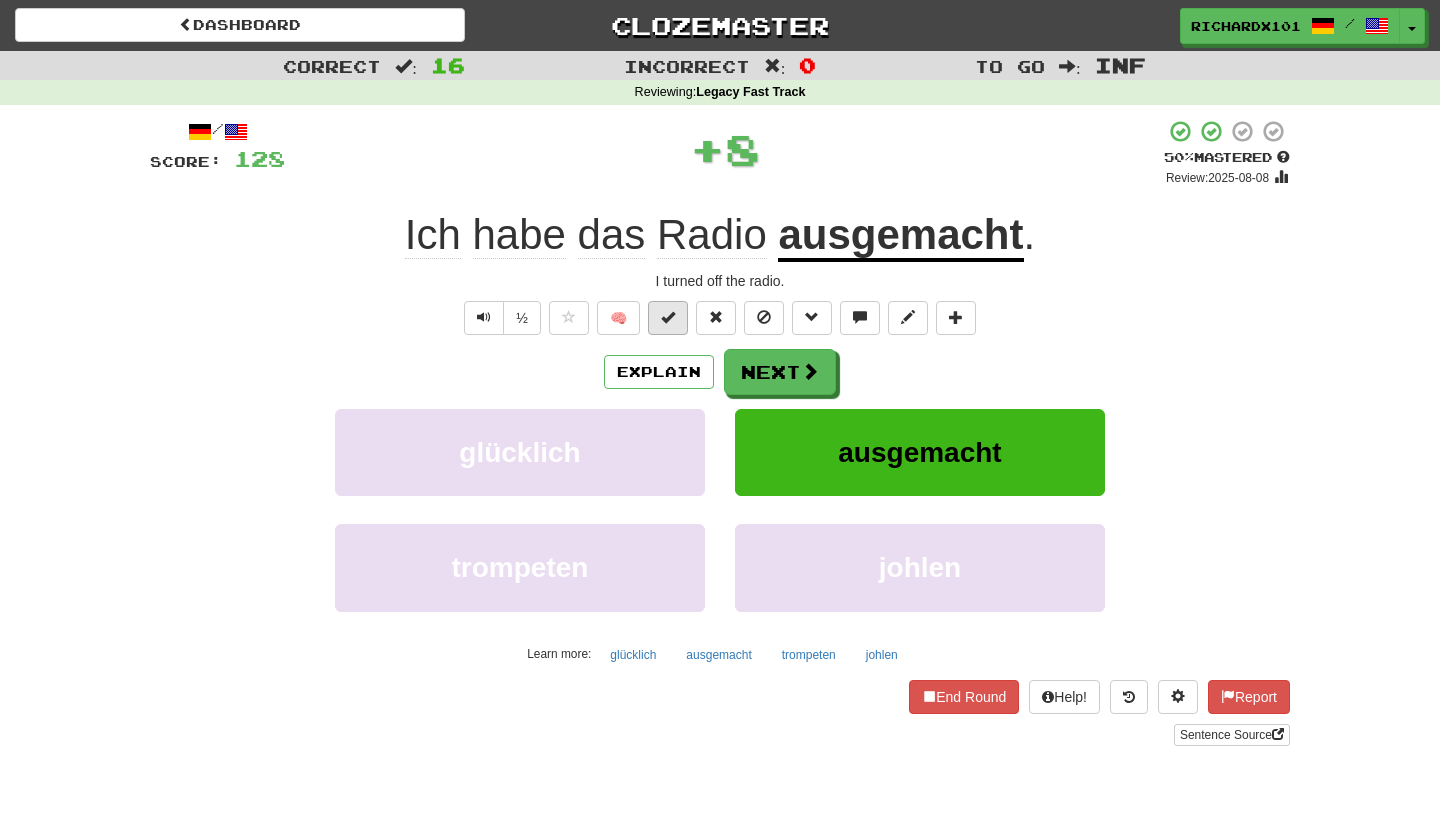 click at bounding box center [668, 318] 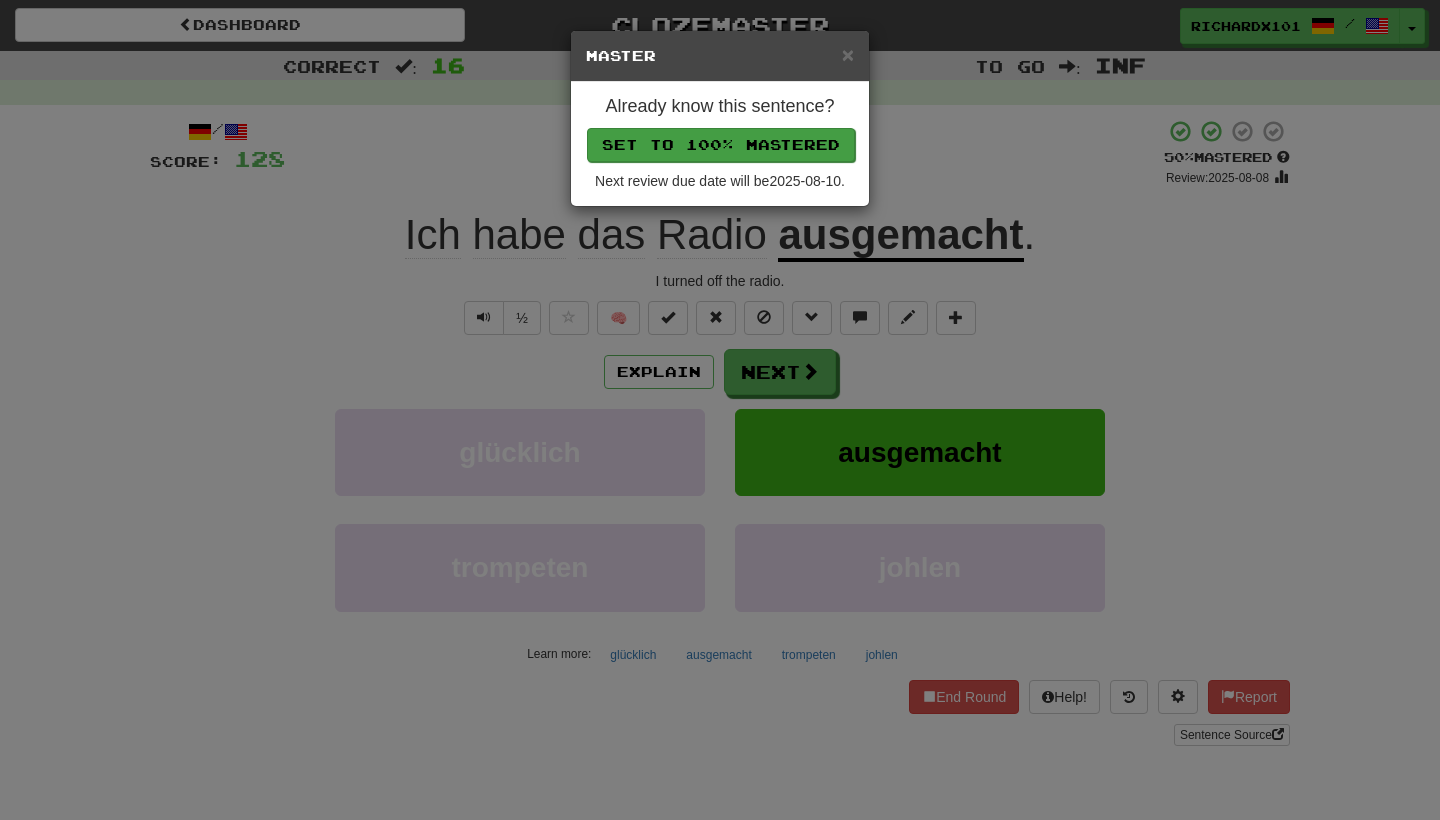 click on "Set to 100% Mastered" at bounding box center (721, 145) 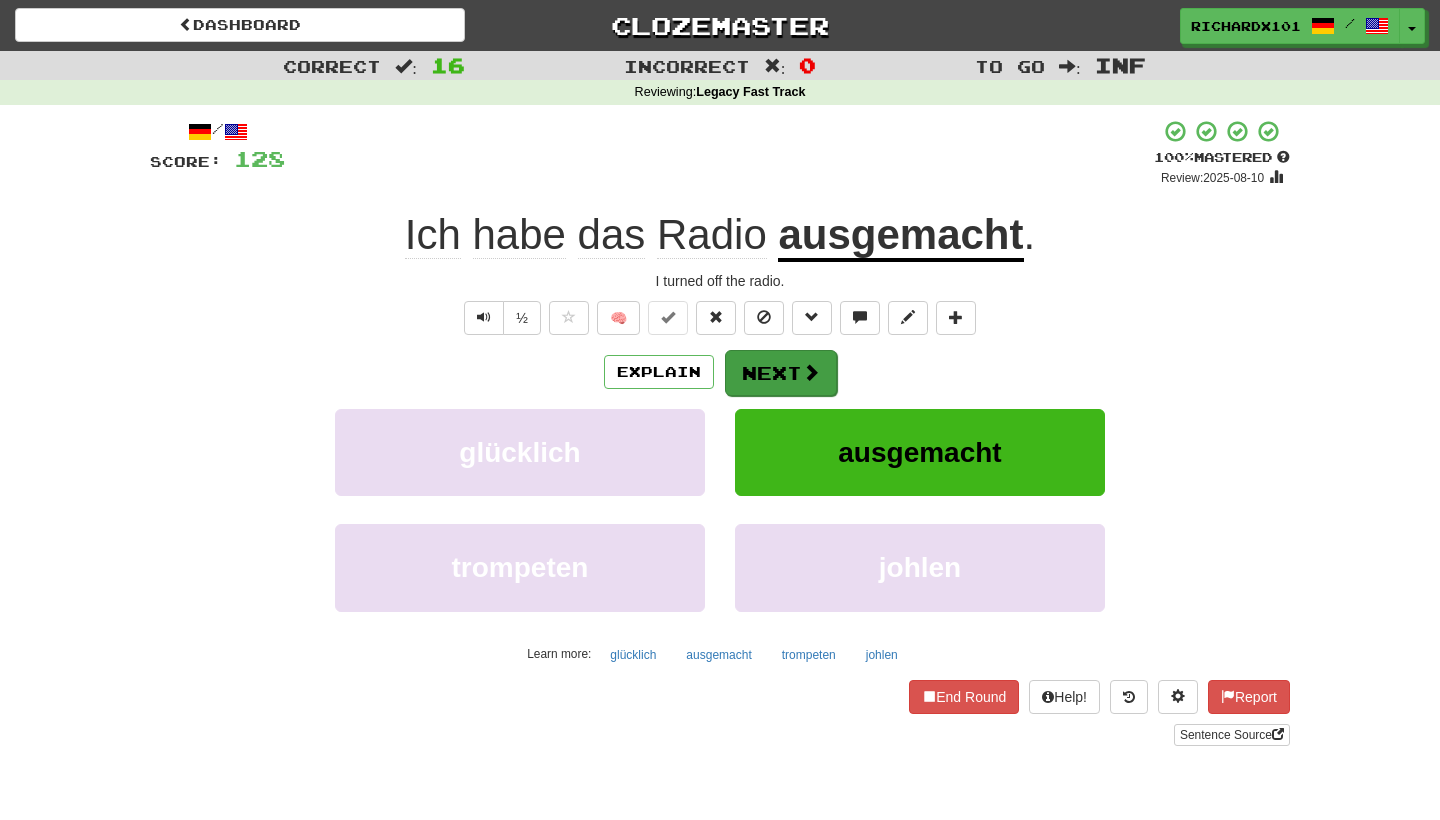 click on "Next" at bounding box center (781, 373) 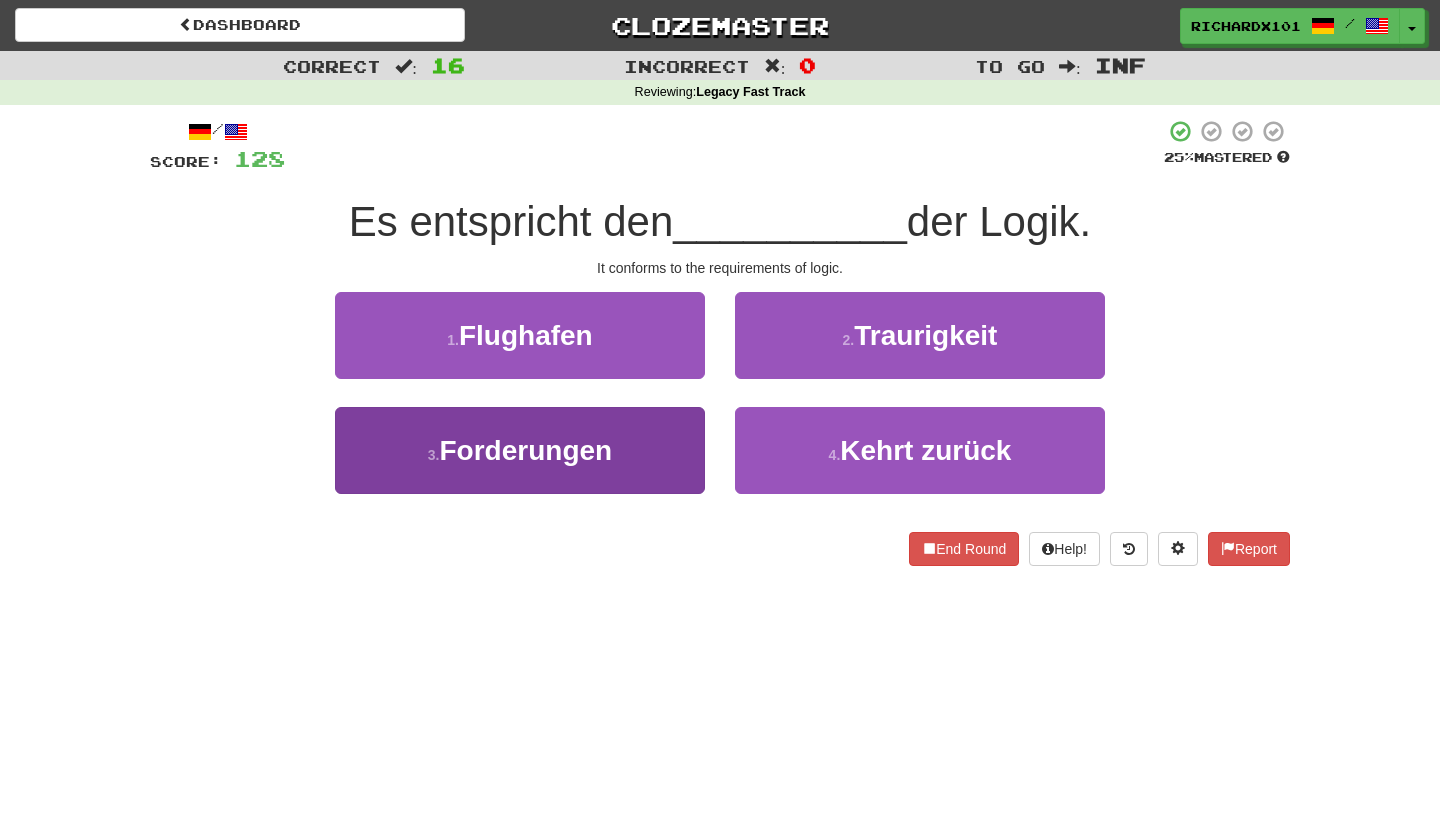 click on "3 .  Forderungen" at bounding box center (520, 450) 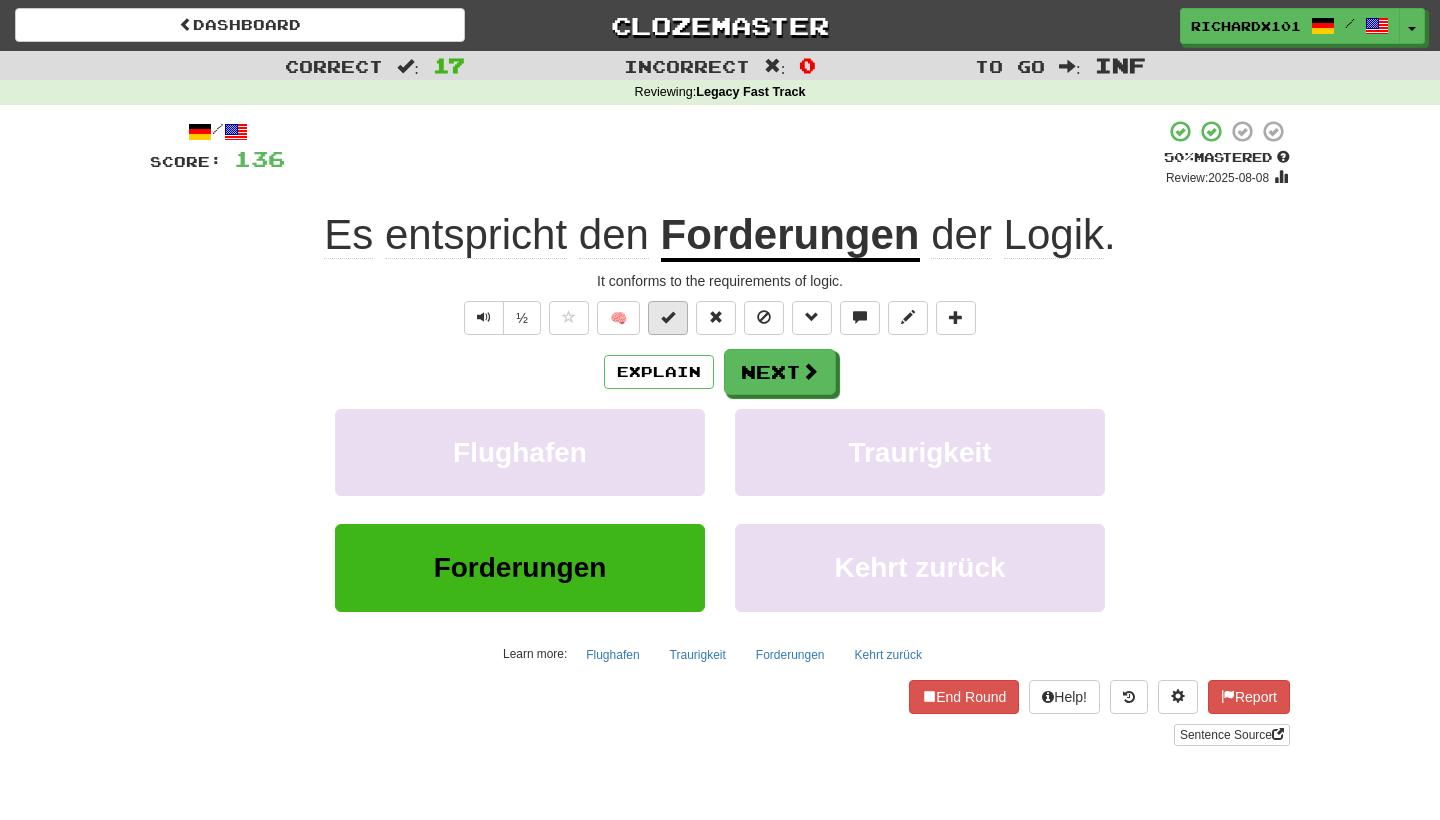 click at bounding box center [668, 318] 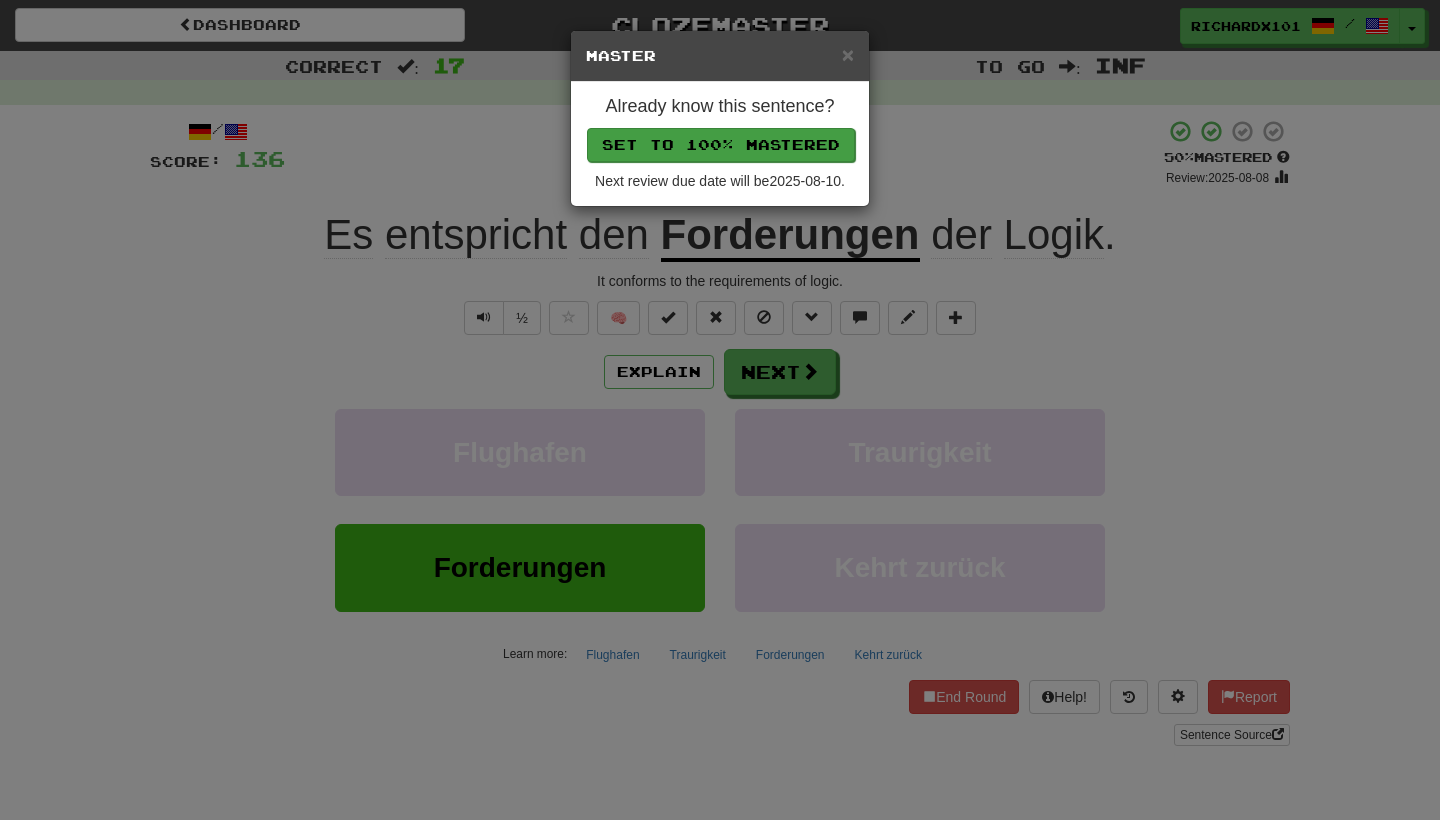click on "Set to 100% Mastered" at bounding box center [721, 145] 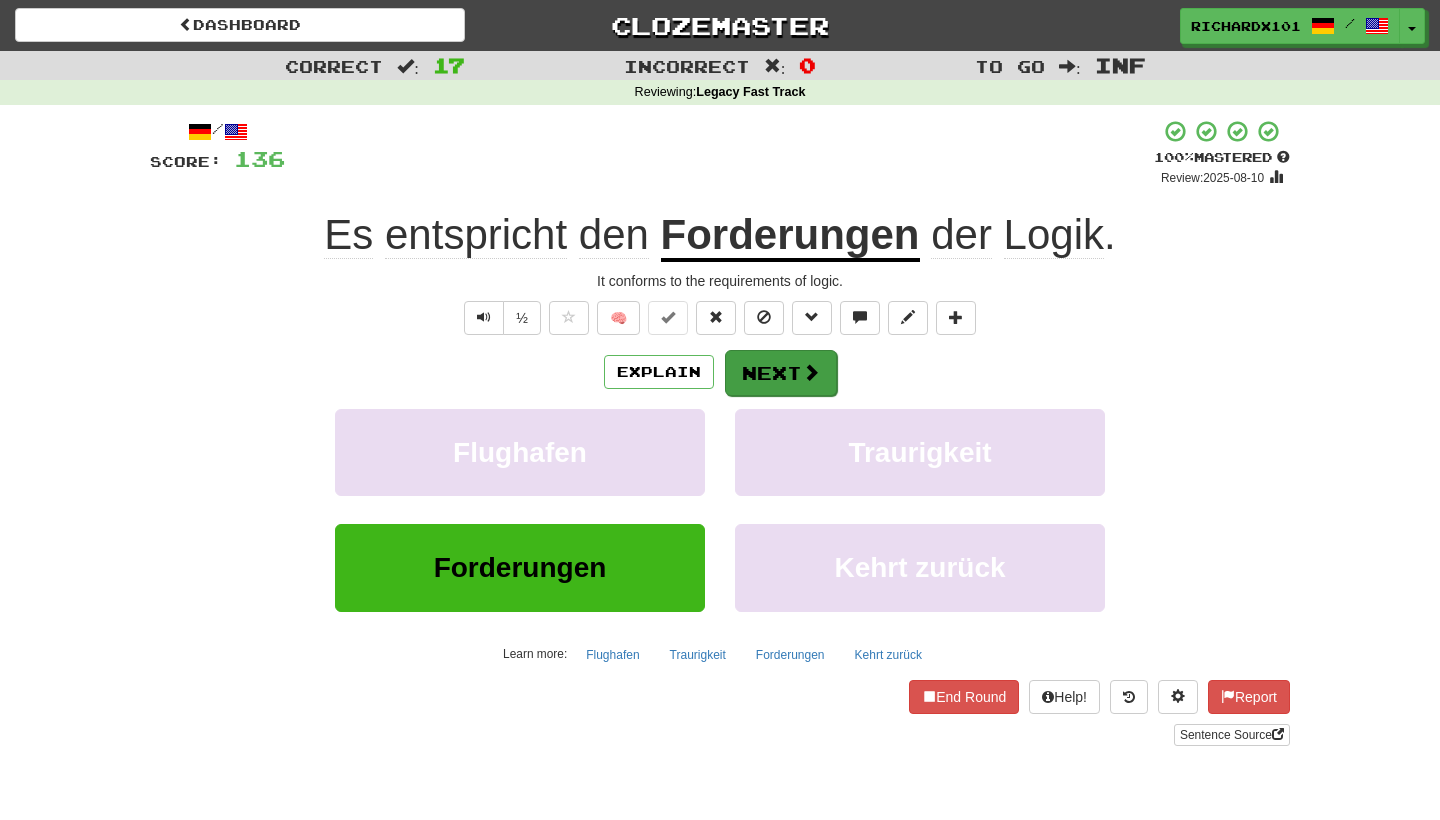 click on "Next" at bounding box center (781, 373) 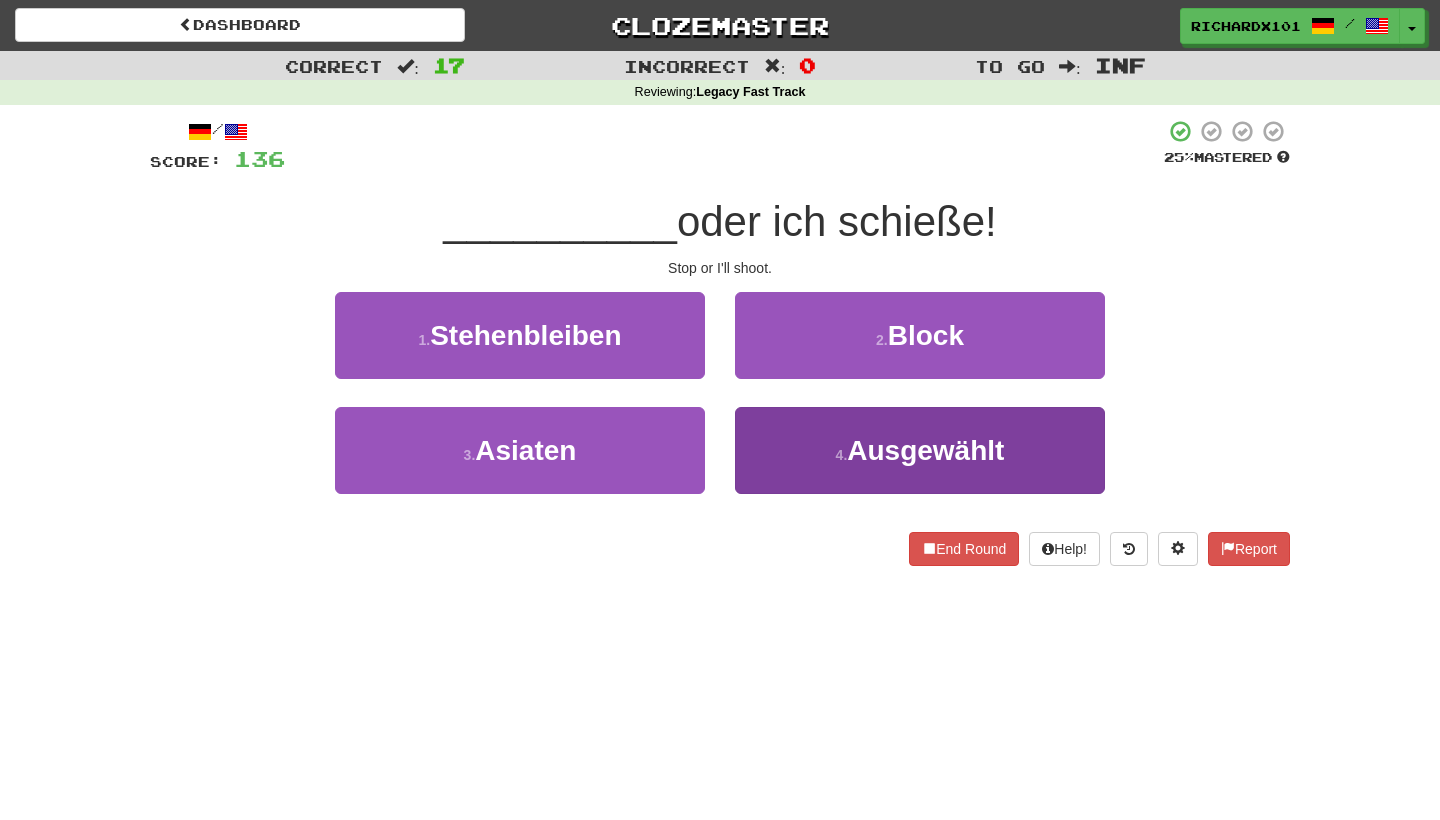 click on "4 .  Ausgewählt" at bounding box center (920, 450) 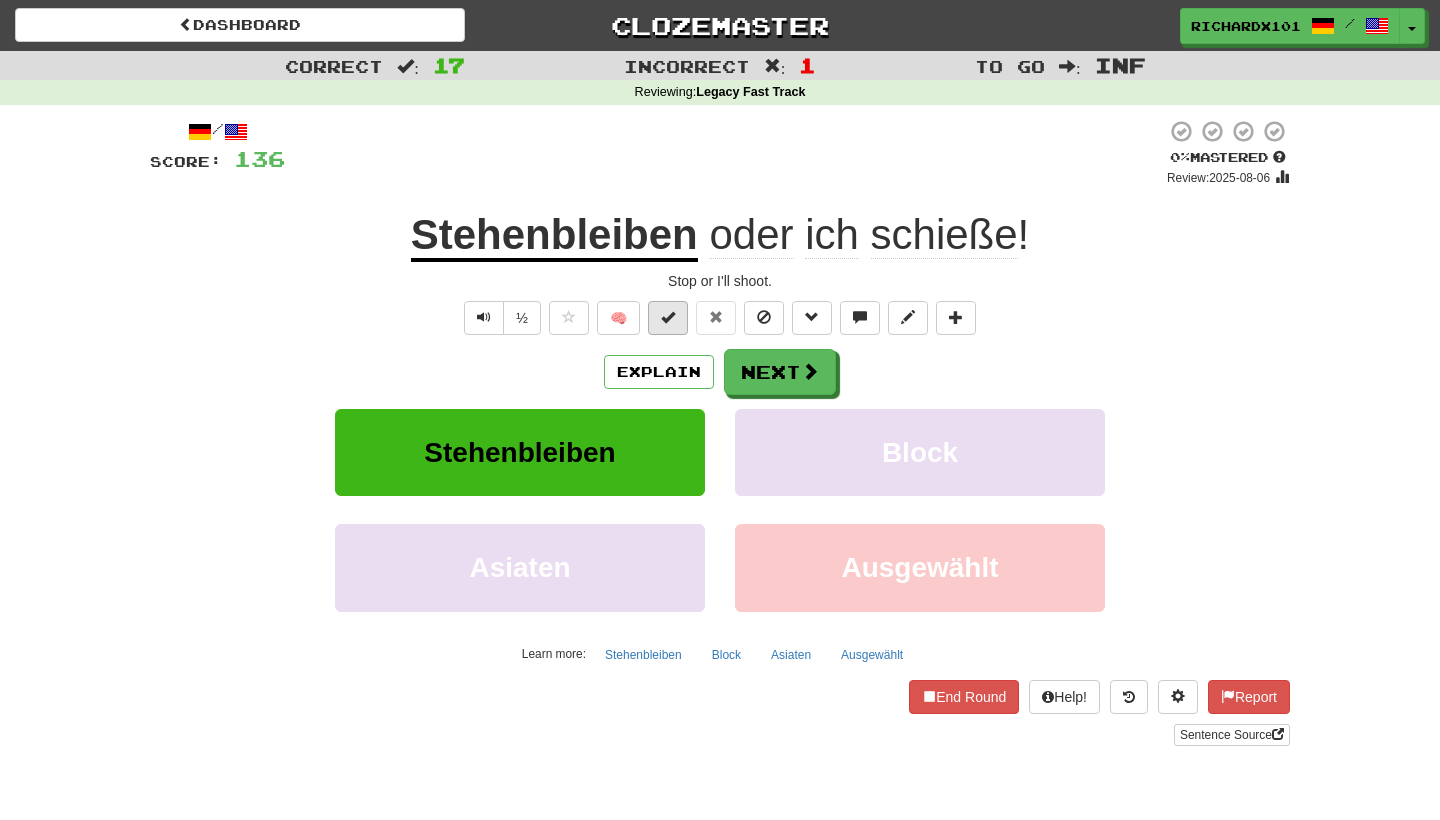 click at bounding box center [668, 317] 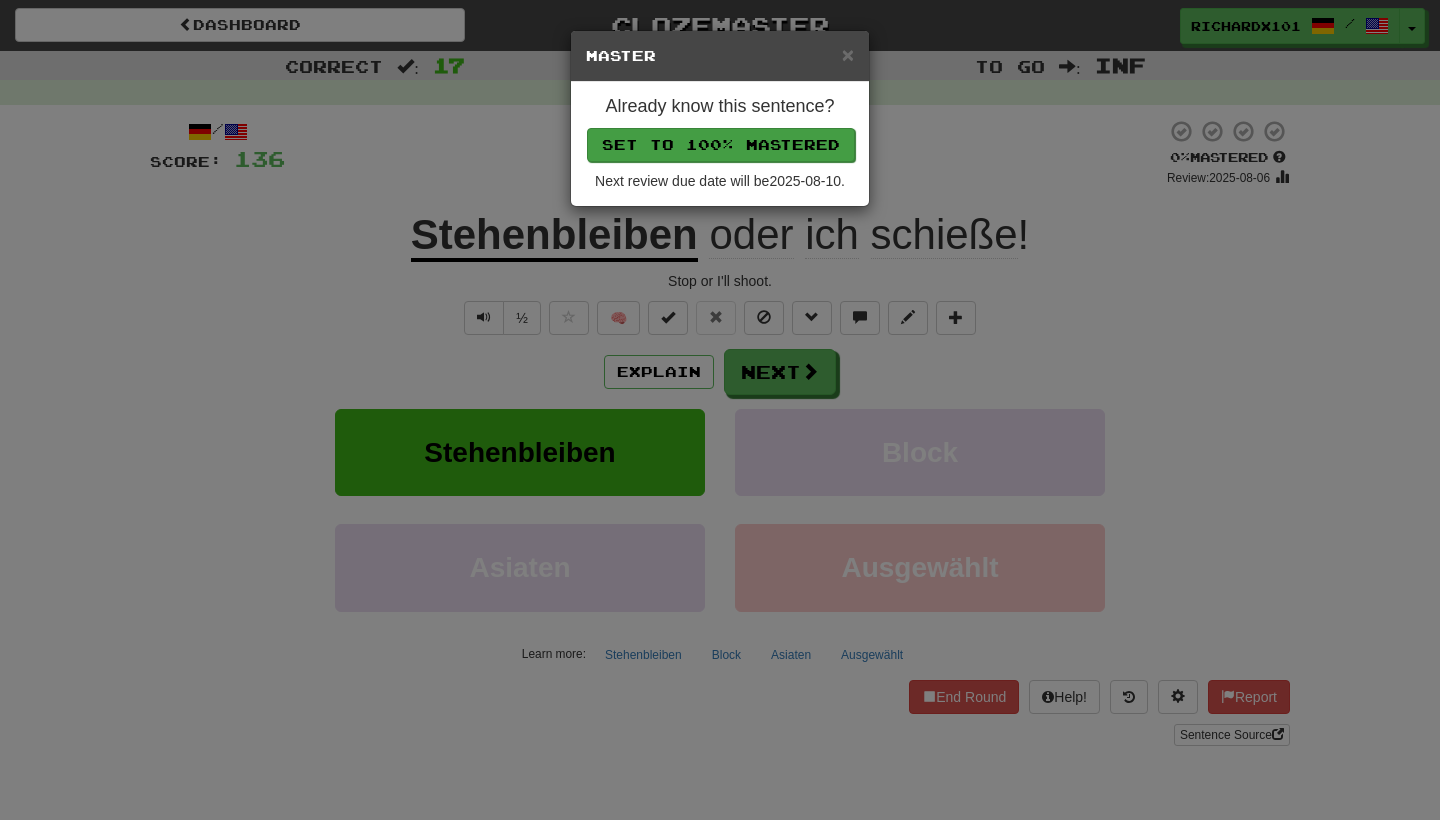 click on "Set to 100% Mastered" at bounding box center (721, 145) 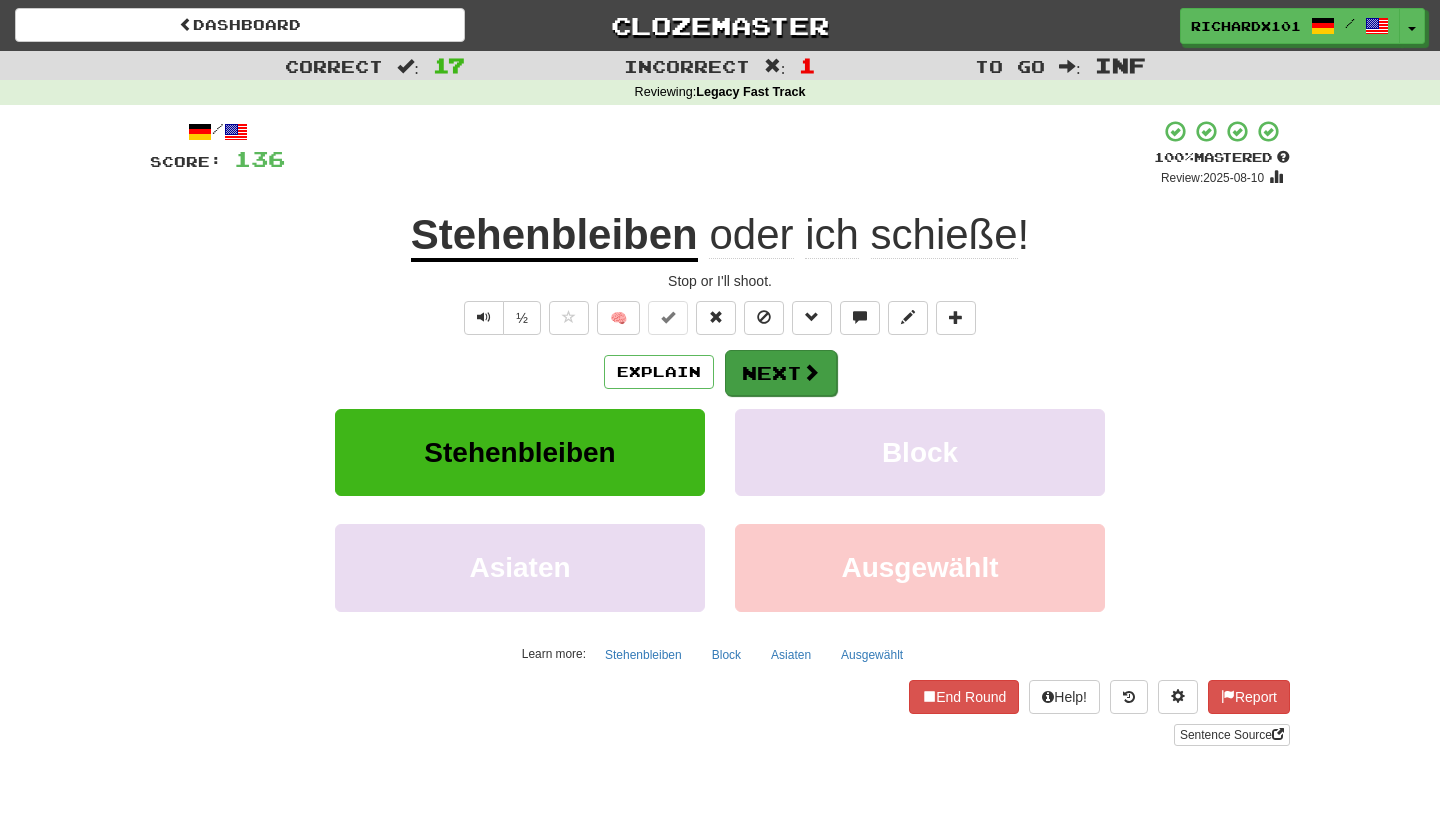 click on "Next" at bounding box center [781, 373] 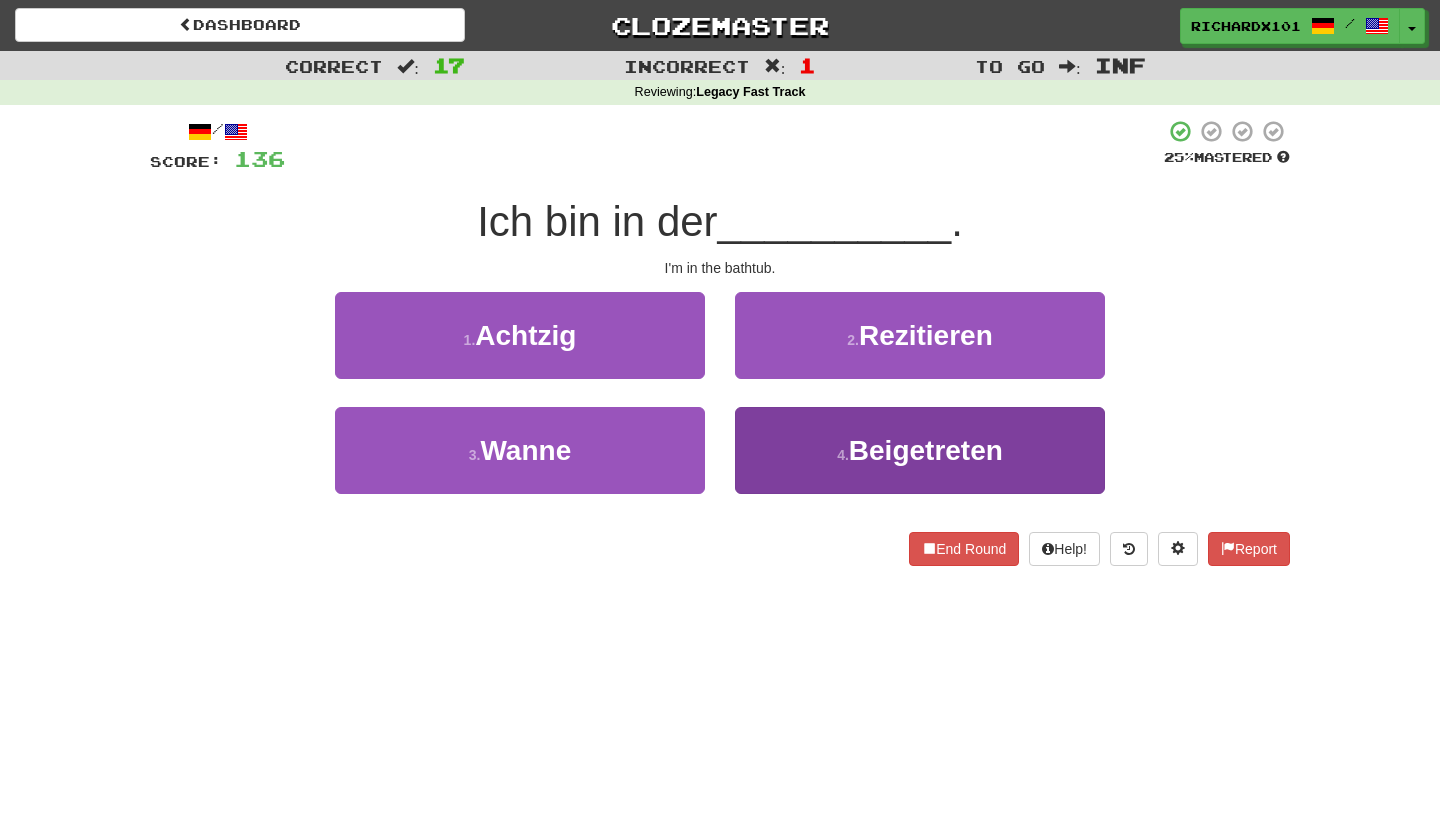 click on "4 .  Beigetreten" at bounding box center [920, 450] 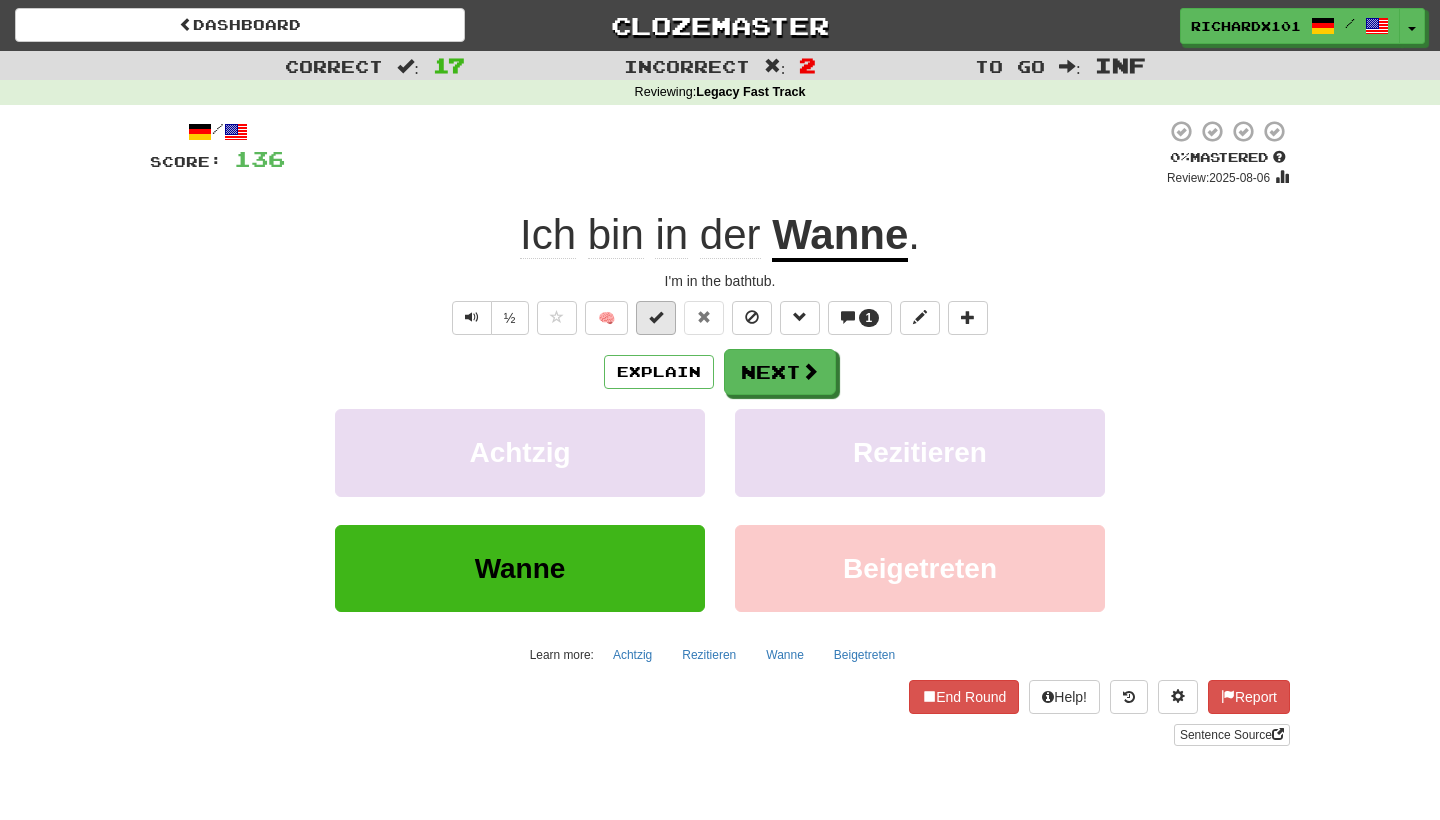 click at bounding box center (656, 318) 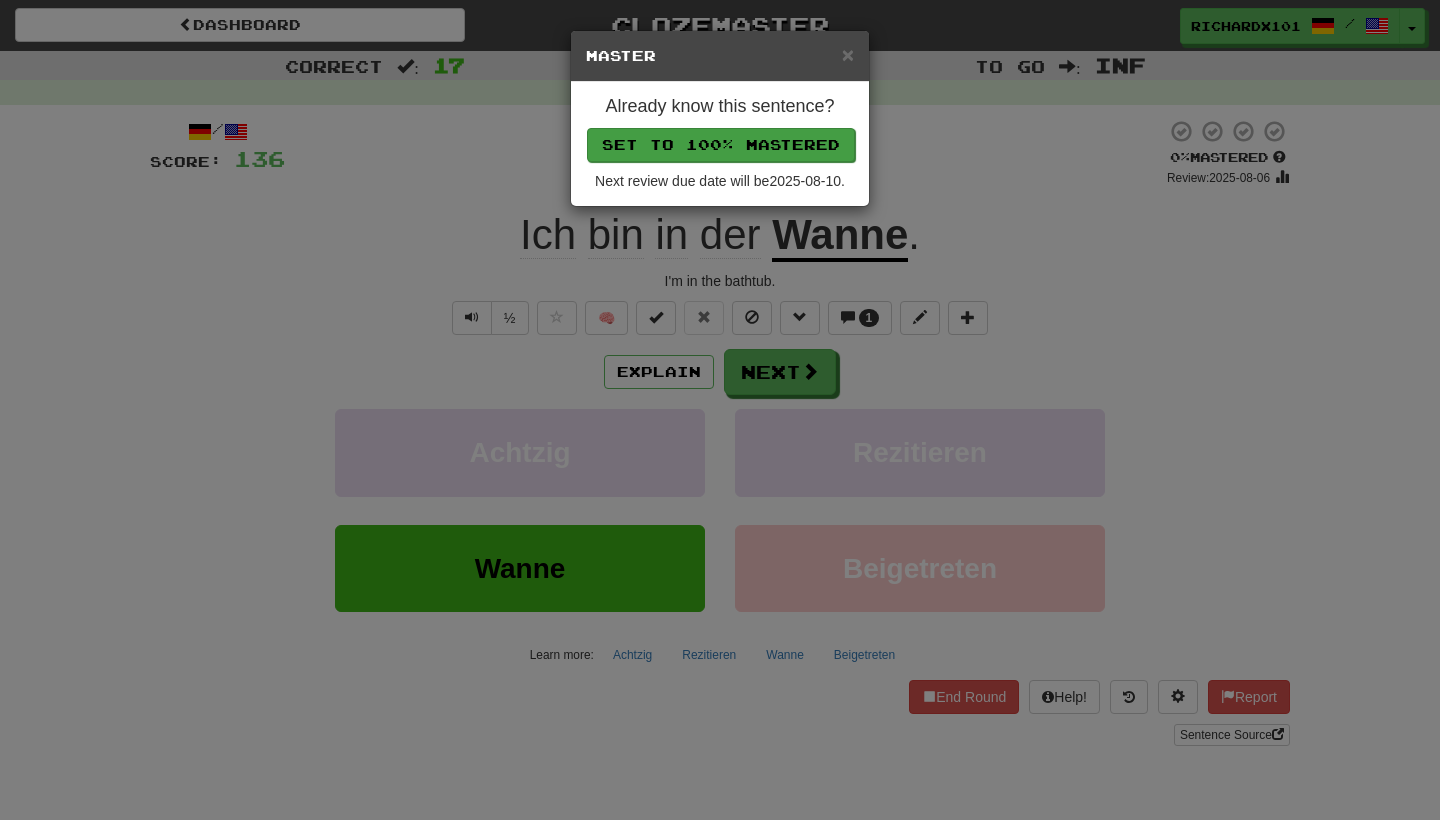 click on "Set to 100% Mastered" at bounding box center [721, 145] 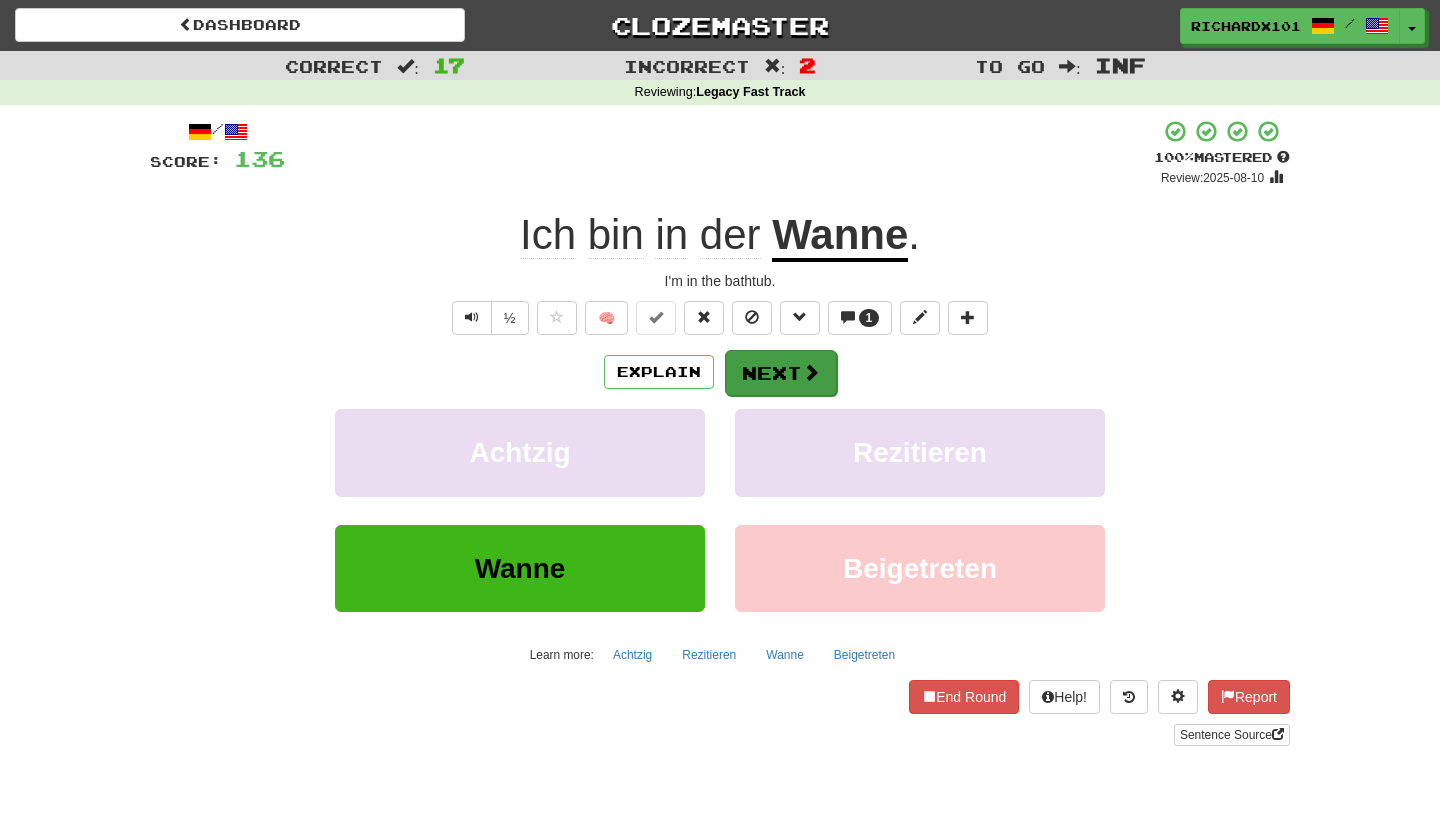 click on "Next" at bounding box center [781, 373] 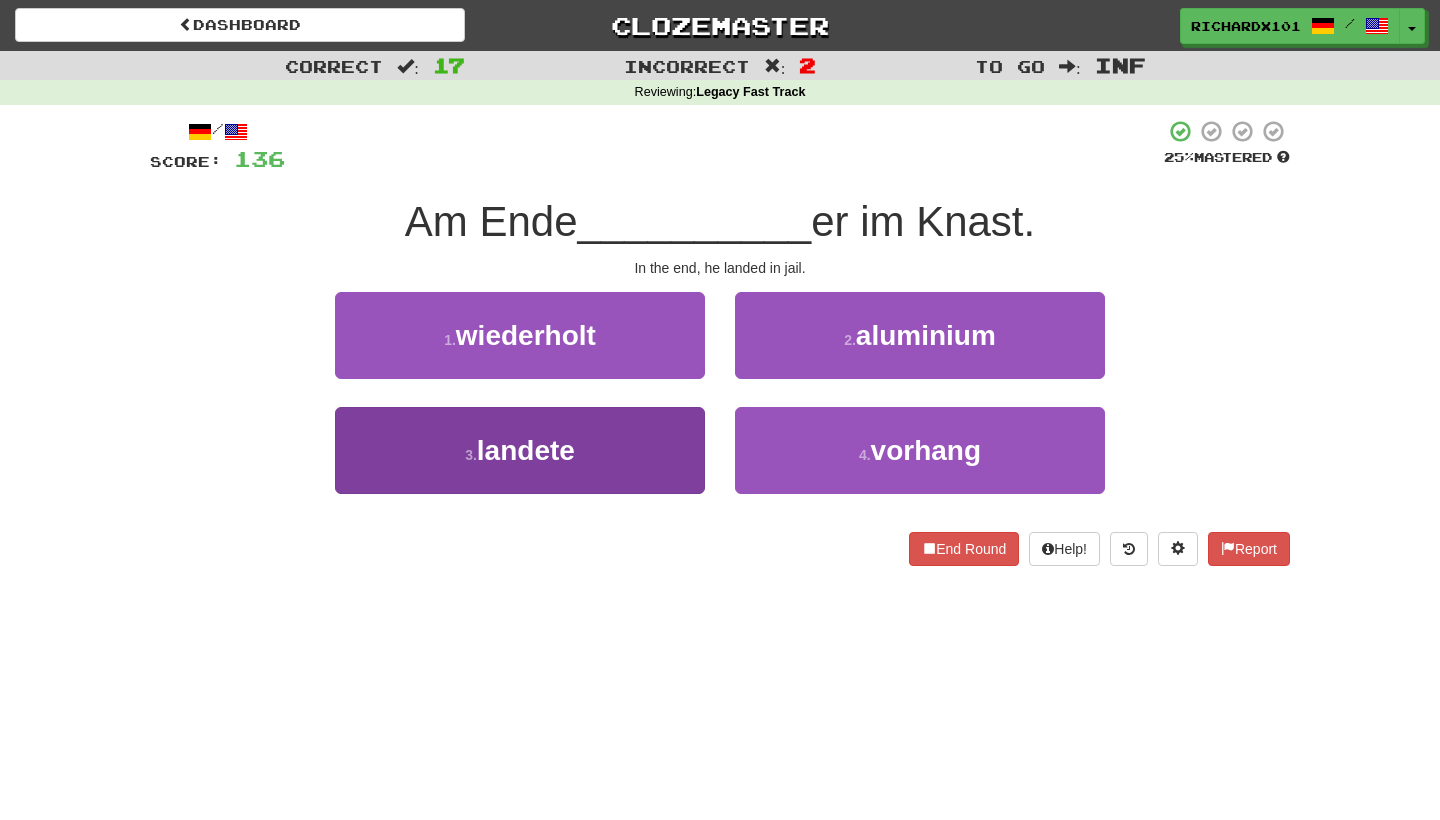 click on "3 .  landete" at bounding box center (520, 450) 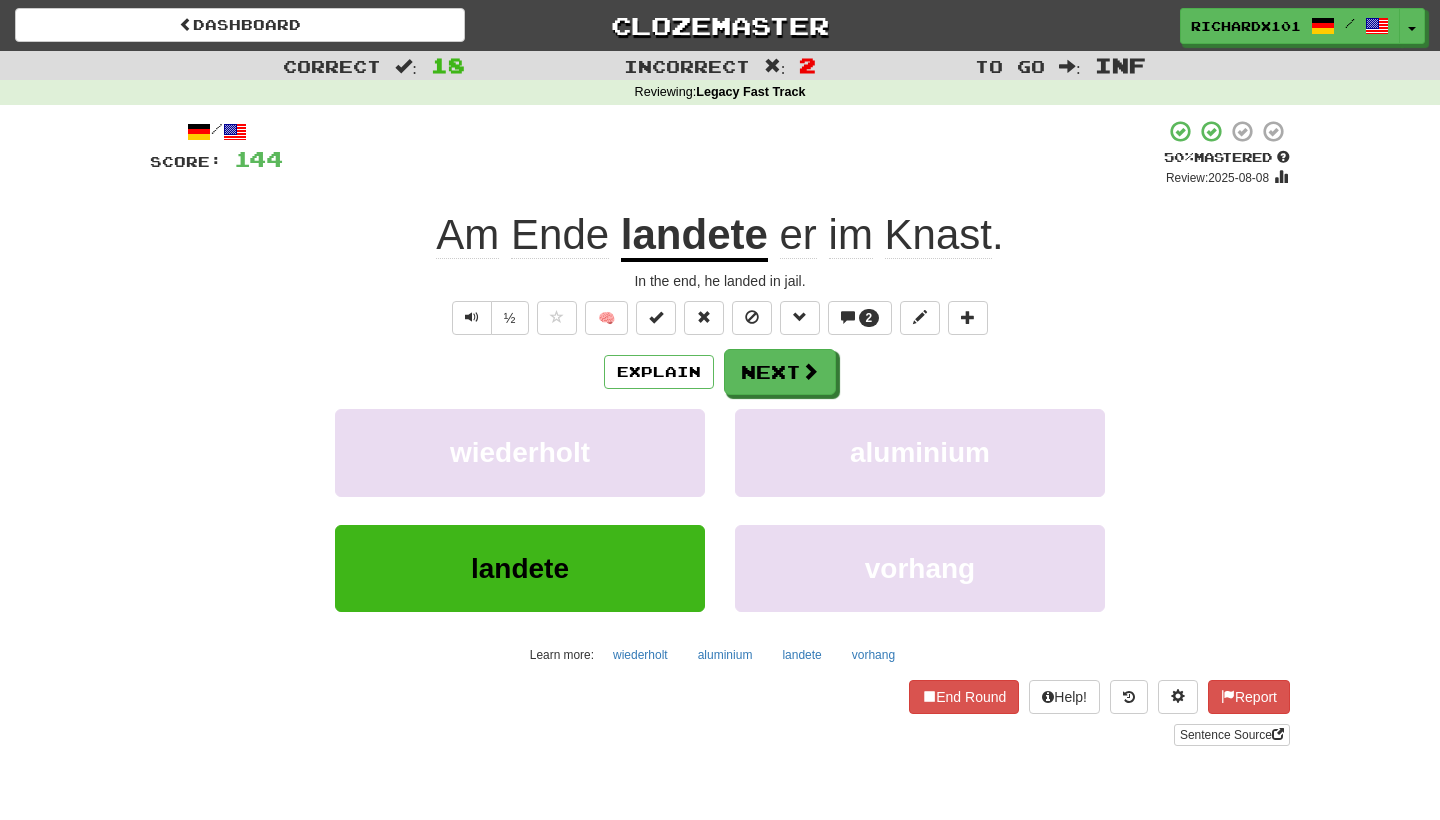 click on "/  Score:   144 + 8 50 %  Mastered Review:  2025-08-08 Am   Ende   landete   er   im   Knast . In the end, he landed in jail. ½ 🧠 2 Explain Next wiederholt aluminium landete vorhang Learn more: wiederholt aluminium landete vorhang  End Round  Help!  Report Sentence Source" at bounding box center [720, 432] 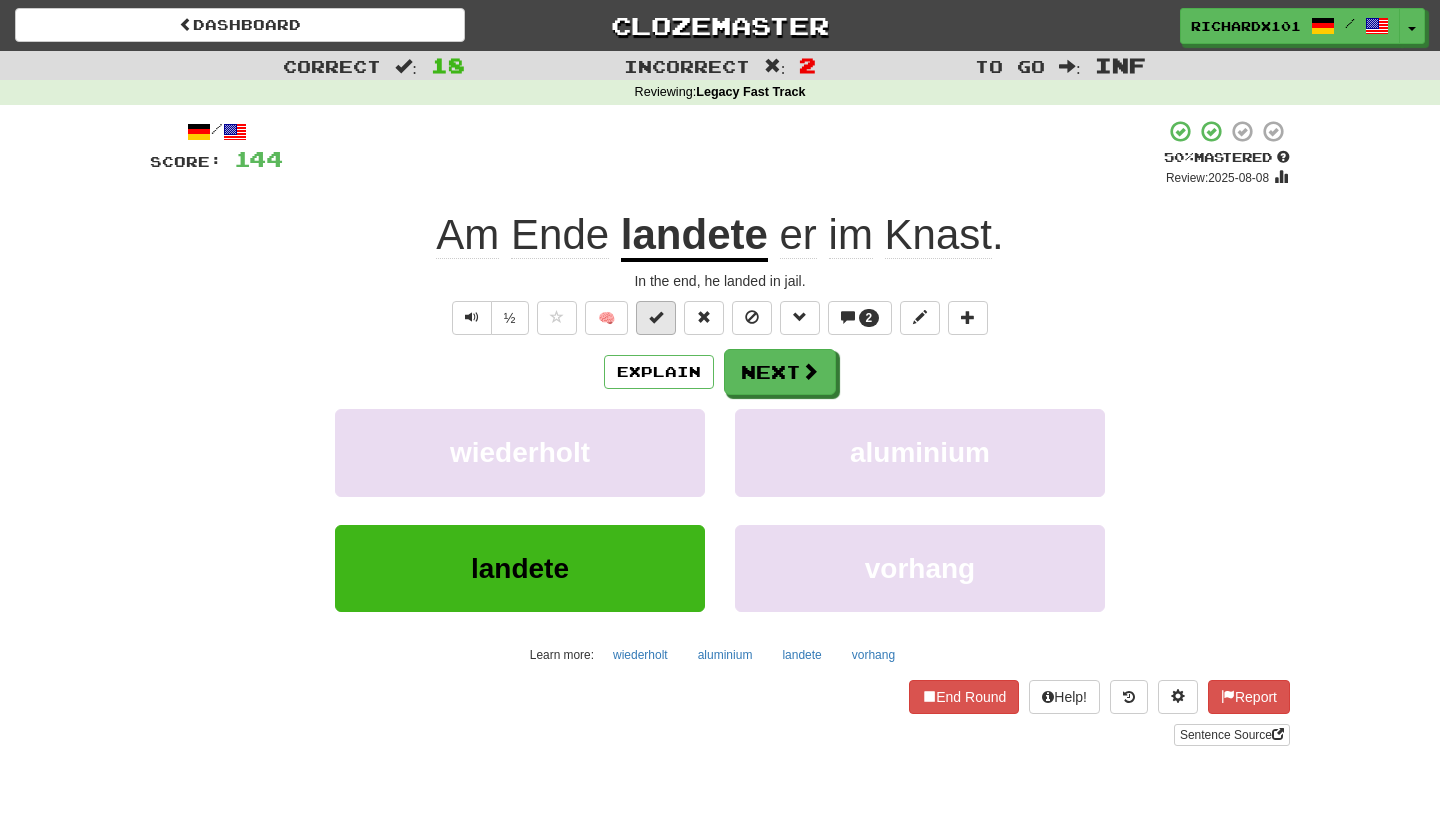 click at bounding box center (656, 317) 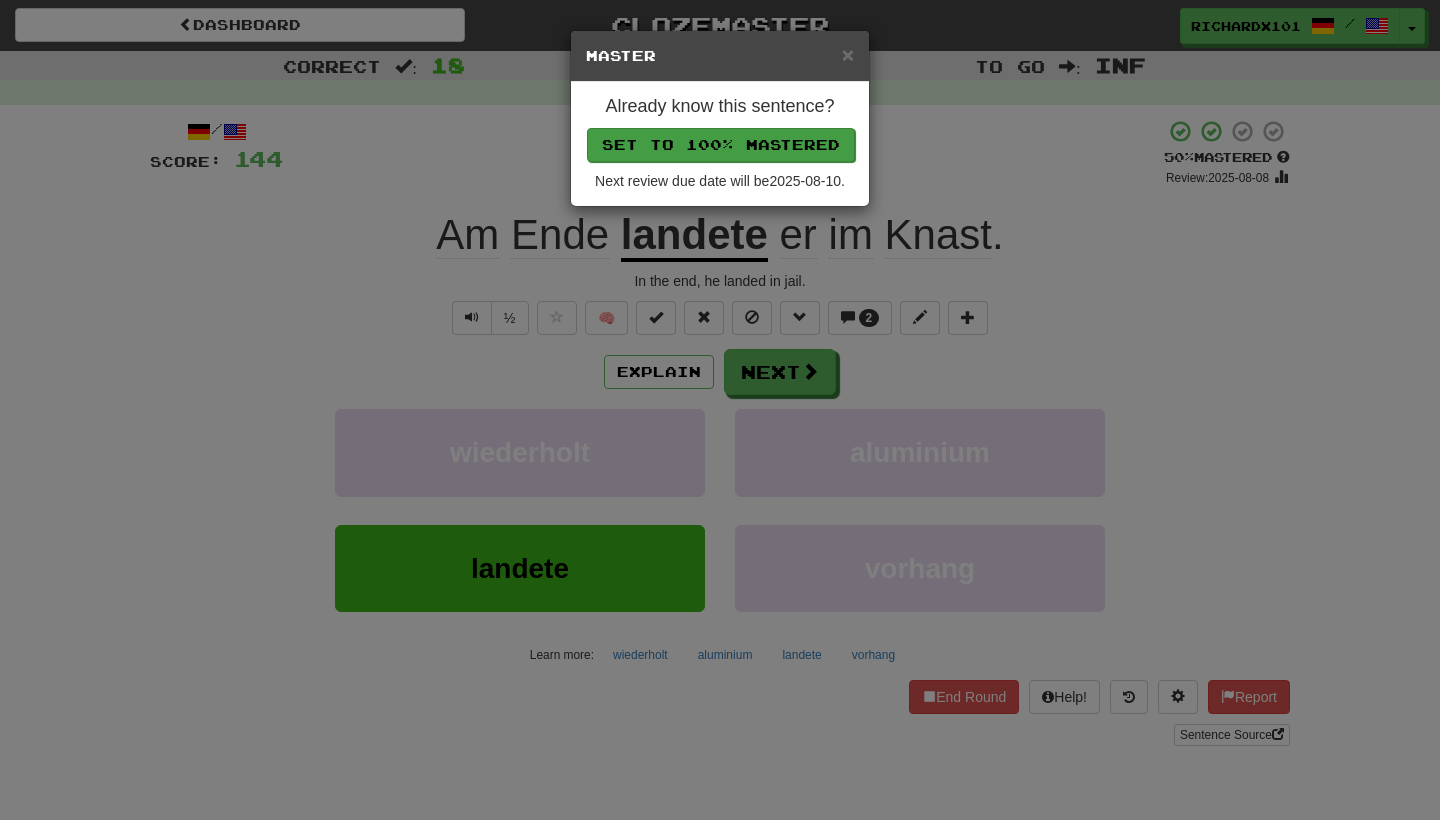 click on "Set to 100% Mastered" at bounding box center (721, 145) 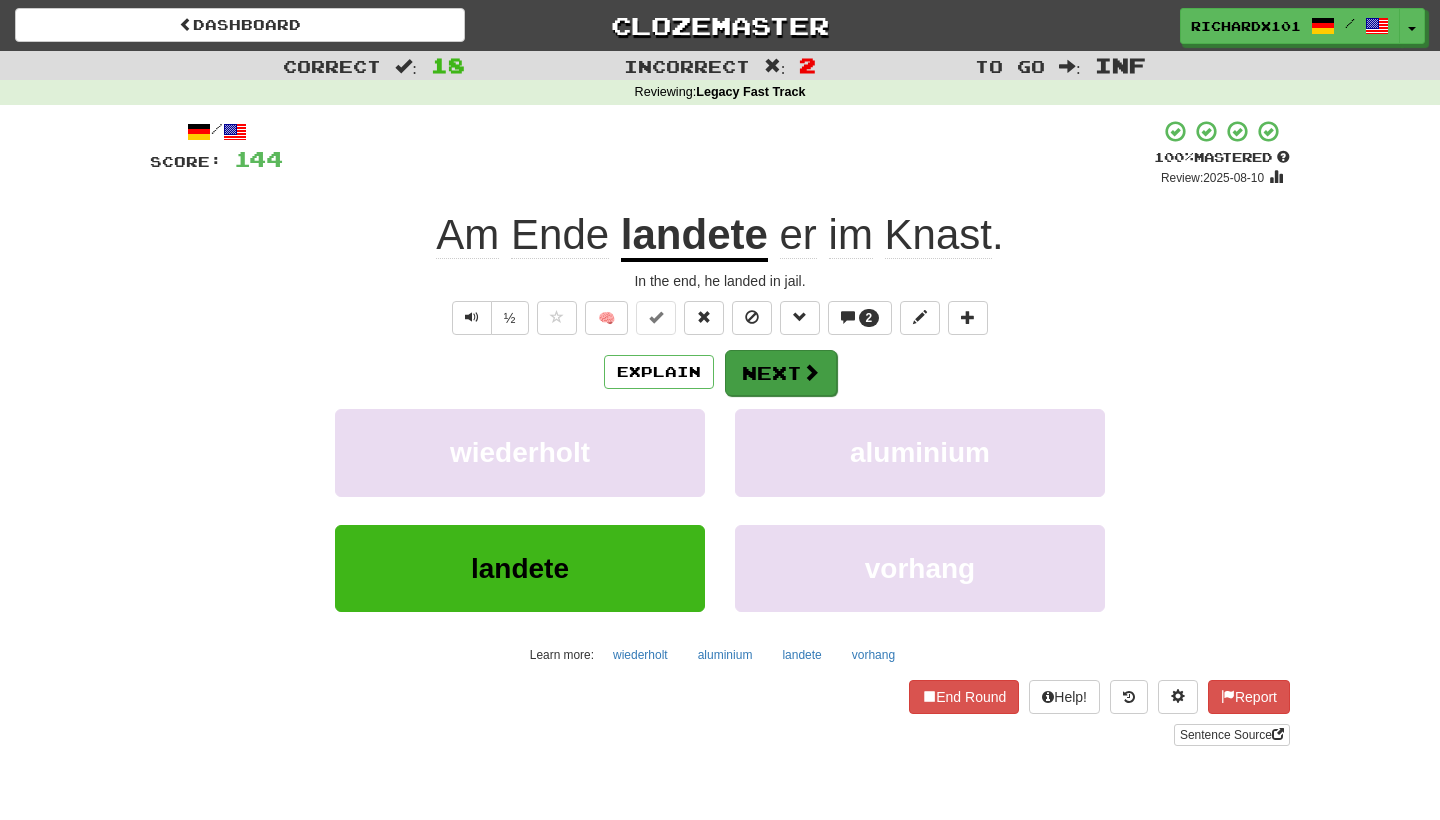 click on "Next" at bounding box center [781, 373] 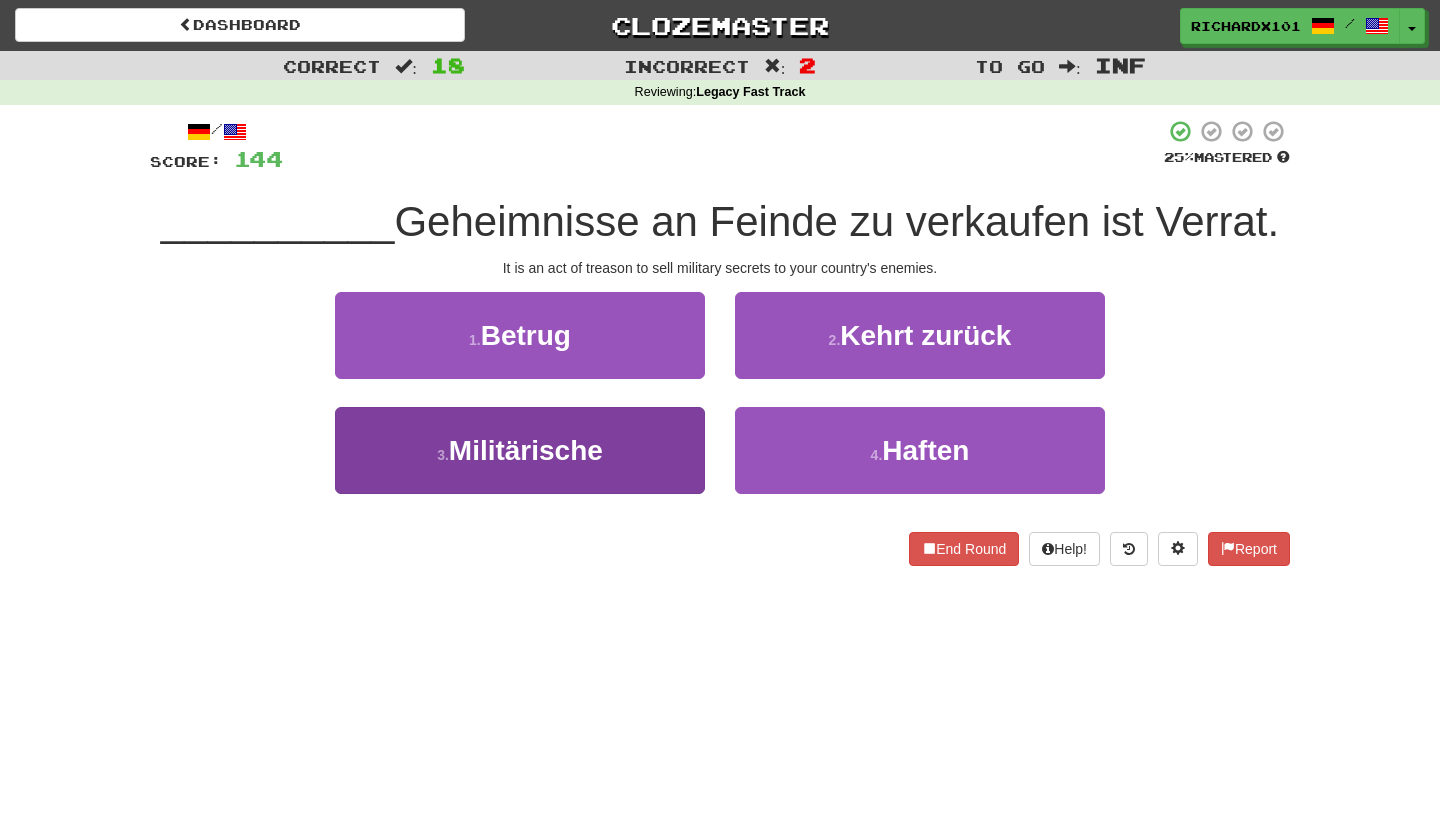 click on "3 .  Militärische" at bounding box center [520, 450] 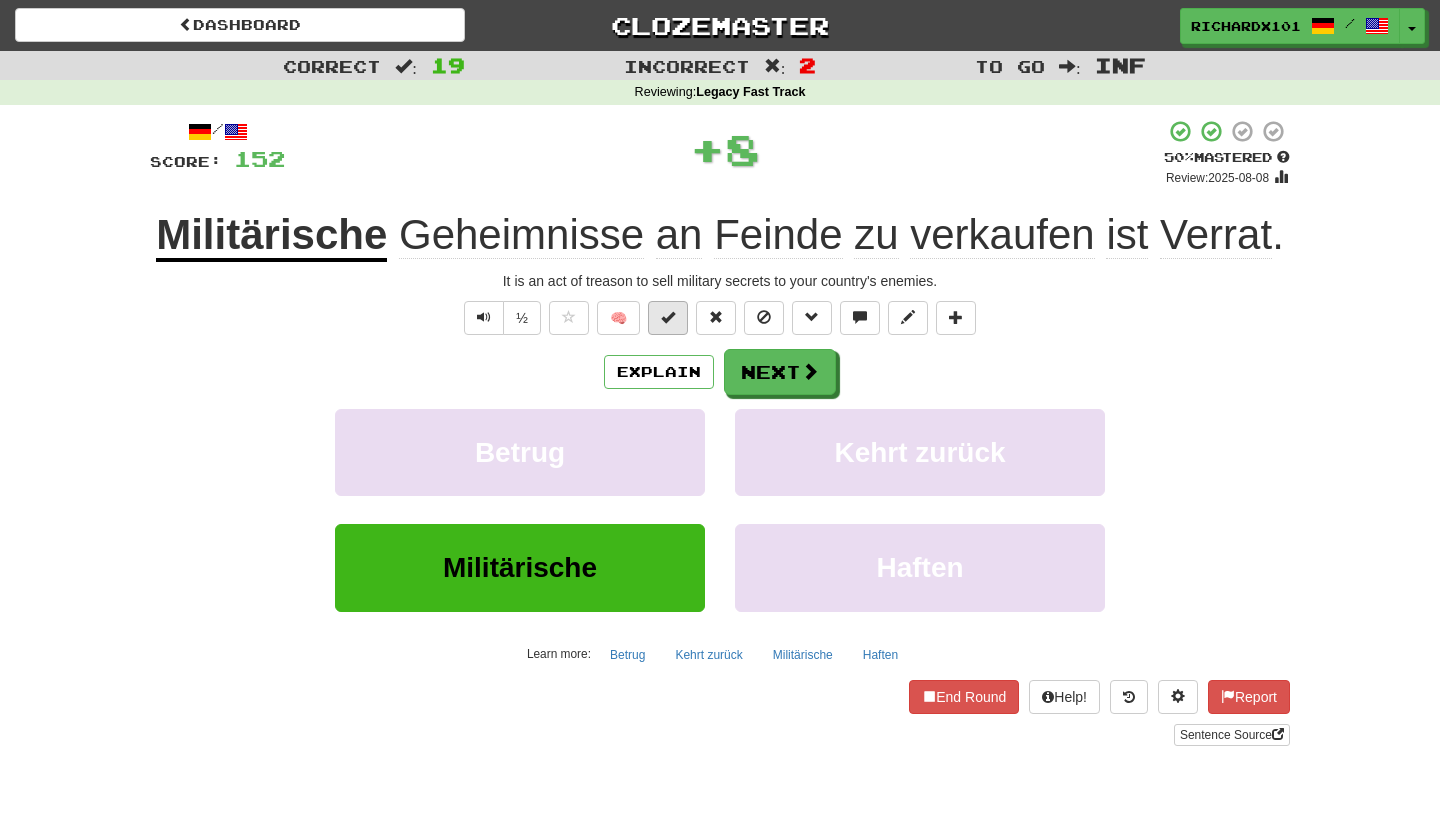 click at bounding box center (668, 317) 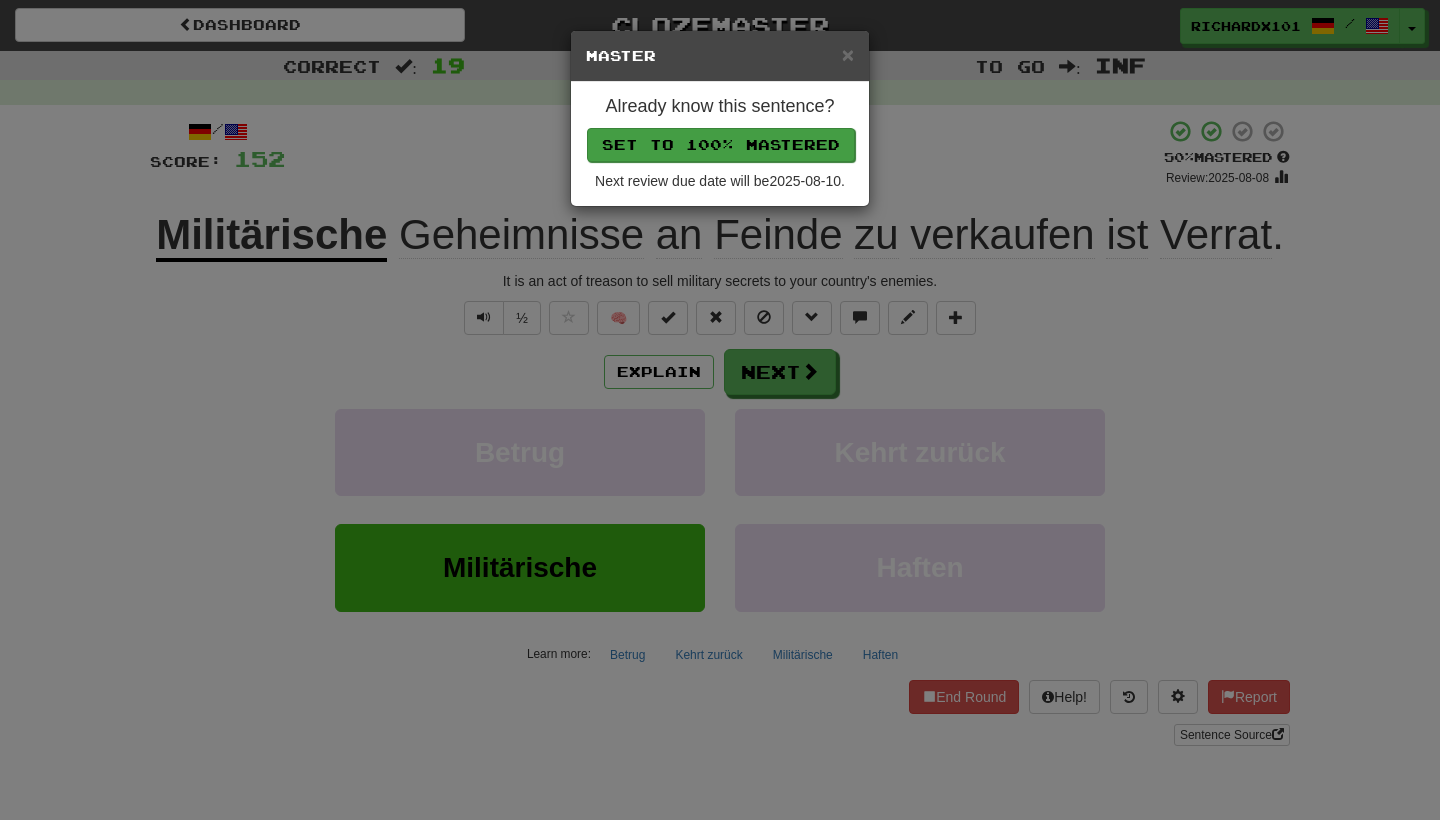 click on "Set to 100% Mastered" at bounding box center [721, 145] 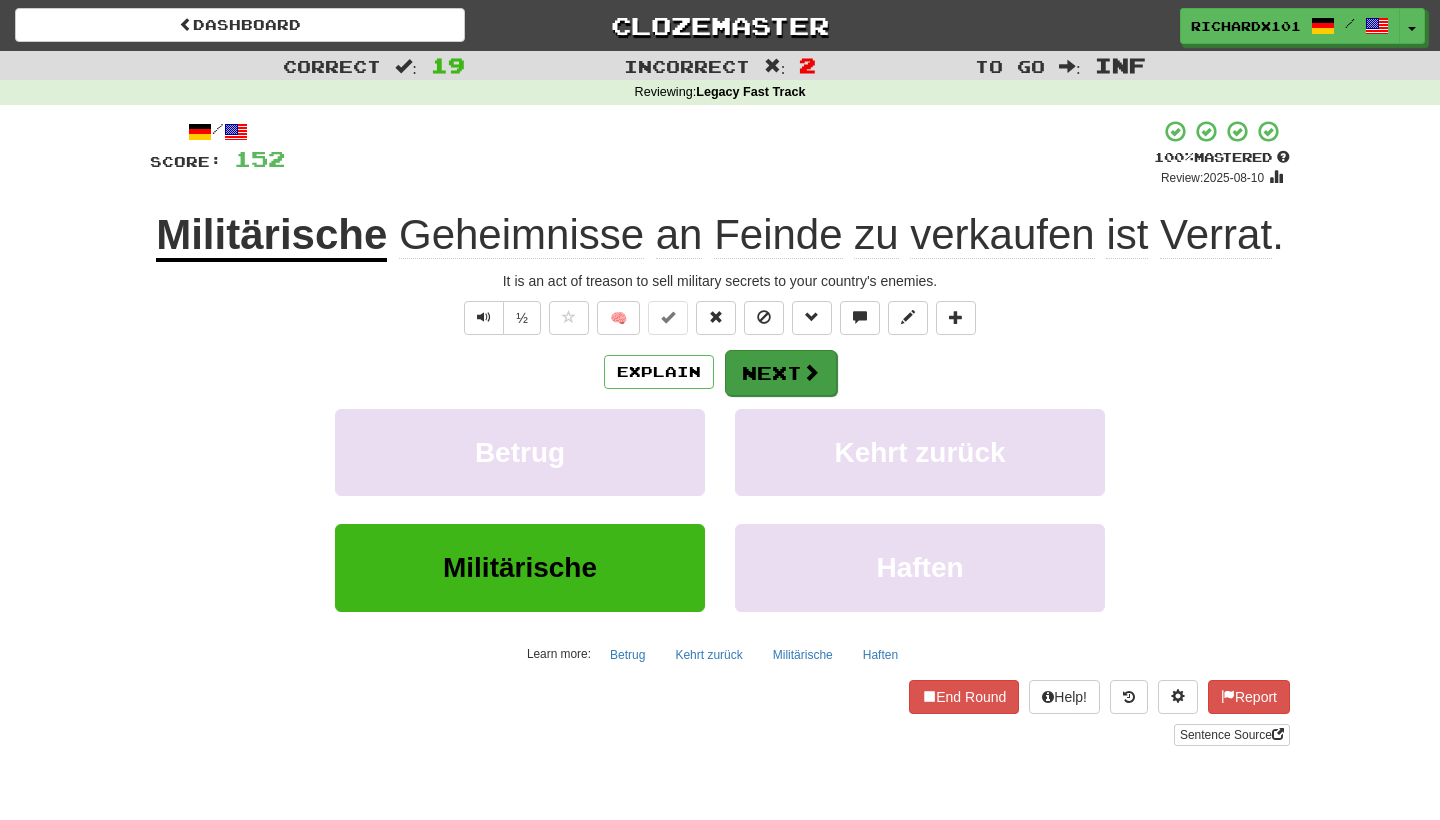 click on "Next" at bounding box center (781, 373) 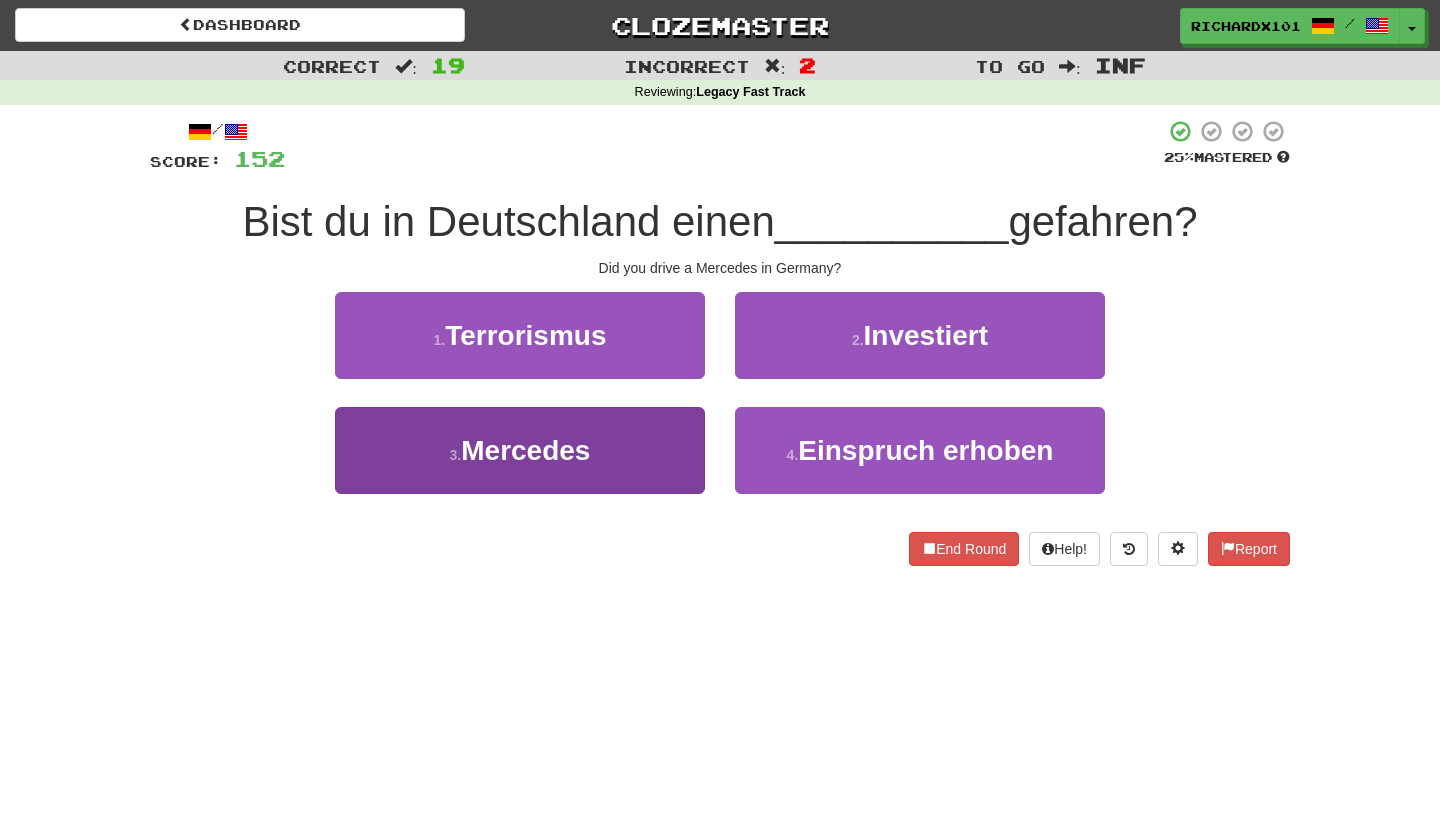 click on "3 .  Mercedes" at bounding box center (520, 450) 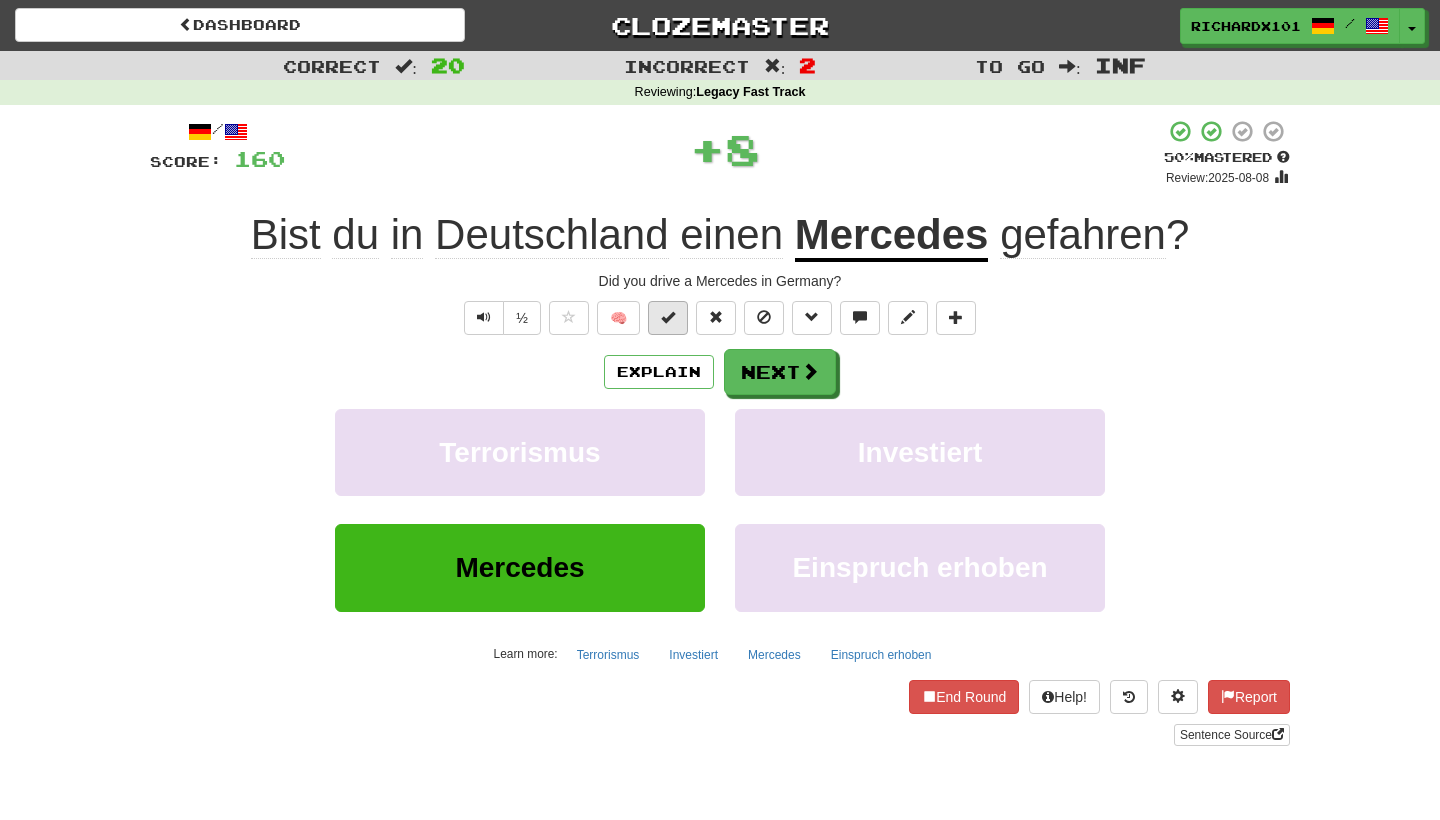 click at bounding box center (668, 318) 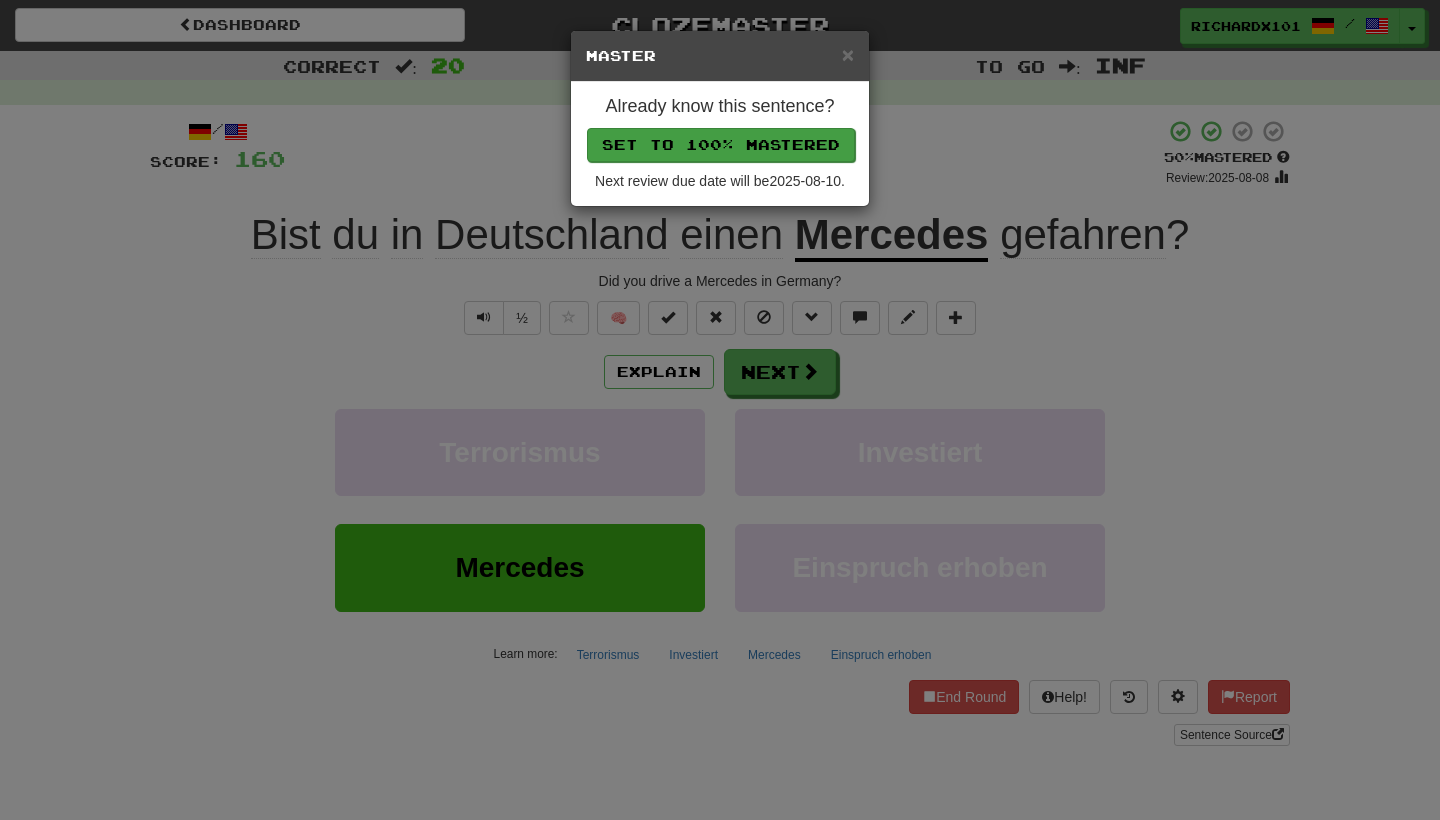 click on "Set to 100% Mastered" at bounding box center [721, 145] 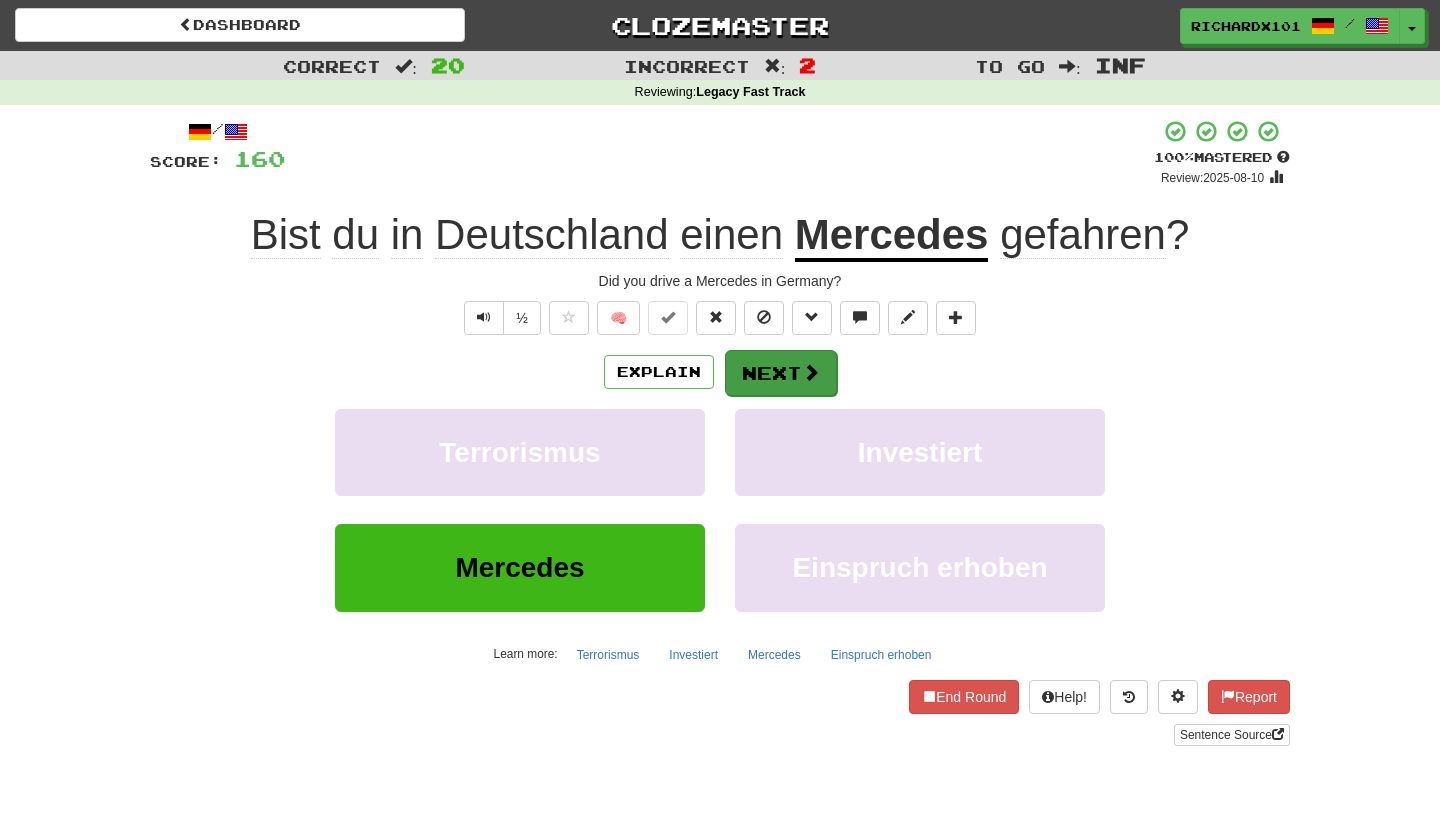 click on "Next" at bounding box center (781, 373) 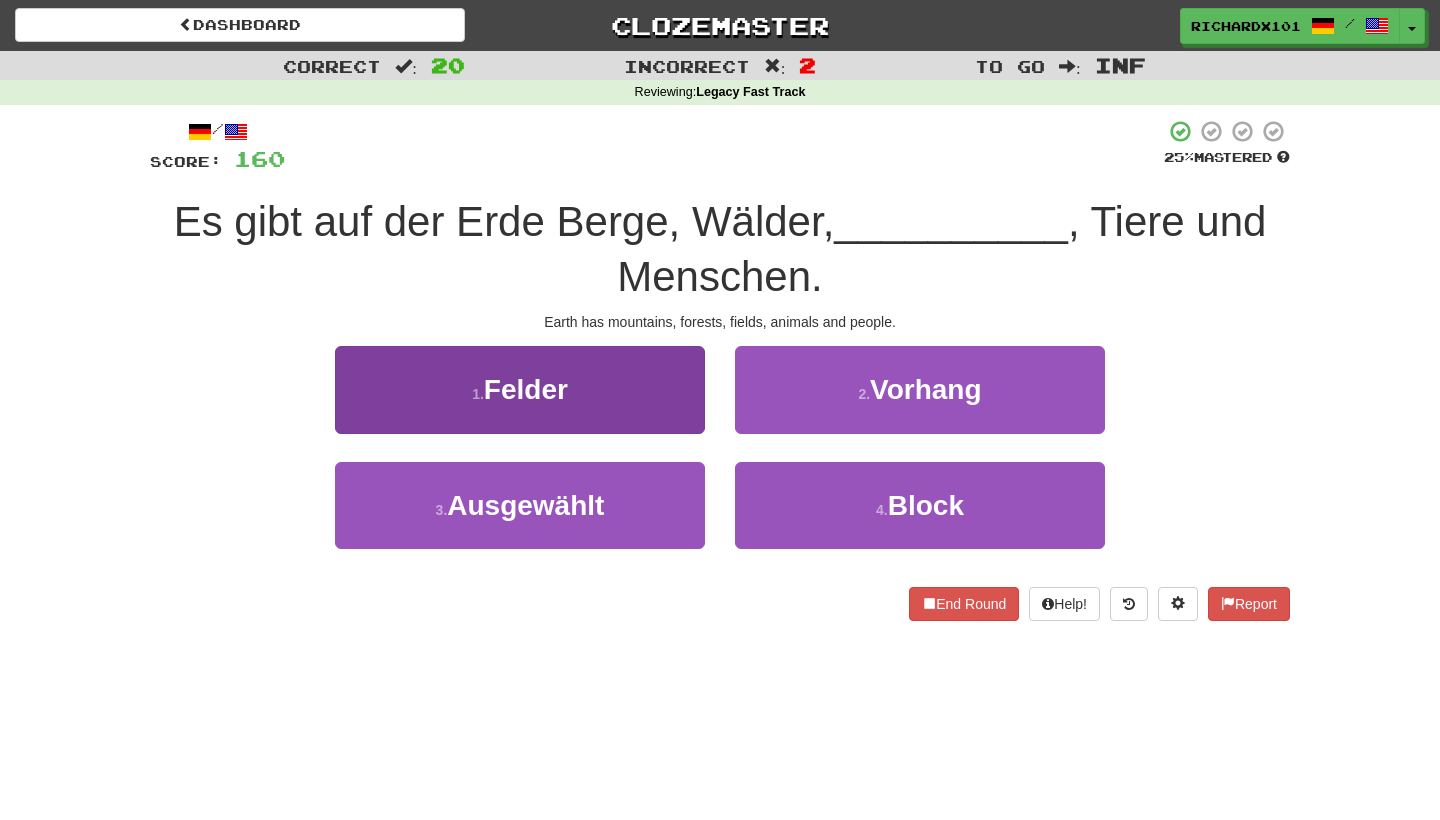 click on "1 .  Felder" at bounding box center (520, 389) 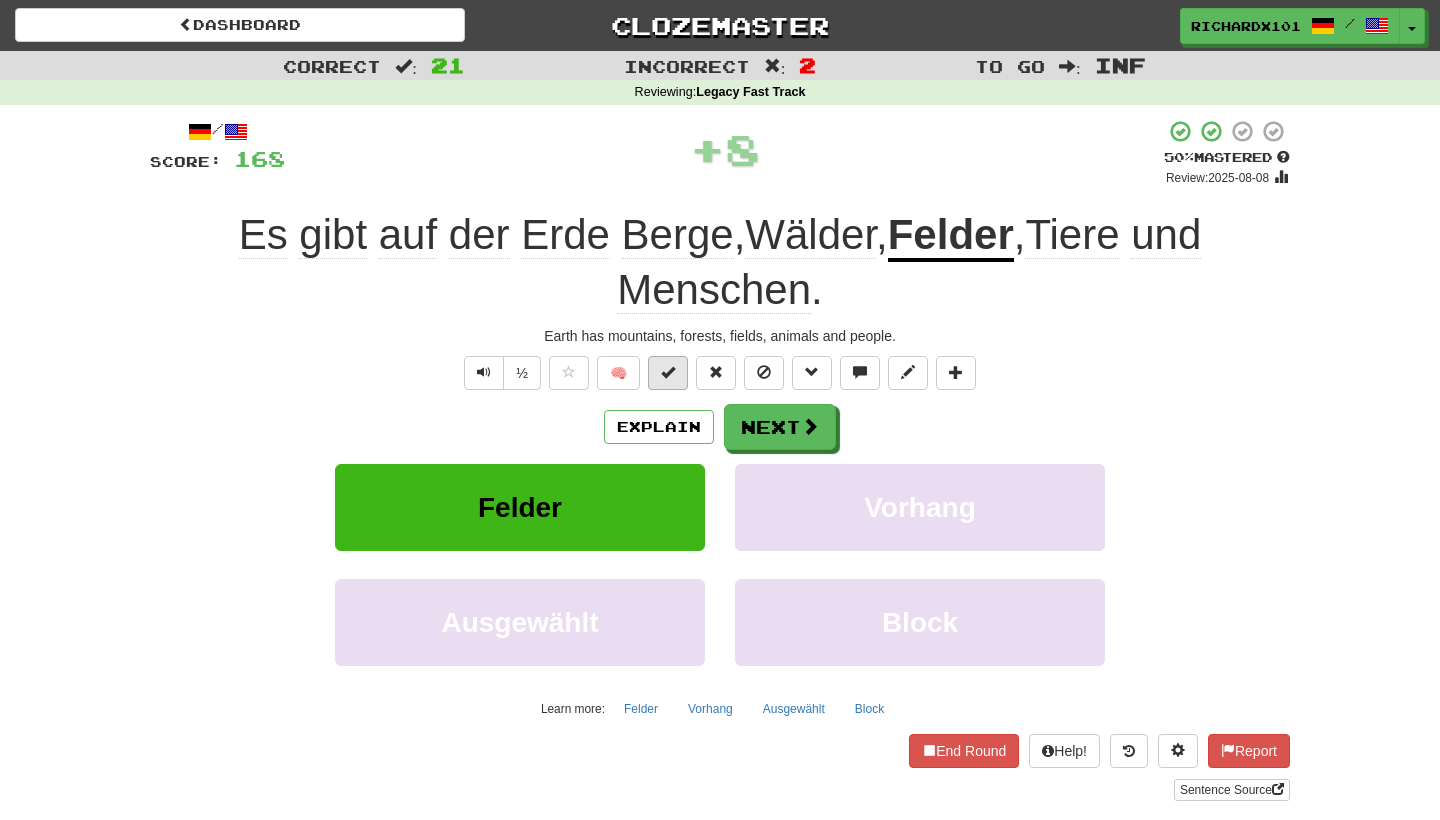 click at bounding box center (668, 372) 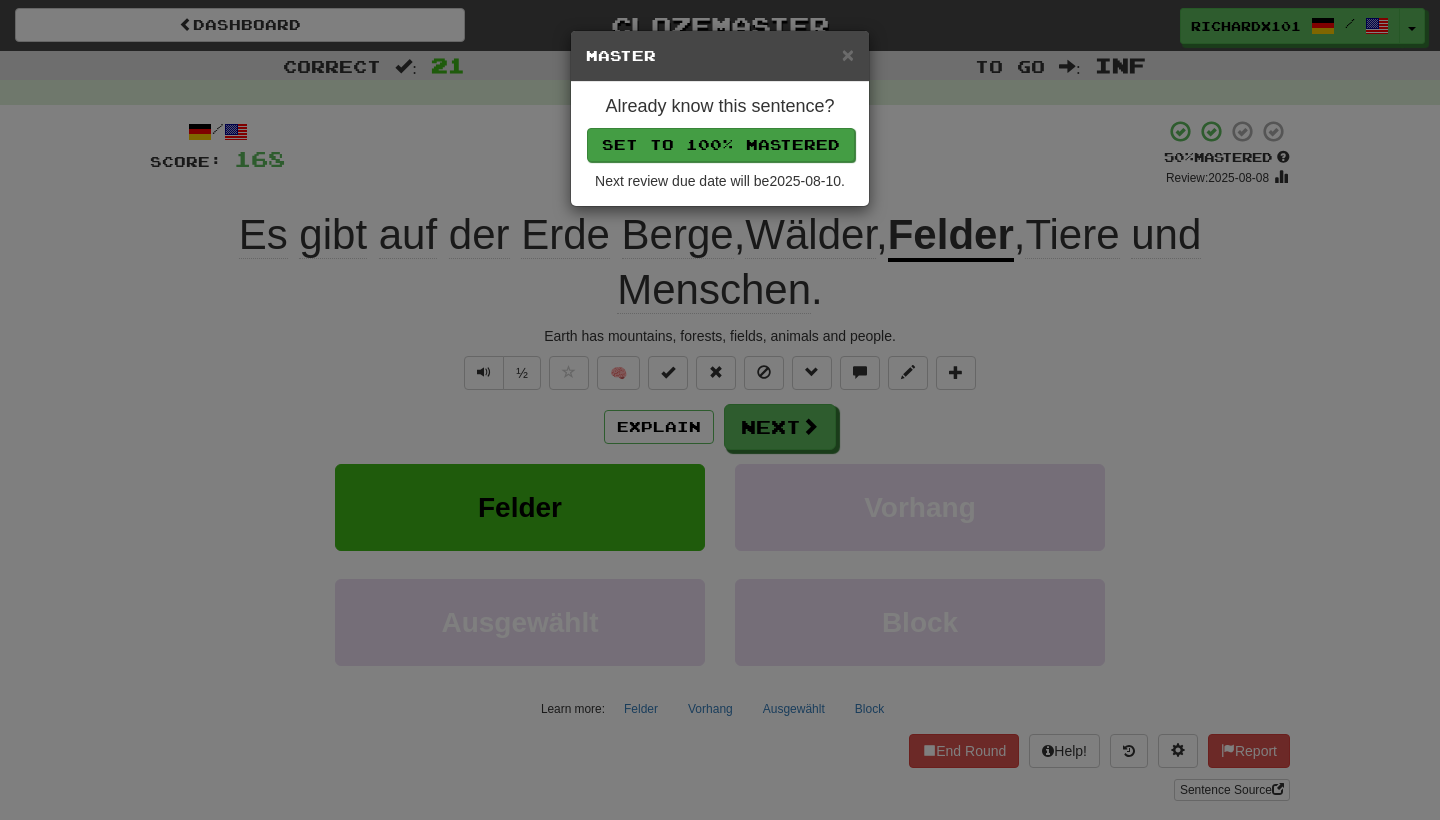 click on "Set to 100% Mastered" at bounding box center [721, 145] 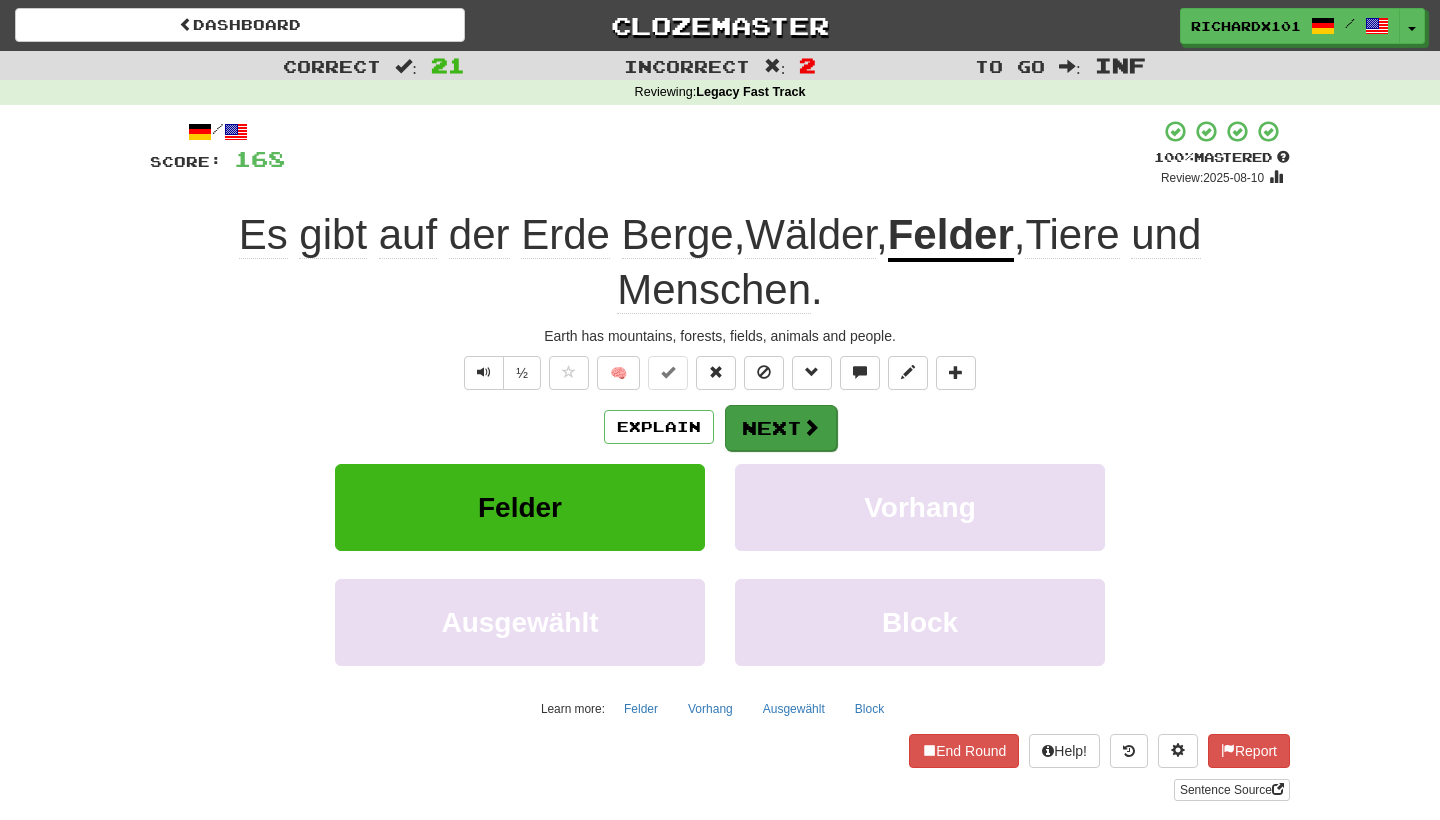 click on "Next" at bounding box center [781, 428] 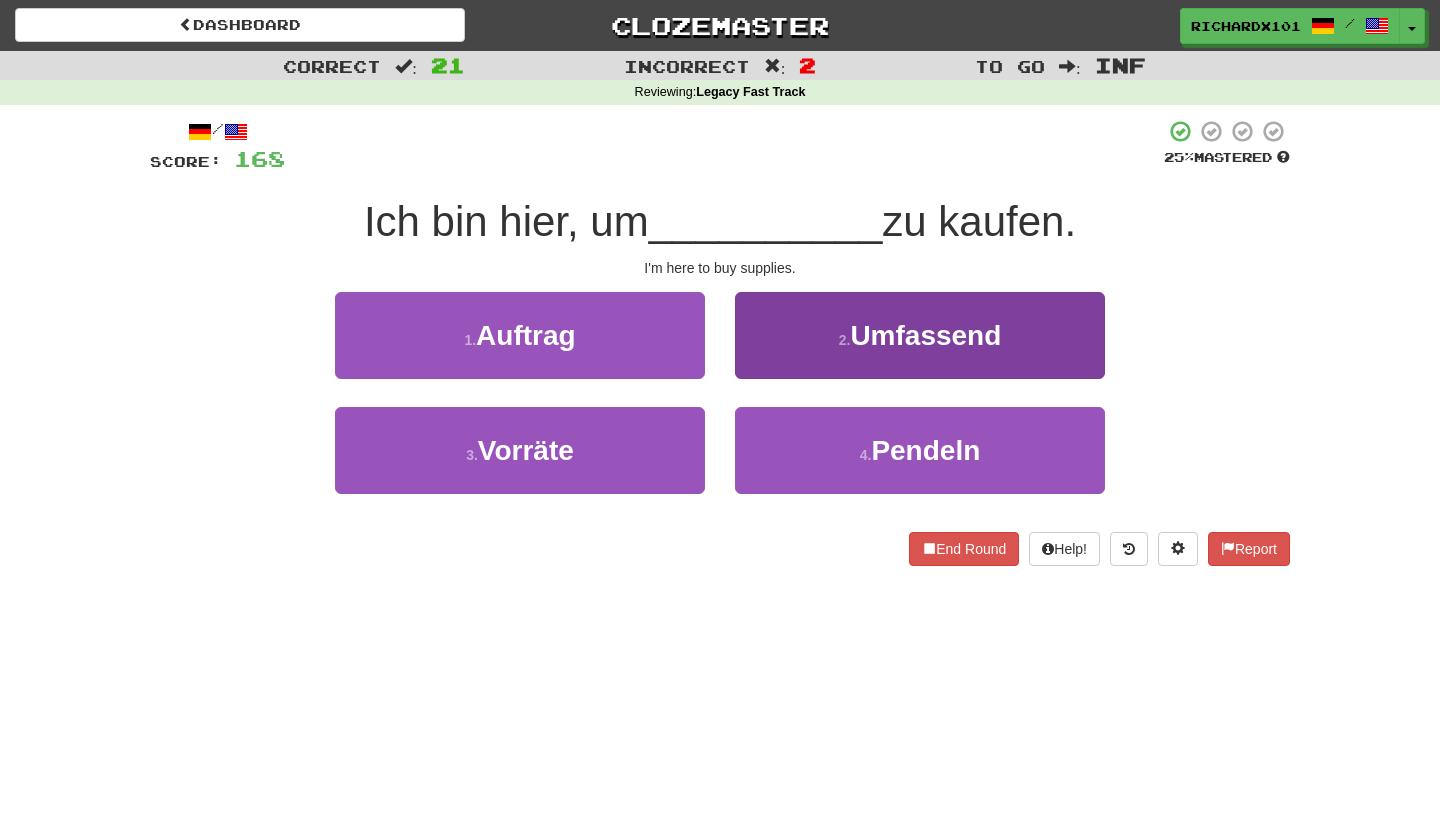click on "2 .  Umfassend" at bounding box center (920, 335) 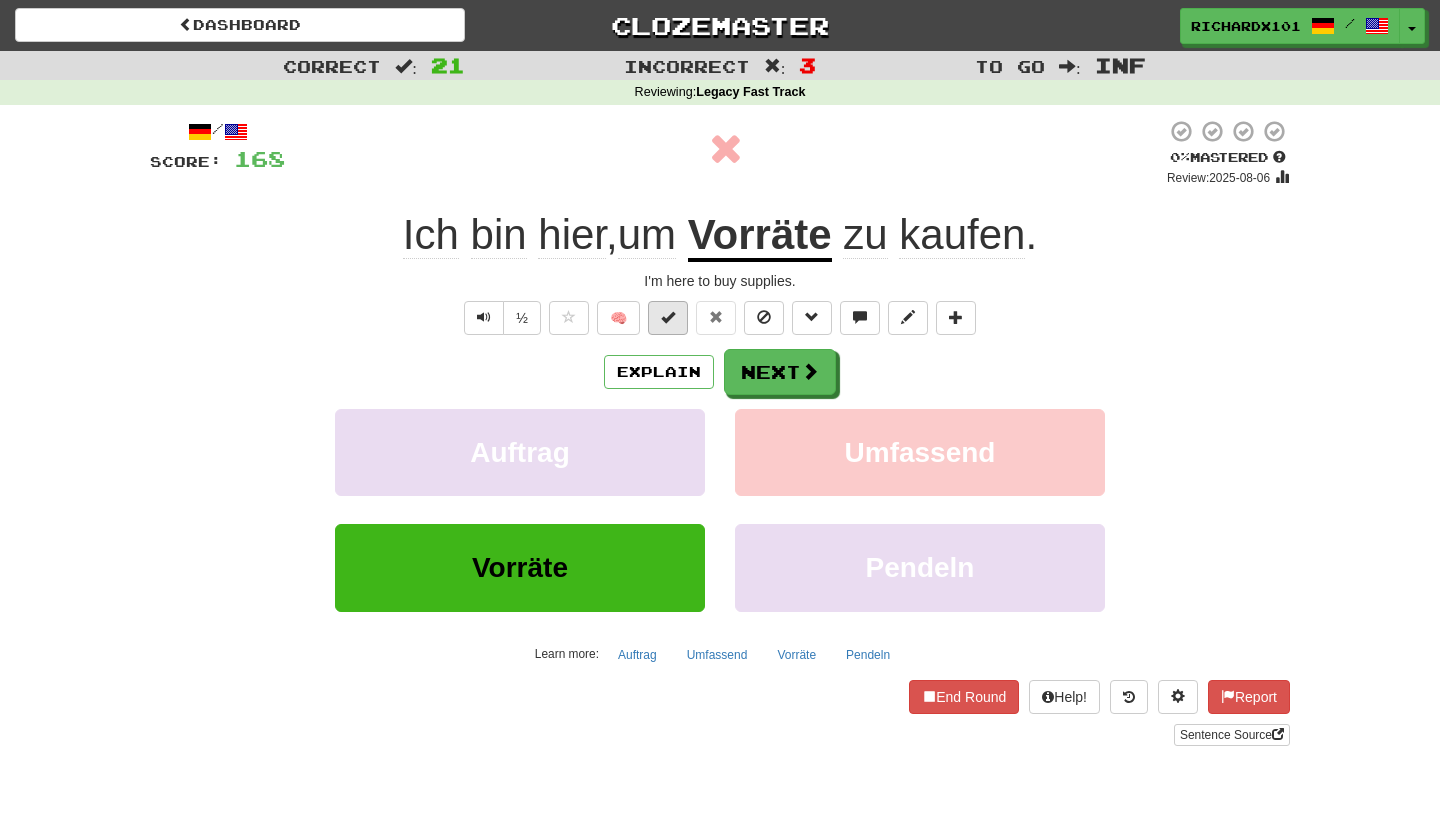 click at bounding box center (668, 317) 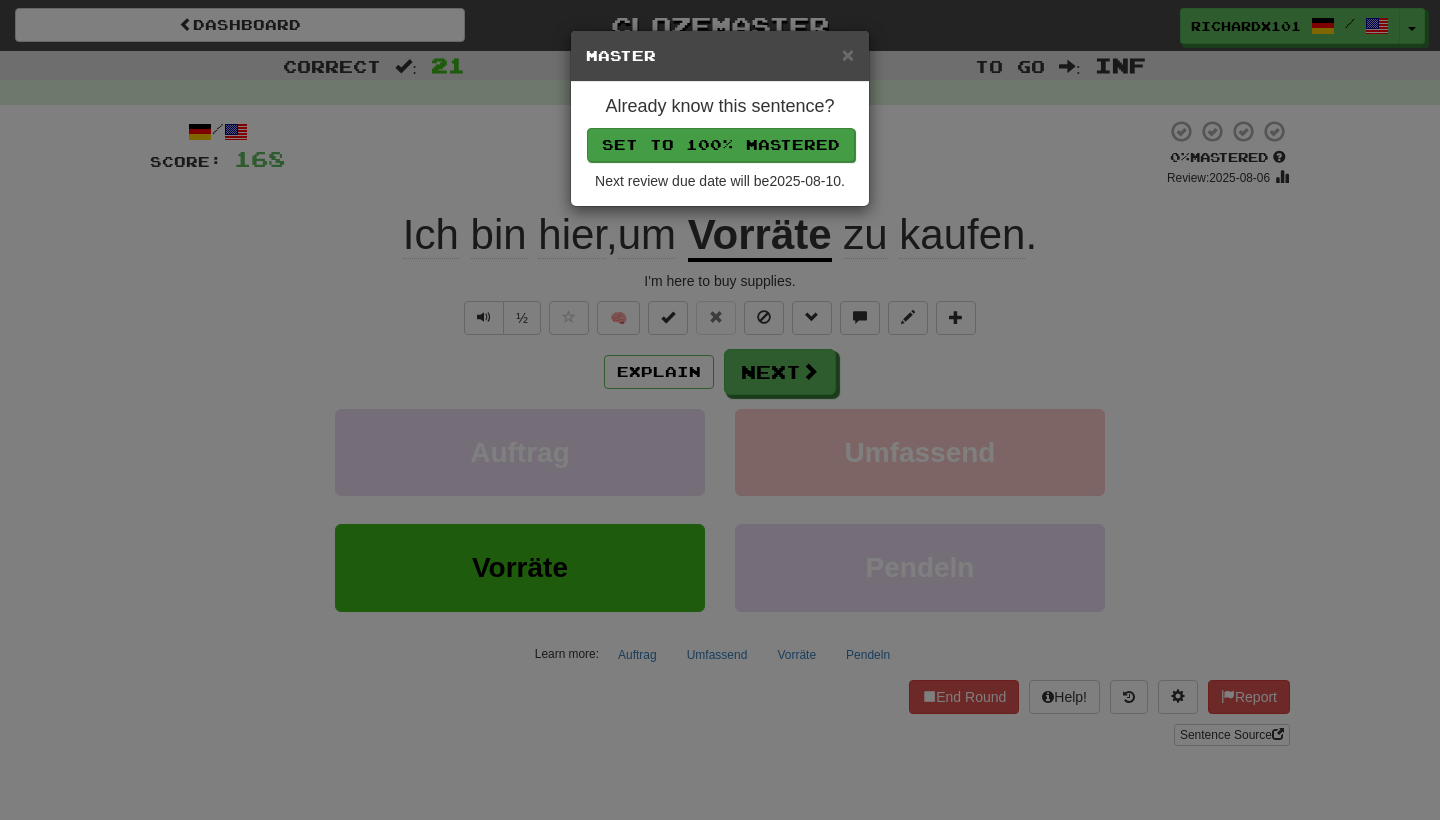 click on "Set to 100% Mastered" at bounding box center [721, 145] 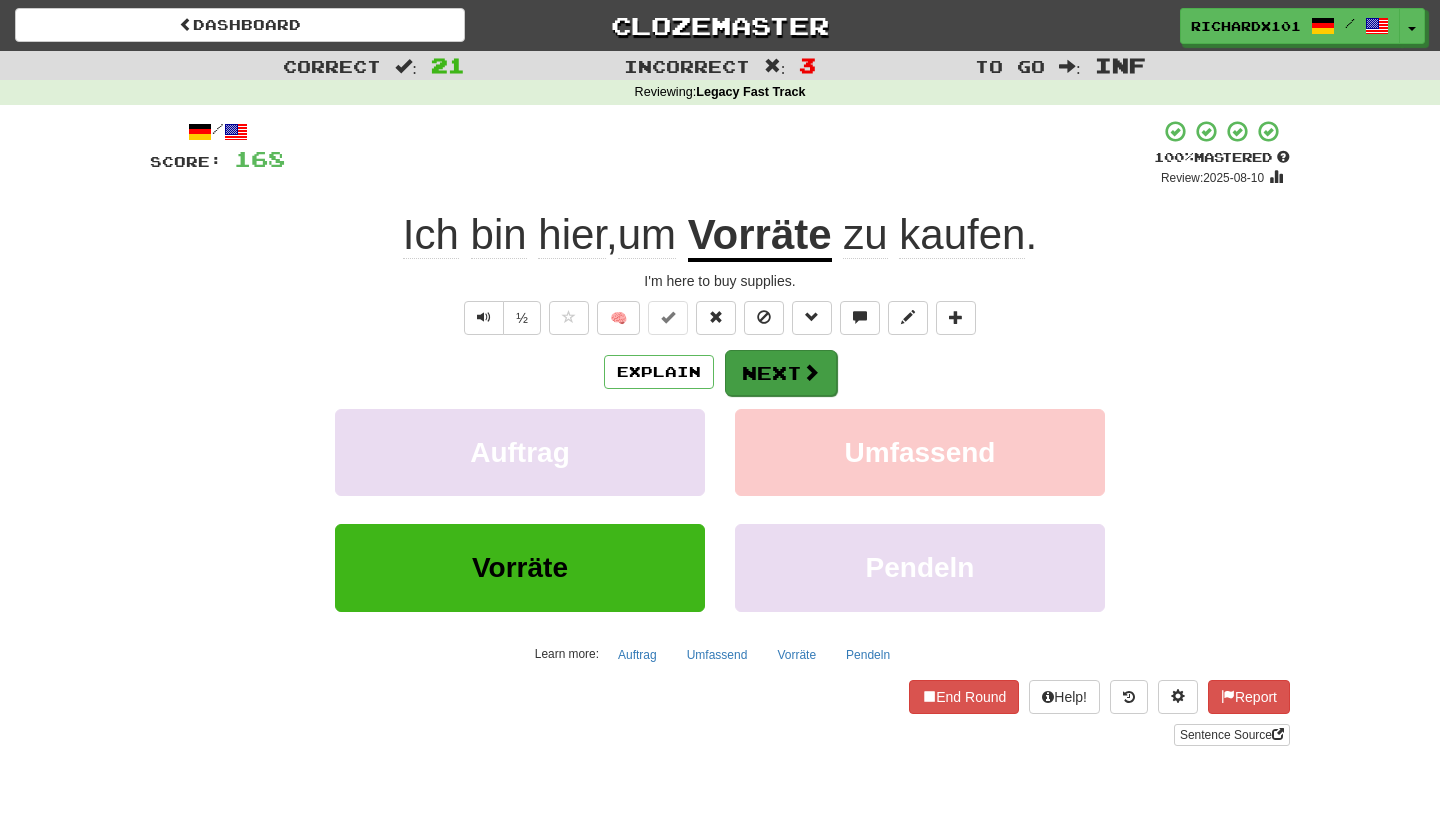 click on "Next" at bounding box center (781, 373) 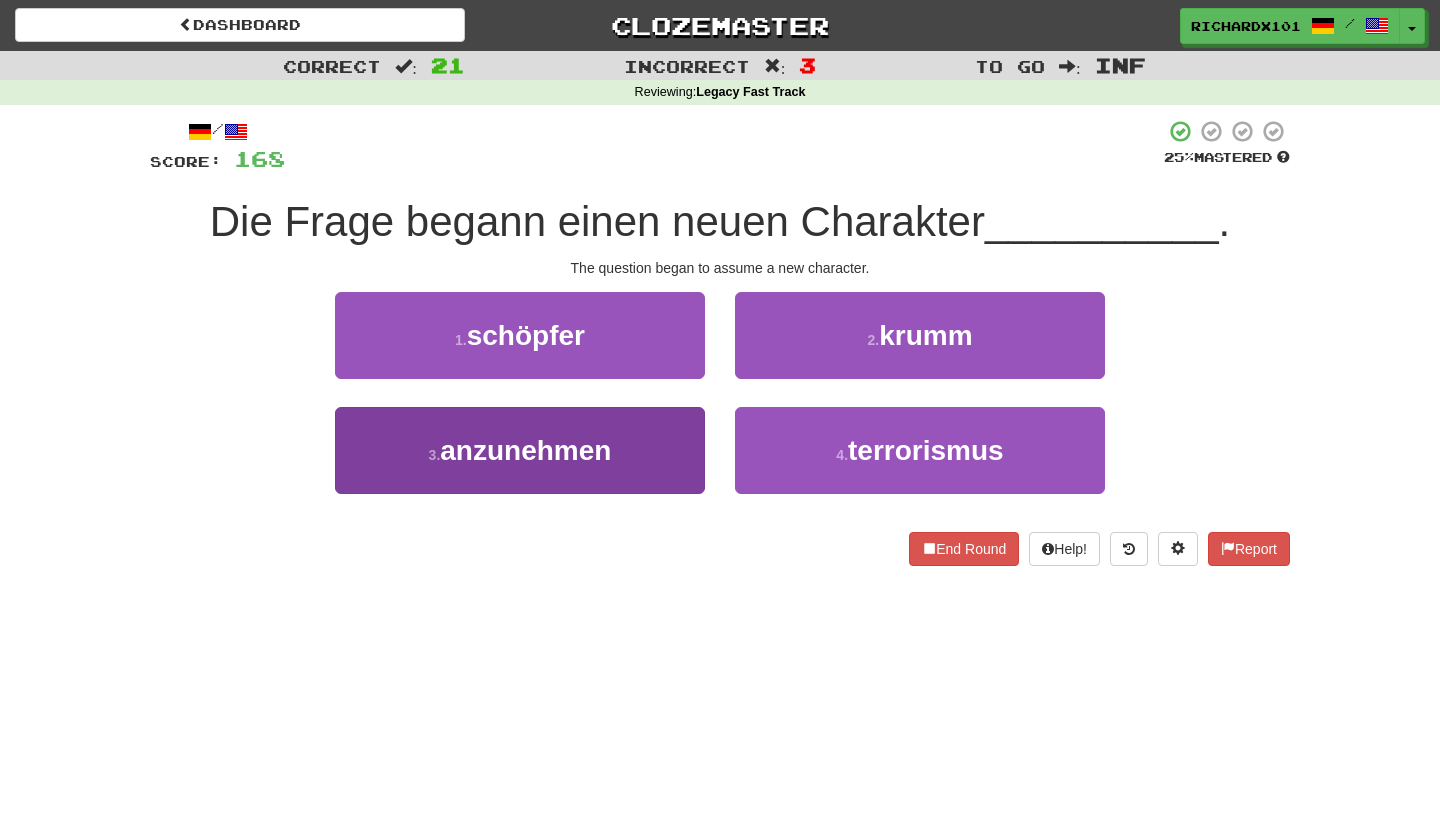 click on "3 .  anzunehmen" at bounding box center (520, 450) 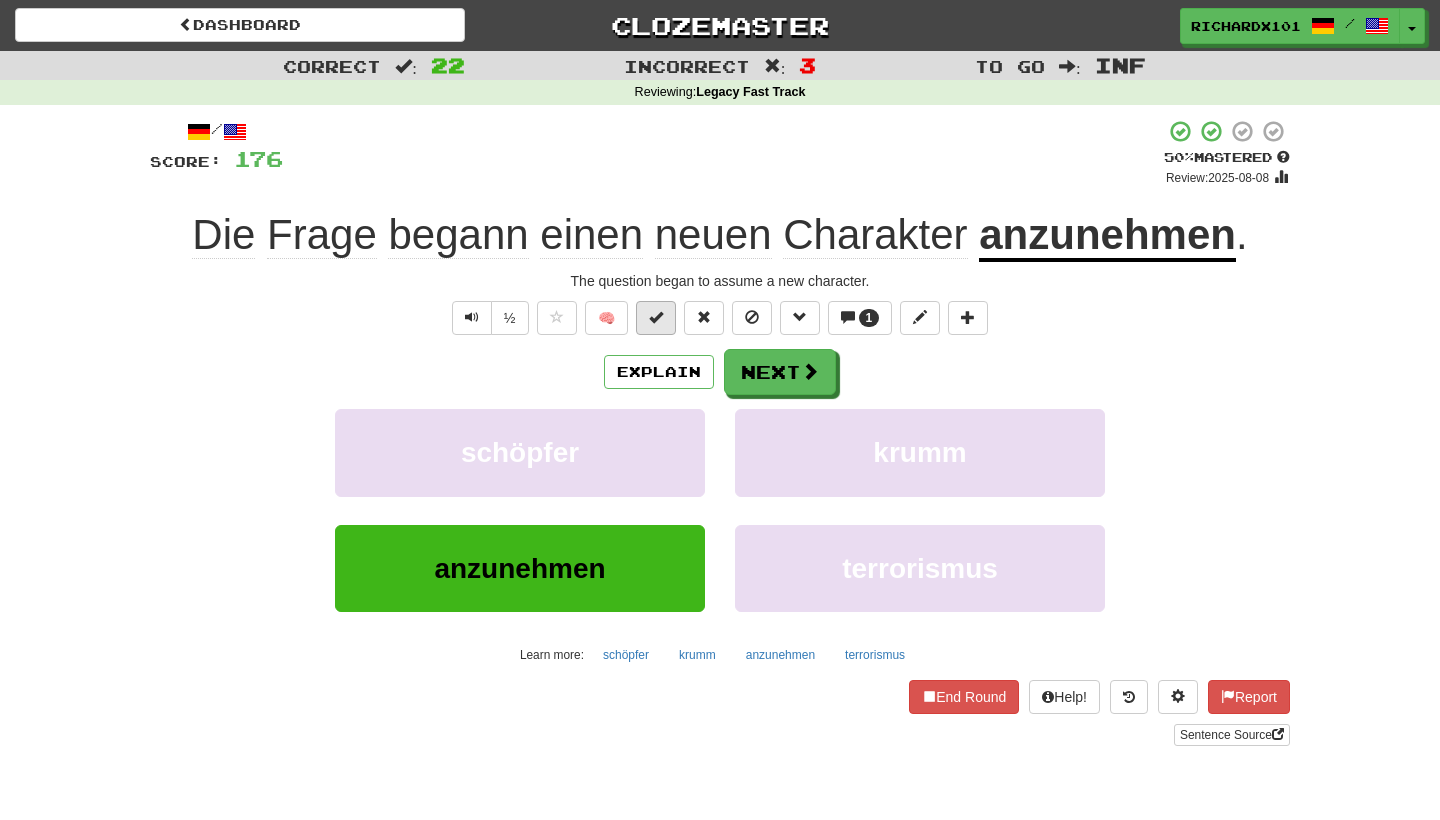 click at bounding box center [656, 317] 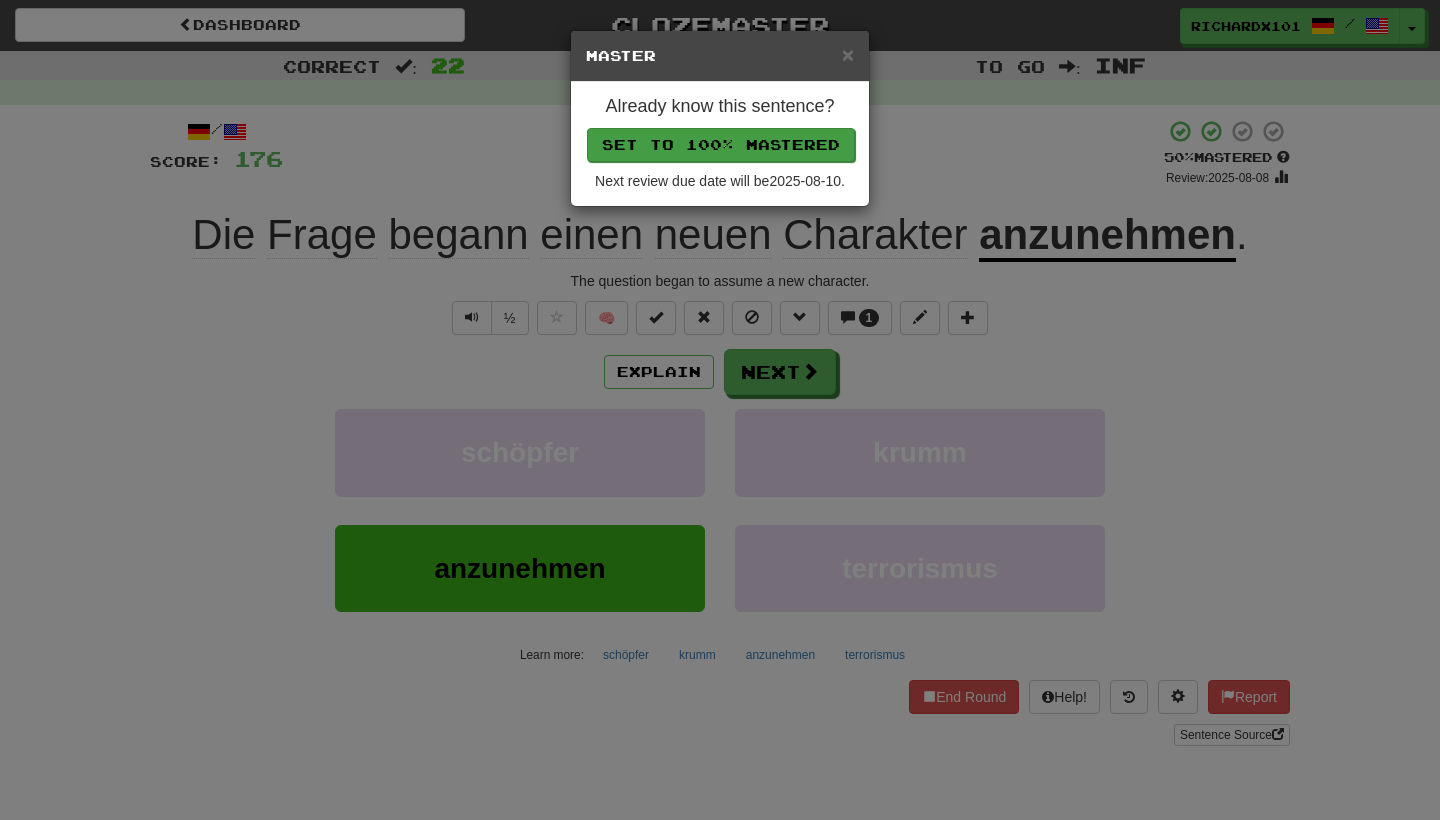 click on "Set to 100% Mastered" at bounding box center (721, 145) 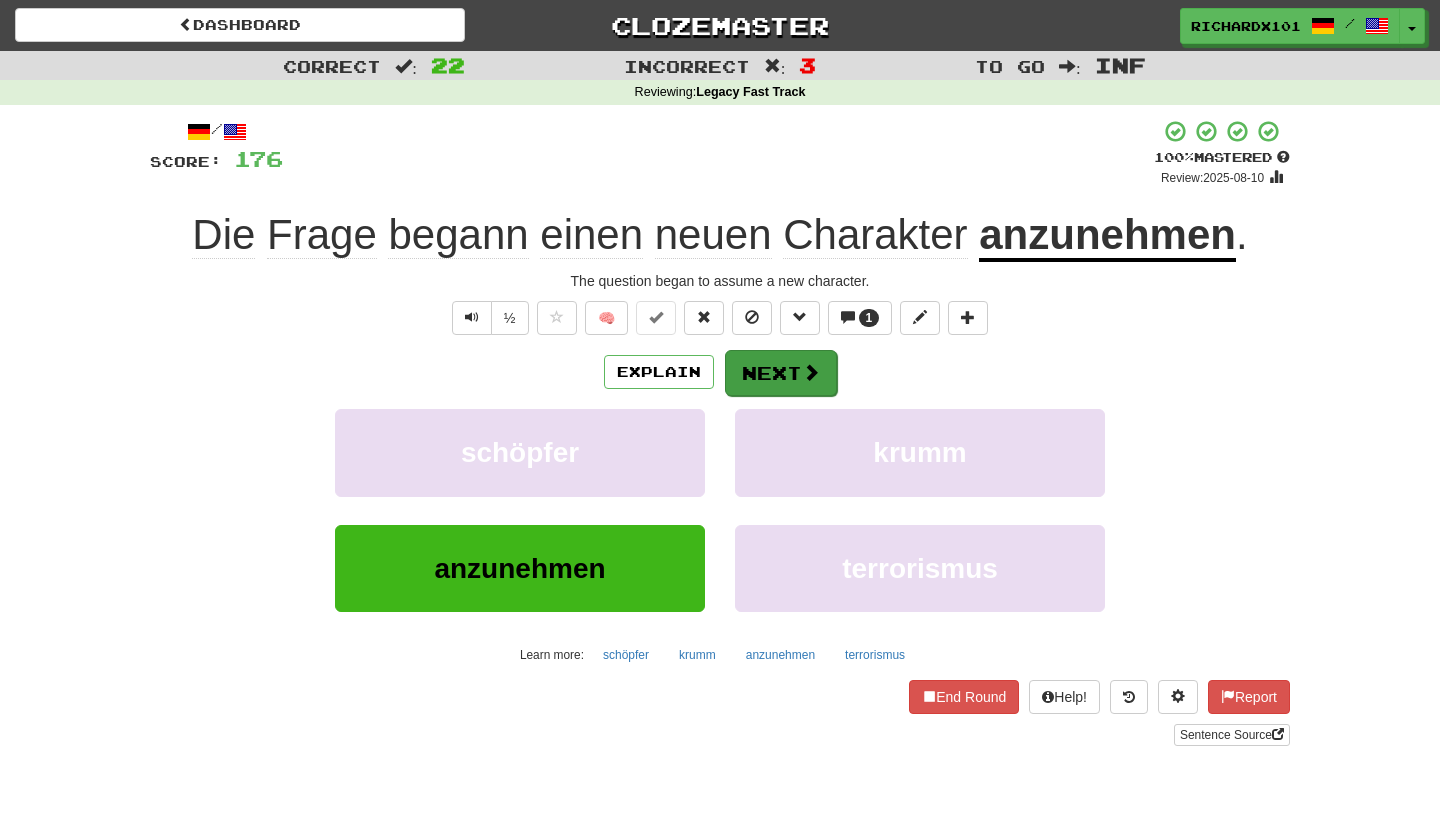 click on "Next" at bounding box center [781, 373] 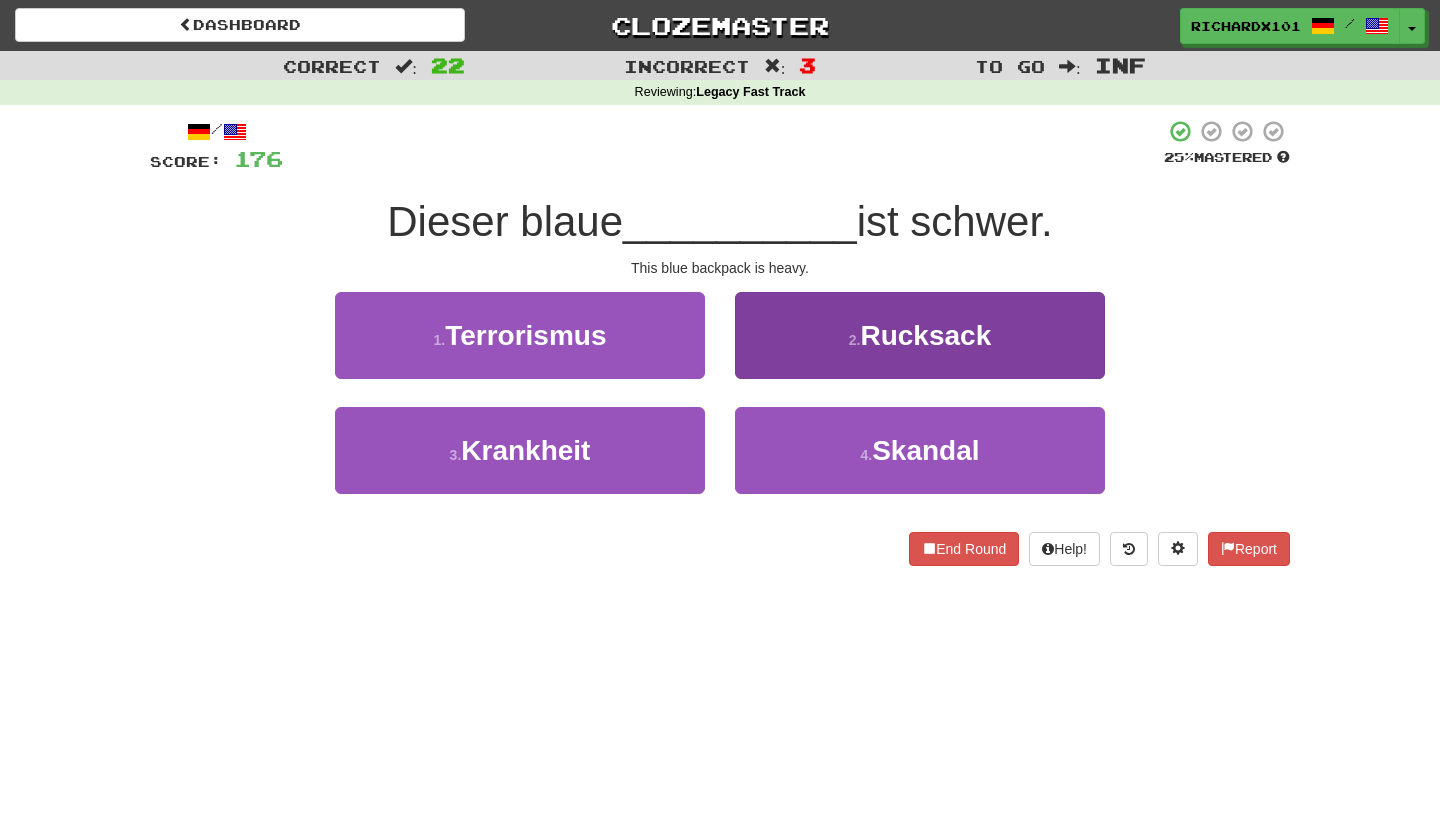 click on "2 .  Rucksack" at bounding box center [920, 335] 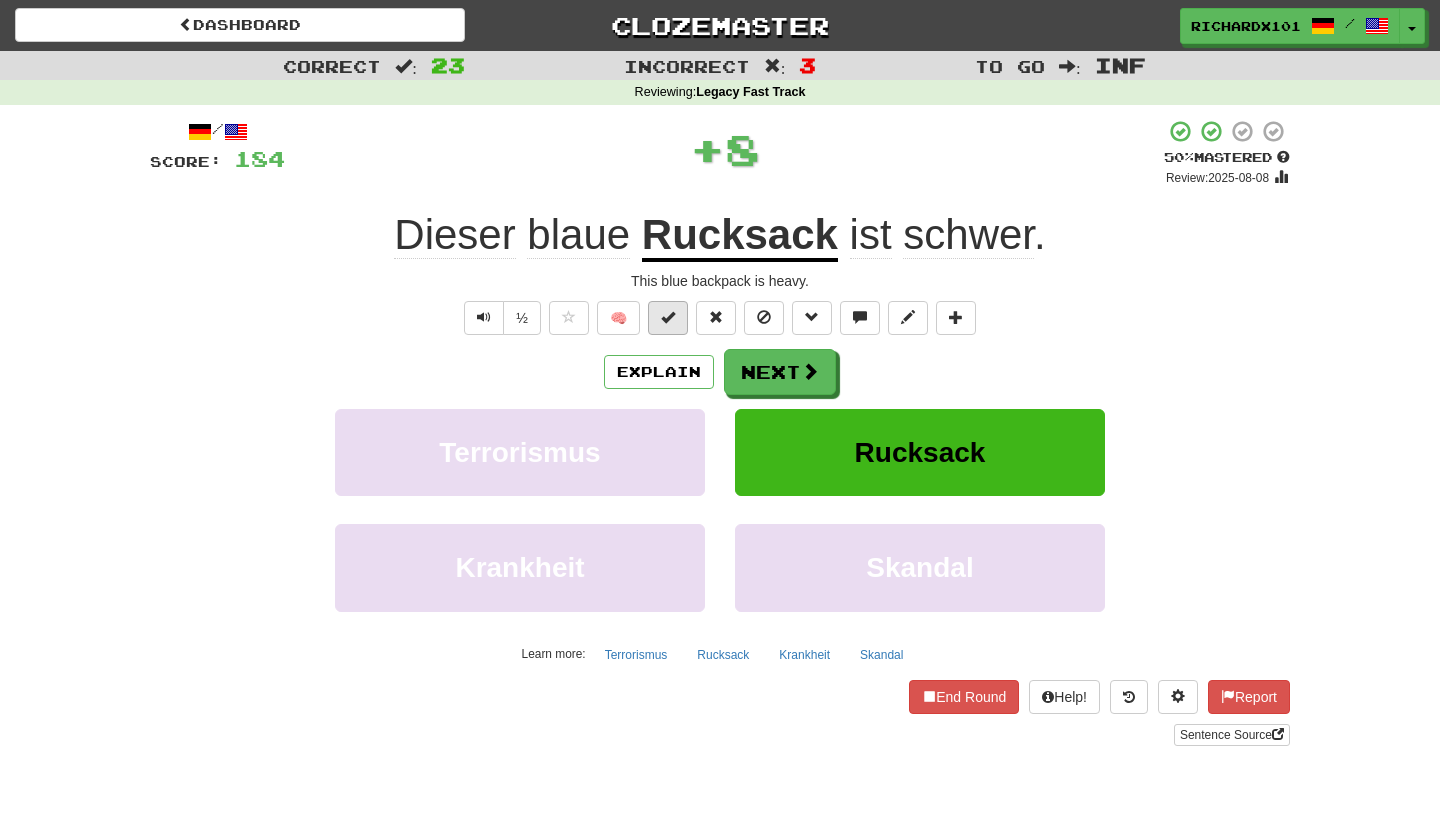 click at bounding box center [668, 318] 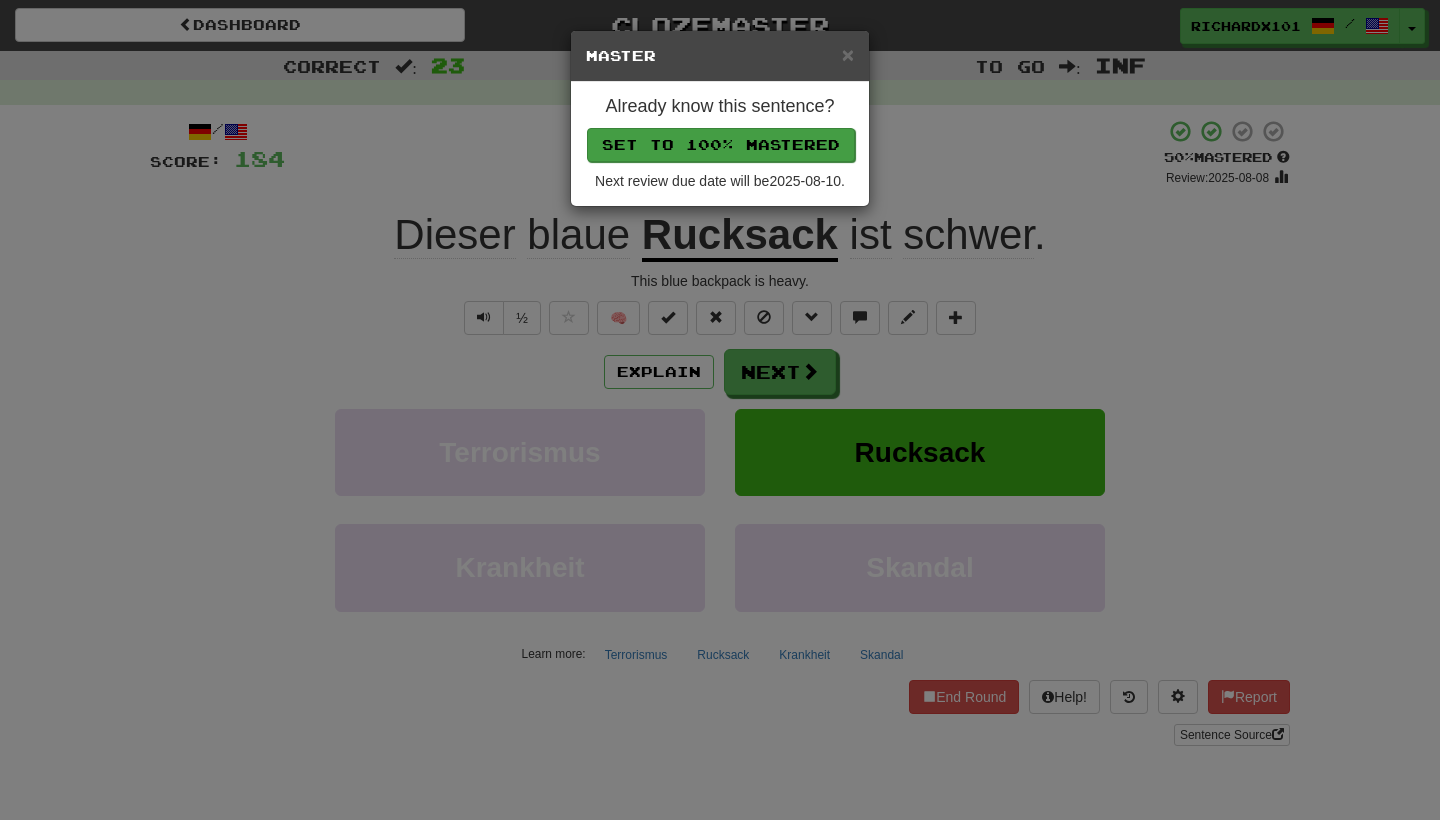 click on "Set to 100% Mastered" at bounding box center [721, 145] 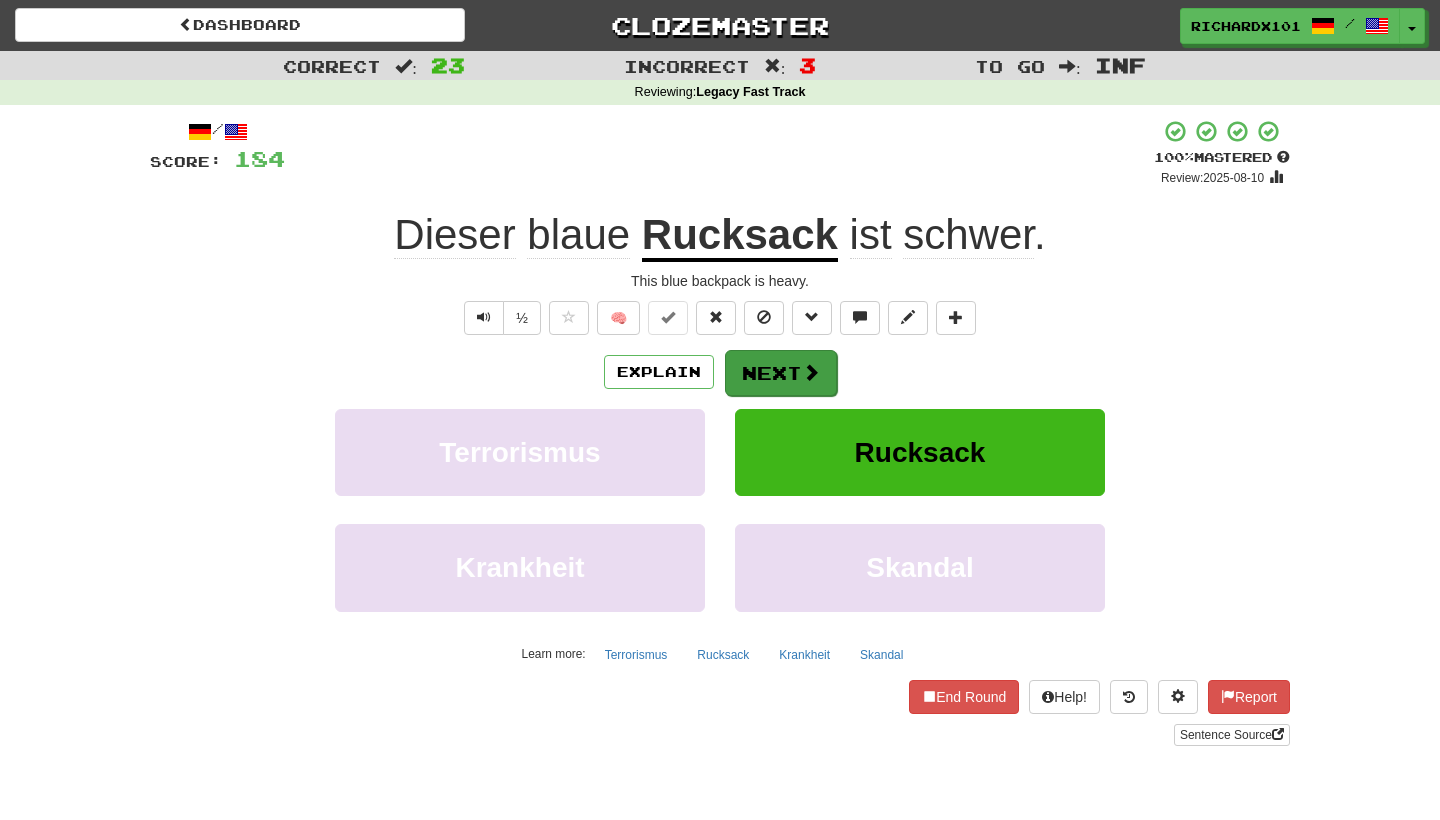 click on "Next" at bounding box center [781, 373] 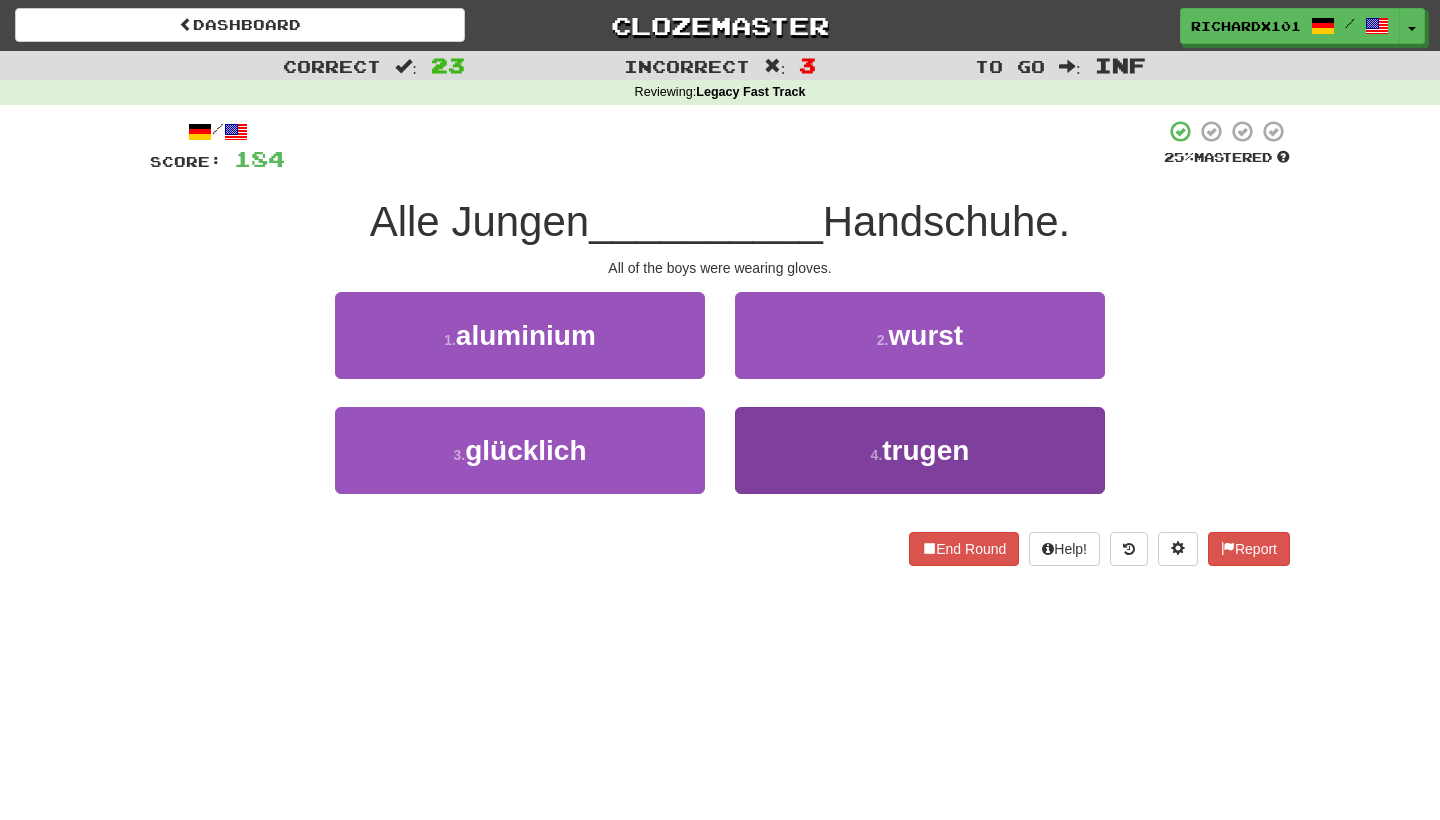 click on "4 .  trugen" at bounding box center [920, 450] 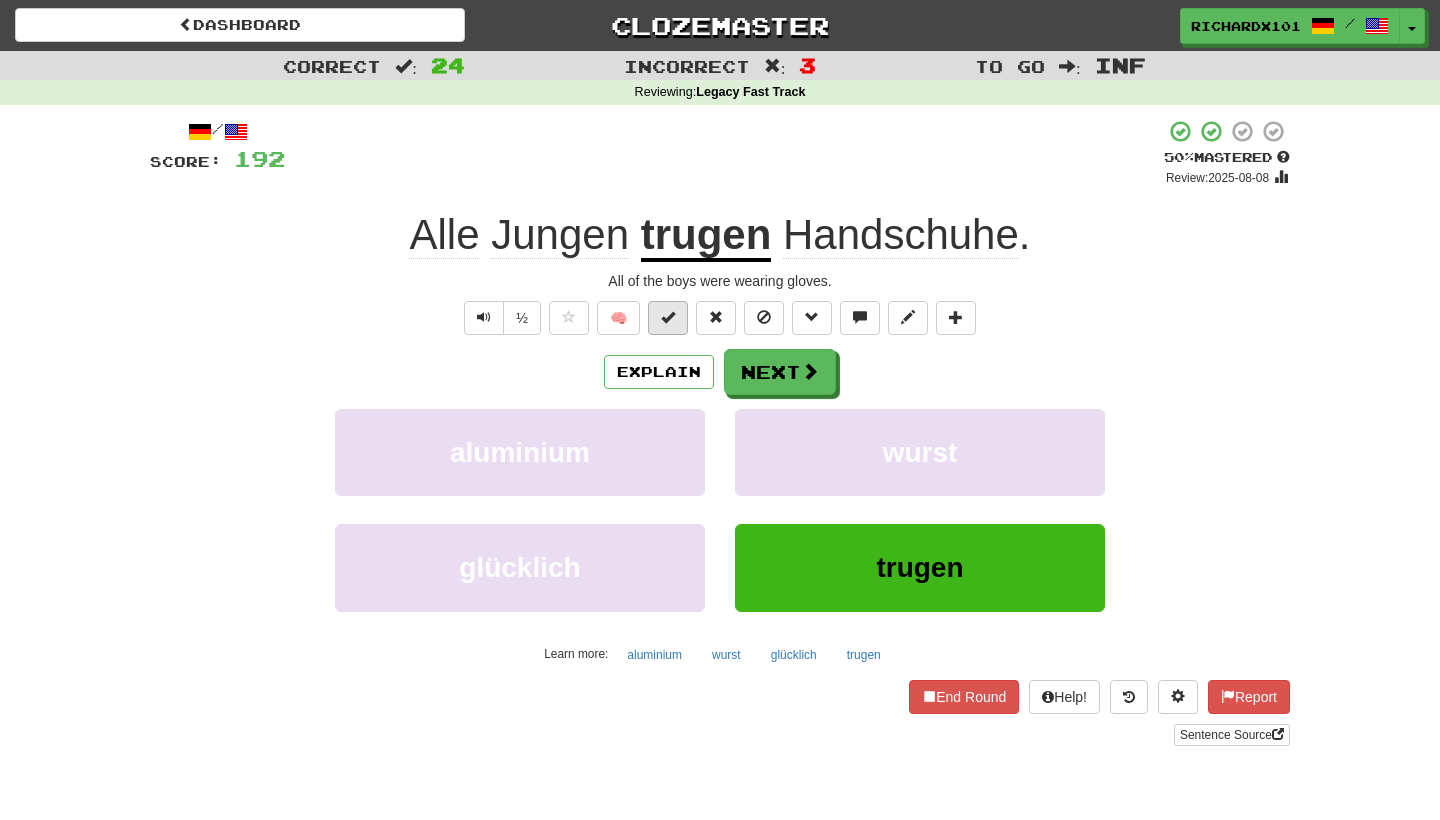 click at bounding box center (668, 318) 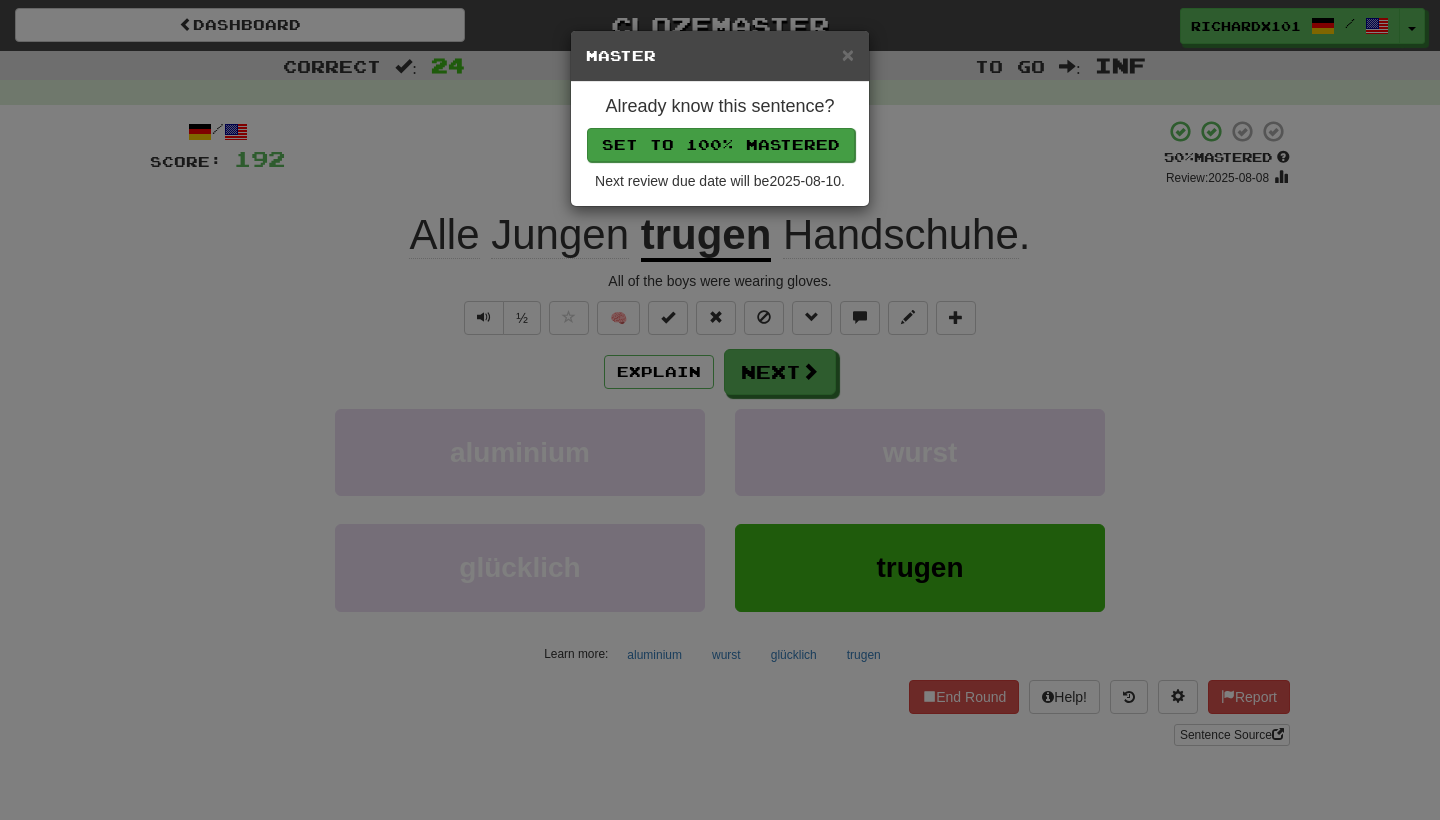 click on "Set to 100% Mastered" at bounding box center [721, 145] 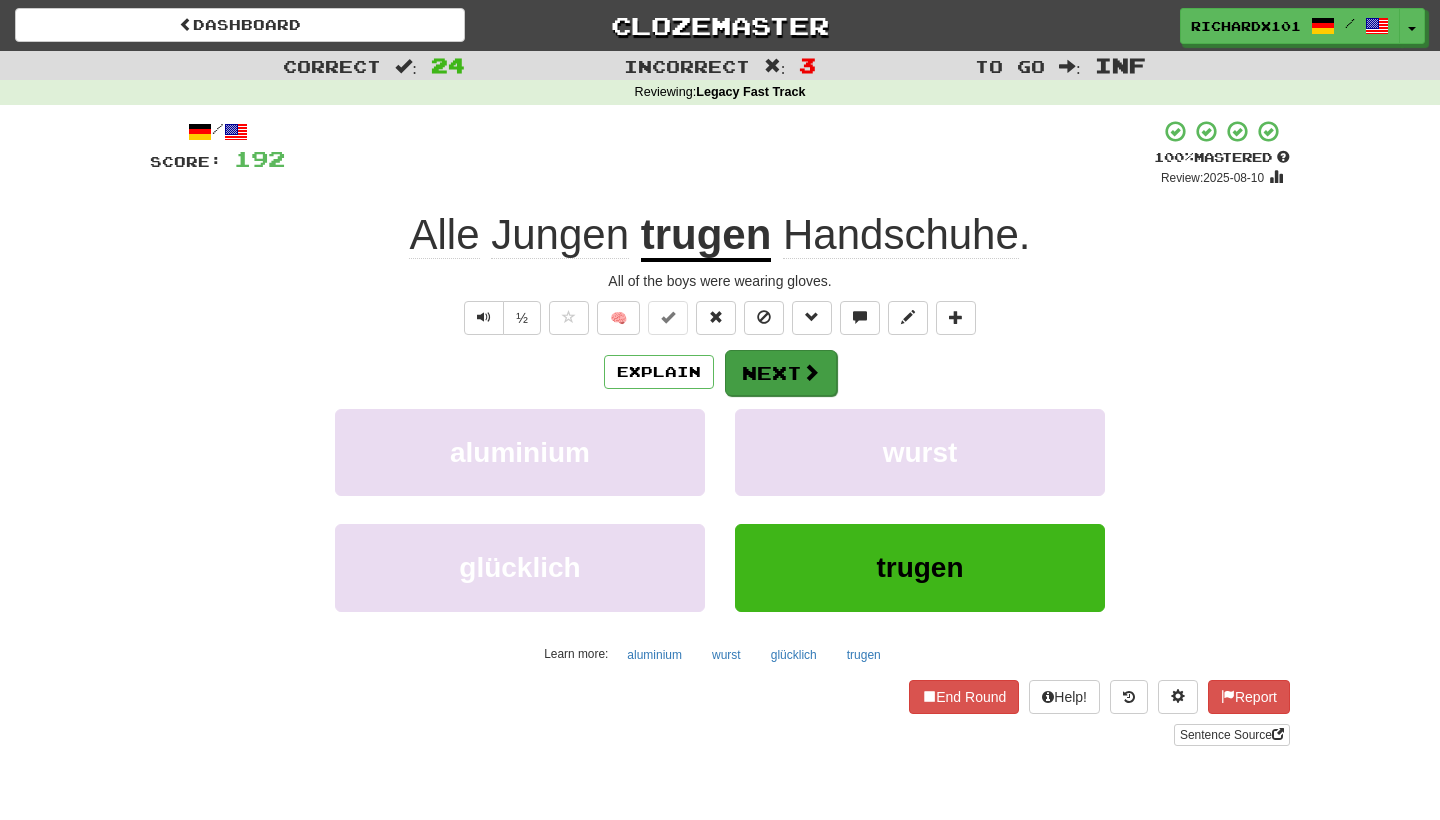 click on "Next" at bounding box center [781, 373] 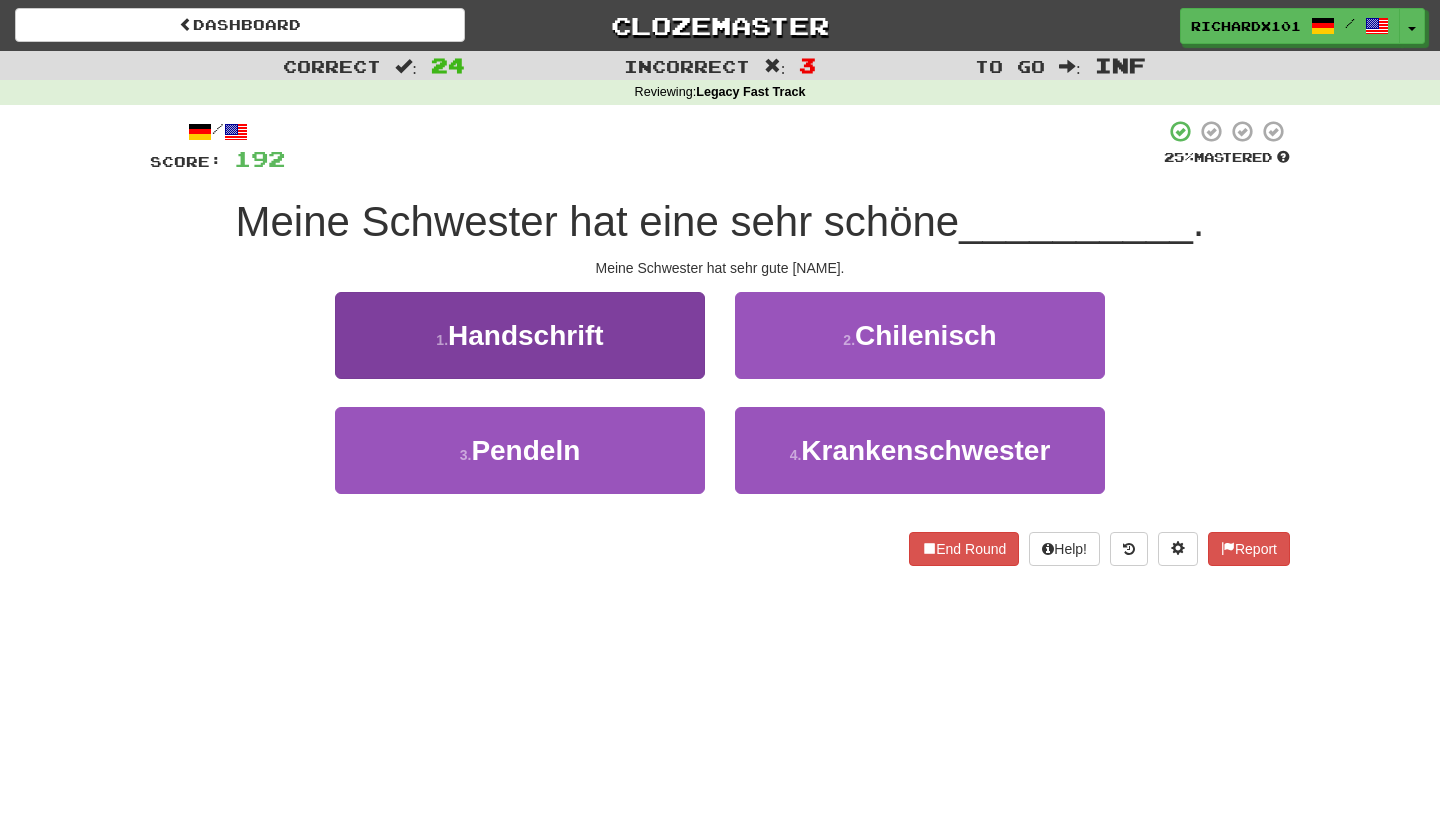 click on "1 .  Handschrift" at bounding box center [520, 335] 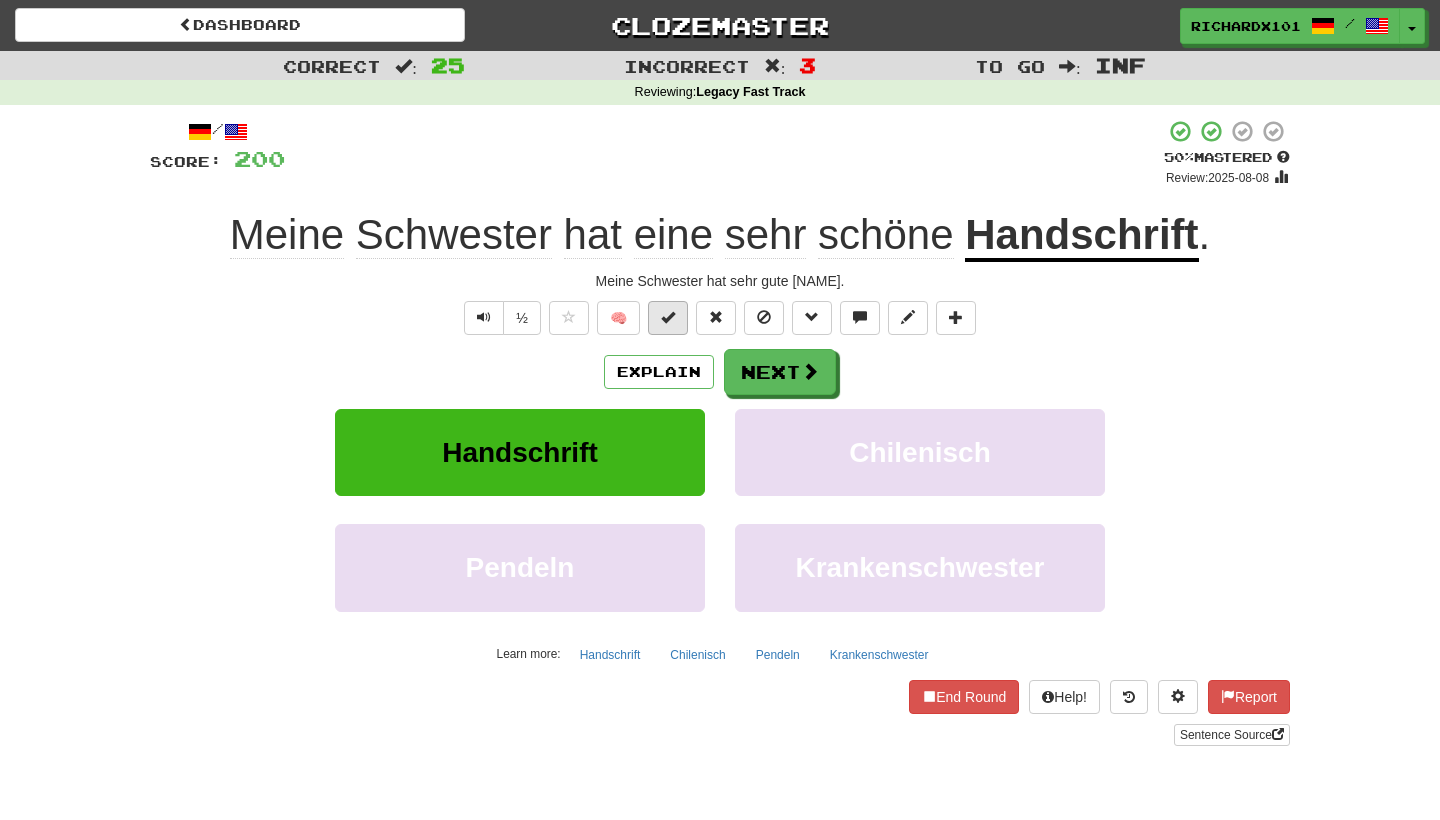 click at bounding box center [668, 317] 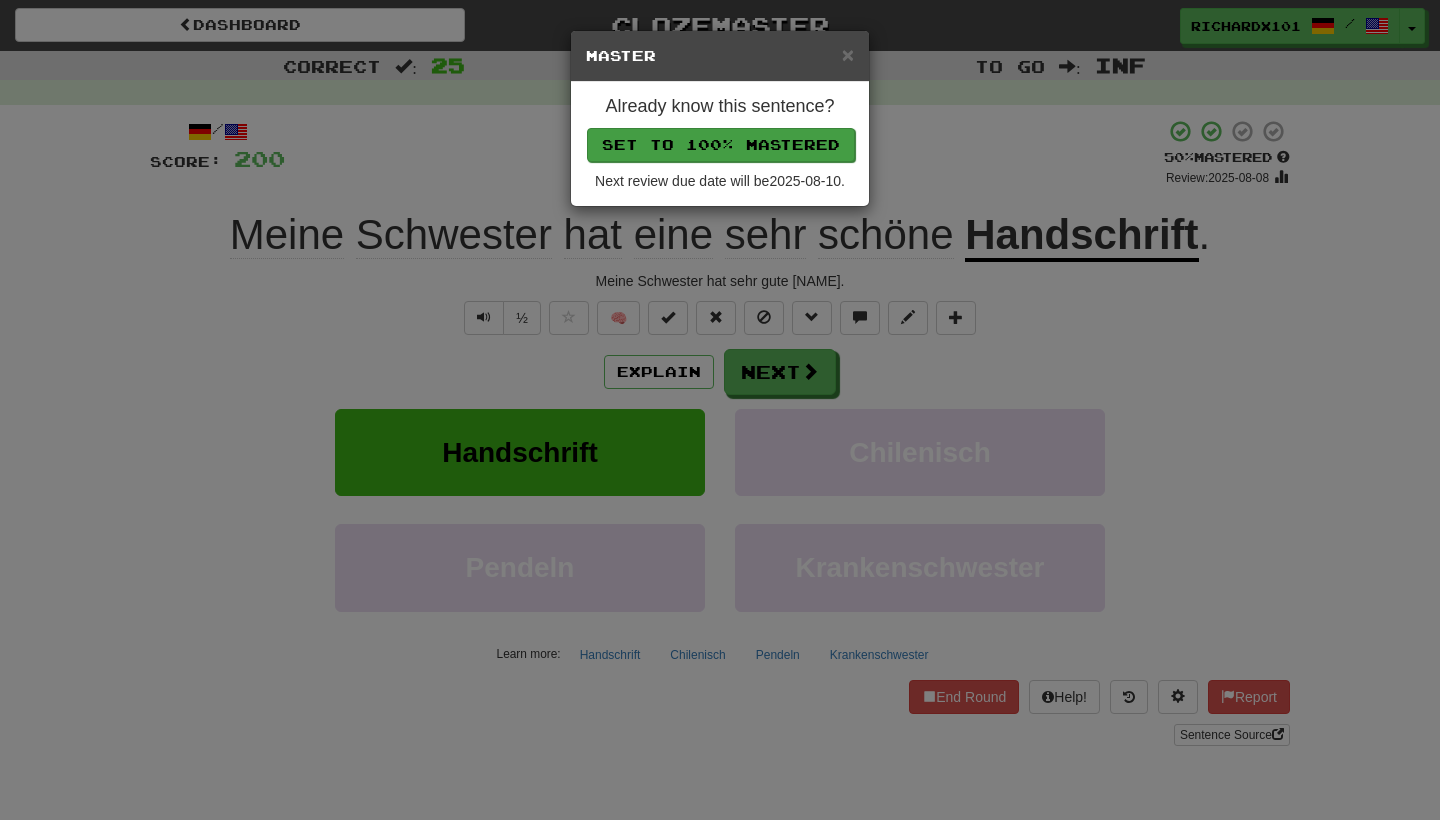 click on "Set to 100% Mastered" at bounding box center (721, 145) 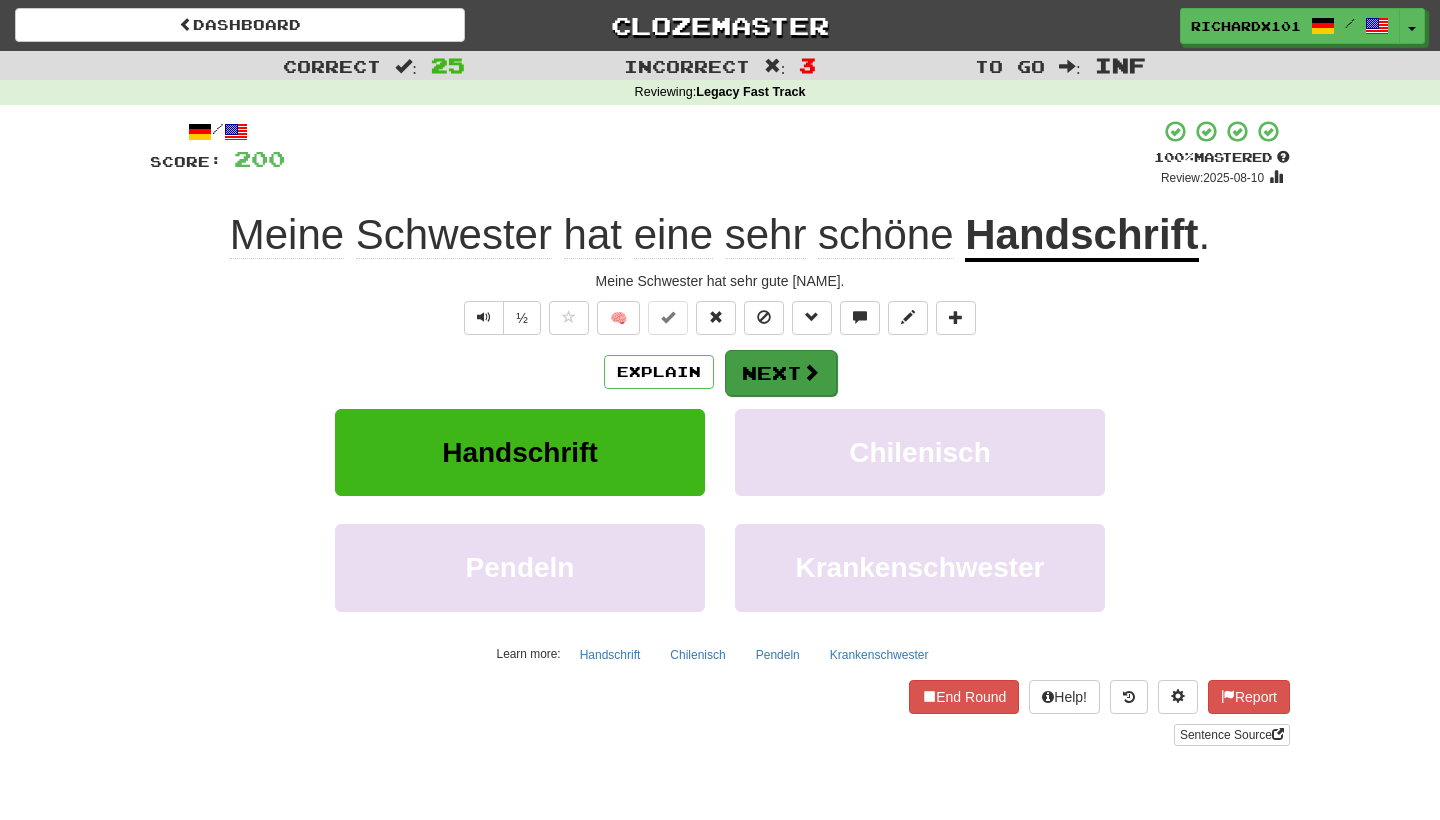 click on "Next" at bounding box center [781, 373] 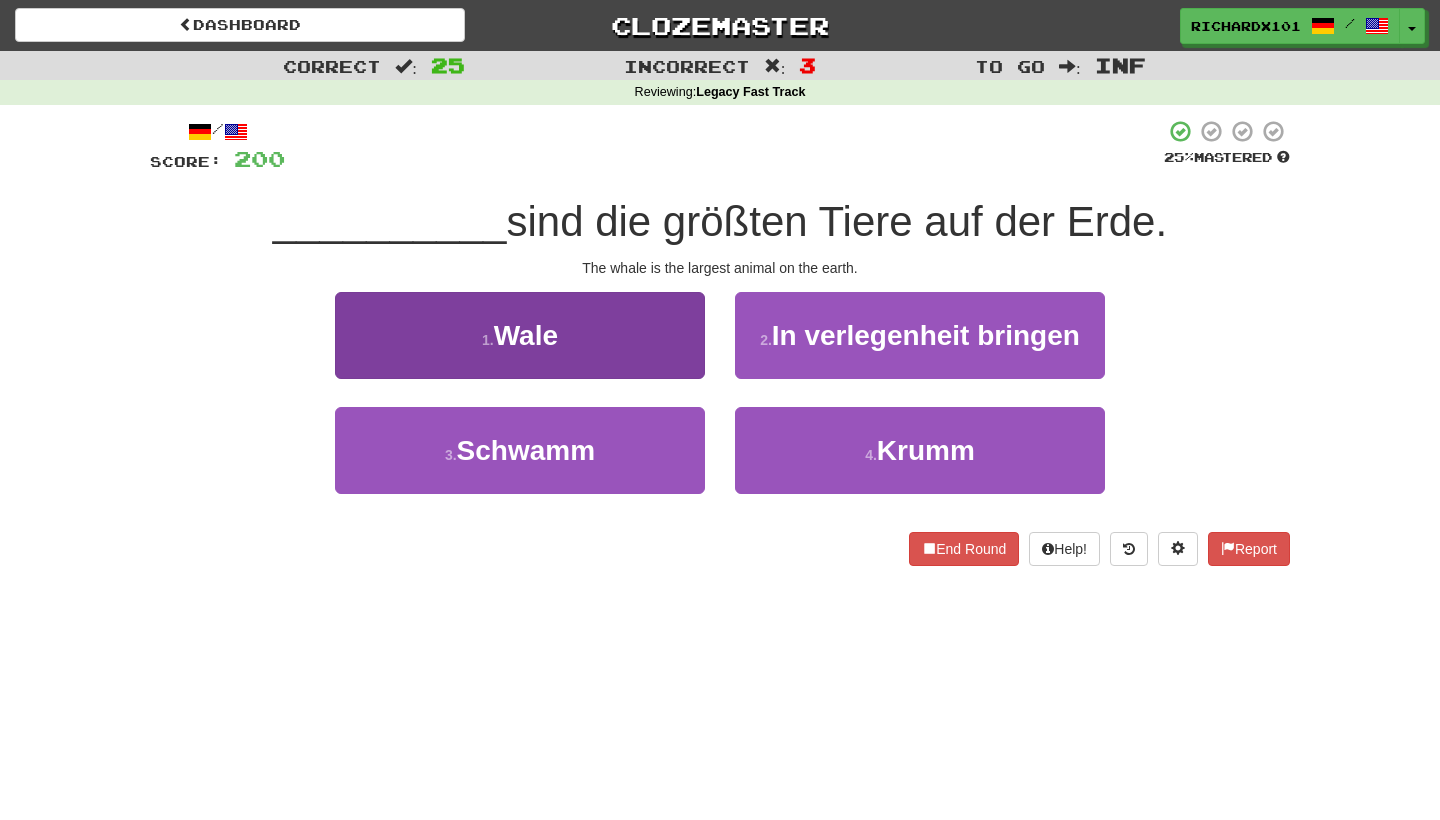 click on "1 .  Wale" at bounding box center (520, 335) 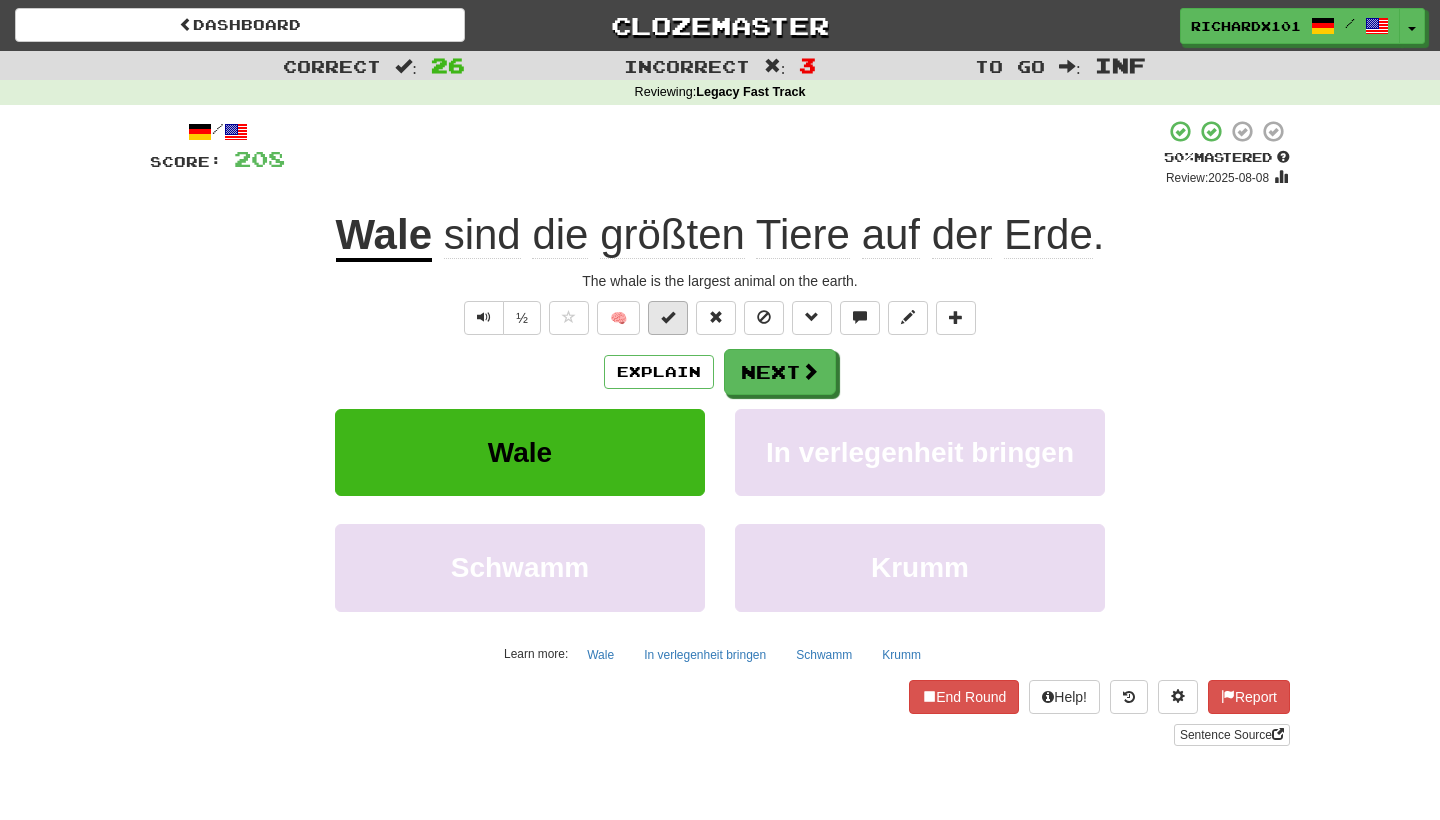 click at bounding box center [668, 317] 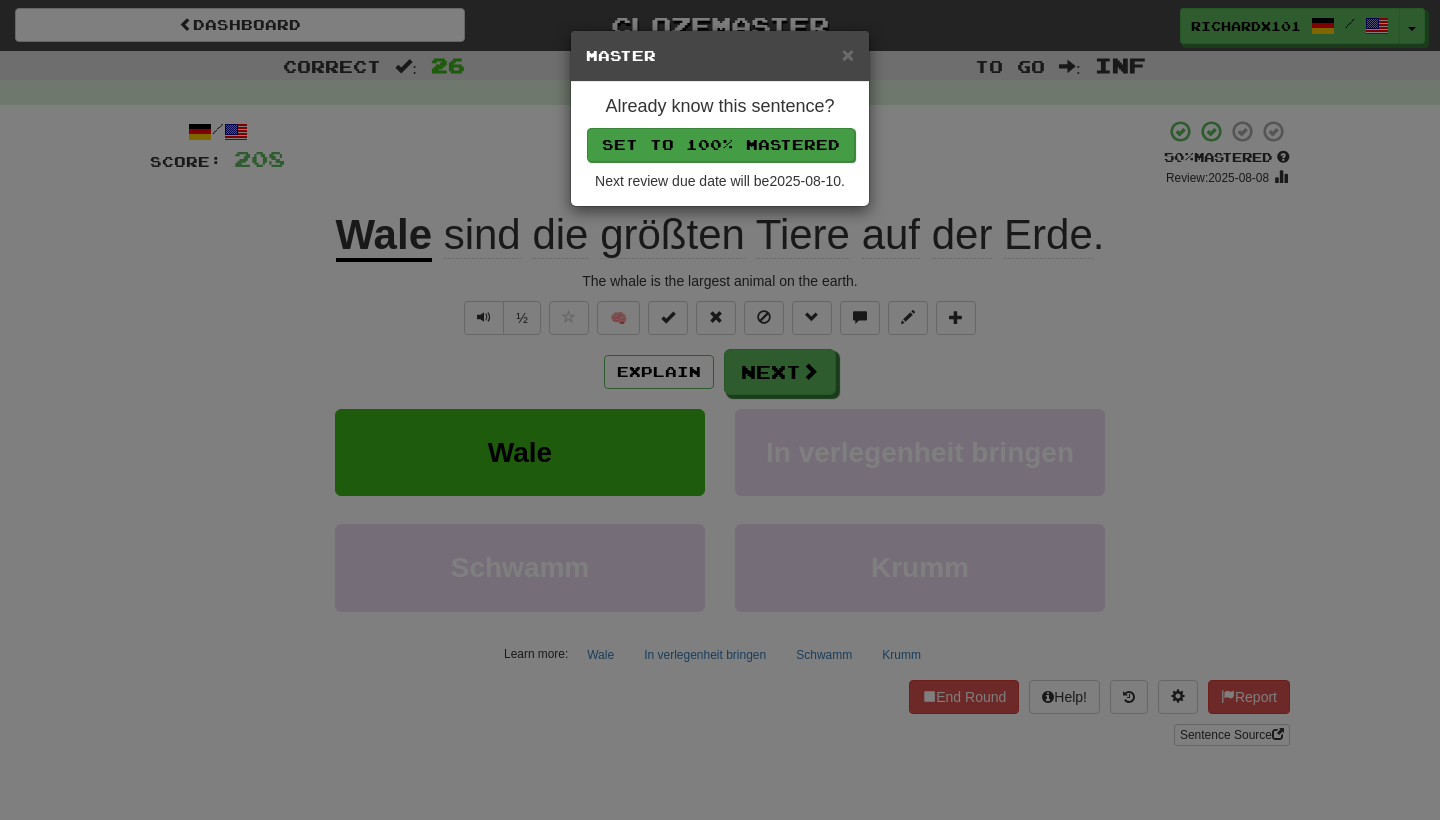 click on "Set to 100% Mastered" at bounding box center (721, 145) 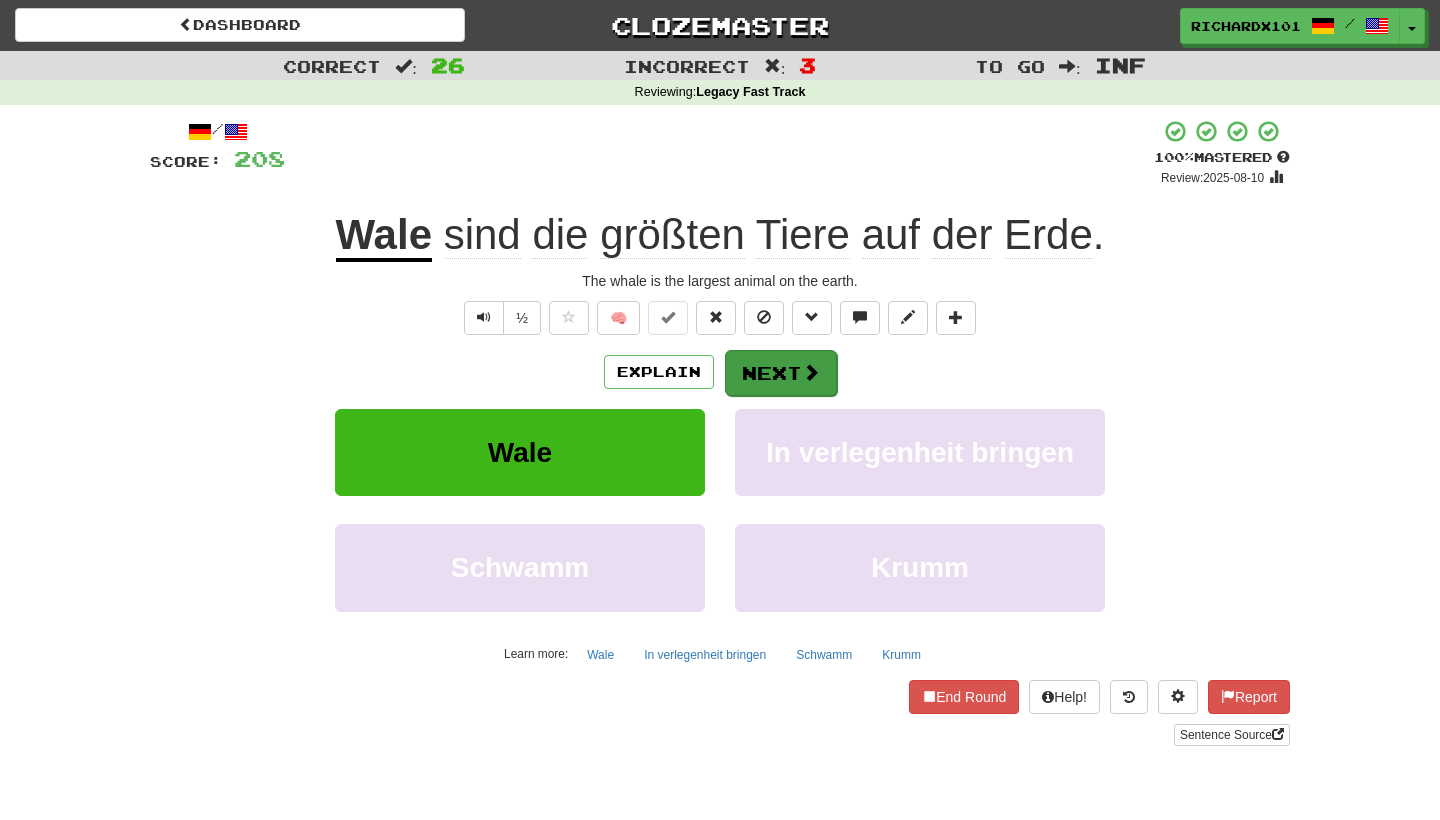 click on "Next" at bounding box center (781, 373) 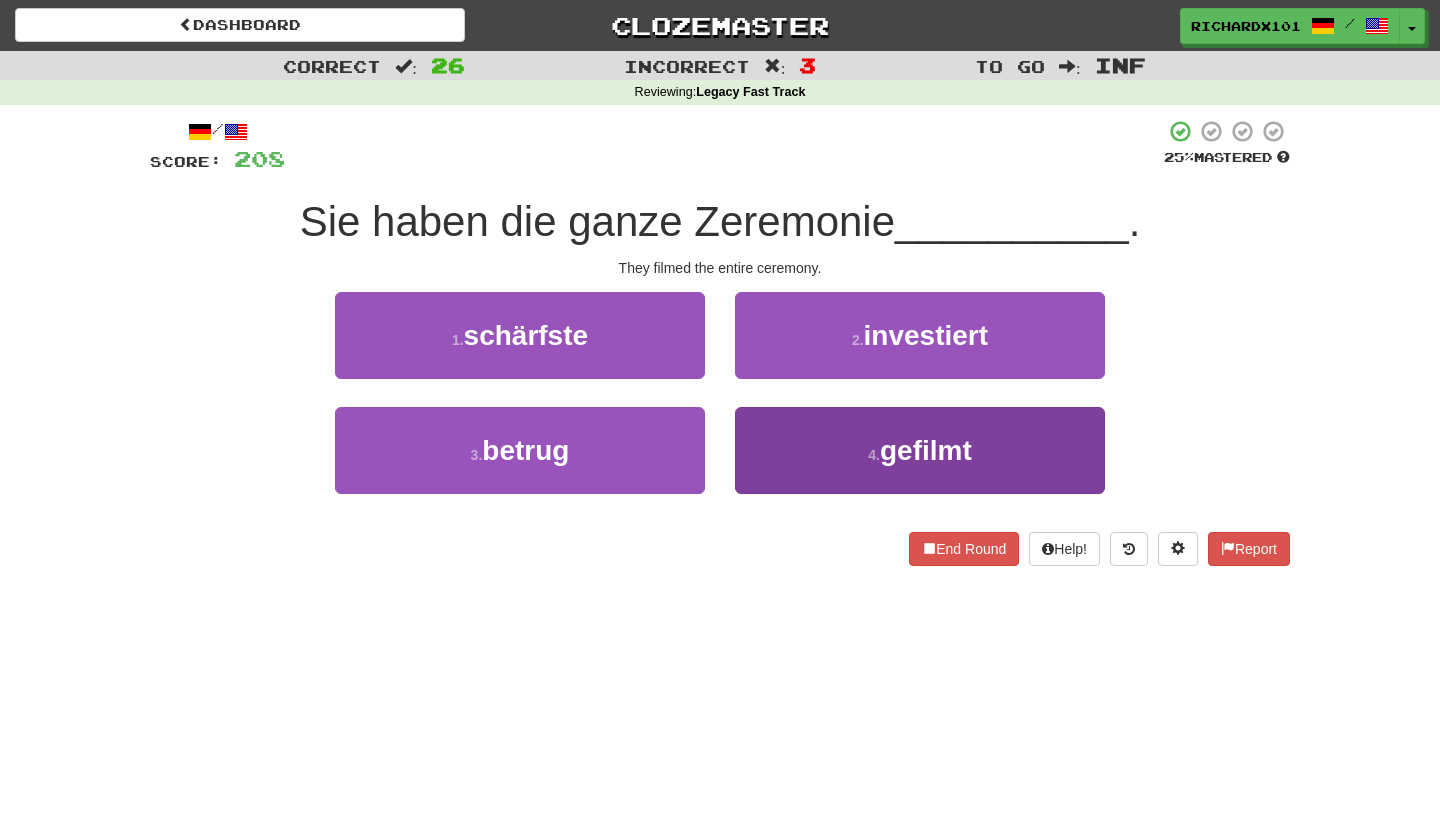 click on "4 .  gefilmt" at bounding box center (920, 450) 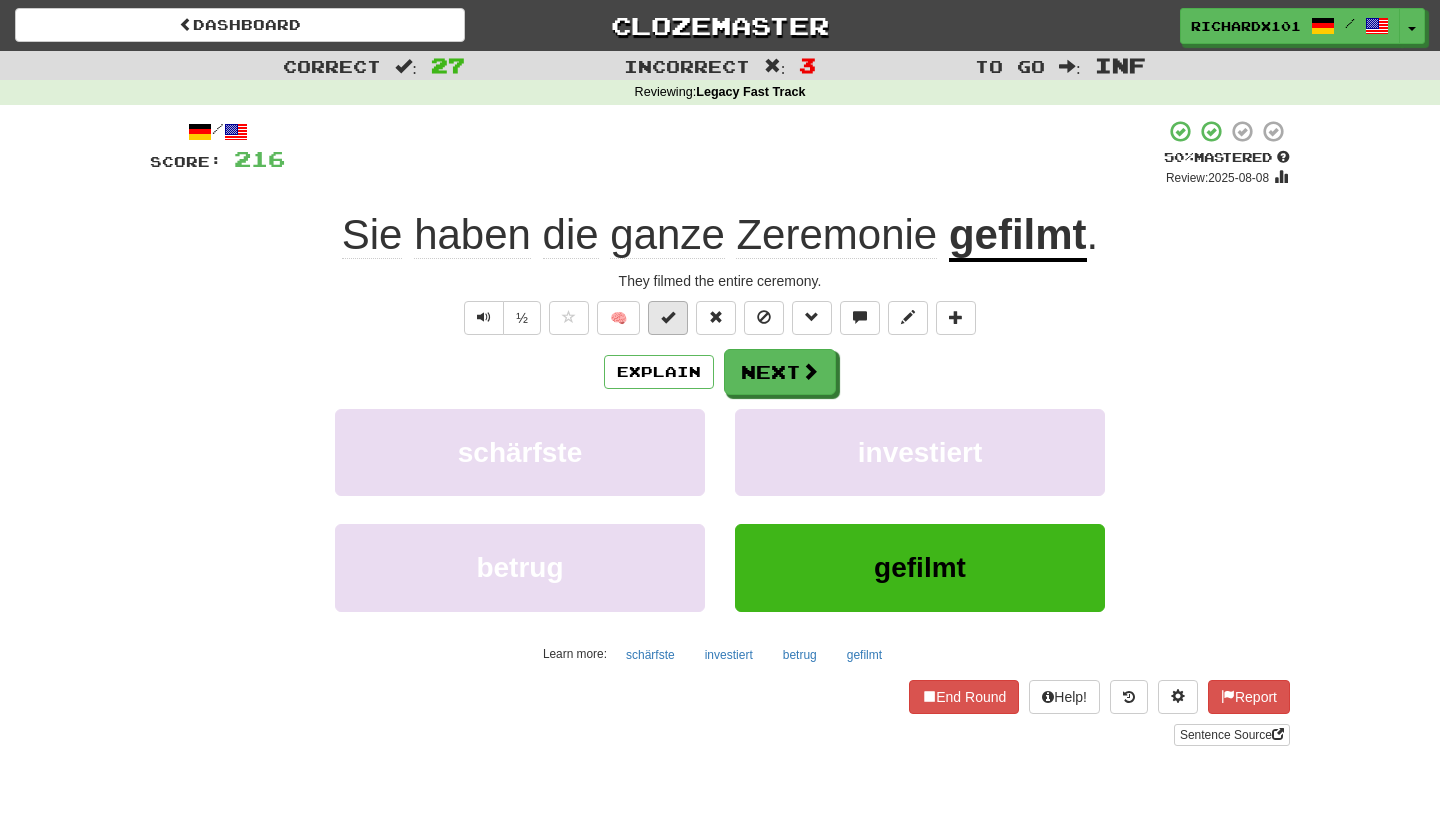click at bounding box center [668, 318] 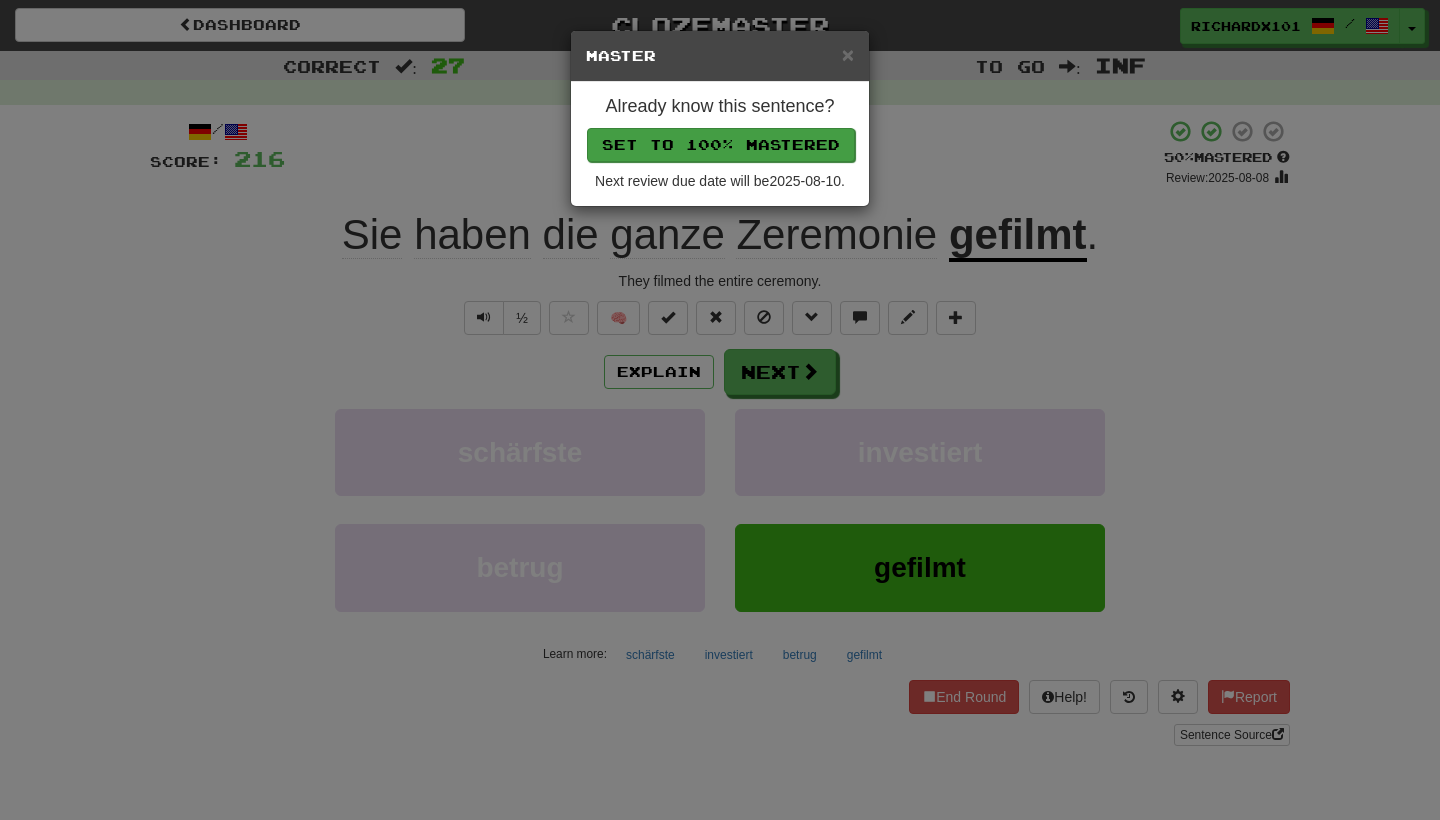 click on "Set to 100% Mastered" at bounding box center [721, 145] 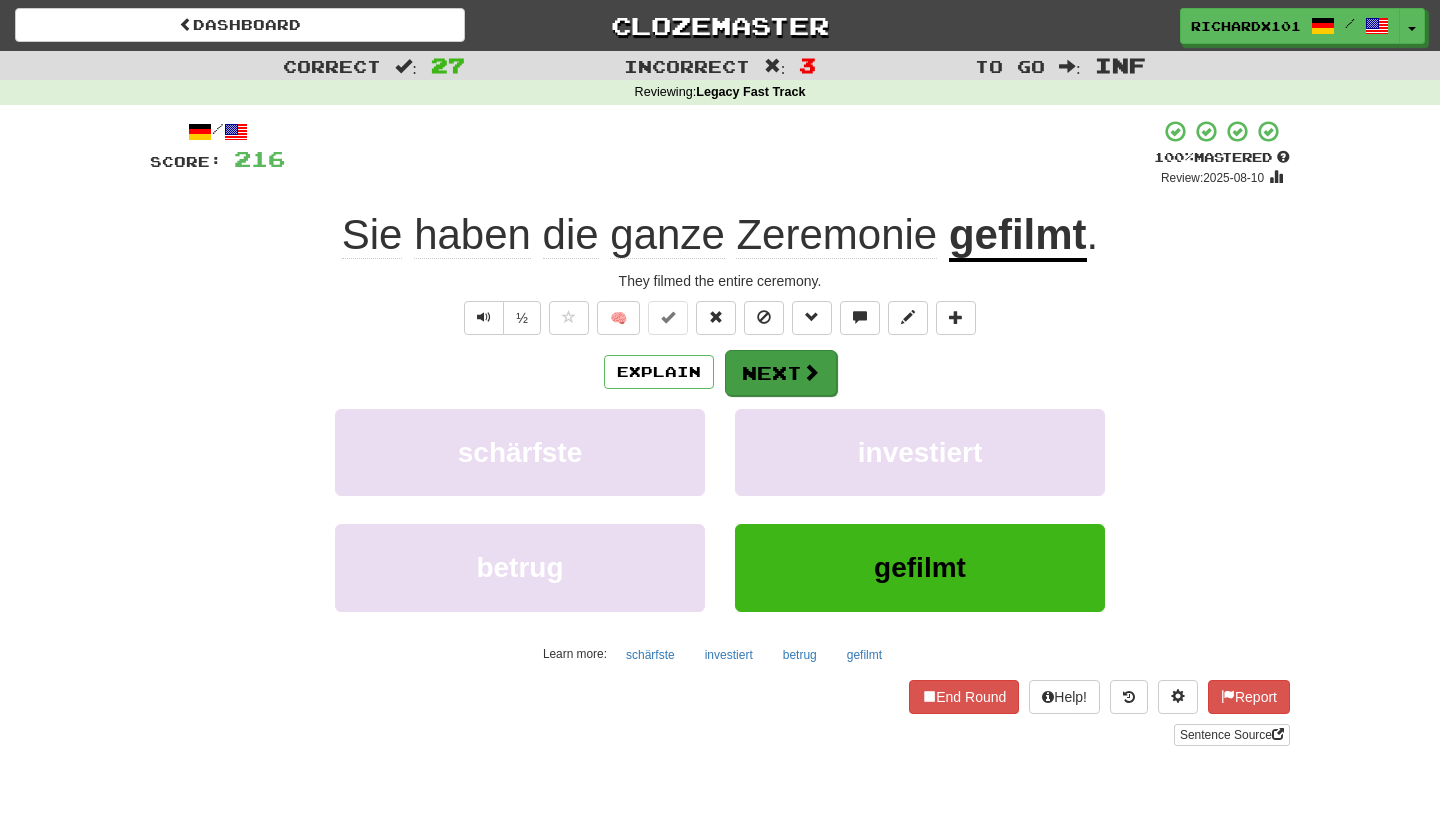 click on "Next" at bounding box center [781, 373] 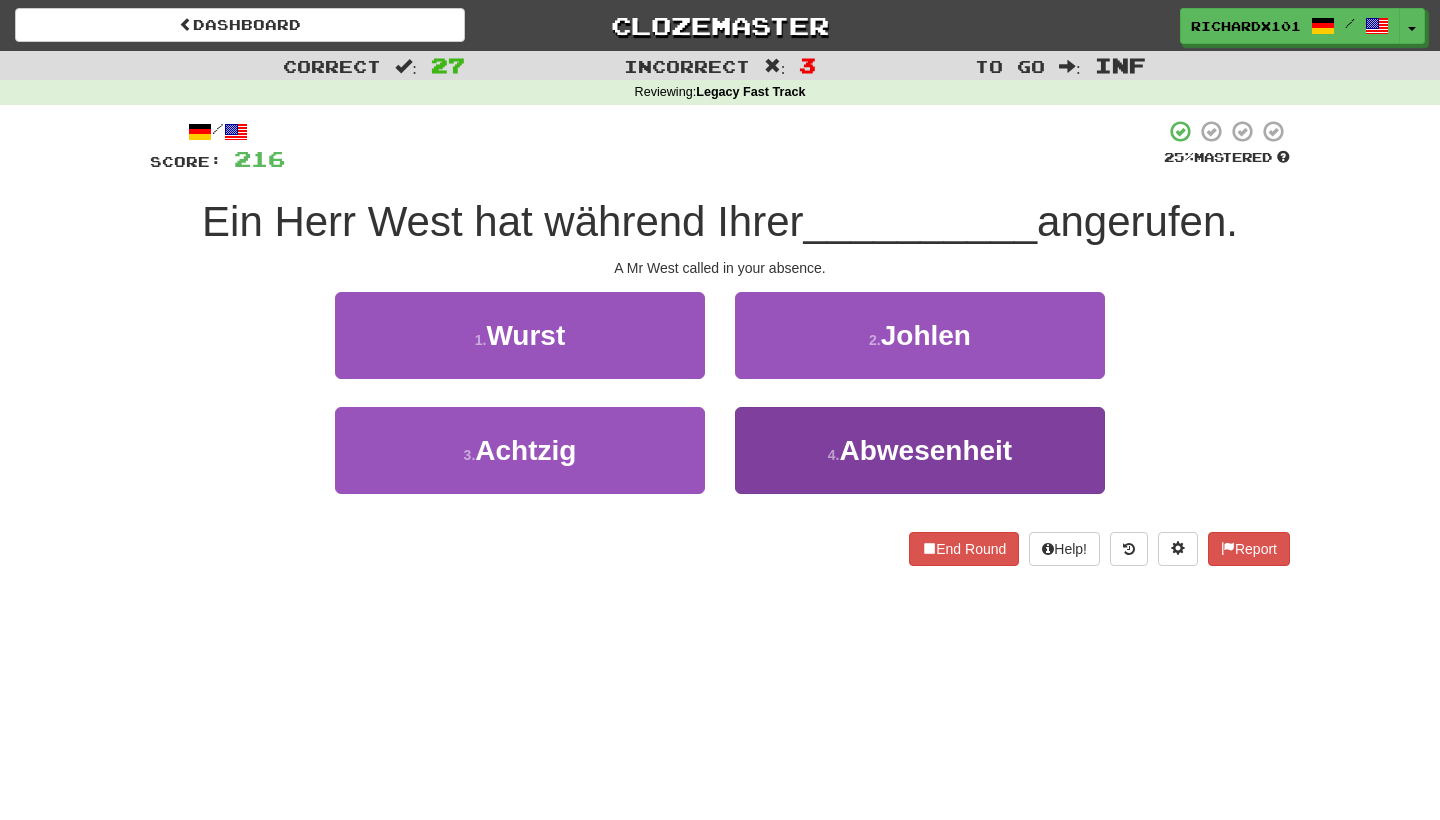 click on "4 .  Abwesenheit" at bounding box center [920, 450] 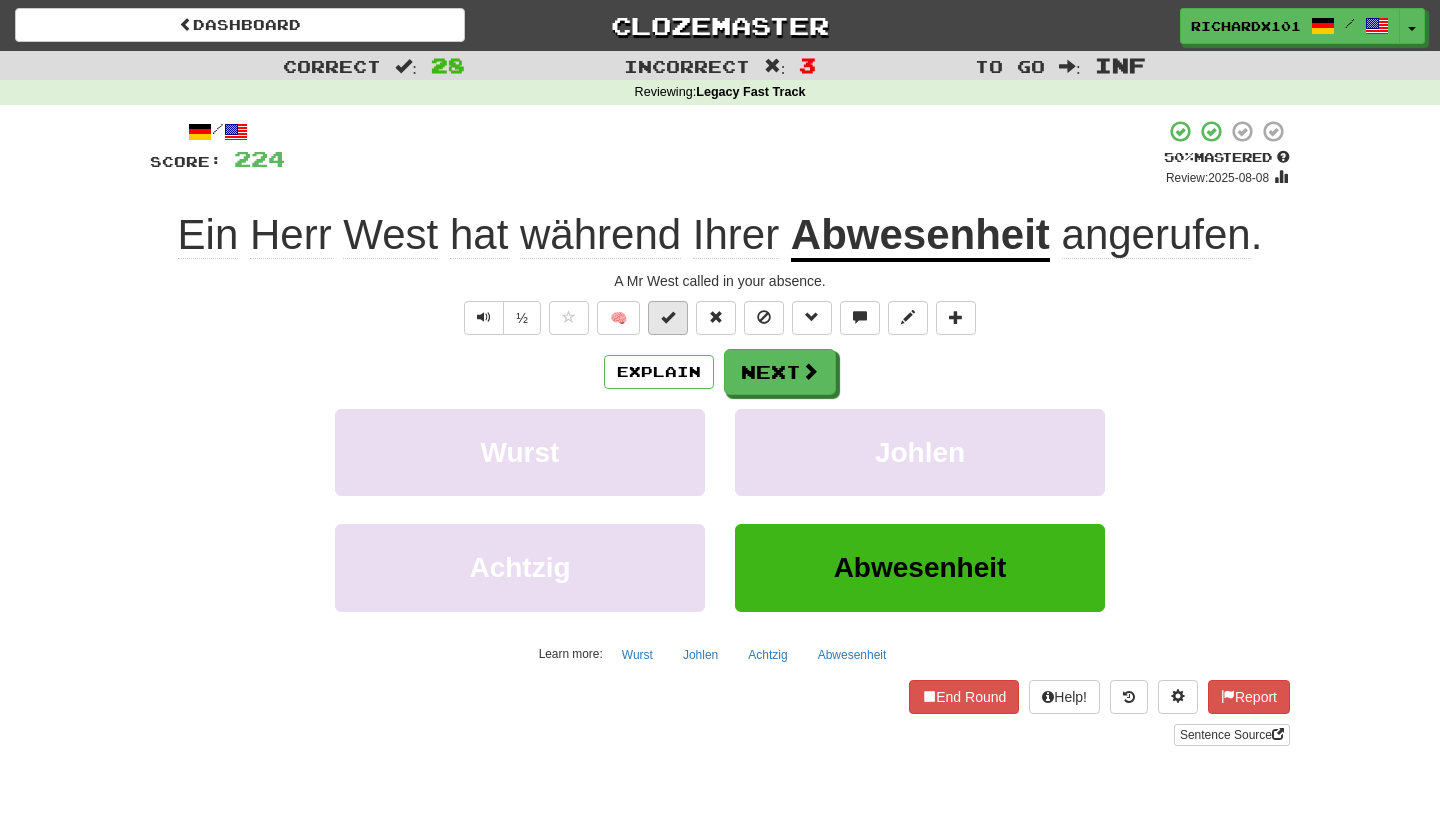 click at bounding box center [668, 318] 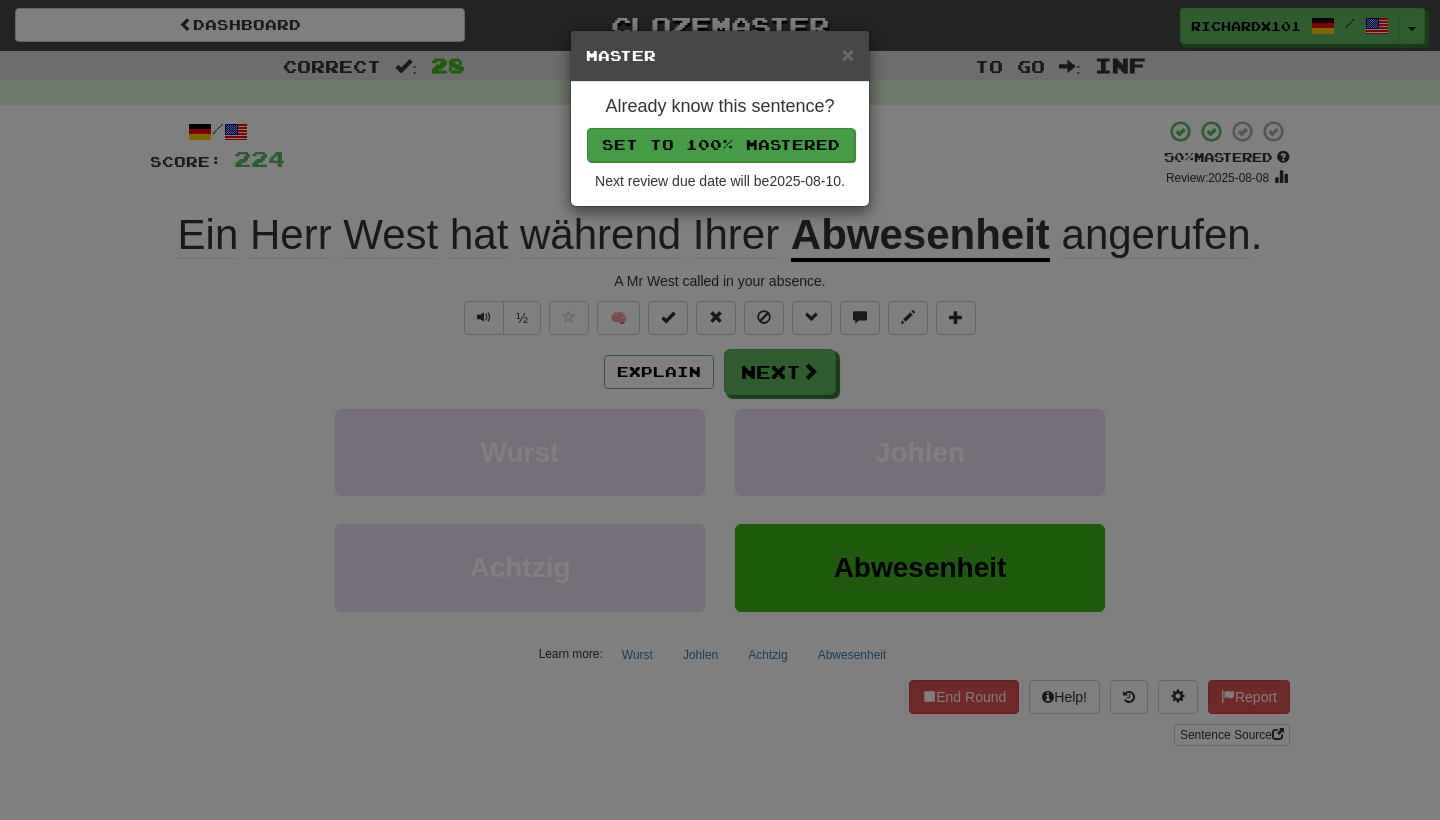 click on "Set to 100% Mastered" at bounding box center [721, 145] 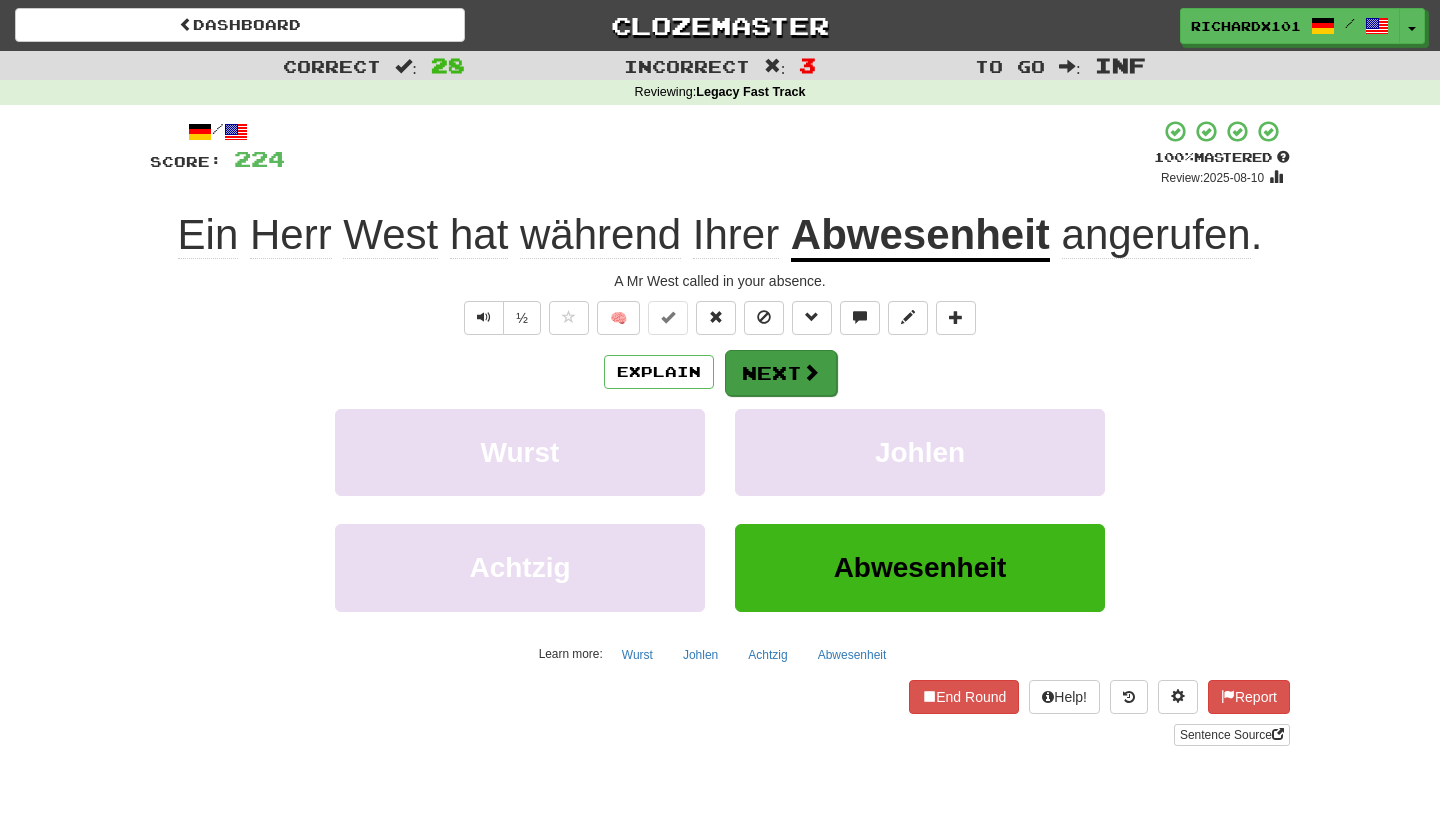 click on "Next" at bounding box center (781, 373) 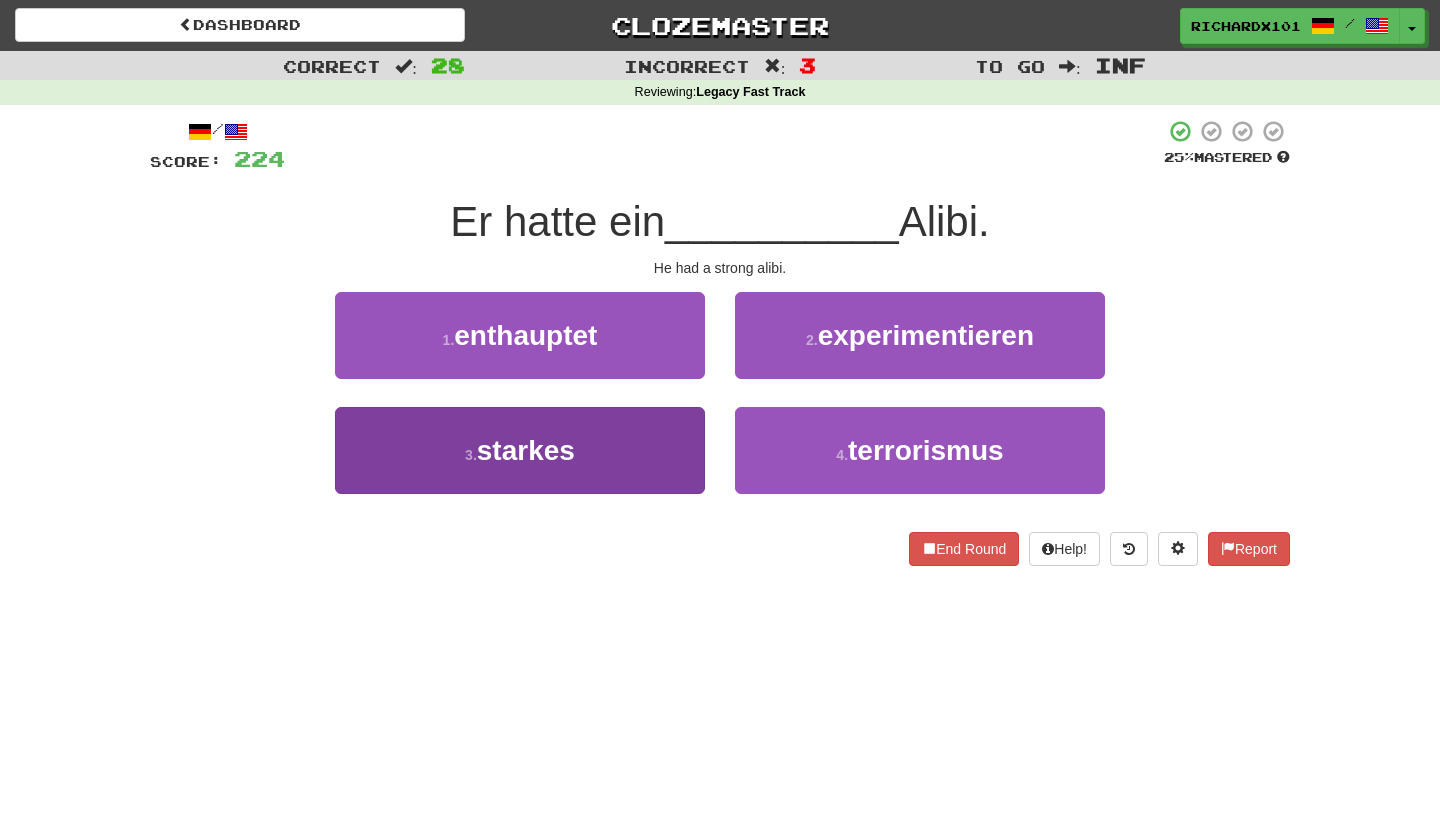 click on "3 .  starkes" at bounding box center (520, 450) 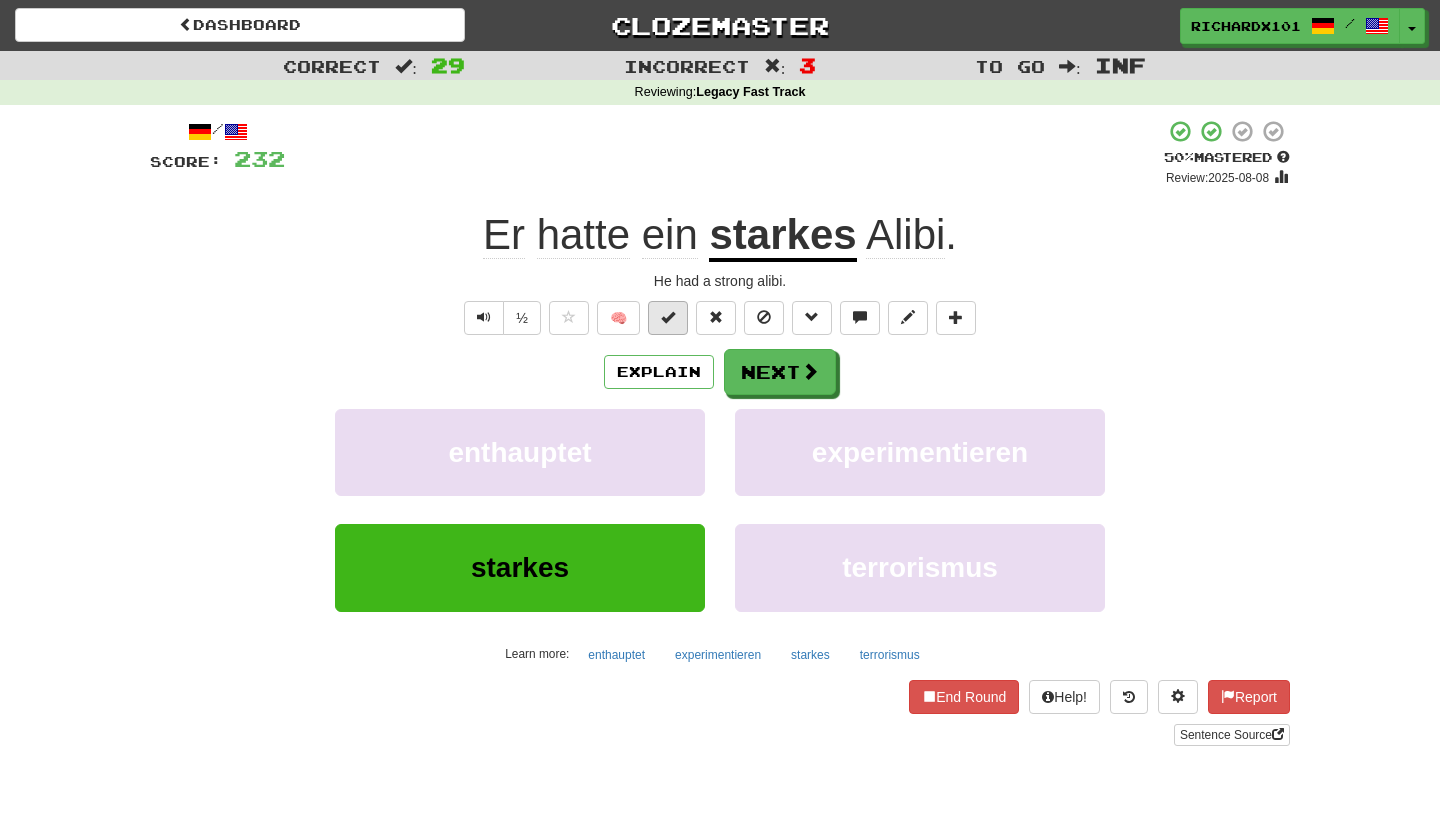 click at bounding box center (668, 317) 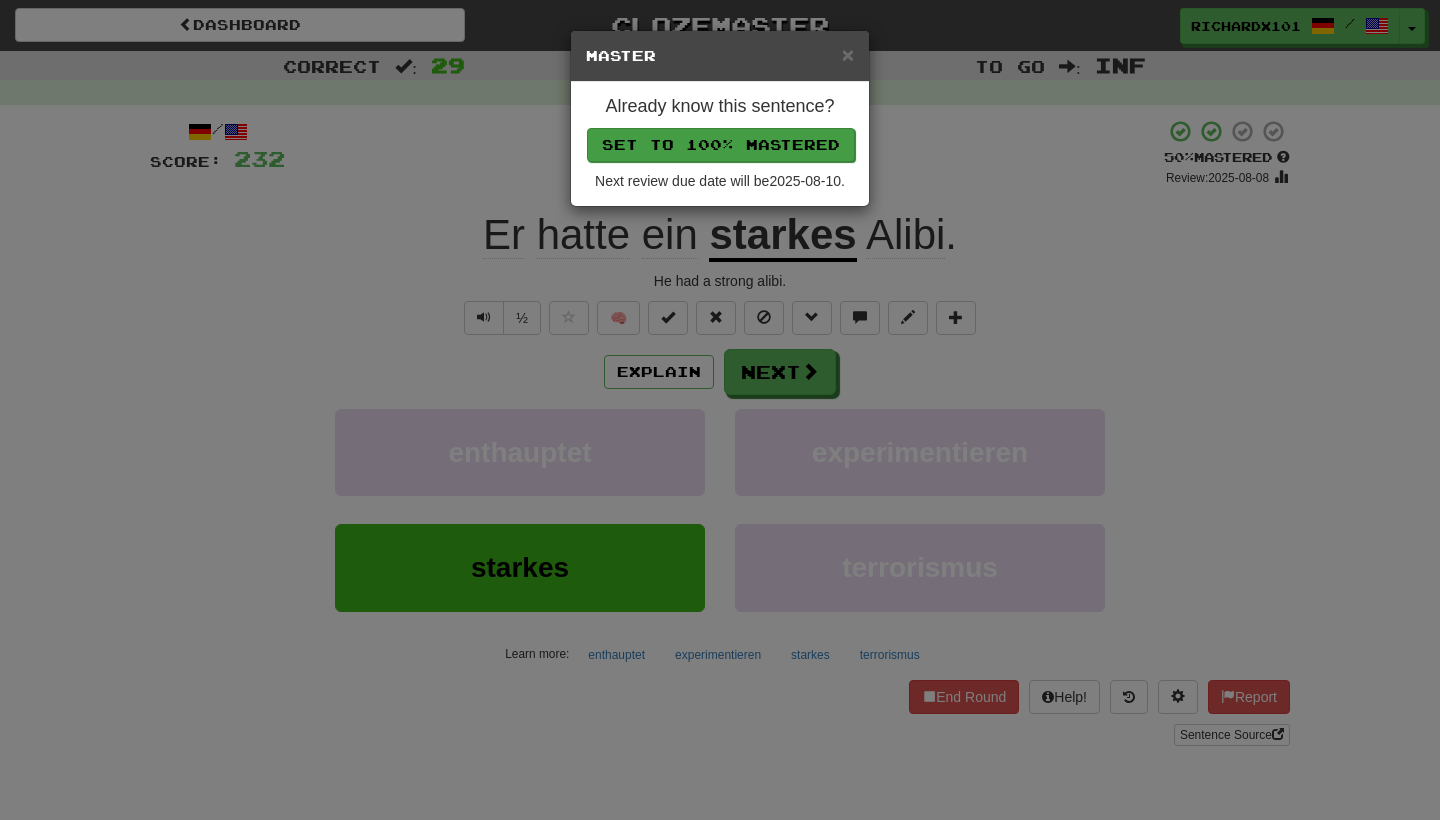 click on "Set to 100% Mastered" at bounding box center (721, 145) 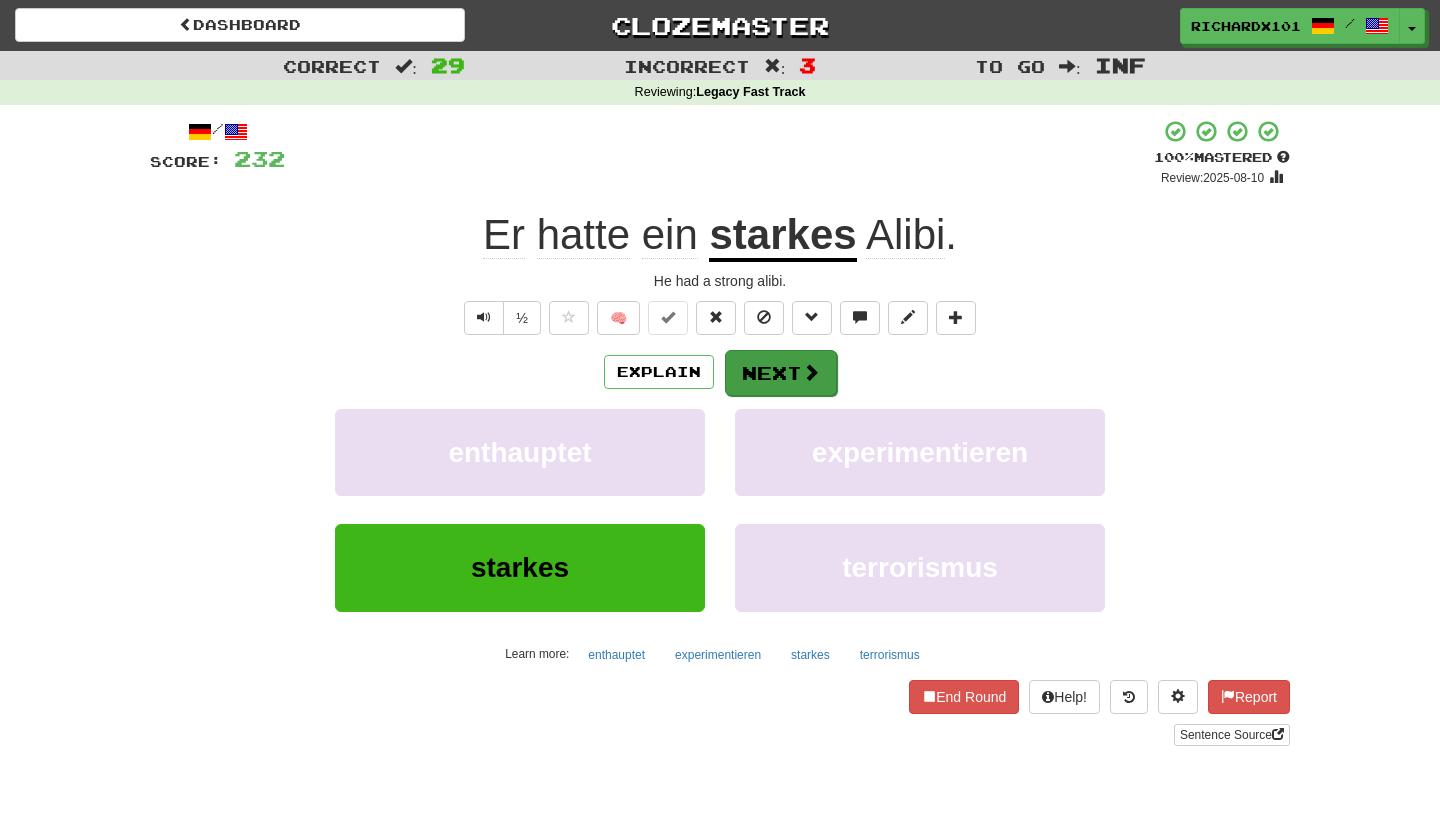 click on "Next" at bounding box center (781, 373) 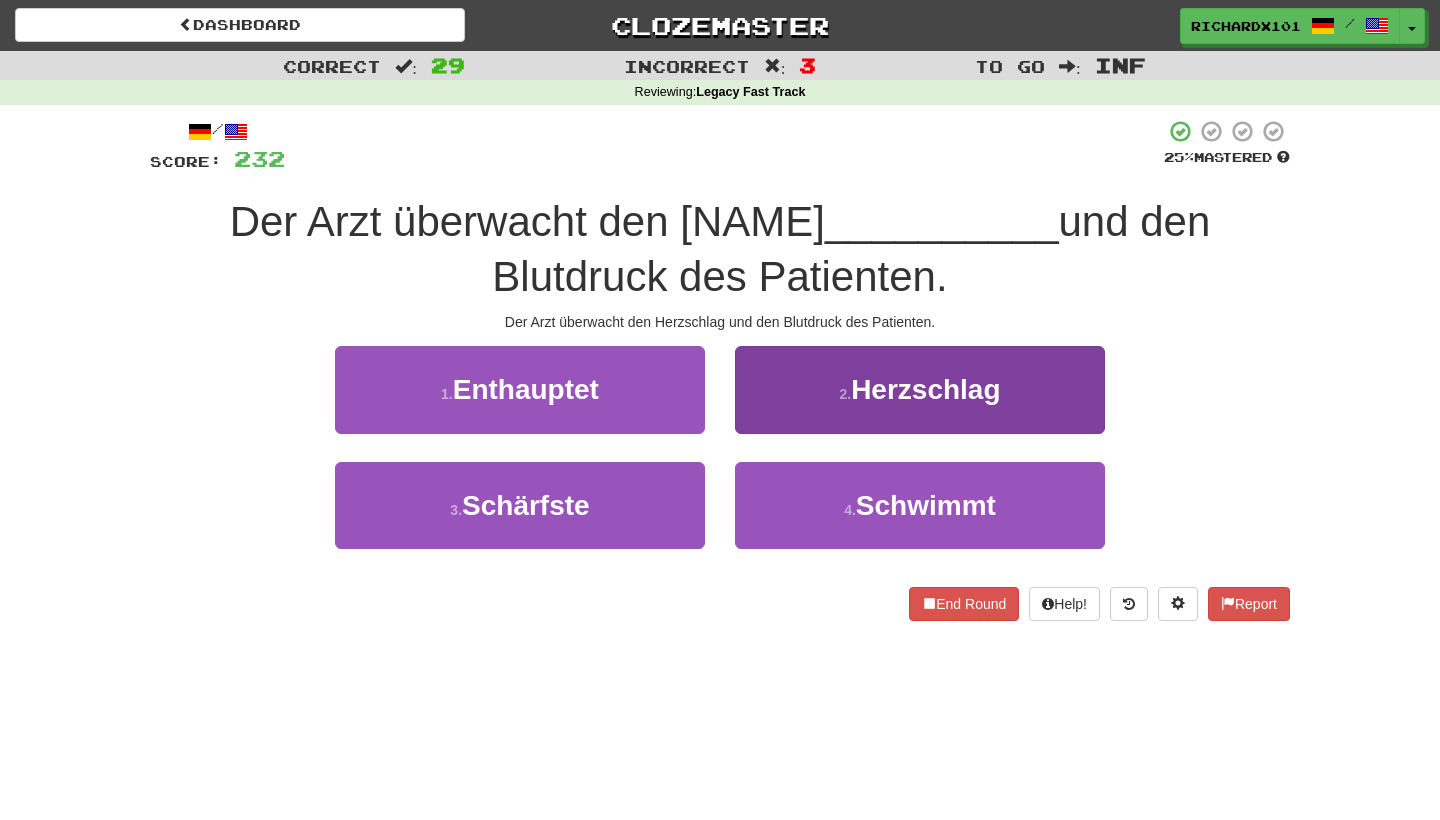 click on "2 .  Herzschlag" at bounding box center (920, 389) 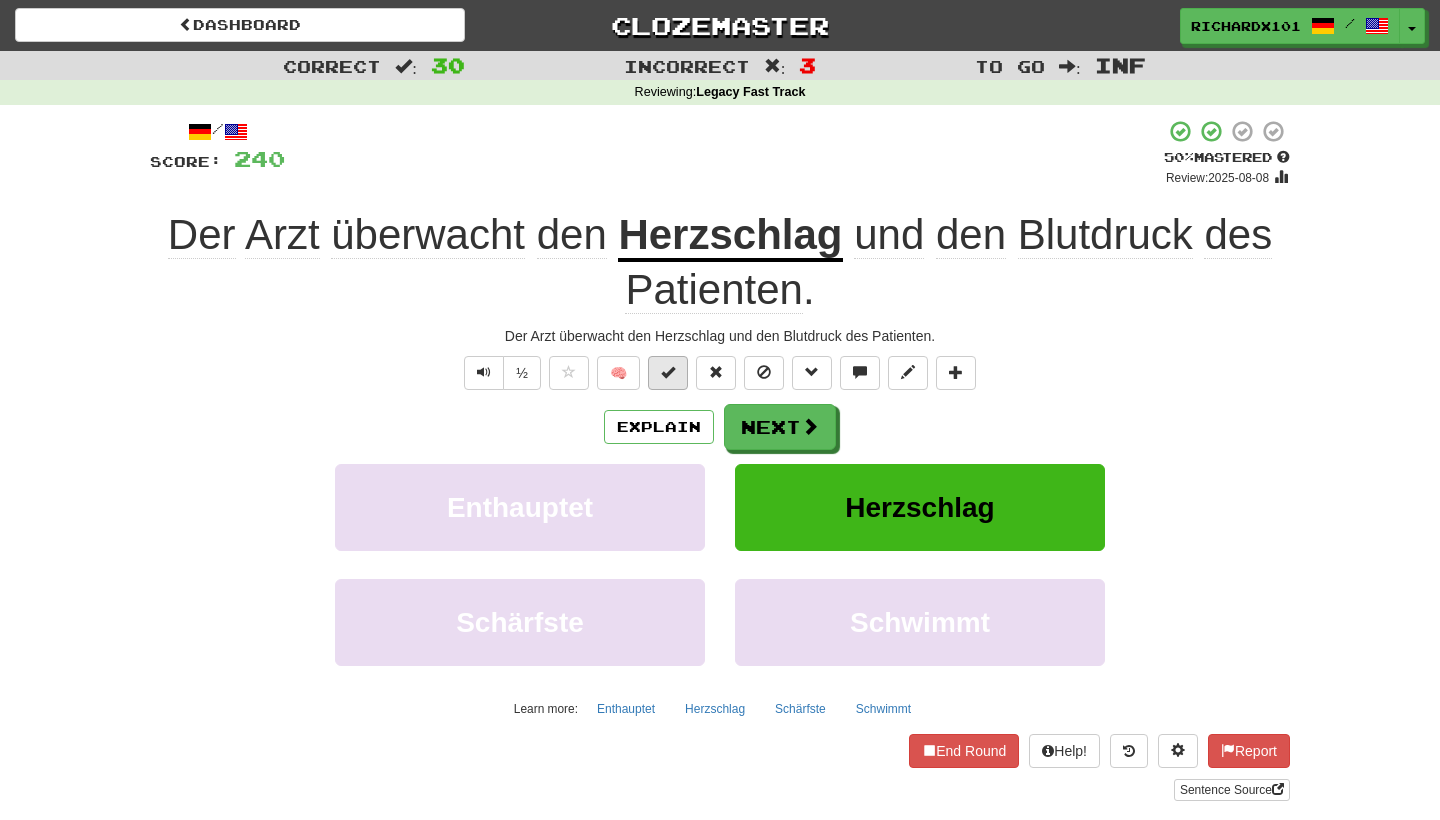 click at bounding box center (668, 373) 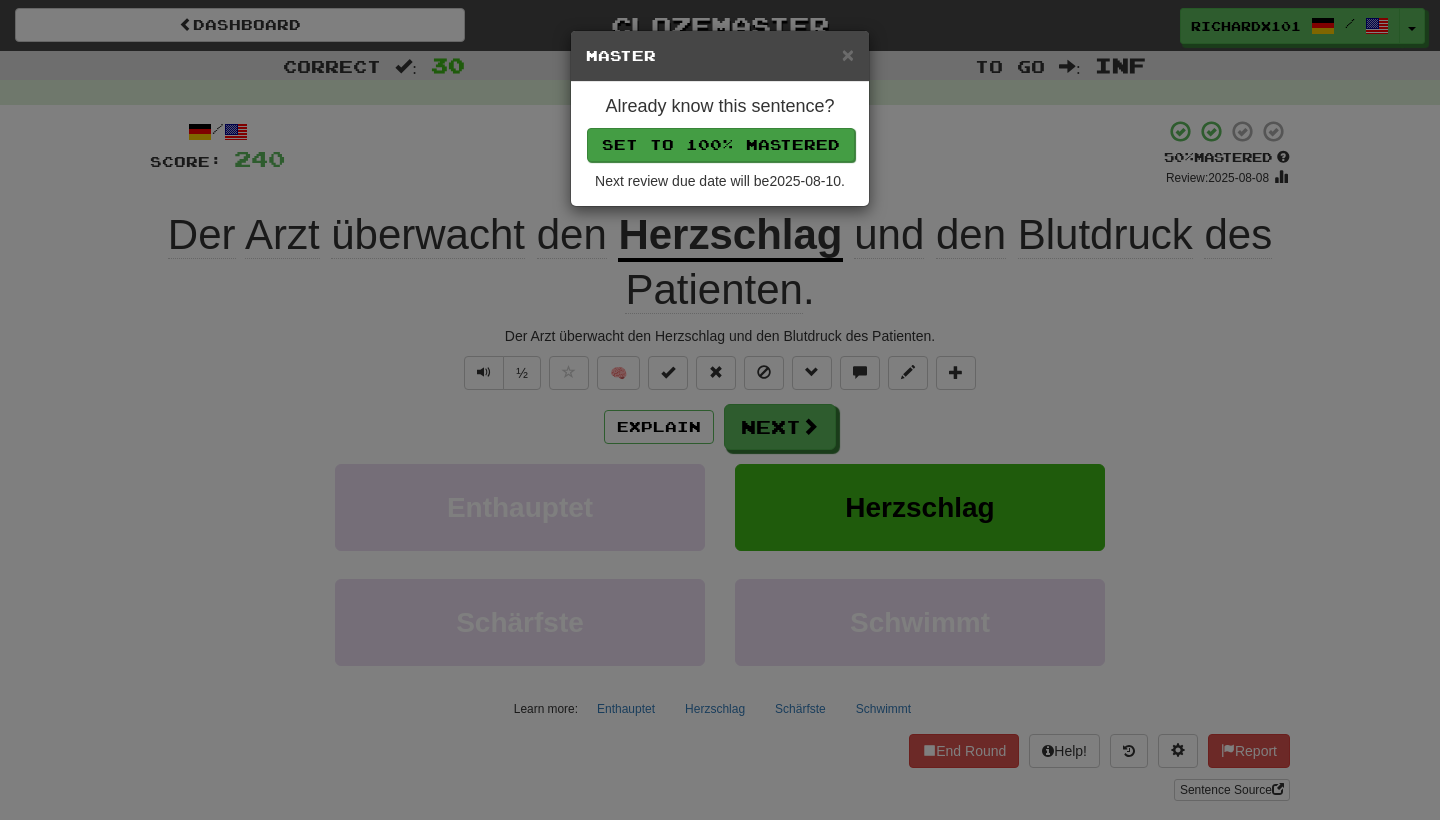 click on "Set to 100% Mastered" at bounding box center [721, 145] 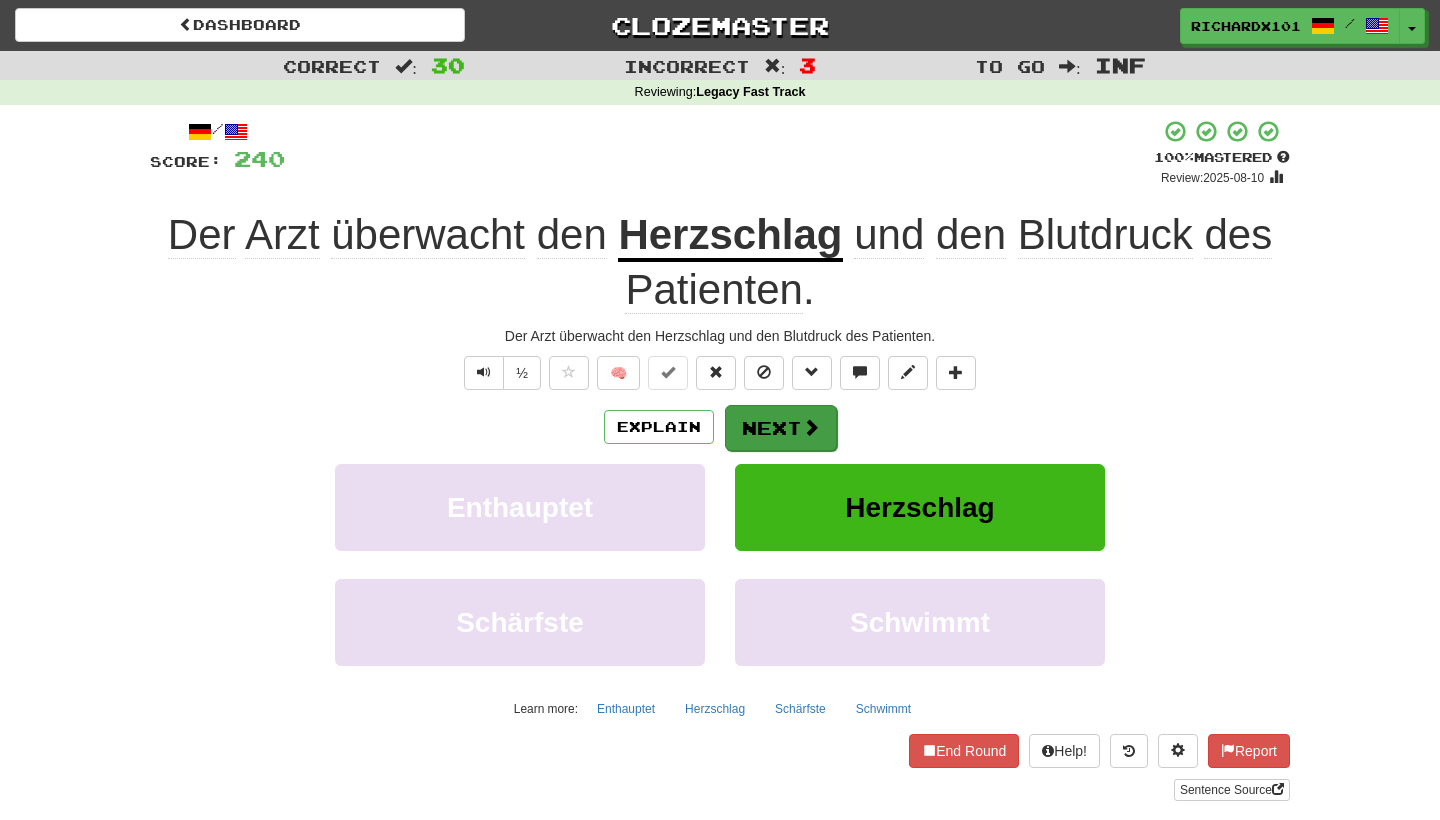 click on "Next" at bounding box center (781, 428) 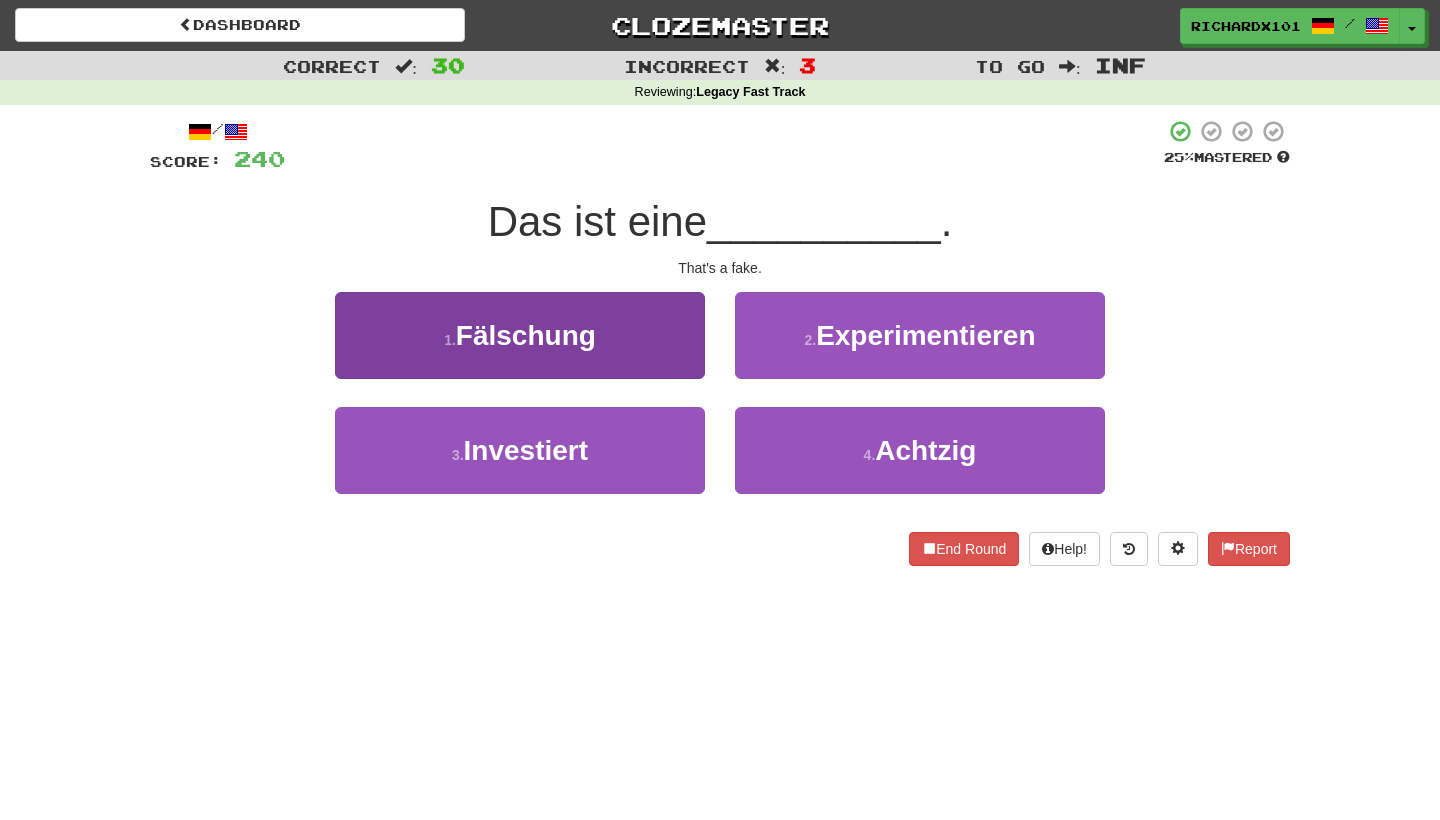 click on "1 .  Fälschung" at bounding box center (520, 335) 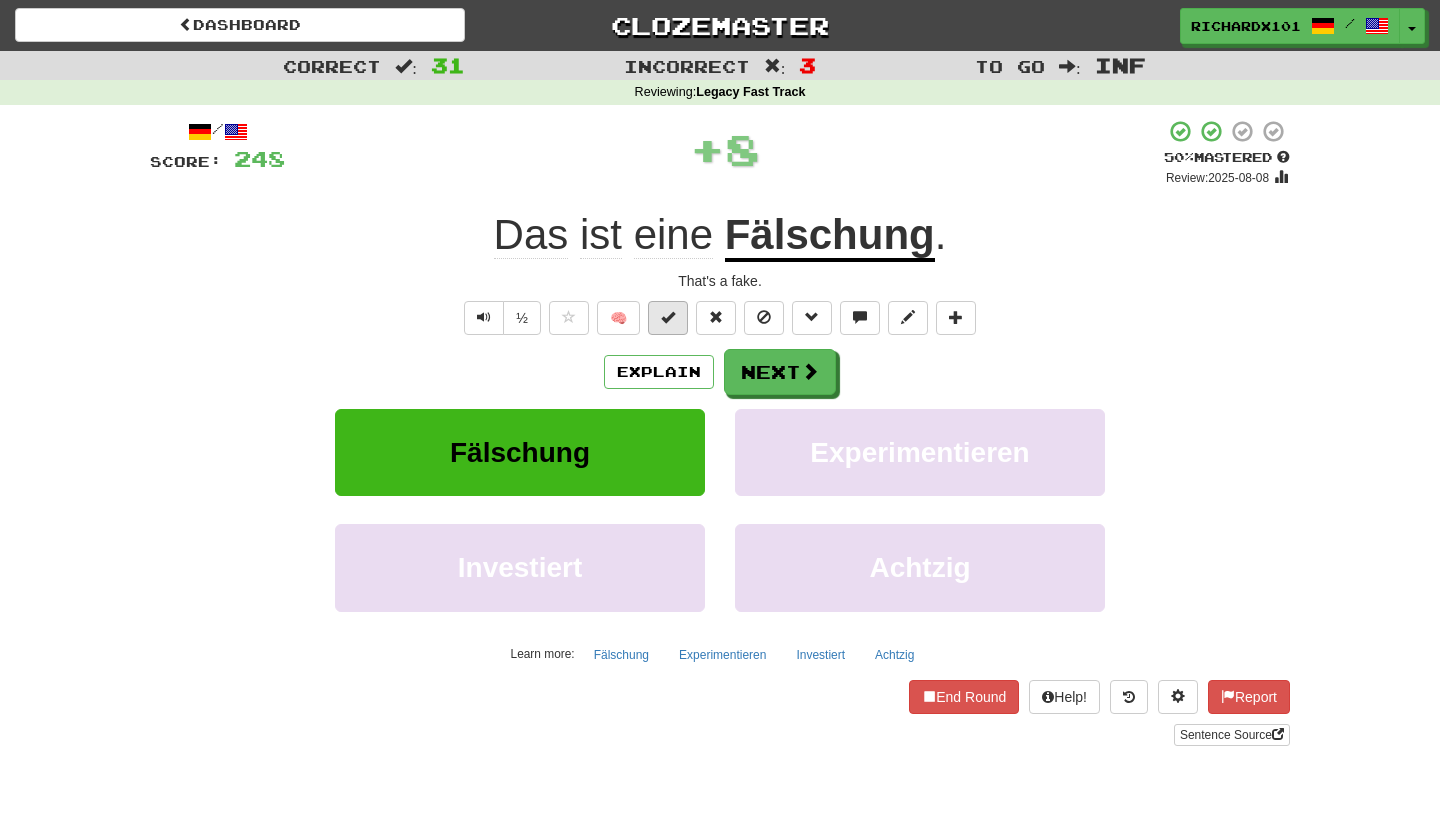 click at bounding box center [668, 317] 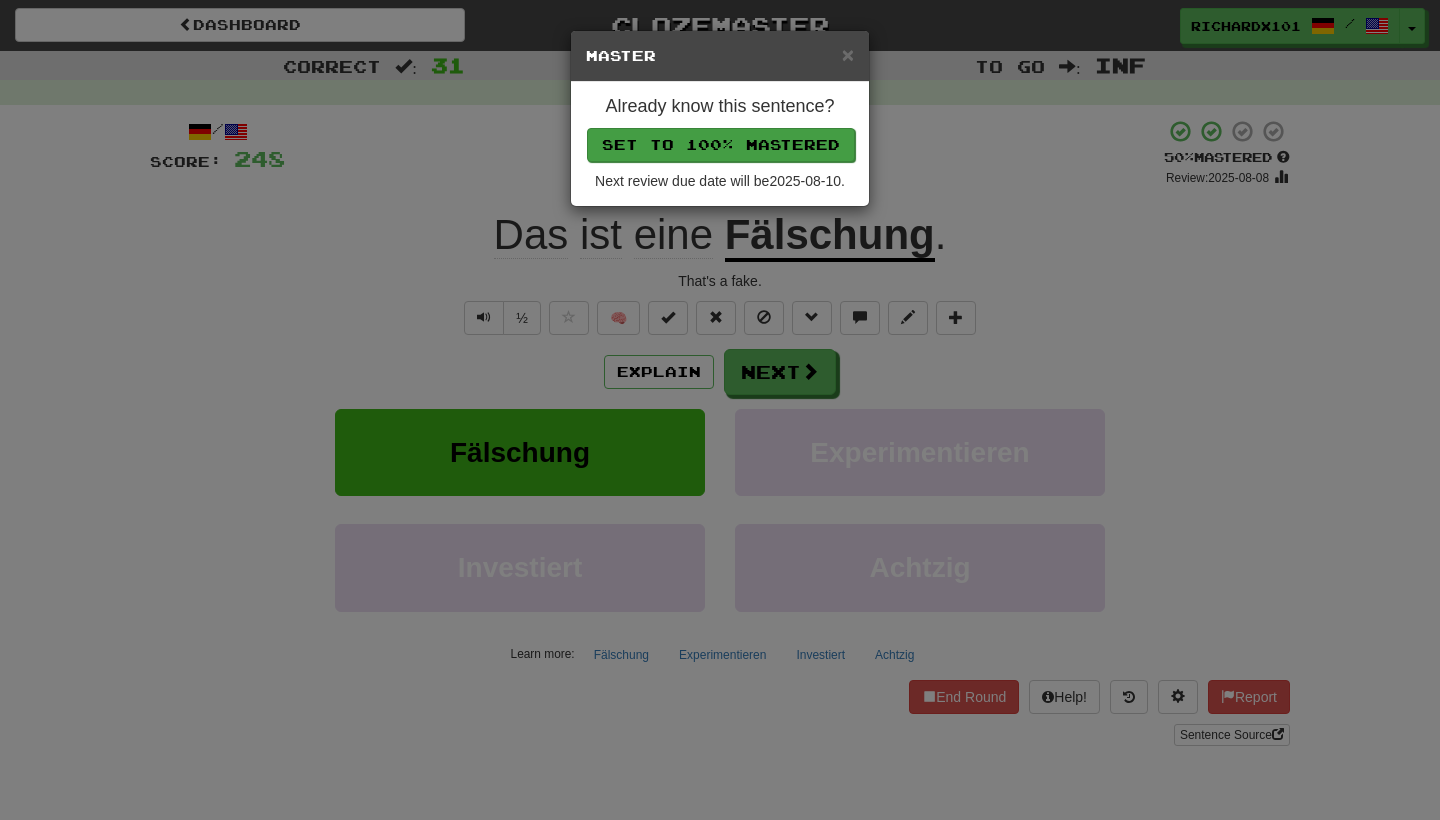 click on "Set to 100% Mastered" at bounding box center (721, 145) 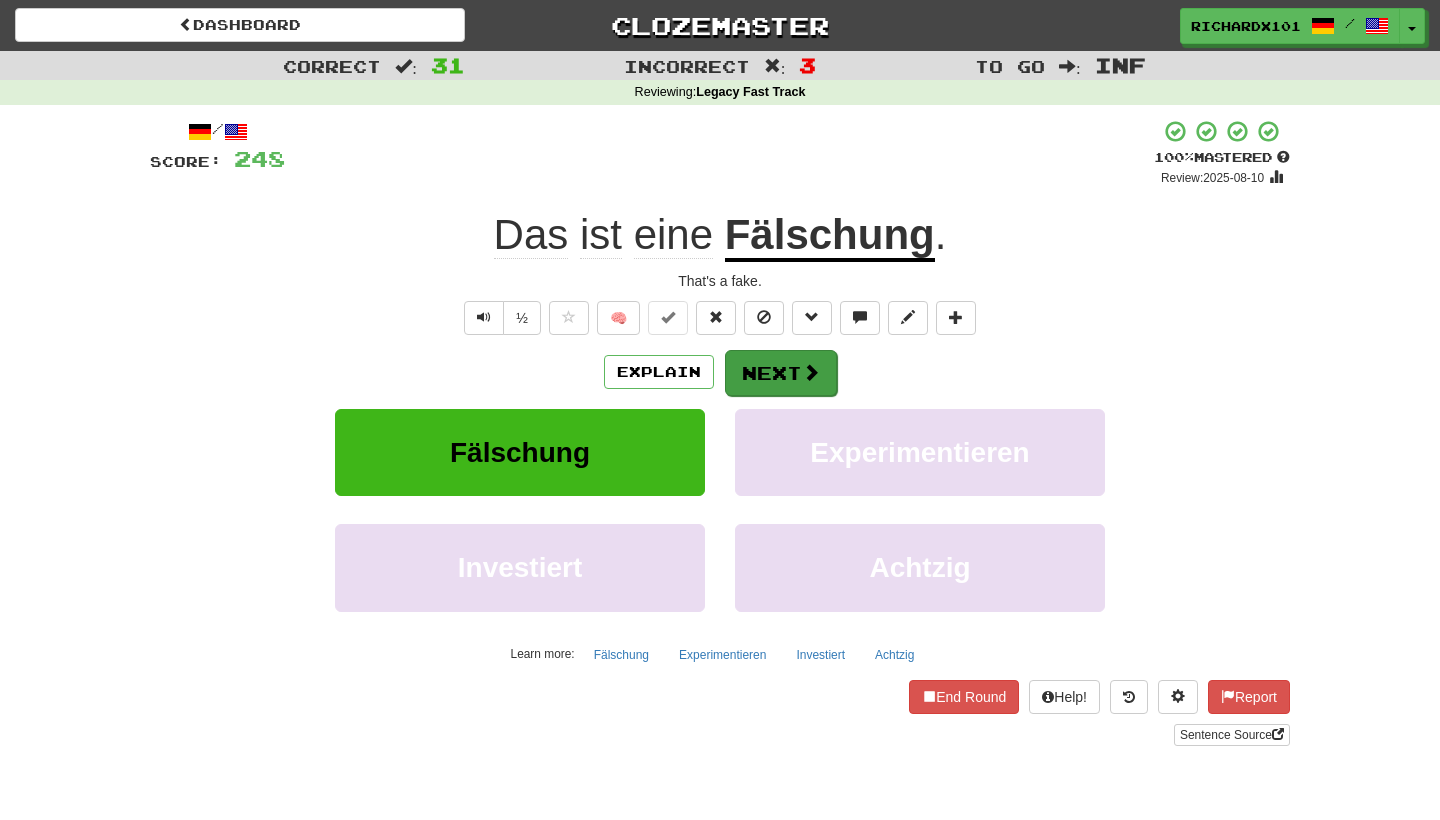 click on "Next" at bounding box center (781, 373) 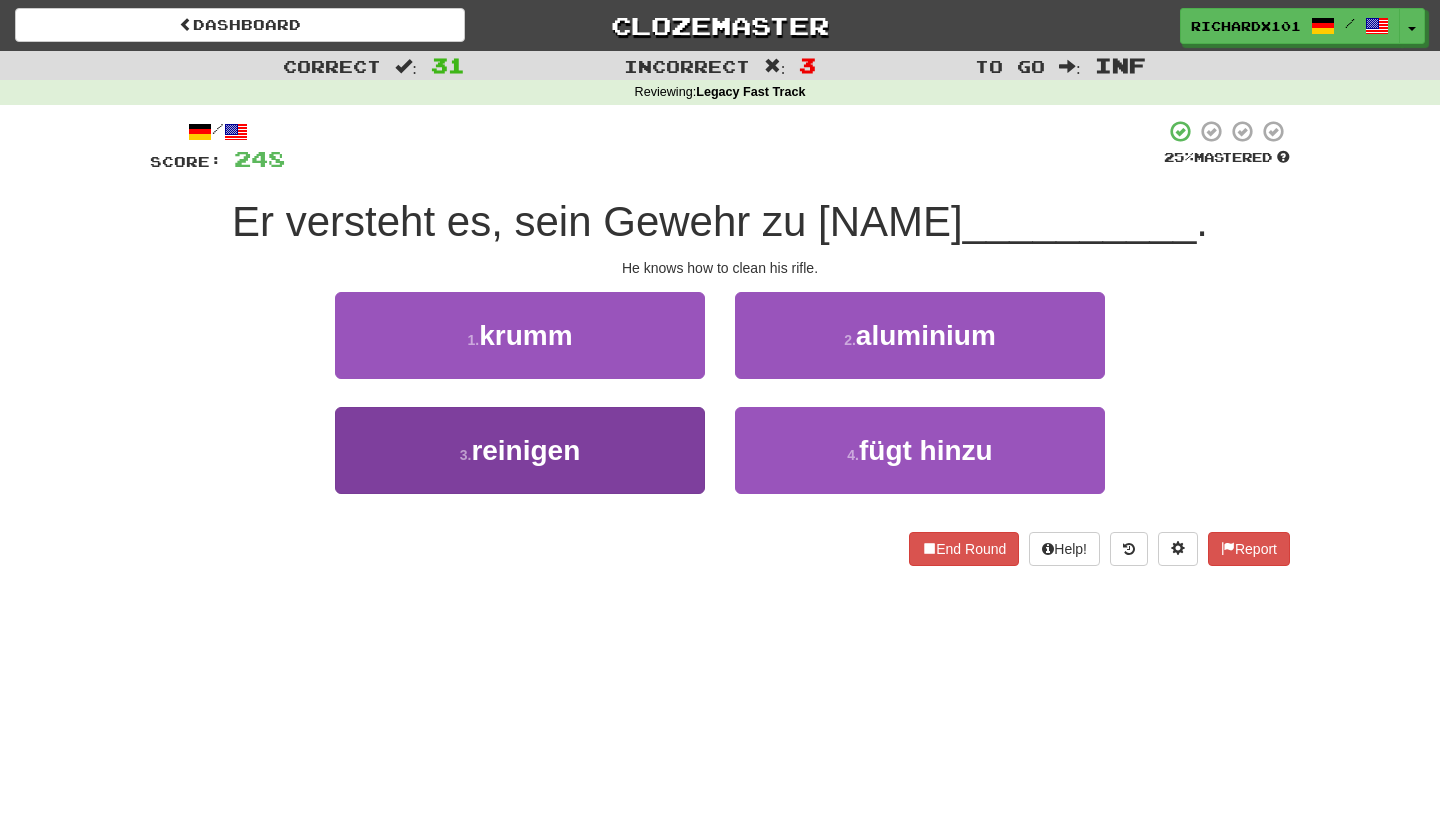 click on "3 .  reinigen" at bounding box center [520, 450] 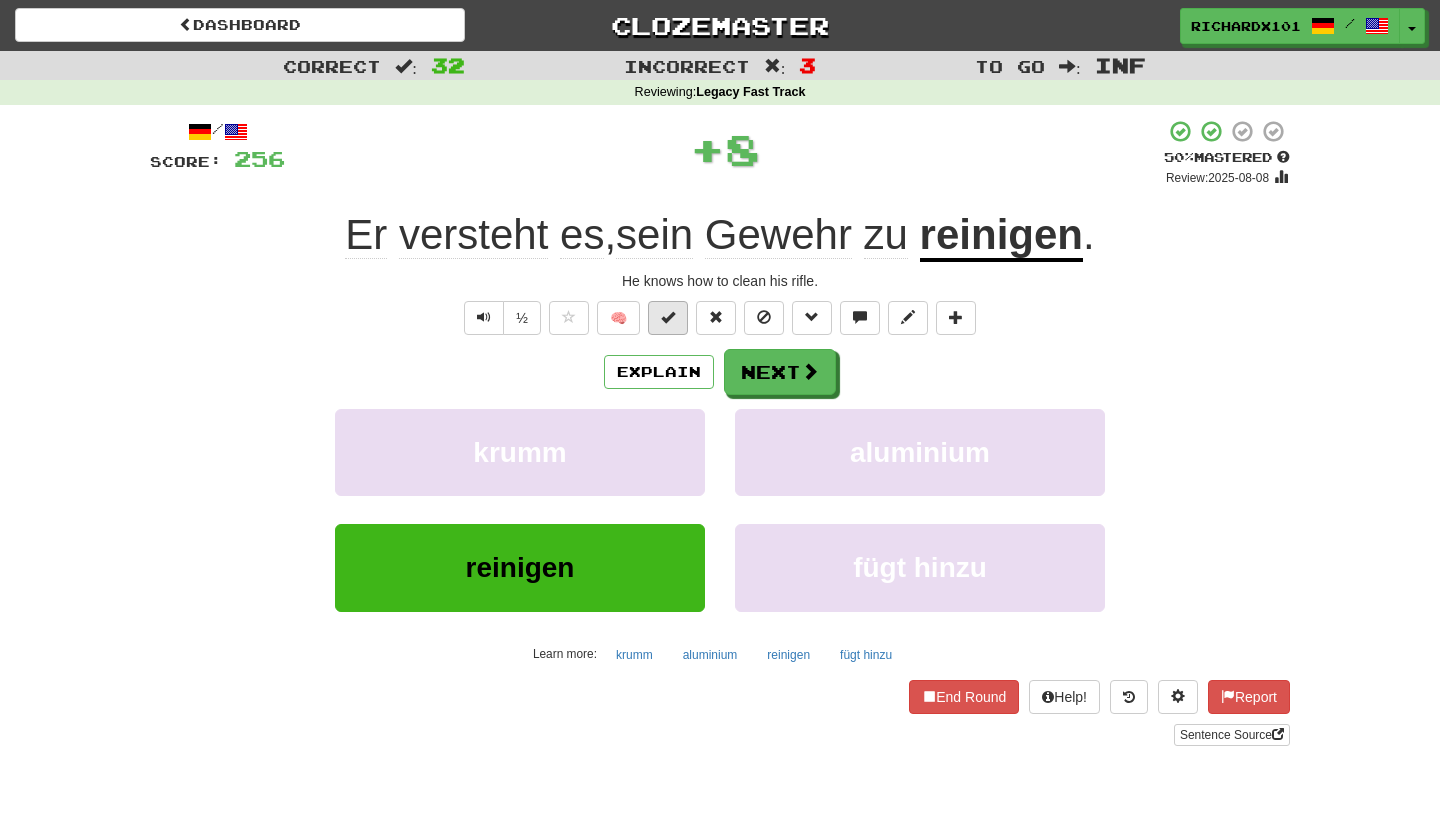click at bounding box center (668, 318) 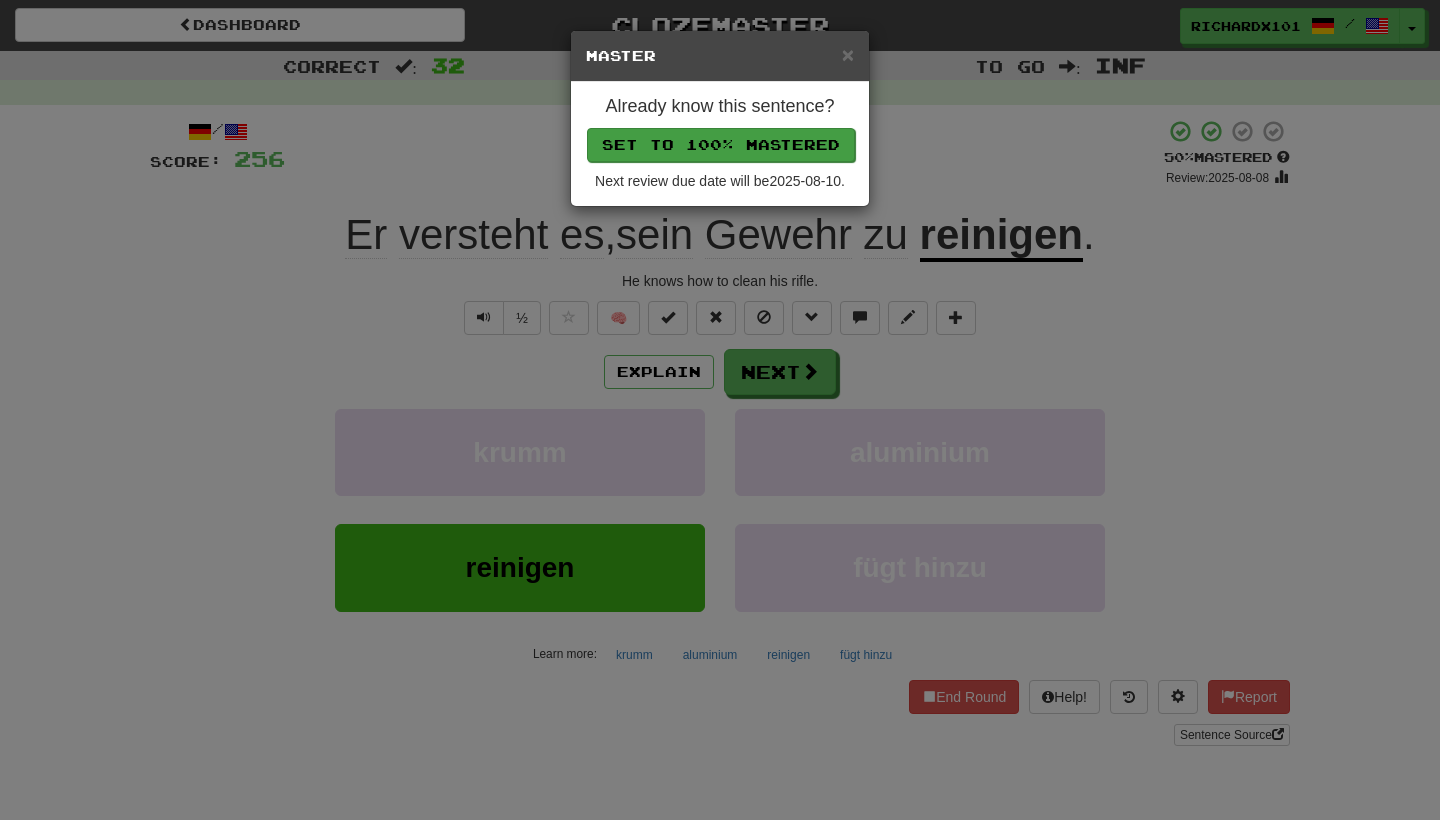 click on "Set to 100% Mastered" at bounding box center [721, 145] 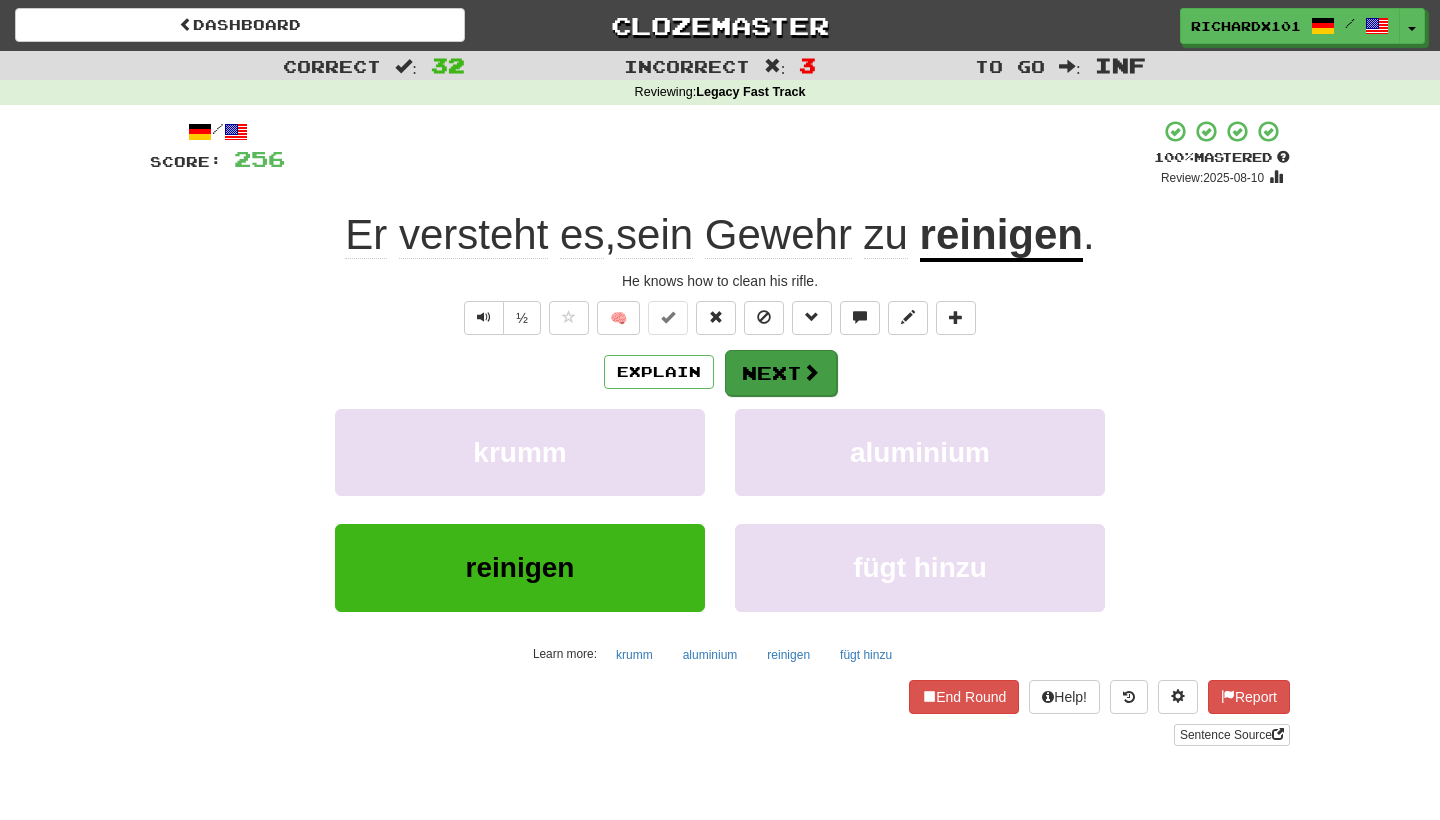click on "Next" at bounding box center (781, 373) 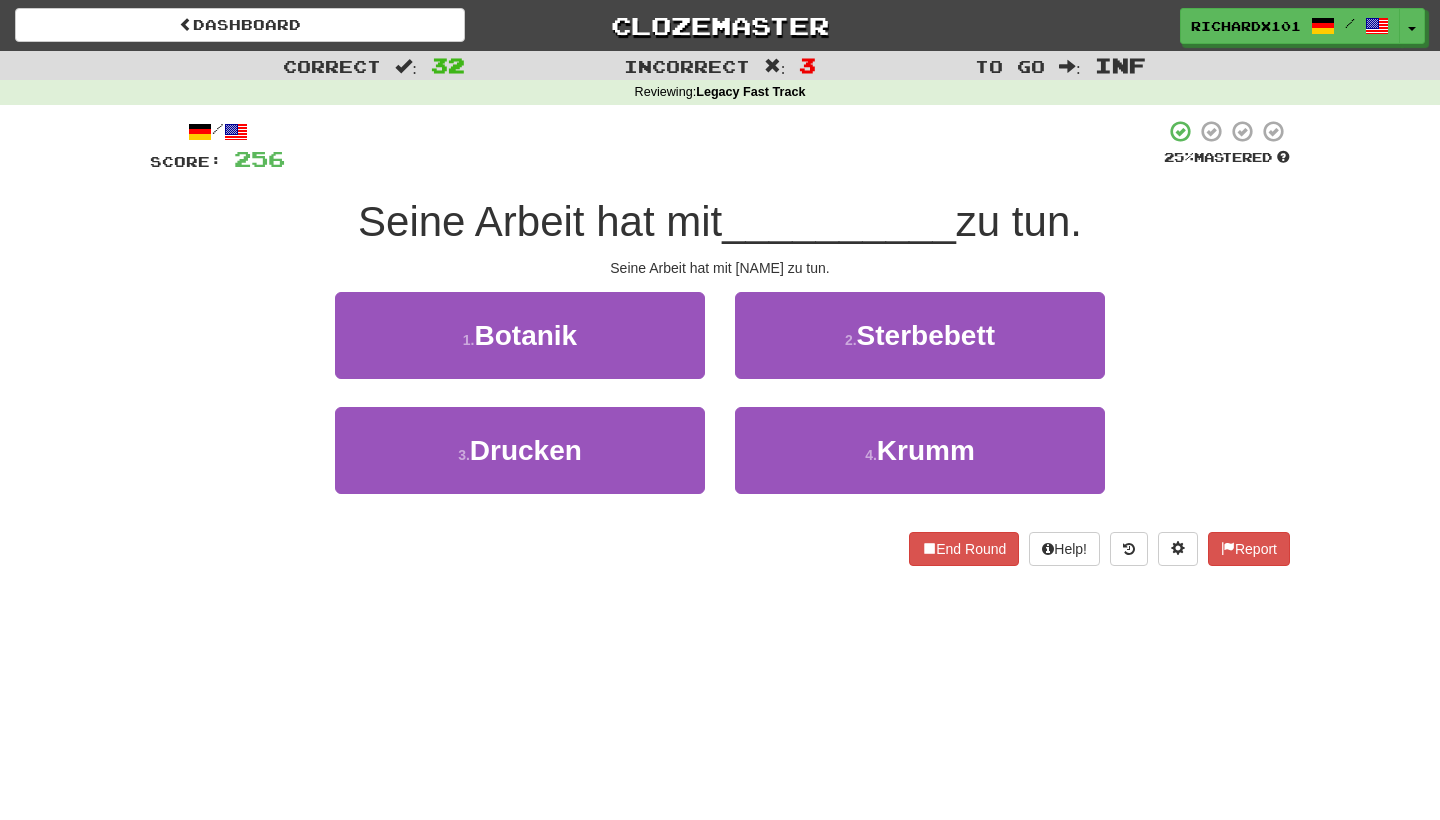 click on "2 .  Sterbebett" at bounding box center [920, 335] 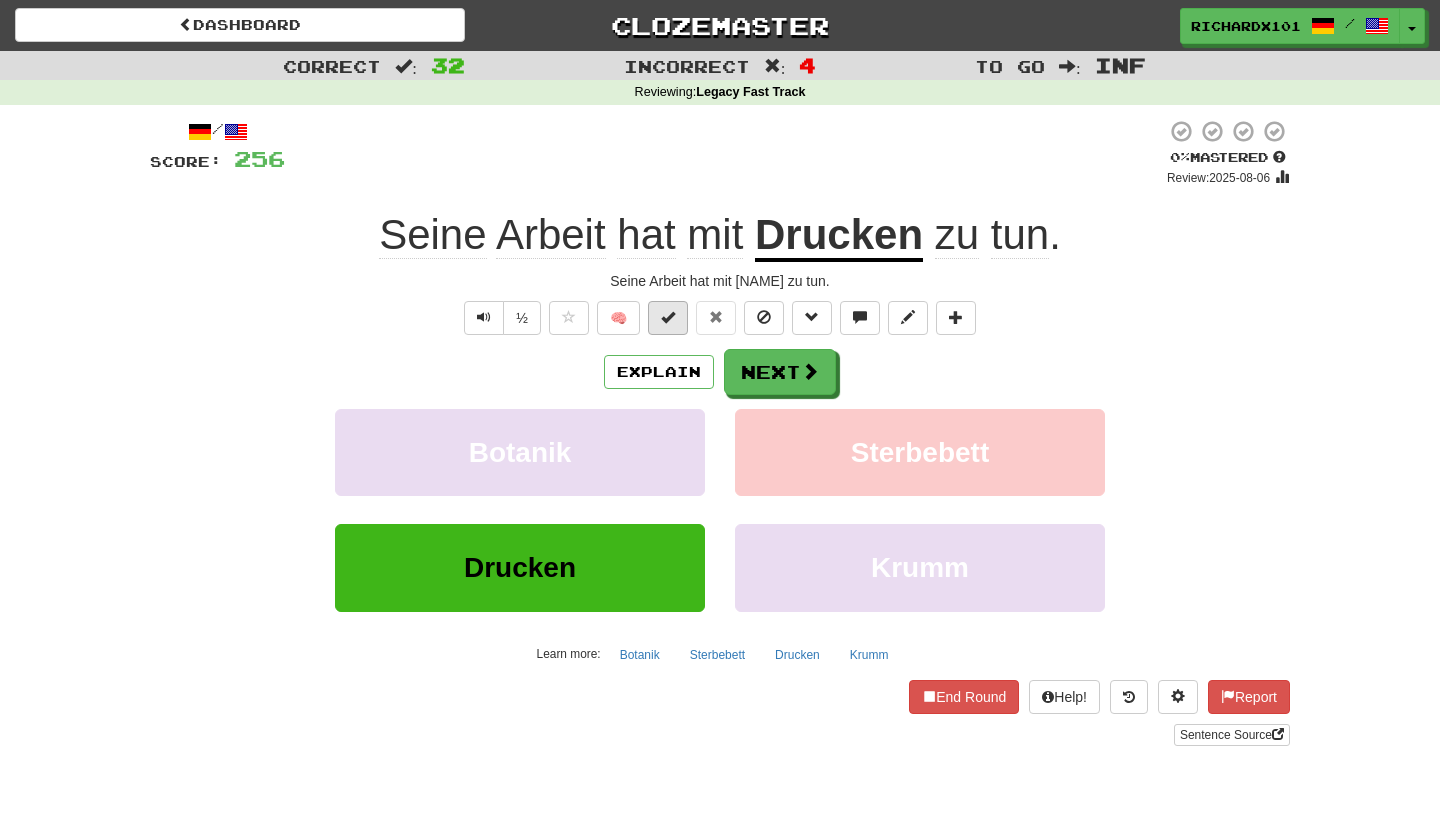 click at bounding box center [668, 317] 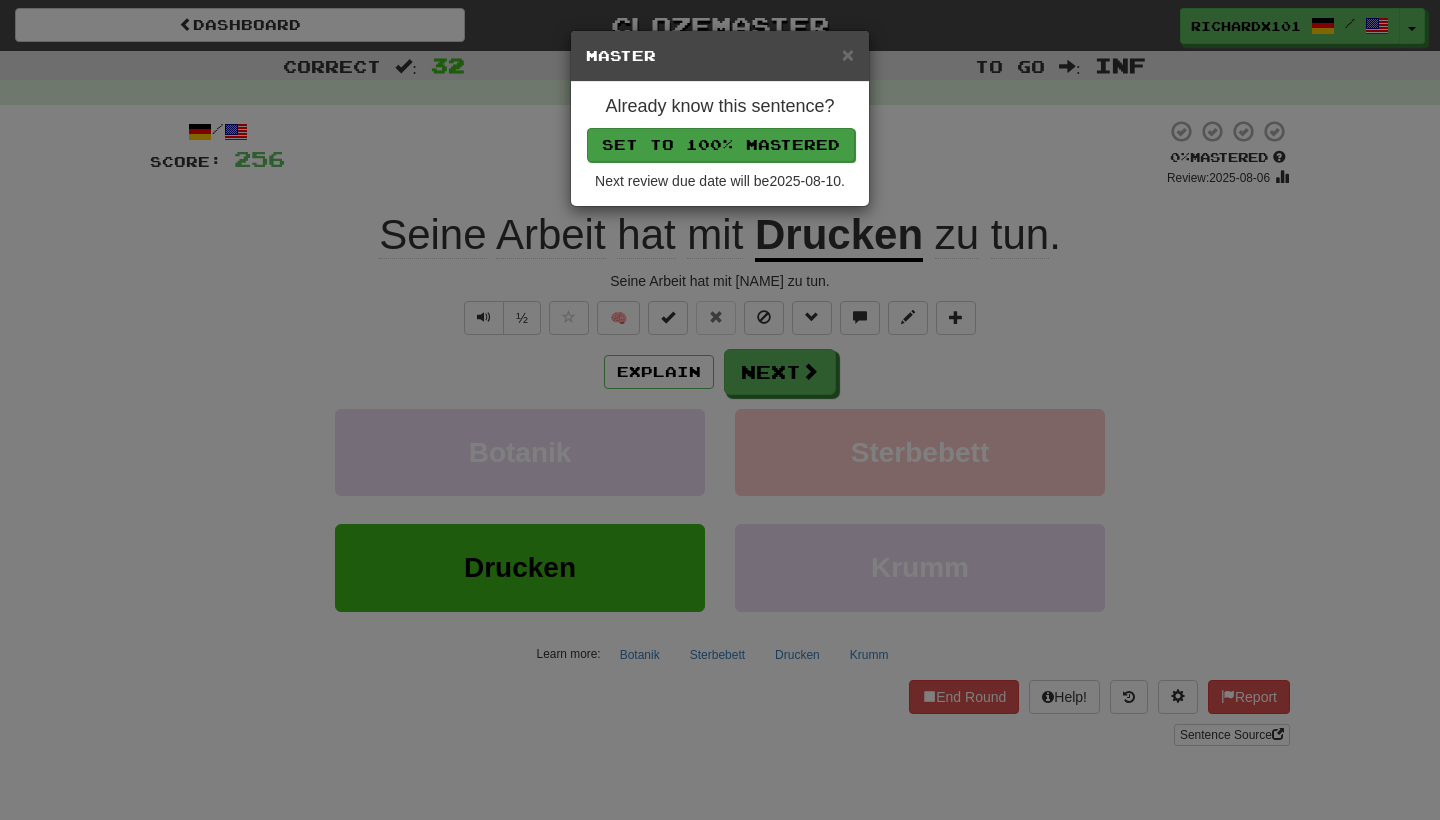 click on "Set to 100% Mastered" at bounding box center [721, 145] 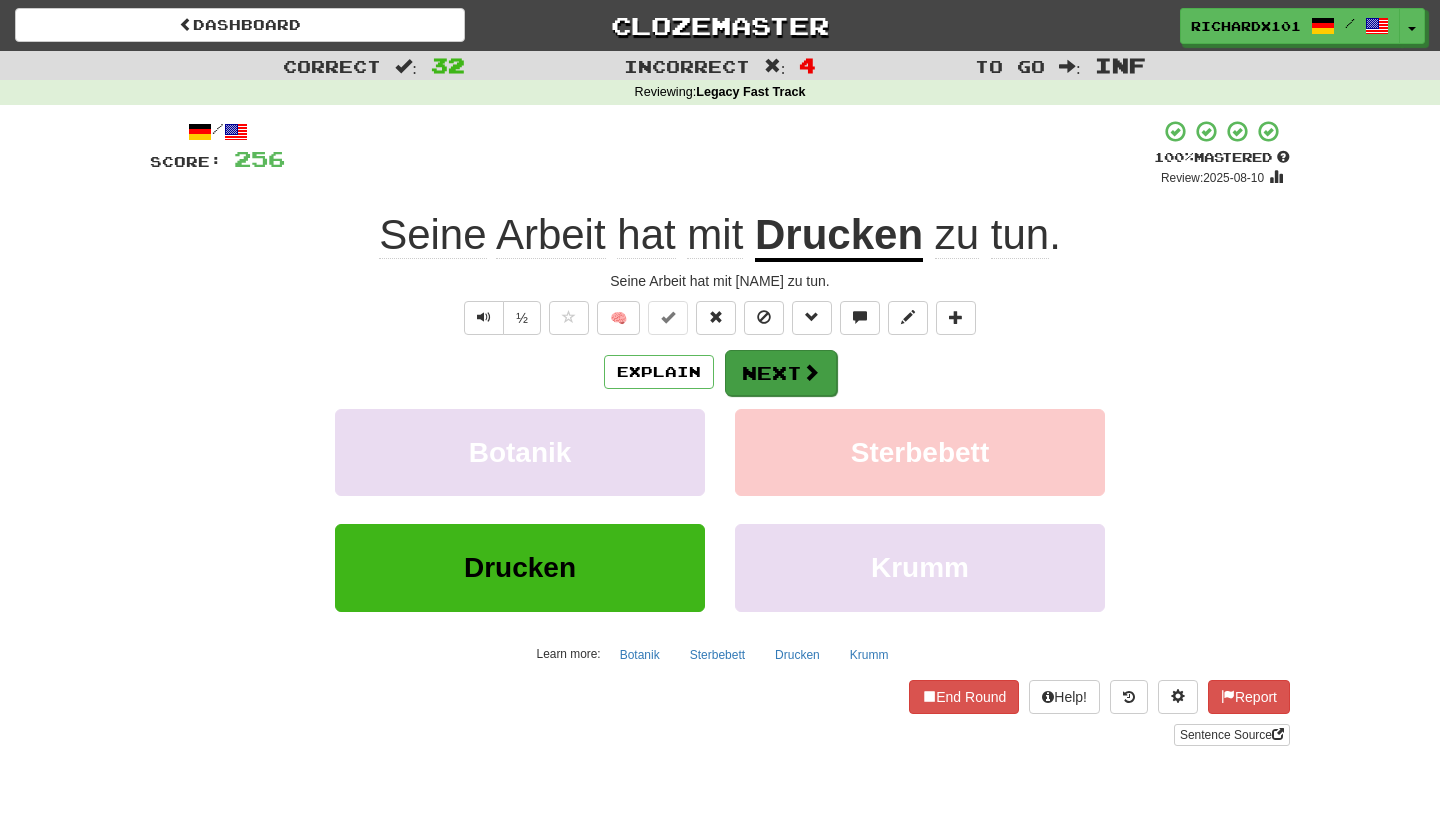 click on "Next" at bounding box center (781, 373) 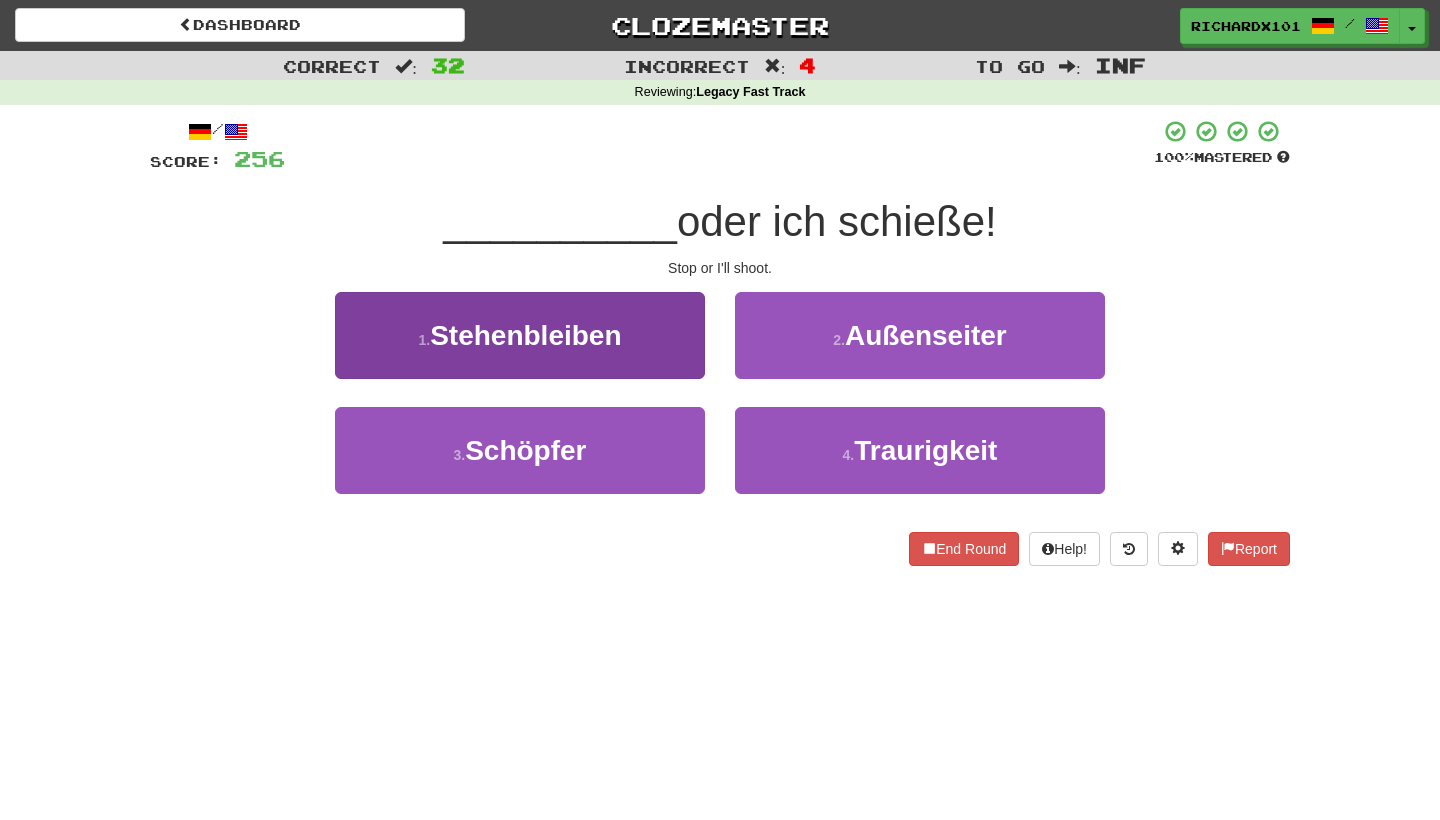 click on "1 .  Stehenbleiben" at bounding box center (520, 335) 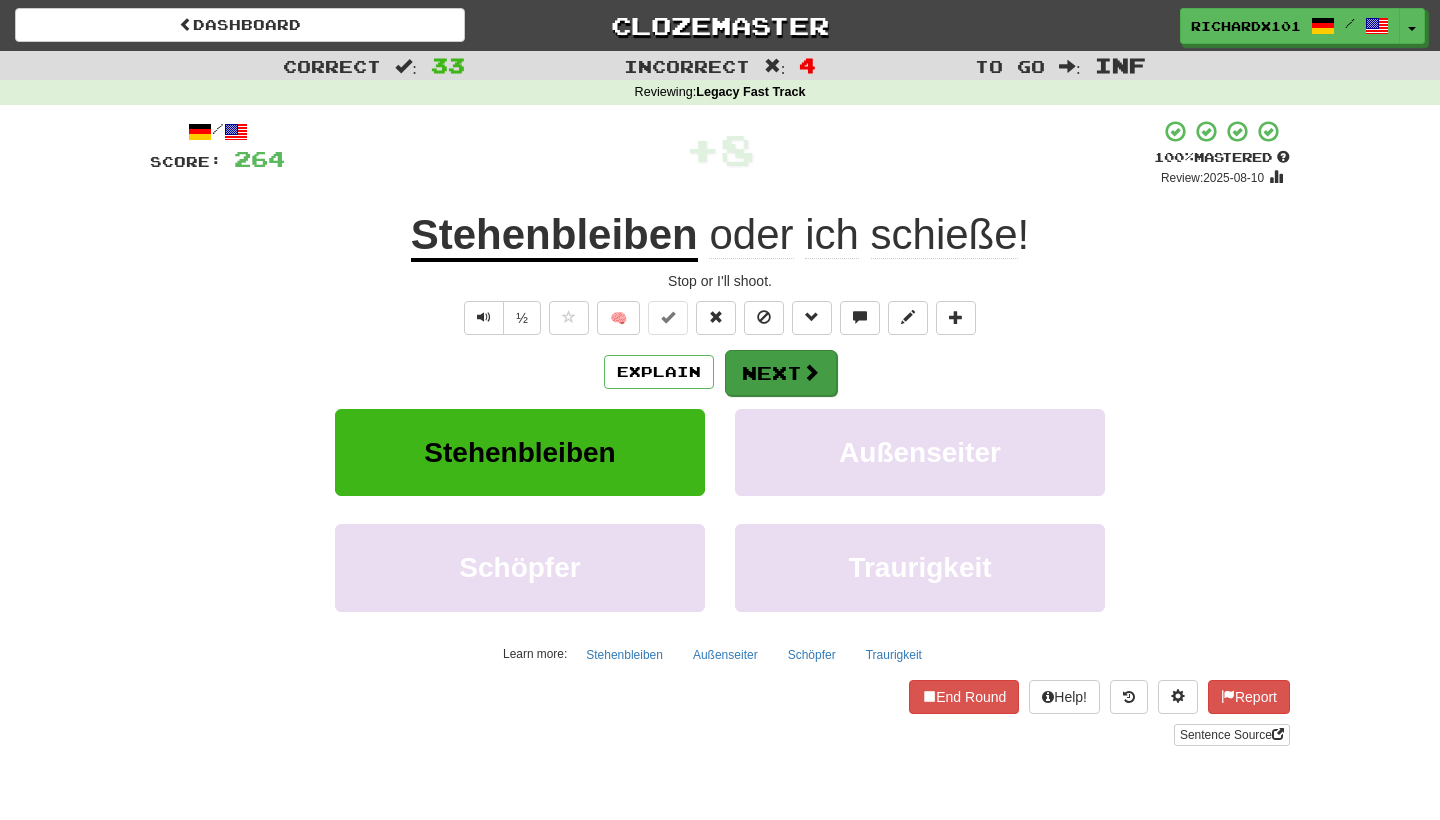 click on "Next" at bounding box center (781, 373) 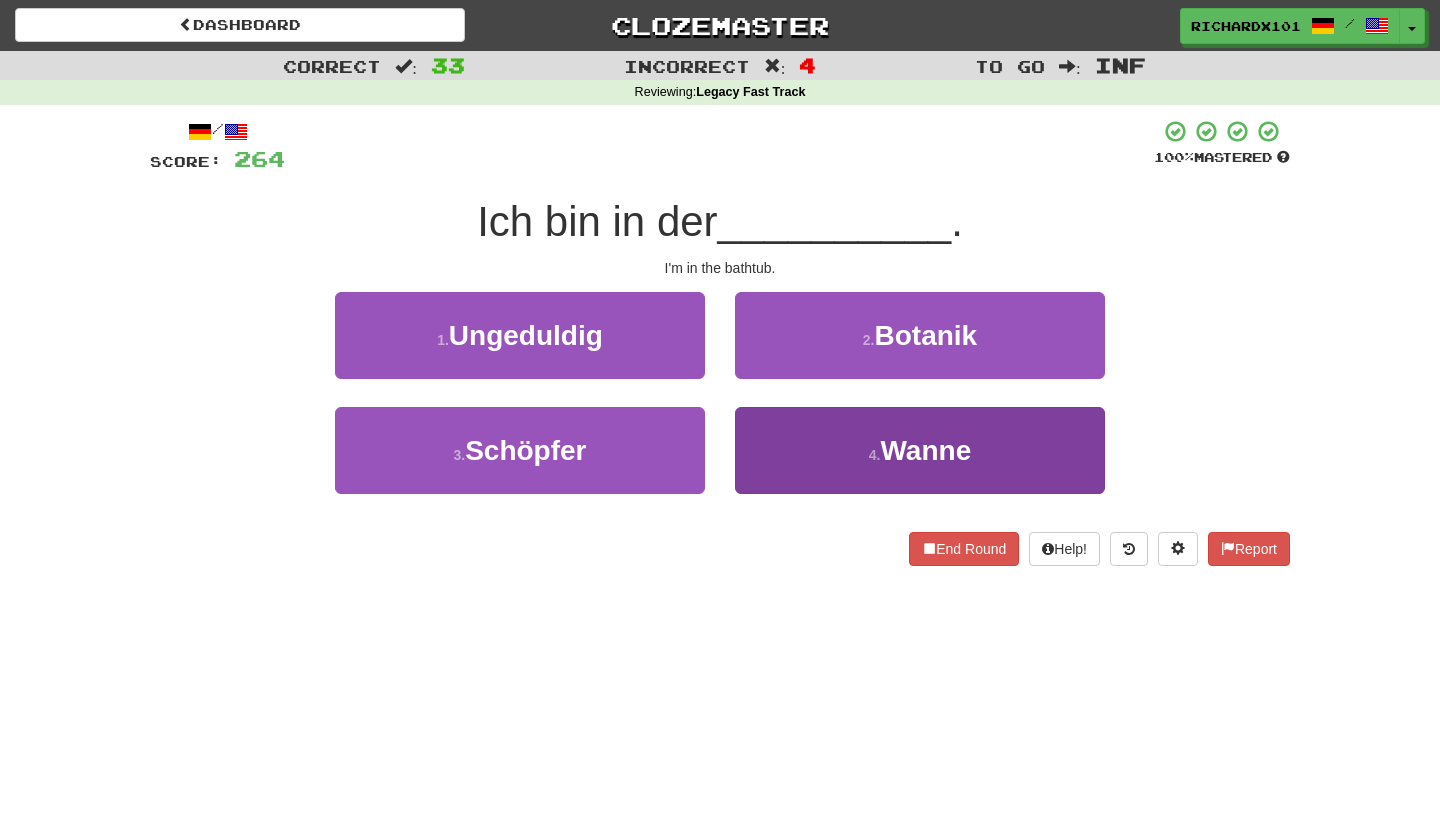 click on "4 .  Wanne" at bounding box center [920, 450] 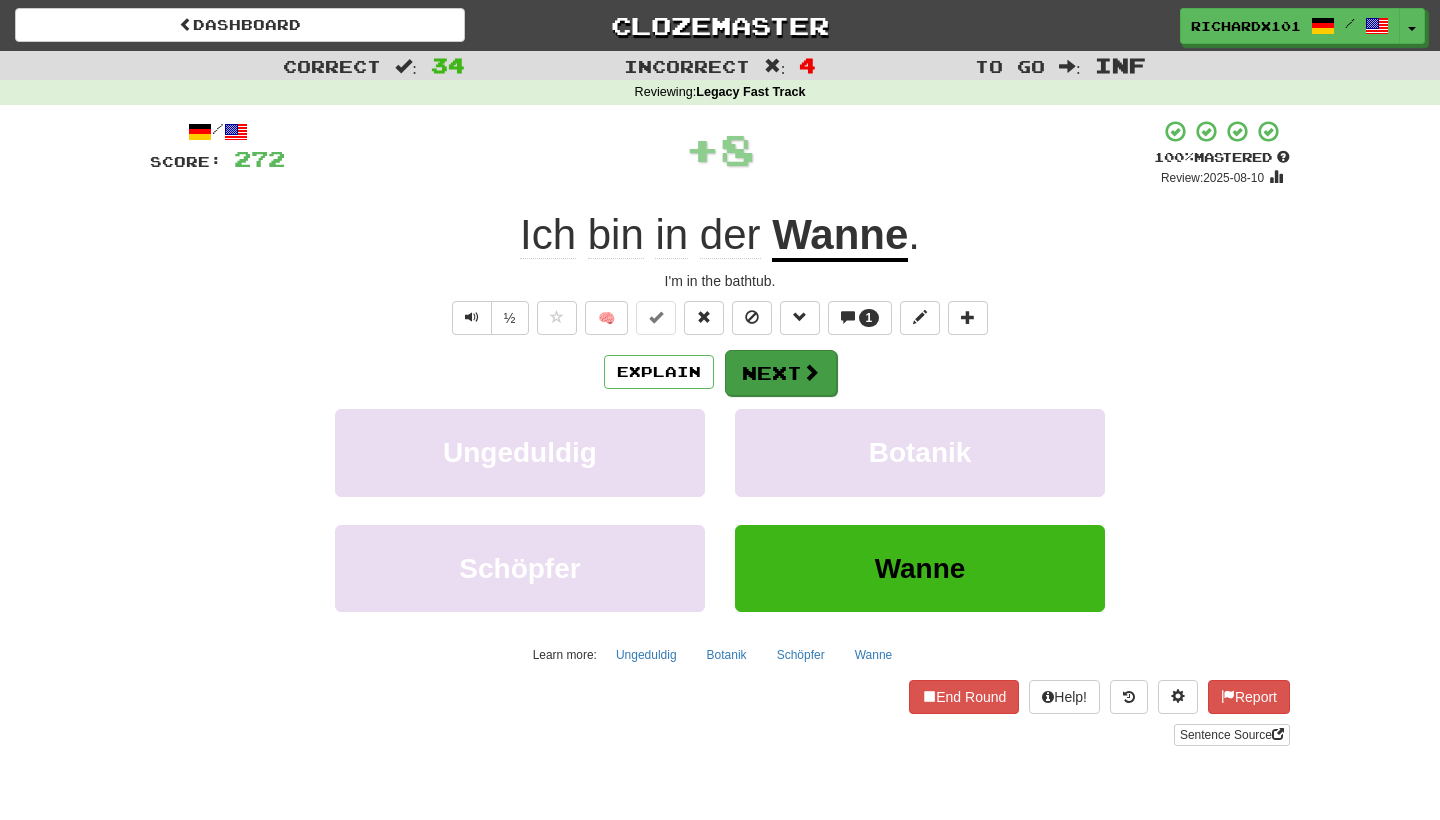 click on "Next" at bounding box center [781, 373] 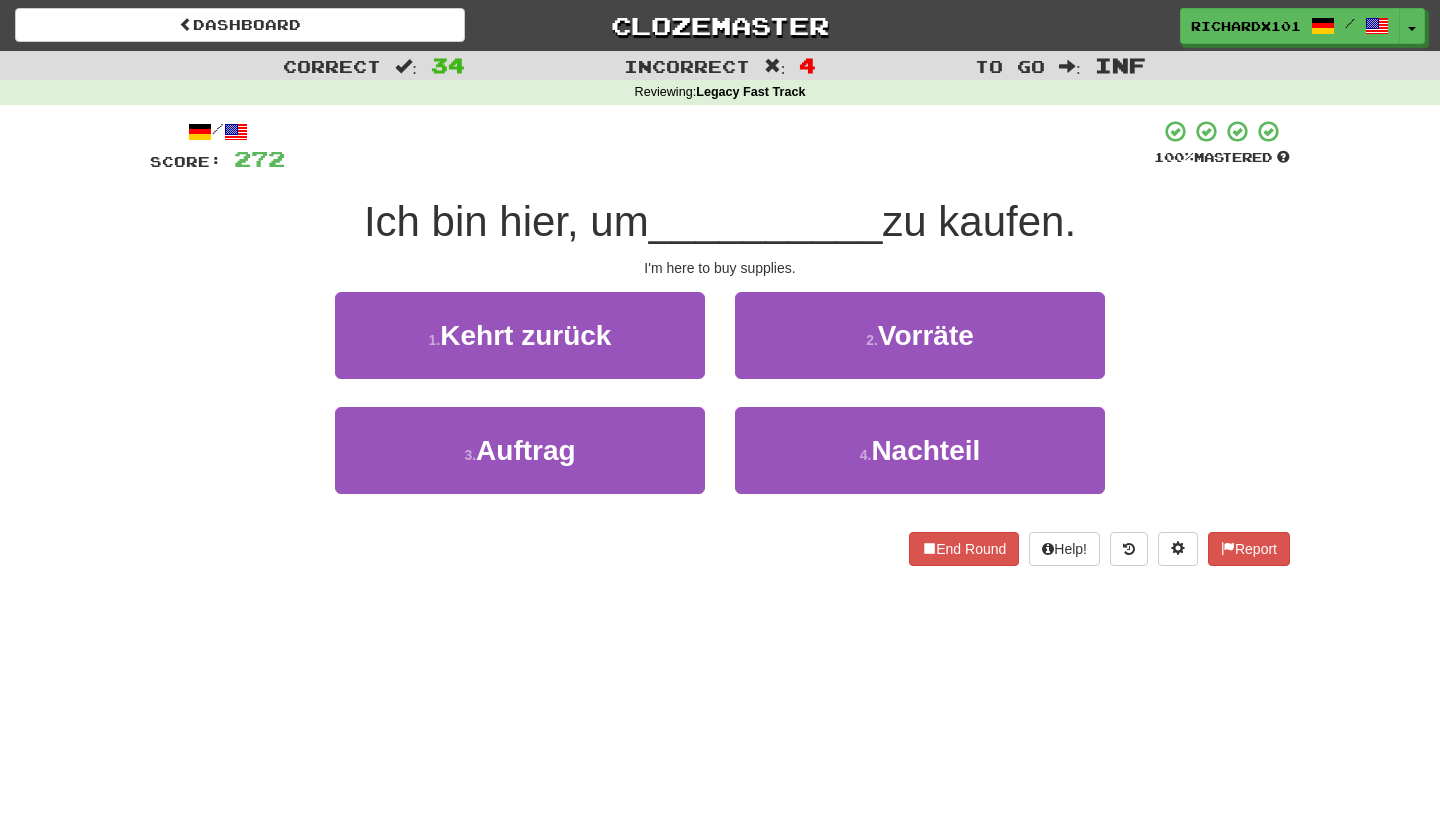 click on "2 .  Vorräte" at bounding box center (920, 335) 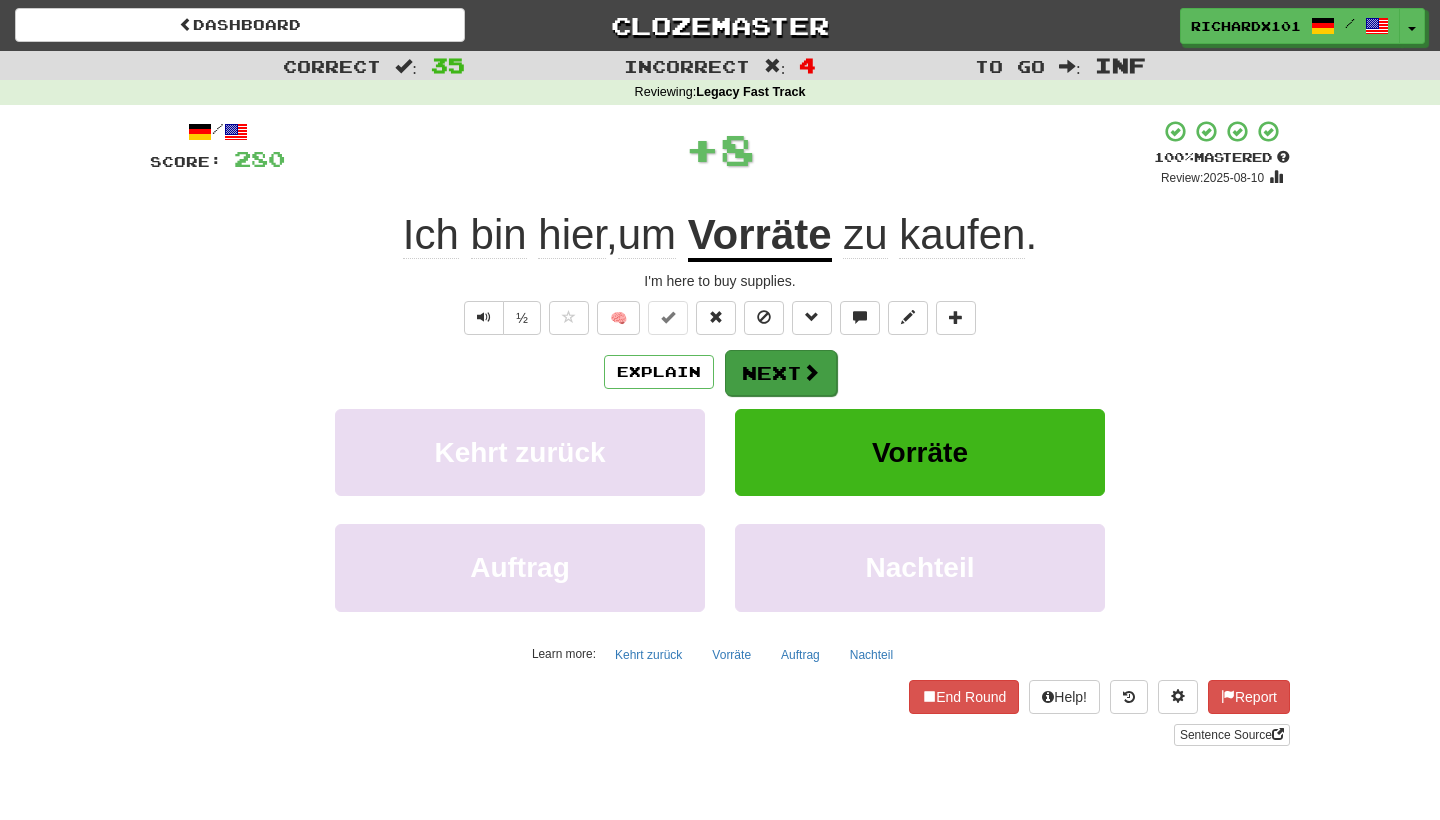 click on "Next" at bounding box center (781, 373) 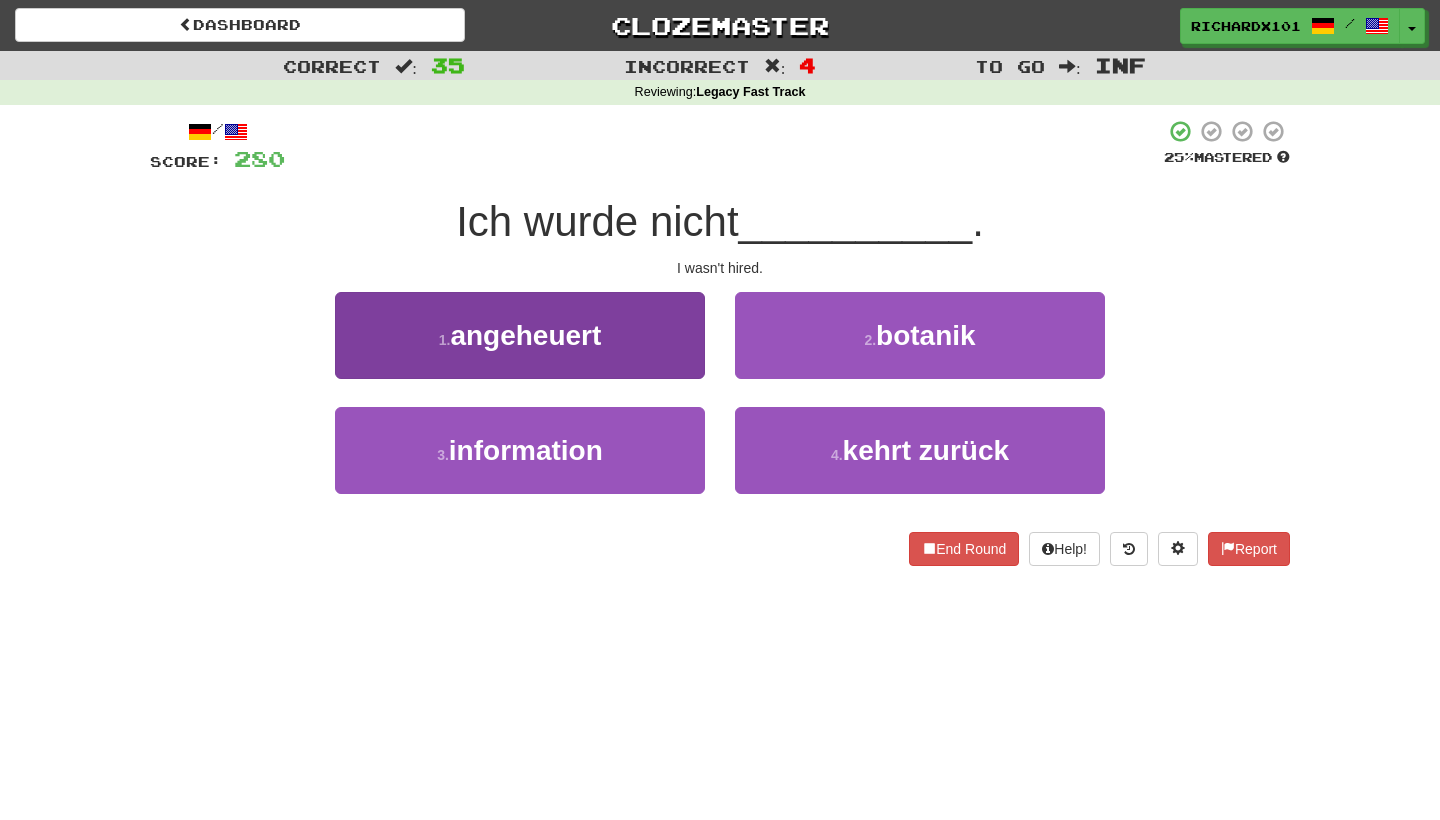 click on "1 .  angeheuert" at bounding box center (520, 335) 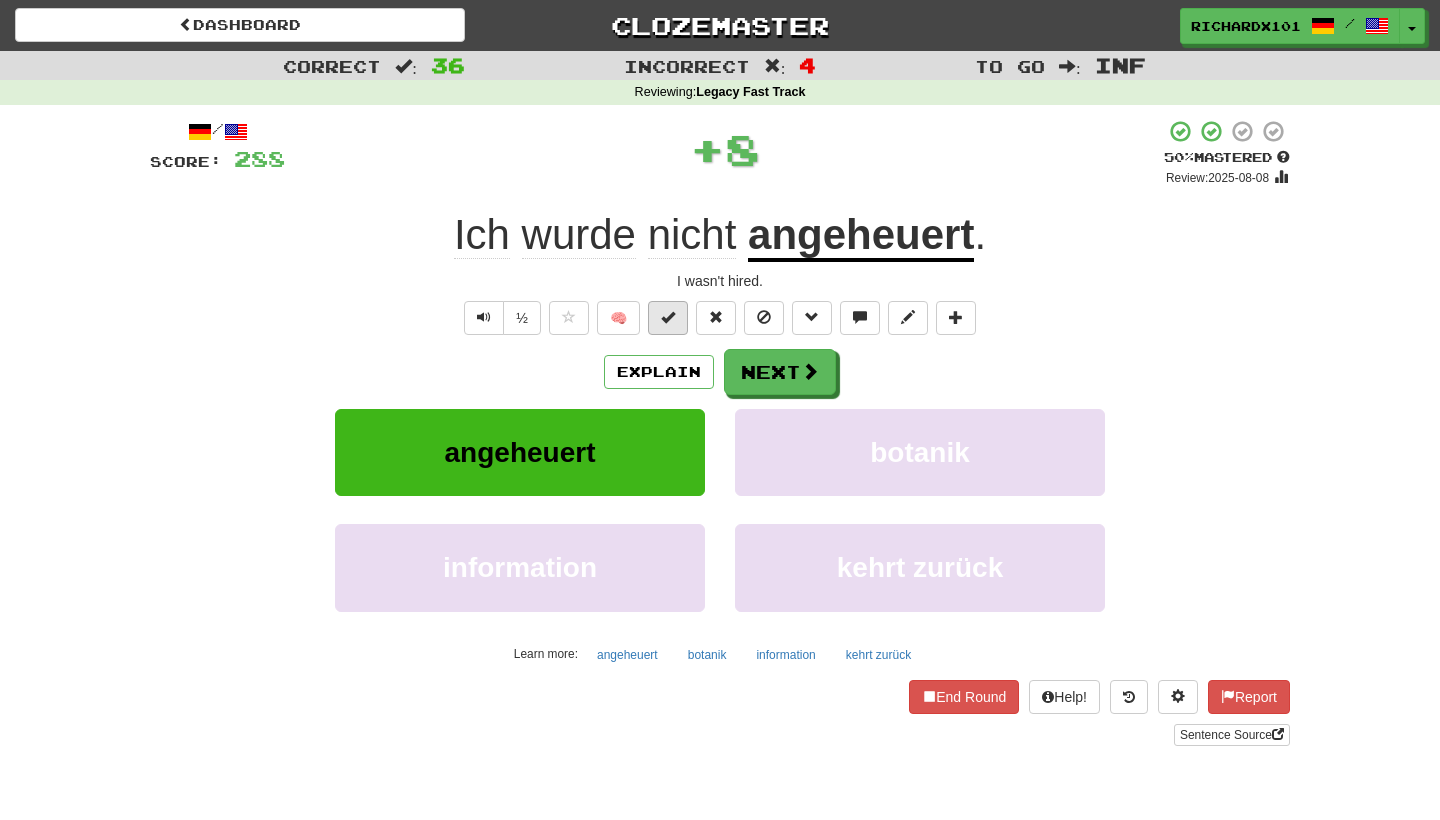 click at bounding box center [668, 318] 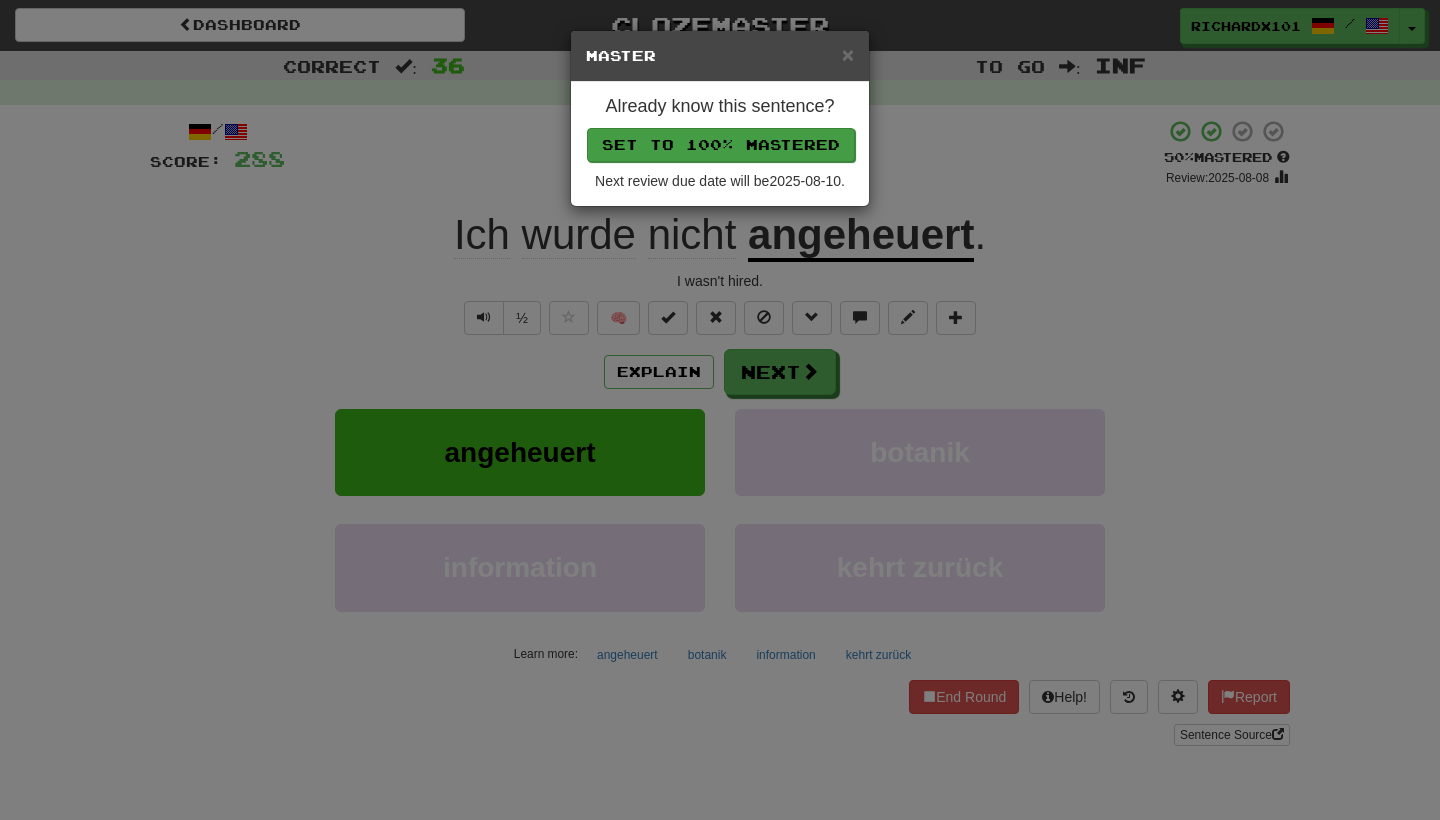 click on "Set to 100% Mastered" at bounding box center (721, 145) 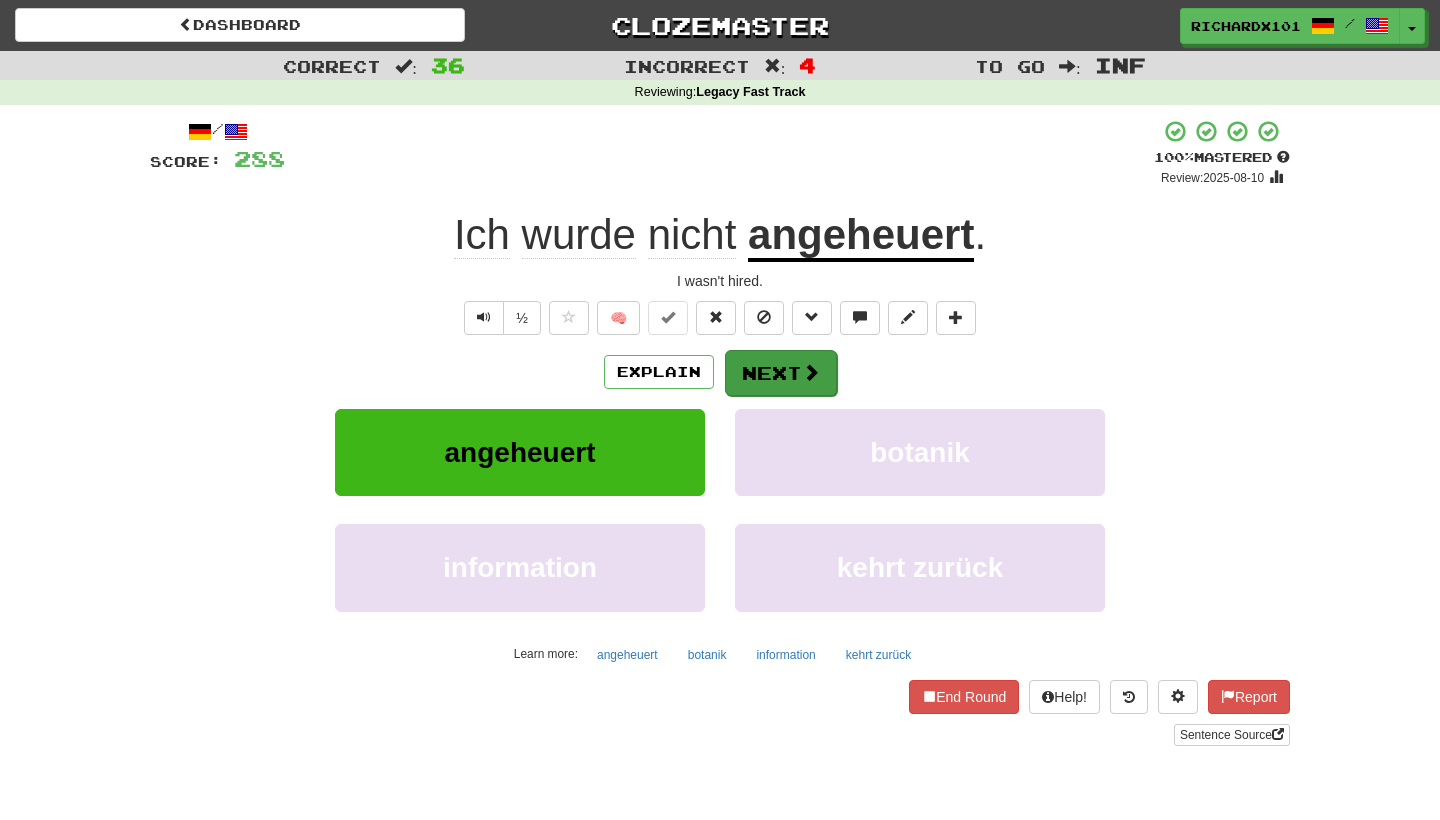 click on "Next" at bounding box center (781, 373) 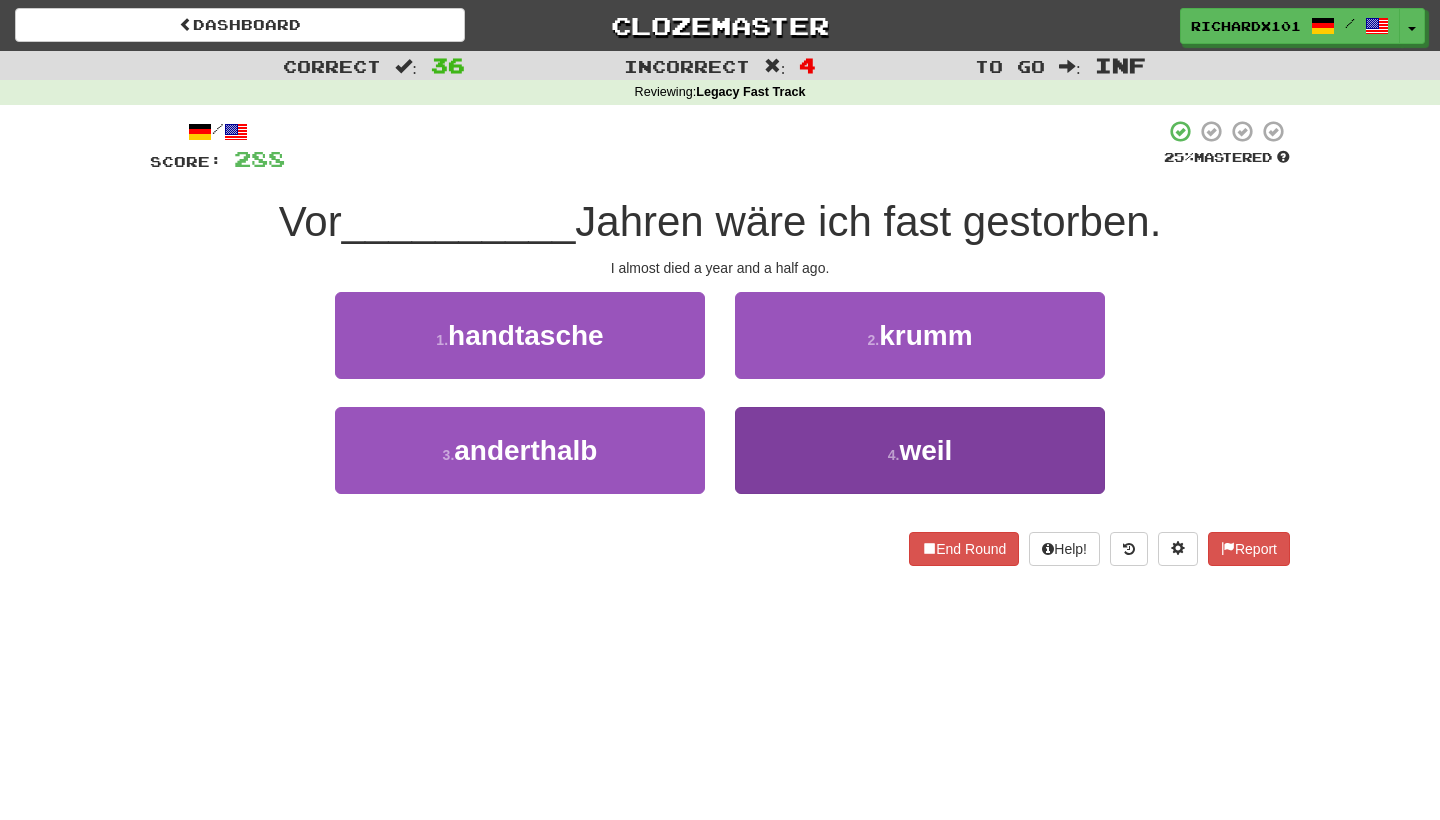 click on "4 .  weil" at bounding box center (920, 450) 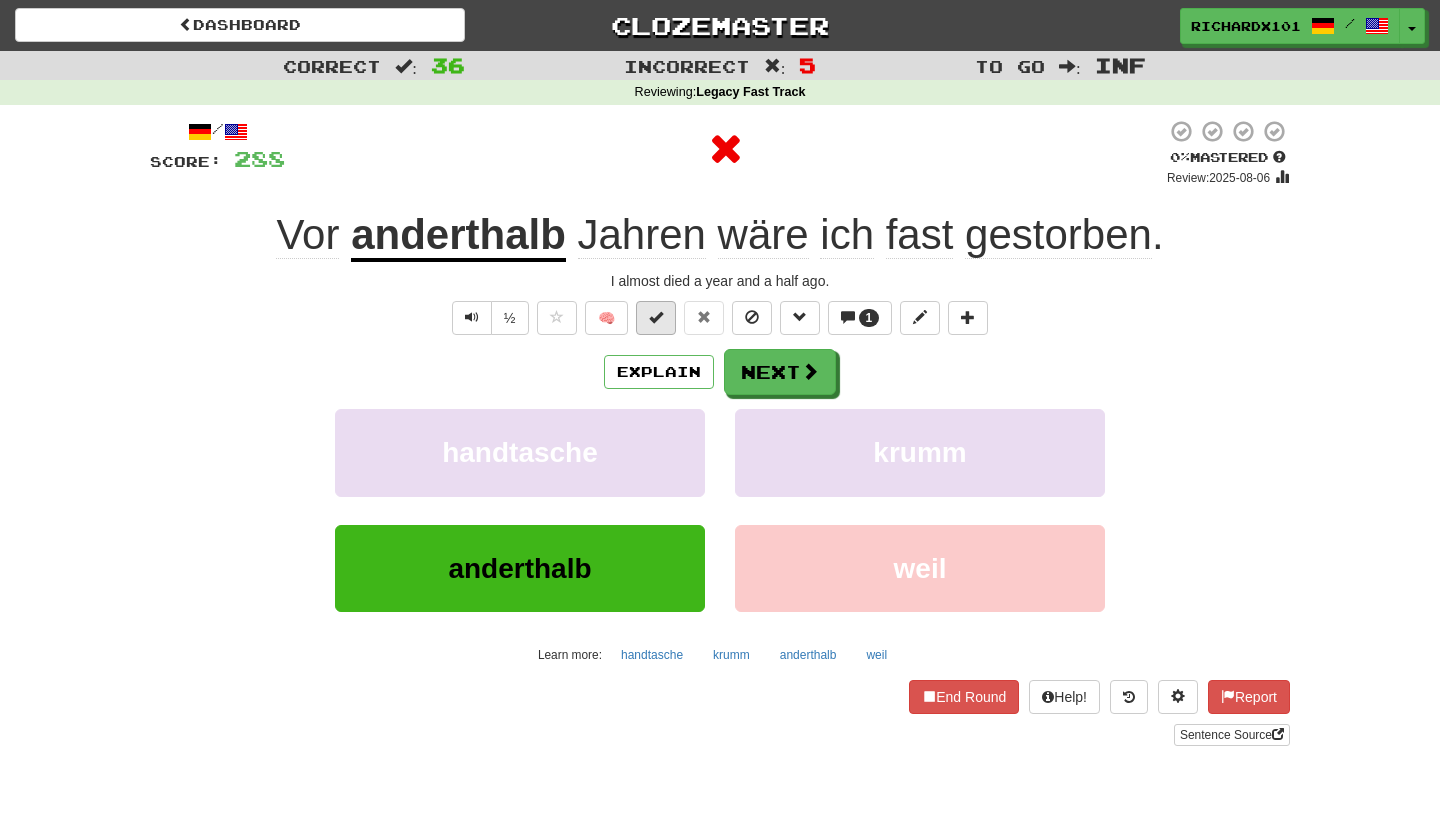 click at bounding box center [656, 318] 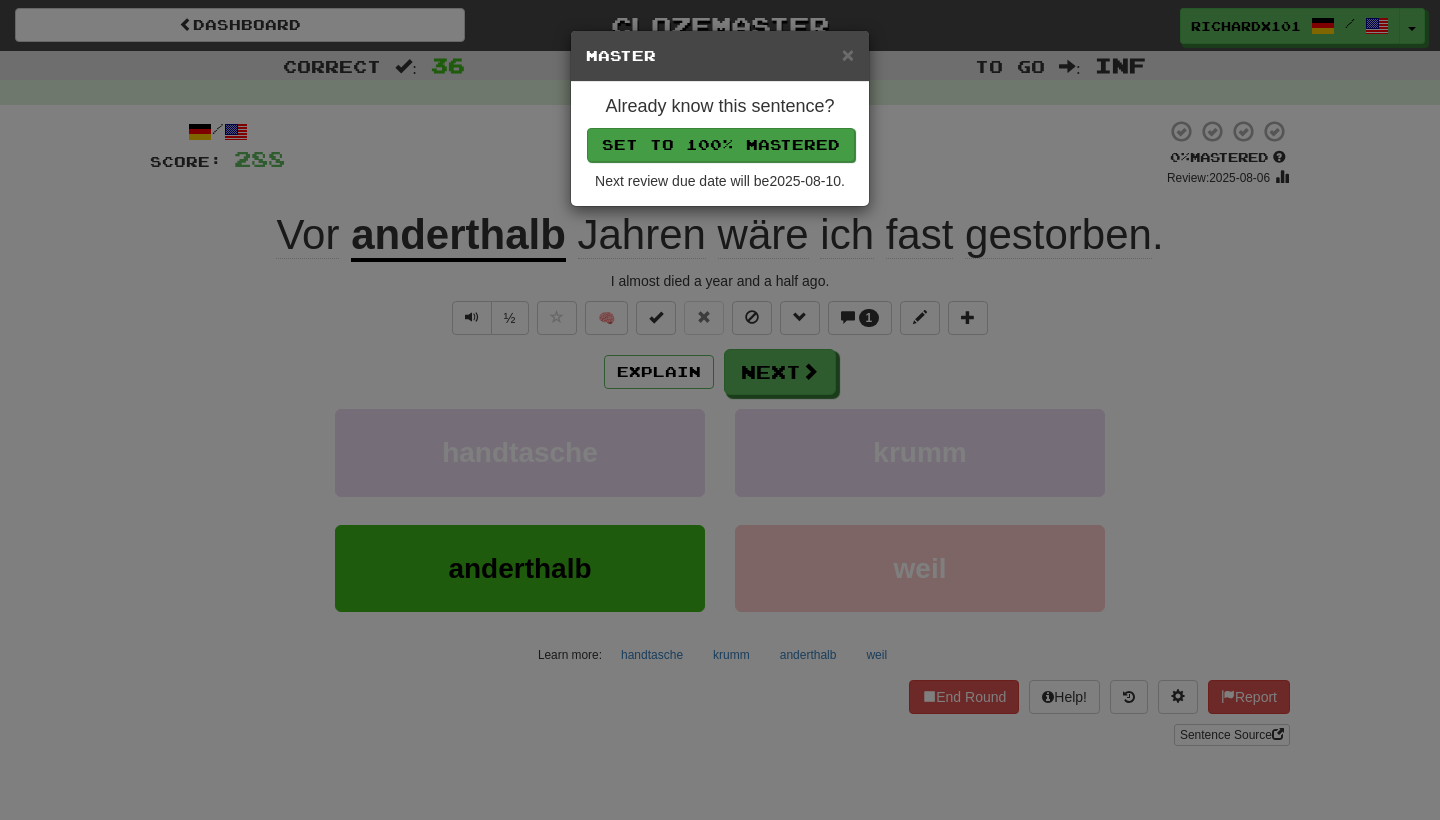 click on "Set to 100% Mastered" at bounding box center (721, 145) 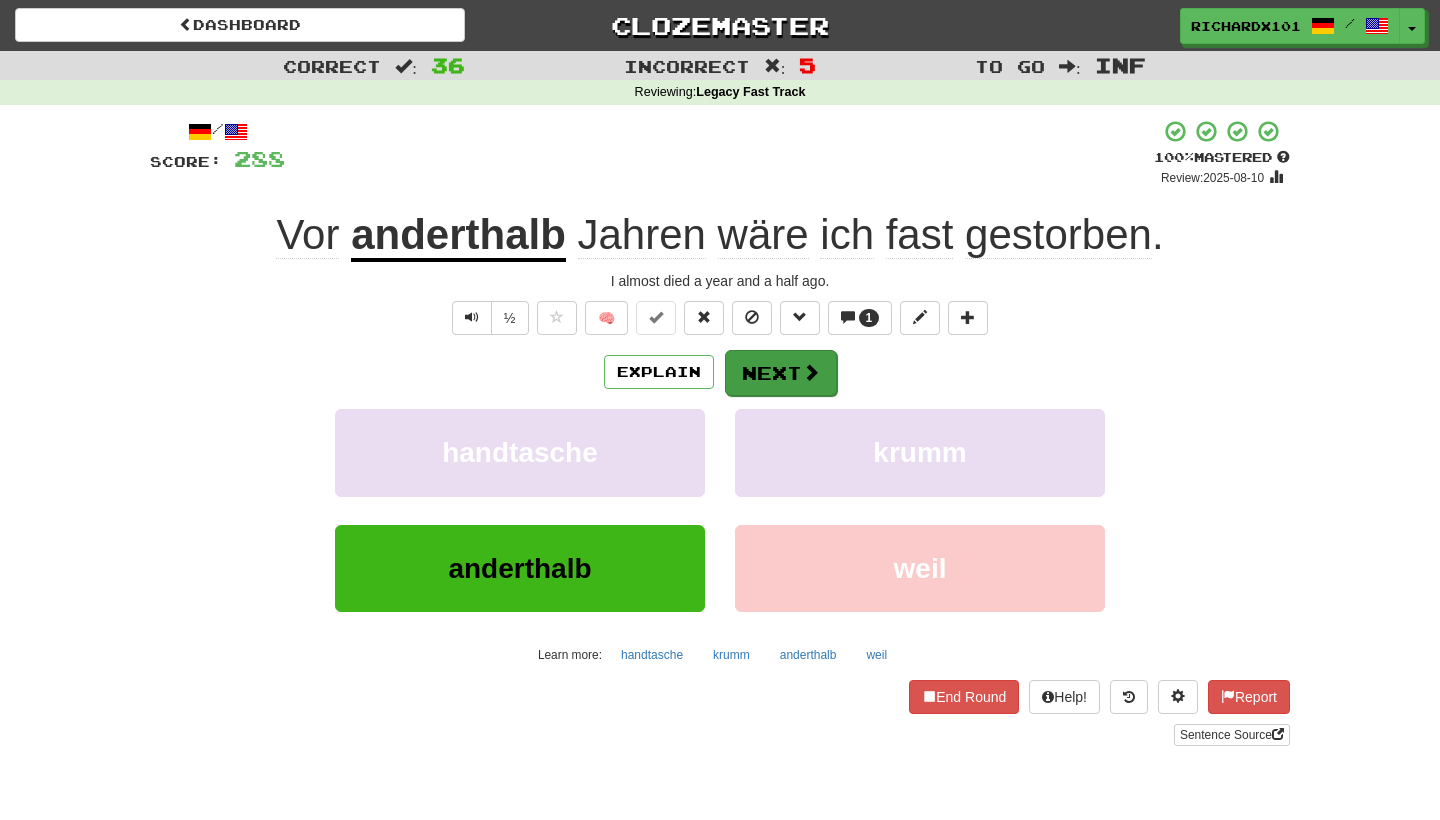 click on "Next" at bounding box center [781, 373] 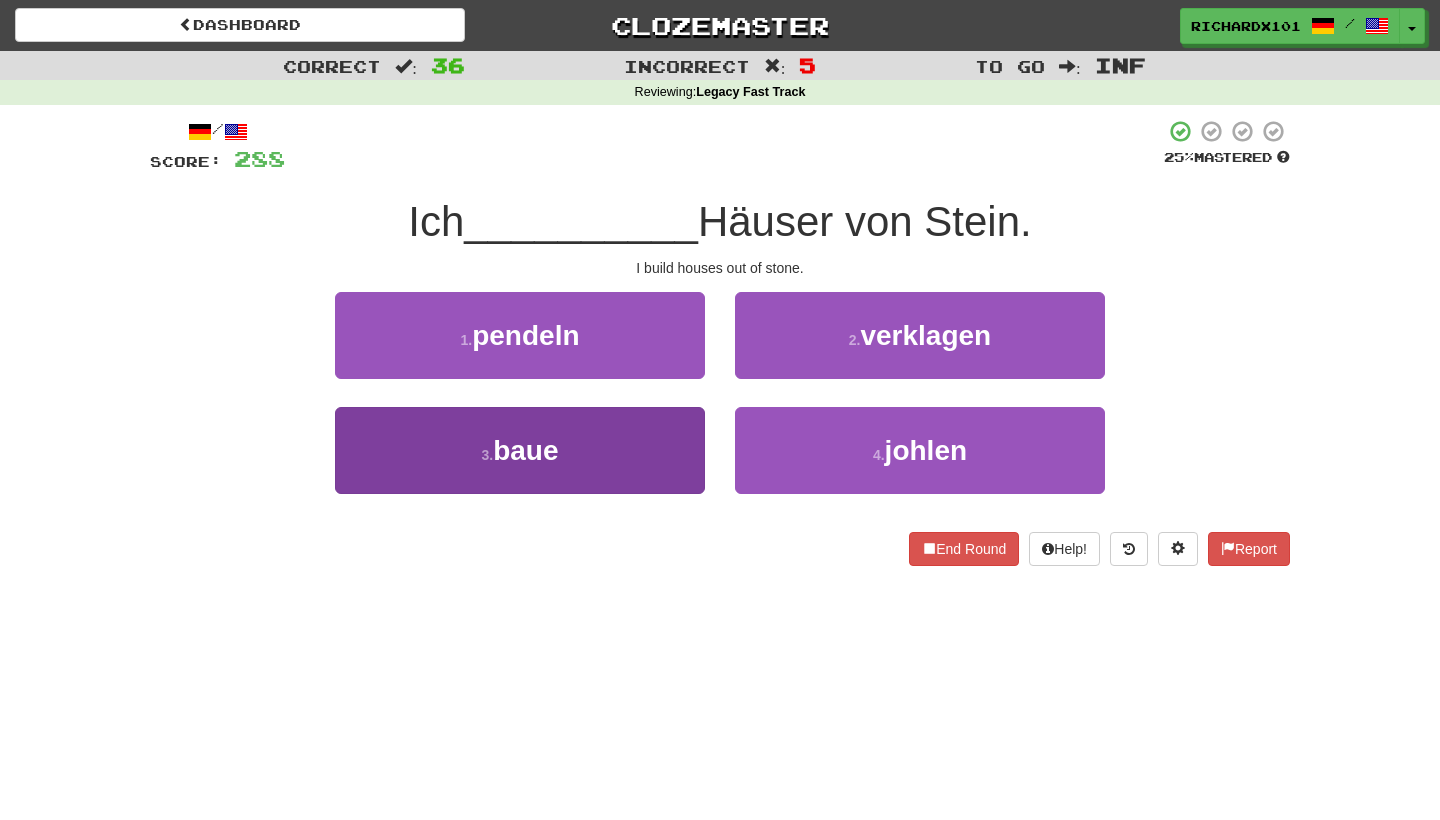 click on "3 .  baue" at bounding box center (520, 450) 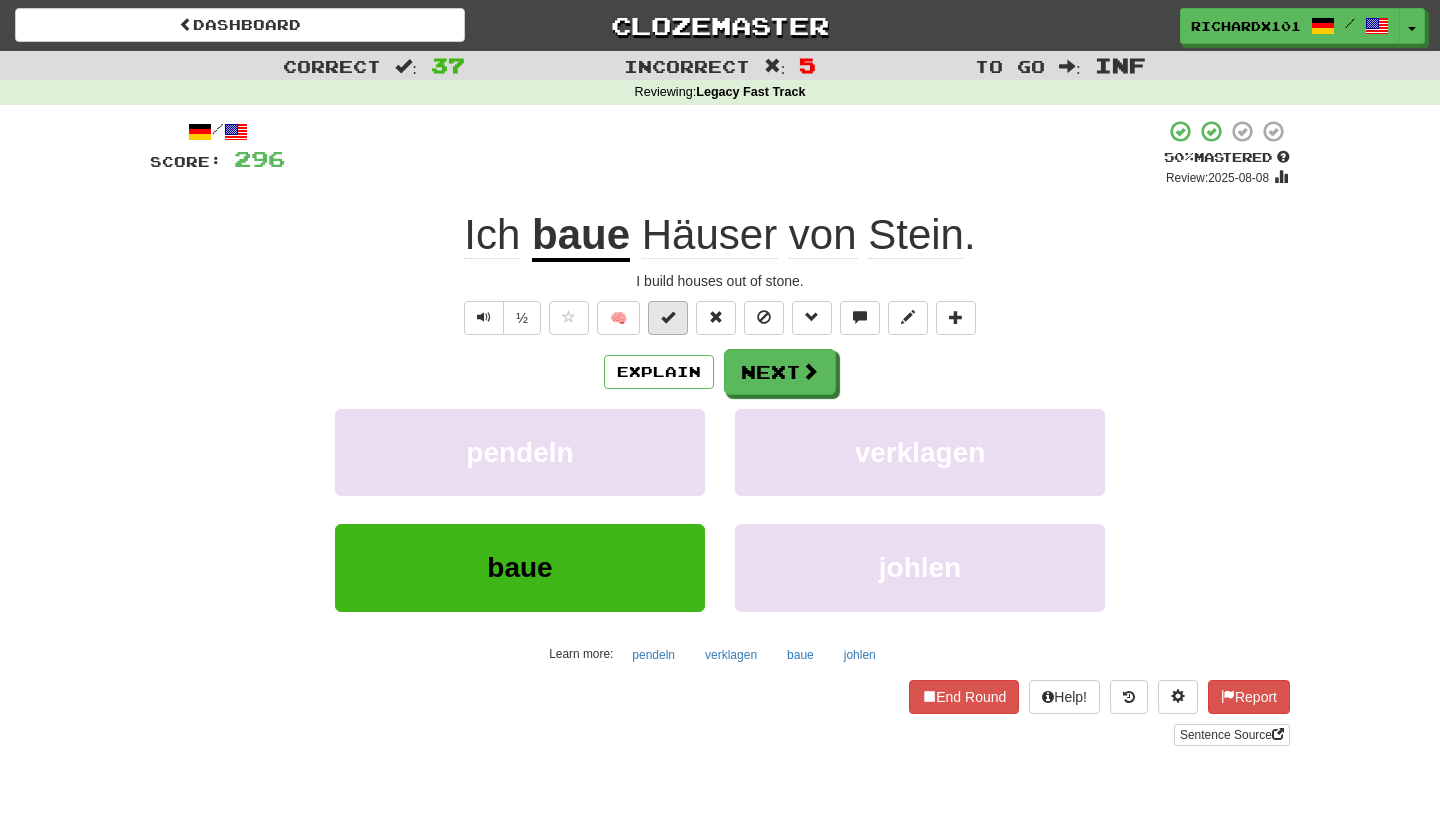 click at bounding box center (668, 317) 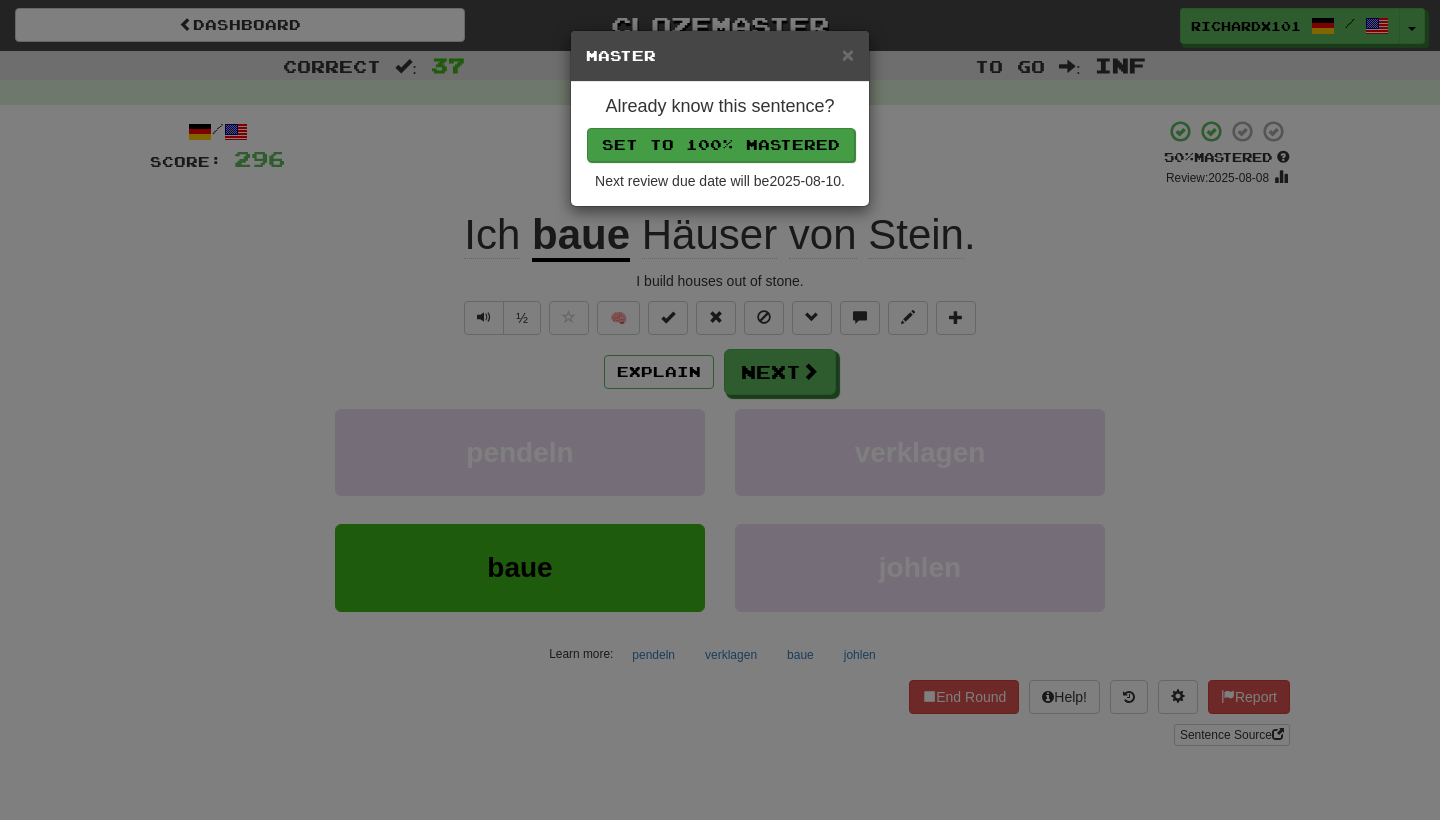 click on "Set to 100% Mastered" at bounding box center (721, 145) 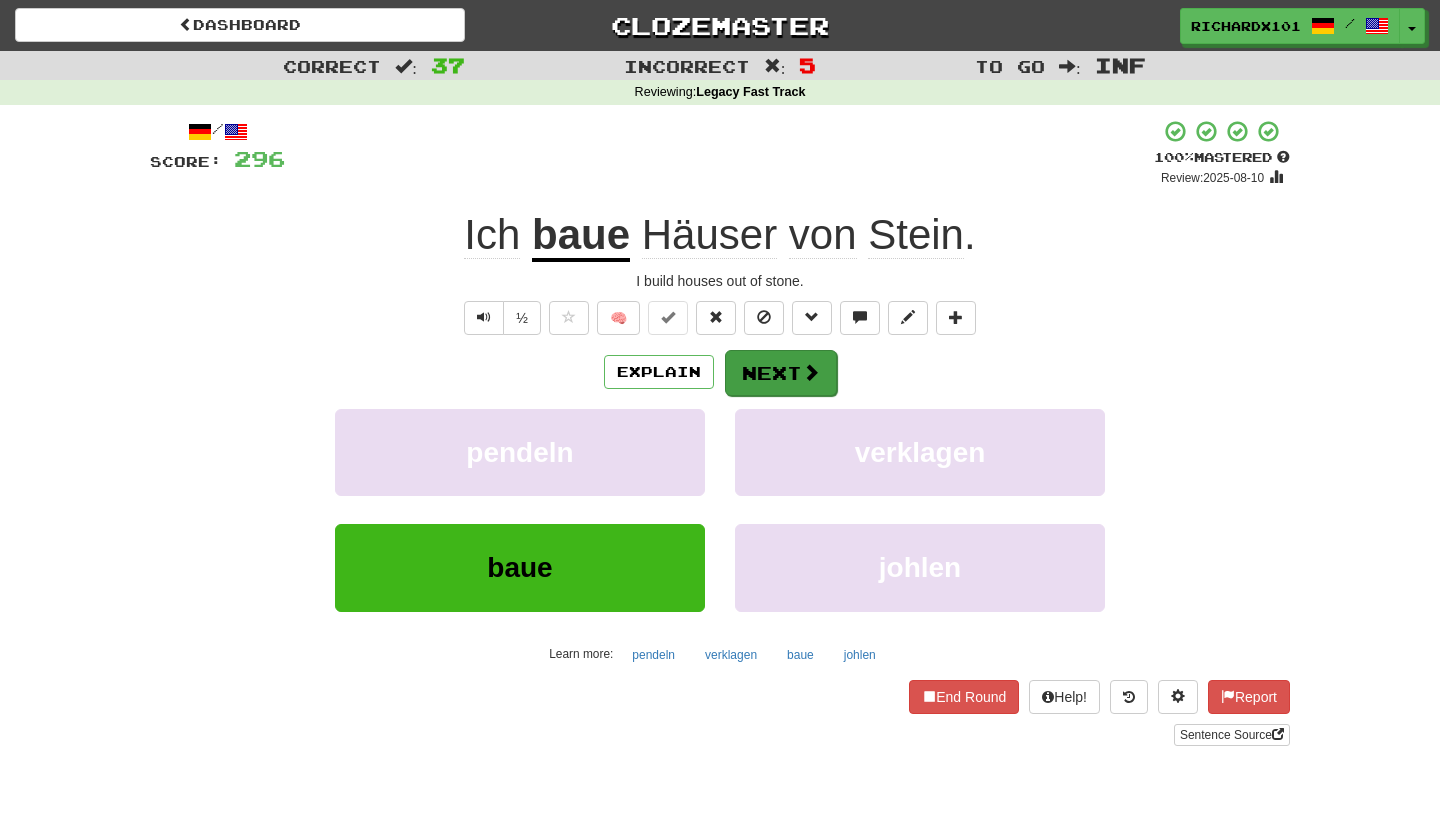 click on "Next" at bounding box center (781, 373) 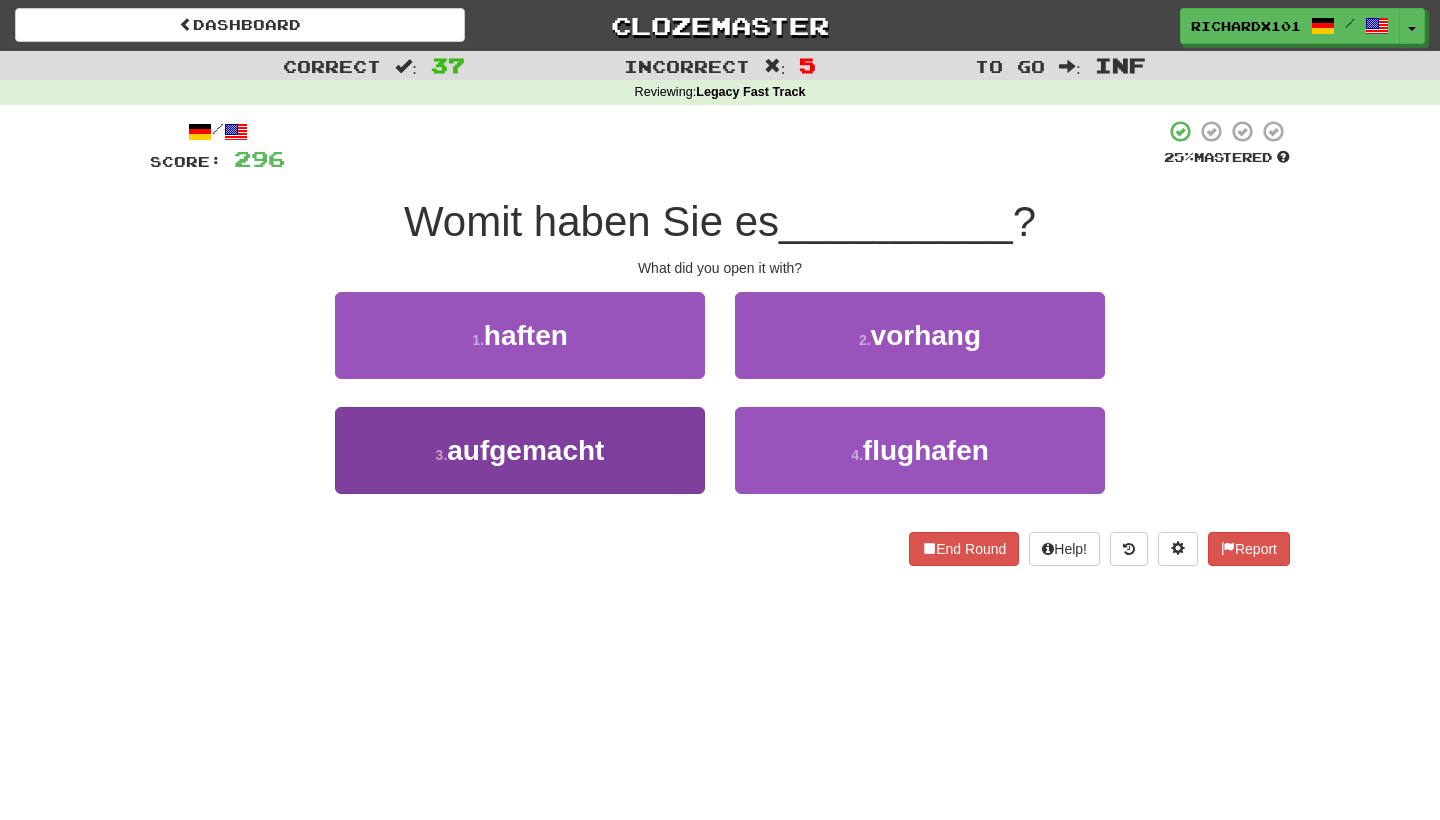 click on "3 .  aufgemacht" at bounding box center (520, 450) 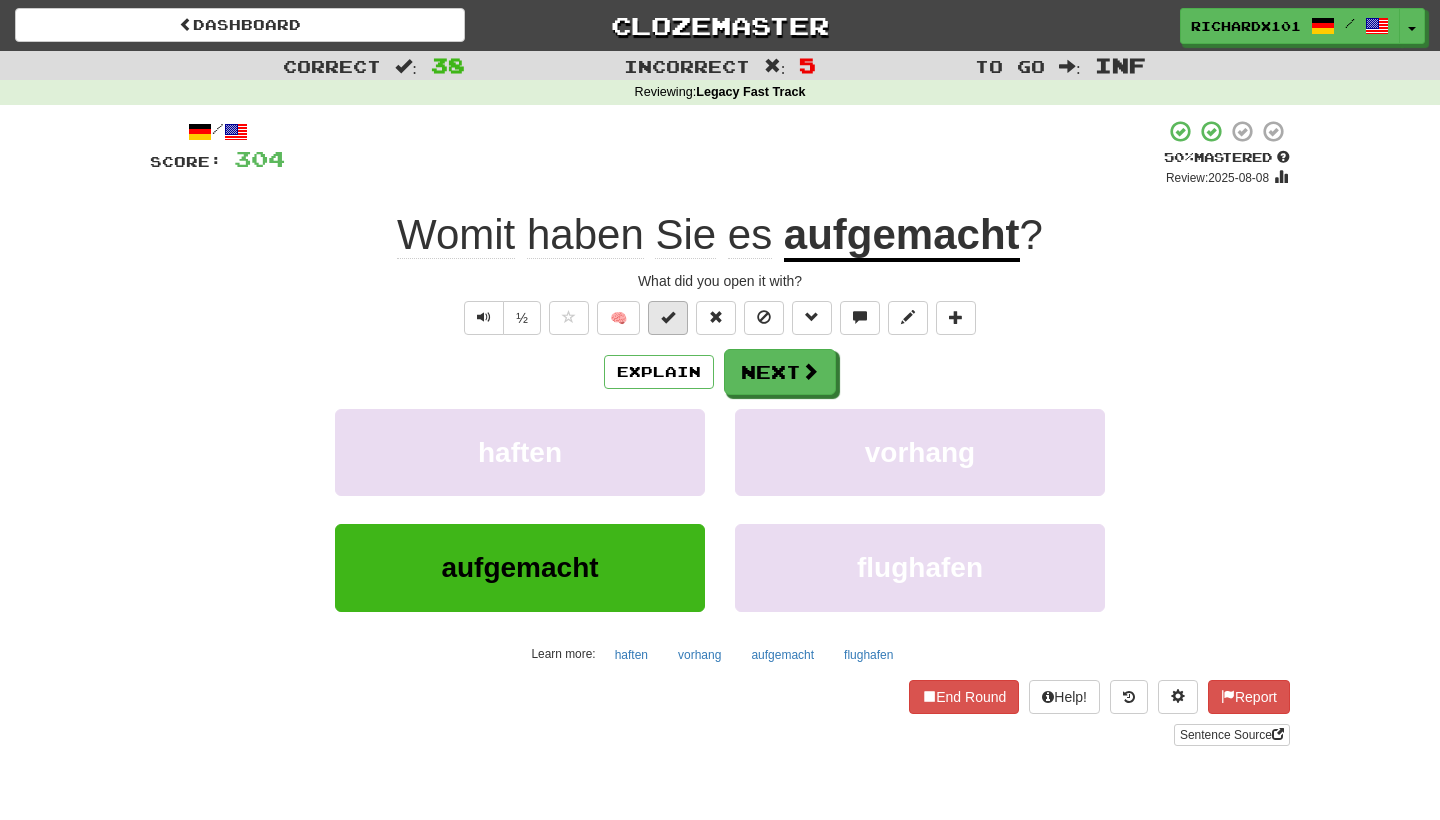 click at bounding box center [668, 317] 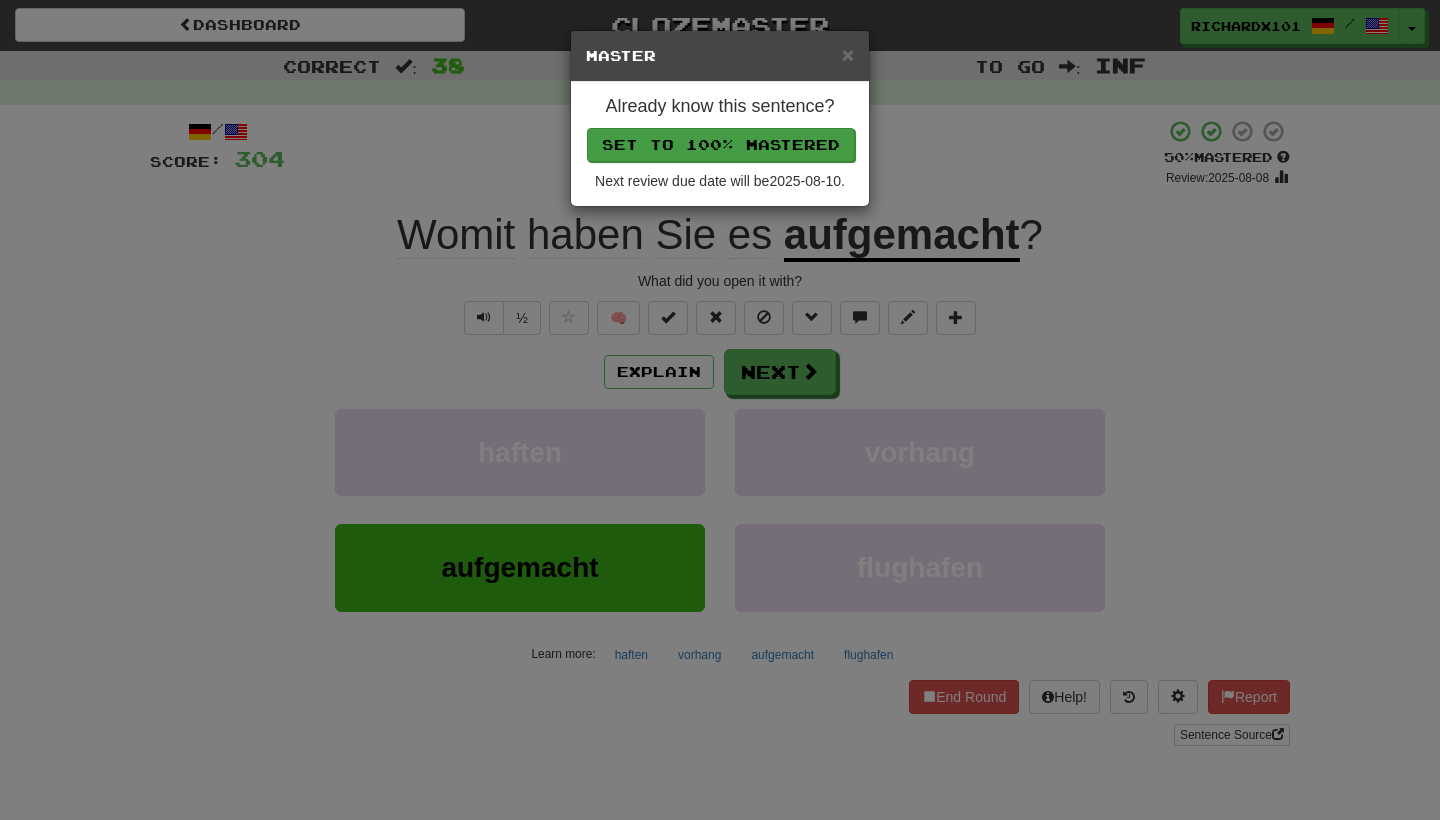 click on "Set to 100% Mastered" at bounding box center [721, 145] 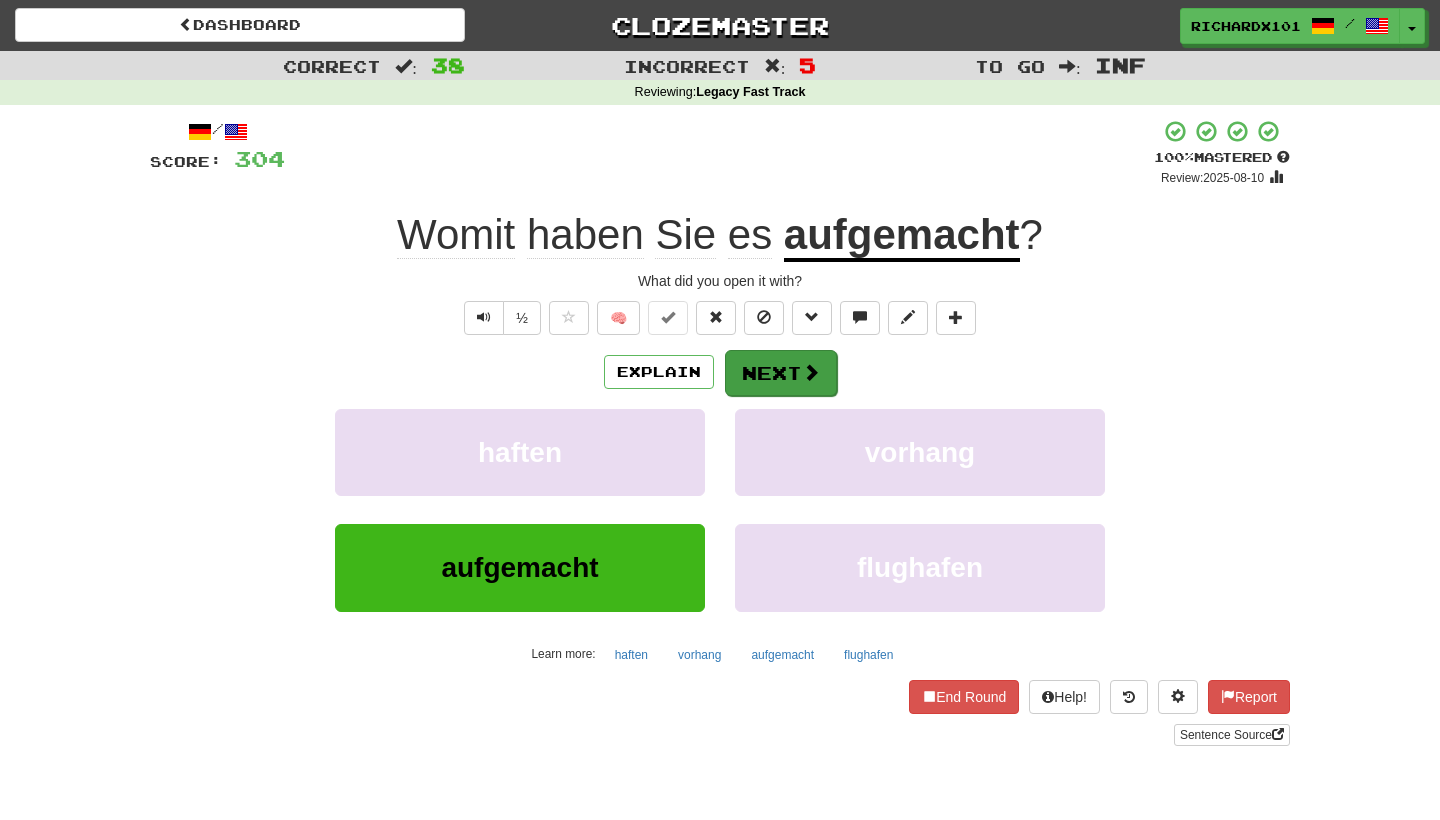 click on "Next" at bounding box center [781, 373] 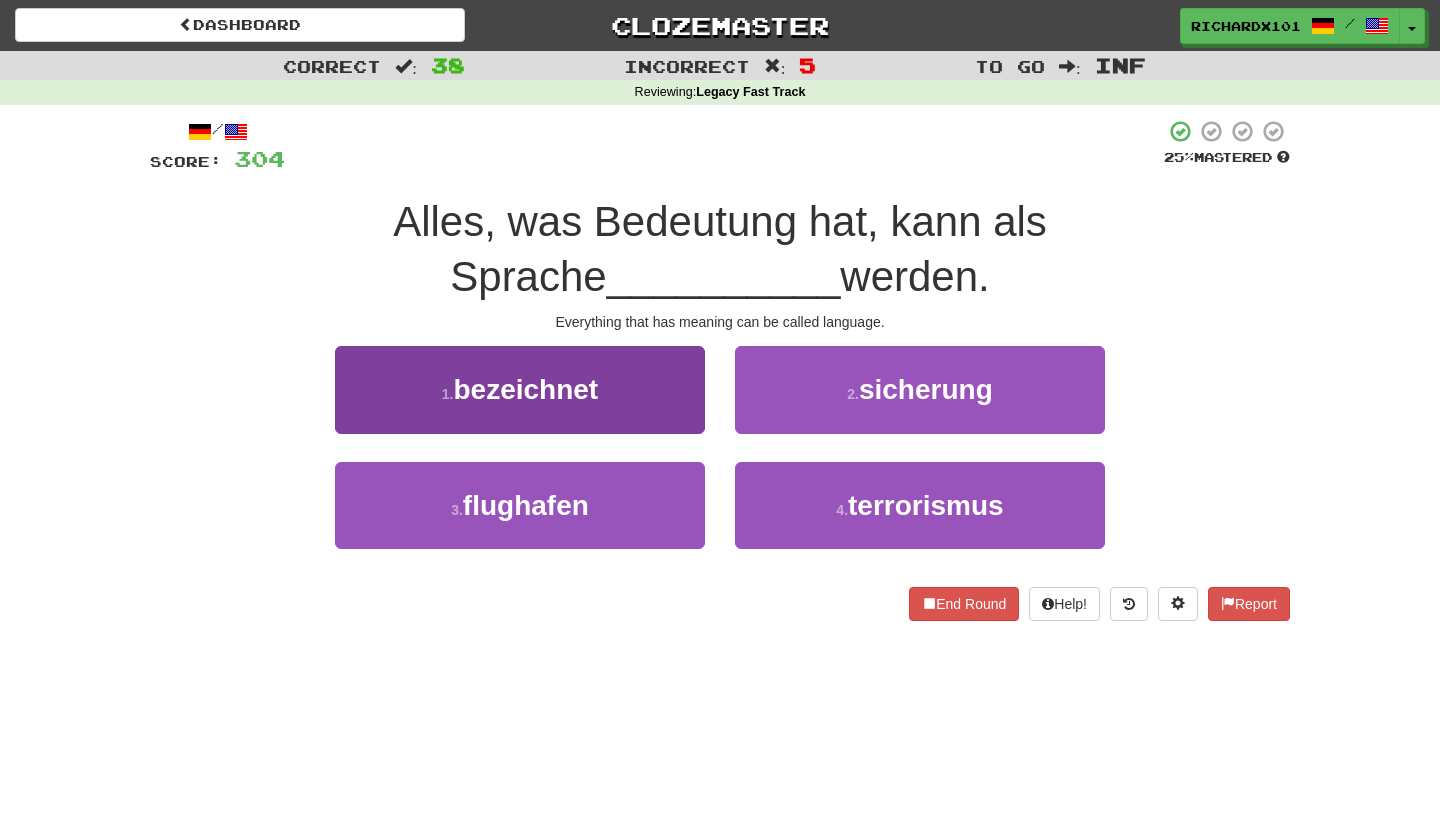 click on "1 .  bezeichnet" at bounding box center (520, 389) 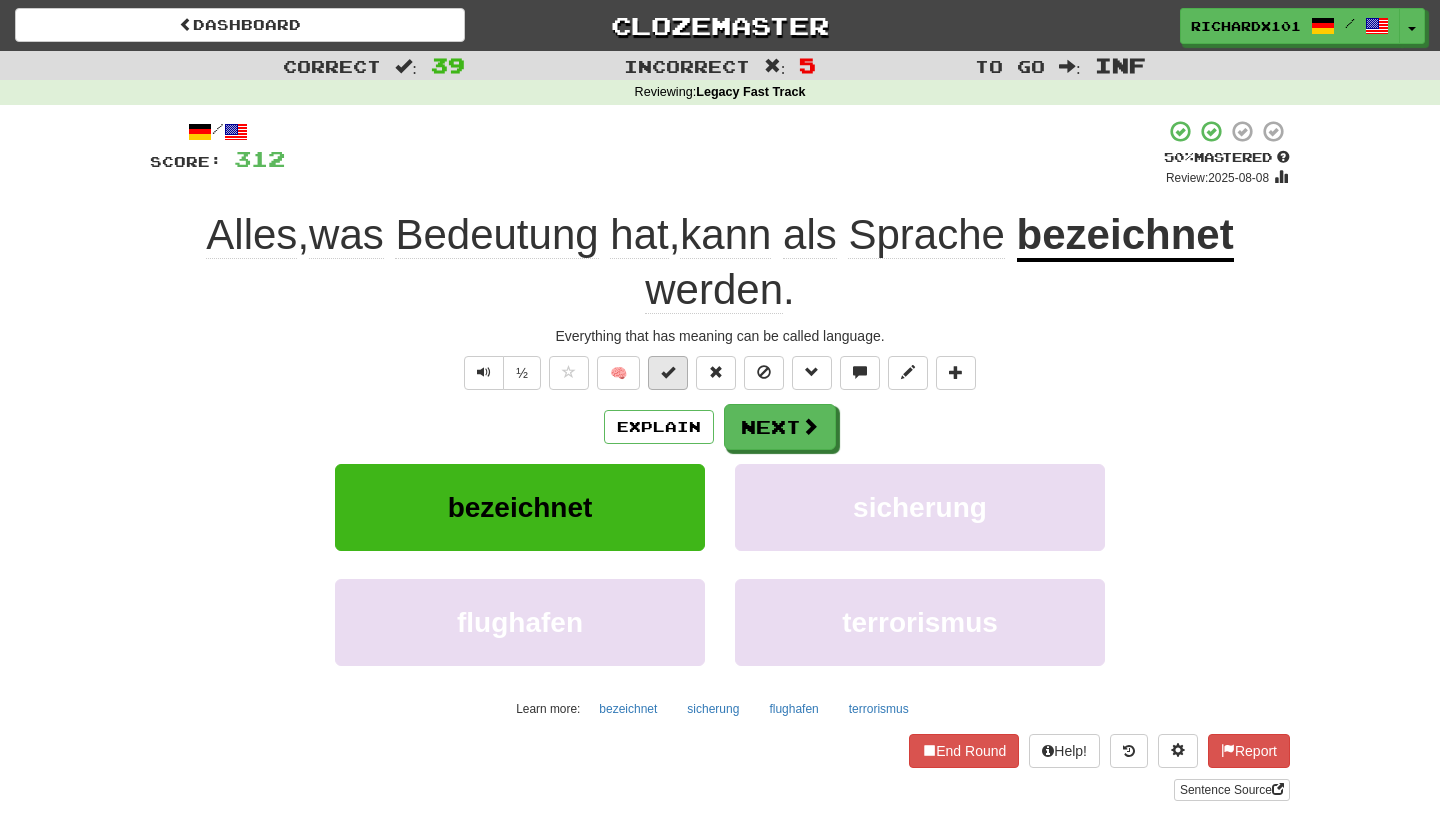 click at bounding box center [668, 373] 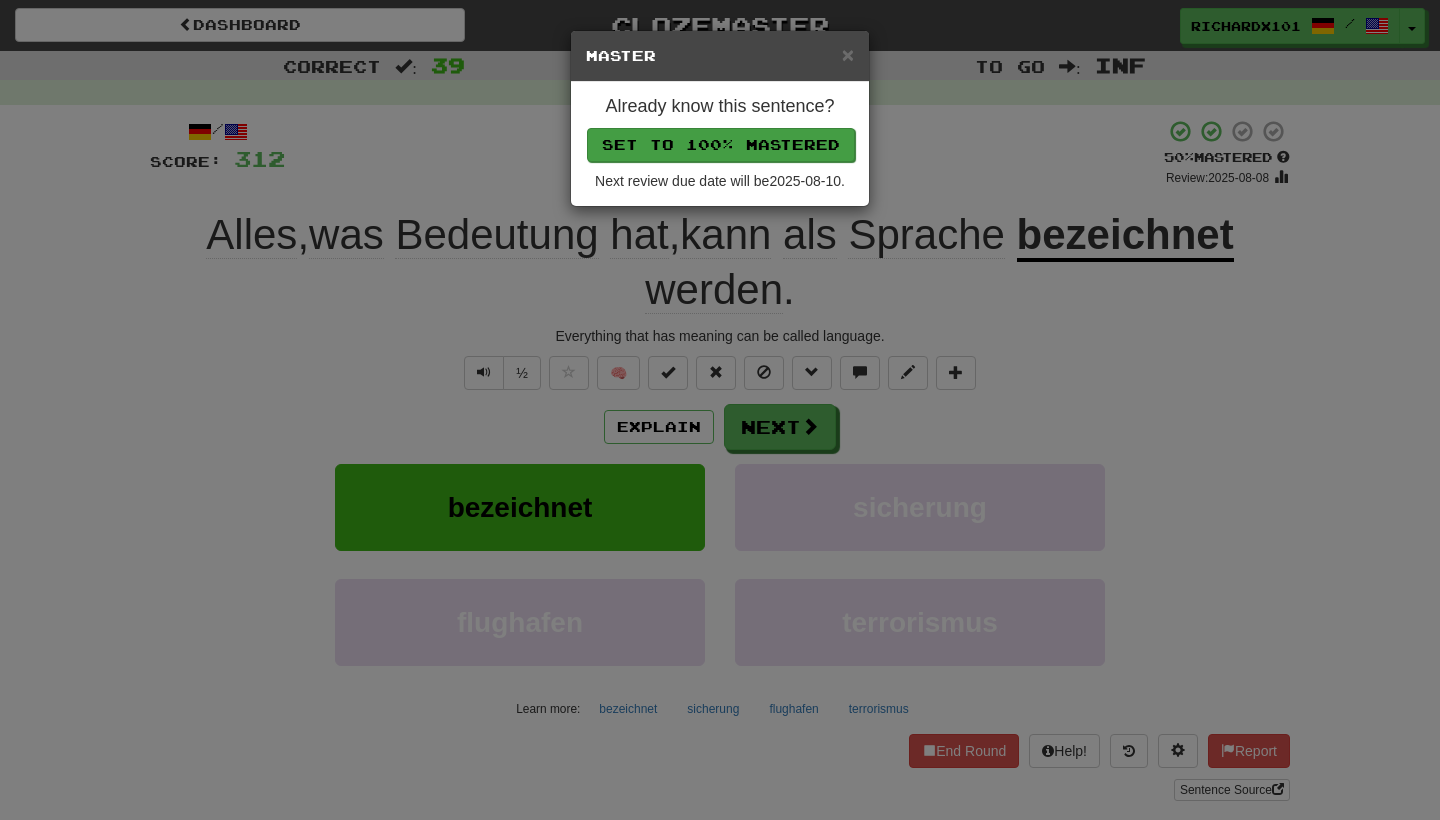 click on "Set to 100% Mastered" at bounding box center [721, 145] 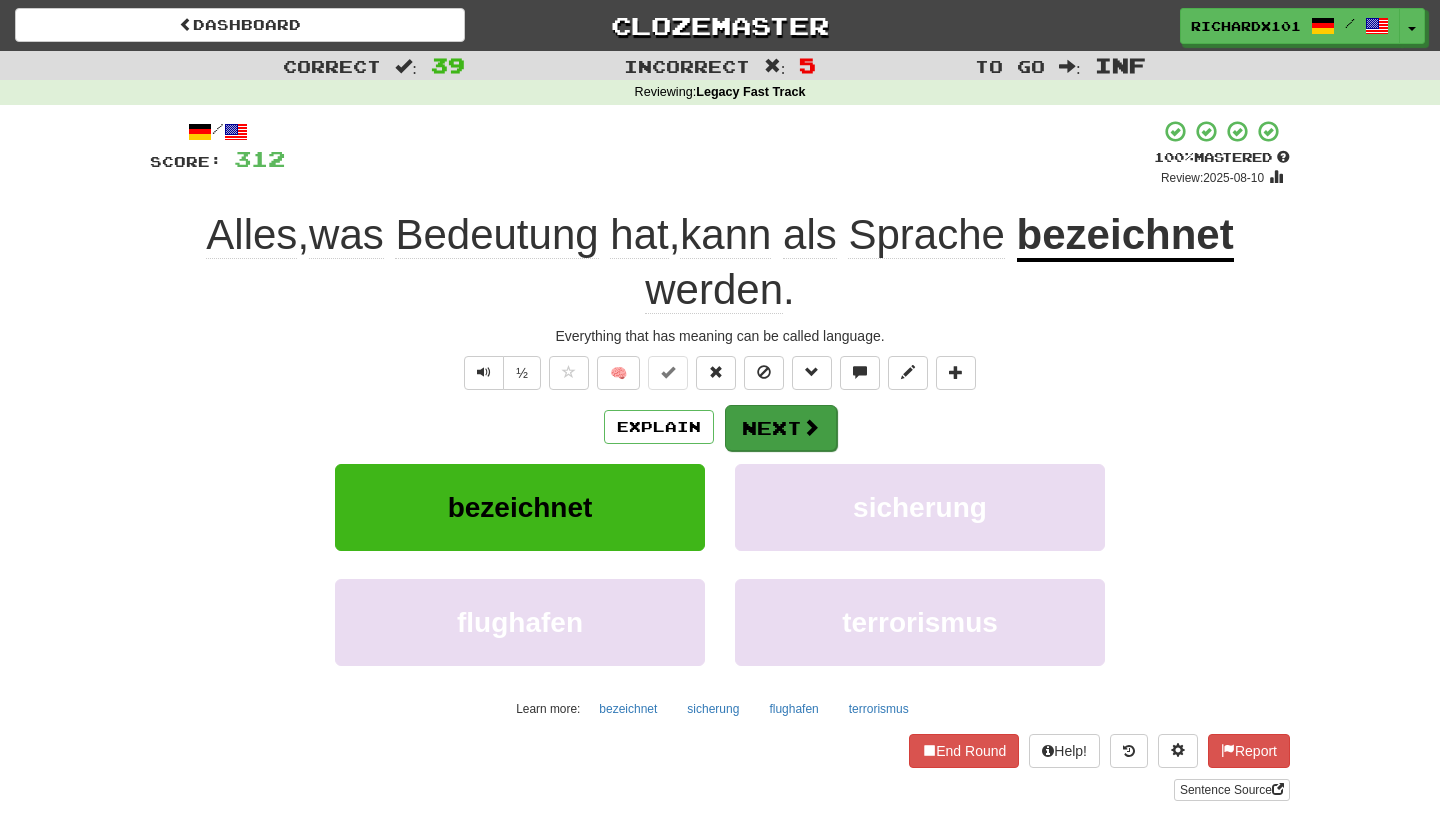 click on "Next" at bounding box center (781, 428) 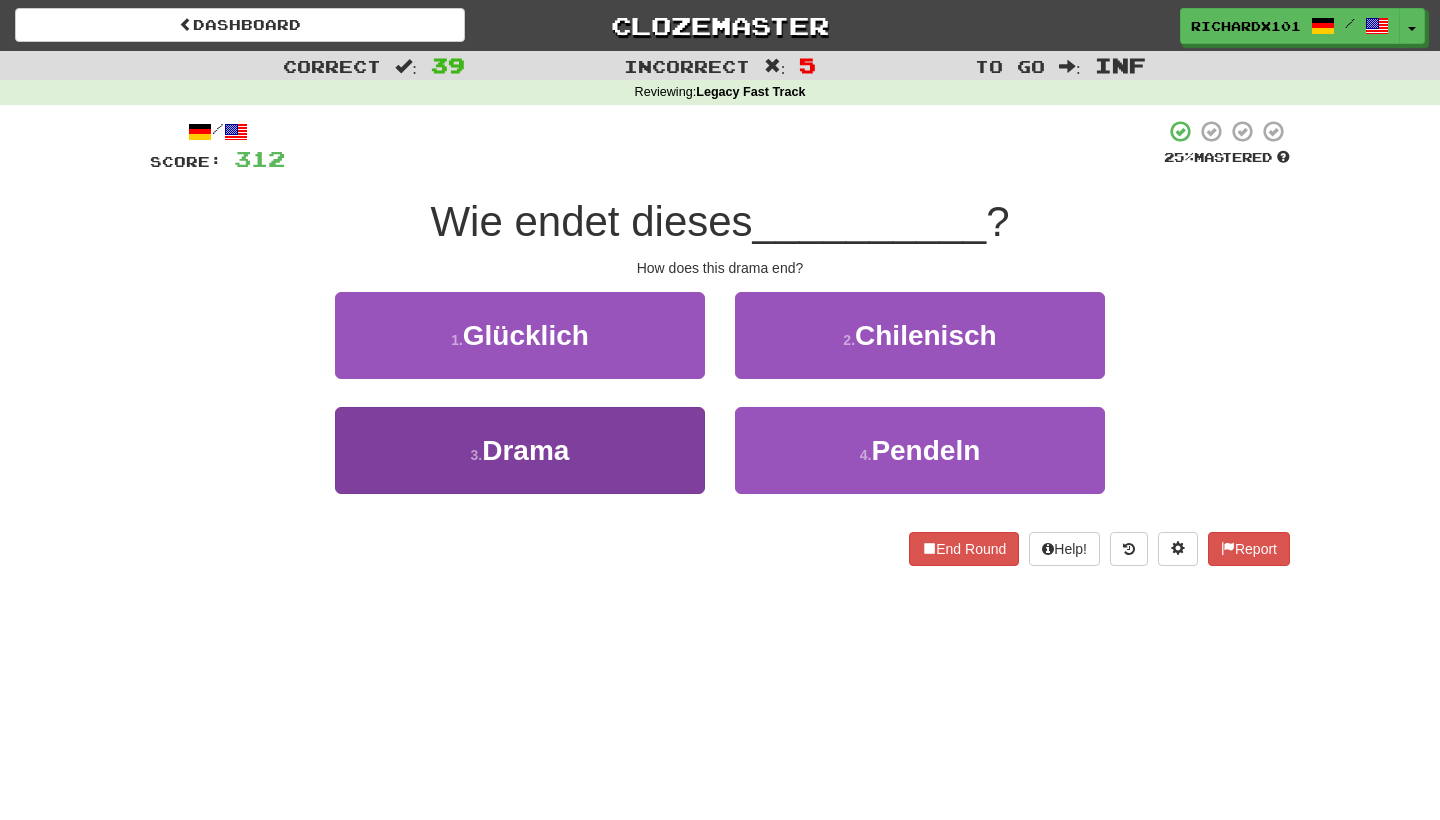 click on "3 .  Drama" at bounding box center [520, 450] 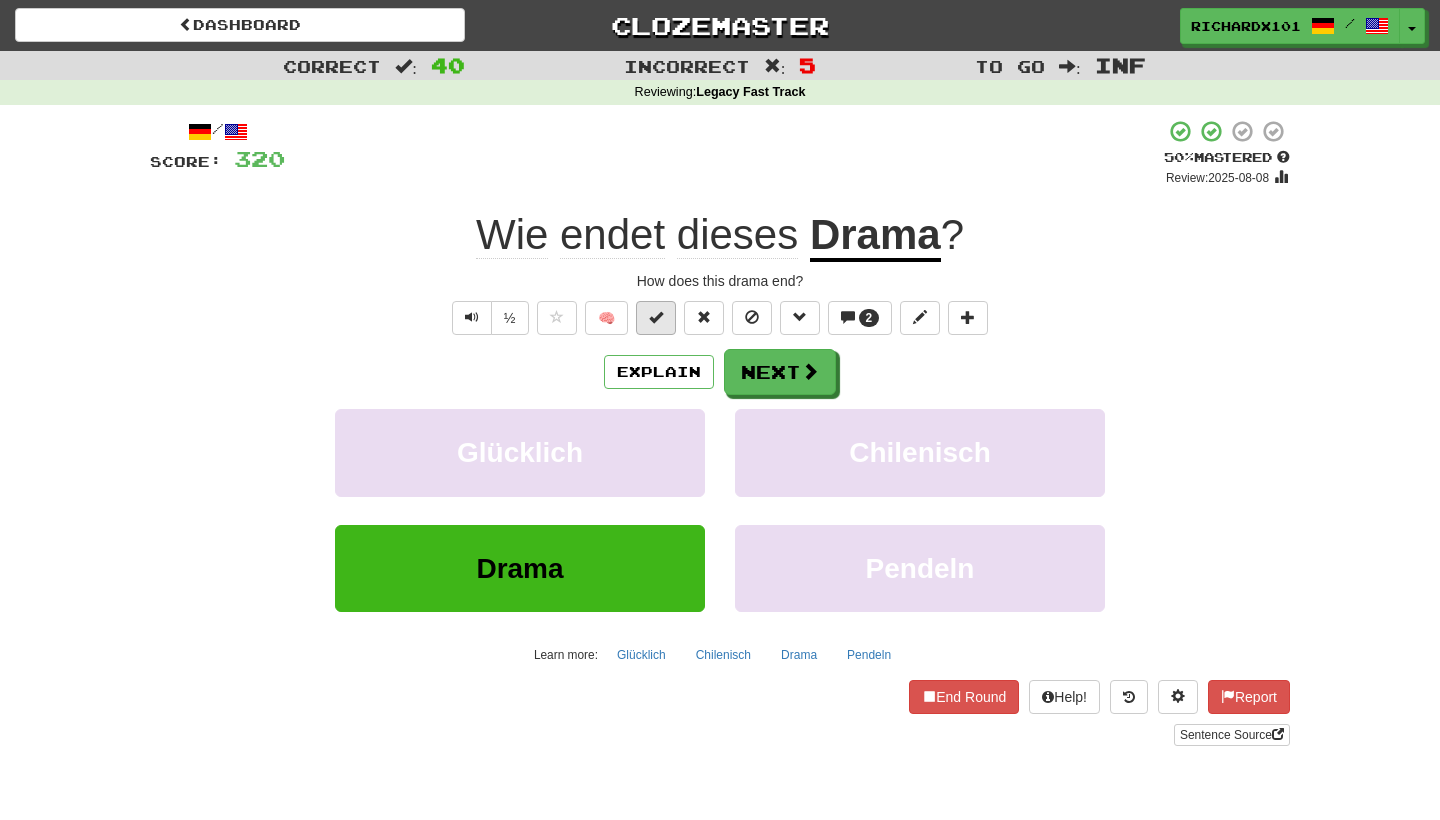 click at bounding box center [656, 317] 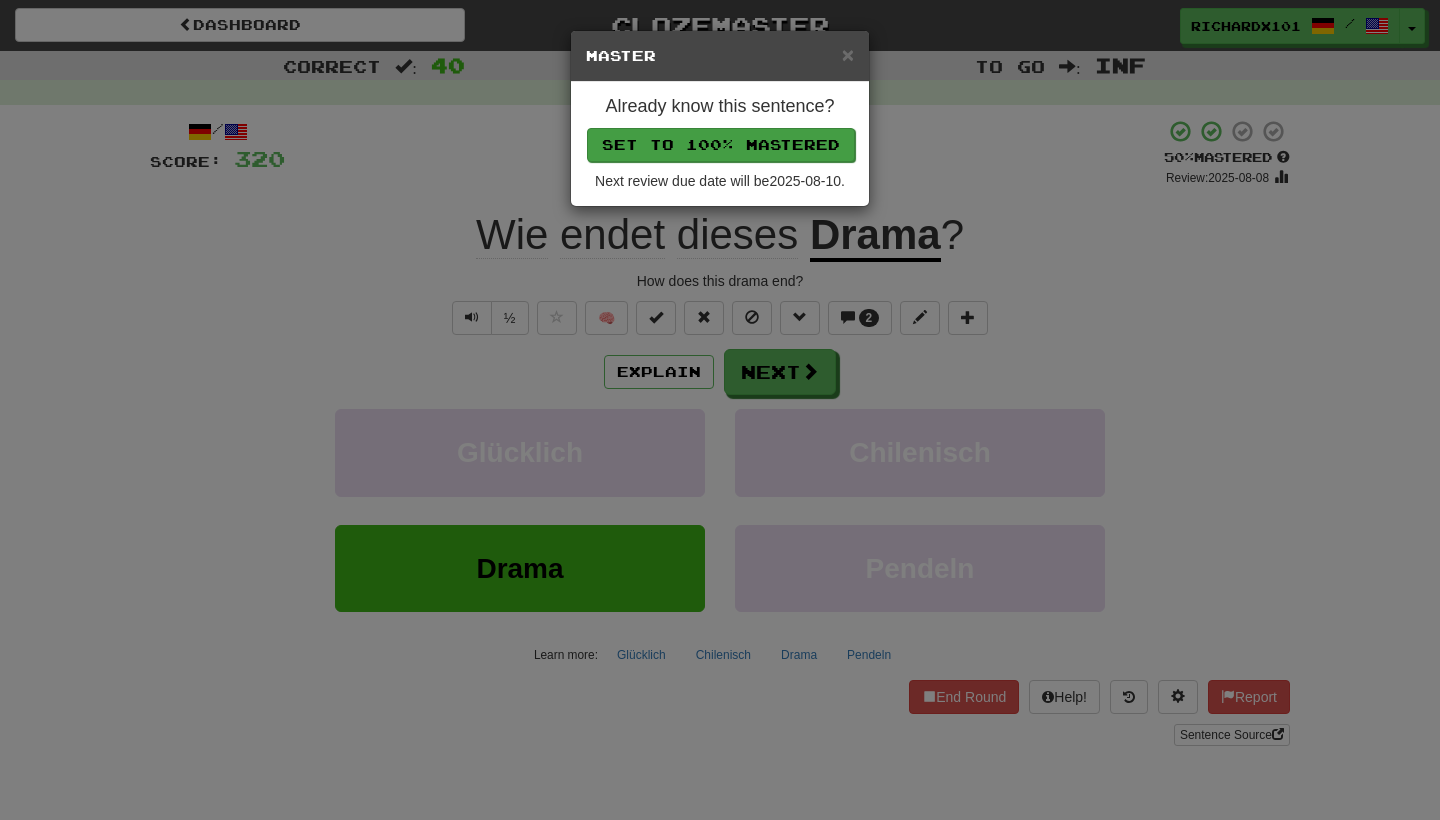 click on "Set to 100% Mastered" at bounding box center [721, 145] 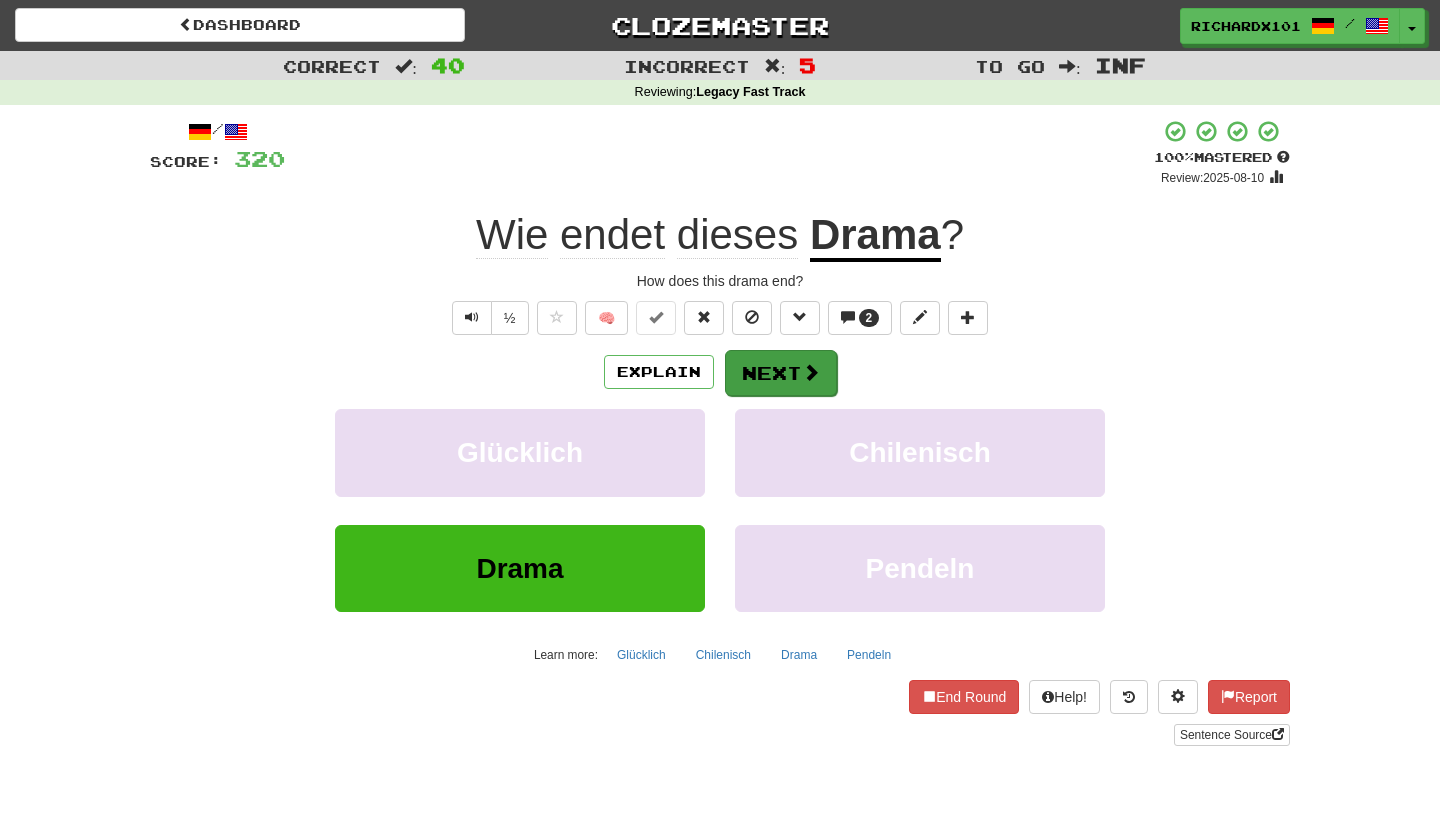 click on "Next" at bounding box center (781, 373) 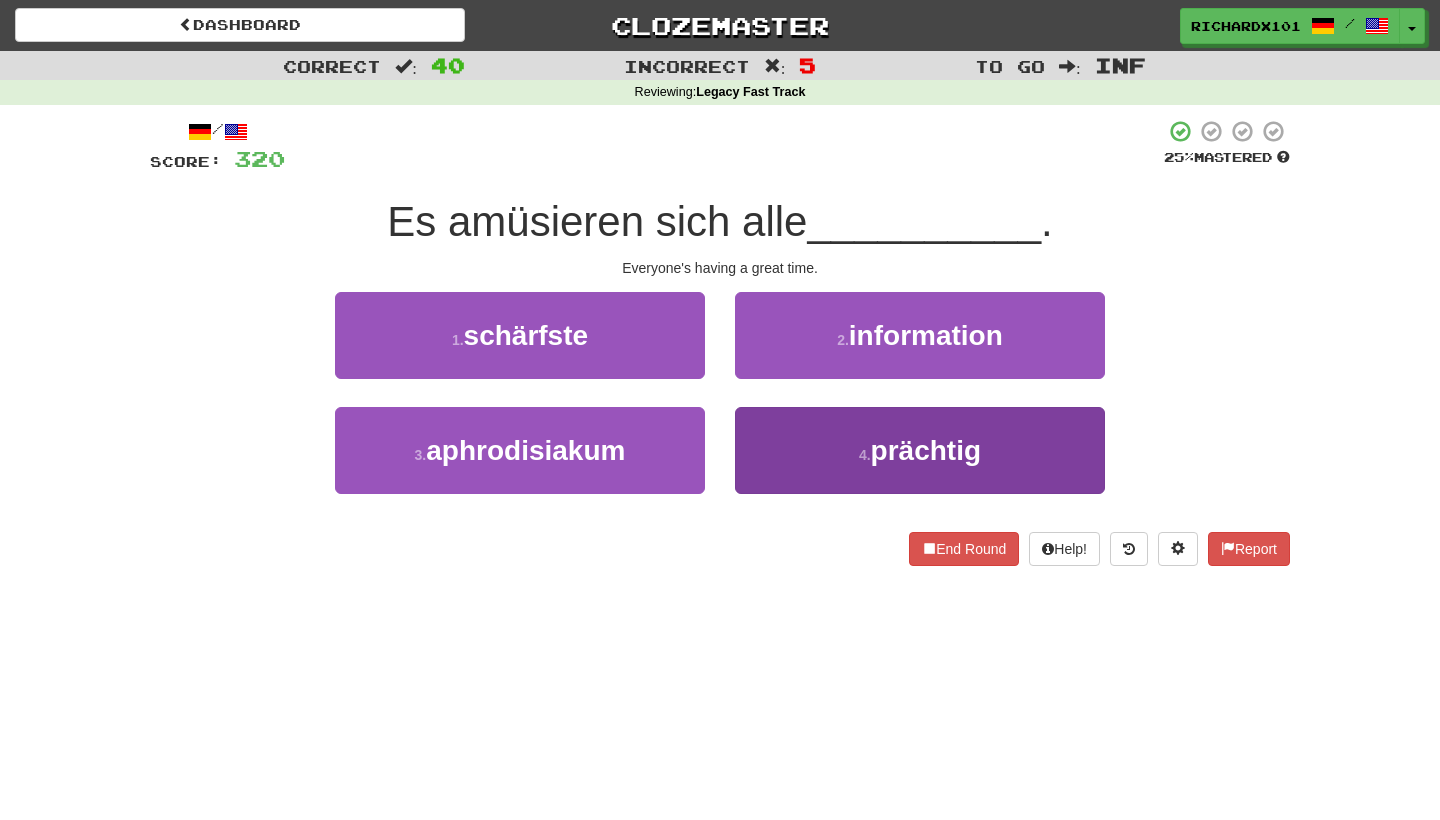 click on "4 .  prächtig" at bounding box center (920, 450) 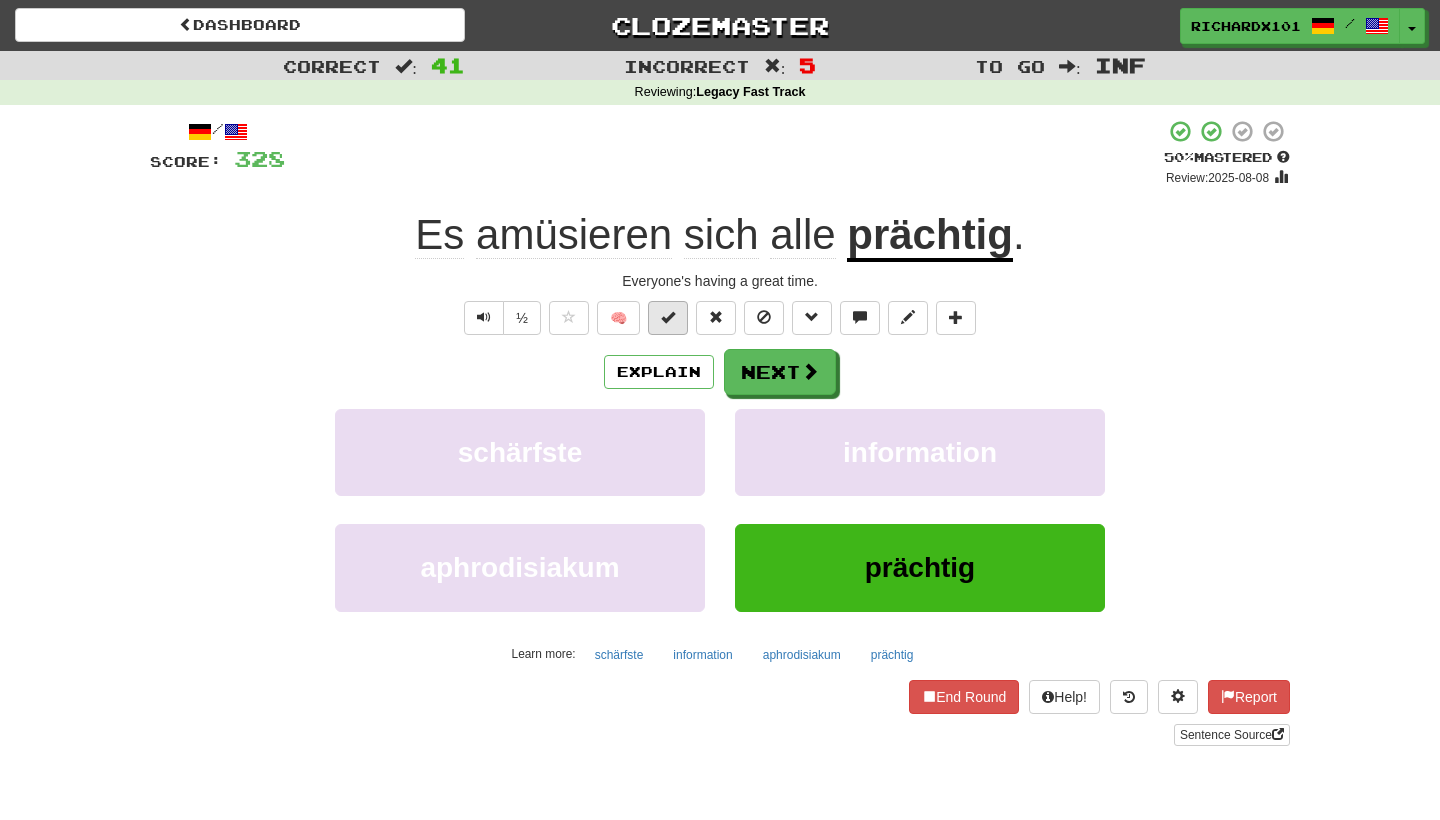 click at bounding box center [668, 318] 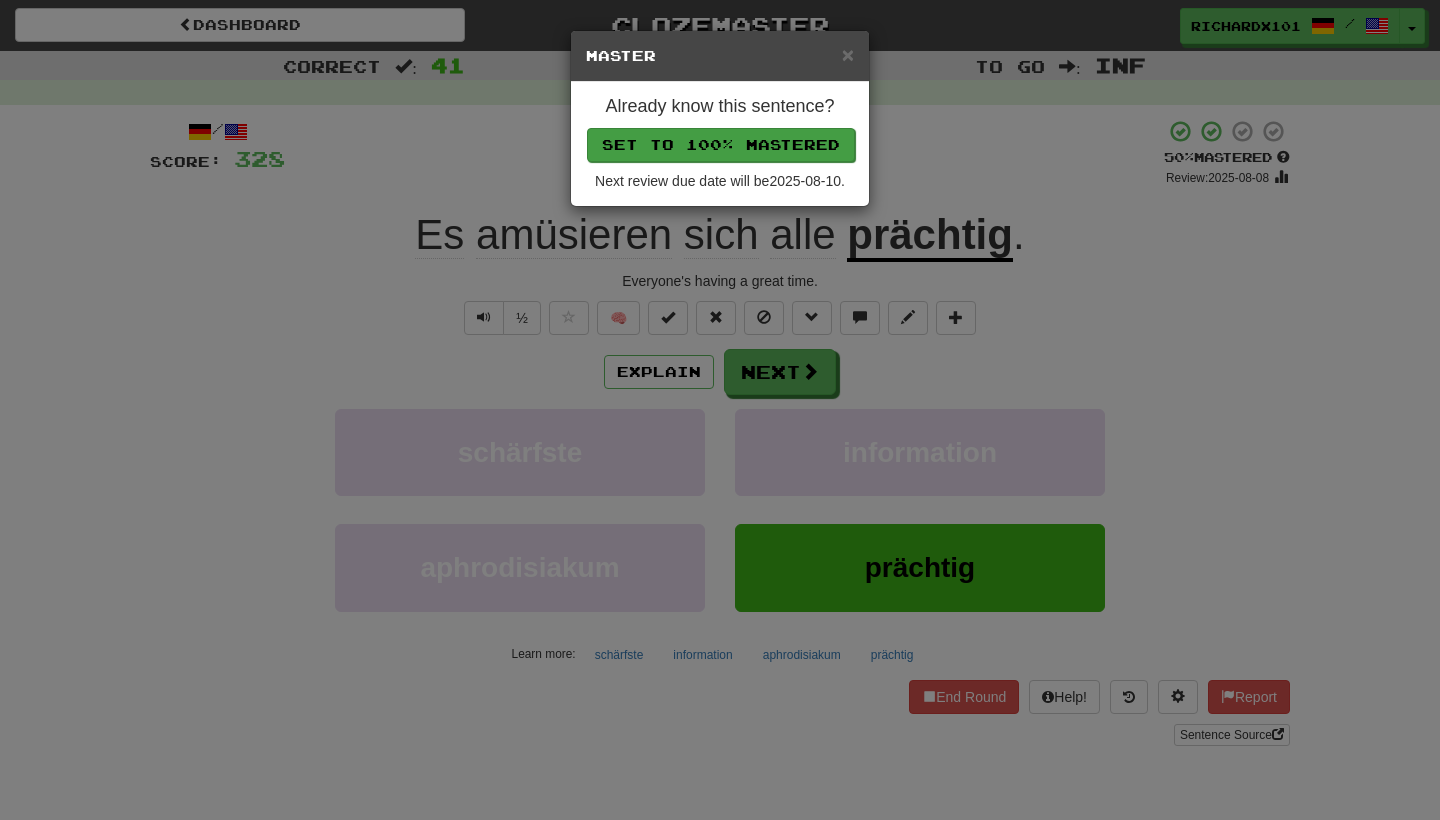 click on "Set to 100% Mastered" at bounding box center (721, 145) 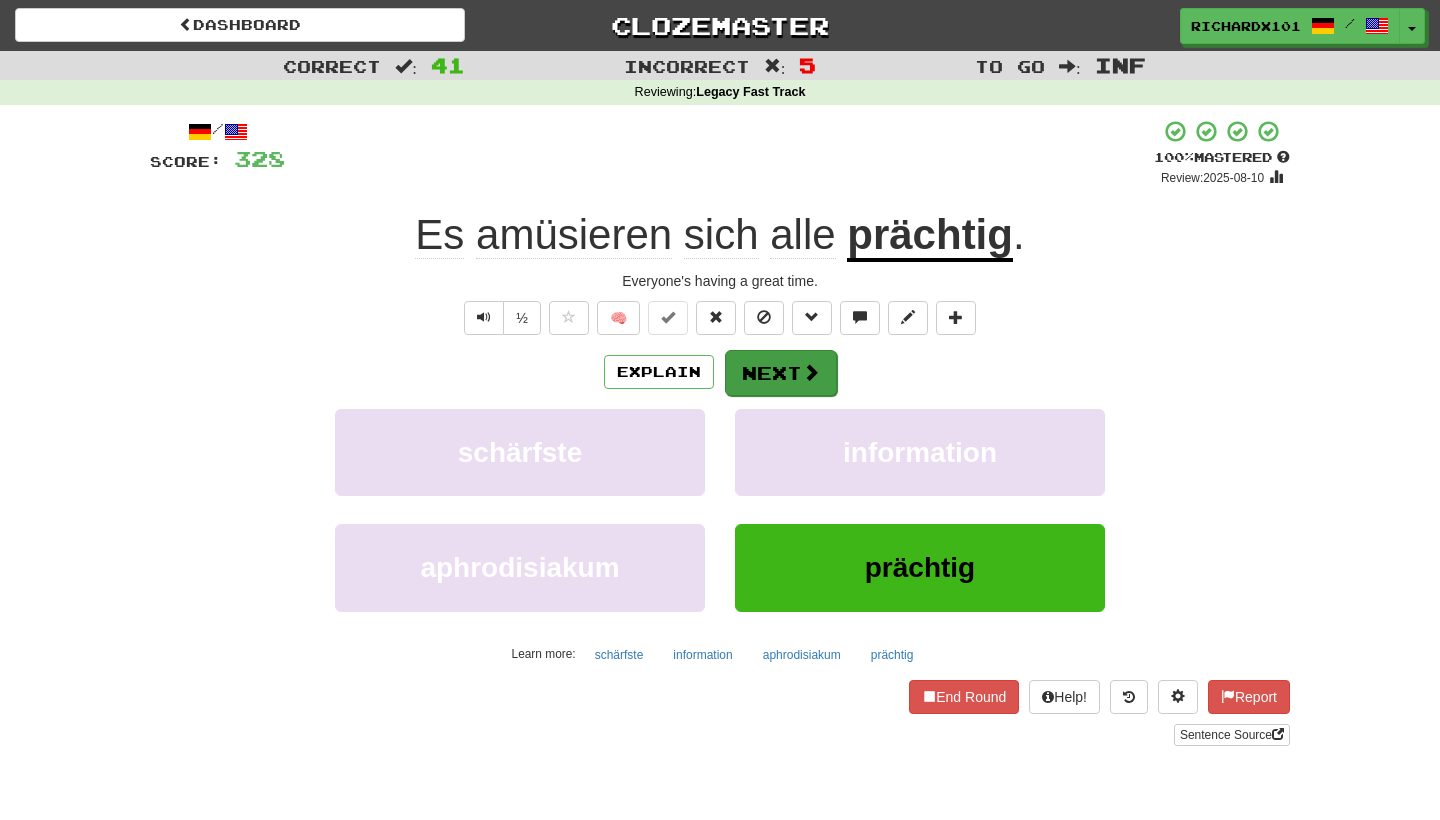 click on "Next" at bounding box center [781, 373] 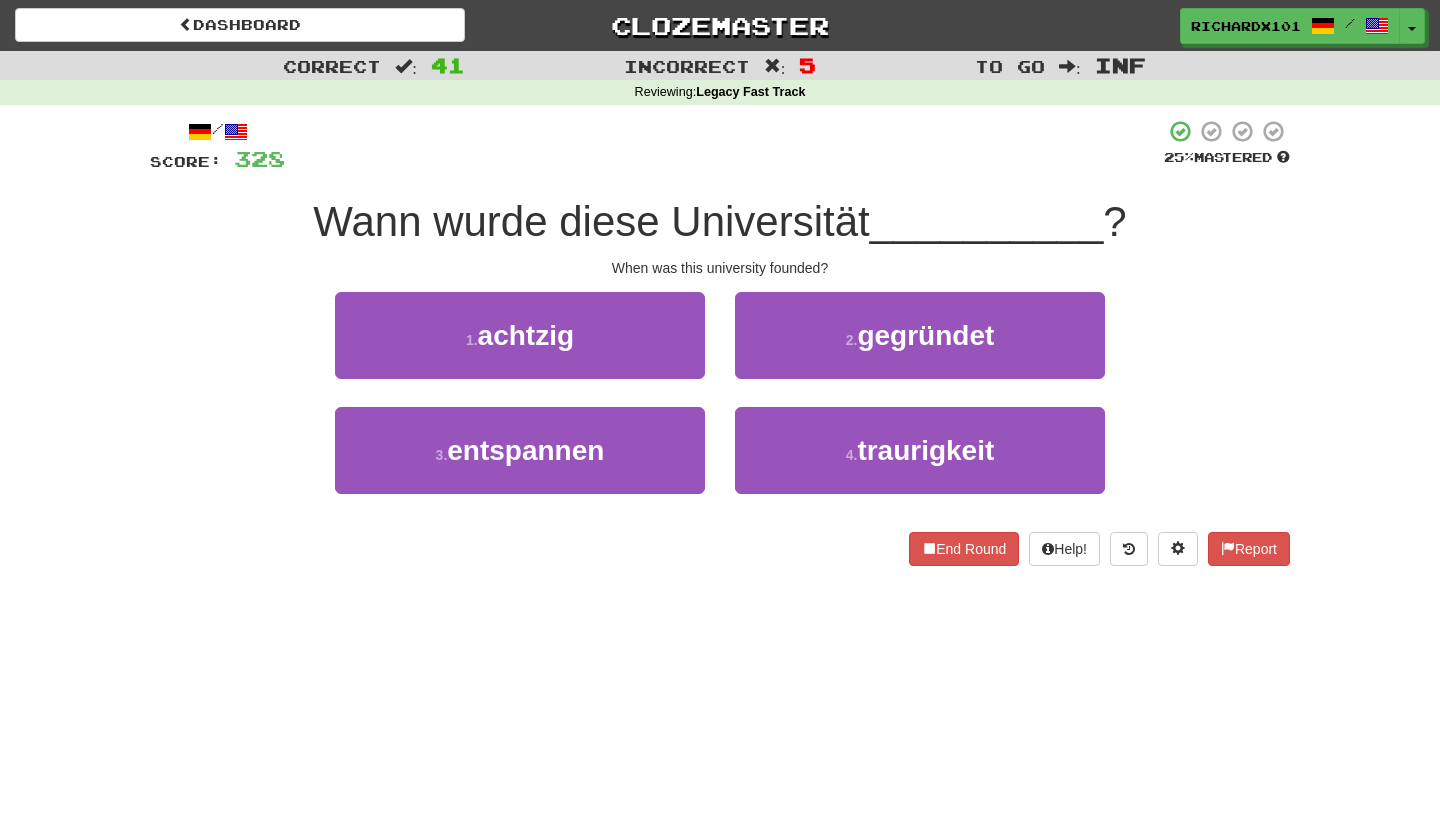 click on "2 .  gegründet" at bounding box center [920, 335] 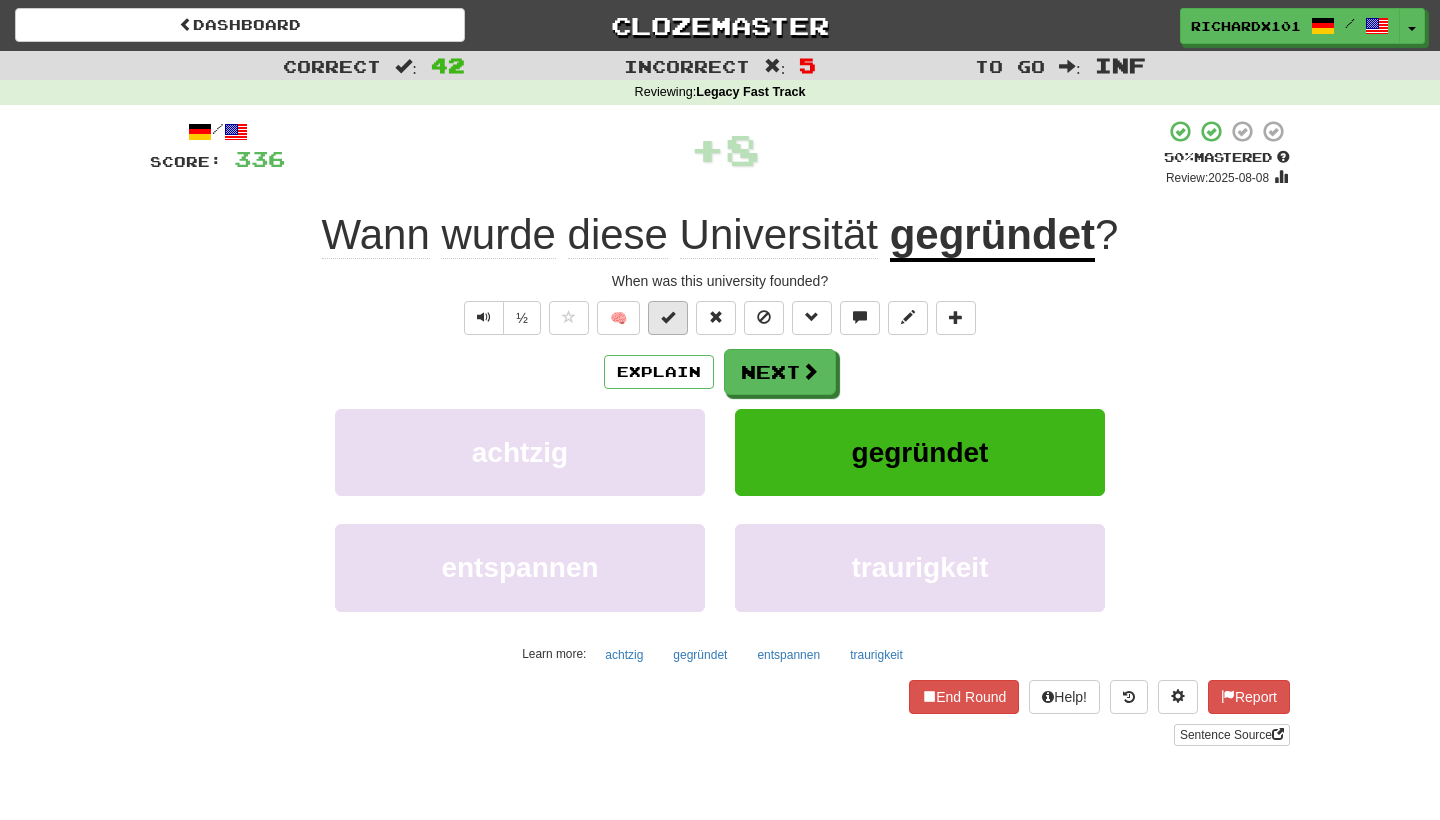 click at bounding box center (668, 317) 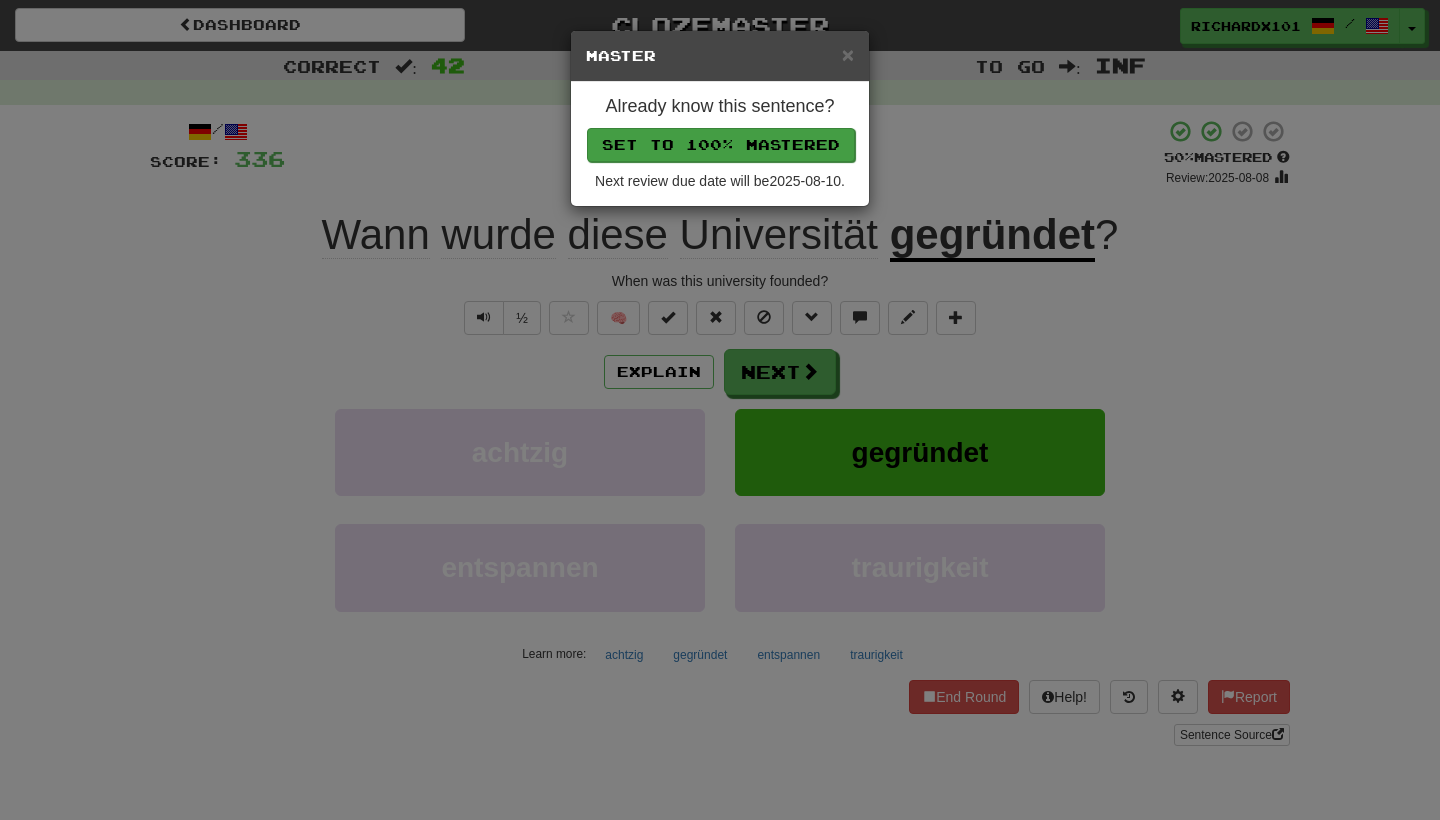 click on "Set to 100% Mastered" at bounding box center [721, 145] 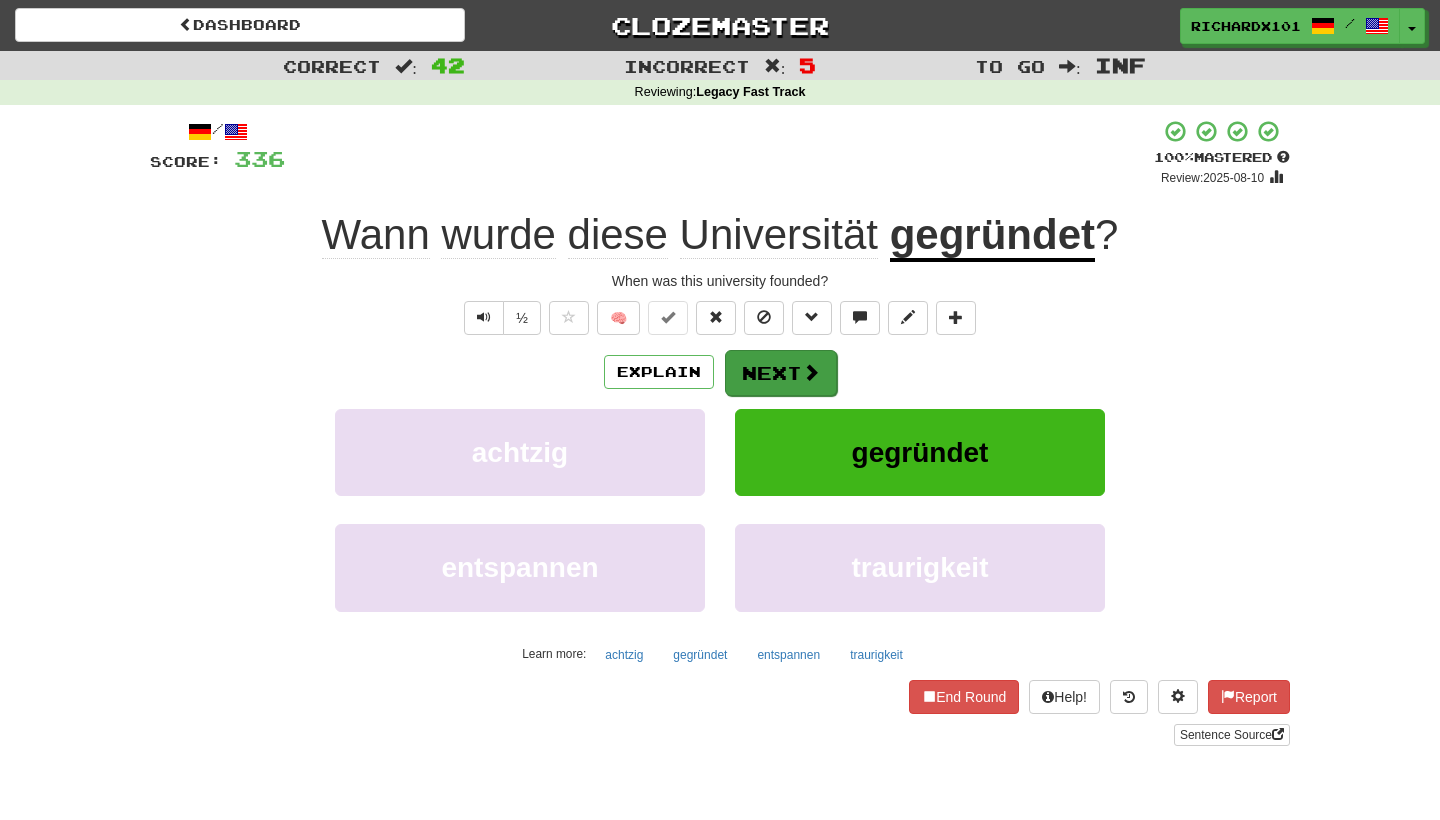 click on "Next" at bounding box center [781, 373] 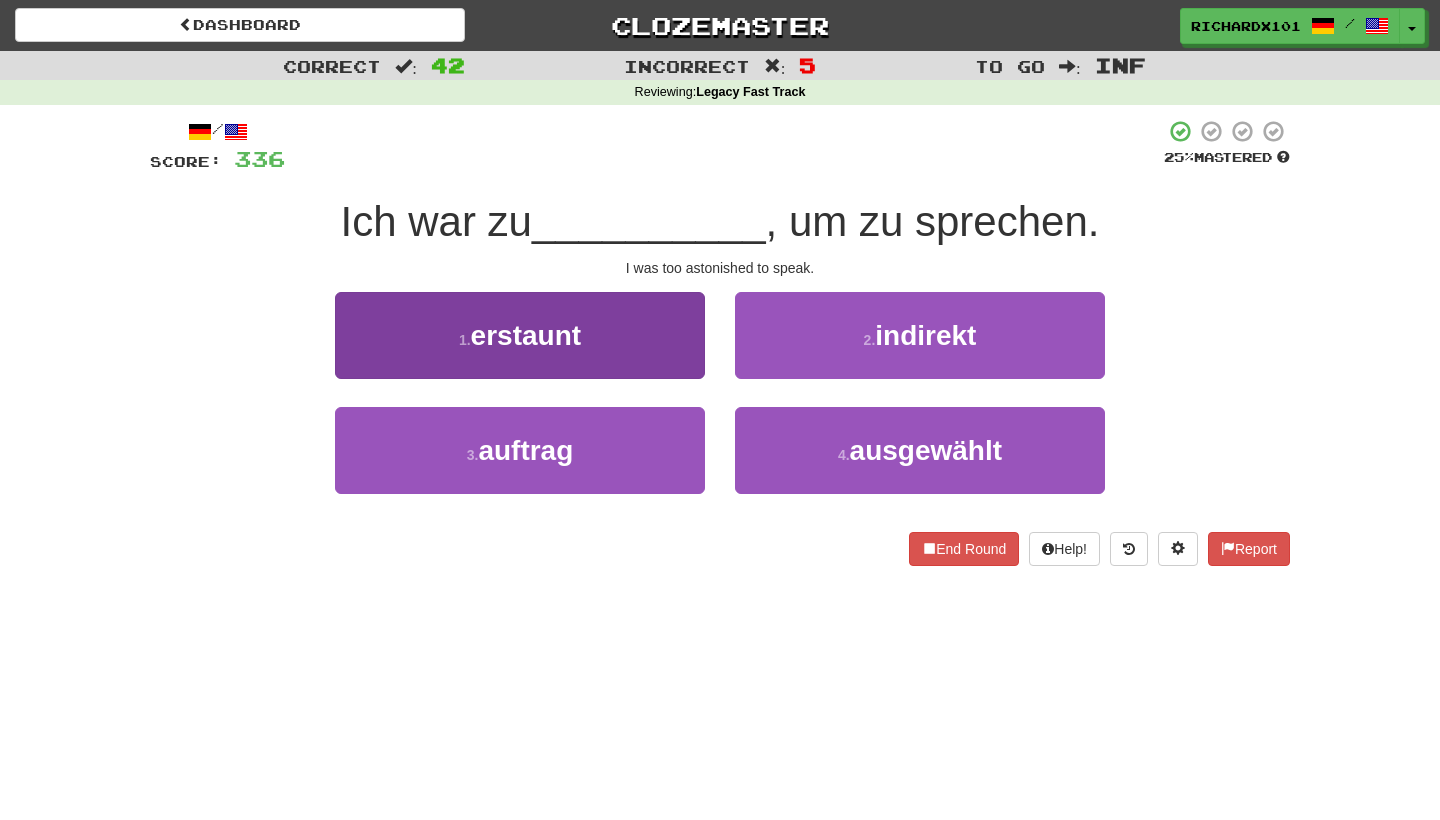 click on "1 .  erstaunt" at bounding box center (520, 335) 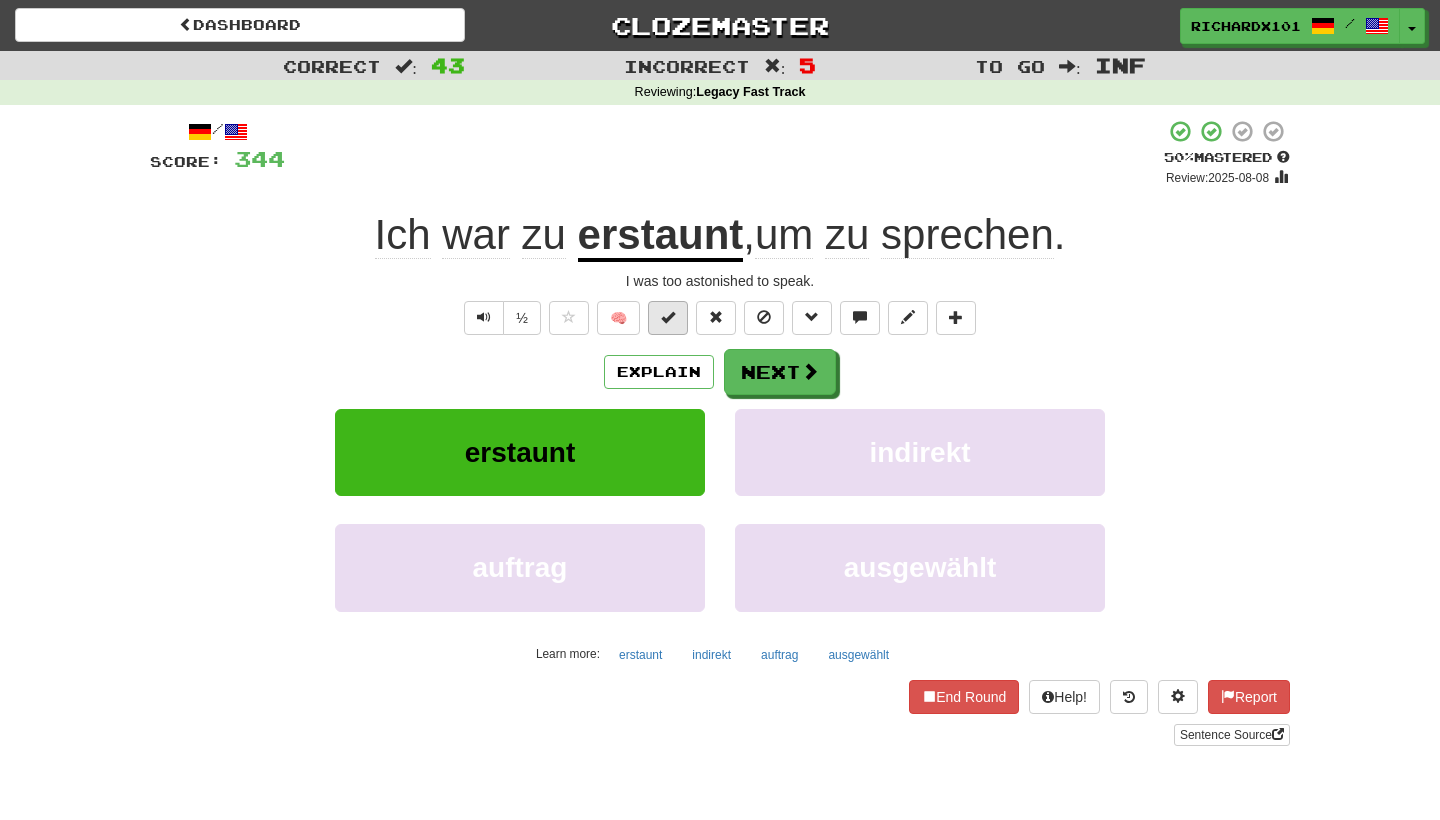click at bounding box center (668, 317) 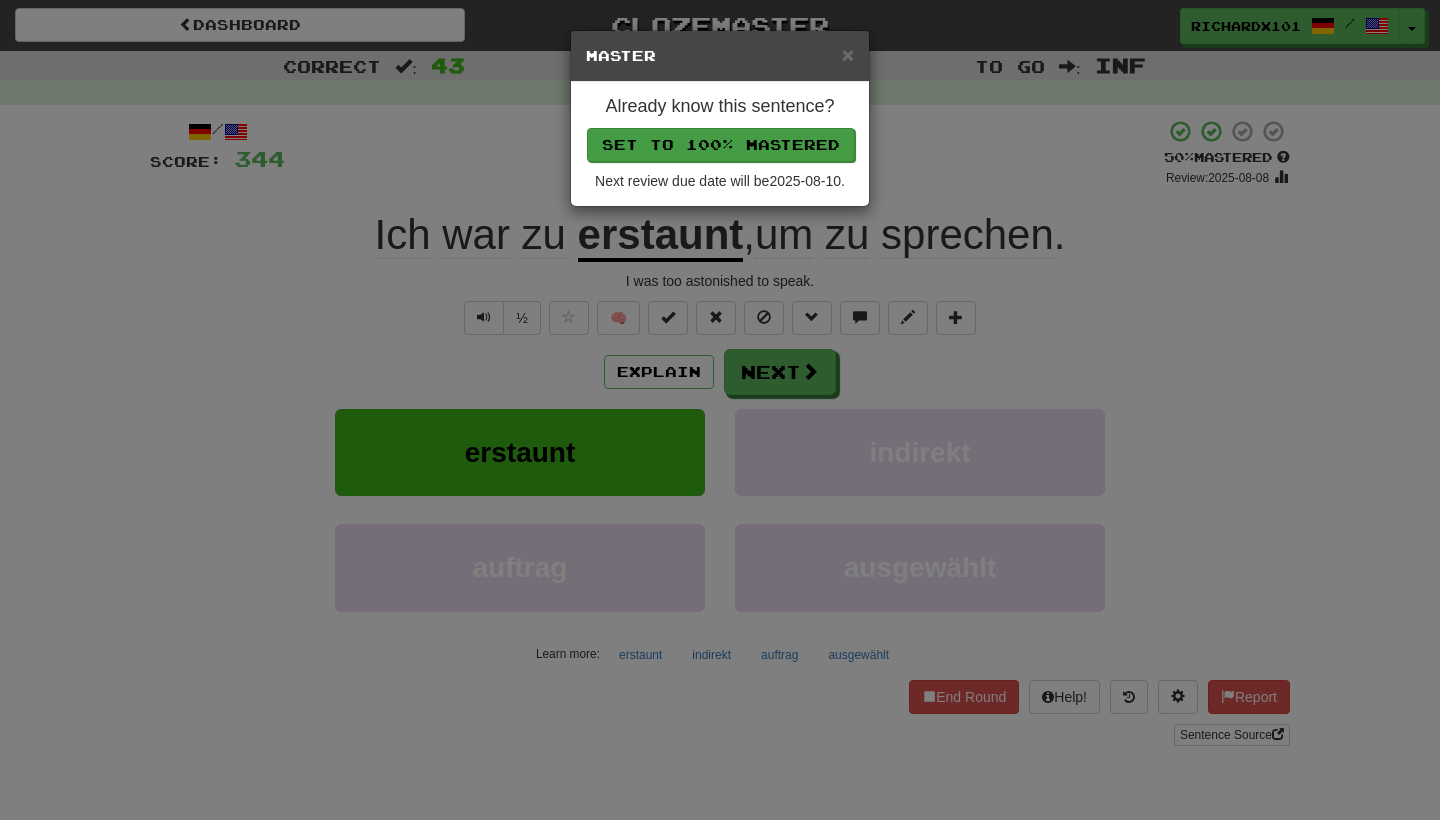 click on "Set to 100% Mastered" at bounding box center (721, 145) 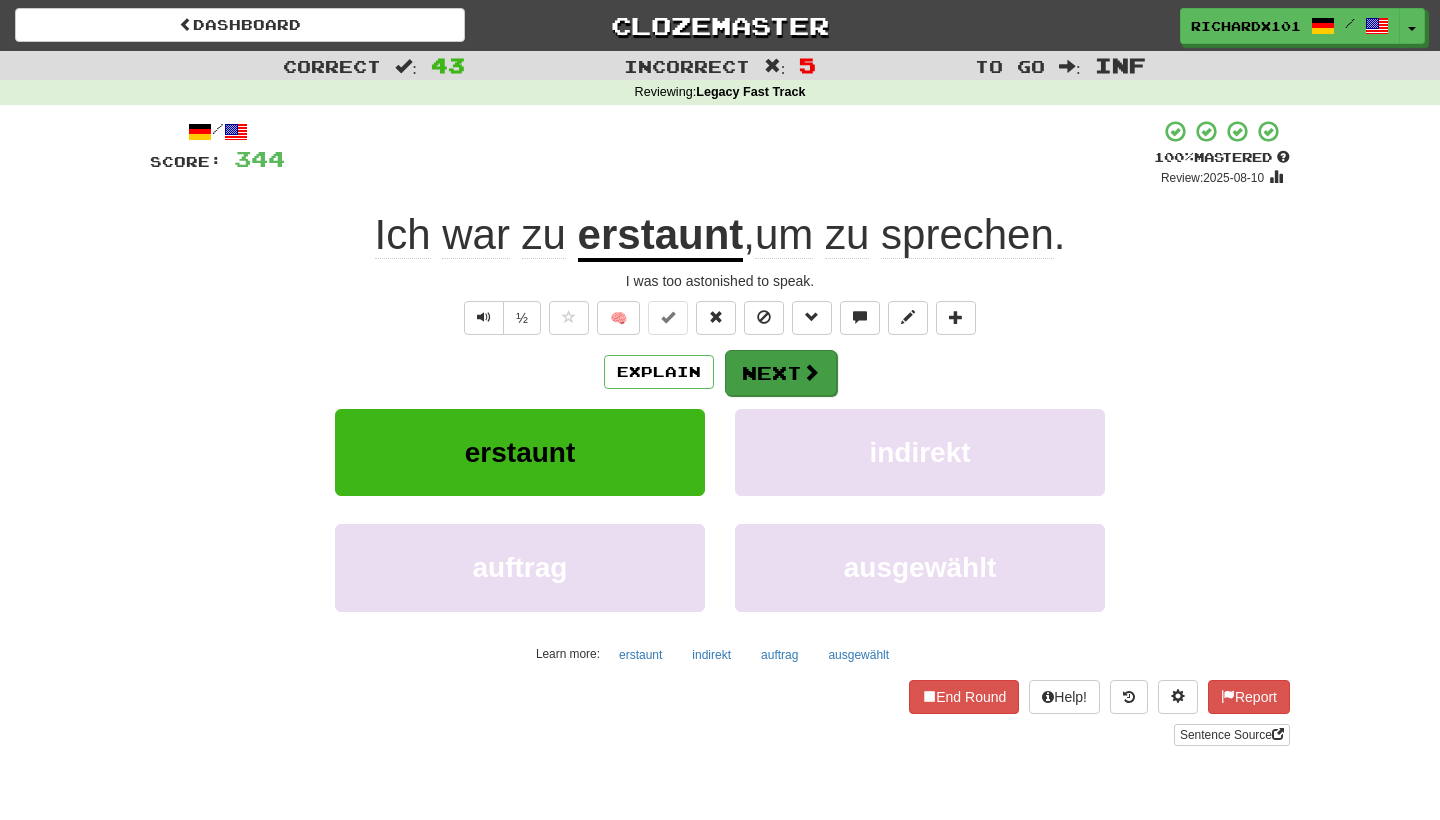 click on "Next" at bounding box center (781, 373) 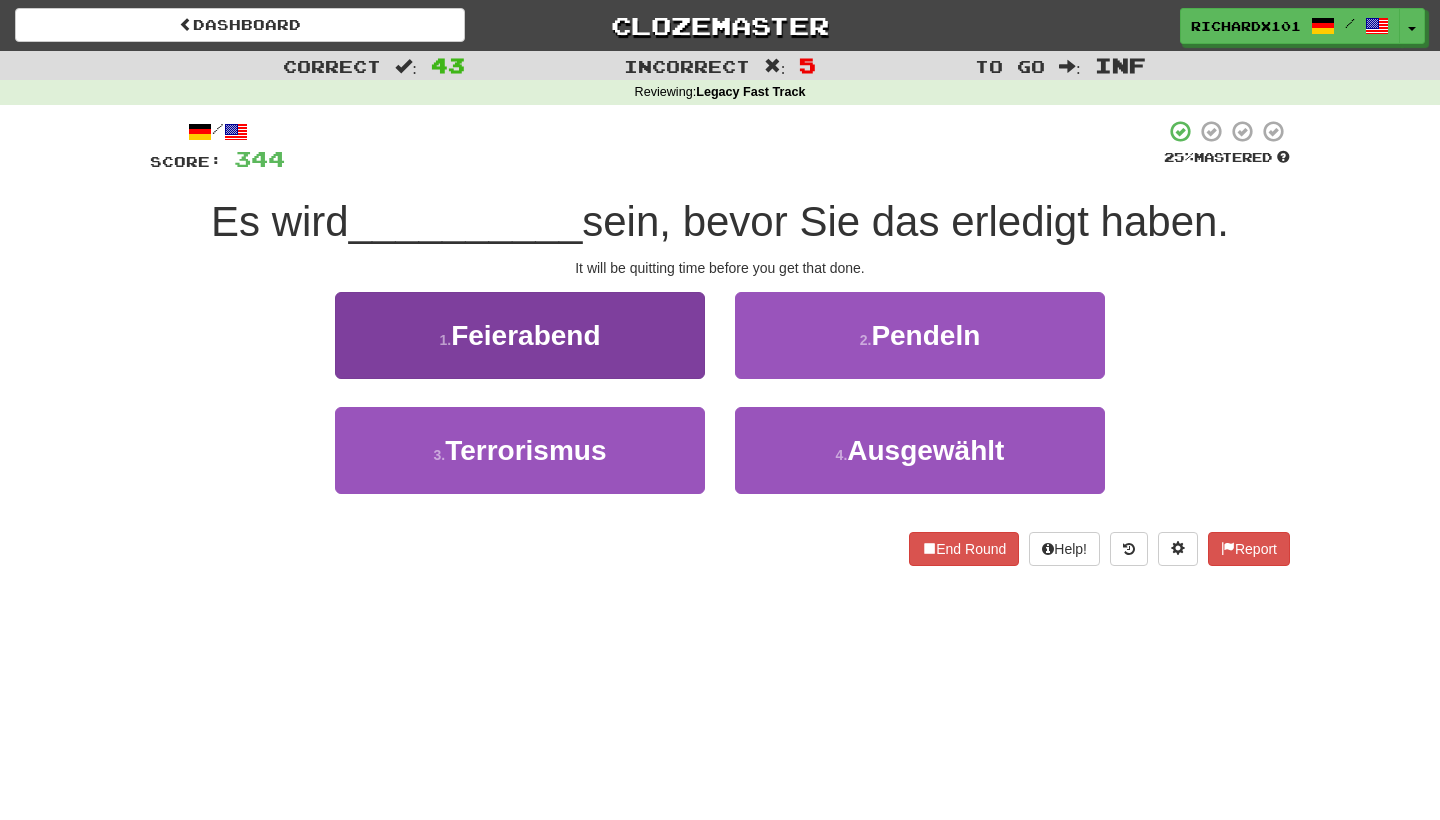click on "1 .  Feierabend" at bounding box center [520, 335] 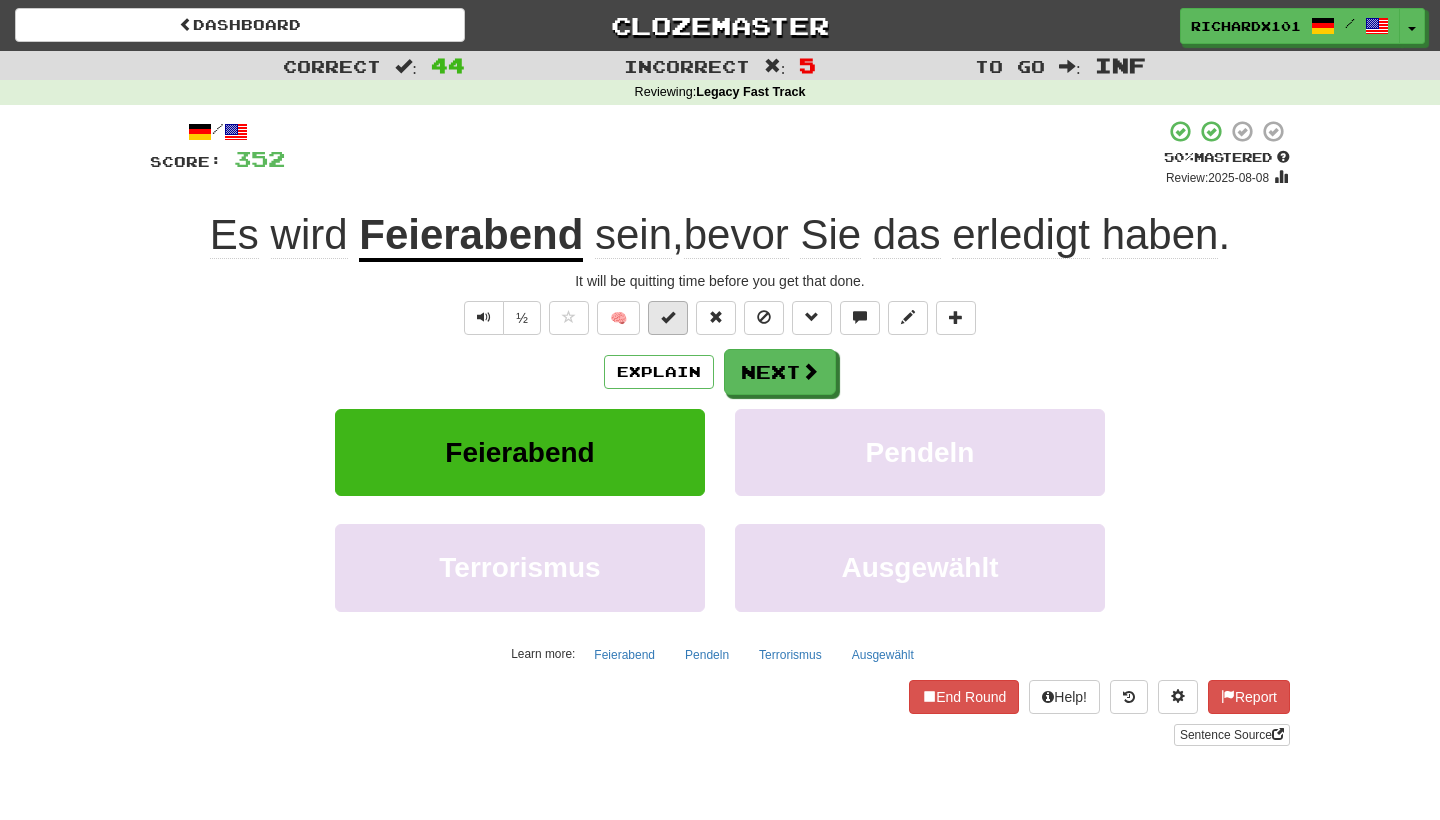 click at bounding box center [668, 317] 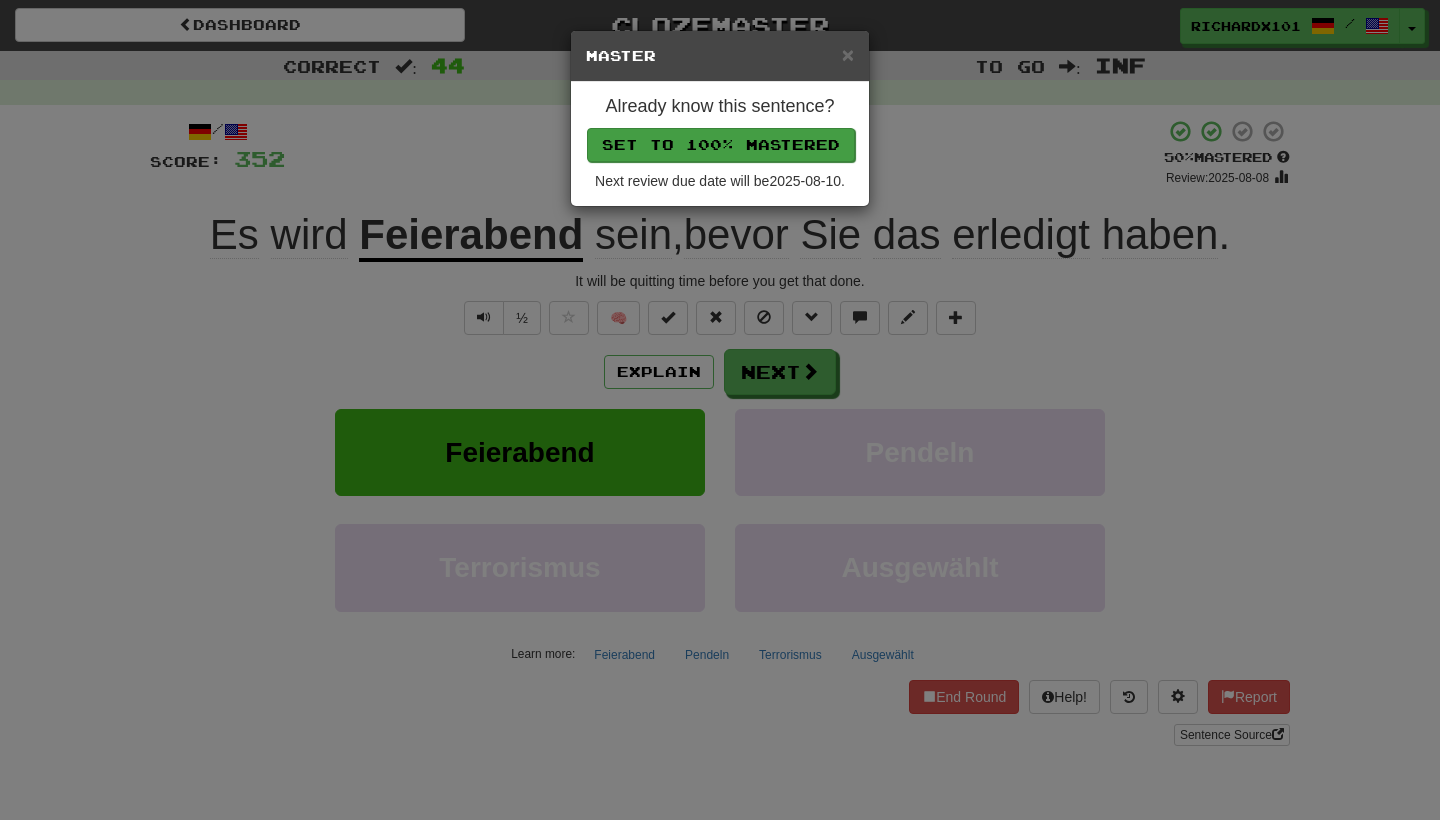click on "Set to 100% Mastered" at bounding box center (721, 145) 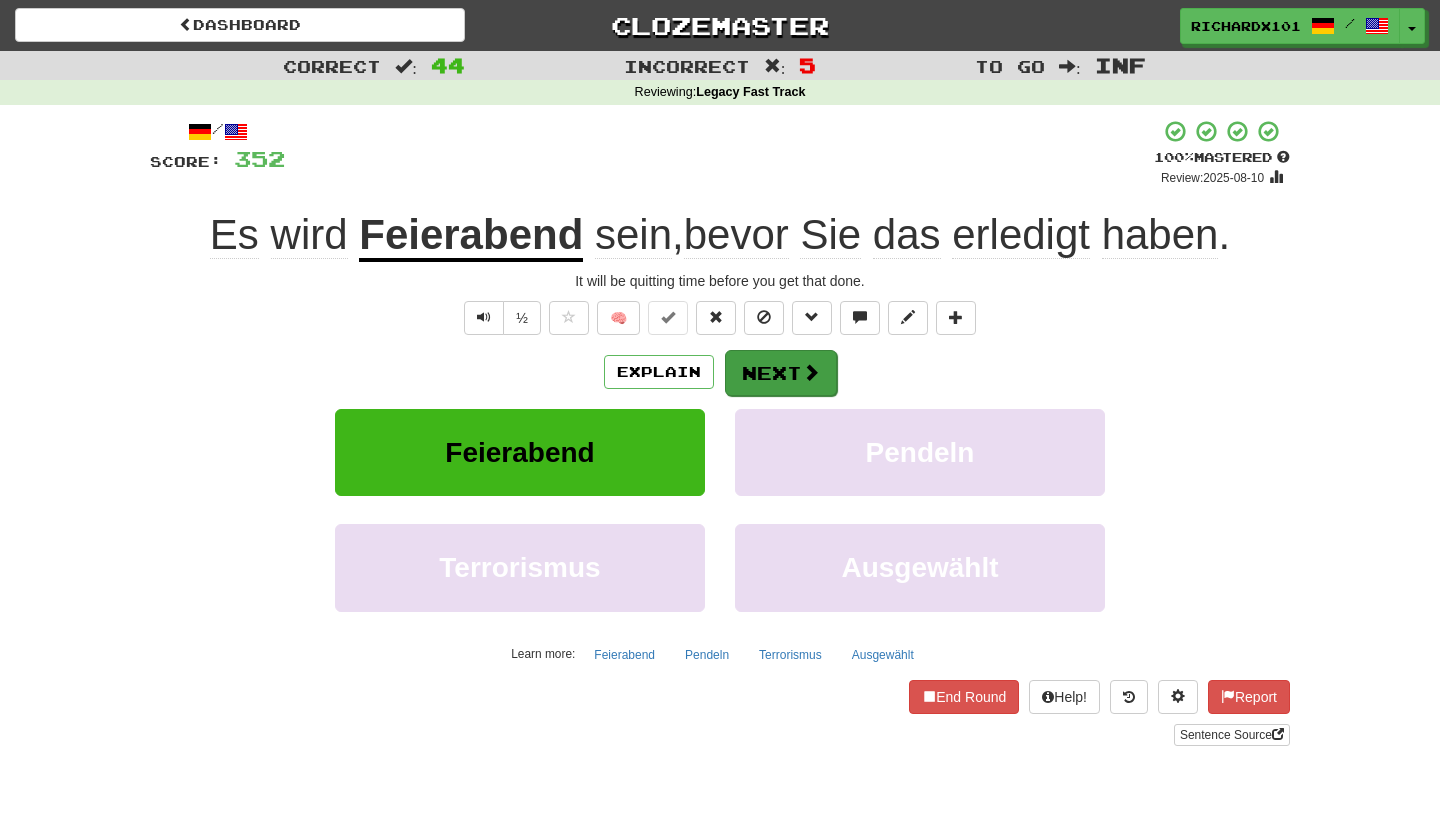 click on "Next" at bounding box center (781, 373) 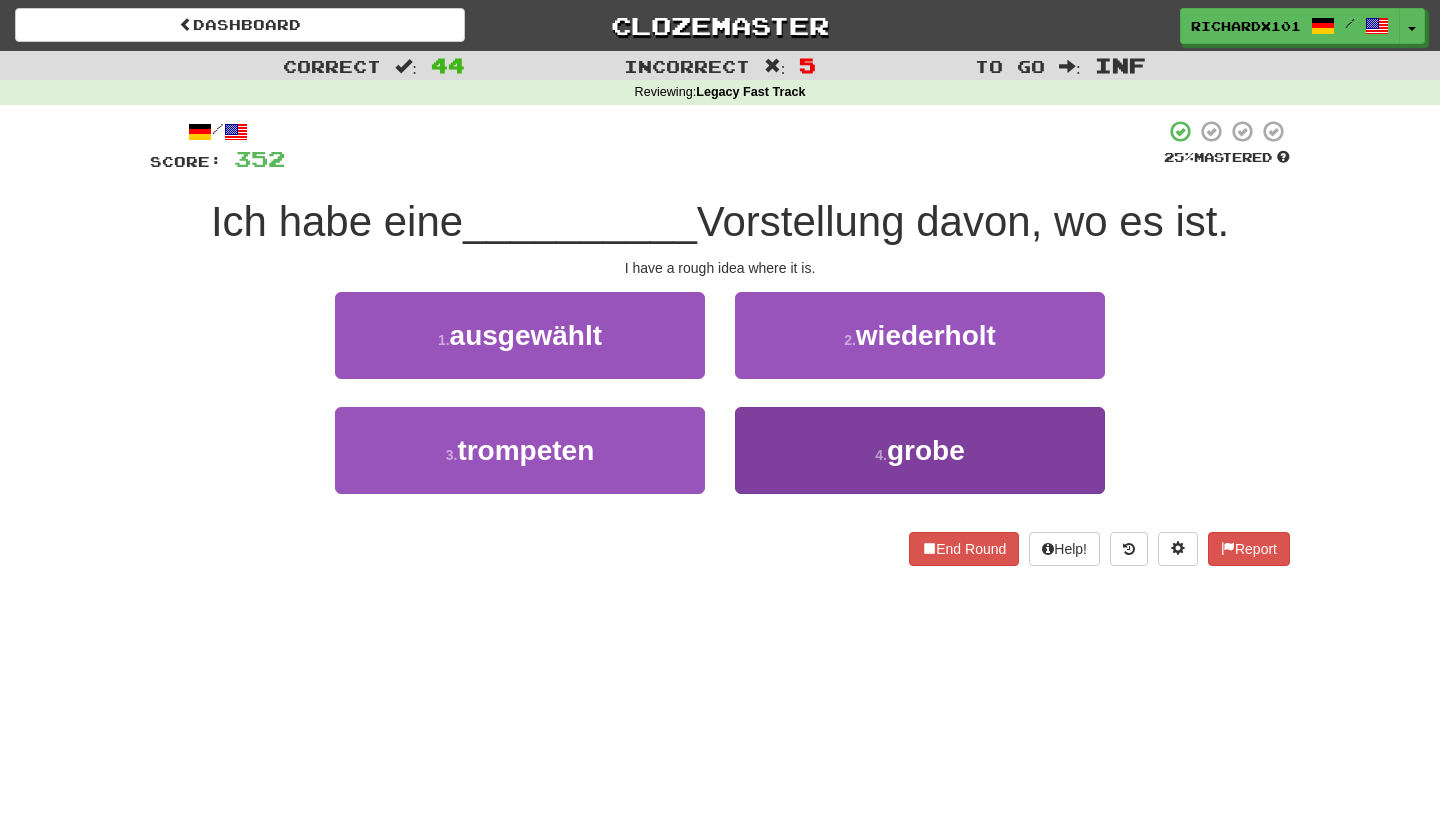 click on "4 .  grobe" at bounding box center [920, 450] 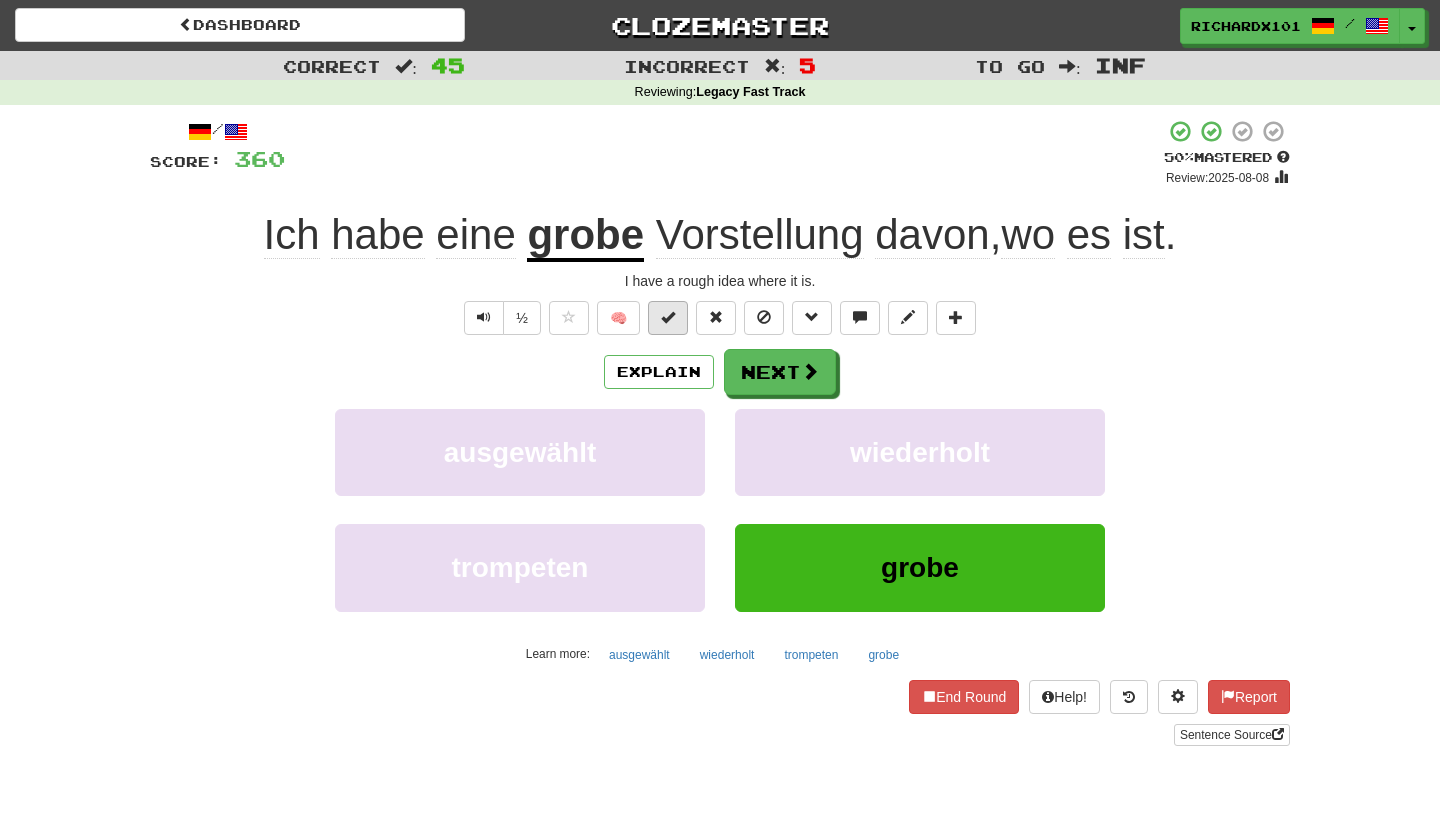 click at bounding box center [668, 317] 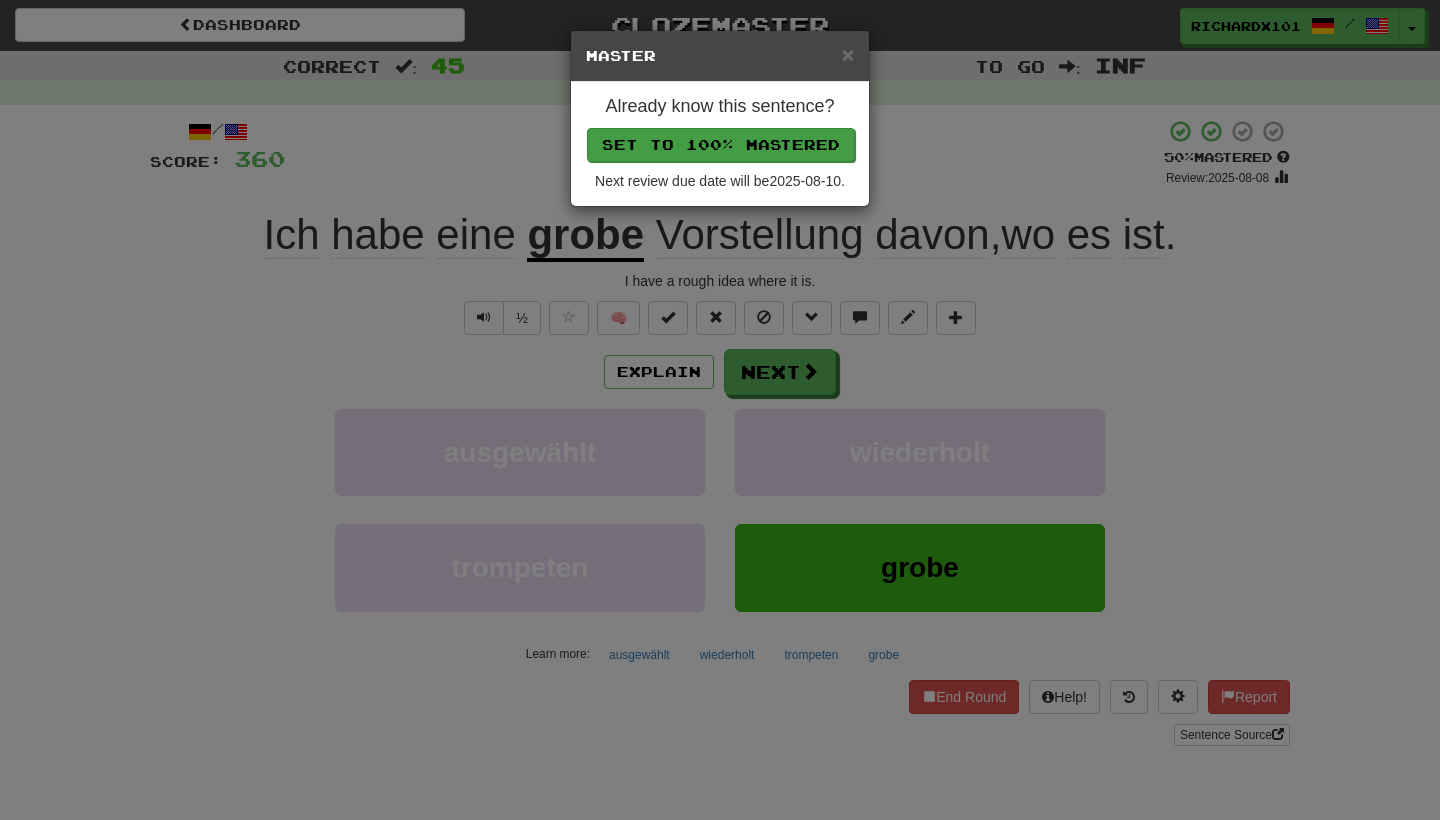 click on "Set to 100% Mastered" at bounding box center (721, 145) 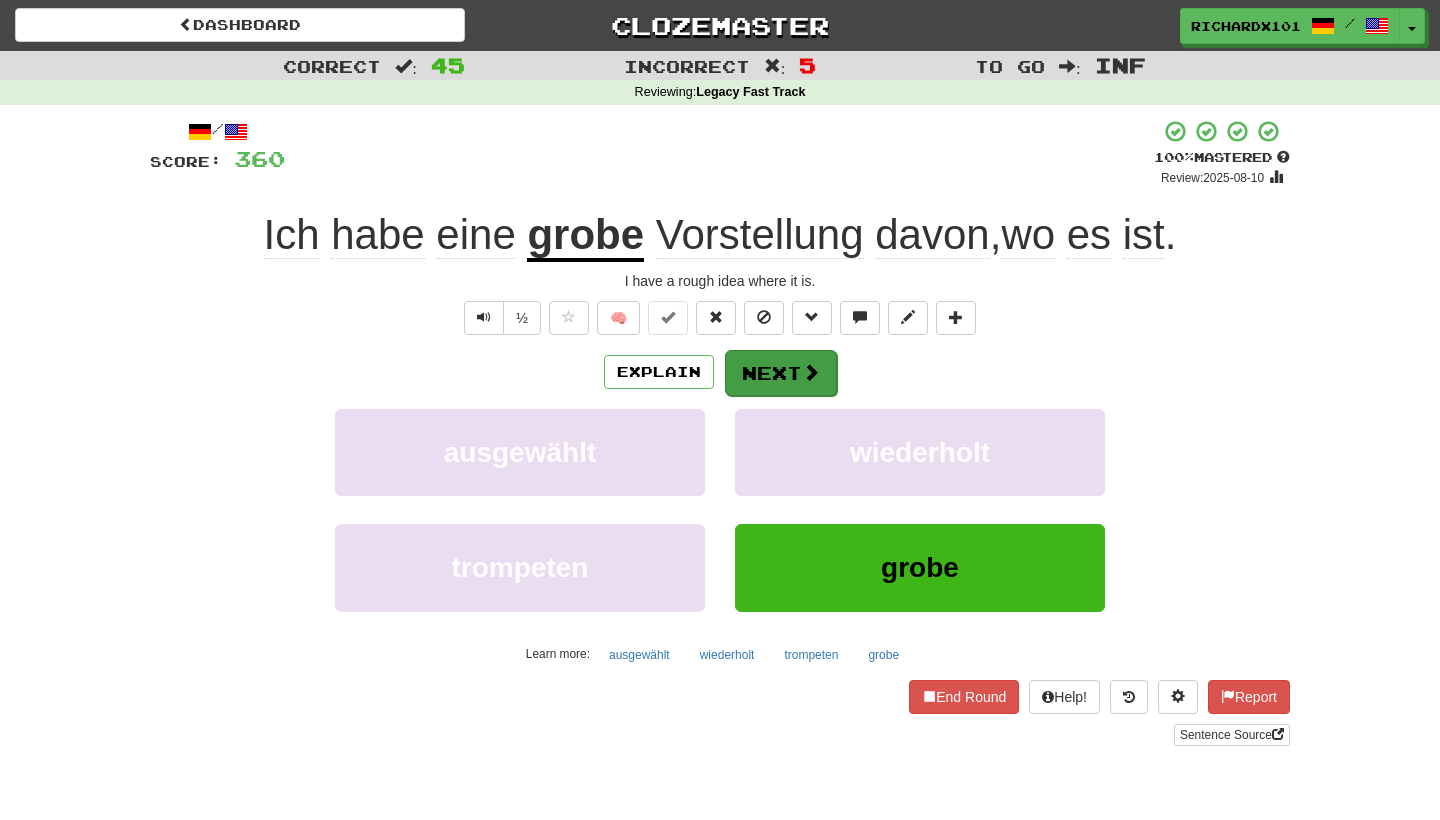 click on "Next" at bounding box center (781, 373) 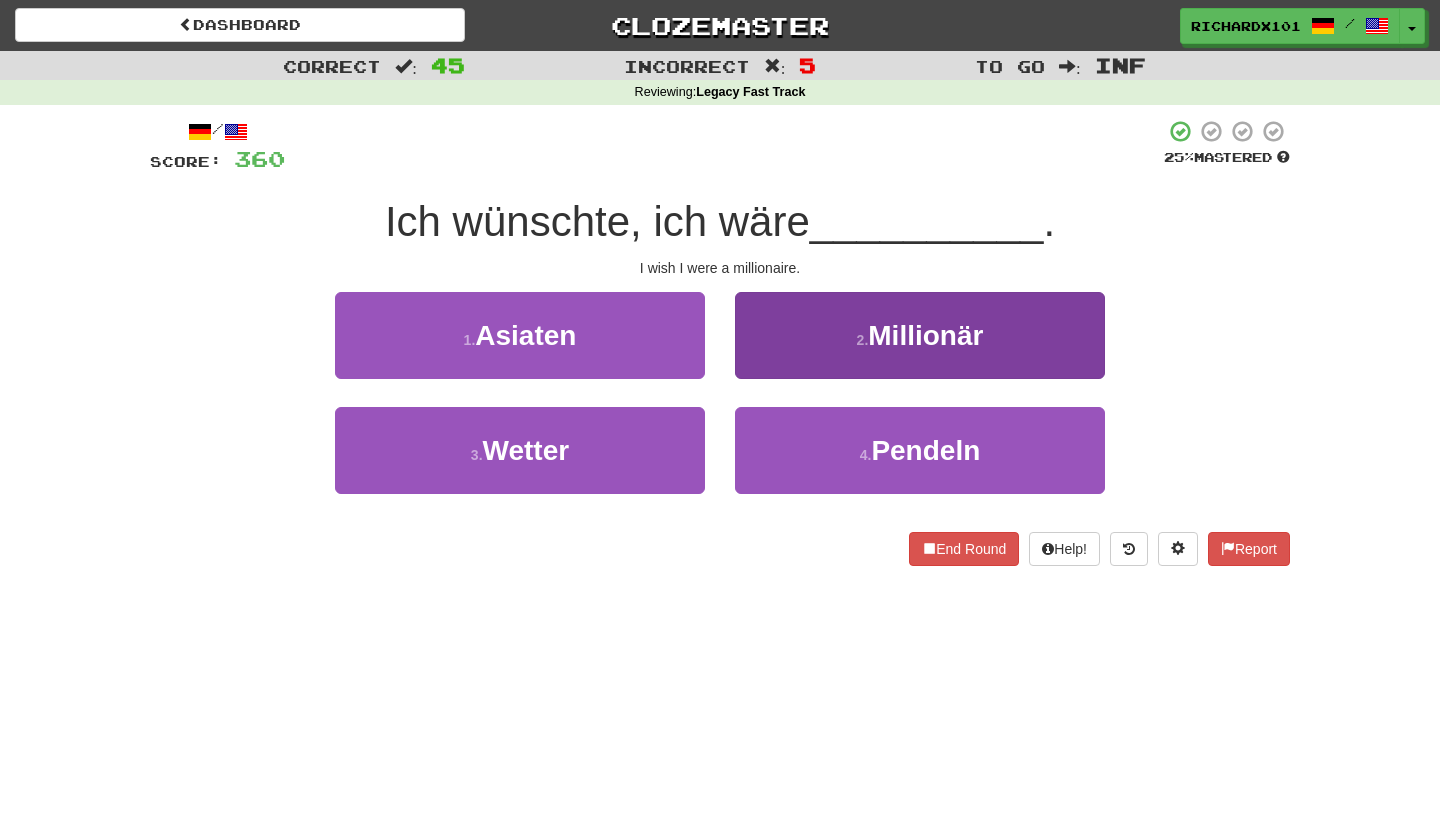 click on "2 .  Millionär" at bounding box center [920, 335] 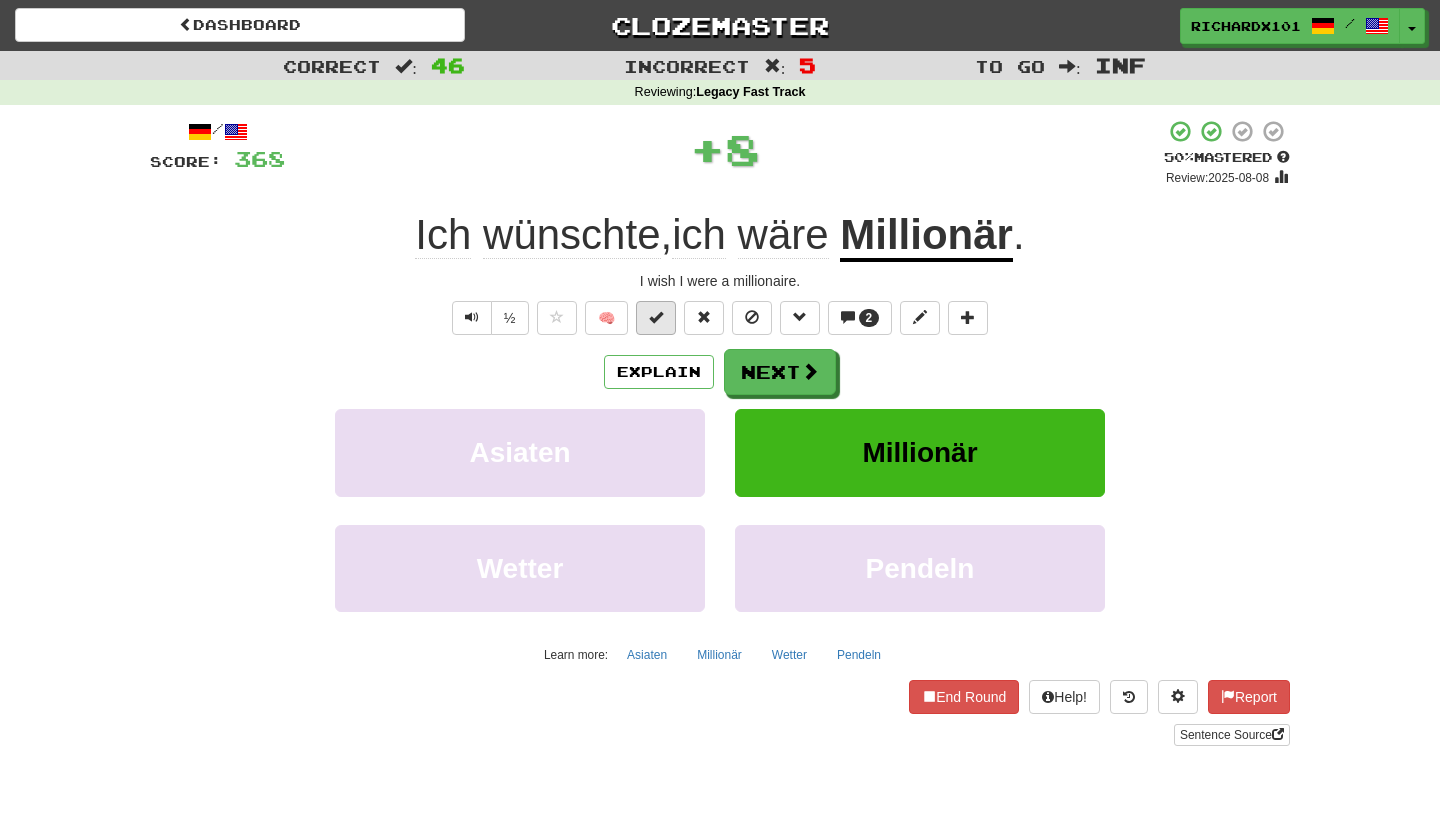 click at bounding box center (656, 317) 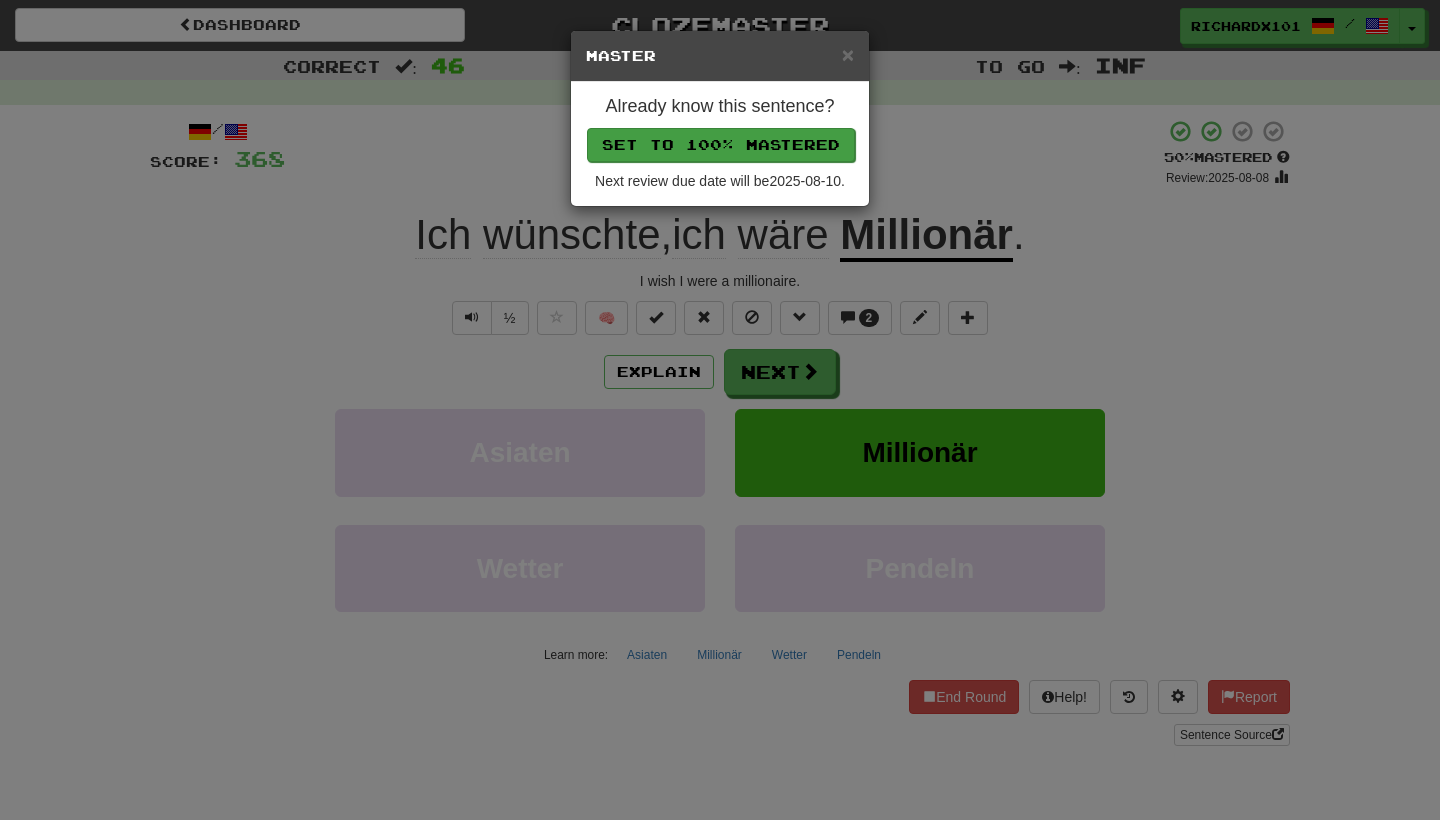 click on "Set to 100% Mastered" at bounding box center [721, 145] 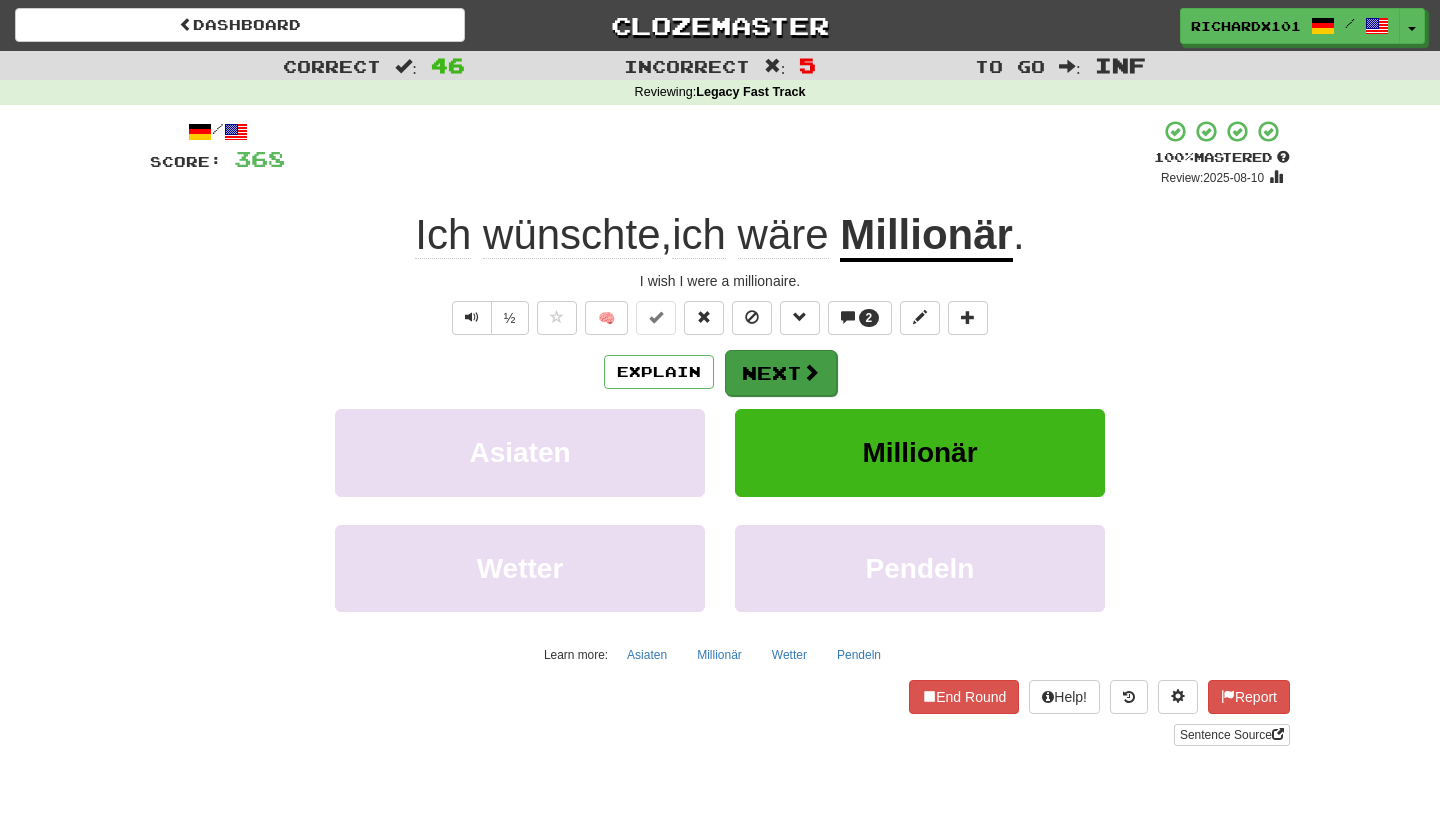 click on "Next" at bounding box center [781, 373] 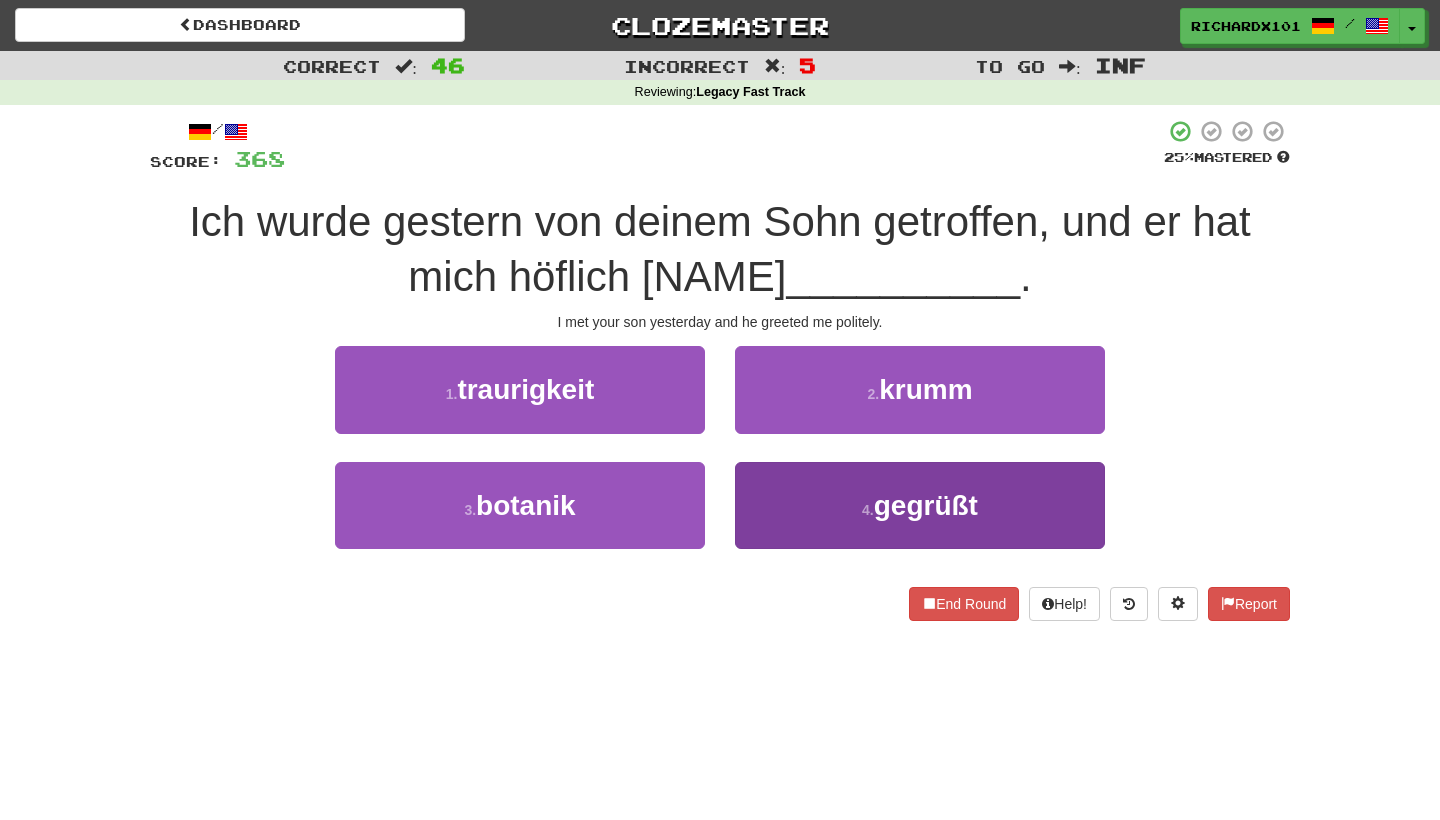click on "4 .  gegrüßt" at bounding box center [920, 505] 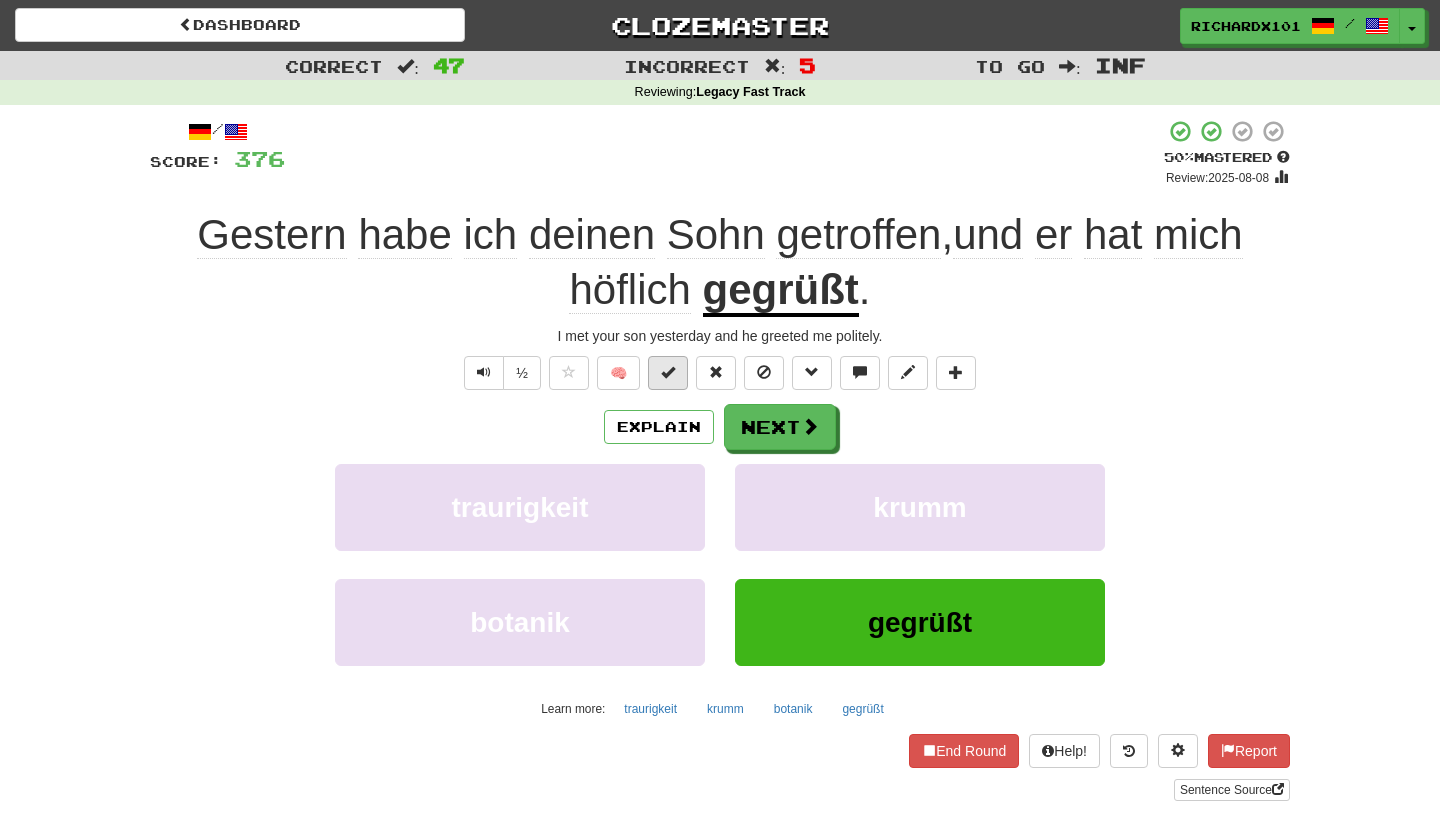 click at bounding box center (668, 372) 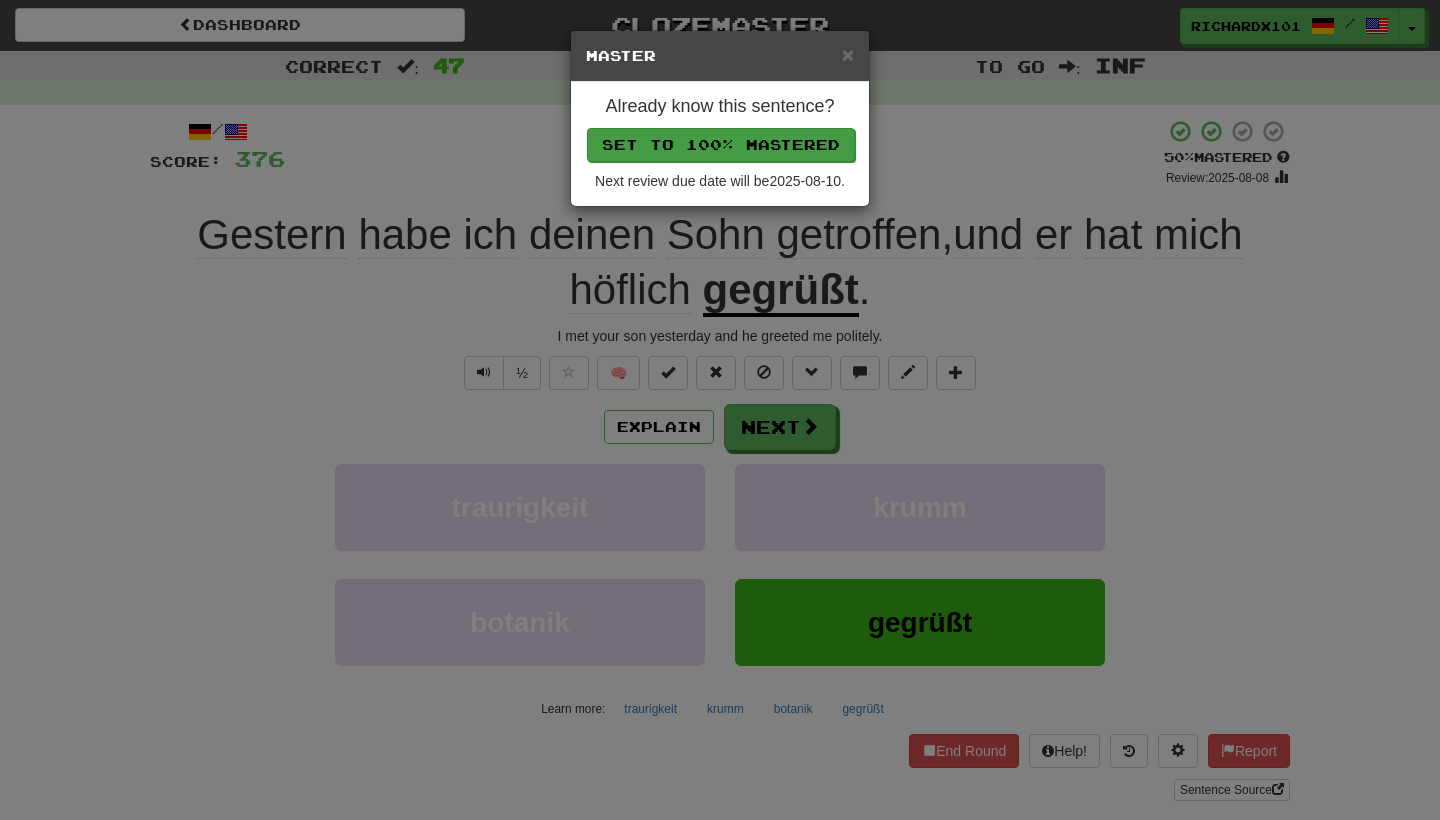 click on "Set to 100% Mastered" at bounding box center (721, 145) 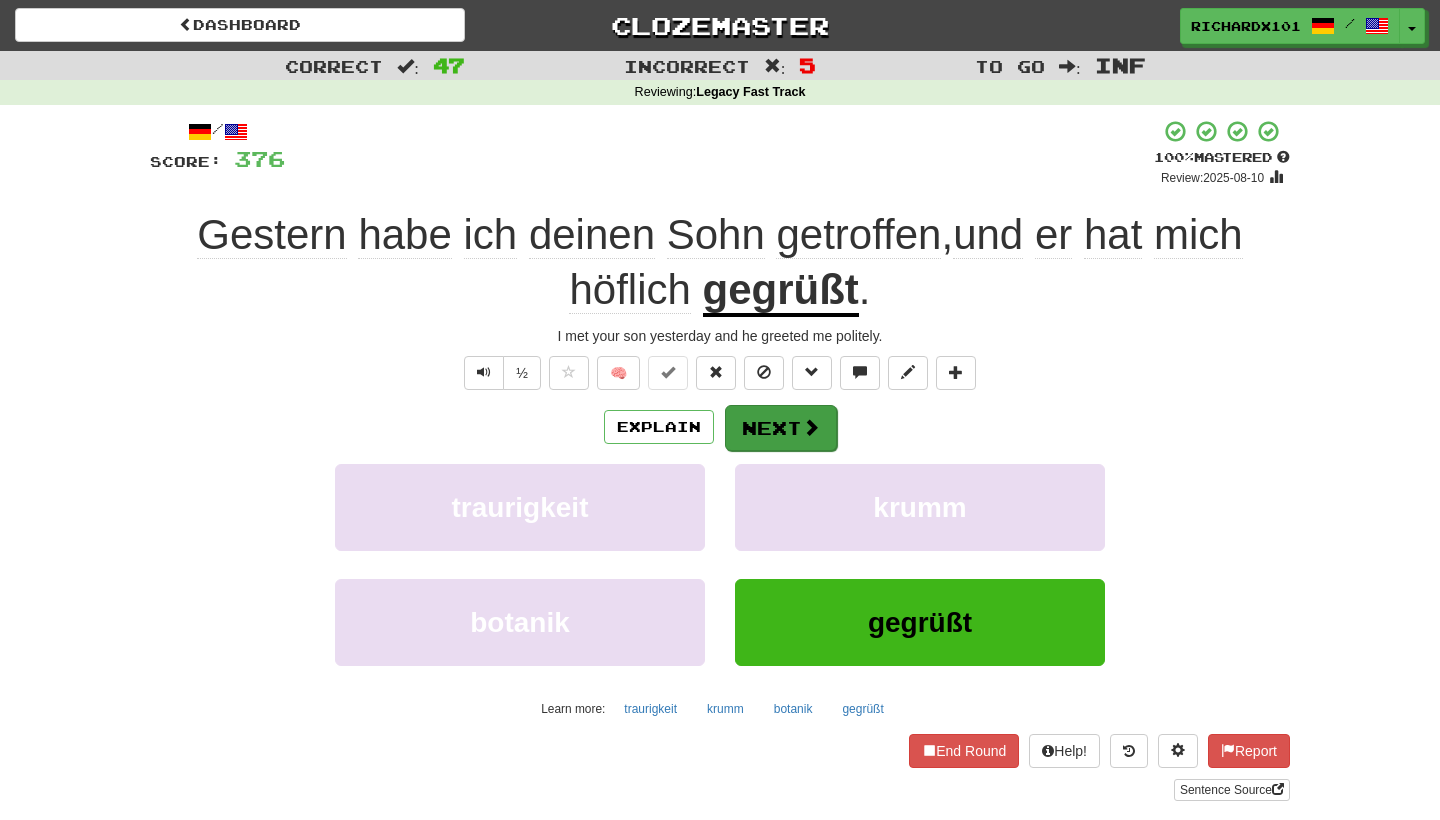 click on "Next" at bounding box center (781, 428) 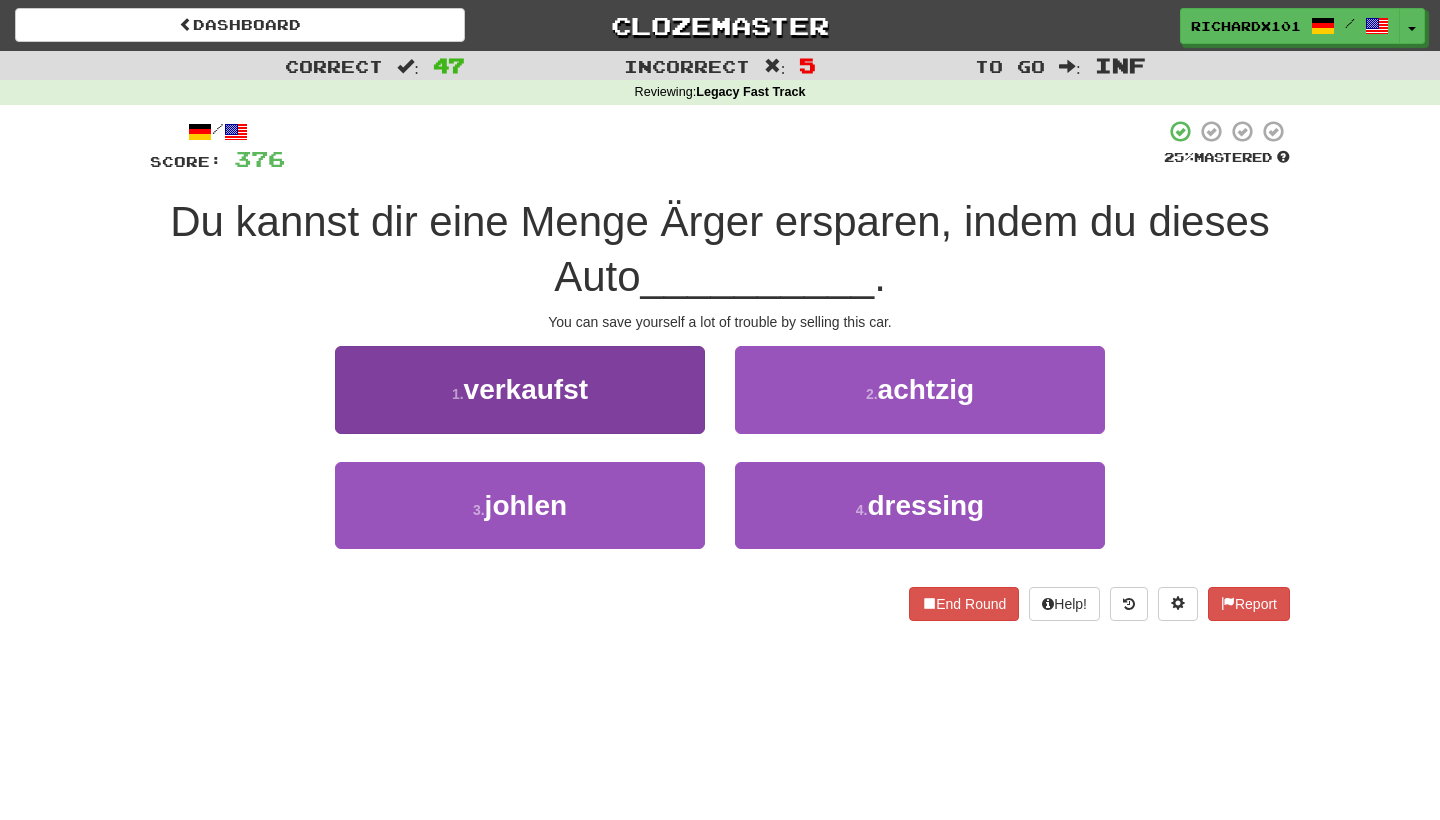 click on "1 .  verkaufst" at bounding box center [520, 389] 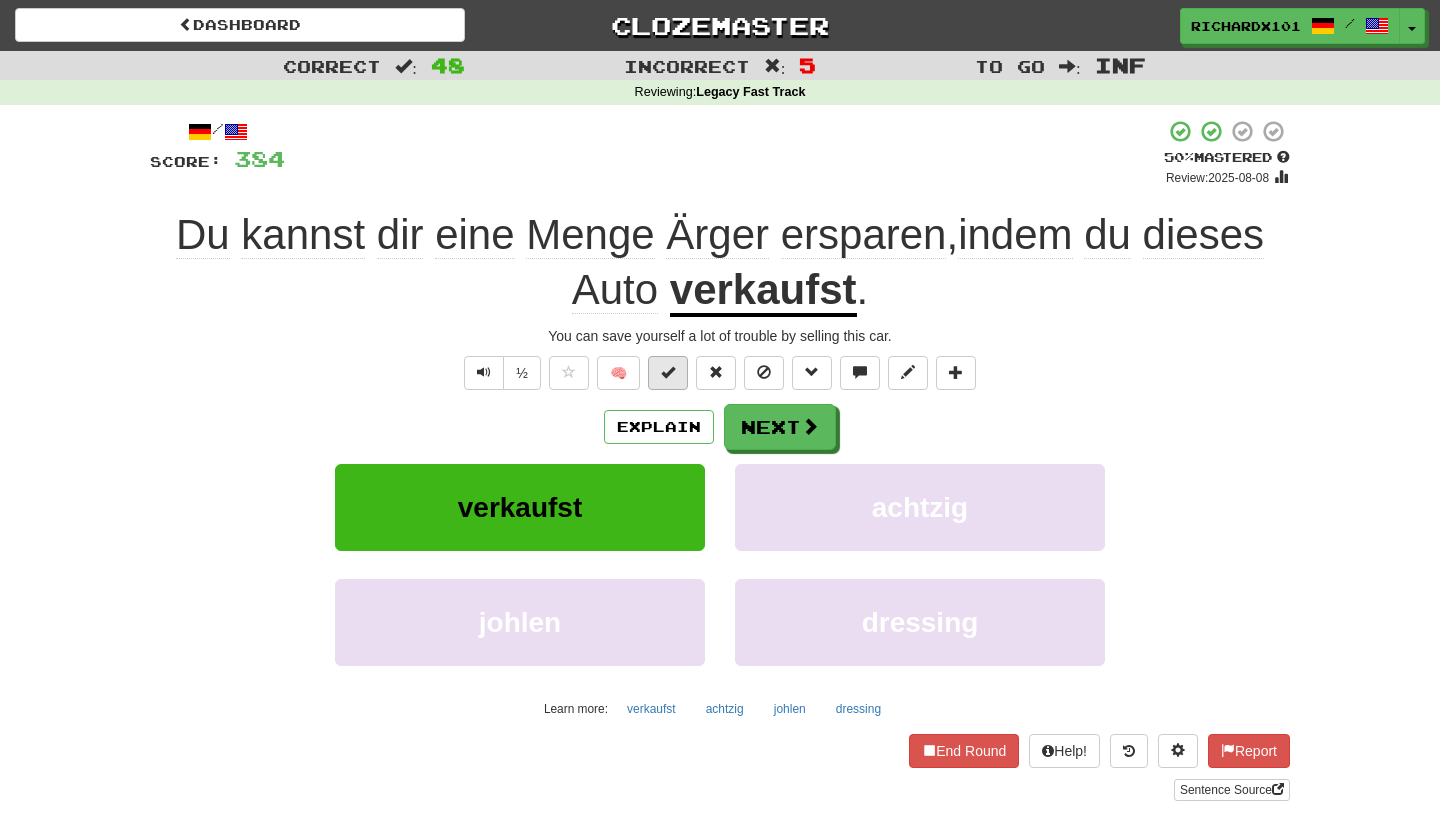 click at bounding box center (668, 372) 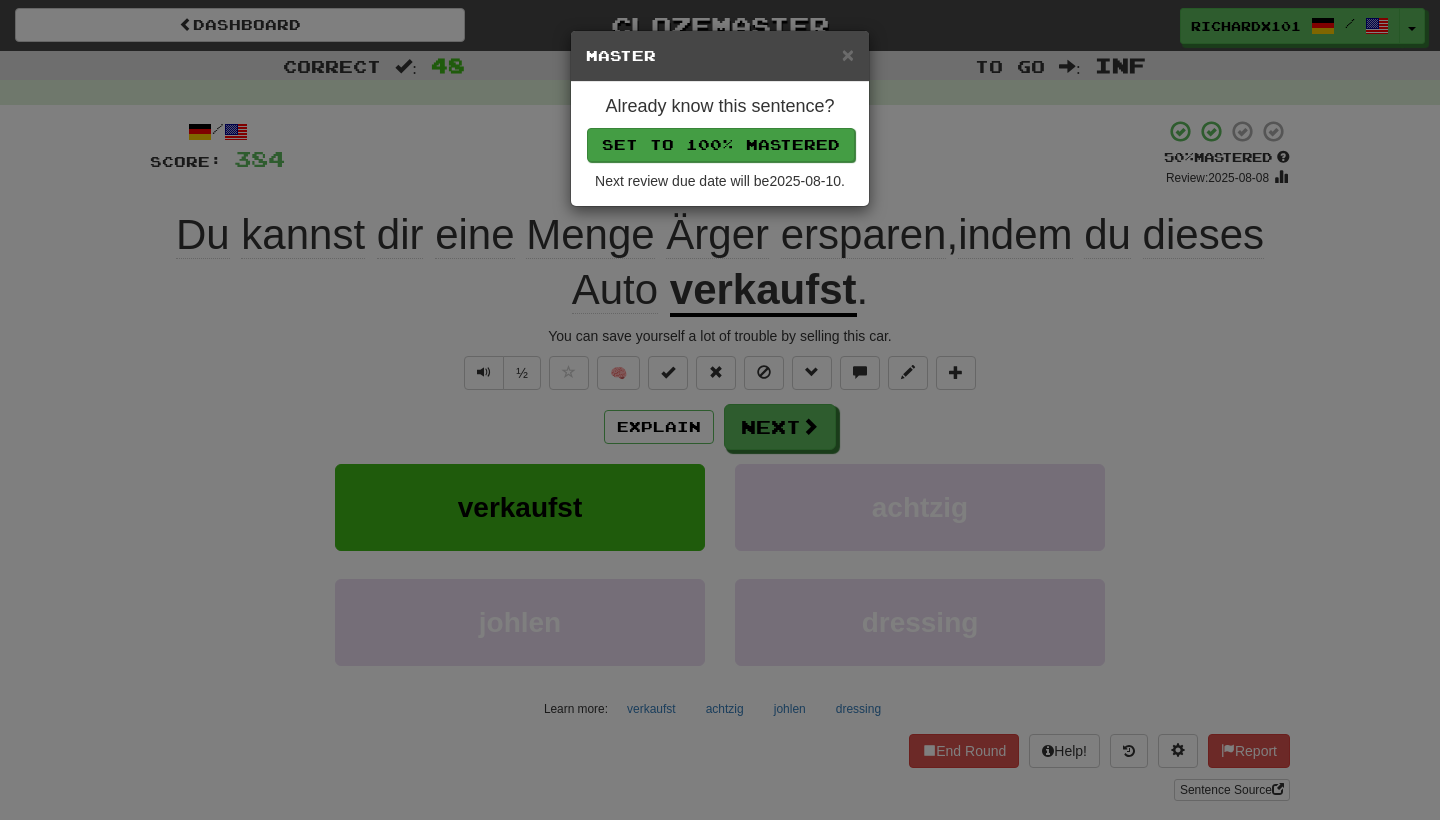 click on "Set to 100% Mastered" at bounding box center (721, 145) 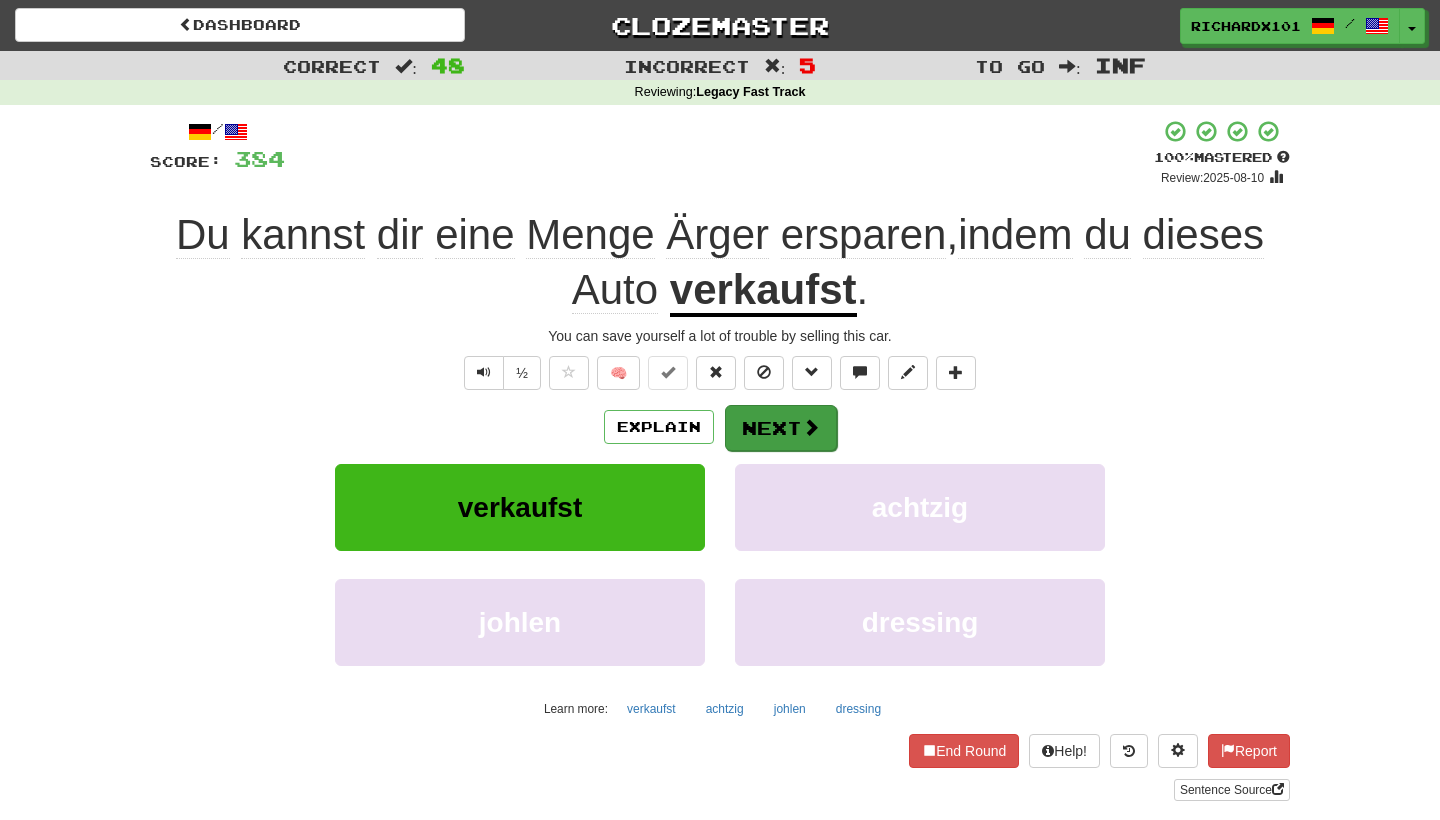 click on "Next" at bounding box center [781, 428] 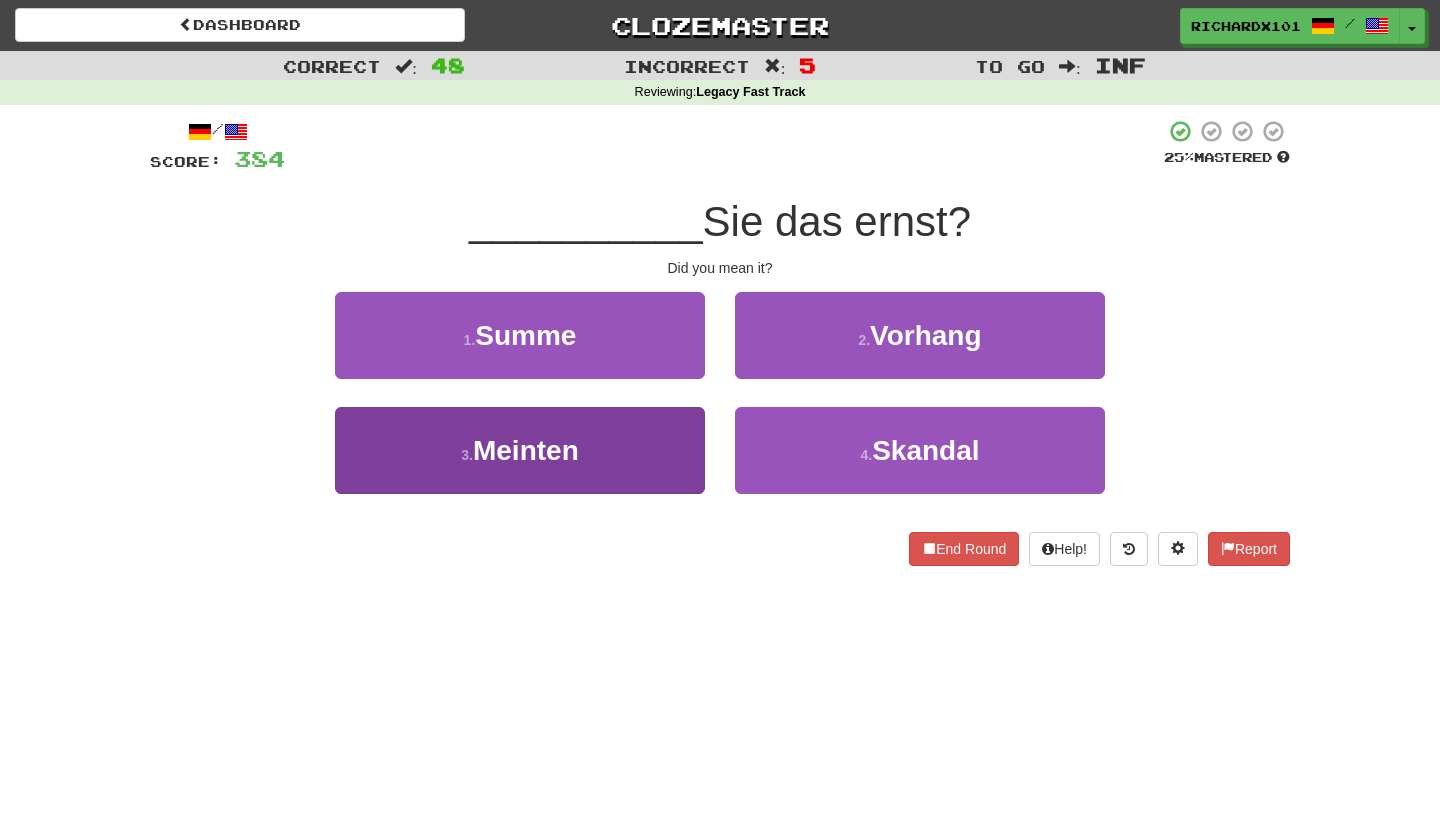 click on "3 .  Meinten" at bounding box center (520, 450) 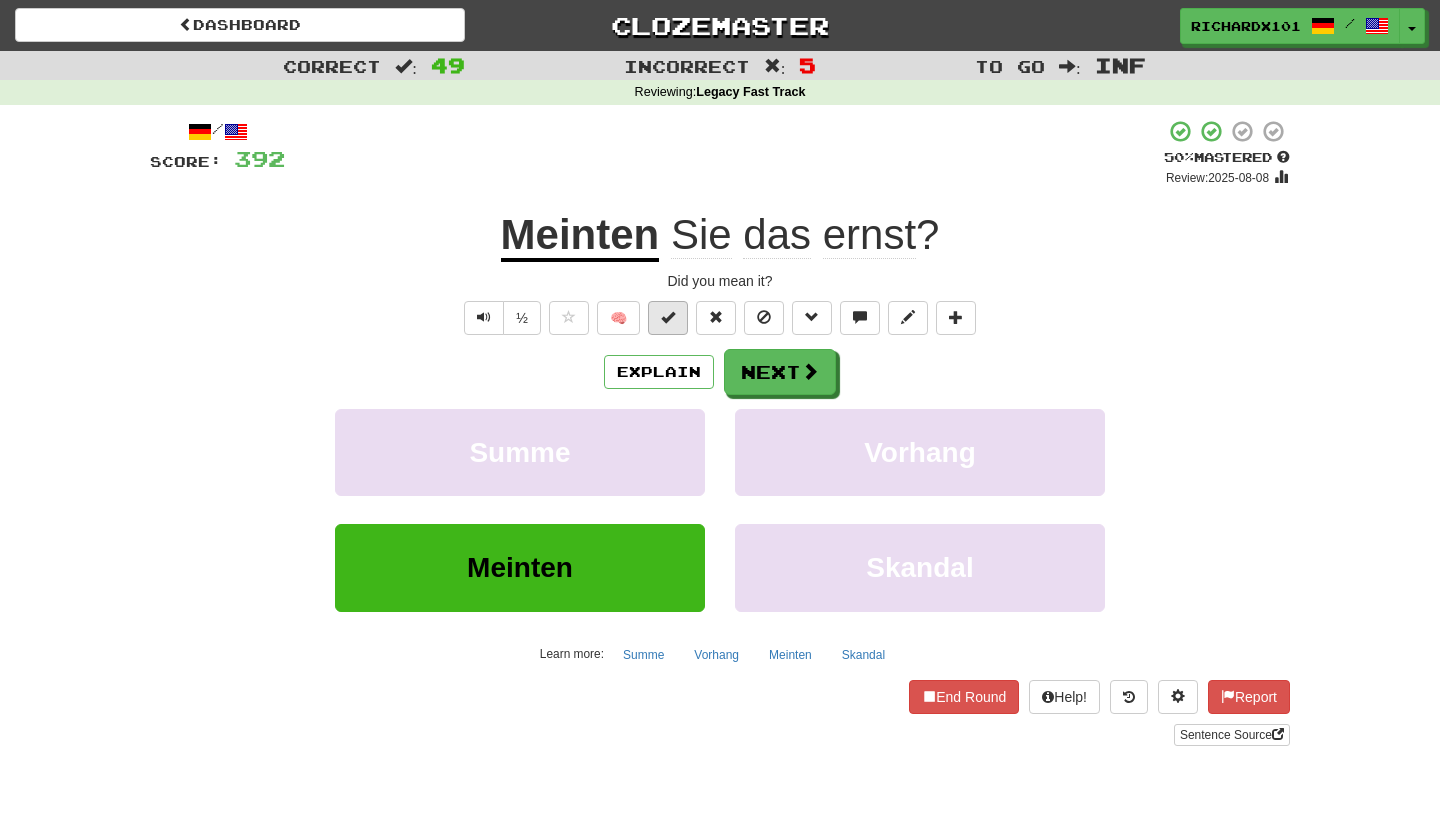 click at bounding box center (668, 317) 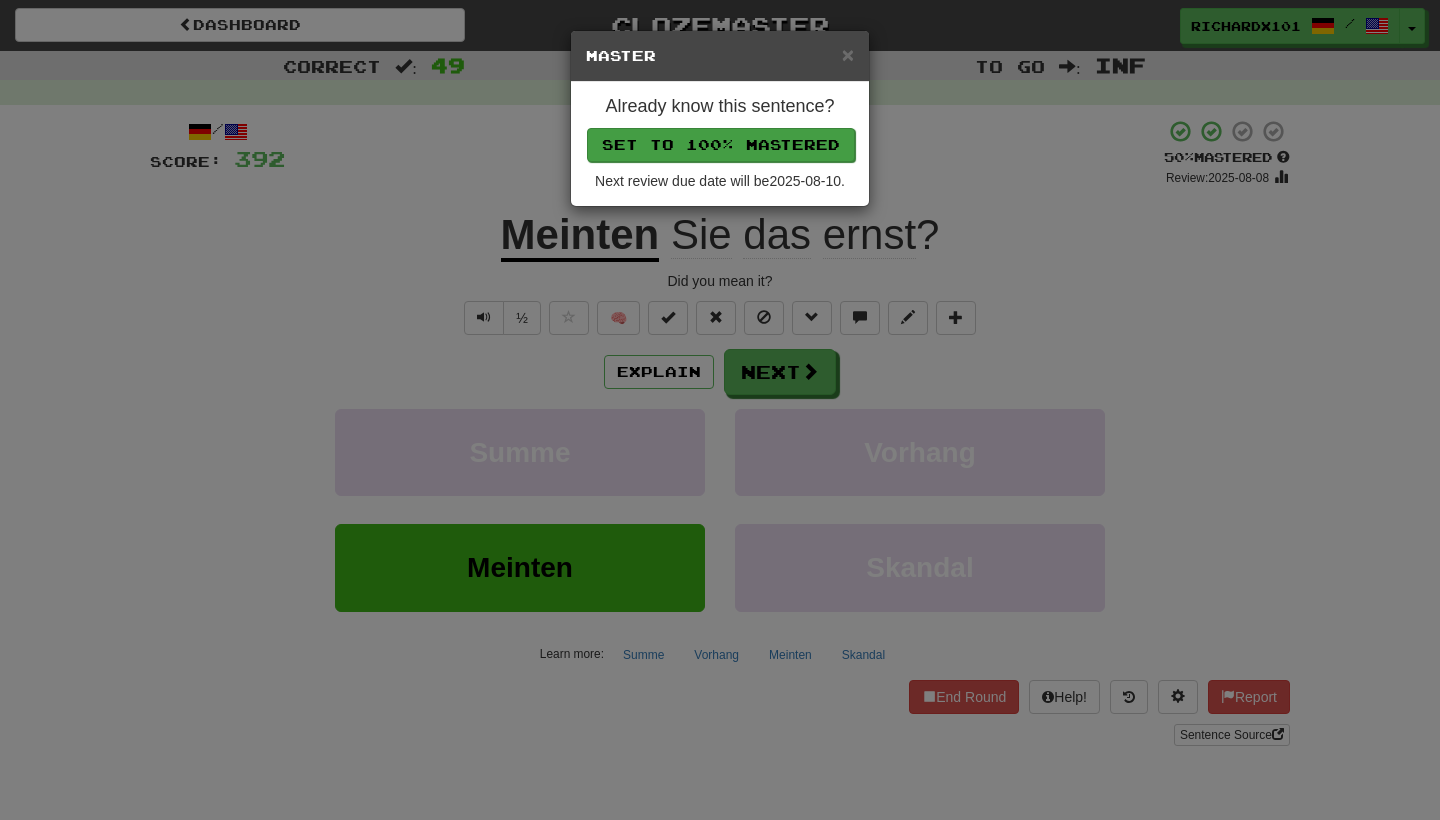 click on "Set to 100% Mastered" at bounding box center [721, 145] 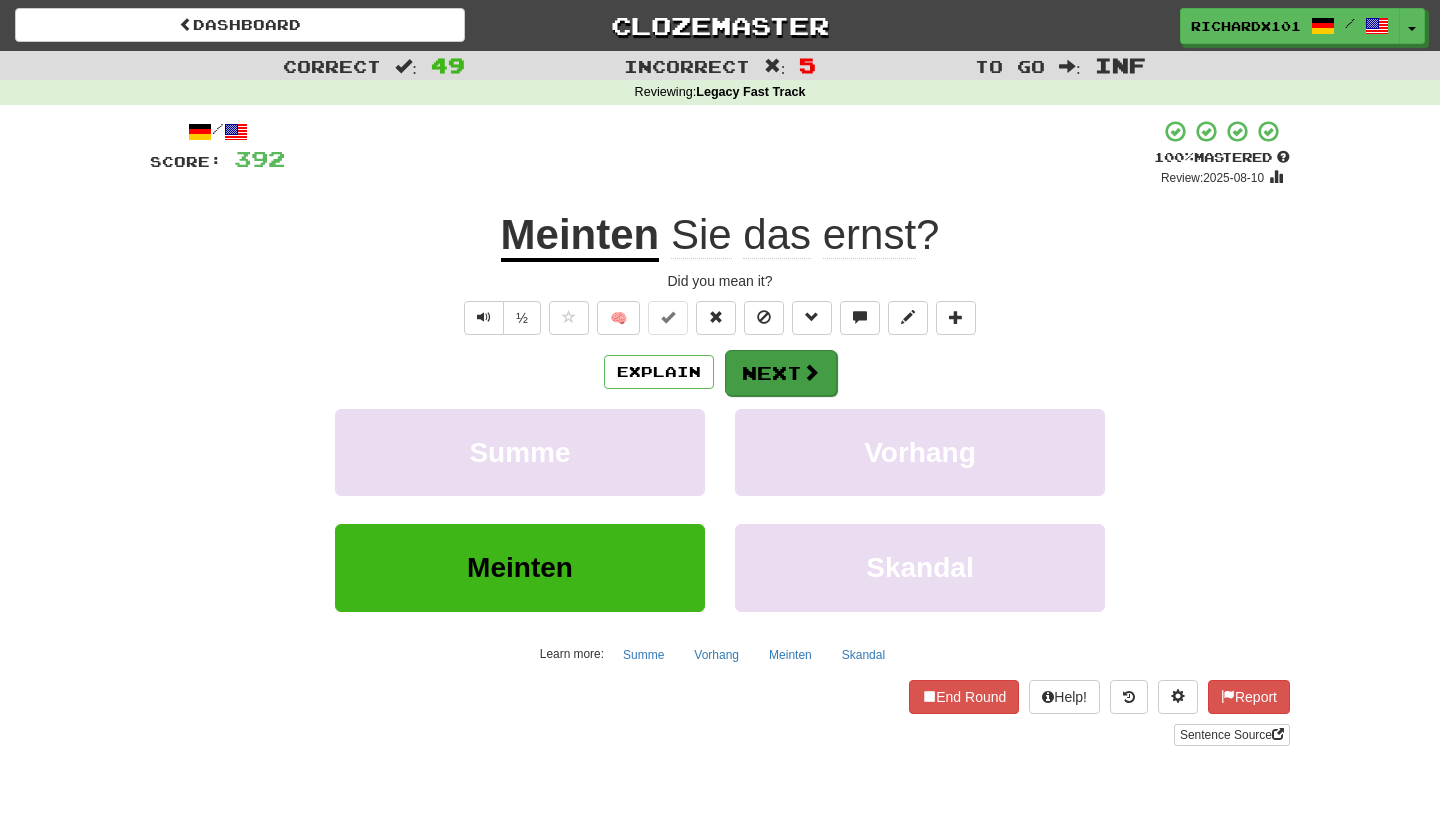 click on "Next" at bounding box center [781, 373] 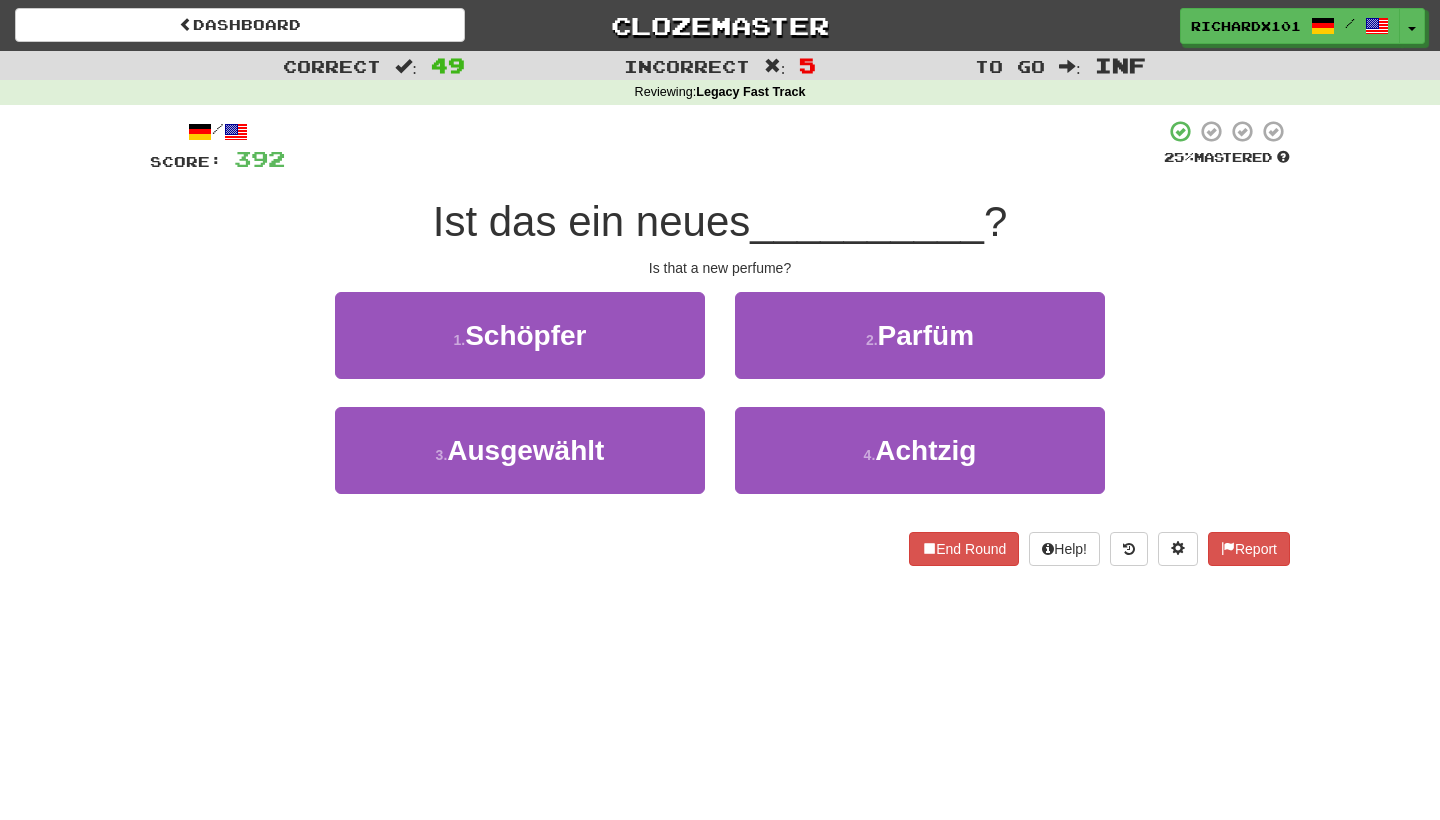 click on "2 .  Parfüm" at bounding box center (920, 335) 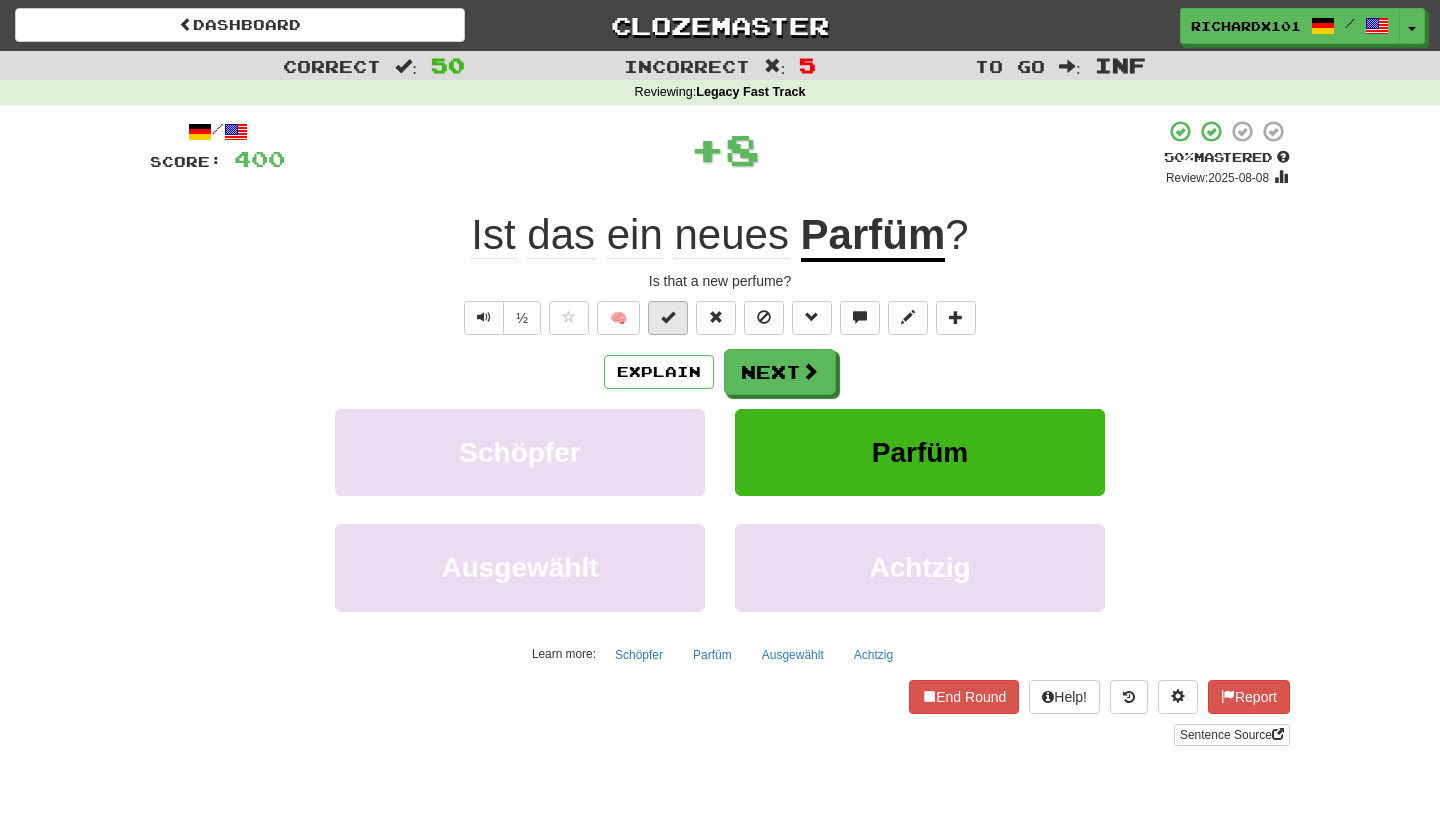 click at bounding box center (668, 318) 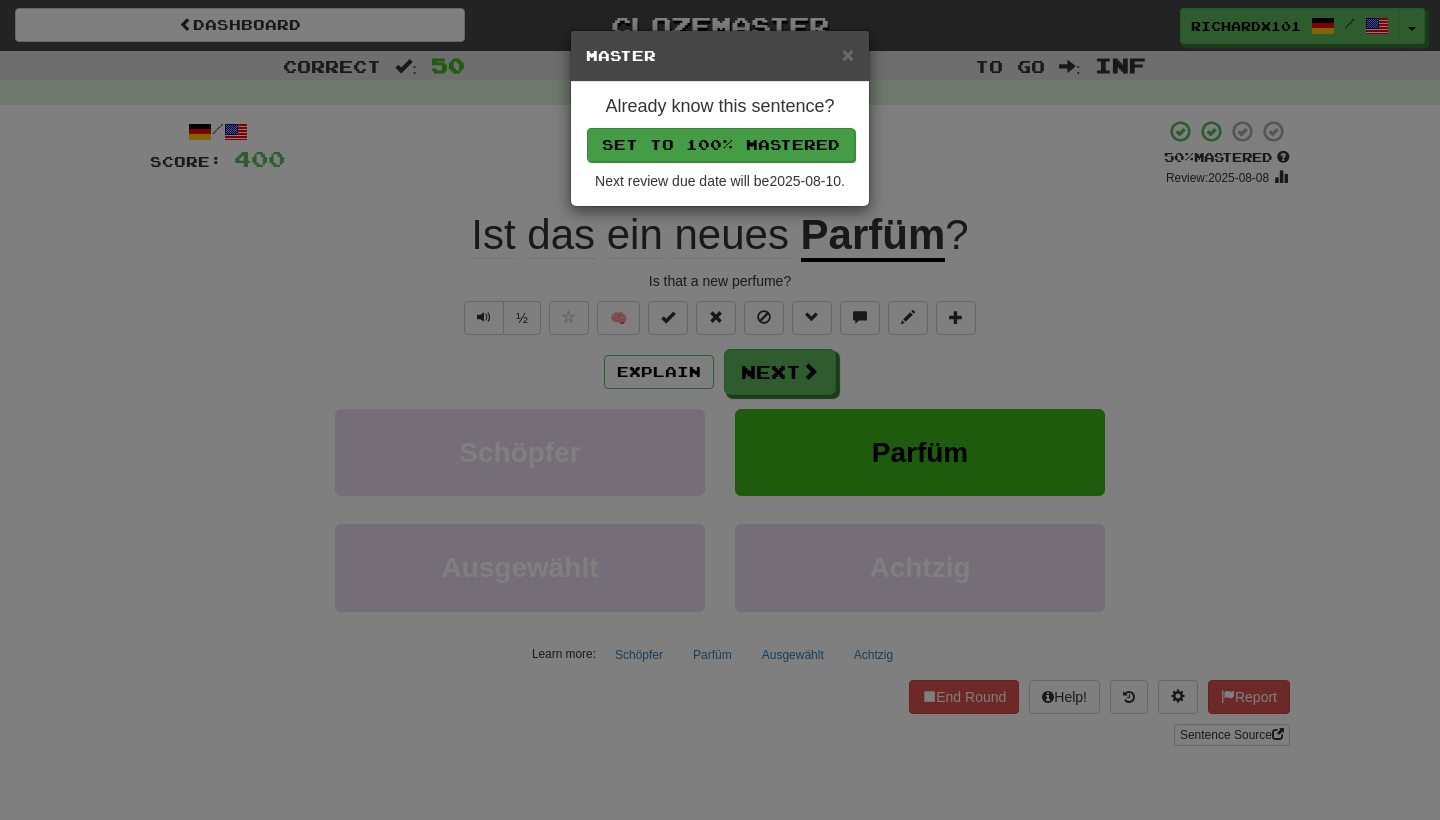 click on "Set to 100% Mastered" at bounding box center [721, 145] 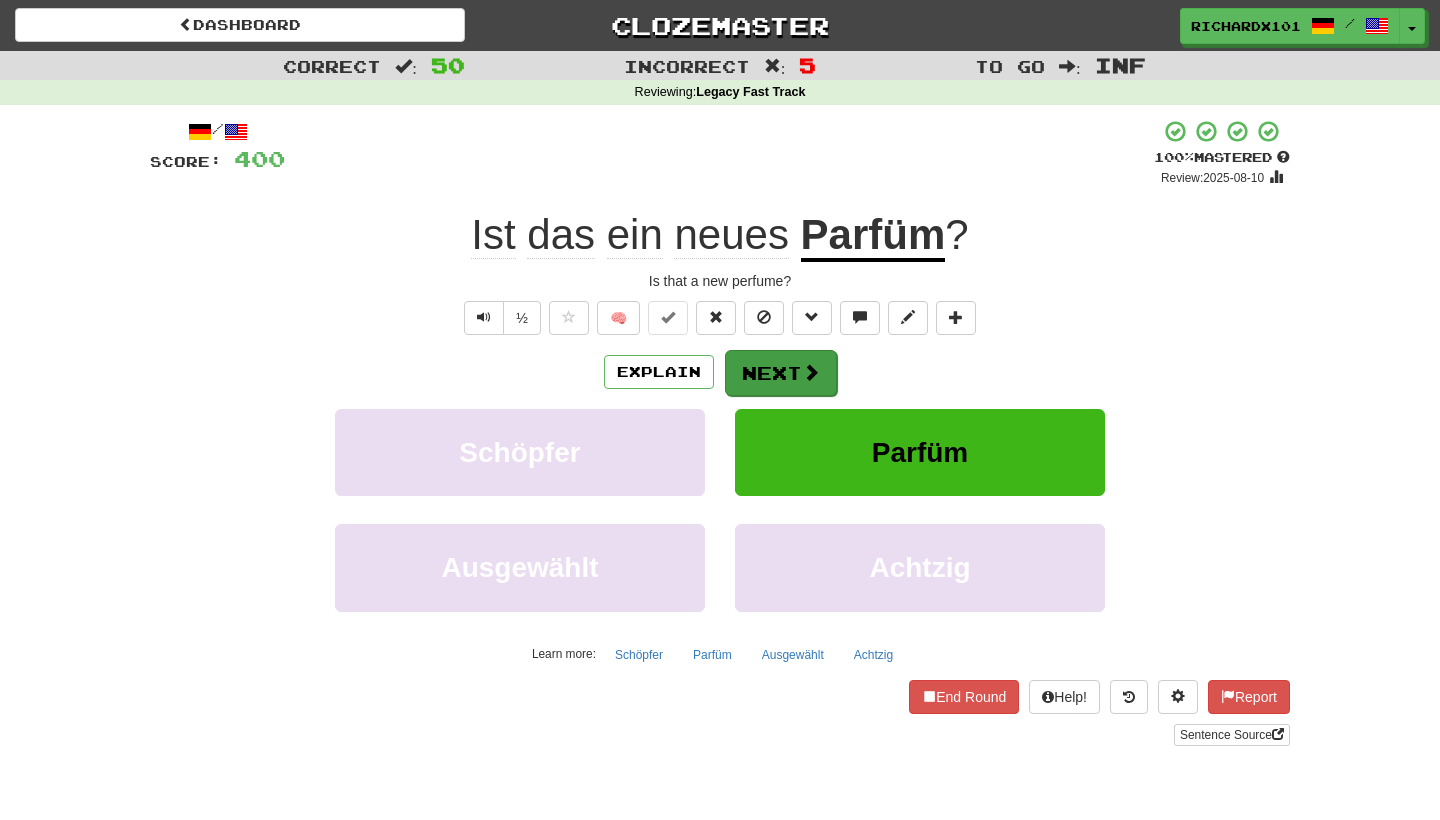 click on "Next" at bounding box center [781, 373] 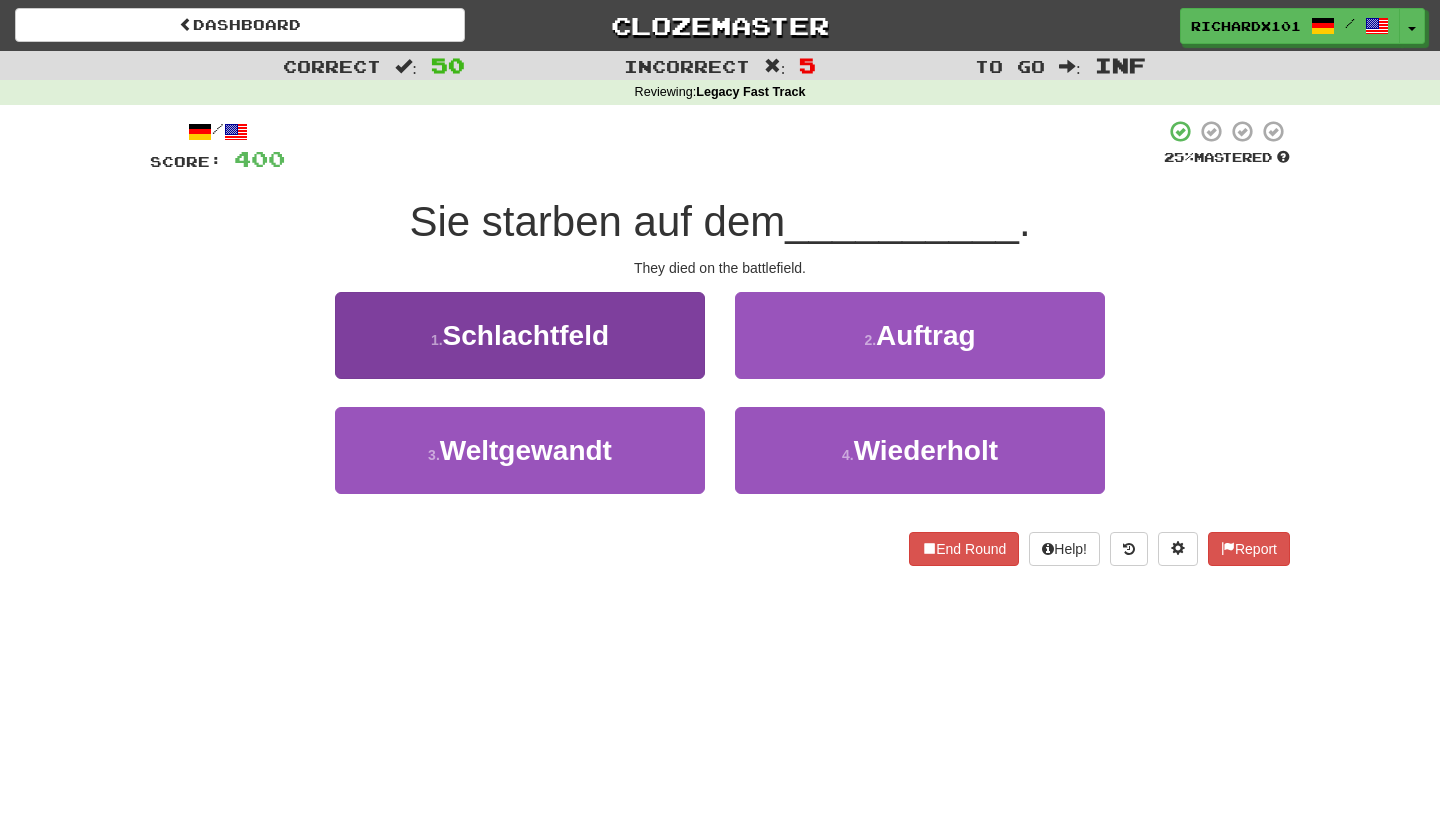 click on "1 .  Schlachtfeld" at bounding box center (520, 335) 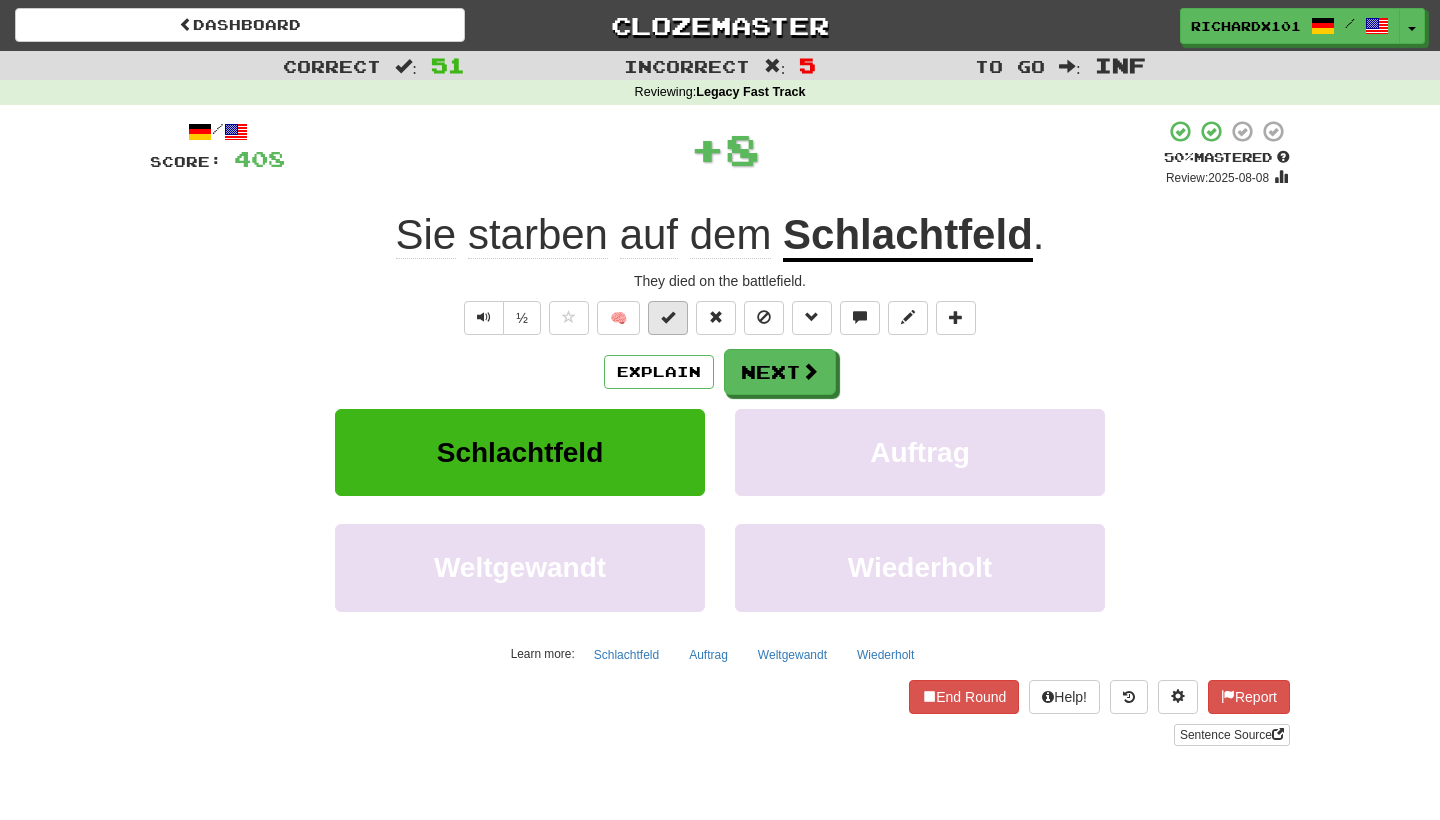 click at bounding box center [668, 317] 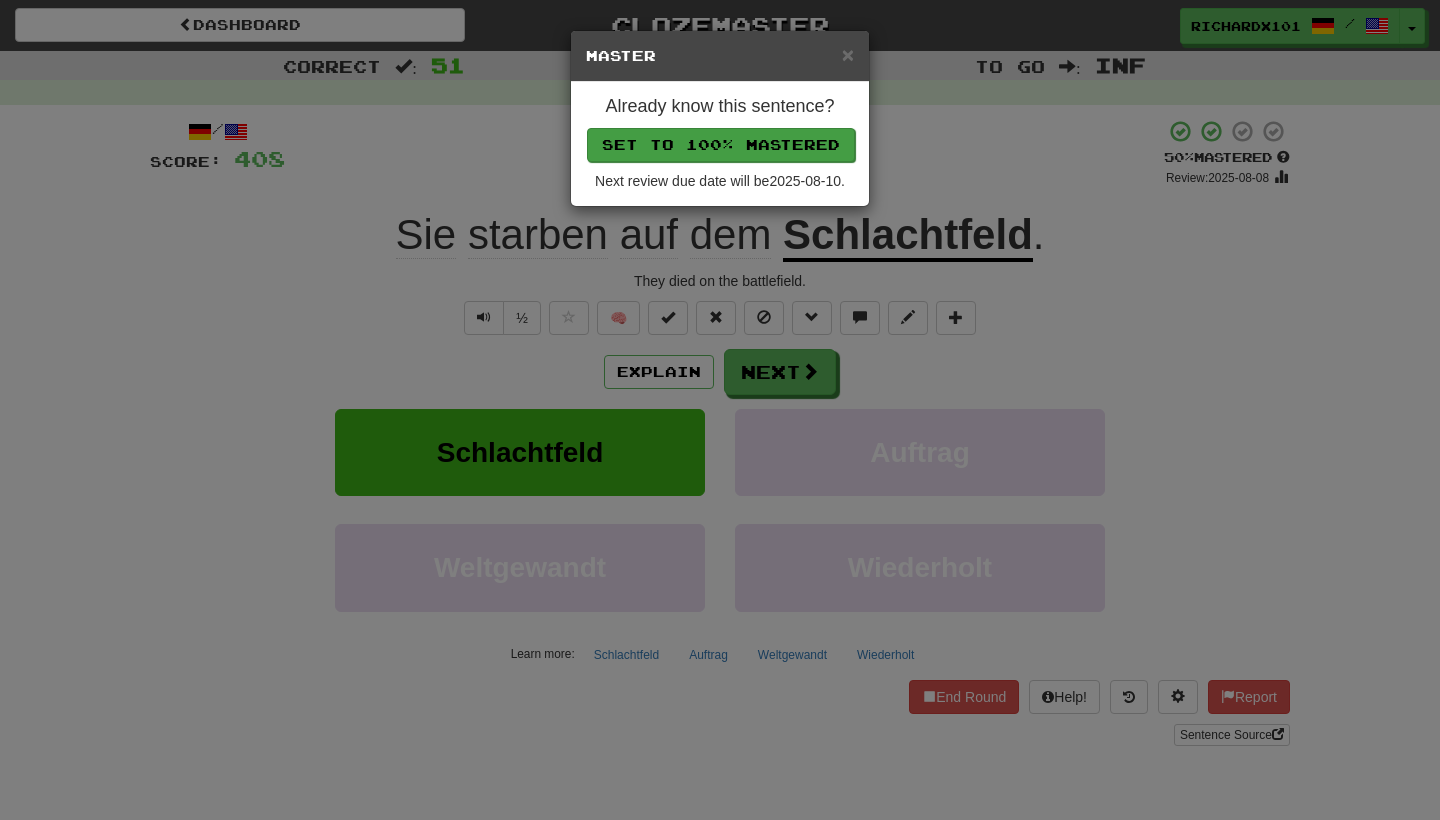 click on "Set to 100% Mastered" at bounding box center (721, 145) 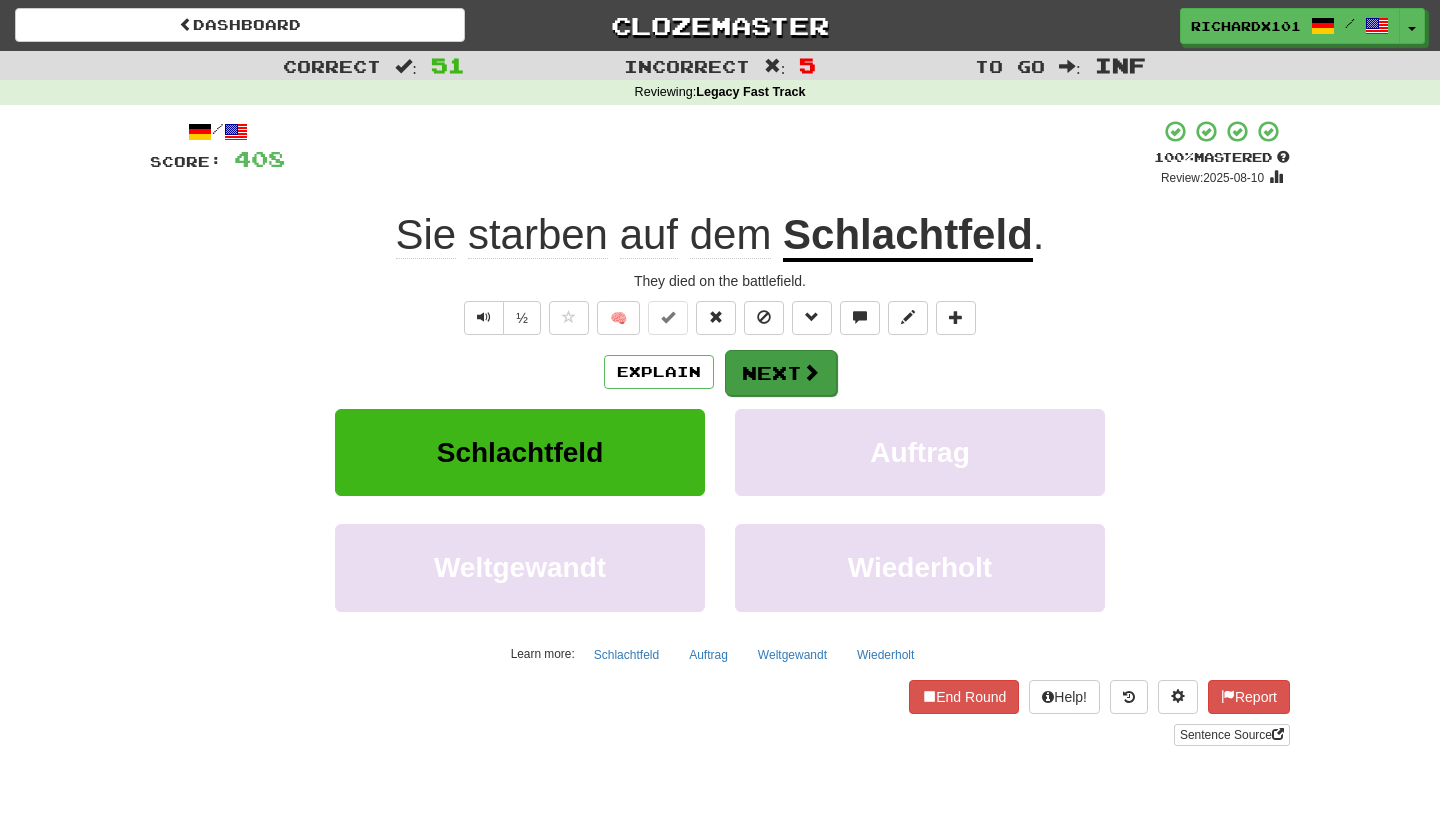 click on "Next" at bounding box center [781, 373] 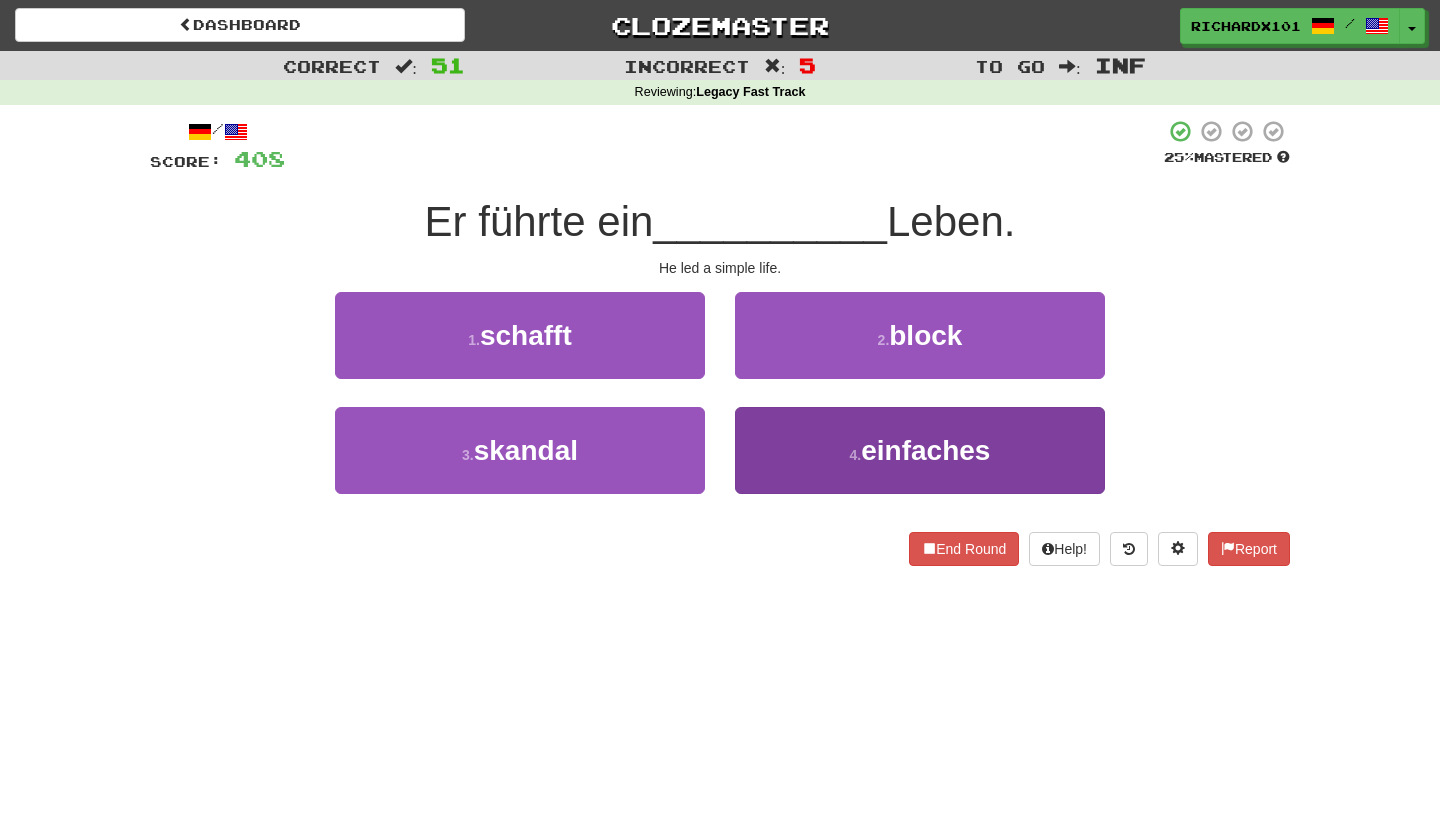 click on "4 .  einfaches" at bounding box center [920, 450] 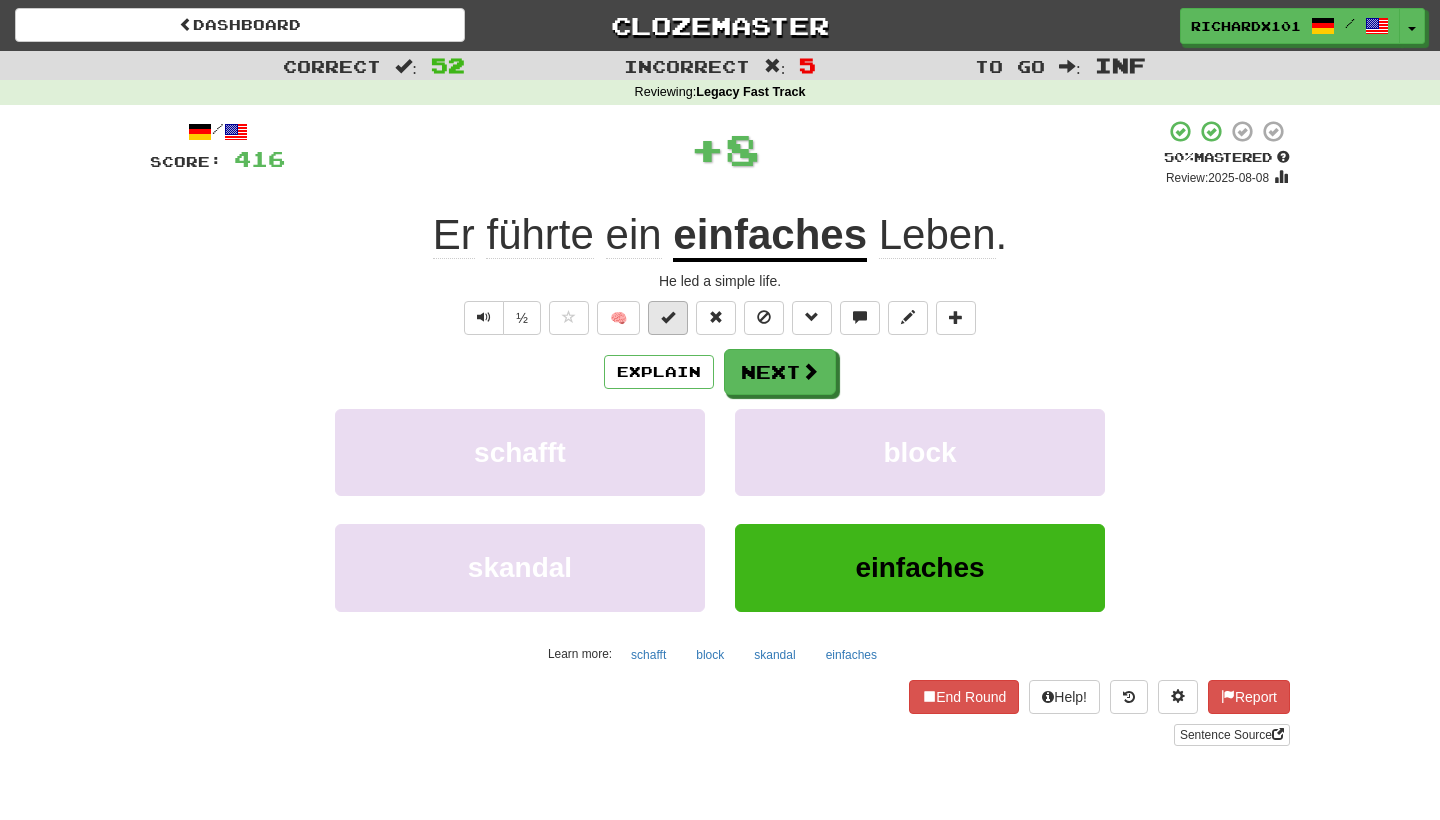 click at bounding box center [668, 318] 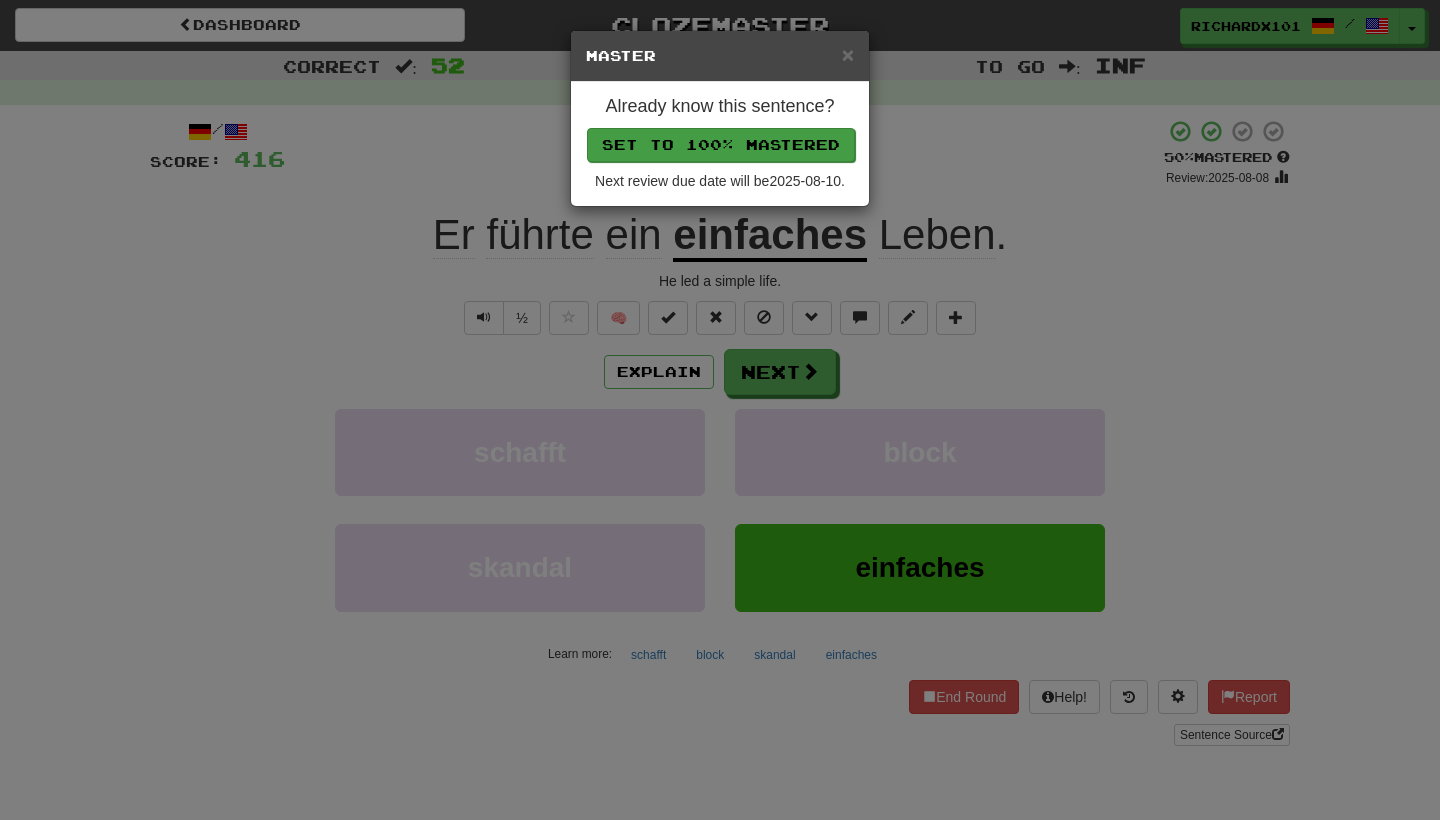 click on "Set to 100% Mastered" at bounding box center [721, 145] 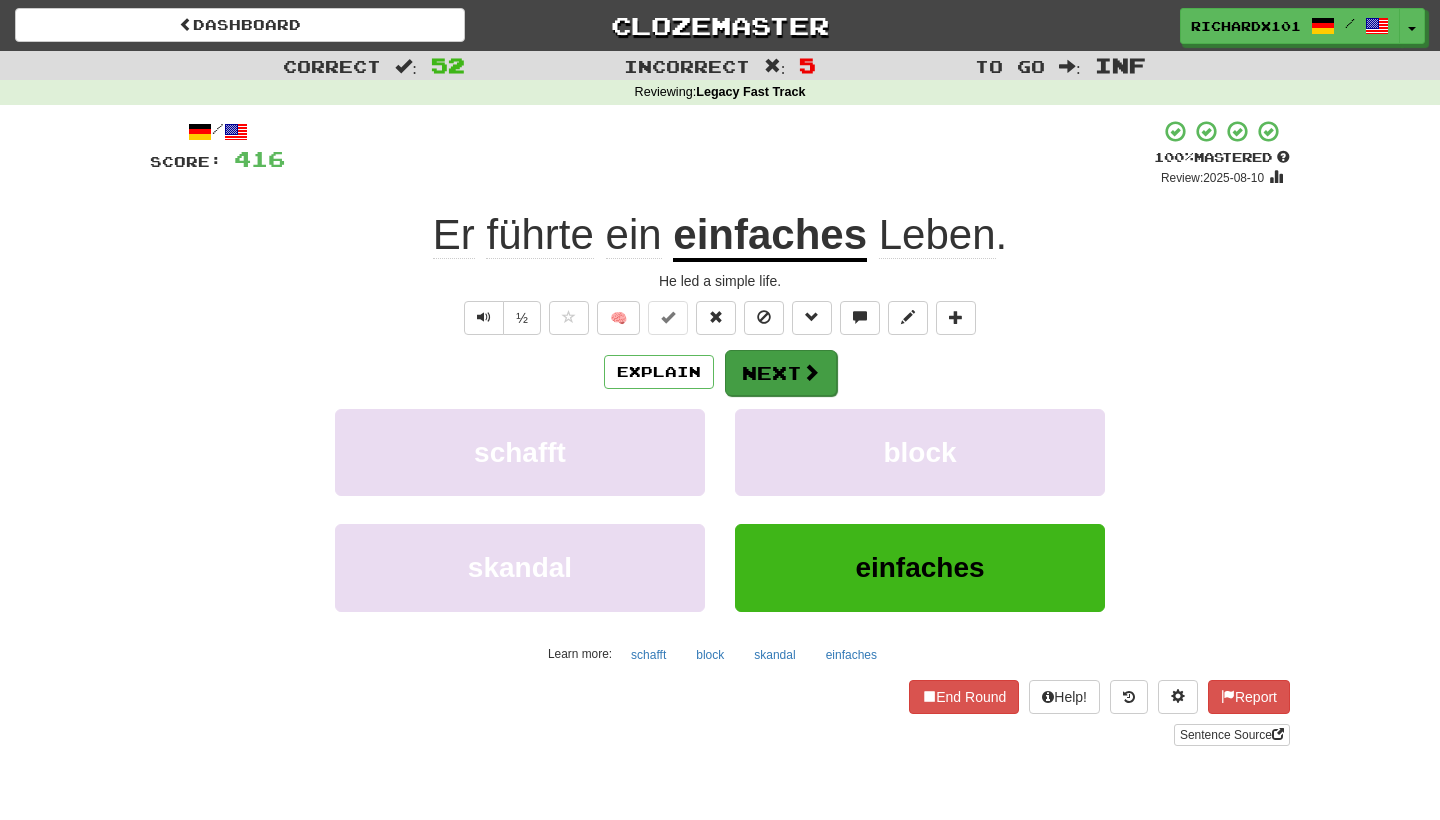 click on "Next" at bounding box center (781, 373) 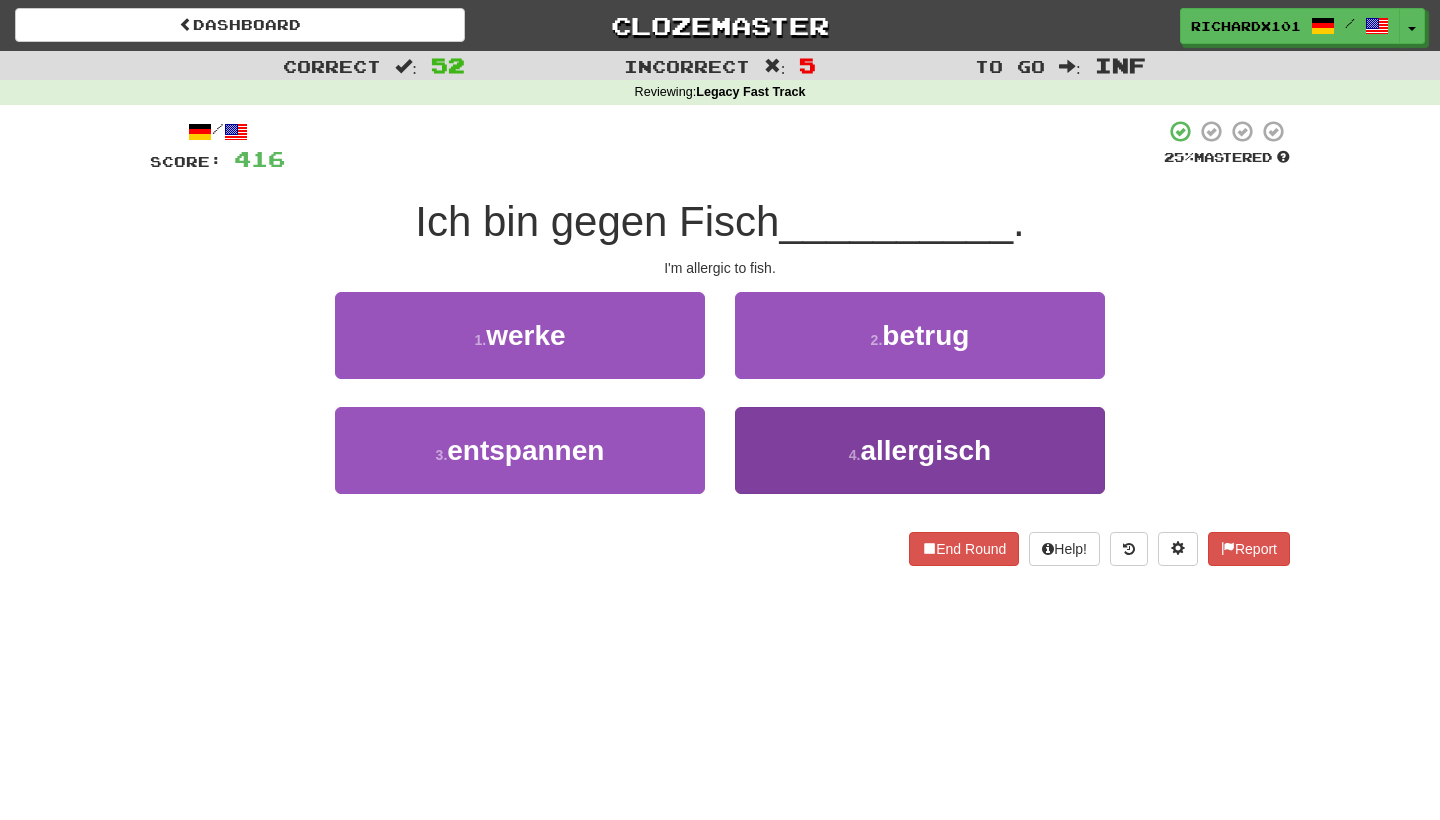 click on "4 .  allergisch" at bounding box center [920, 450] 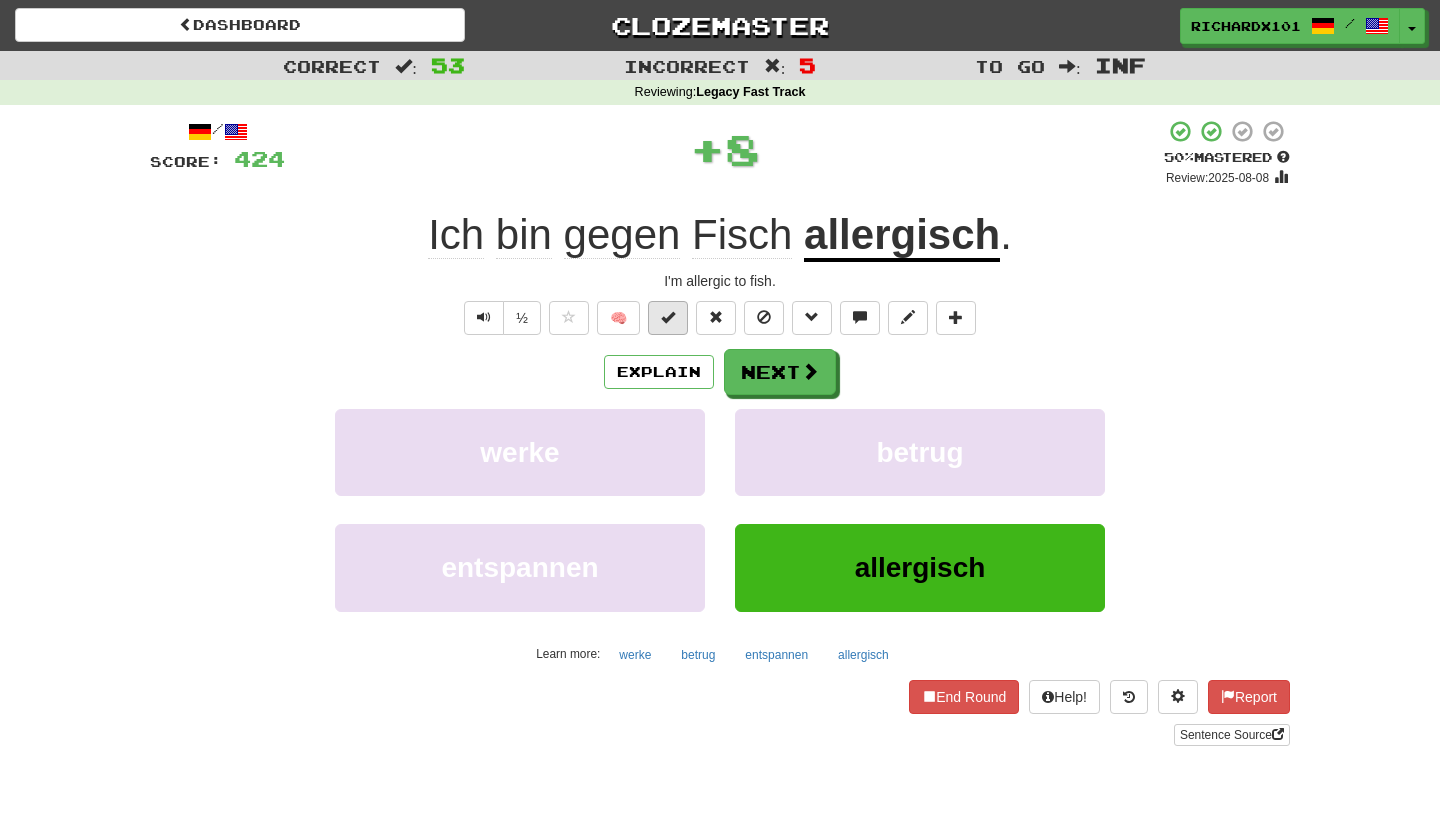click at bounding box center (668, 318) 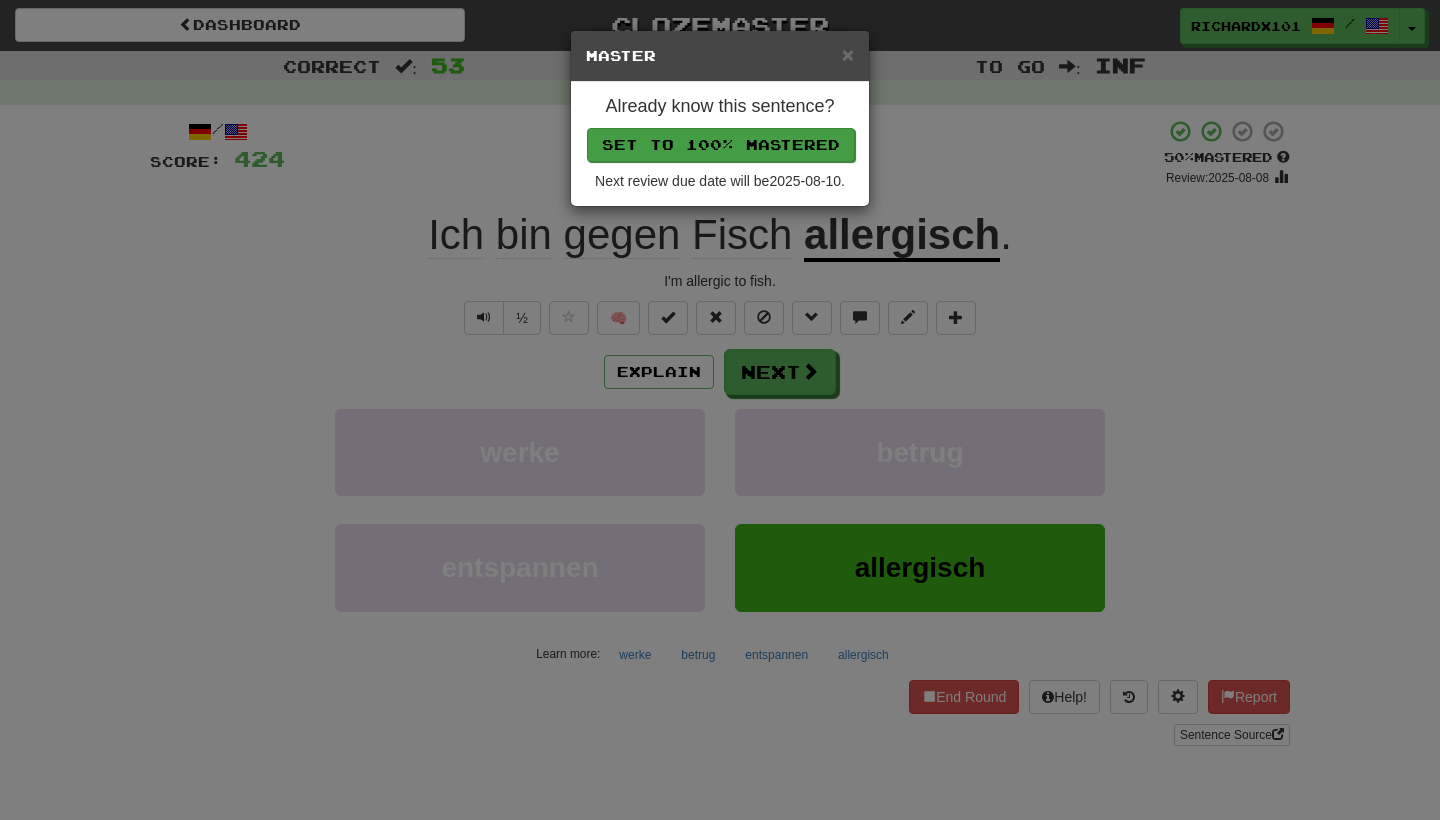click on "Set to 100% Mastered" at bounding box center (721, 145) 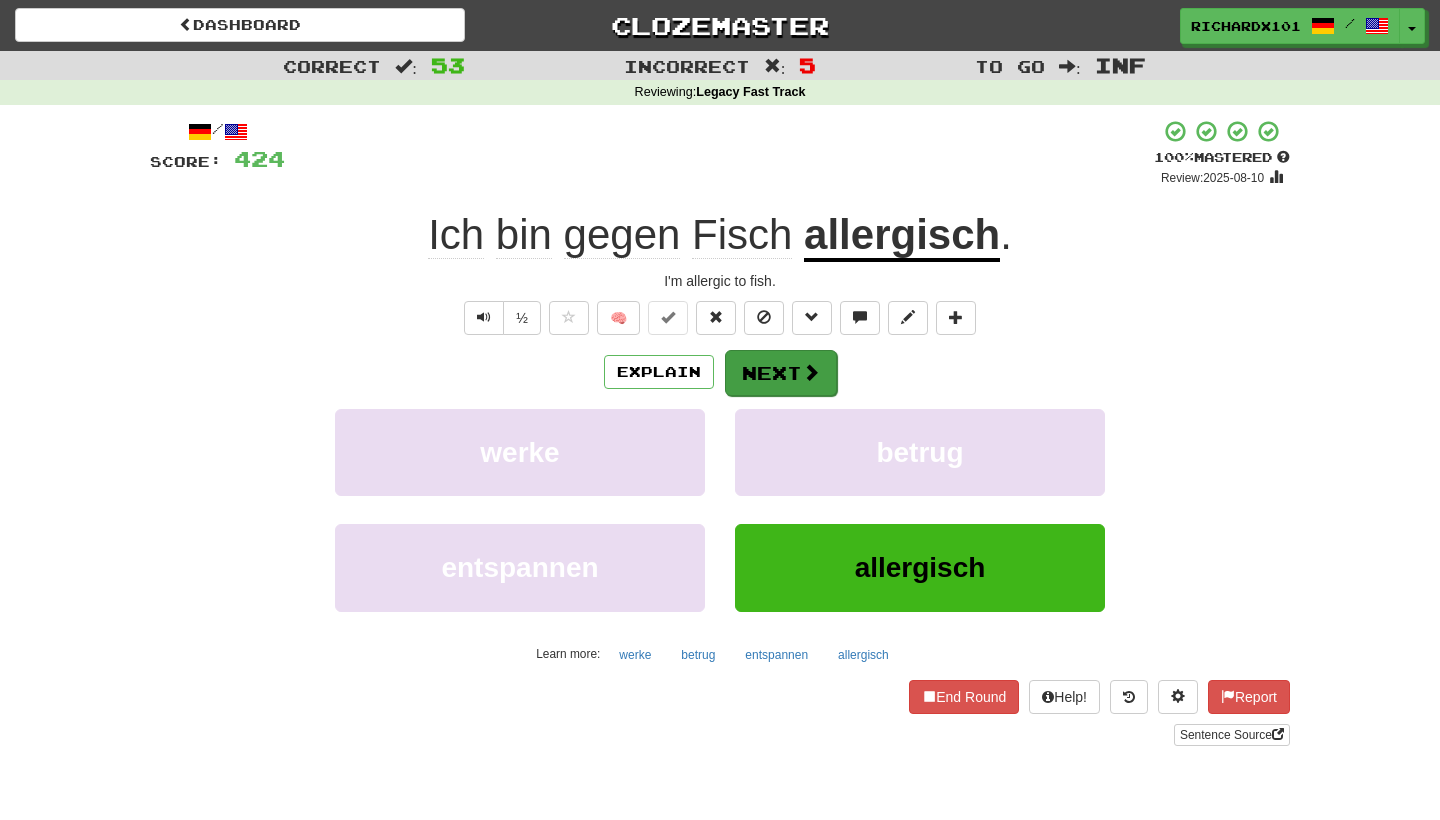 click on "Next" at bounding box center [781, 373] 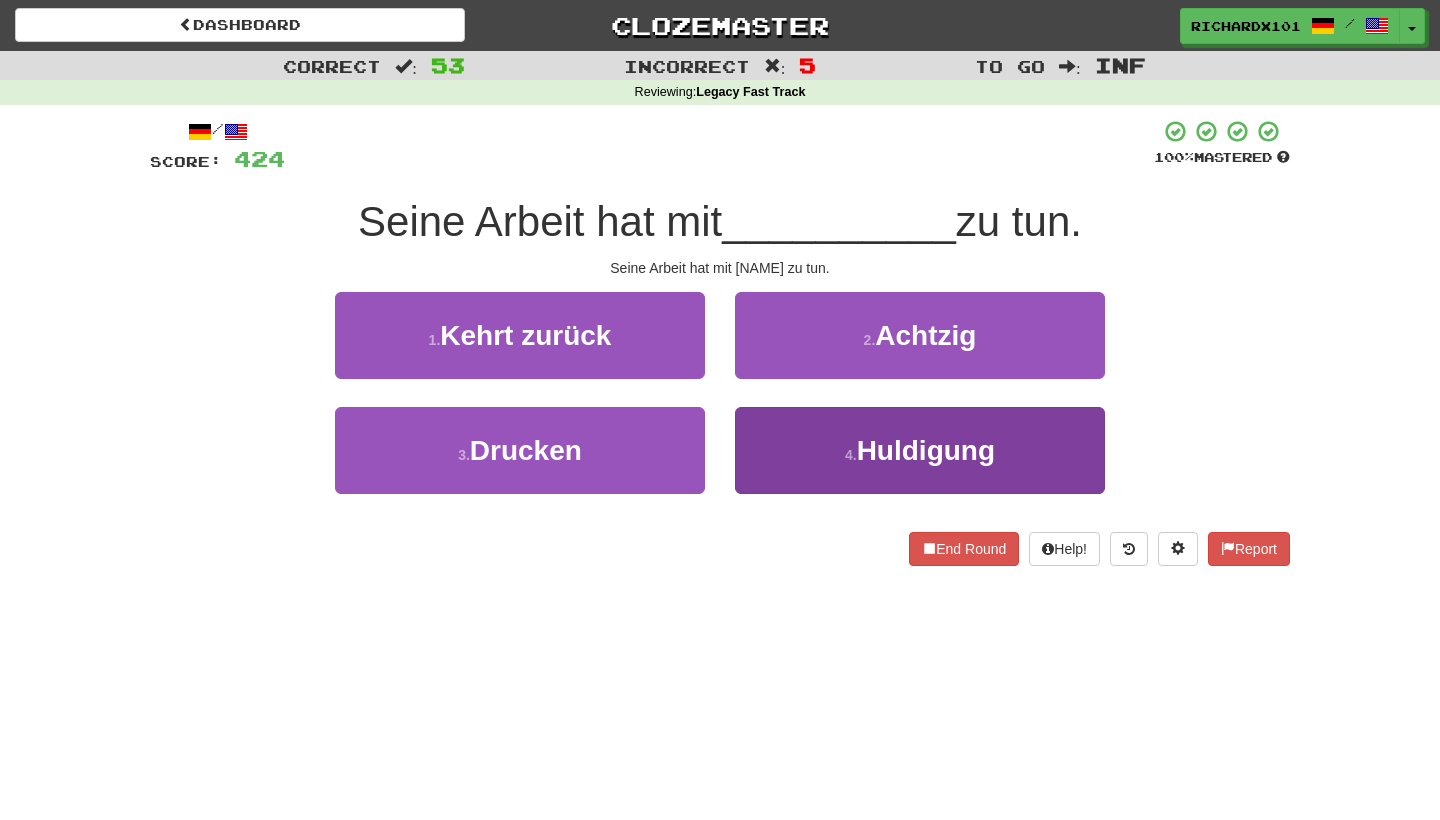 click on "4 .  Huldigung" at bounding box center [920, 450] 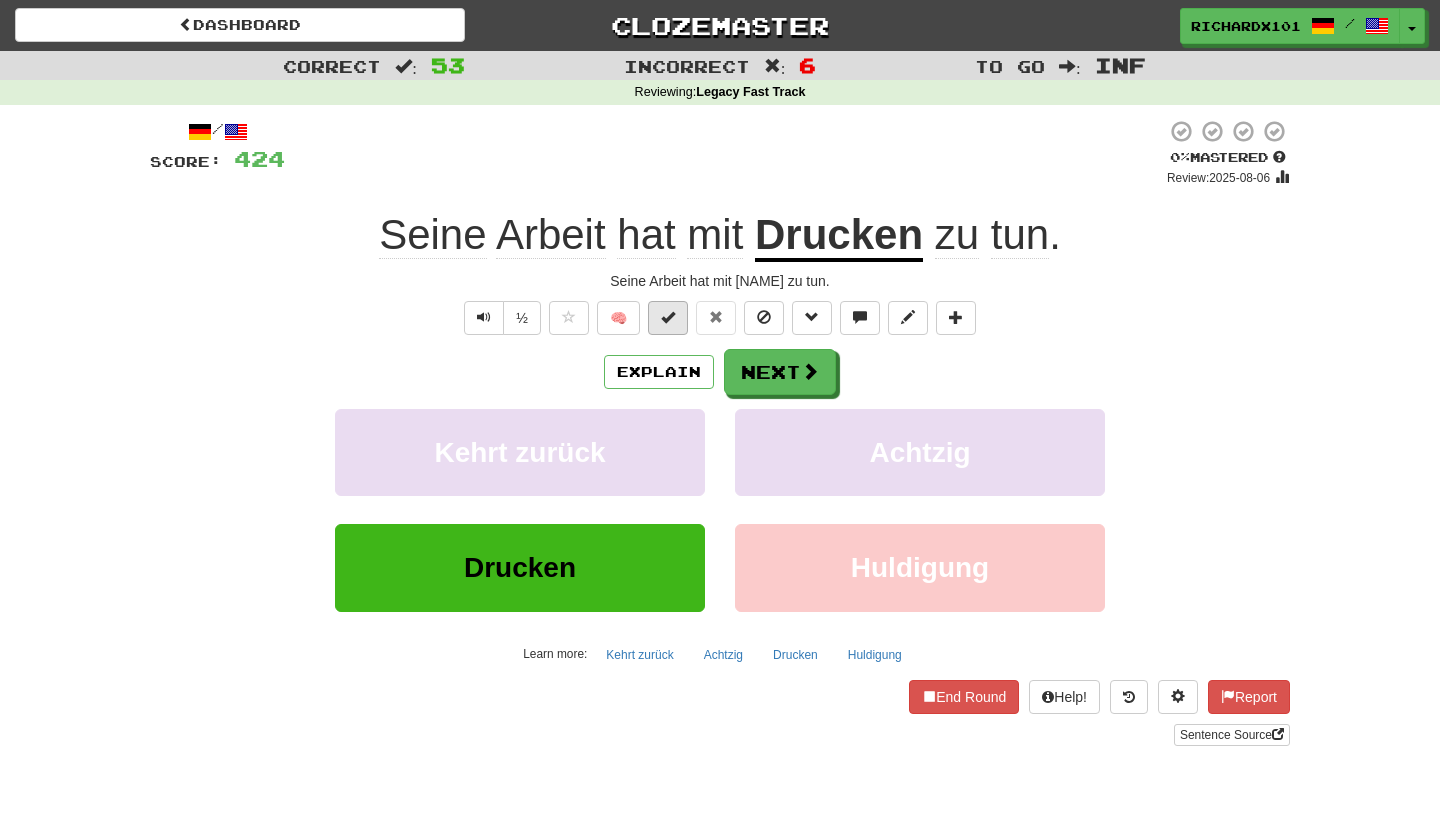 click at bounding box center (668, 317) 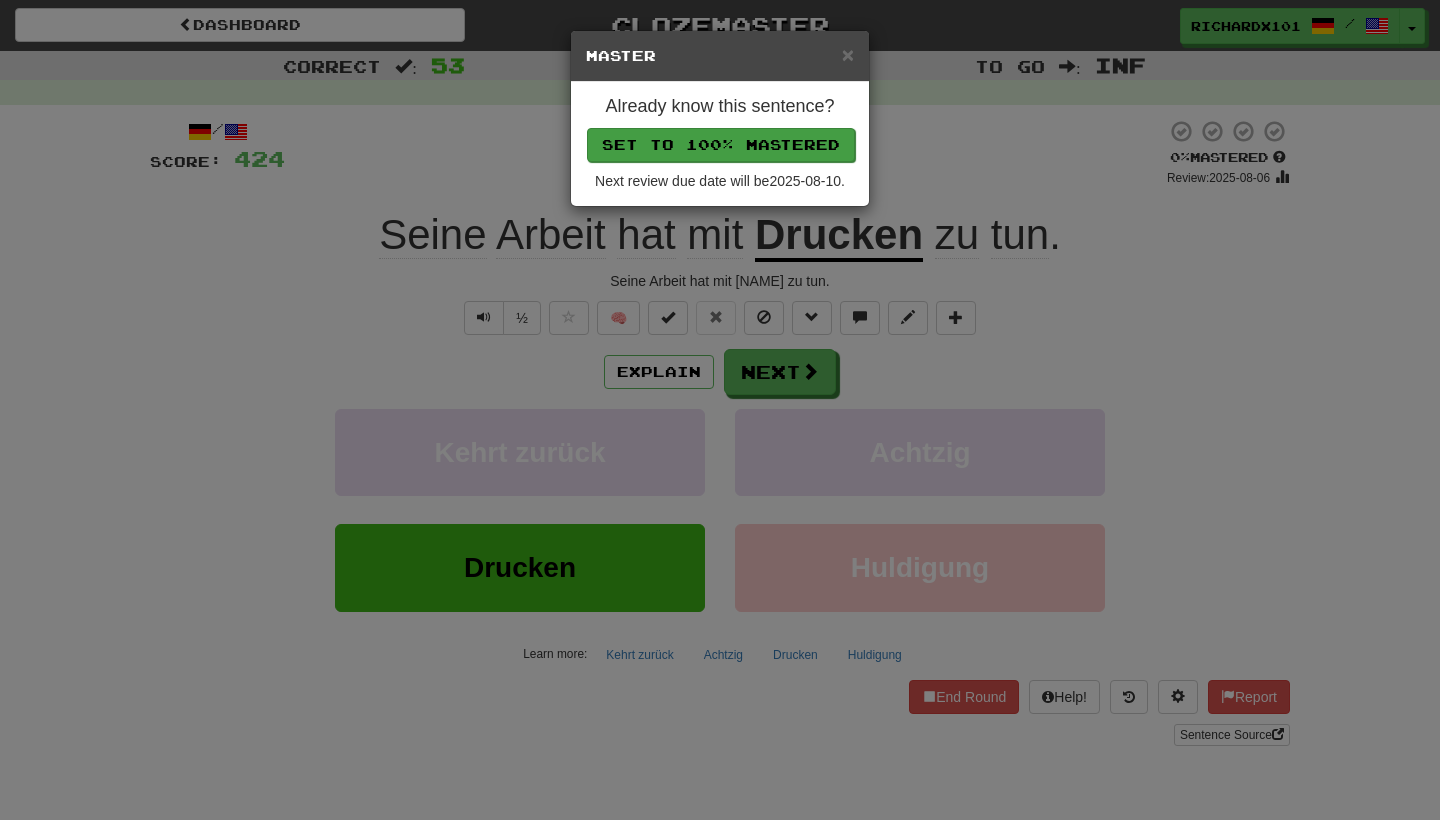 click on "Set to 100% Mastered" at bounding box center [721, 145] 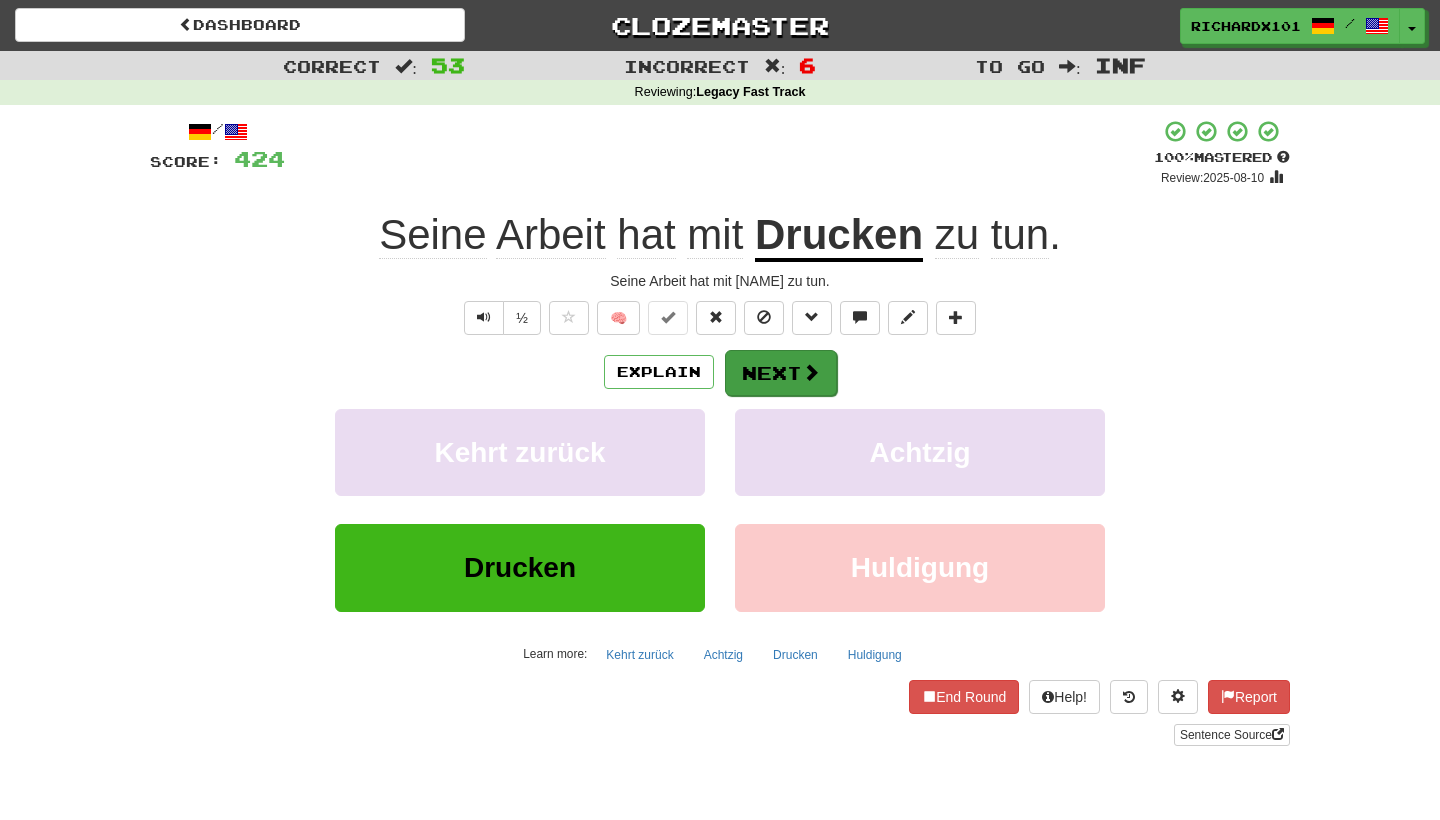 click at bounding box center (811, 372) 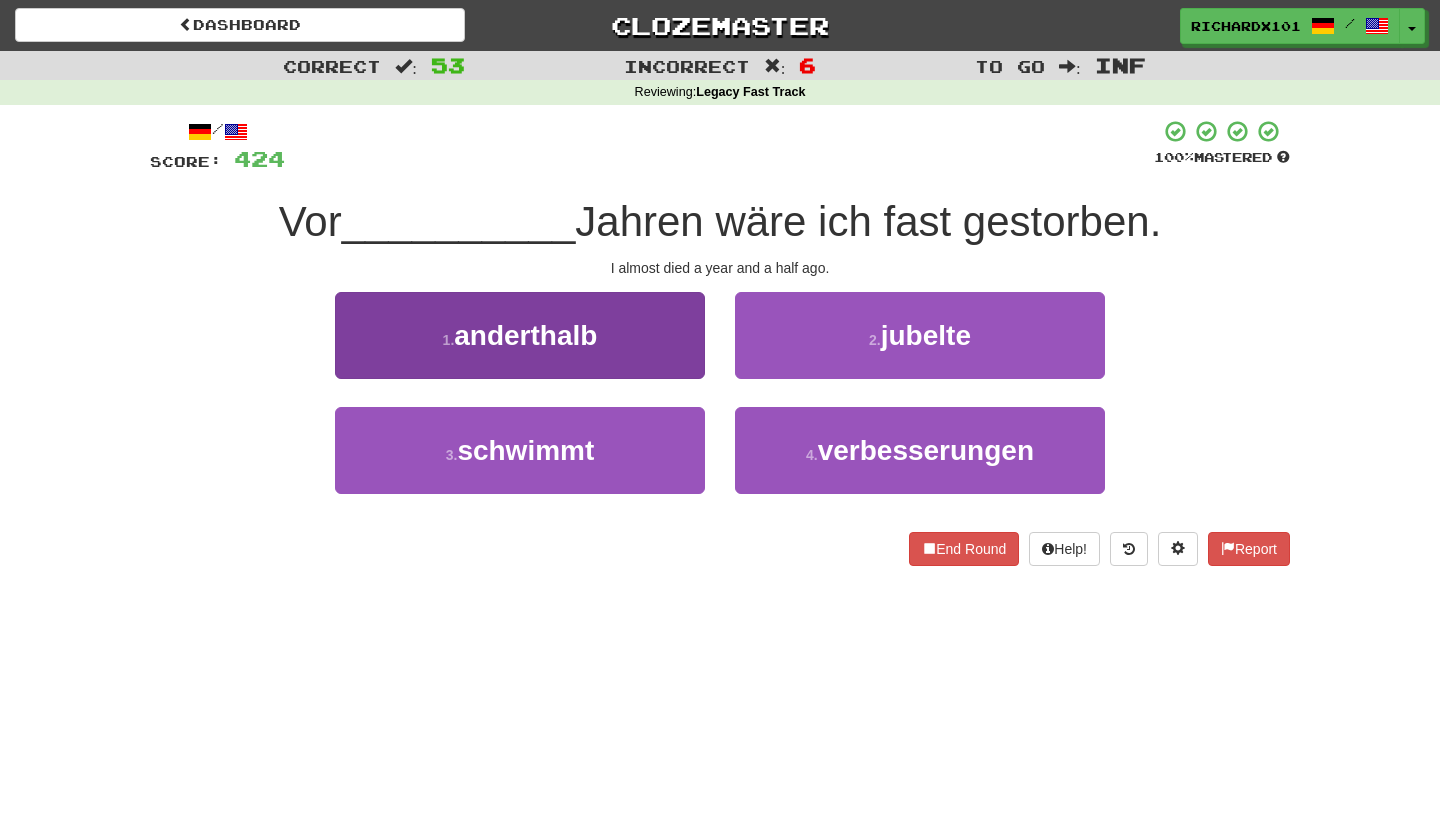 click on "1 .  anderthalb" at bounding box center [520, 335] 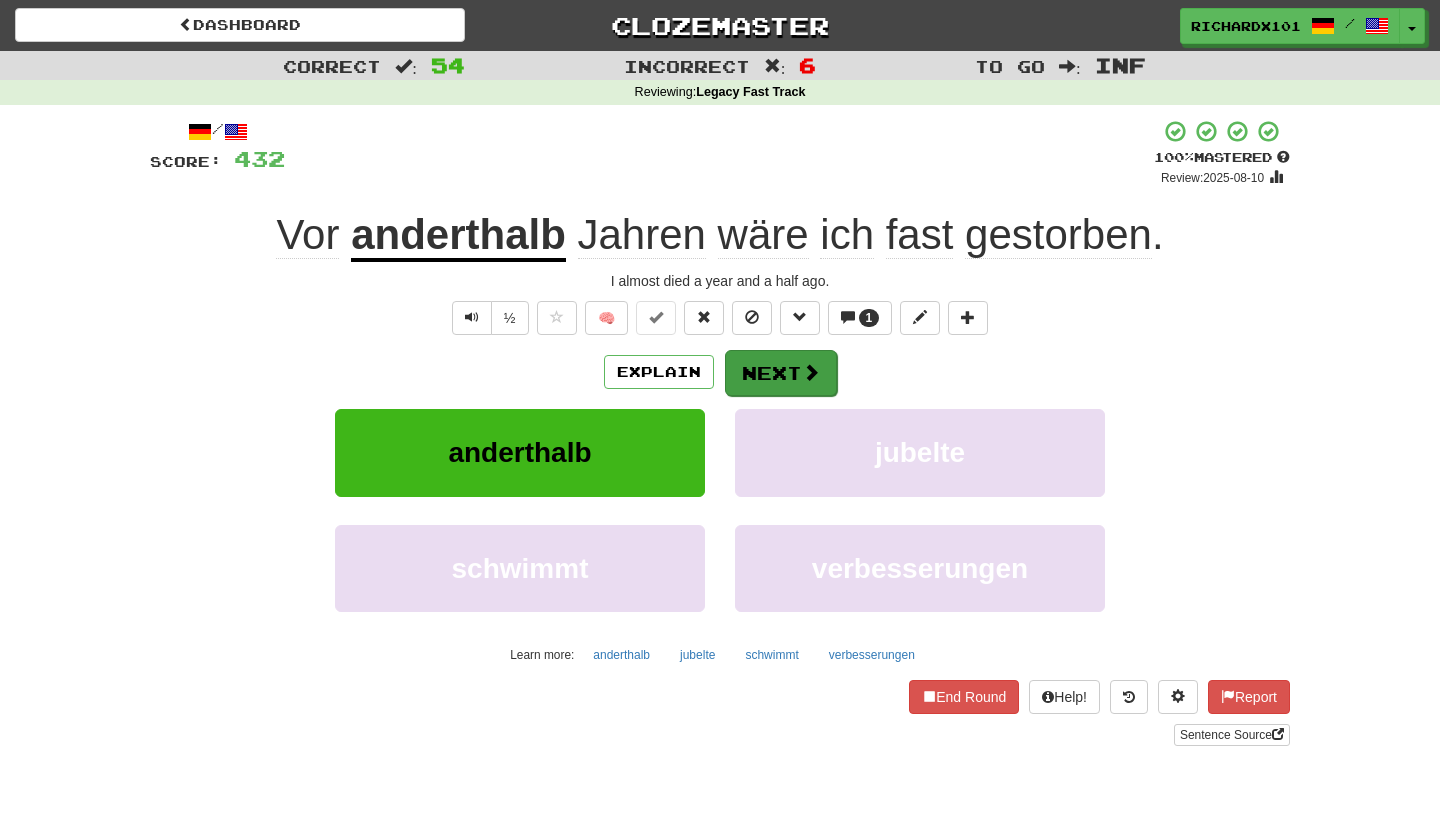 click on "Next" at bounding box center [781, 373] 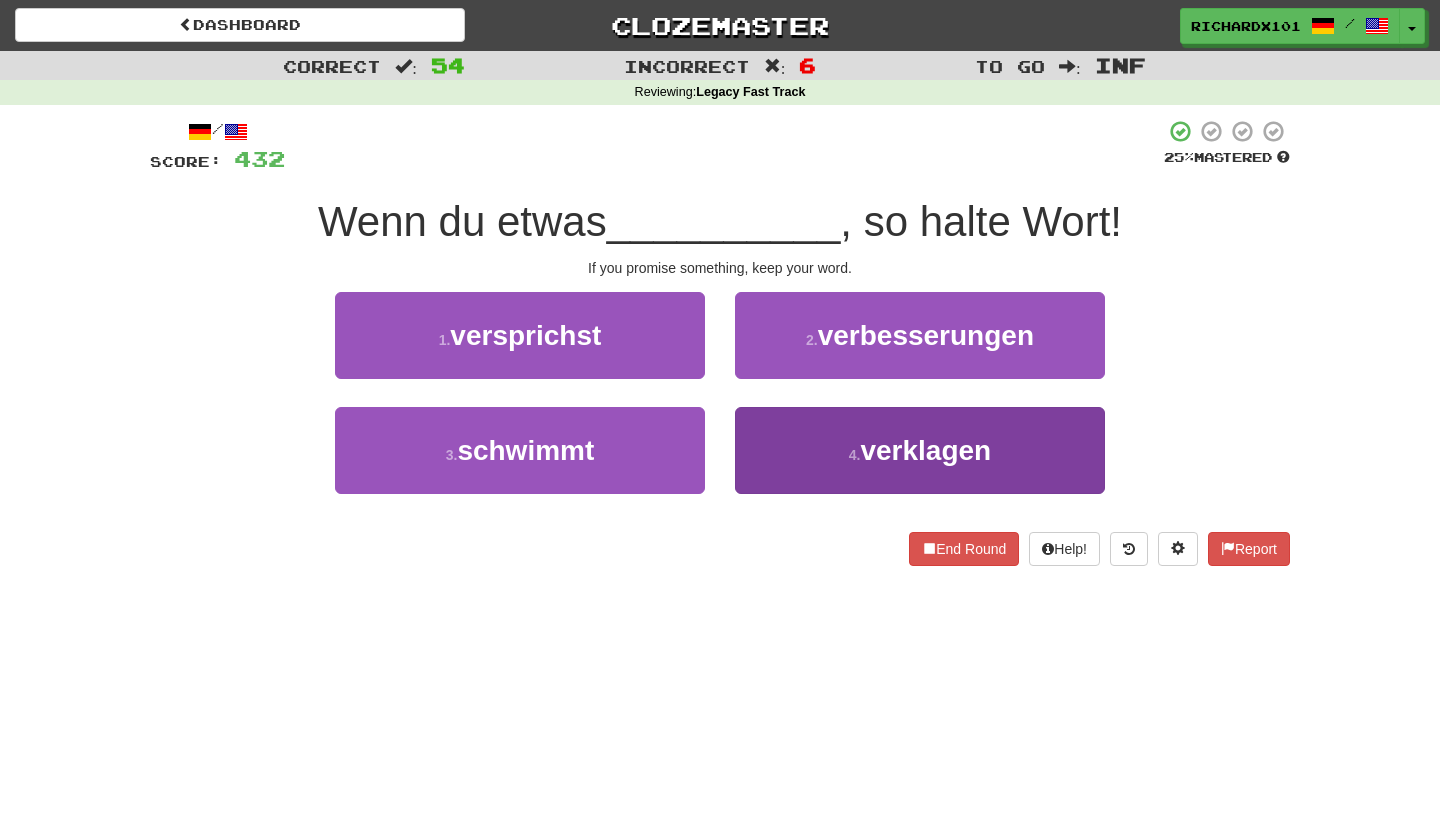 click on "4 .  verklagen" at bounding box center (920, 450) 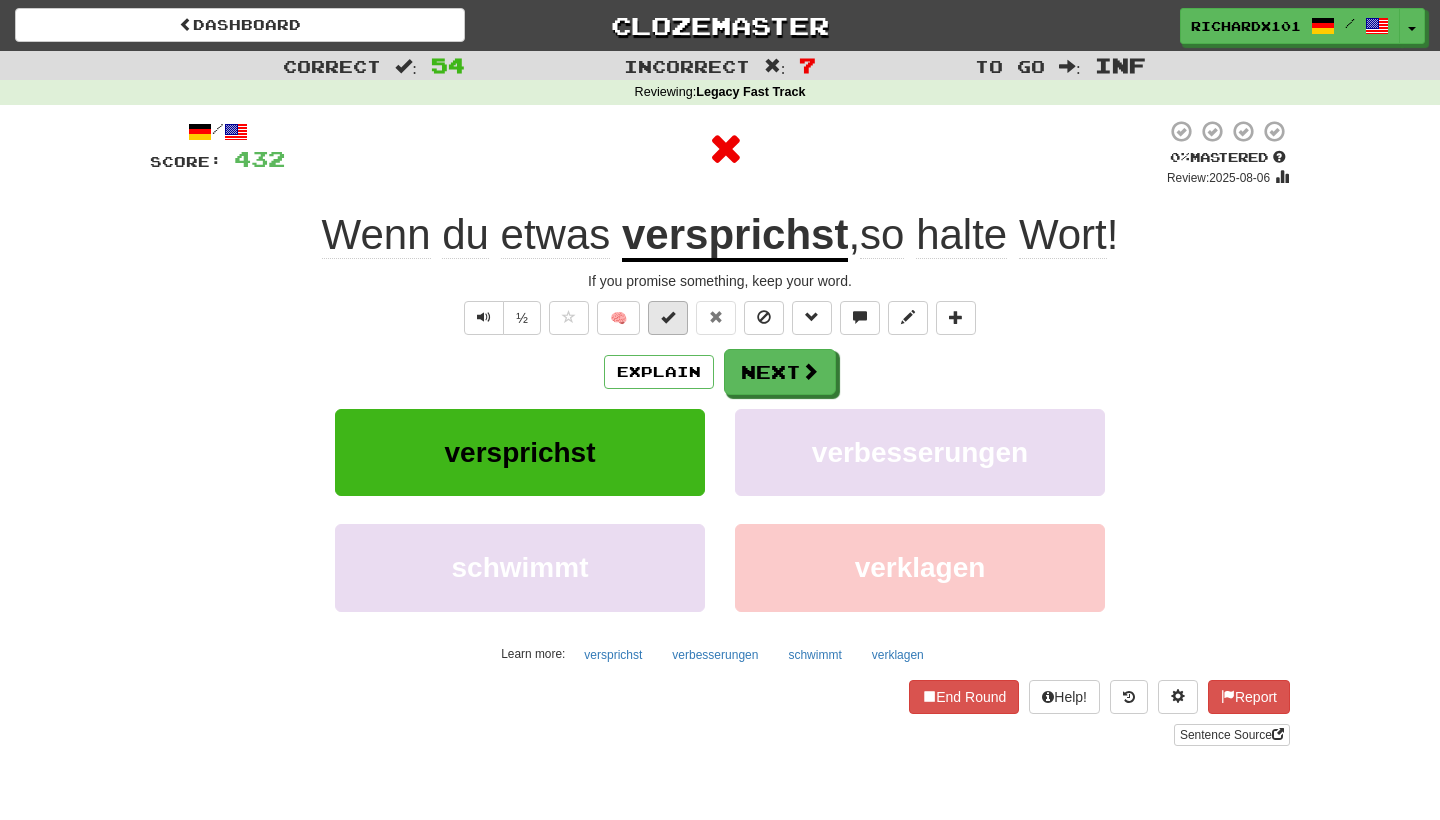 click at bounding box center [668, 317] 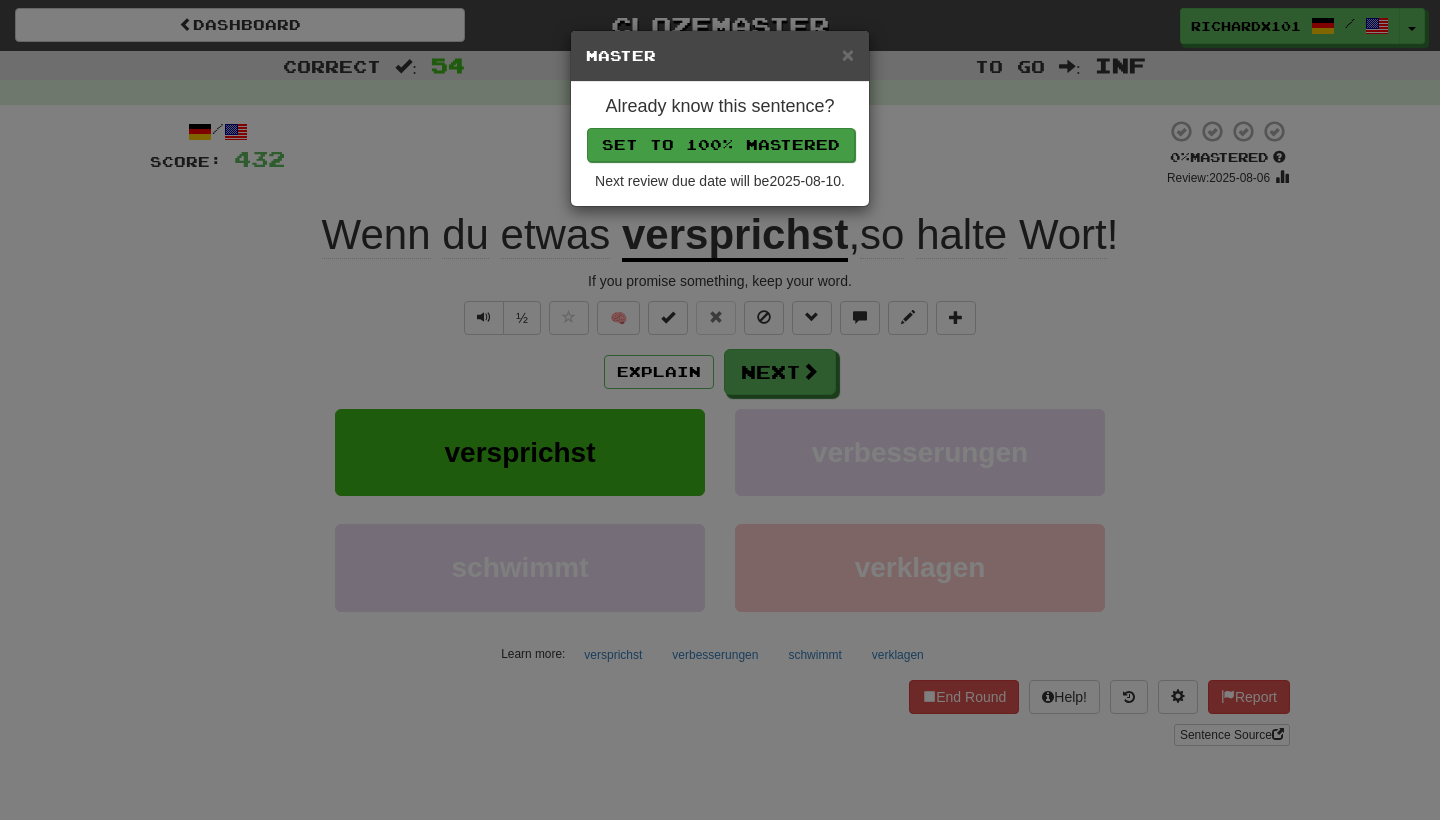 click on "Set to 100% Mastered" at bounding box center (721, 145) 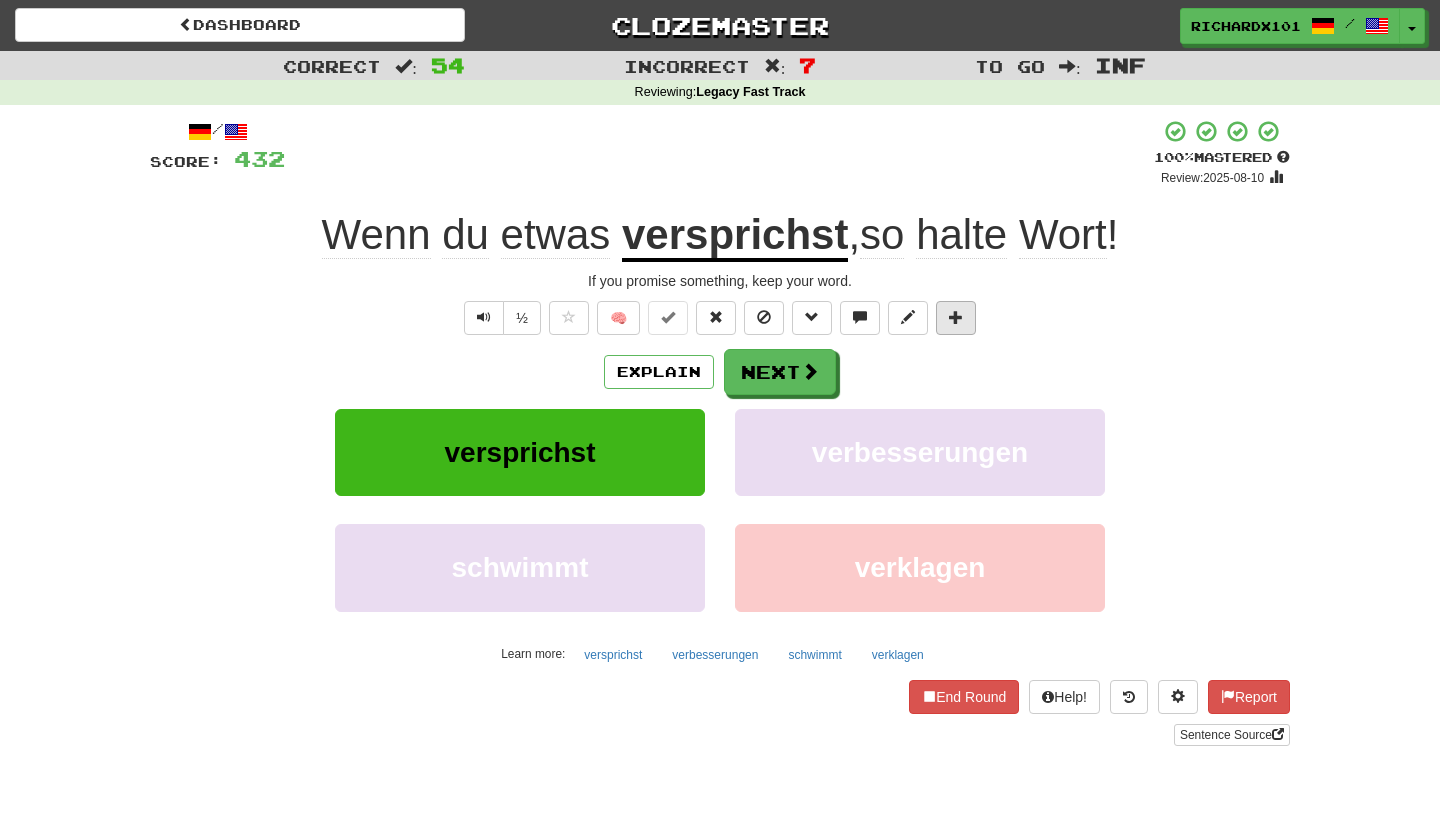 click at bounding box center (956, 318) 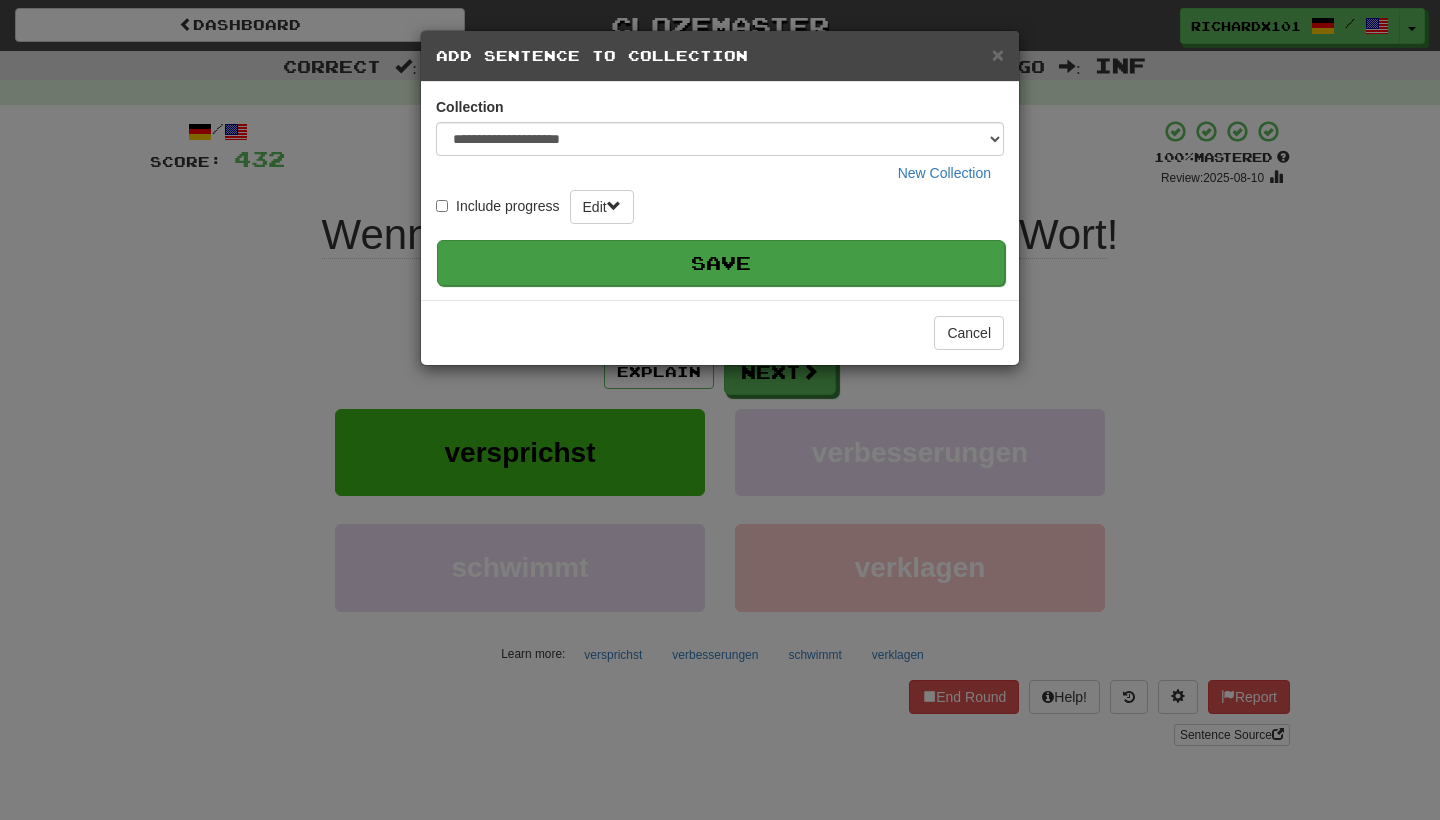 click on "Save" at bounding box center (721, 263) 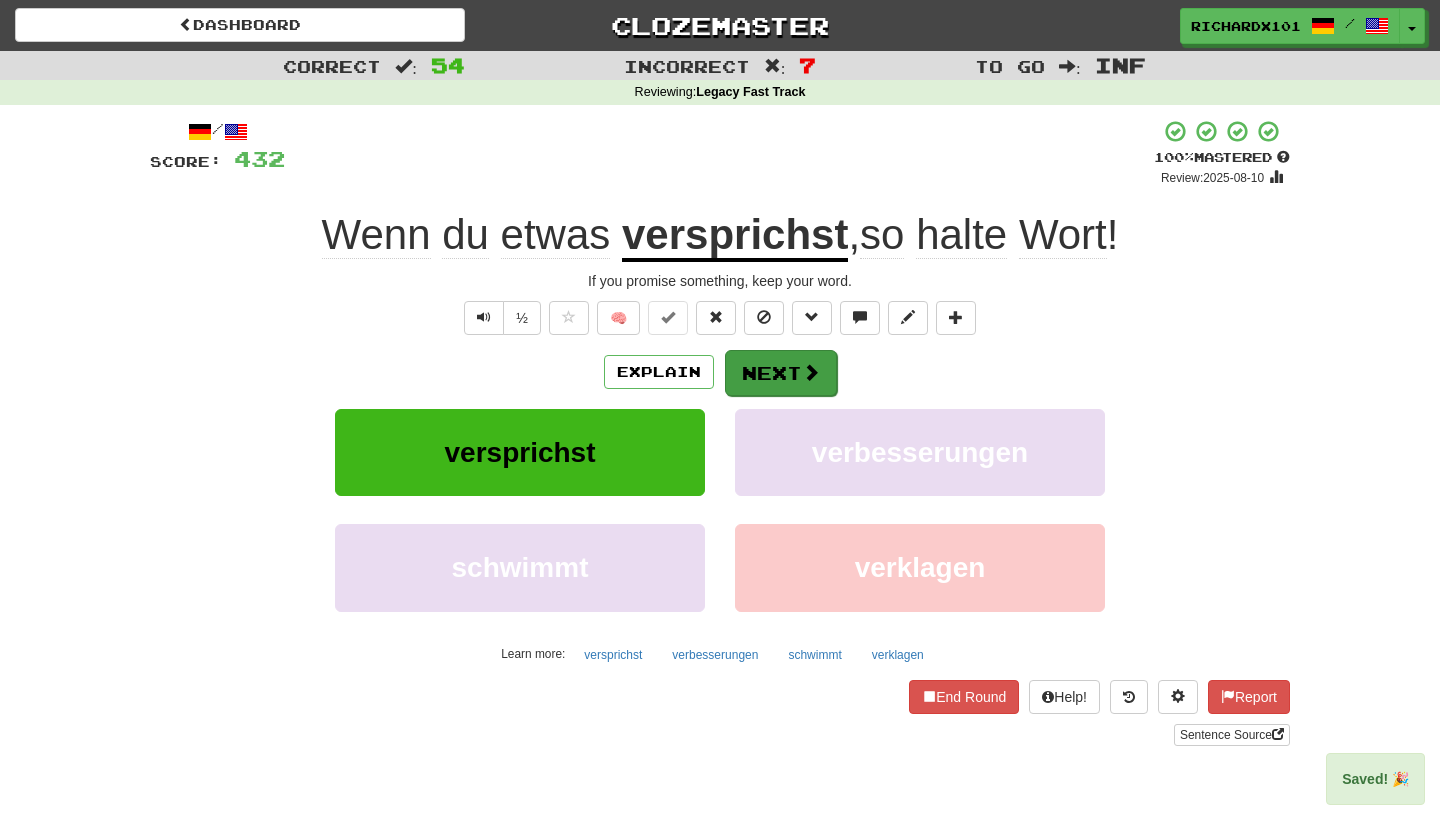 click on "Next" at bounding box center [781, 373] 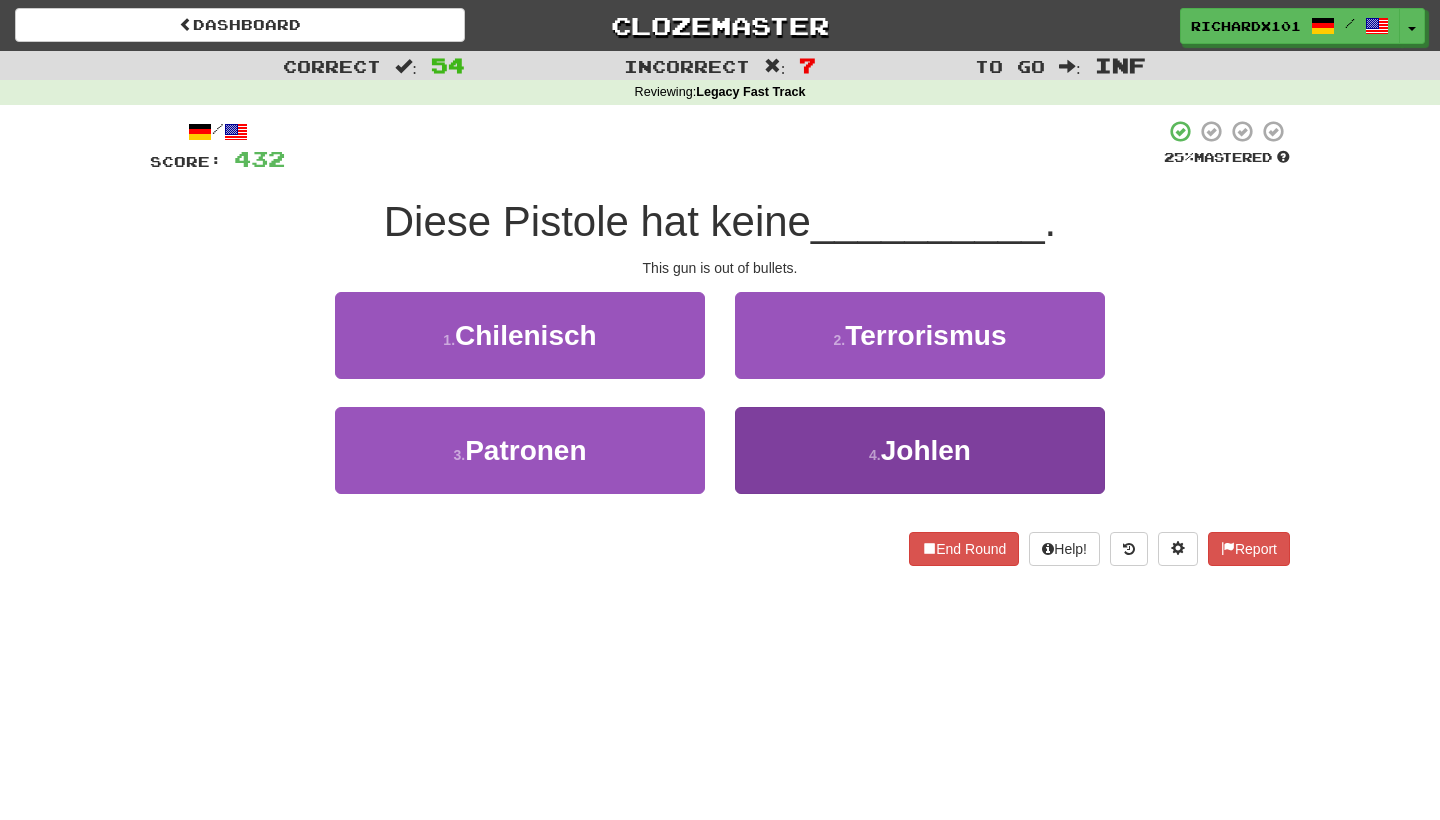 click on "4 .  Johlen" at bounding box center (920, 450) 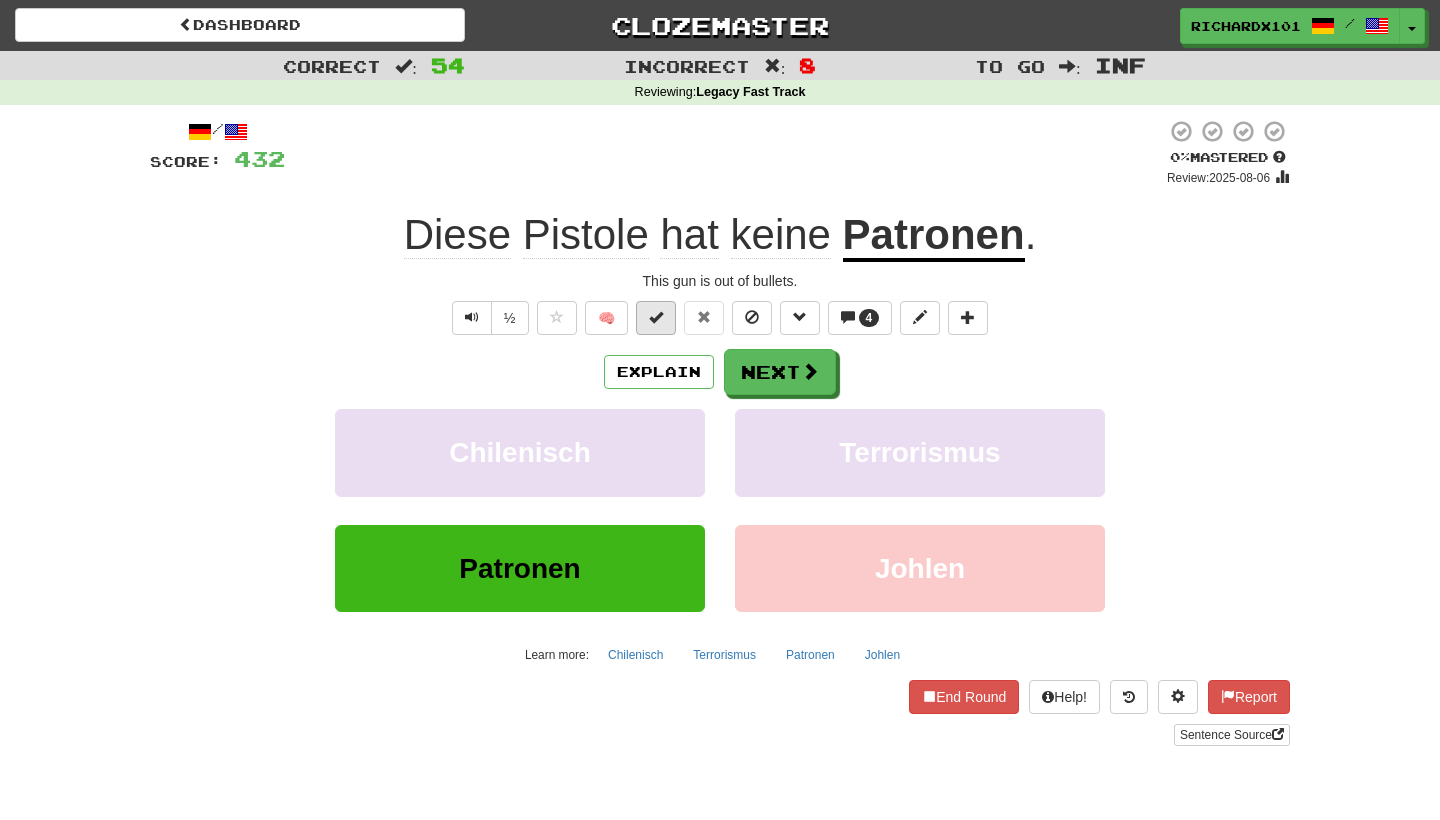 click at bounding box center (656, 317) 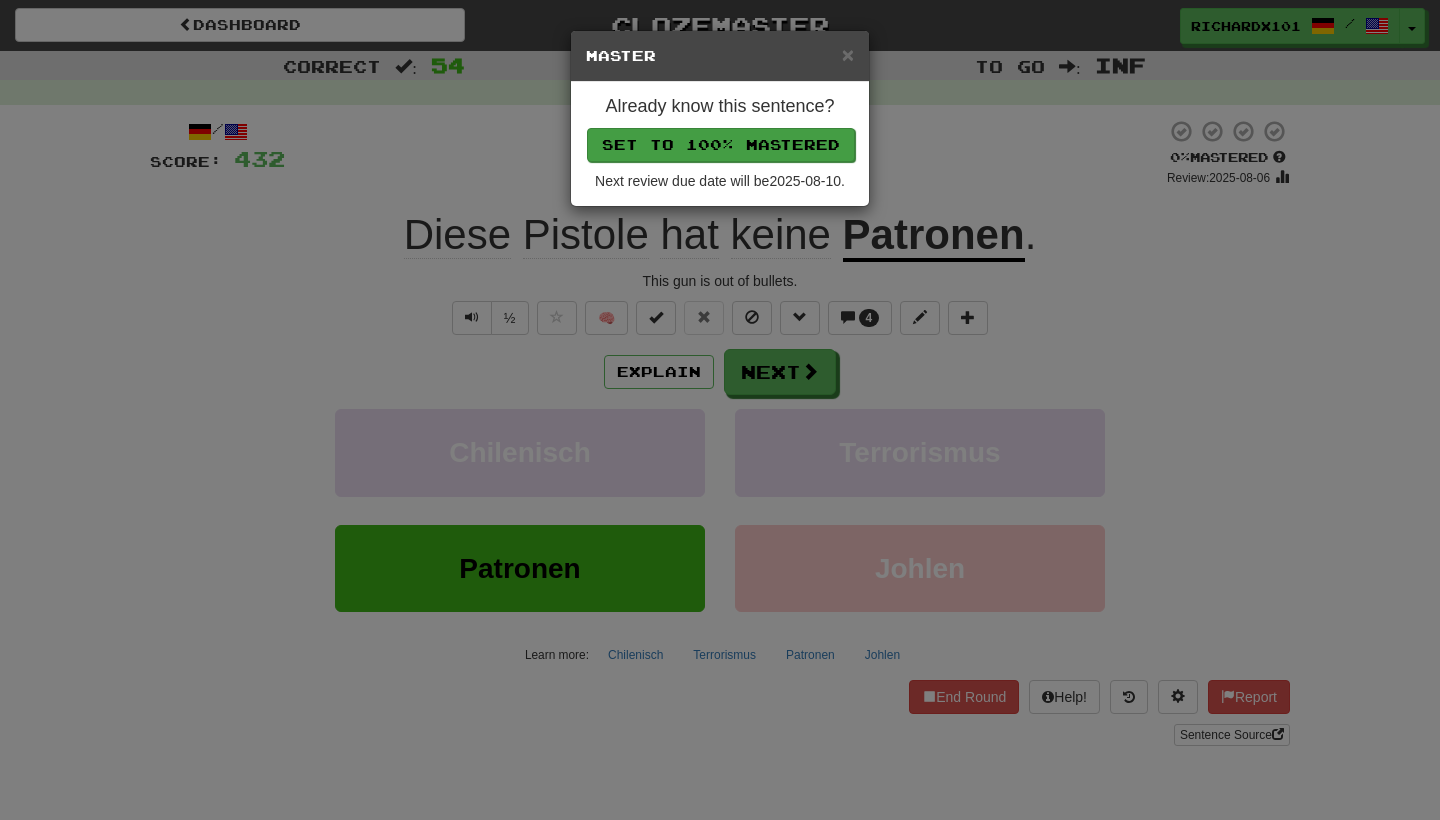 click on "Set to 100% Mastered" at bounding box center (721, 145) 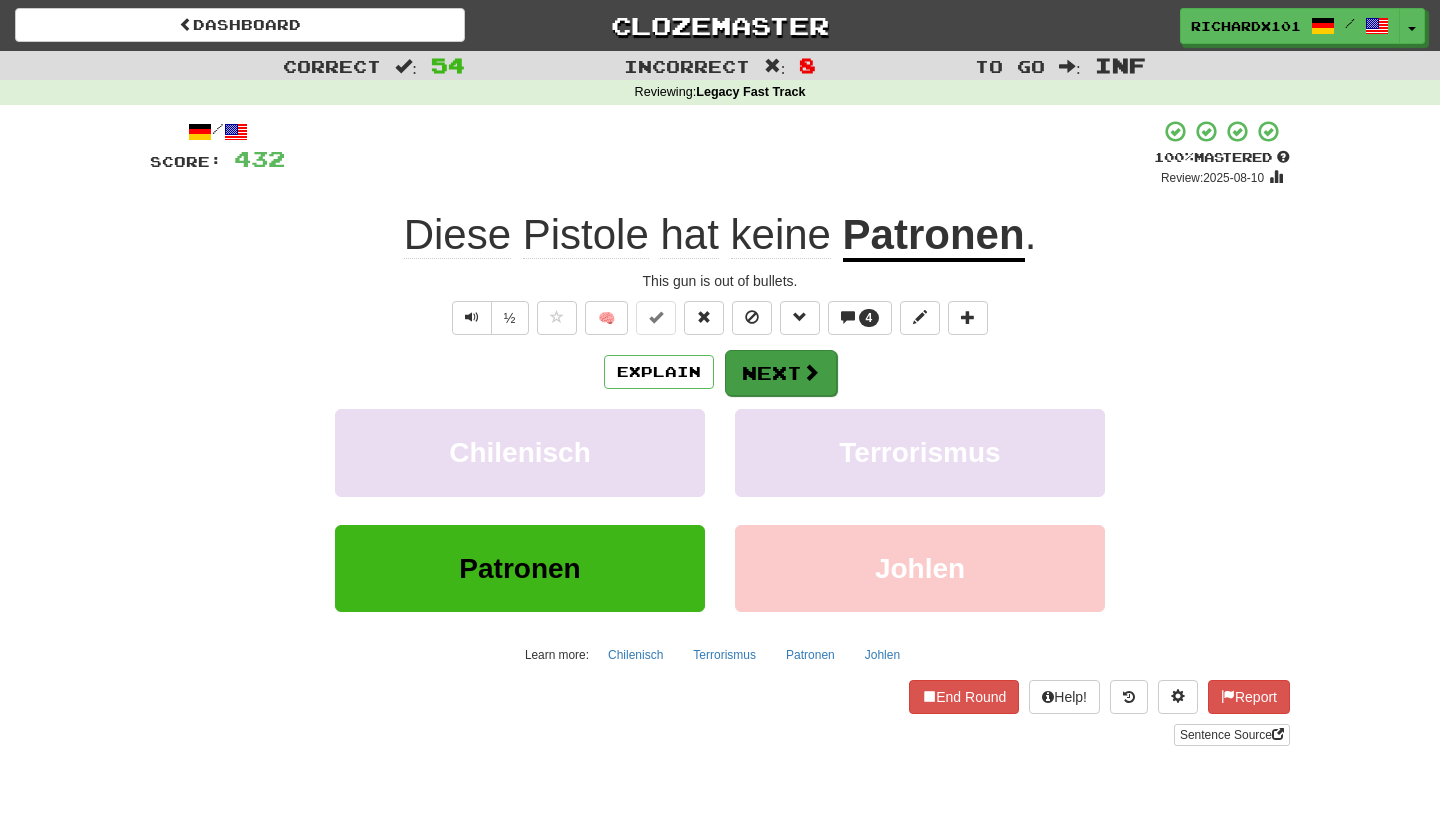 click on "Next" at bounding box center [781, 373] 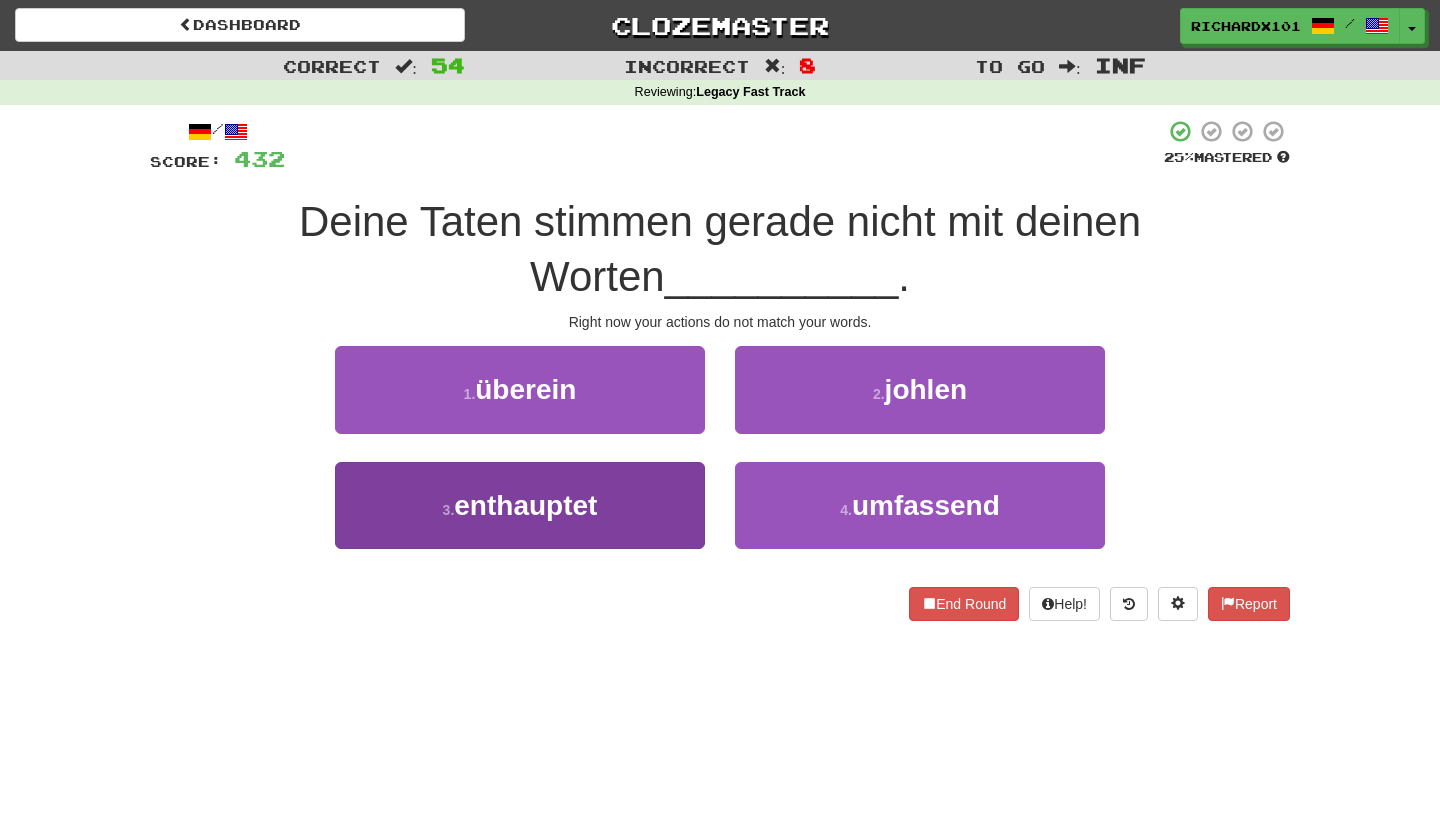 click on "3 .  enthauptet" at bounding box center (520, 505) 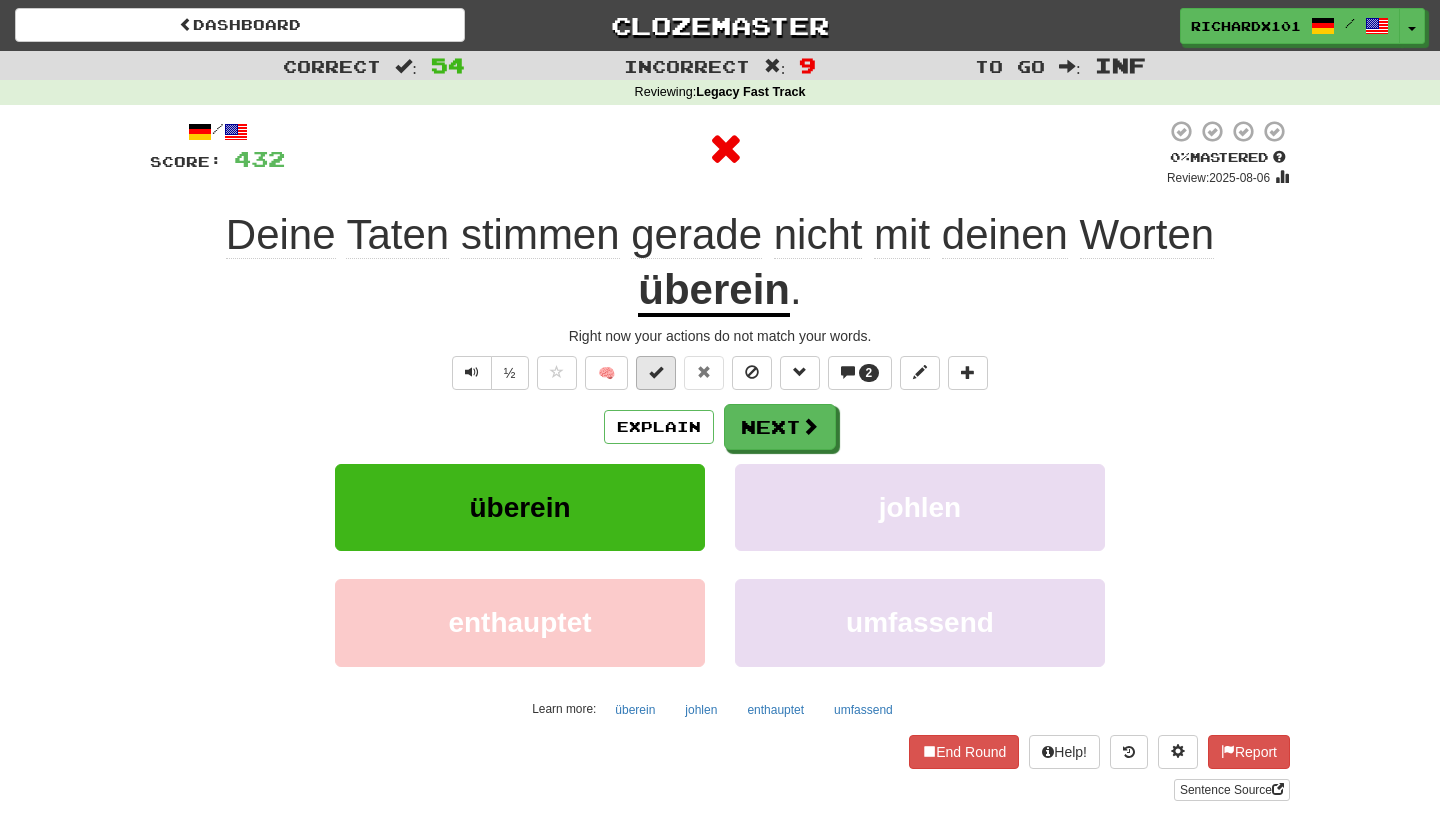 click at bounding box center [656, 372] 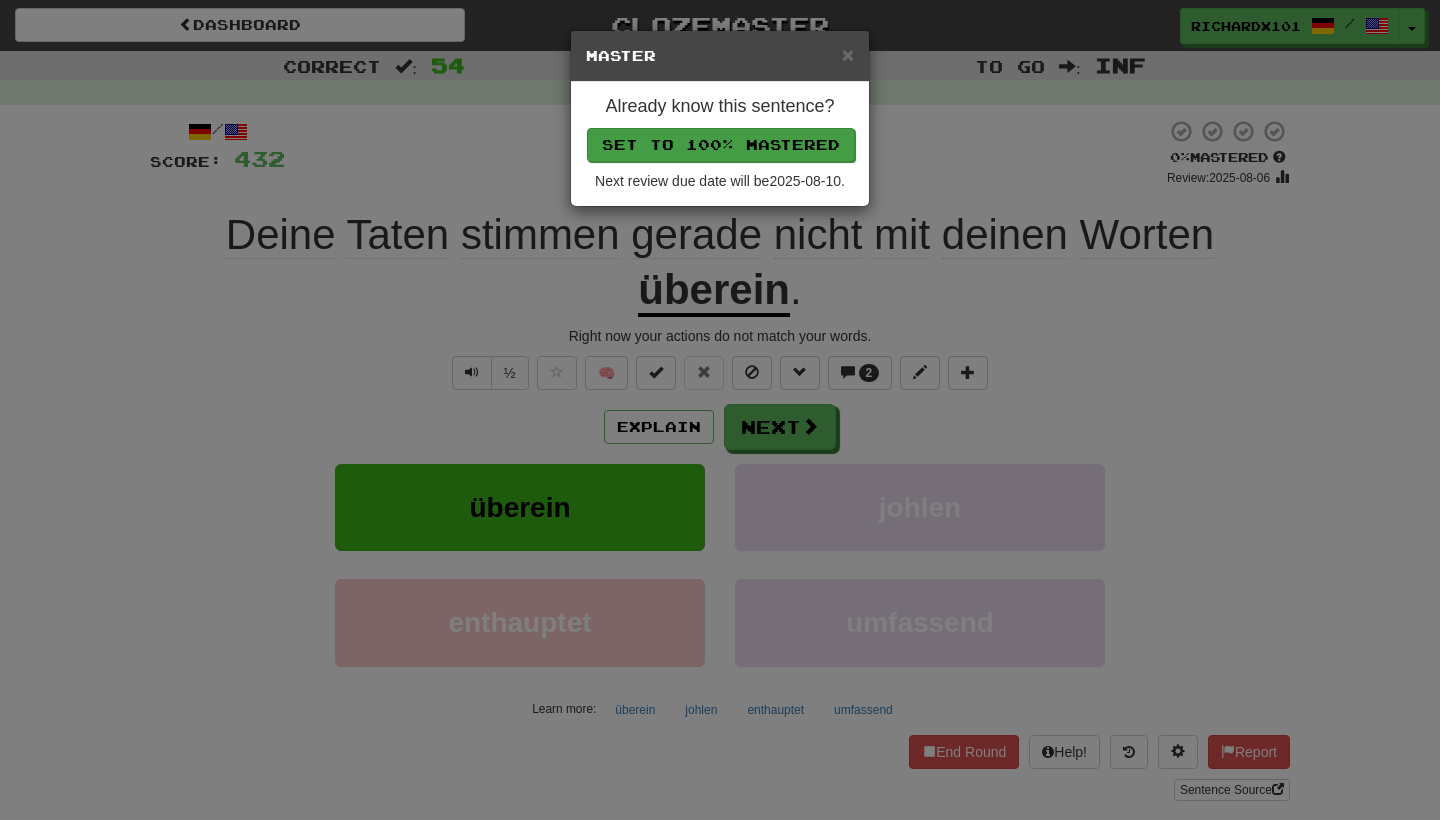 click on "Set to 100% Mastered" at bounding box center (721, 145) 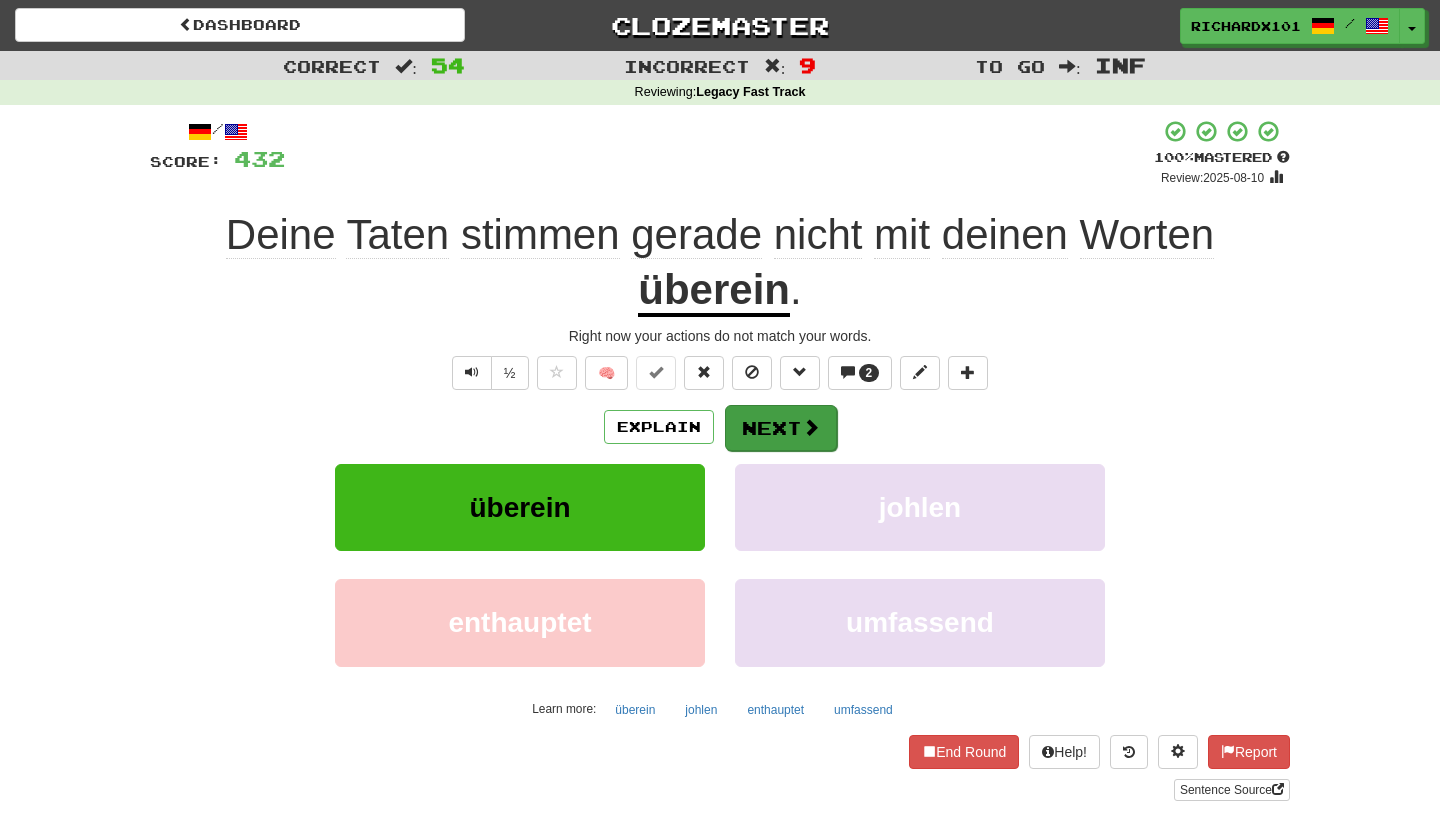 click on "Next" at bounding box center [781, 428] 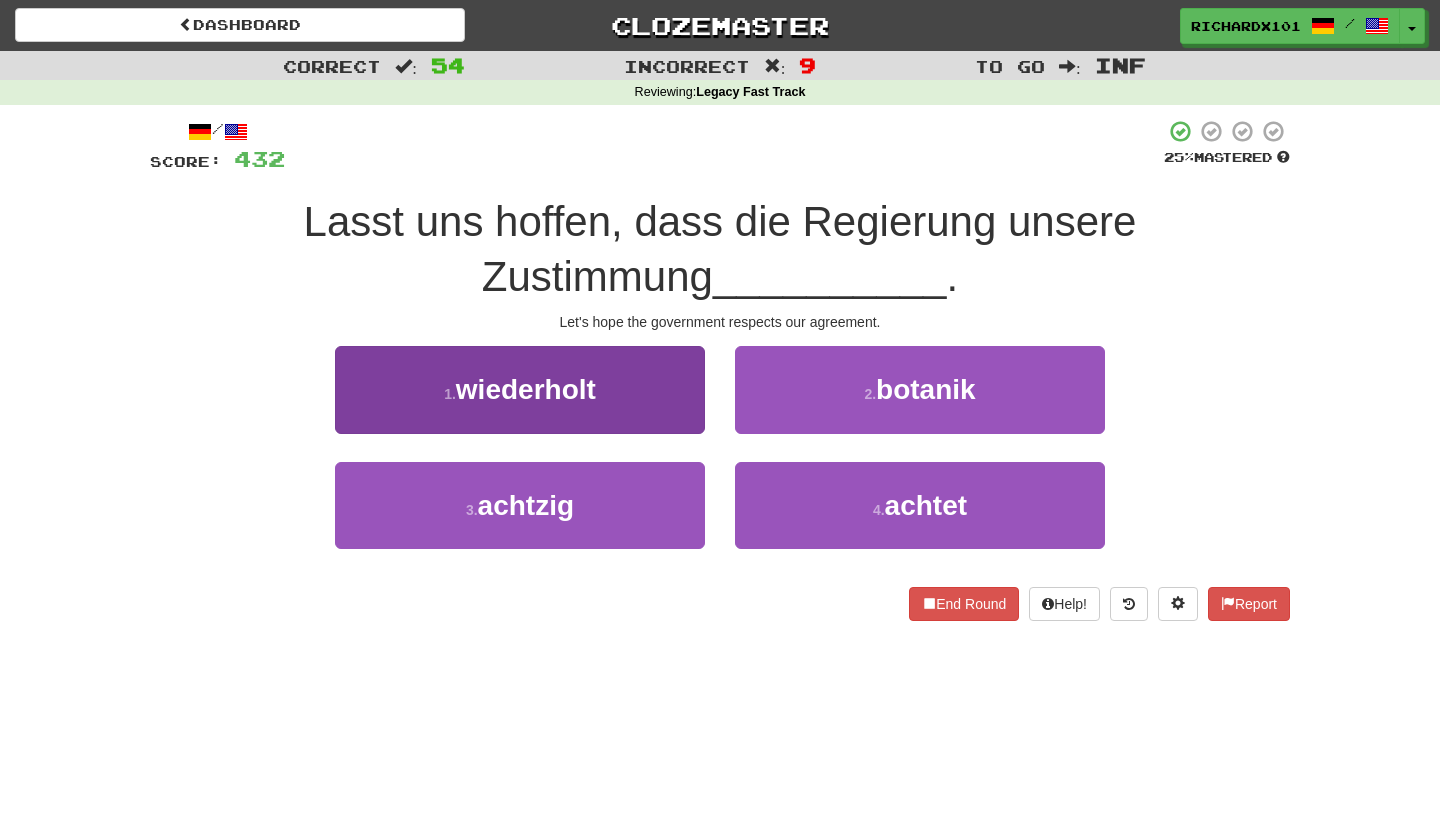 click on "1 .  wiederholt" at bounding box center [520, 389] 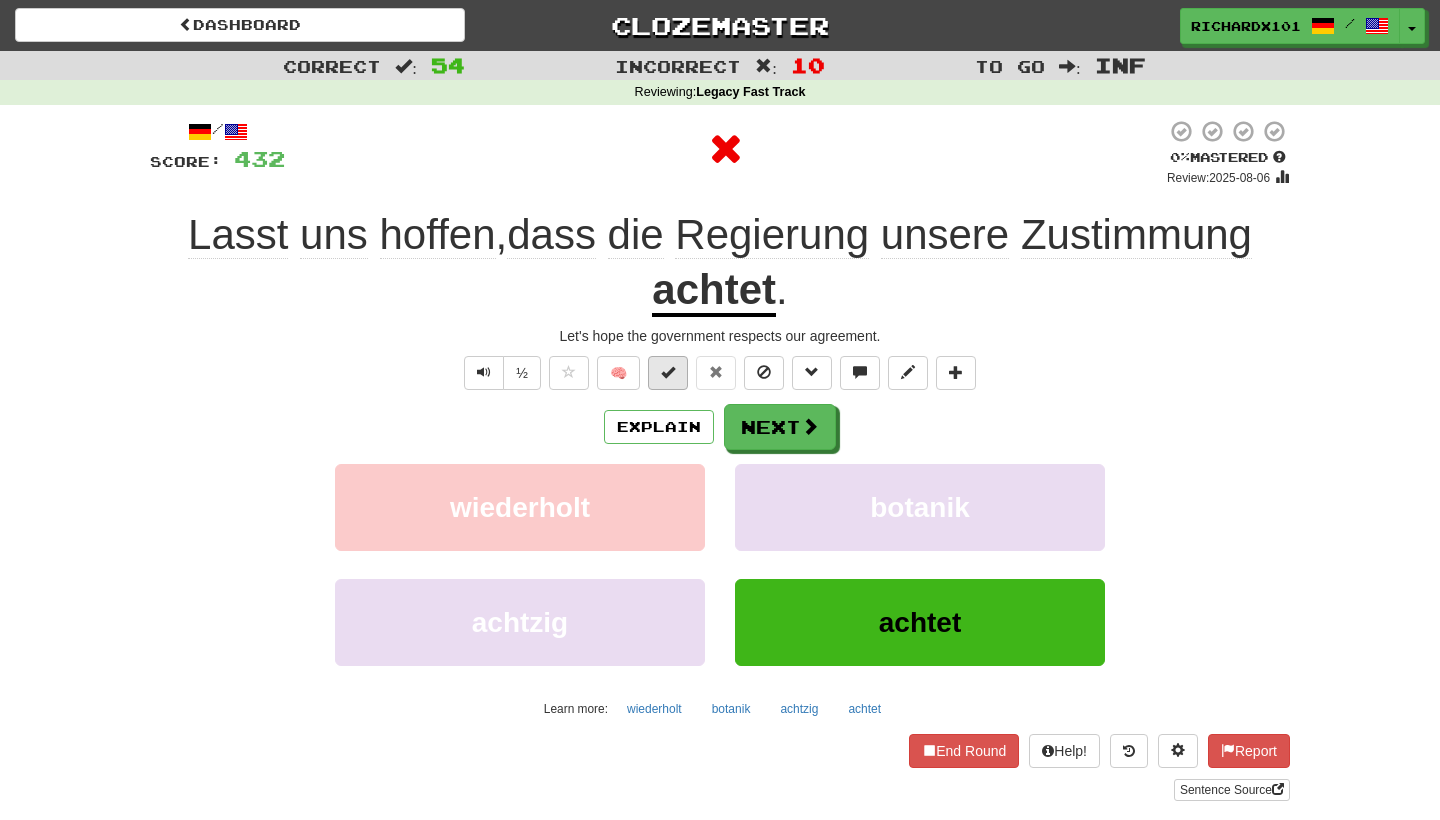 click at bounding box center [668, 372] 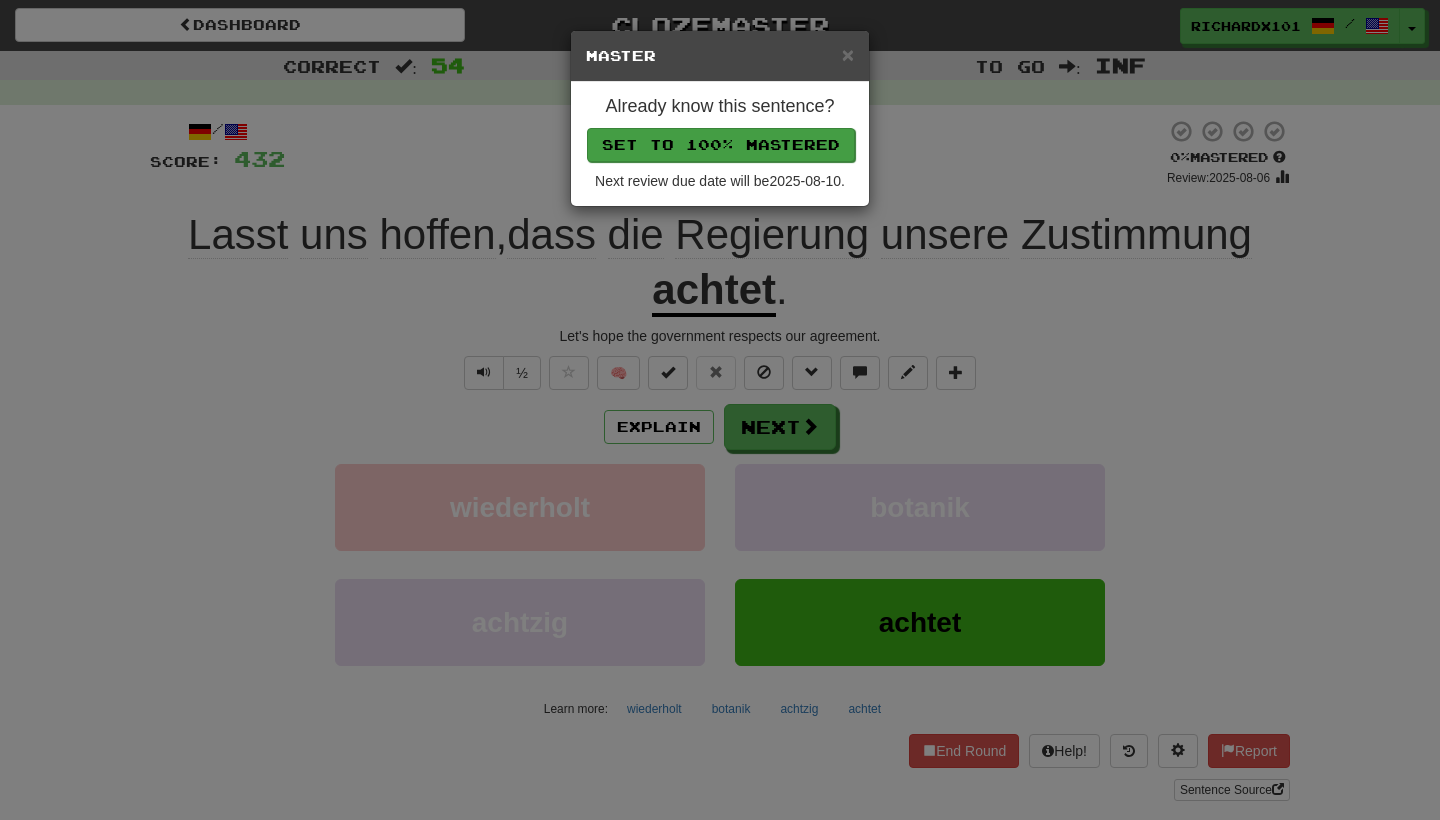 click on "Set to 100% Mastered" at bounding box center [721, 145] 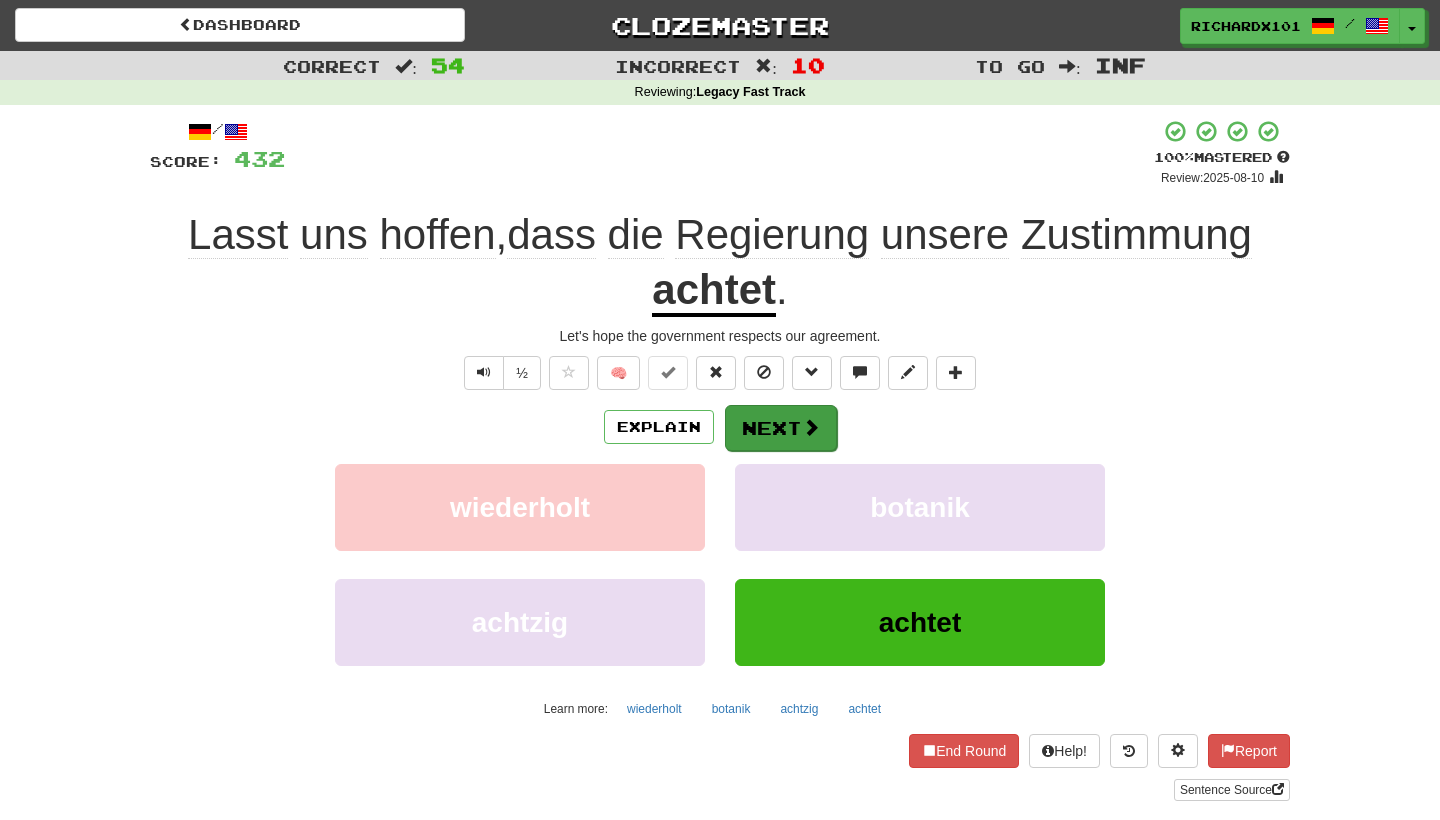 click on "Next" at bounding box center [781, 428] 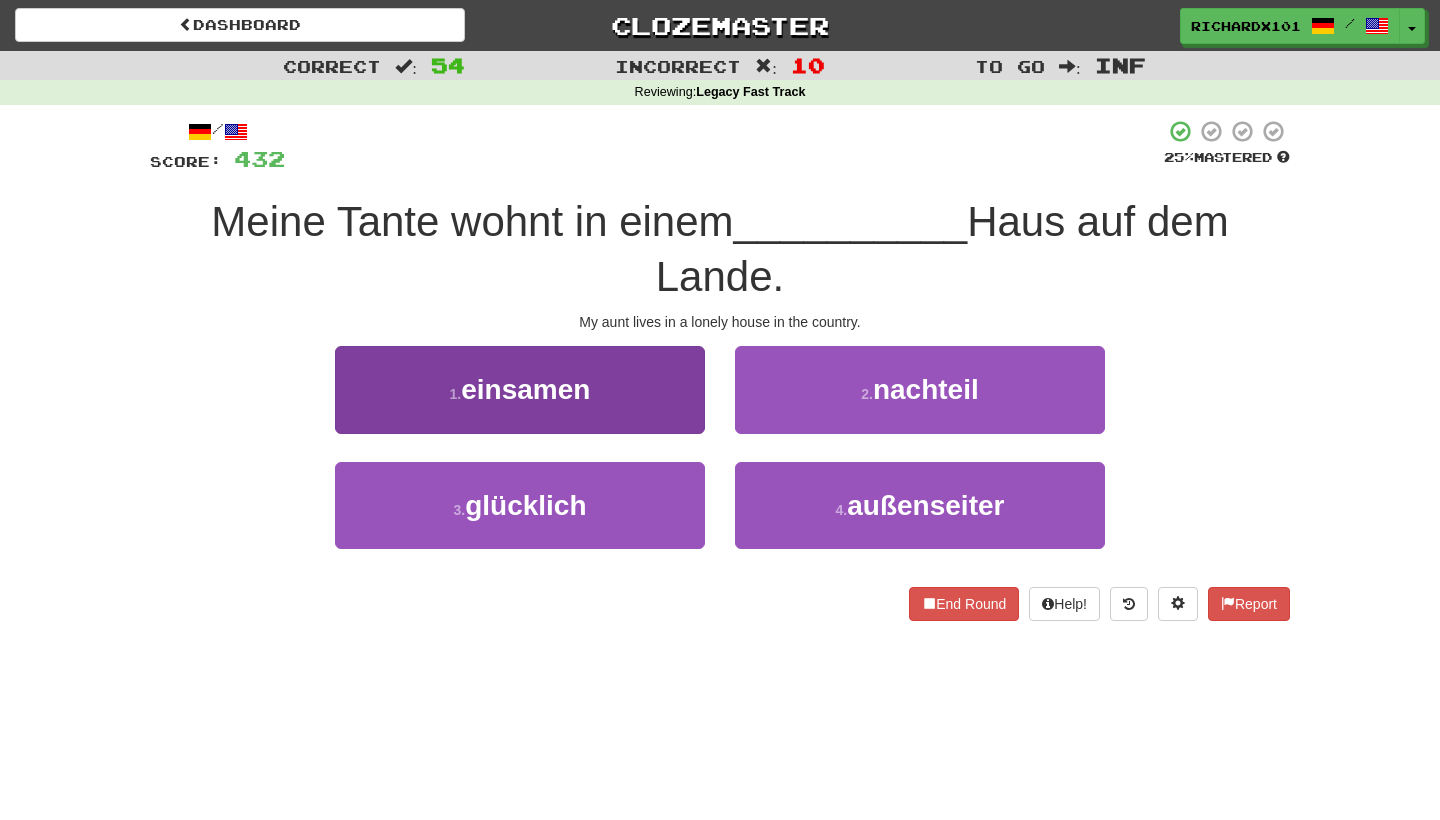 click on "1 .  einsamen" at bounding box center [520, 389] 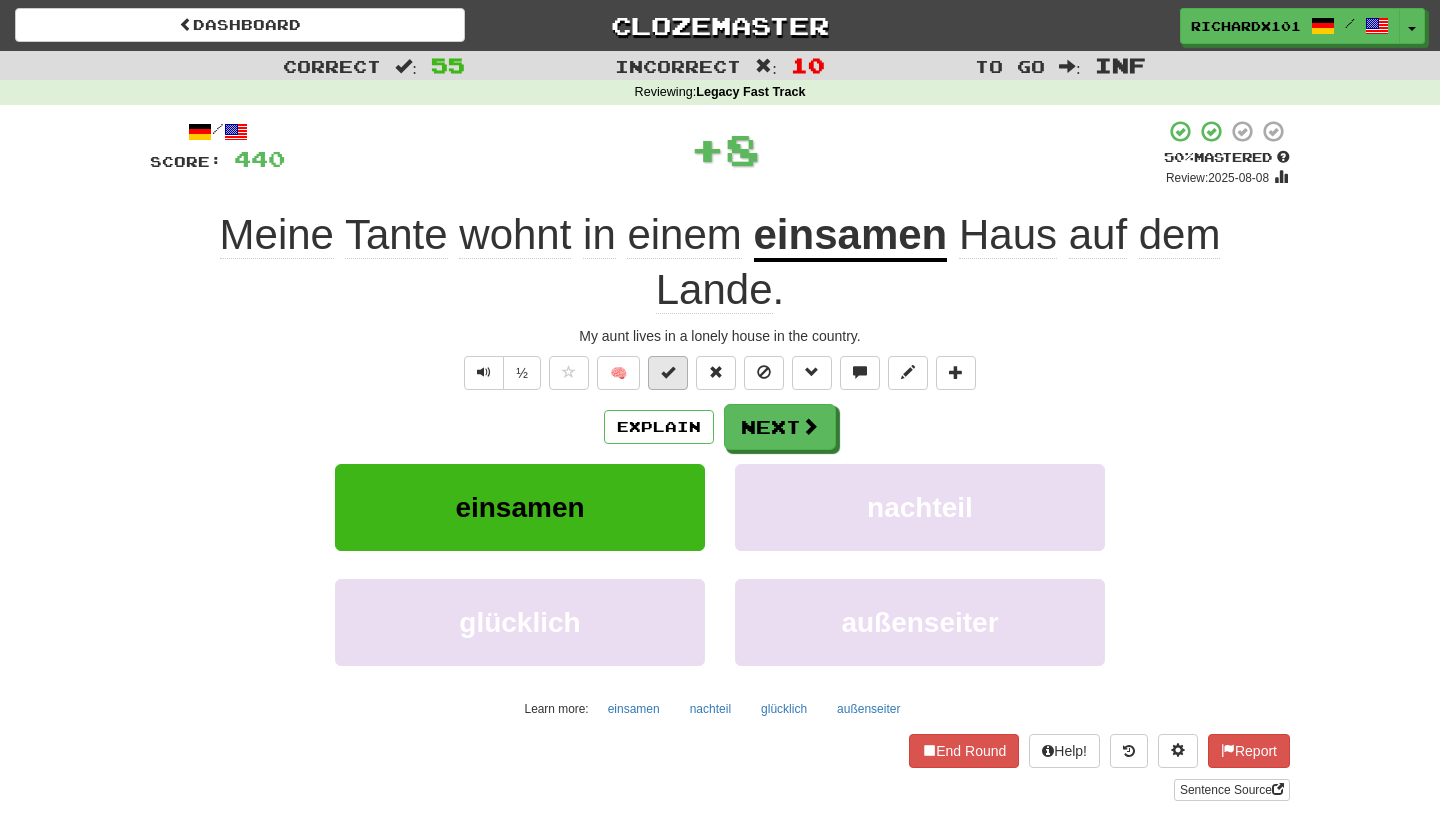 click at bounding box center (668, 373) 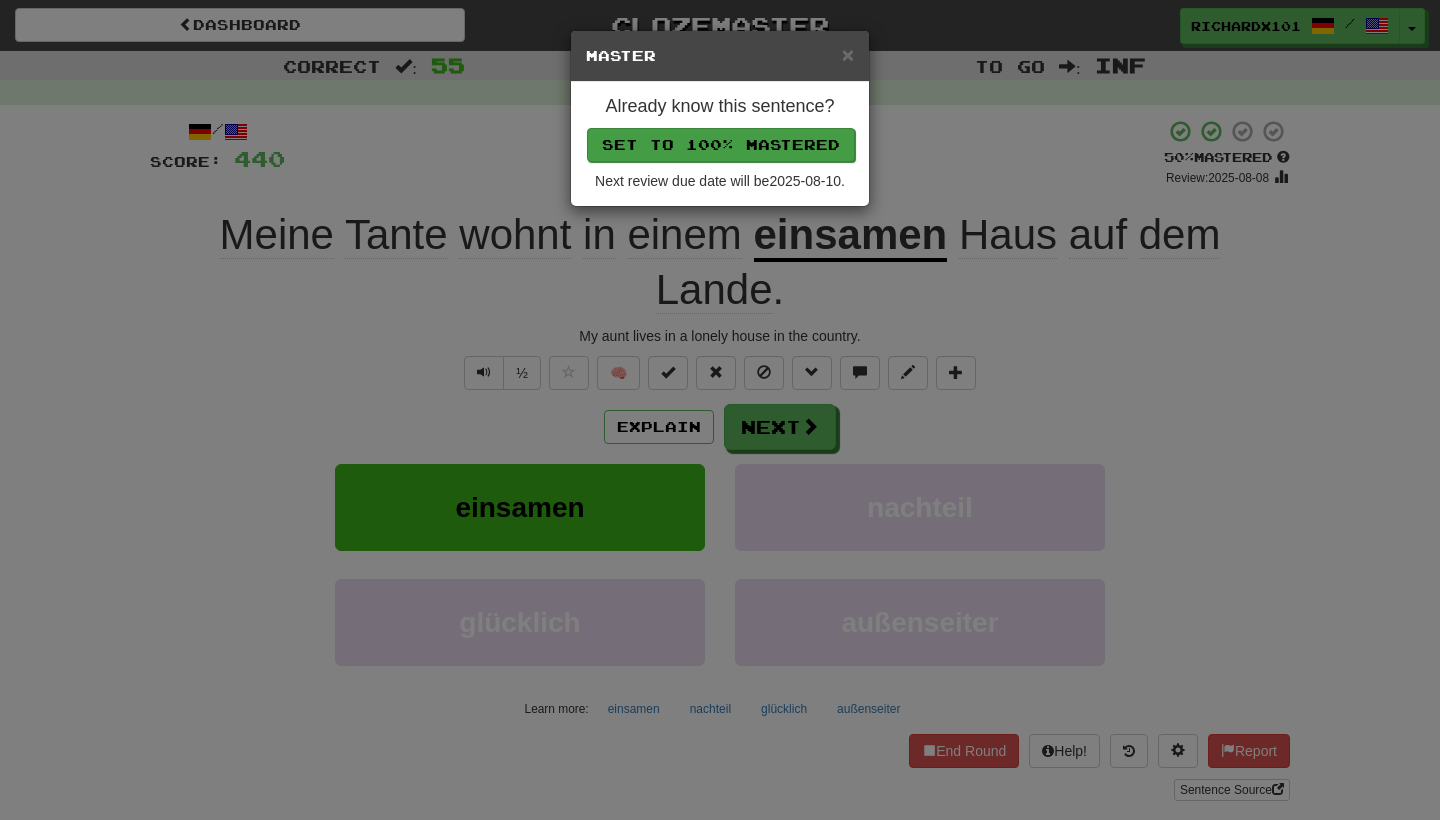 click on "Set to 100% Mastered" at bounding box center (721, 145) 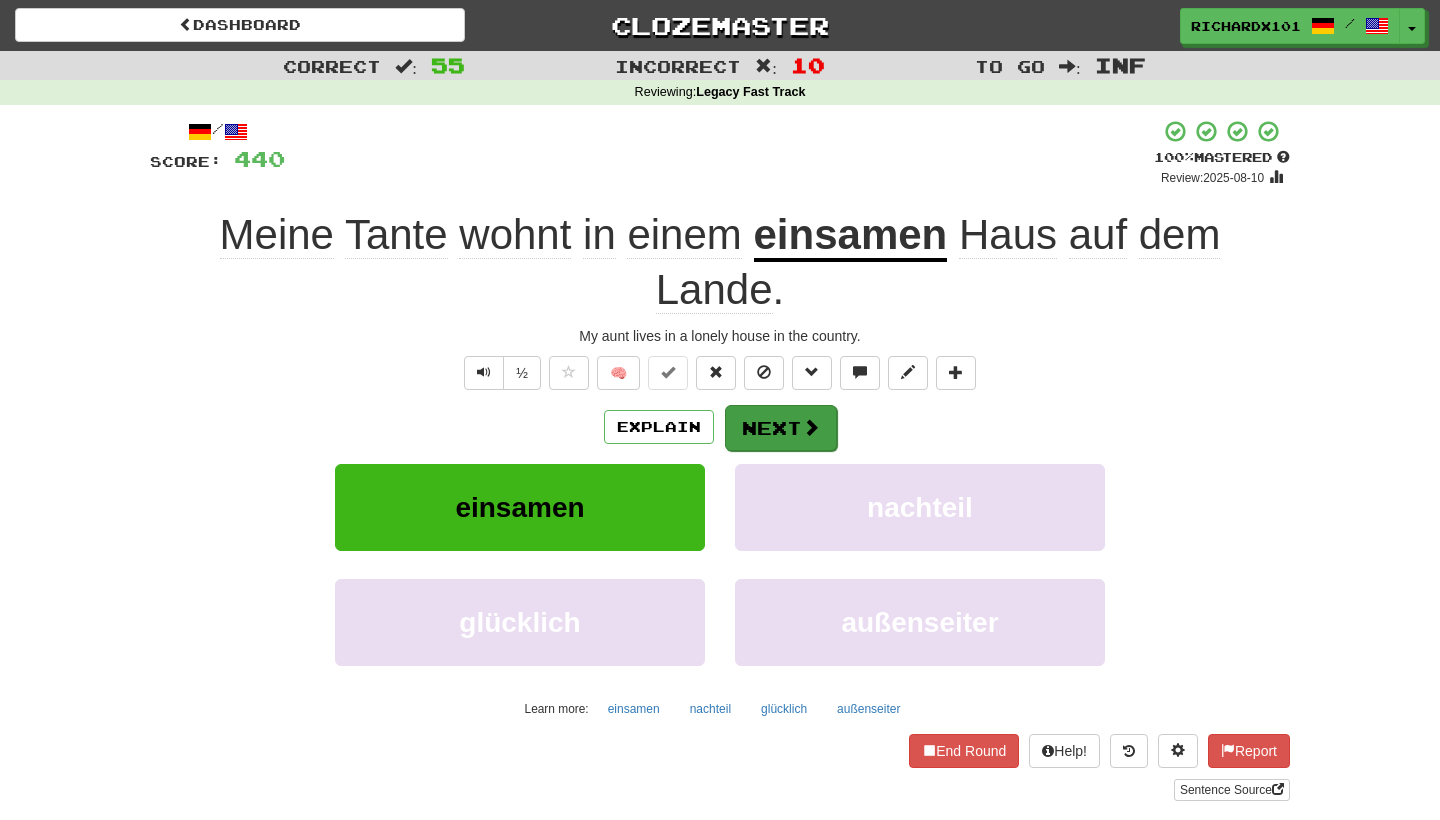 click on "Next" at bounding box center [781, 428] 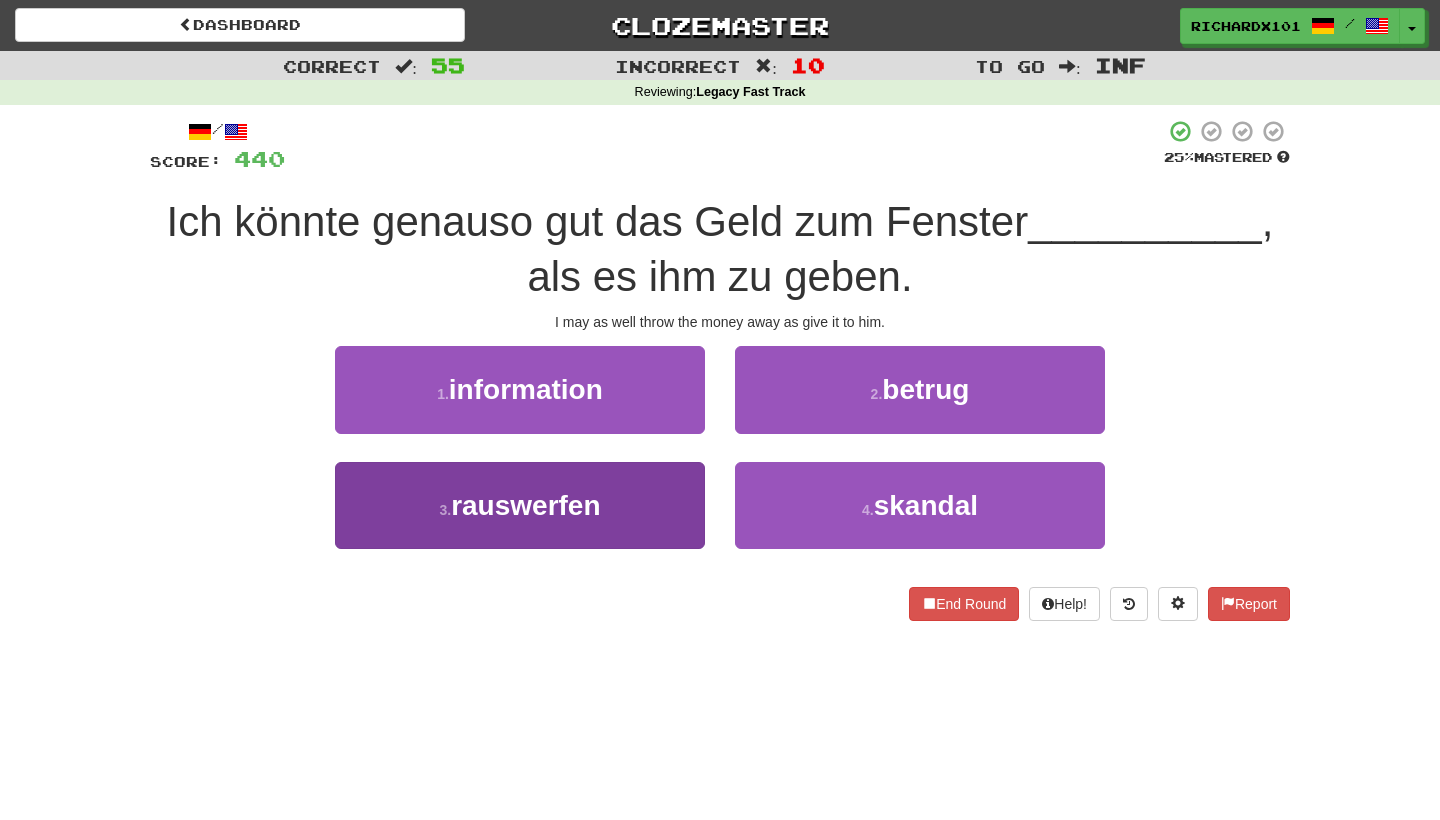 click on "3 .  rauswerfen" at bounding box center [520, 505] 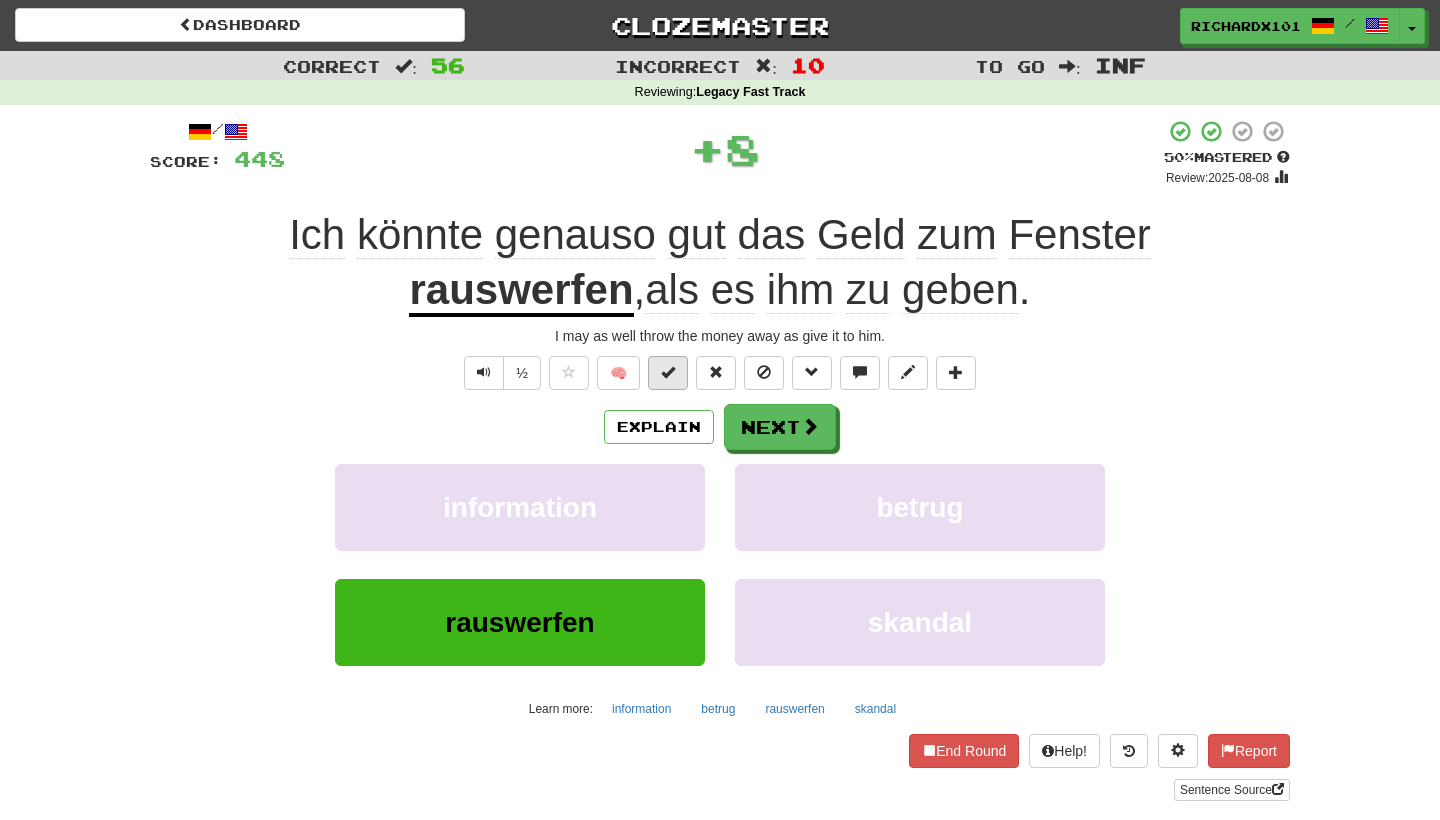 click at bounding box center (668, 373) 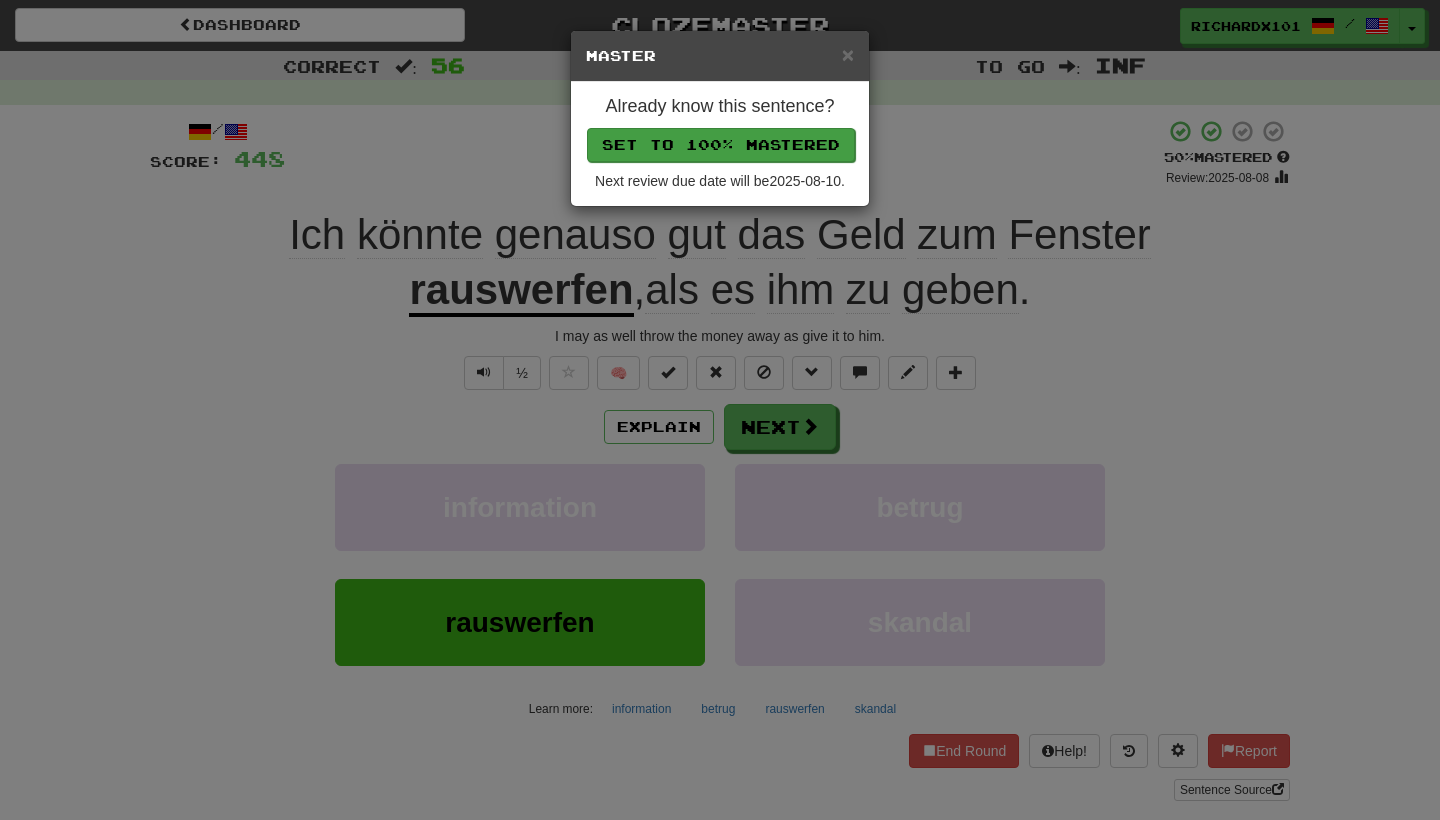 click on "Set to 100% Mastered" at bounding box center [721, 145] 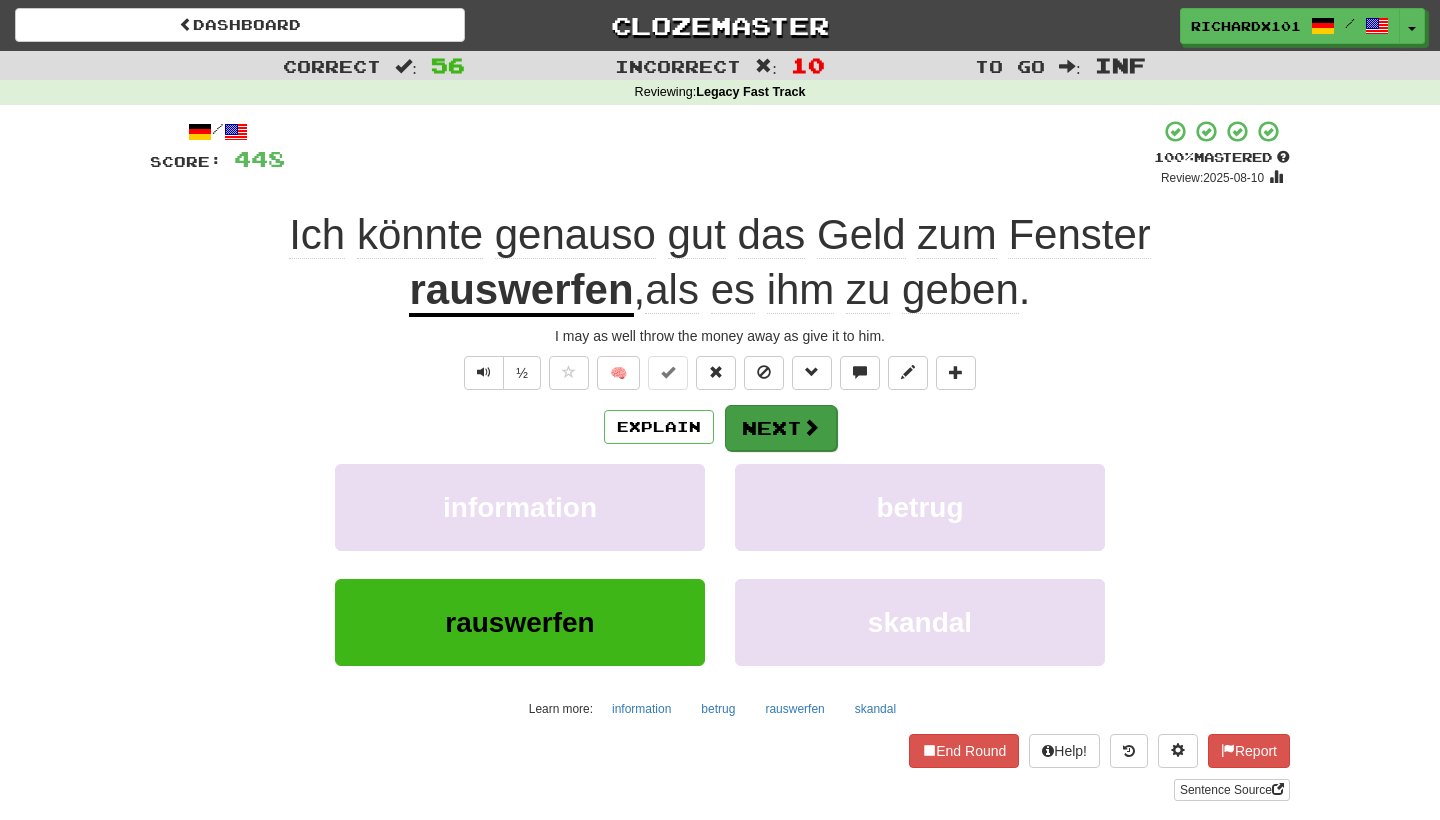 click on "Next" at bounding box center (781, 428) 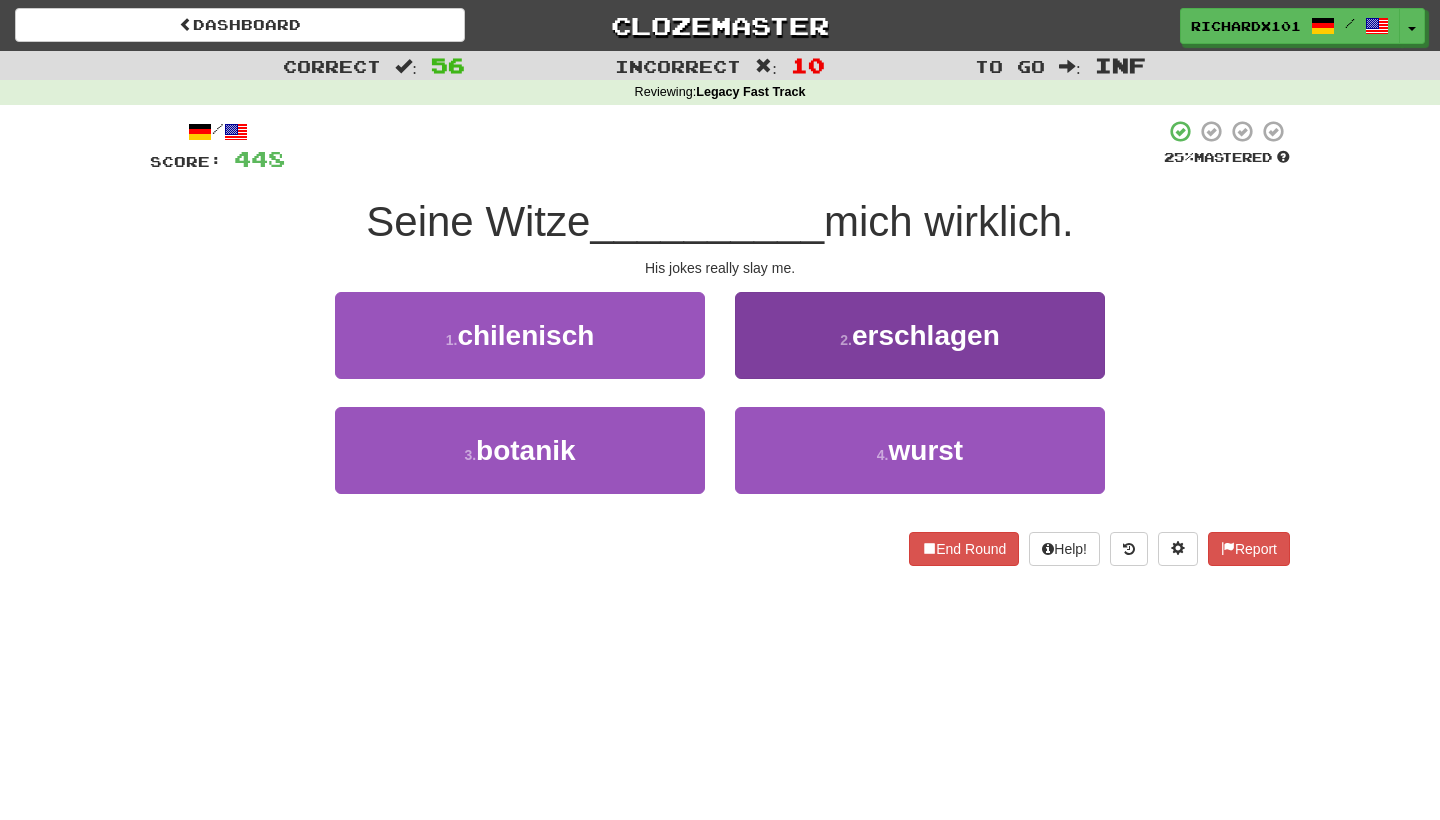 click on "4 .  wurst" at bounding box center [920, 450] 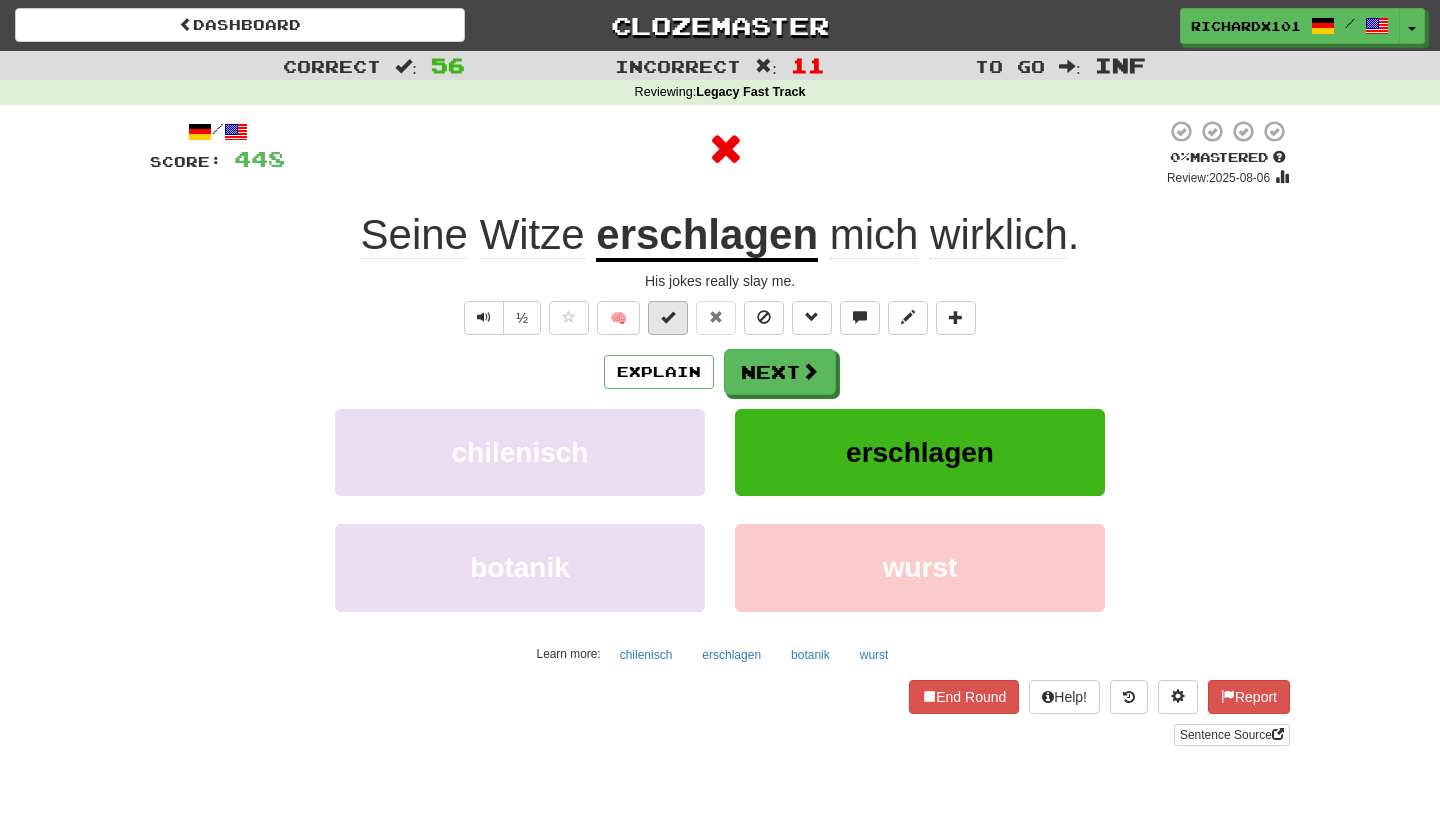 click at bounding box center [668, 318] 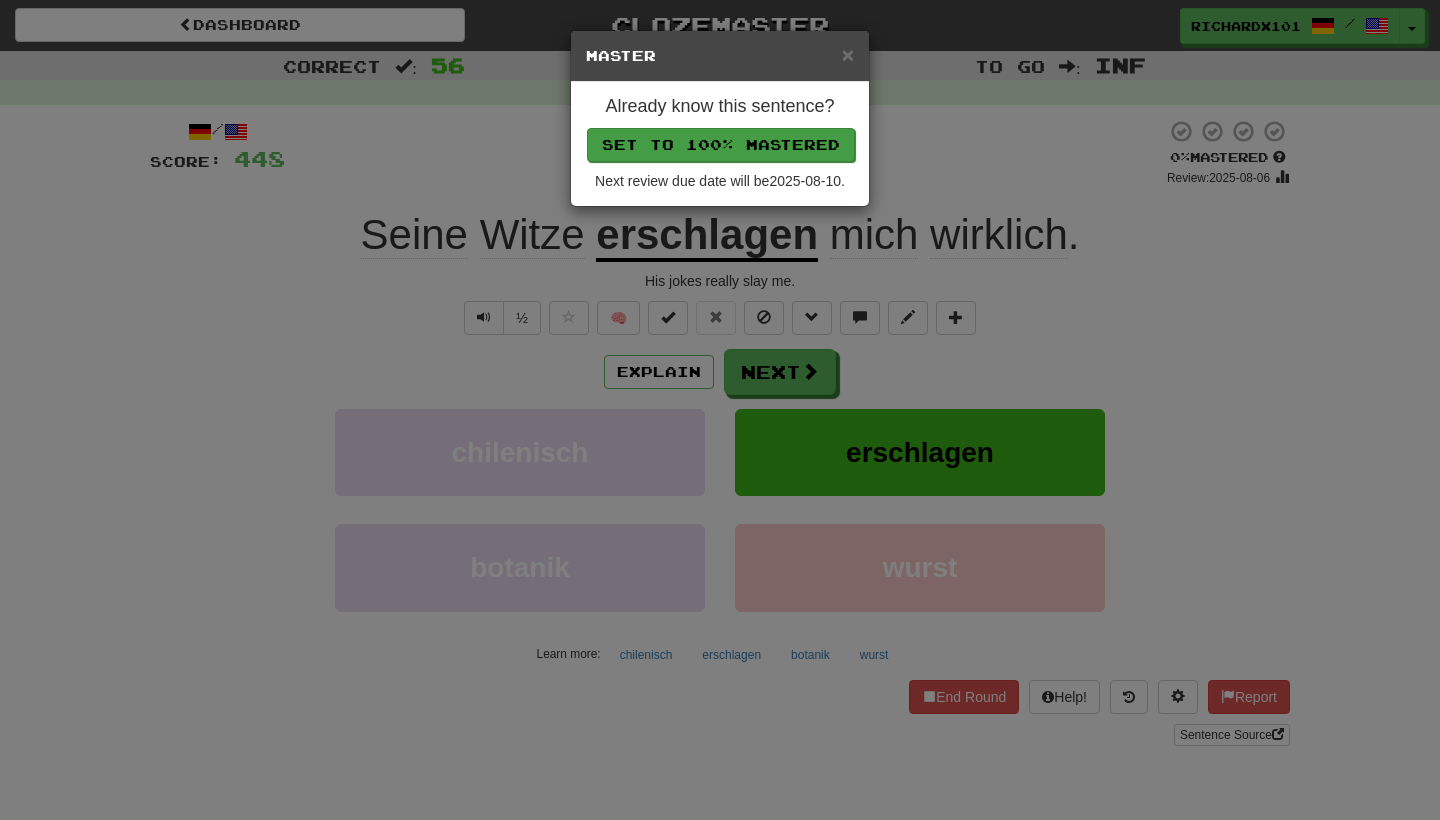 click on "Set to 100% Mastered" at bounding box center [721, 145] 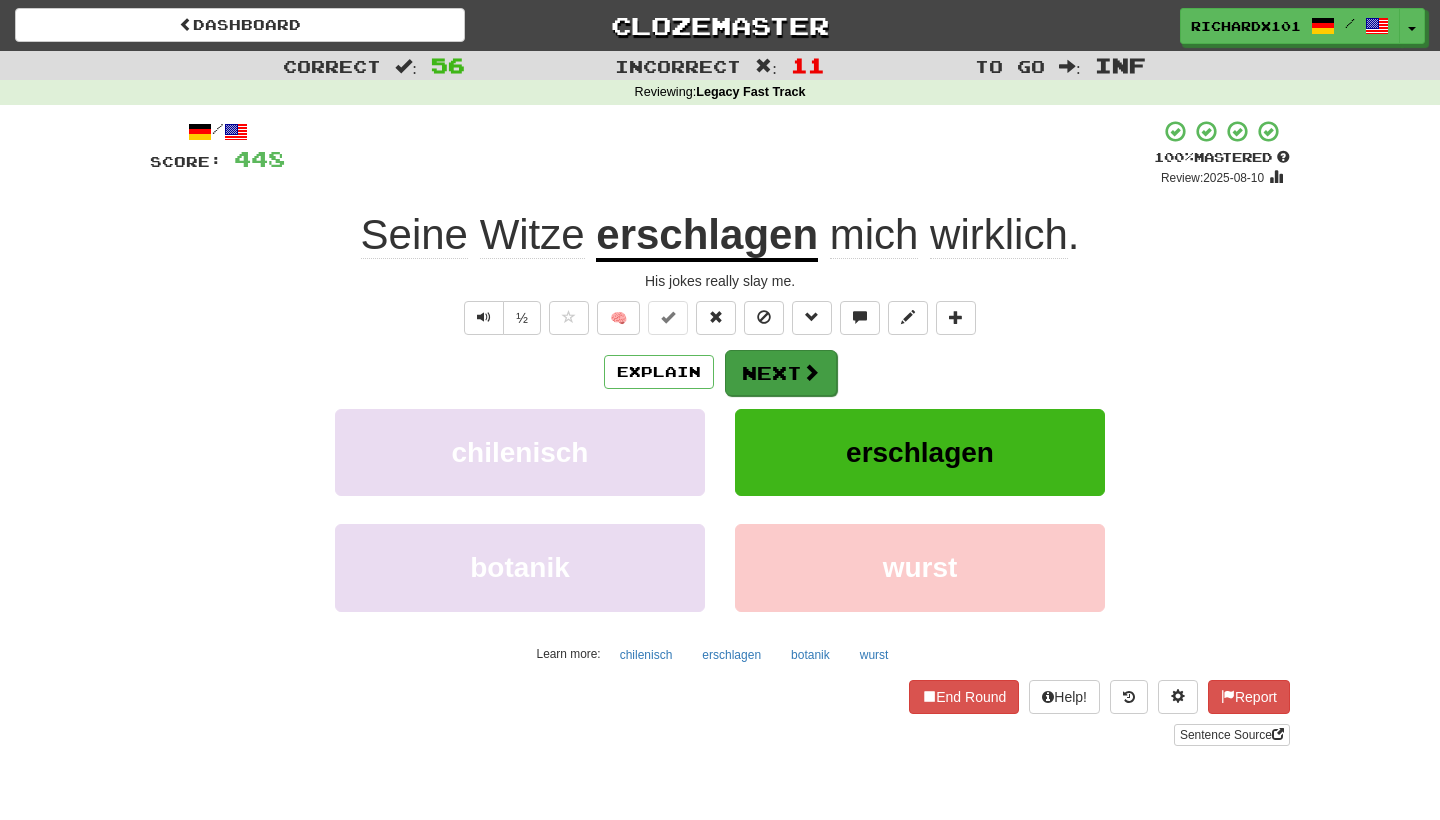 click on "Next" at bounding box center [781, 373] 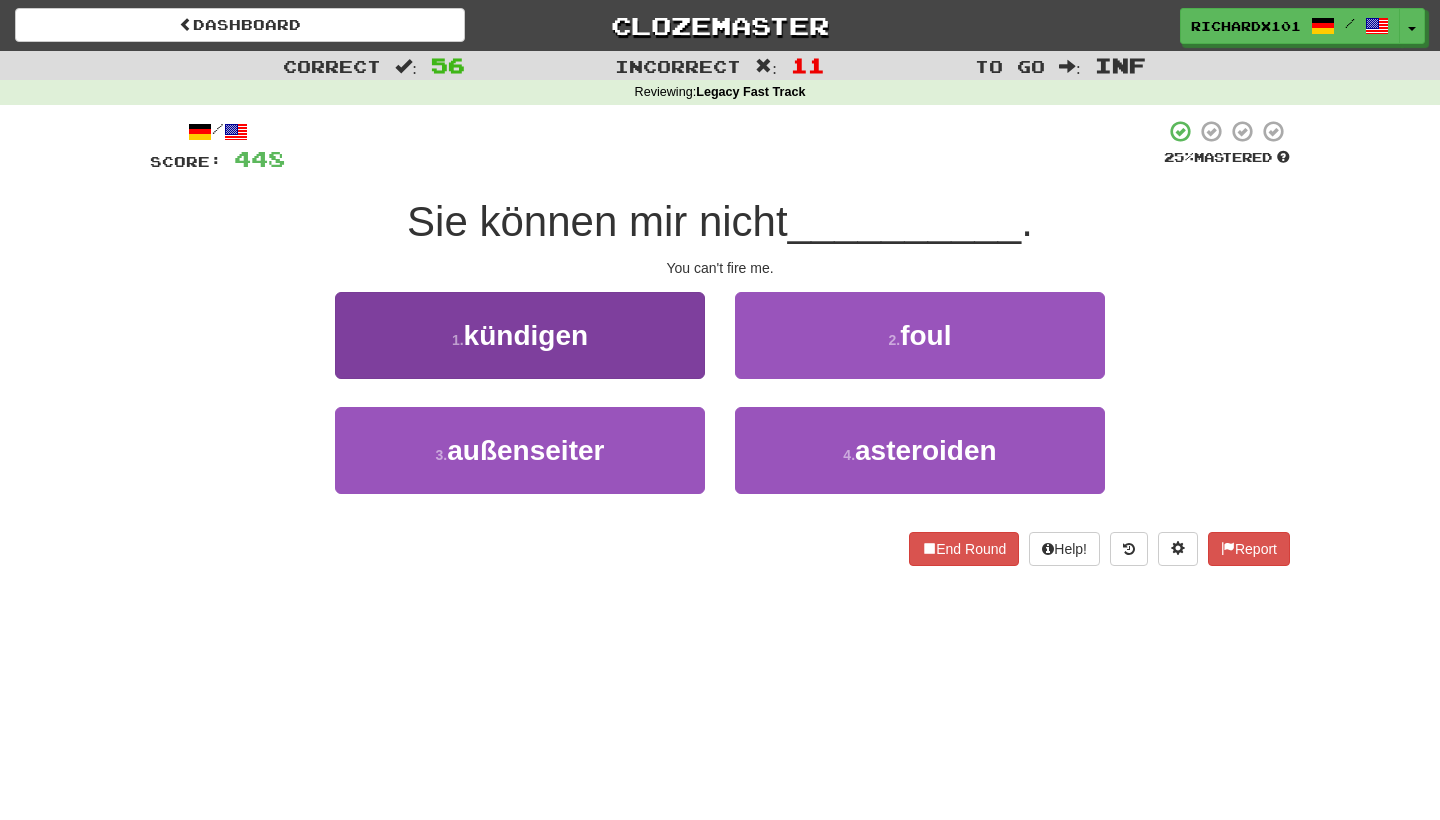 click on "1 .  kündigen" at bounding box center [520, 335] 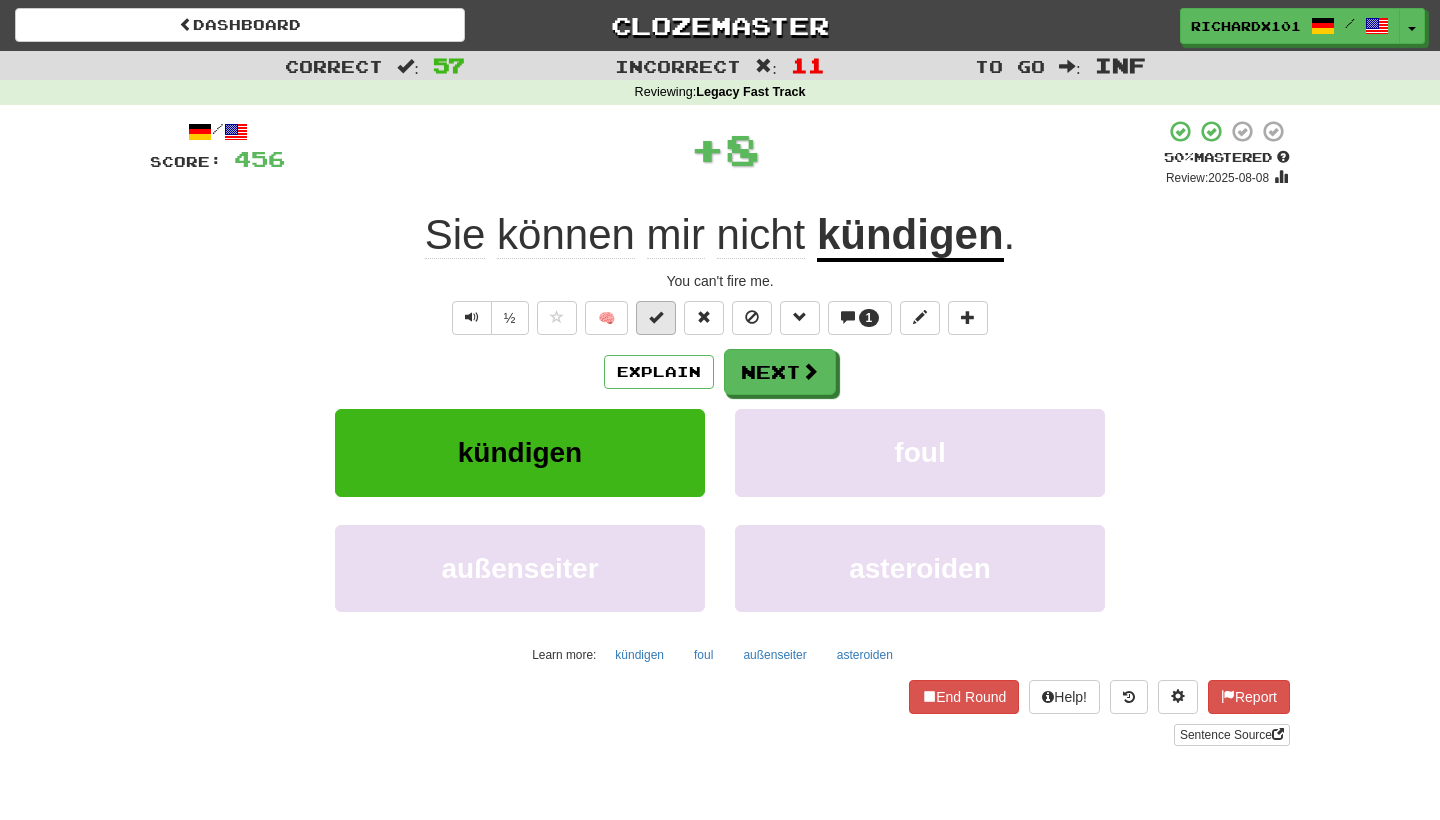 click at bounding box center [656, 318] 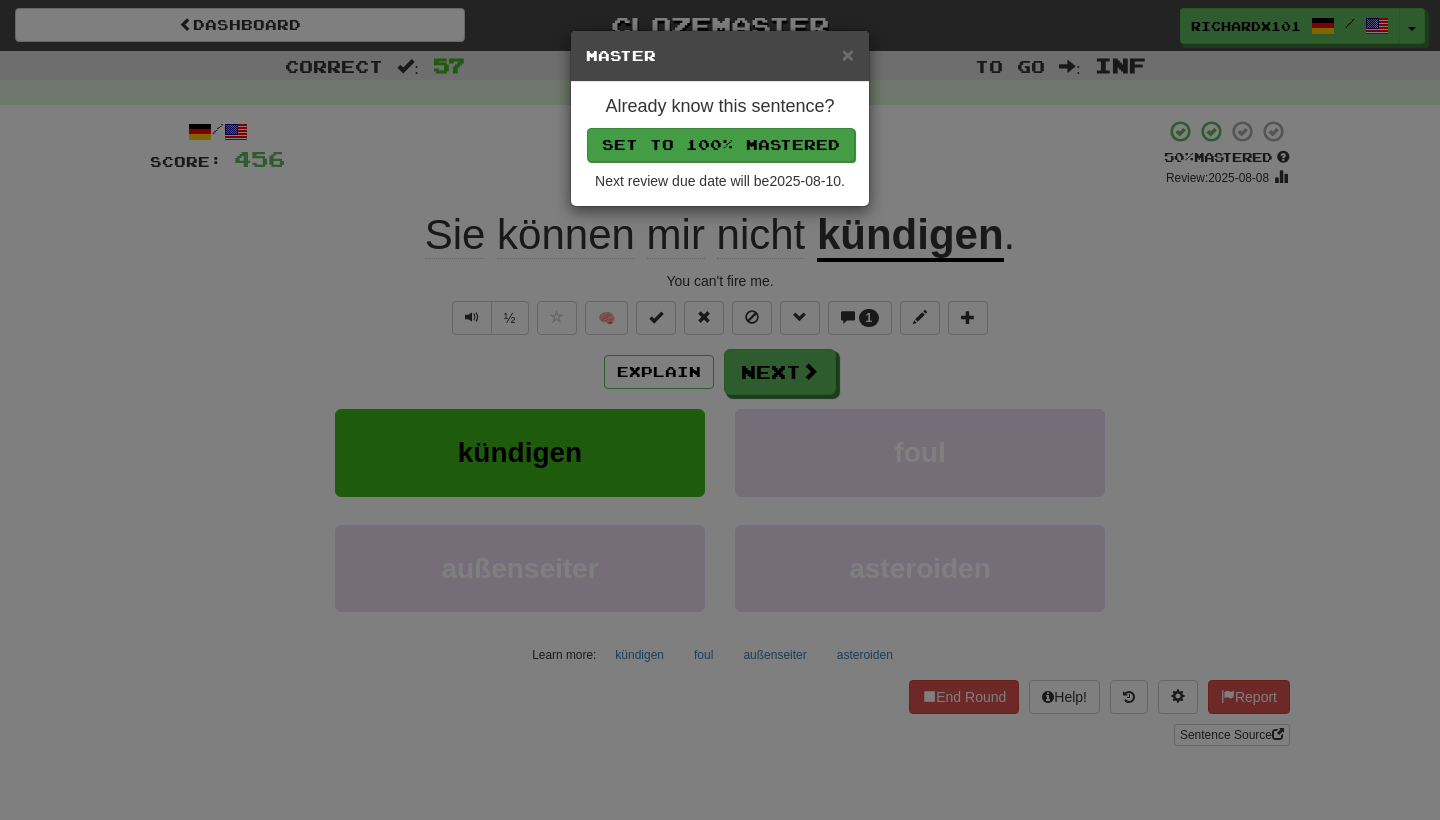 click on "Set to 100% Mastered" at bounding box center (721, 145) 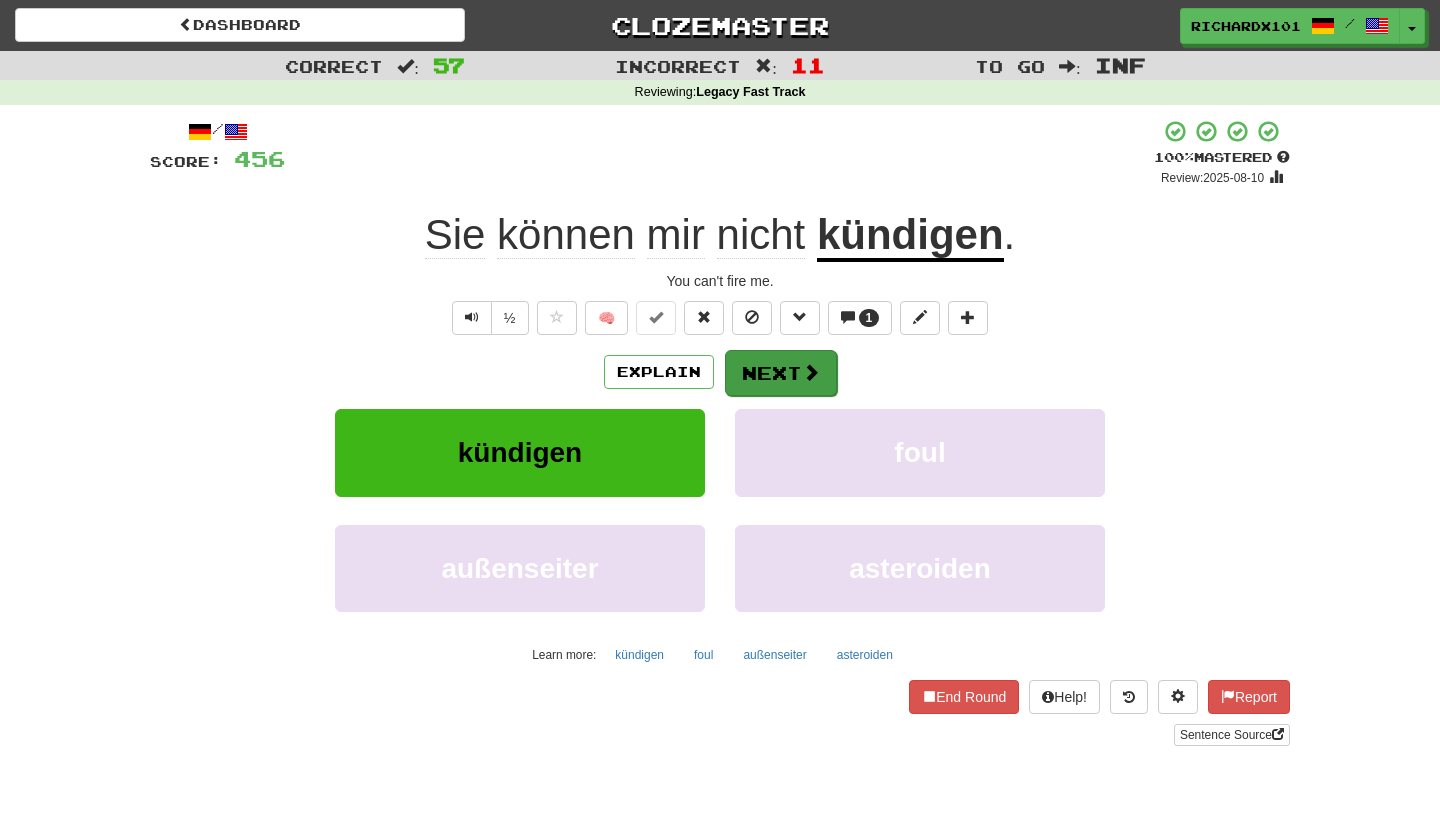 click on "Next" at bounding box center (781, 373) 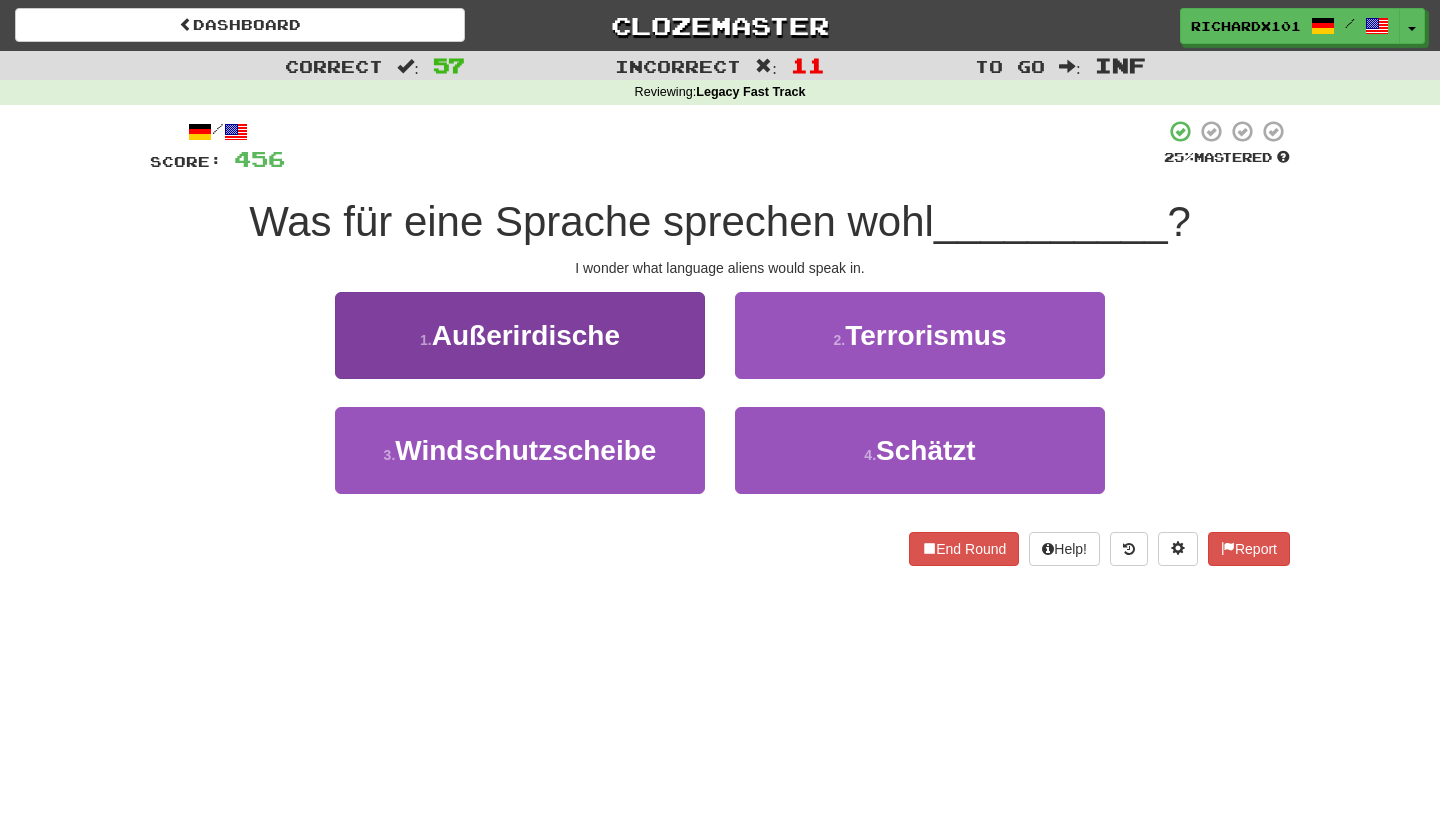 click on "1 .  Außerirdische" at bounding box center [520, 335] 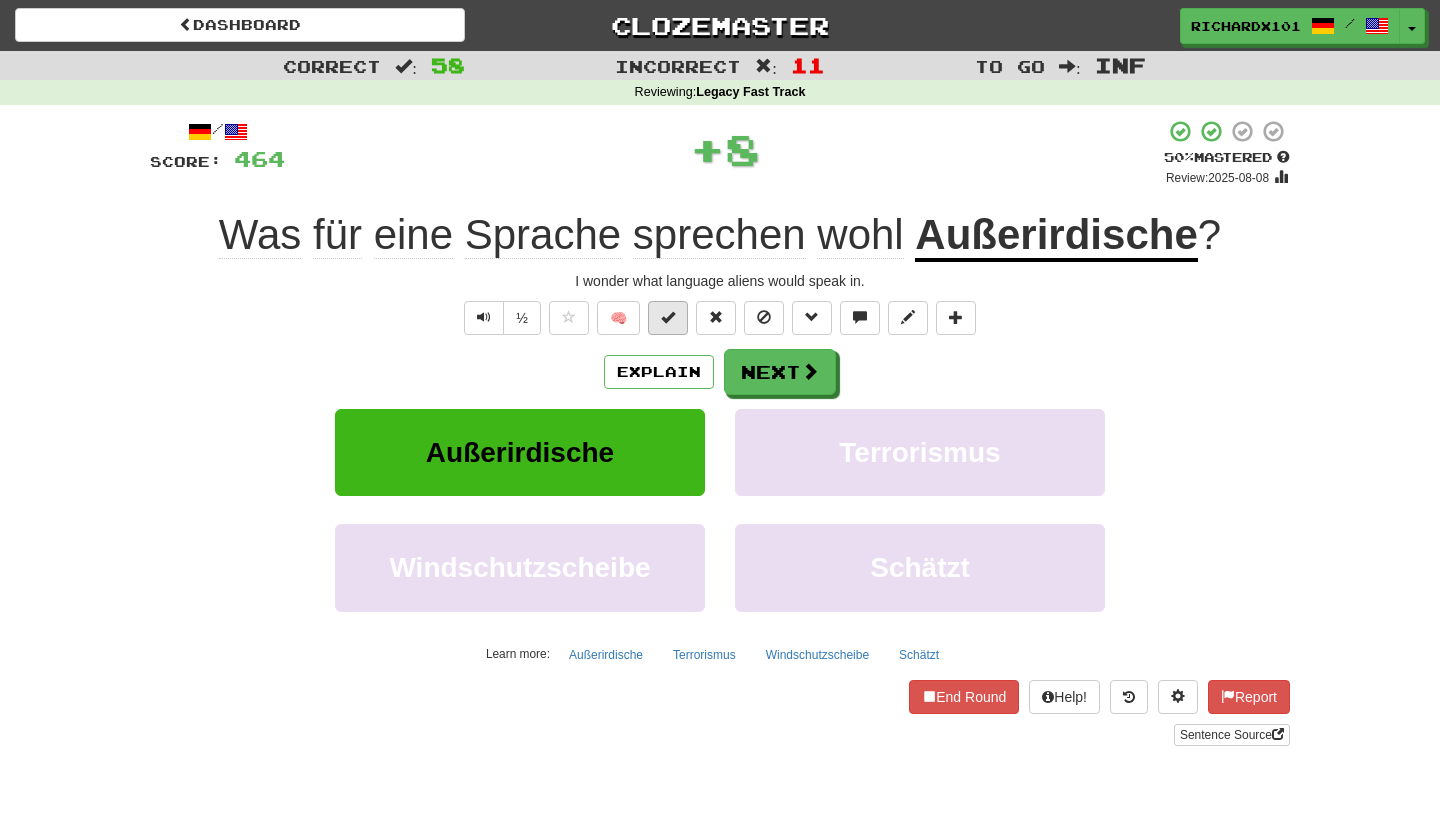 click at bounding box center (668, 318) 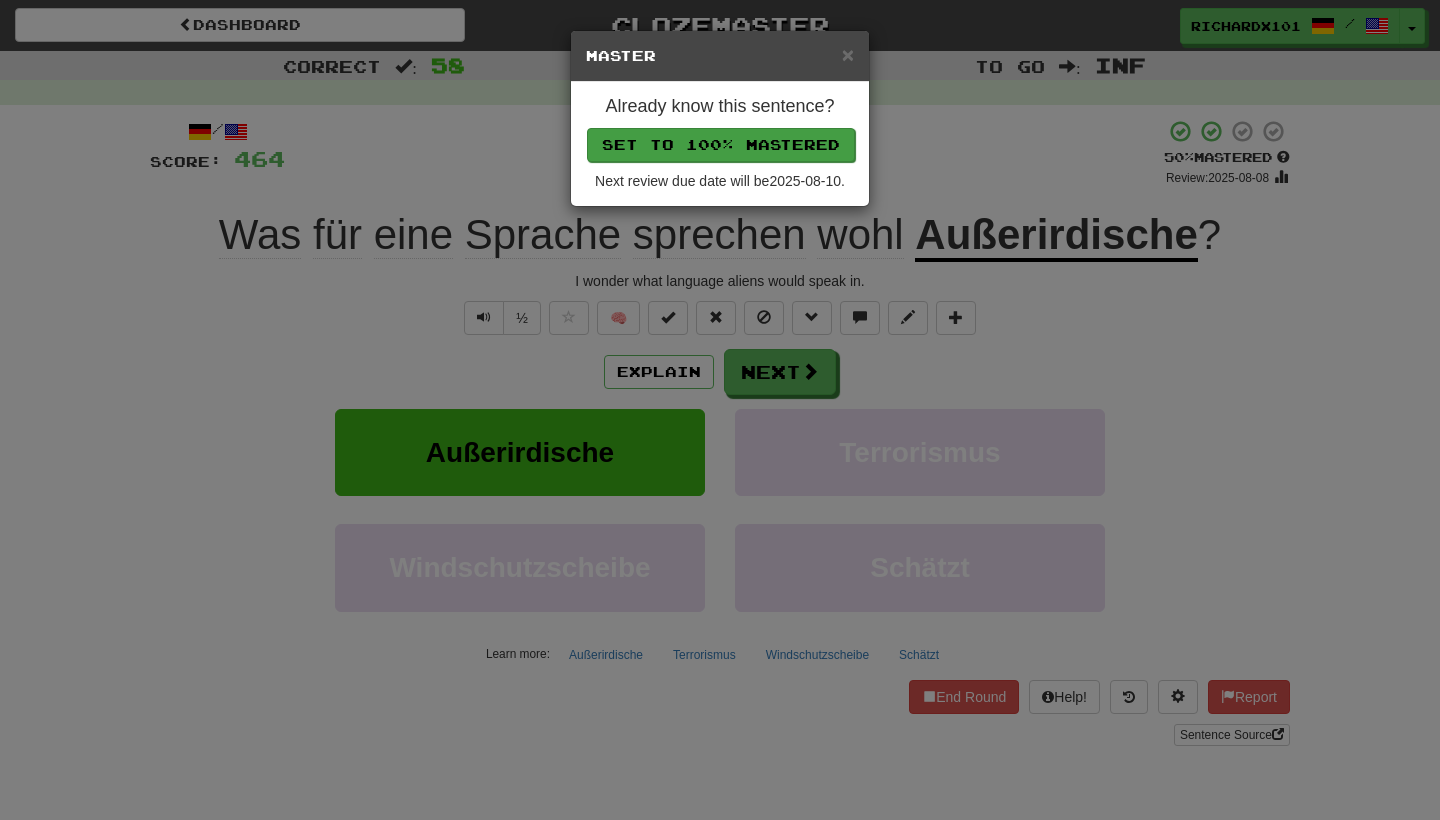 click on "Set to 100% Mastered" at bounding box center [721, 145] 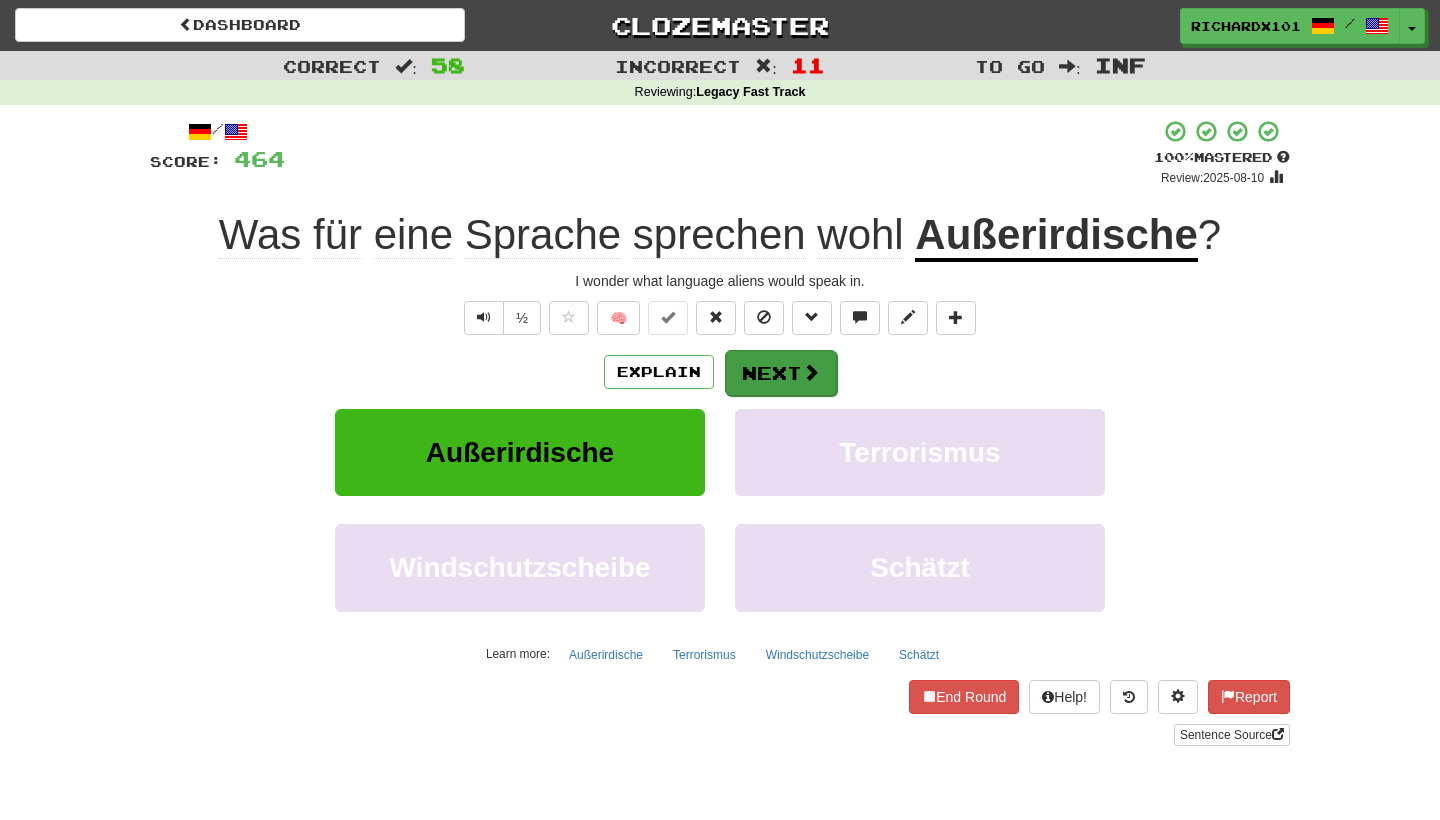 click on "Next" at bounding box center [781, 373] 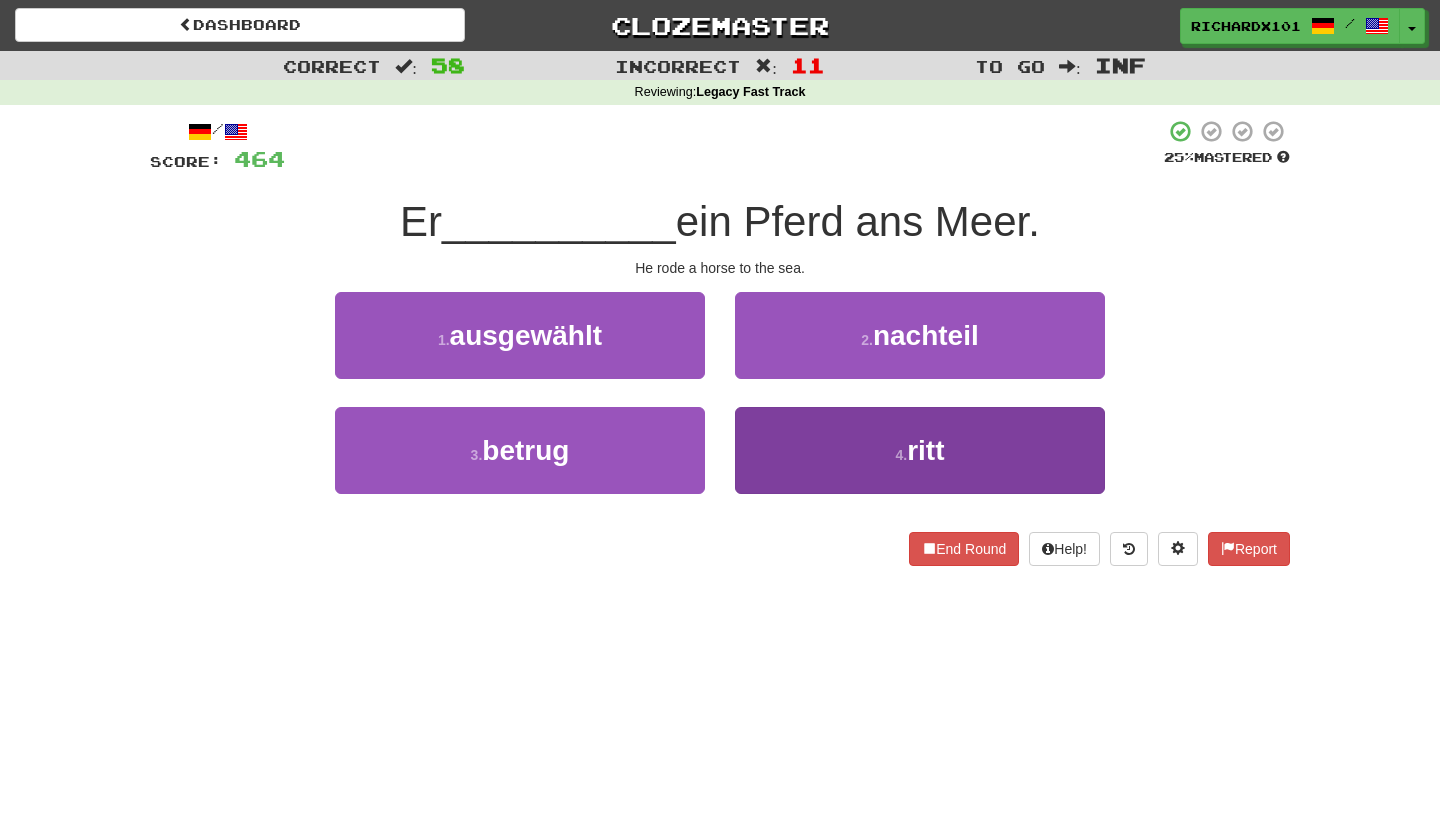 click on "4 .  ritt" at bounding box center [920, 450] 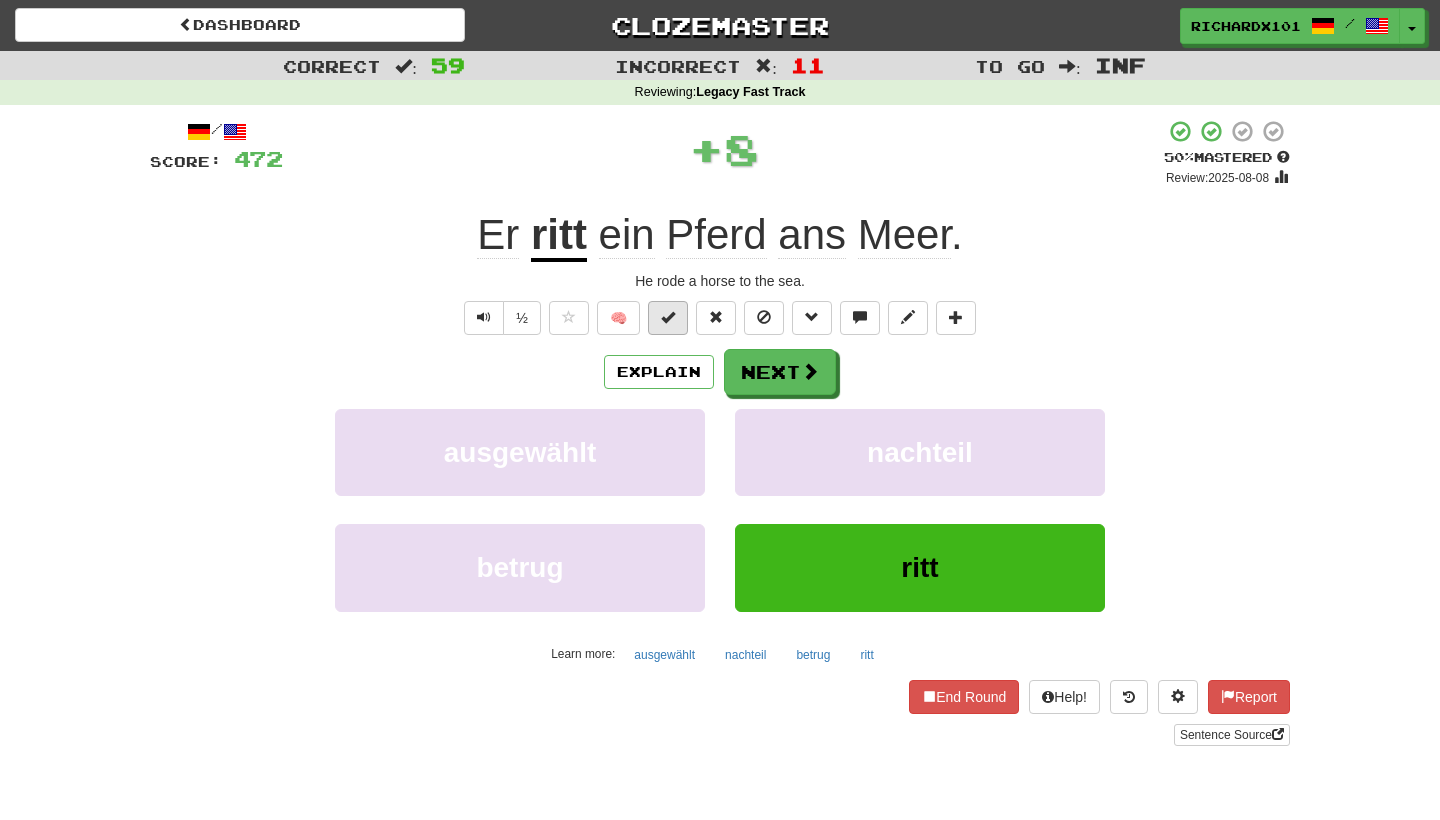 click at bounding box center (668, 318) 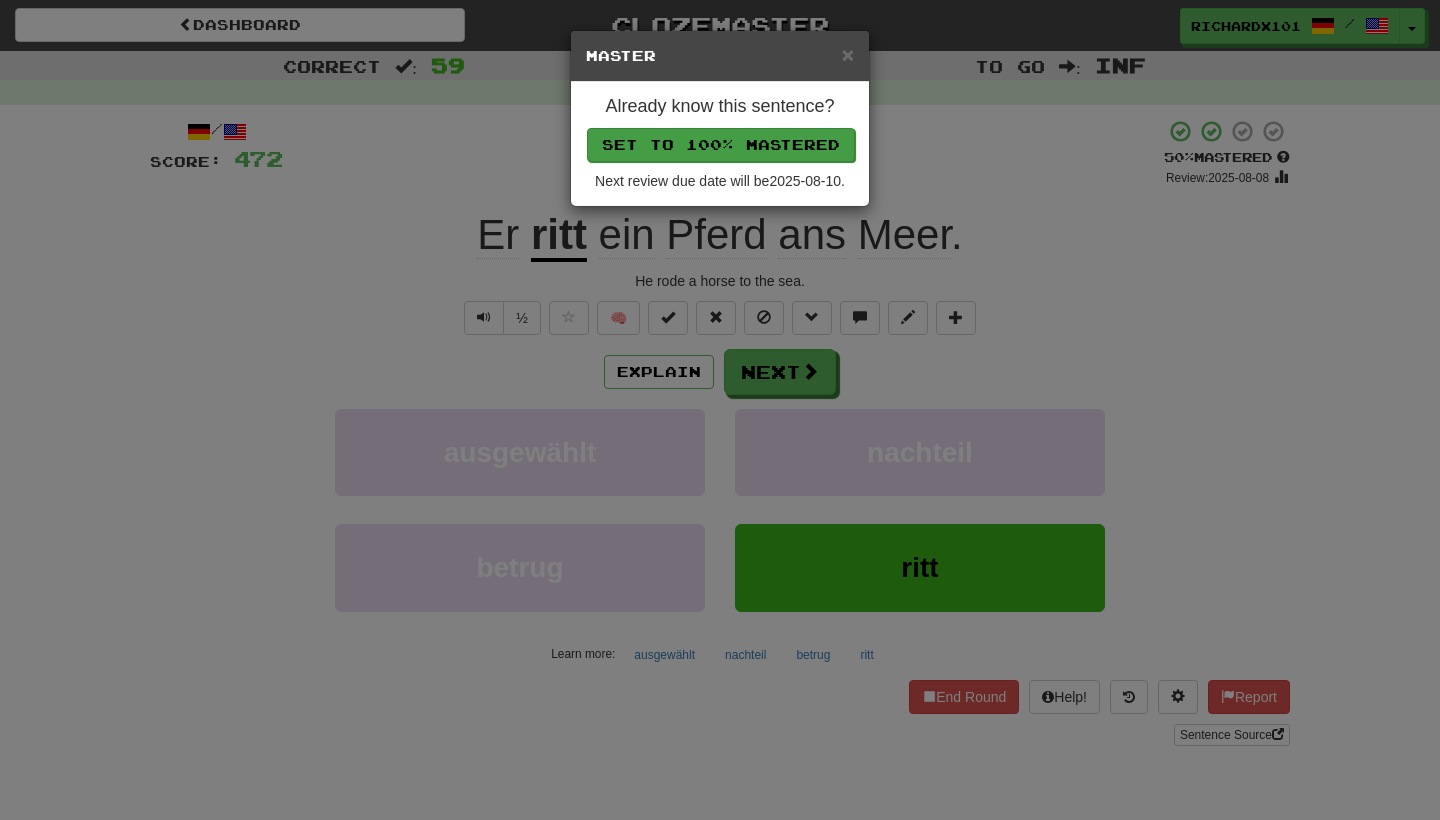 click on "Set to 100% Mastered" at bounding box center [721, 145] 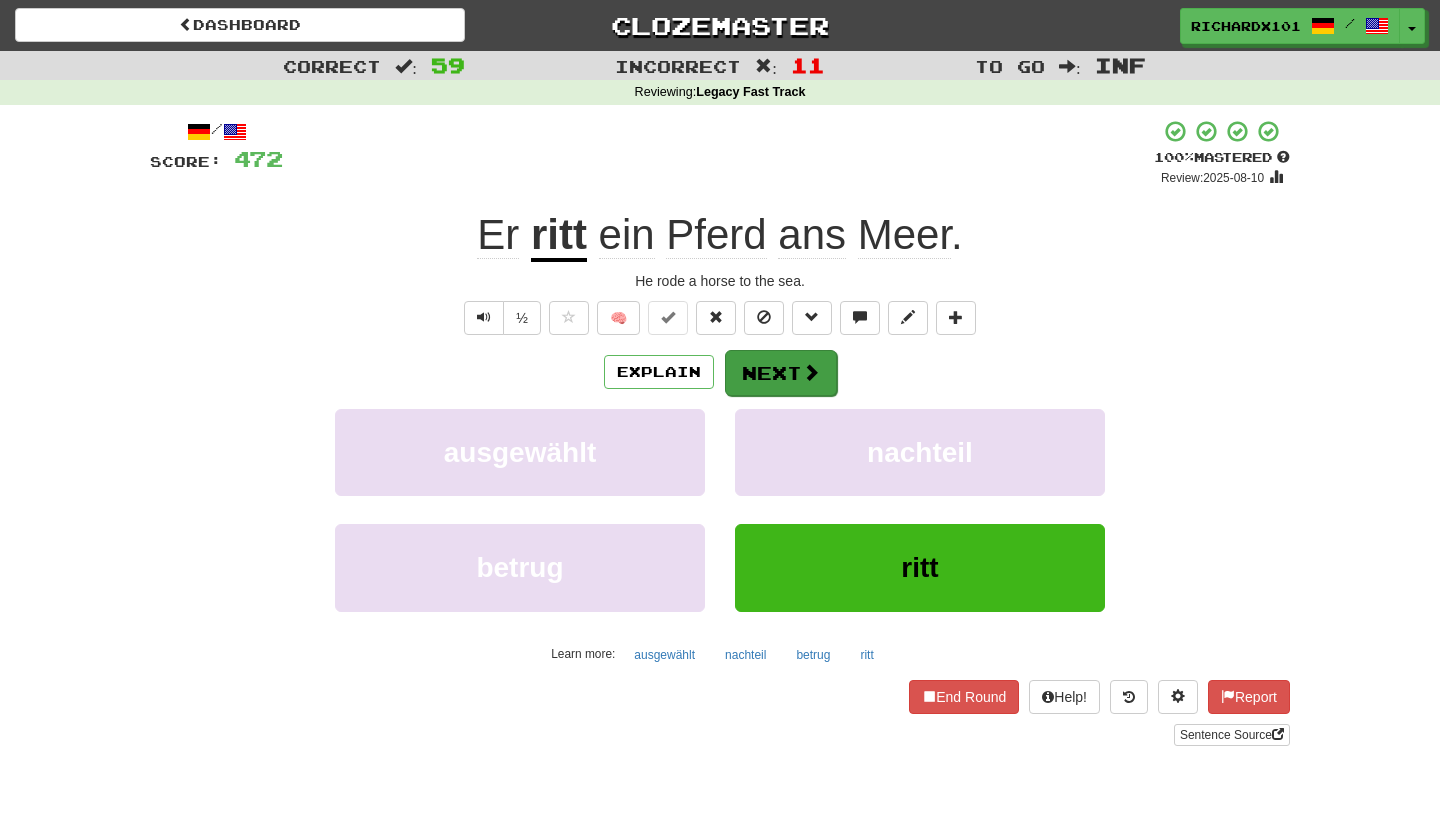click on "Next" at bounding box center [781, 373] 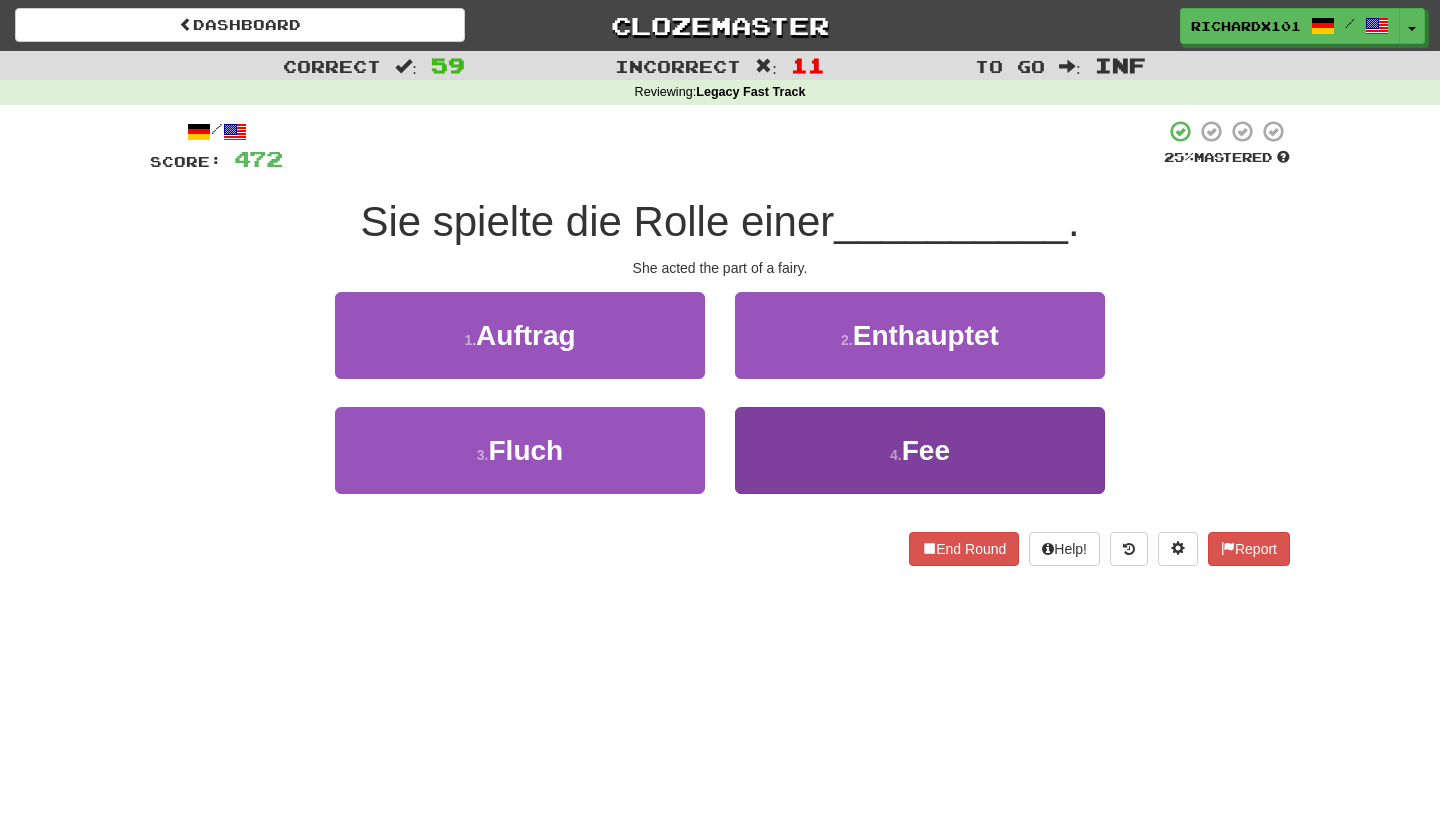 click on "4 .  Fee" at bounding box center [920, 450] 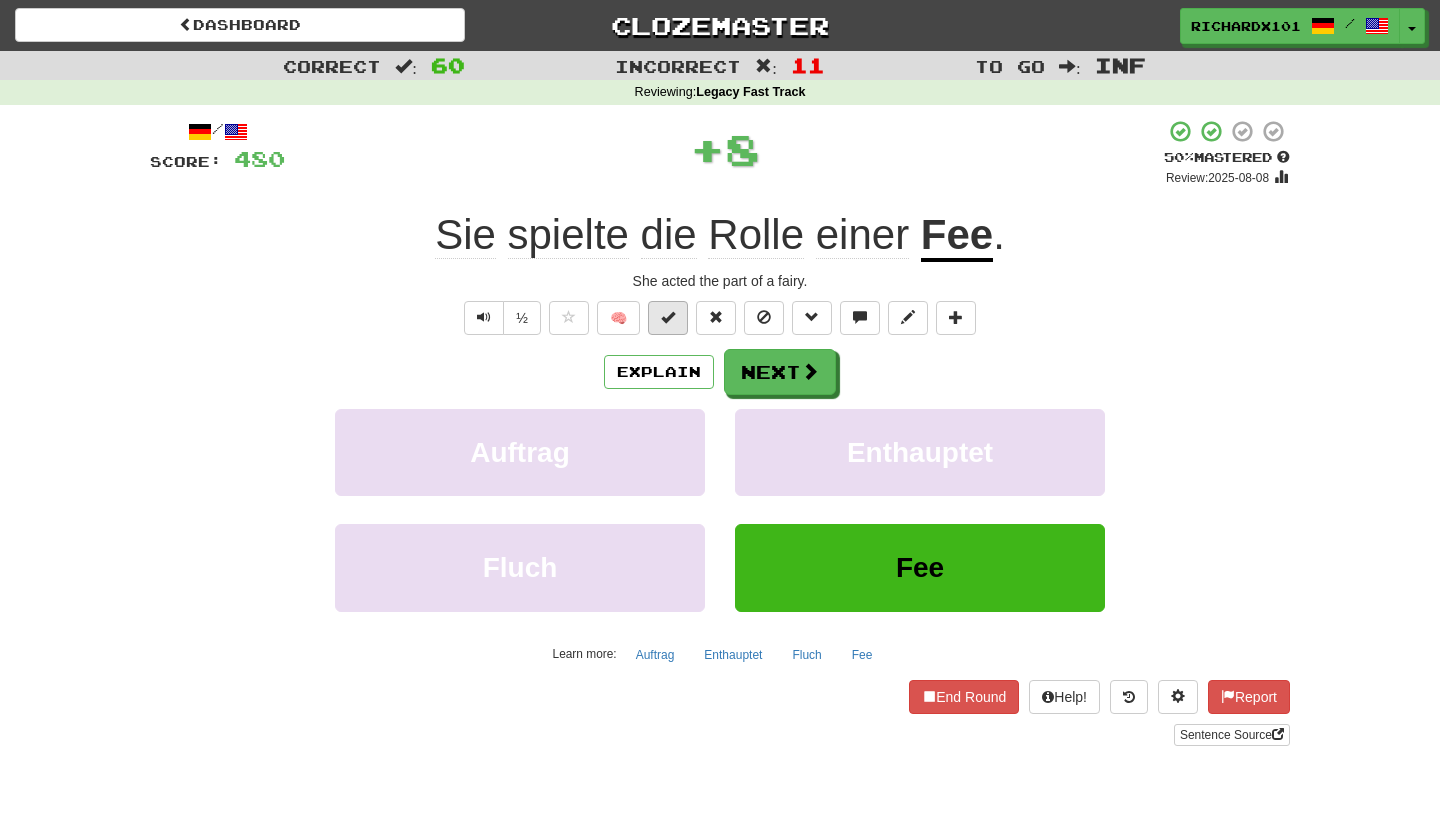 click at bounding box center [668, 318] 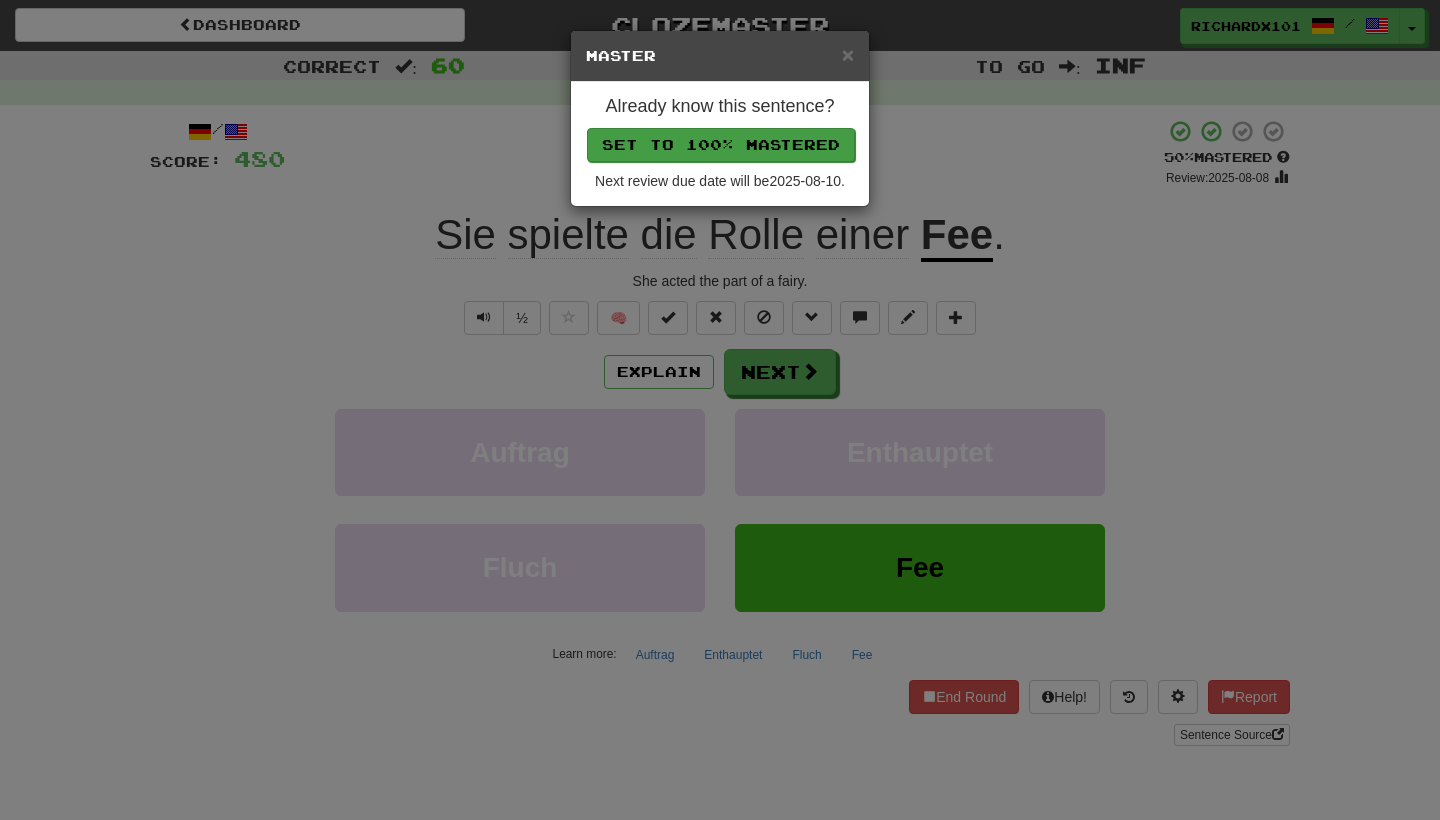 click on "Set to 100% Mastered" at bounding box center (721, 145) 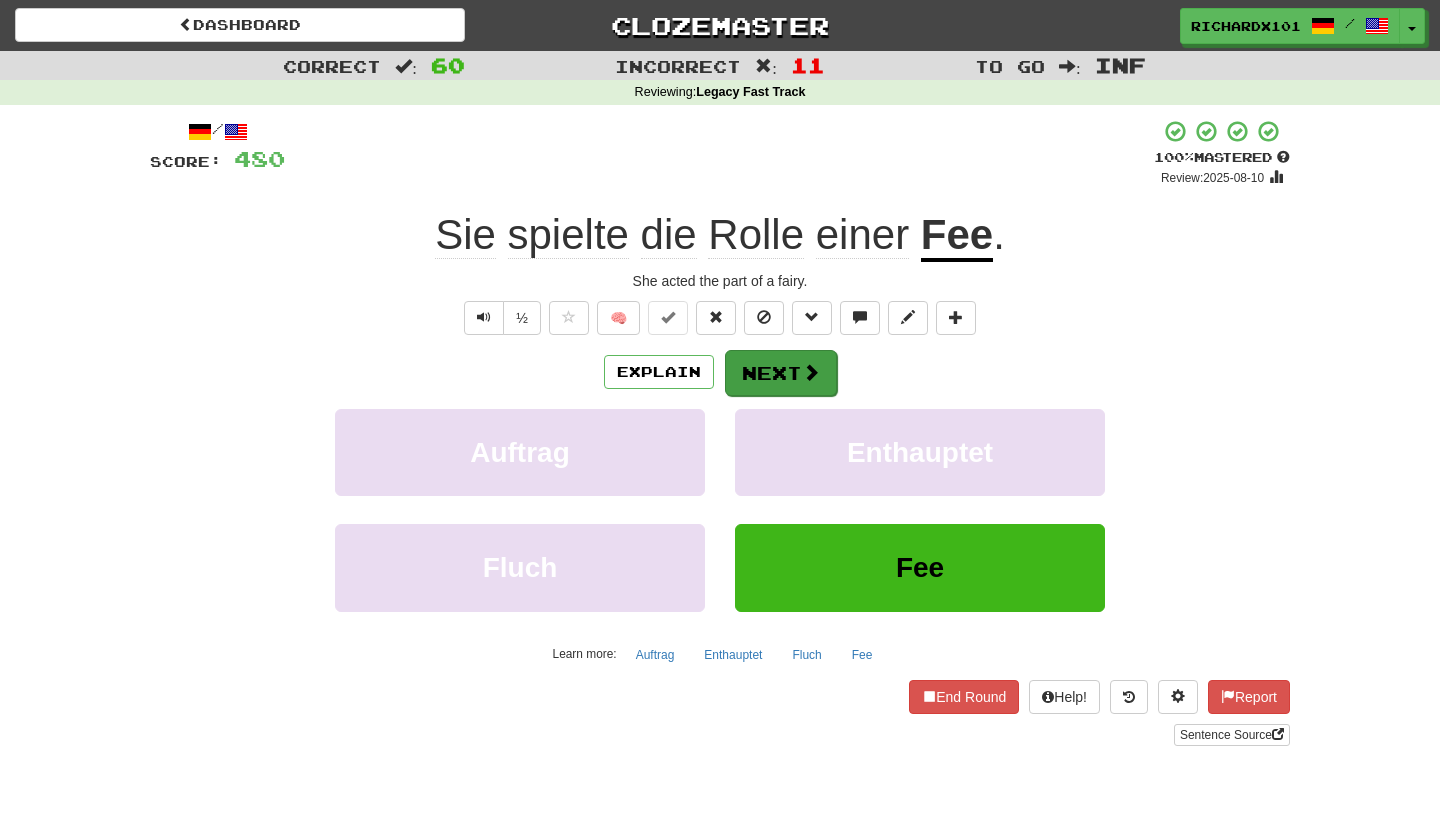 click on "Next" at bounding box center (781, 373) 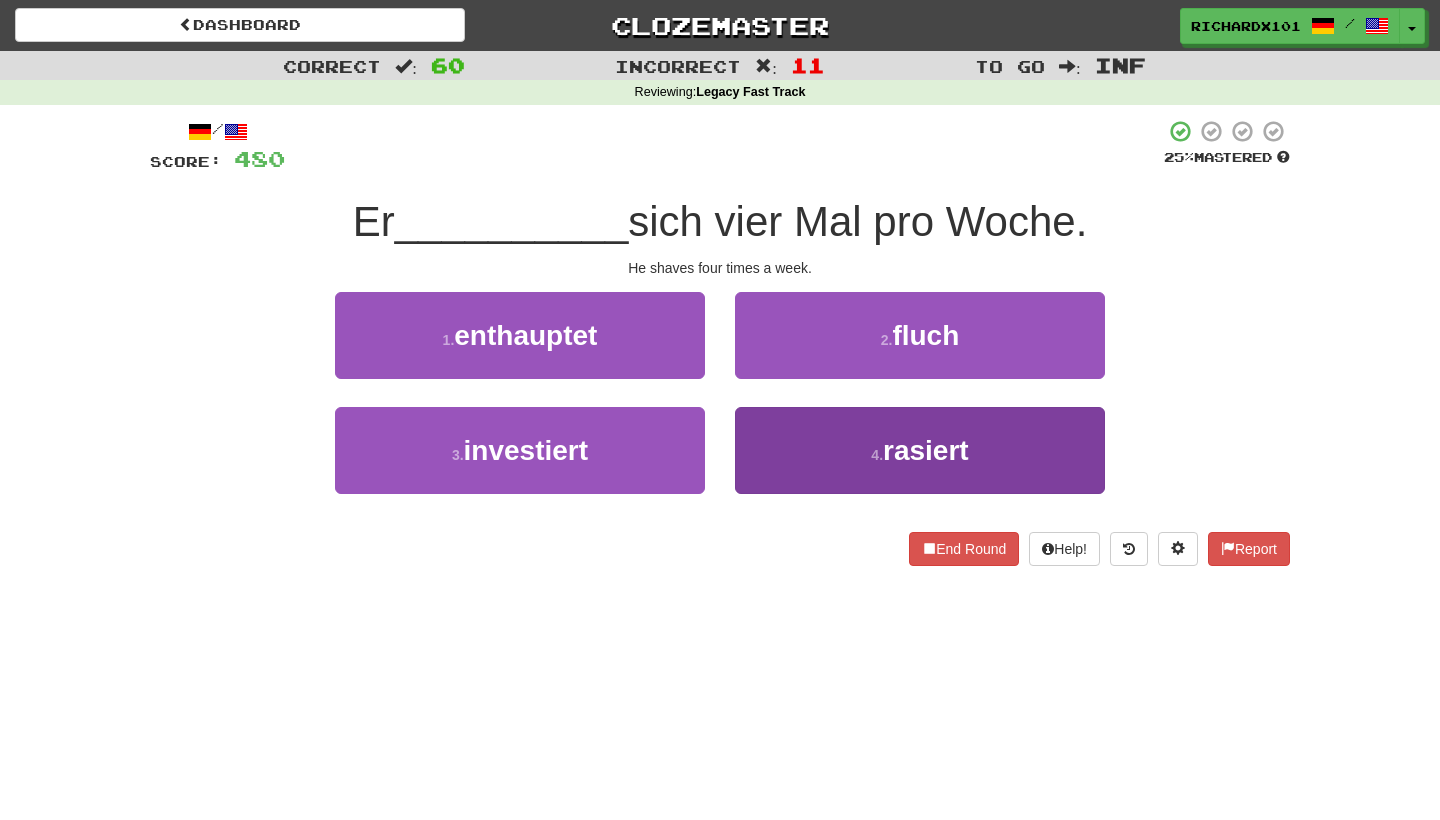 click on "4 .  rasiert" at bounding box center [920, 450] 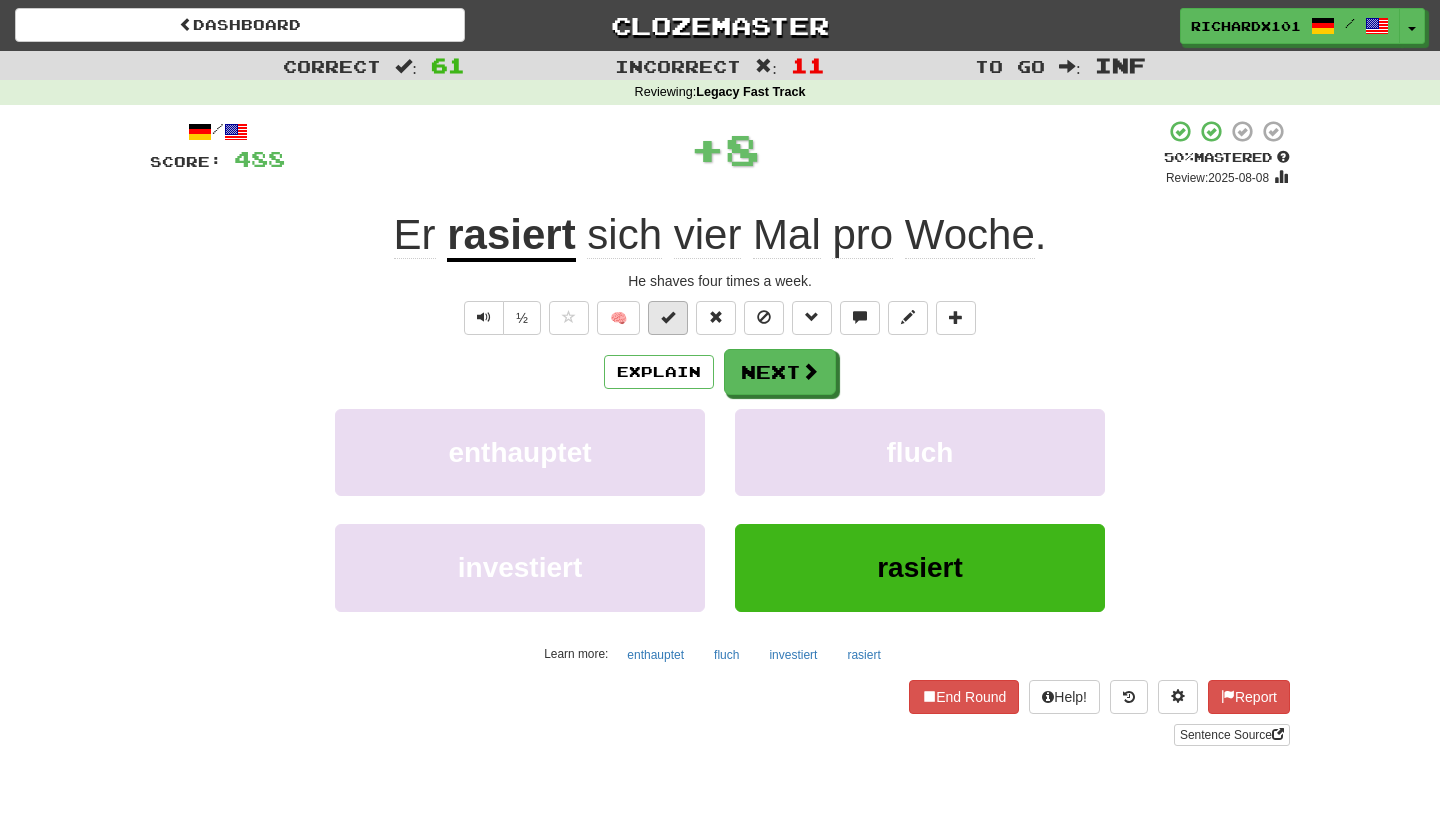 click at bounding box center [668, 318] 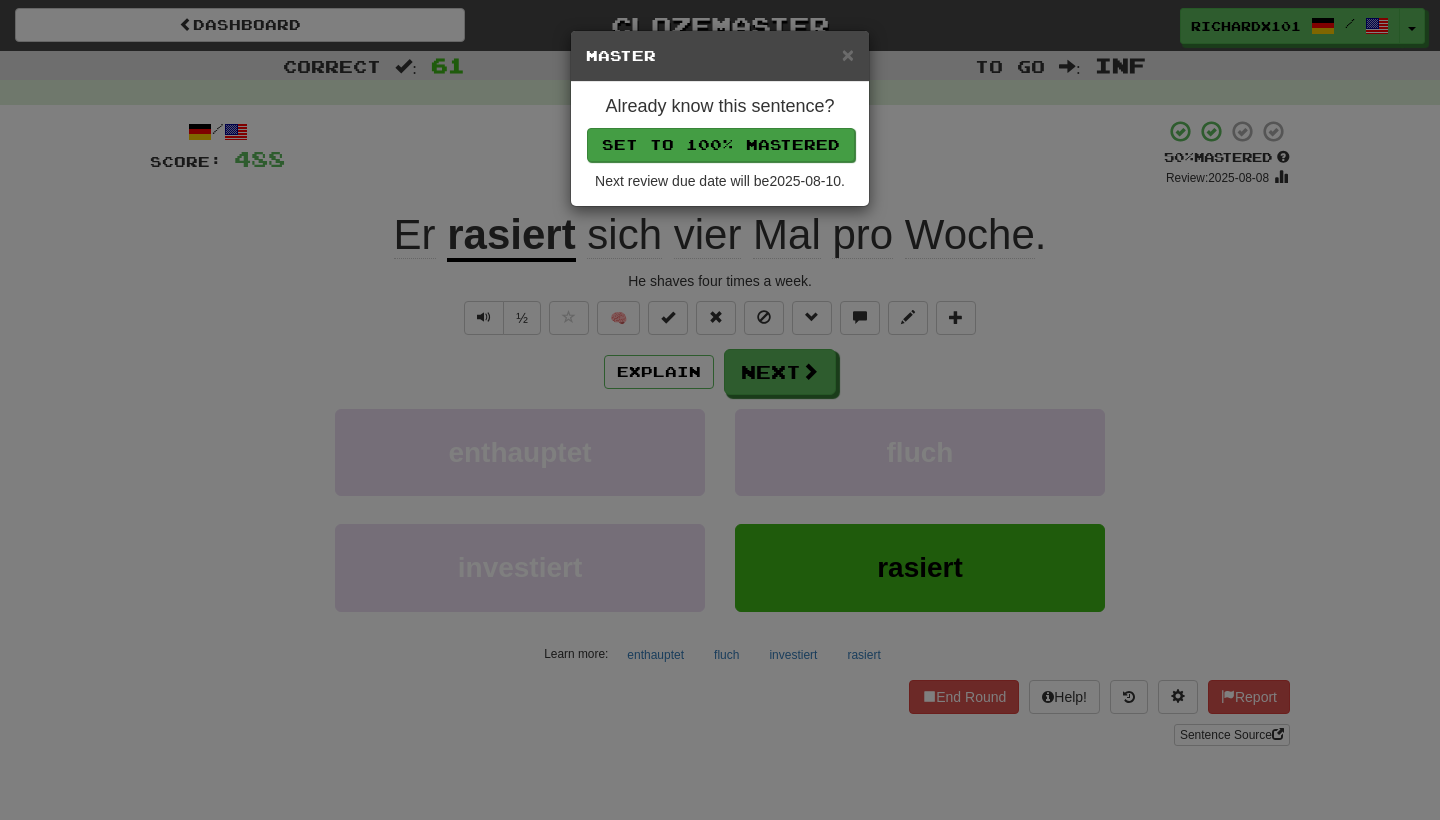 click on "Set to 100% Mastered" at bounding box center [721, 145] 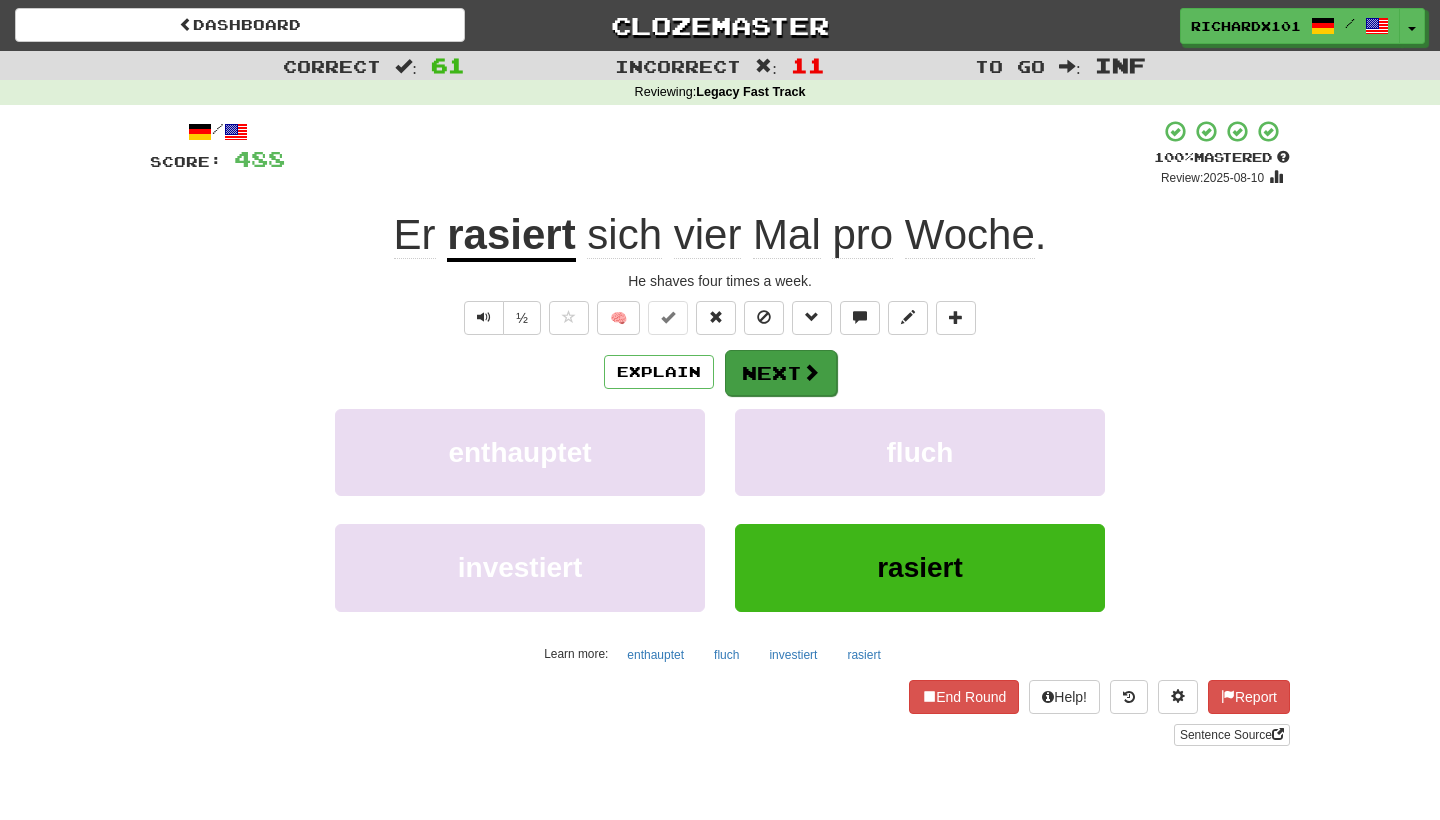 click on "Next" at bounding box center (781, 373) 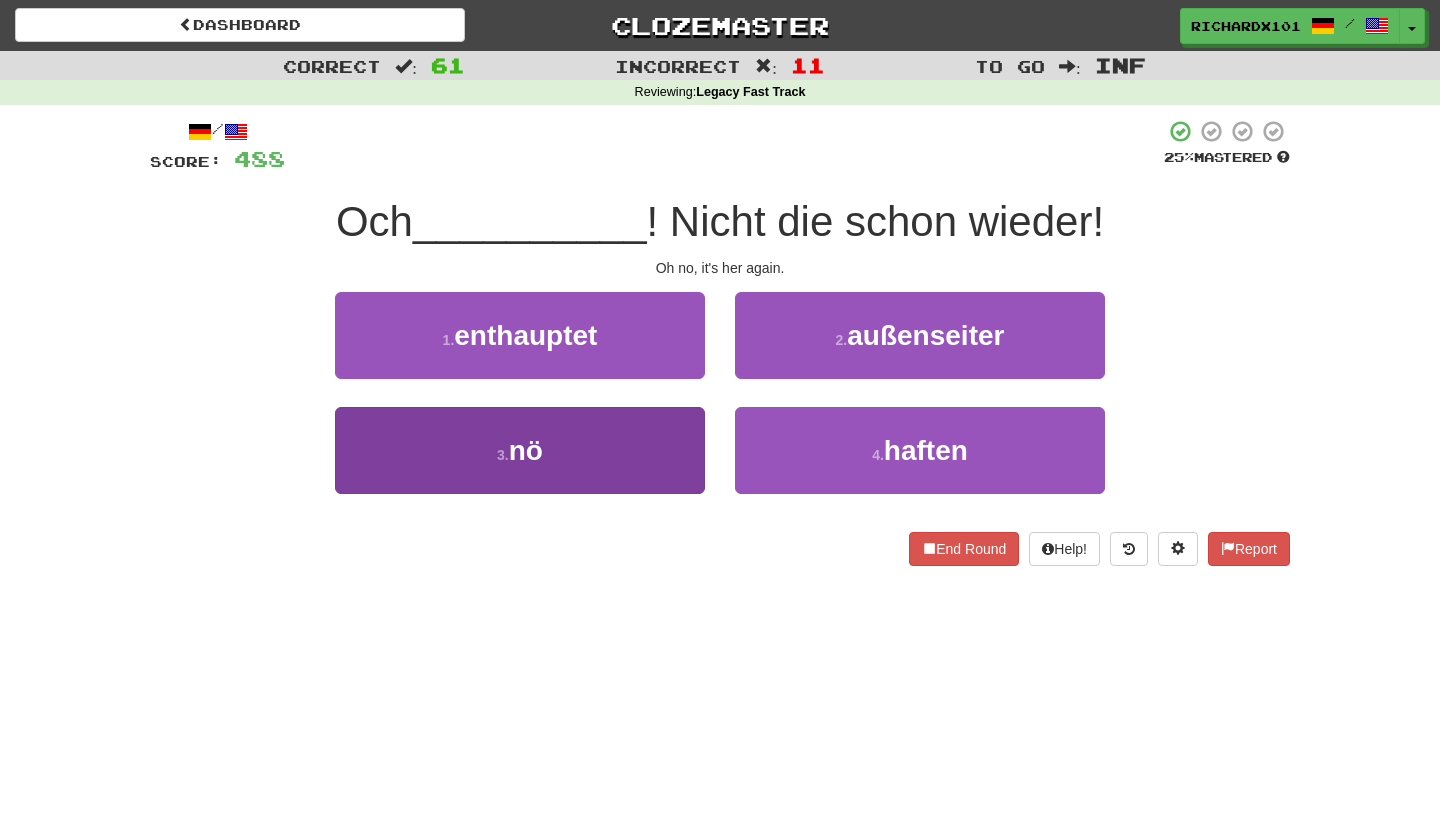 click on "3 .  nö" at bounding box center [520, 450] 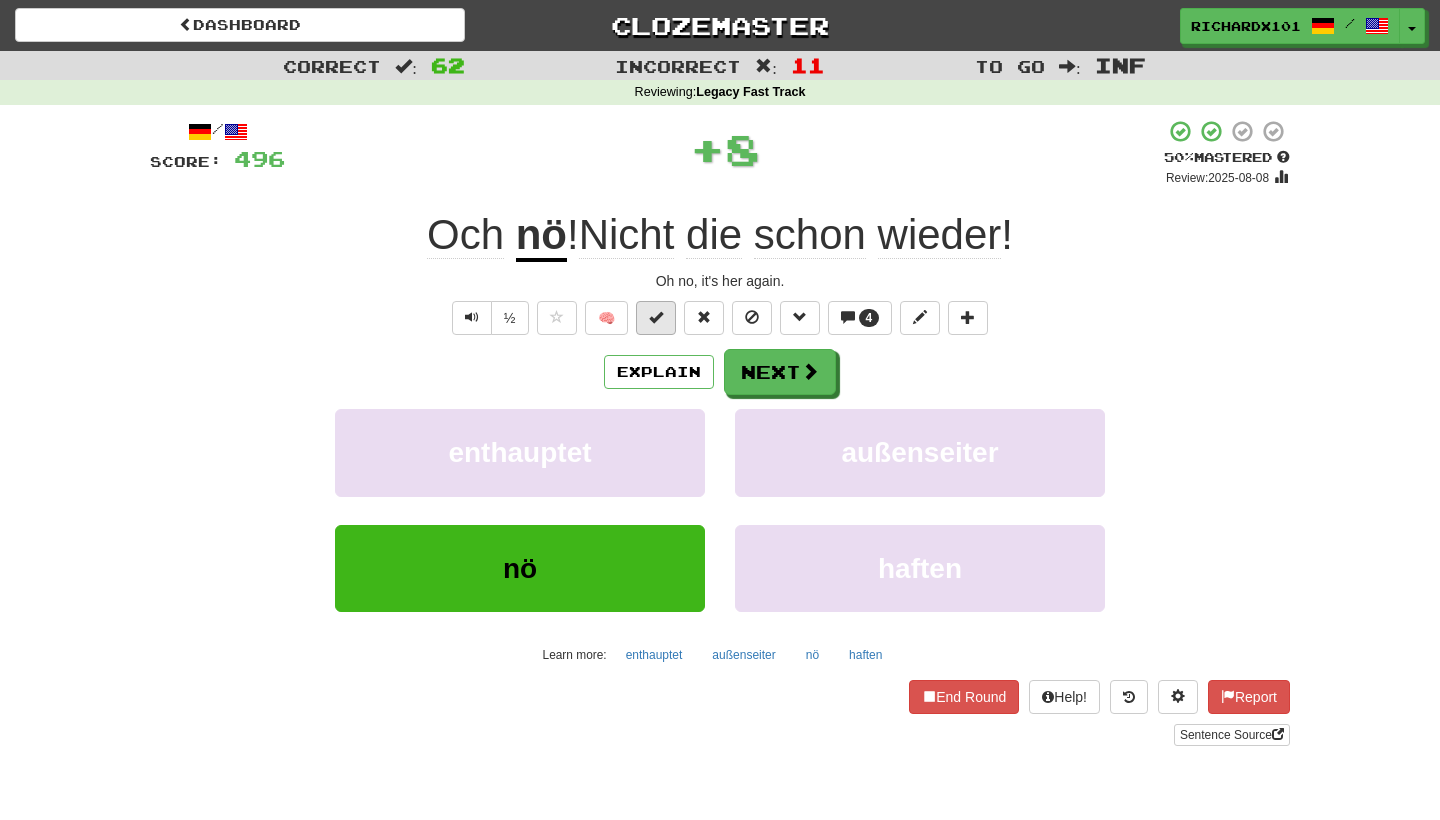 click at bounding box center (656, 317) 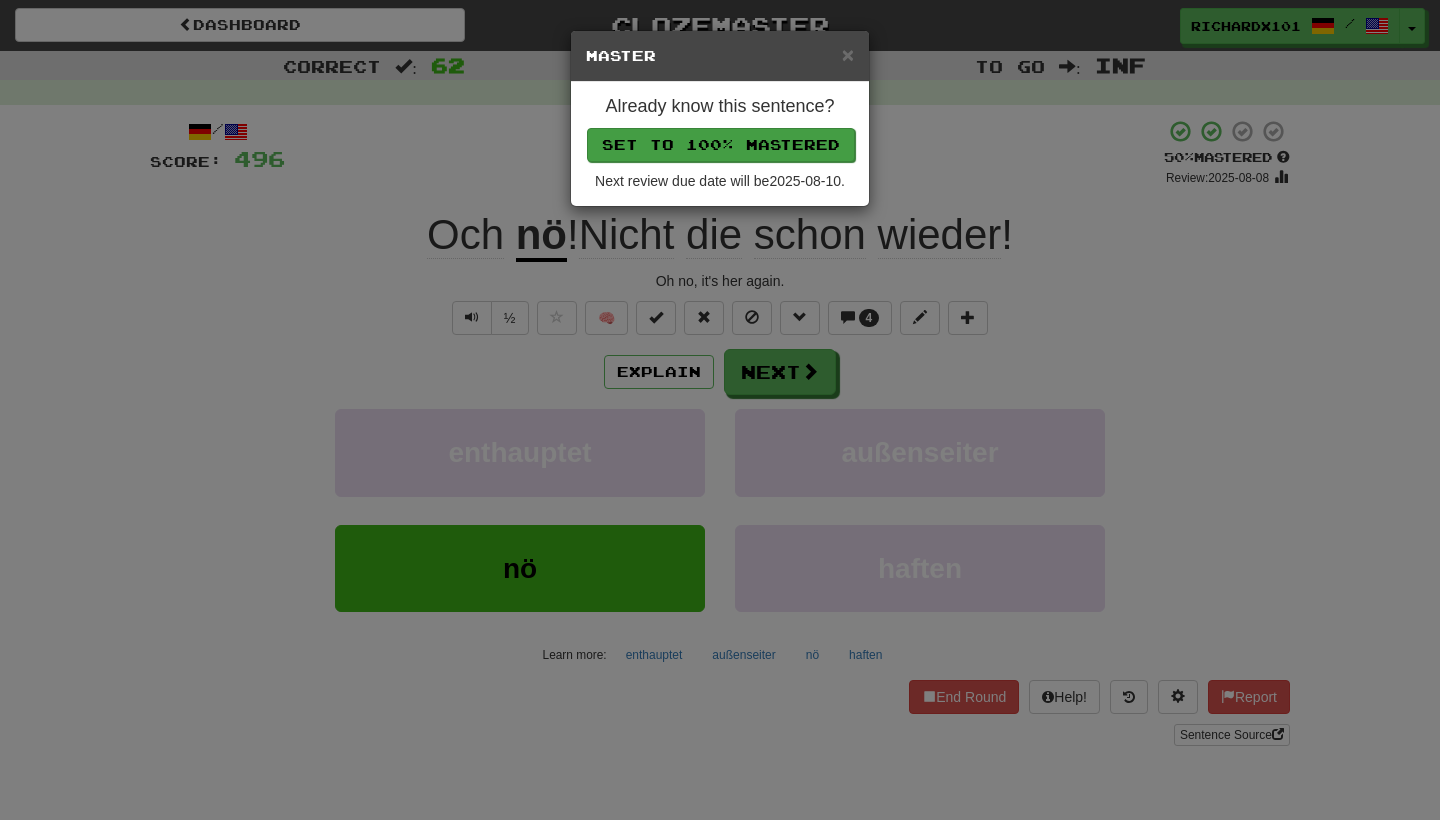 click on "Set to 100% Mastered" at bounding box center [721, 145] 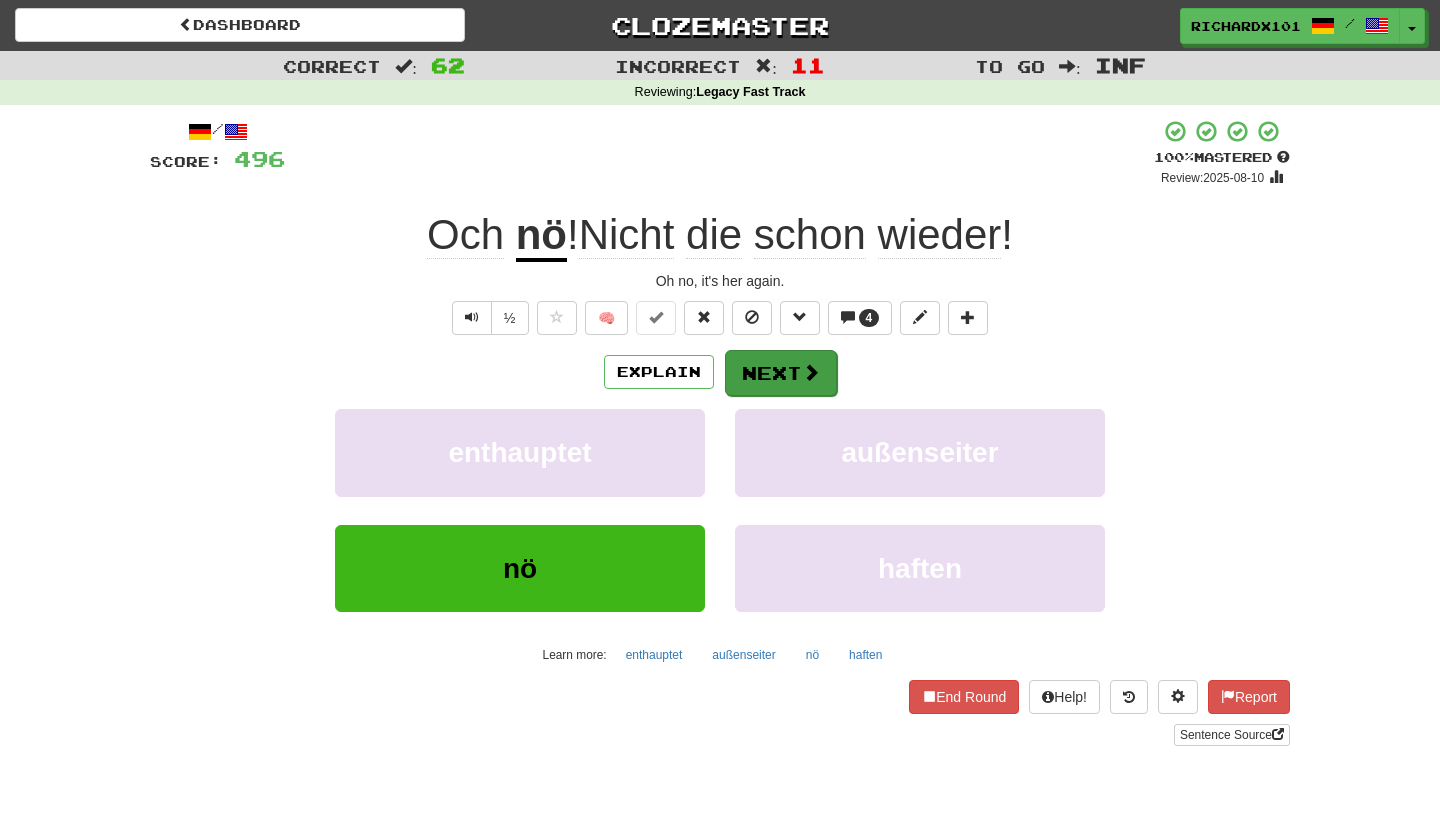 click on "Next" at bounding box center (781, 373) 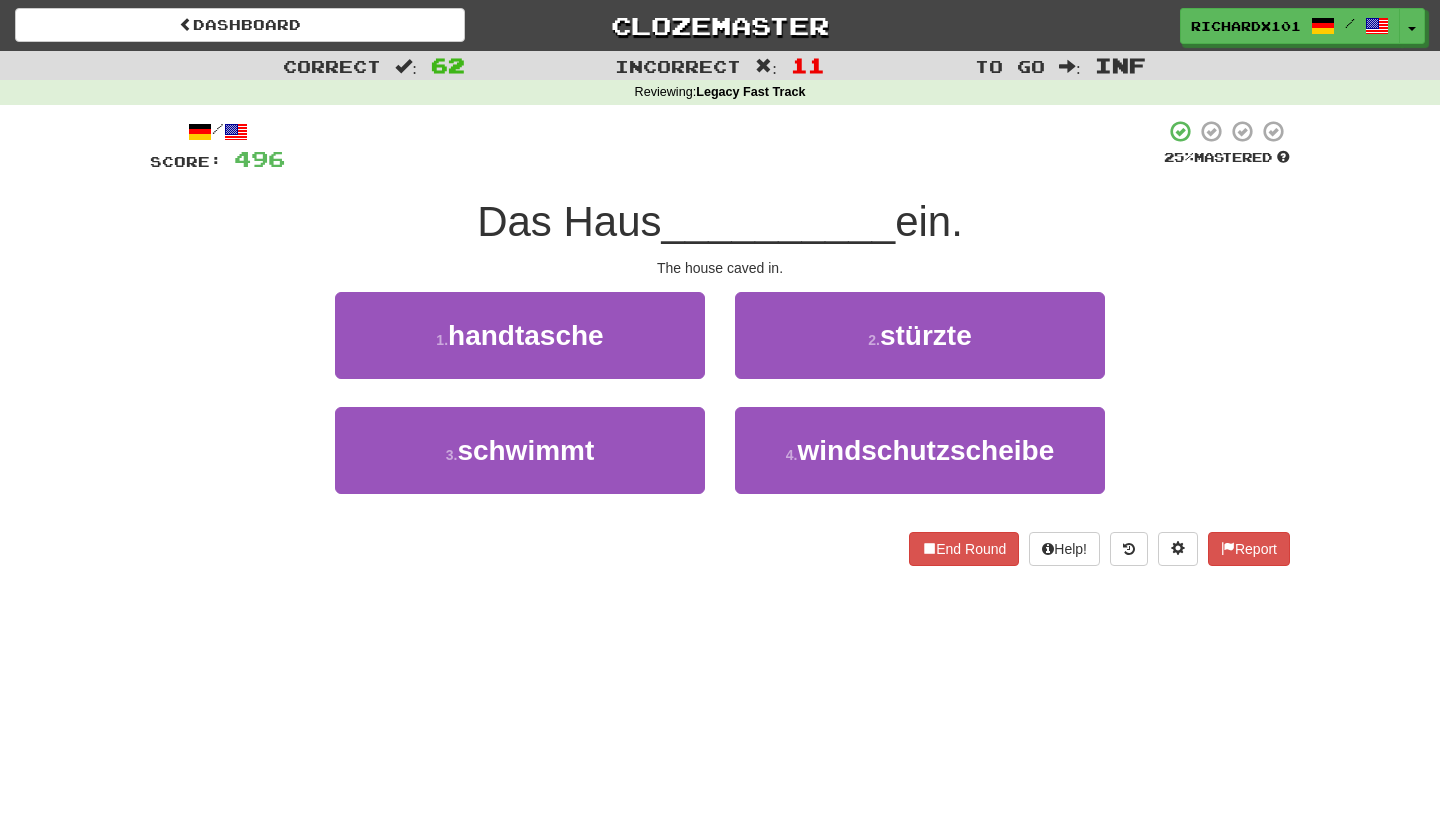 click on "2 .  stürzte" at bounding box center (920, 335) 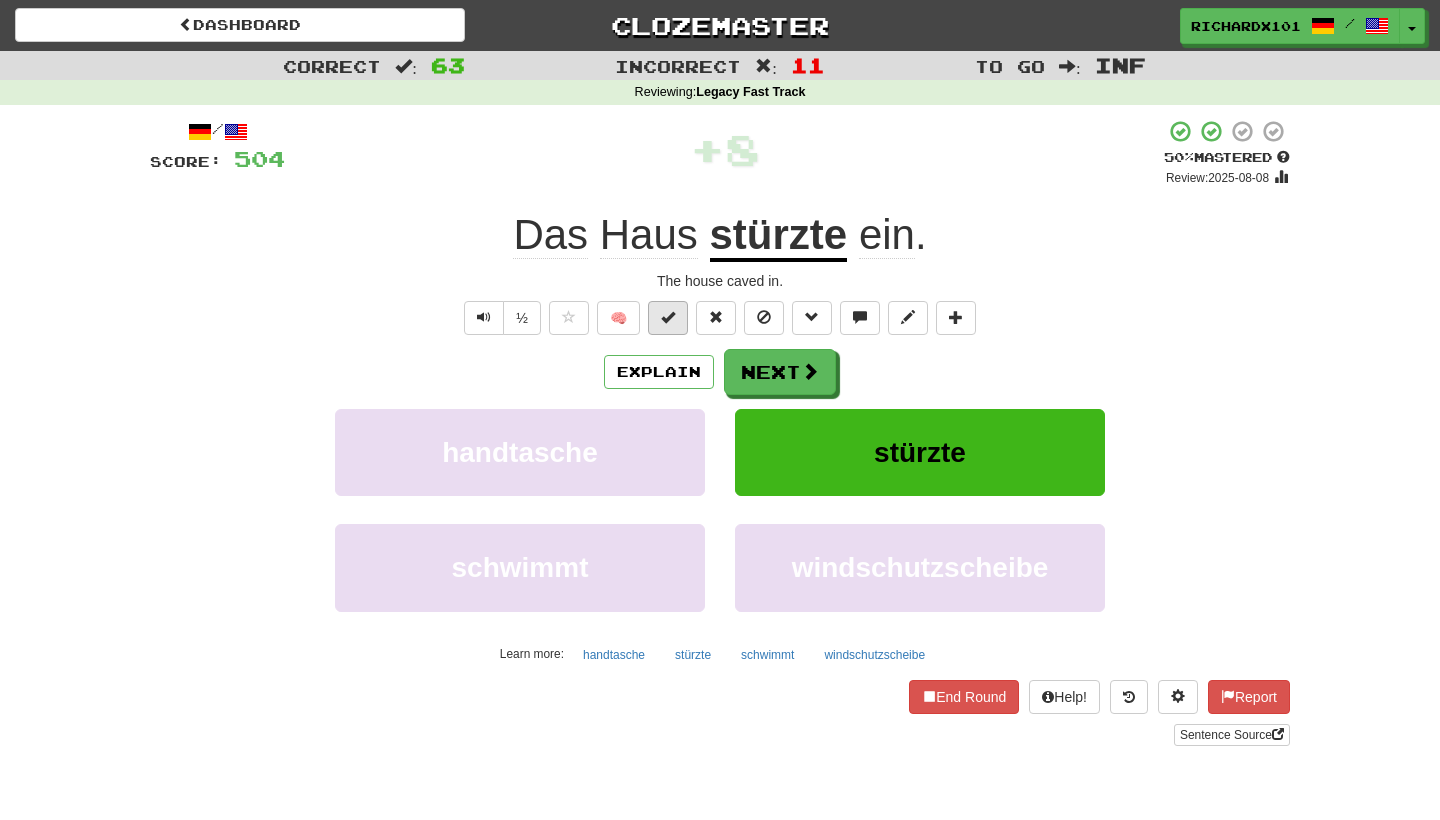 click at bounding box center (668, 318) 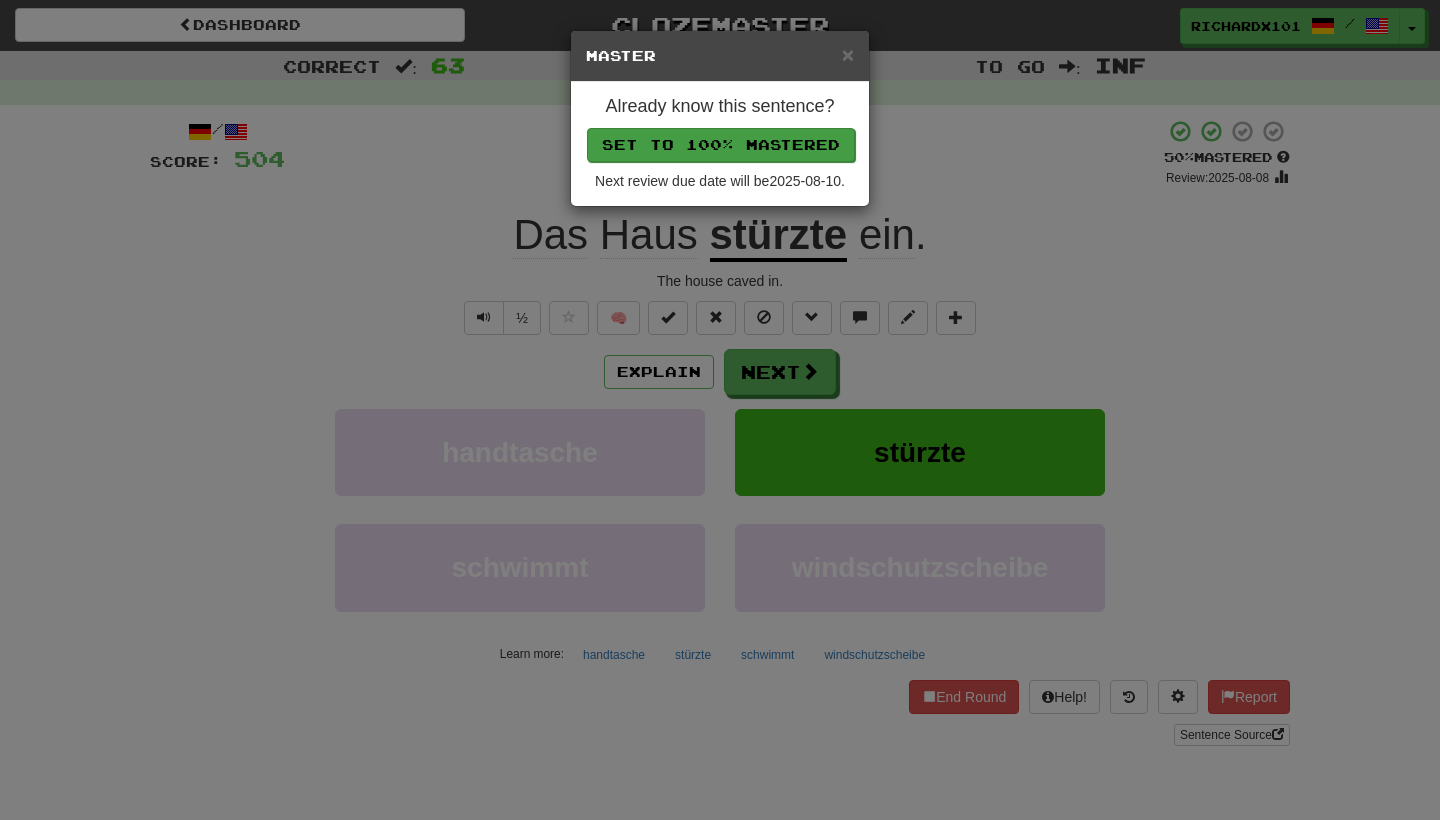 click on "Set to 100% Mastered" at bounding box center [721, 145] 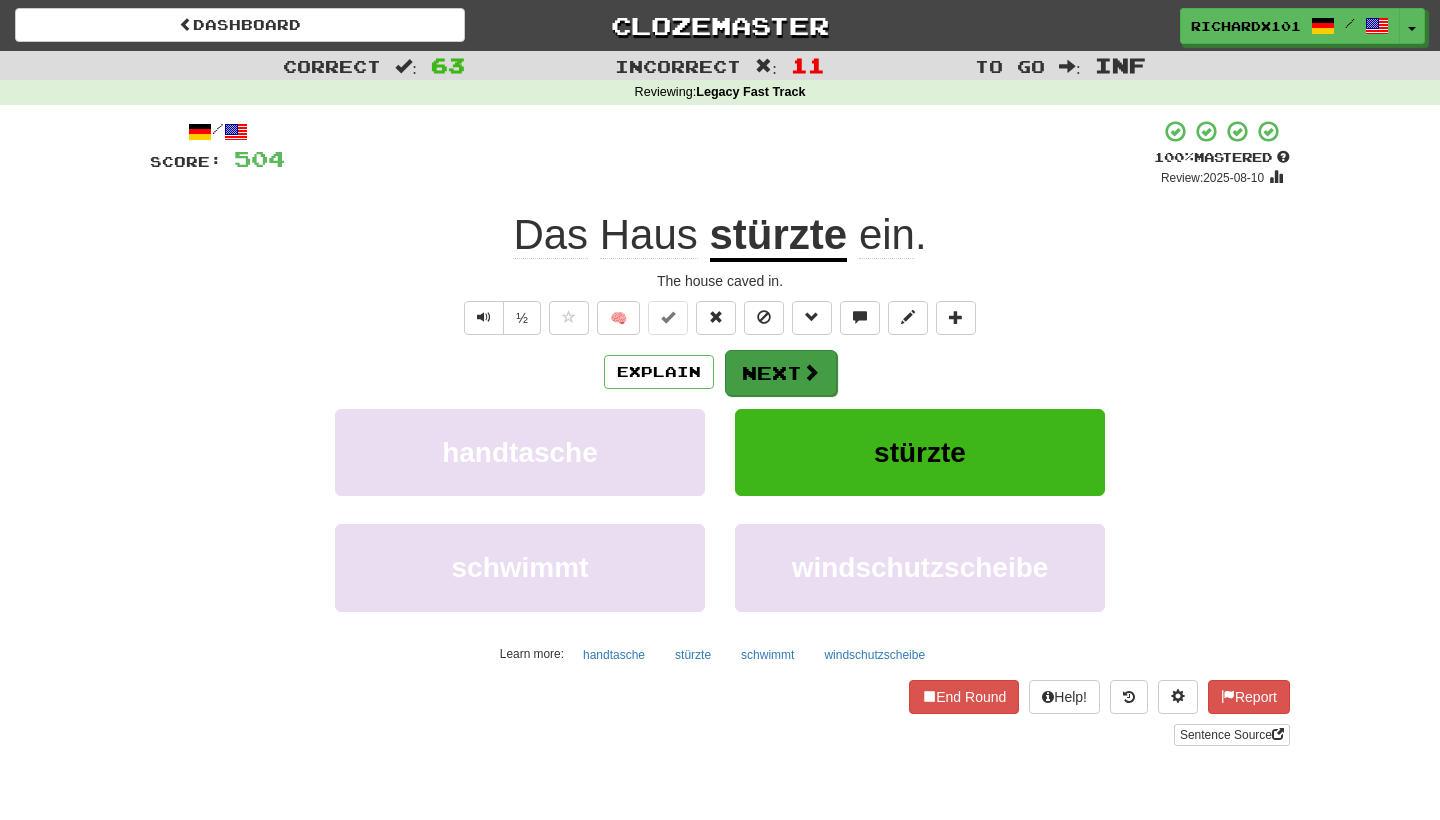click on "Next" at bounding box center (781, 373) 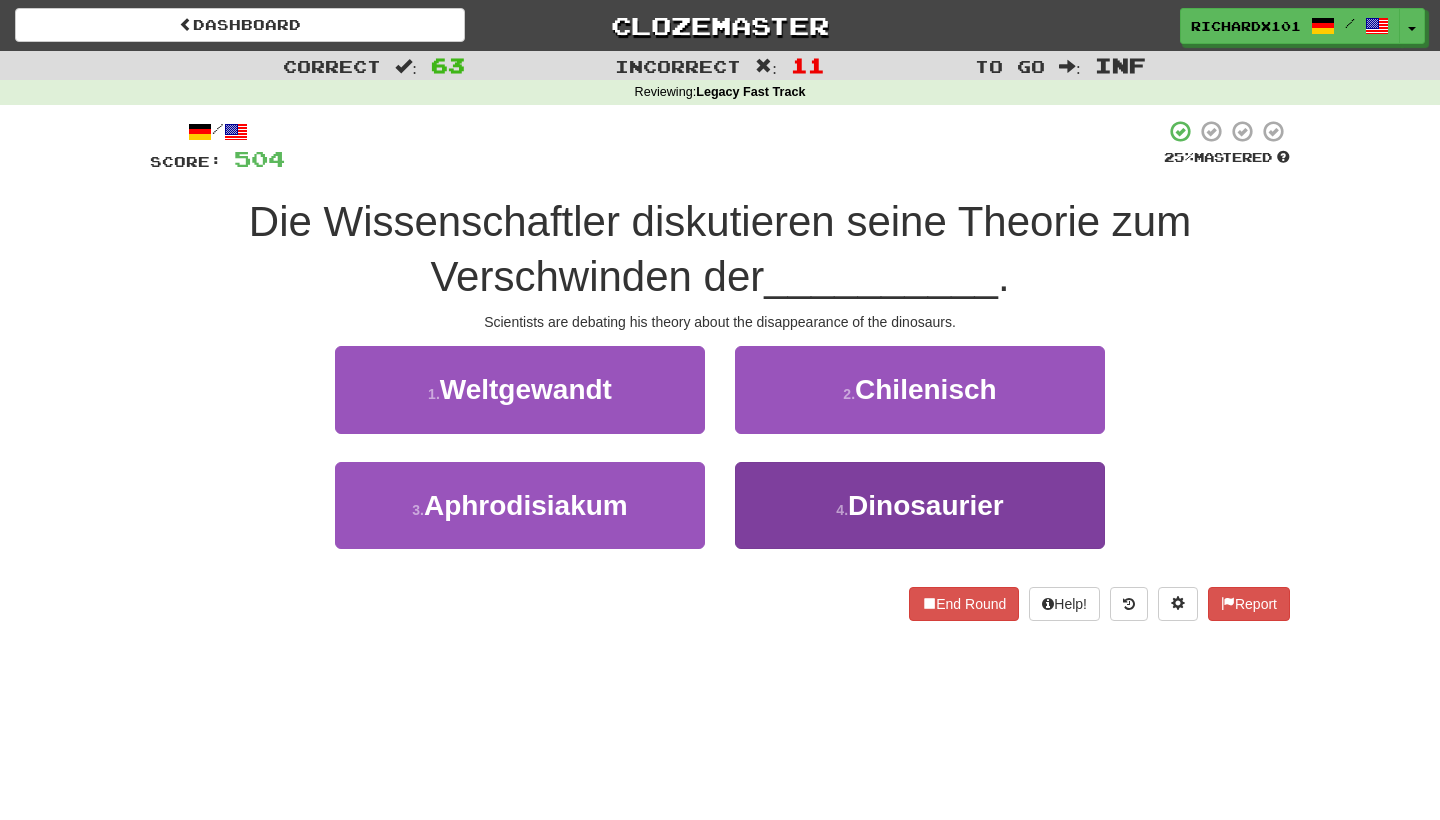 click on "4 .  Dinosaurier" at bounding box center (920, 505) 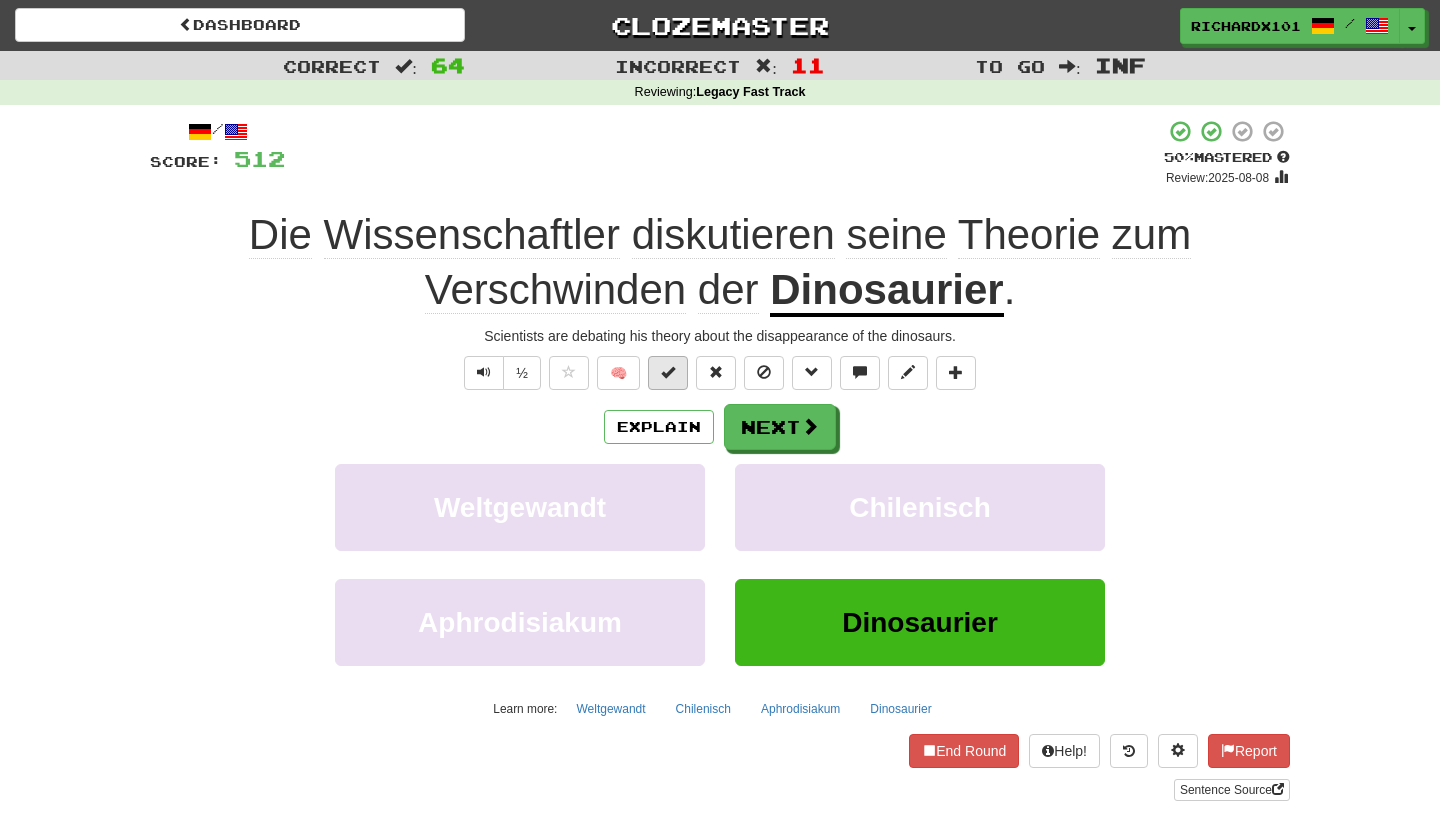 click at bounding box center (668, 372) 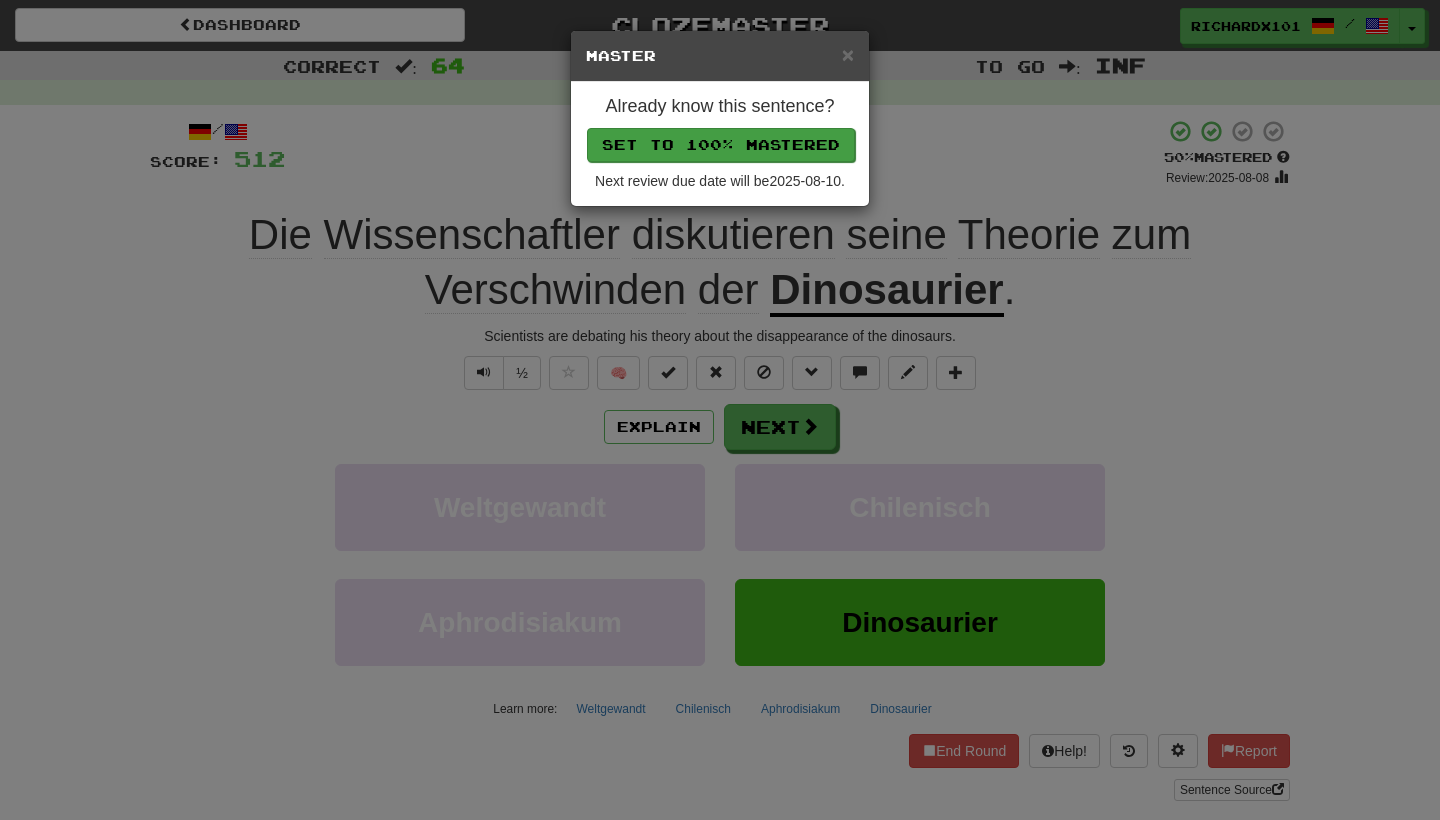 click on "Set to 100% Mastered" at bounding box center [721, 145] 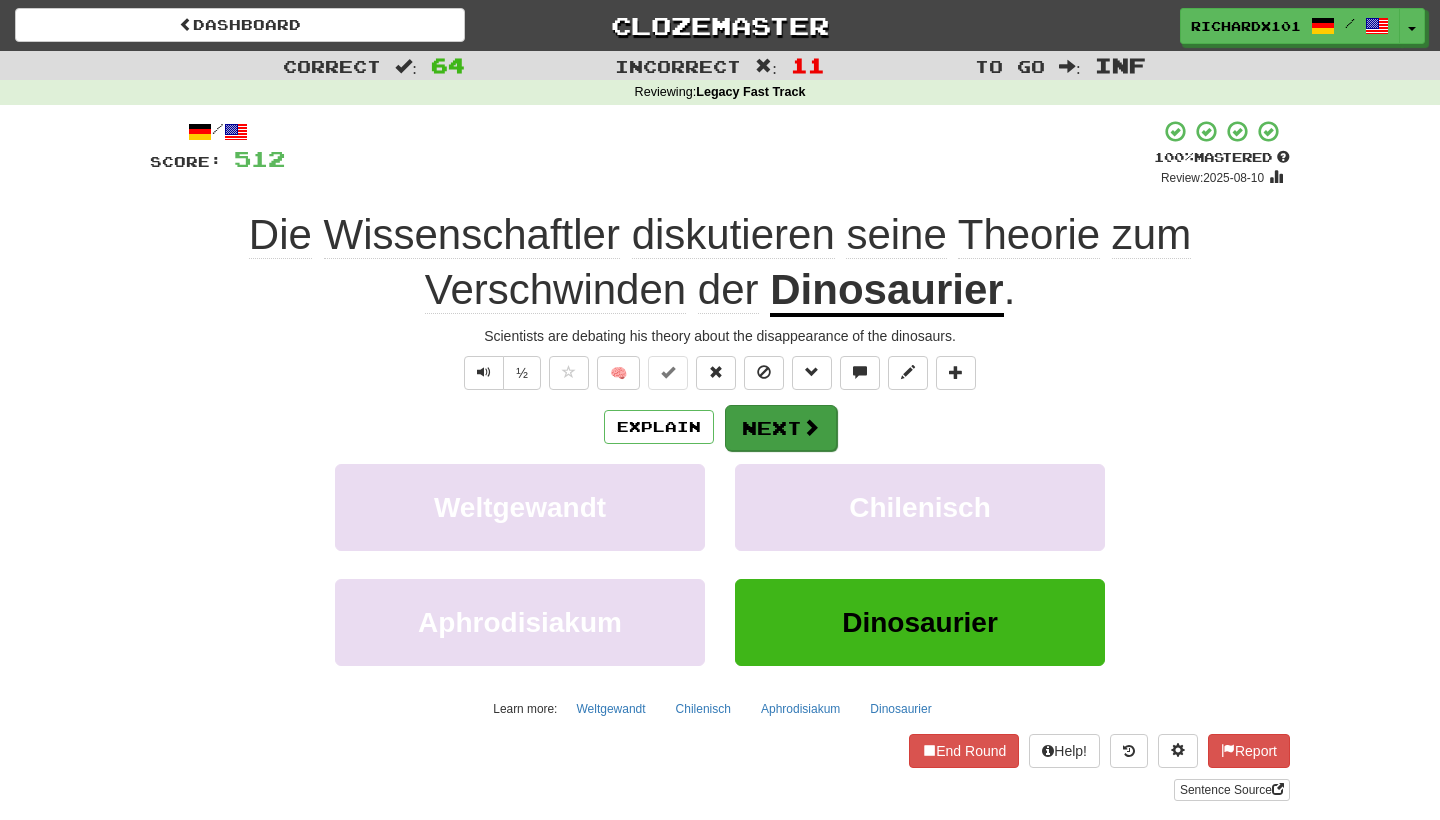 click on "Next" at bounding box center [781, 428] 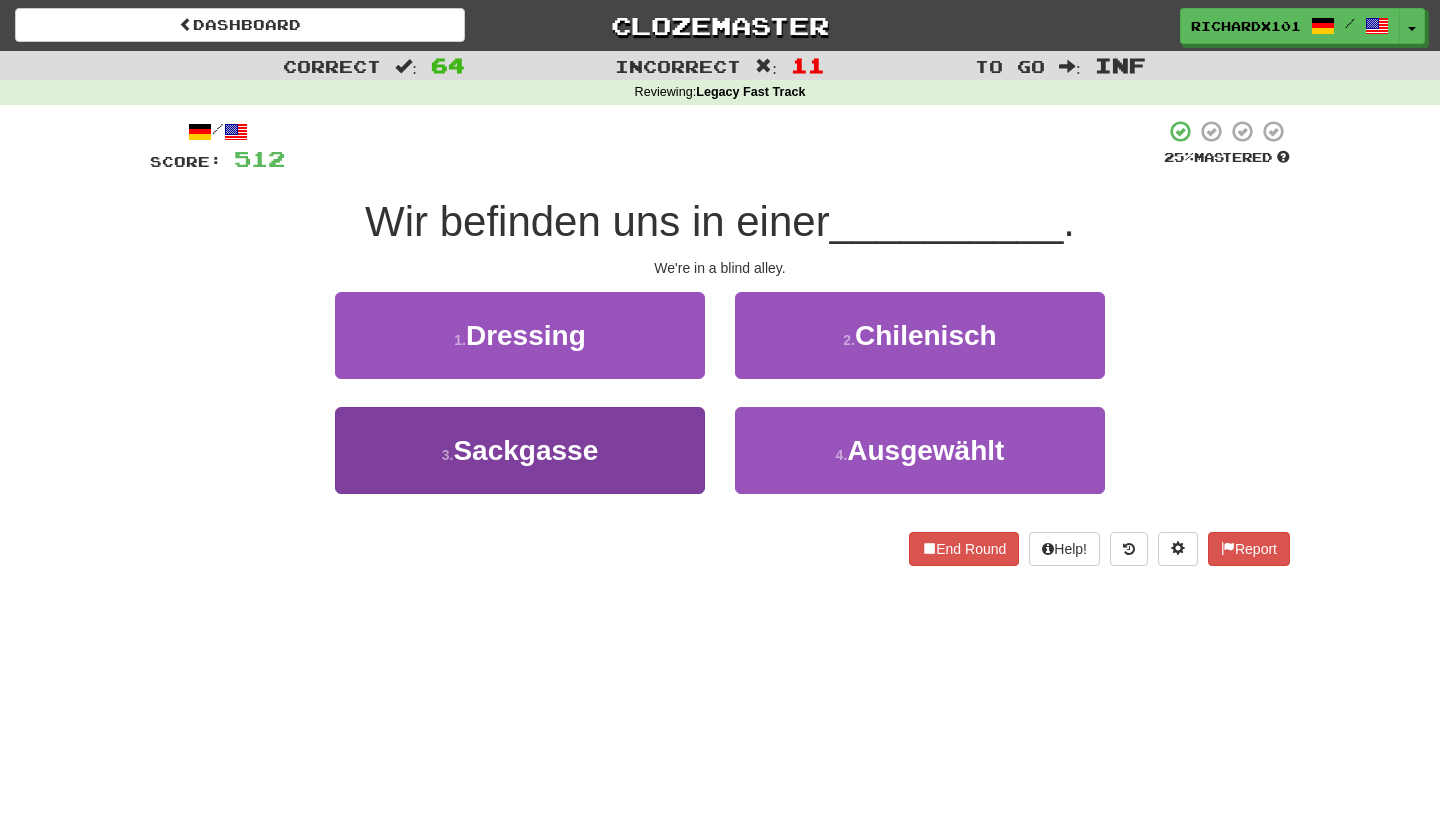 click on "3 .  Sackgasse" at bounding box center (520, 450) 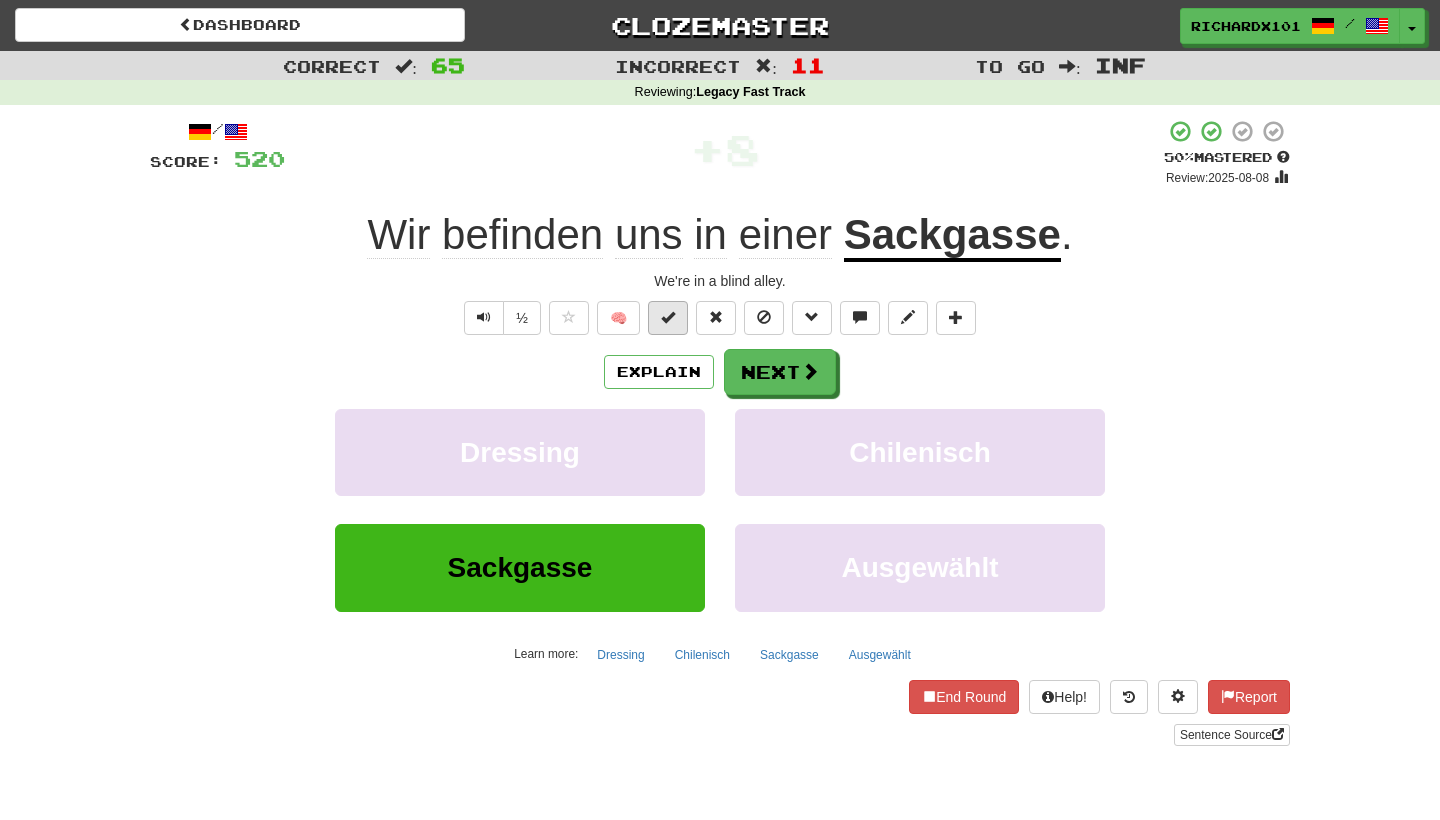 click at bounding box center (668, 317) 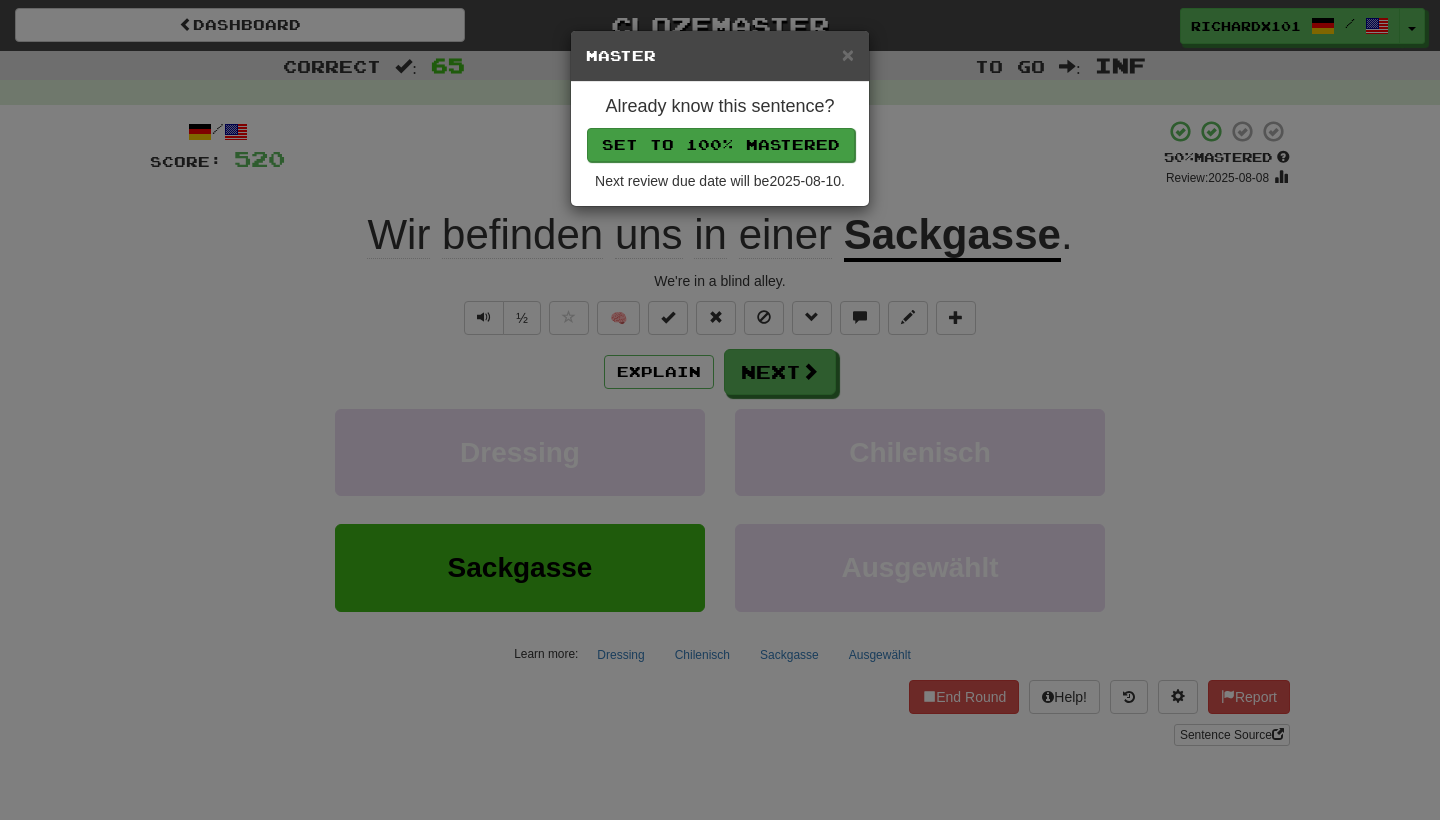 click on "Set to 100% Mastered" at bounding box center (721, 145) 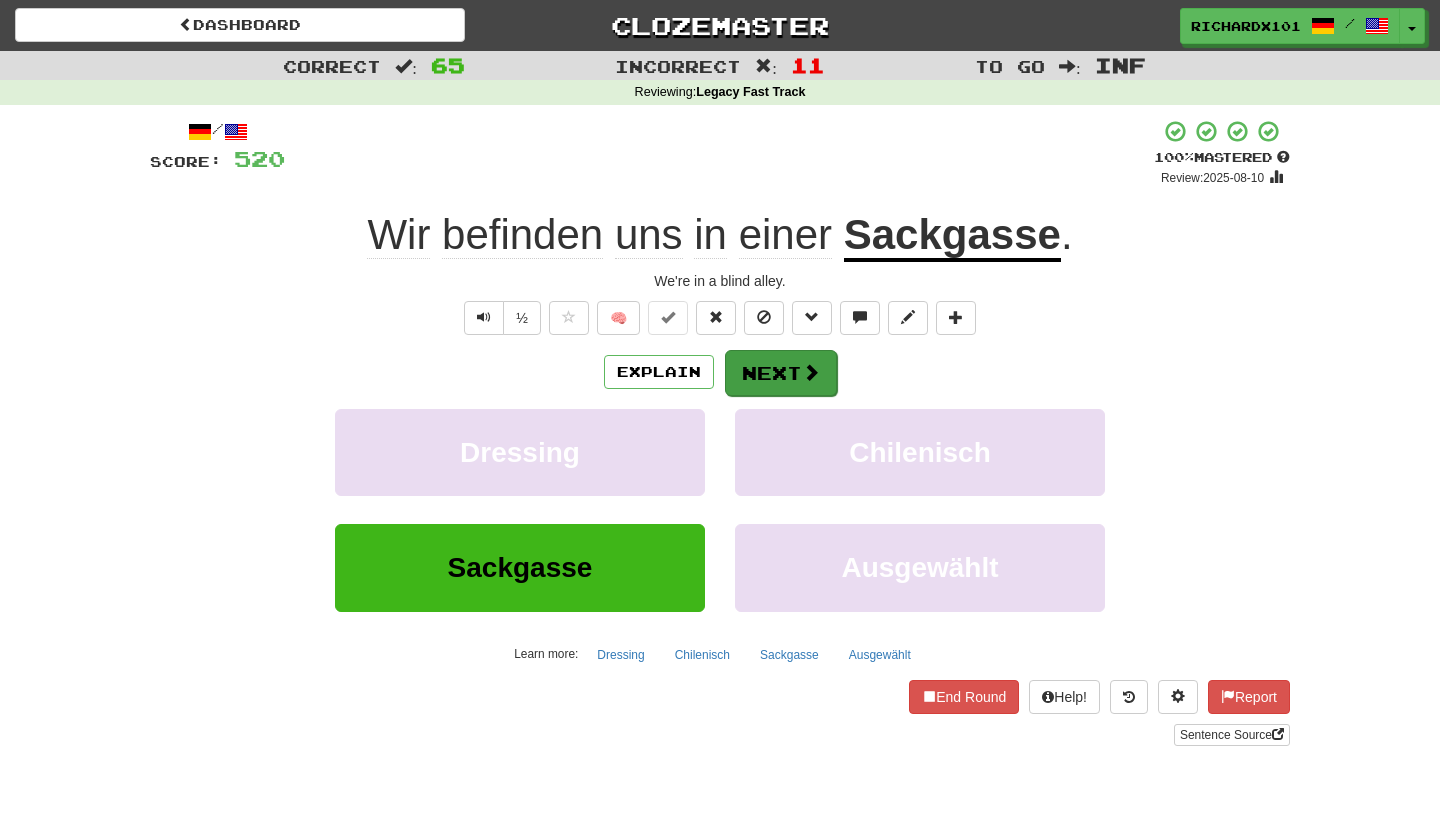 click on "Next" at bounding box center [781, 373] 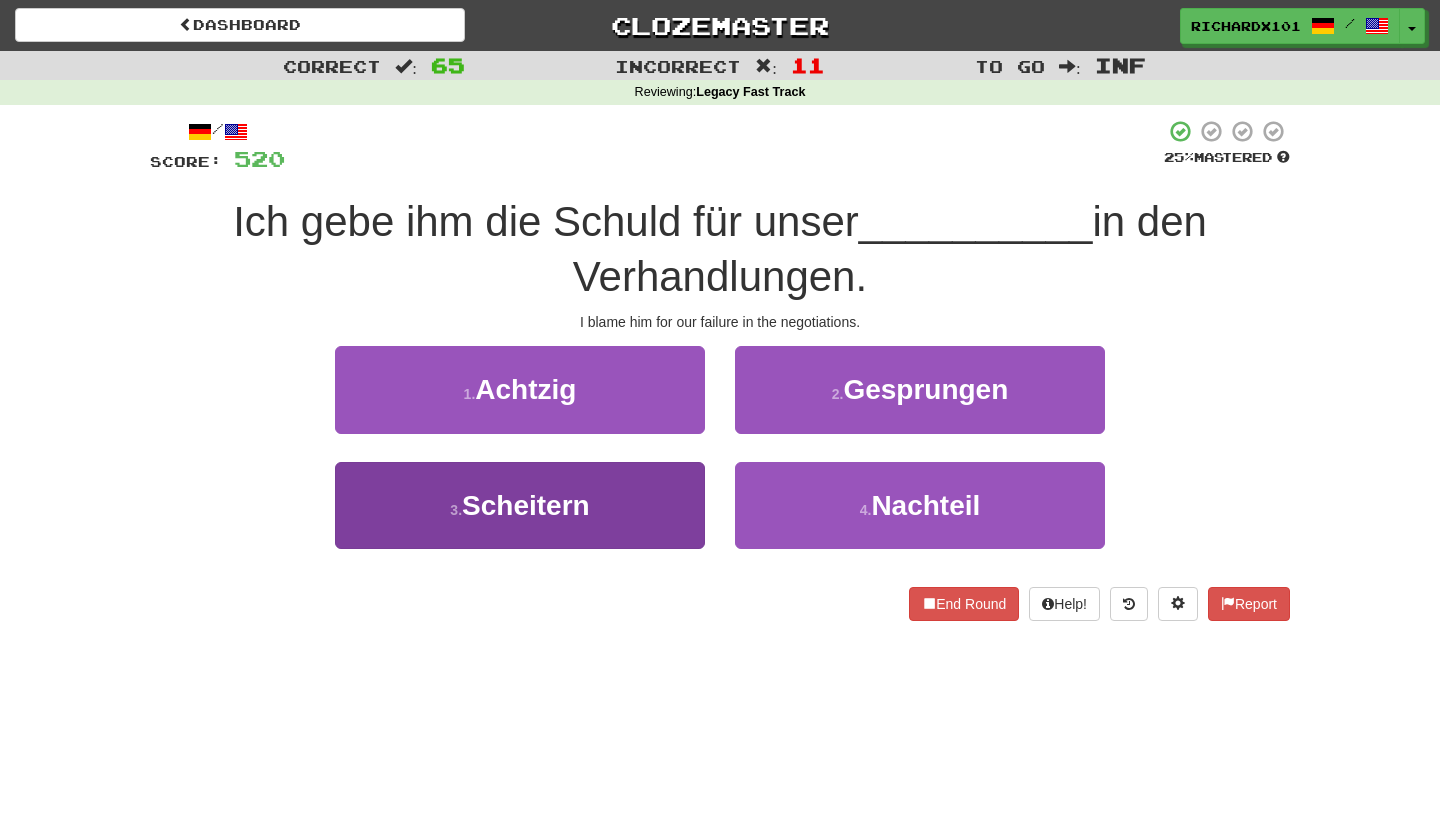 click on "3 .  Scheitern" at bounding box center (520, 505) 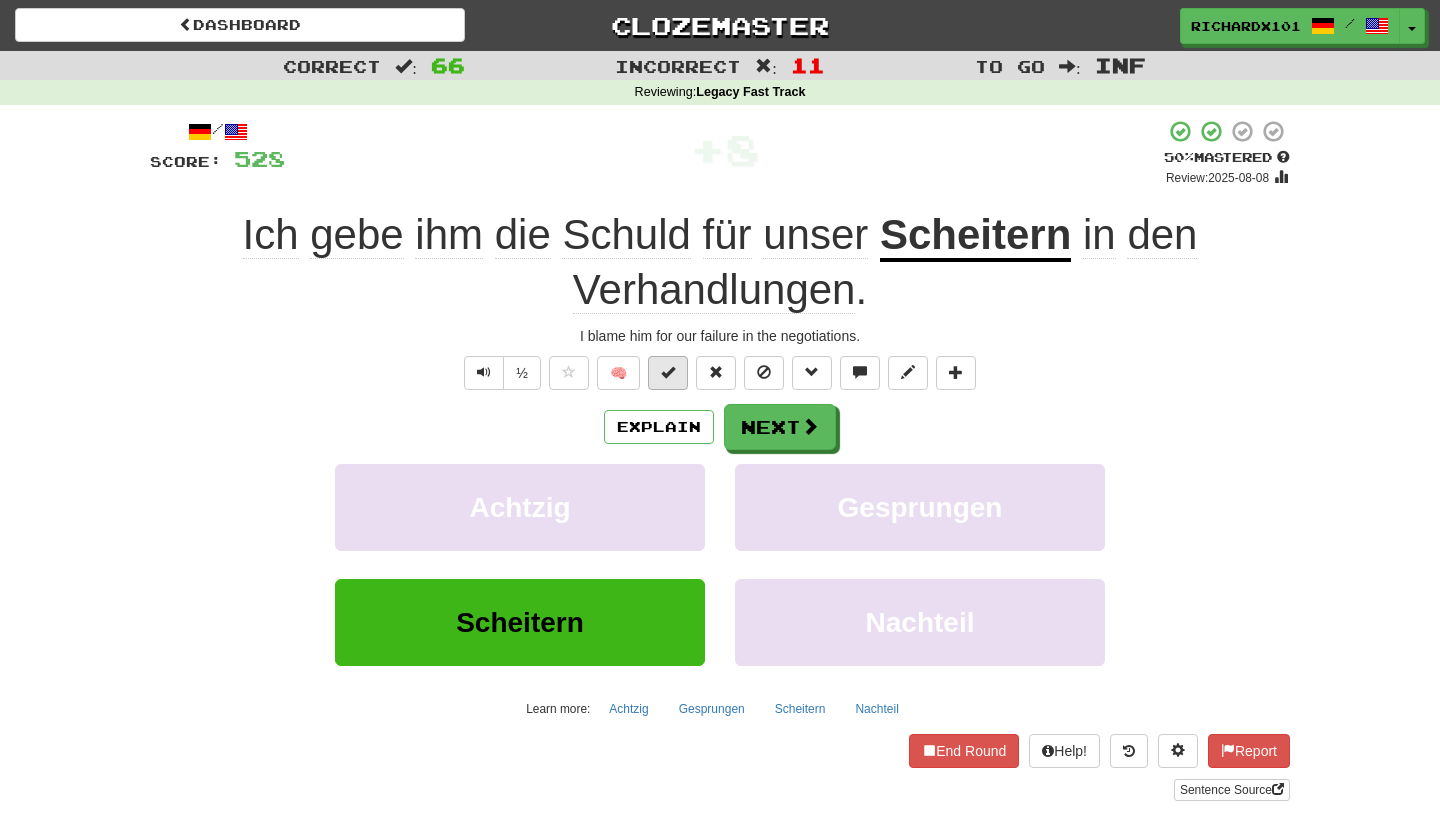 click at bounding box center (668, 373) 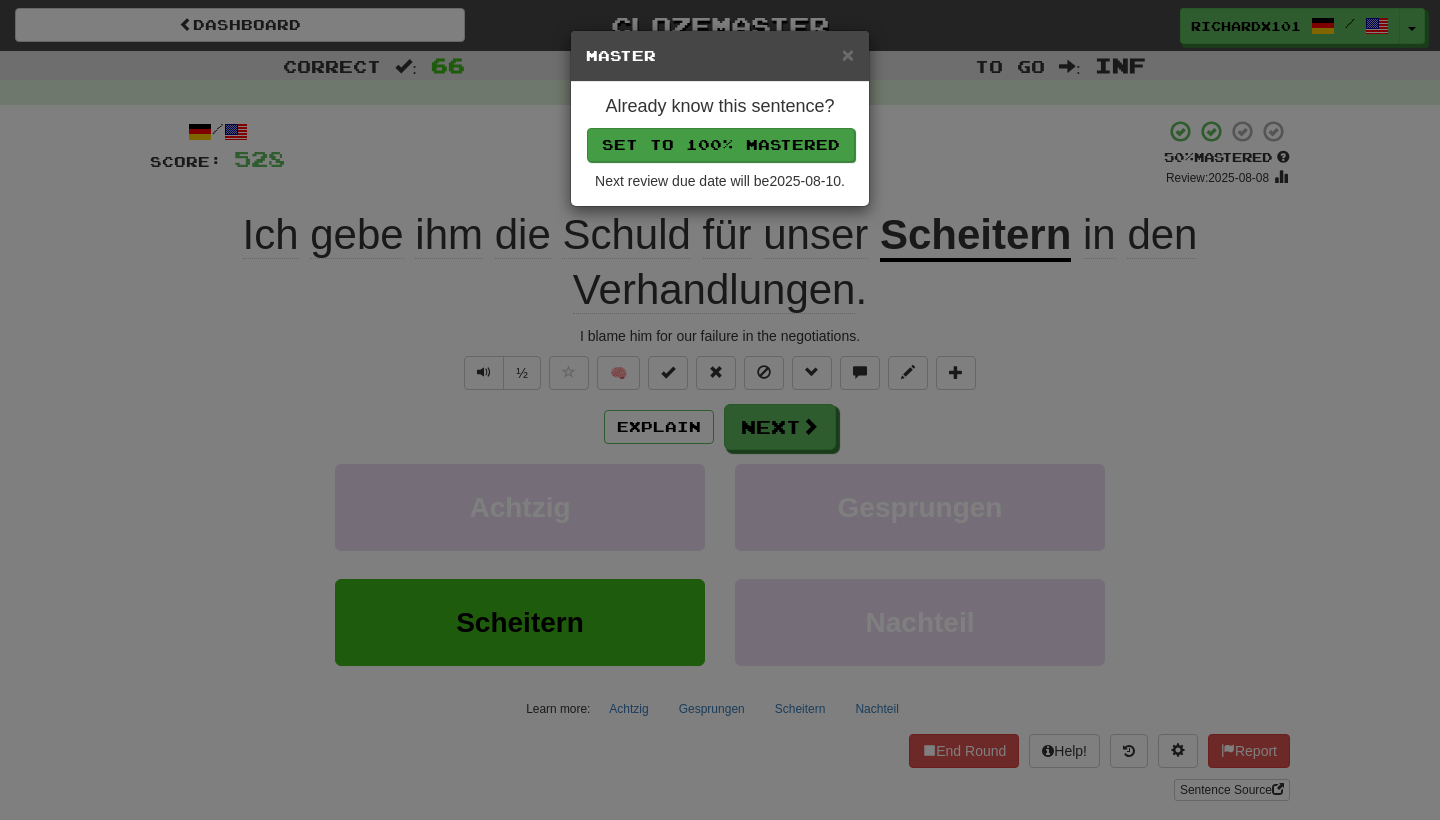 click on "Set to 100% Mastered" at bounding box center [721, 145] 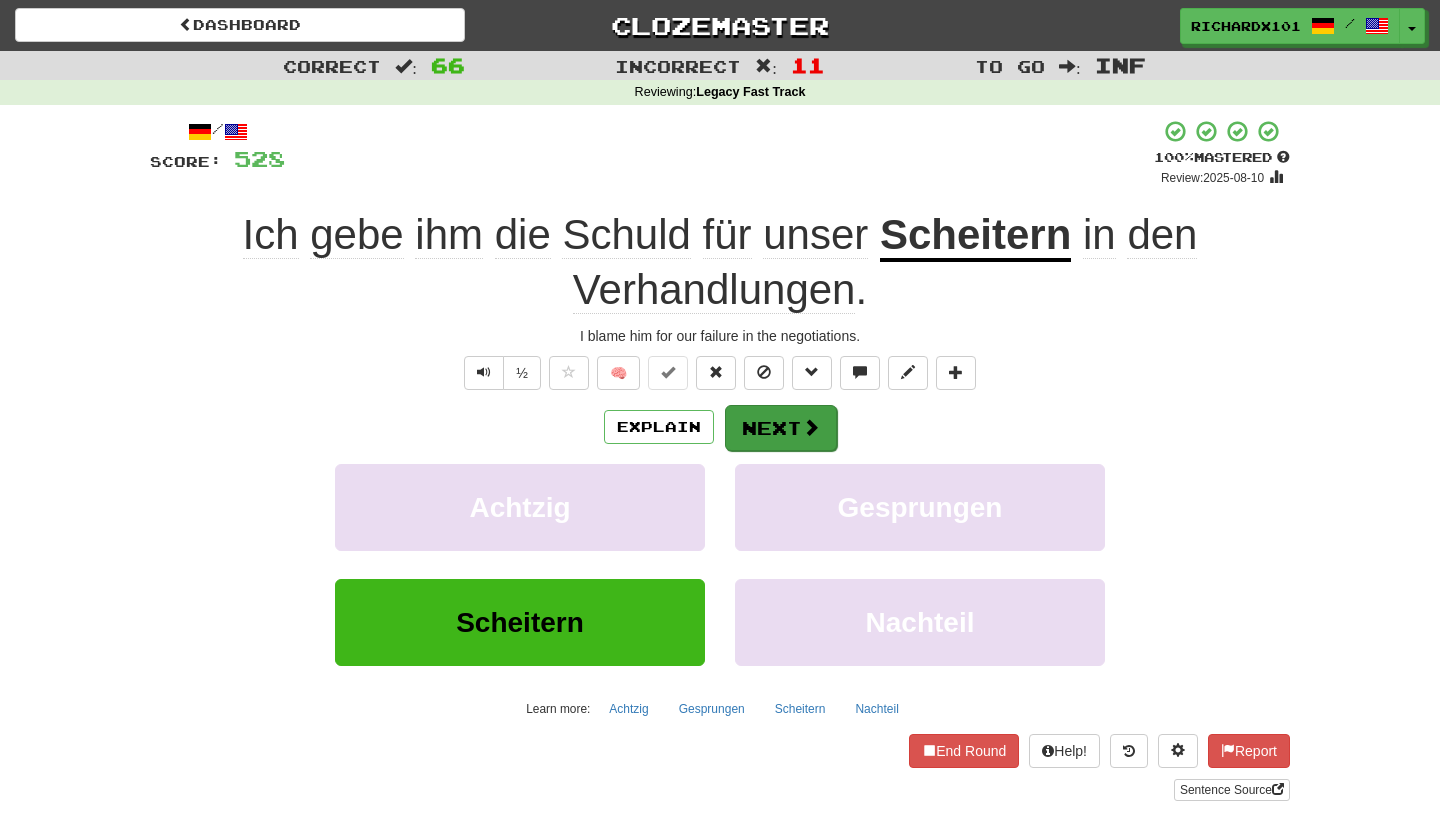 click on "Next" at bounding box center (781, 428) 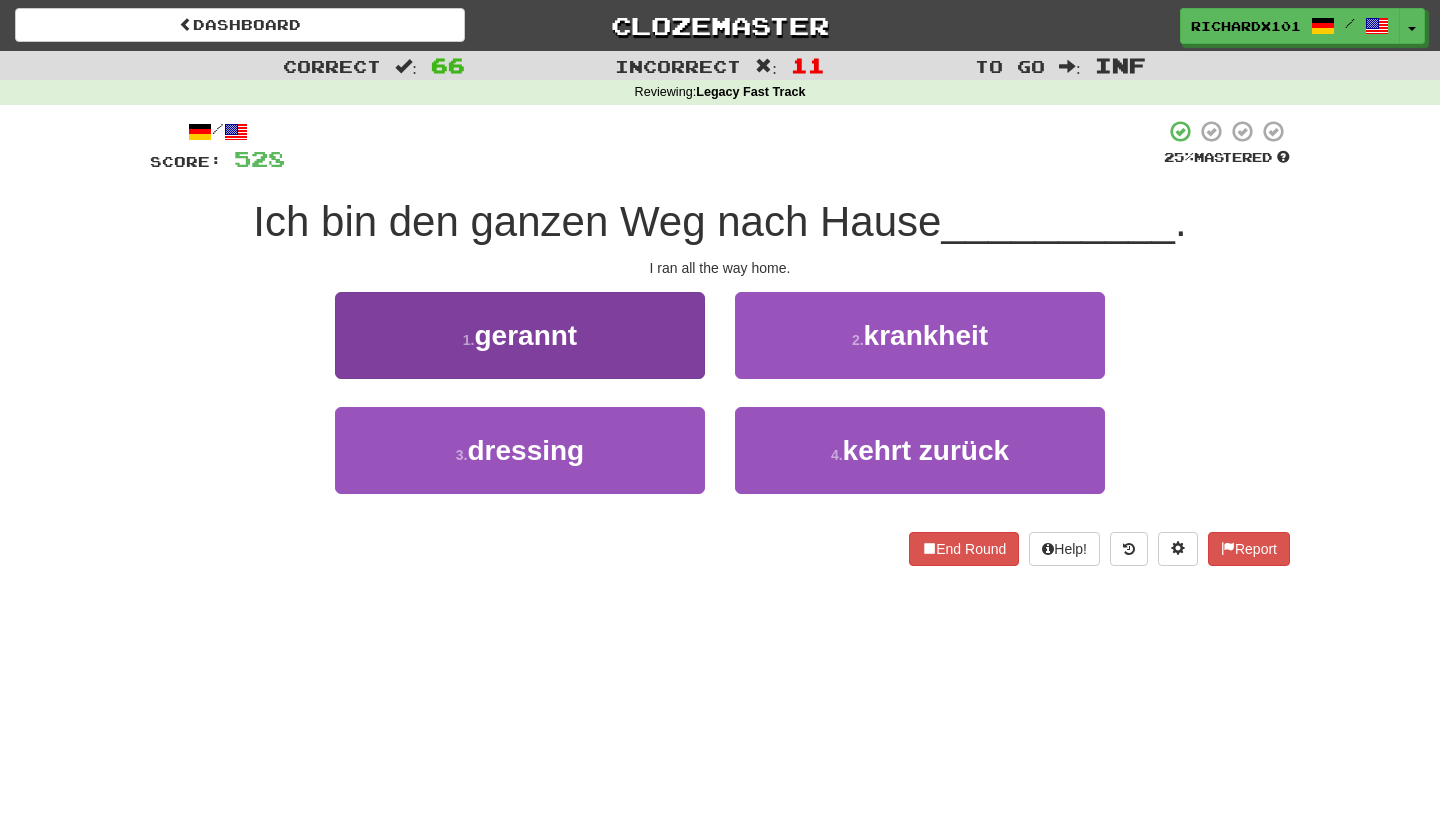 click on "1 .  gerannt" at bounding box center [520, 335] 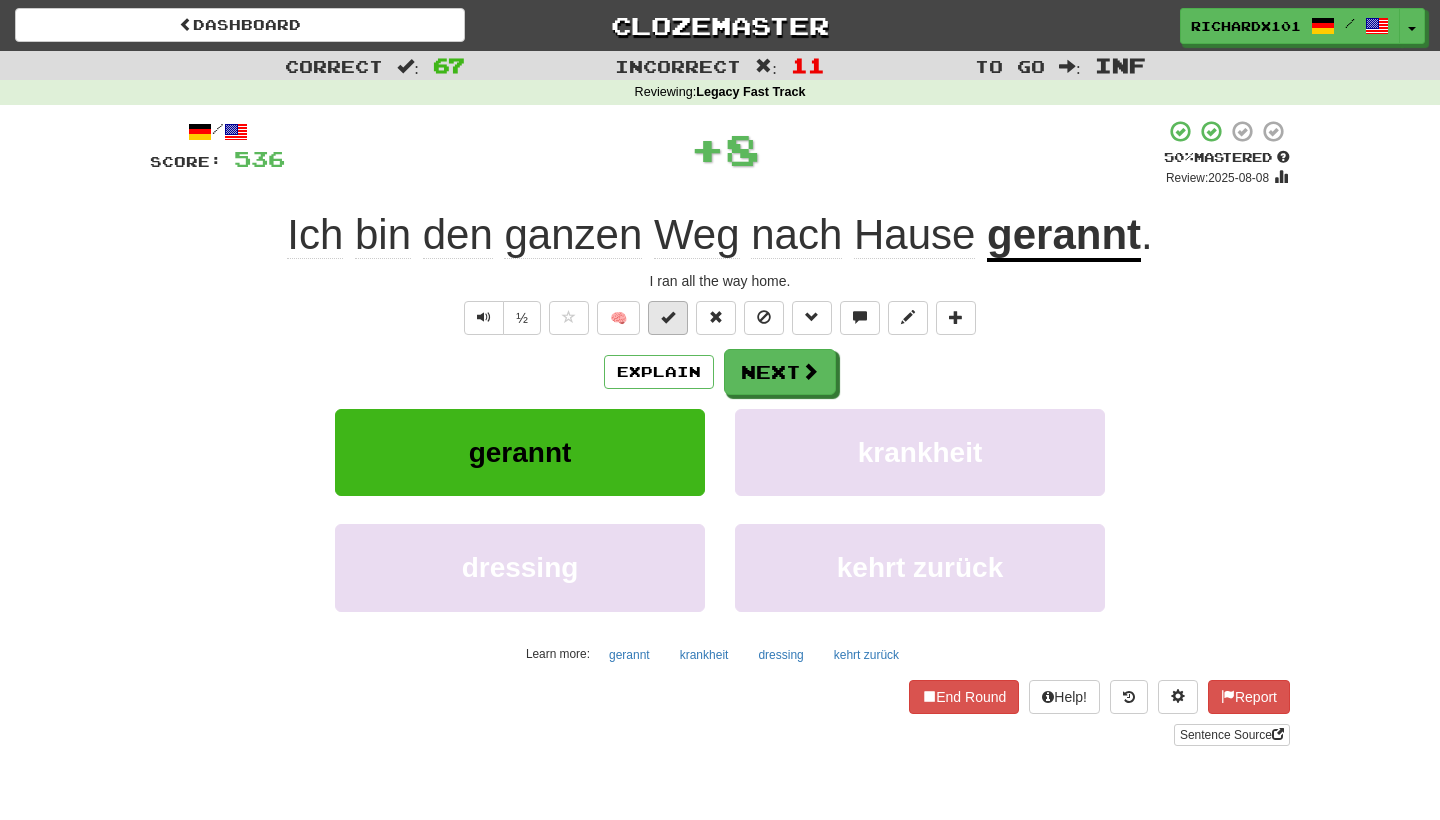 click at bounding box center [668, 317] 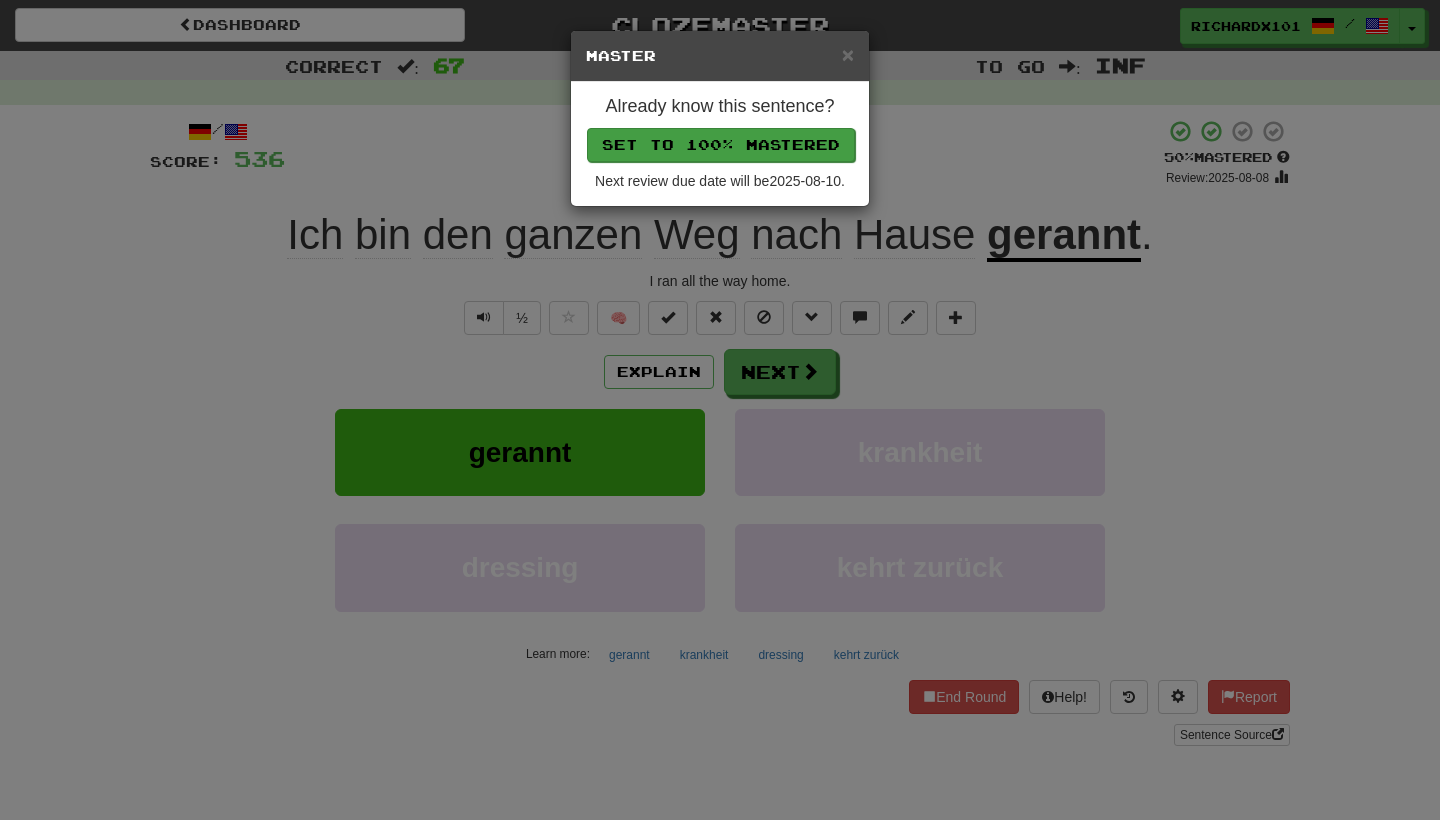 click on "Set to 100% Mastered" at bounding box center (721, 145) 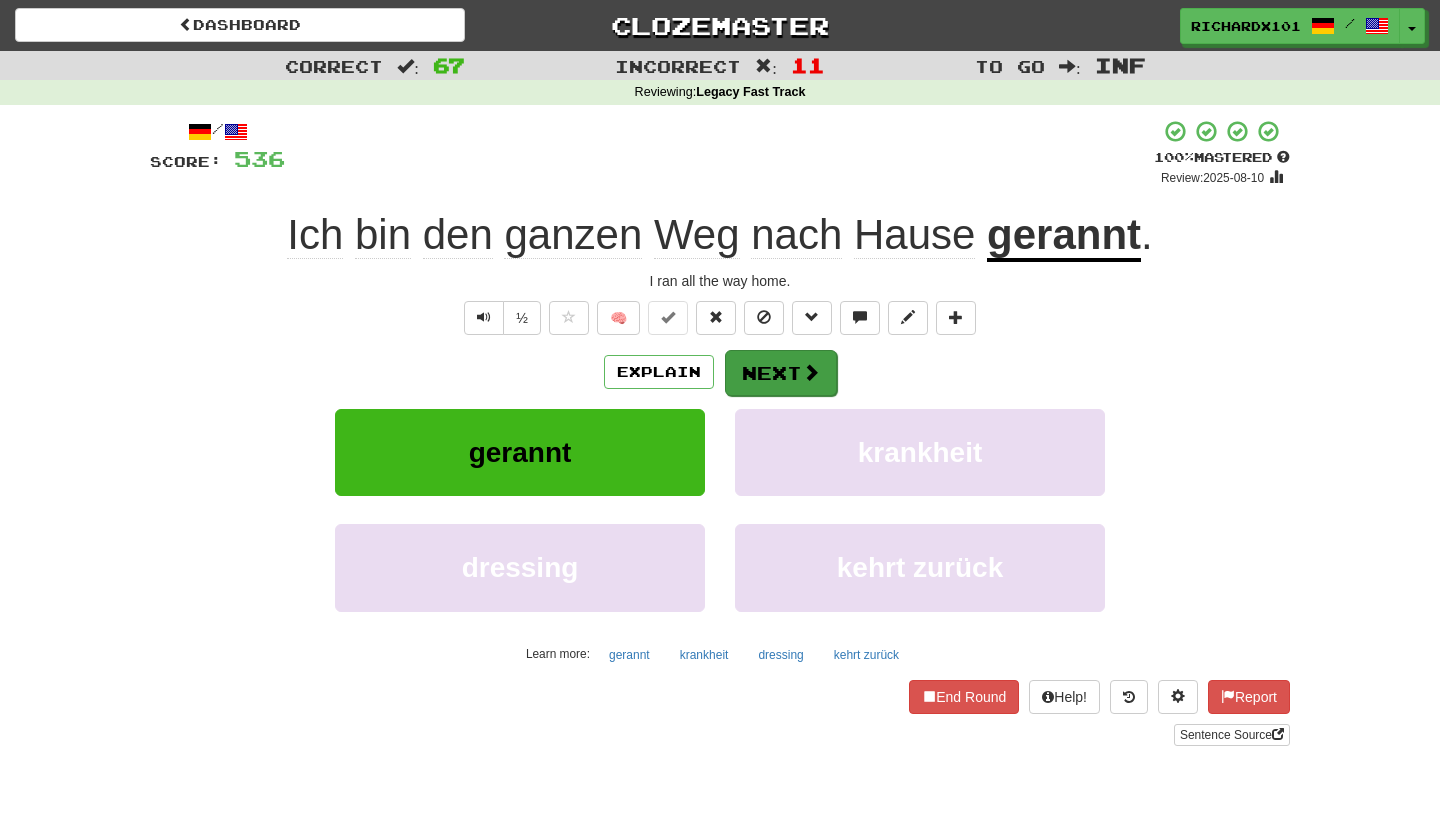 click on "Next" at bounding box center (781, 373) 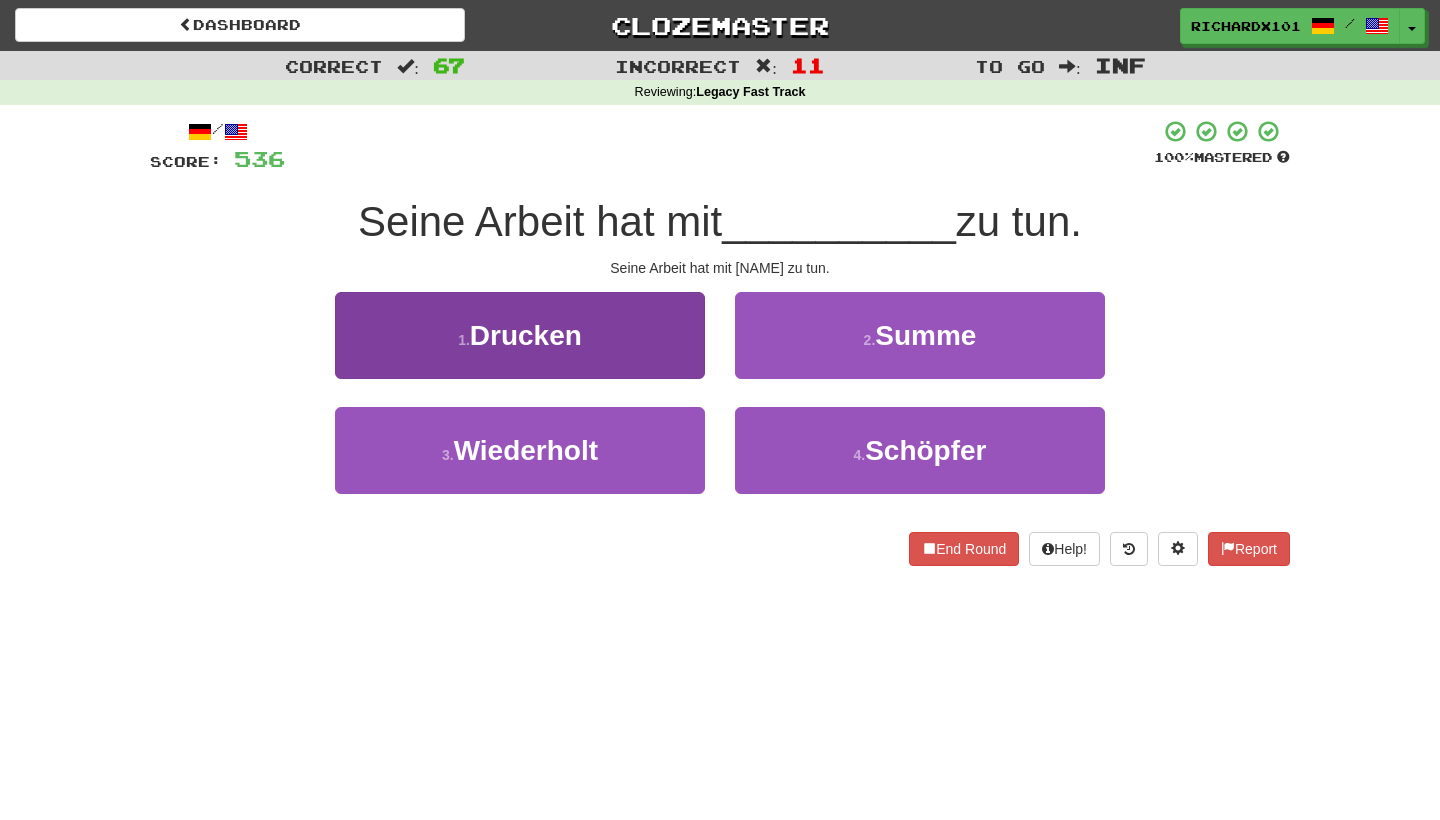 click on "1 .  Drucken" at bounding box center [520, 335] 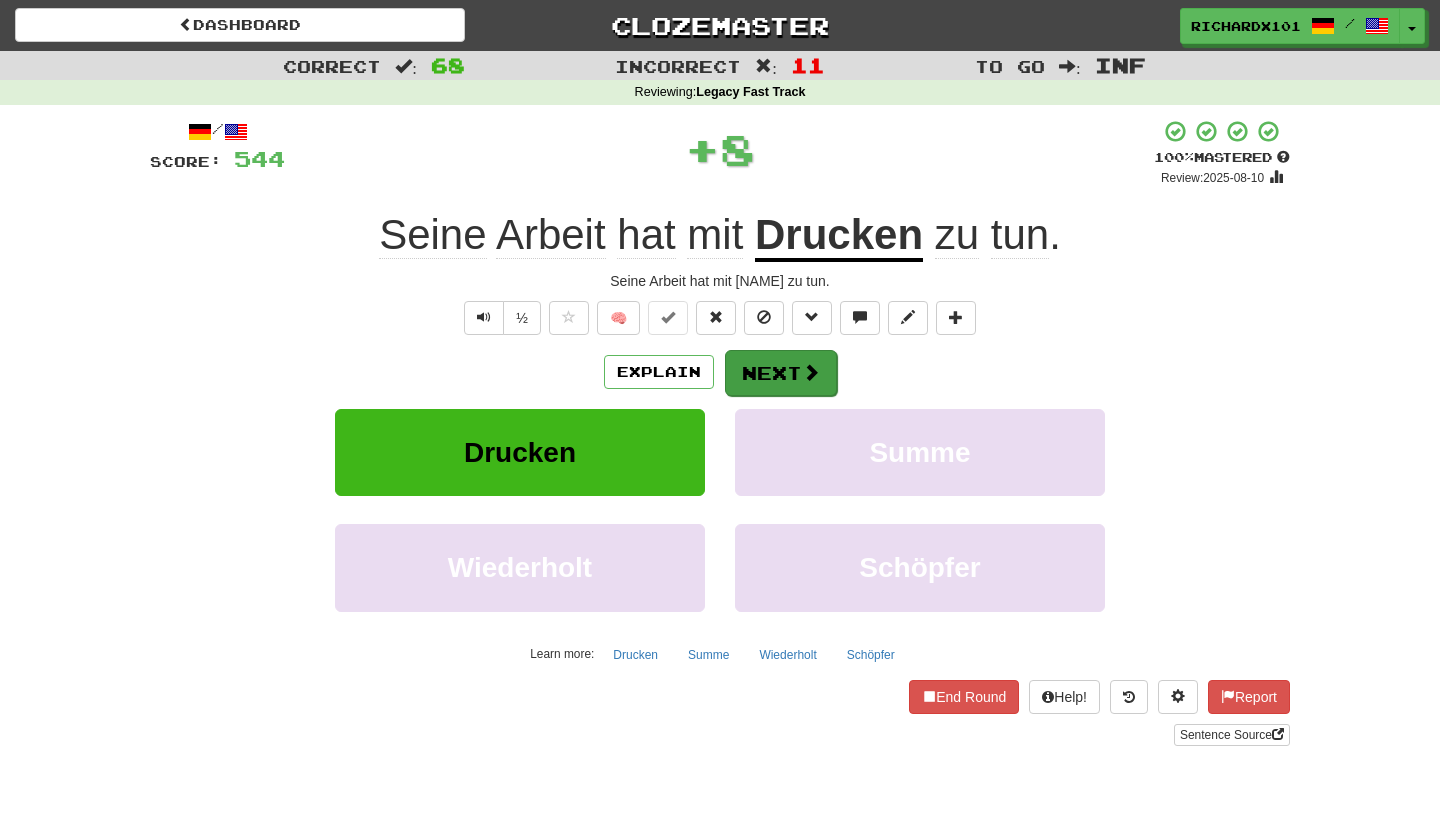 click on "Next" at bounding box center [781, 373] 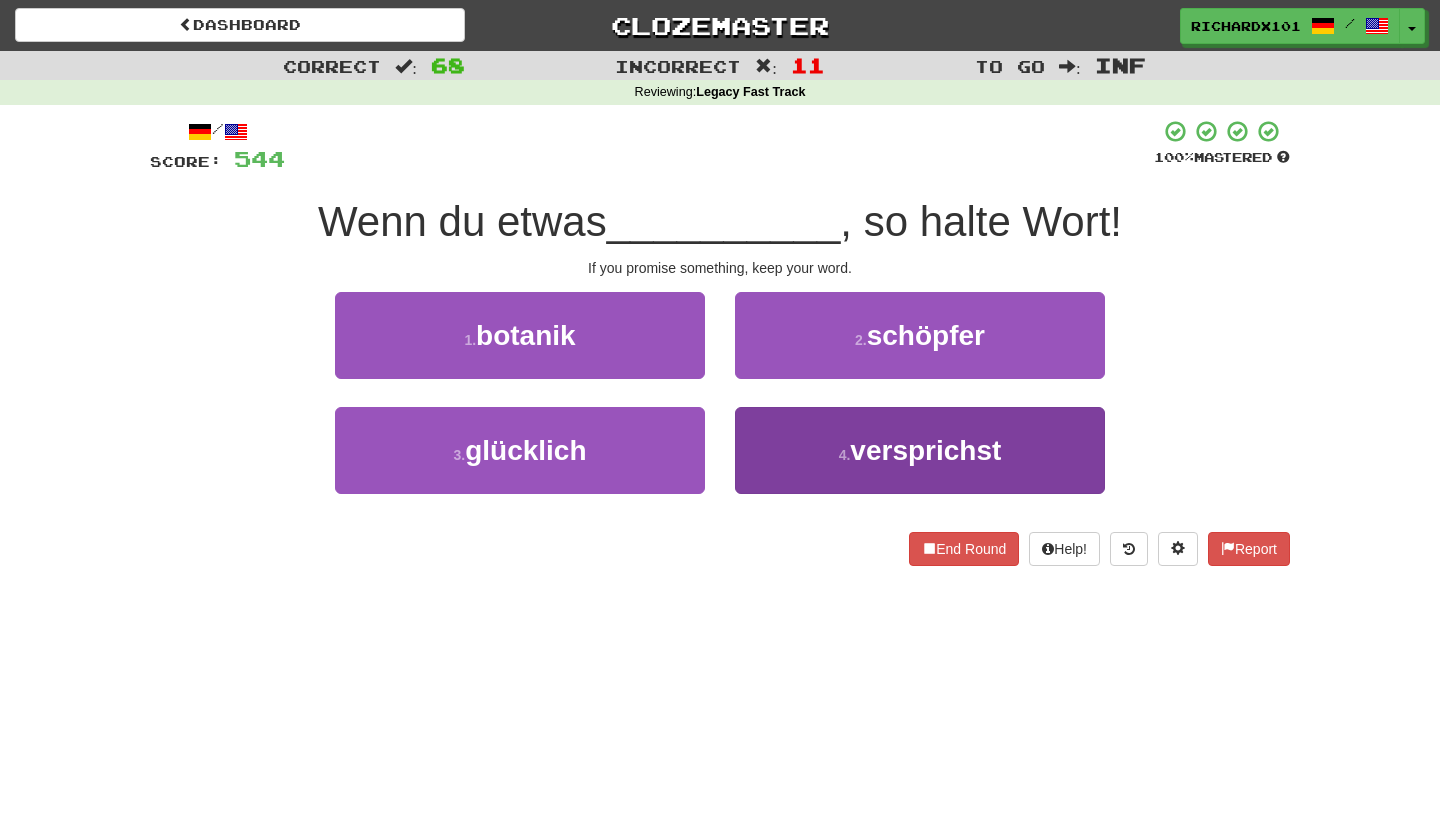 click on "4 .  versprichst" at bounding box center [920, 450] 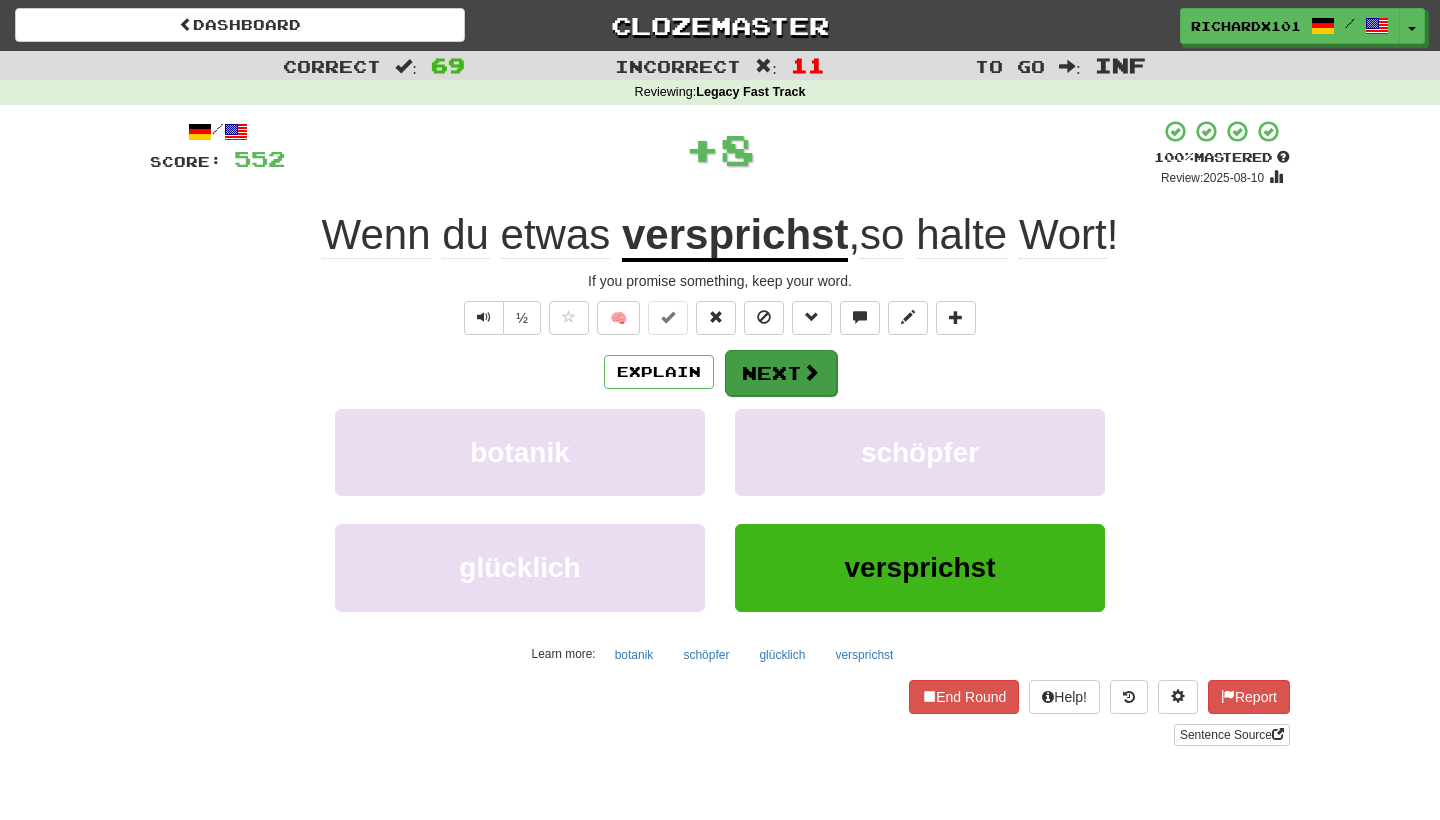 click on "Next" at bounding box center [781, 373] 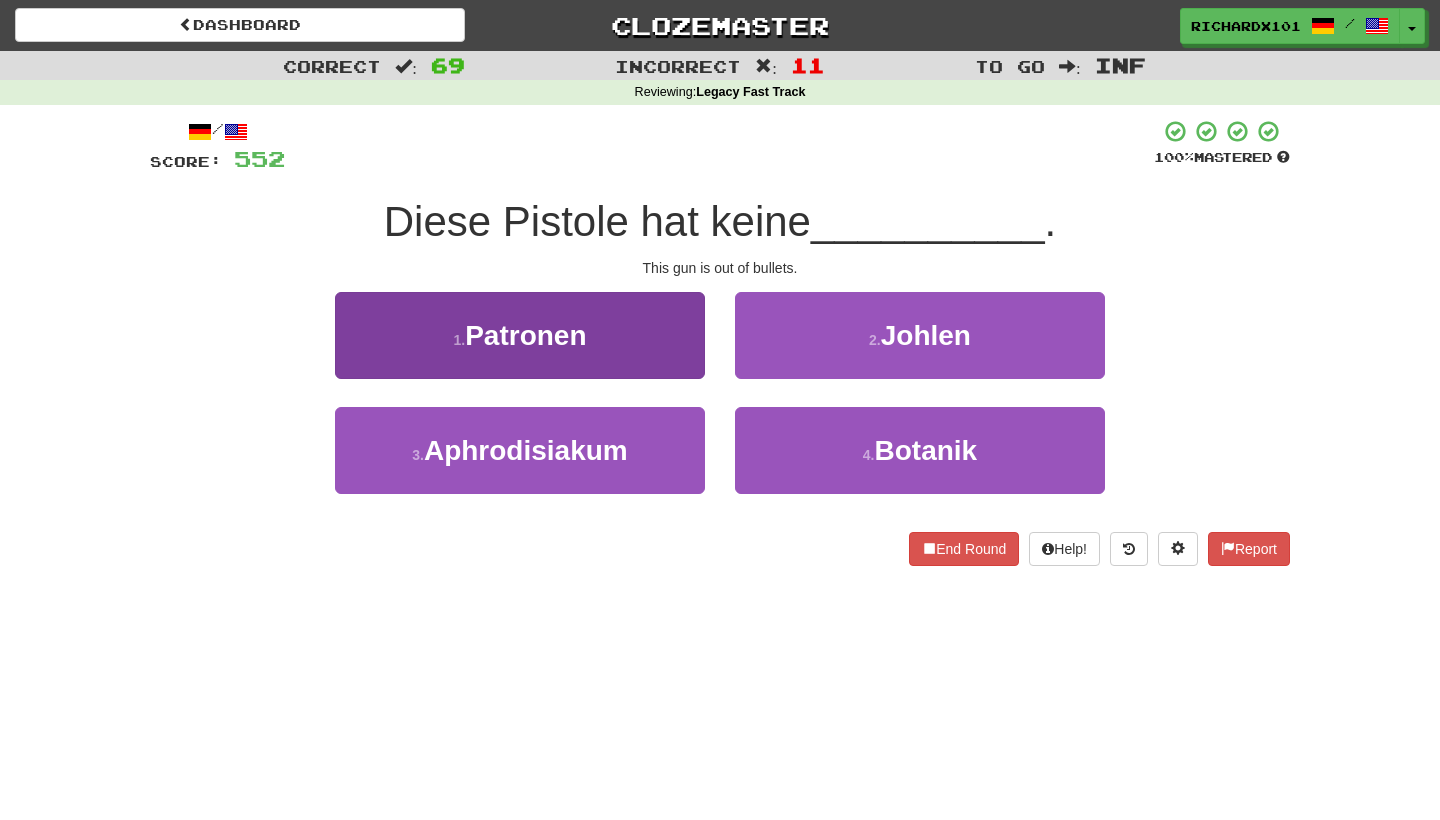 click on "1 .  Patronen" at bounding box center (520, 335) 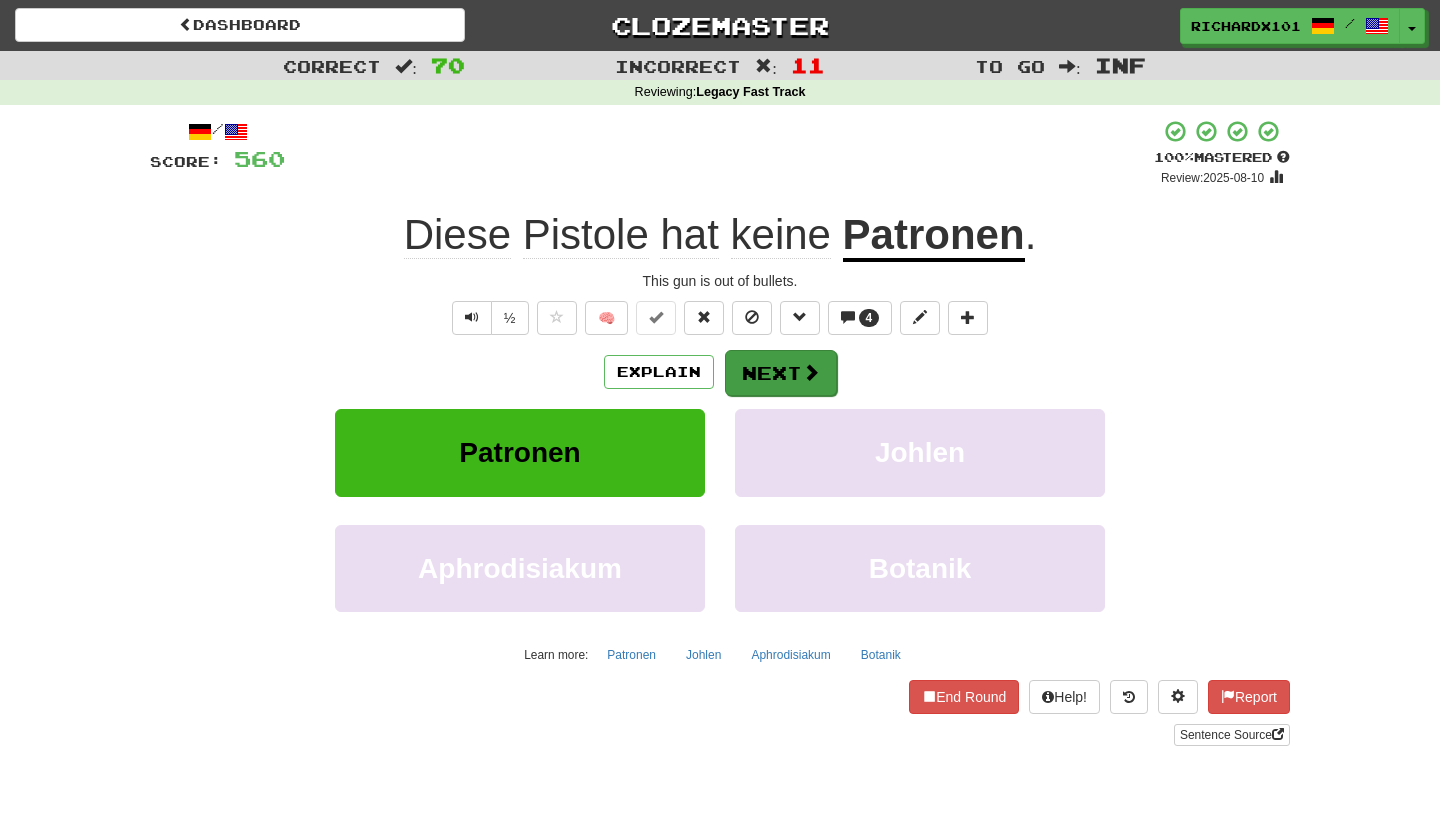 click on "Next" at bounding box center (781, 373) 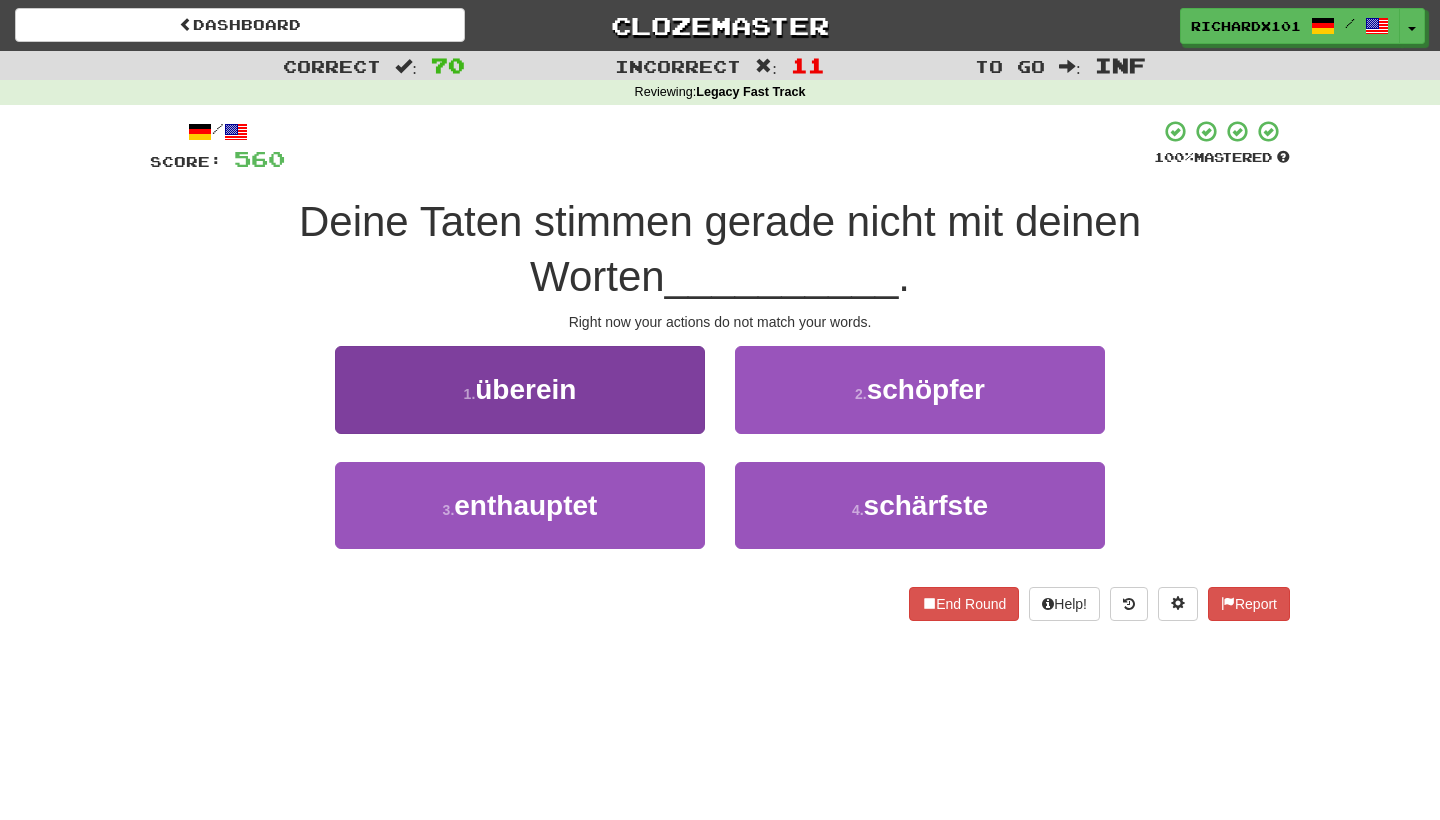 click on "1 .  überein" at bounding box center [520, 389] 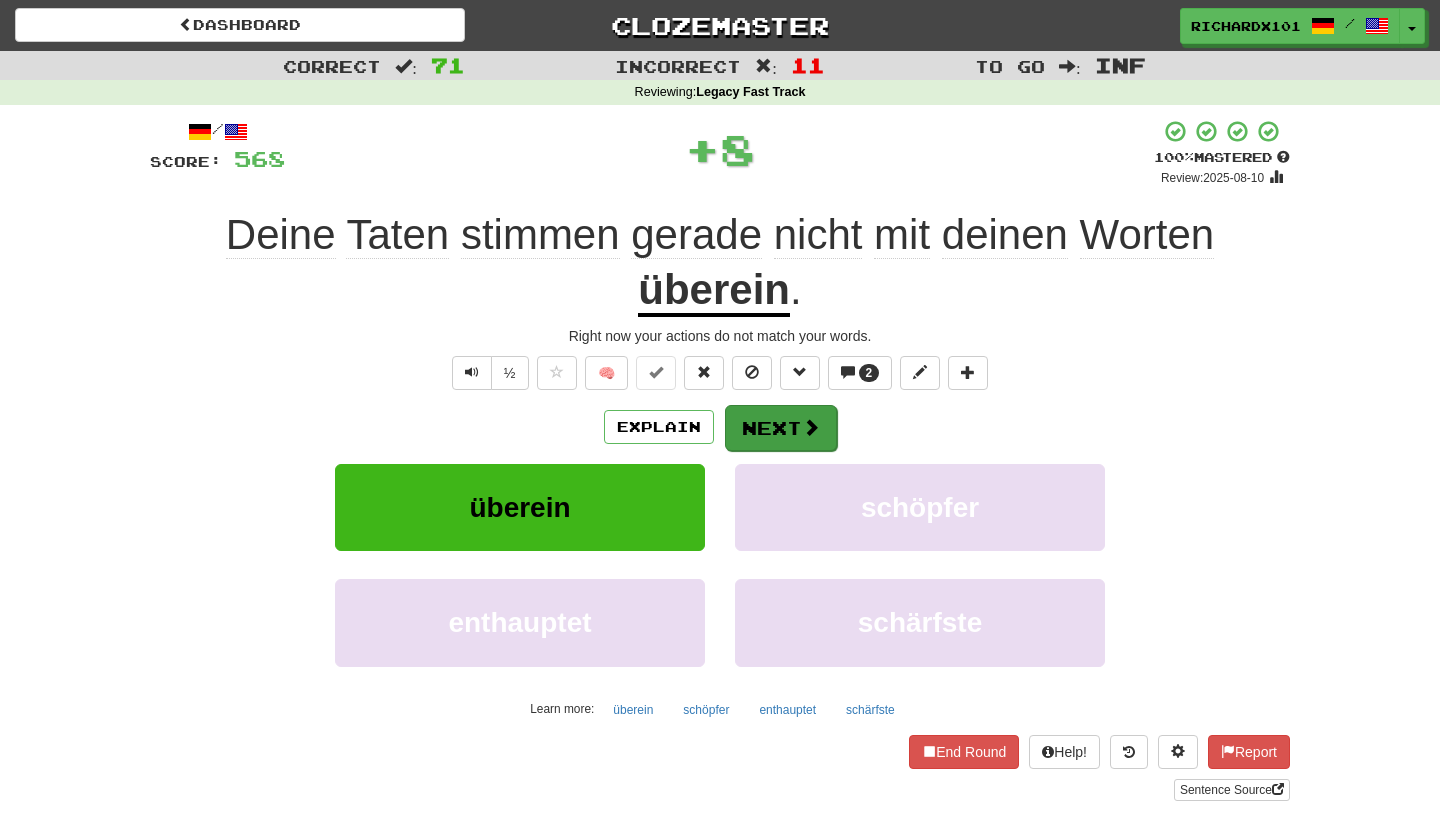 click on "Next" at bounding box center [781, 428] 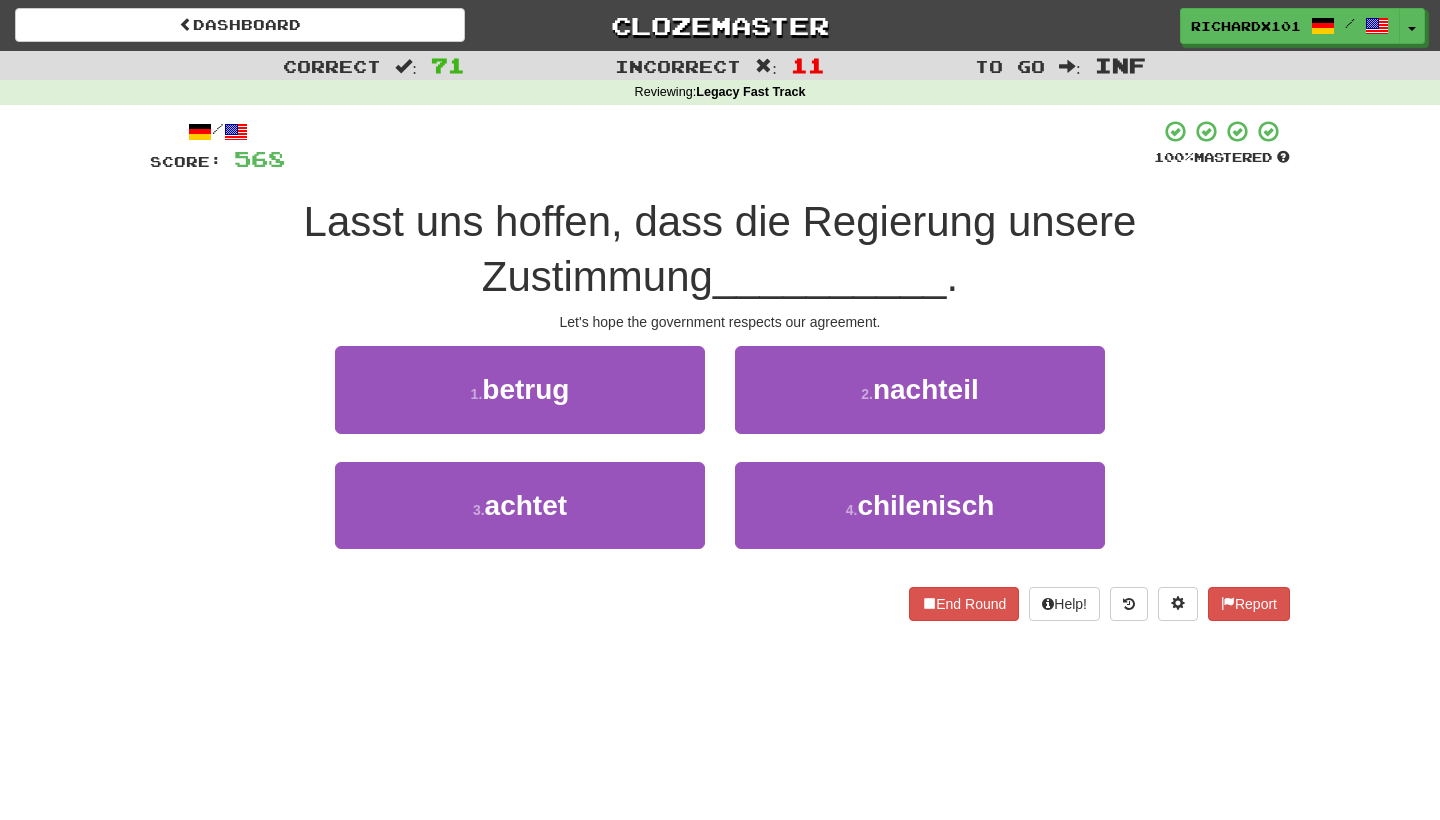 click on "2 .  nachteil" at bounding box center [920, 389] 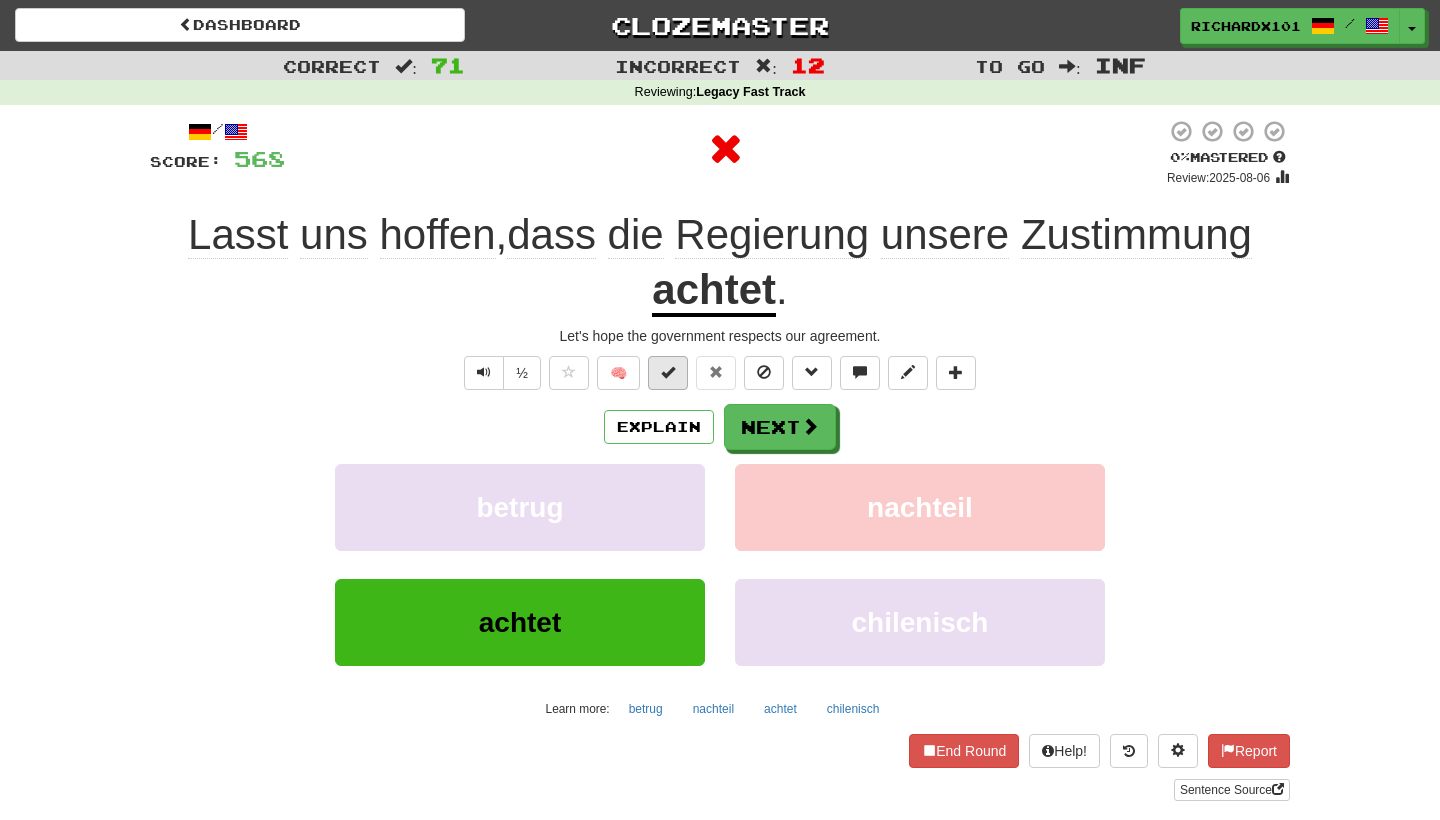click at bounding box center (668, 372) 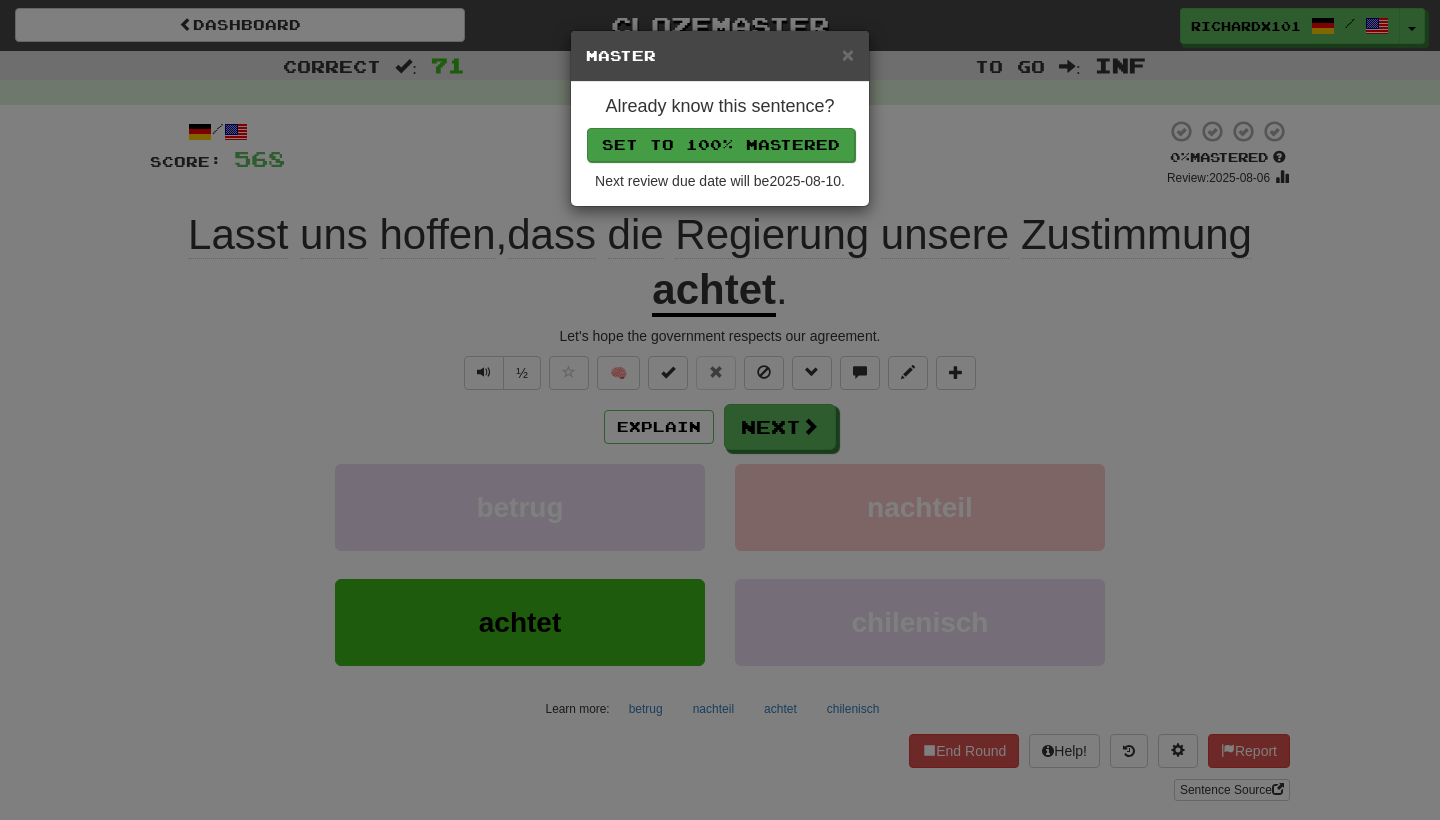 click on "Set to 100% Mastered" at bounding box center [721, 145] 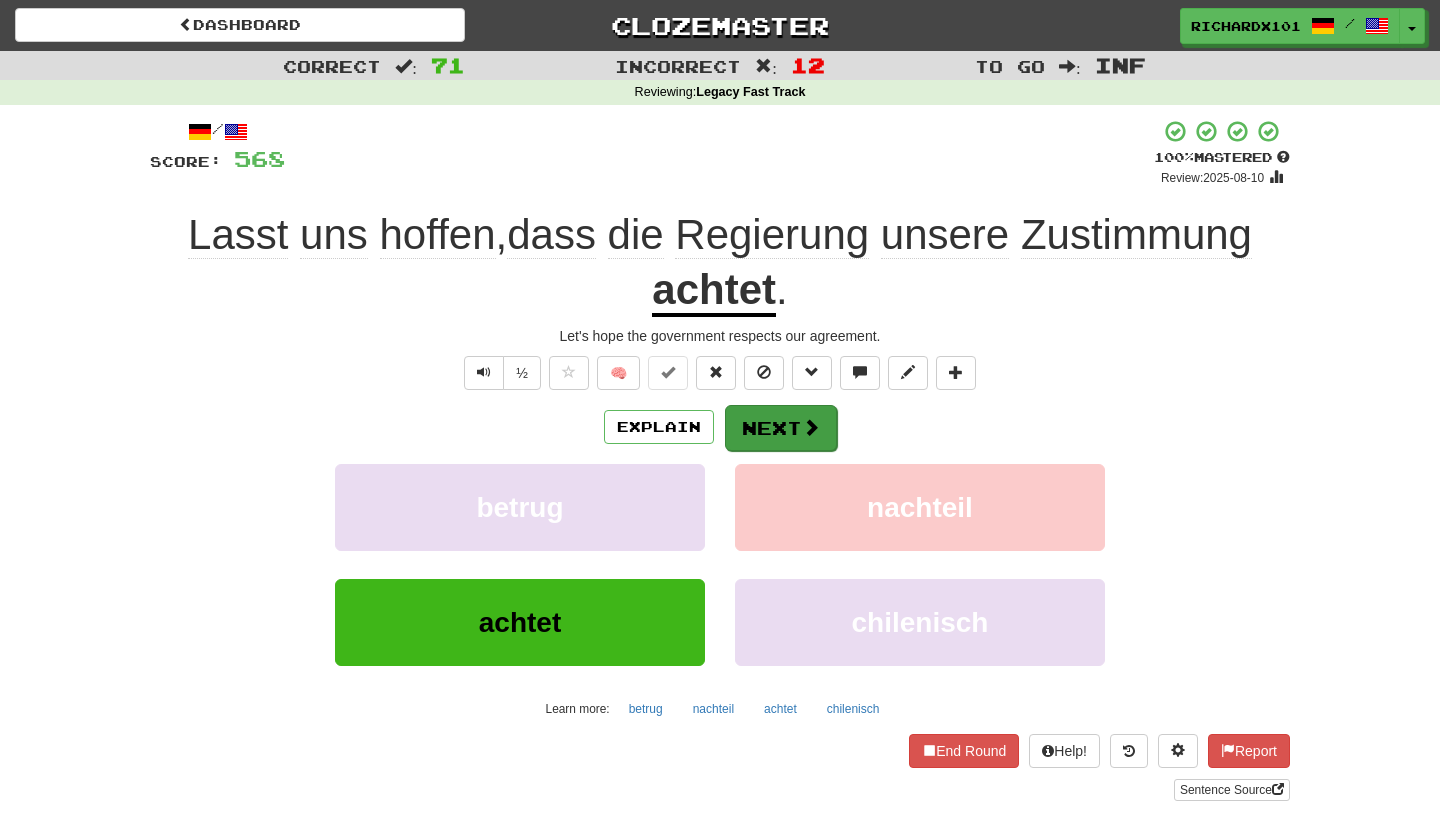 click on "Next" at bounding box center [781, 428] 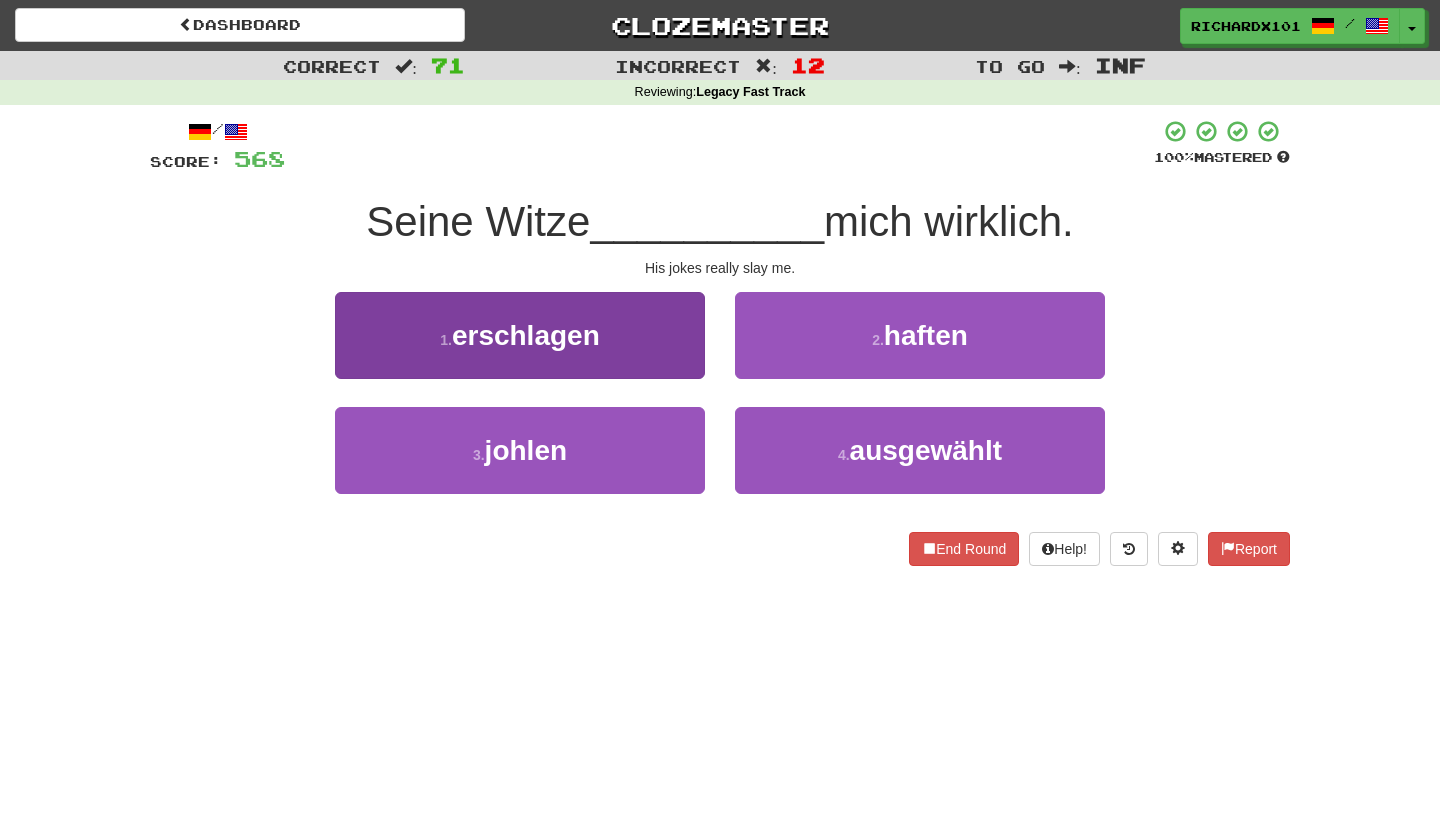 click on "1 .  erschlagen" at bounding box center (520, 335) 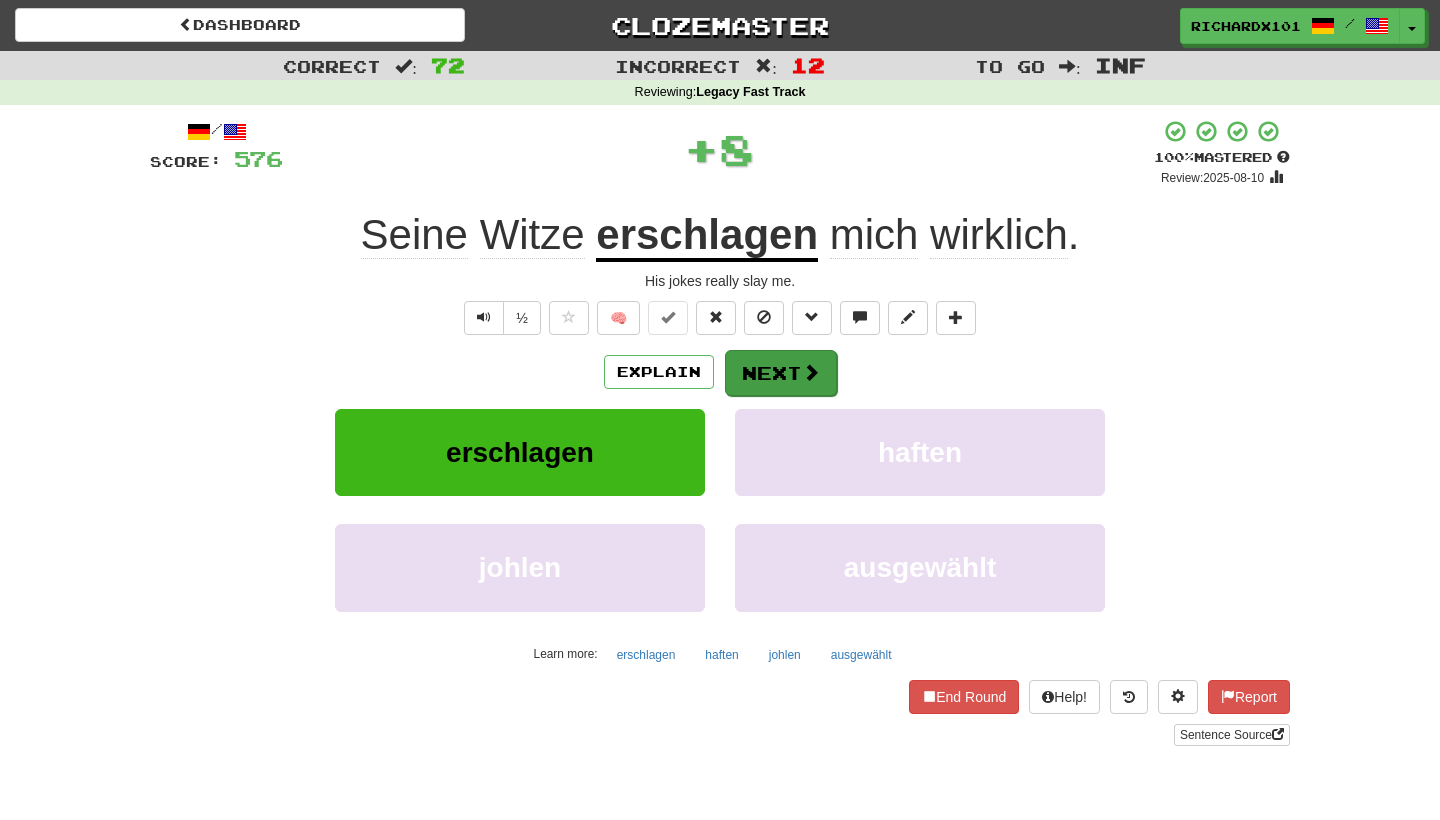 click on "Next" at bounding box center (781, 373) 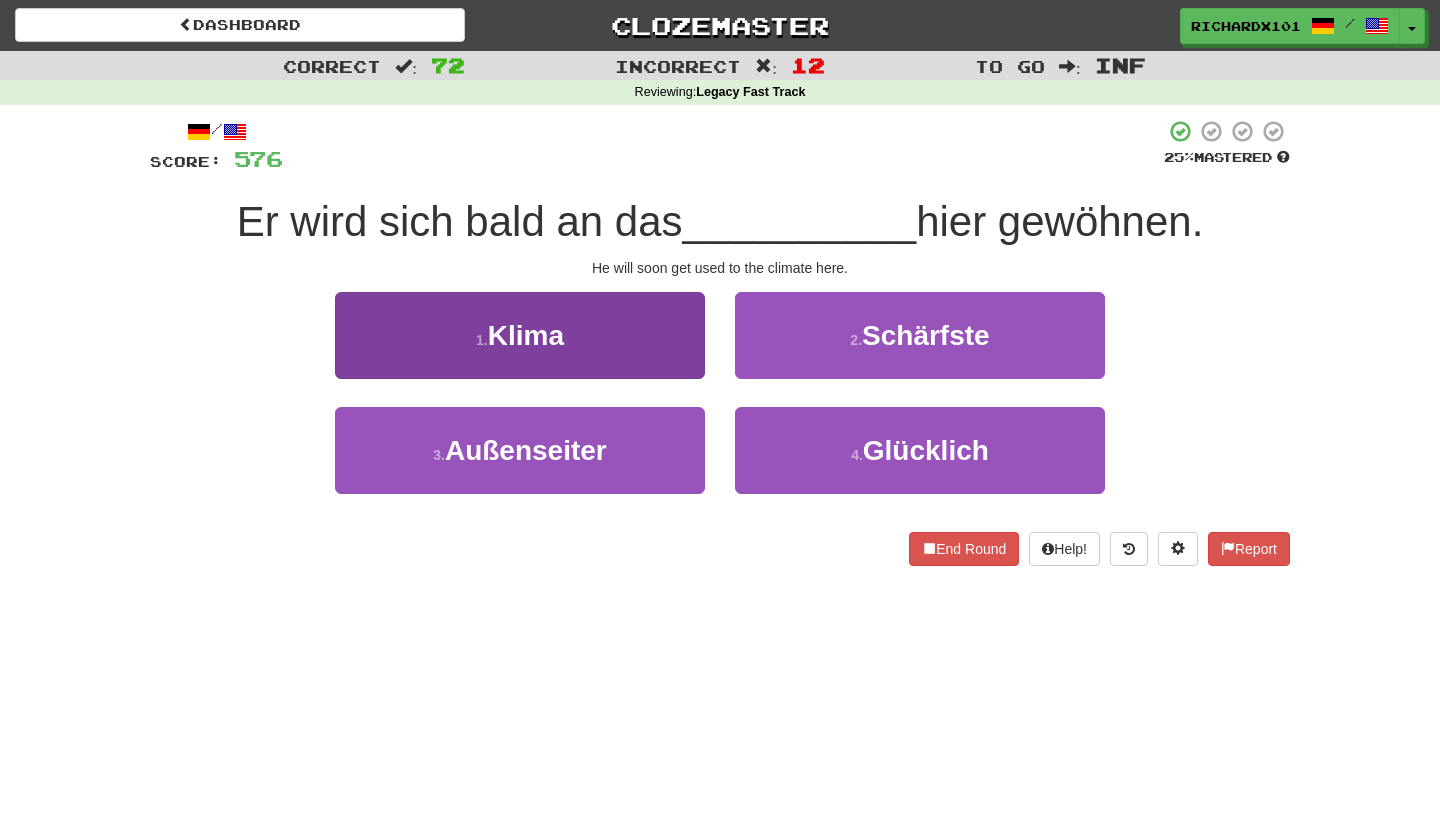 click on "1 .  Klima" at bounding box center (520, 335) 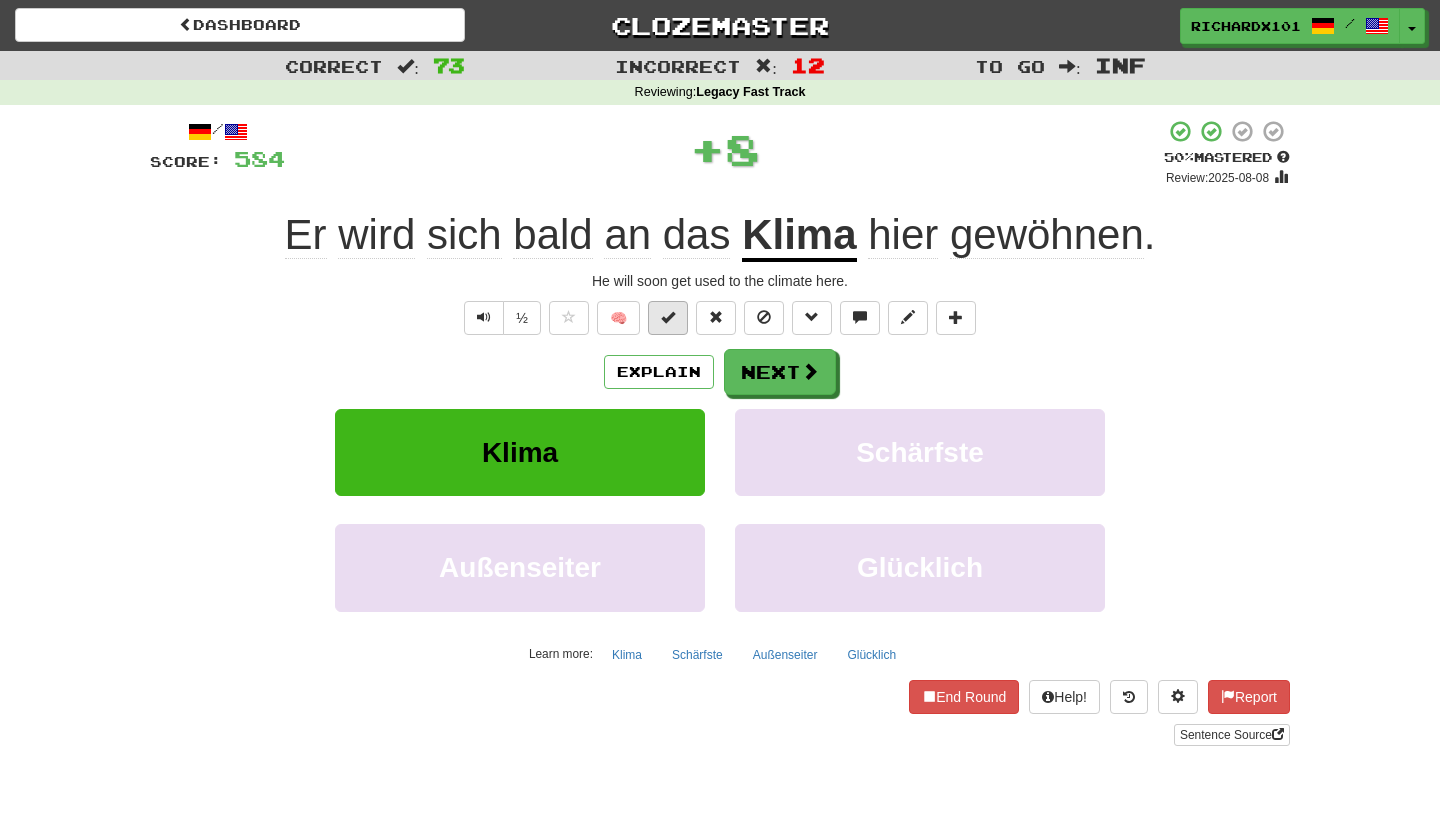 click at bounding box center [668, 318] 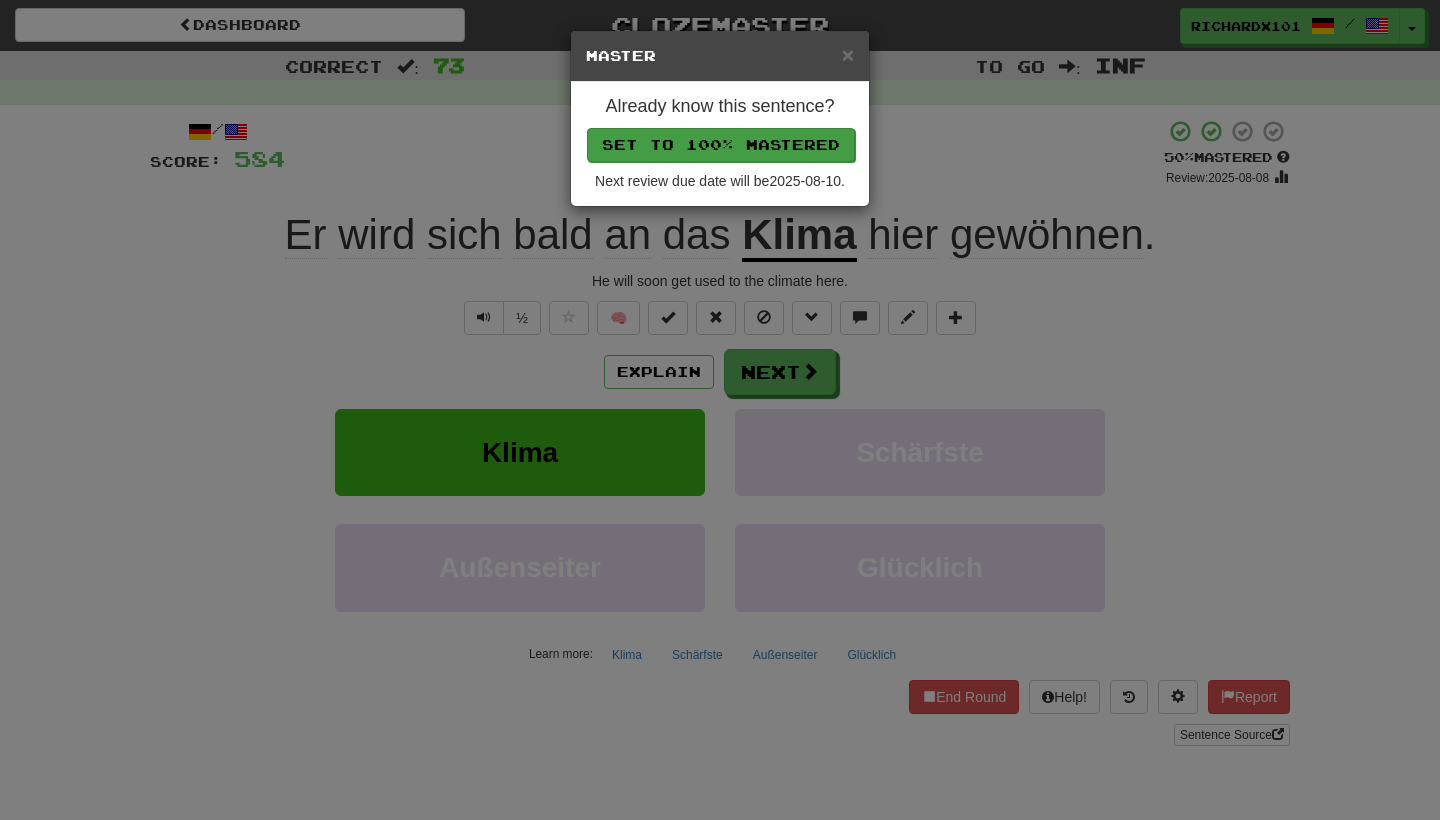 click on "Set to 100% Mastered" at bounding box center [721, 145] 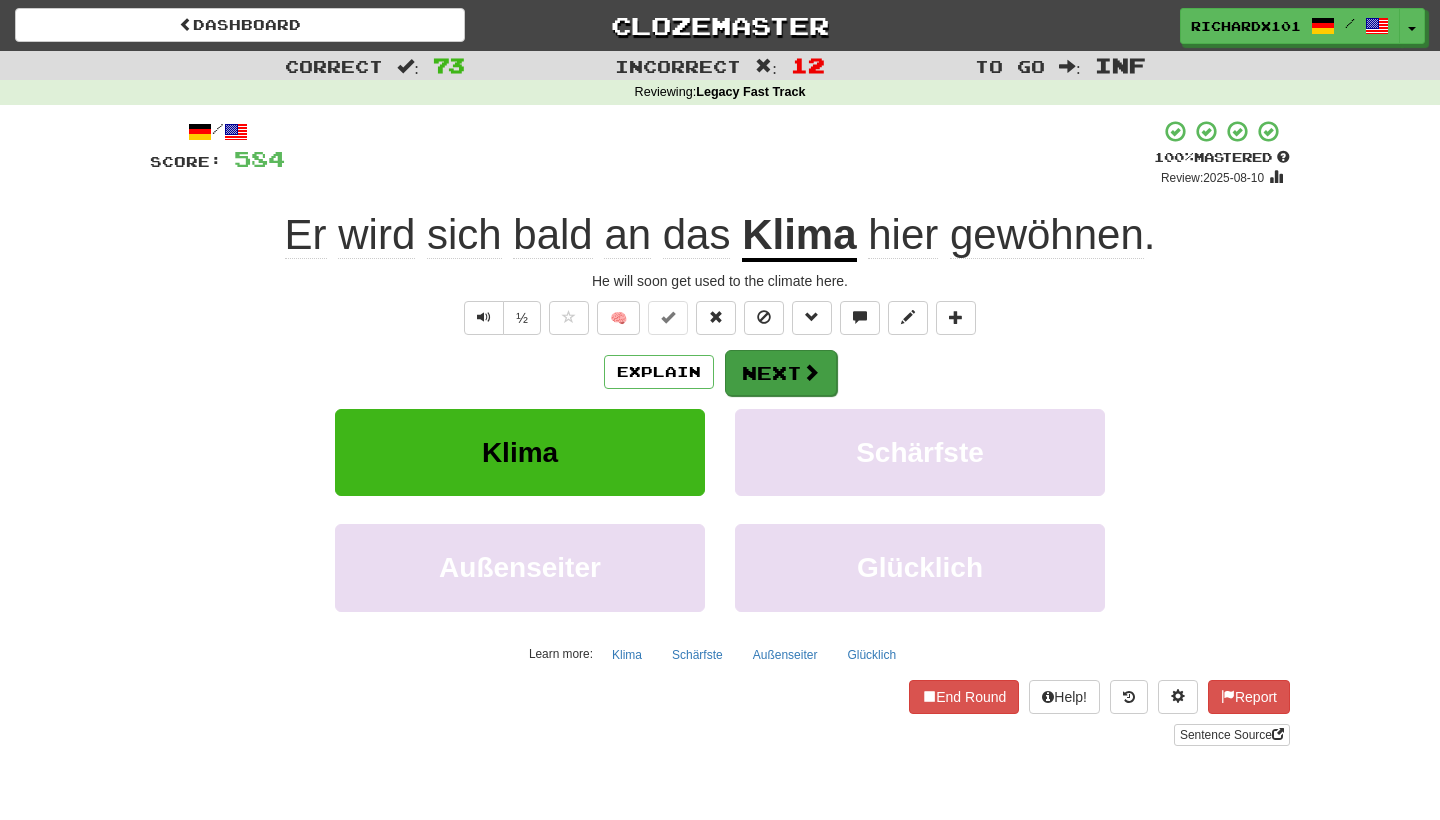 click on "Next" at bounding box center (781, 373) 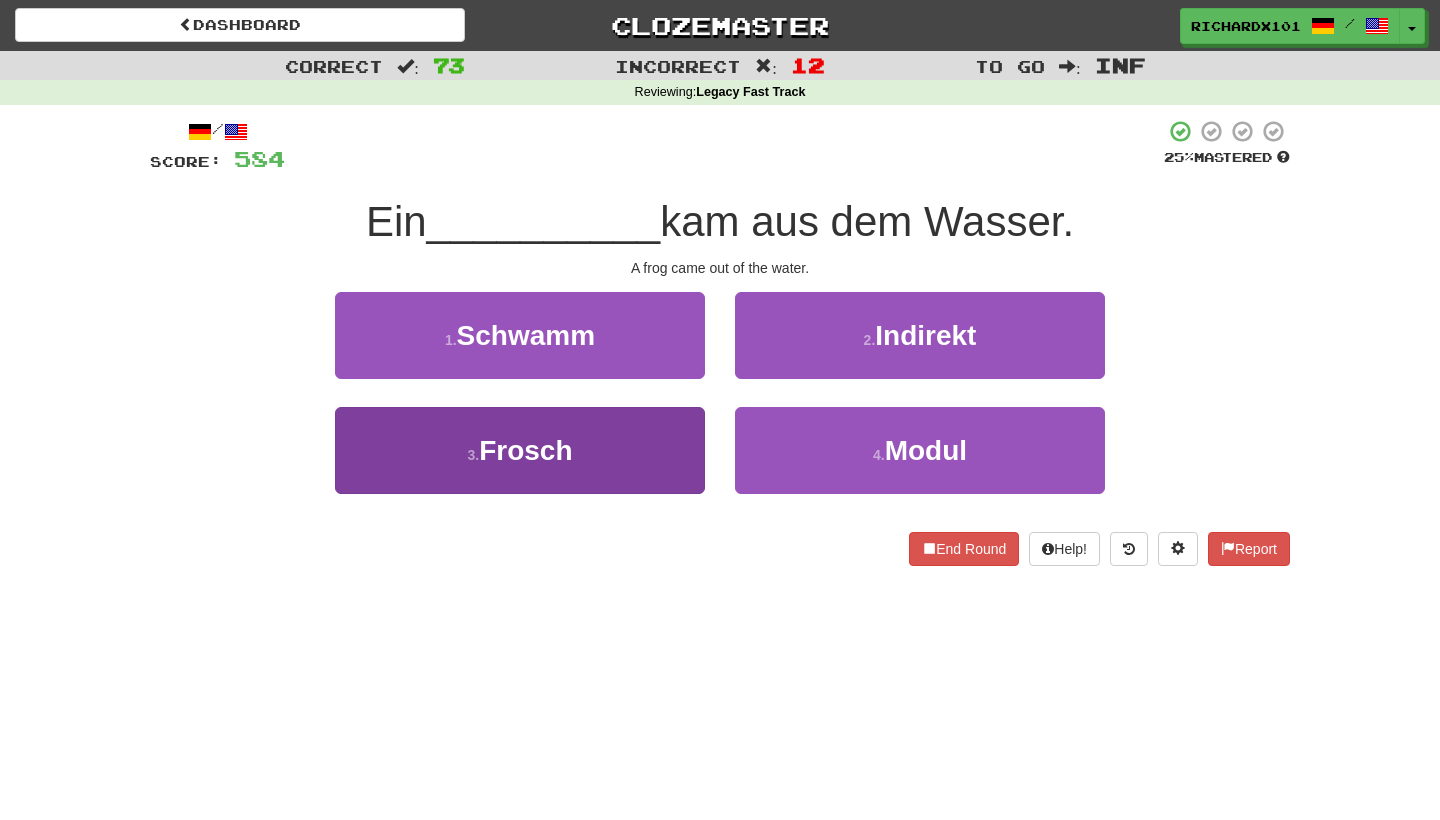 click on "3 .  Frosch" at bounding box center (520, 450) 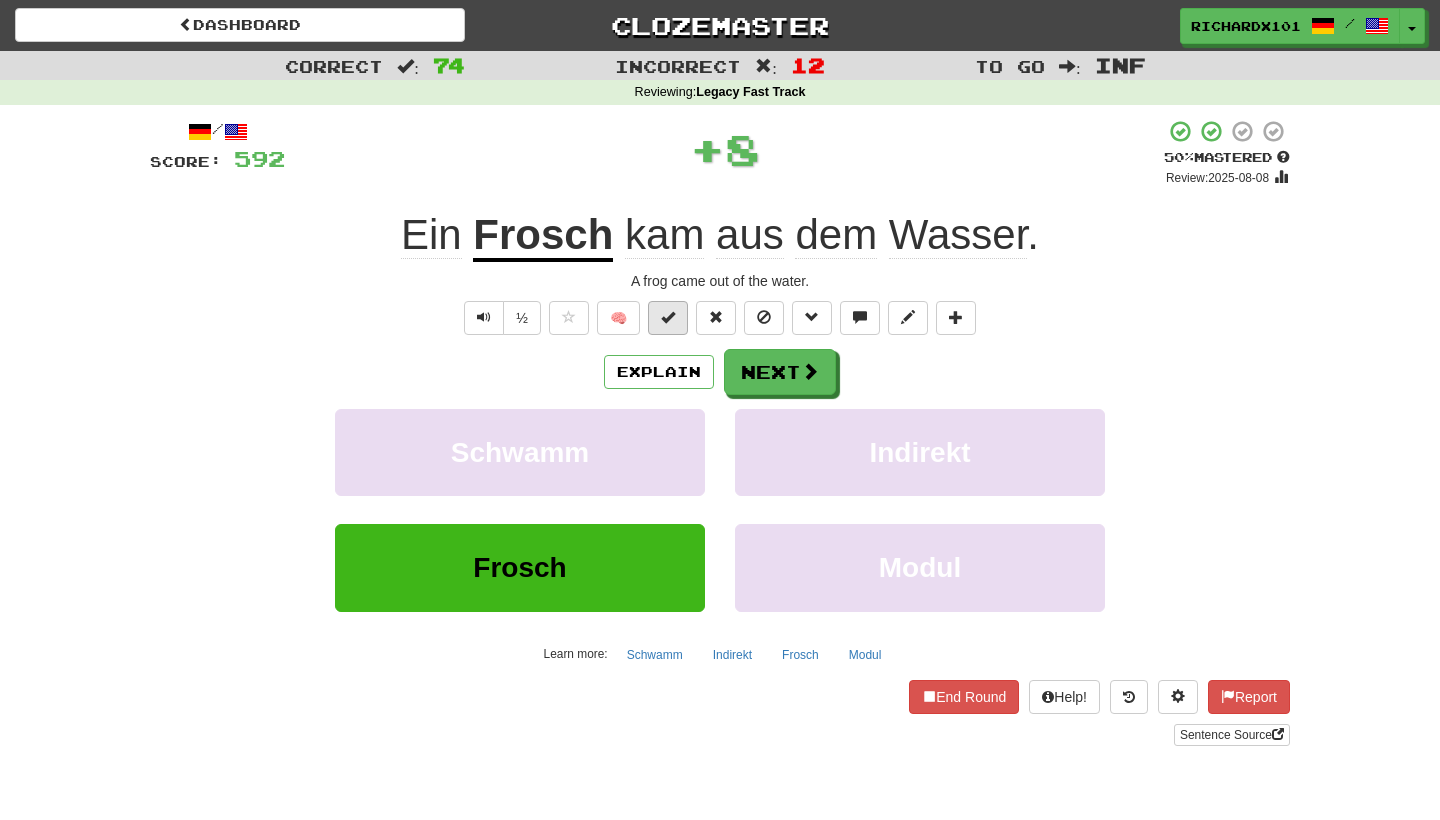 click at bounding box center [668, 317] 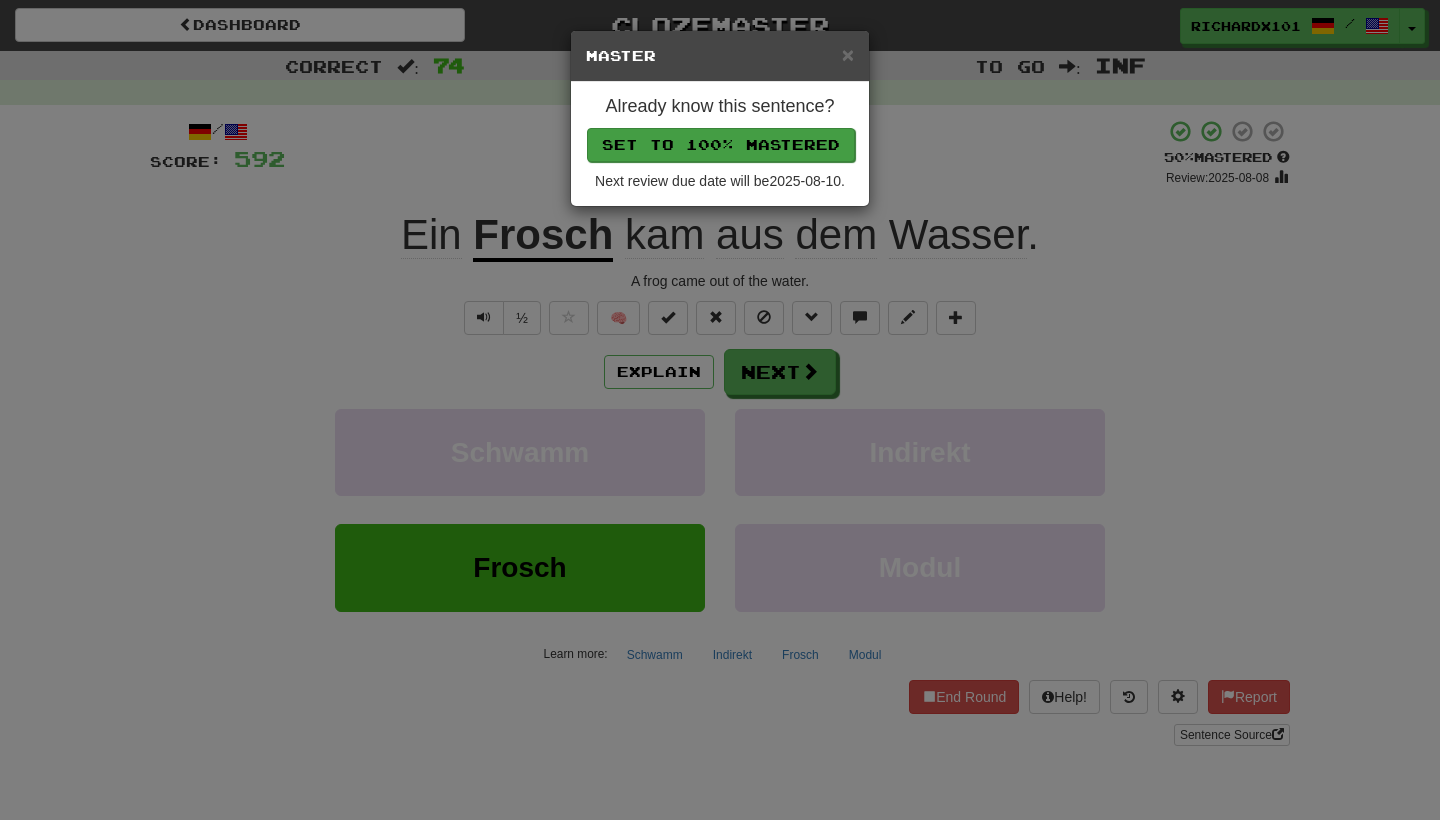 click on "Set to 100% Mastered" at bounding box center [721, 145] 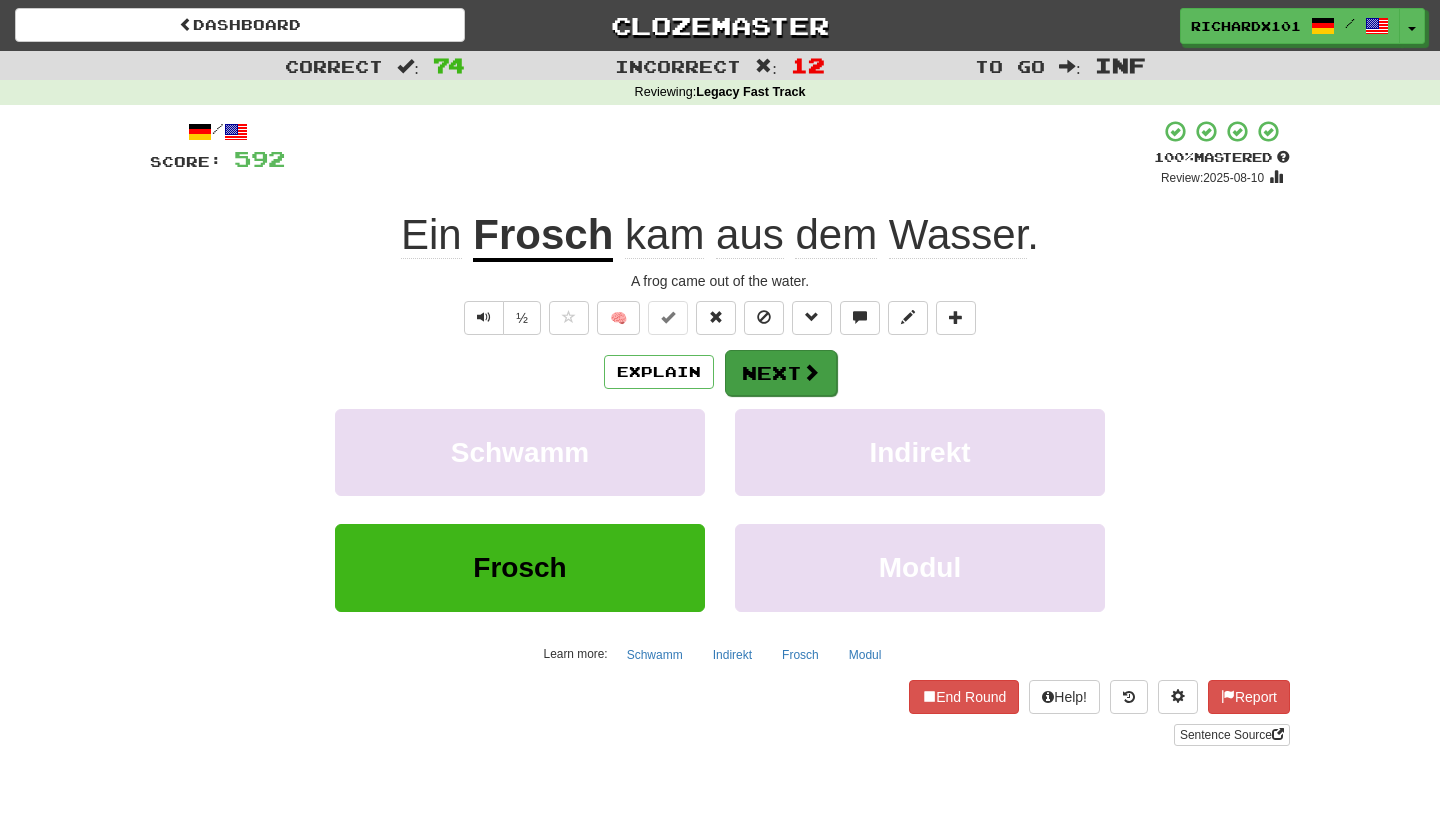 click on "Next" at bounding box center [781, 373] 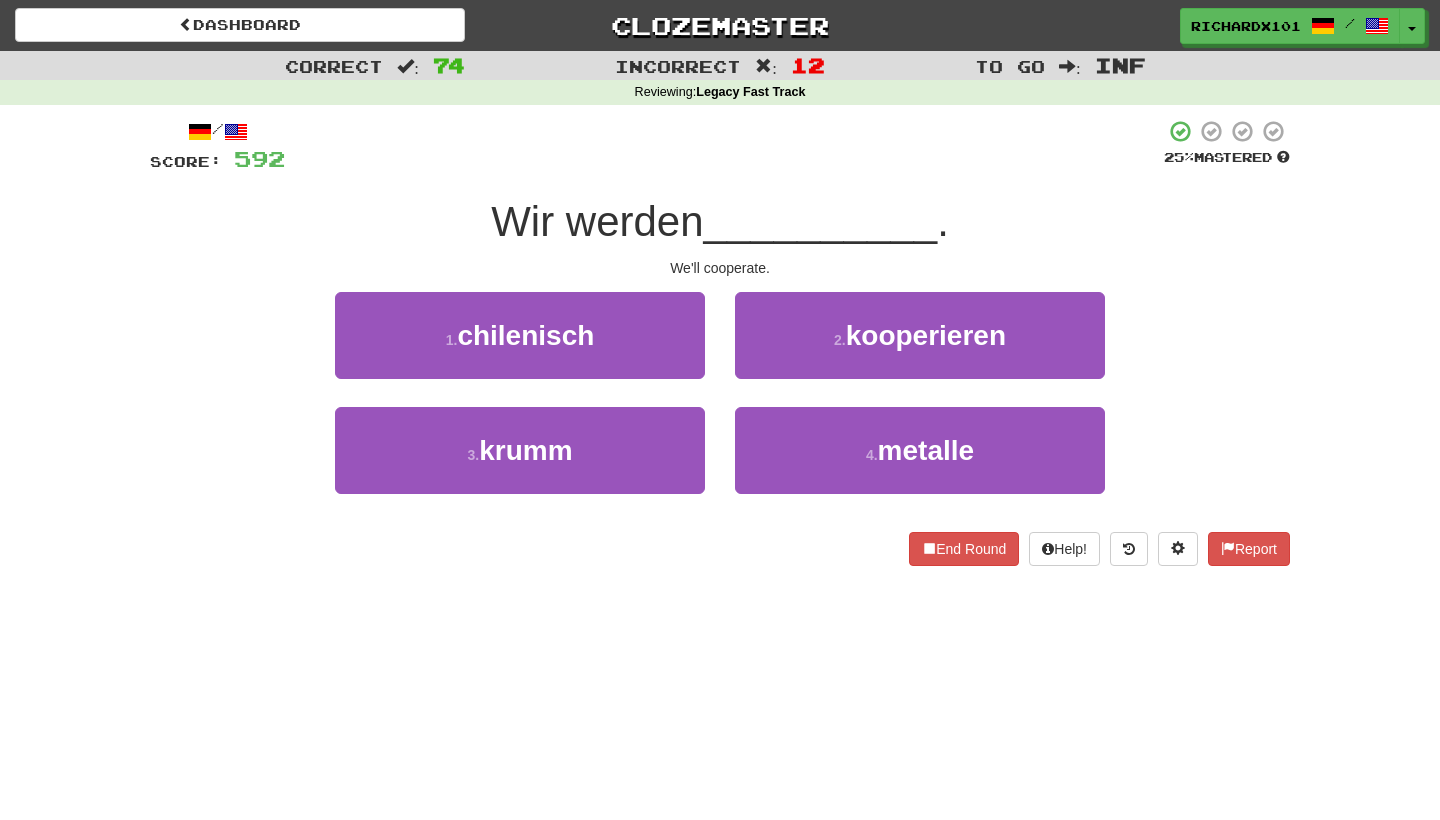 click on "2 .  kooperieren" at bounding box center [920, 335] 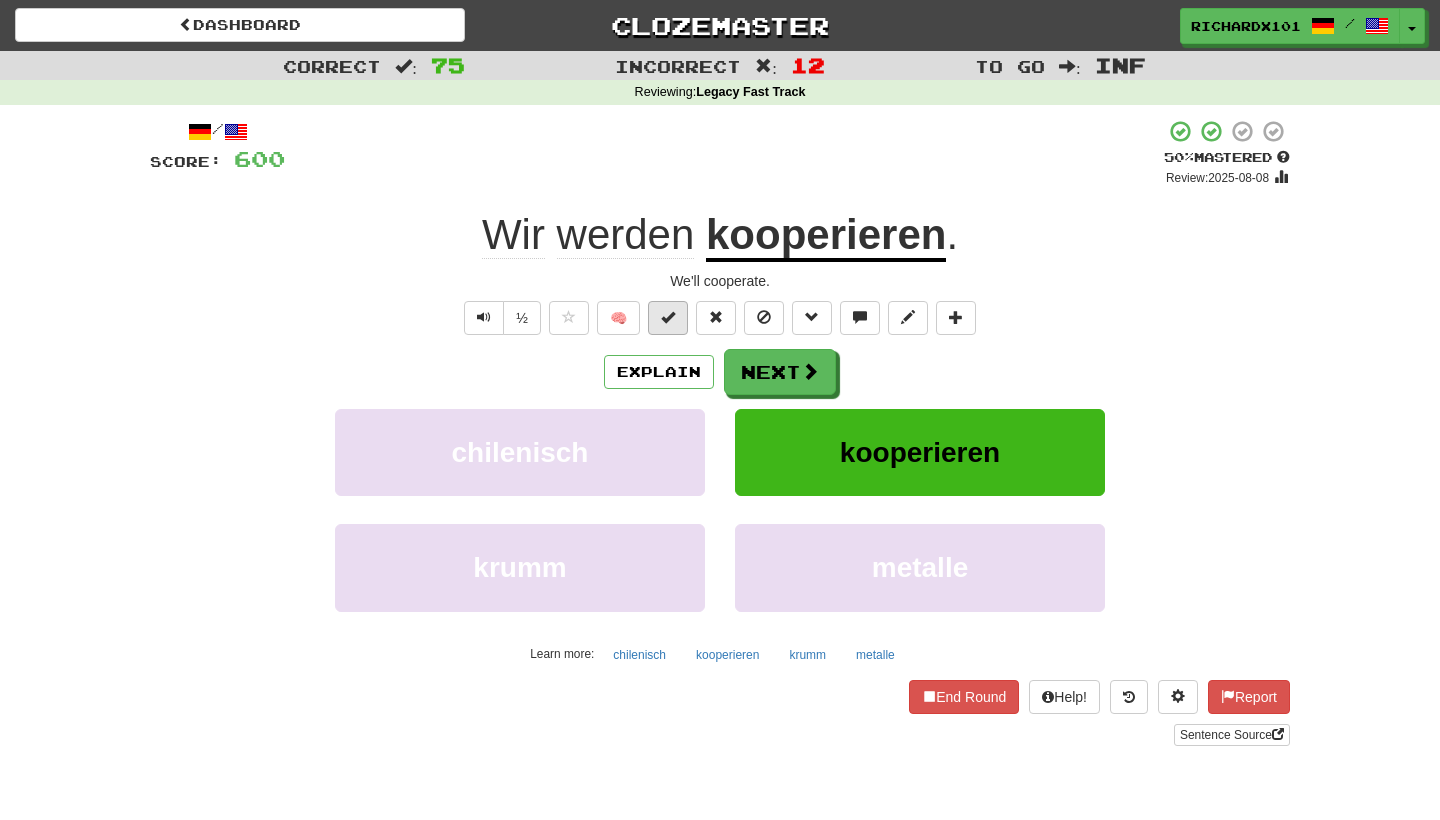 click at bounding box center (668, 317) 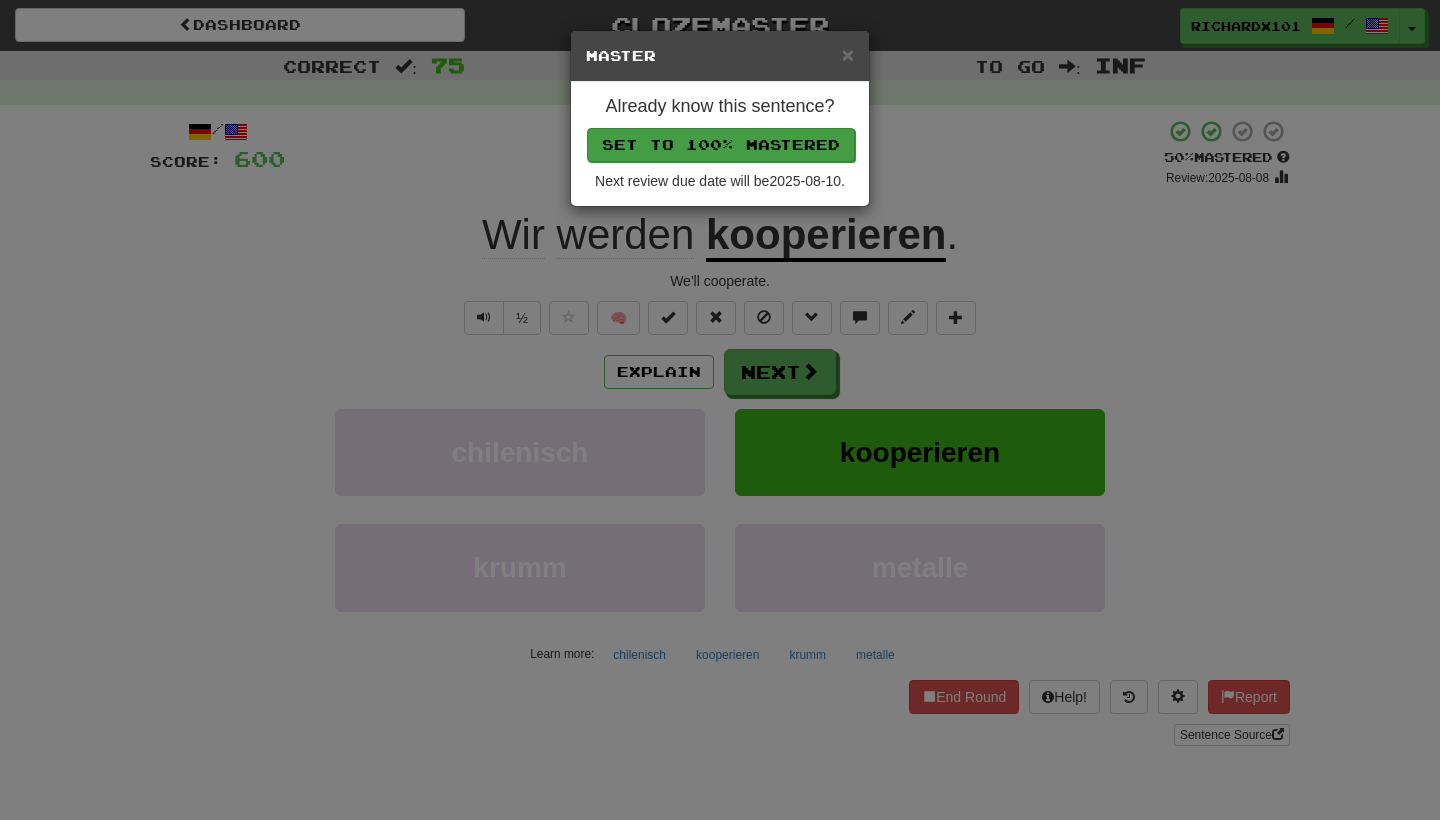 click on "Set to 100% Mastered" at bounding box center [721, 145] 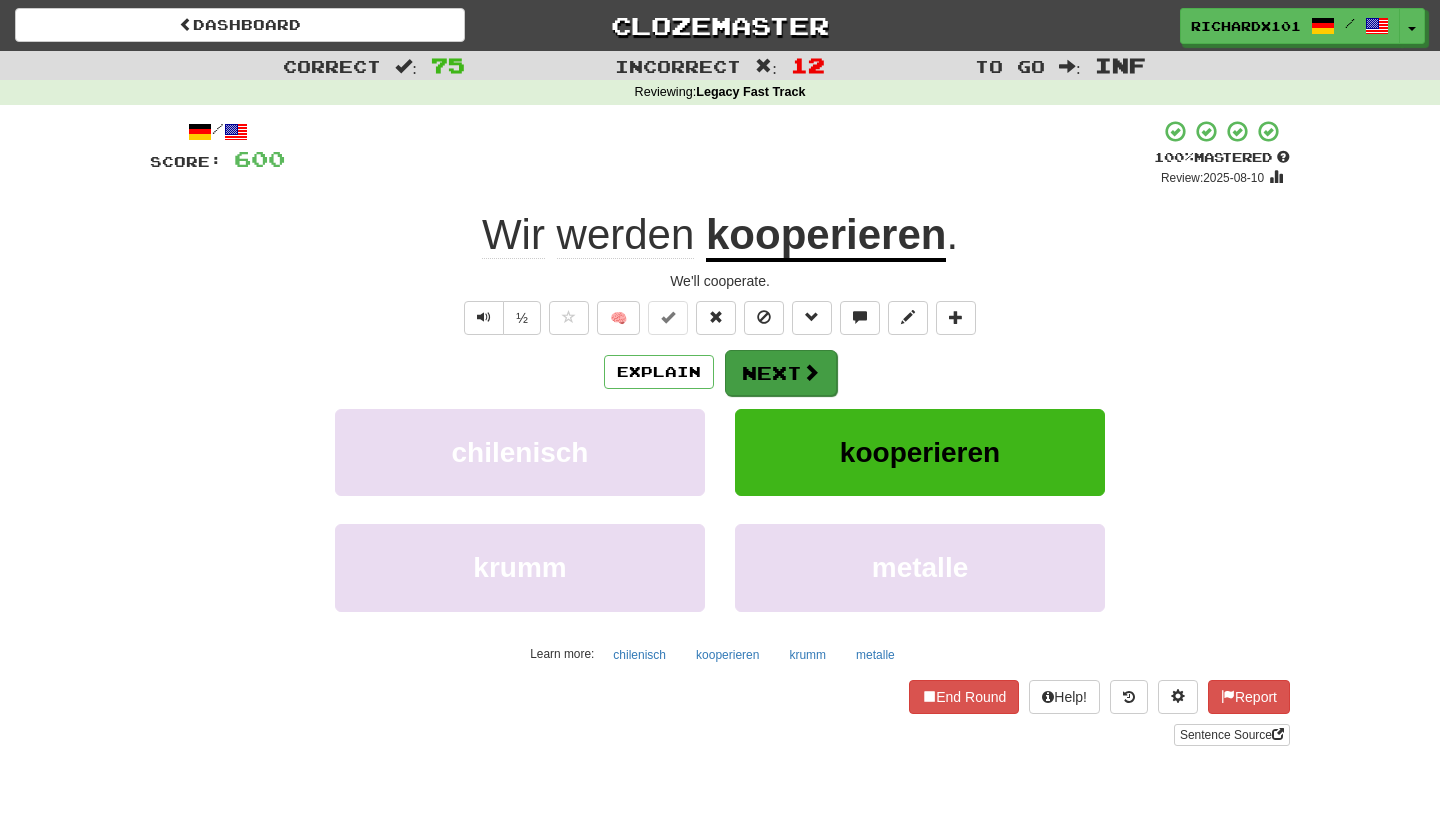 click on "Next" at bounding box center [781, 373] 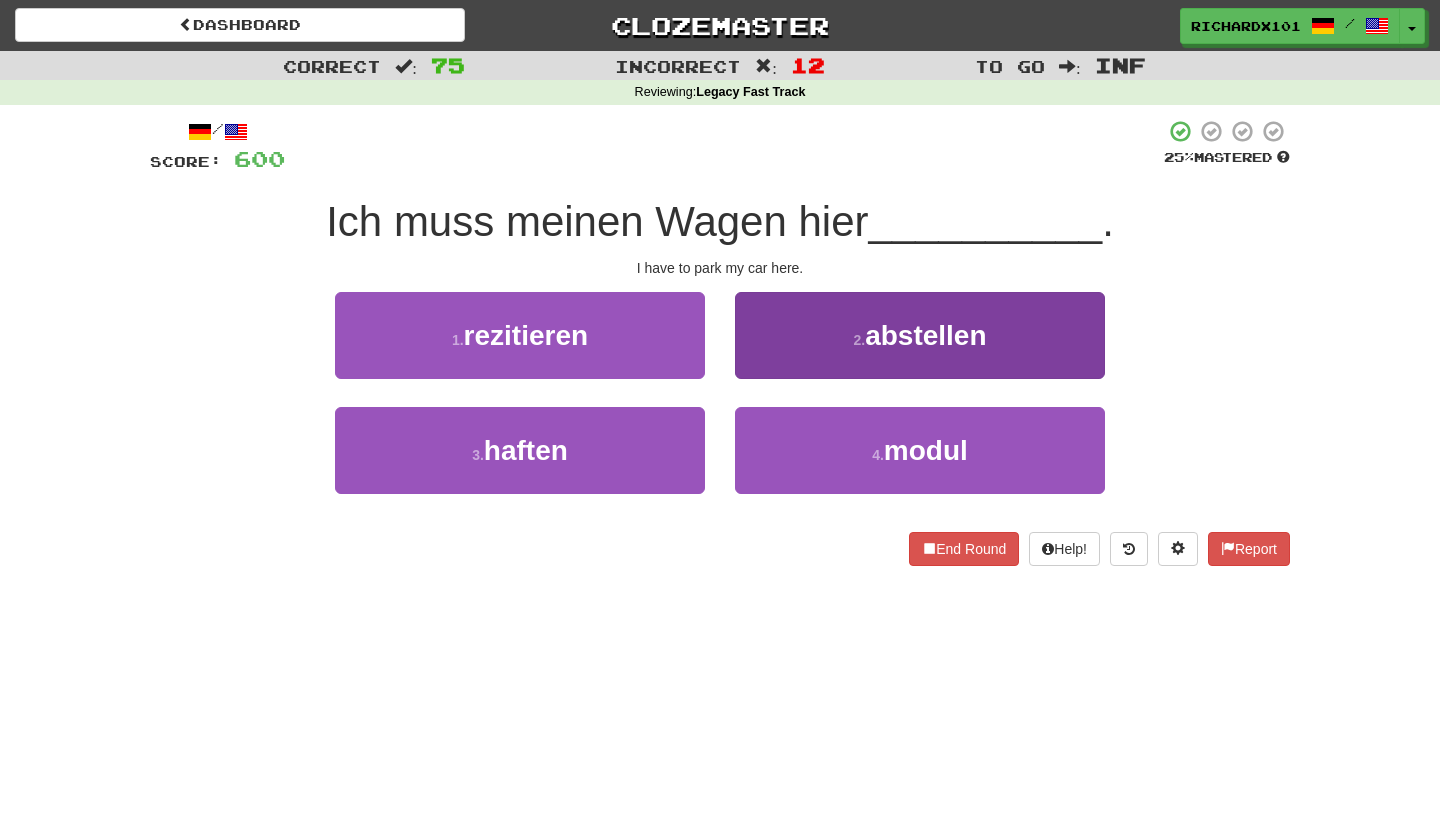 click on "2 .  abstellen" at bounding box center [920, 335] 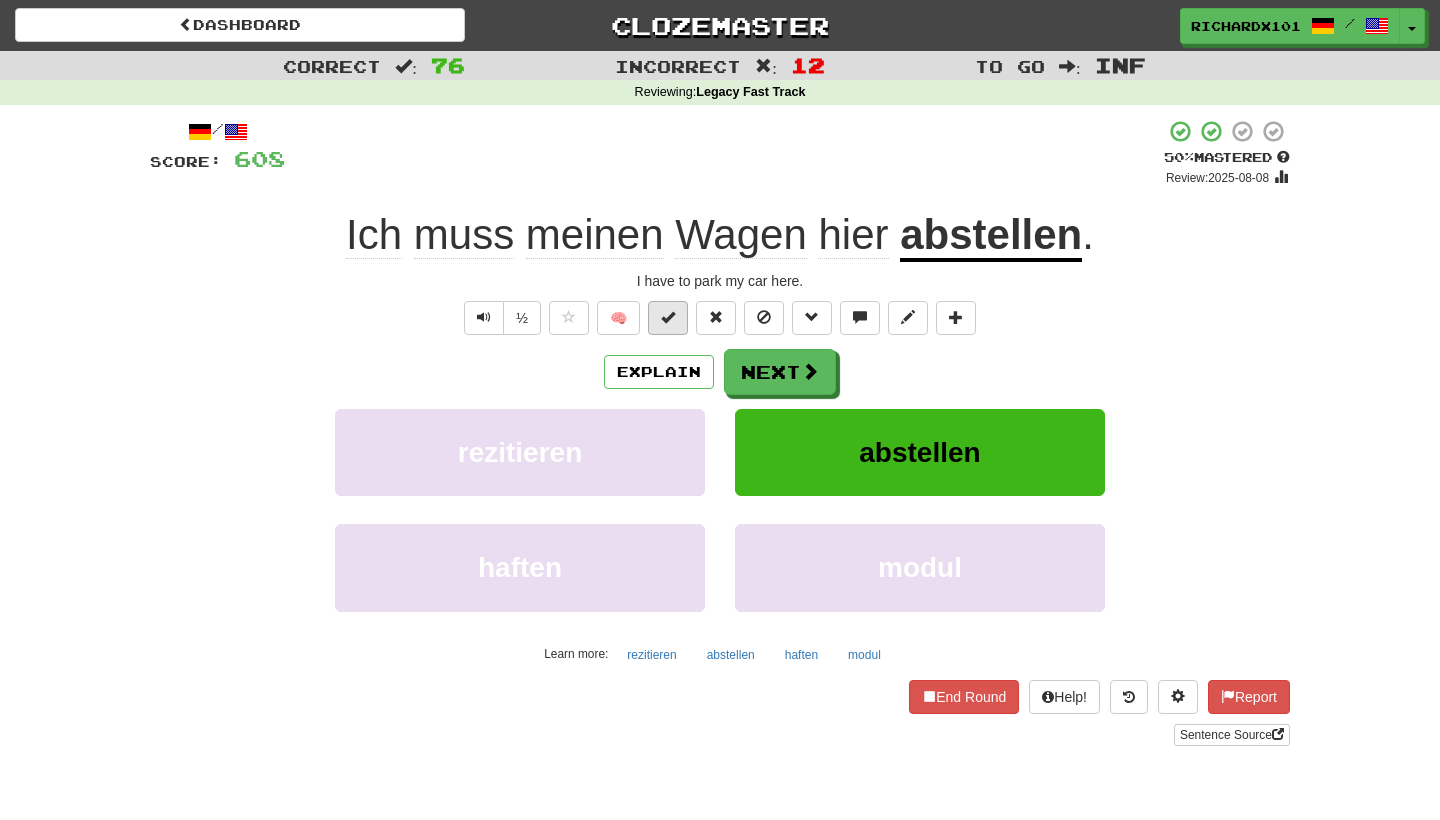 click at bounding box center [668, 318] 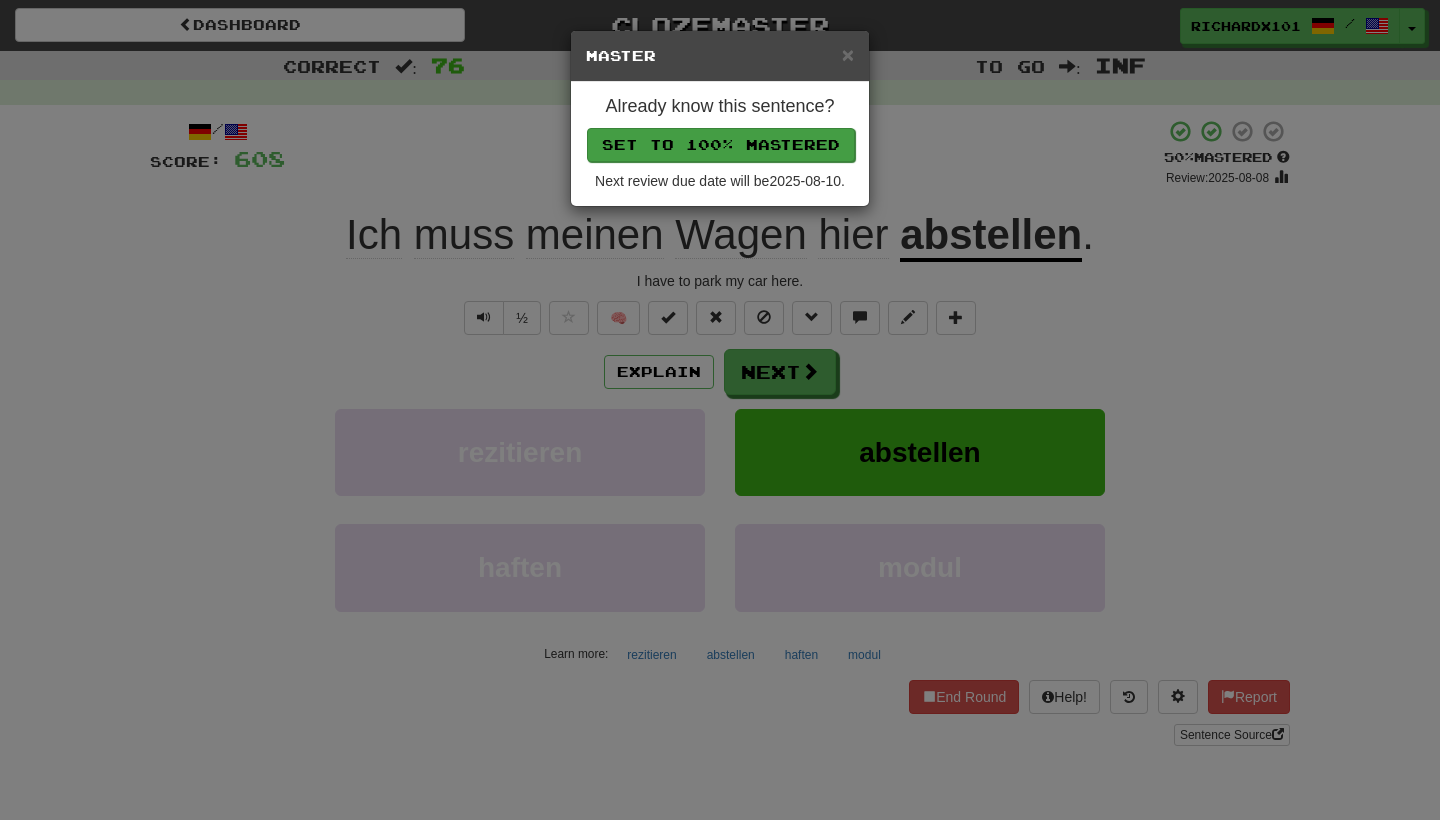 click on "Set to 100% Mastered" at bounding box center [721, 145] 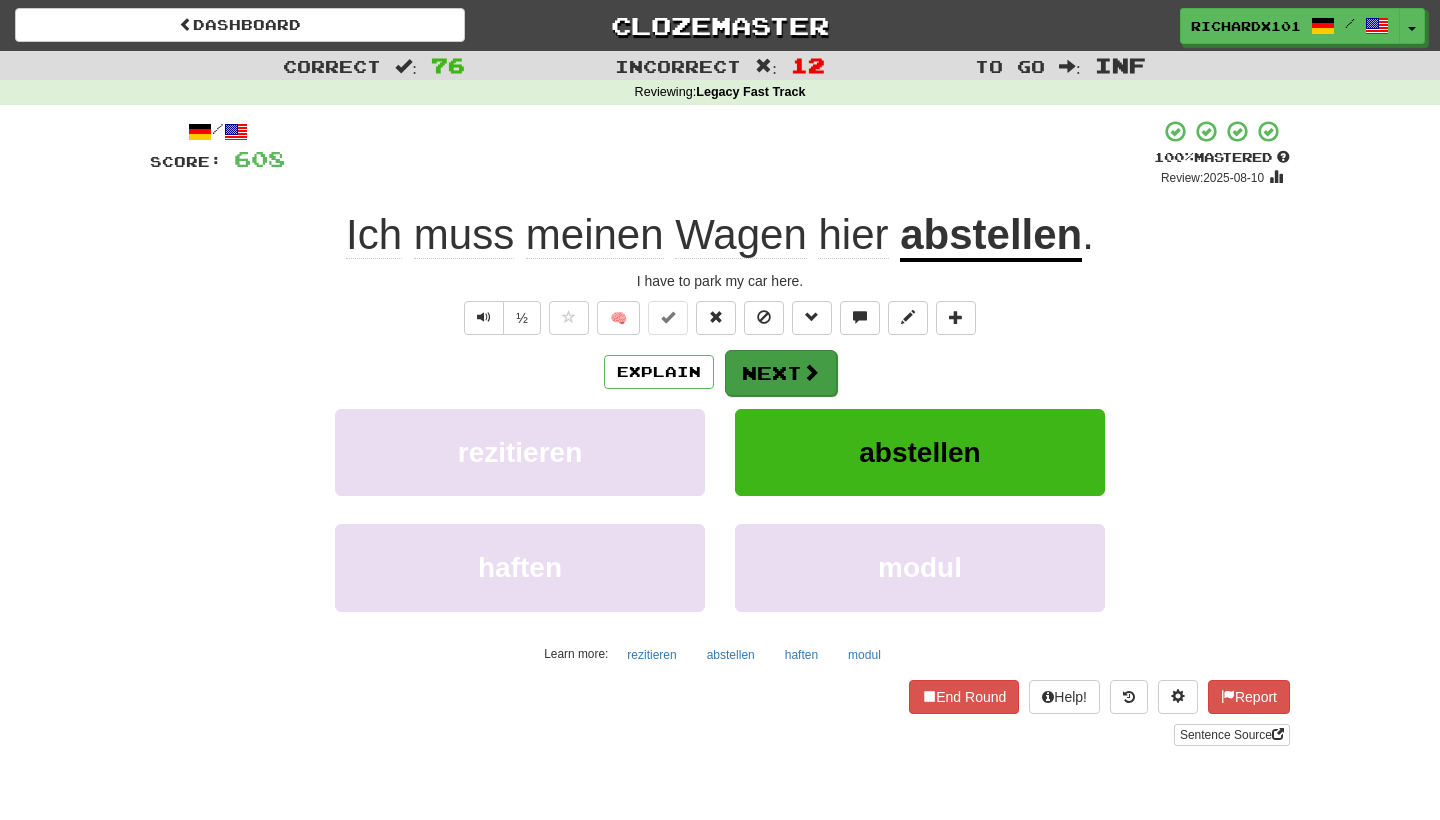 click at bounding box center (811, 372) 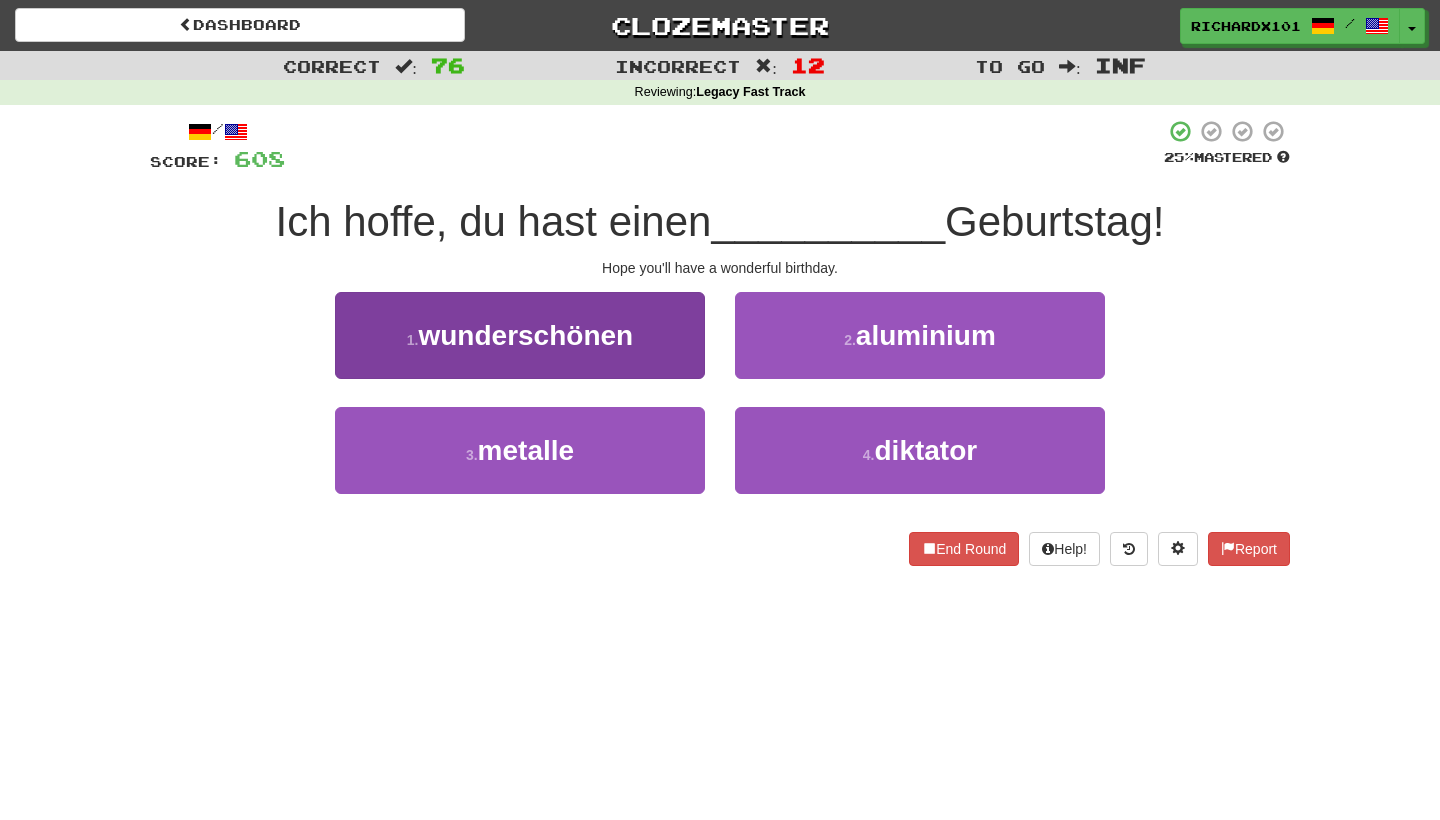 click on "1 .  wunderschönen" at bounding box center (520, 335) 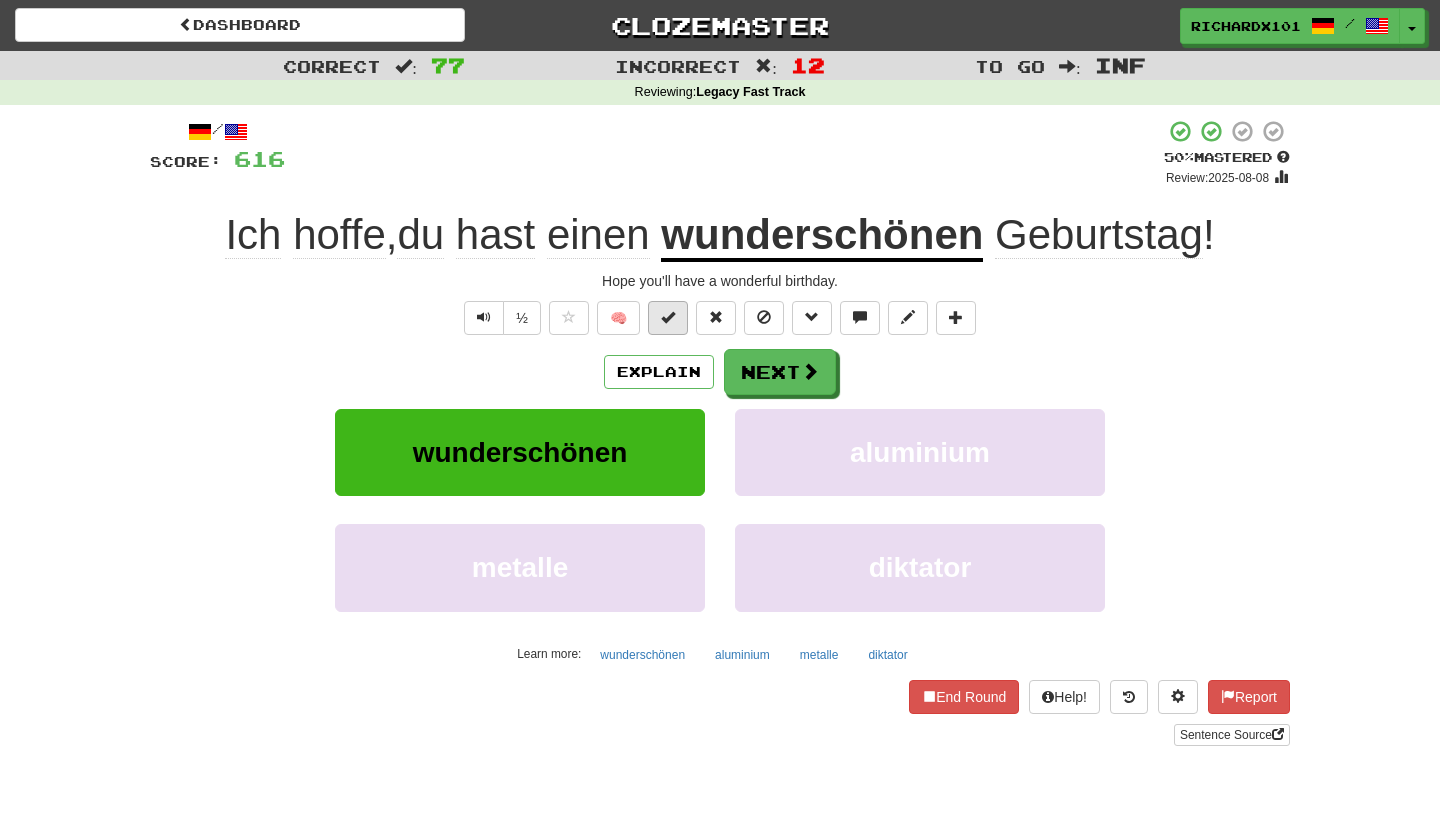 click at bounding box center (668, 317) 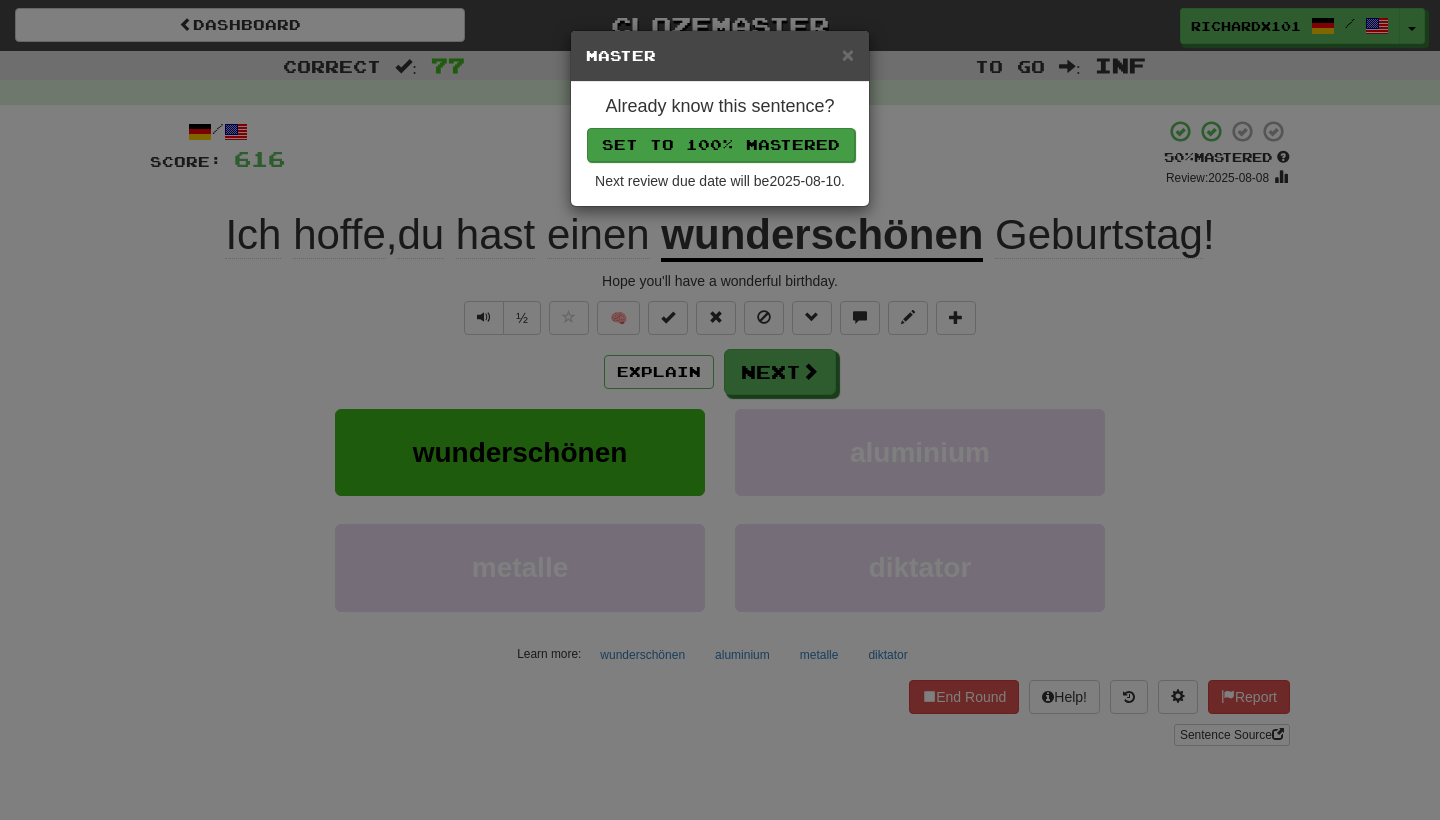 click on "Set to 100% Mastered" at bounding box center (721, 145) 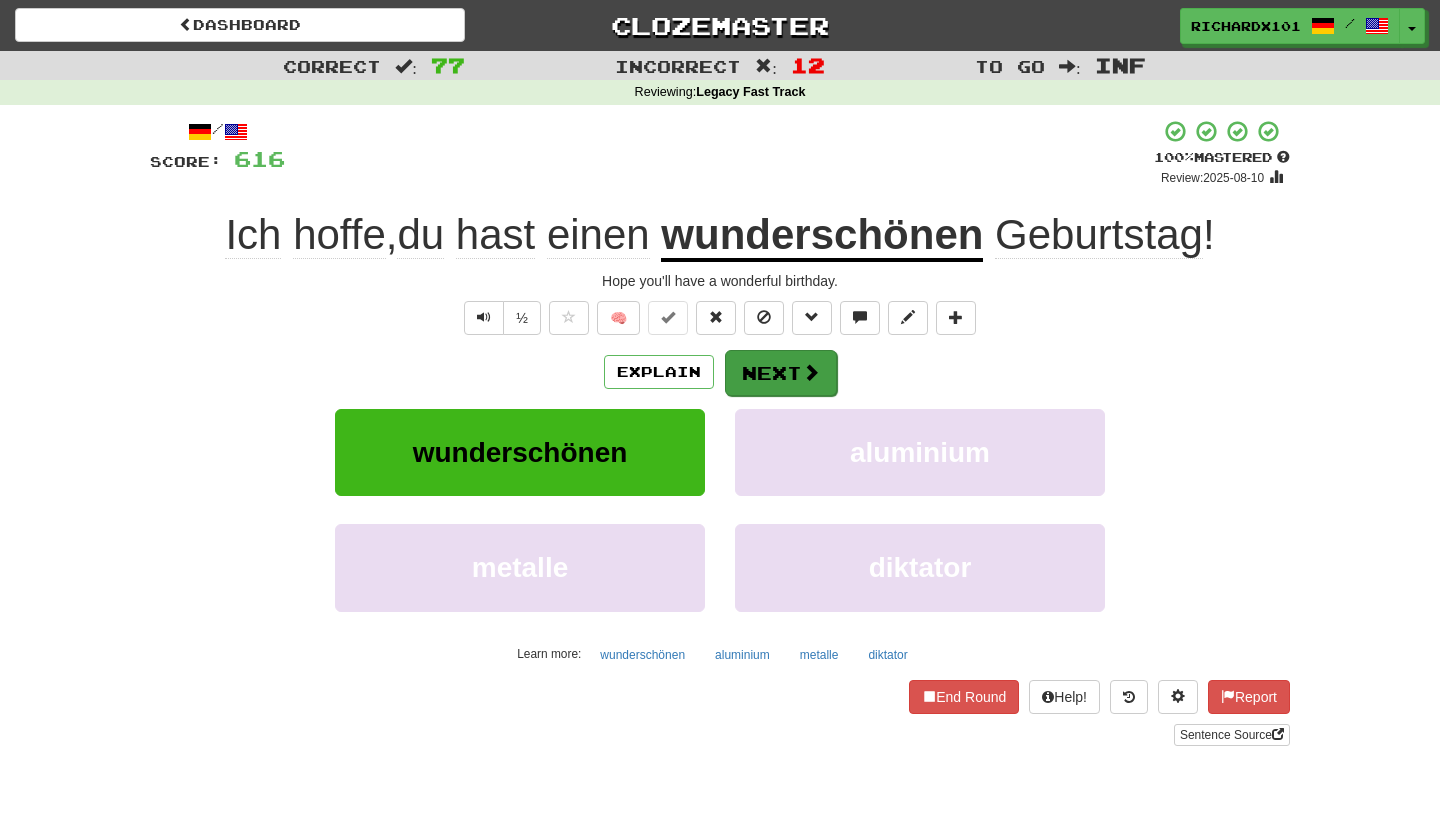 click on "Next" at bounding box center (781, 373) 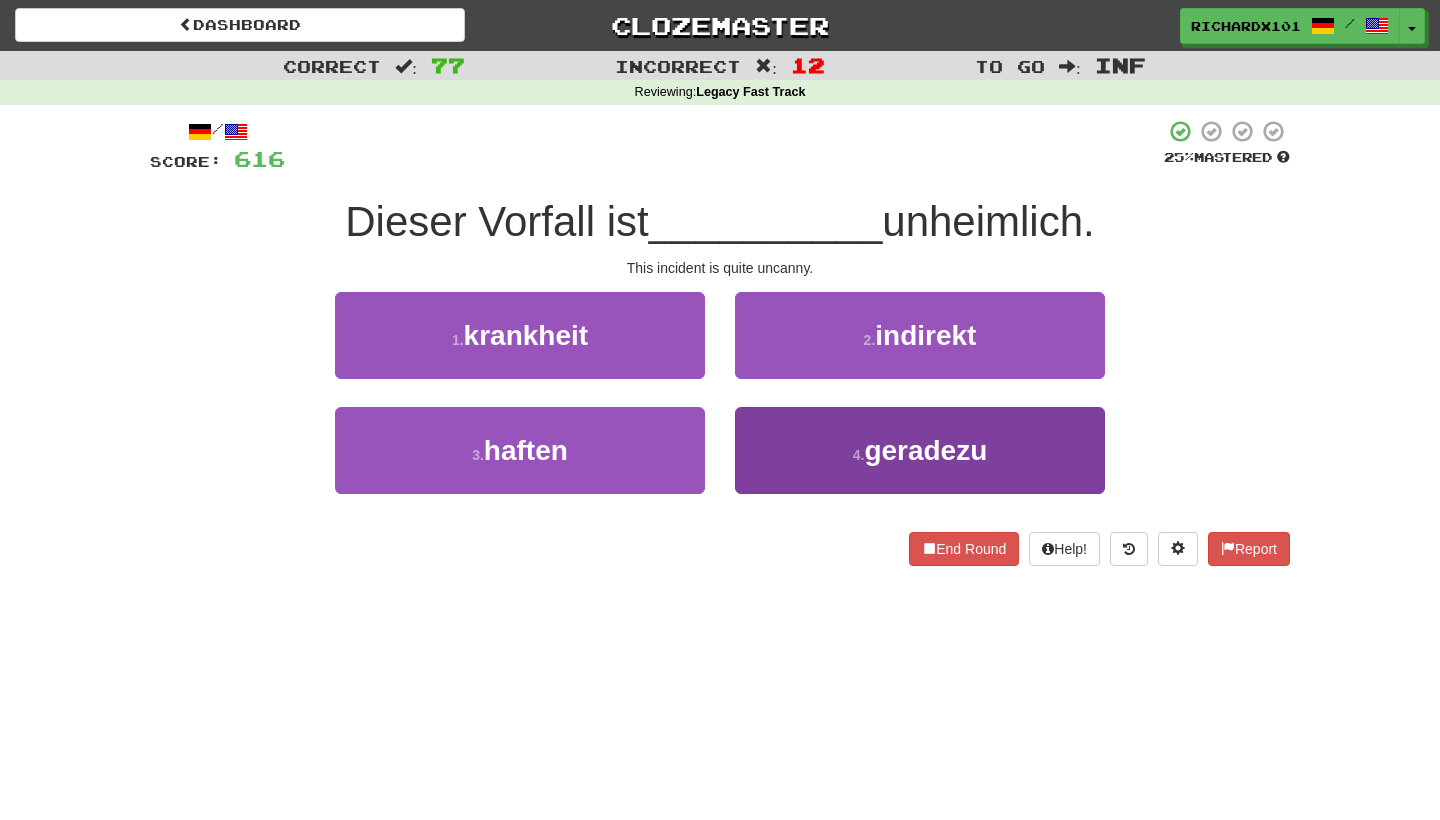 click on "4 .  geradezu" at bounding box center [920, 450] 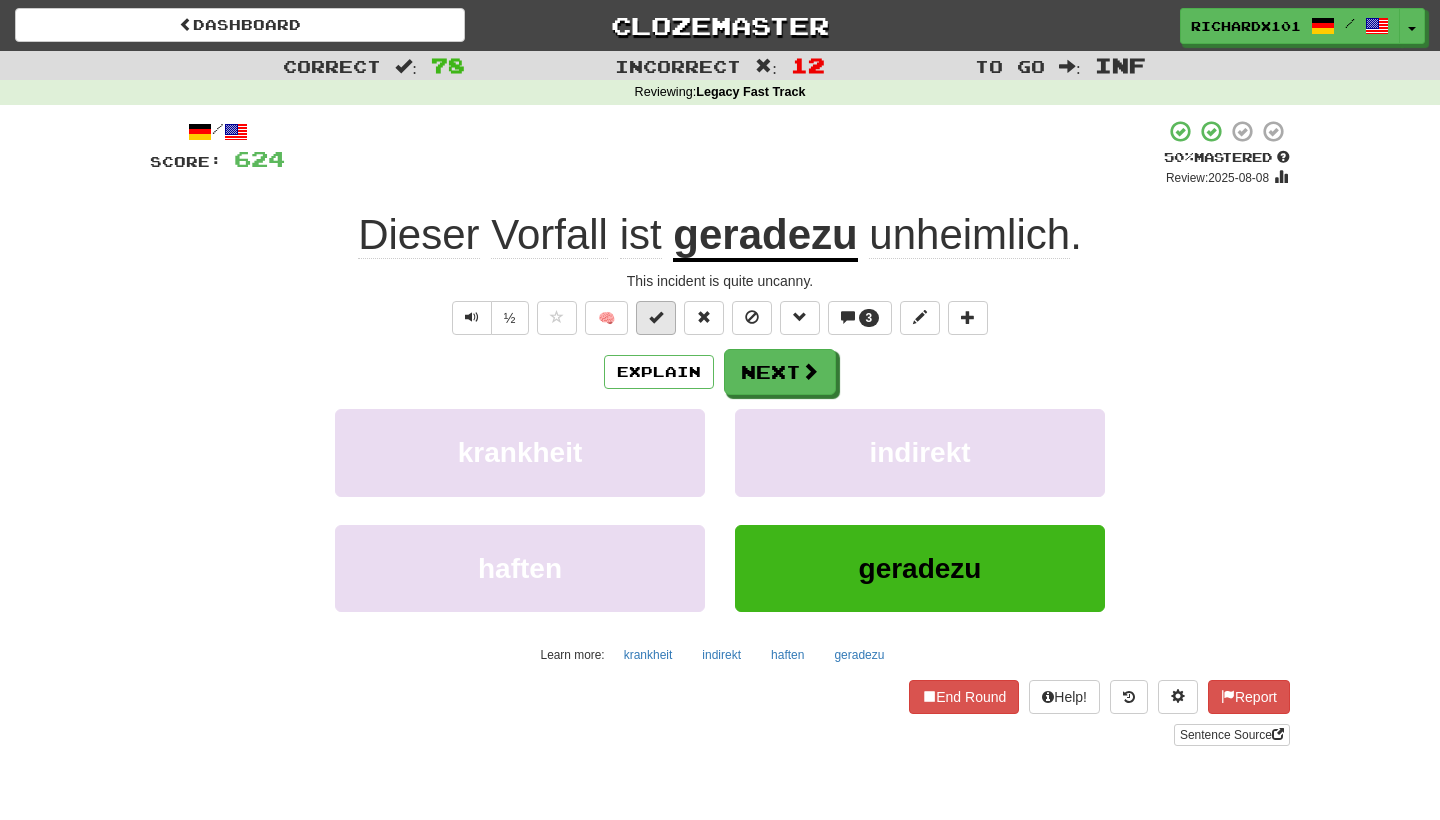 click at bounding box center [656, 317] 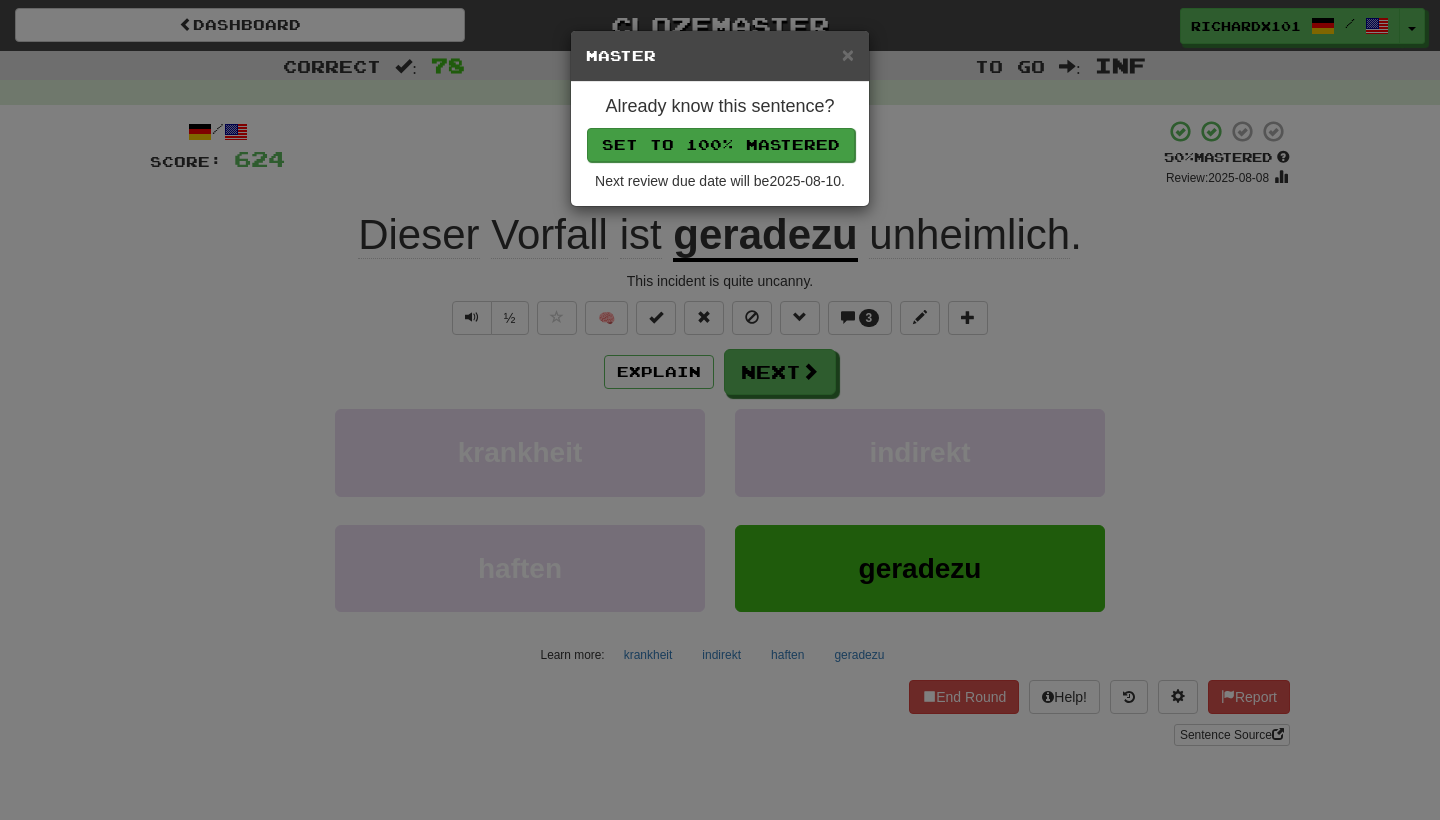 click on "Set to 100% Mastered" at bounding box center [721, 145] 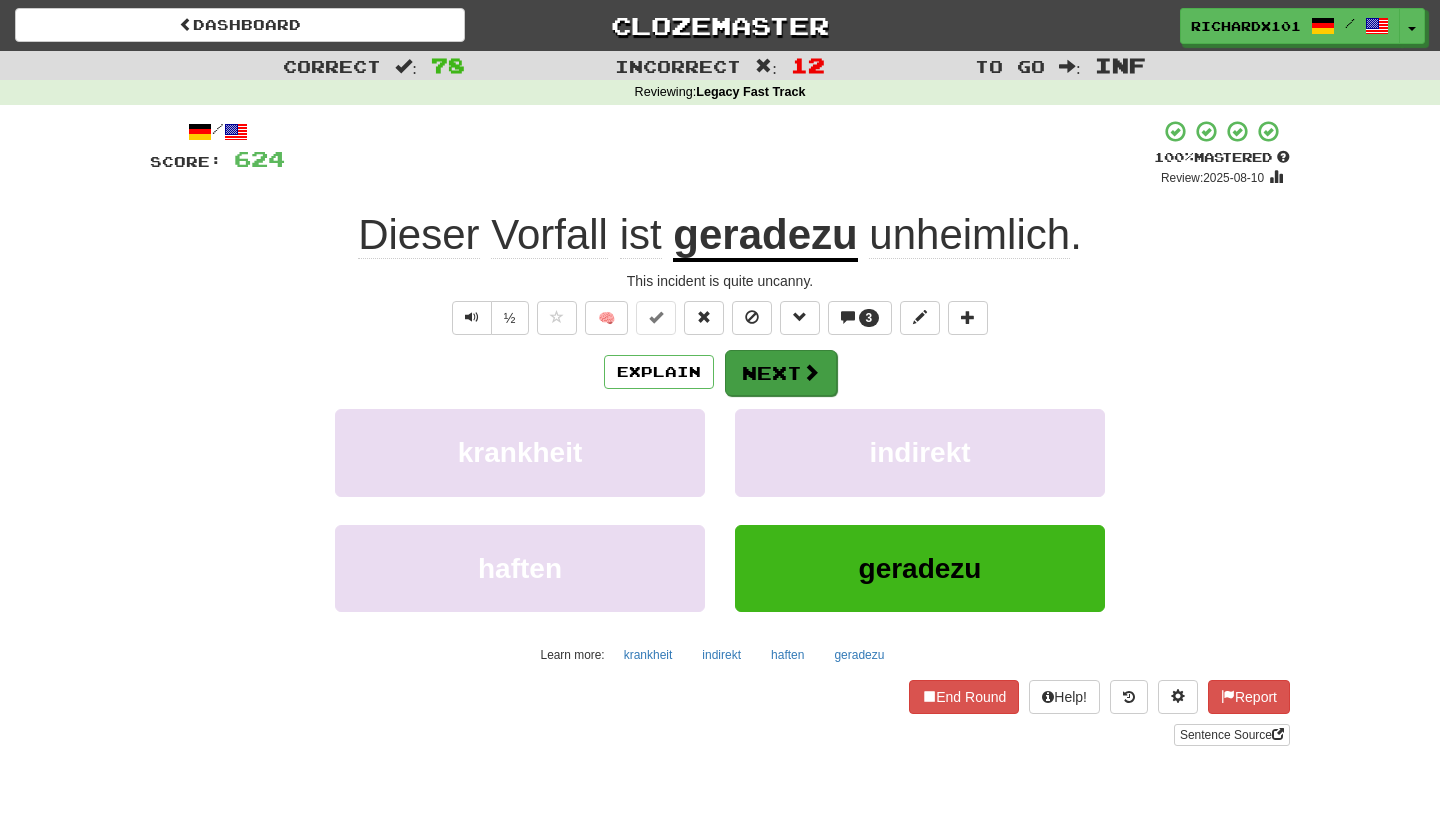 click on "Next" at bounding box center (781, 373) 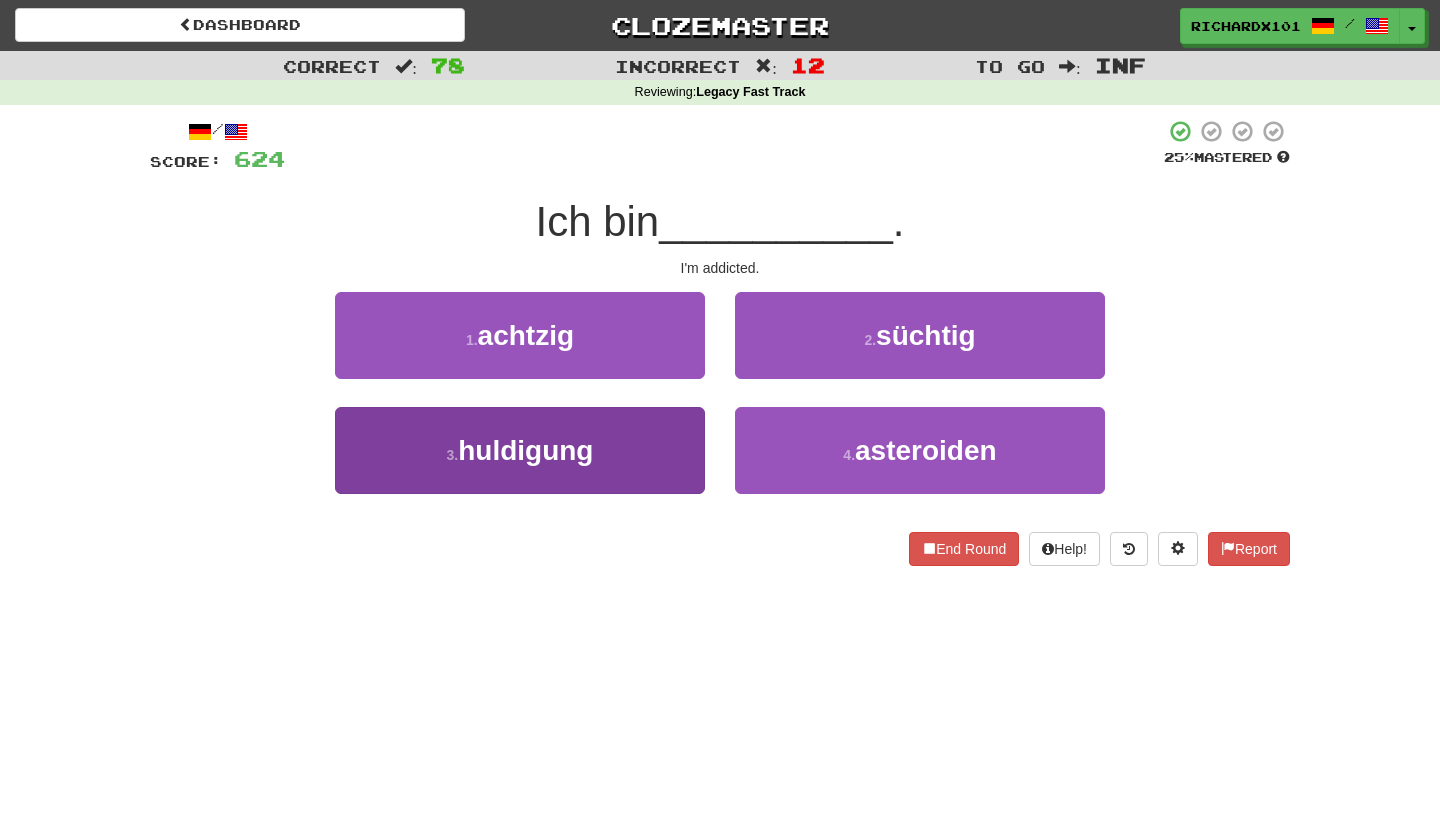 click on "3 .  huldigung" at bounding box center [520, 450] 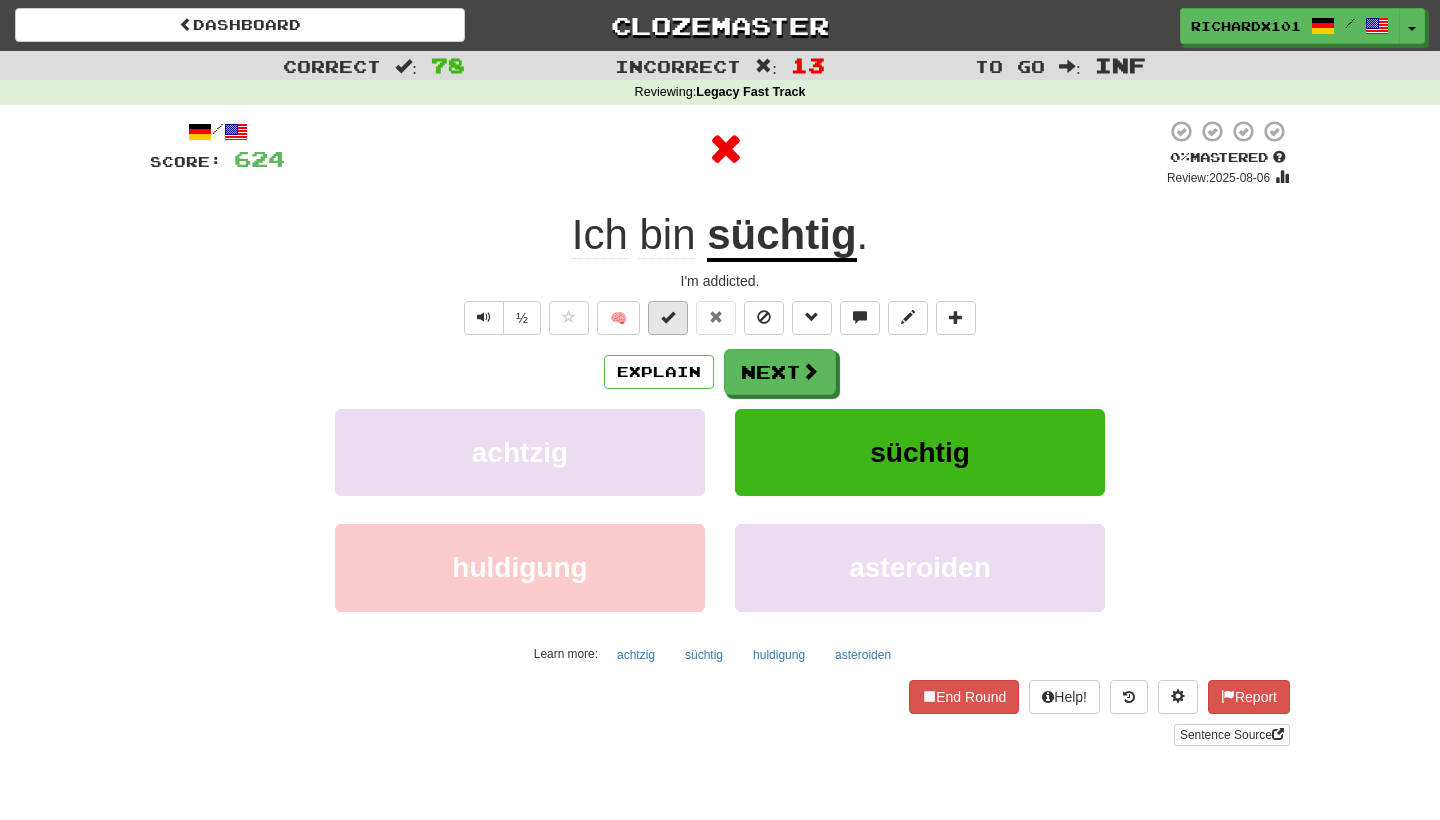 click at bounding box center (668, 318) 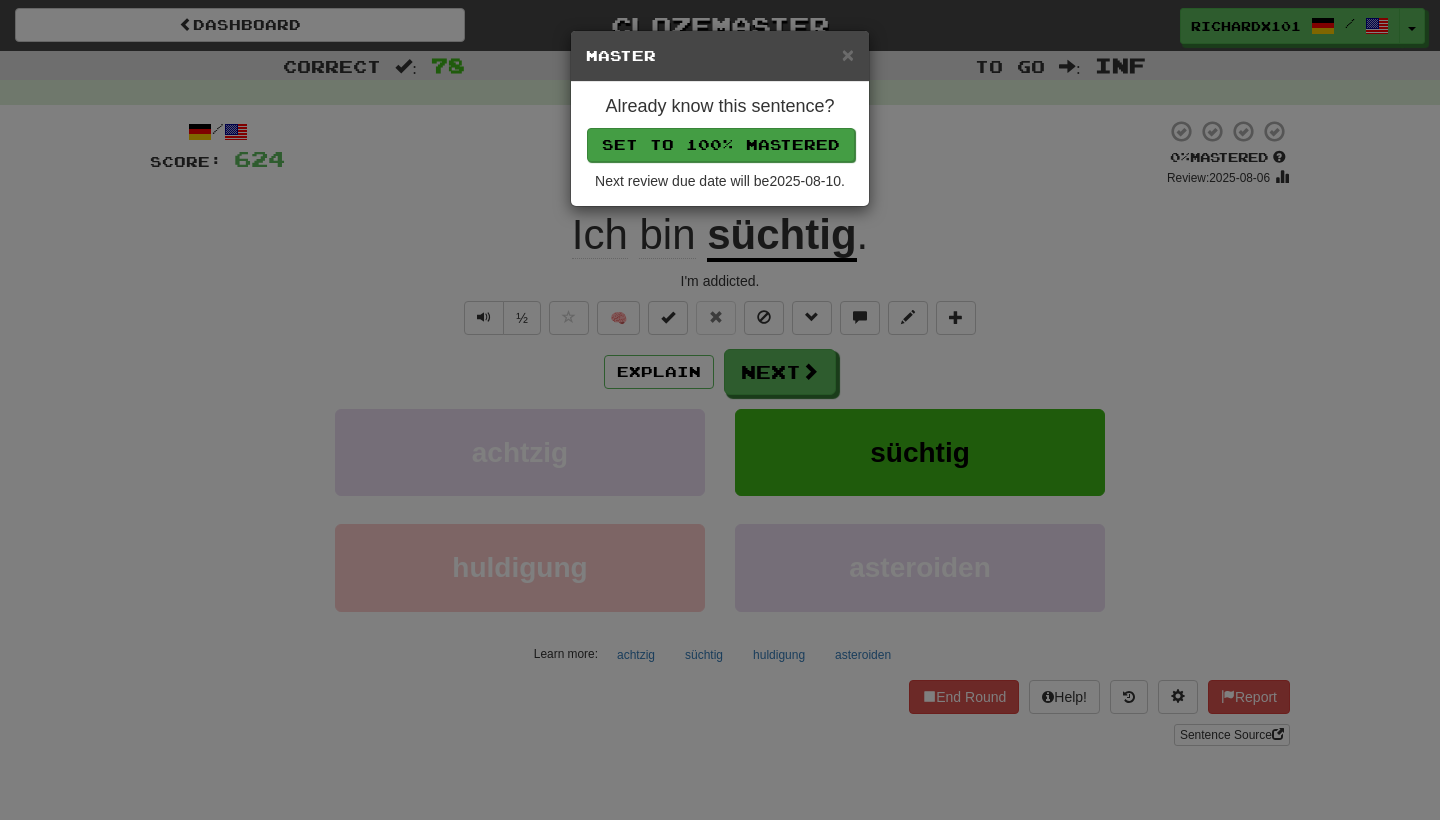 click on "Set to 100% Mastered" at bounding box center (721, 145) 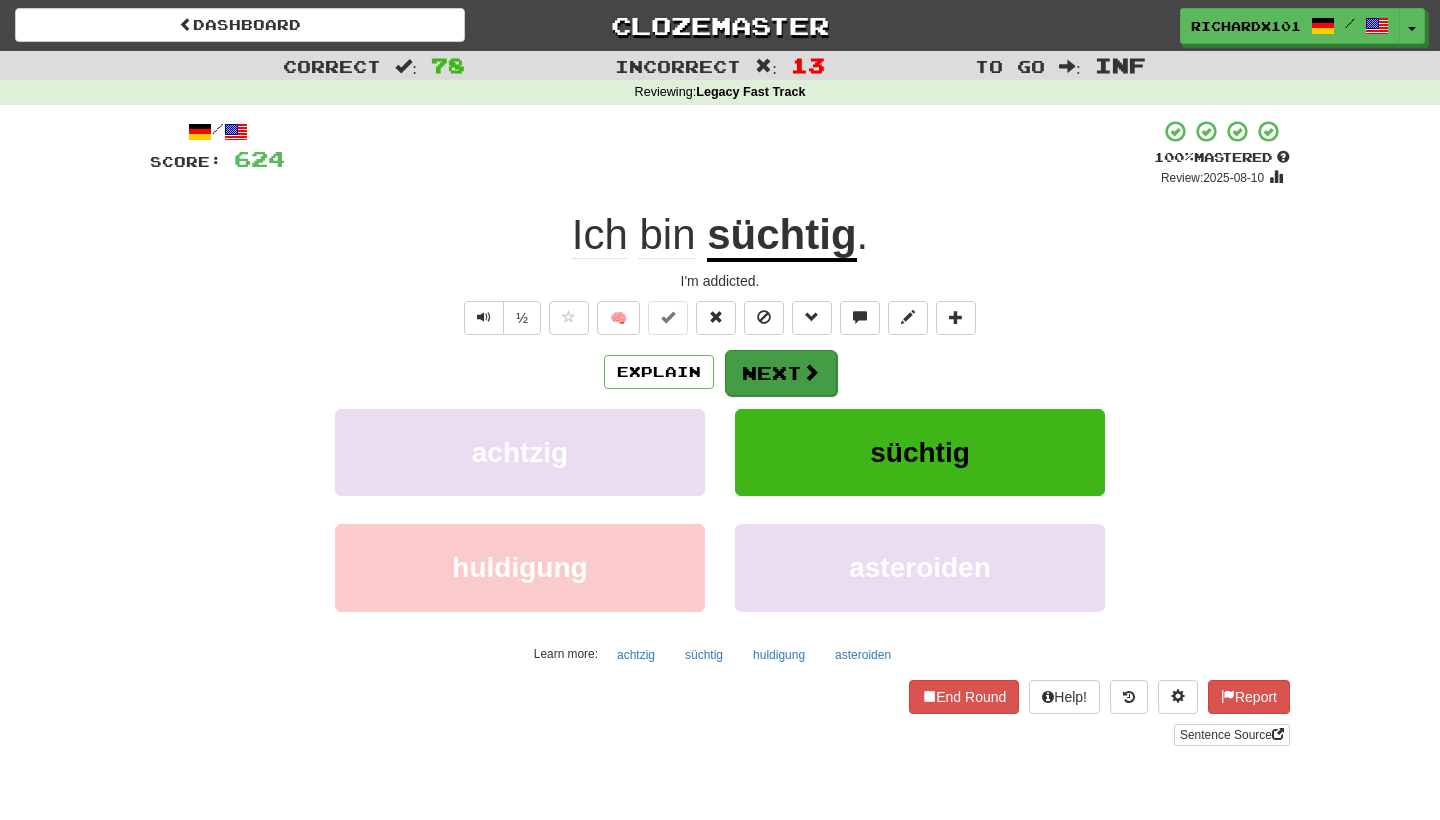 click on "Next" at bounding box center (781, 373) 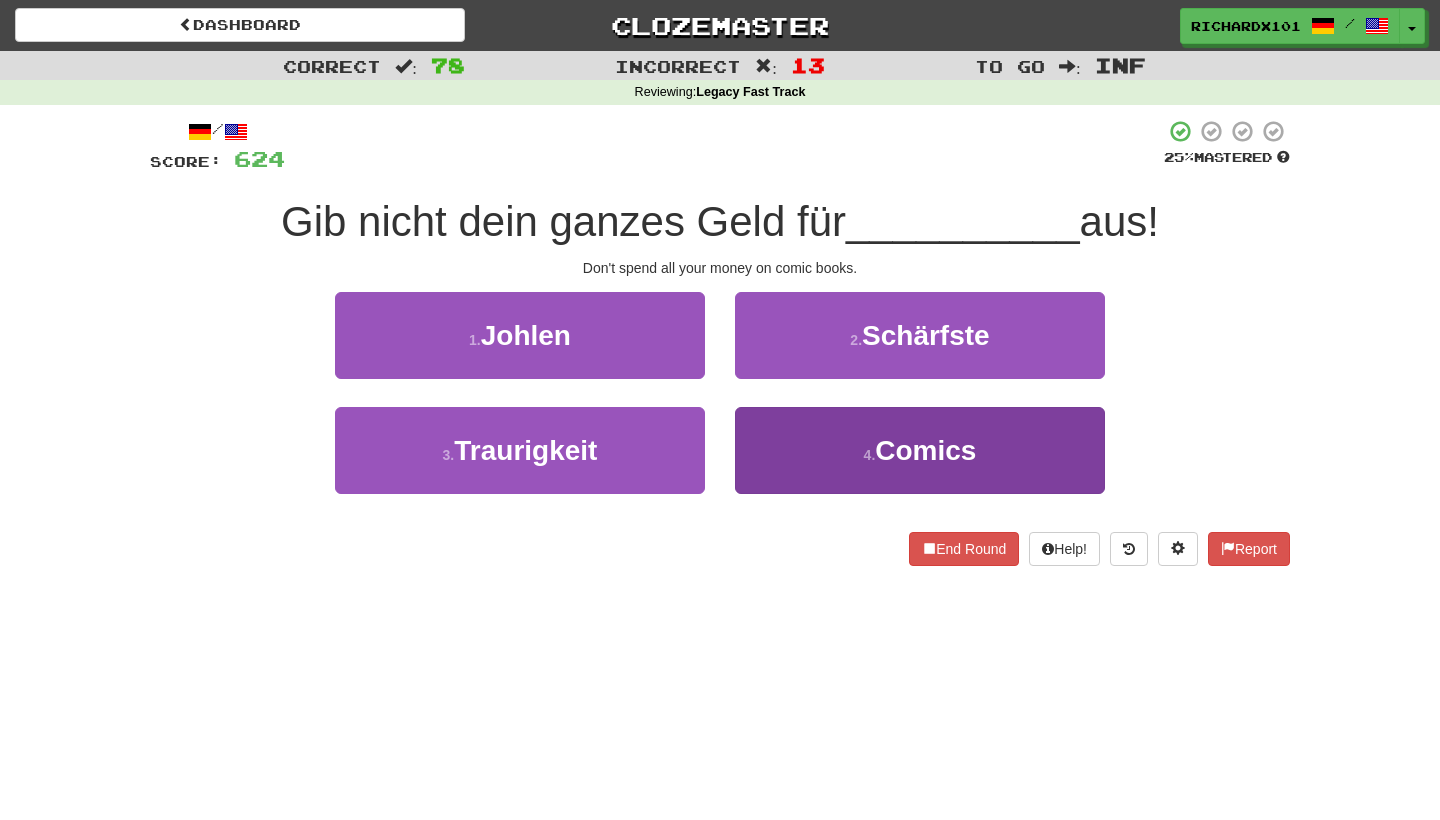 click on "4 .  Comics" at bounding box center (920, 450) 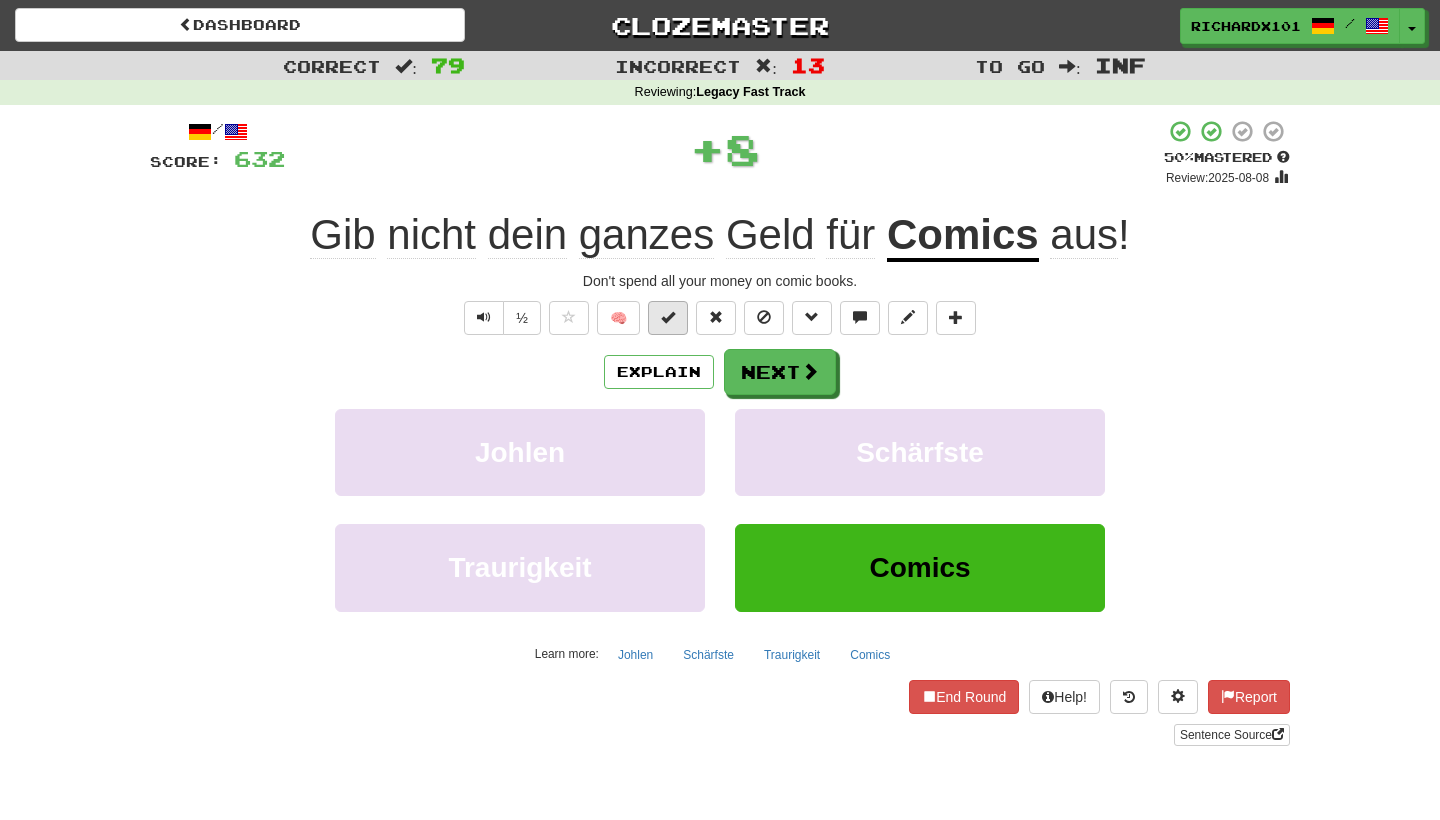 click at bounding box center [668, 317] 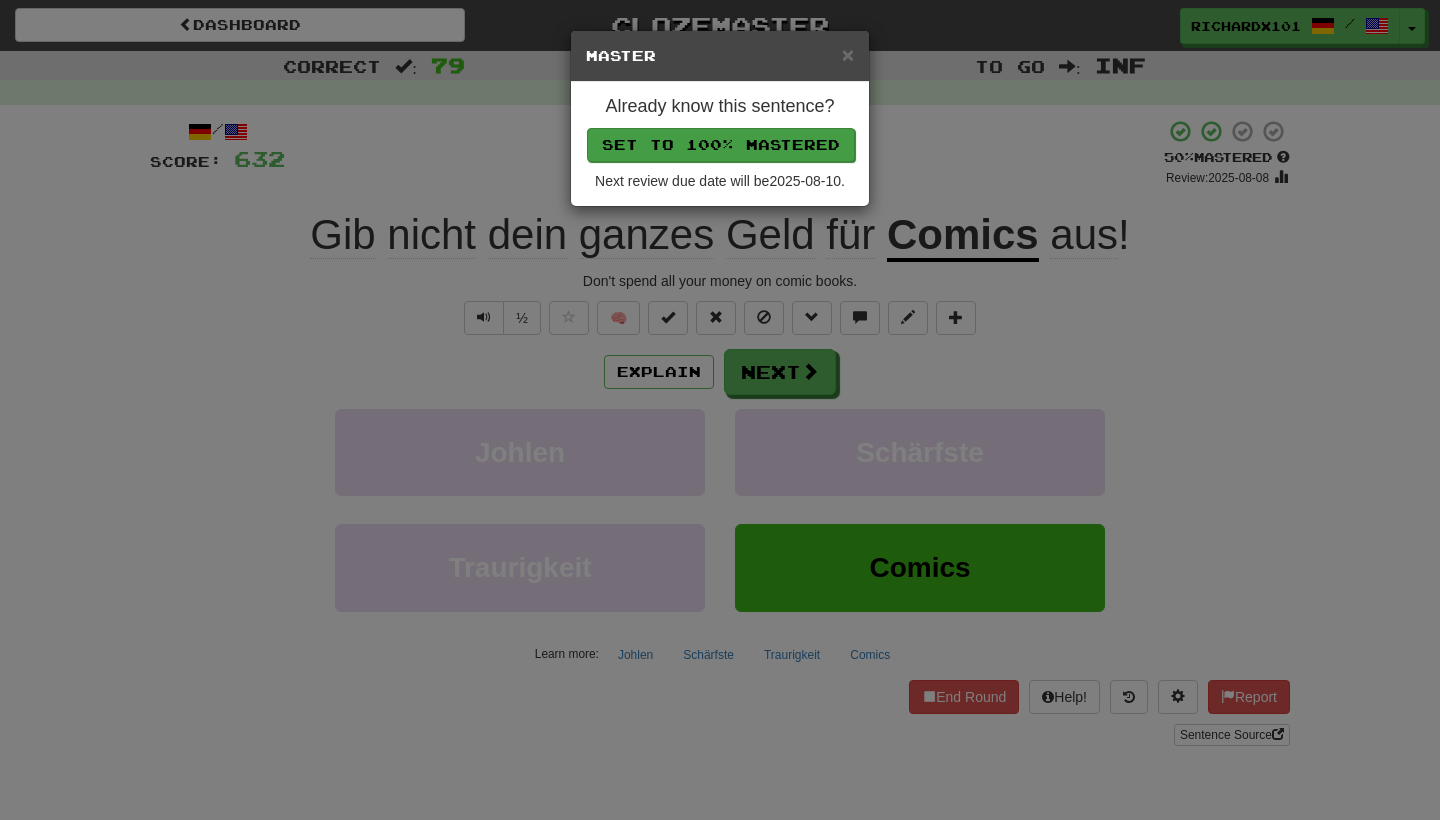 click on "Set to 100% Mastered" at bounding box center (721, 145) 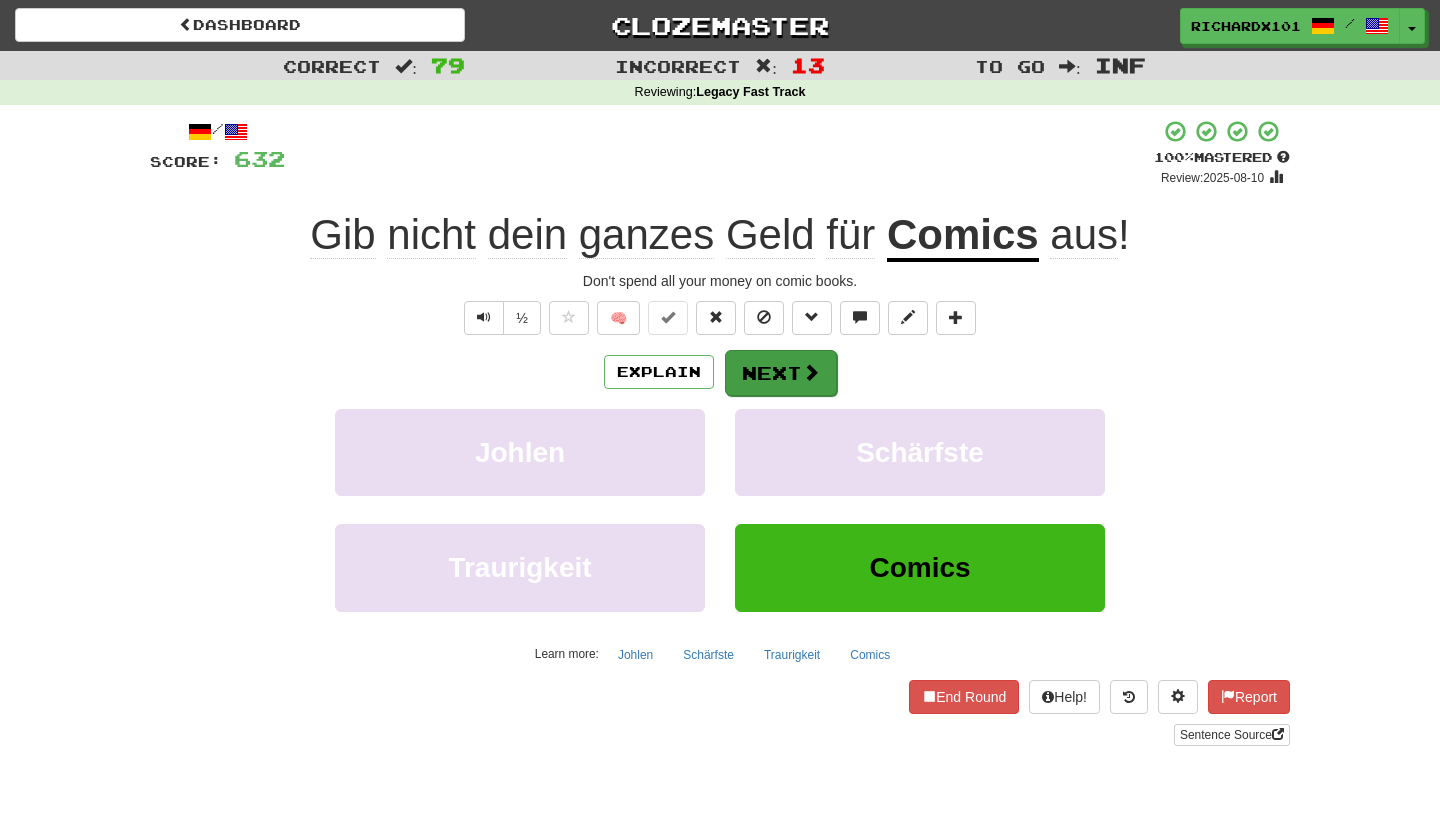 click on "Next" at bounding box center [781, 373] 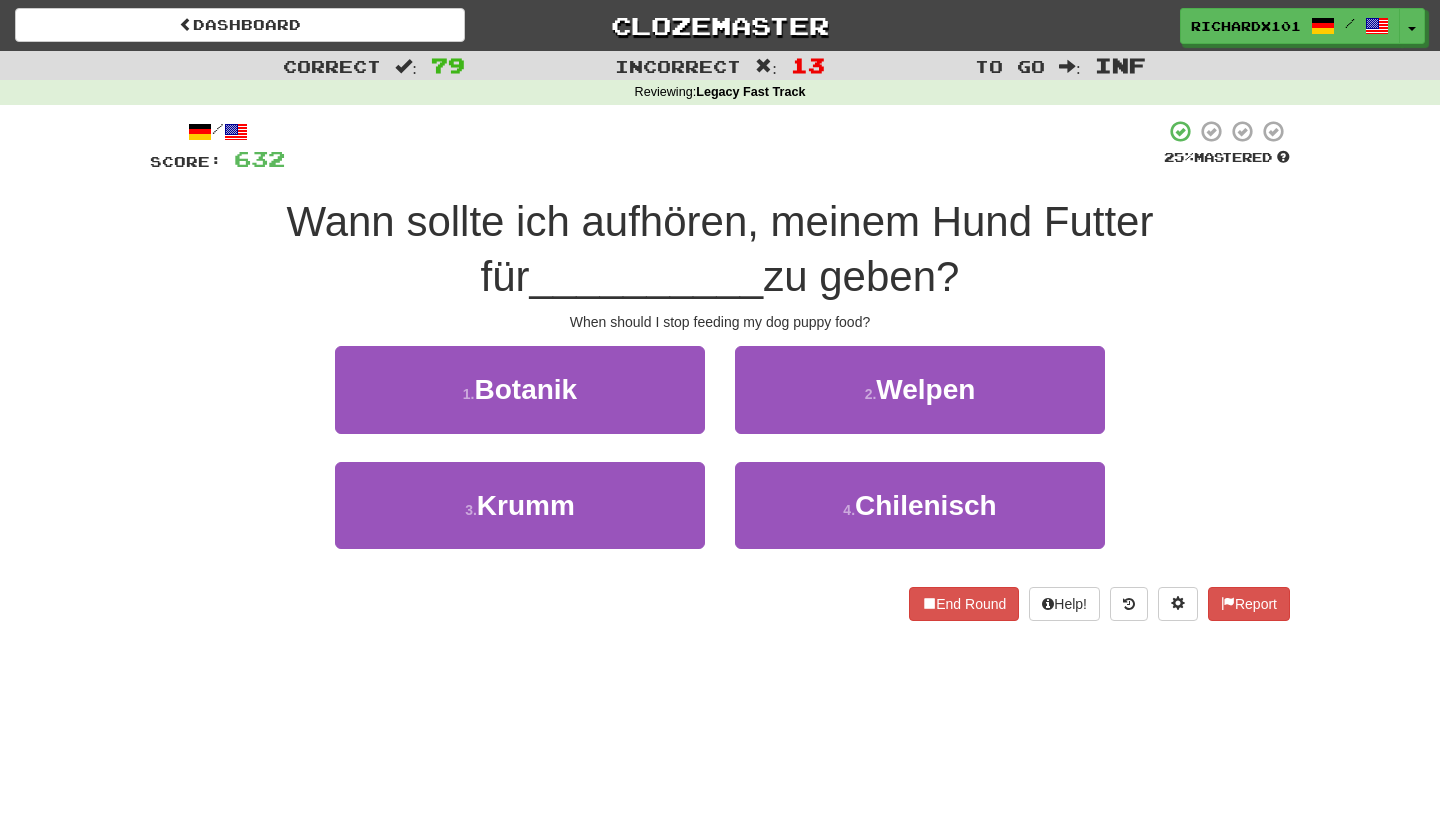 click on "2 .  Welpen" at bounding box center [920, 389] 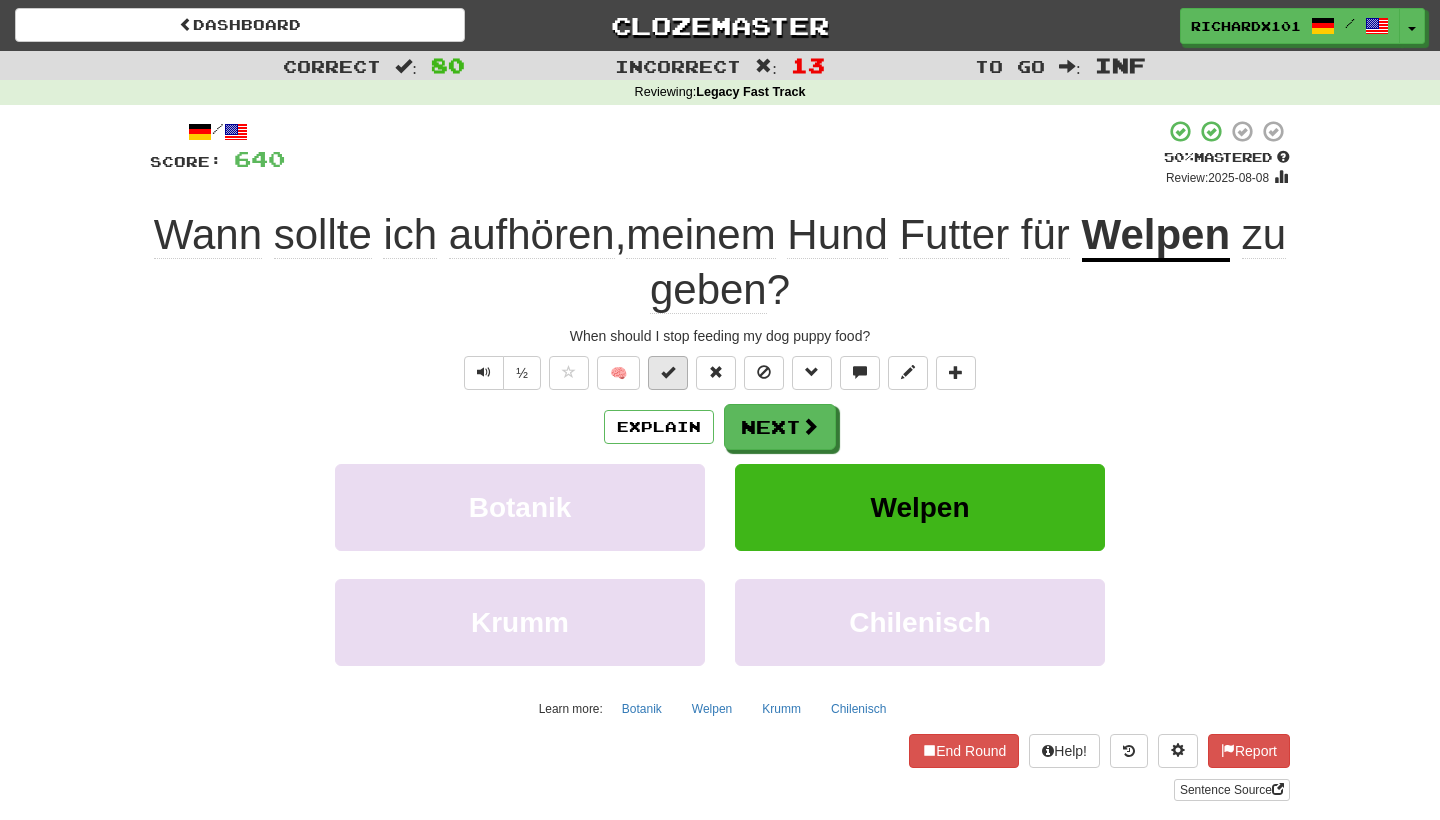 click at bounding box center (668, 373) 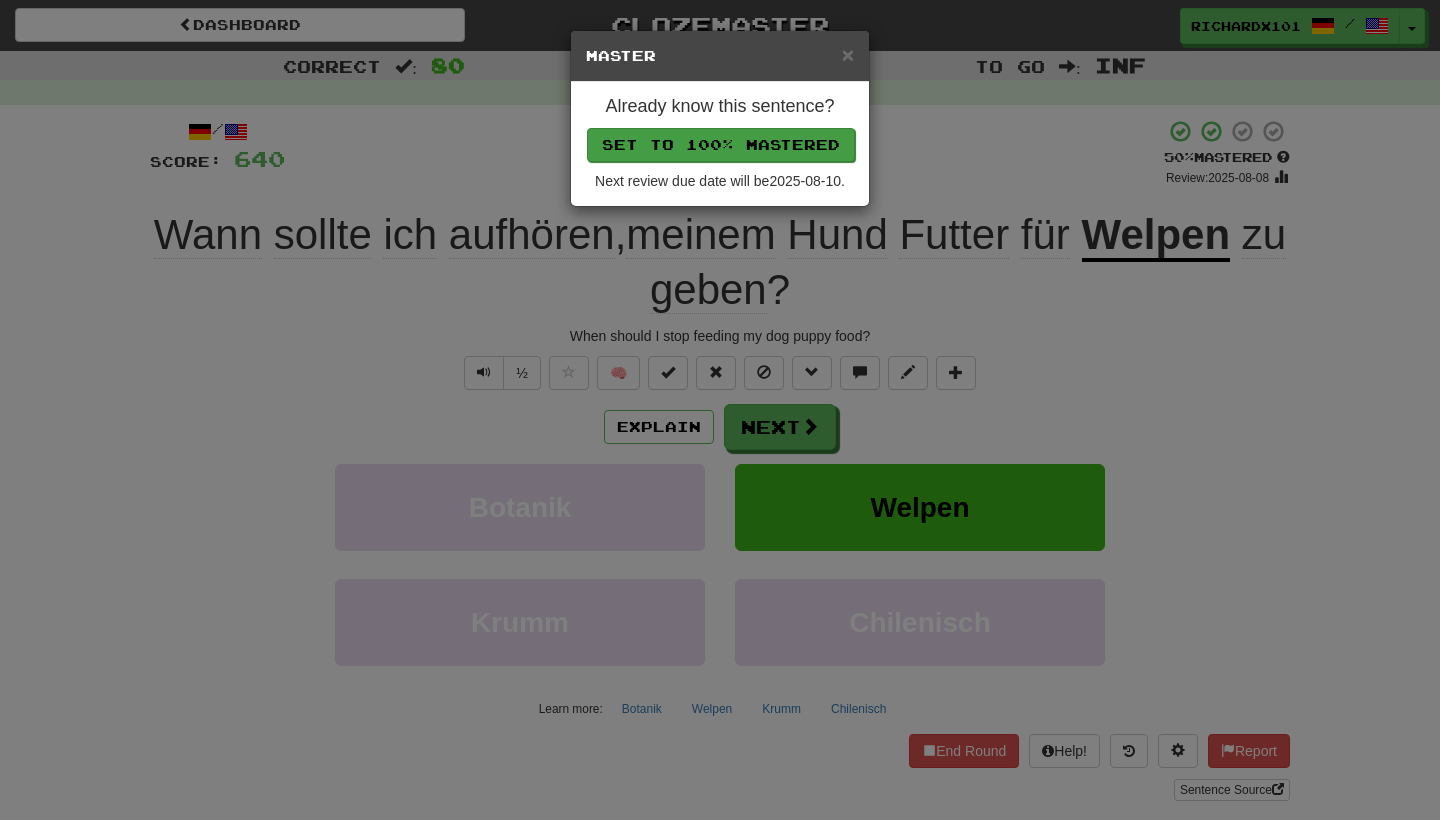 click on "Set to 100% Mastered" at bounding box center [721, 145] 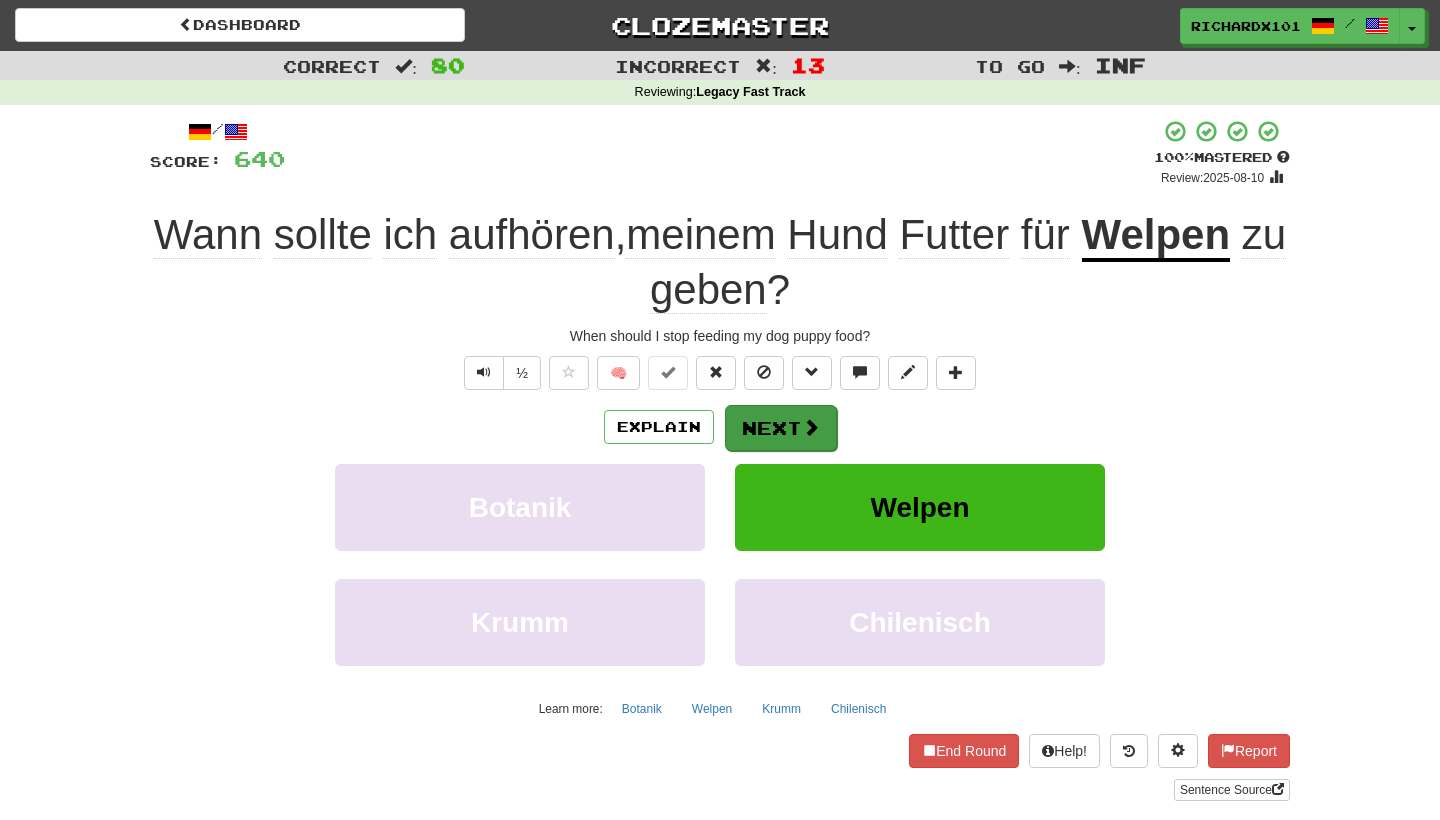 click on "Next" at bounding box center (781, 428) 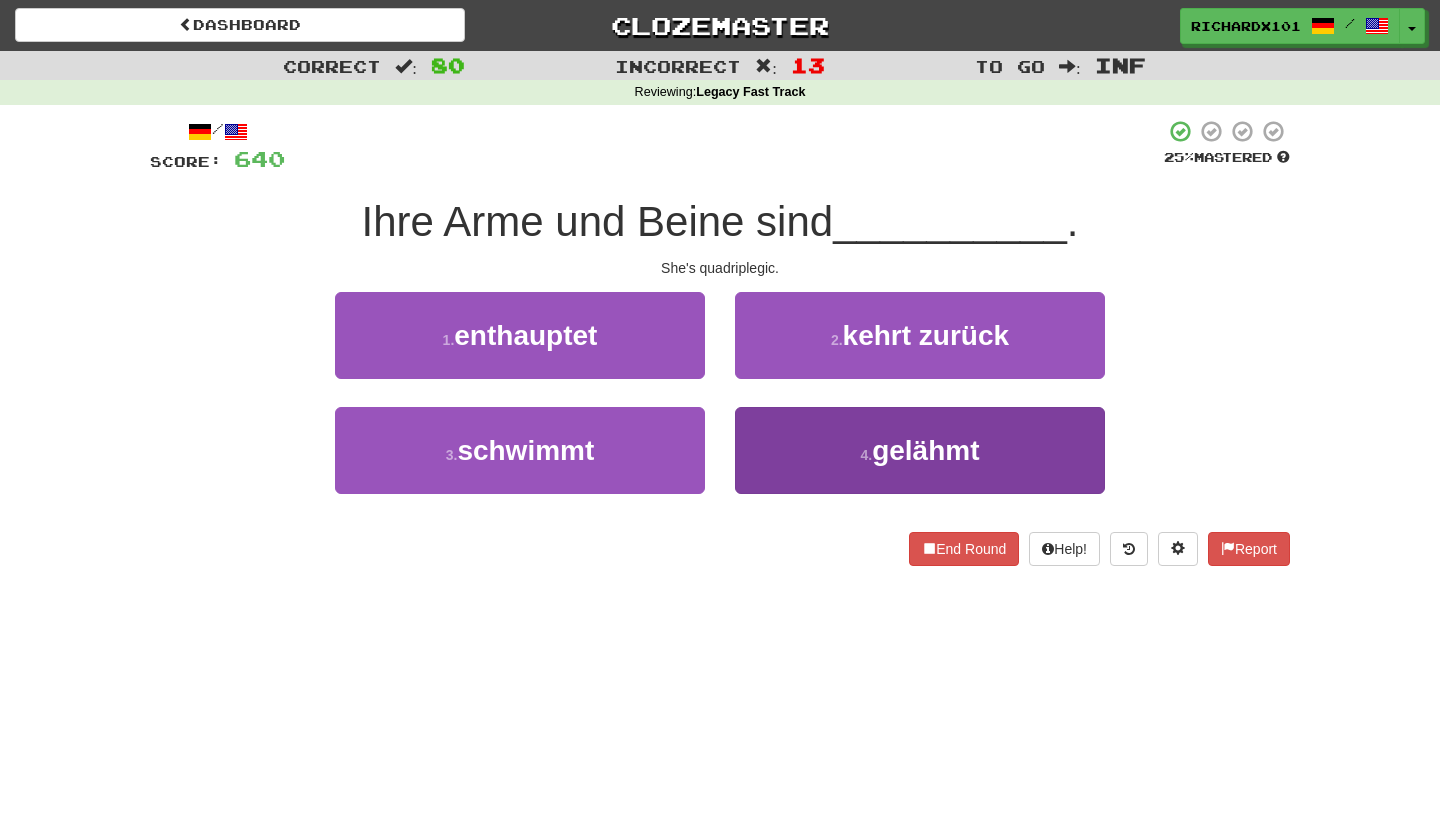 click on "4 .  gelähmt" at bounding box center [920, 450] 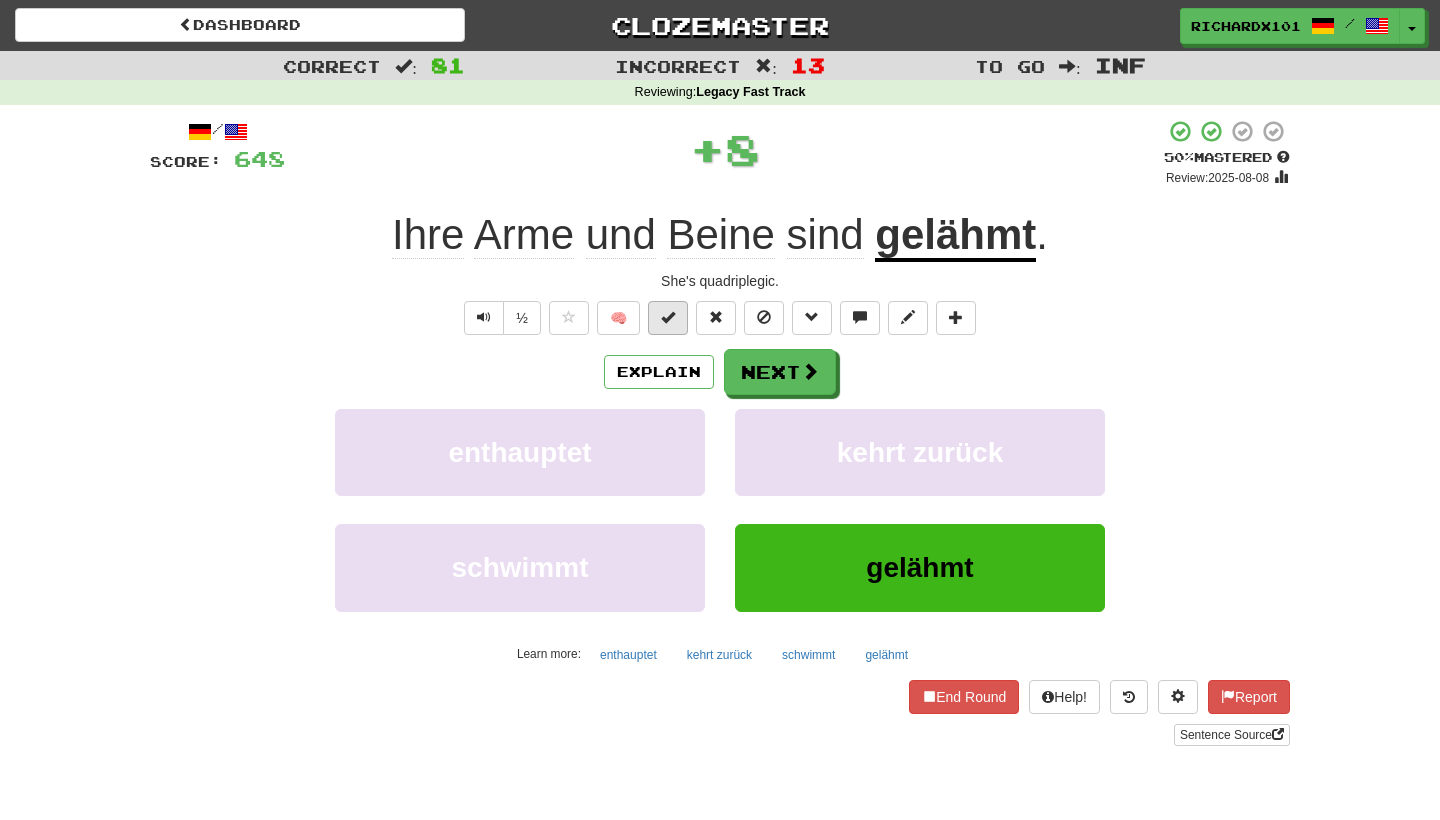 click at bounding box center (668, 317) 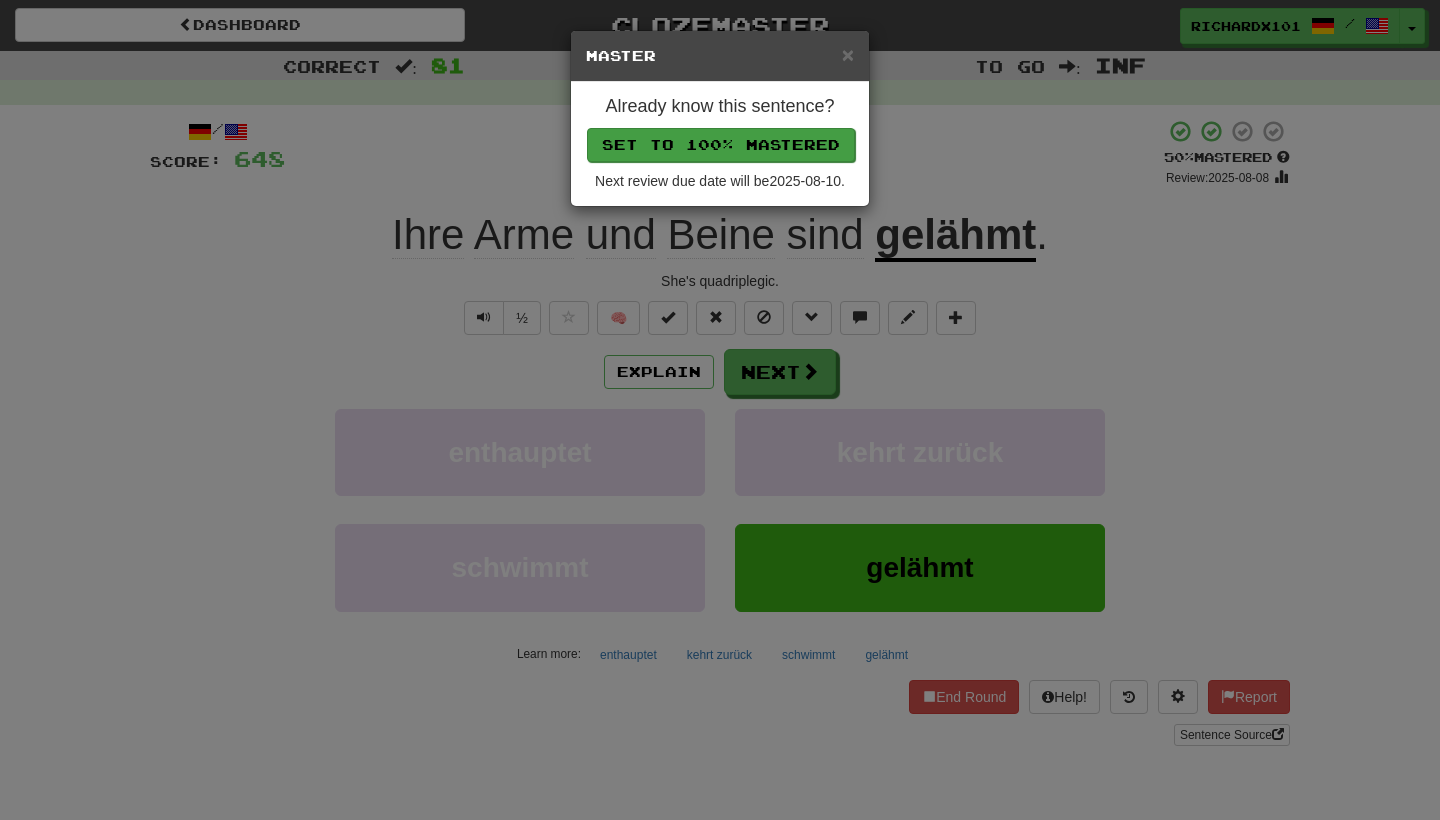 click on "Set to 100% Mastered" at bounding box center (721, 145) 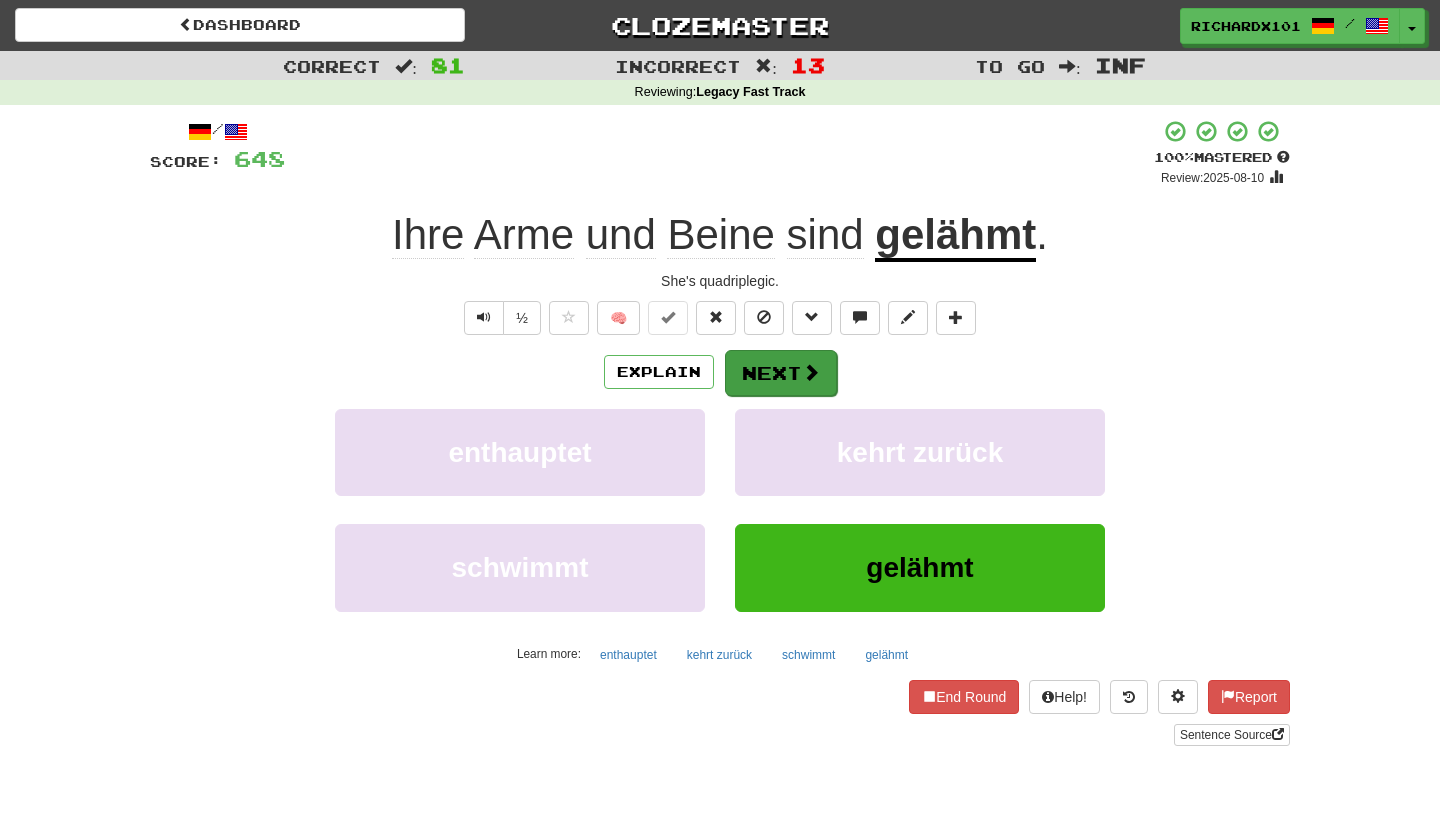click on "Next" at bounding box center [781, 373] 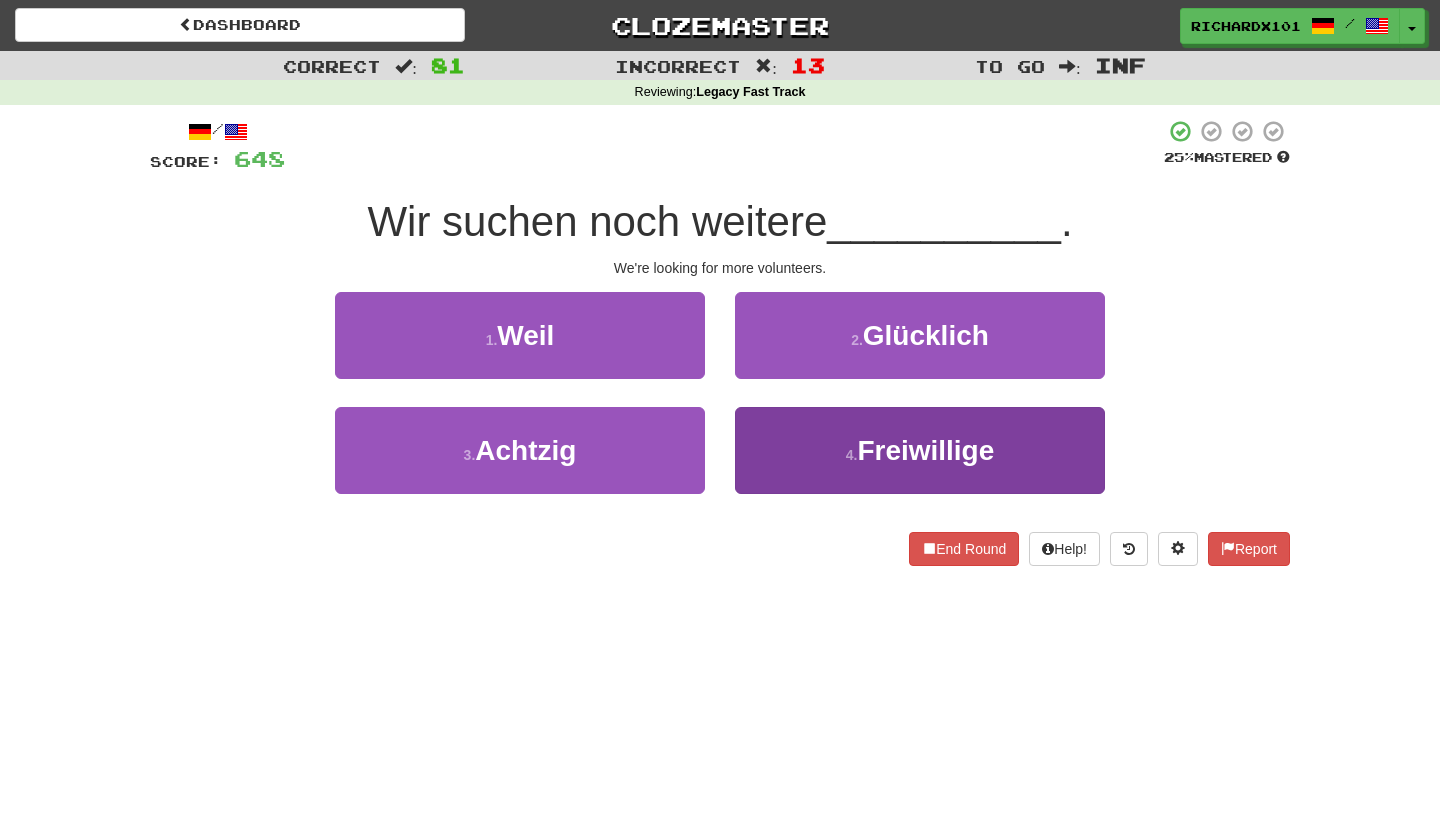 click on "4 .  Freiwillige" at bounding box center (920, 450) 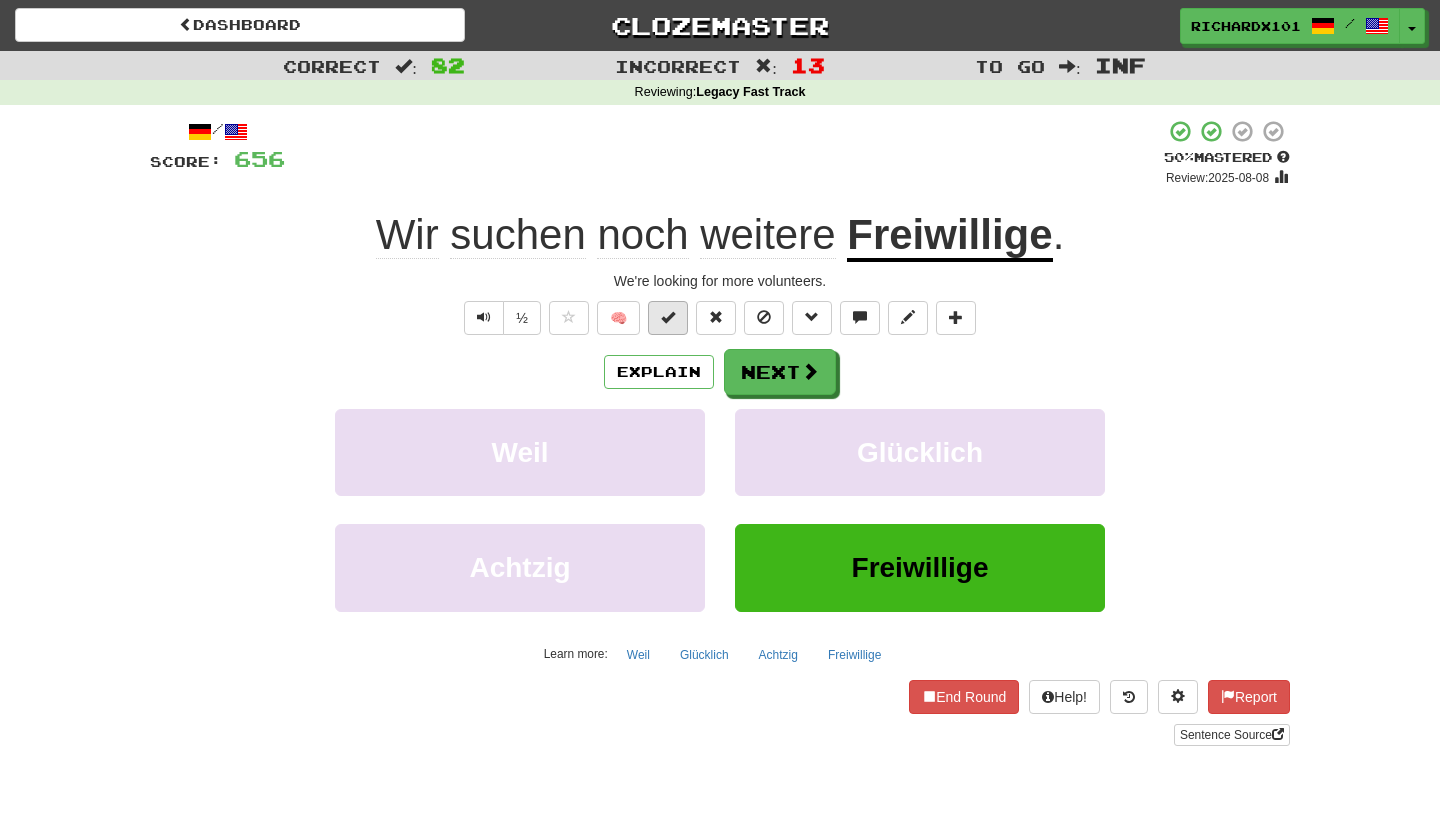 click at bounding box center (668, 317) 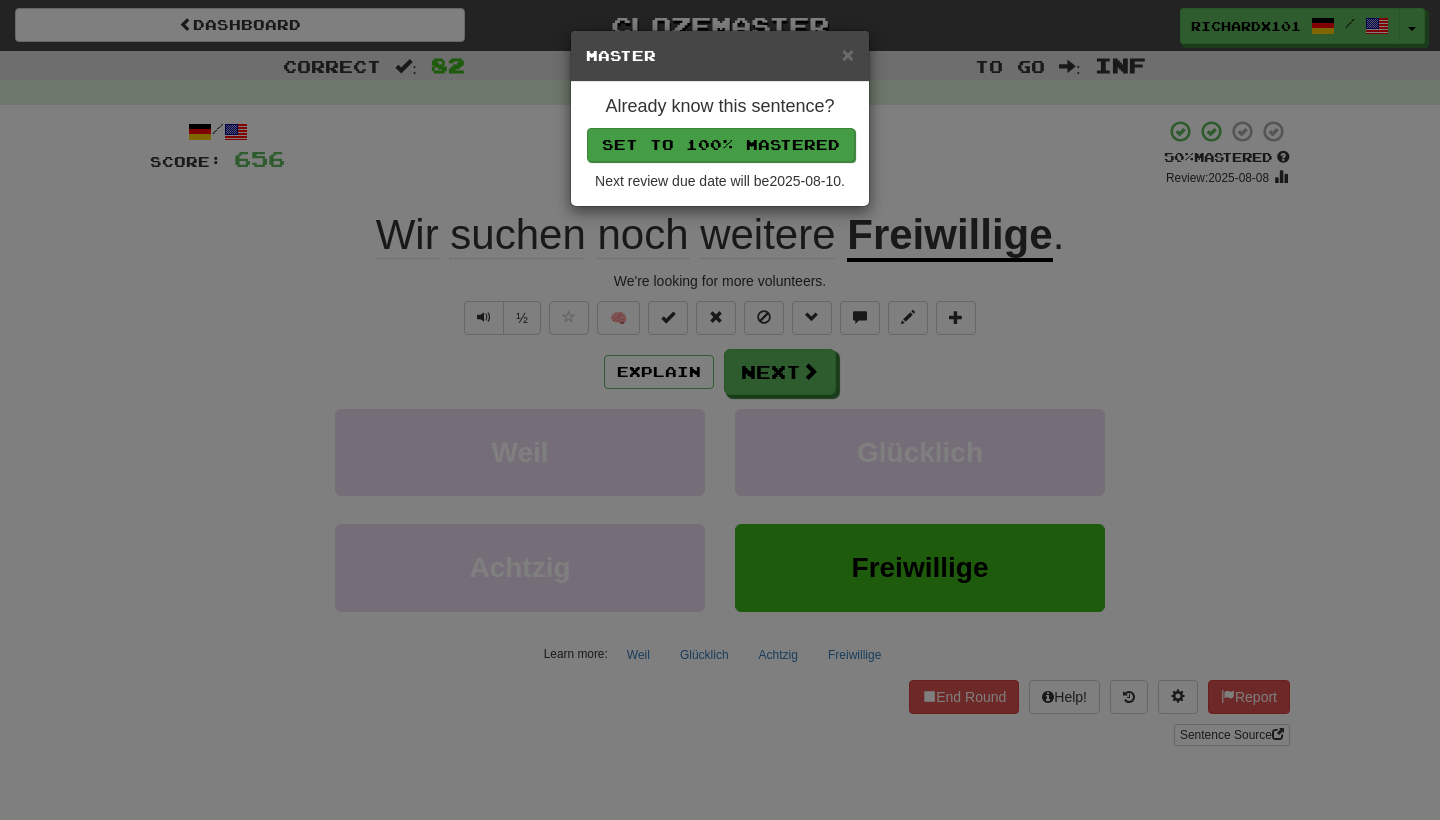 click on "Set to 100% Mastered" at bounding box center [721, 145] 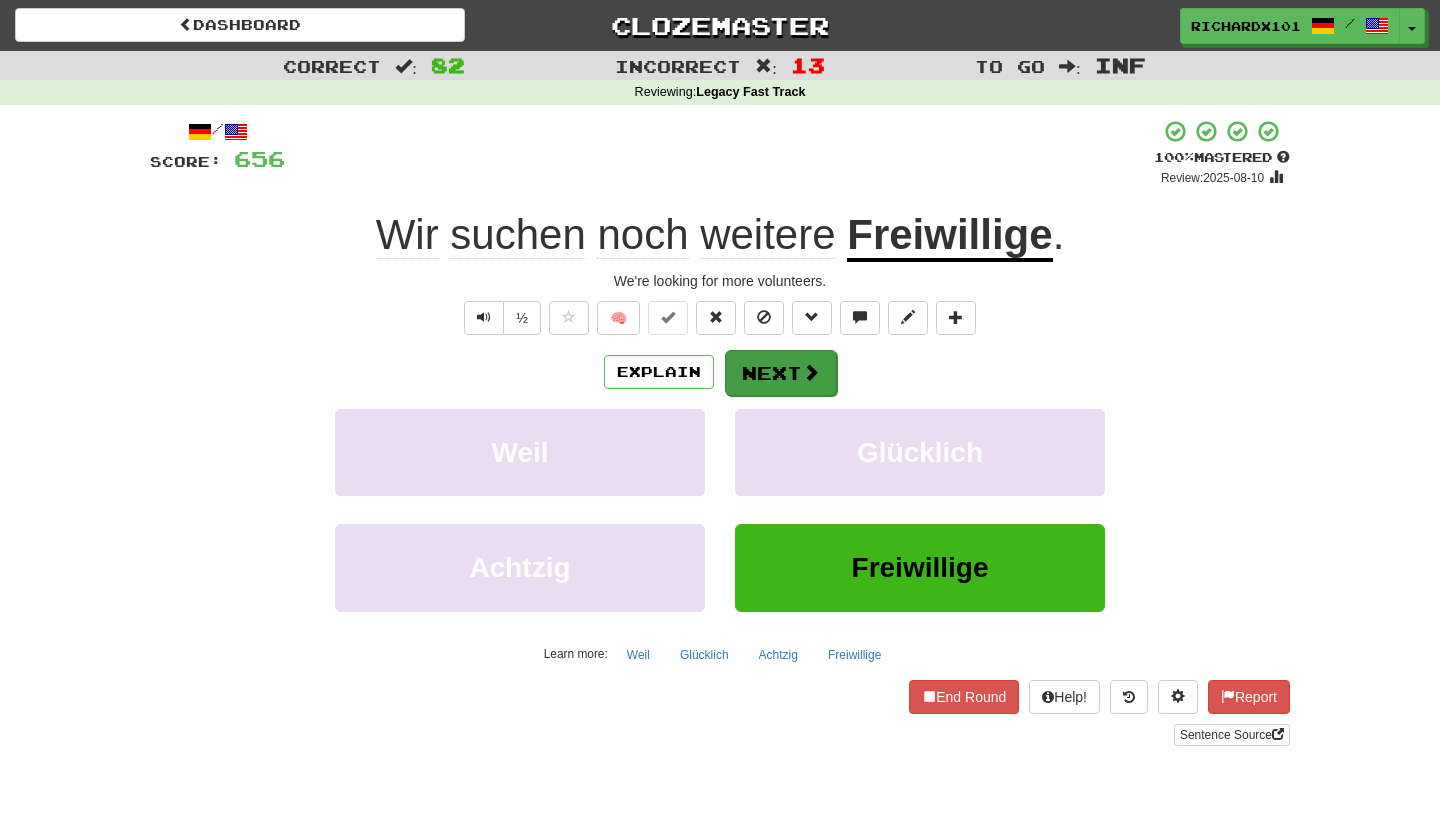 click on "Next" at bounding box center (781, 373) 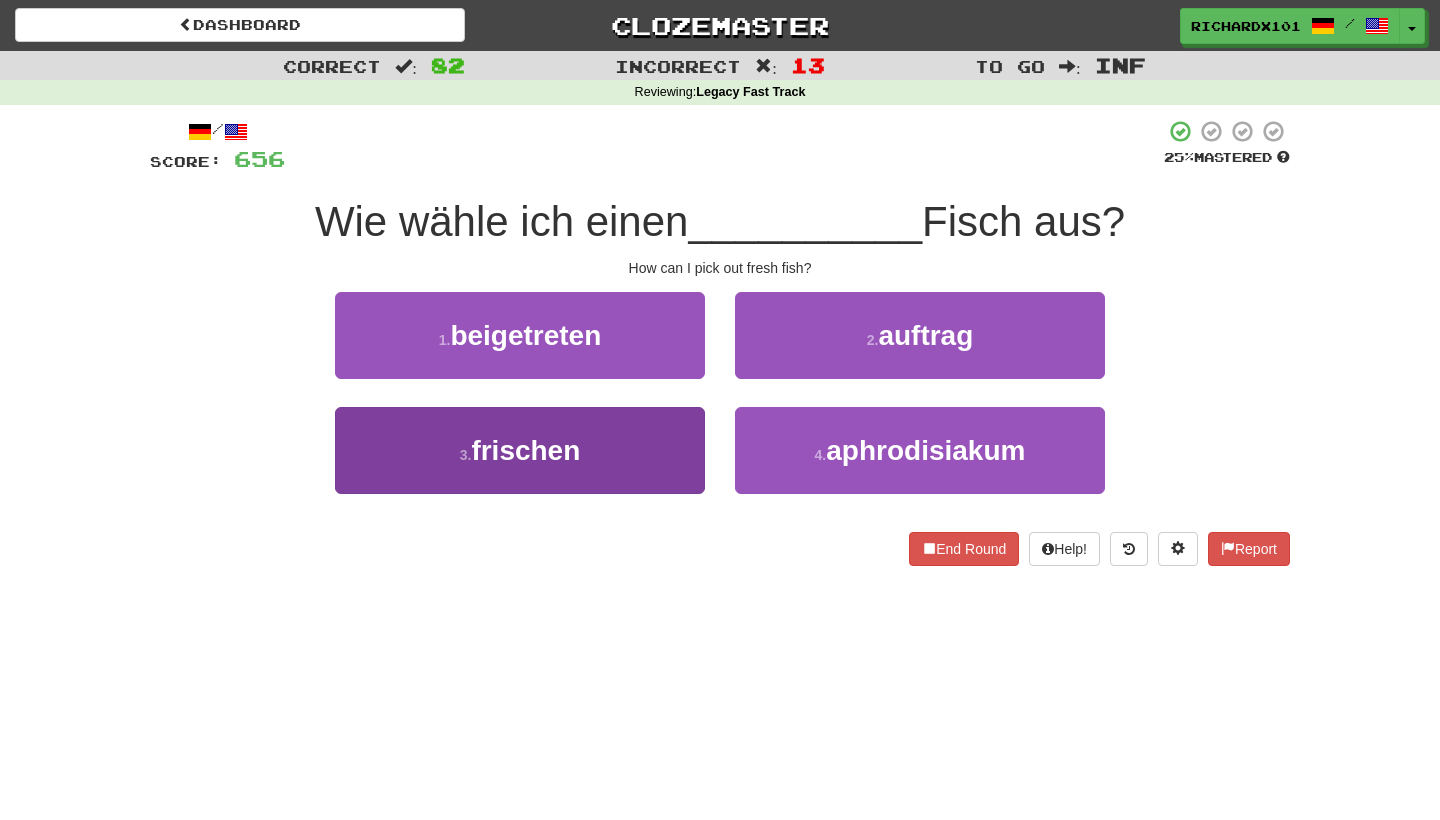 click on "3 .  frischen" at bounding box center [520, 450] 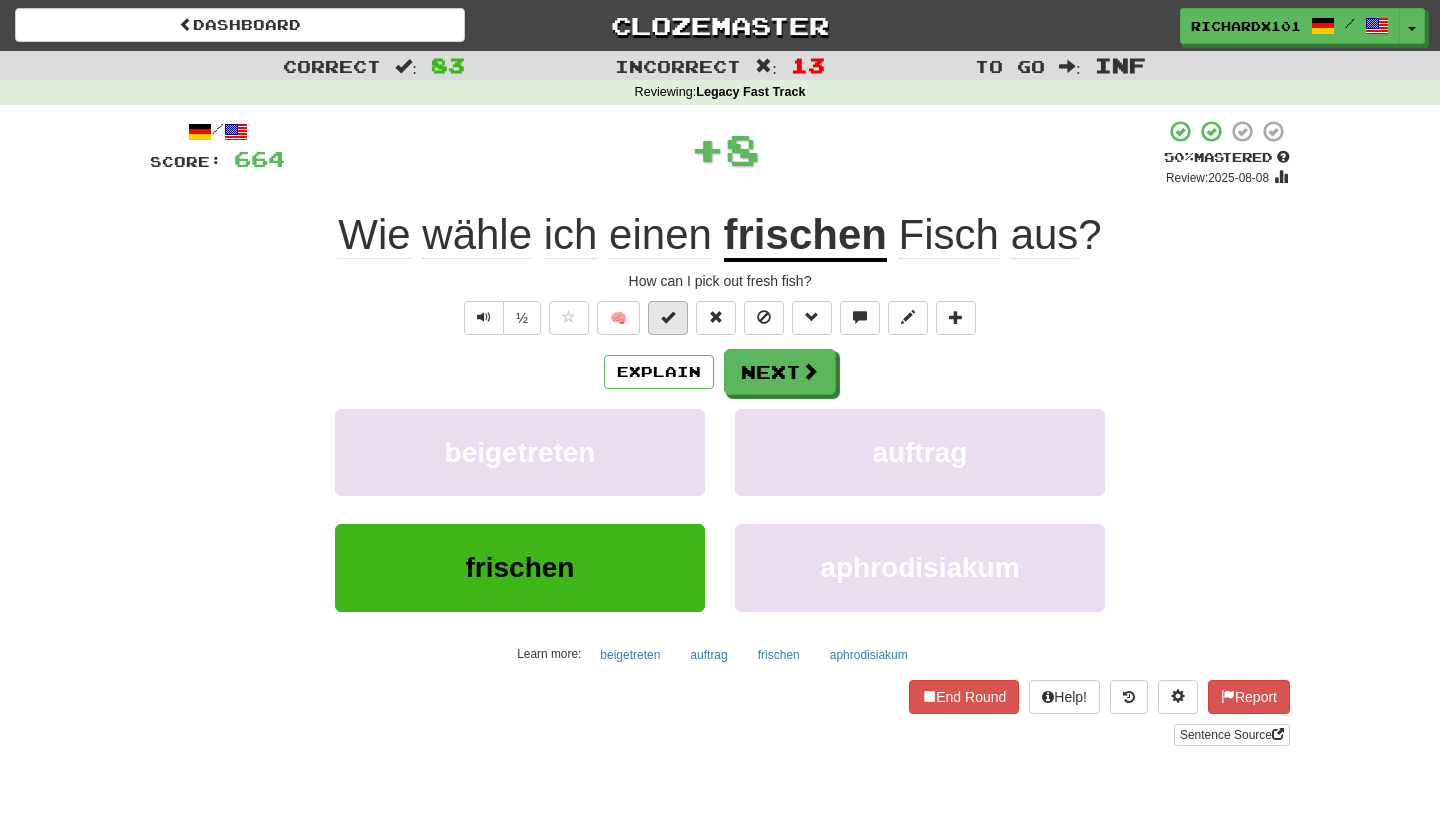 click at bounding box center [668, 318] 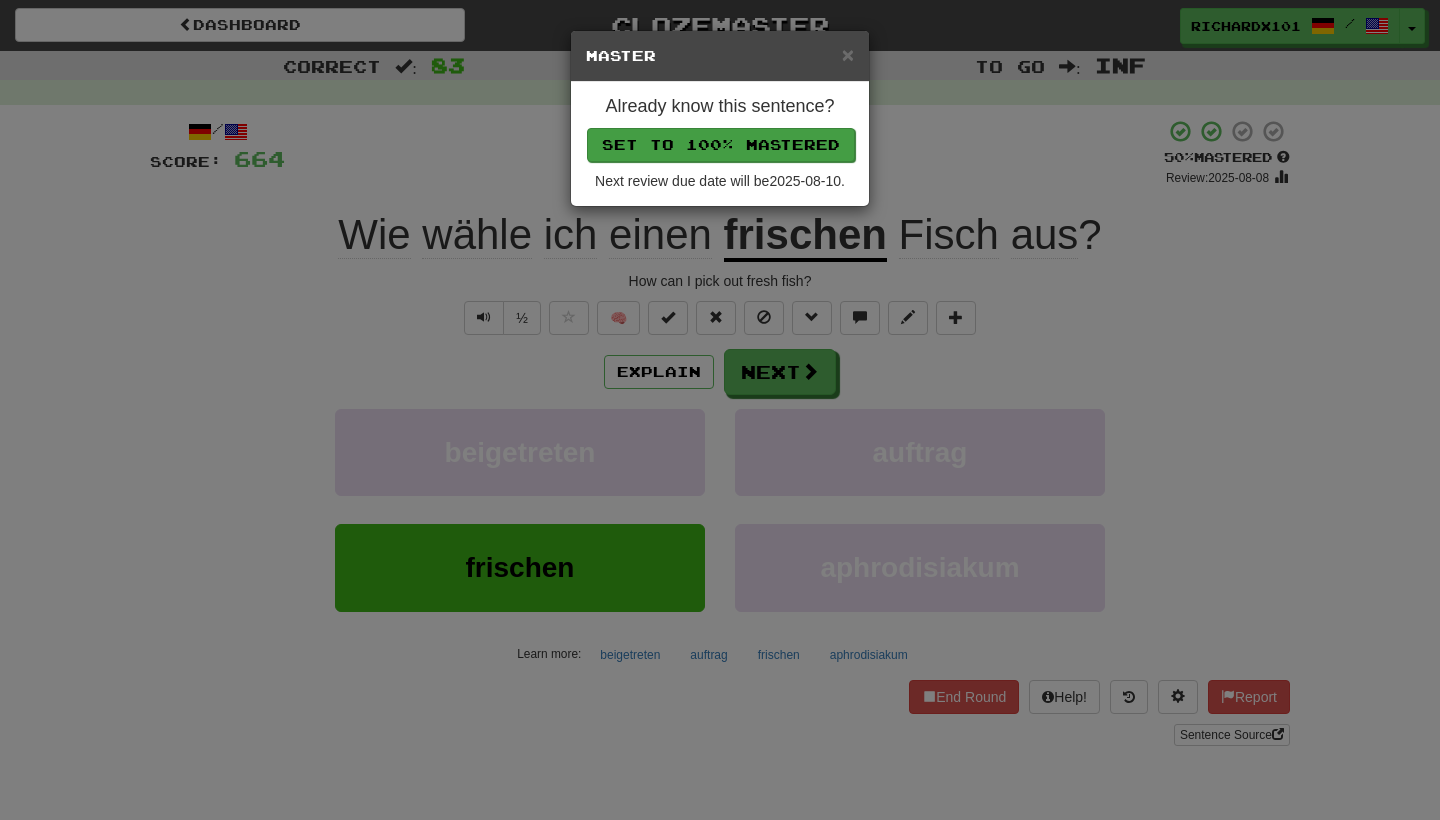 click on "Set to 100% Mastered" at bounding box center [721, 145] 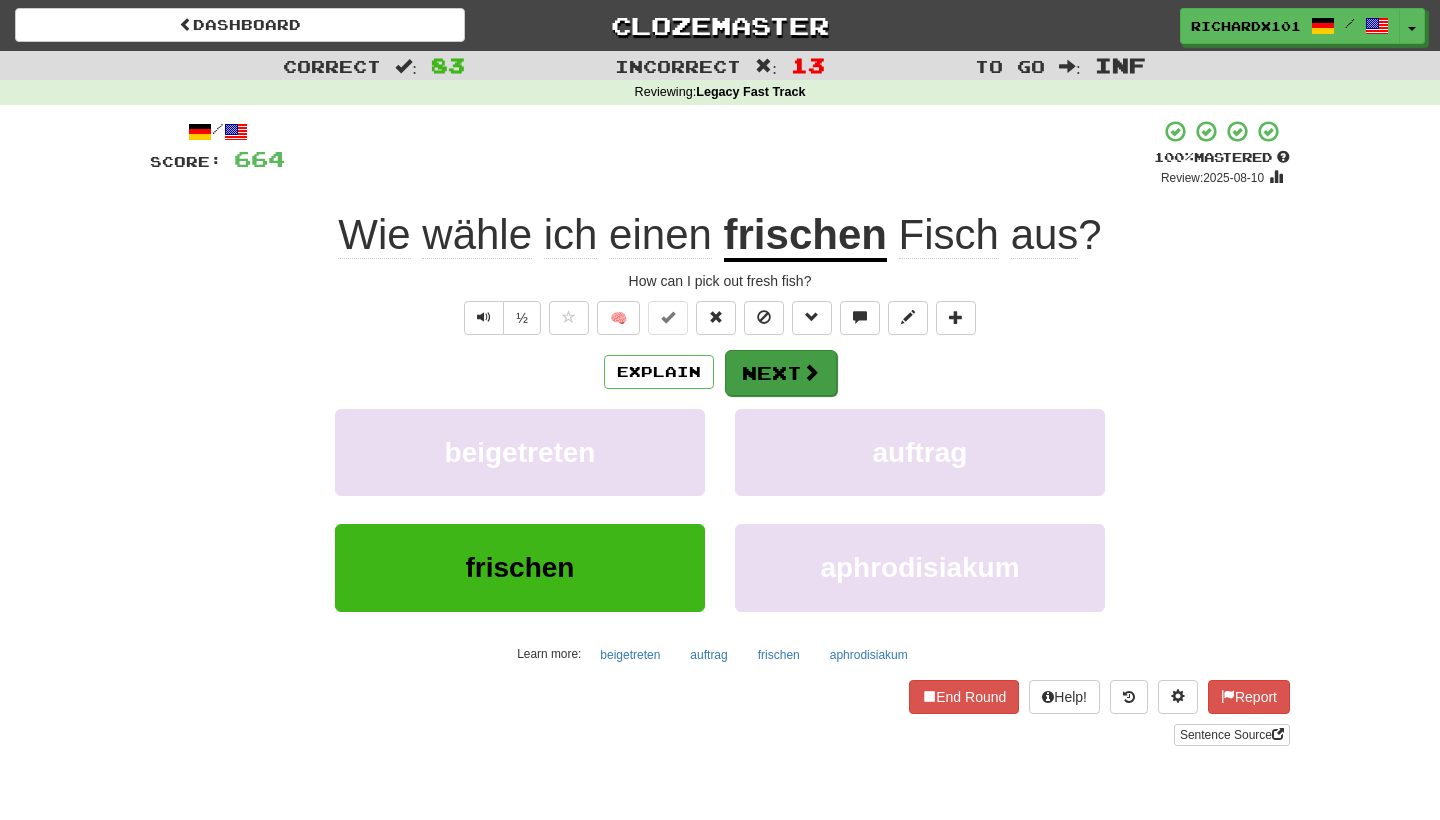 click on "Next" at bounding box center [781, 373] 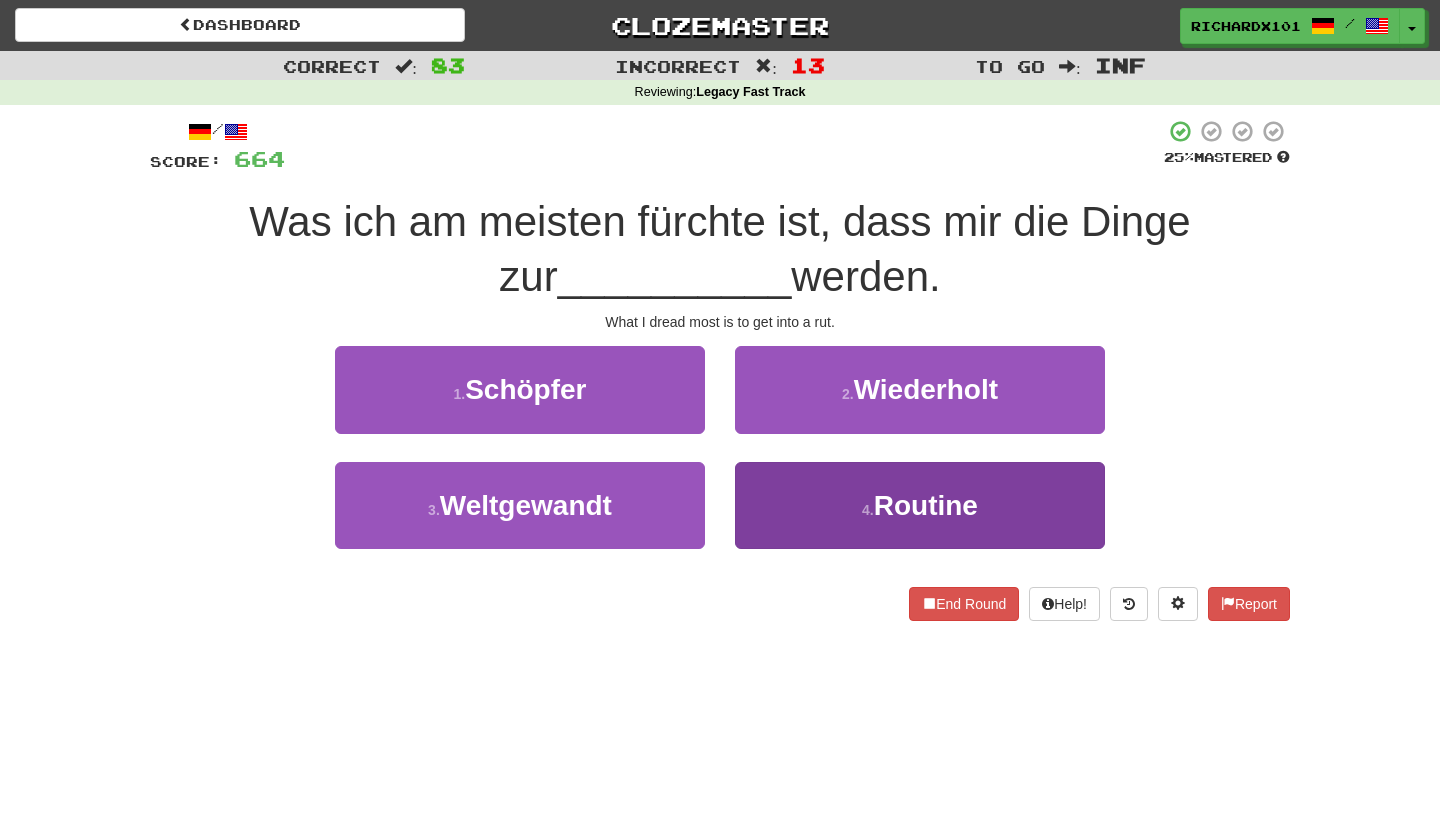 click on "4 .  Routine" at bounding box center [920, 505] 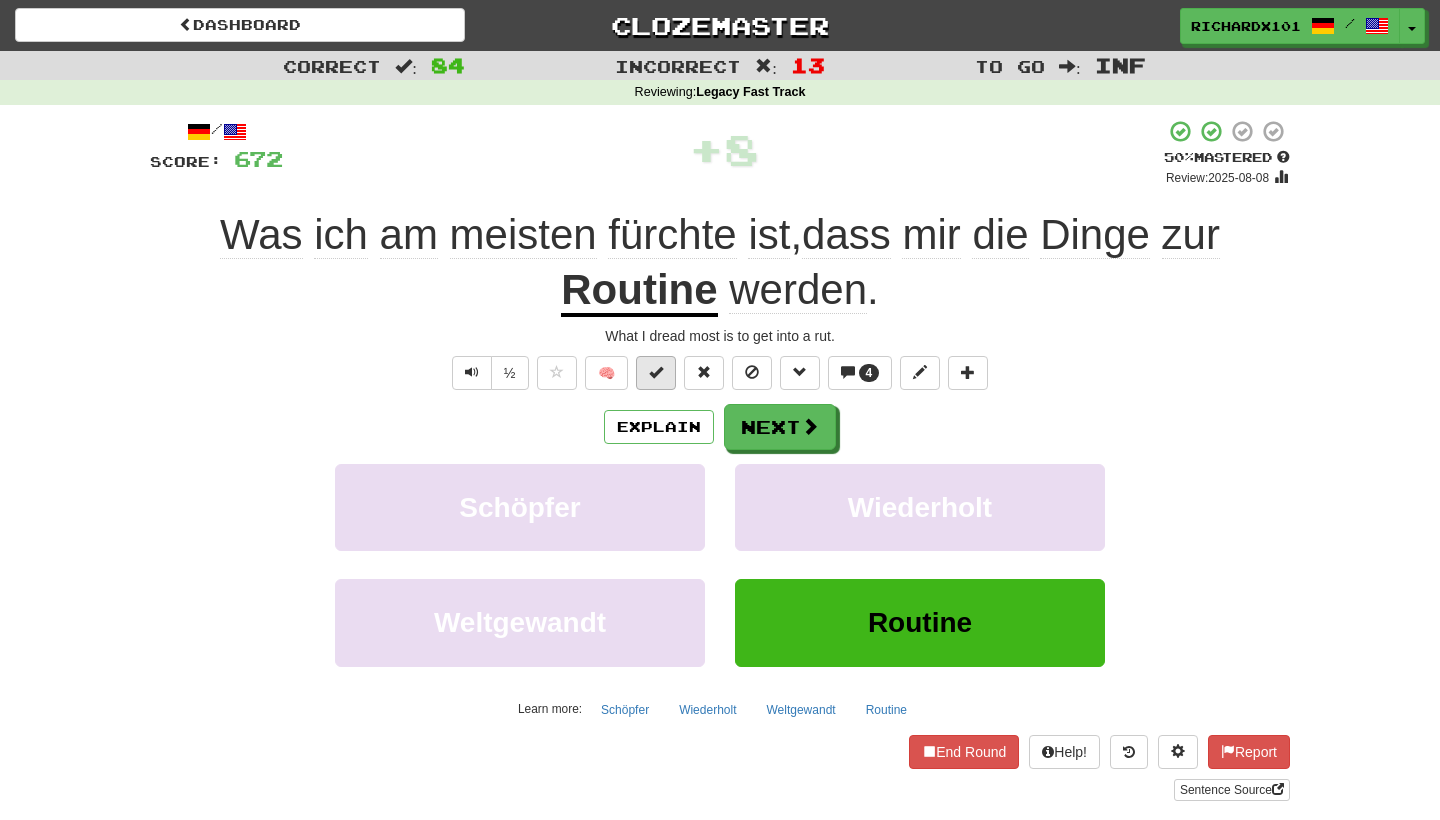 click at bounding box center [656, 372] 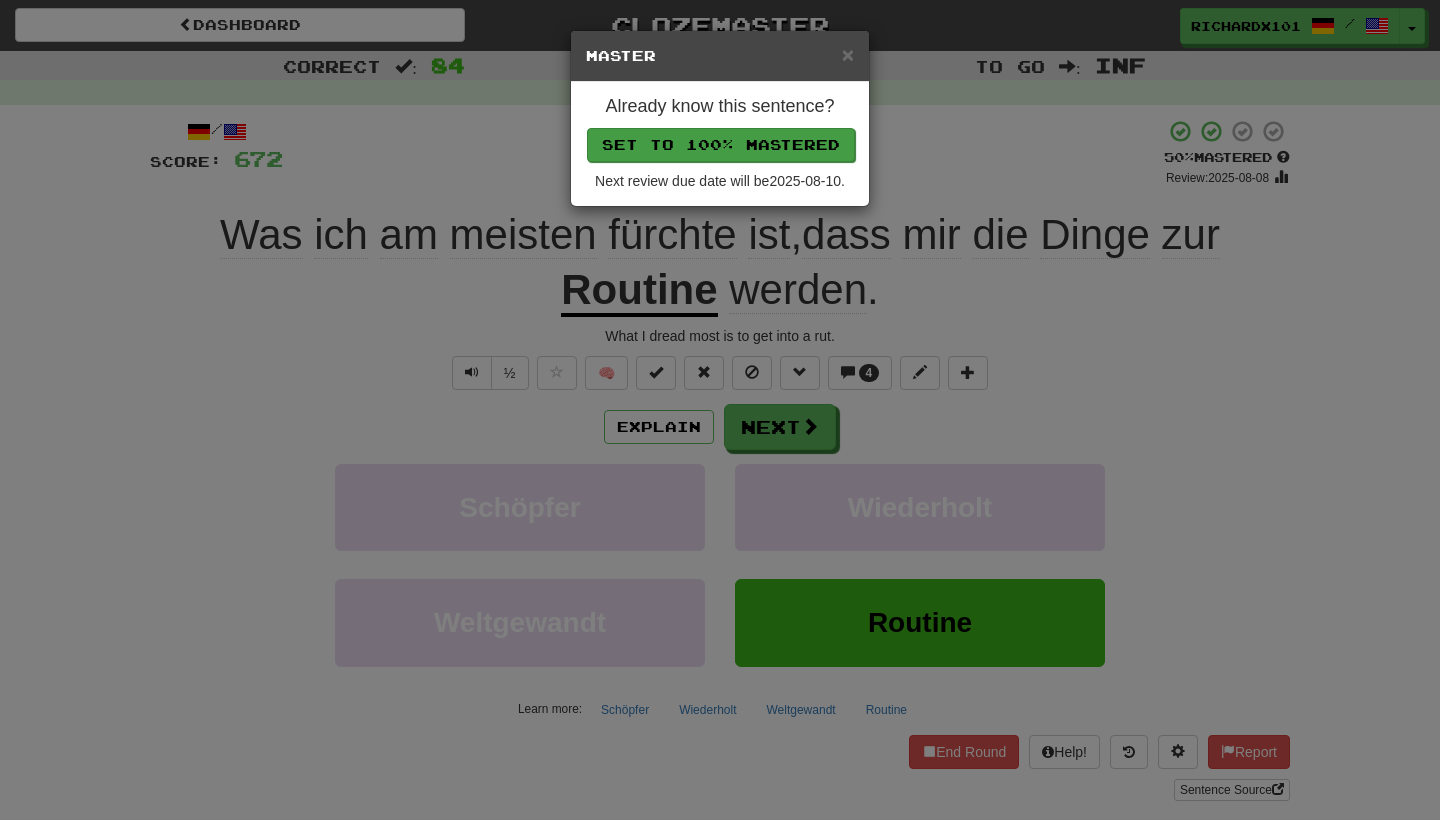 click on "Set to 100% Mastered" at bounding box center (721, 145) 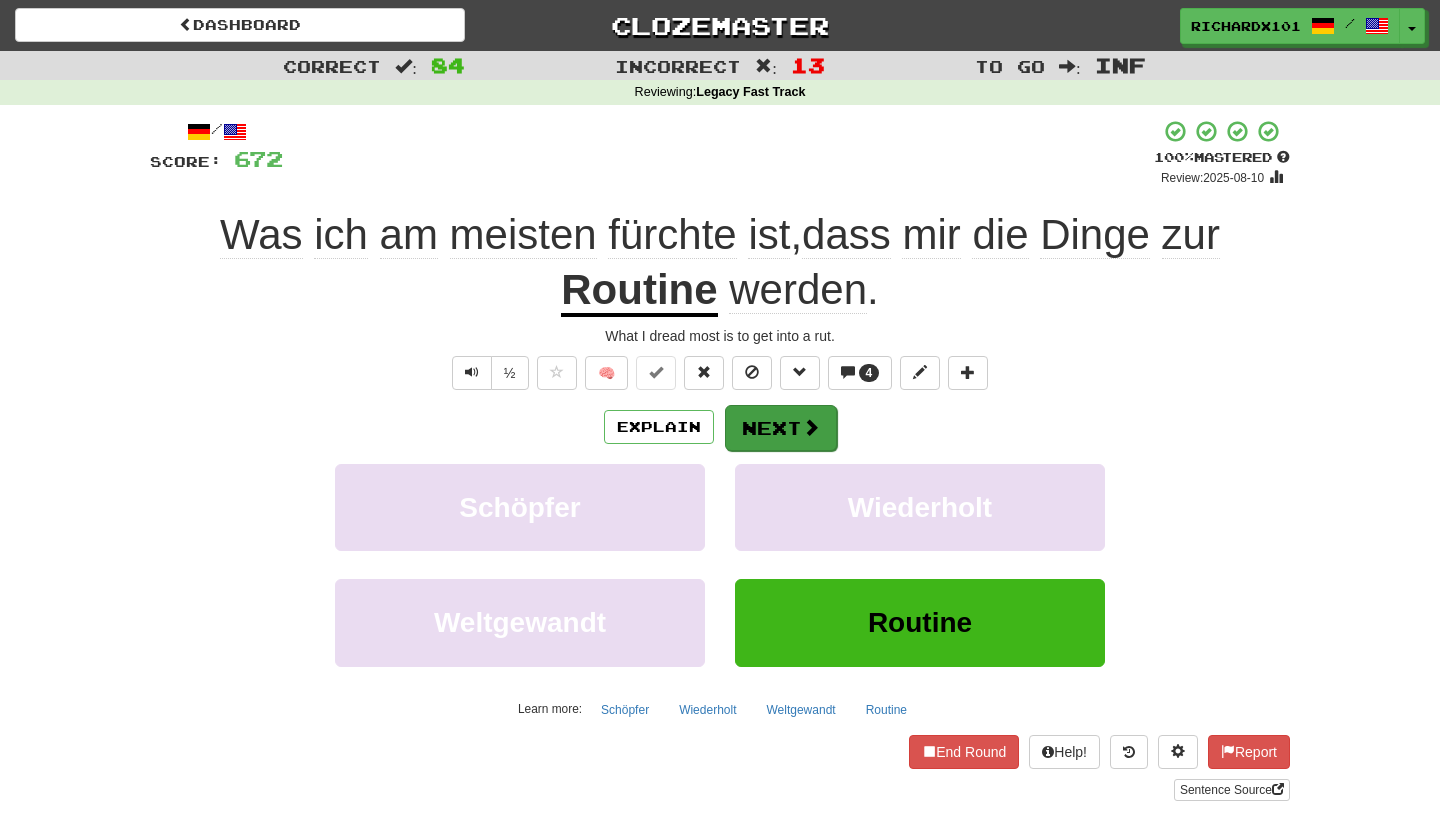 click on "Next" at bounding box center (781, 428) 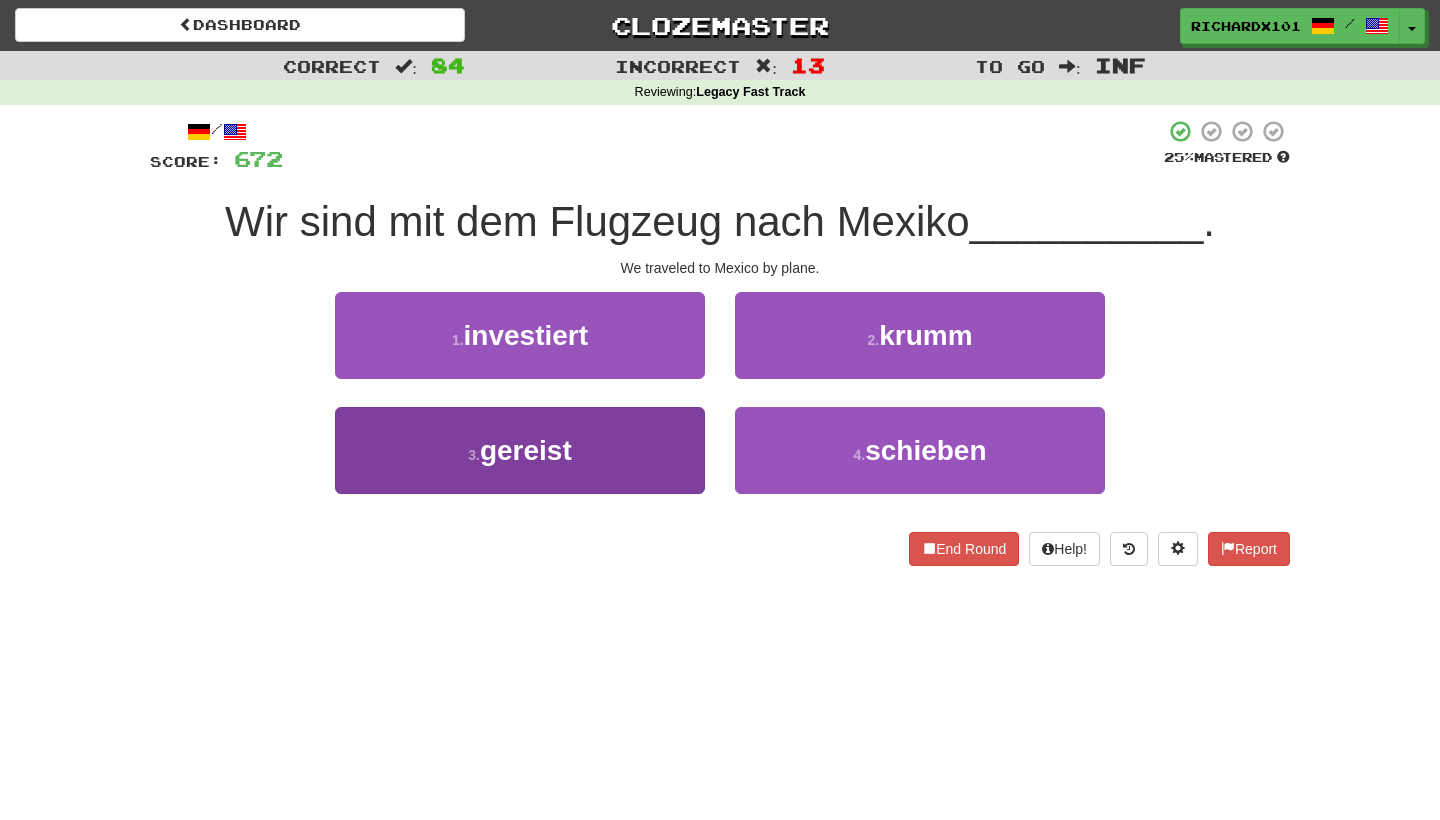 click on "3 .  gereist" at bounding box center (520, 450) 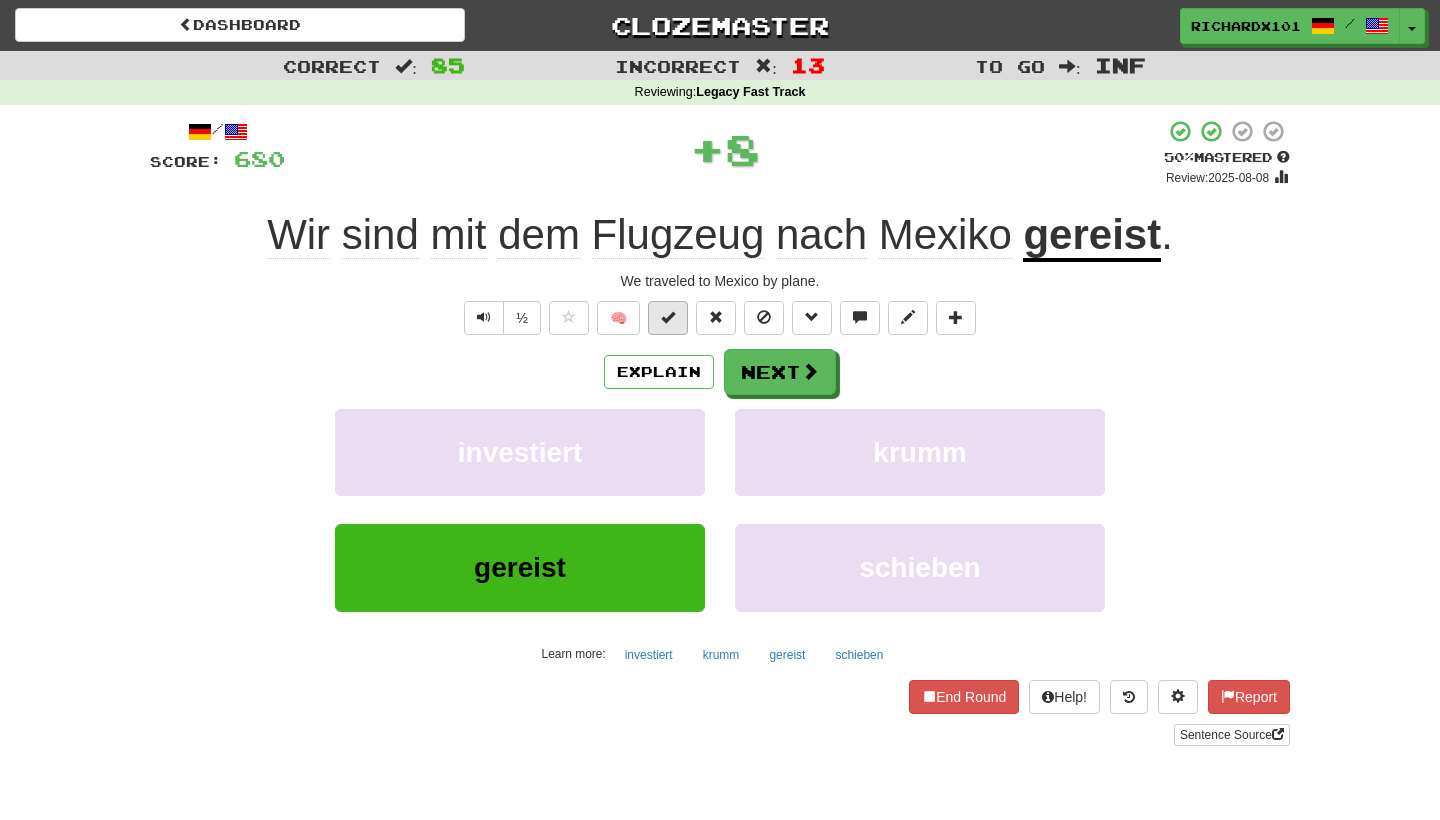 click at bounding box center (668, 317) 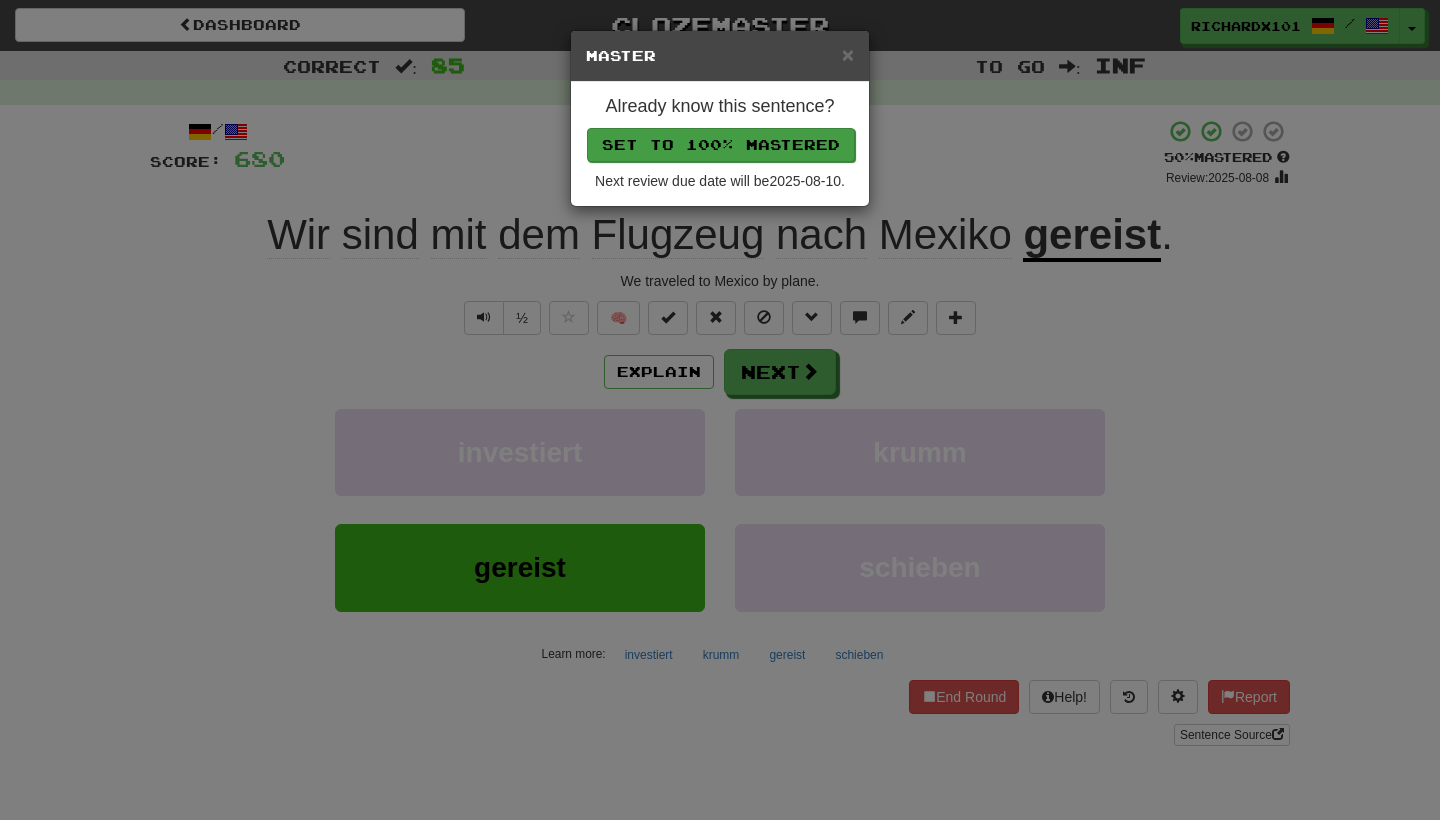click on "Set to 100% Mastered" at bounding box center [721, 145] 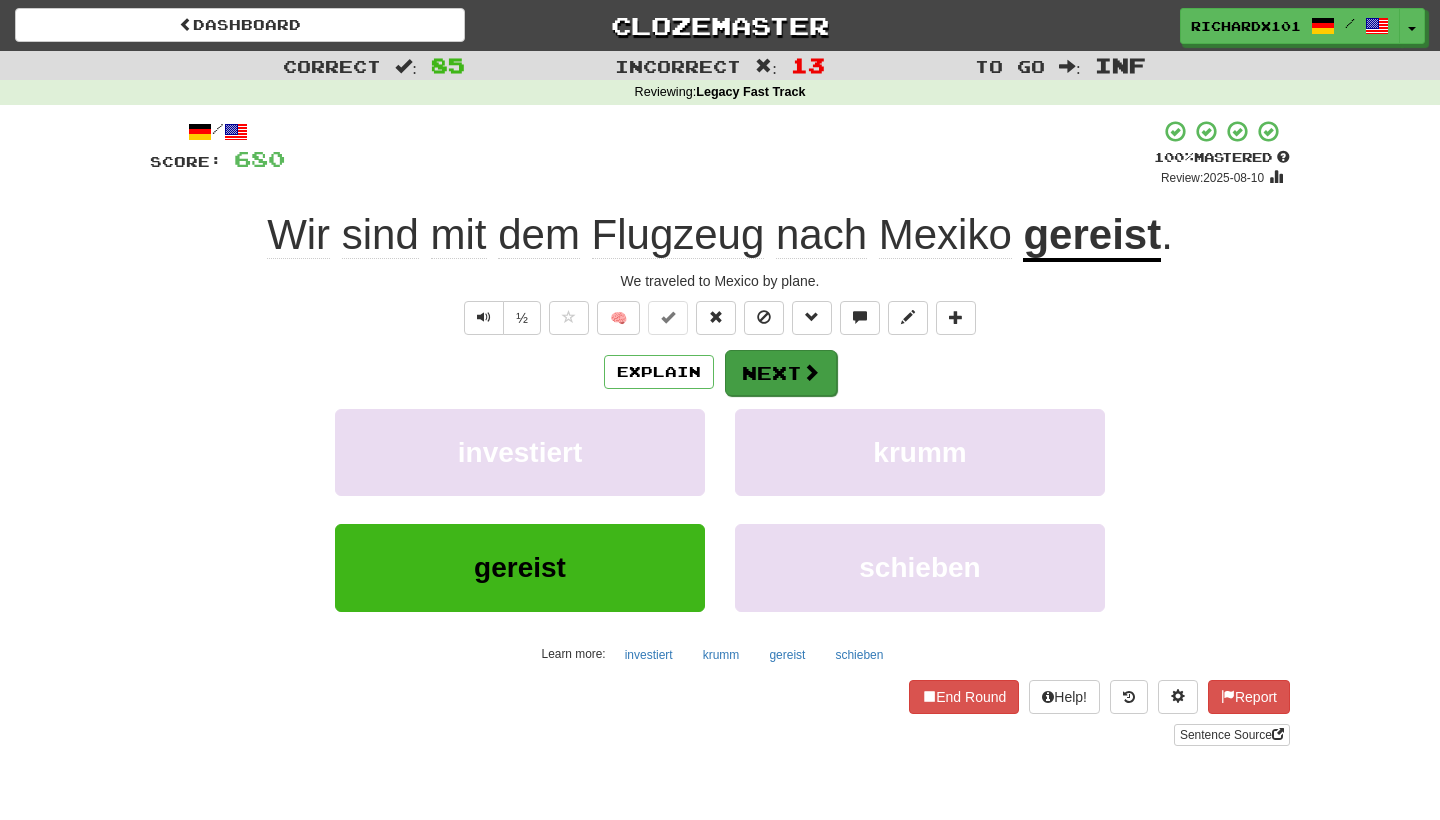 click on "Next" at bounding box center [781, 373] 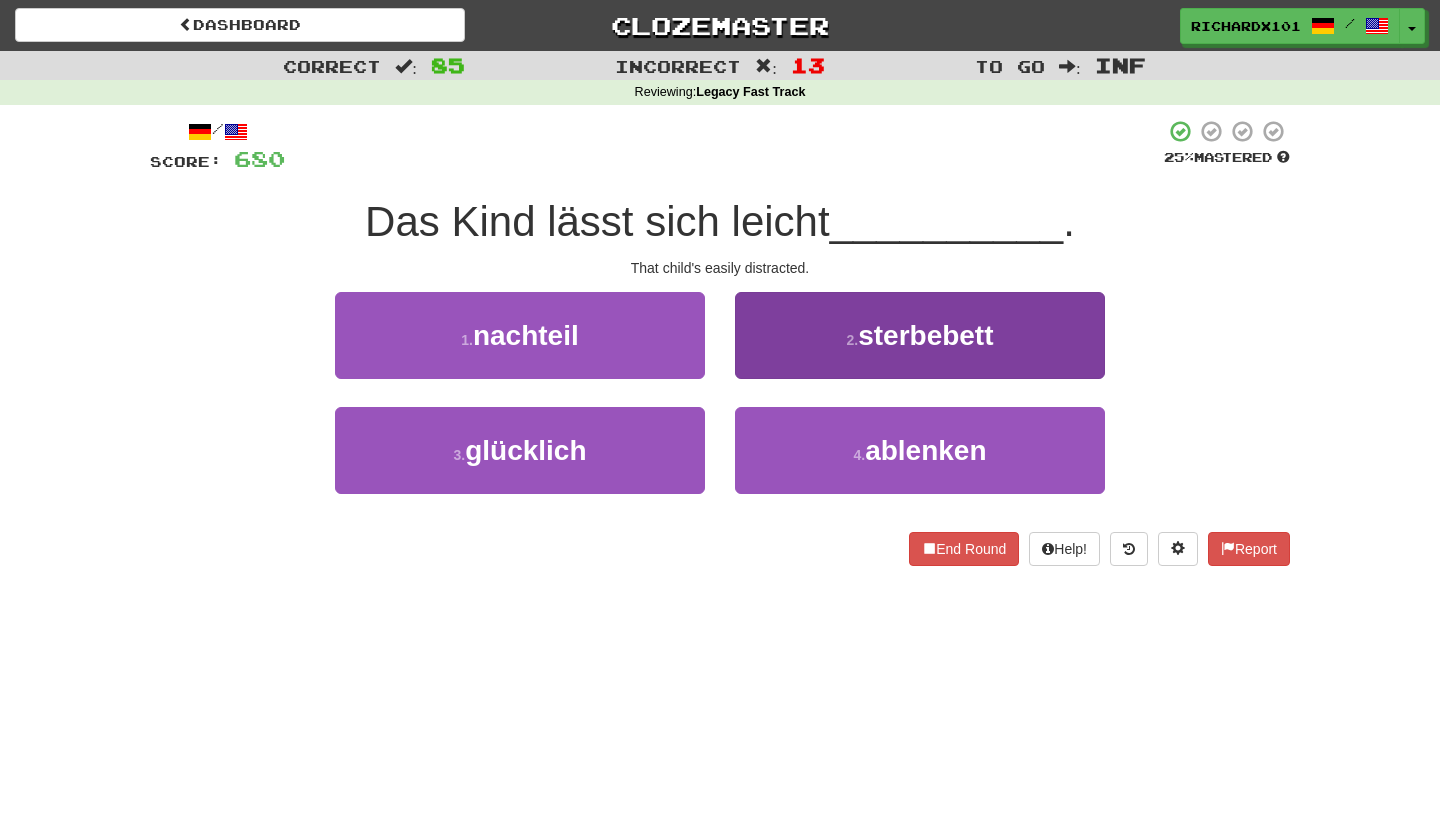 click on "2 .  sterbebett" at bounding box center [920, 335] 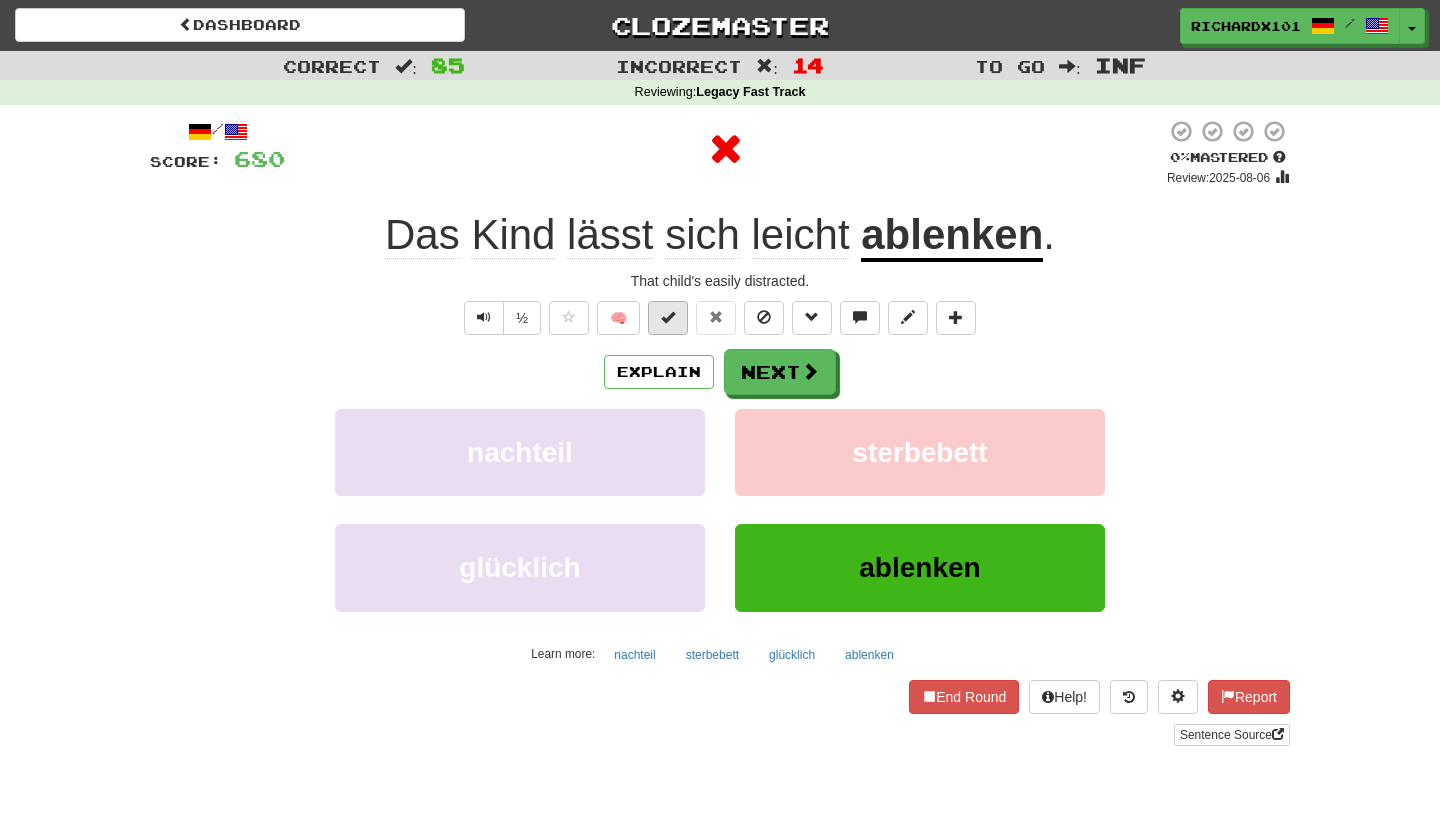 click at bounding box center [668, 317] 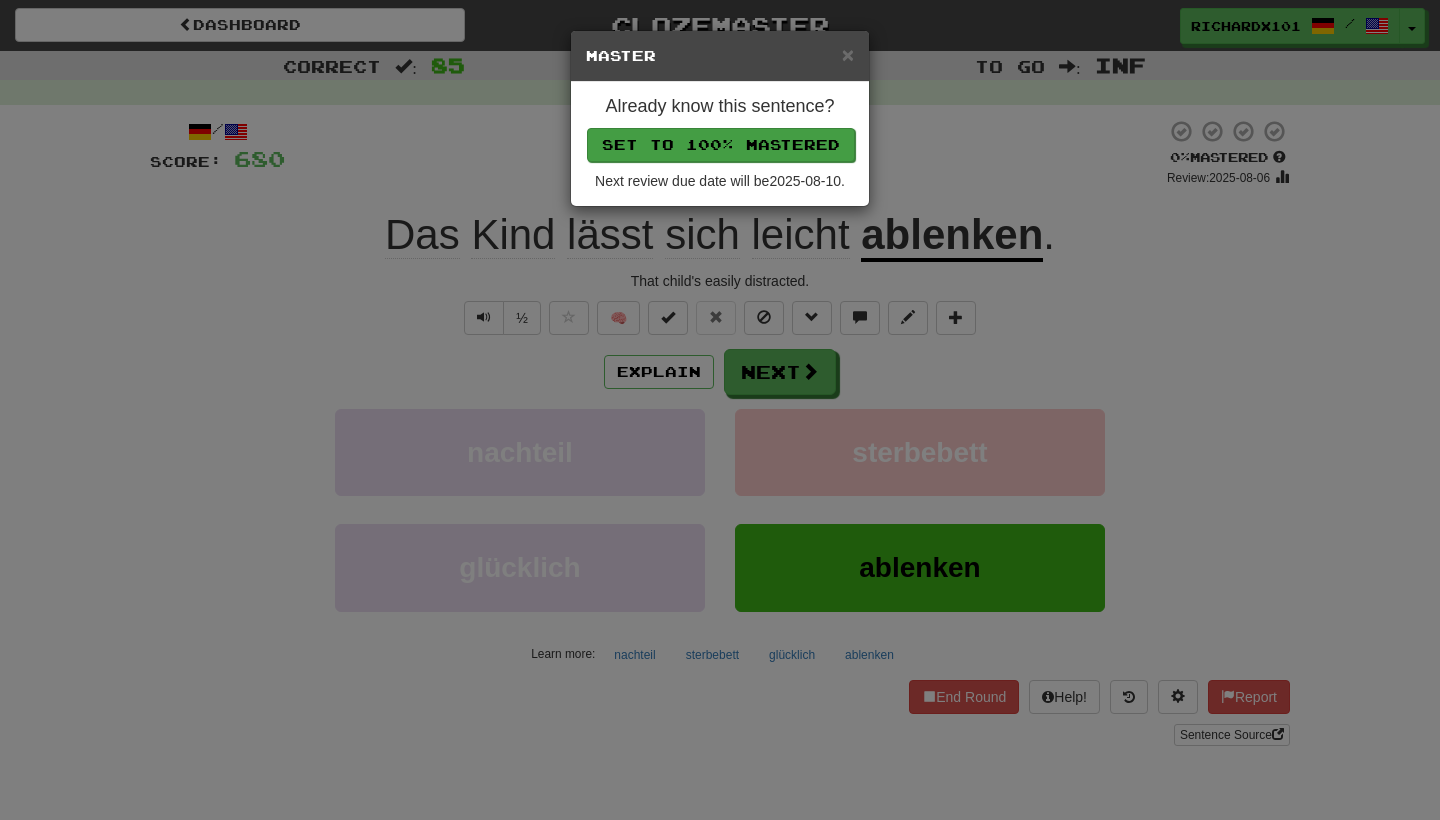 click on "Set to 100% Mastered" at bounding box center (721, 145) 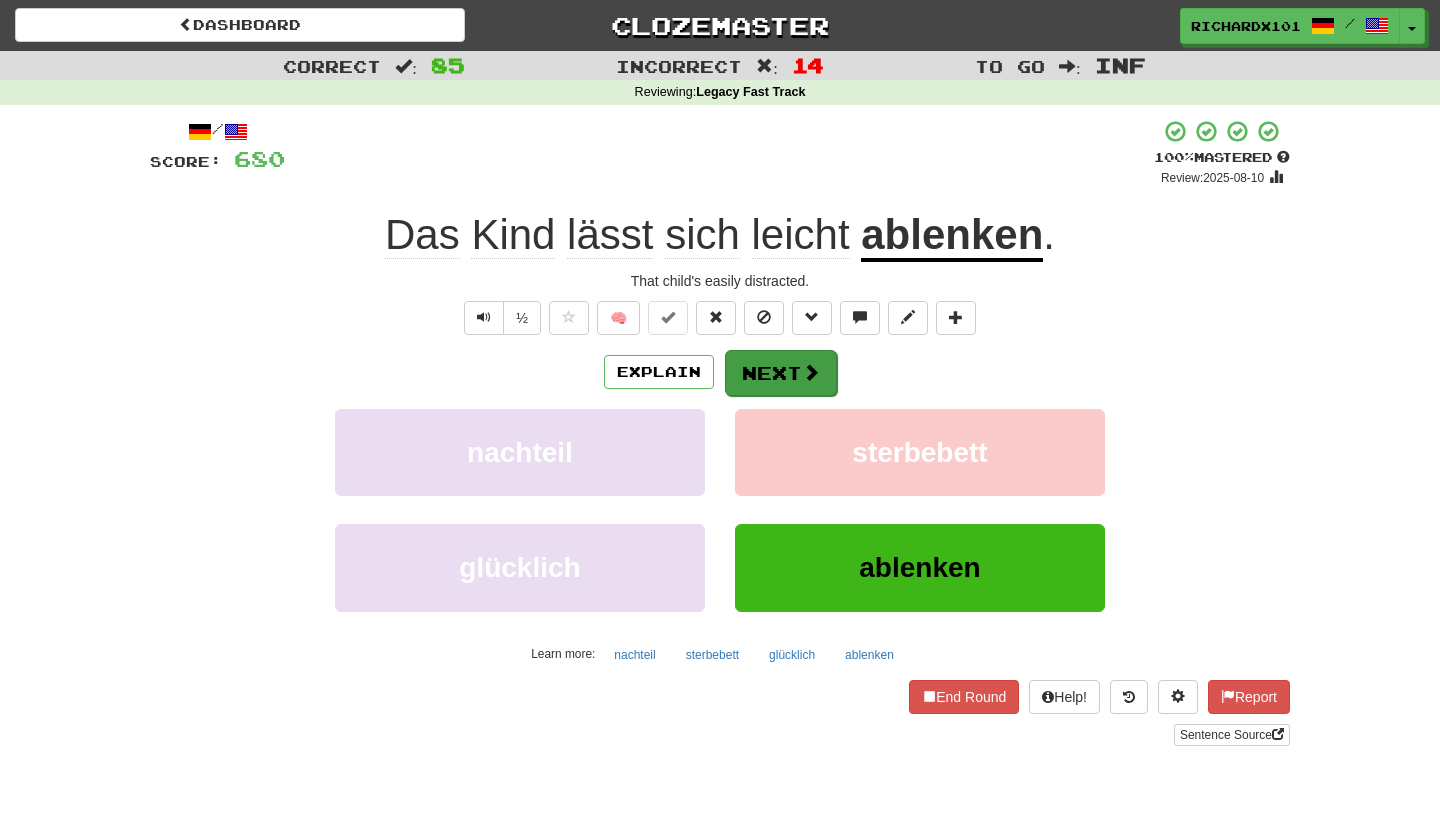 click on "Next" at bounding box center [781, 373] 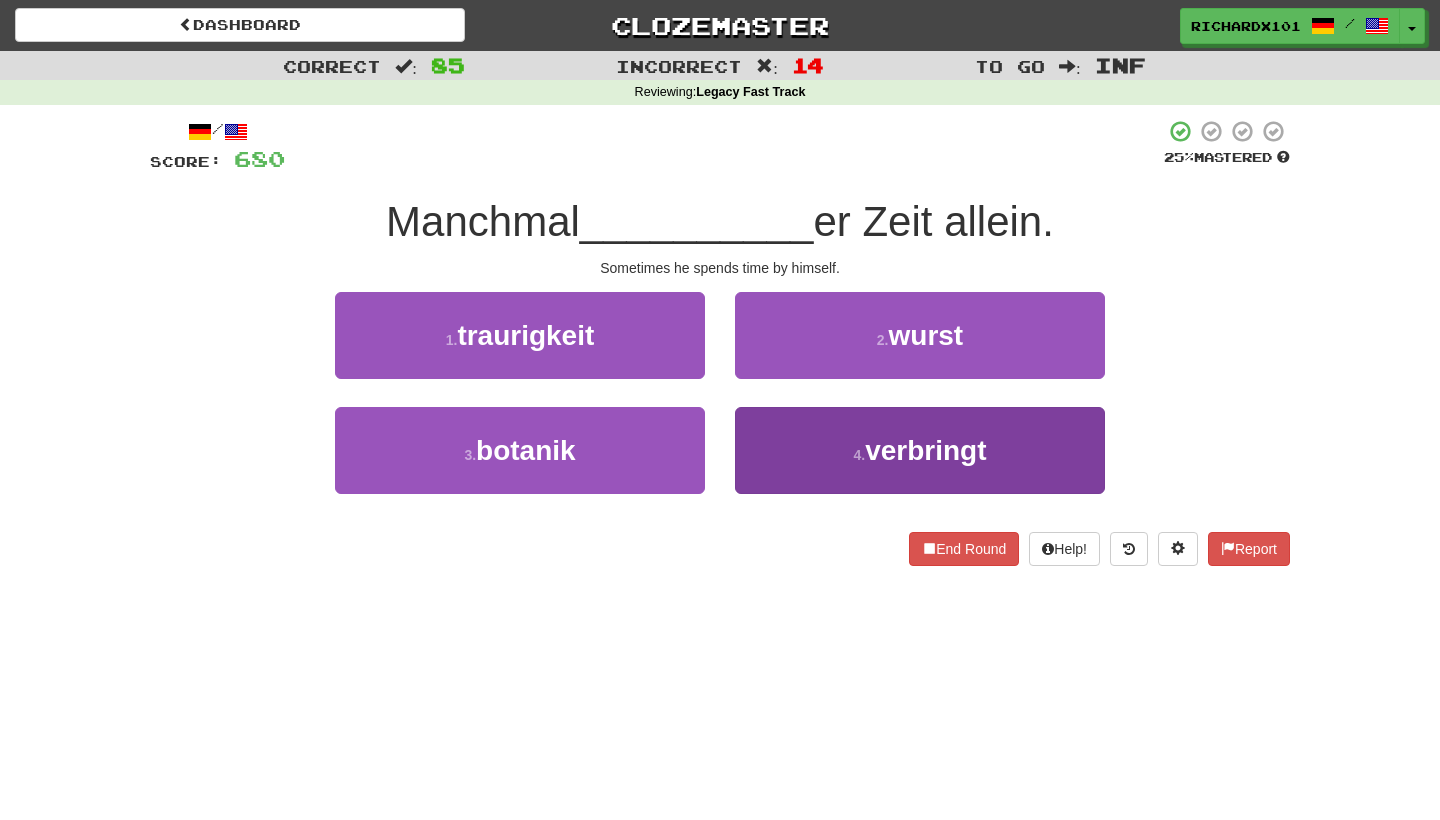 click on "4 .  verbringt" at bounding box center [920, 450] 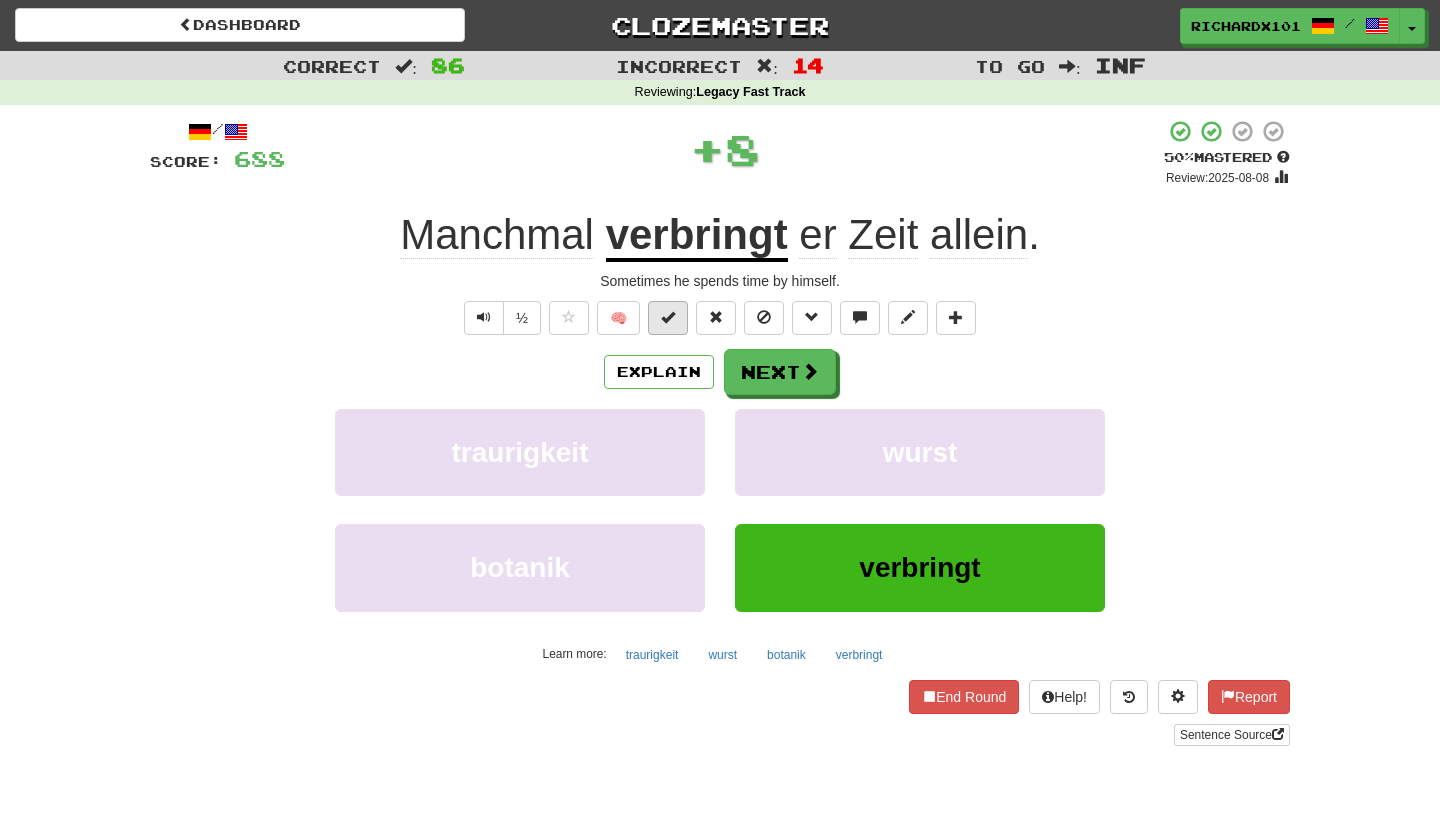 click at bounding box center (668, 317) 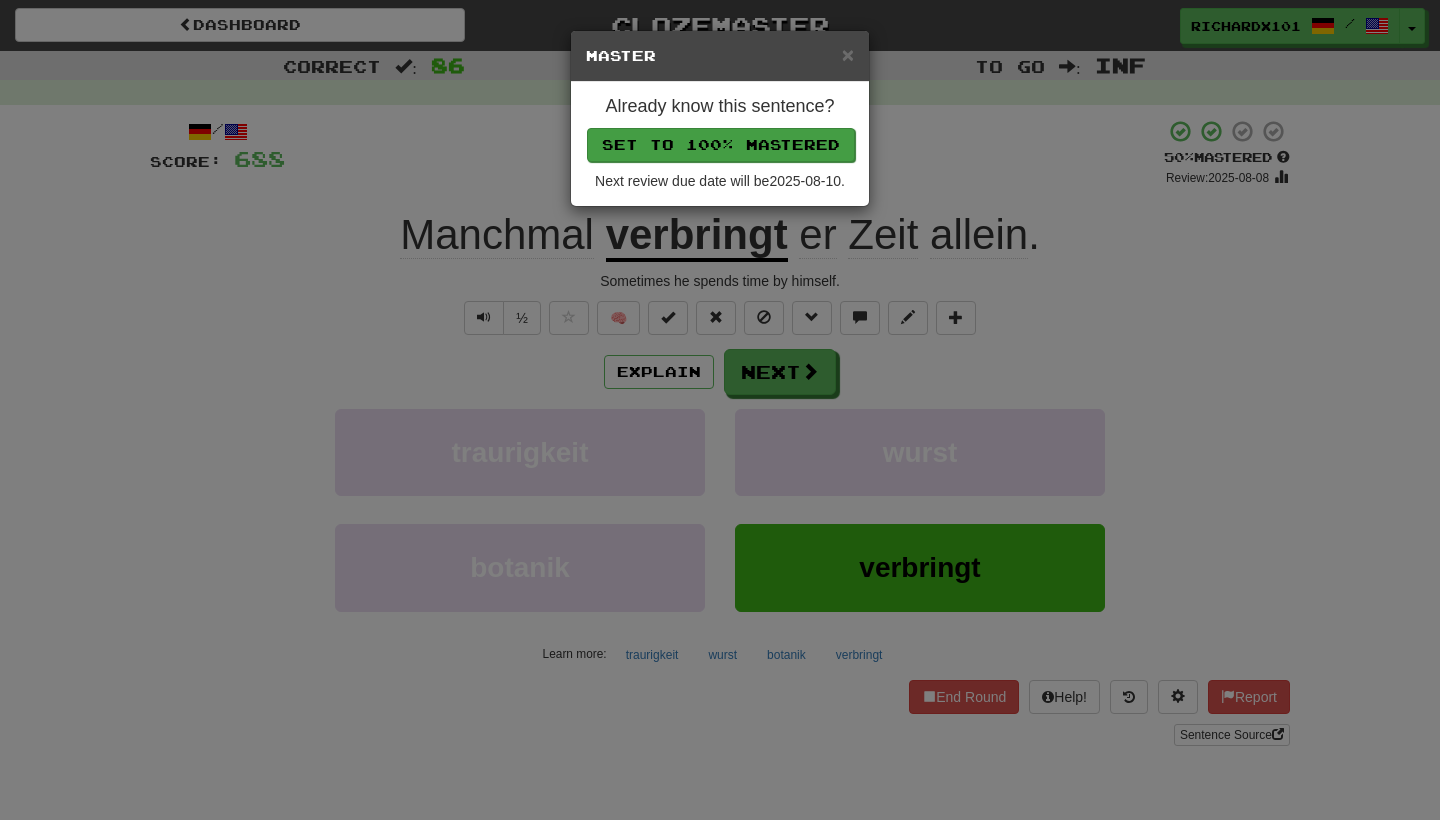 click on "Set to 100% Mastered" at bounding box center (721, 145) 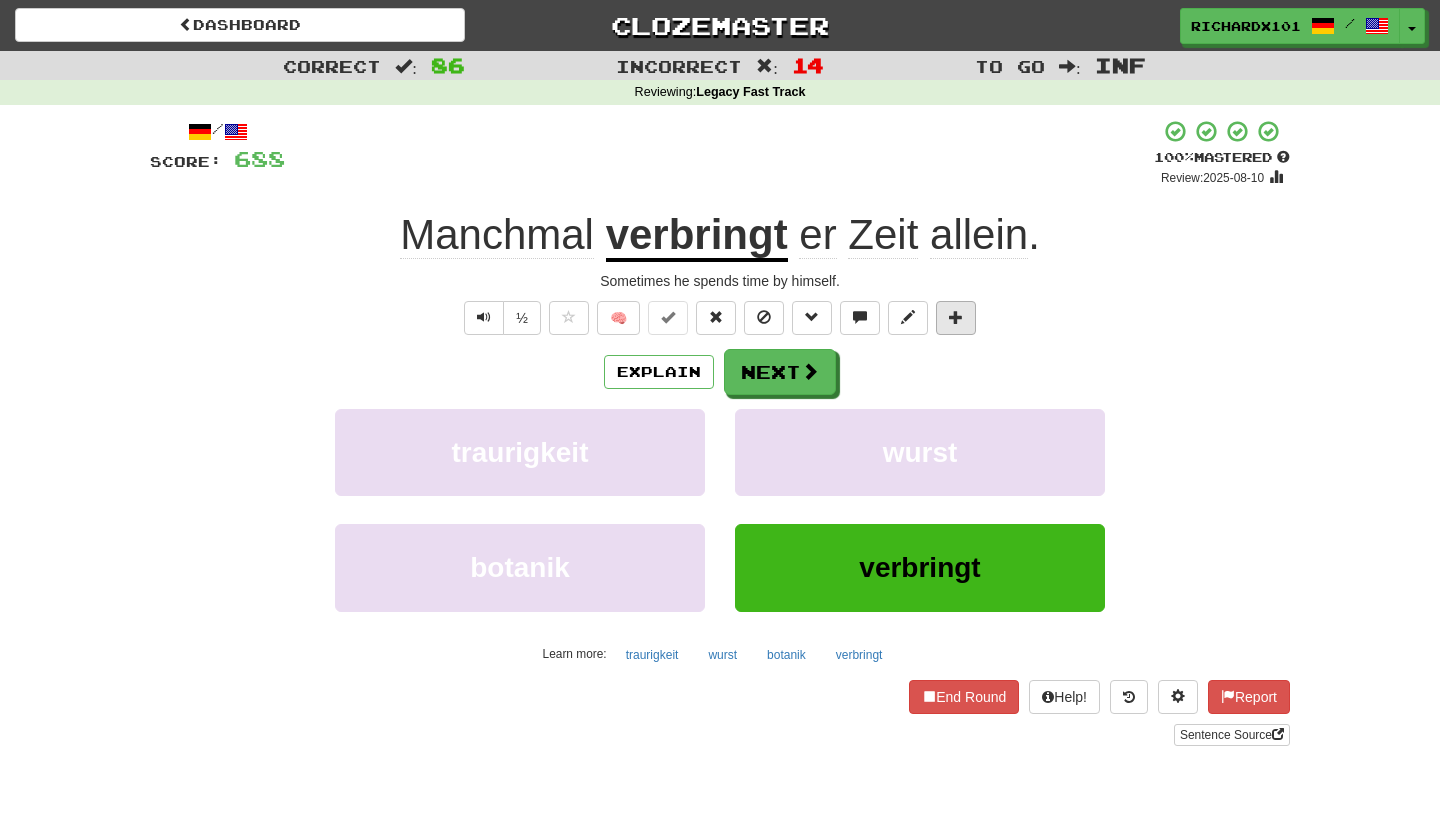 click at bounding box center (956, 318) 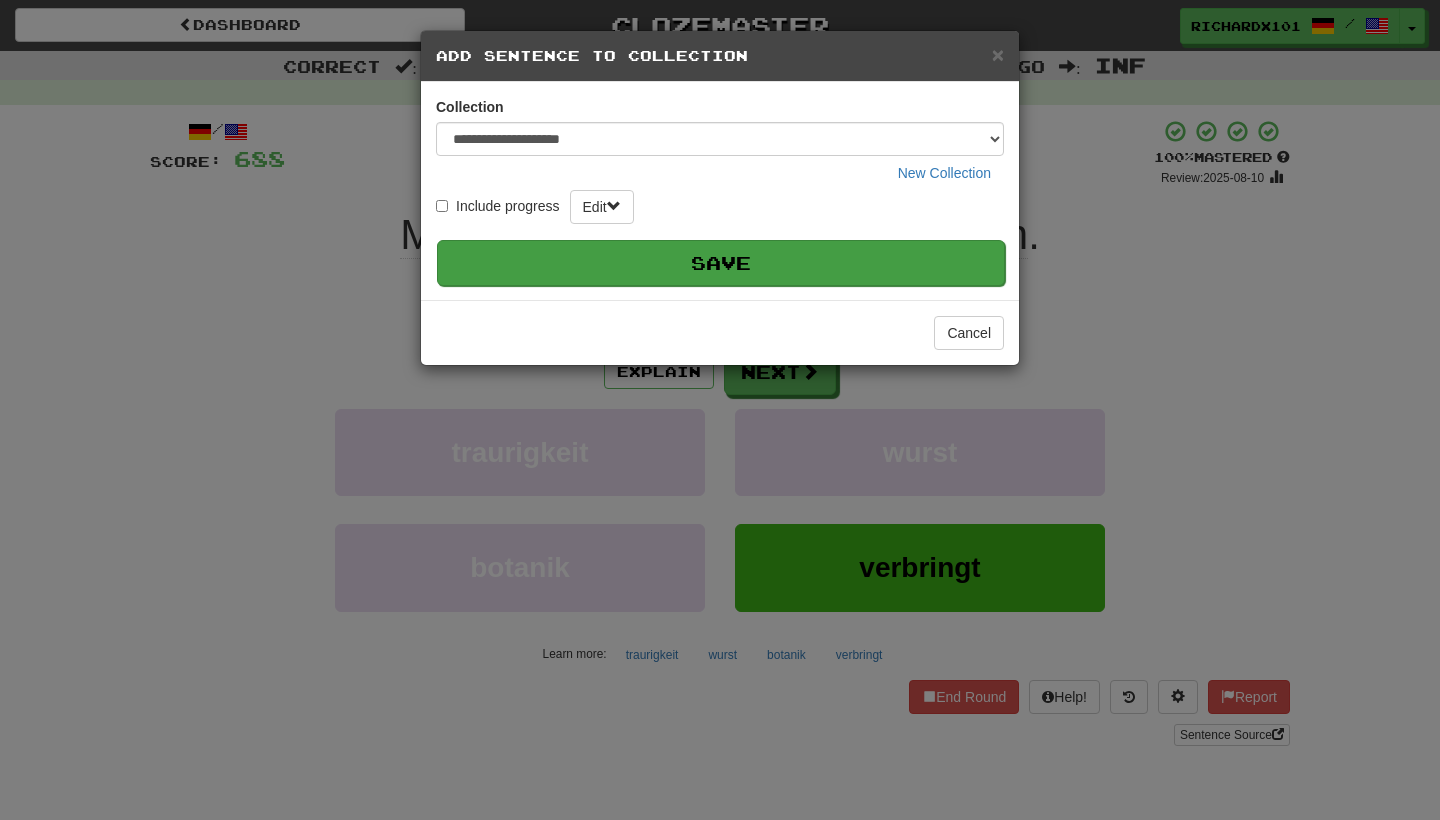 click on "Save" at bounding box center [721, 263] 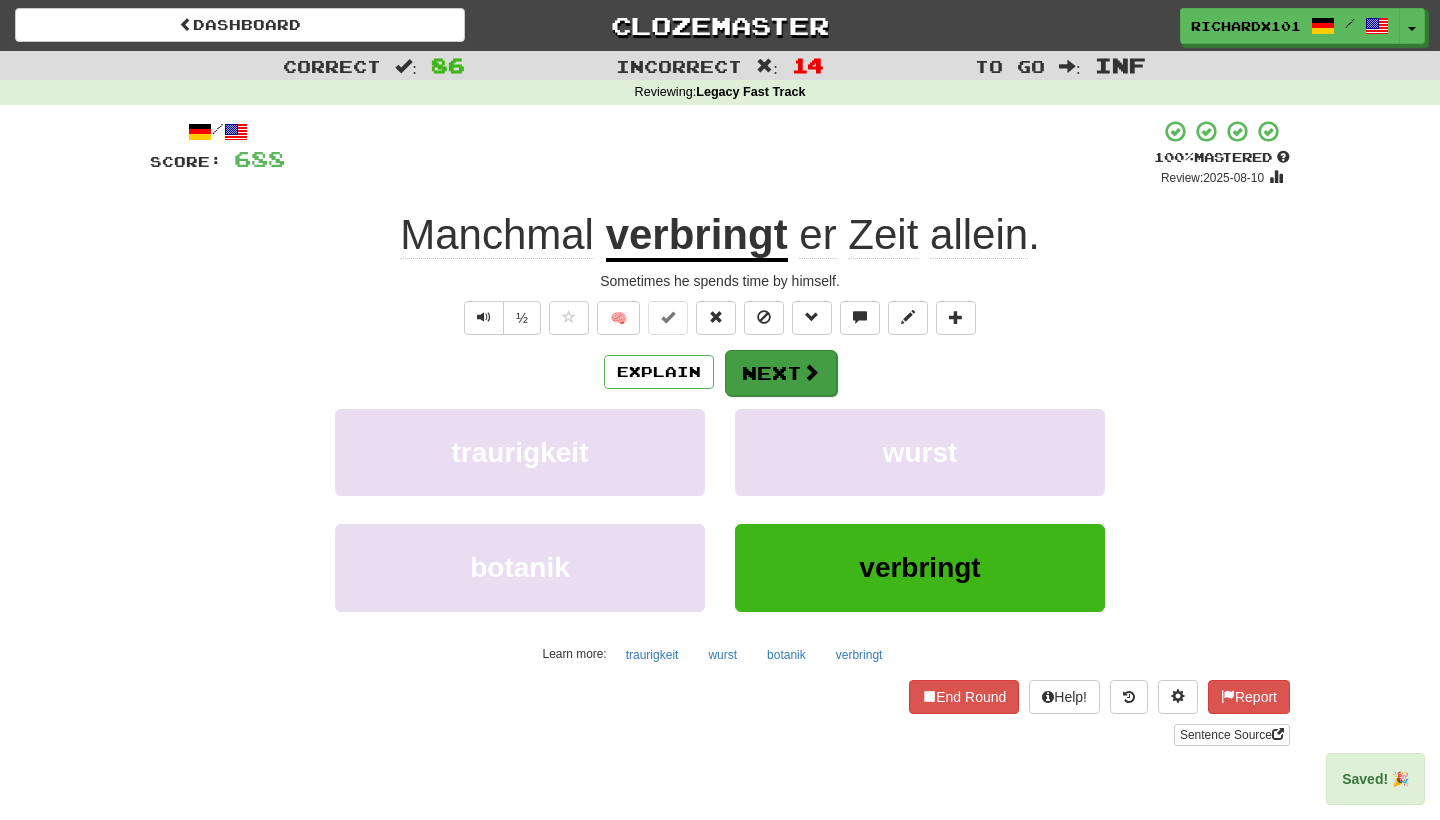 click at bounding box center [811, 372] 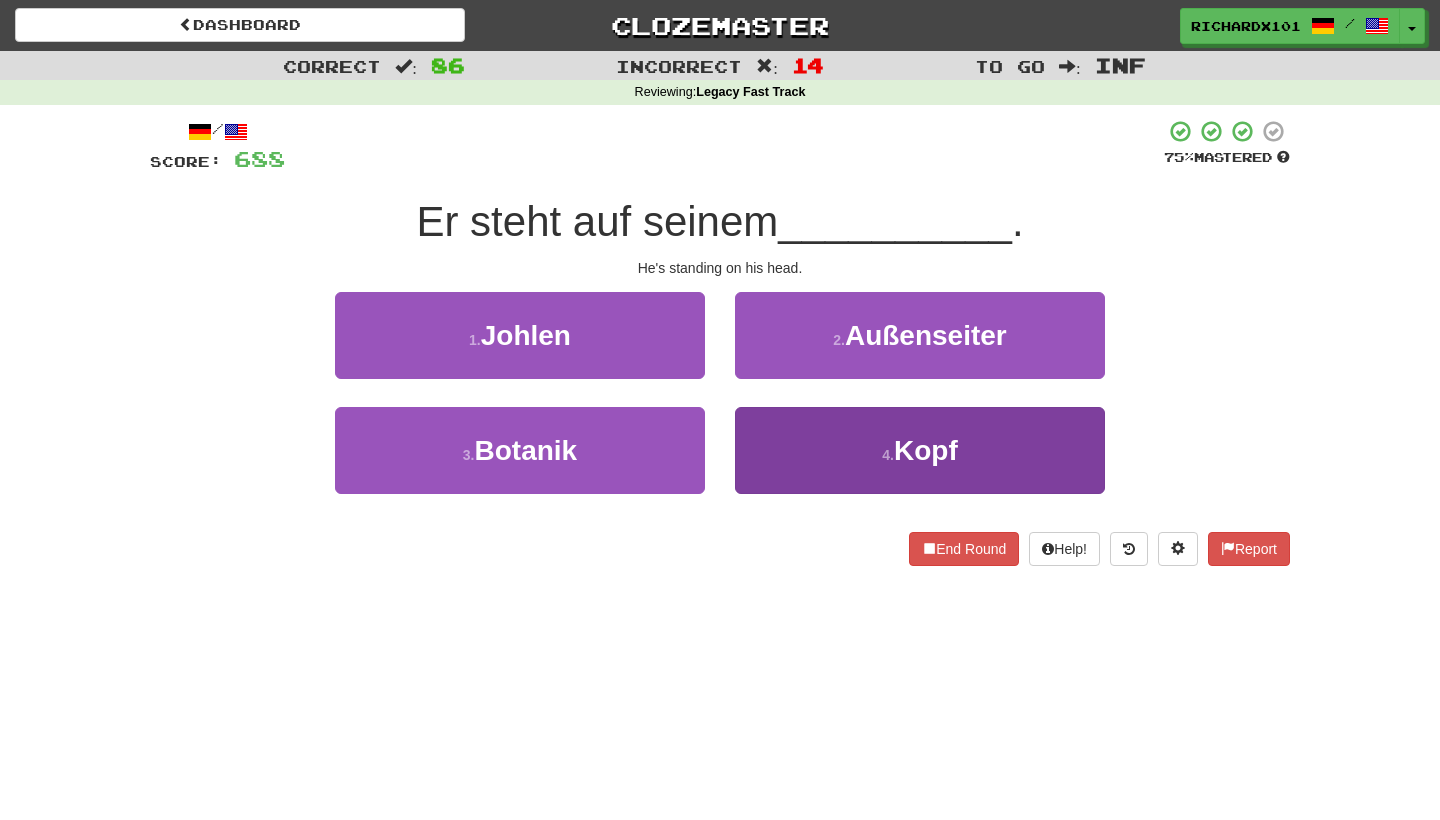 click on "4 .  Kopf" at bounding box center (920, 450) 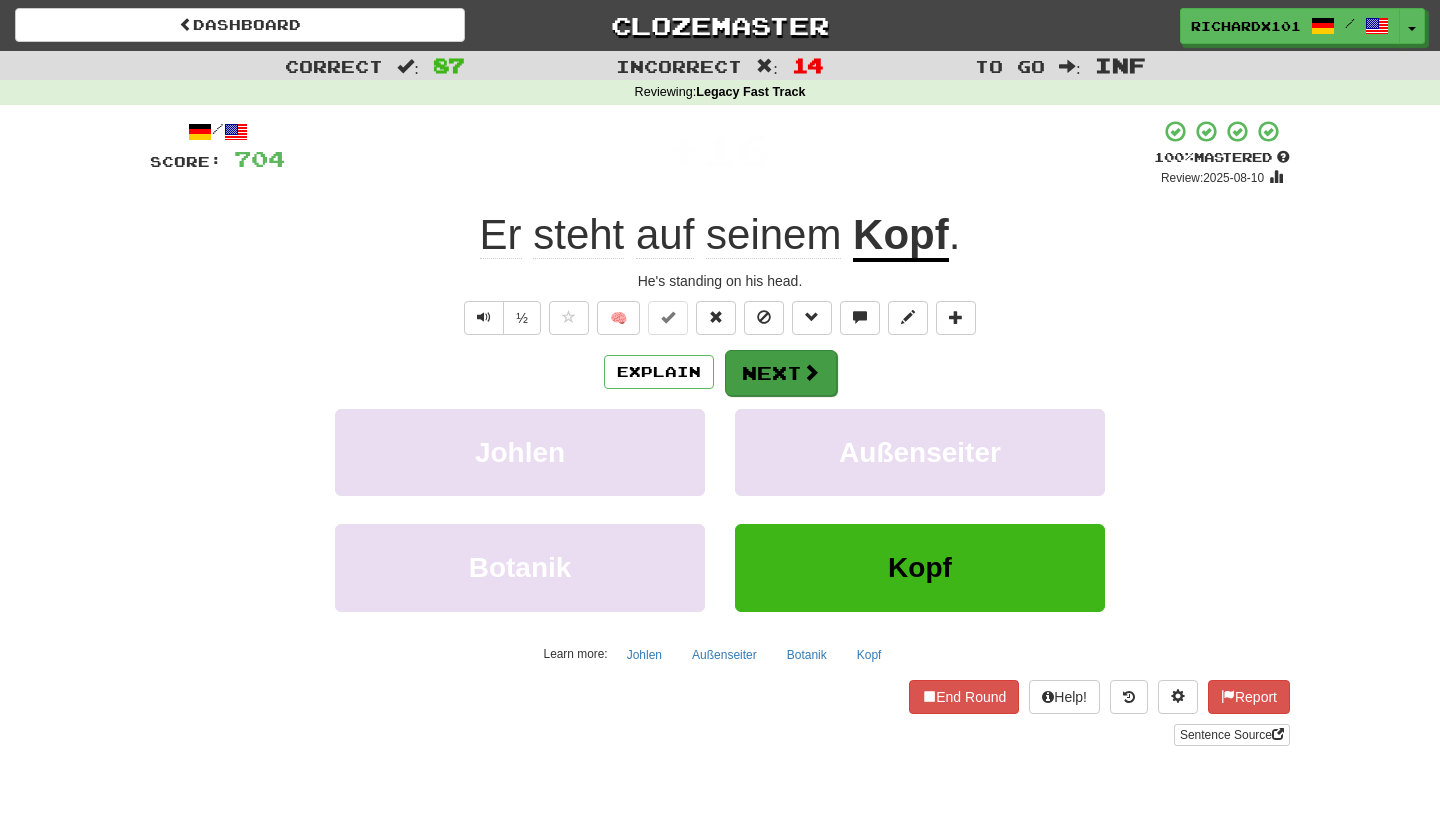 click on "Next" at bounding box center [781, 373] 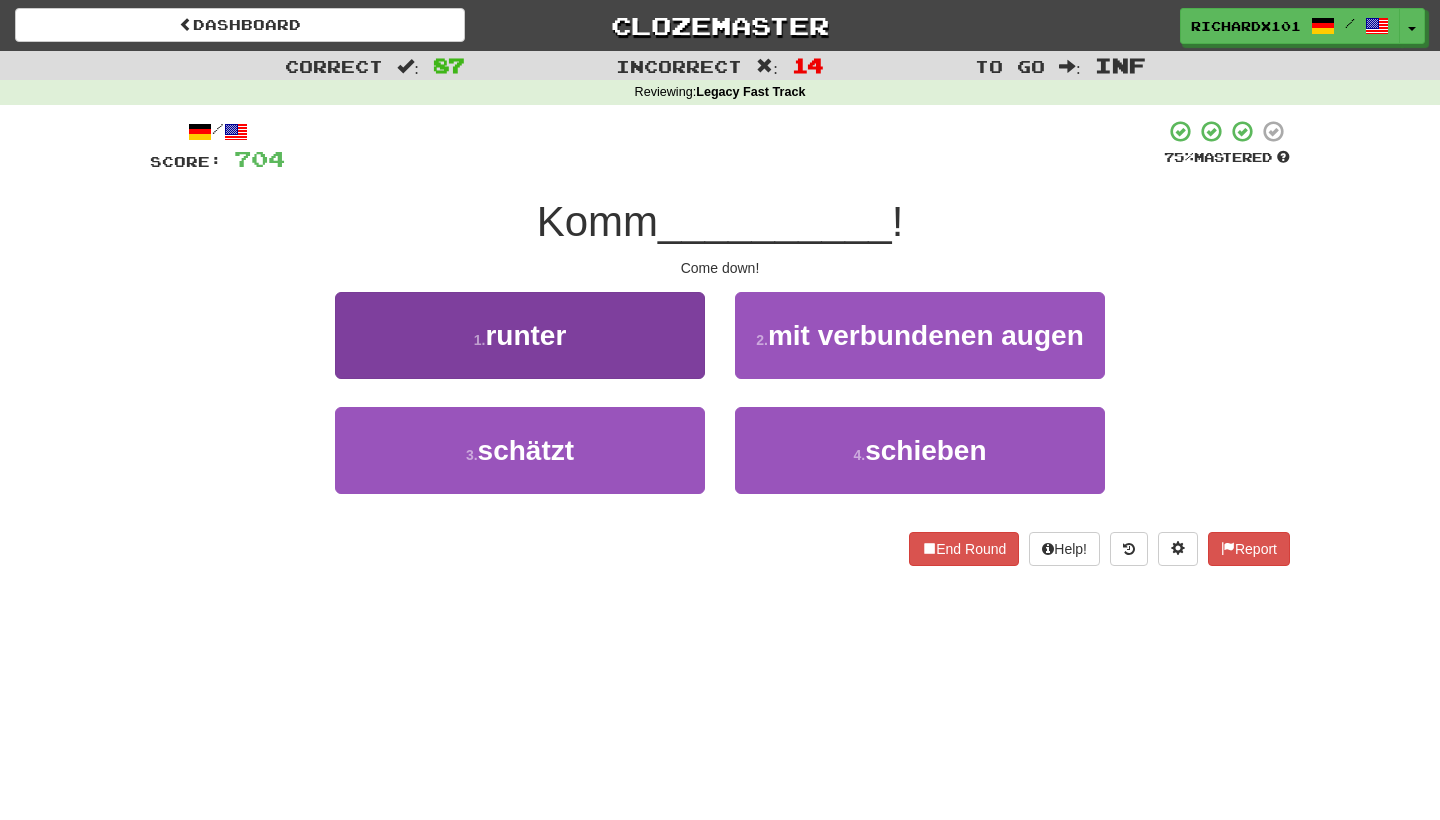 click on "1 .  runter" at bounding box center (520, 335) 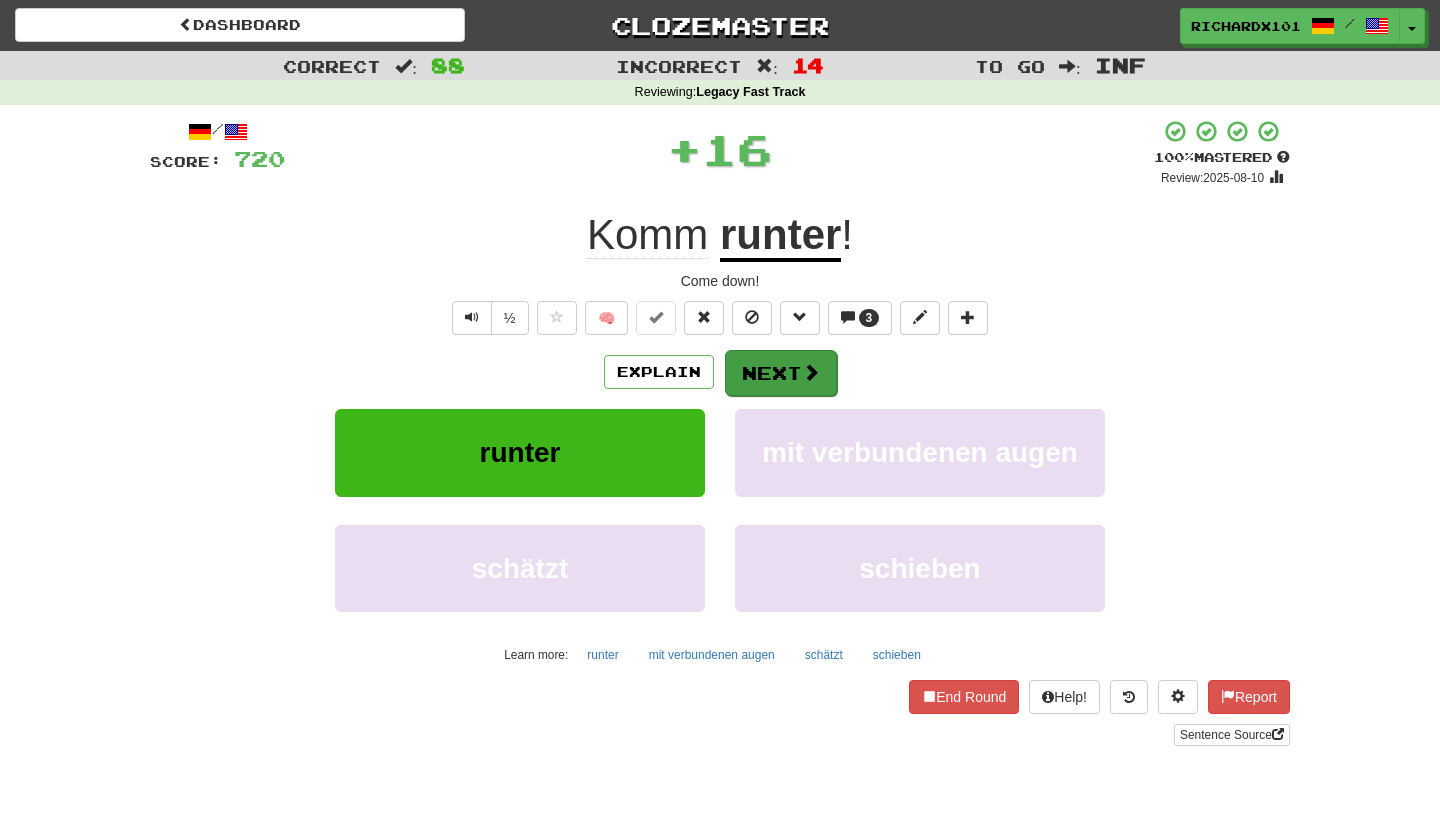 click on "Next" at bounding box center [781, 373] 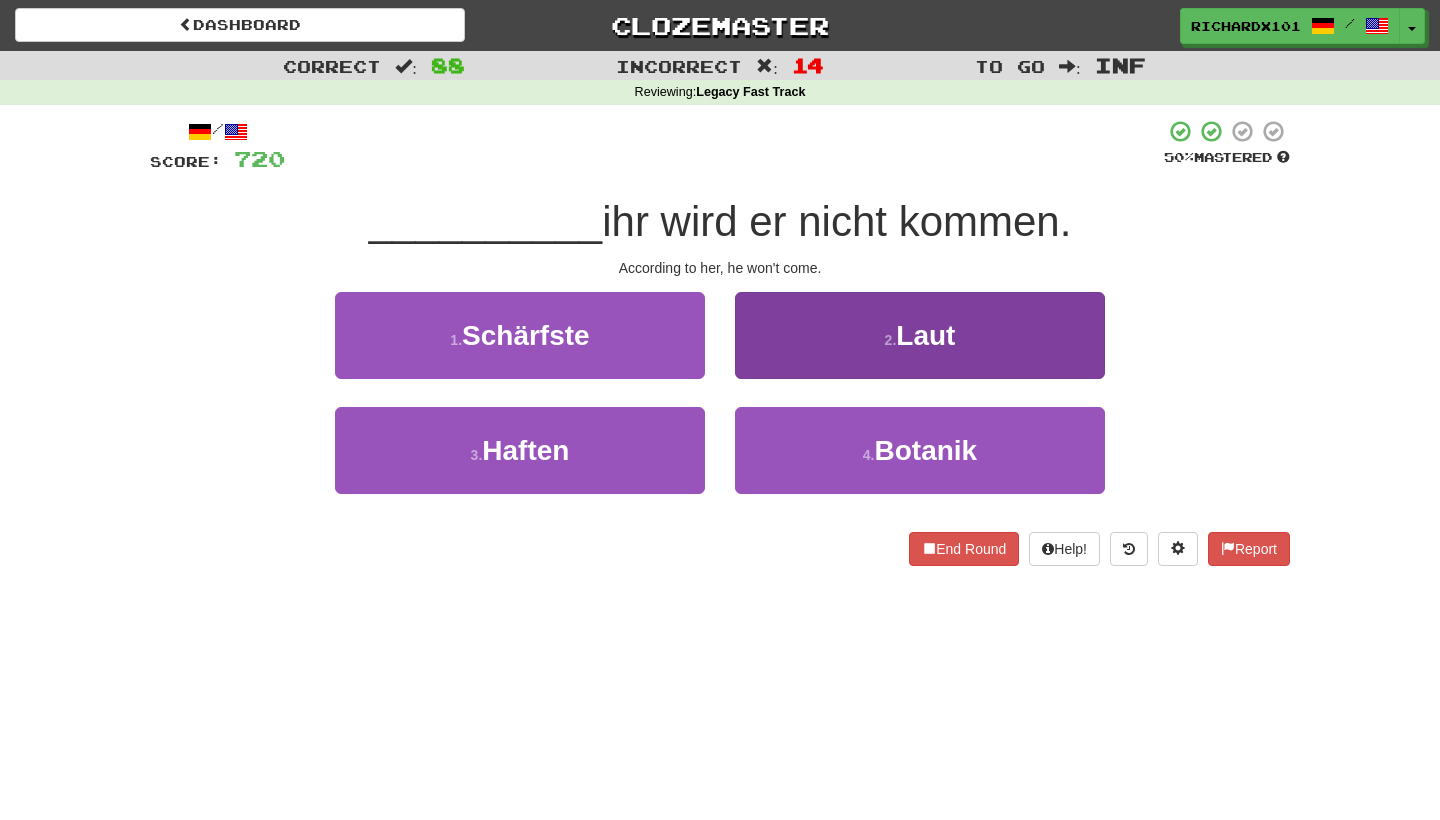 click on "2 .  Laut" at bounding box center (920, 335) 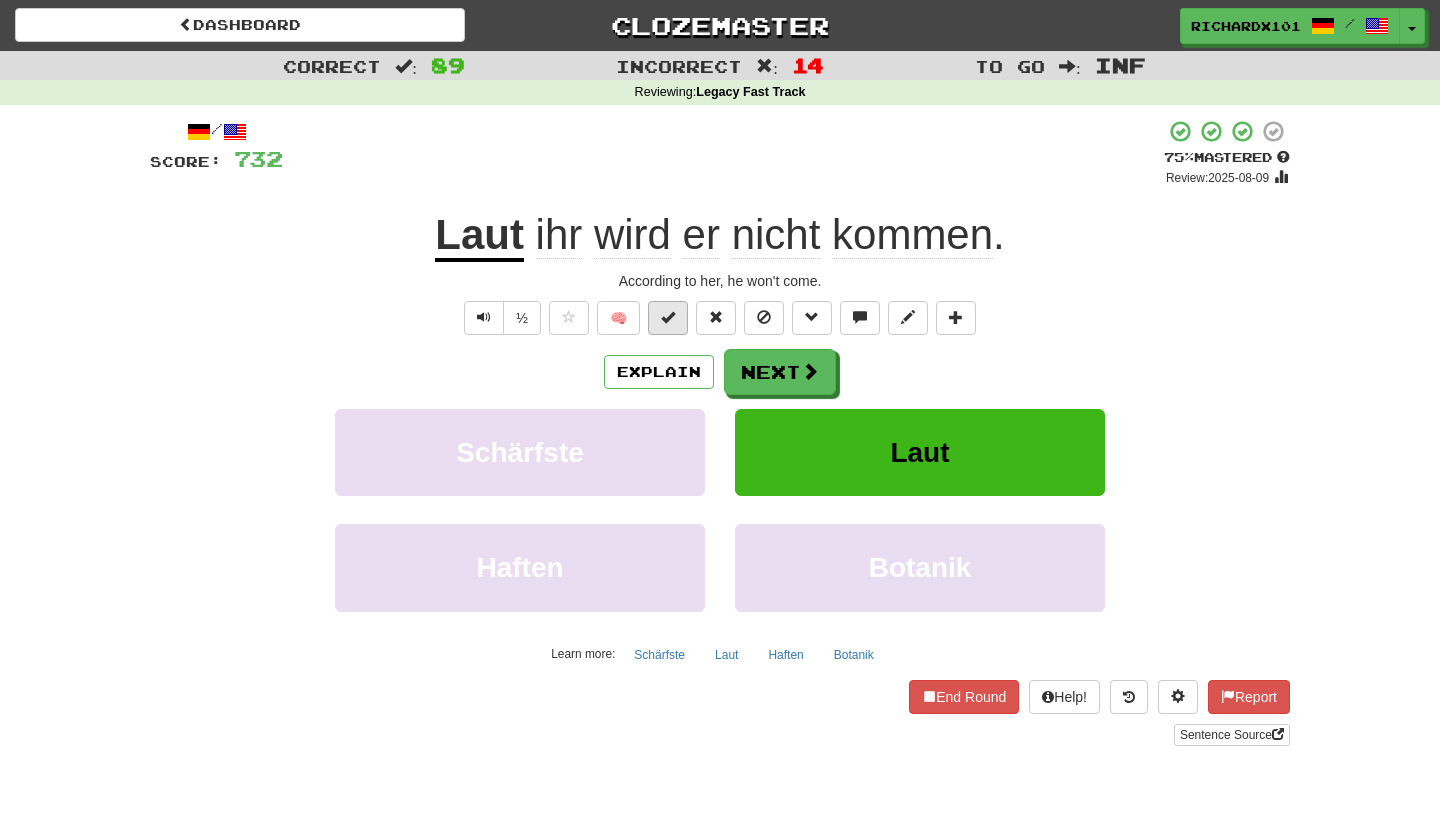 click at bounding box center [668, 317] 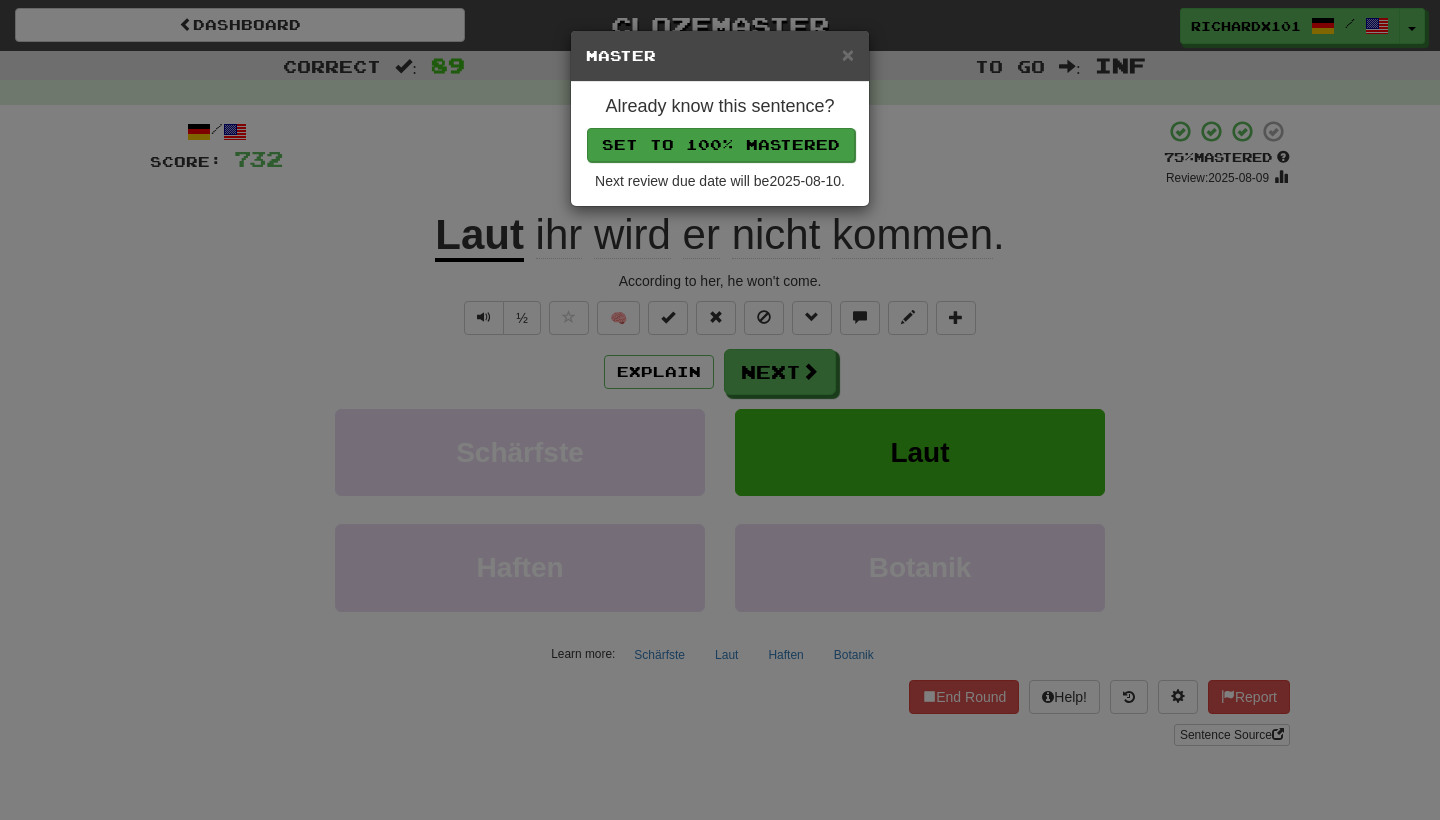 click on "Set to 100% Mastered" at bounding box center [721, 145] 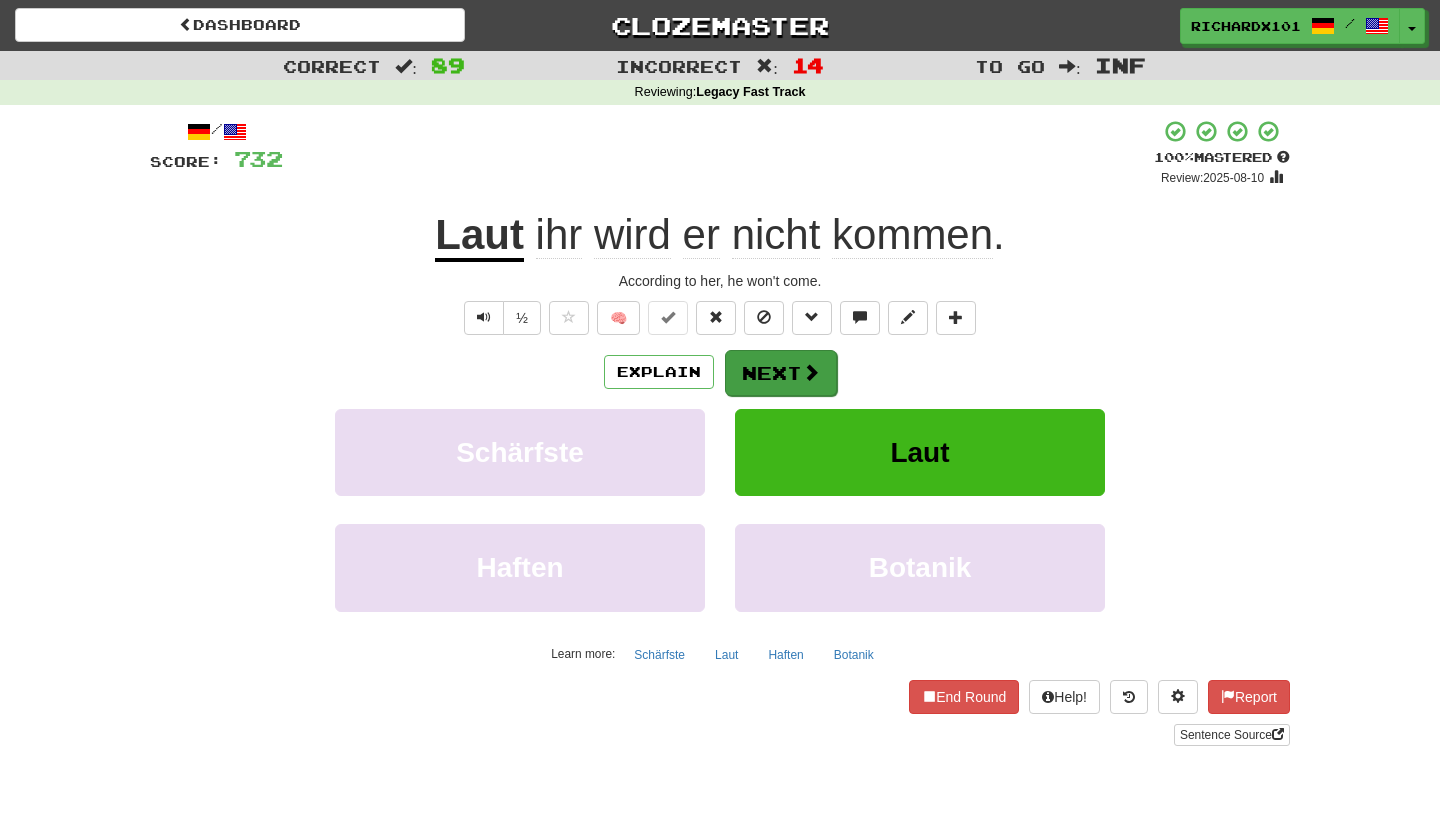 click on "Next" at bounding box center [781, 373] 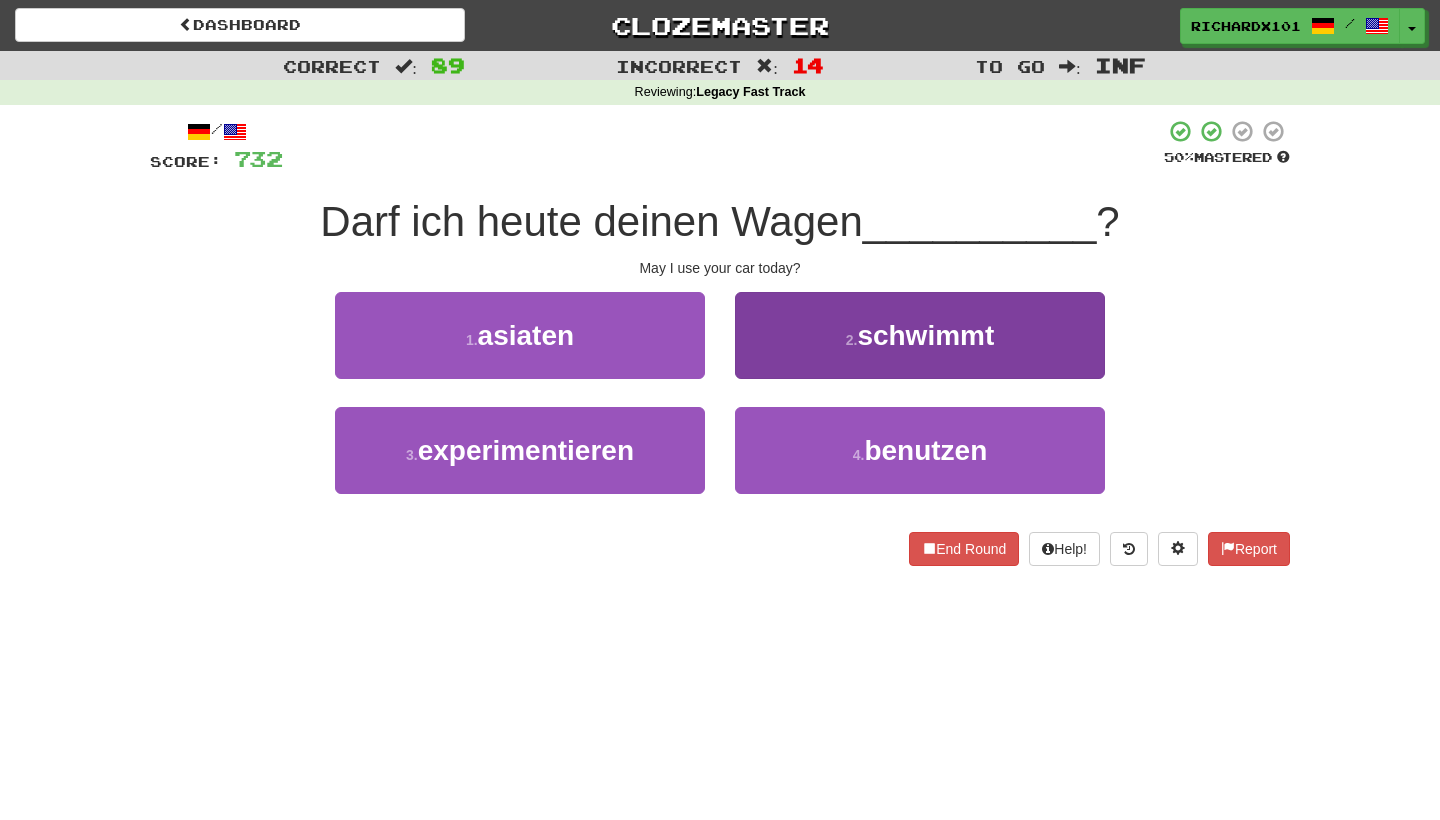 click on "4 .  benutzen" at bounding box center [920, 450] 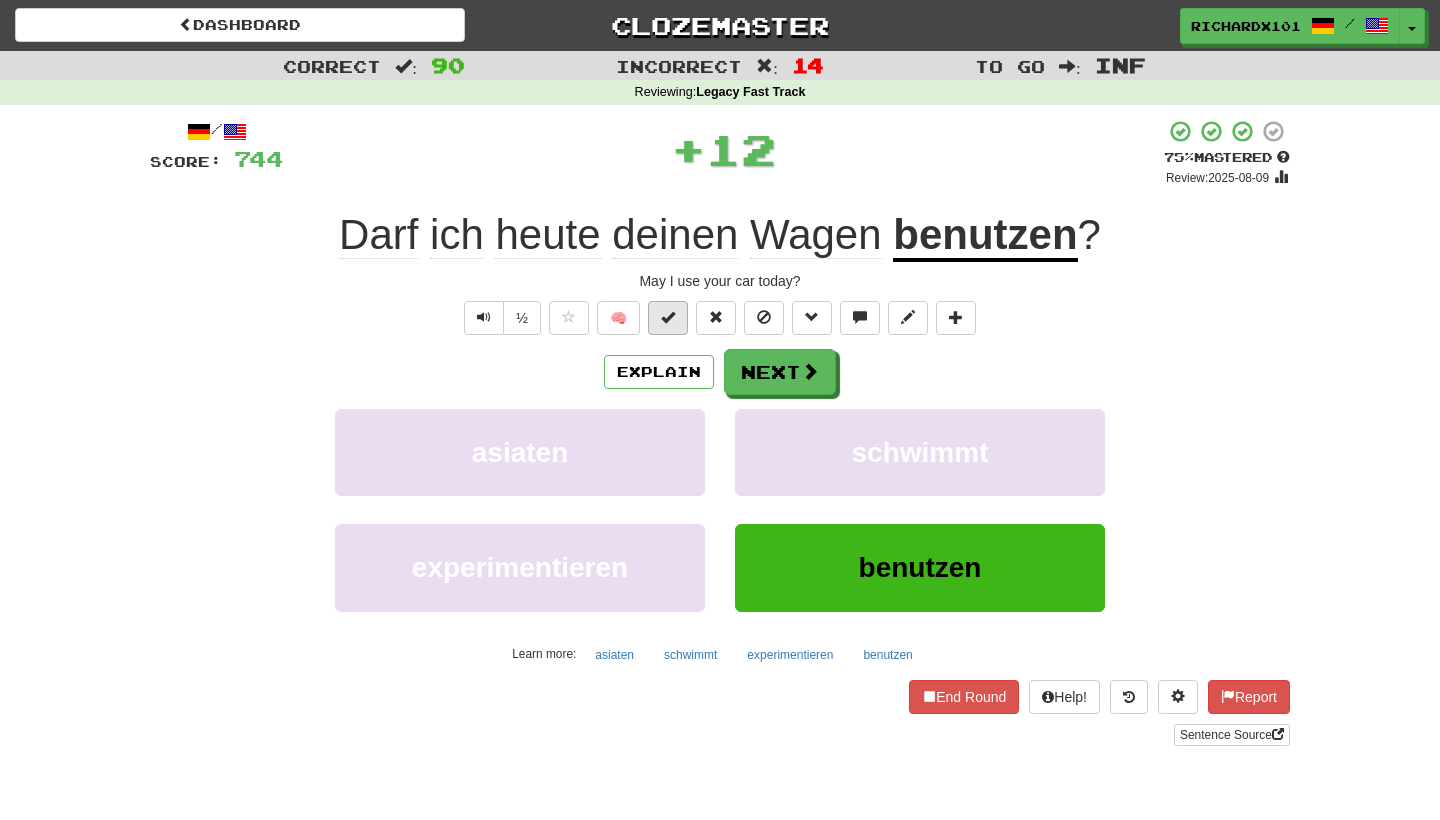 click at bounding box center (668, 317) 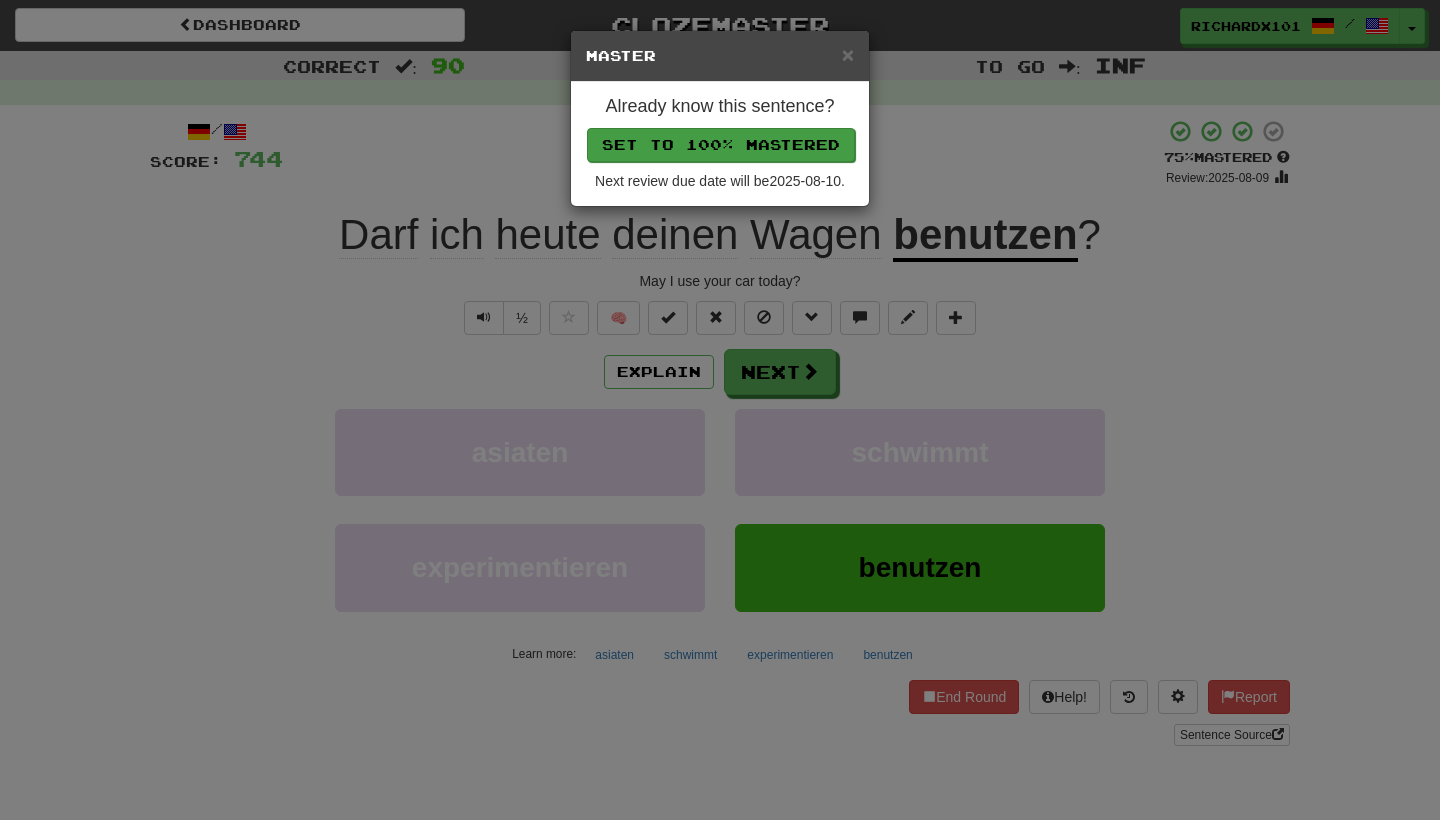 click on "Set to 100% Mastered" at bounding box center (721, 145) 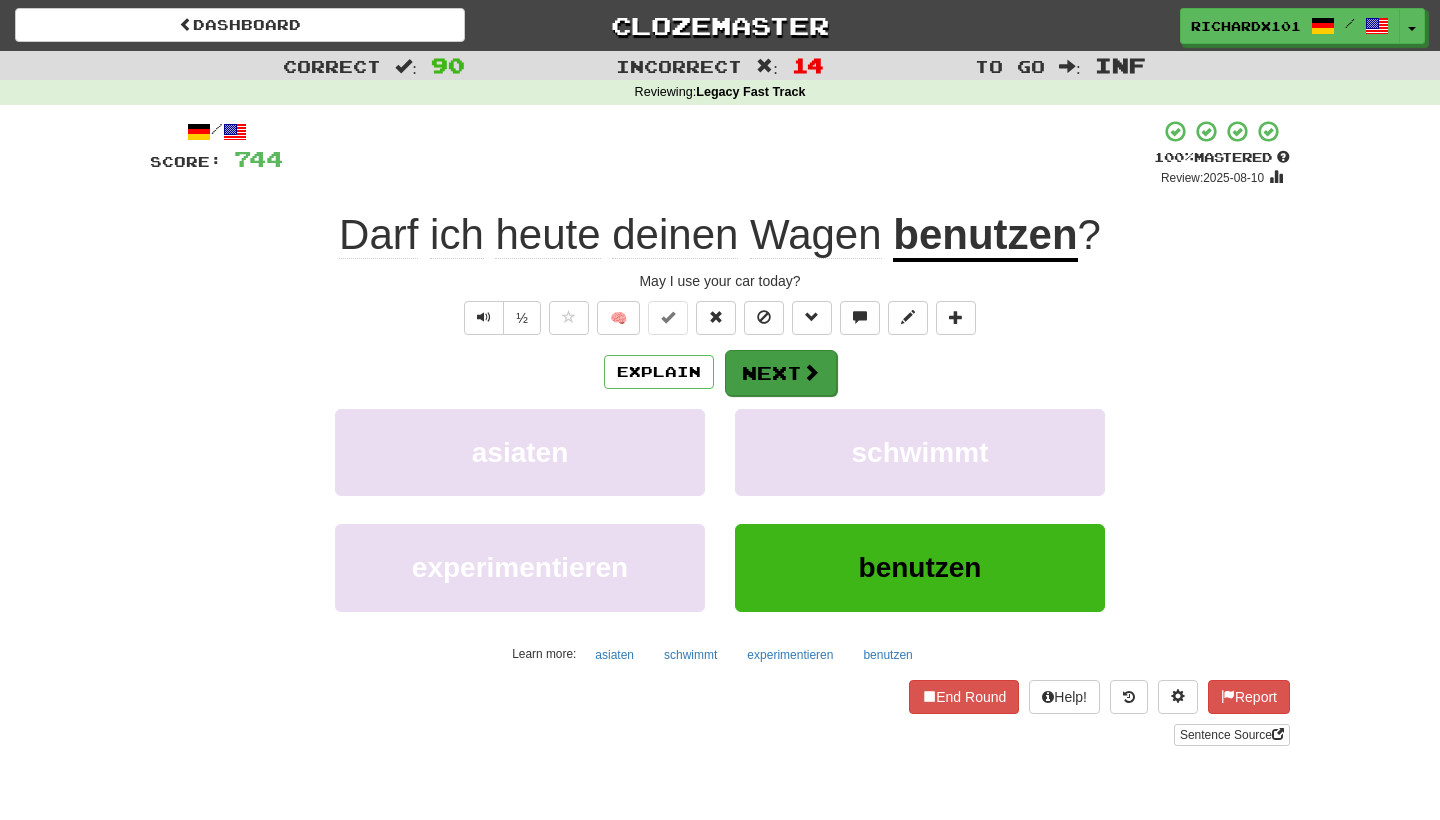 click on "Next" at bounding box center (781, 373) 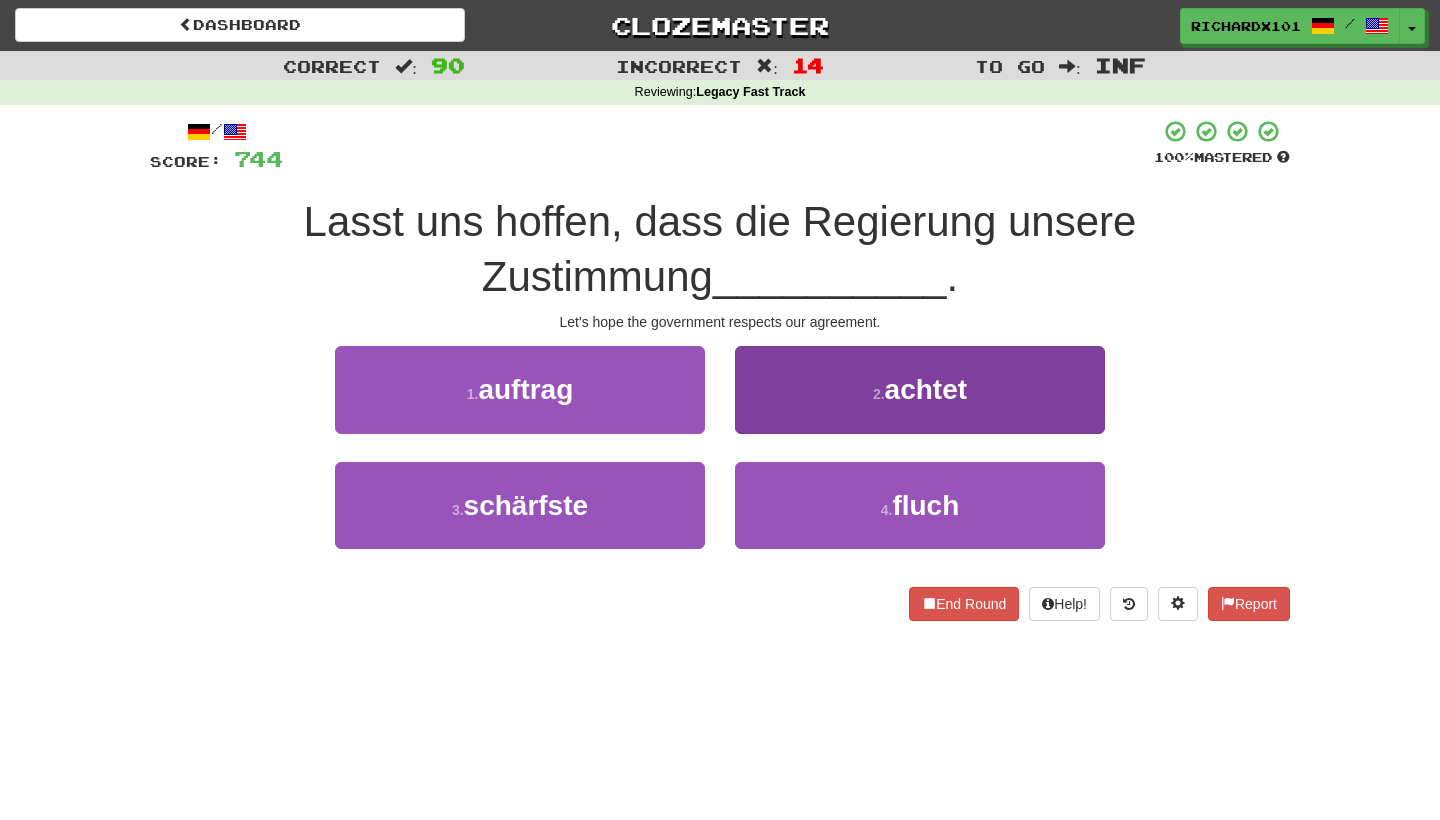 click on "2 .  achtet" at bounding box center [920, 389] 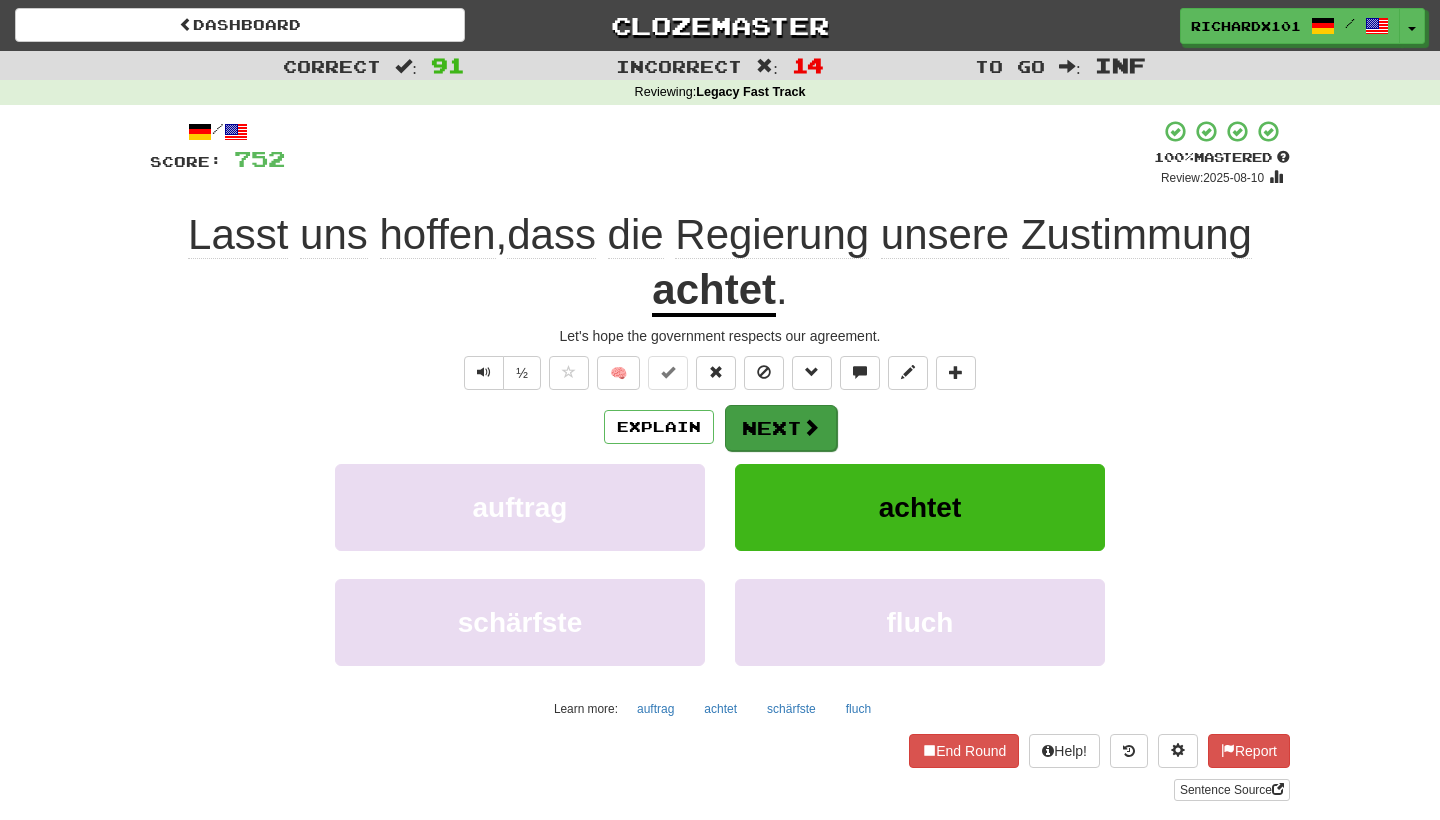 click at bounding box center [811, 427] 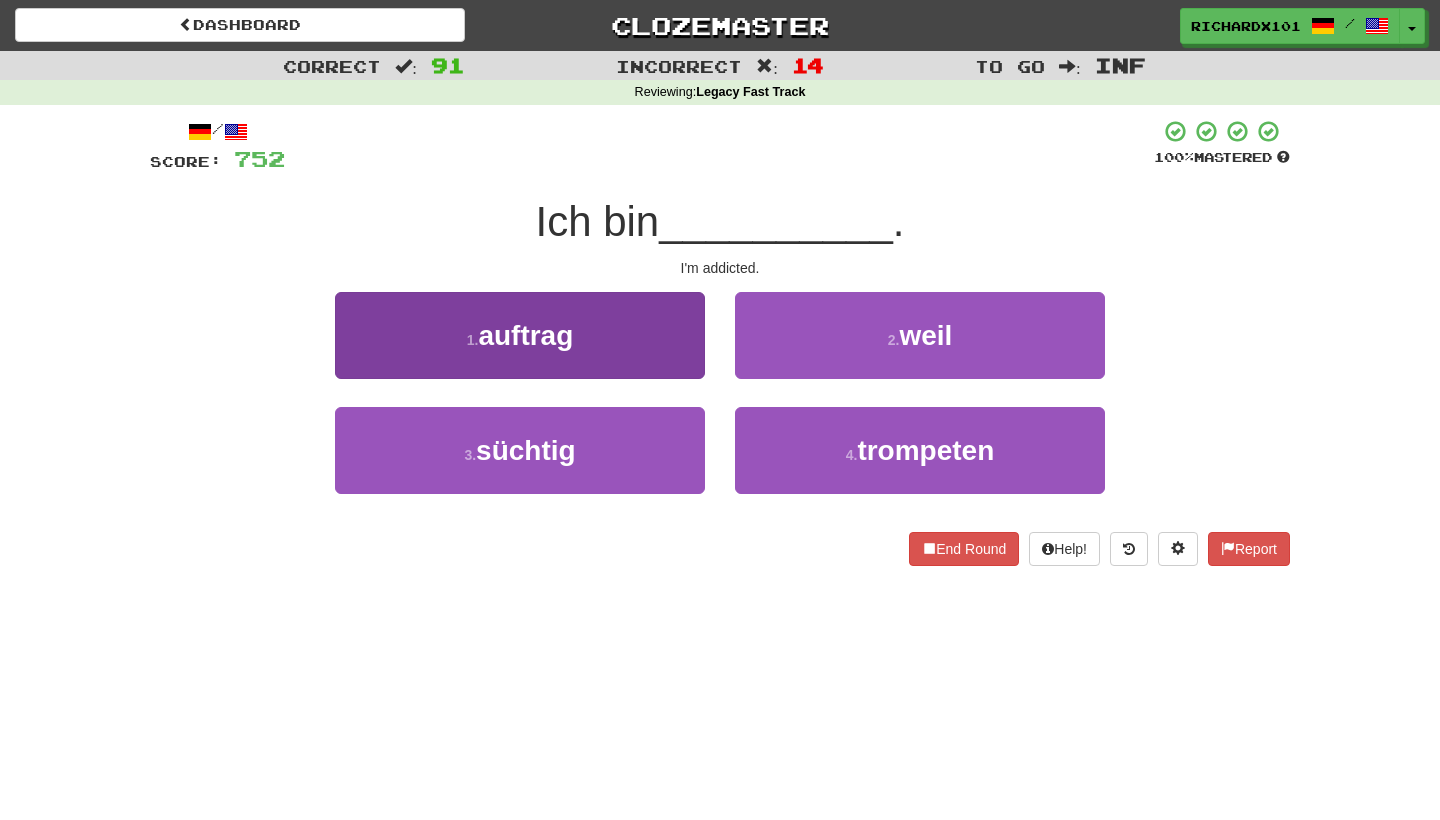 click on "1 .  auftrag" at bounding box center [520, 335] 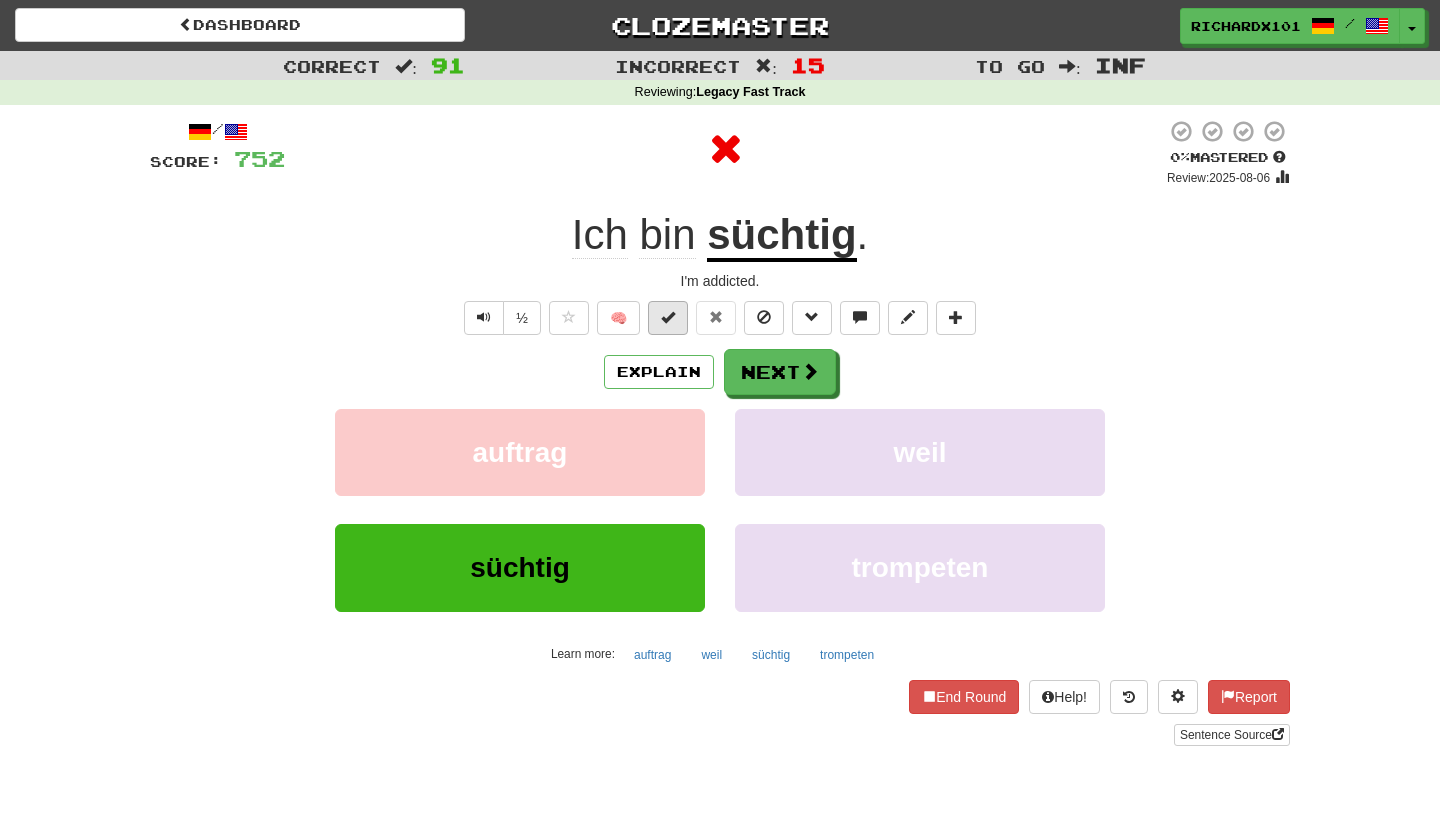 click at bounding box center (668, 317) 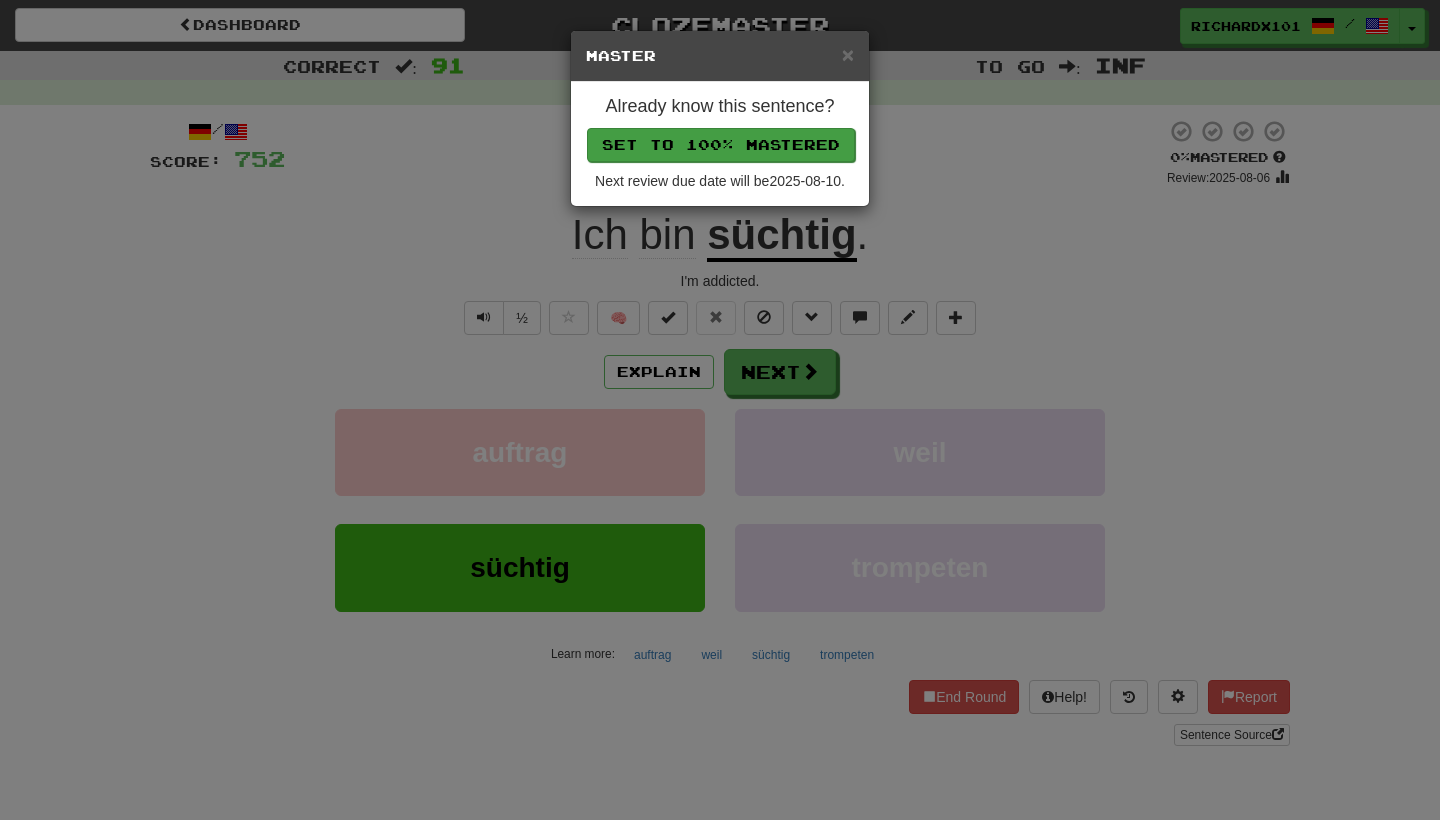 click on "Set to 100% Mastered" at bounding box center (721, 145) 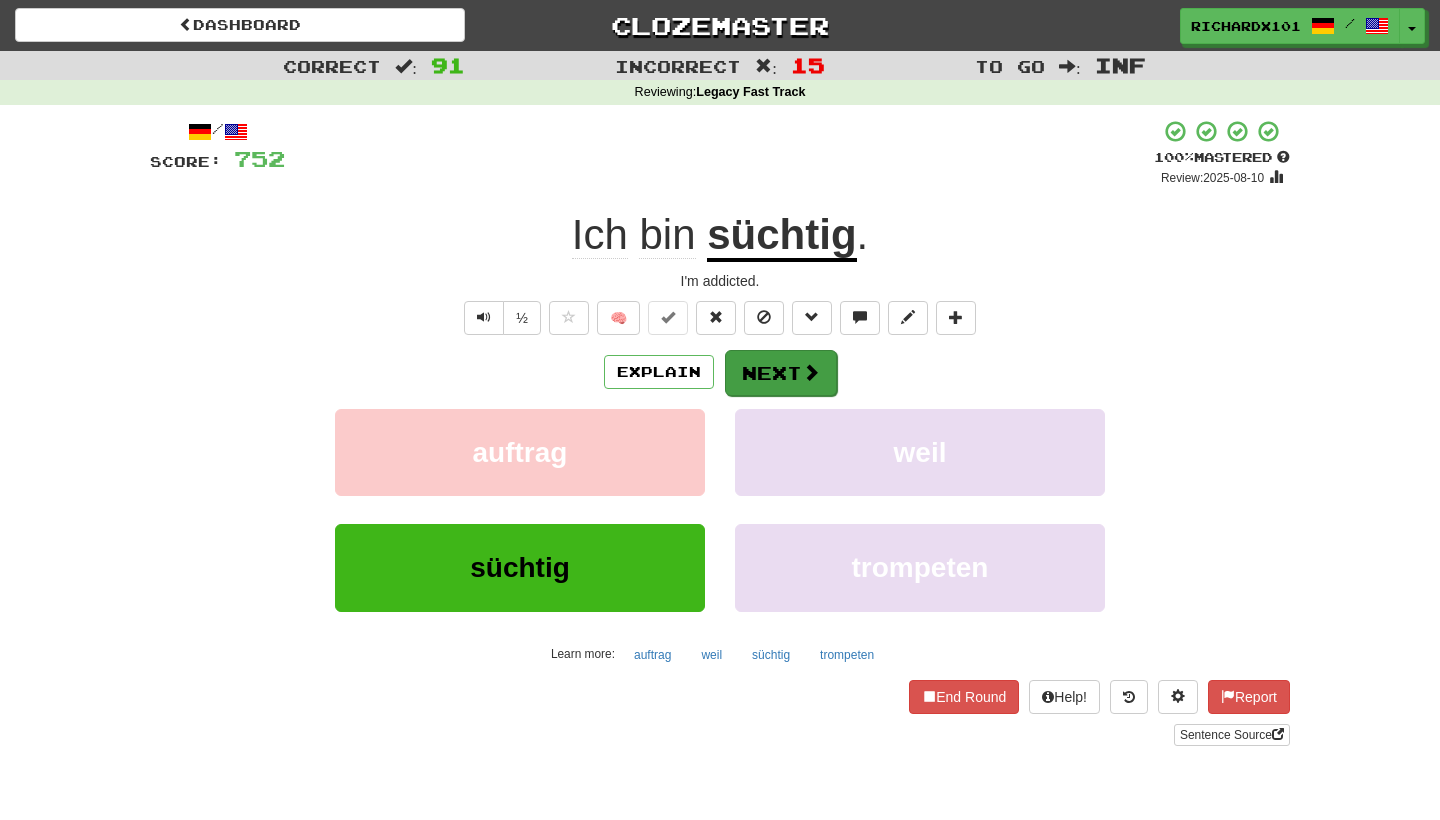 click on "Next" at bounding box center [781, 373] 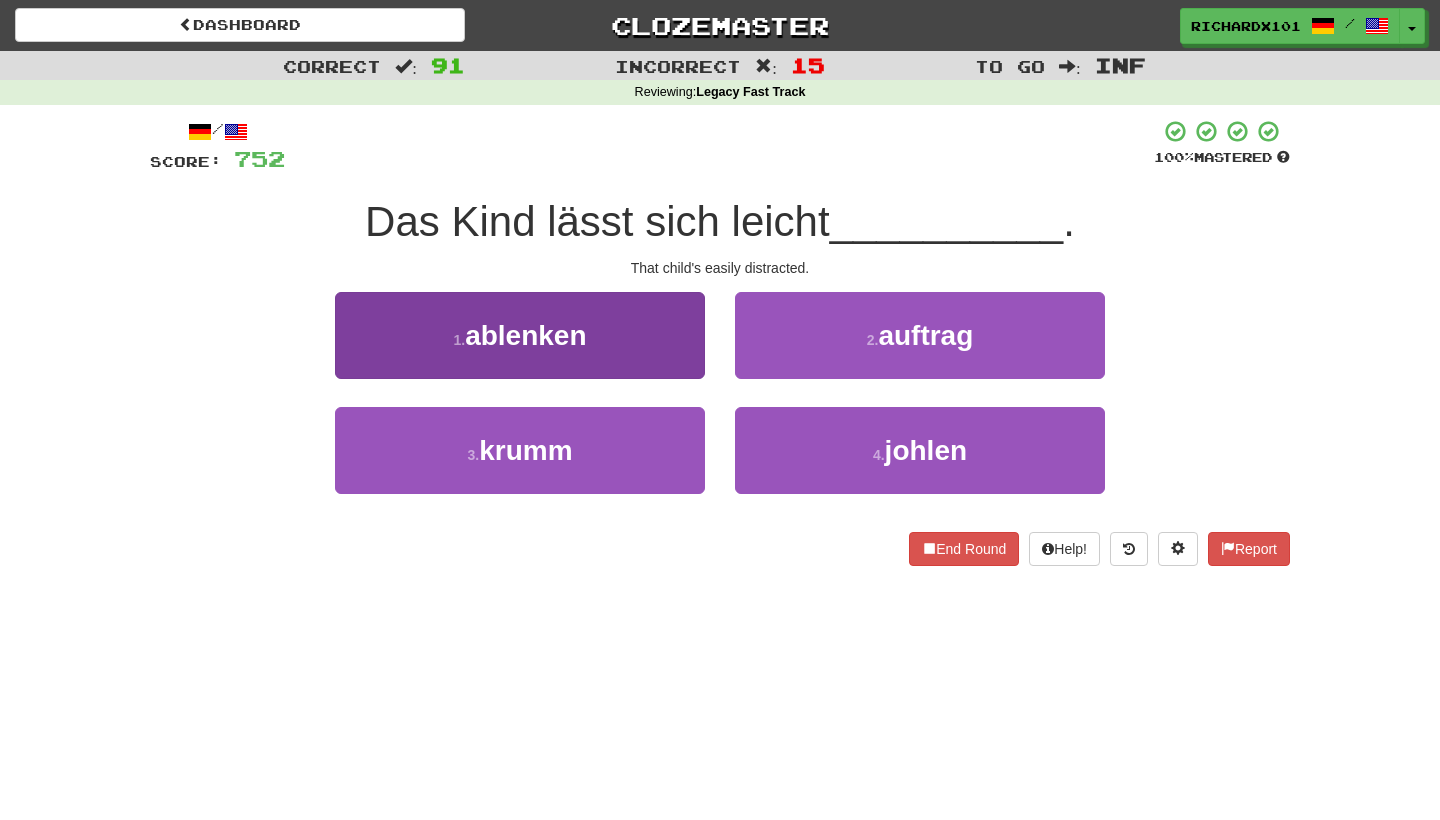 click on "1 .  ablenken" at bounding box center [520, 335] 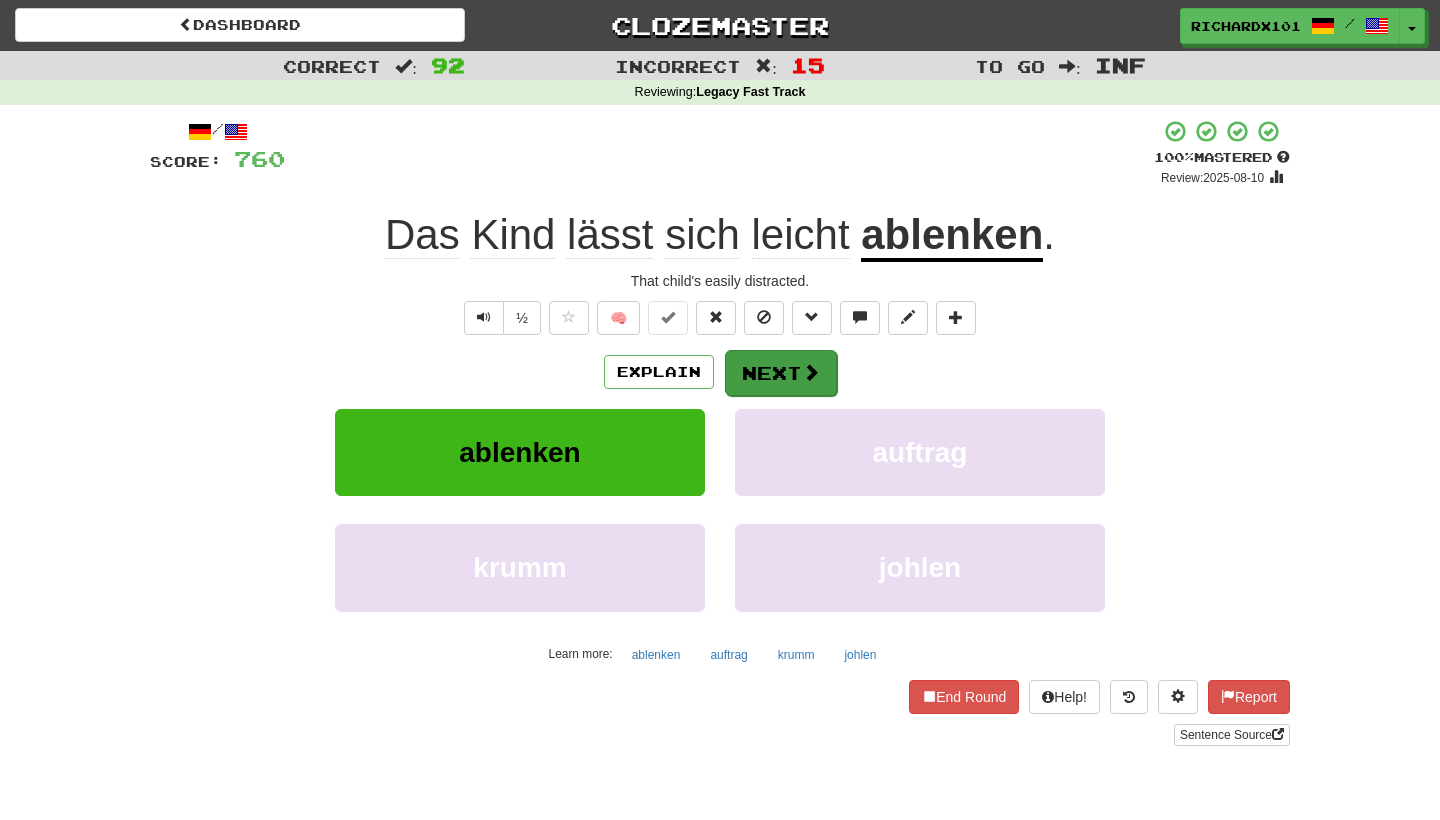 click on "Next" at bounding box center [781, 373] 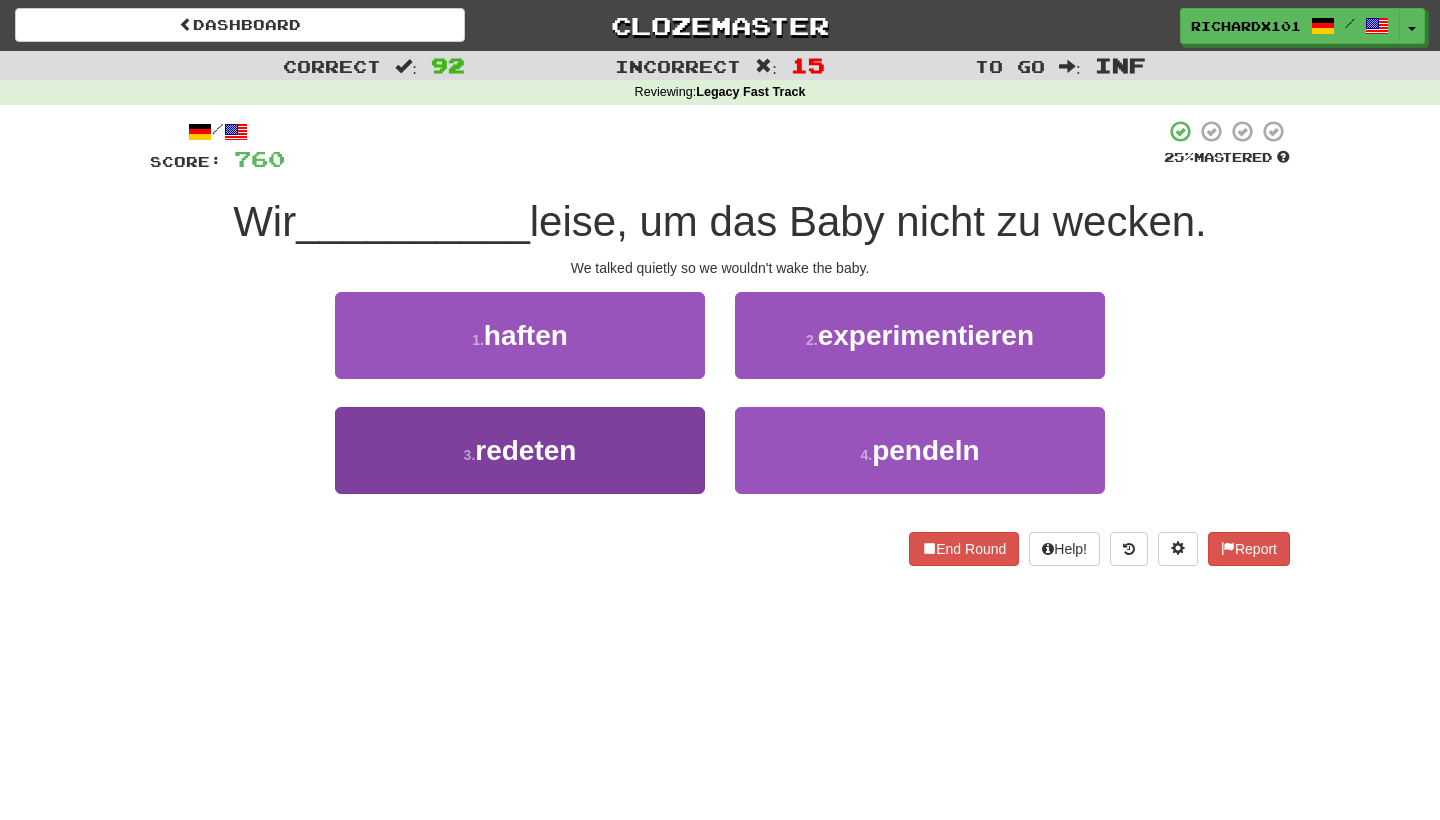 click on "3 .  redeten" at bounding box center [520, 450] 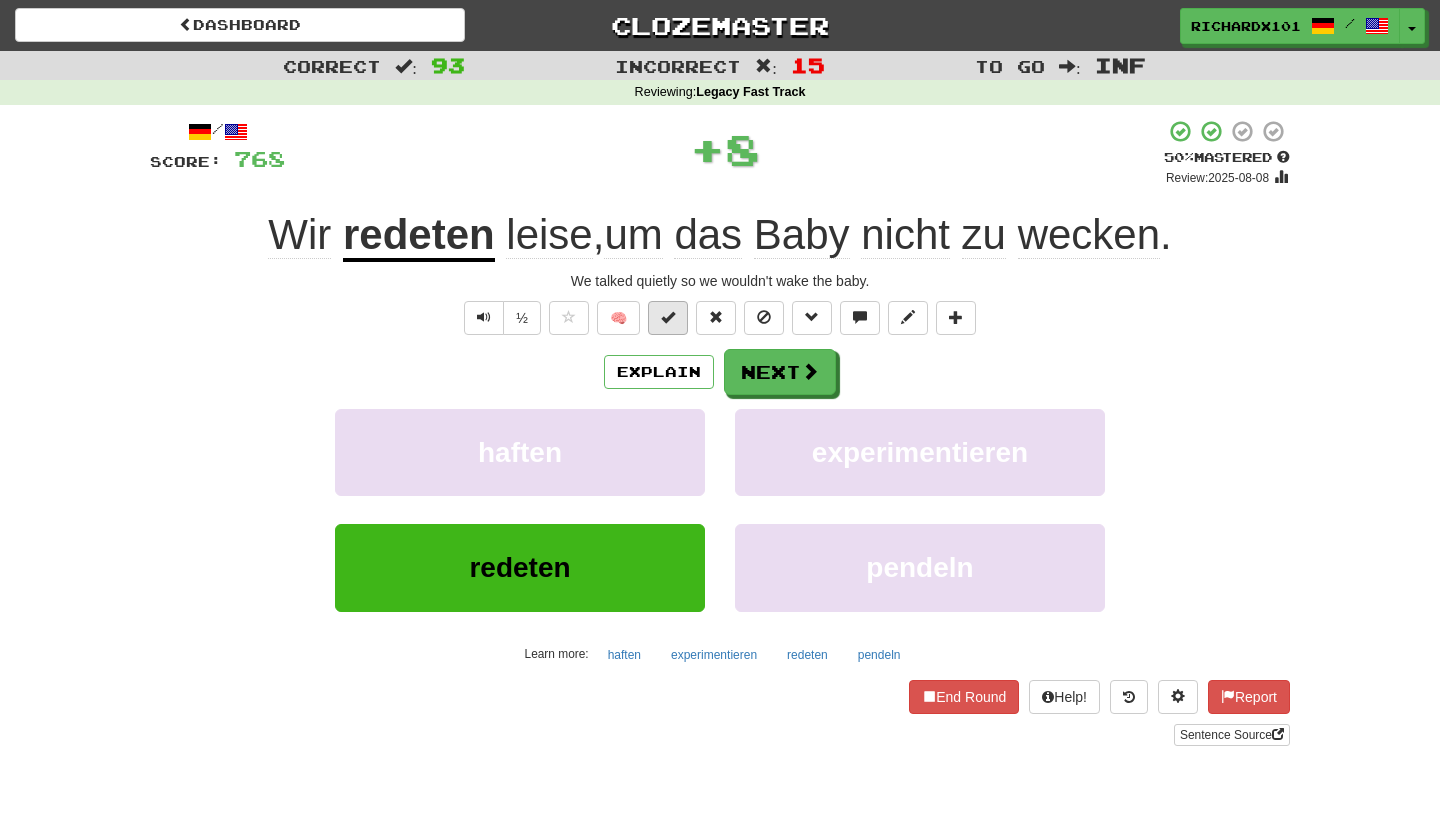 click at bounding box center [668, 318] 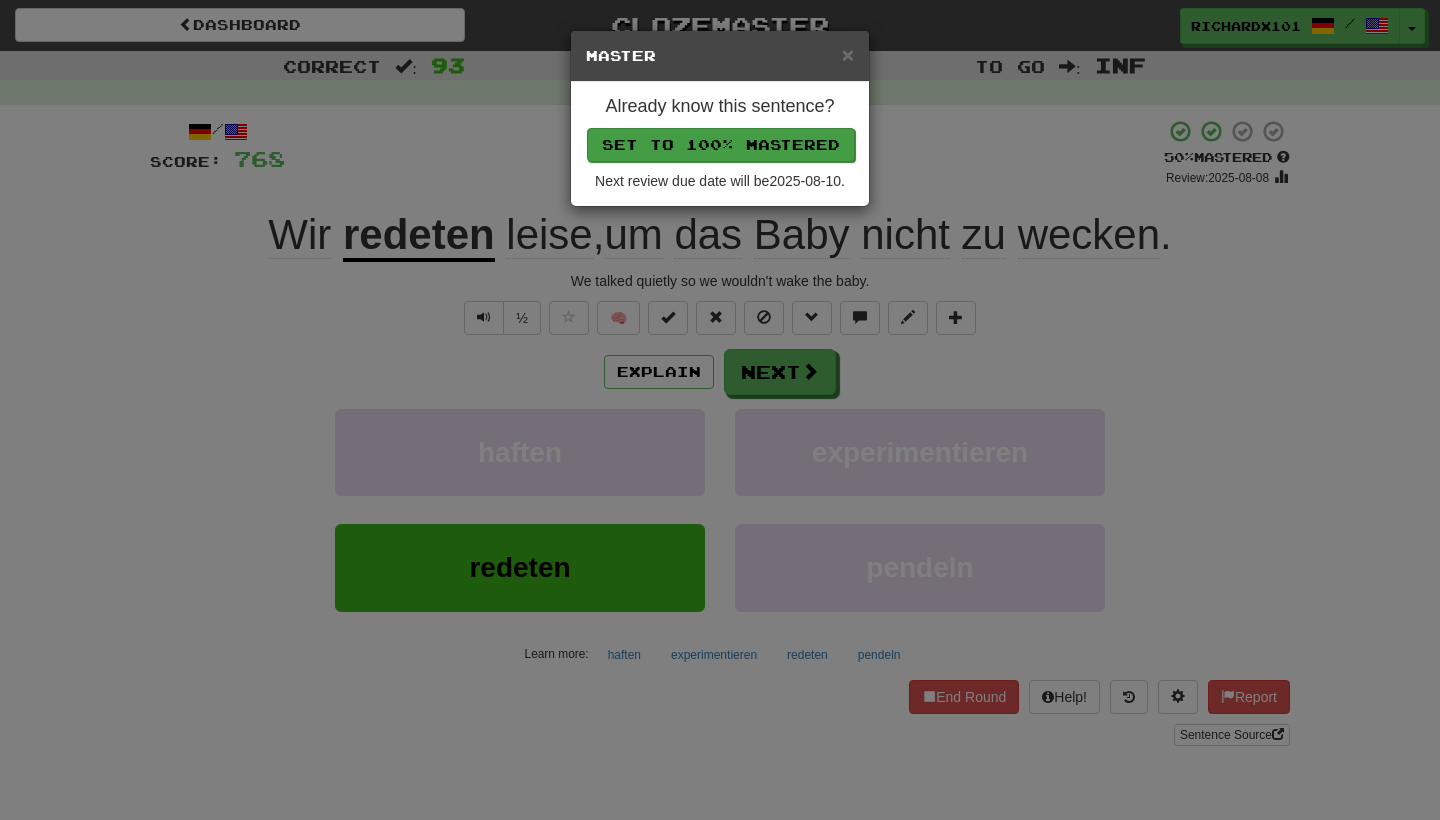 click on "Set to 100% Mastered" at bounding box center (721, 145) 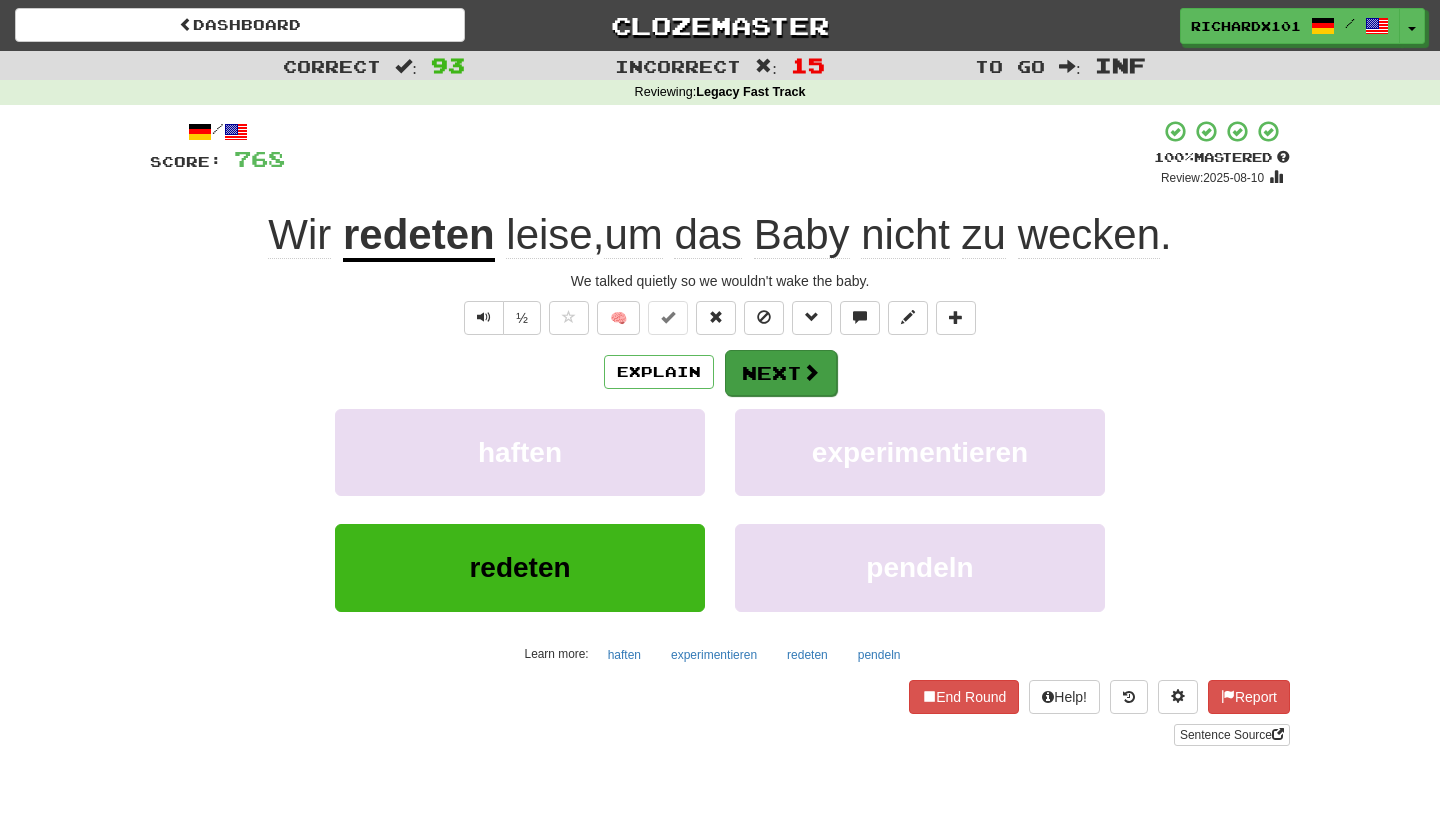 click on "Next" at bounding box center (781, 373) 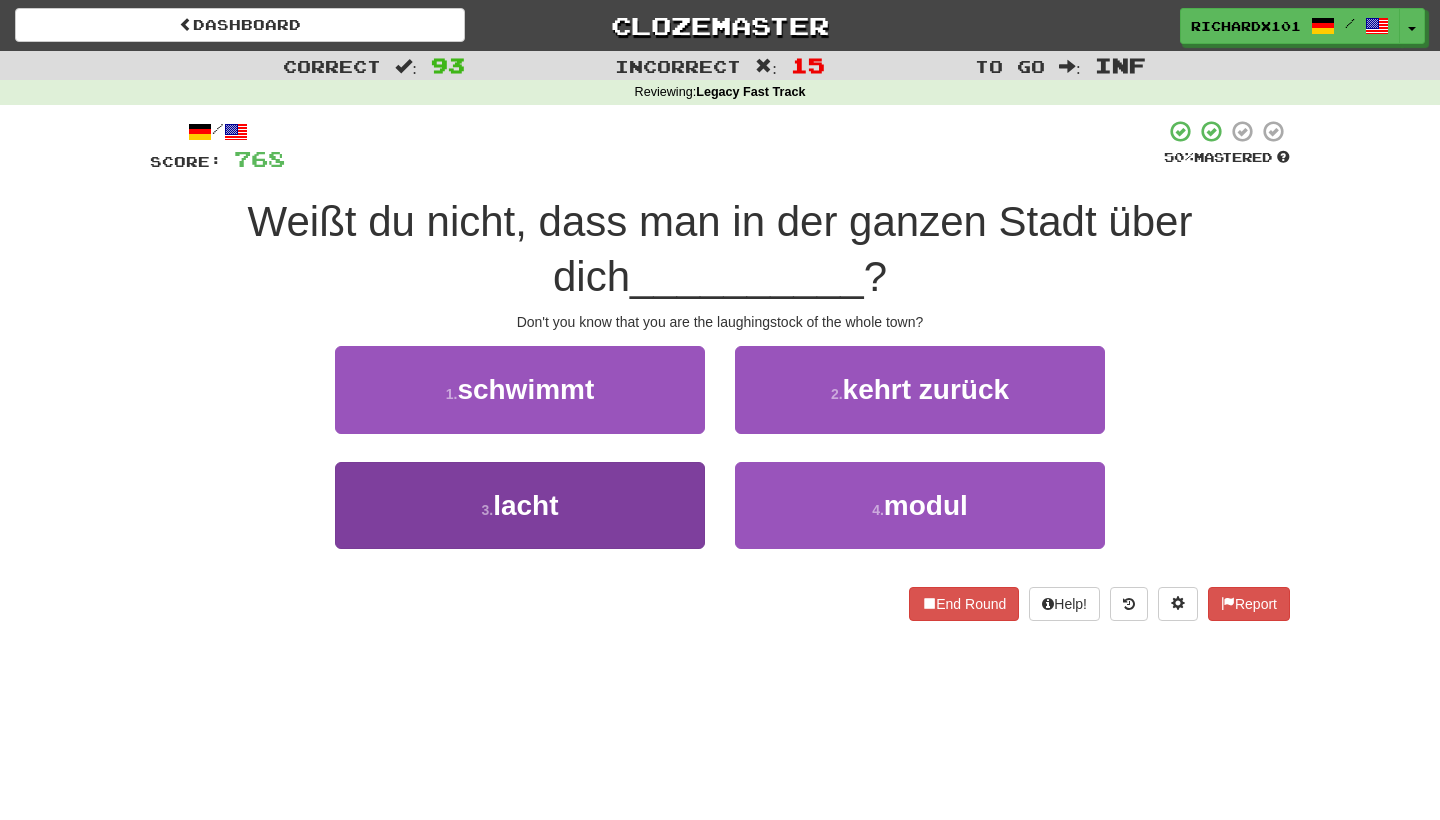 click on "3 .  lacht" at bounding box center (520, 505) 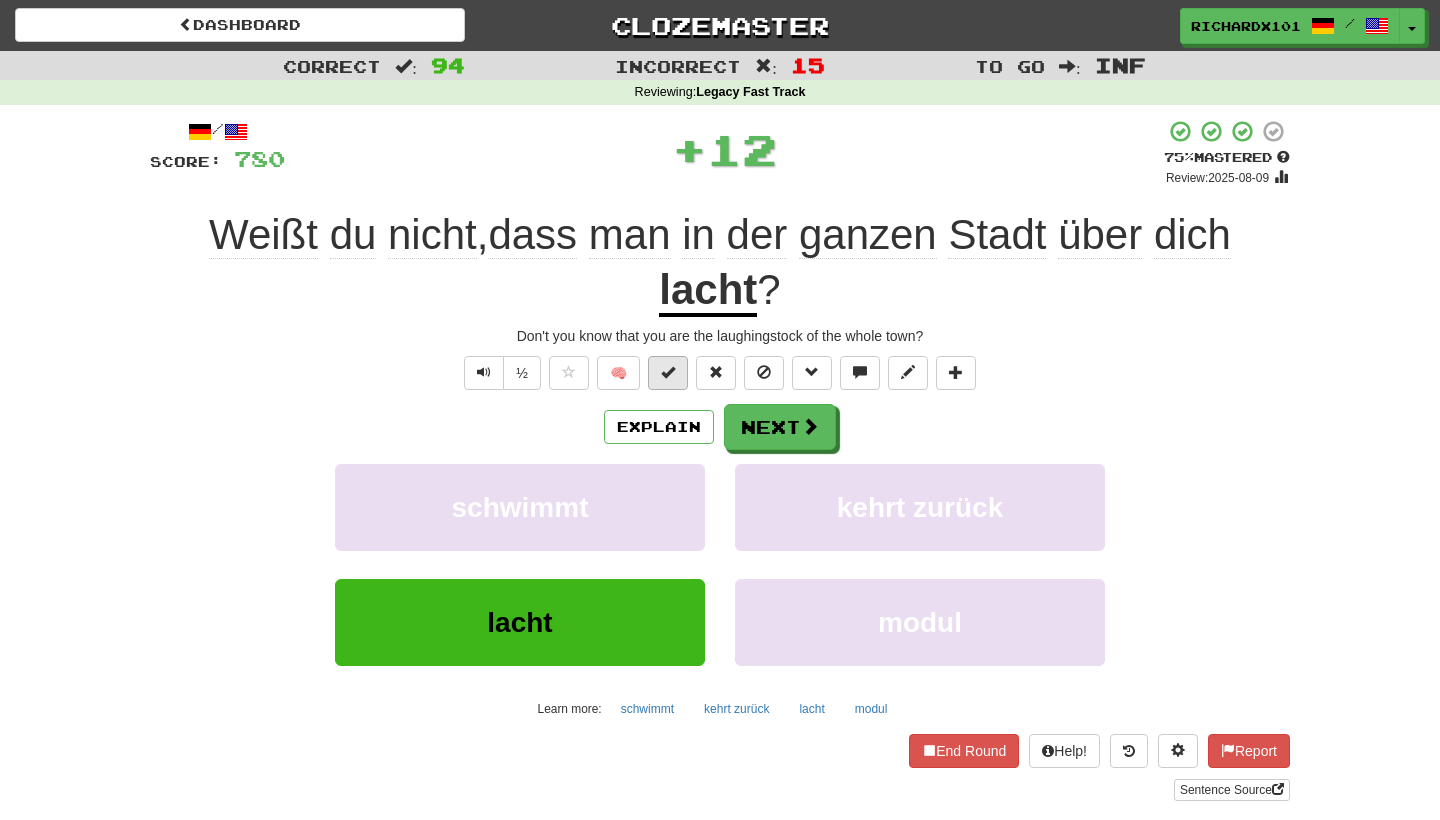 click at bounding box center [668, 372] 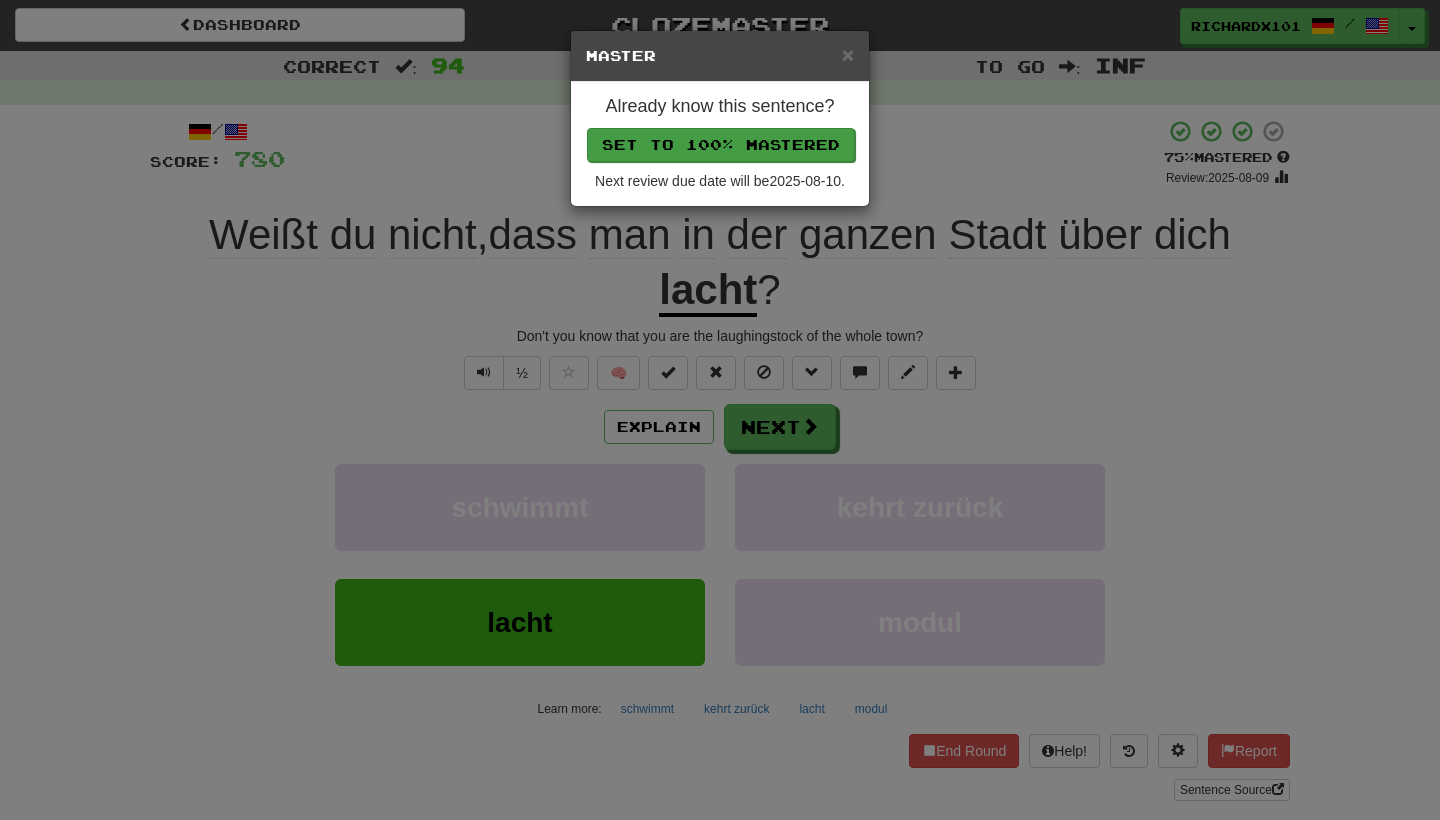 click on "Set to 100% Mastered" at bounding box center (721, 145) 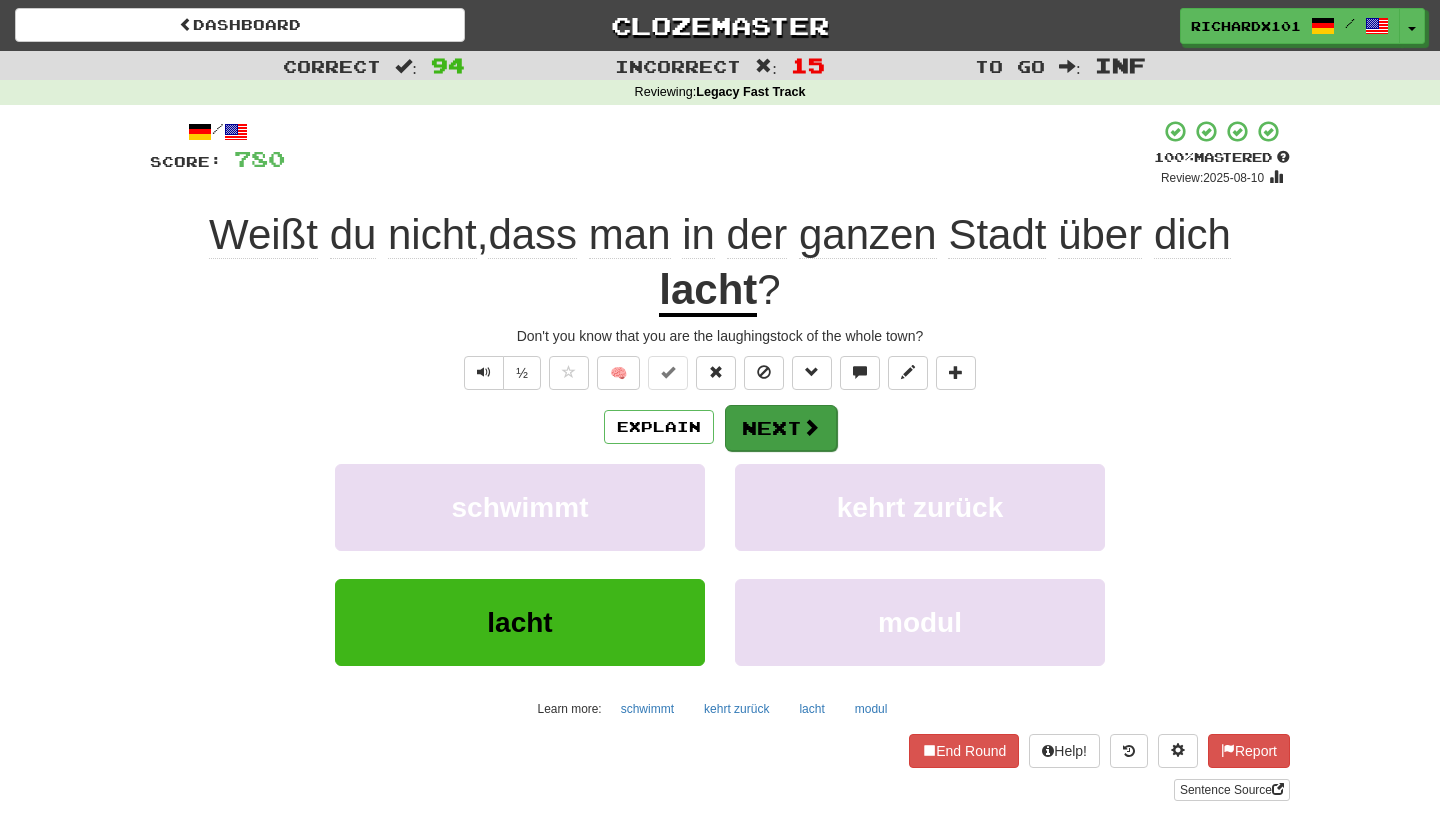 click on "Next" at bounding box center [781, 428] 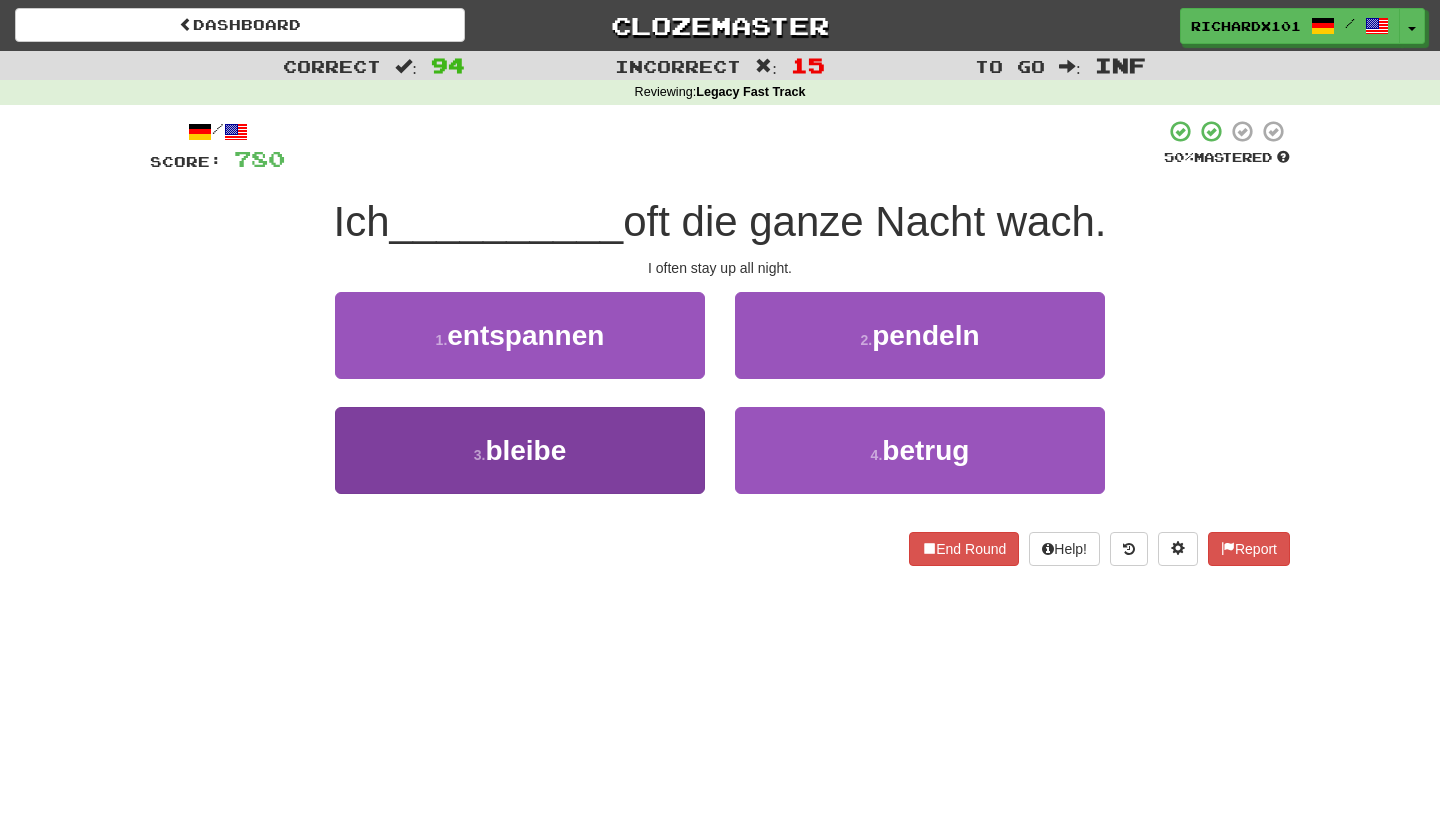click on "3 .  bleibe" at bounding box center [520, 450] 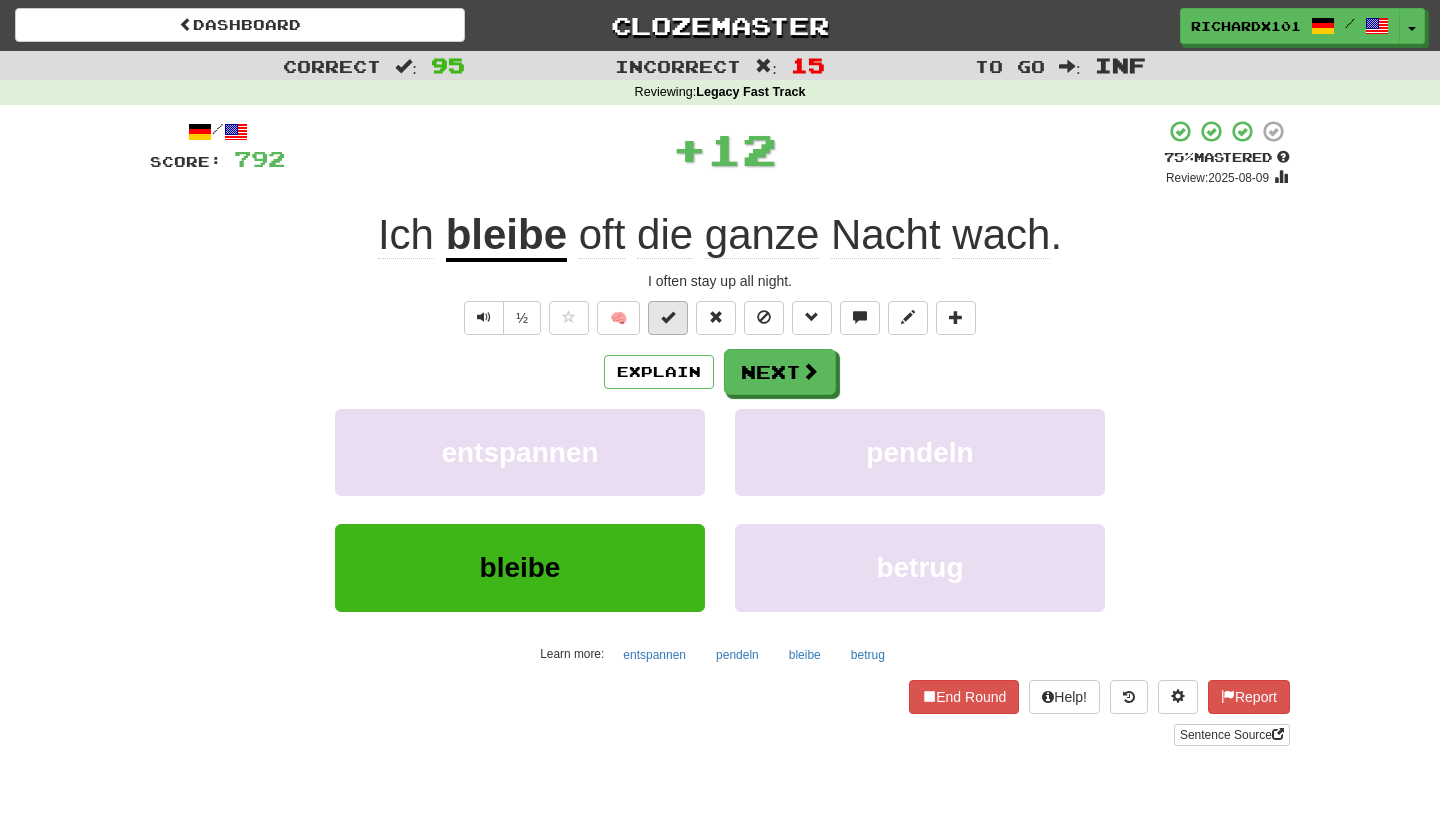 click at bounding box center [668, 317] 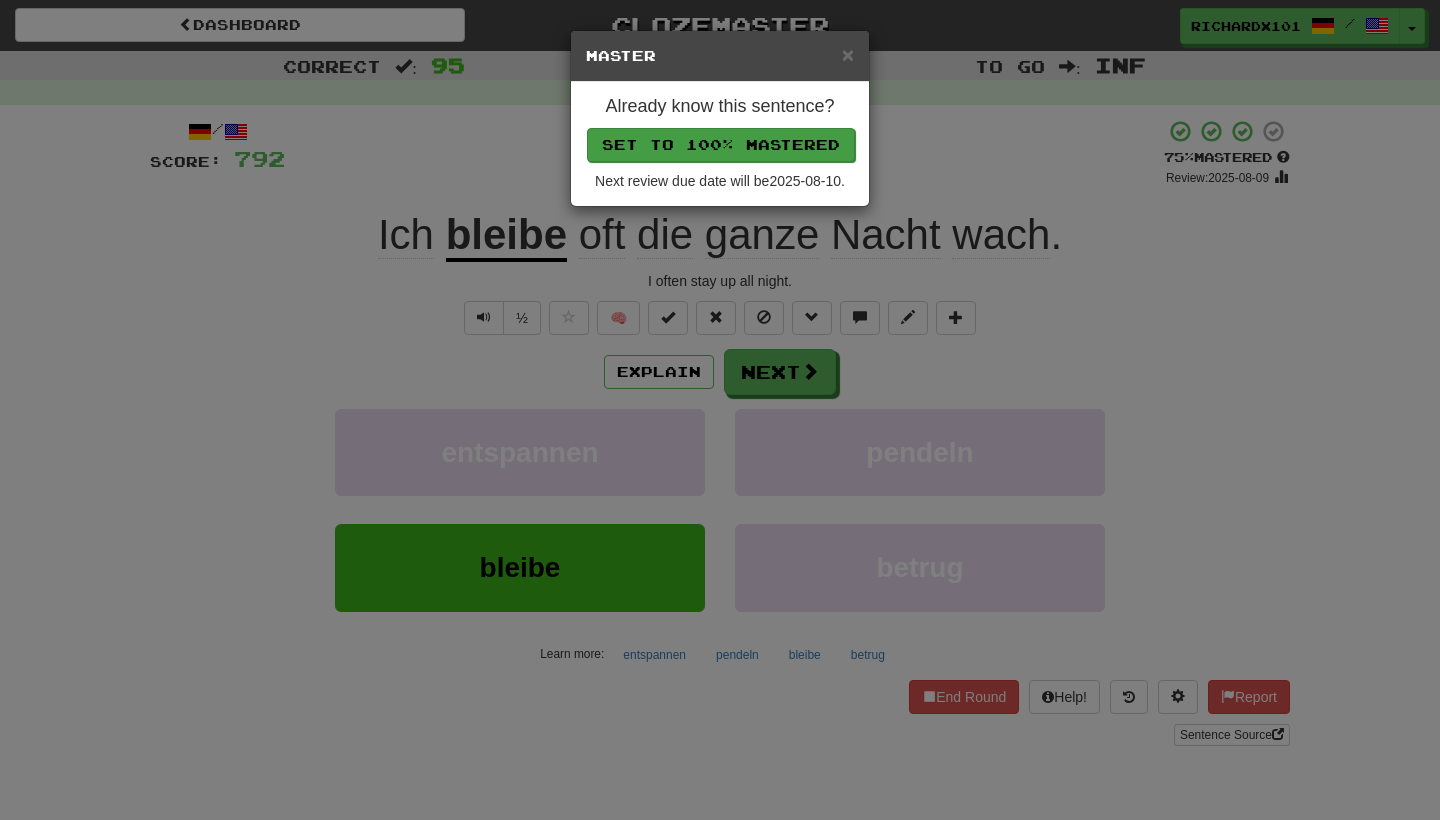 click on "Set to 100% Mastered" at bounding box center (721, 145) 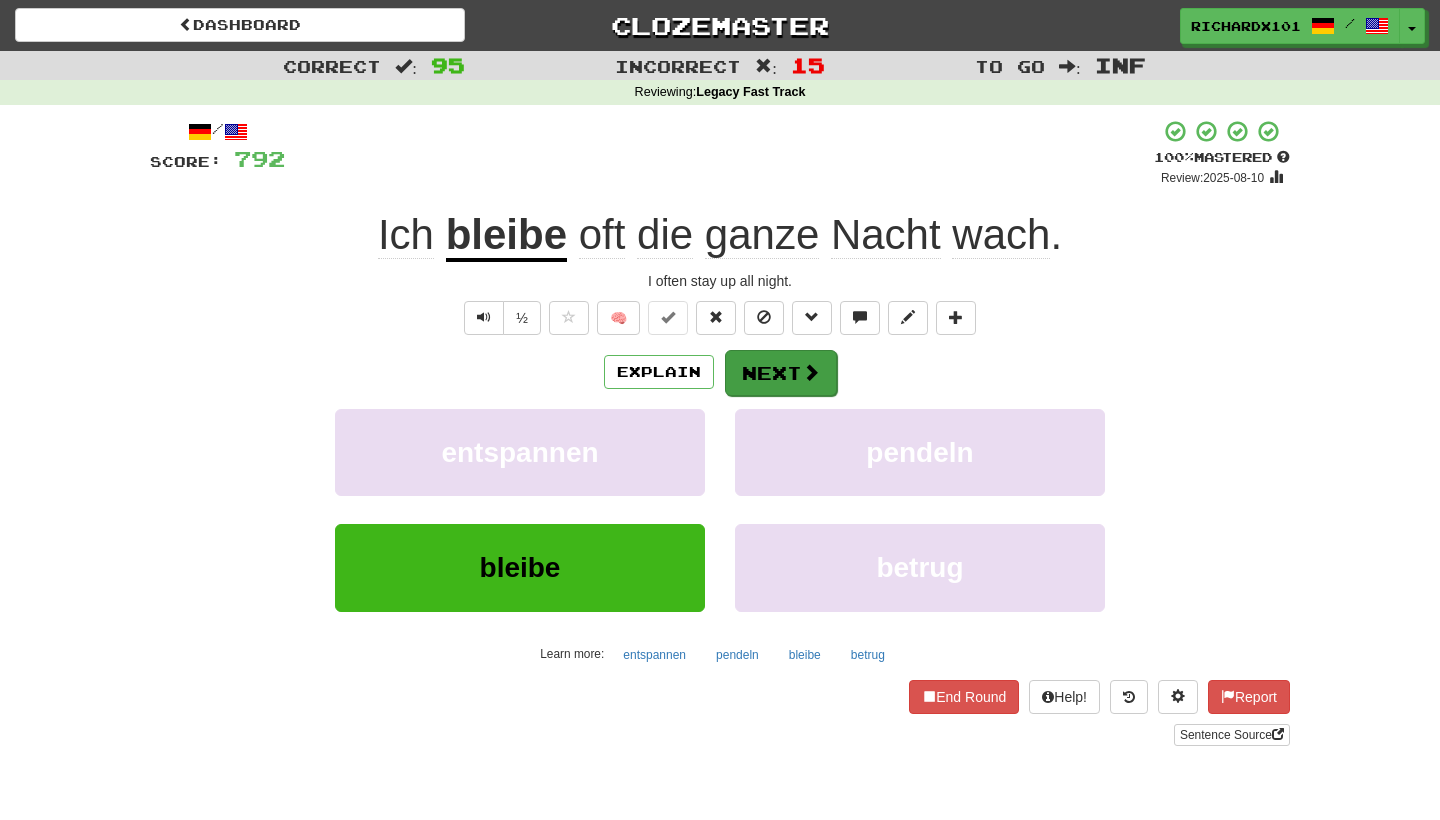 click on "Next" at bounding box center (781, 373) 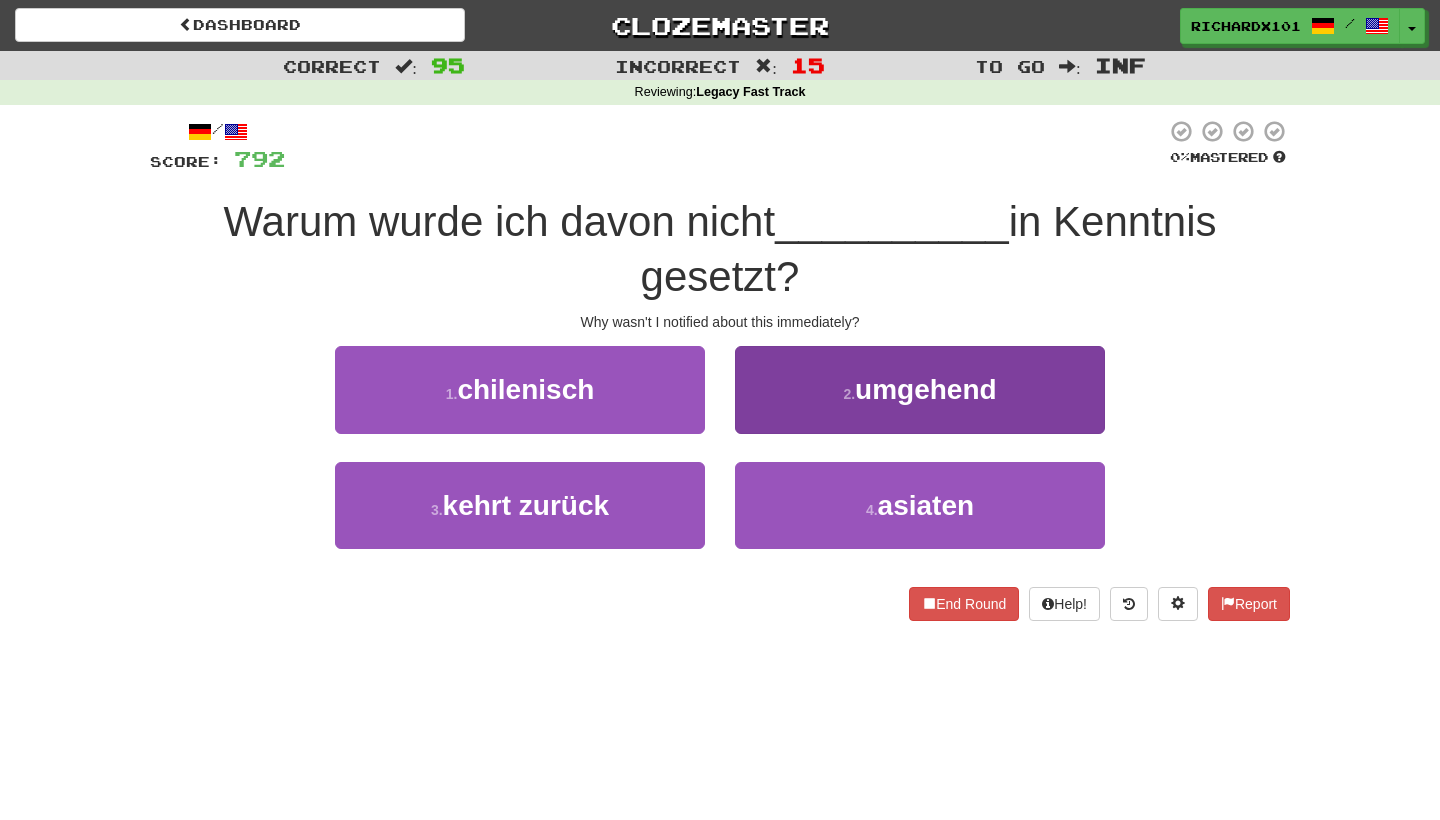 click on "2 .  umgehend" at bounding box center [920, 389] 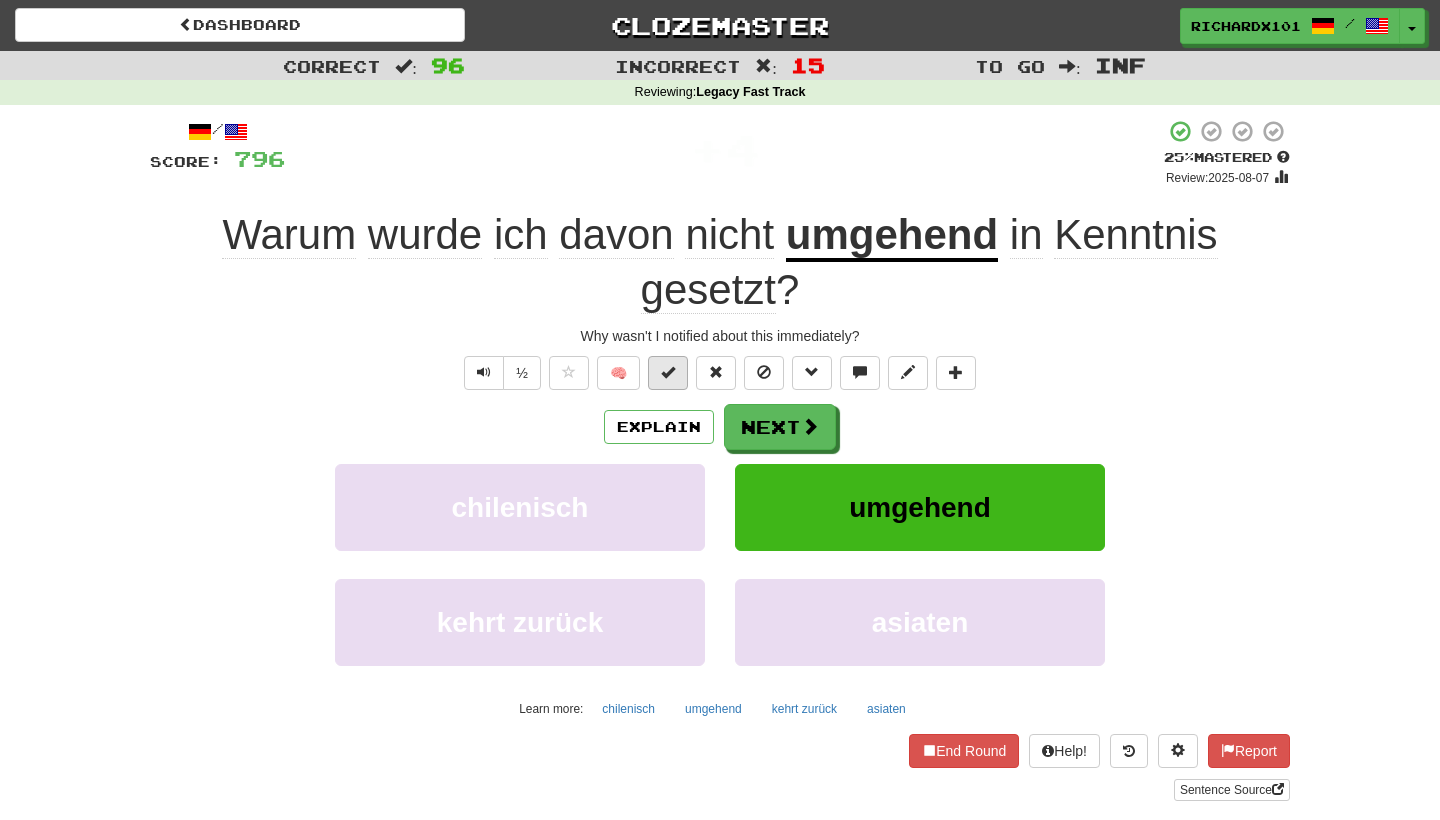click at bounding box center [668, 372] 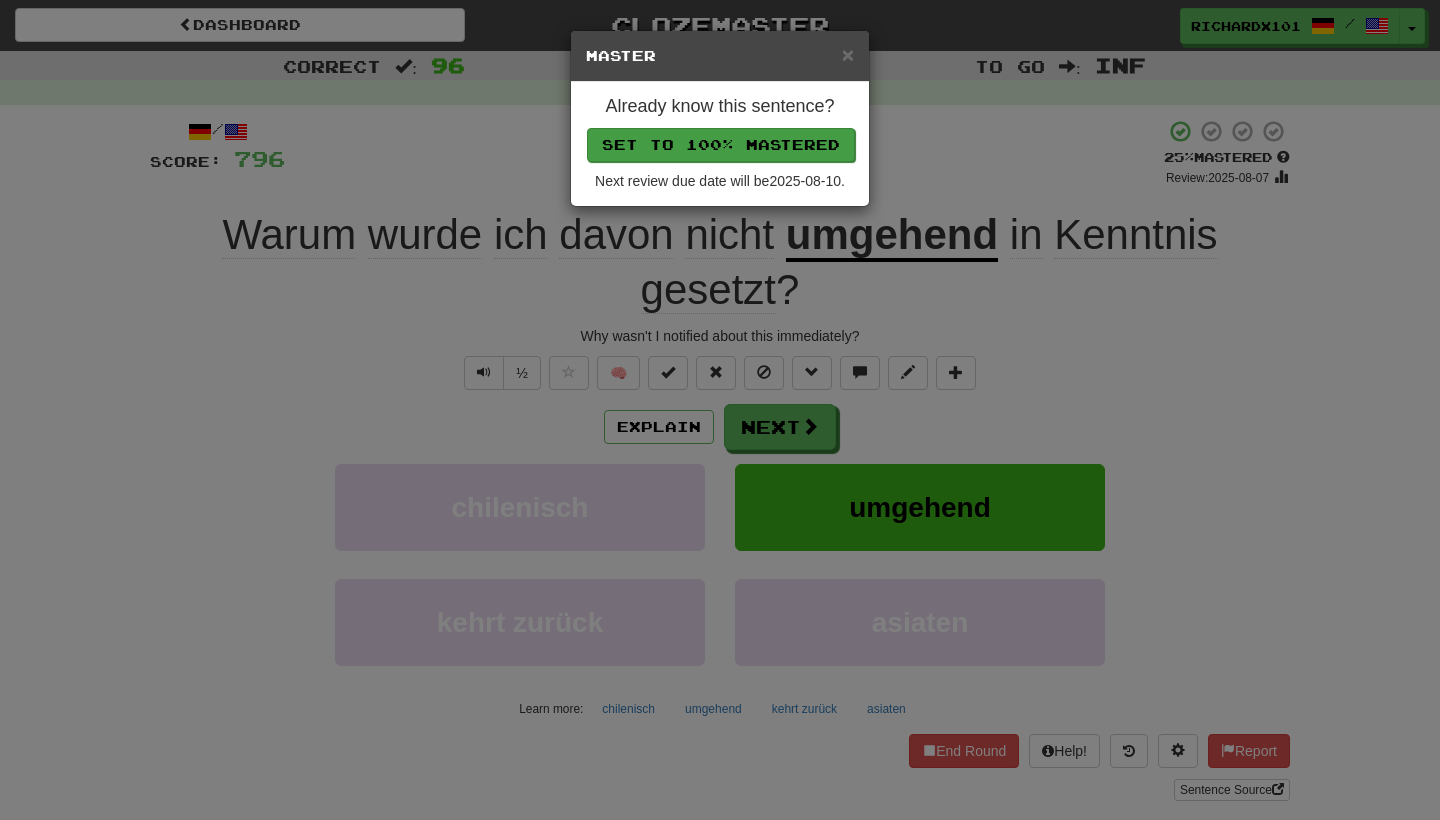 click on "Set to 100% Mastered" at bounding box center (721, 145) 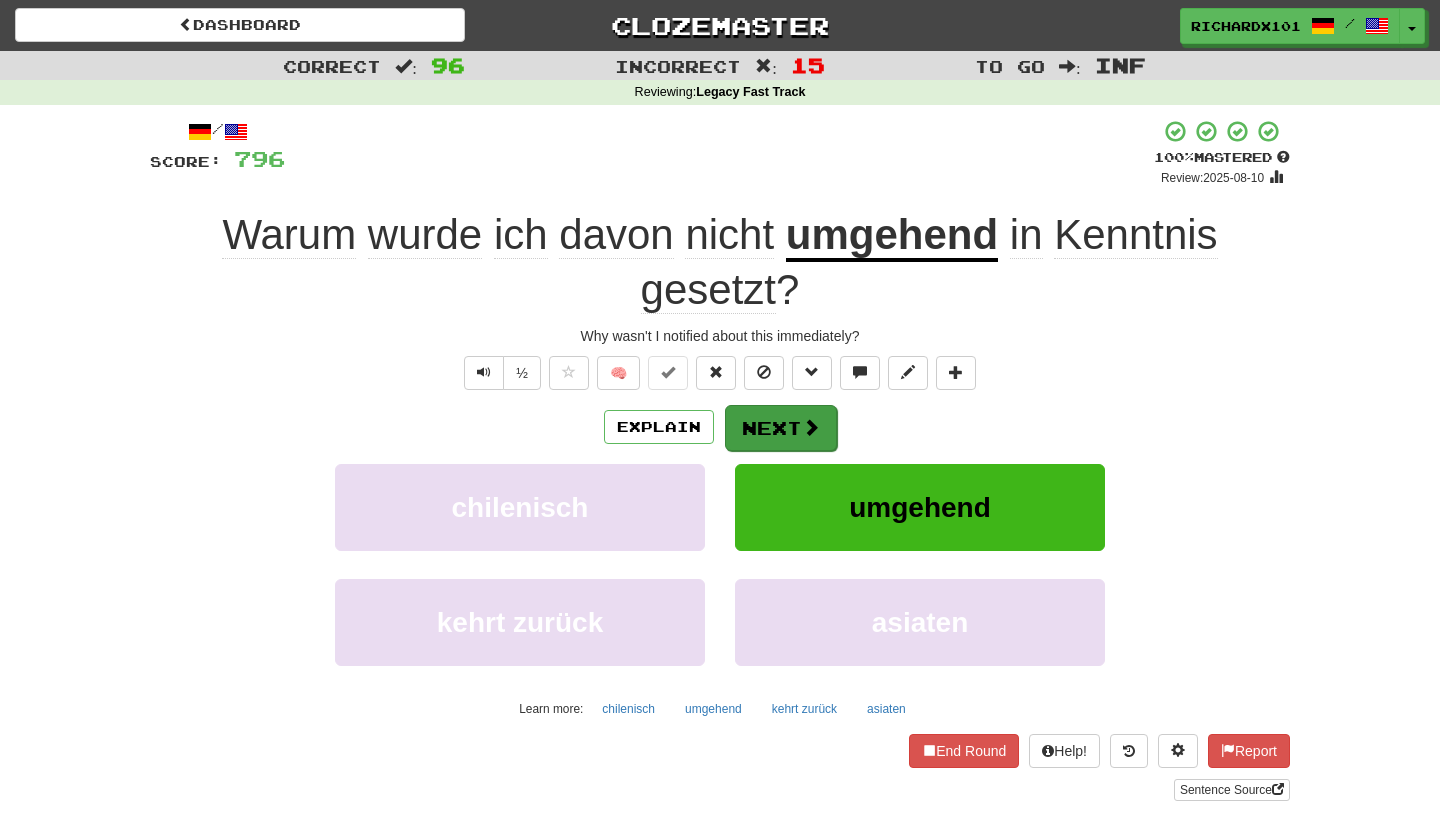 click on "Next" at bounding box center (781, 428) 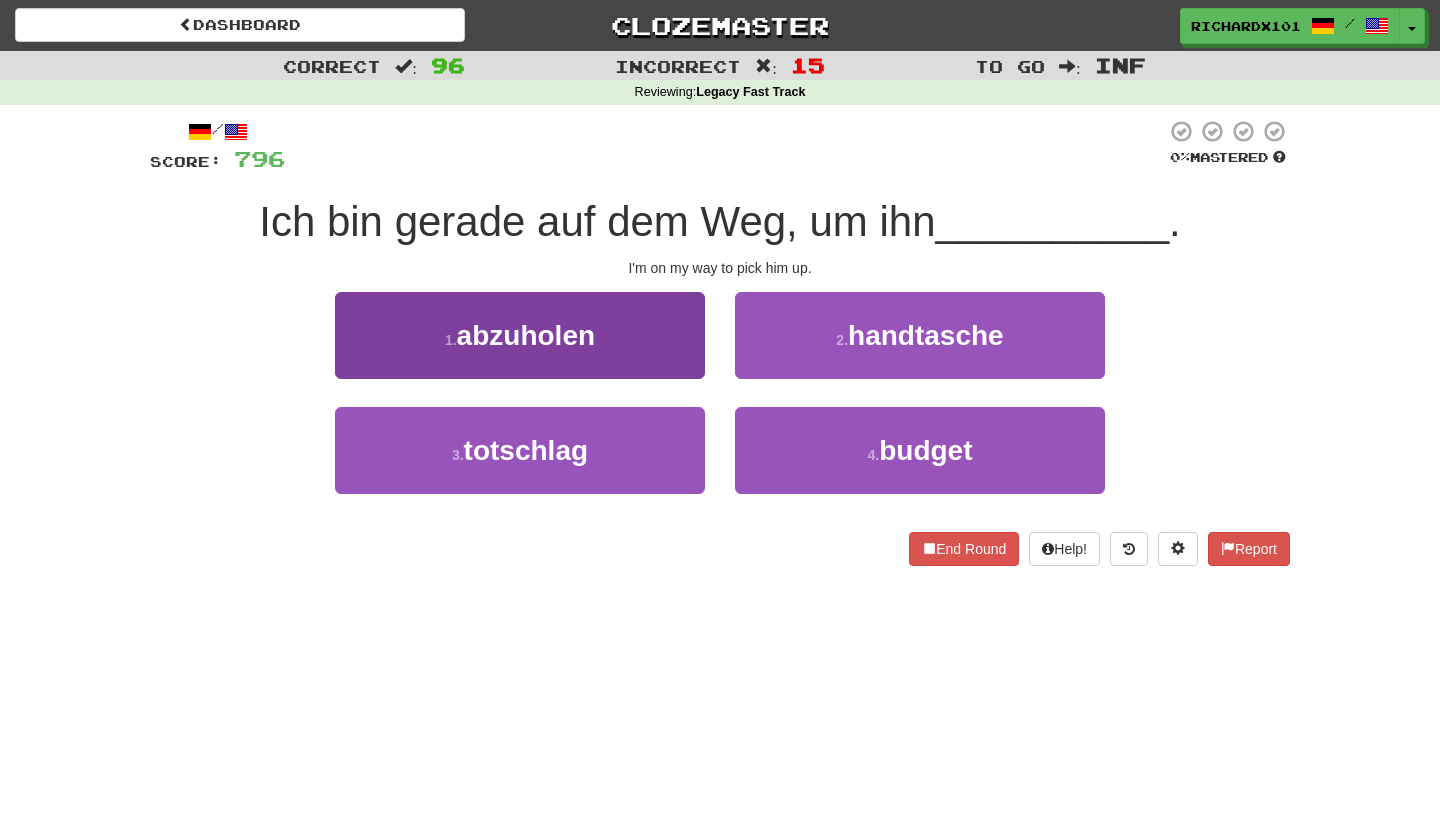 click on "1 .  abzuholen" at bounding box center (520, 335) 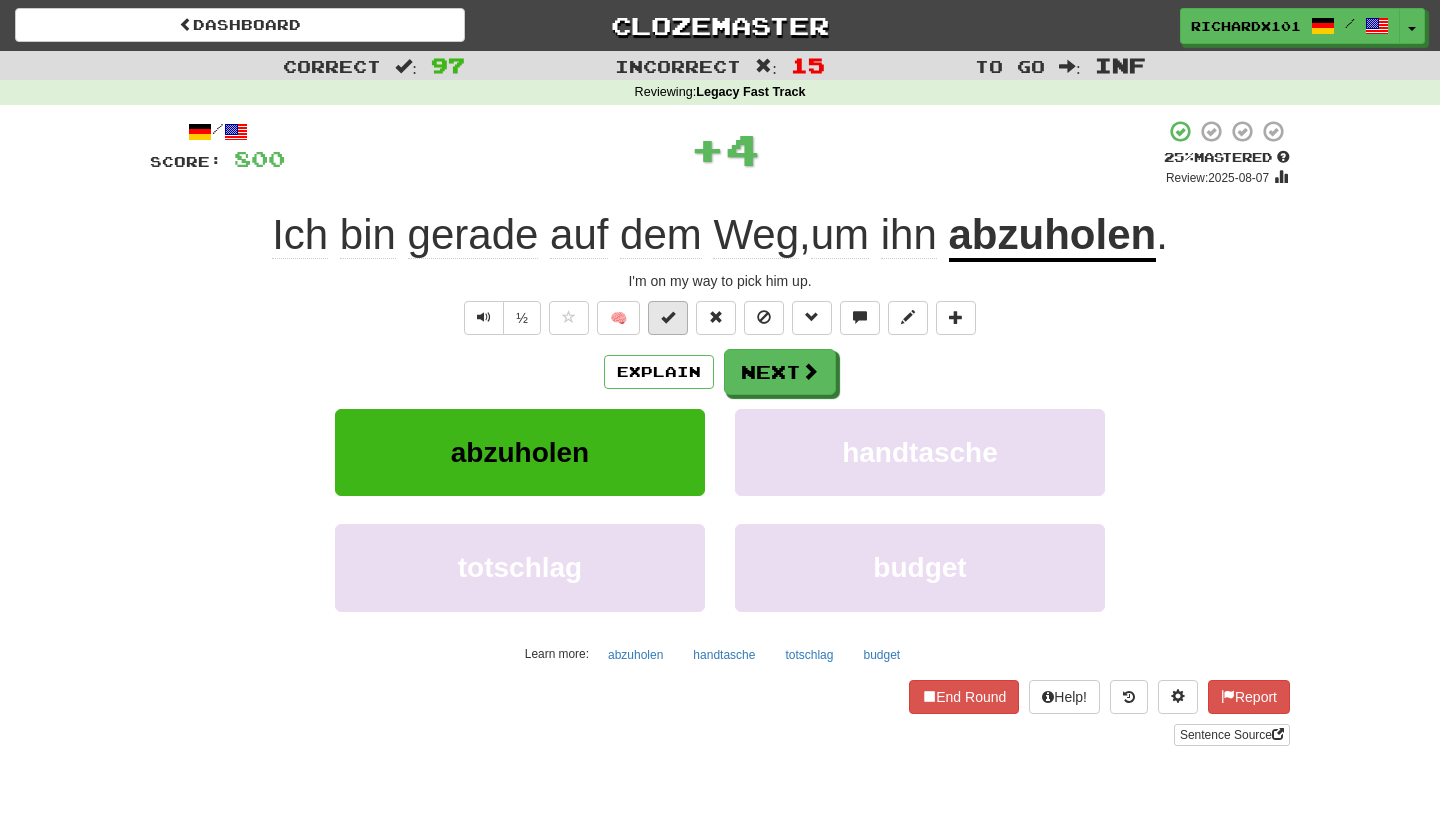 click at bounding box center (668, 317) 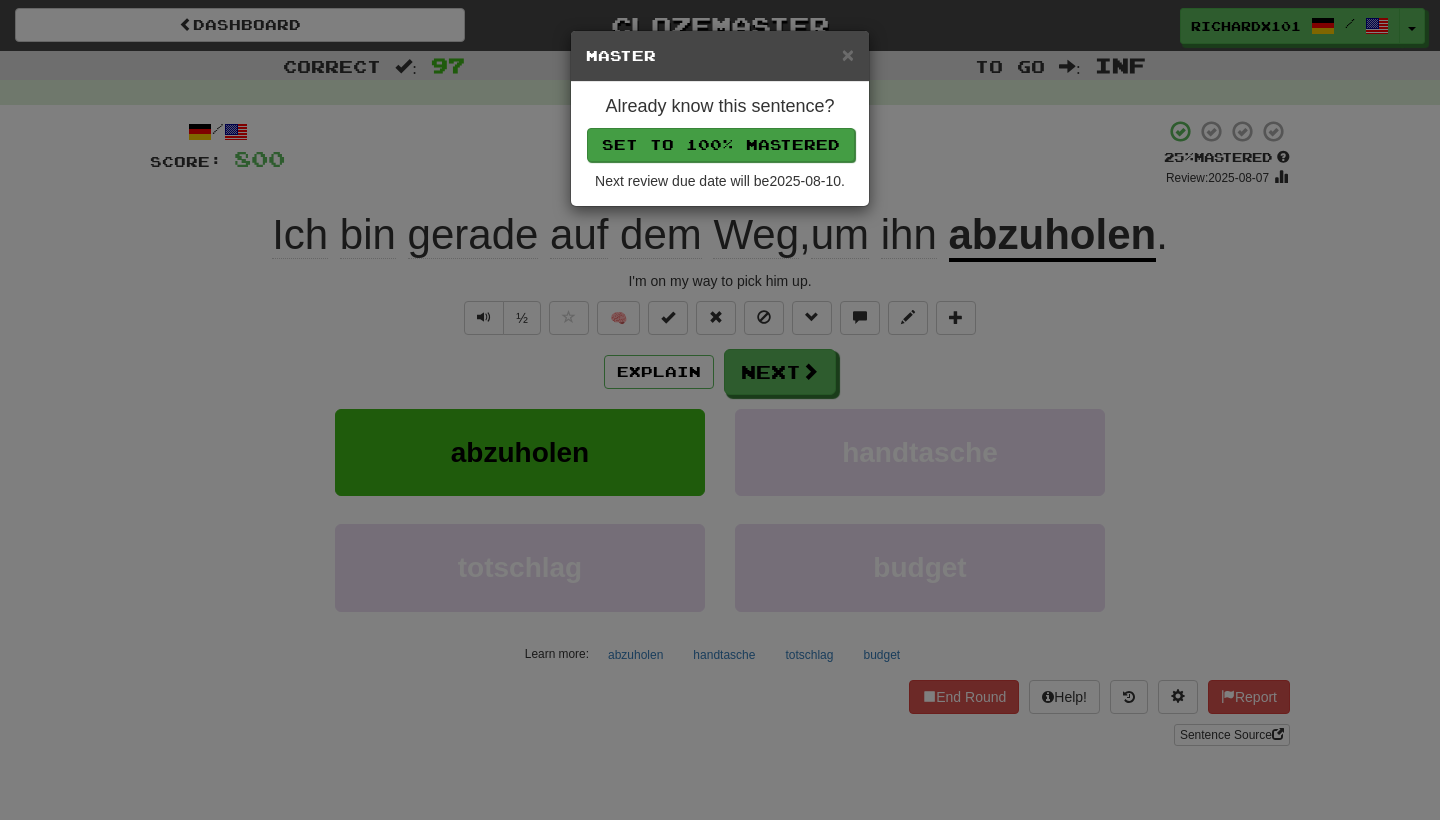 click on "Set to 100% Mastered" at bounding box center (721, 145) 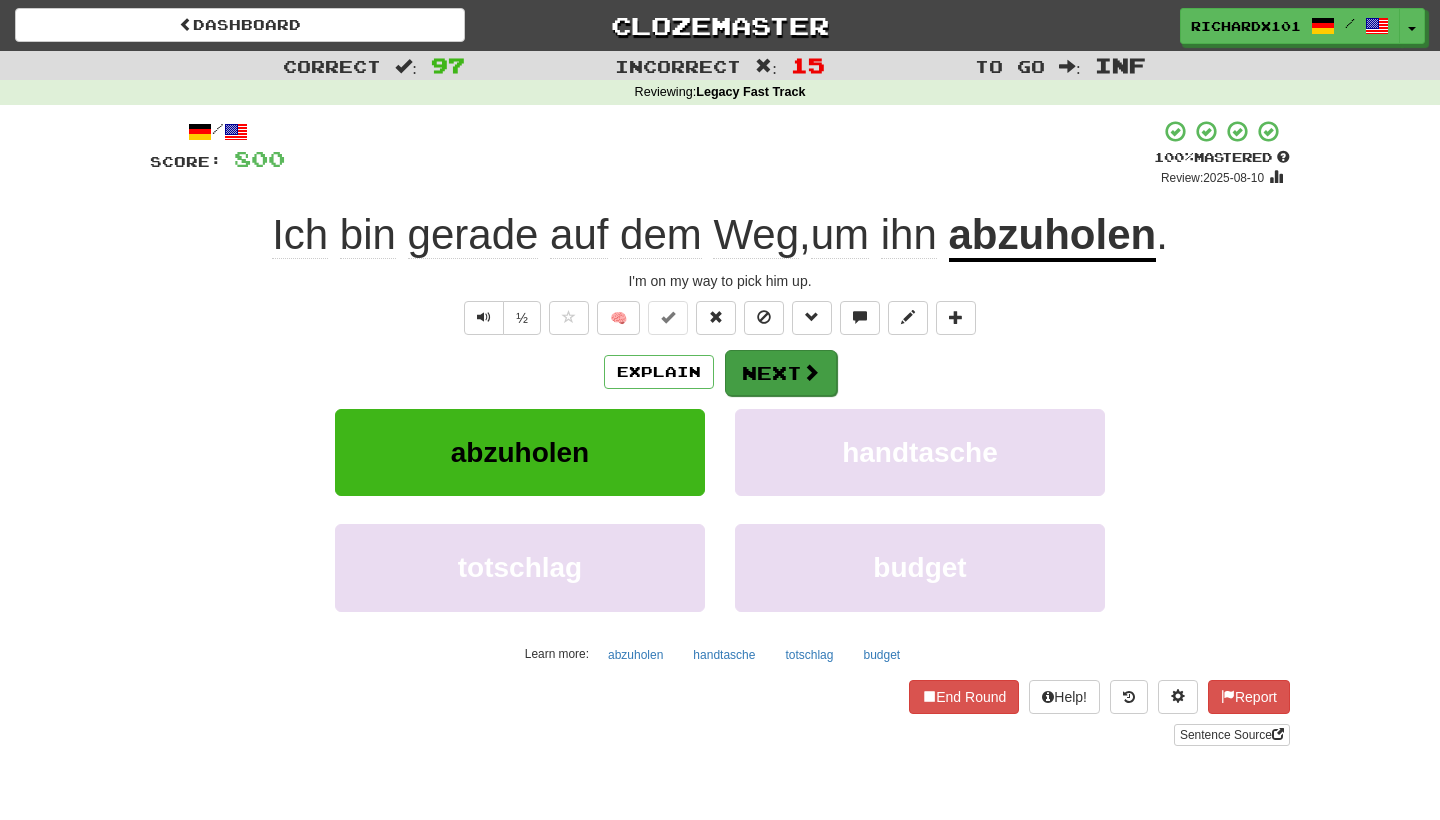 click on "Next" at bounding box center [781, 373] 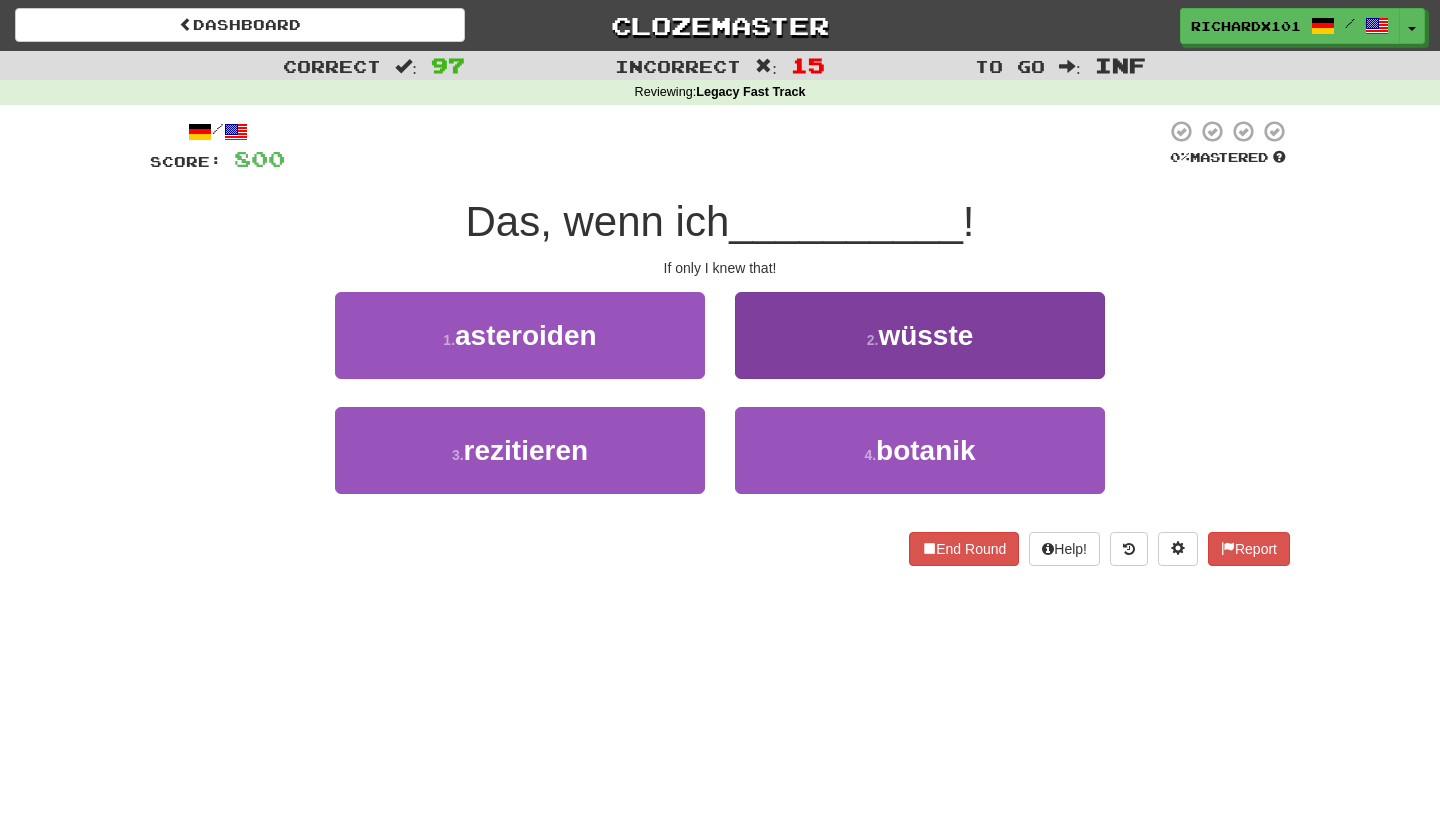 click on "2 .  wüsste" at bounding box center [920, 335] 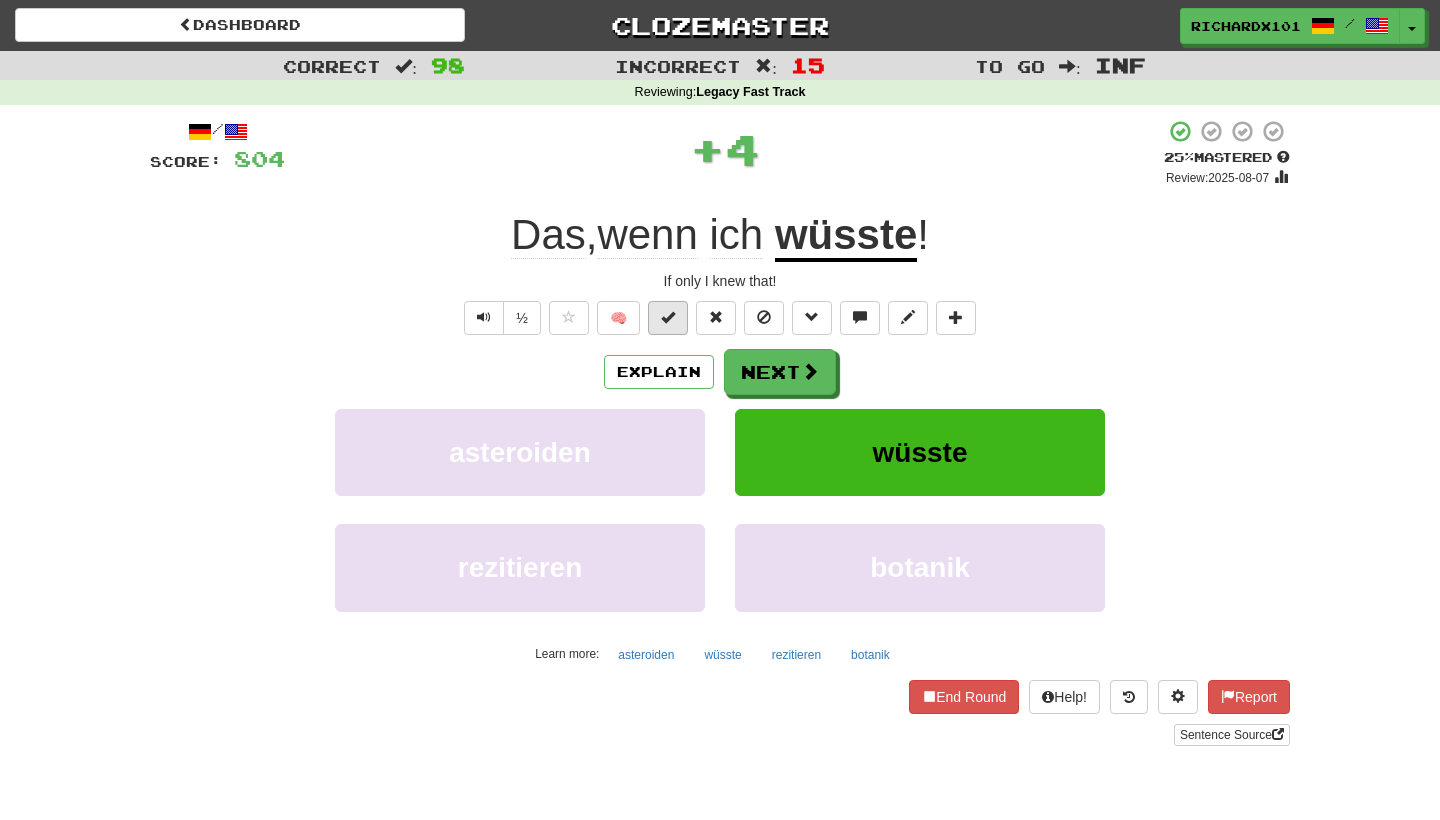 click at bounding box center [668, 318] 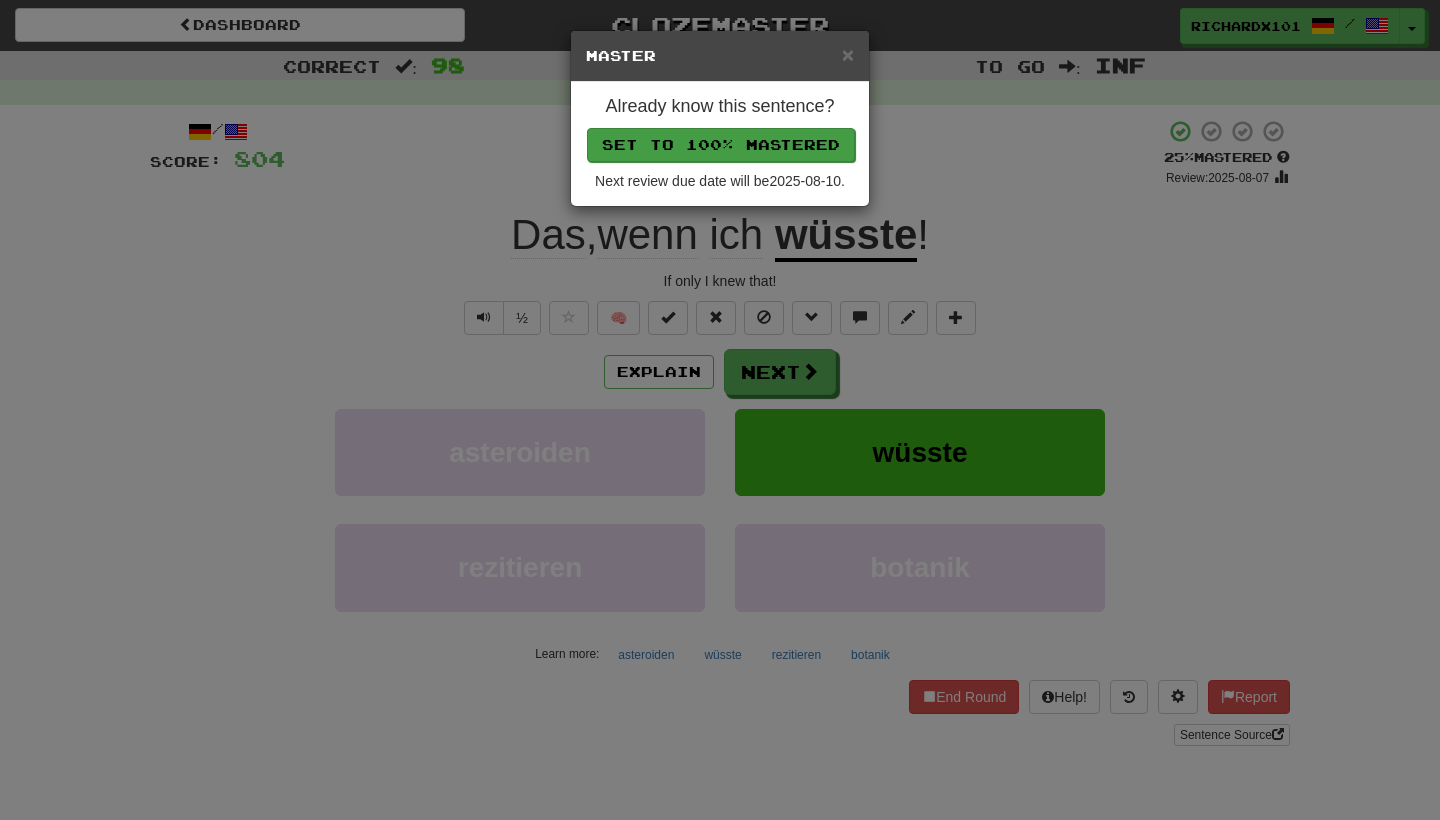 click on "Set to 100% Mastered" at bounding box center (721, 145) 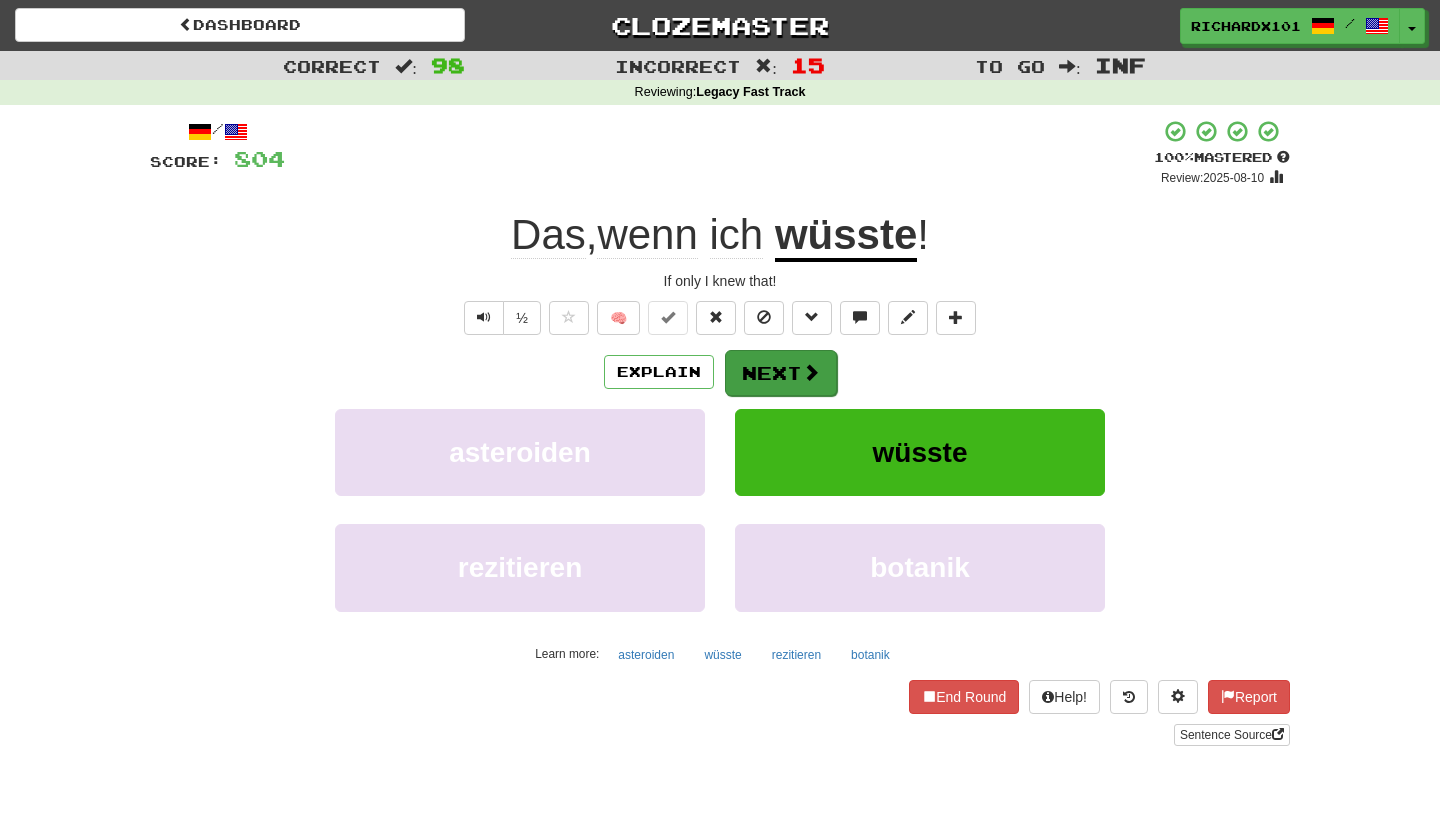 click on "Next" at bounding box center (781, 373) 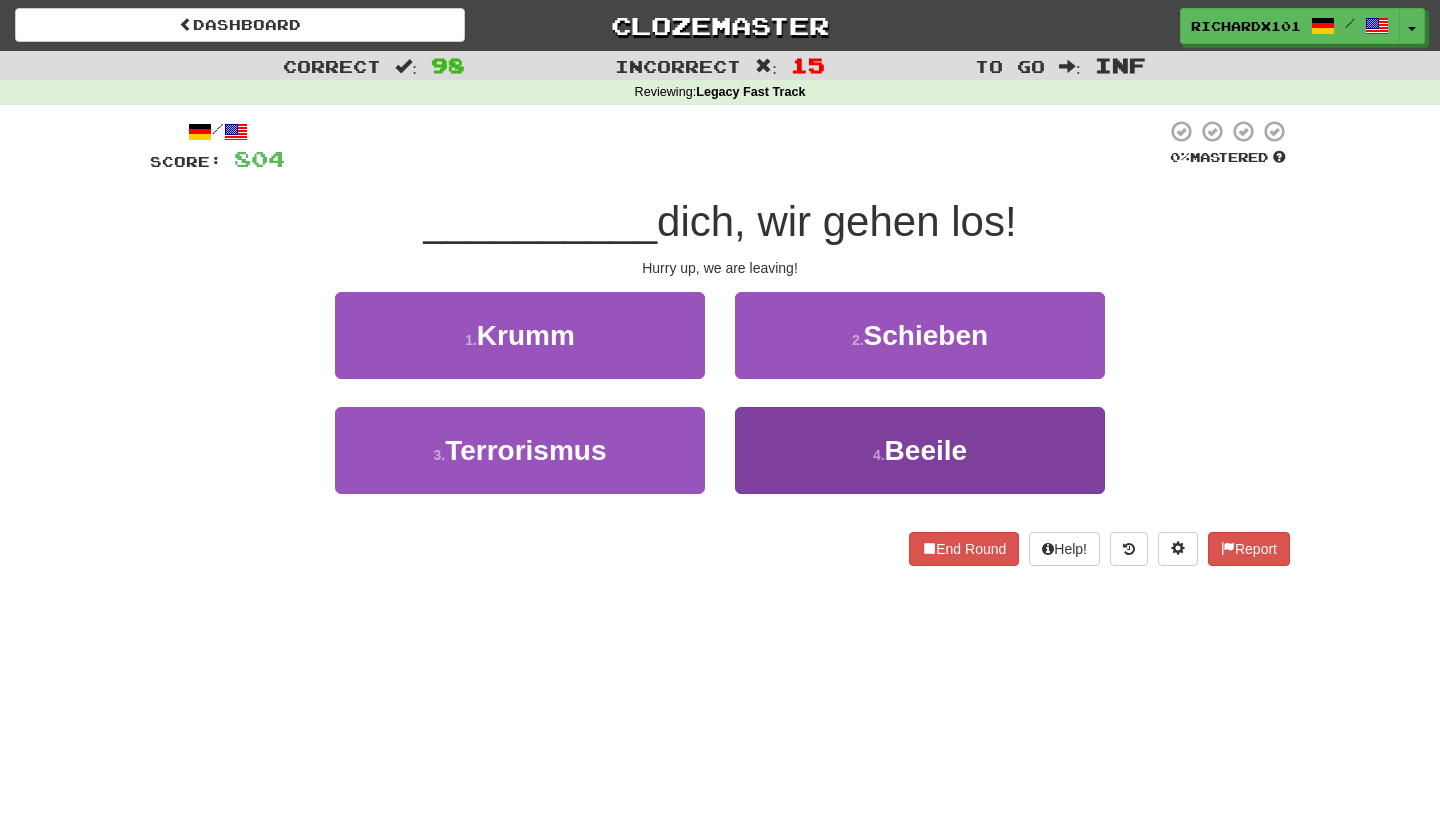 click on "4 .  Beeile" at bounding box center [920, 450] 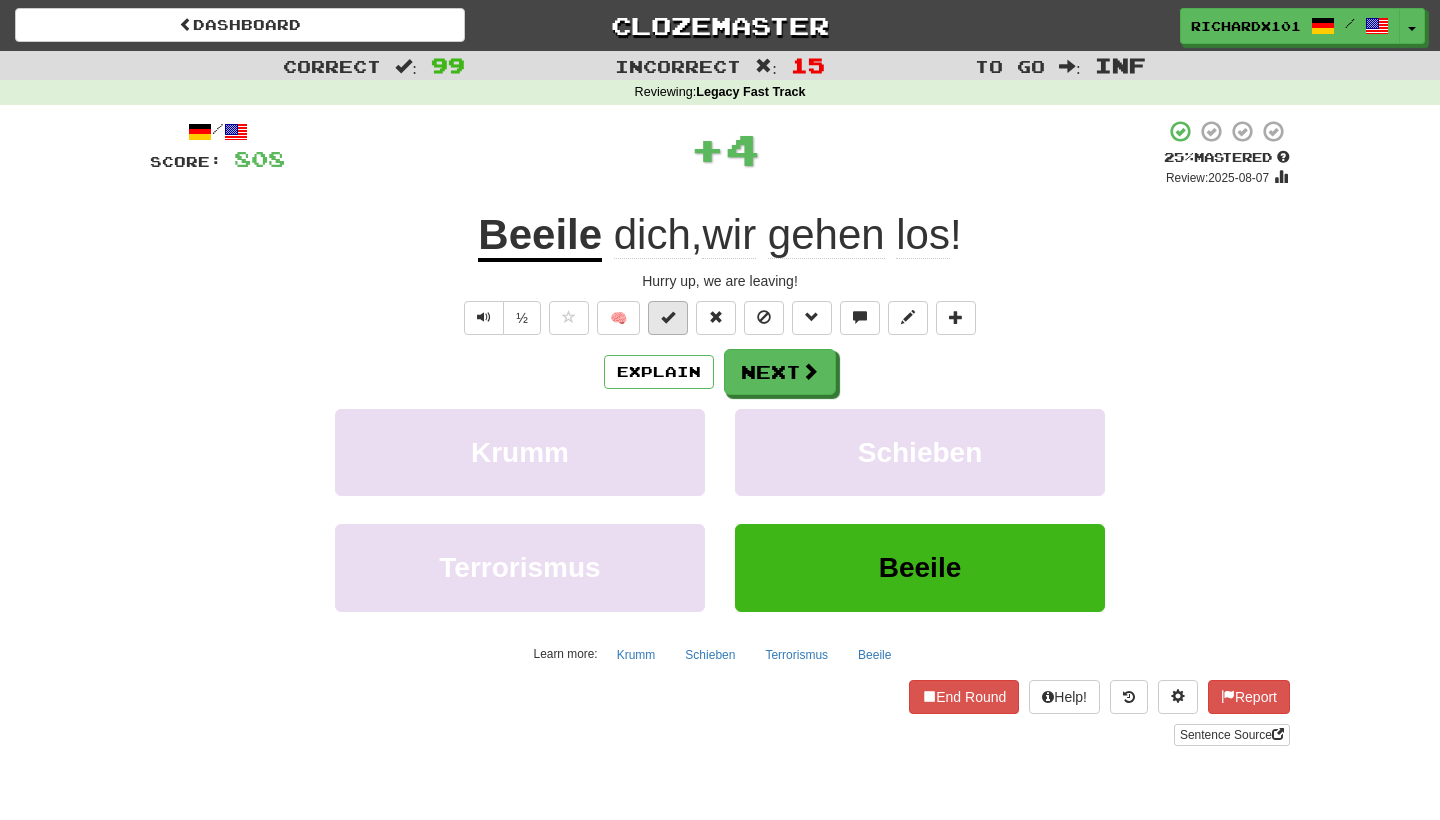 click at bounding box center [668, 318] 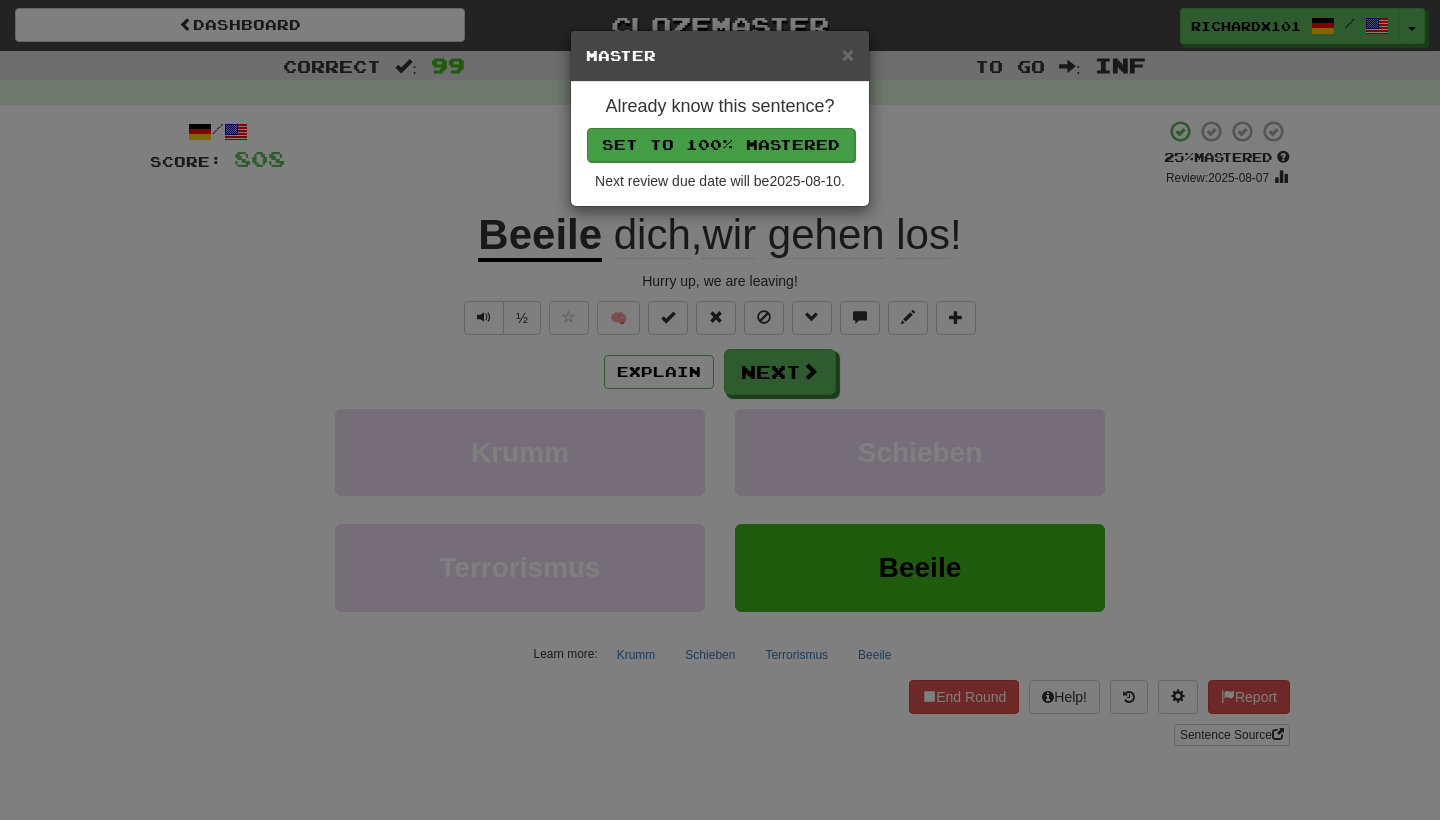 click on "Set to 100% Mastered" at bounding box center [721, 145] 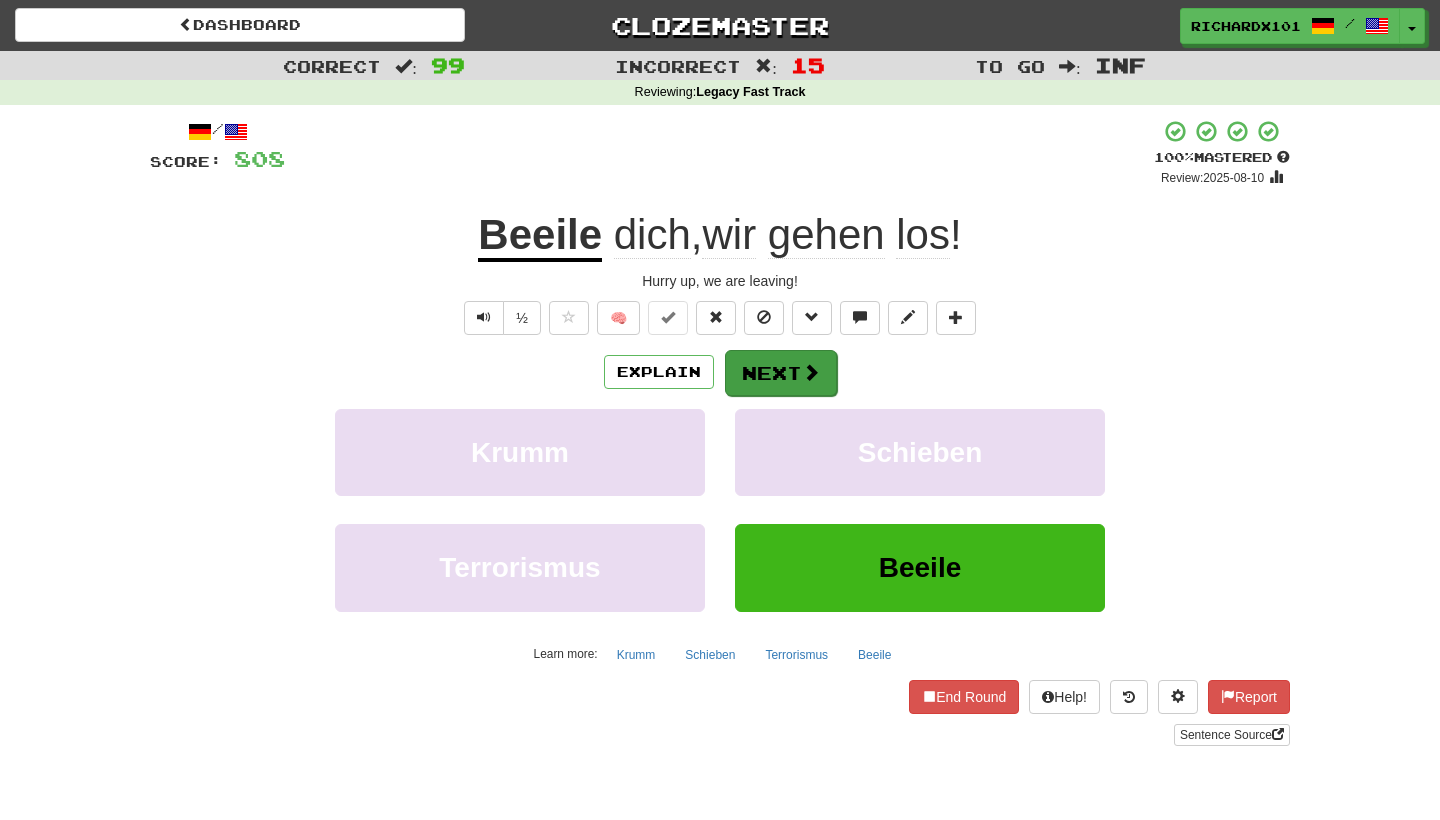 click on "Next" at bounding box center (781, 373) 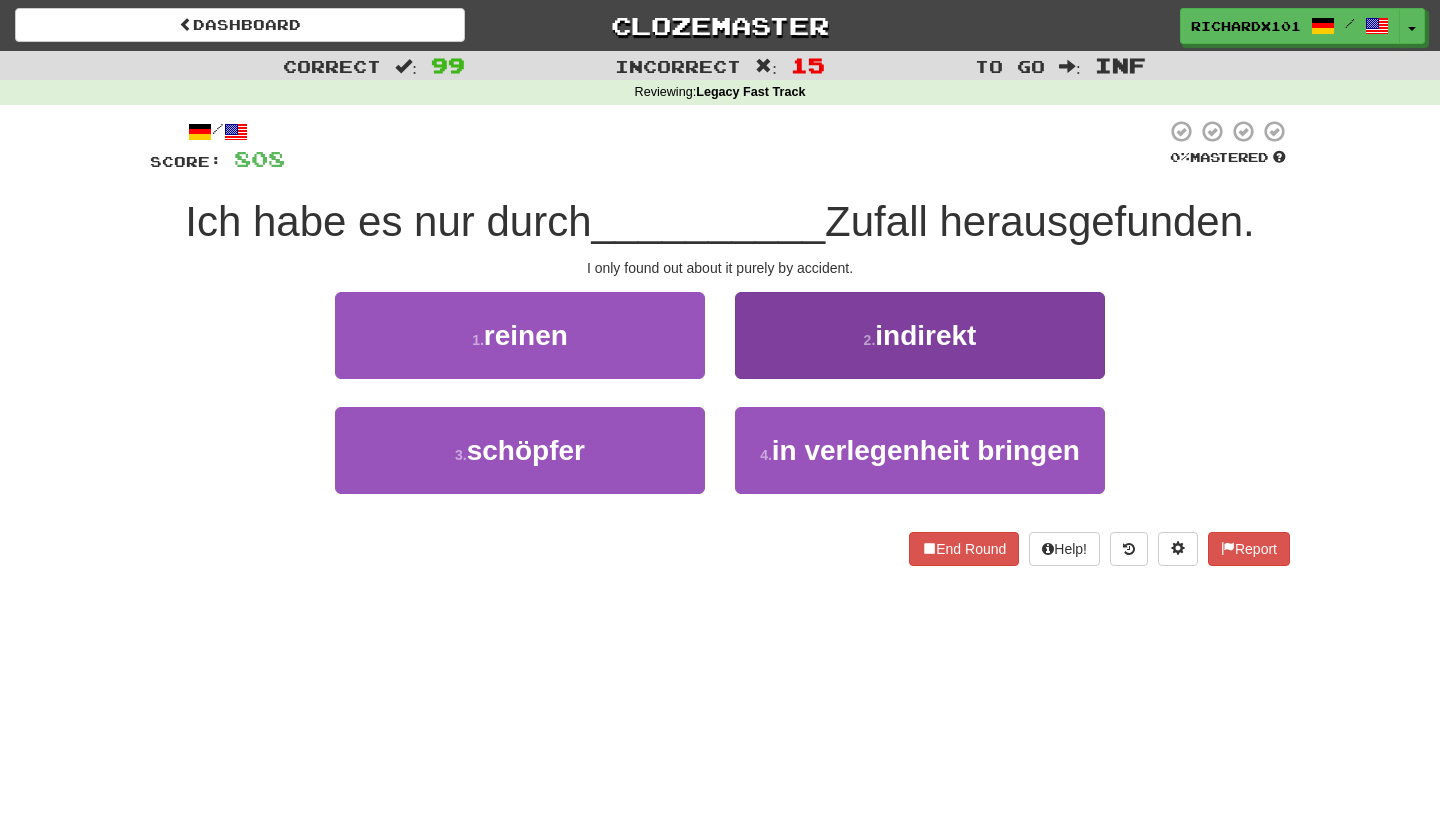 click on "2 .  indirekt" at bounding box center (920, 335) 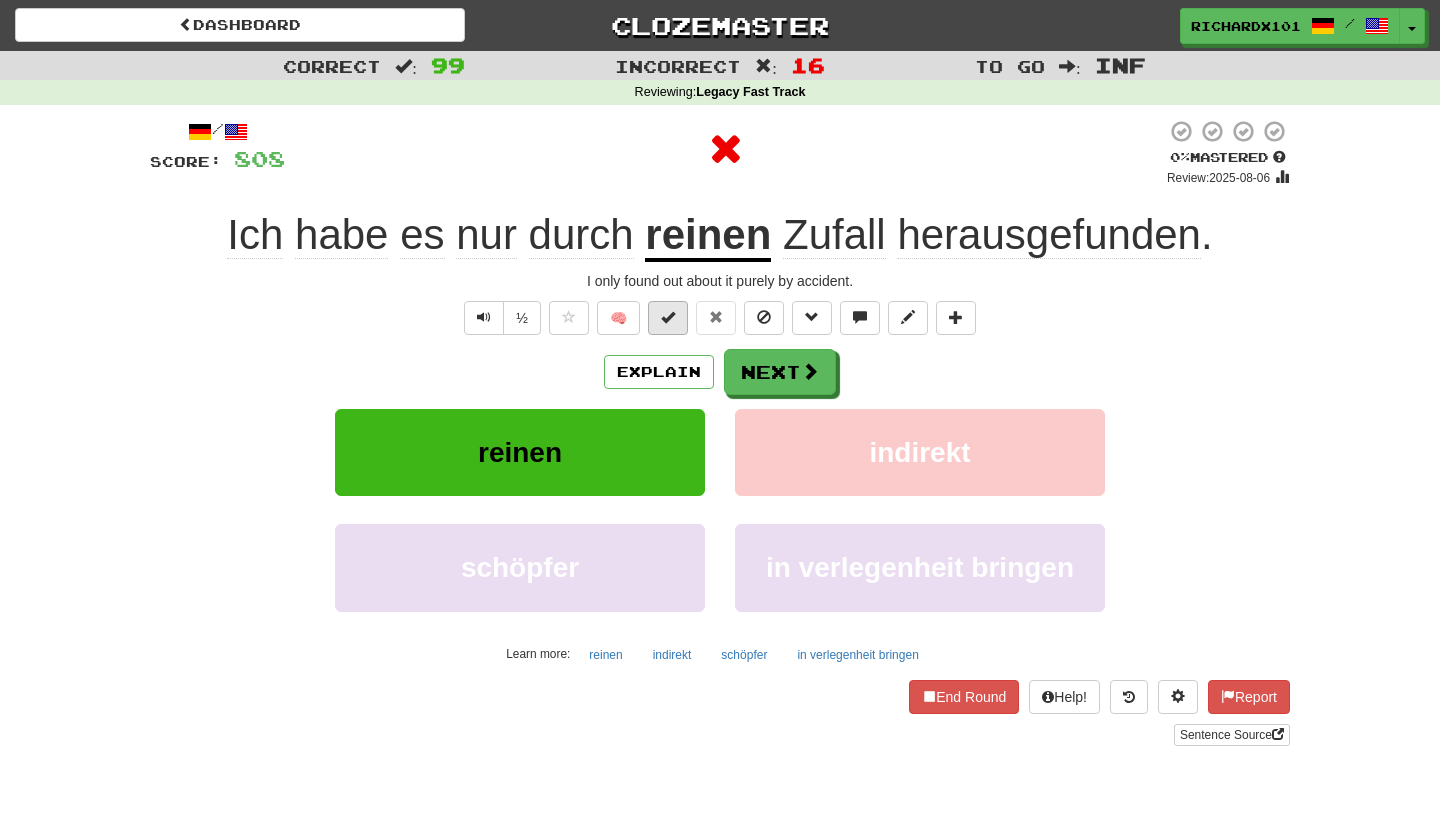 click at bounding box center (668, 317) 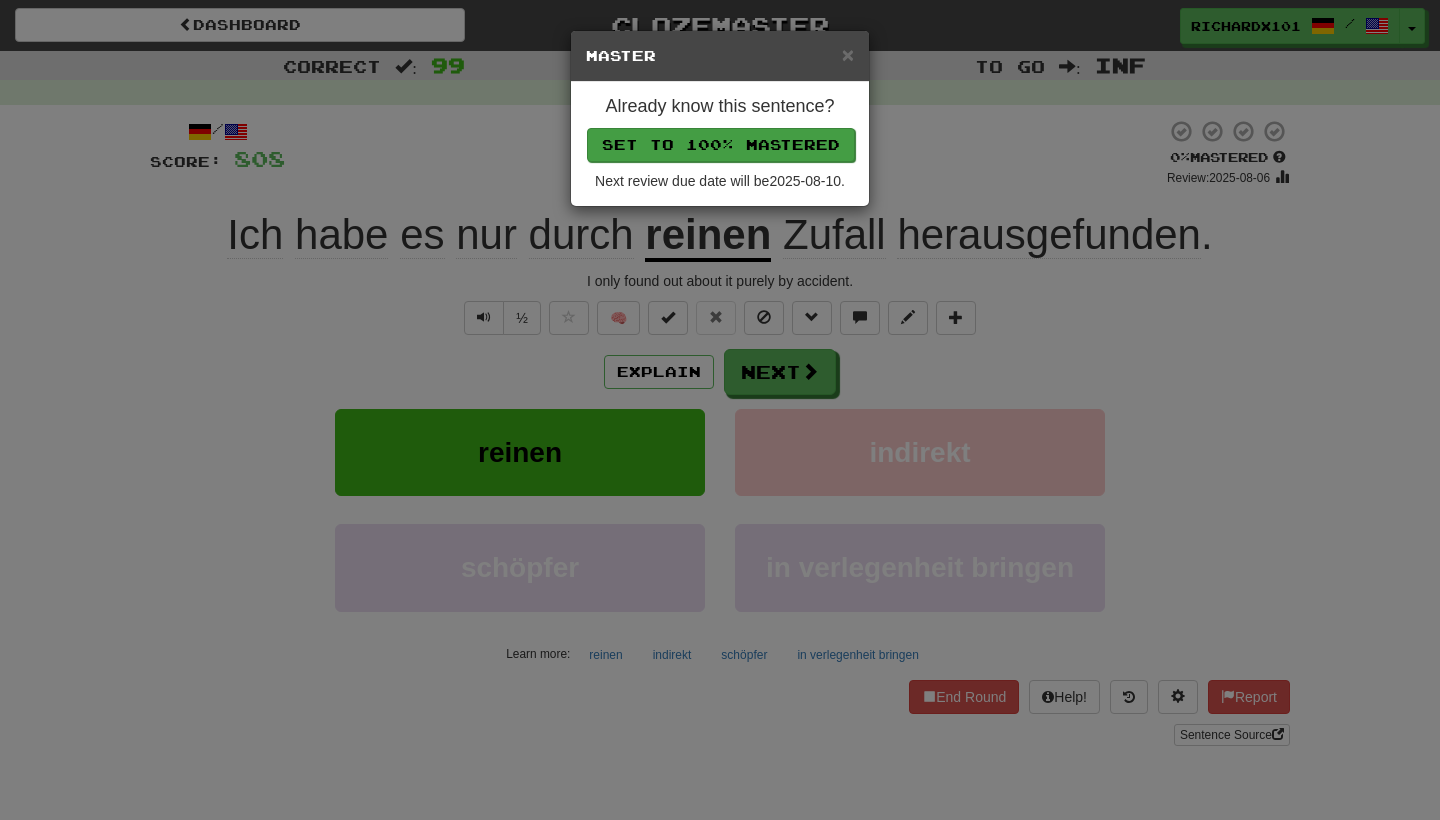 click on "Set to 100% Mastered" at bounding box center [721, 145] 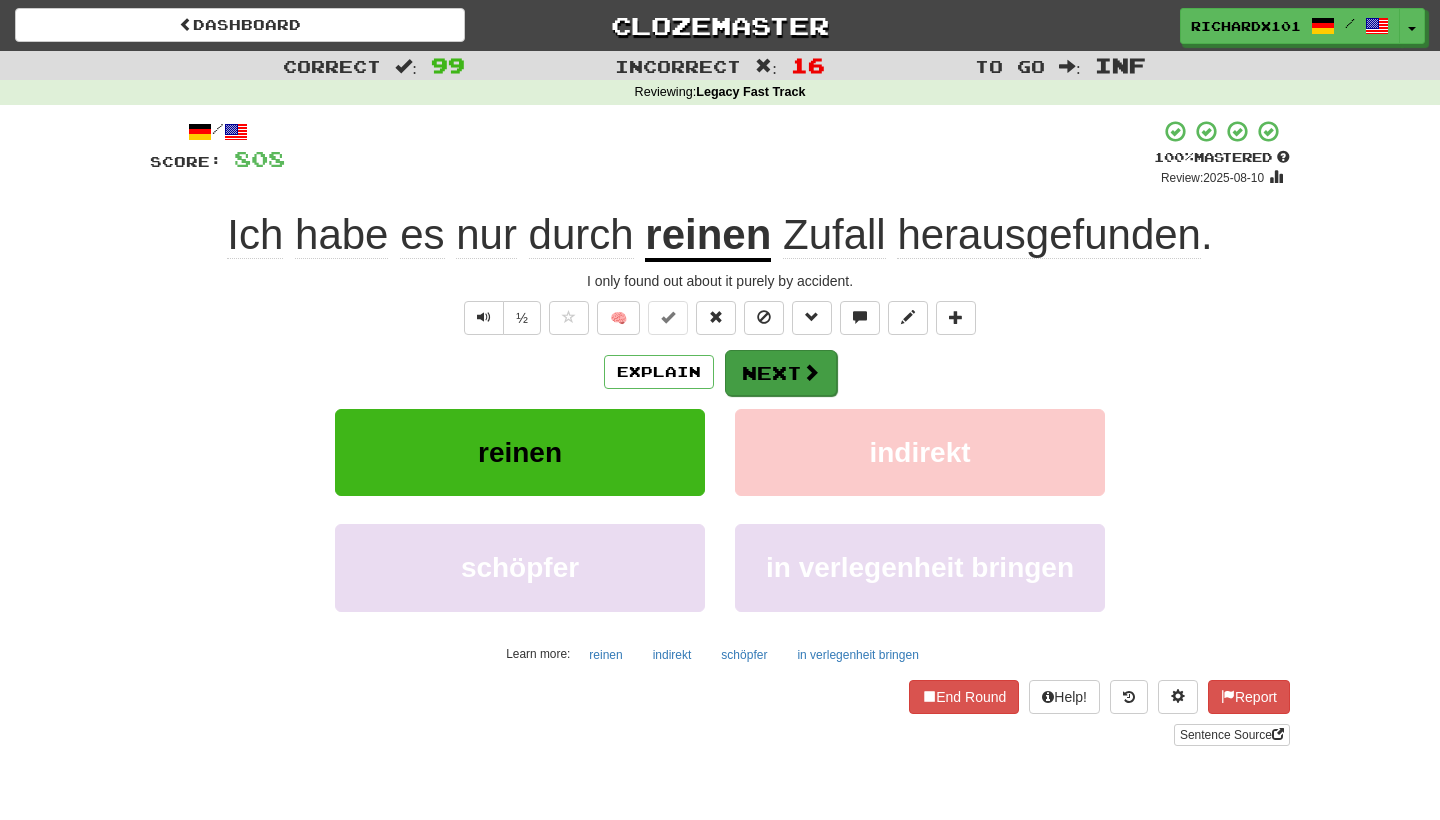 click on "Next" at bounding box center [781, 373] 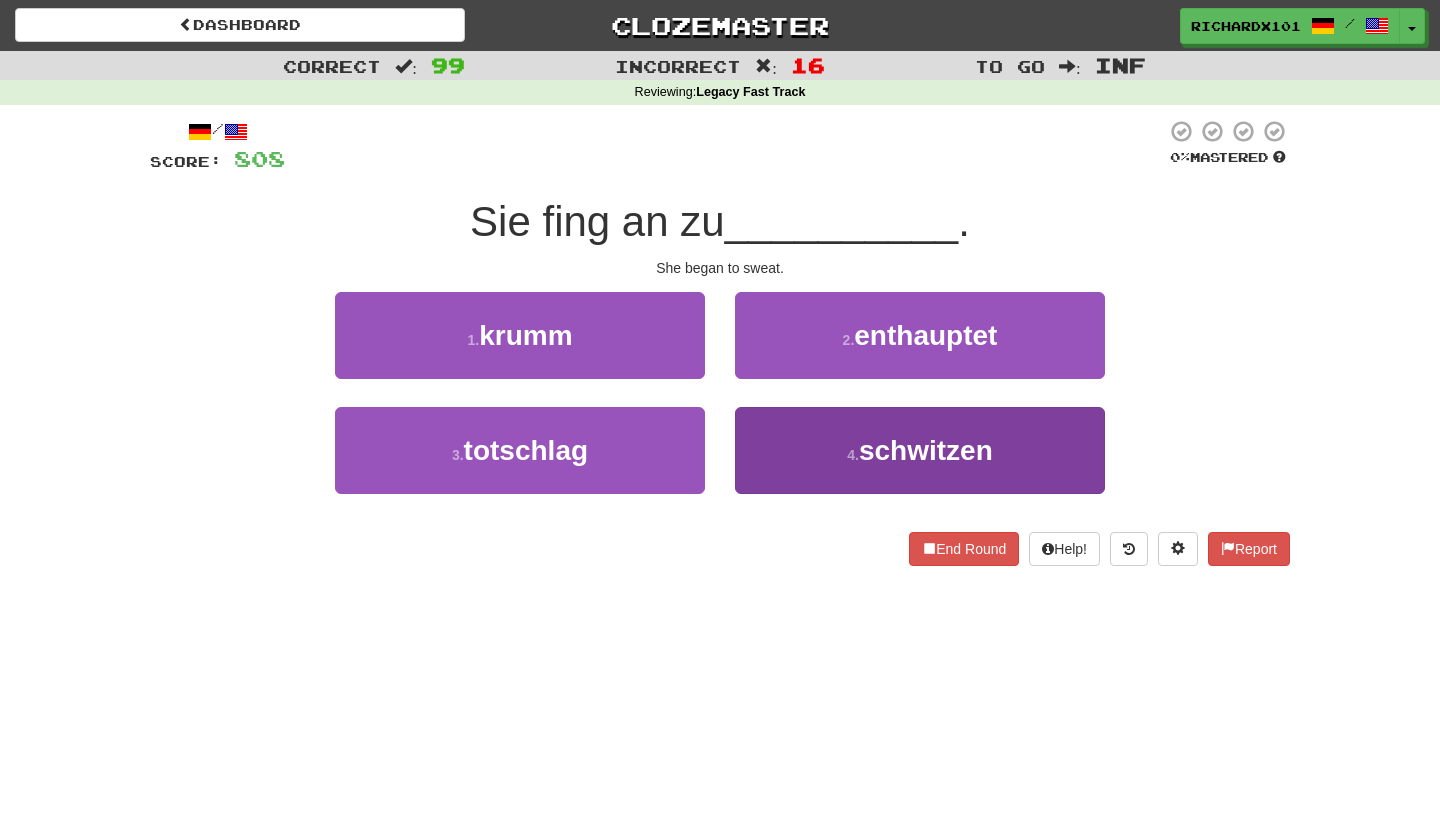 click on "4 .  schwitzen" at bounding box center (920, 450) 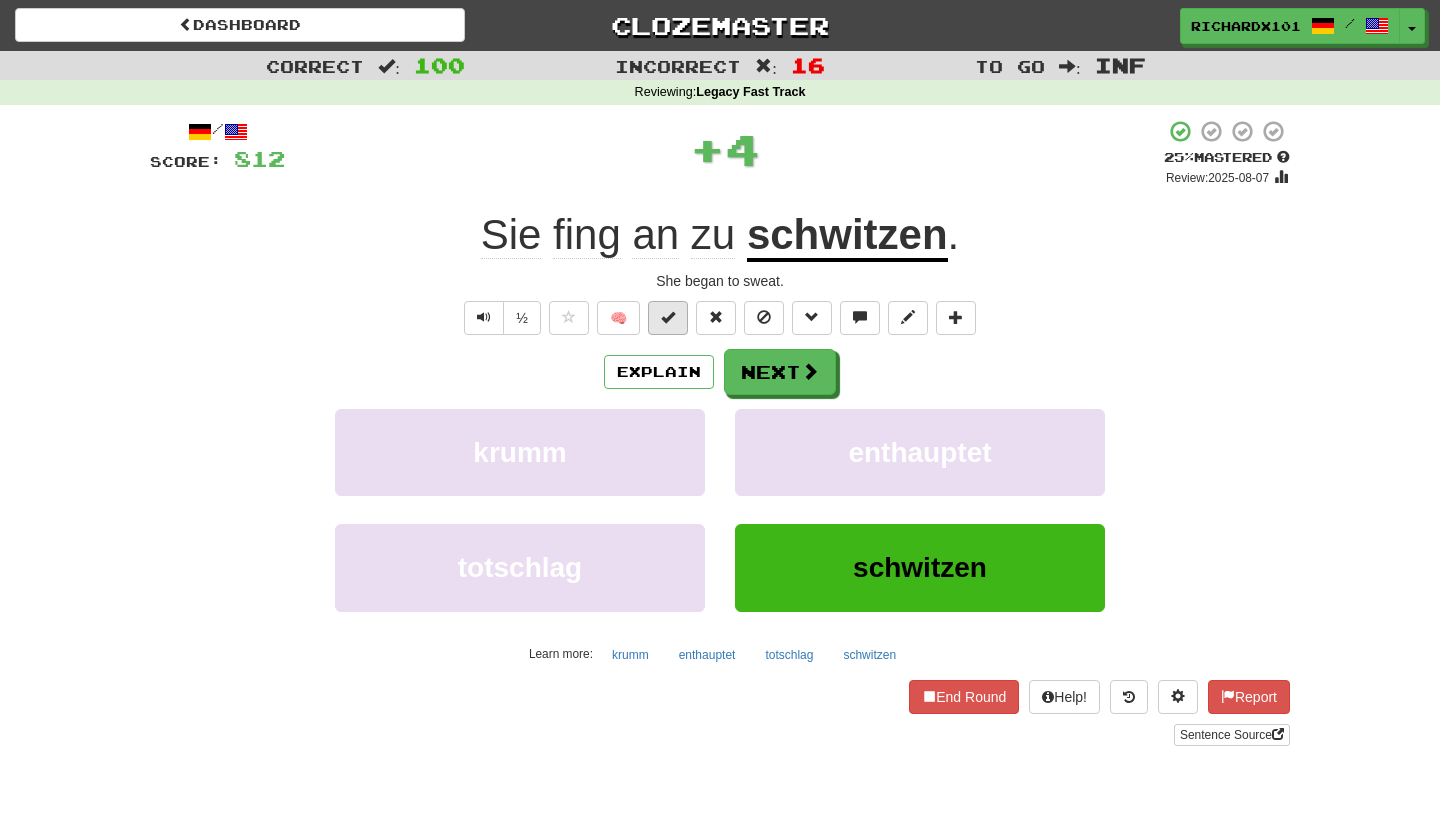 click at bounding box center (668, 318) 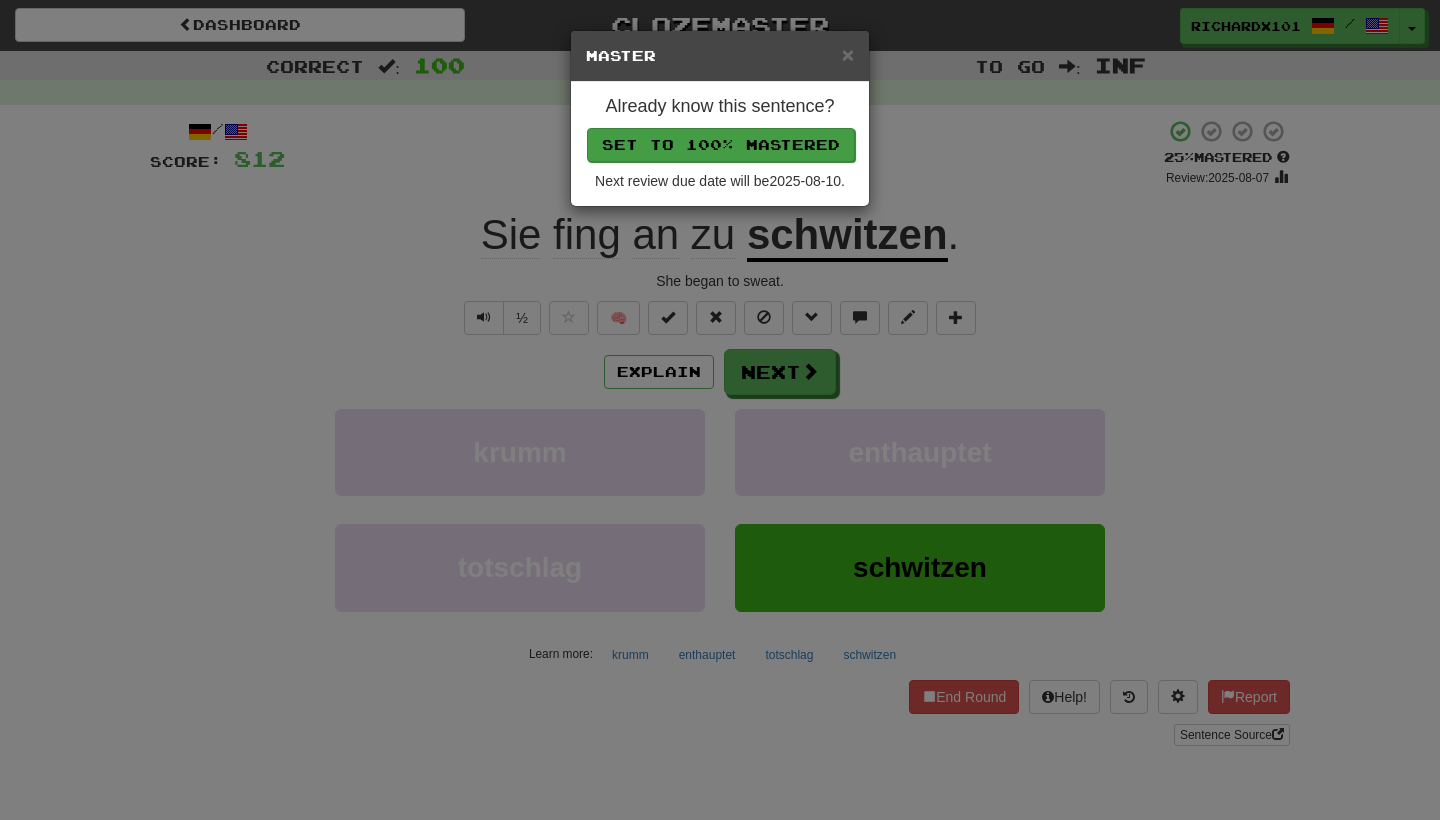 click on "Set to 100% Mastered" at bounding box center (721, 145) 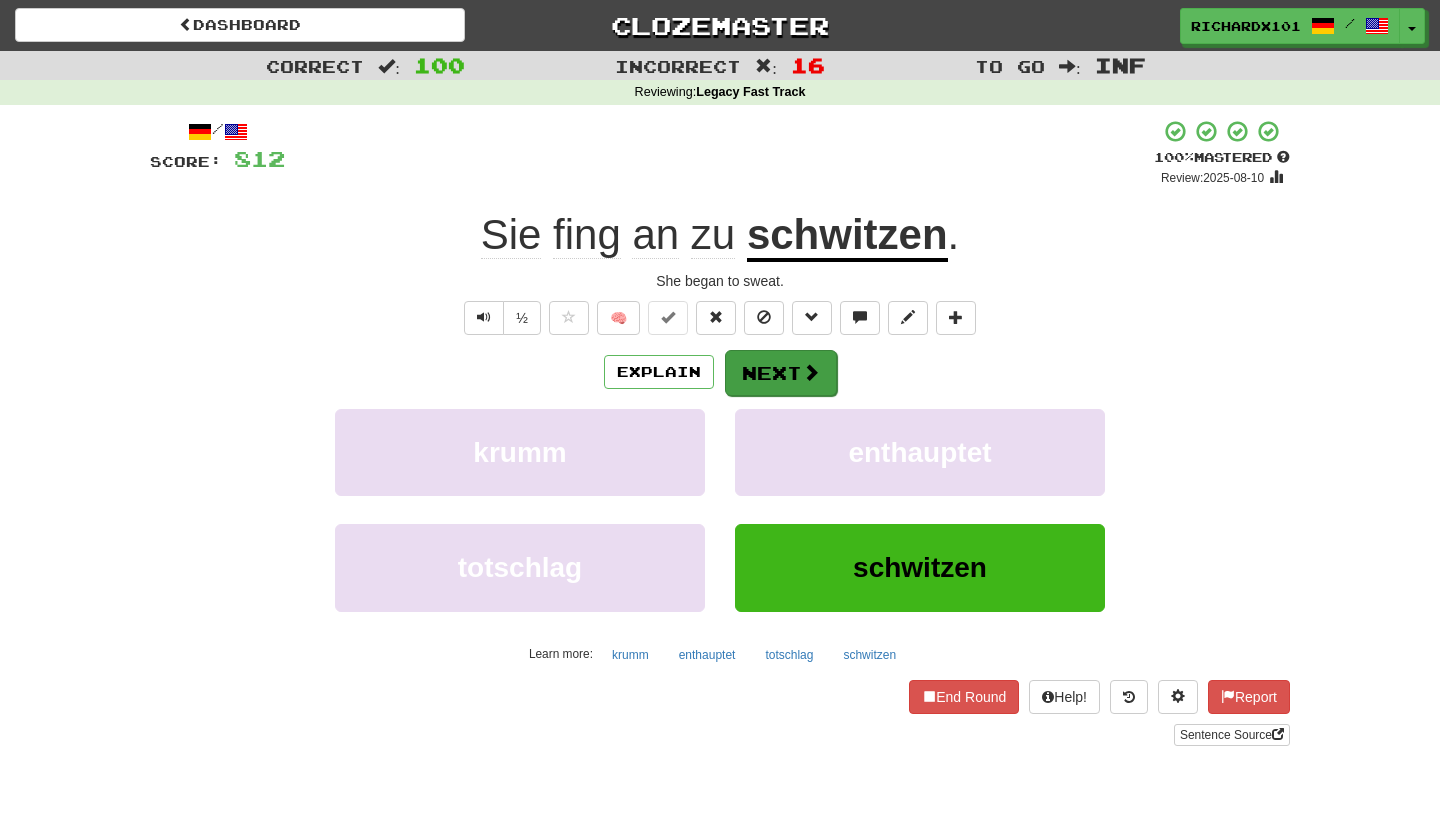 click on "Next" at bounding box center (781, 373) 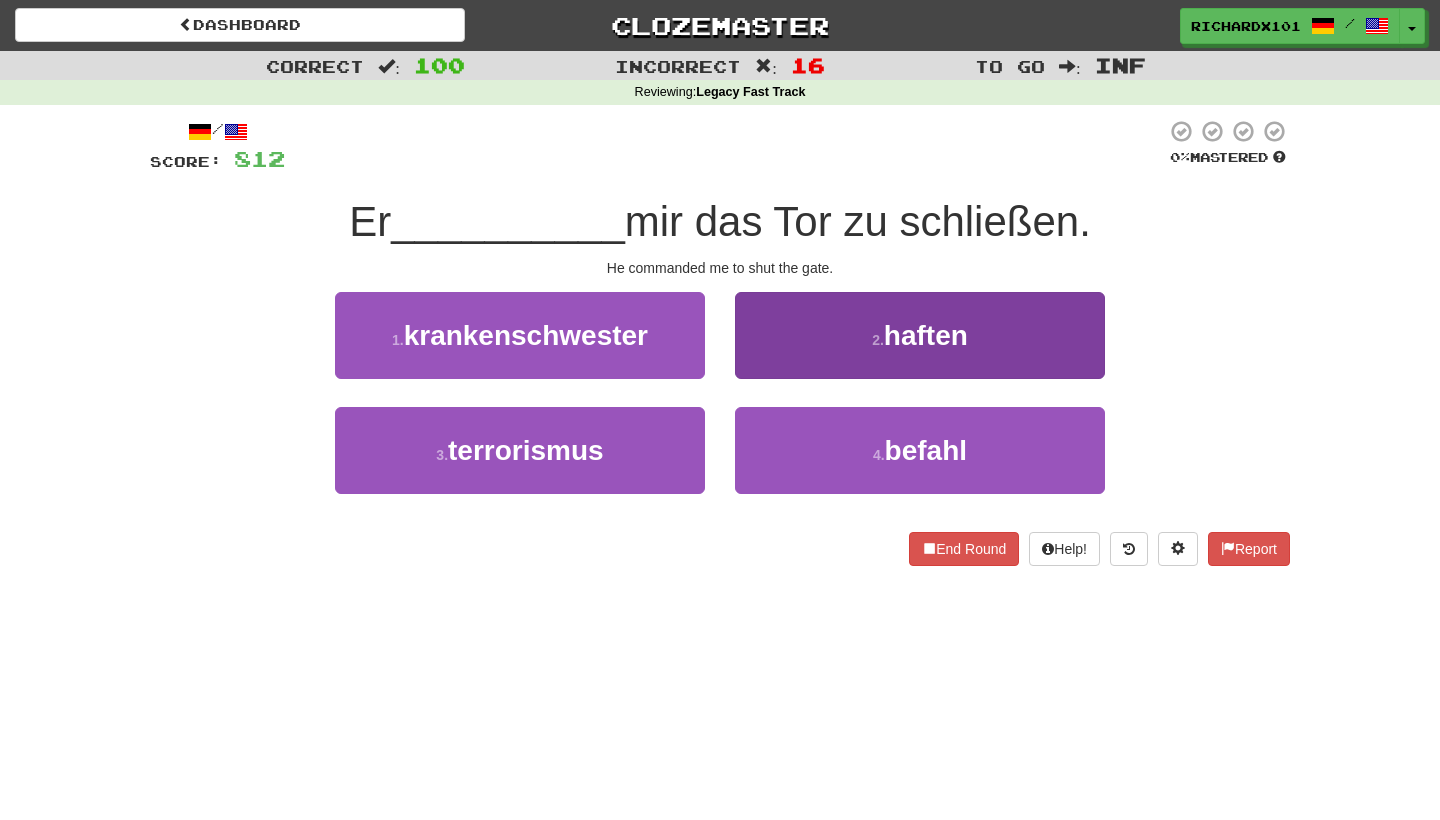 click on "2 .  haften" at bounding box center [920, 335] 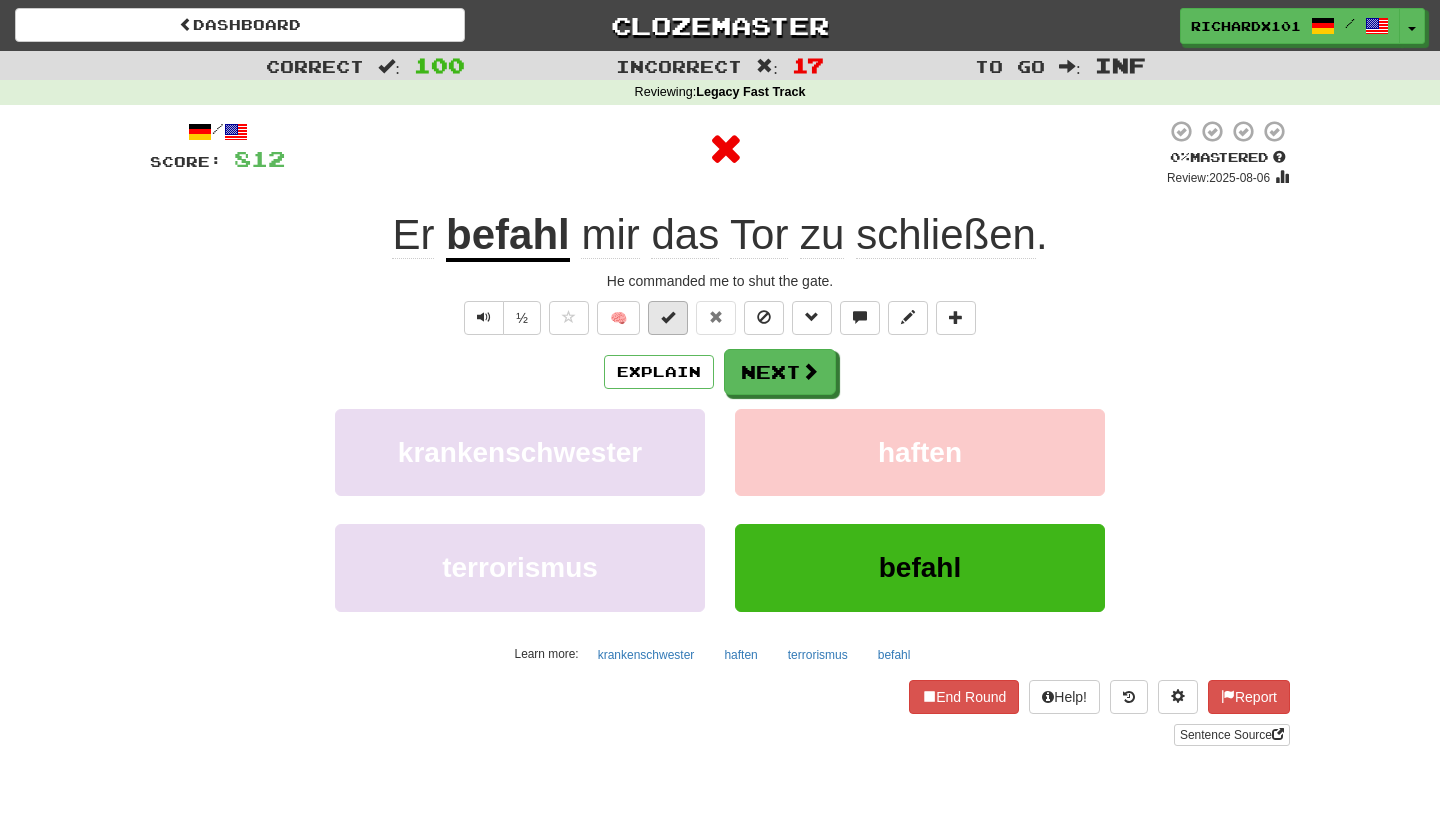 click at bounding box center [668, 318] 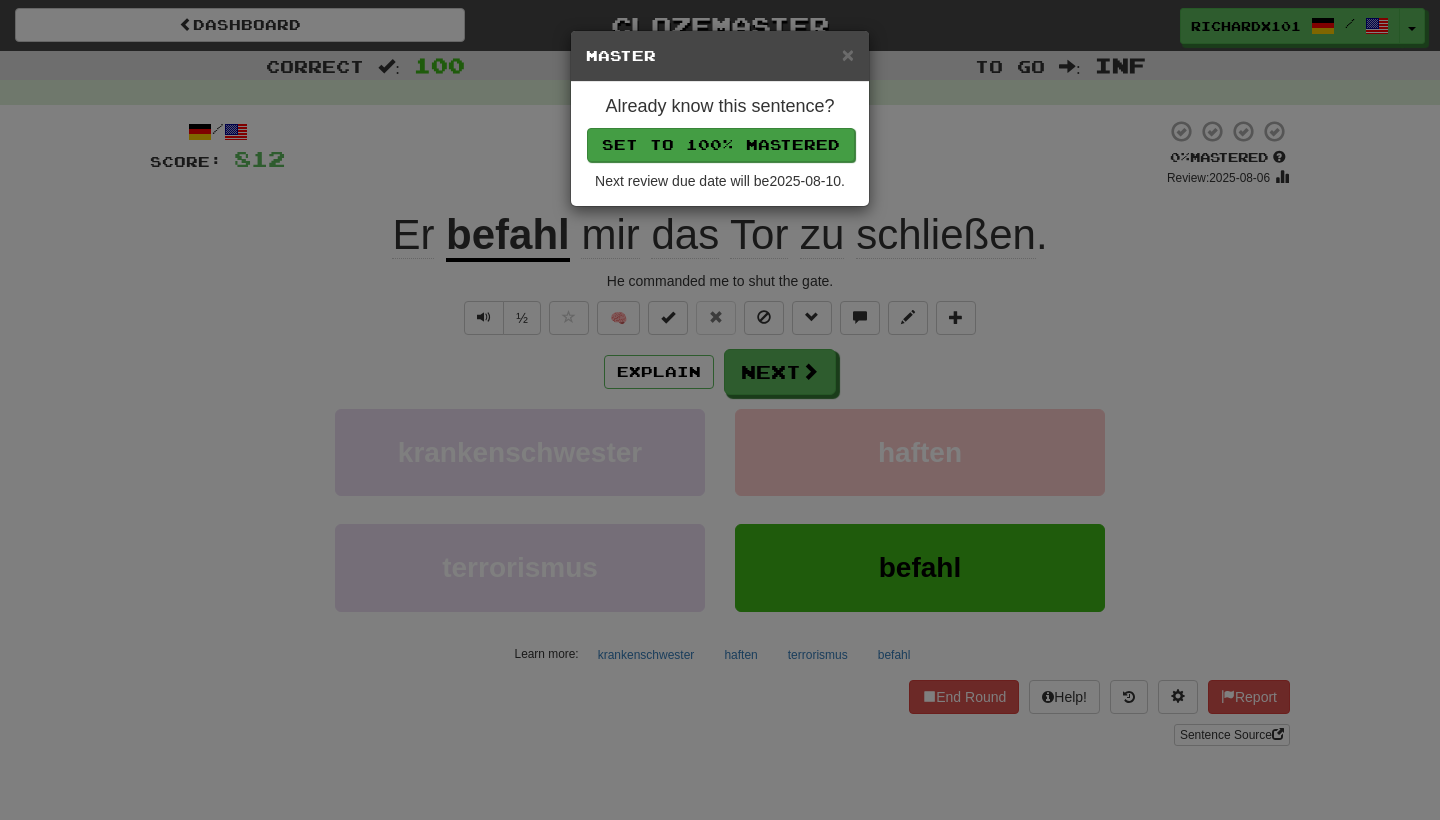click on "Set to 100% Mastered" at bounding box center (721, 145) 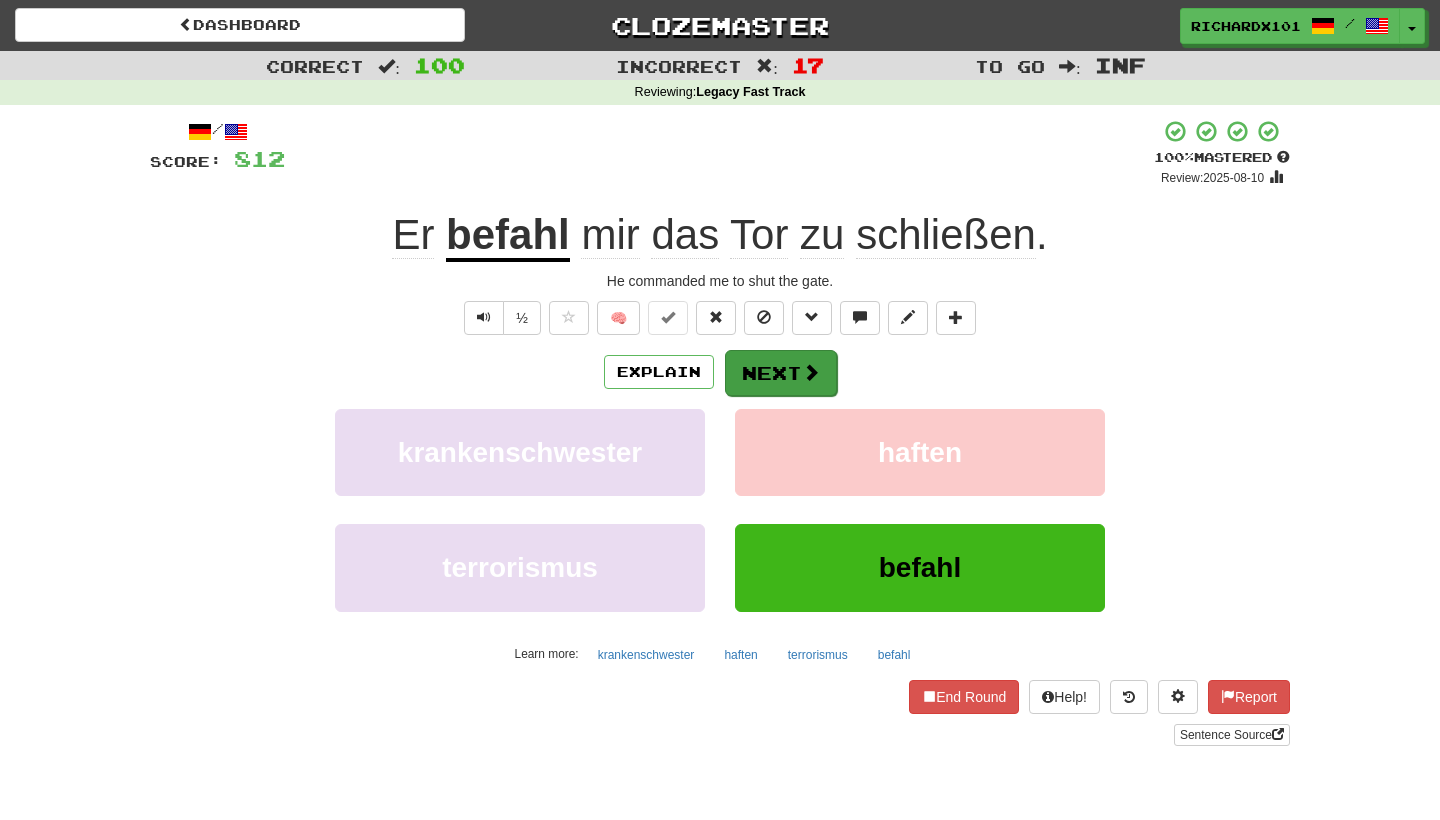 click on "Next" at bounding box center [781, 373] 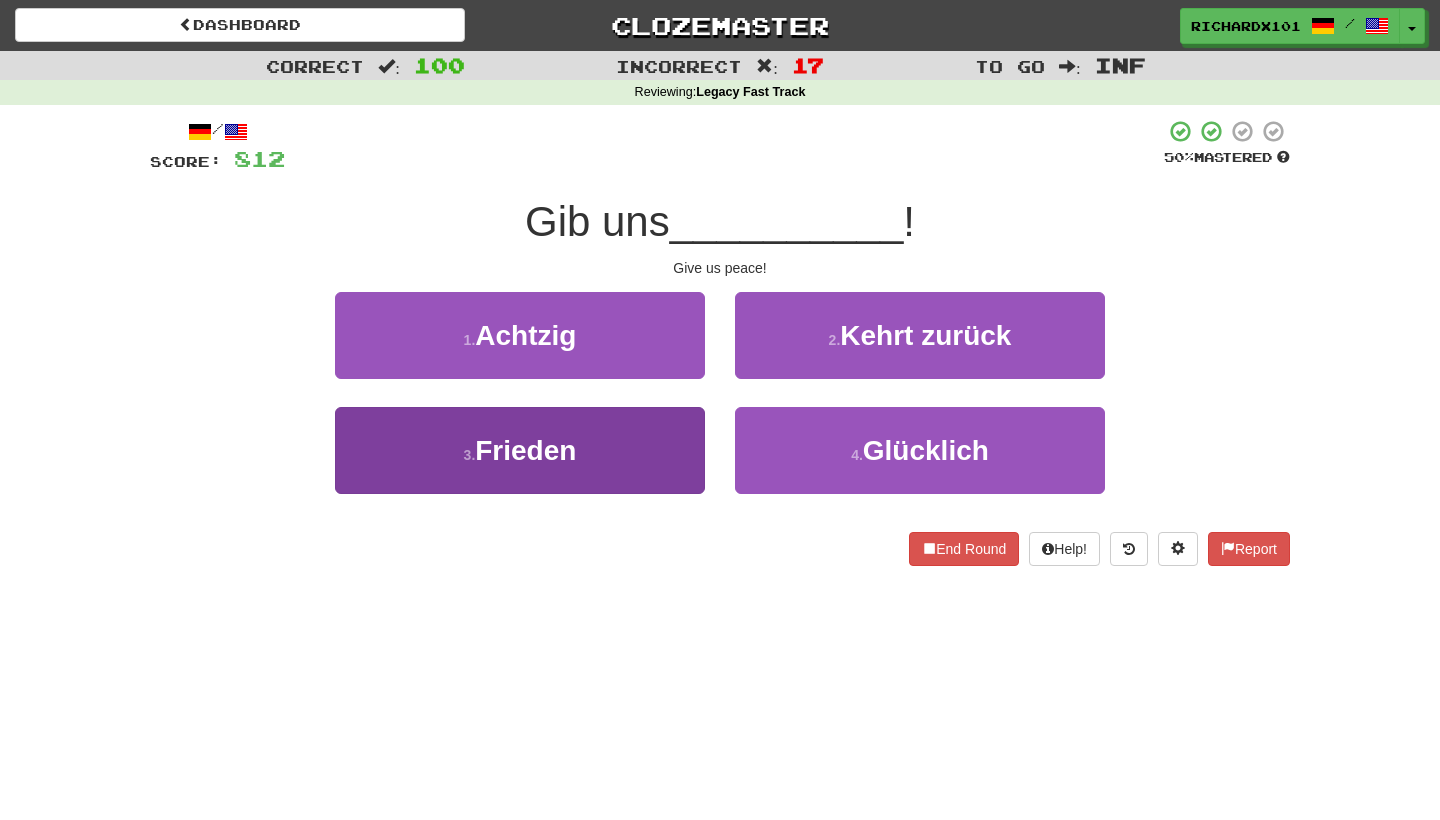 click on "3 .  Frieden" at bounding box center [520, 450] 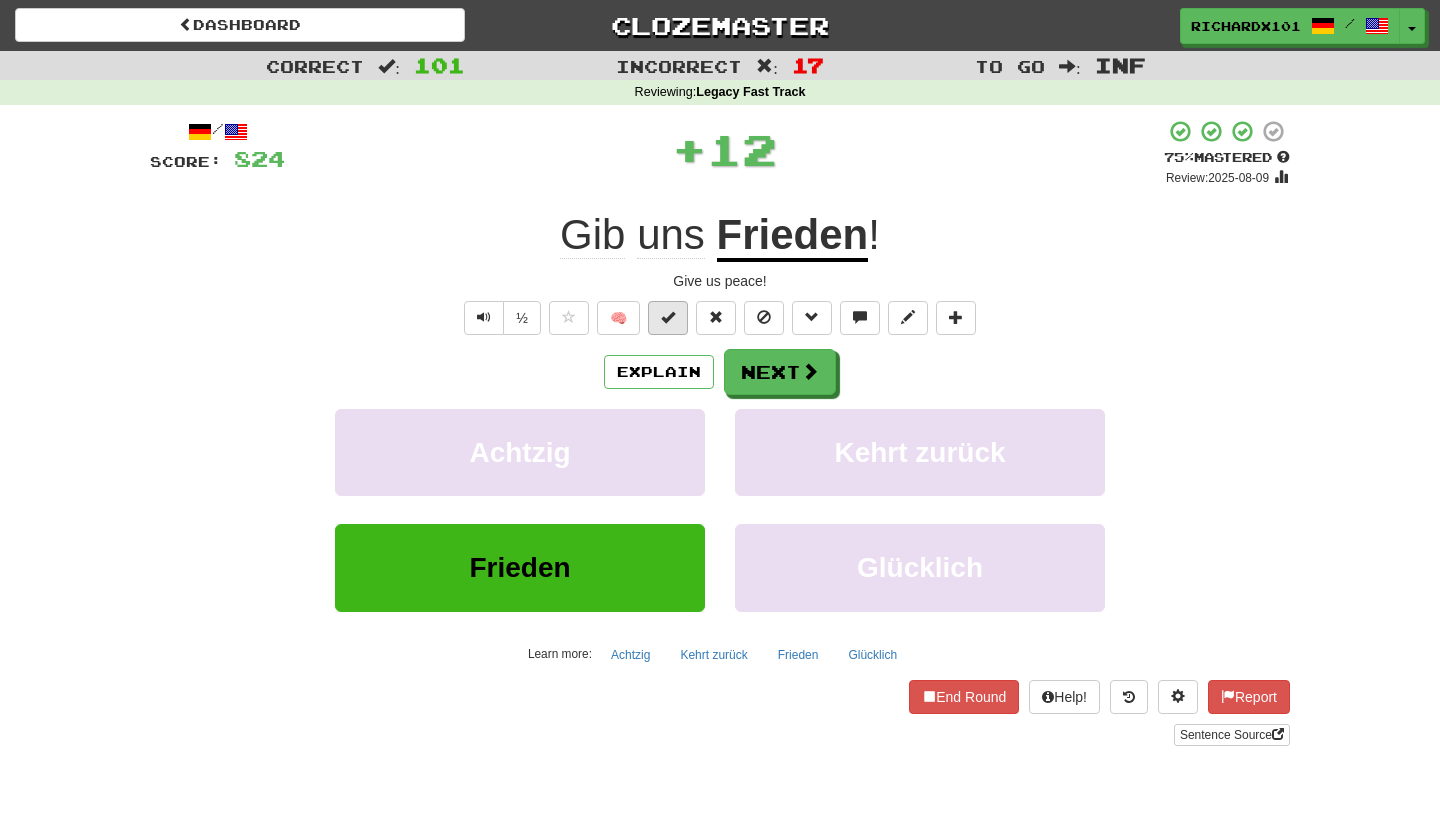 click at bounding box center [668, 318] 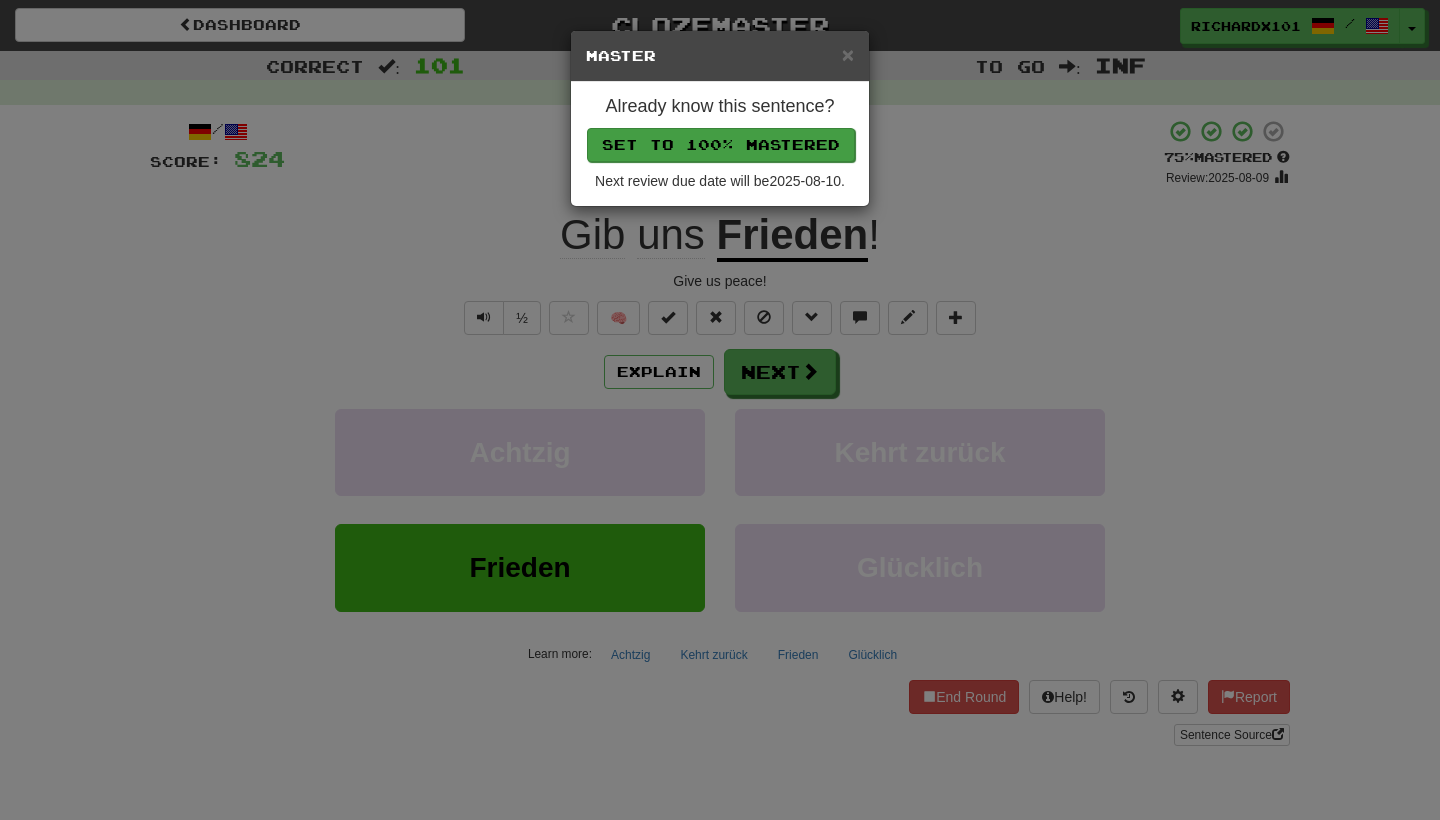 click on "Set to 100% Mastered" at bounding box center (721, 145) 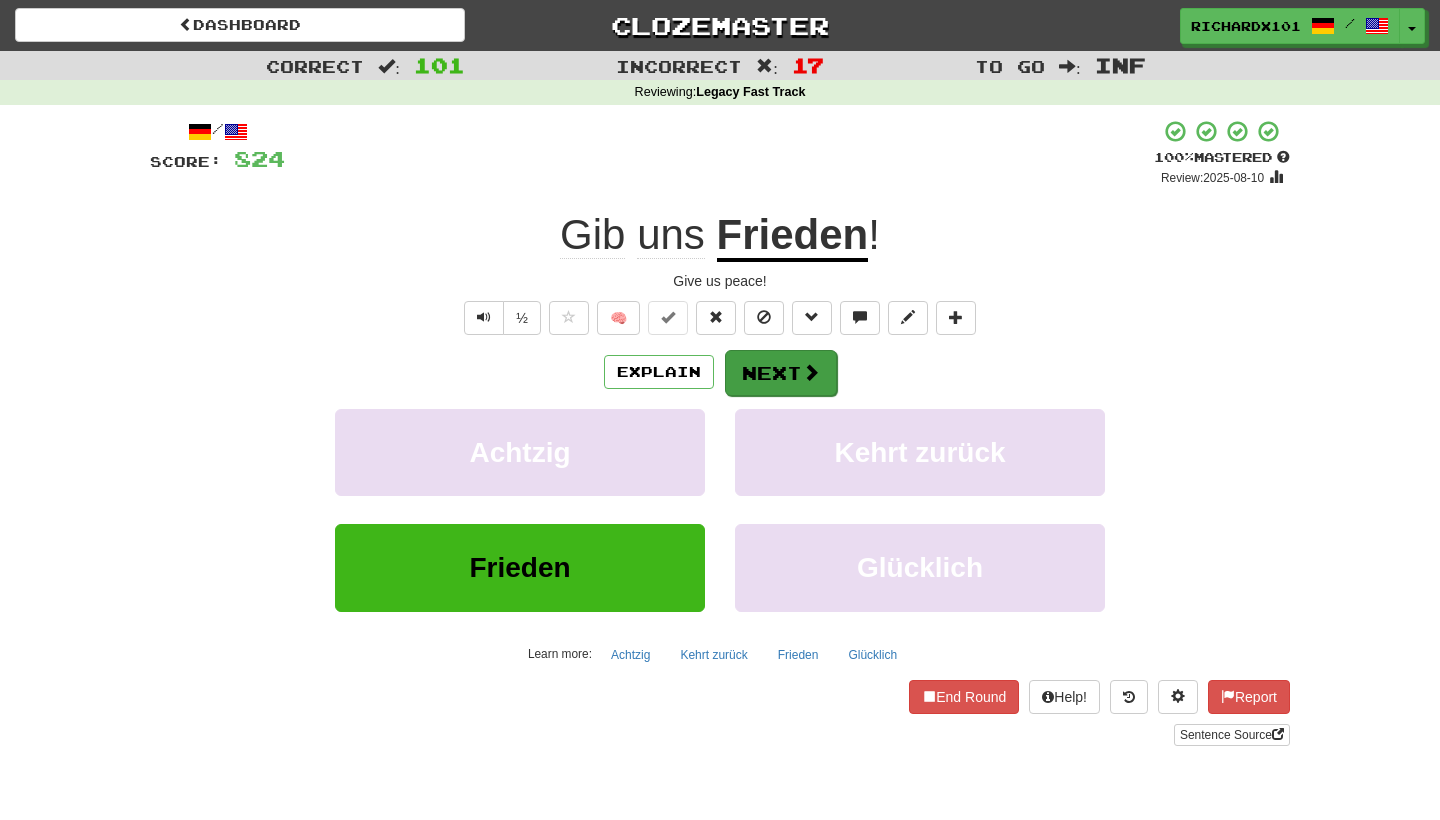 click on "Next" at bounding box center [781, 373] 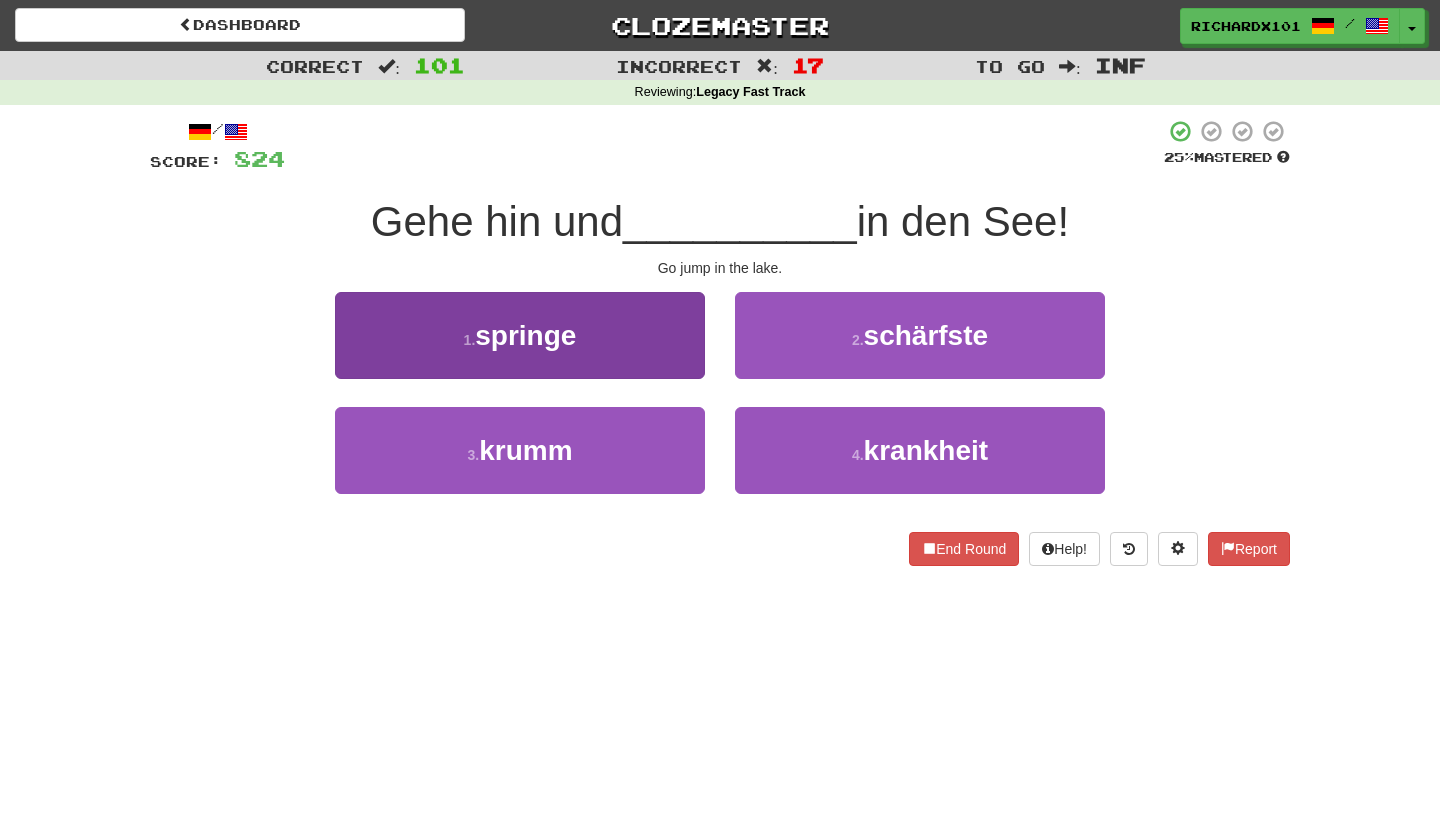 click on "1 .  springe" at bounding box center [520, 335] 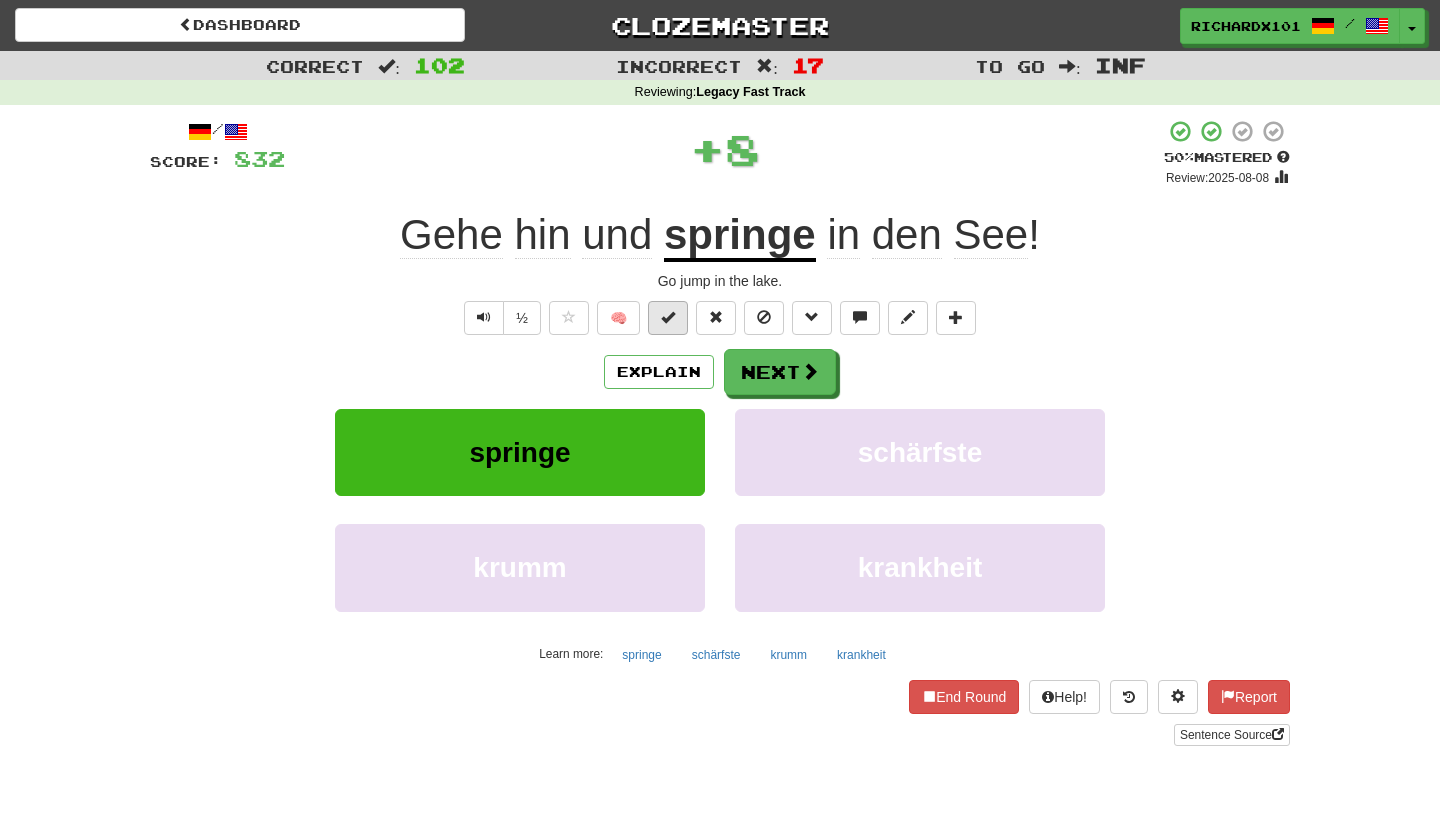 click at bounding box center (668, 318) 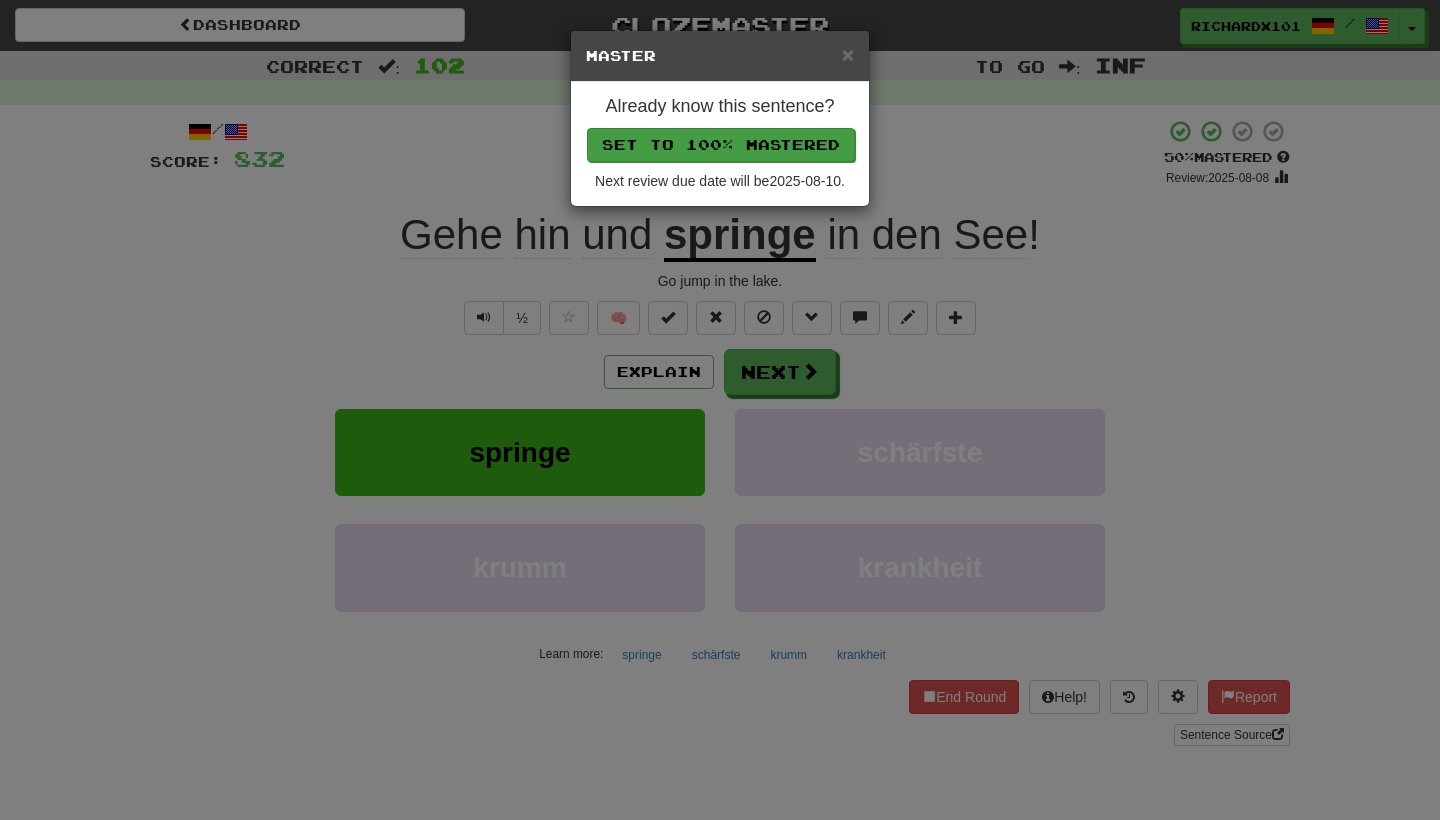 click on "Set to 100% Mastered" at bounding box center (721, 145) 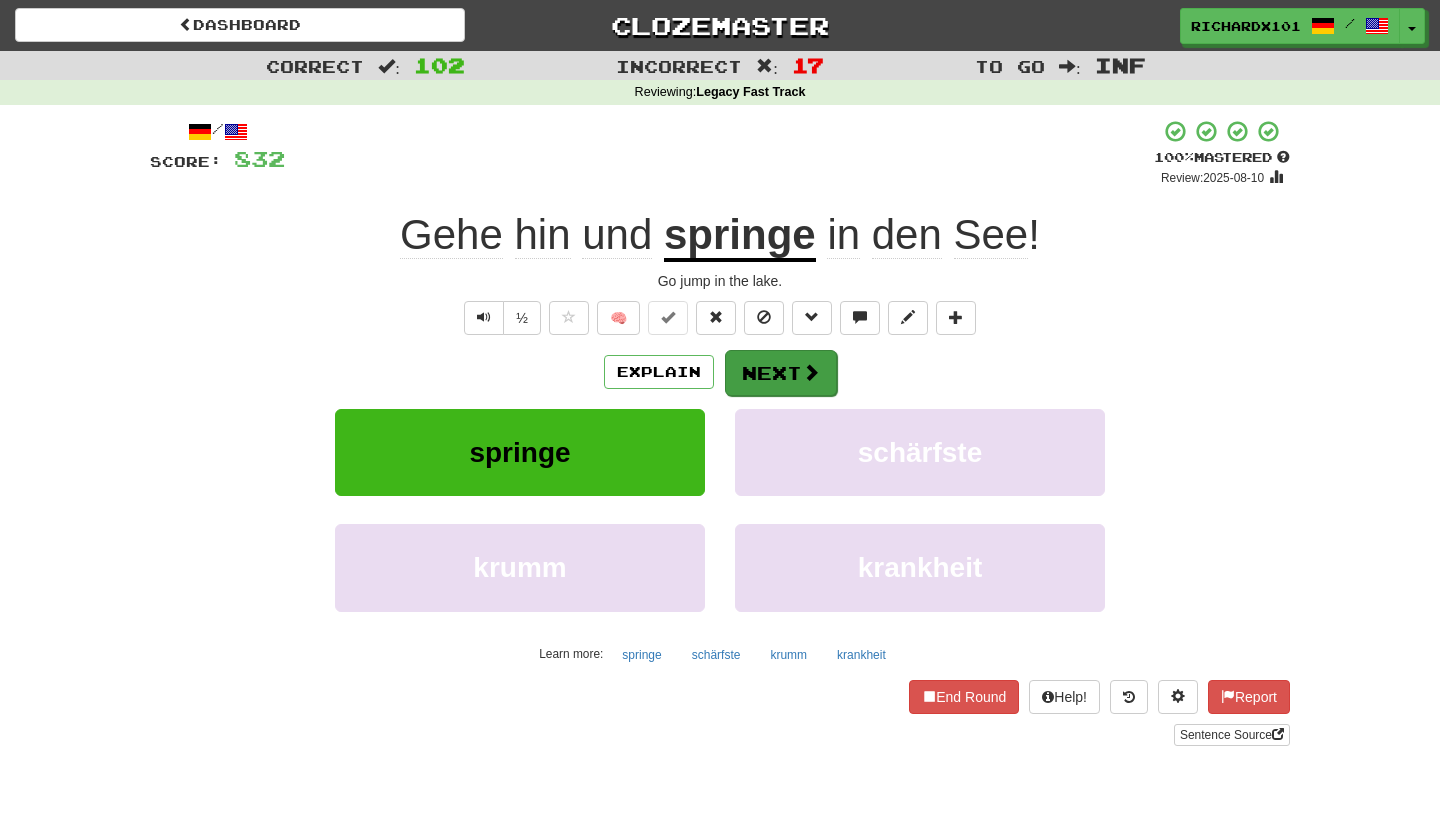 click on "Next" at bounding box center (781, 373) 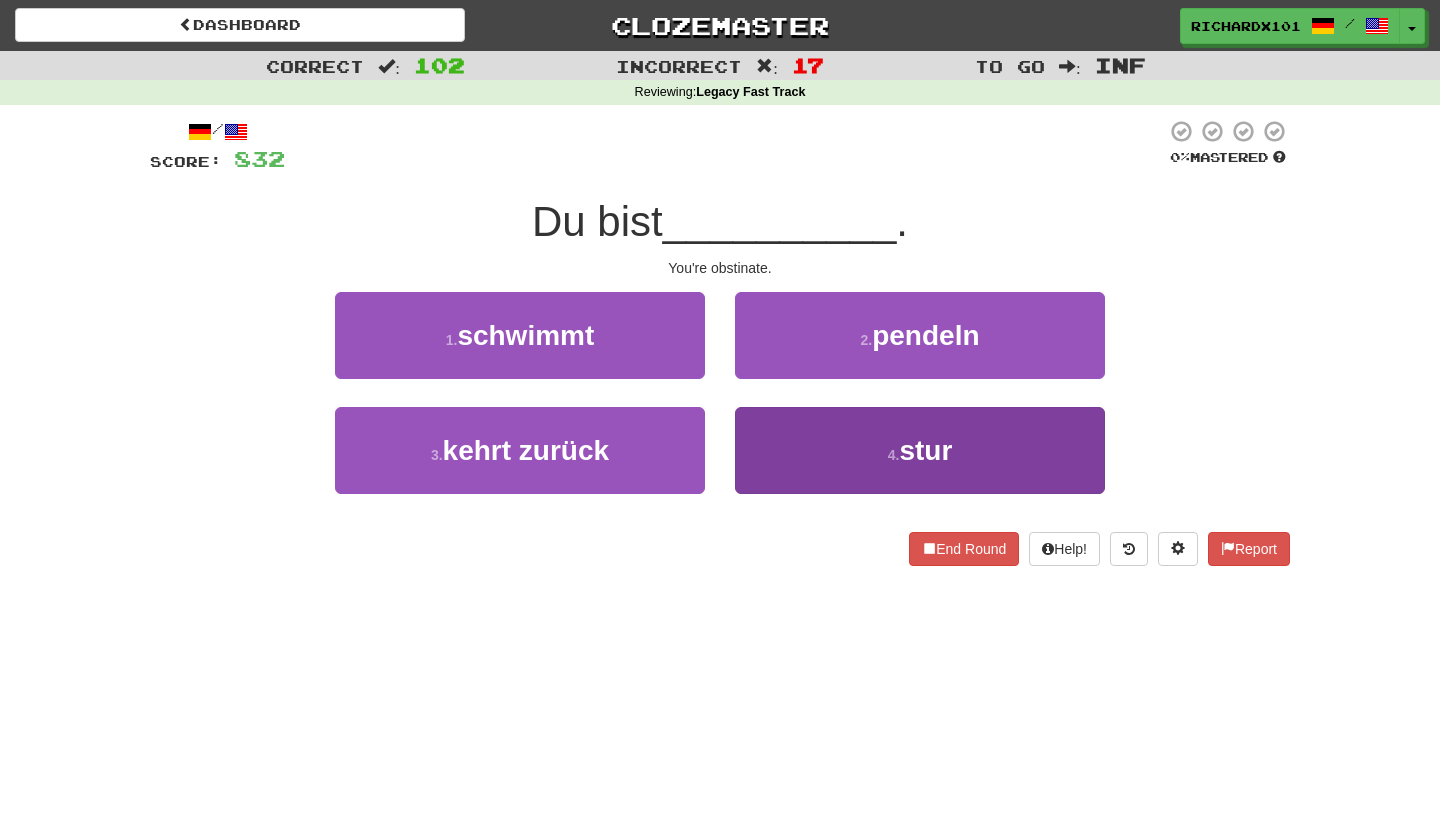 click on "4 .  stur" at bounding box center (920, 450) 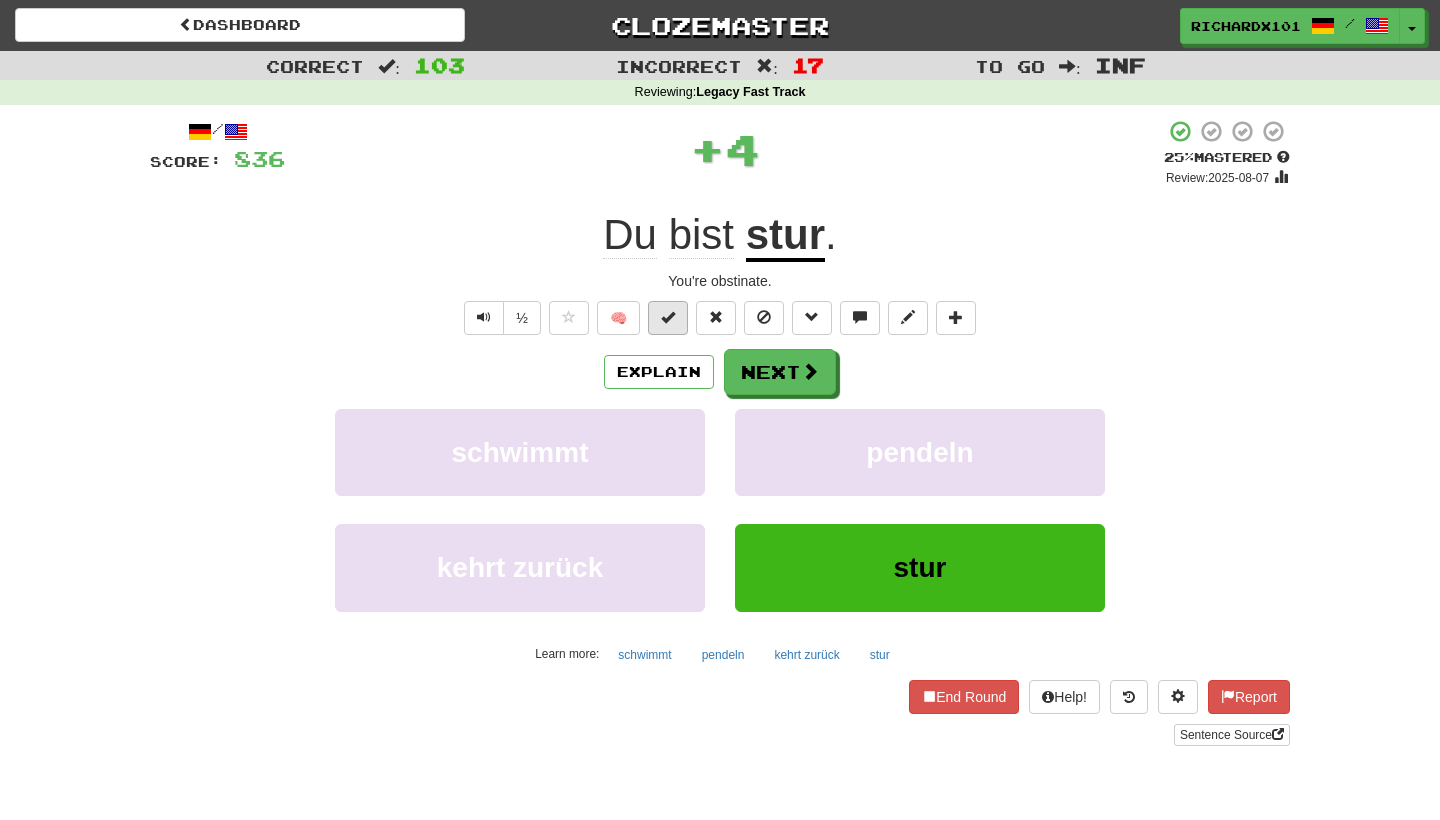 click at bounding box center (668, 317) 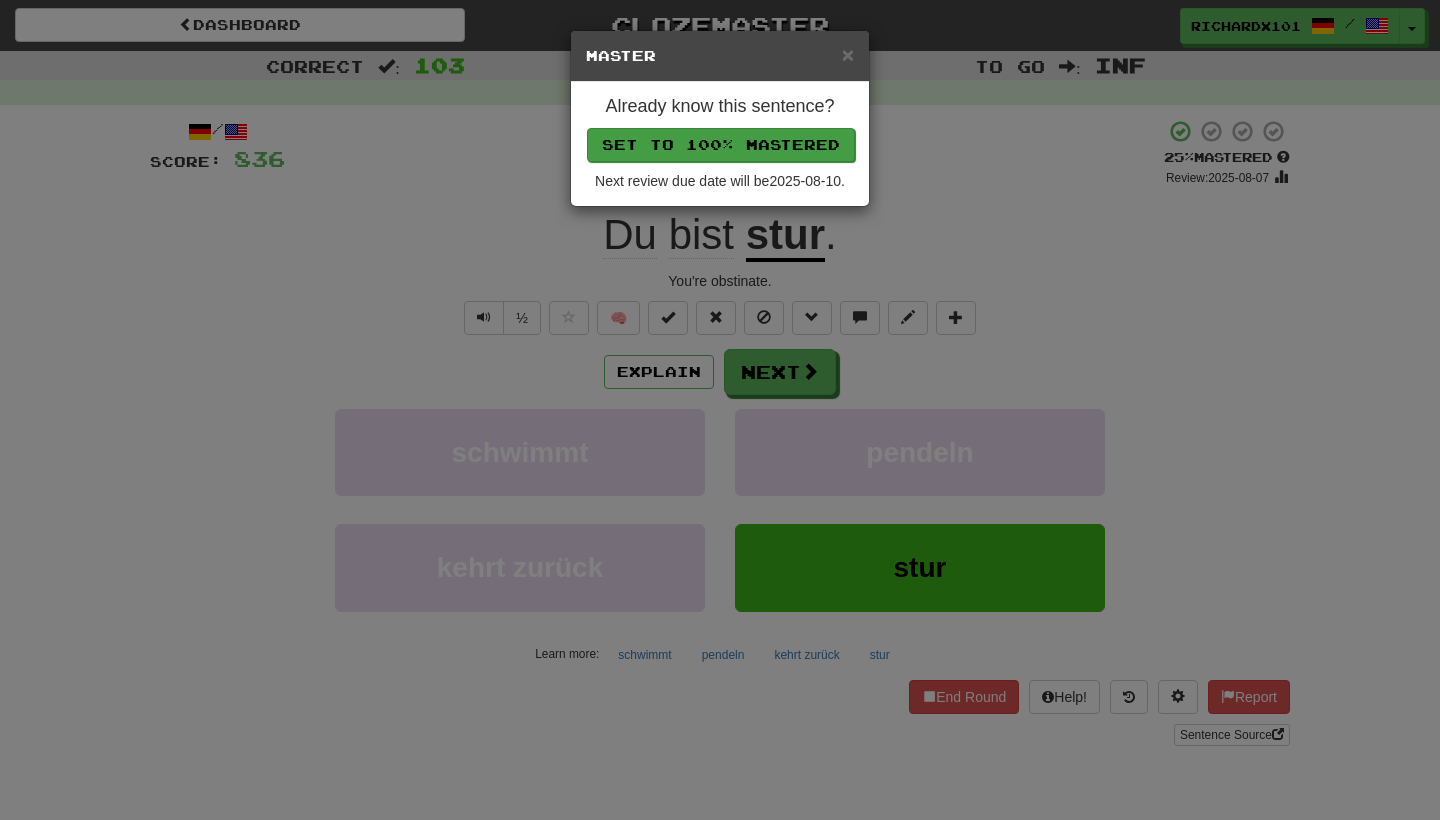 click on "Set to 100% Mastered" at bounding box center (721, 145) 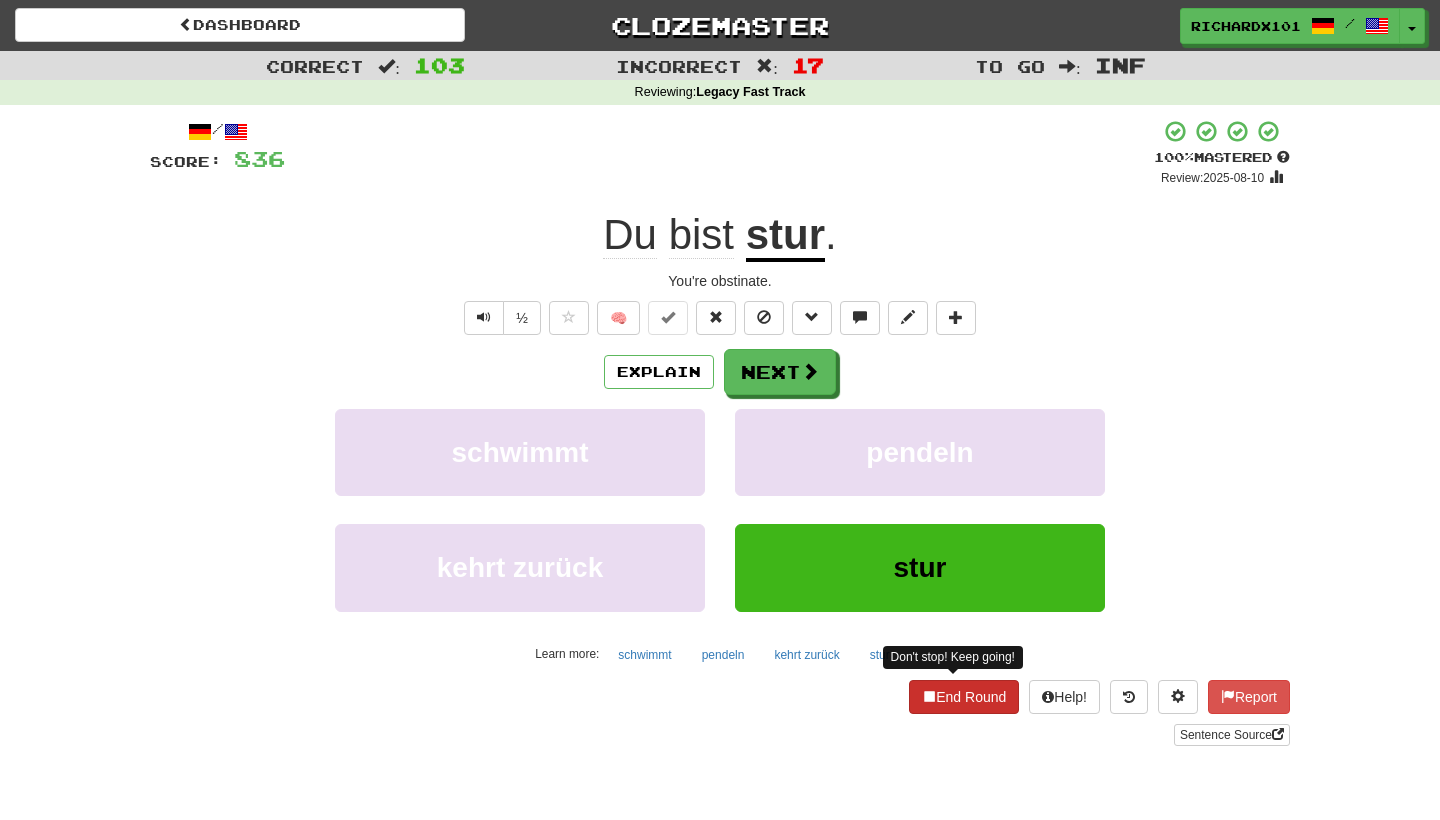 click on "End Round" at bounding box center [964, 697] 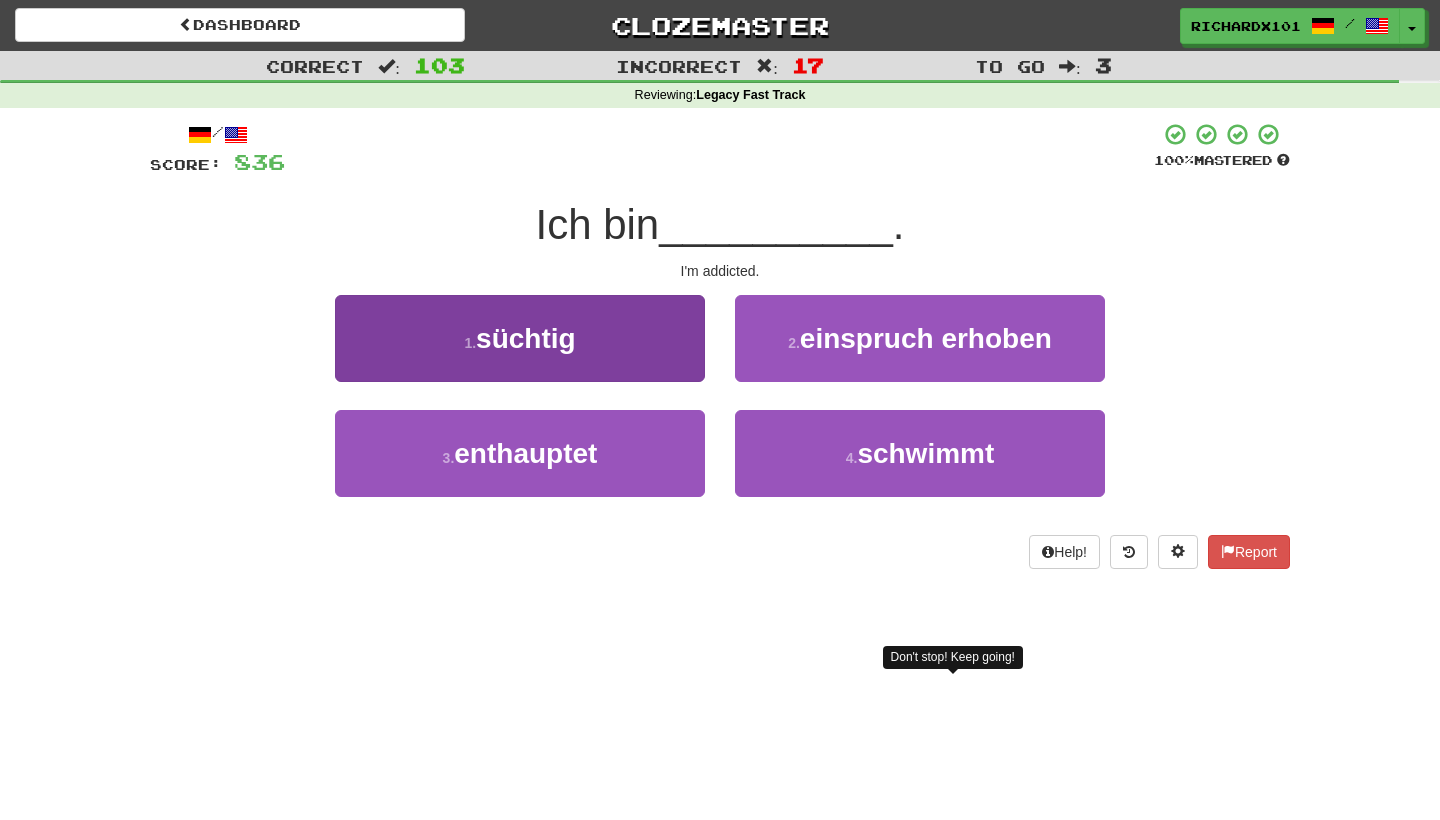 click on "1 .  süchtig" at bounding box center [520, 338] 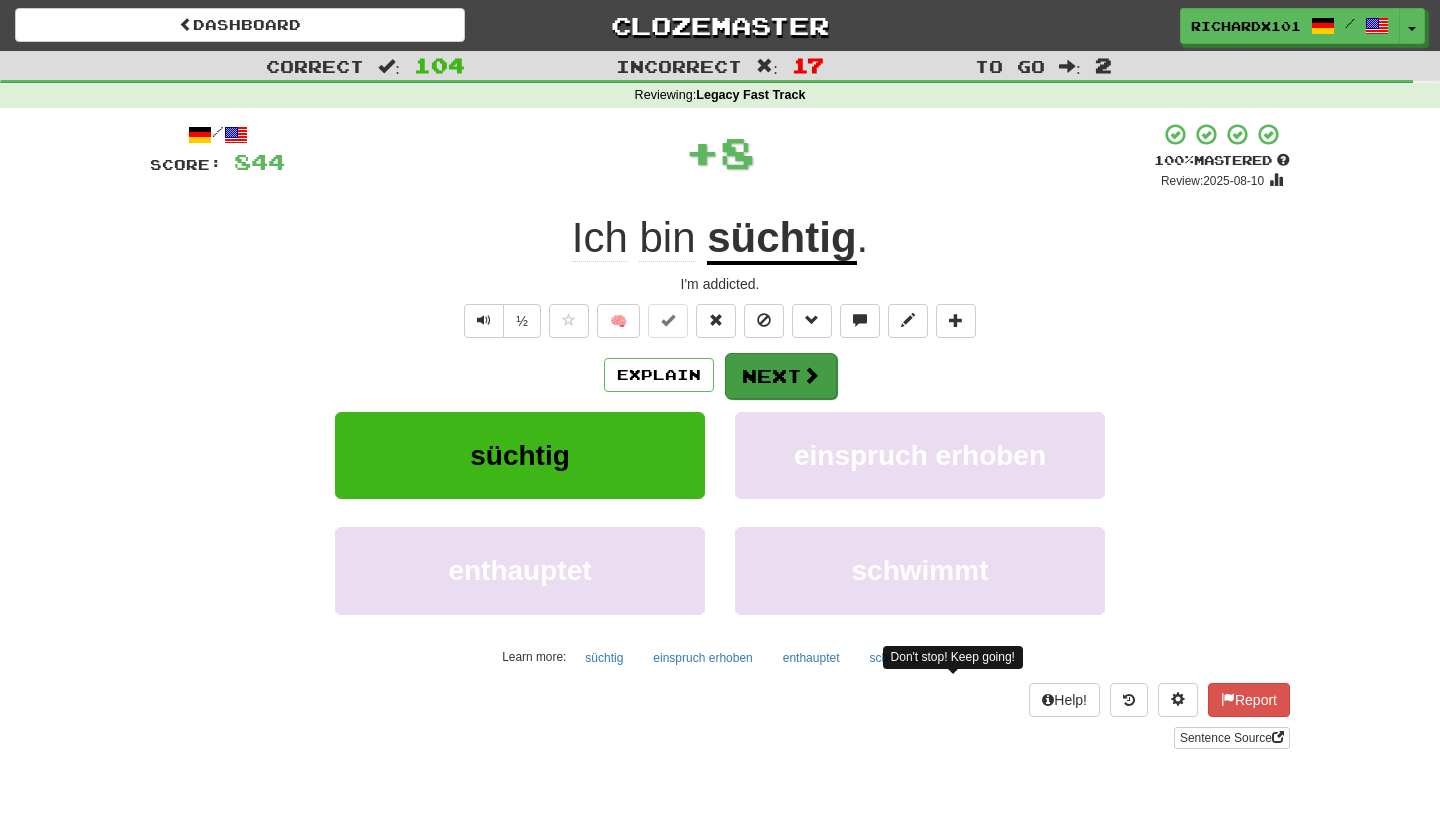 click on "Next" at bounding box center (781, 376) 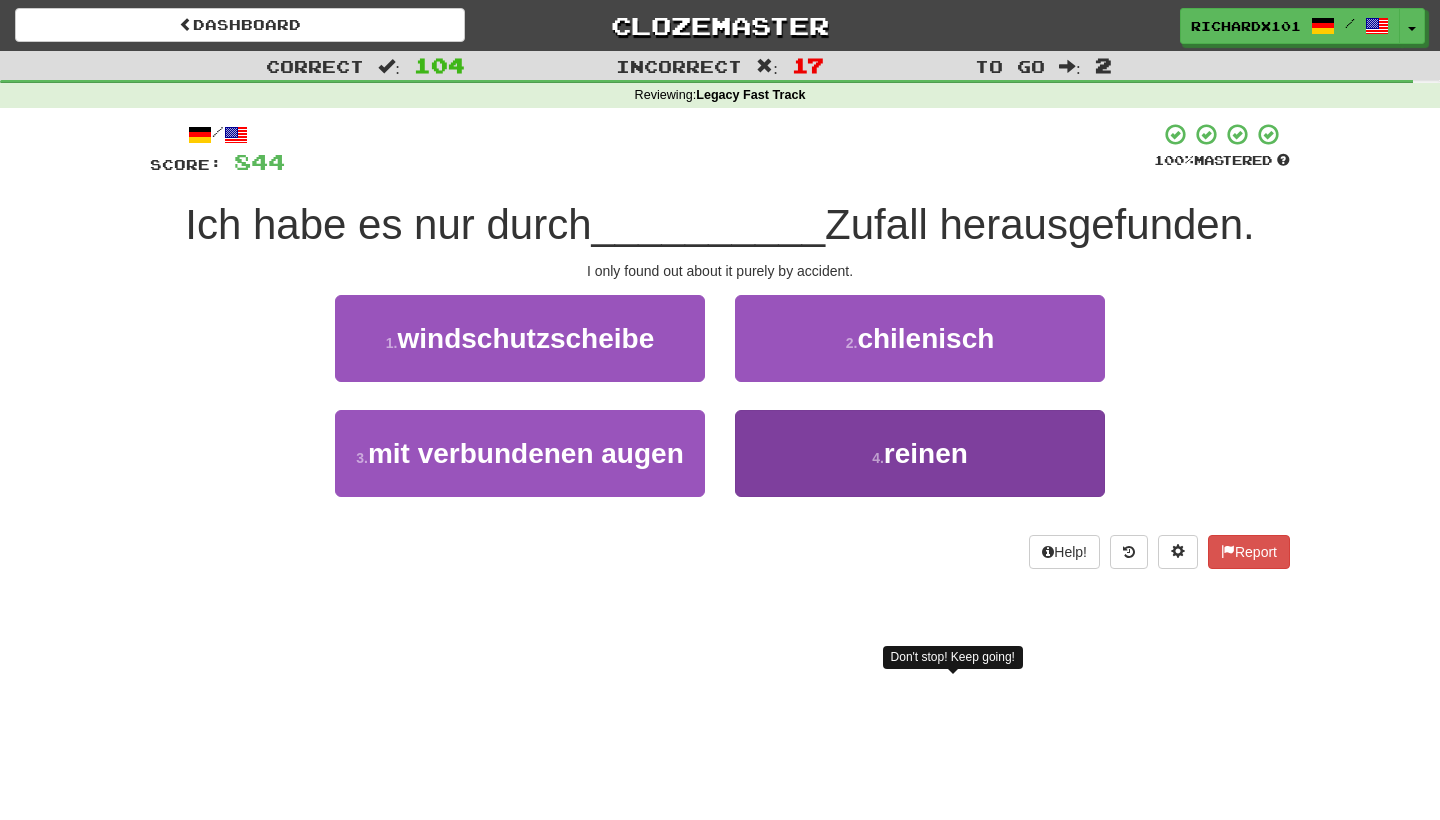 click on "4 .  reinen" at bounding box center [920, 453] 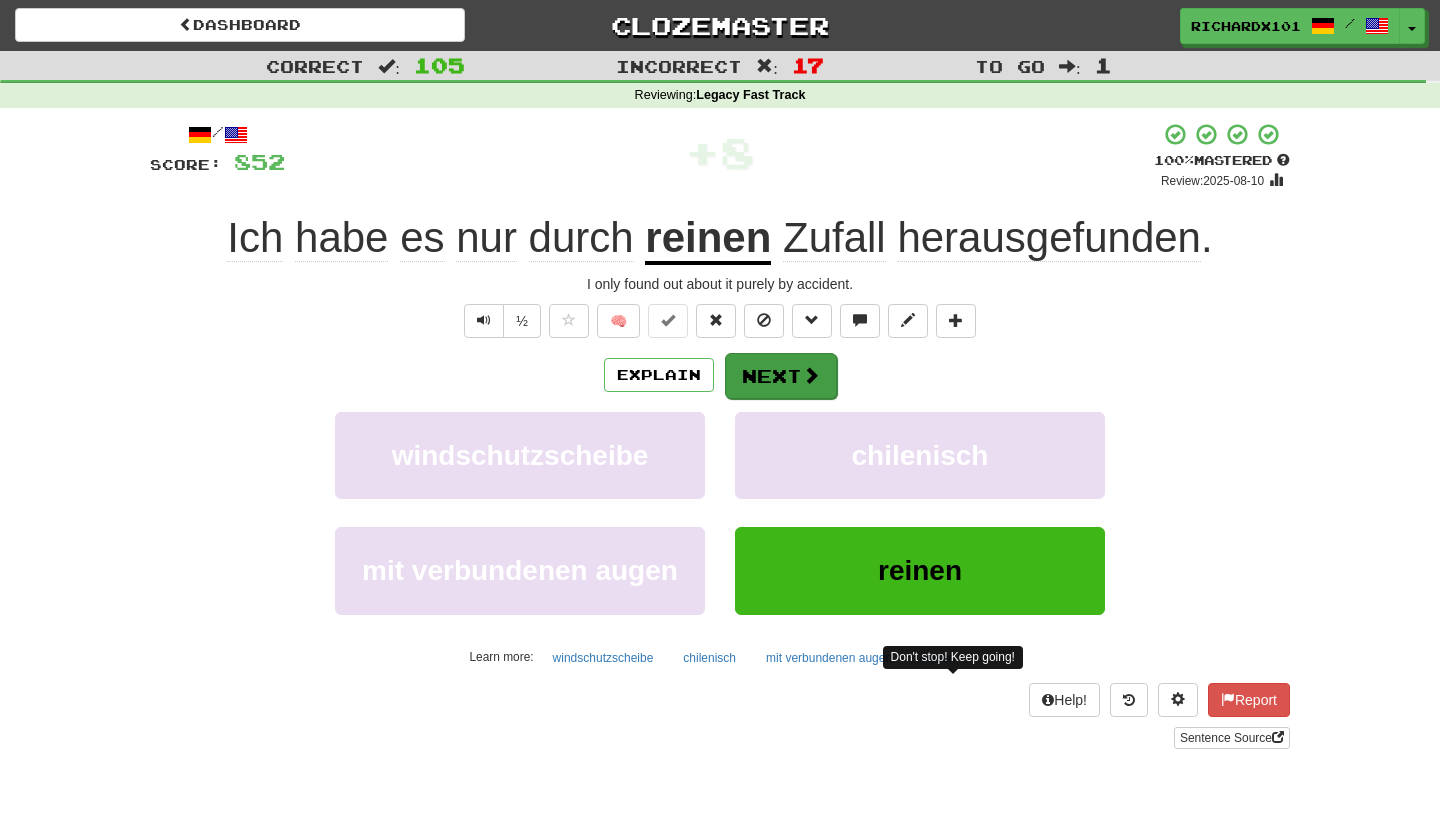 click on "Next" at bounding box center (781, 376) 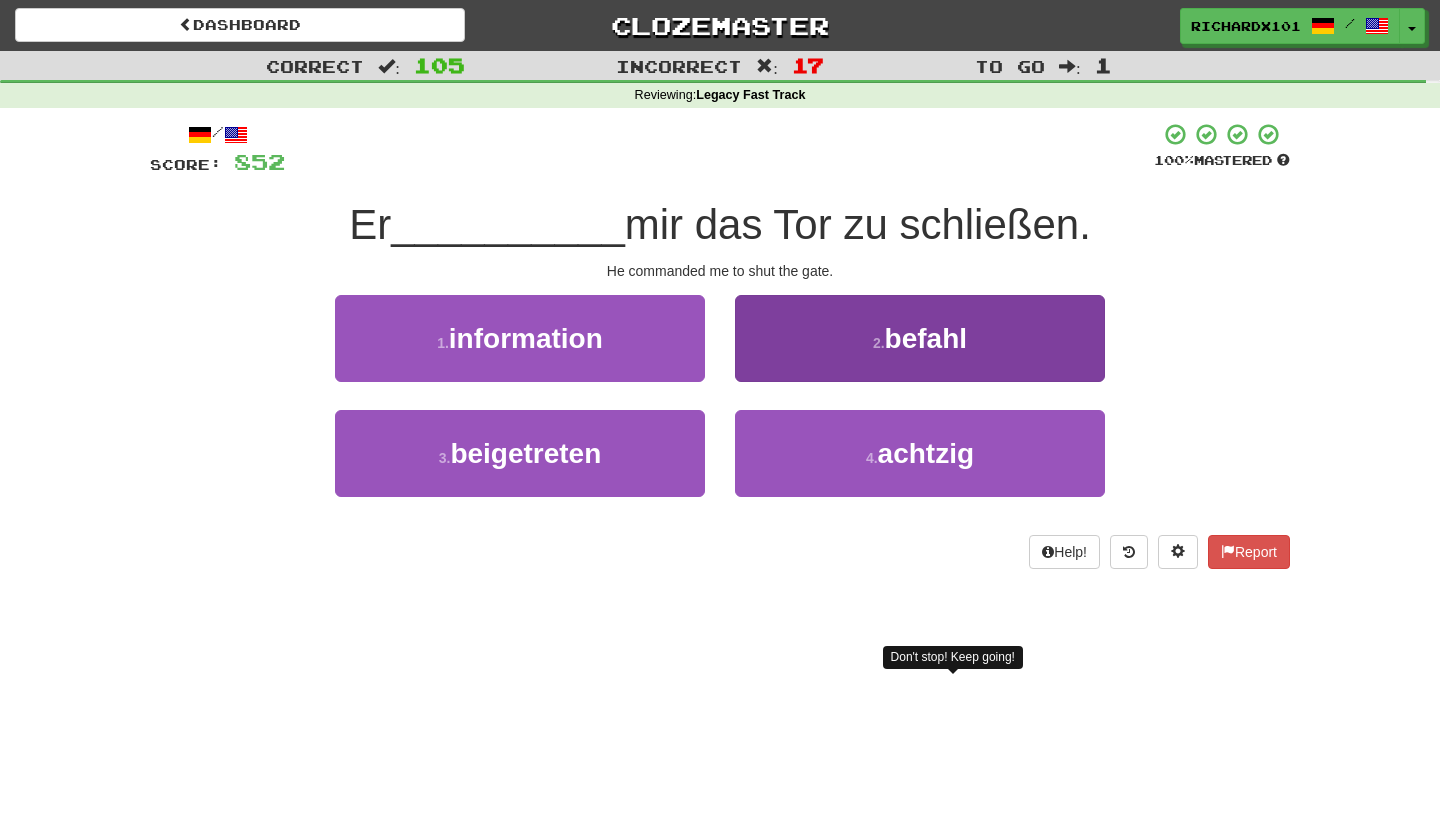 click on "2 .  befahl" at bounding box center [920, 338] 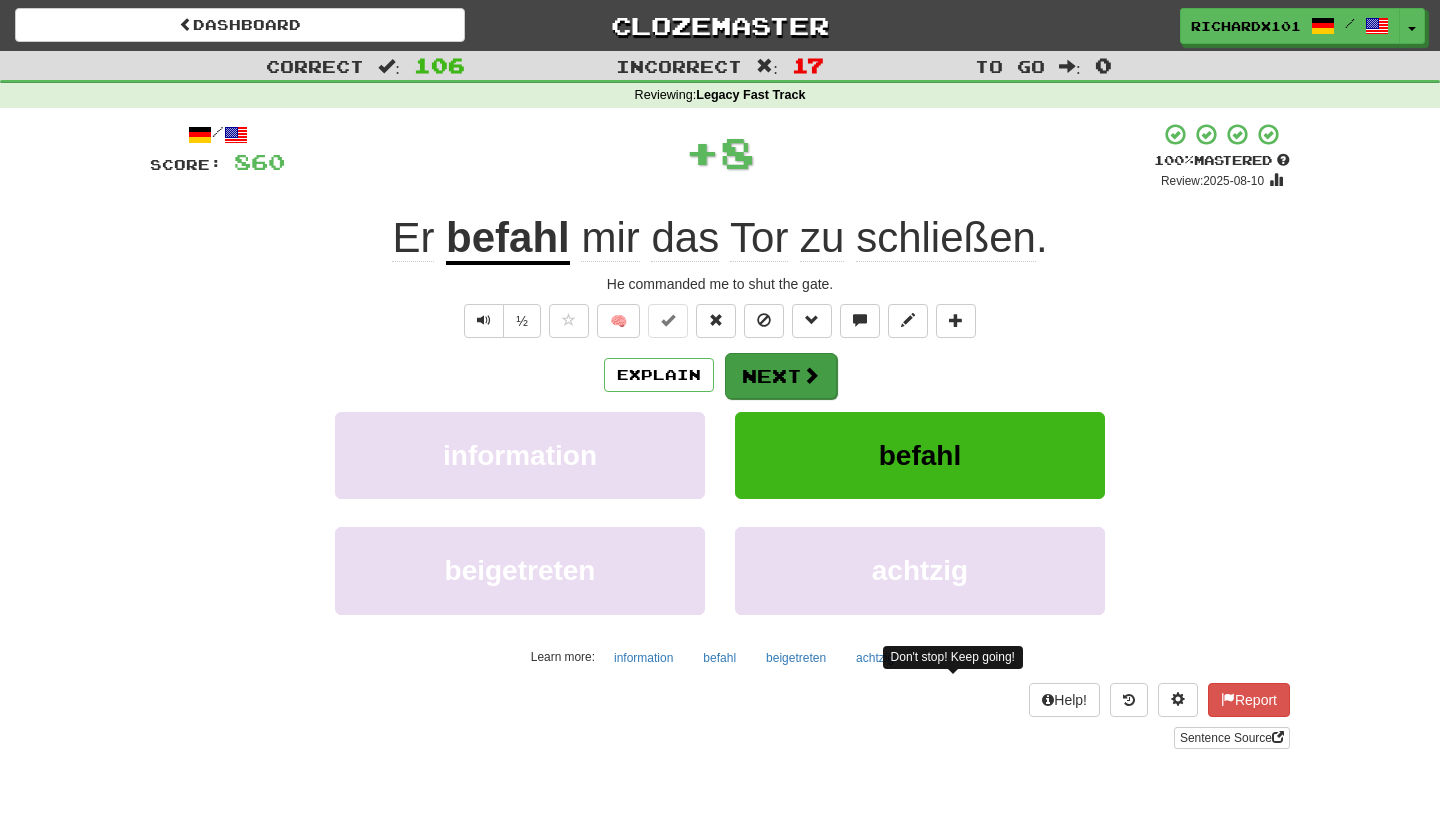 click on "Next" at bounding box center [781, 376] 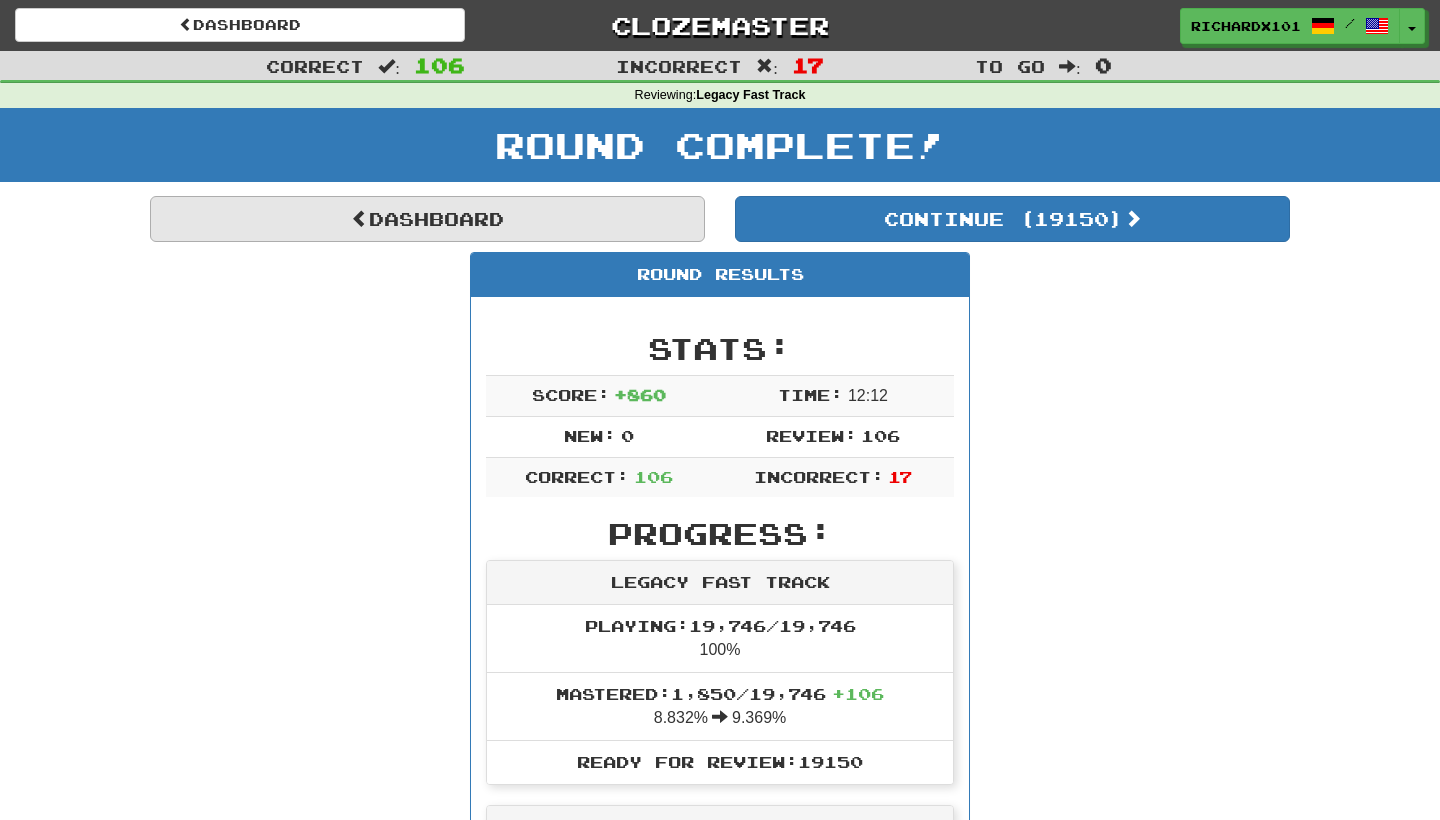 click on "Dashboard" at bounding box center [427, 219] 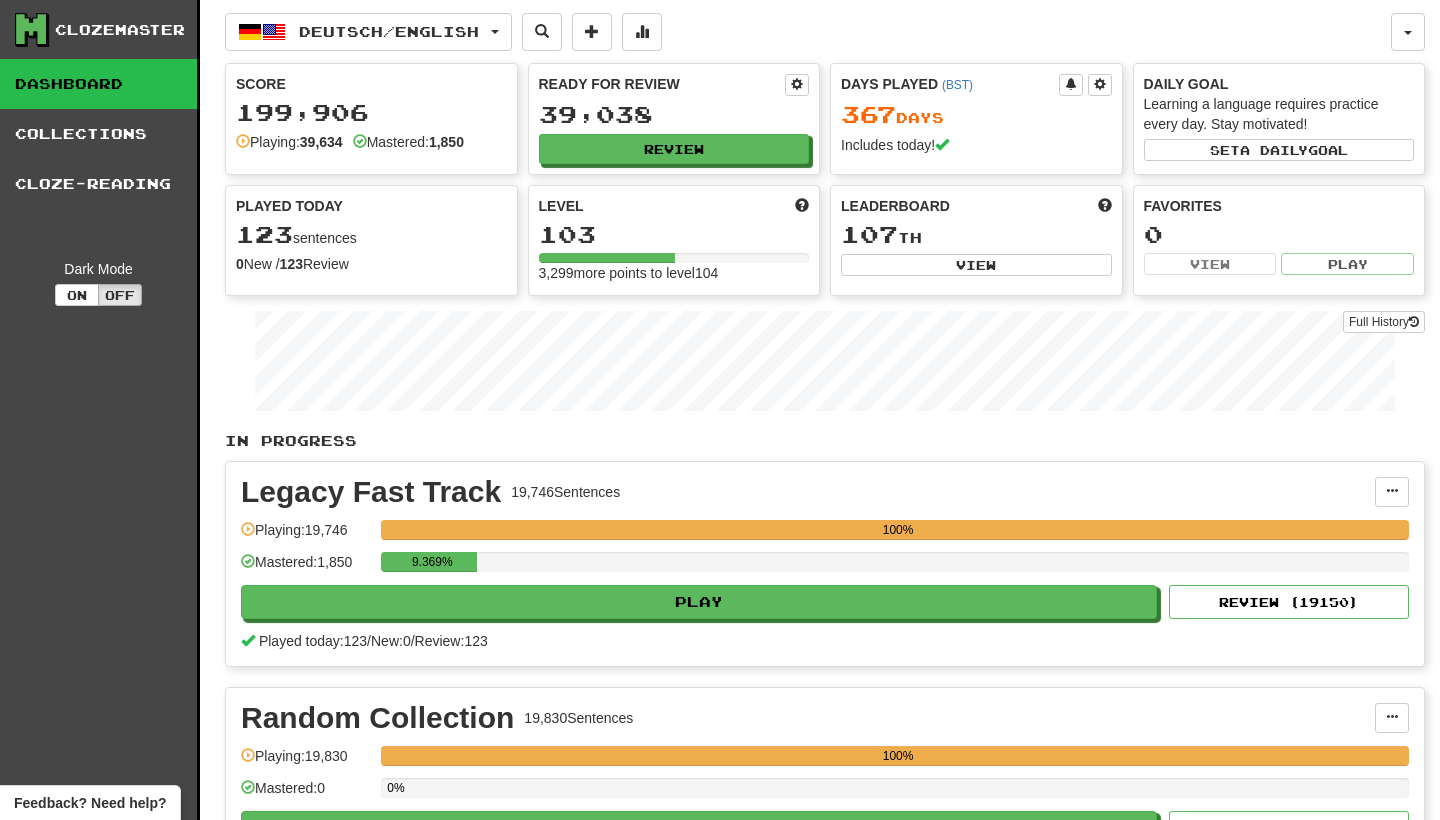 scroll, scrollTop: 0, scrollLeft: 0, axis: both 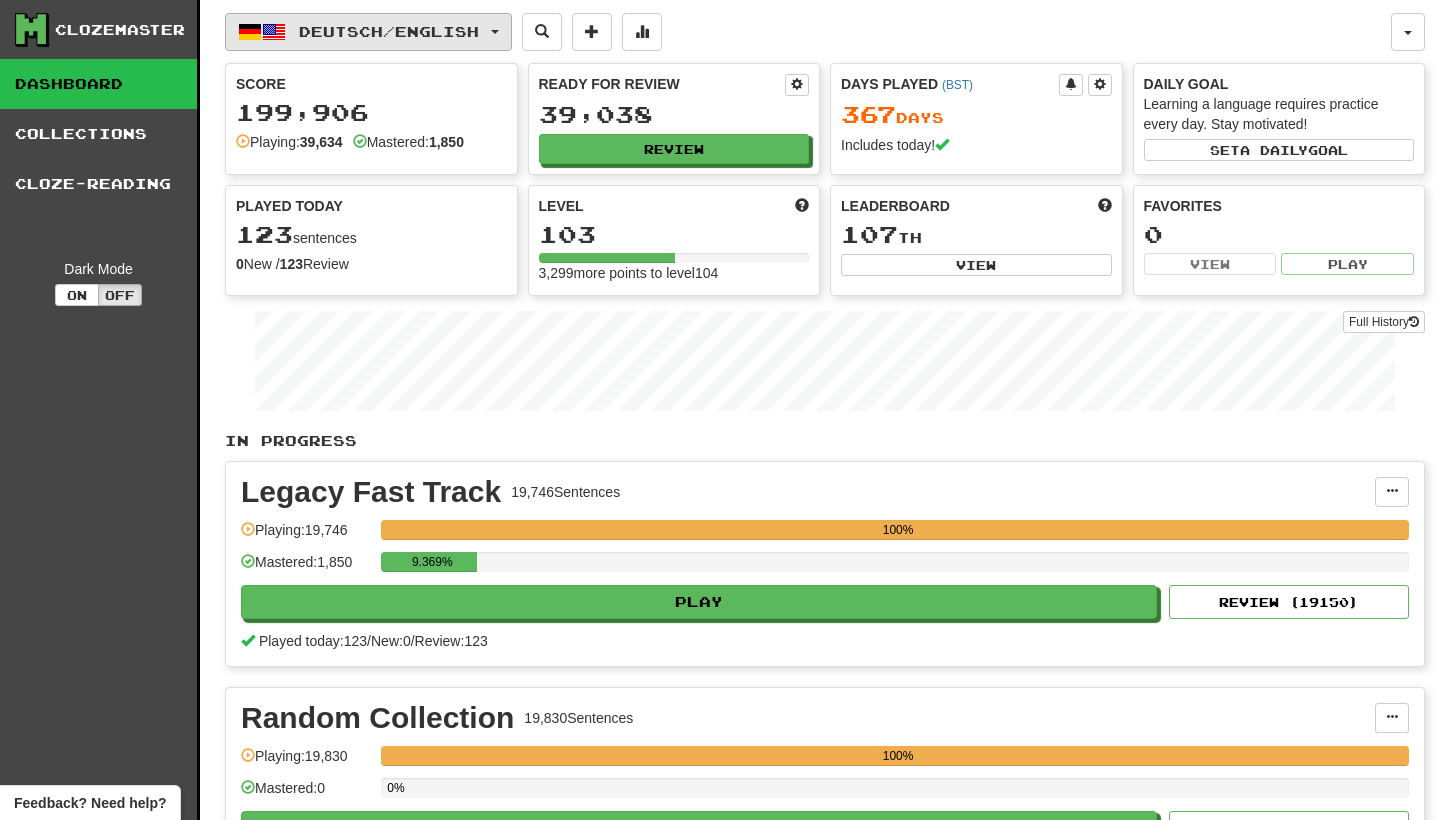 click on "Deutsch  /  English" 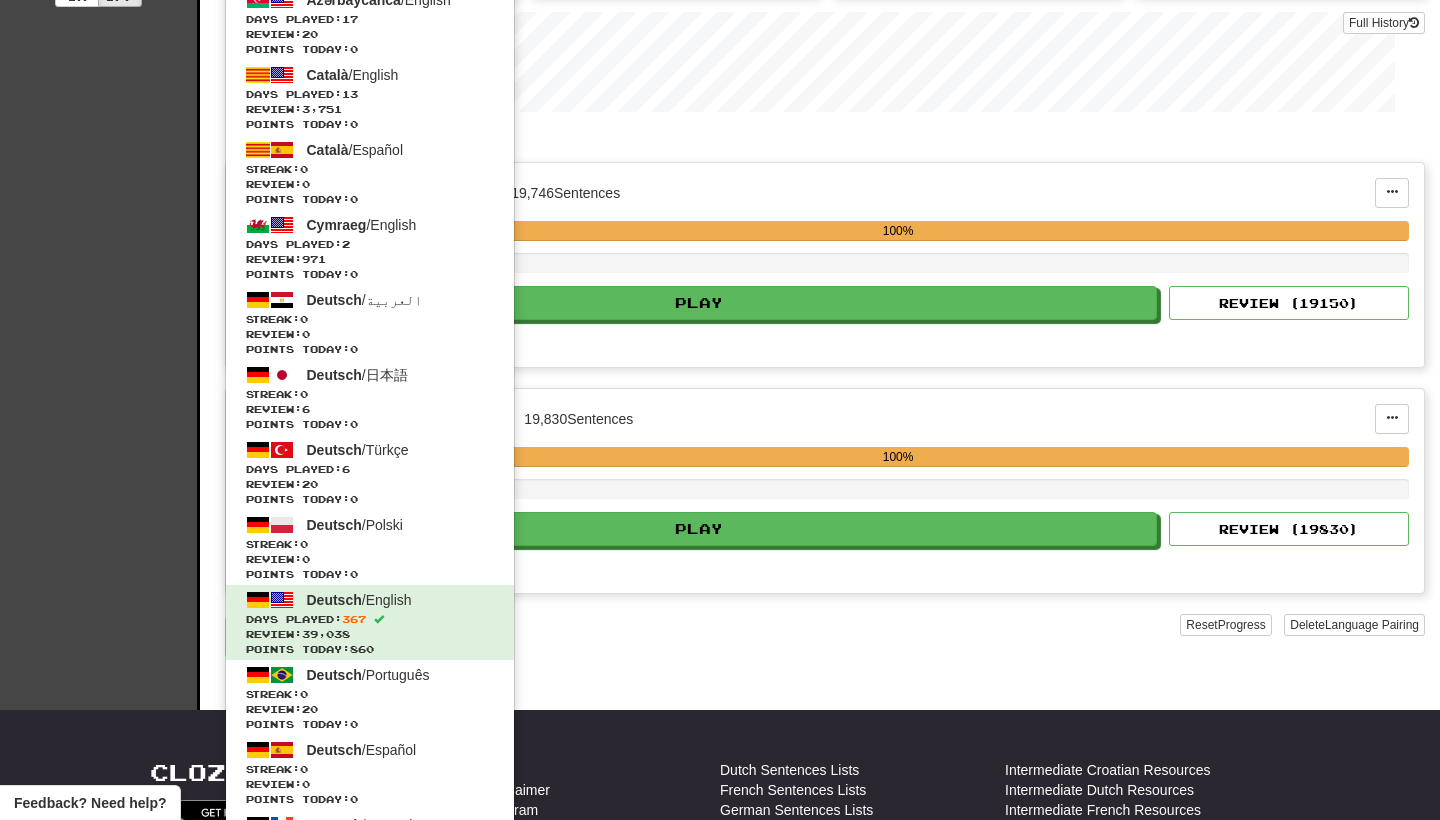 scroll, scrollTop: 296, scrollLeft: 0, axis: vertical 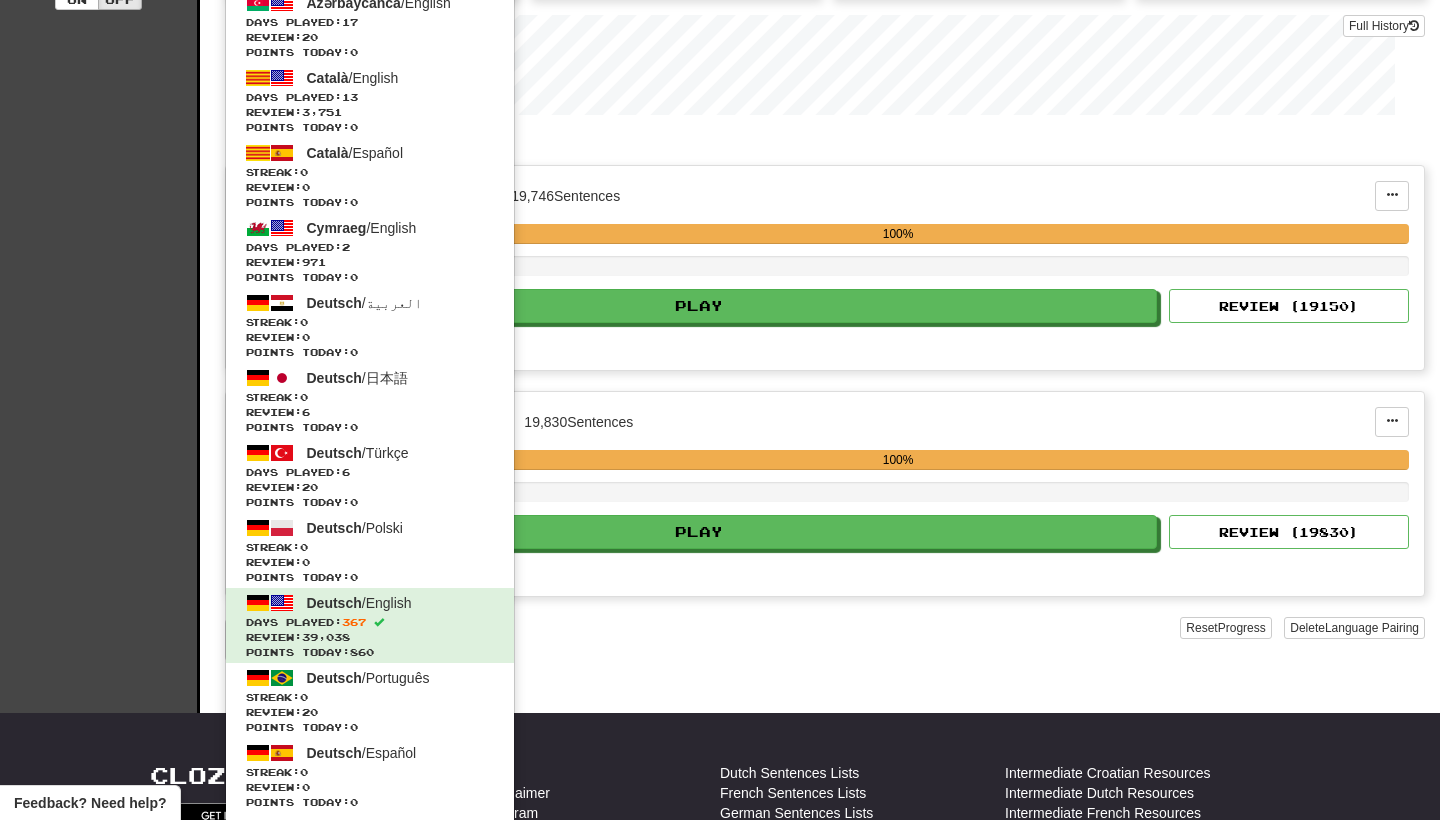 click on "Deutsch  /  English 한국어  /  العربية Days Played:  1   Review:  20 Points today:  0 한국어  /  Français Days Played:  12   Review:  20 Points today:  0 한국어  /  English Days Played:  149   Review:  21,086 Points today:  0 Azərbaycanca  /  English Days Played:  17   Review:  20 Points today:  0 Català  /  English Days Played:  13   Review:  3,751 Points today:  0 Català  /  Español Streak:  0   Review:  0 Points today:  0 Cymraeg  /  English Days Played:  2   Review:  971 Points today:  0 Deutsch  /  العربية Streak:  0   Review:  0 Points today:  0 Deutsch  /  日本語 Streak:  0   Review:  6 Points today:  0 Deutsch  /  Türkçe Days Played:  6   Review:  20 Points today:  0 Deutsch  /  Polski Streak:  0   Review:  0 Points today:  0 Deutsch  /  English Days Played:  367   Review:  39,038 Points today:  860 Deutsch  /  Português Streak:  0   Review:  20 Points today:  0 Deutsch  /  Español Streak:  0   Review:  0" 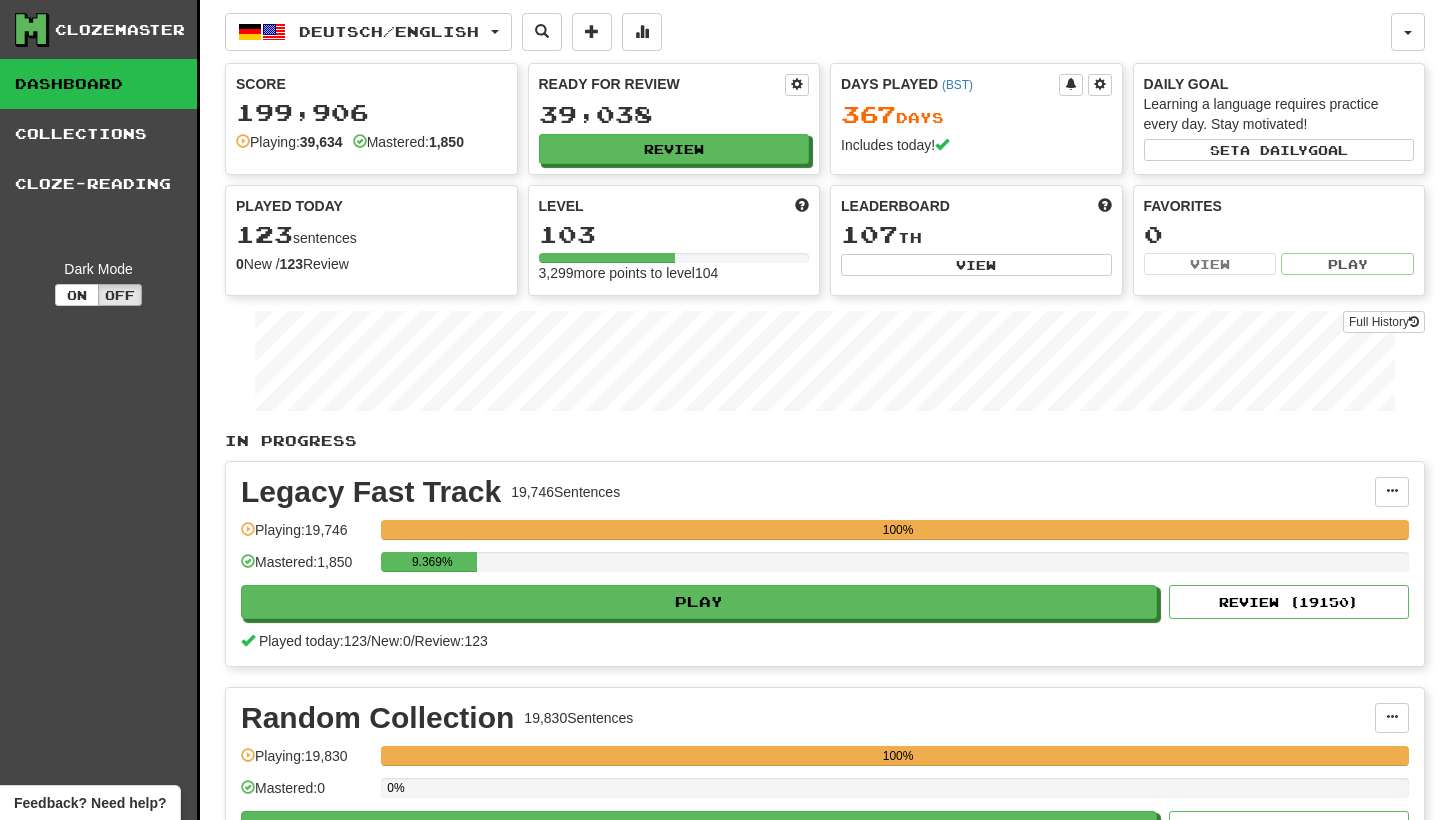 scroll, scrollTop: 0, scrollLeft: 0, axis: both 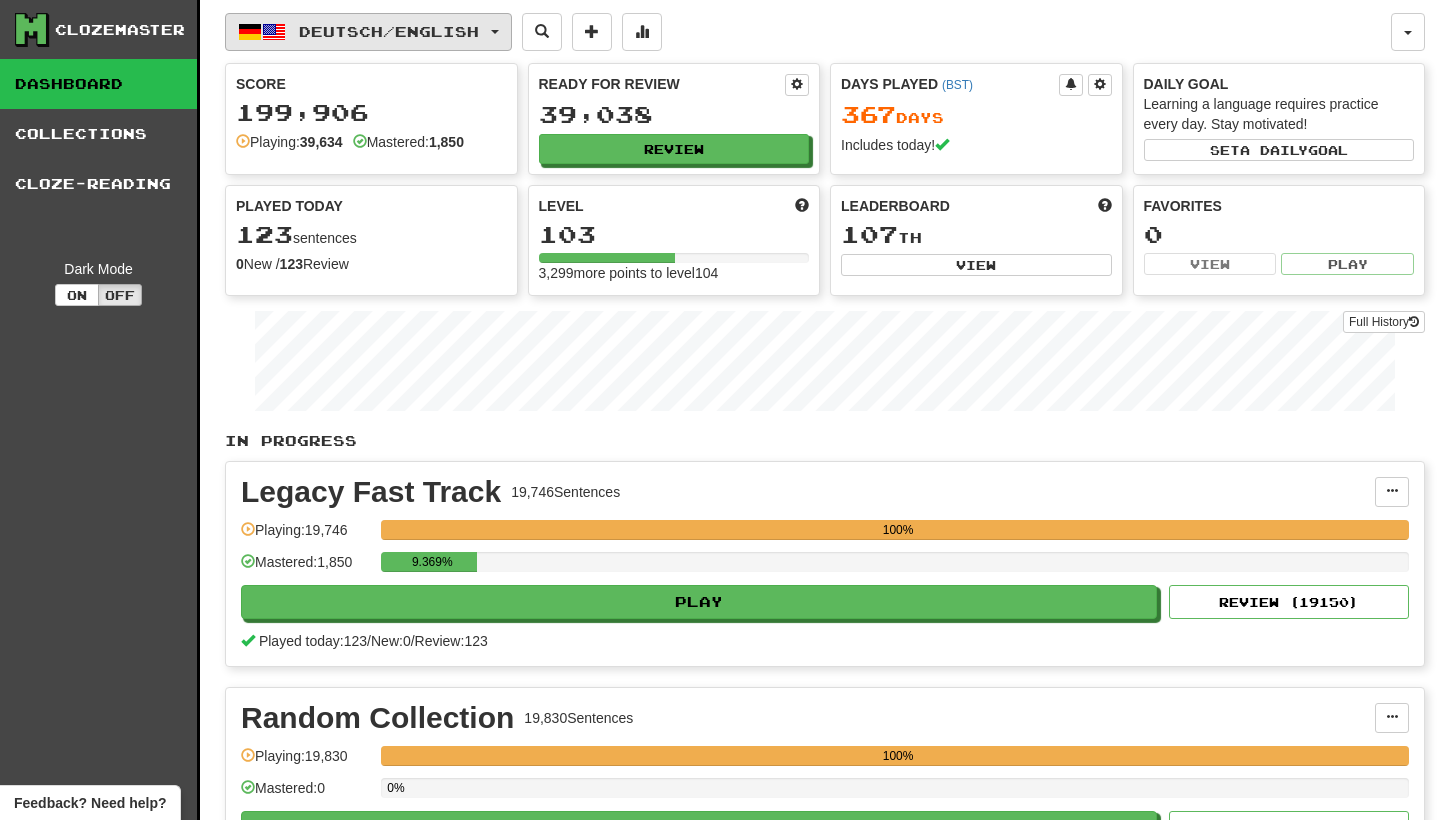 click on "Deutsch  /  English" 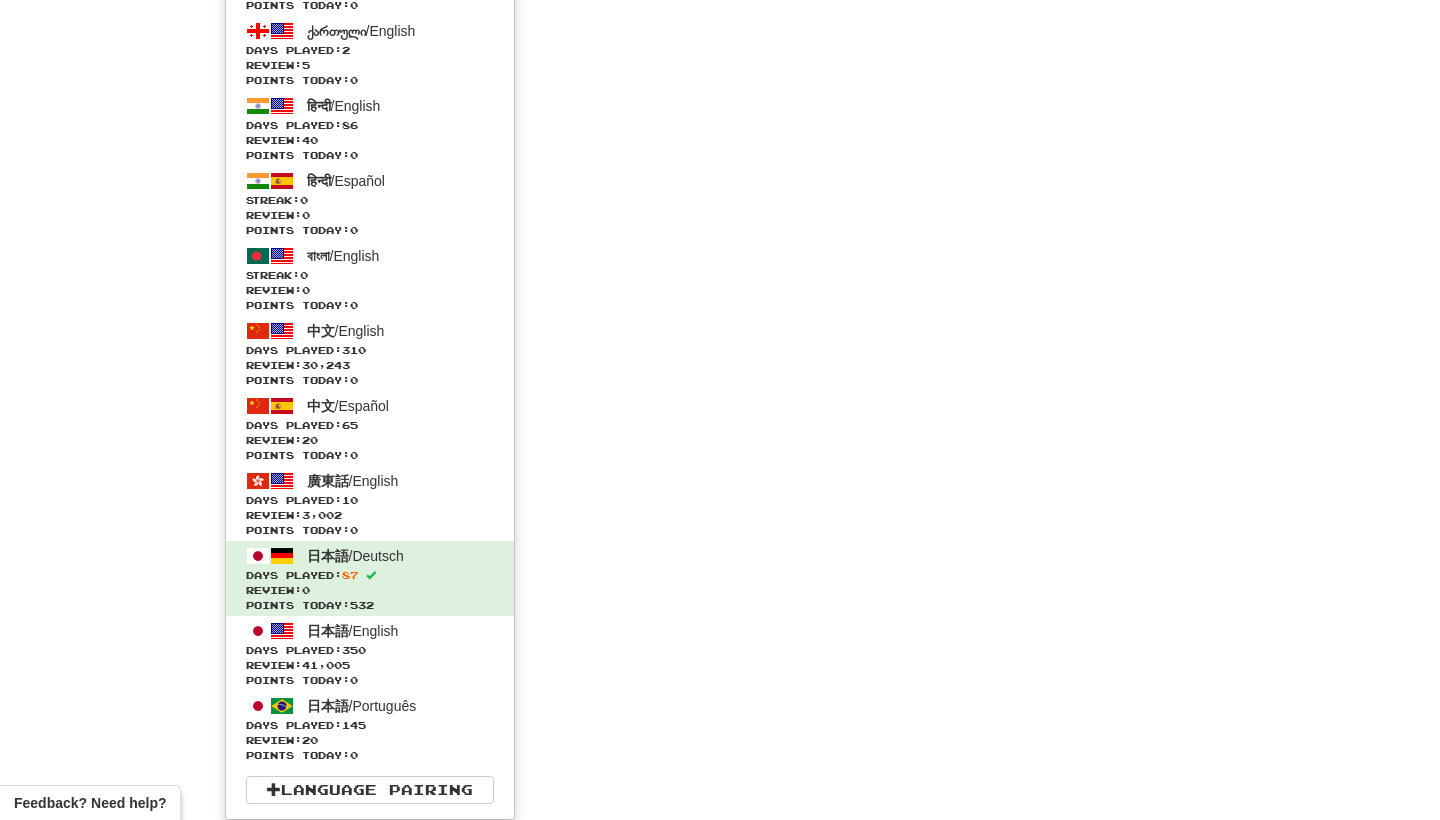scroll, scrollTop: 5368, scrollLeft: 0, axis: vertical 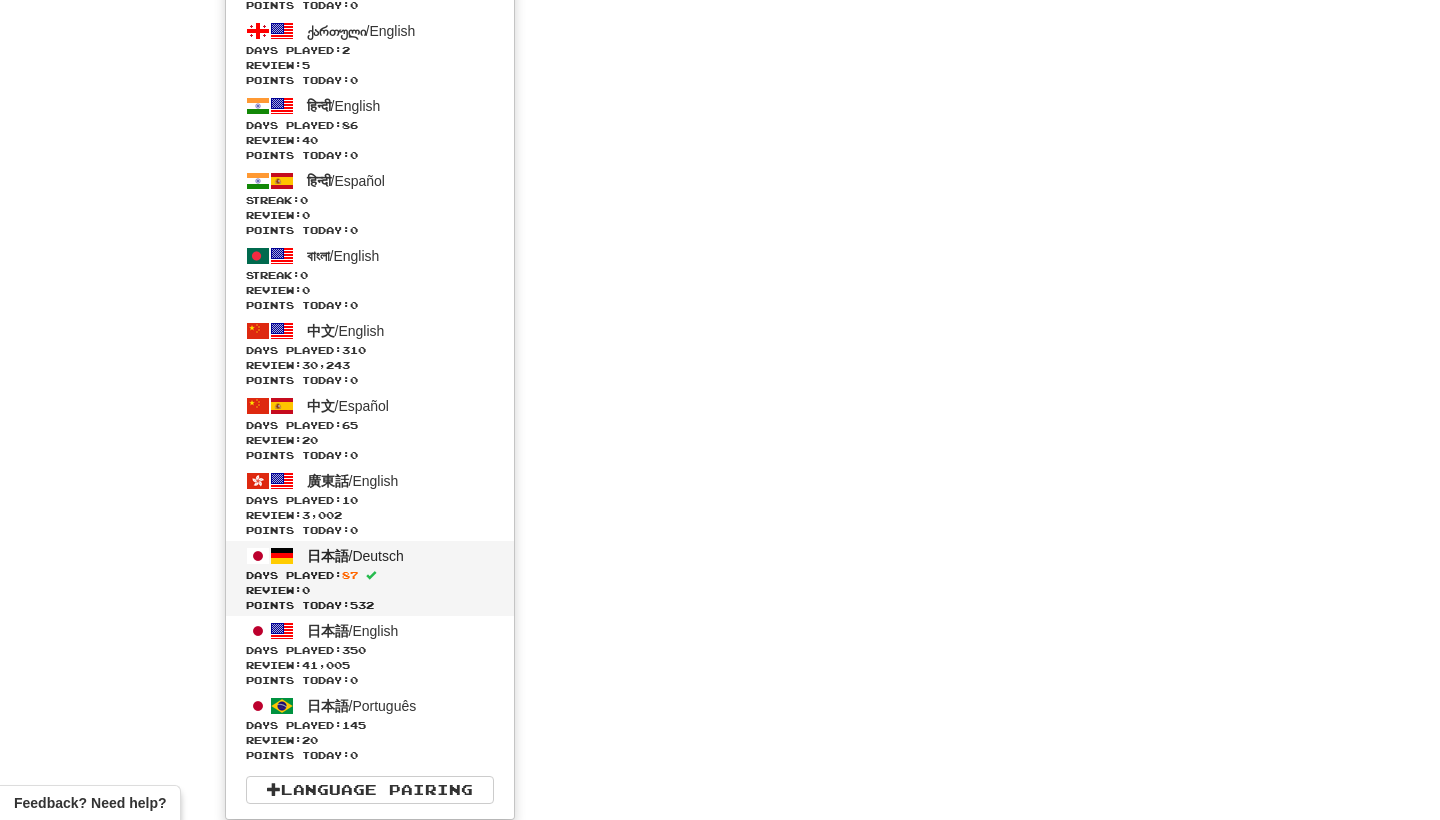 click on "日本語  /  Deutsch Days Played:  87   Review:  0 Points today:  532" 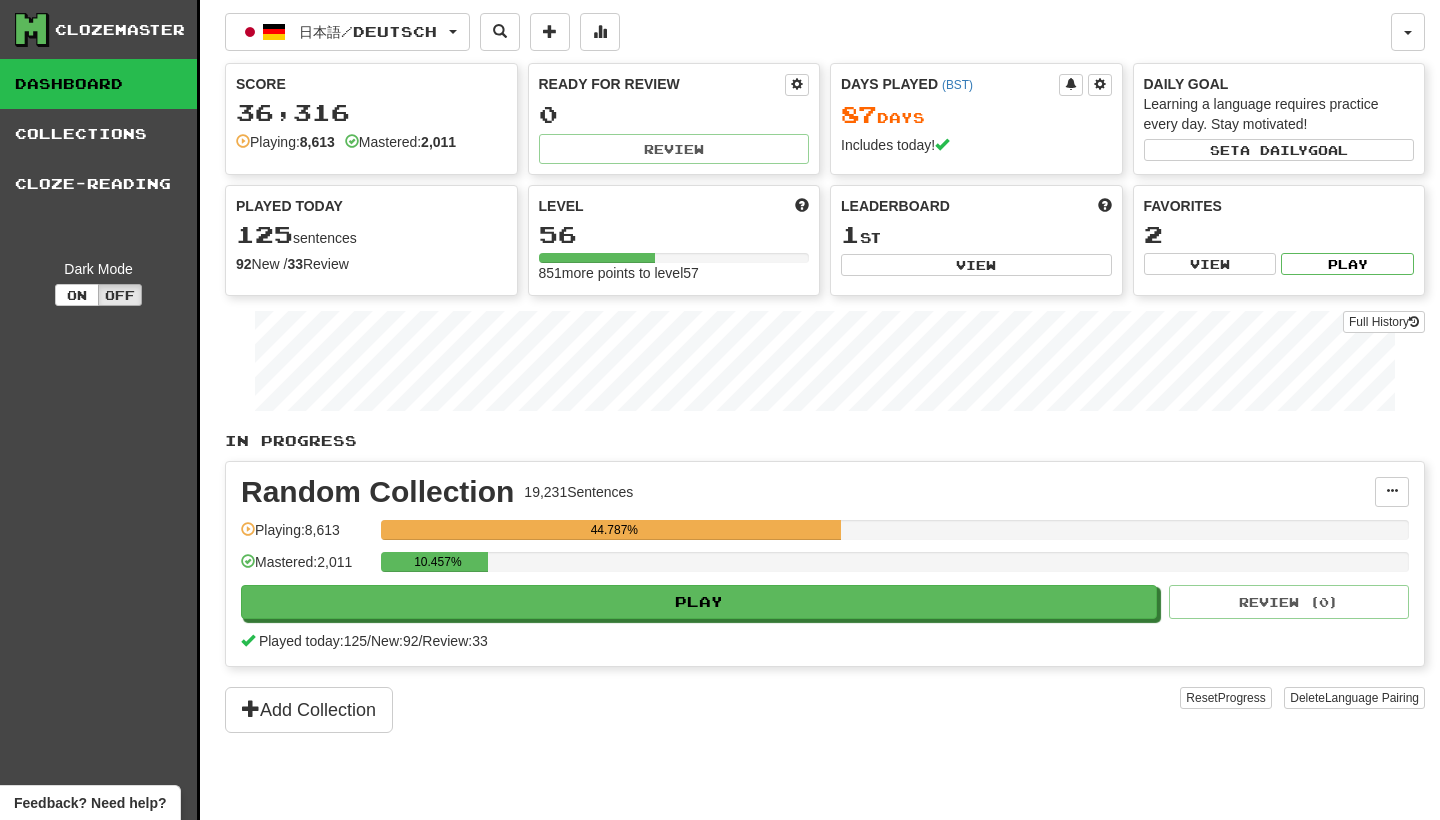 scroll, scrollTop: 0, scrollLeft: 0, axis: both 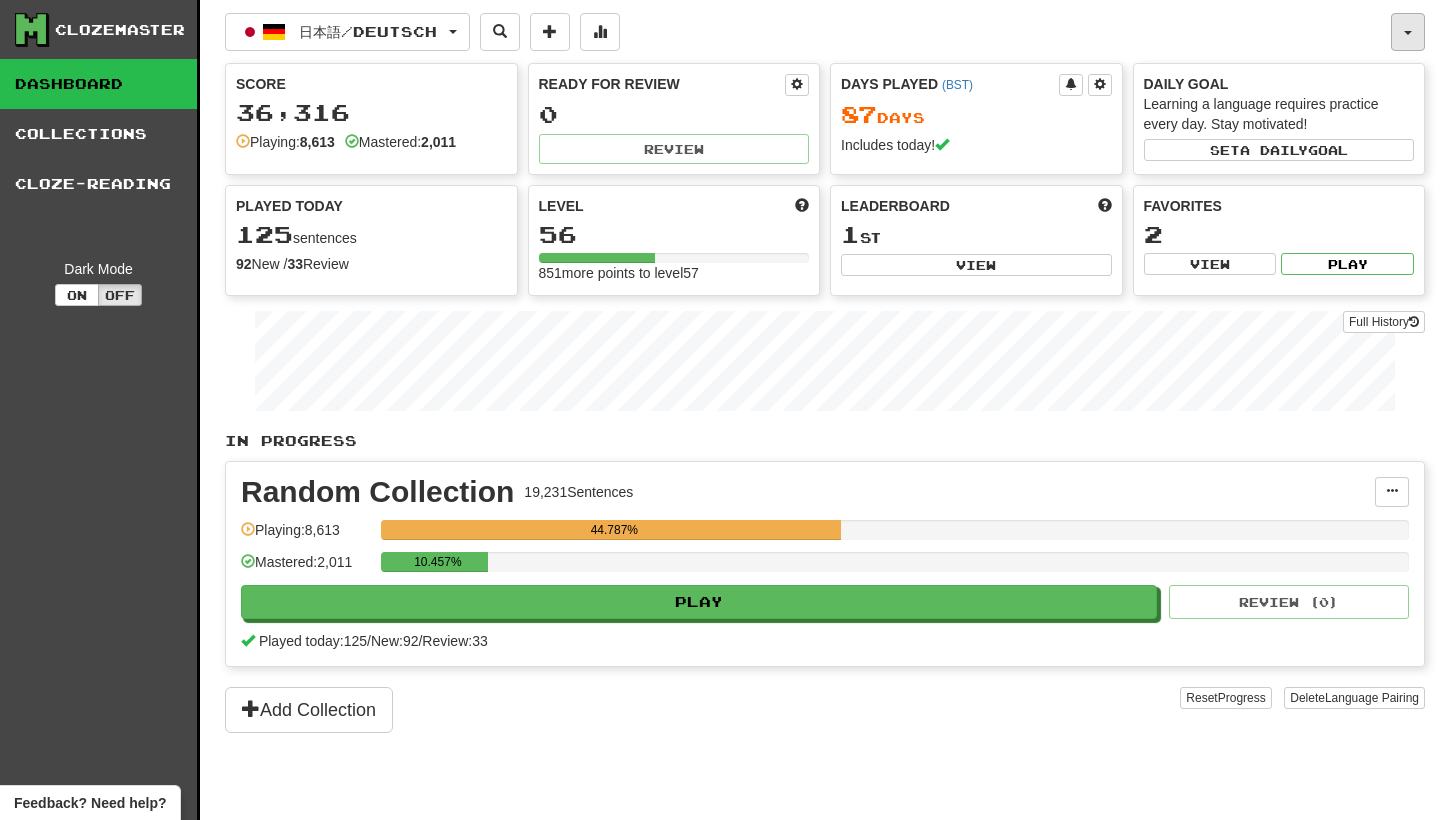 click at bounding box center [1408, 32] 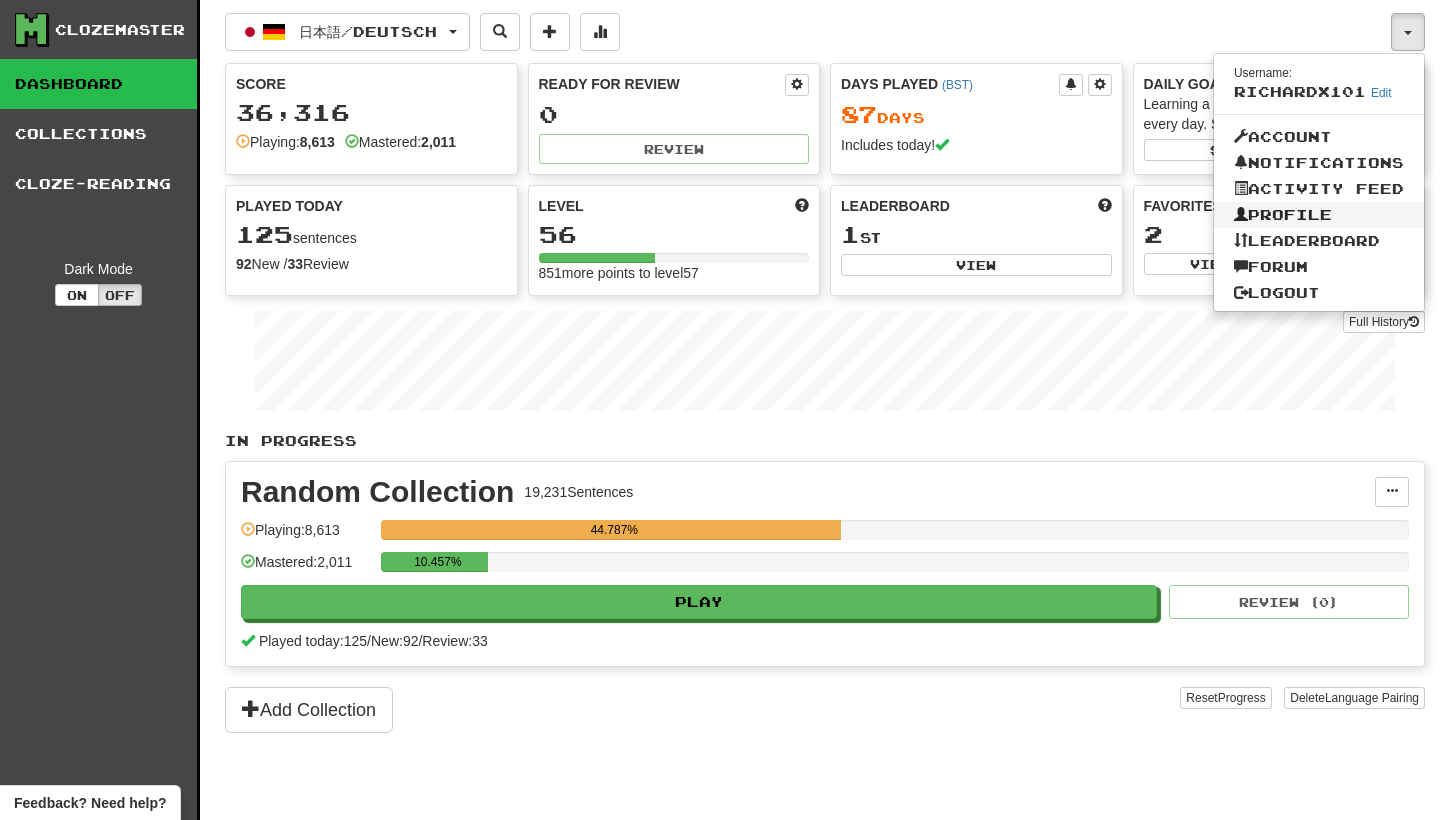 click on "Profile" at bounding box center (1319, 215) 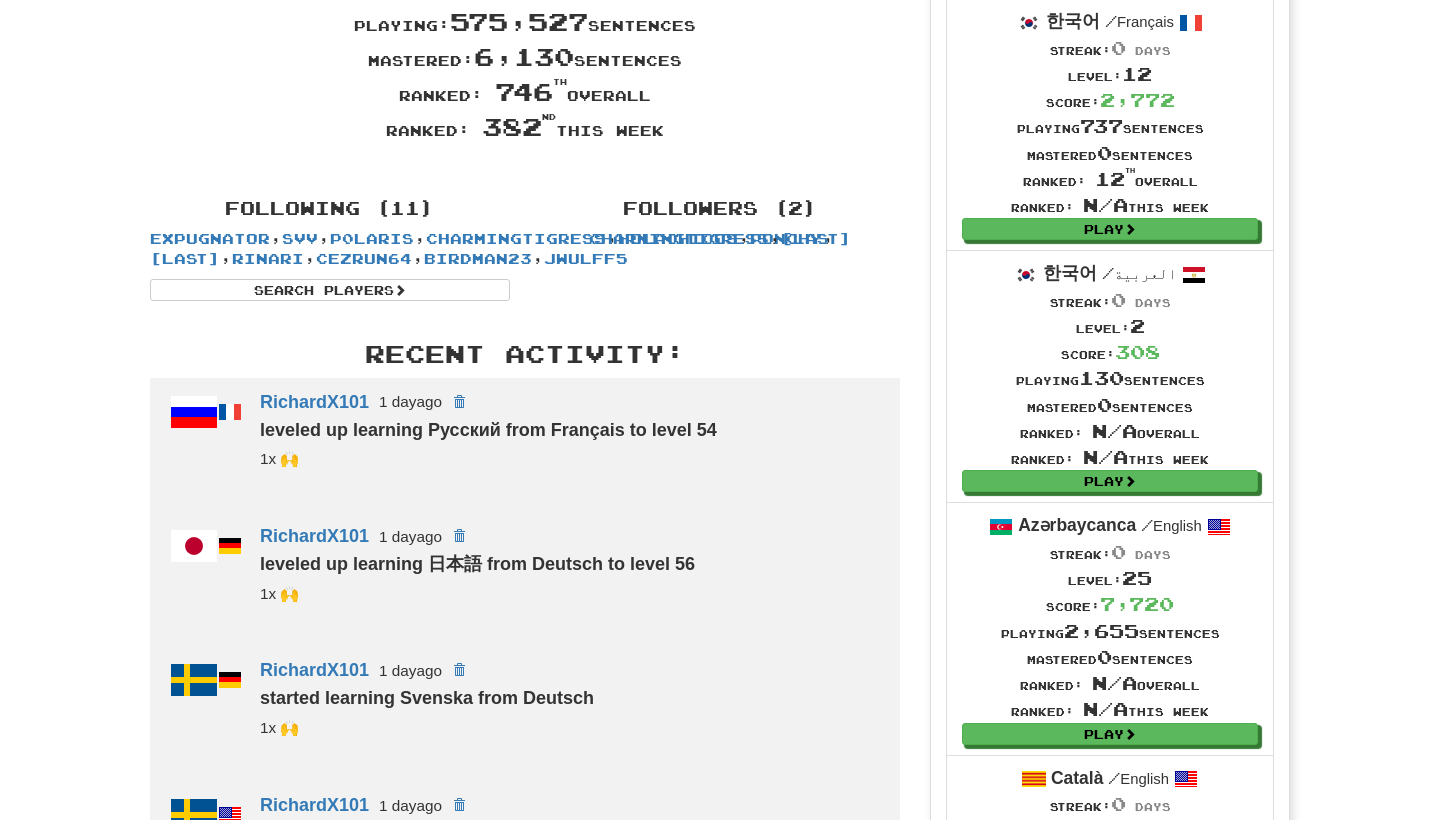 scroll, scrollTop: 380, scrollLeft: 0, axis: vertical 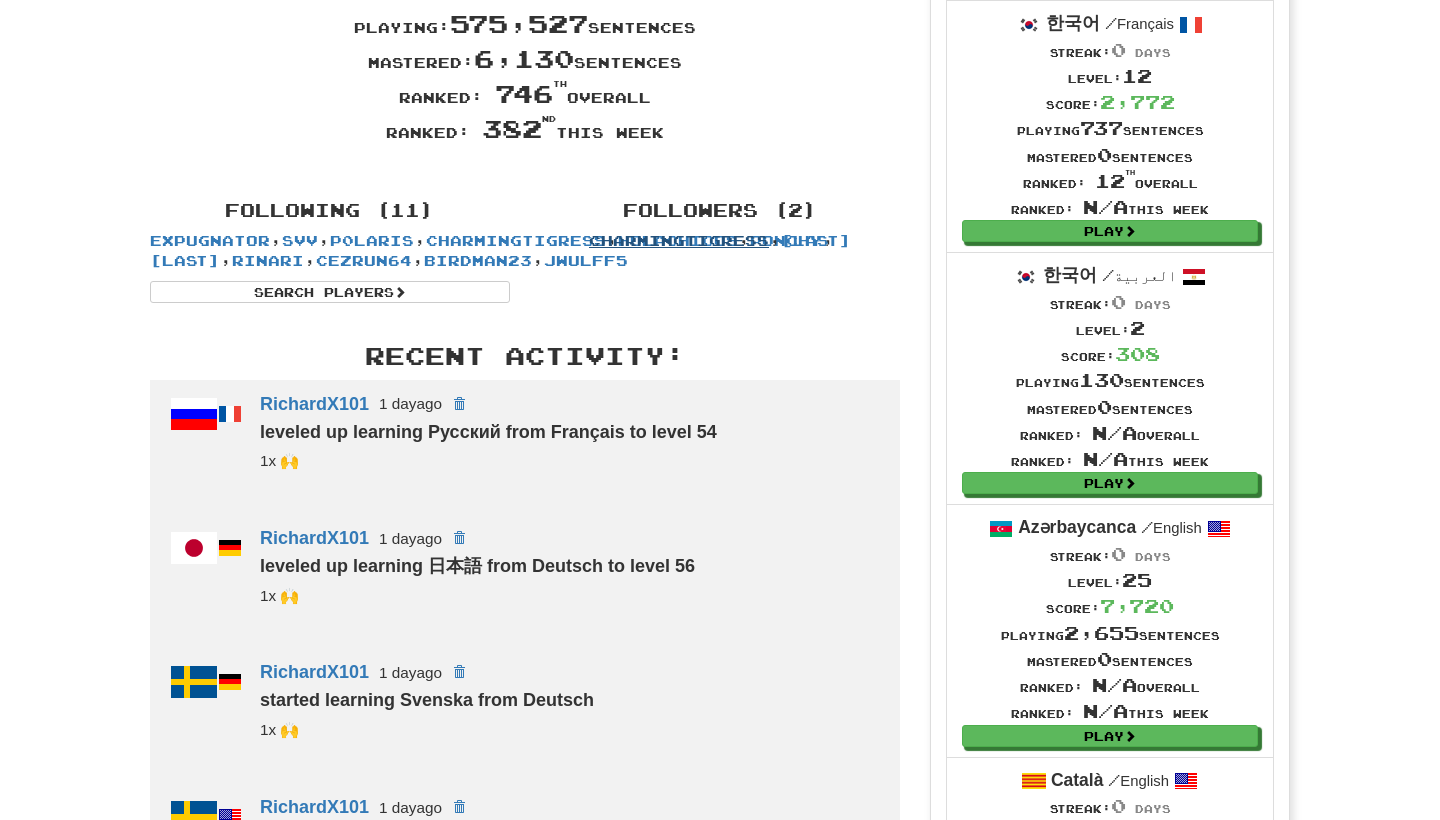 click on "CharmingTigress" at bounding box center [679, 240] 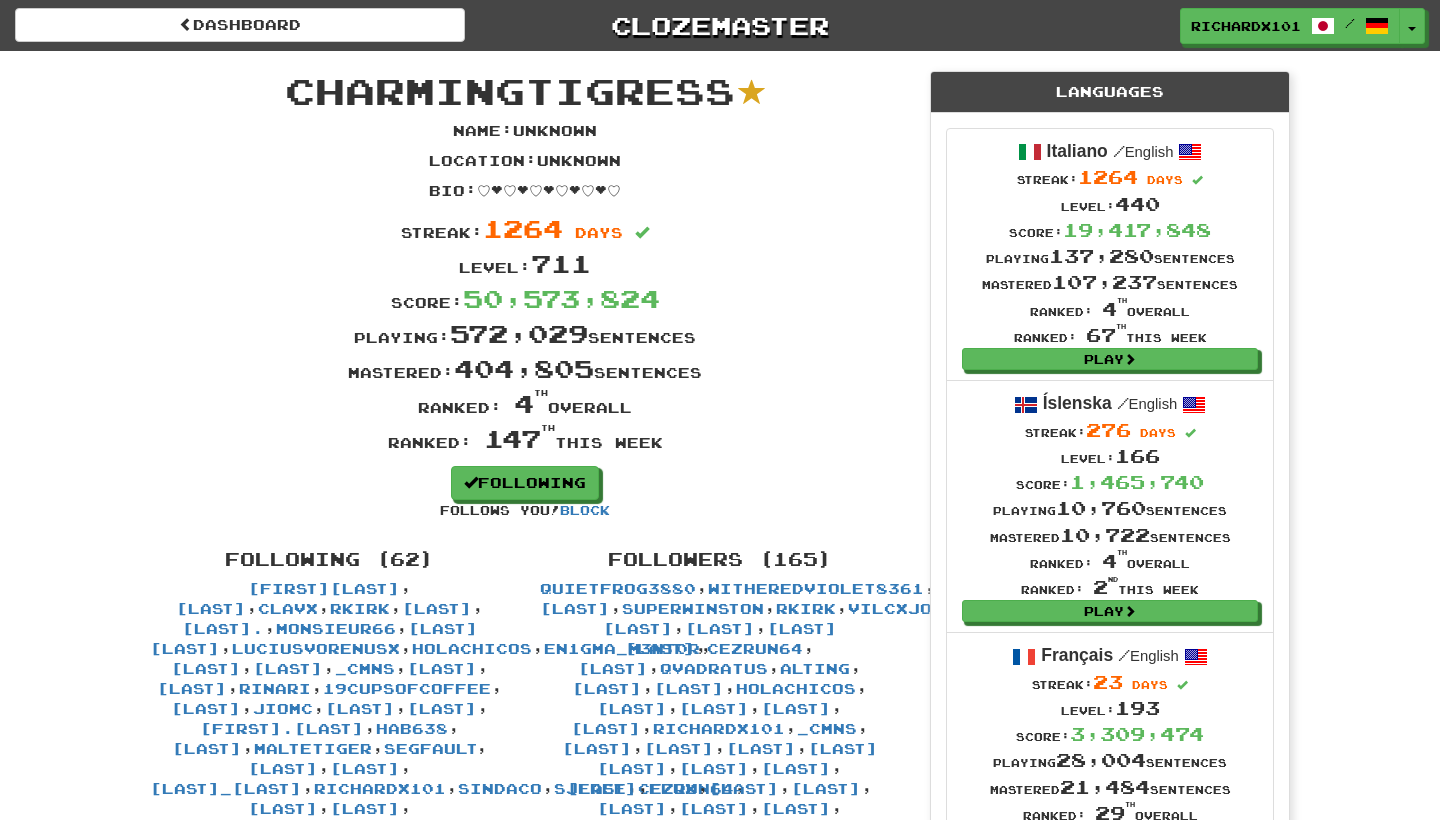scroll, scrollTop: 0, scrollLeft: 0, axis: both 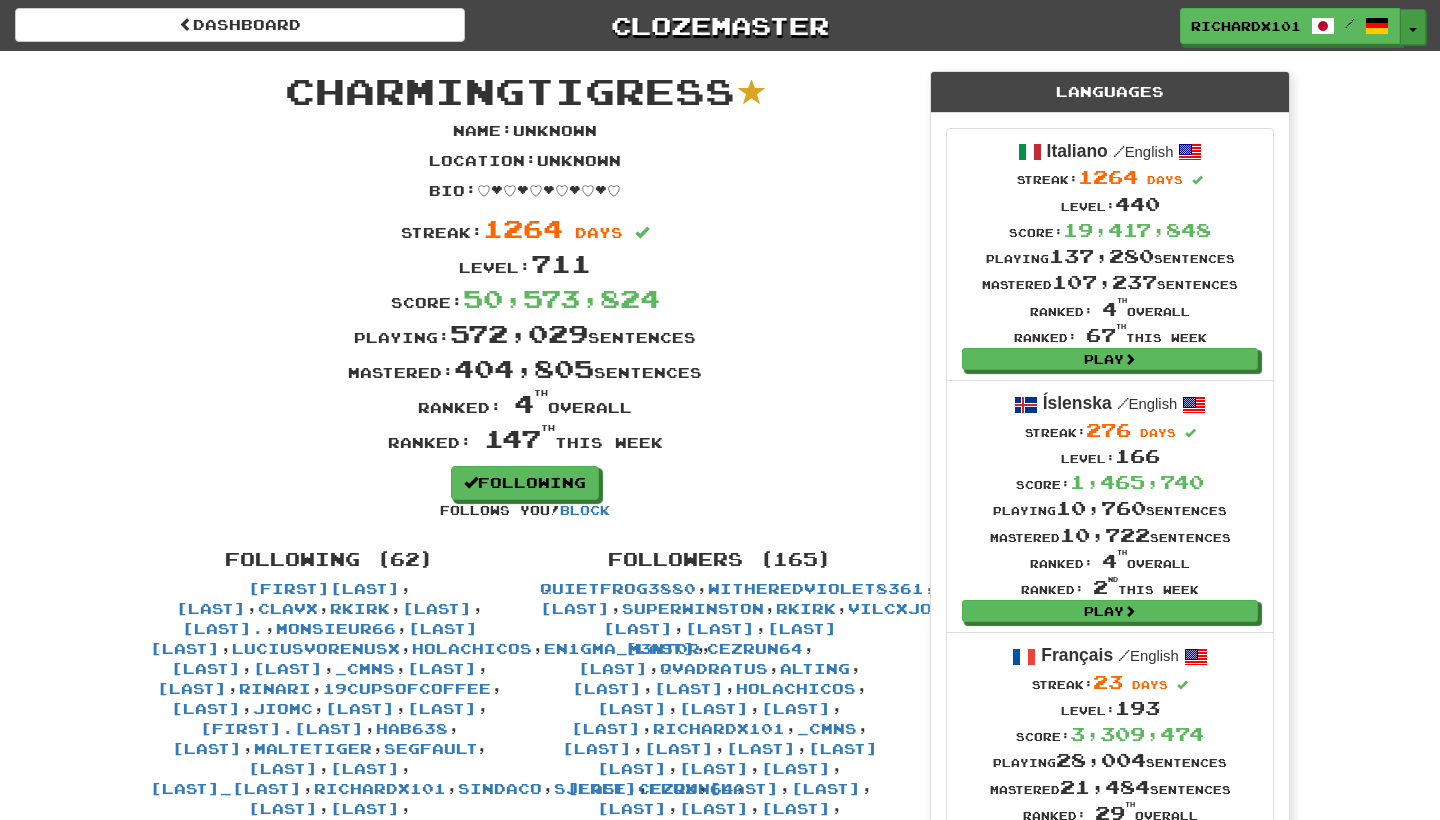click at bounding box center [1413, 30] 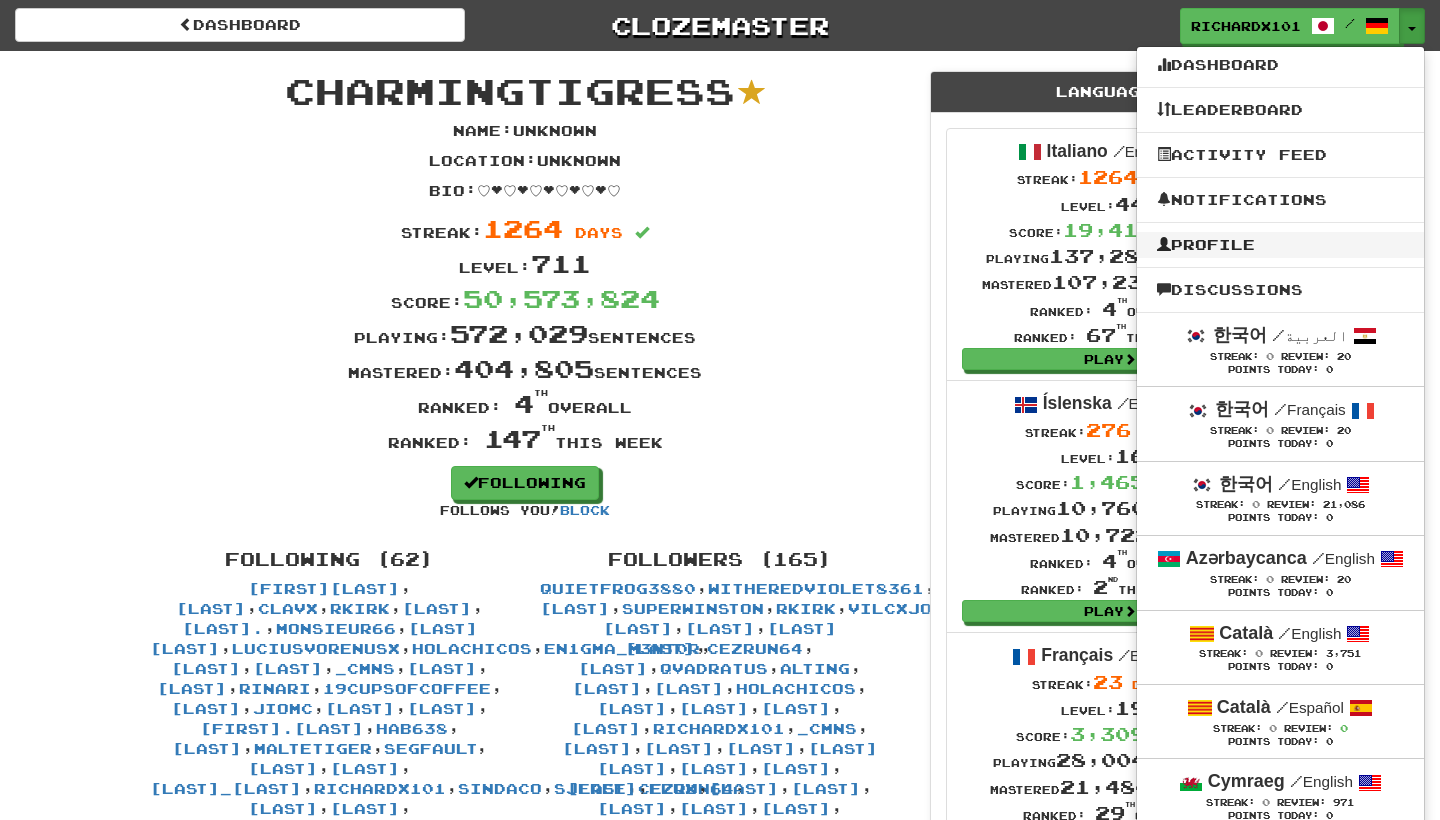 click on "Profile" at bounding box center [1280, 245] 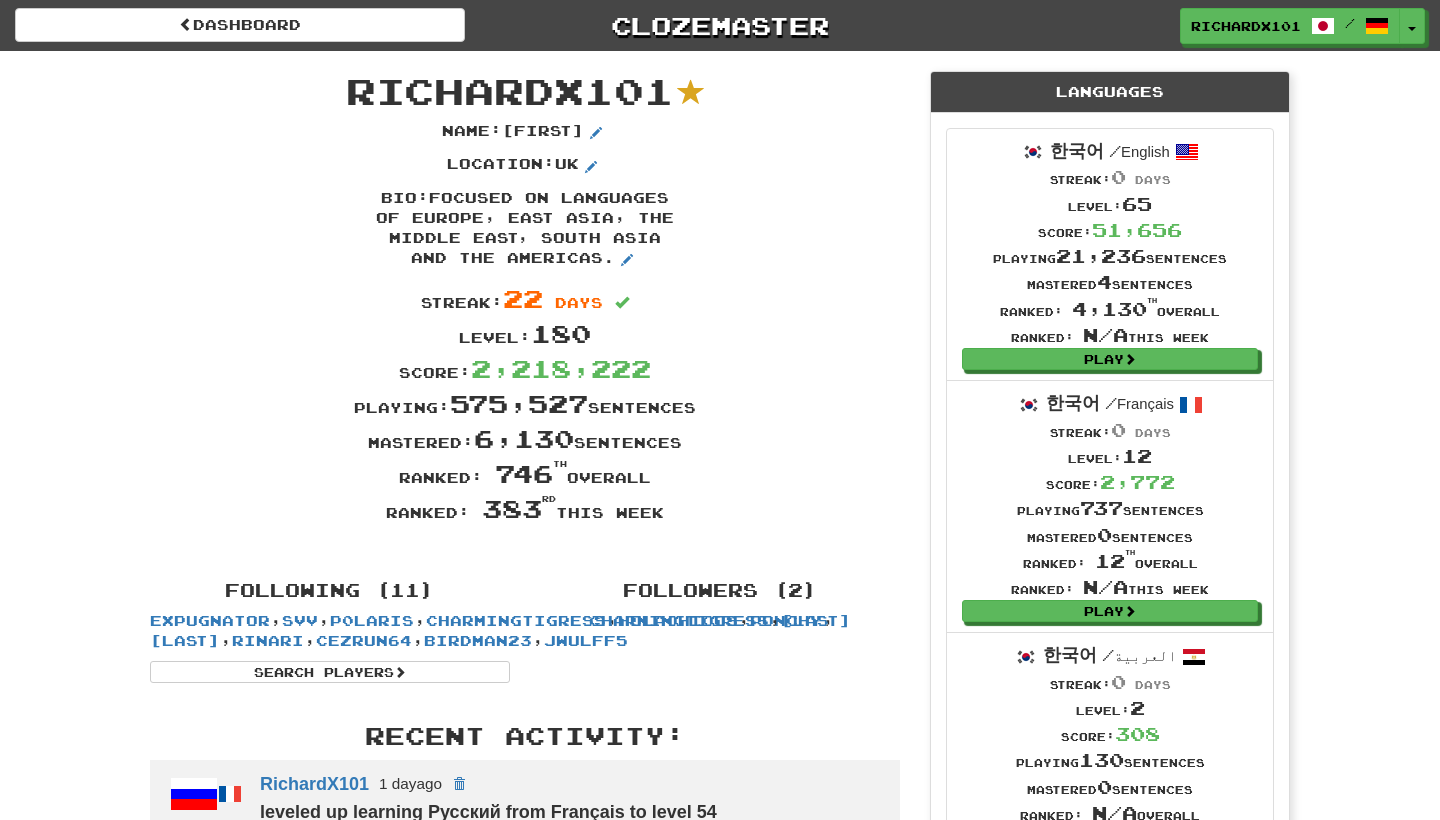 scroll, scrollTop: 0, scrollLeft: 0, axis: both 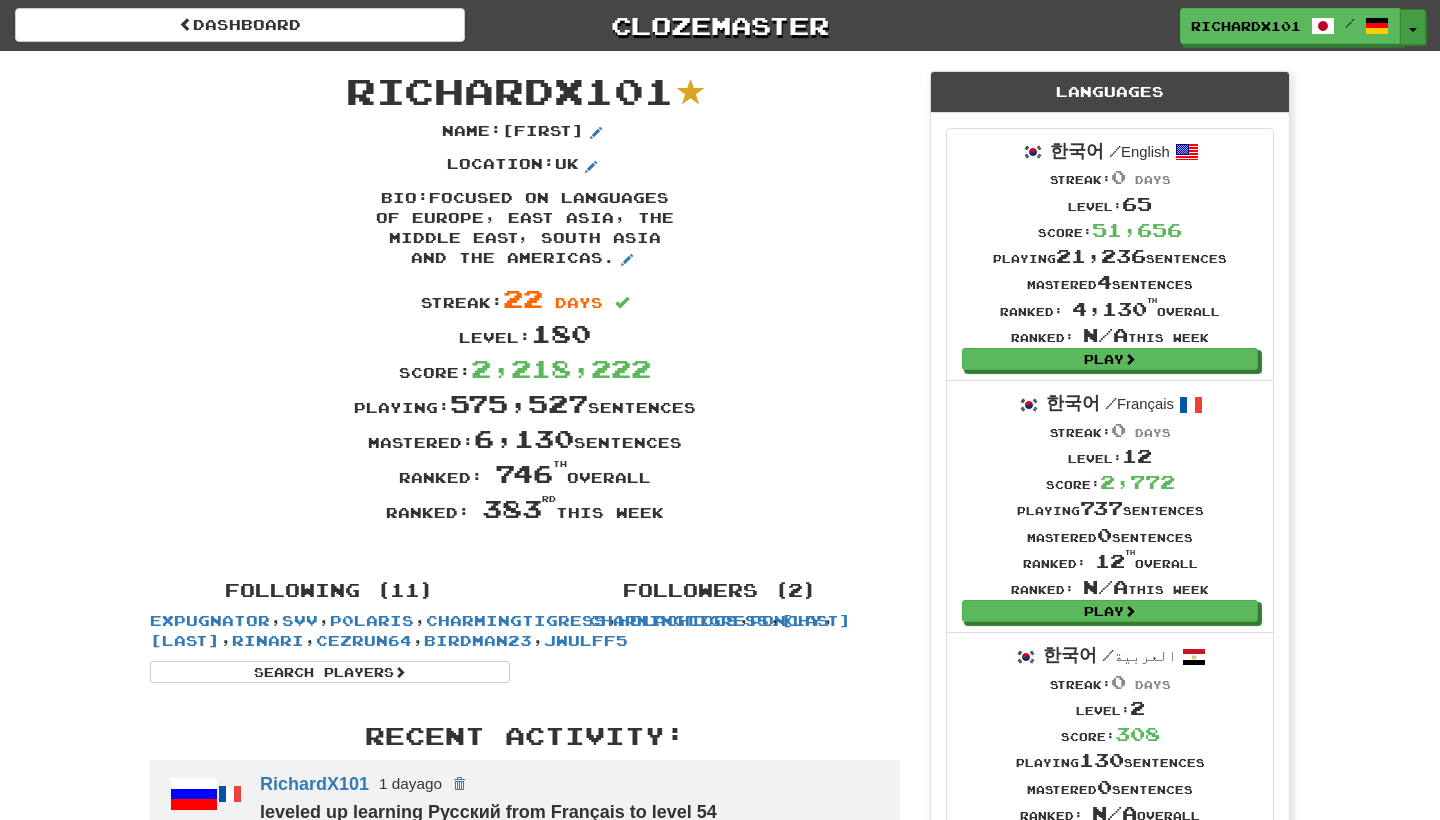 click on "Toggle Dropdown" at bounding box center (1413, 27) 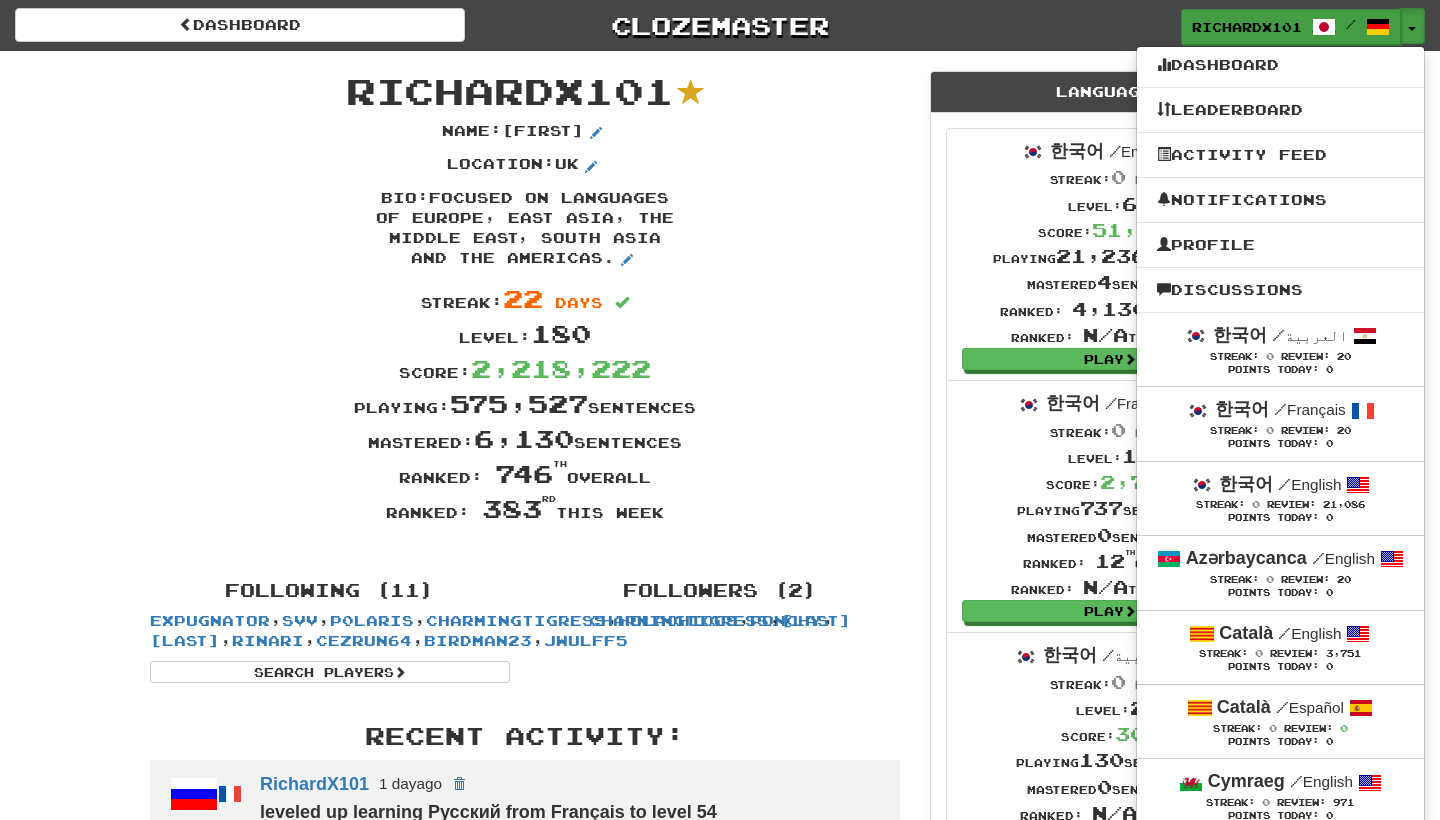 click on "RichardX101" at bounding box center (1247, 27) 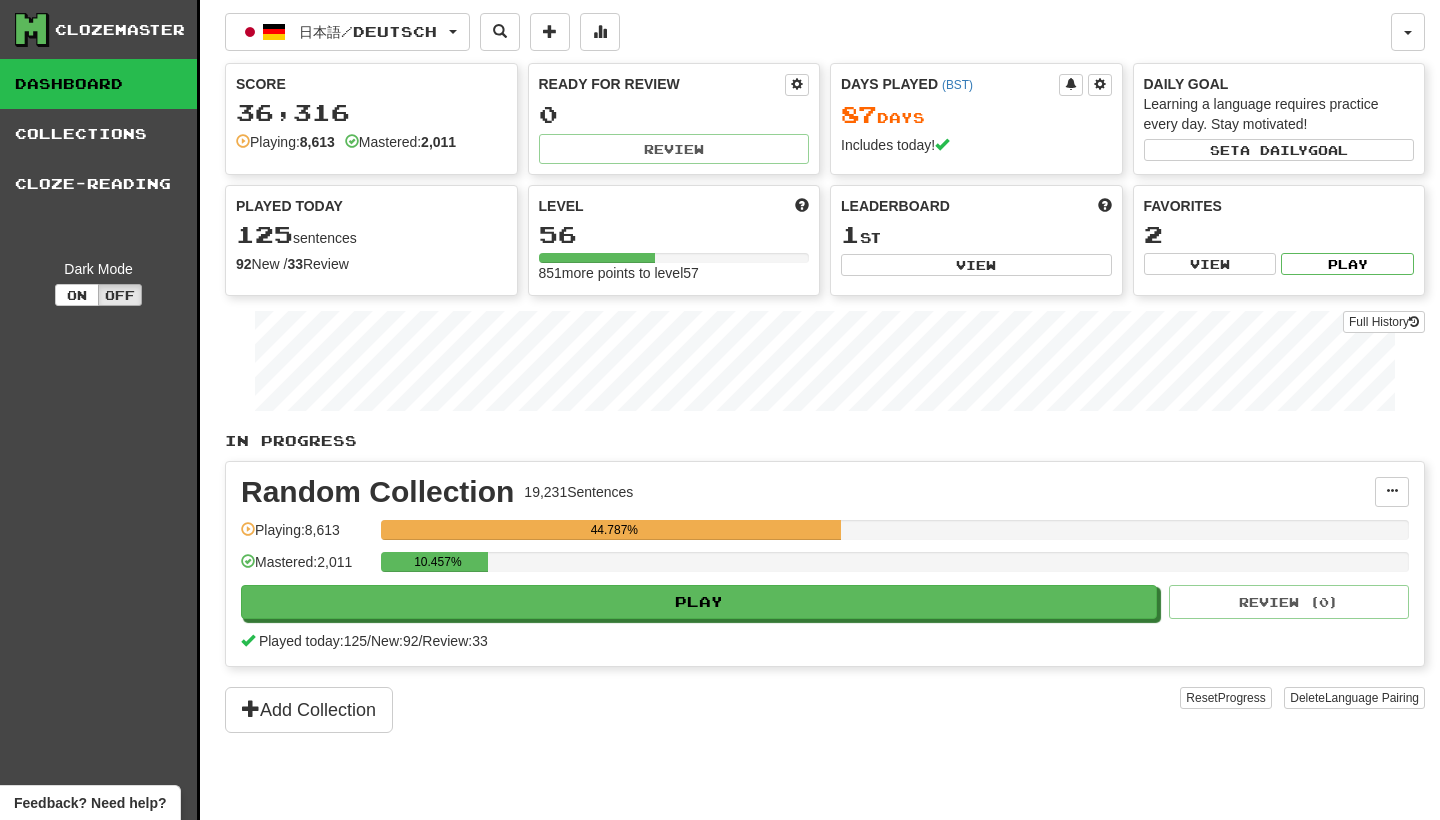 scroll, scrollTop: 0, scrollLeft: 0, axis: both 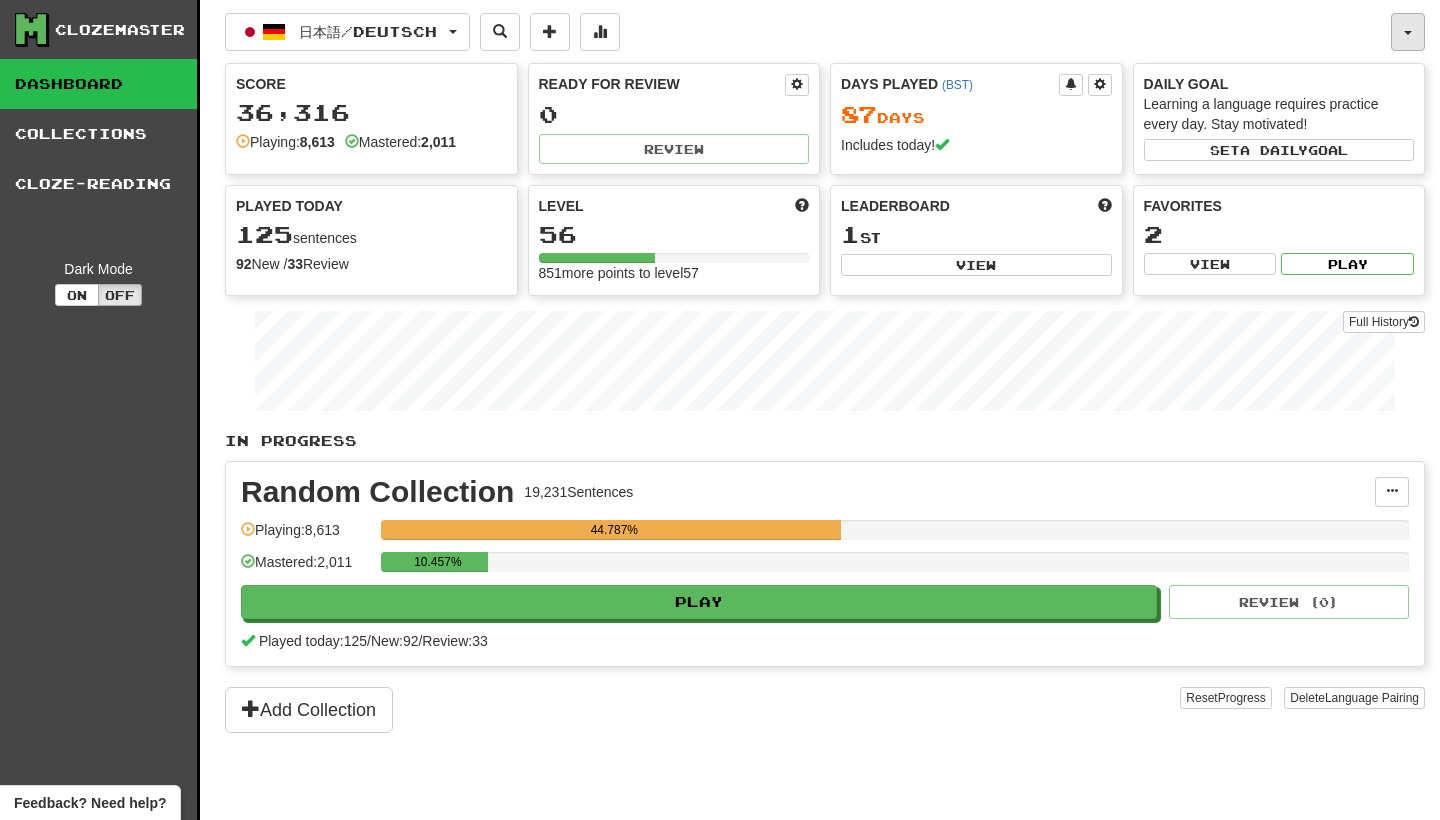 click at bounding box center (1408, 32) 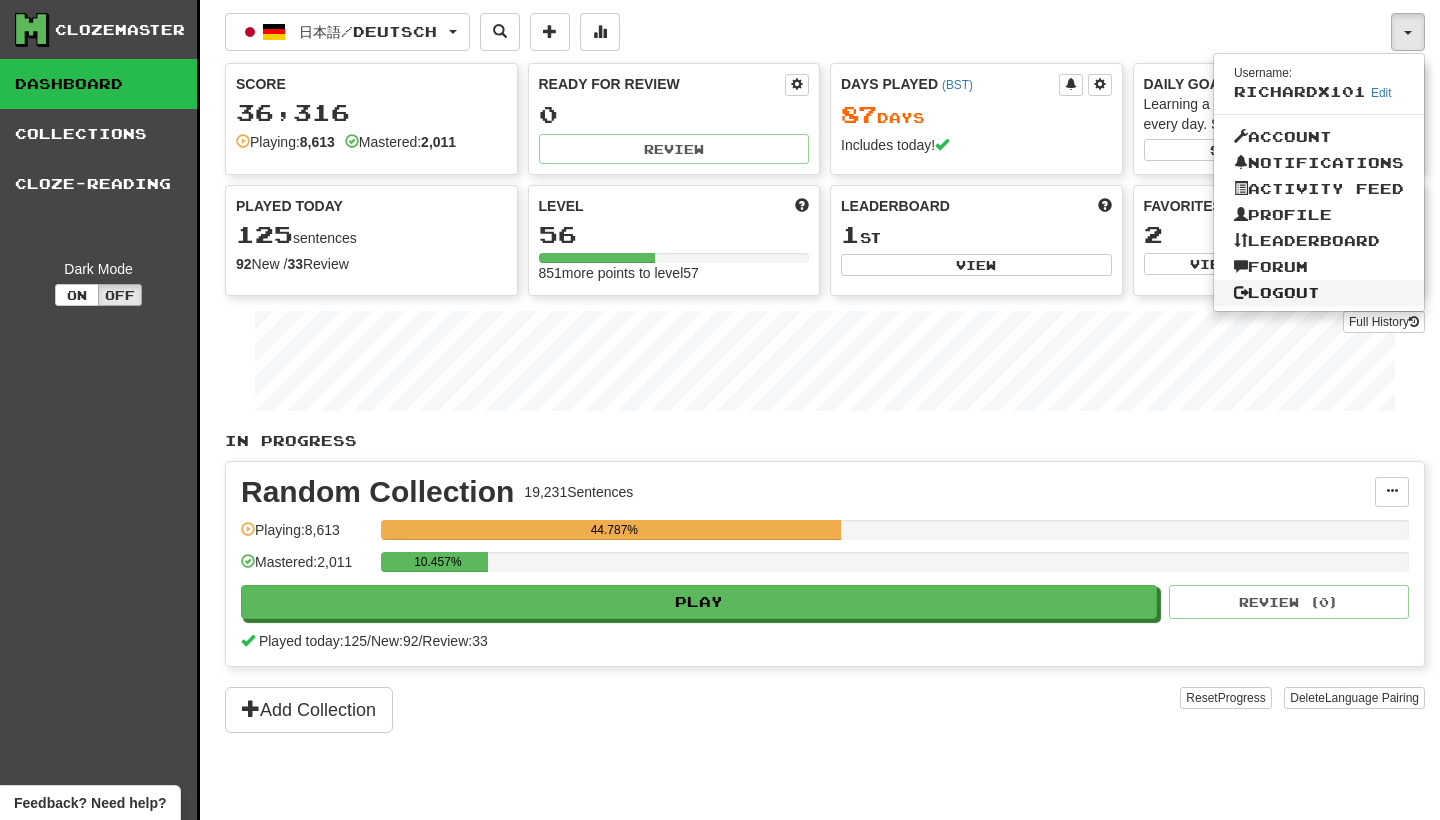 click on "Logout" at bounding box center [1319, 293] 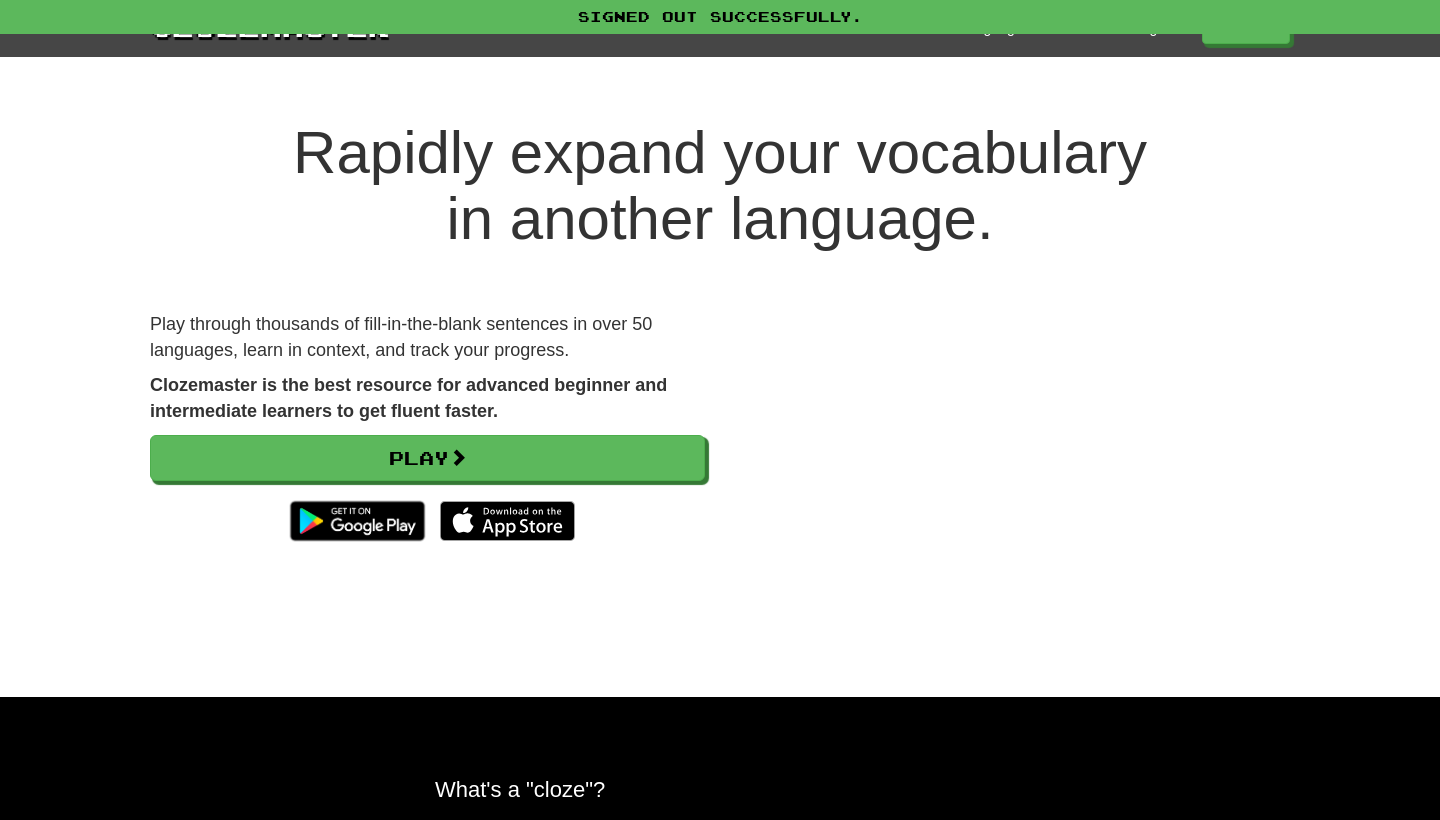 scroll, scrollTop: 0, scrollLeft: 0, axis: both 